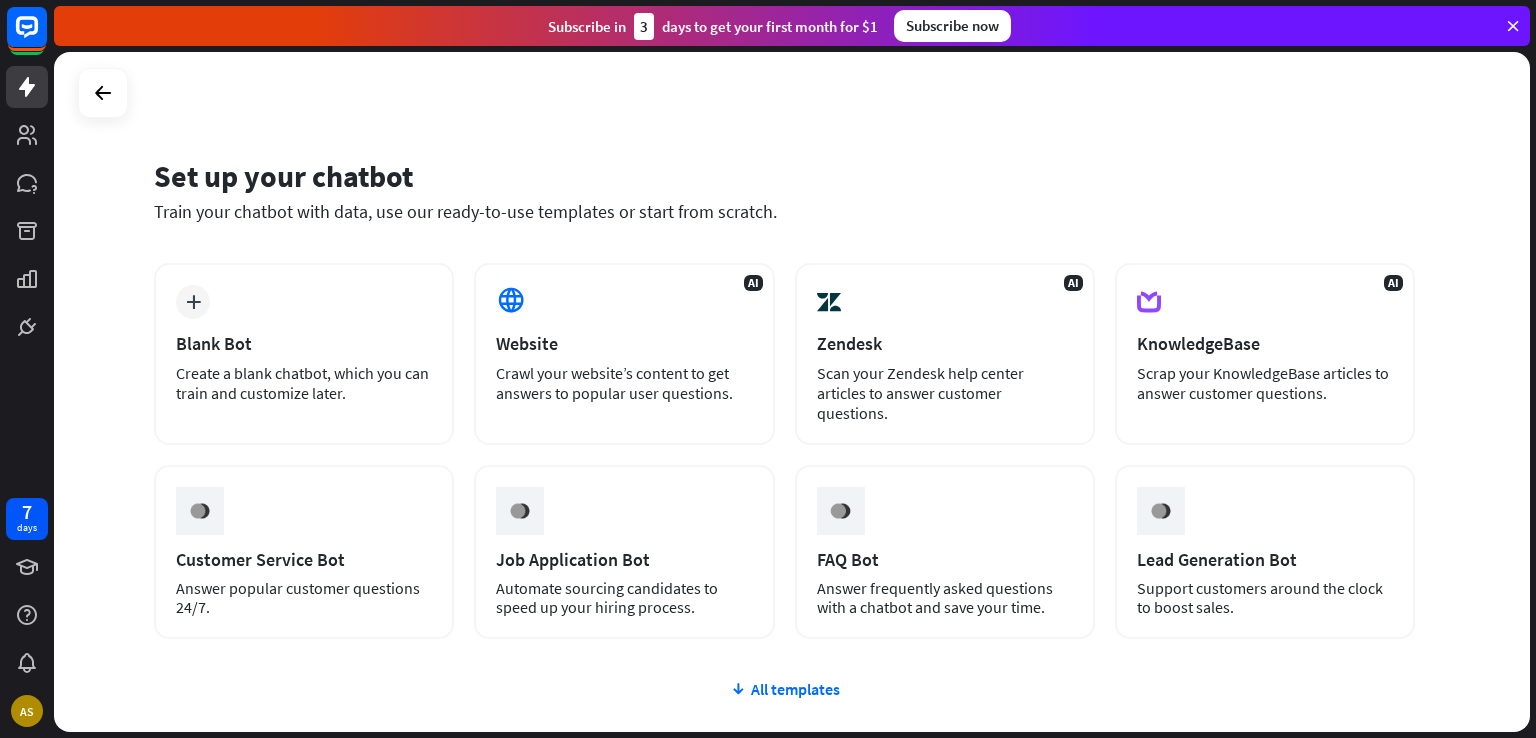 scroll, scrollTop: 0, scrollLeft: 0, axis: both 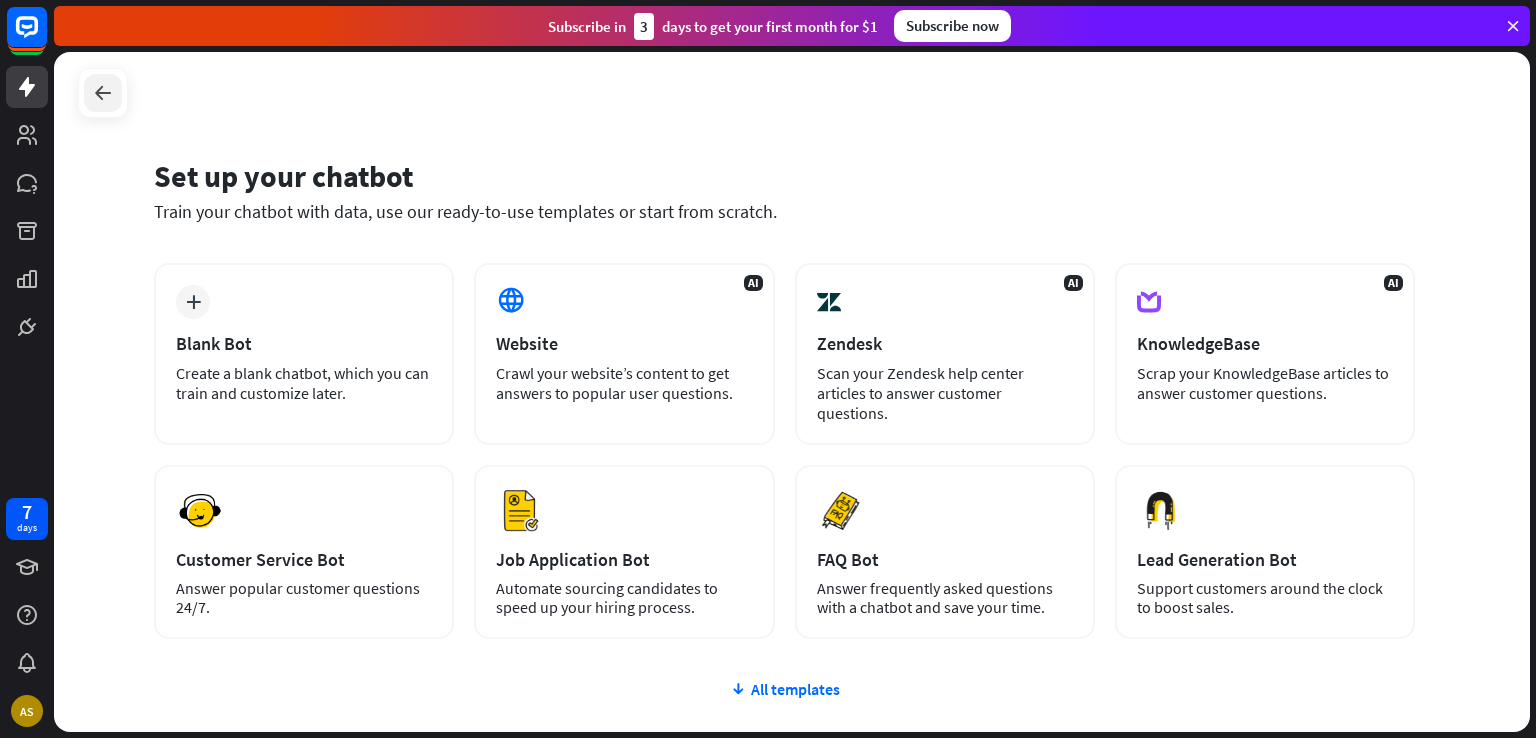 click at bounding box center [103, 93] 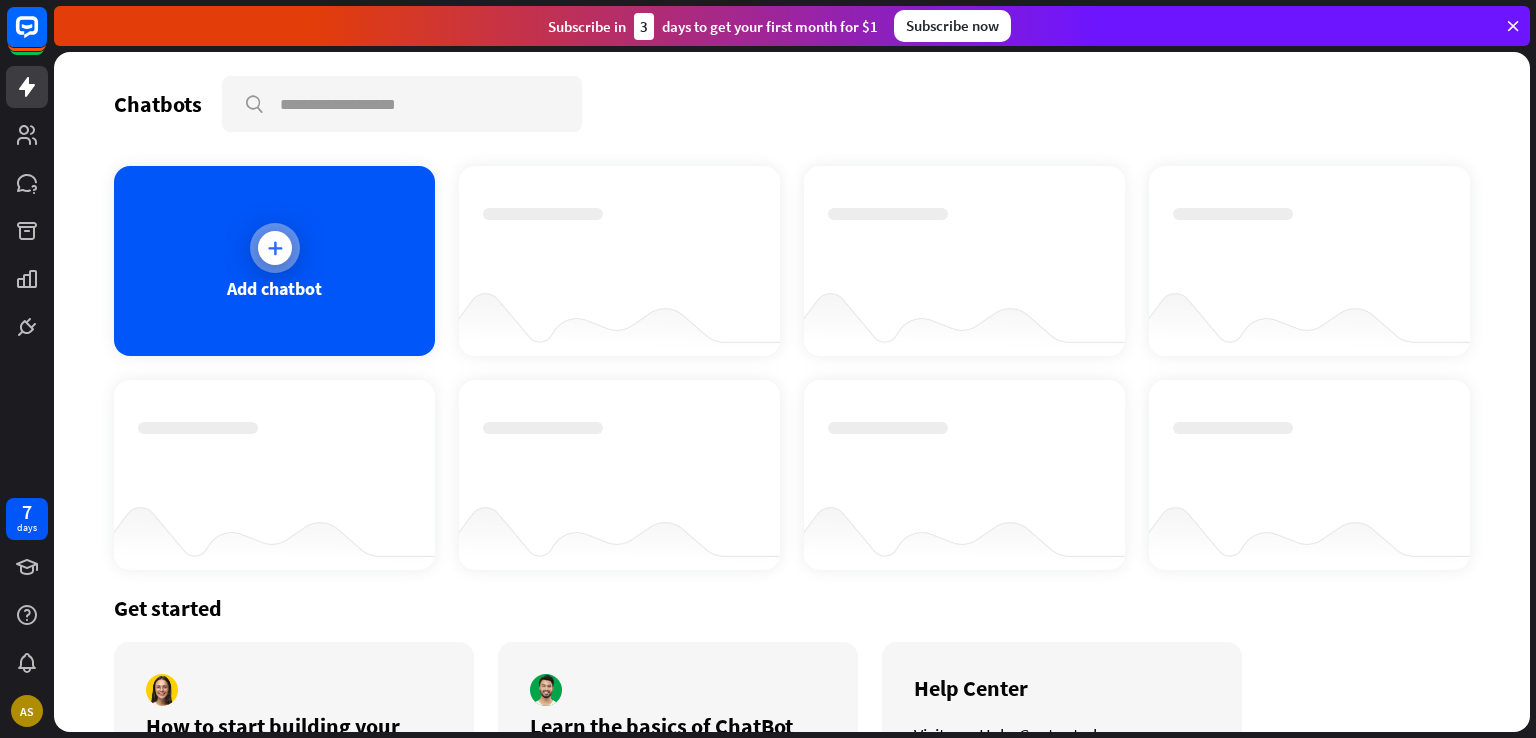 click on "Add chatbot" at bounding box center (274, 261) 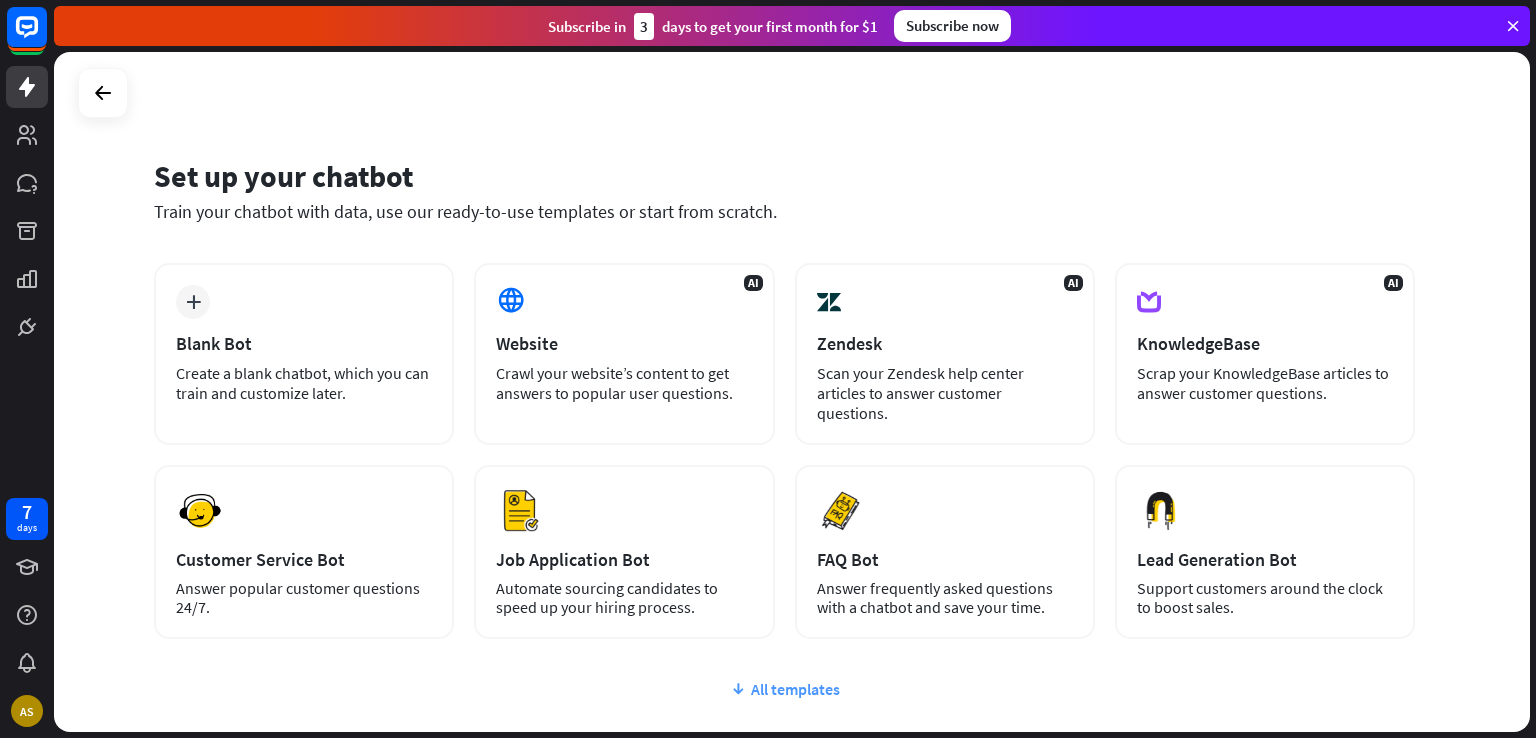 click on "All templates" at bounding box center [784, 689] 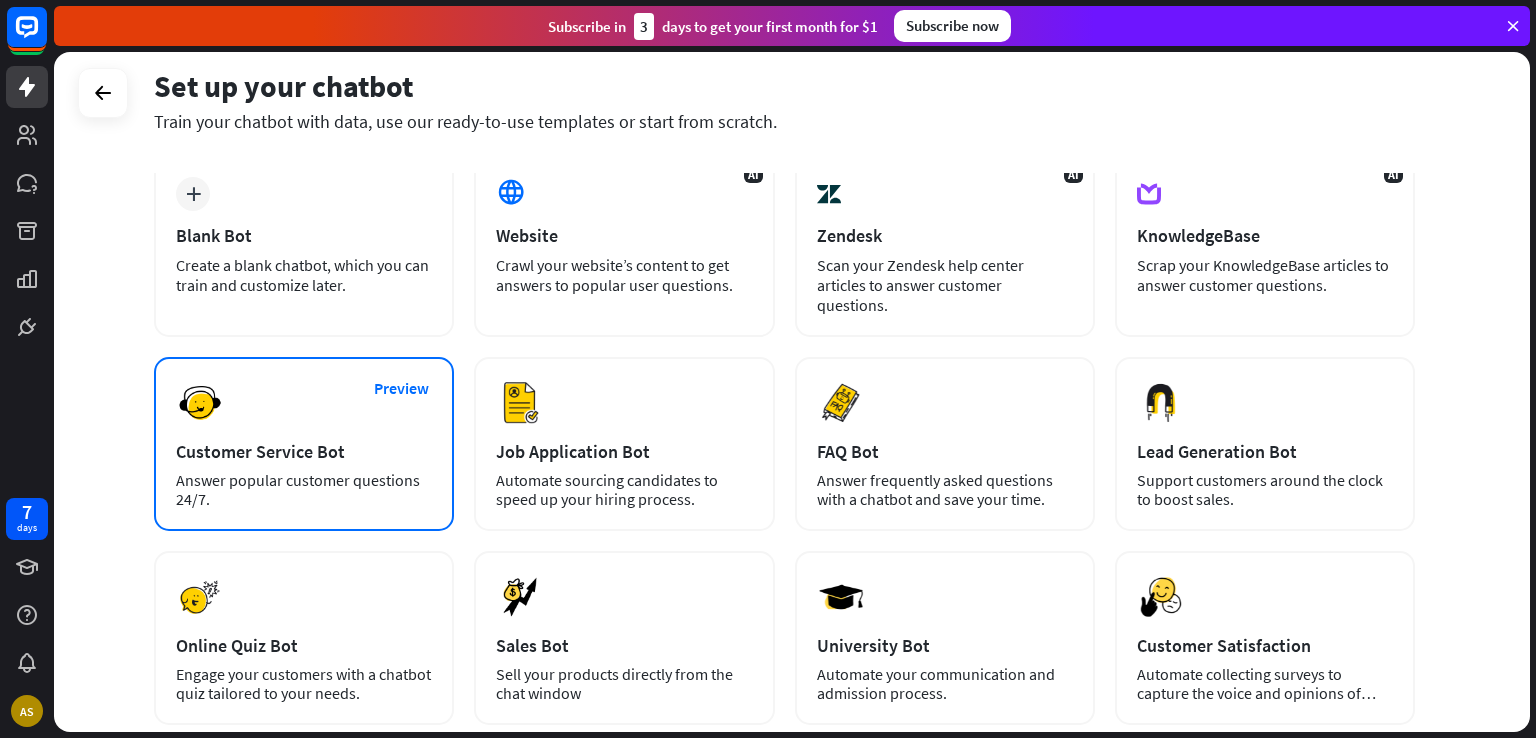 scroll, scrollTop: 100, scrollLeft: 0, axis: vertical 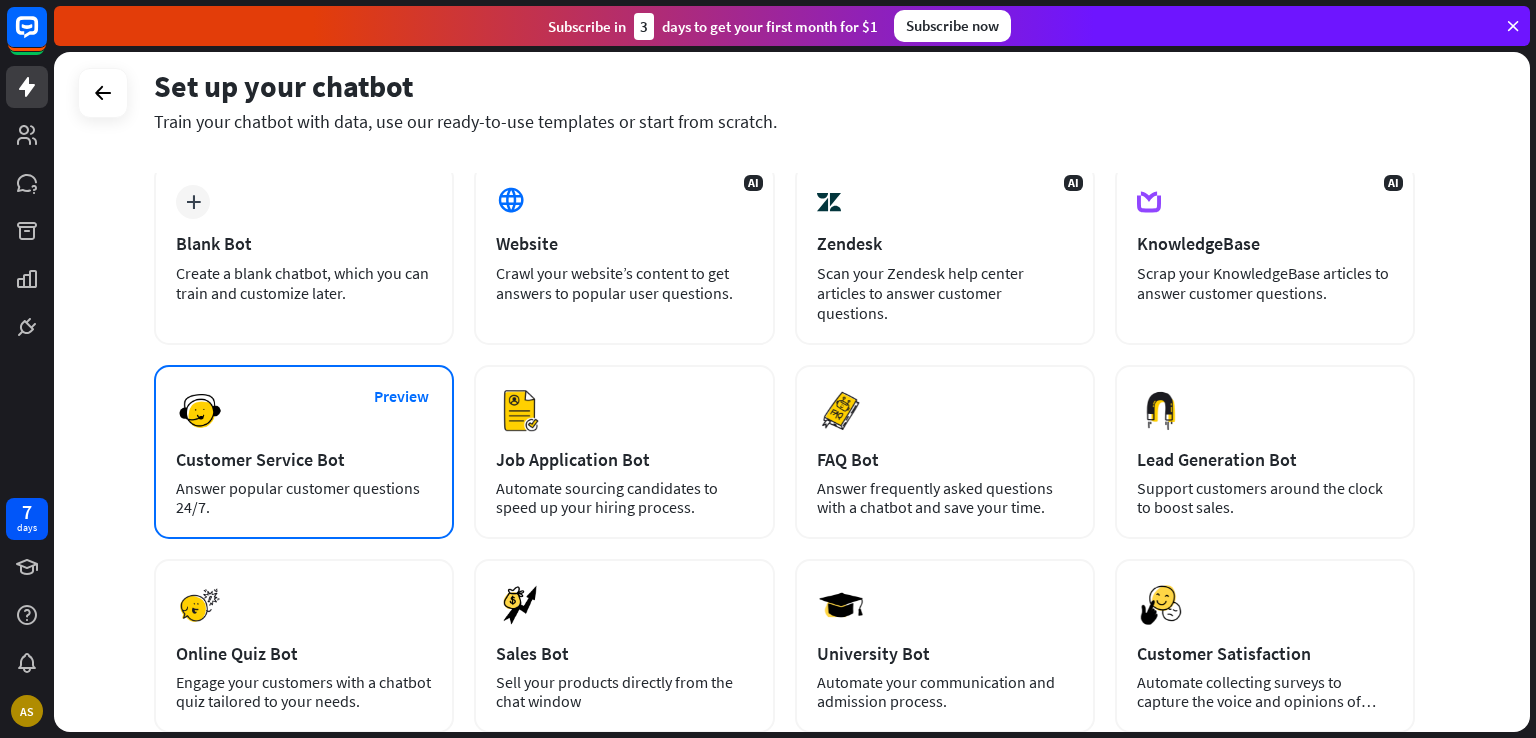 click on "Customer Service Bot" at bounding box center [304, 459] 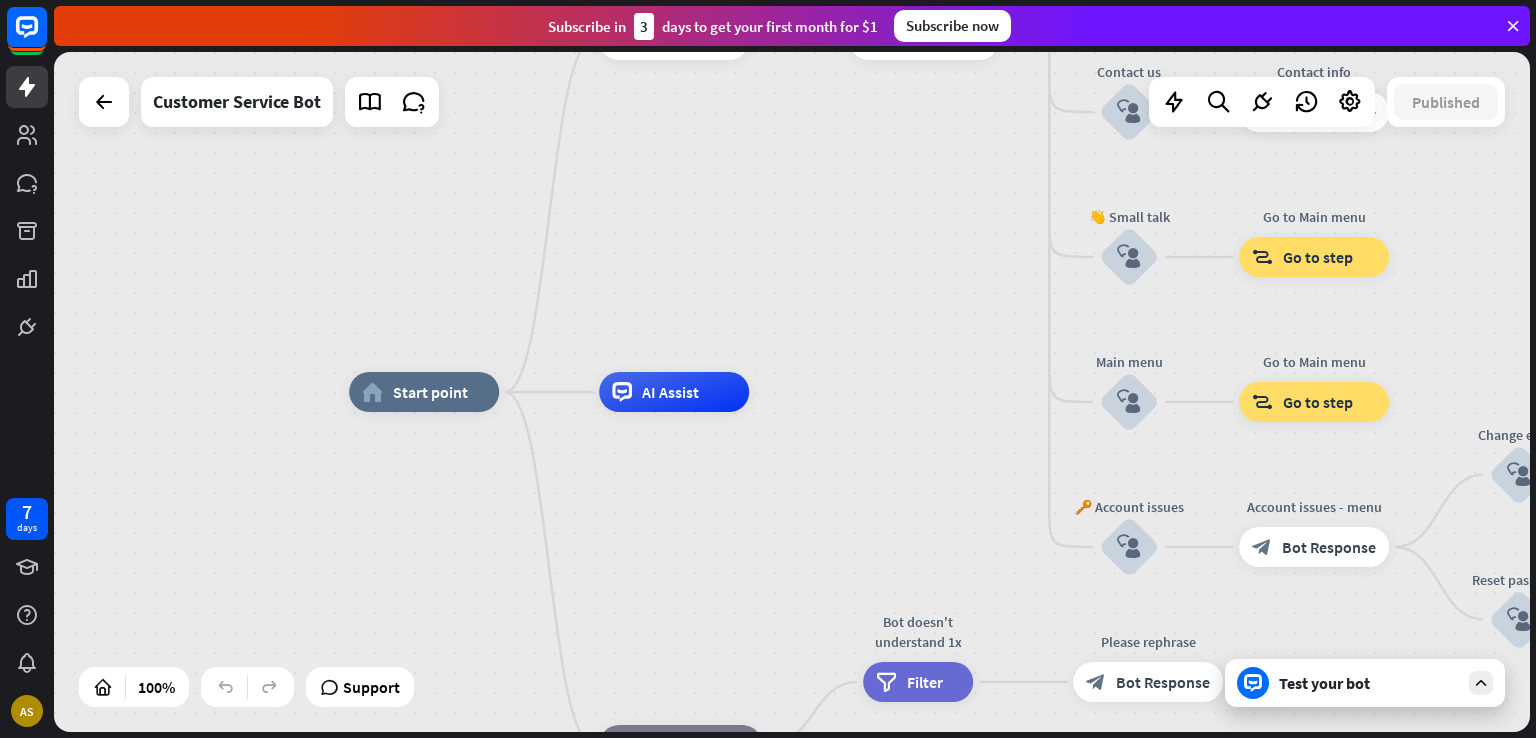drag, startPoint x: 1429, startPoint y: 671, endPoint x: 1440, endPoint y: 689, distance: 21.095022 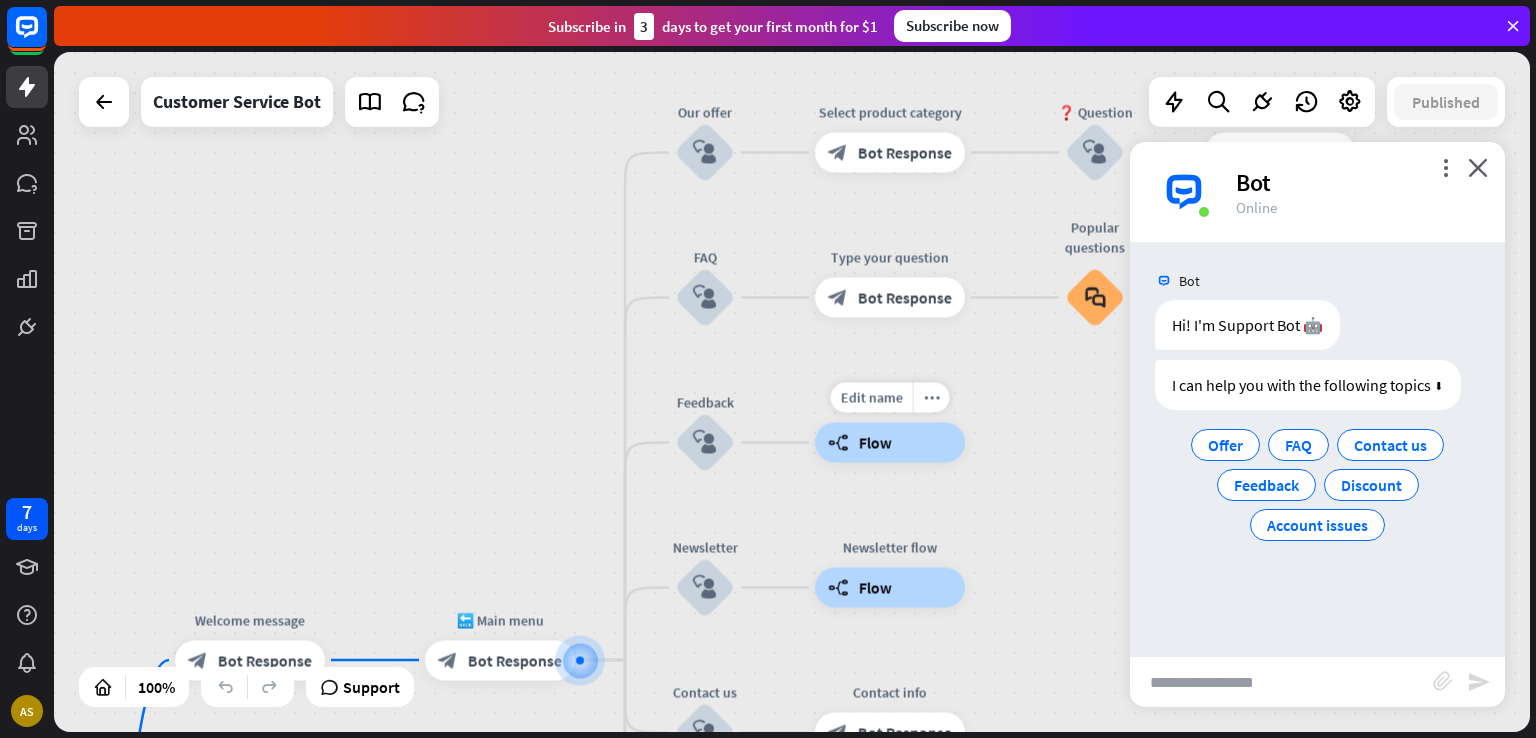 drag, startPoint x: 860, startPoint y: 117, endPoint x: 821, endPoint y: 405, distance: 290.62863 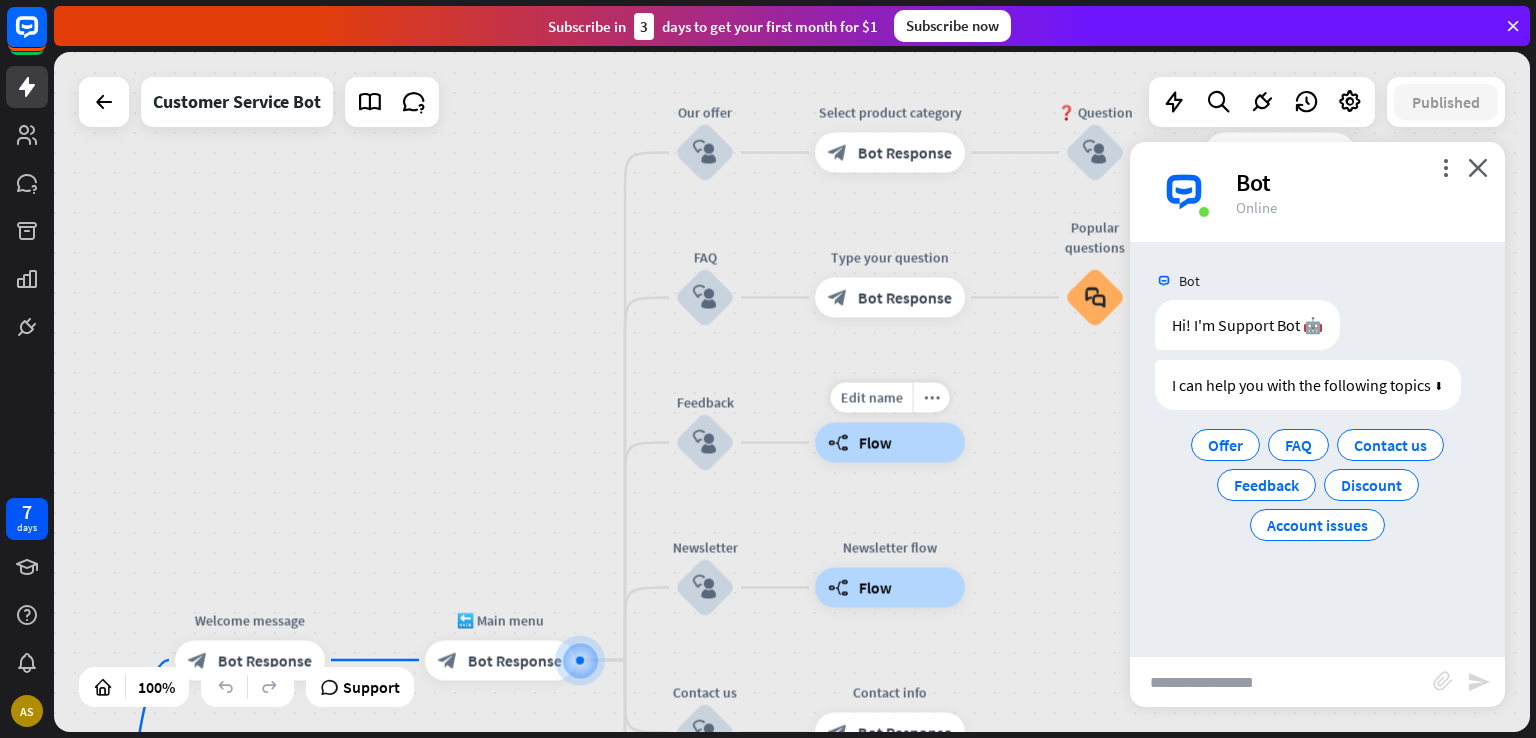 click on "Edit name   more_horiz             builder_tree   Flow" at bounding box center [890, 443] 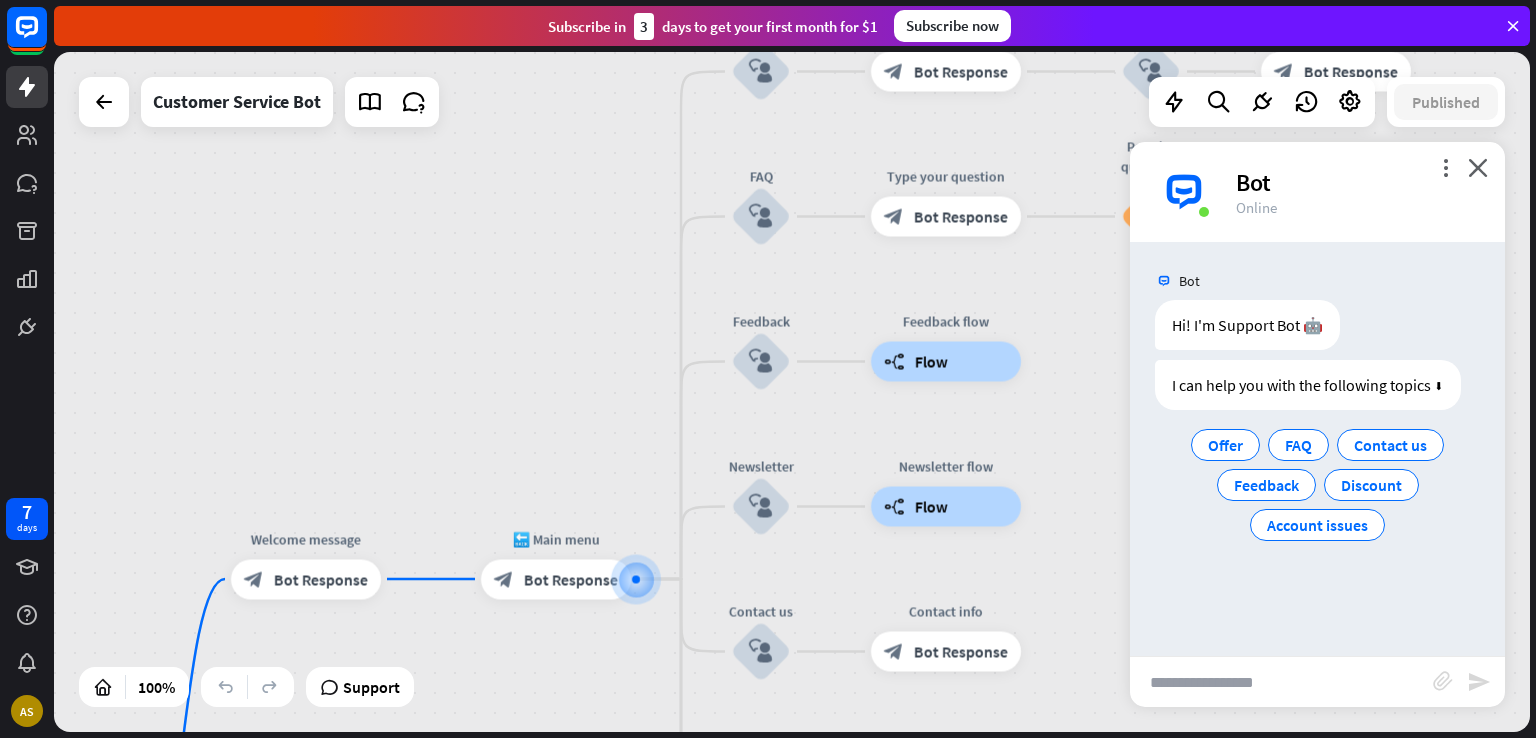 drag, startPoint x: 828, startPoint y: 316, endPoint x: 888, endPoint y: 95, distance: 229 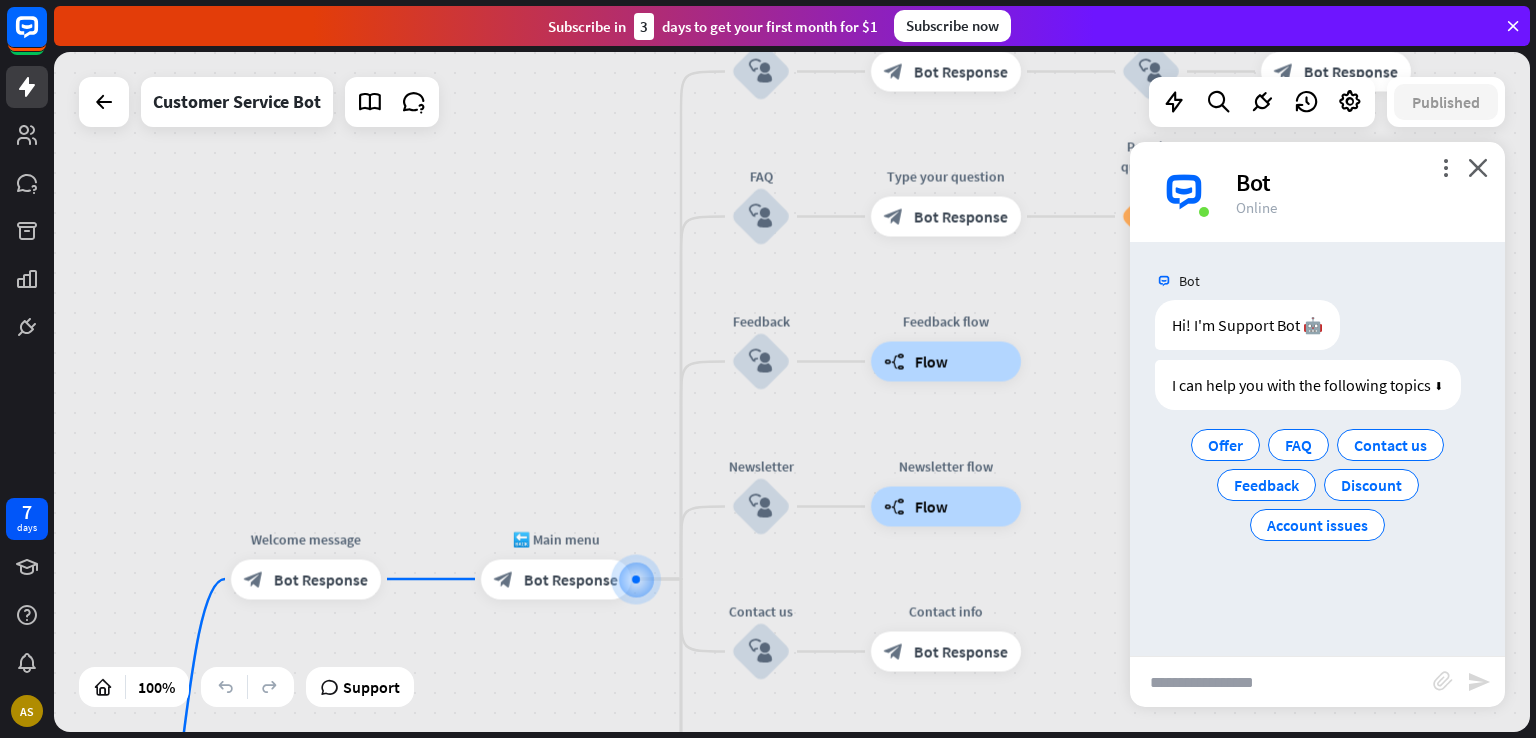 click on "home_2   Start point                 Welcome message   block_bot_response   Bot Response                 🔙 Main menu   block_bot_response   Bot Response                     Our offer   block_user_input                 Select product category   block_bot_response   Bot Response                 ❓ Question   block_user_input                 How can I help you?   block_bot_response   Bot Response                 FAQ   block_user_input       Edit name   more_horiz         plus   Type your question   block_bot_response   Bot Response                 Popular questions   block_faq                 Feedback   block_user_input       Edit name   more_horiz           Feedback flow   builder_tree   Flow                 Newsletter   block_user_input                 Newsletter flow   builder_tree   Flow                 Contact us   block_user_input                 Contact info   block_bot_response   Bot Response                 👋 Small talk   block_user_input                 Go to Main menu" at bounding box center [792, 392] 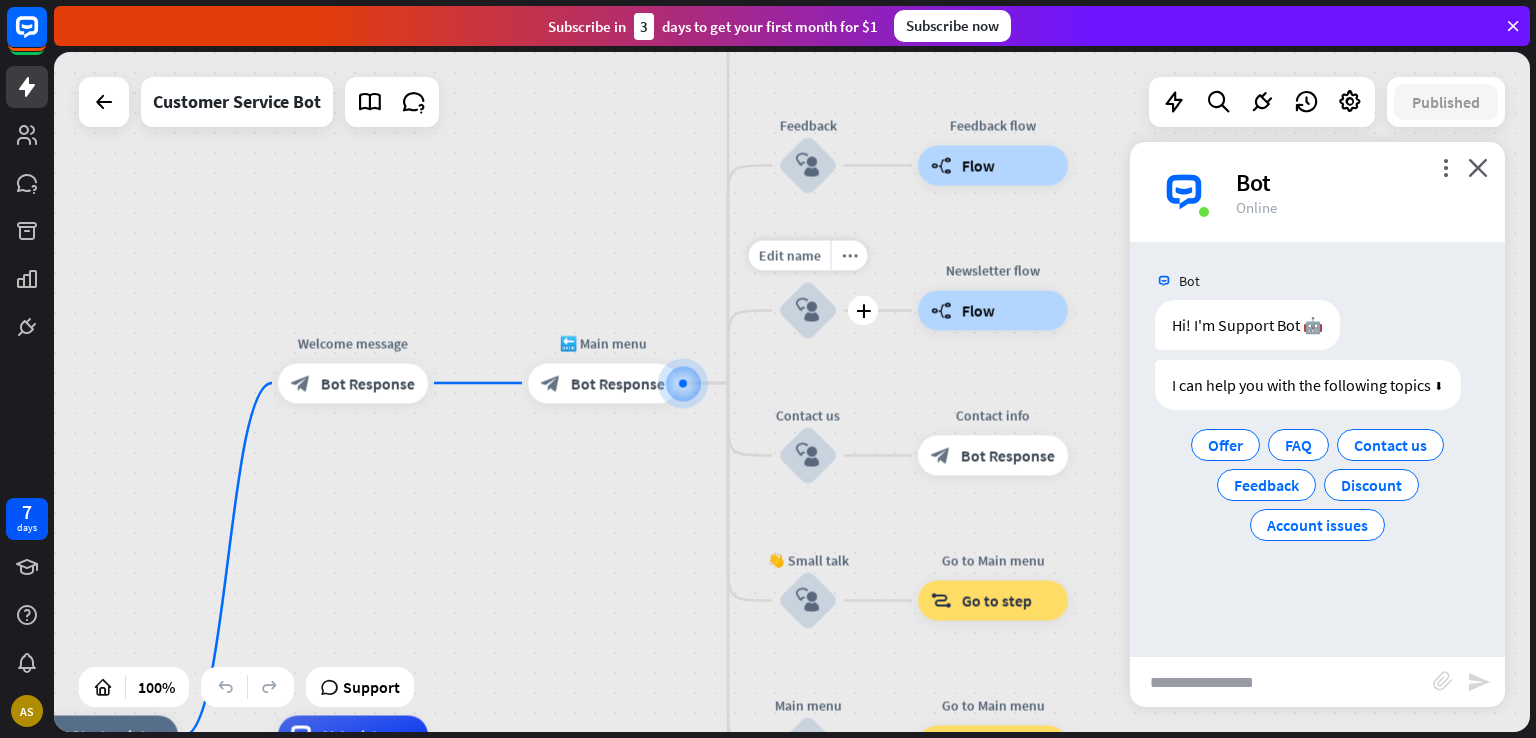 click on "Edit name   more_horiz         plus     block_user_input" at bounding box center (808, 311) 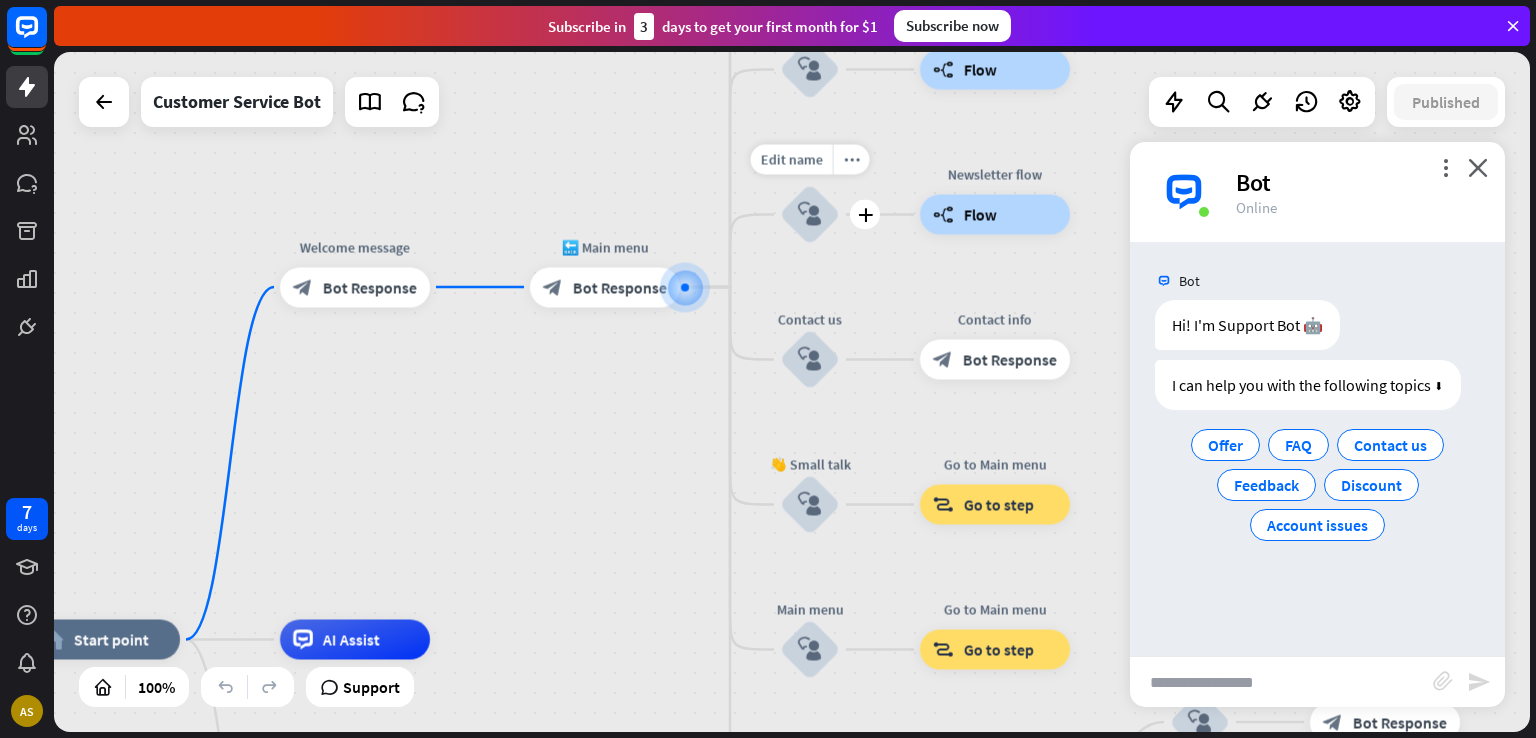 drag, startPoint x: 876, startPoint y: 285, endPoint x: 876, endPoint y: 255, distance: 30 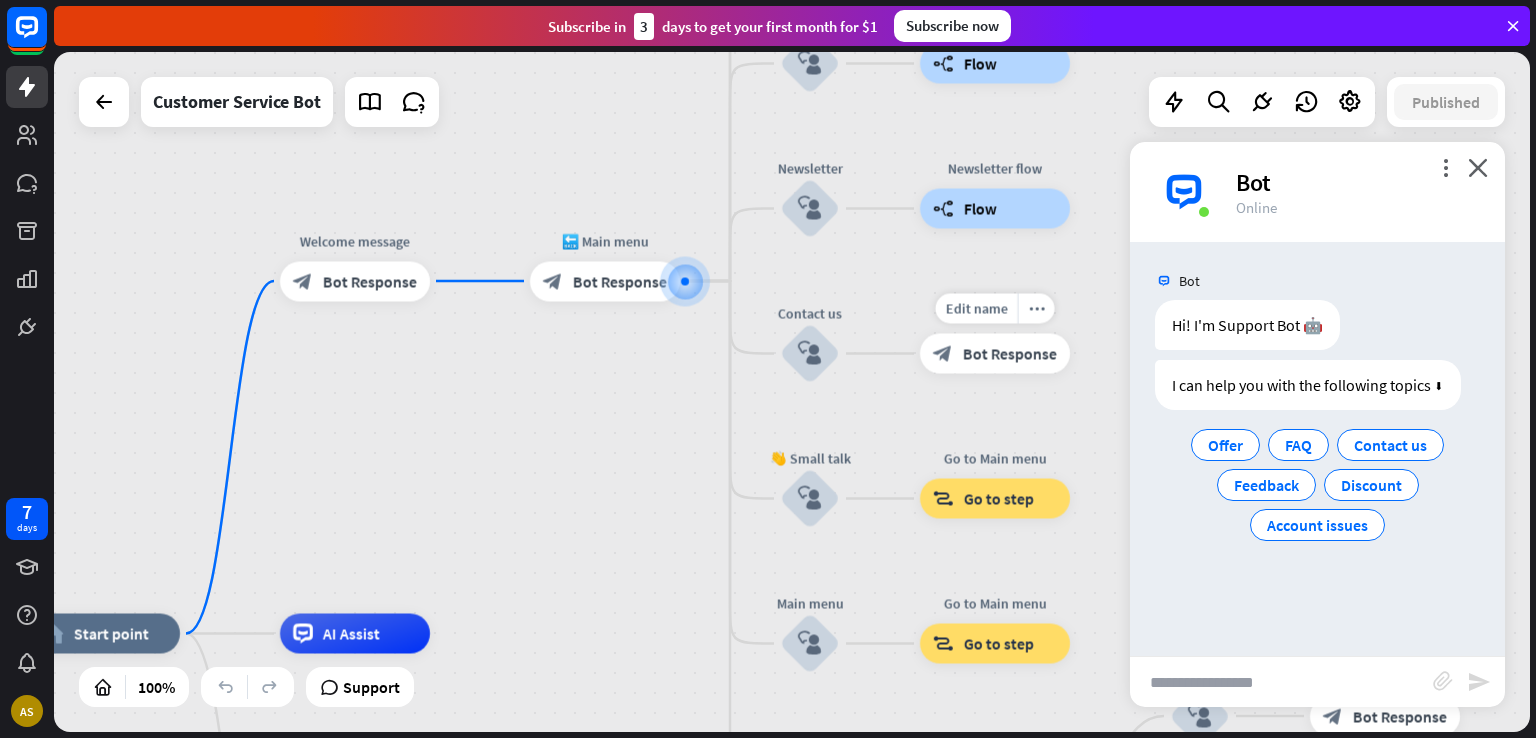 drag, startPoint x: 884, startPoint y: 256, endPoint x: 889, endPoint y: 202, distance: 54.230988 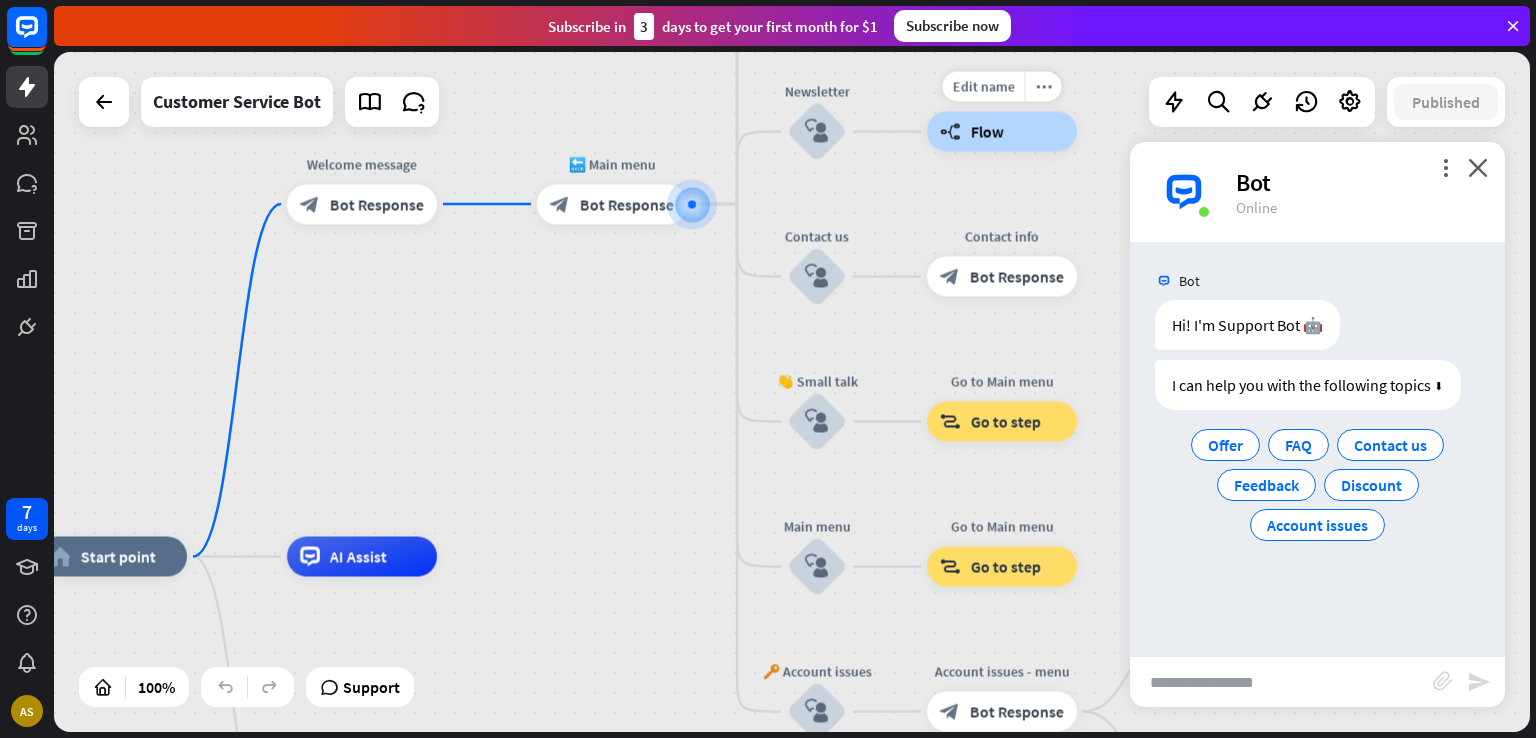 drag, startPoint x: 889, startPoint y: 202, endPoint x: 891, endPoint y: 189, distance: 13.152946 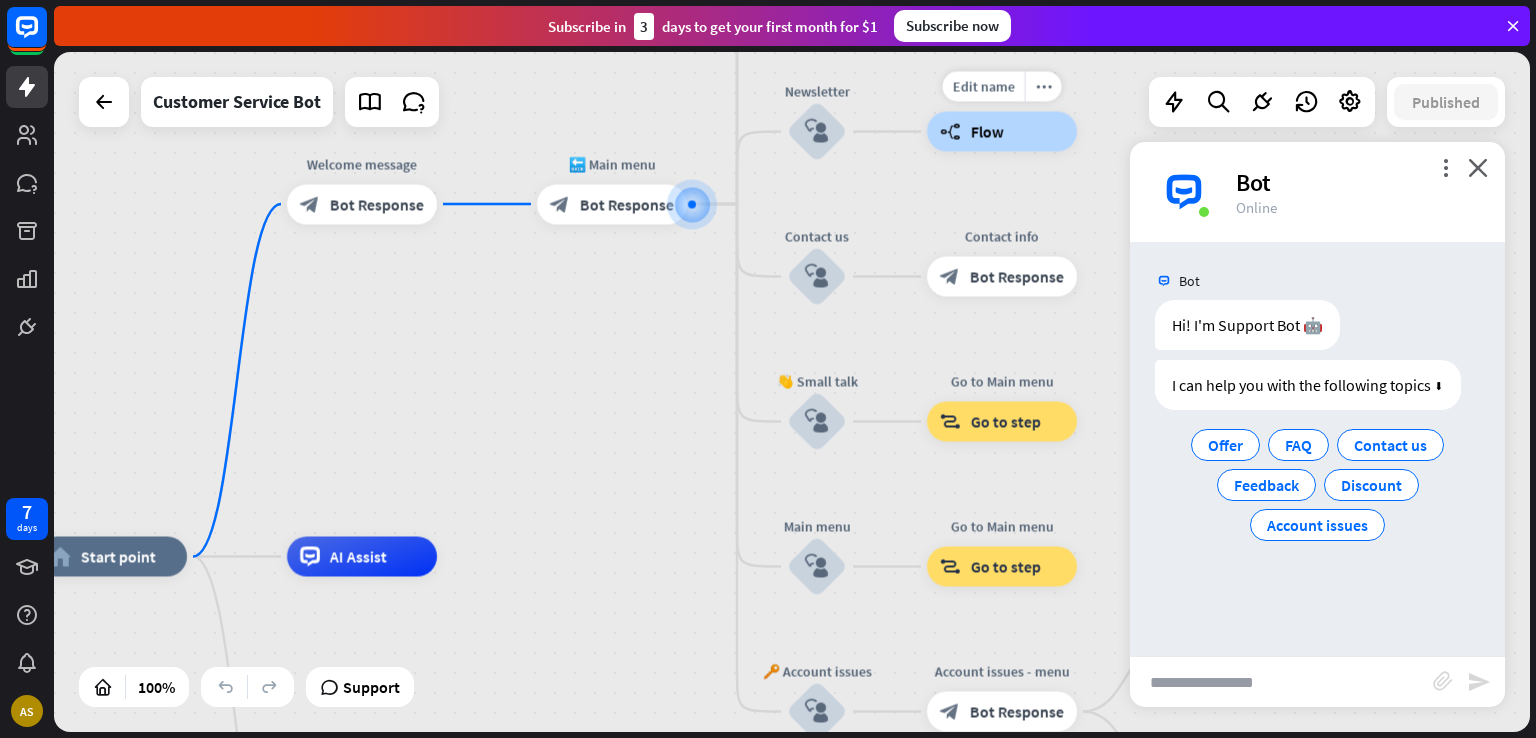click on "Edit name   more_horiz           Newsletter flow   builder_tree   Flow" at bounding box center (1002, 132) 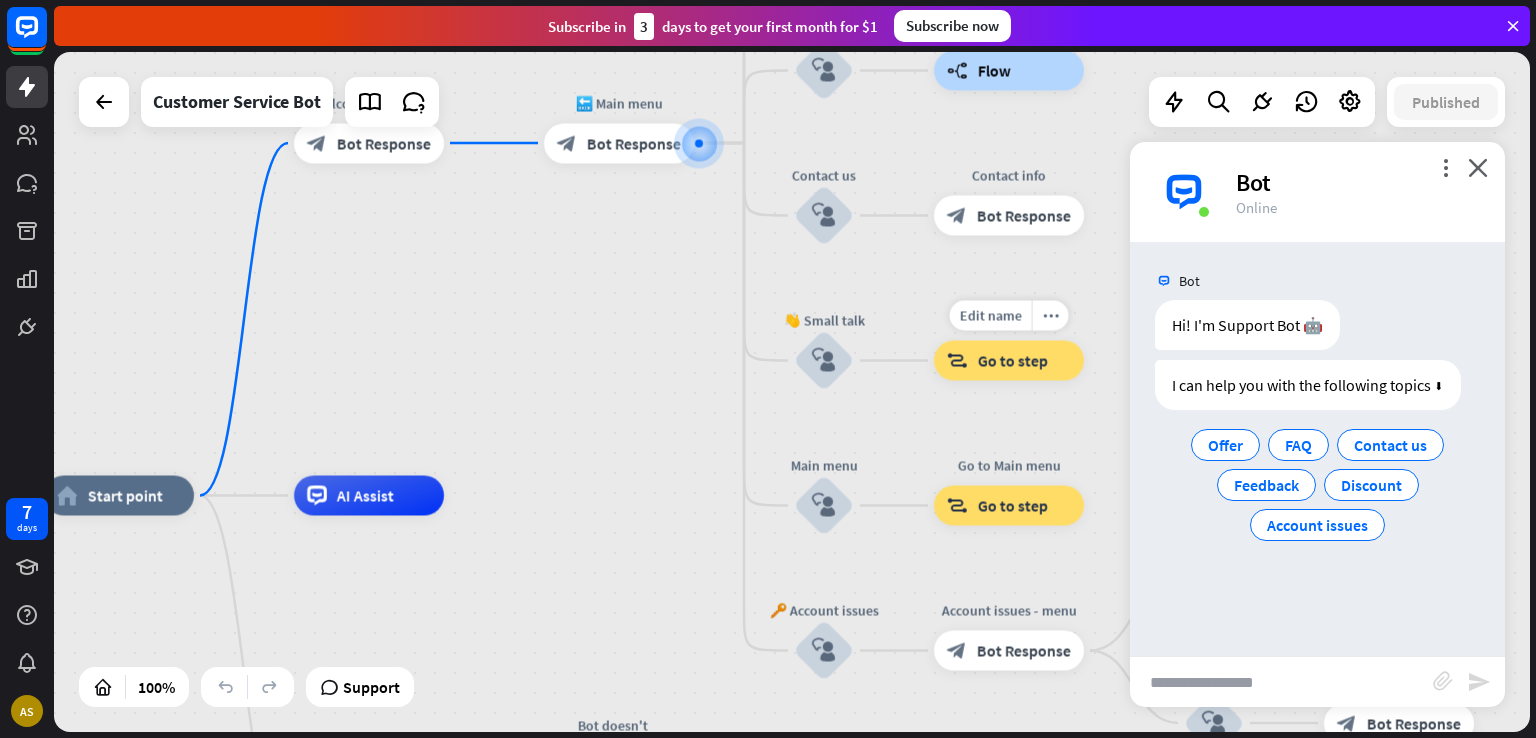 drag, startPoint x: 908, startPoint y: 476, endPoint x: 898, endPoint y: 355, distance: 121.41252 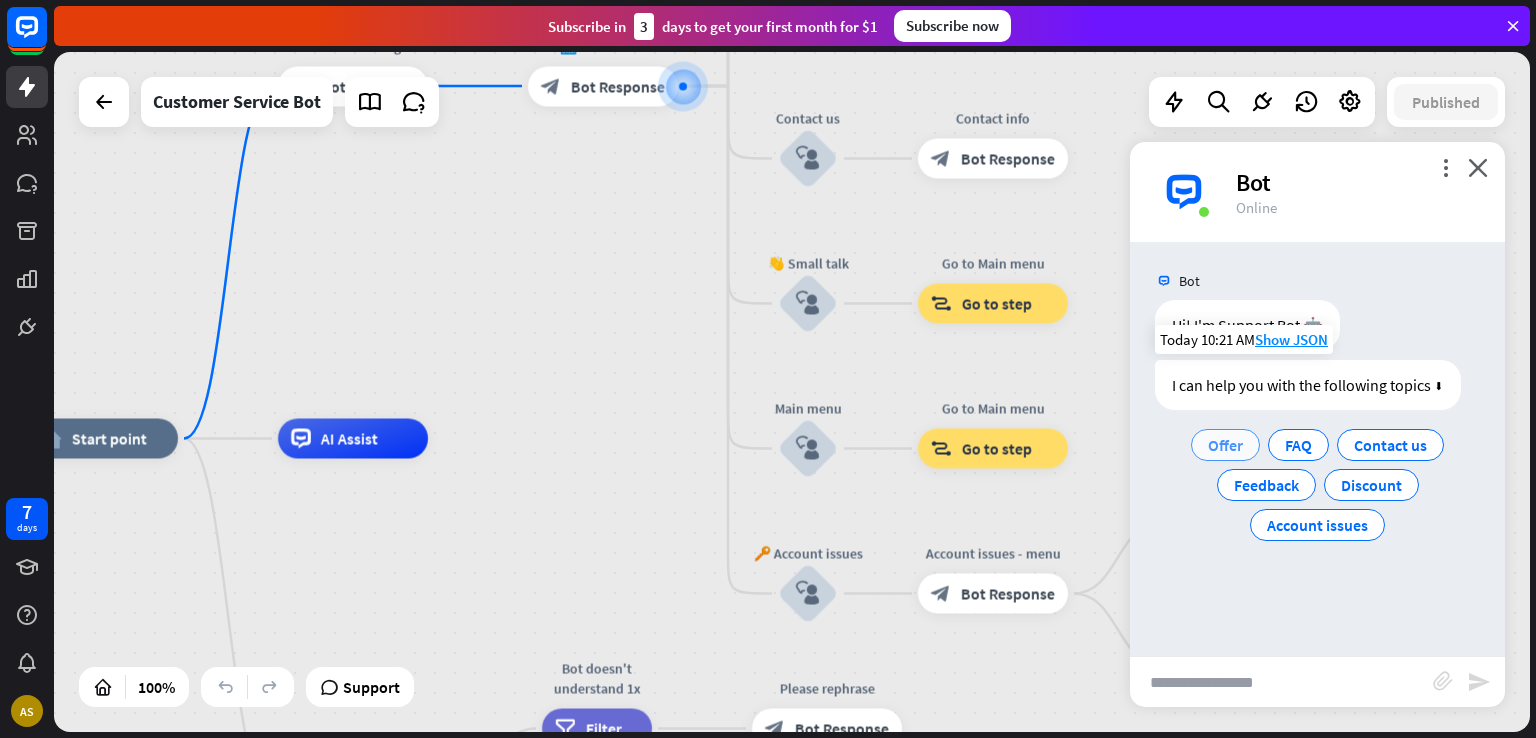 click on "Offer" at bounding box center (1225, 445) 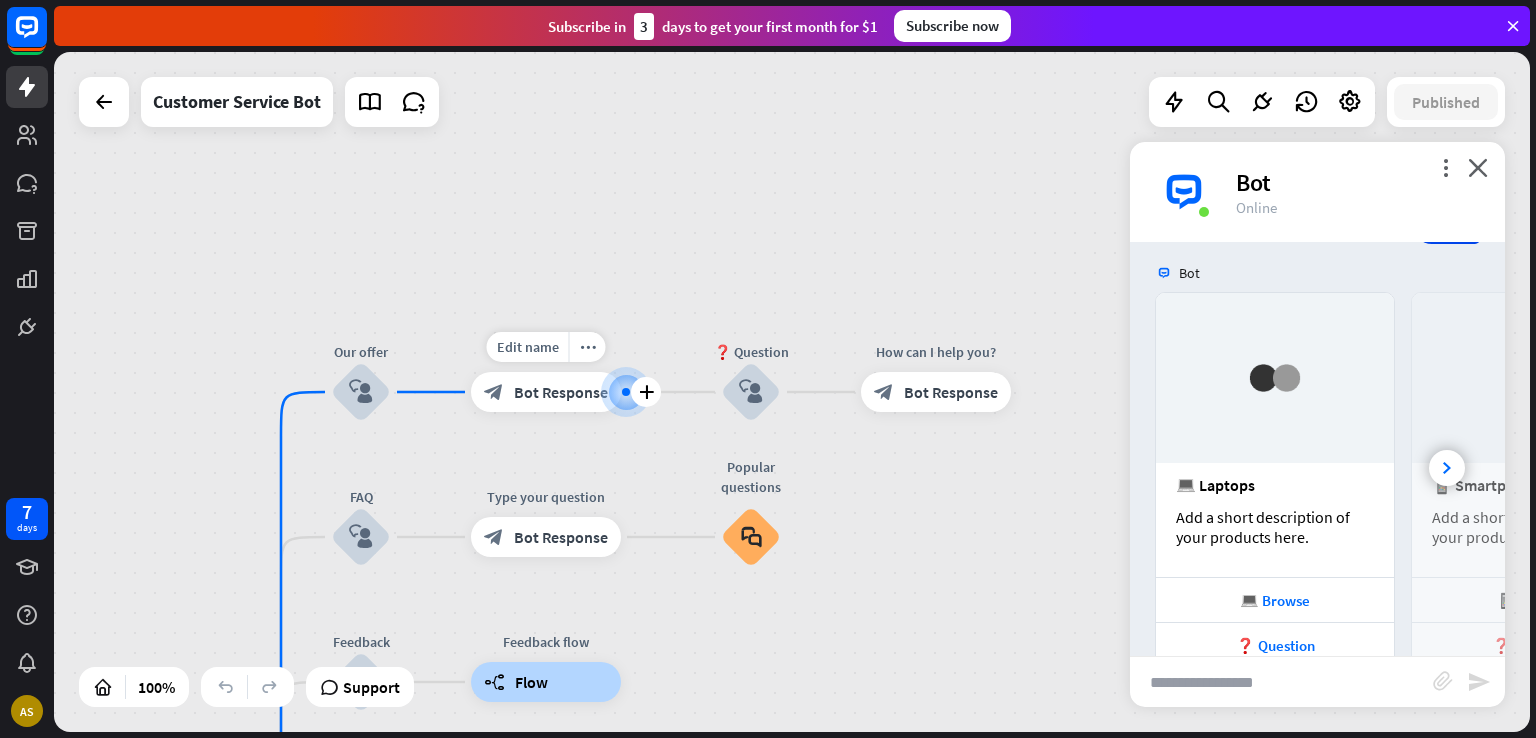 scroll, scrollTop: 351, scrollLeft: 0, axis: vertical 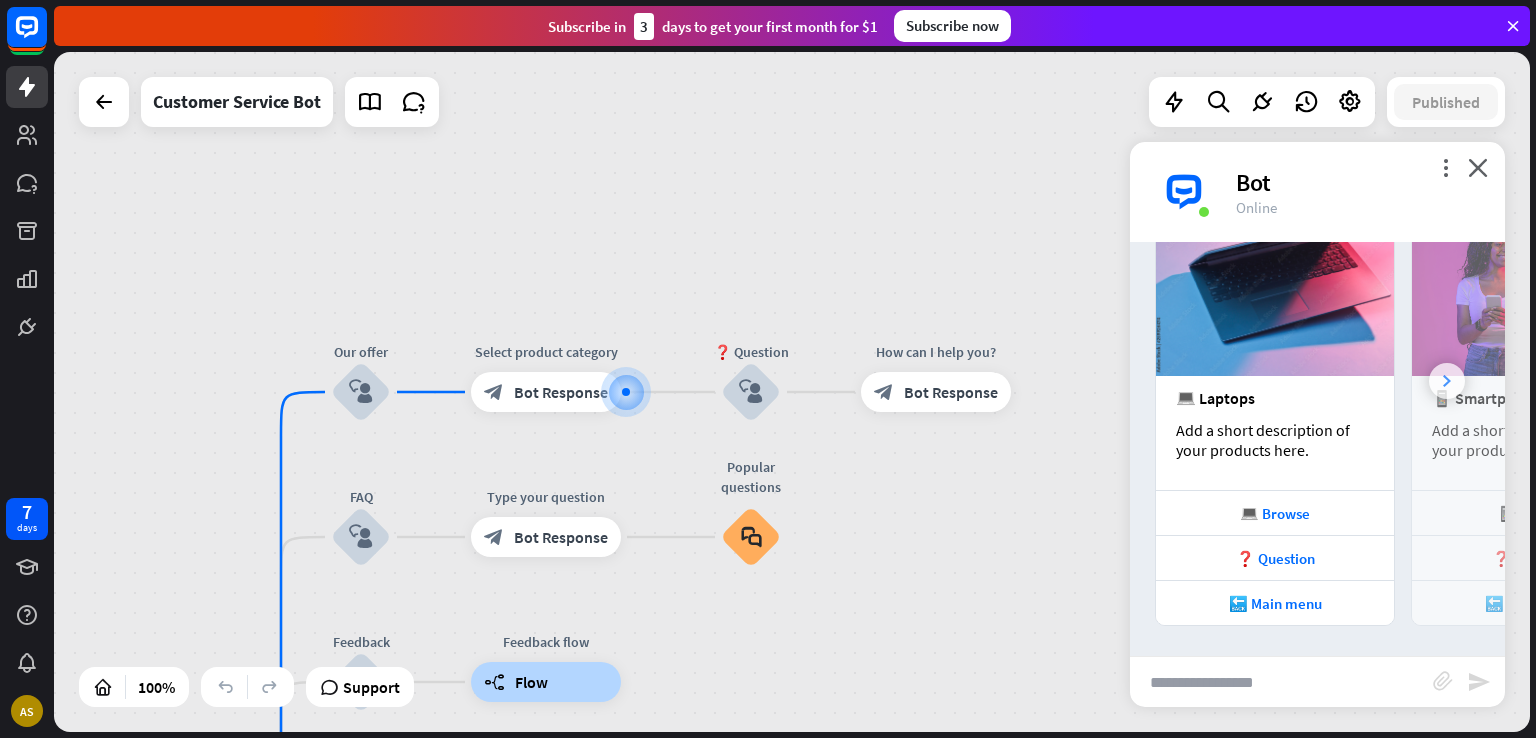click at bounding box center [1447, 381] 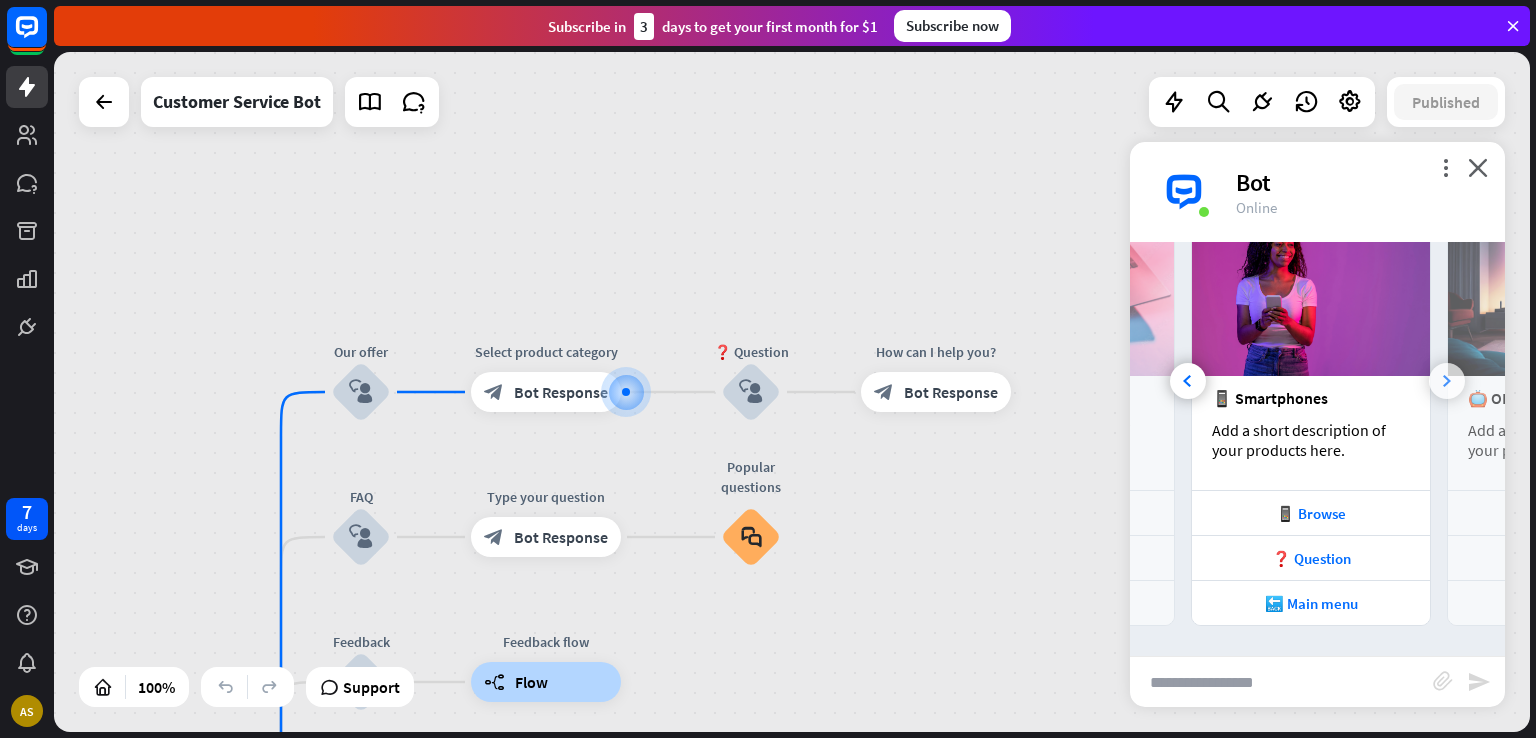 click at bounding box center (1447, 381) 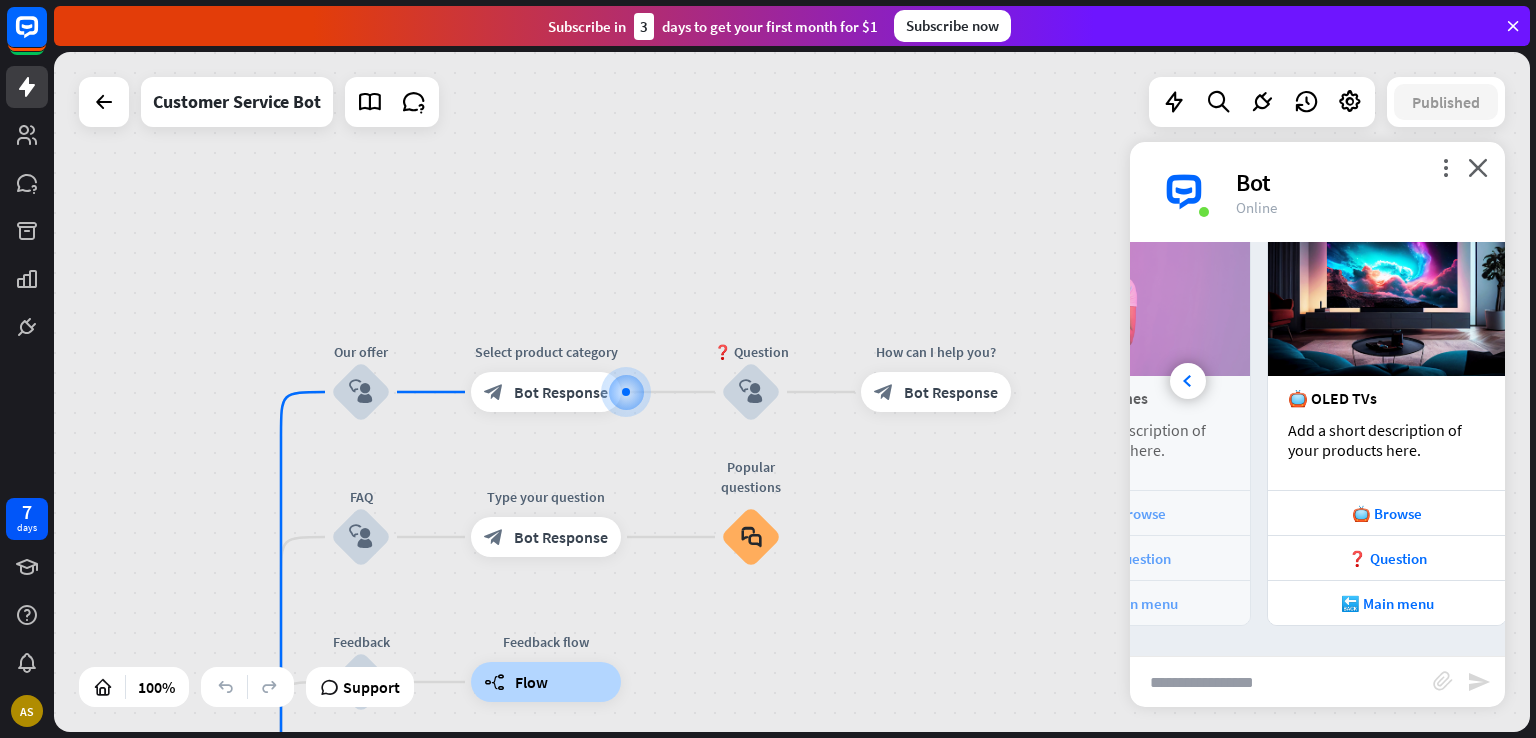 scroll, scrollTop: 0, scrollLeft: 442, axis: horizontal 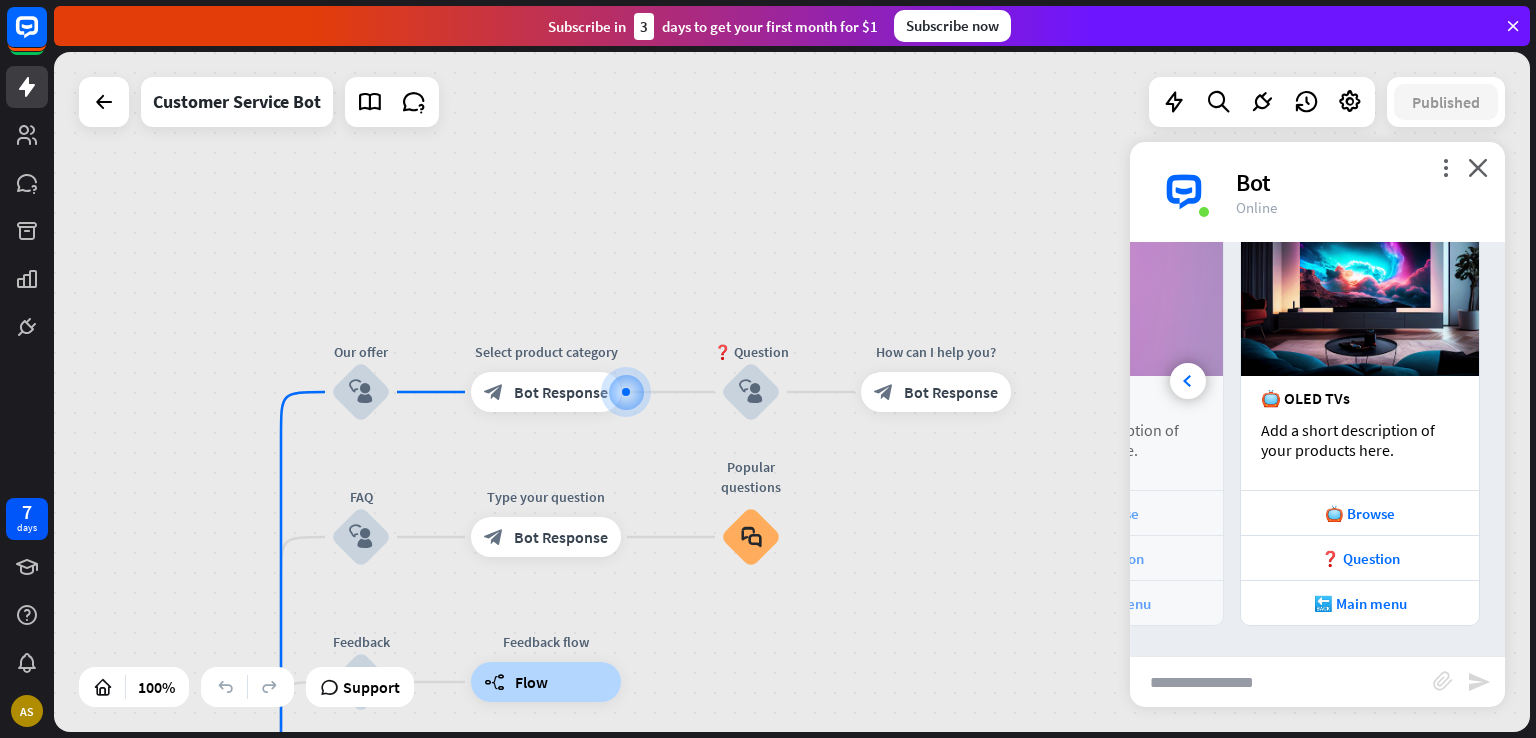 click on "📺 OLED TVs   Add a short description of your products here." at bounding box center (1360, 433) 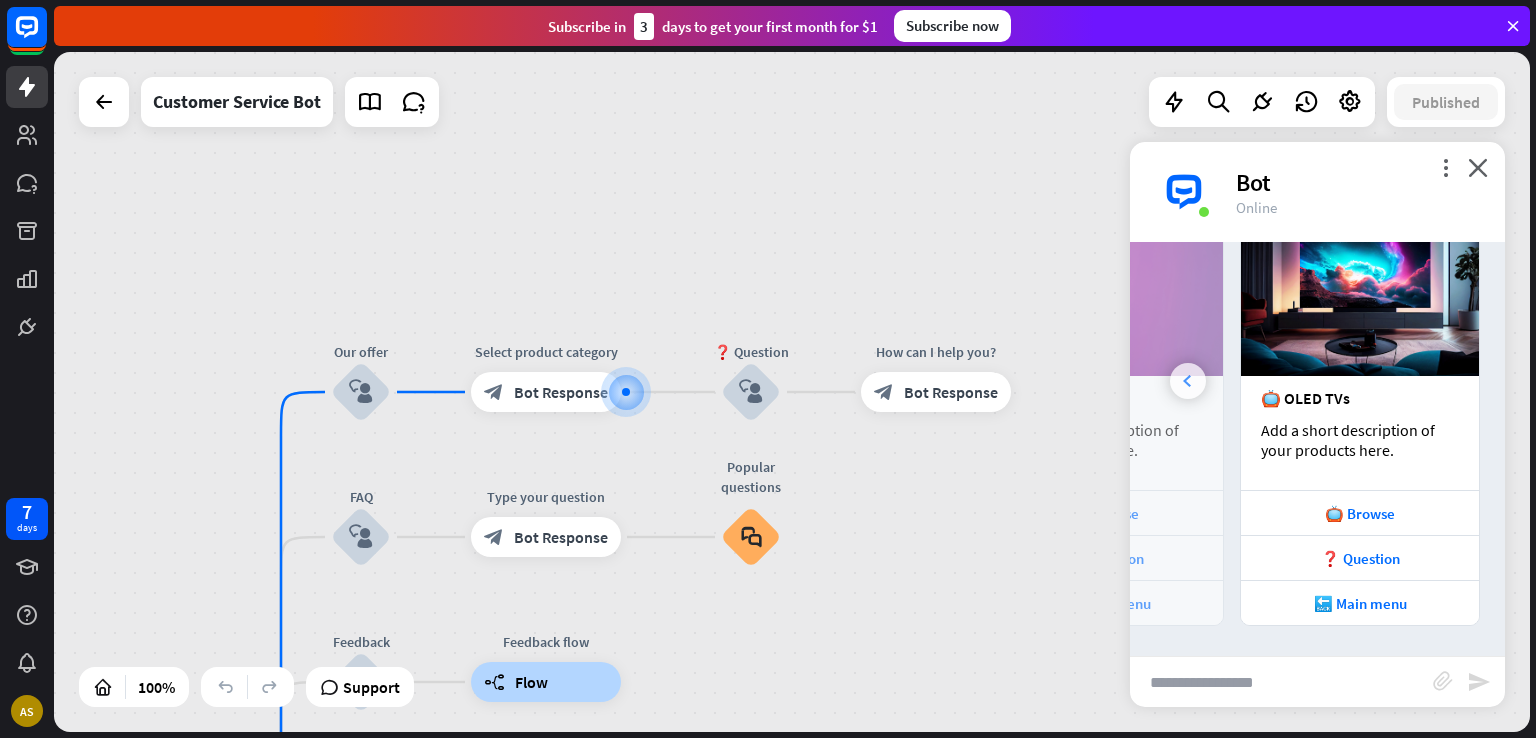 click at bounding box center [1188, 381] 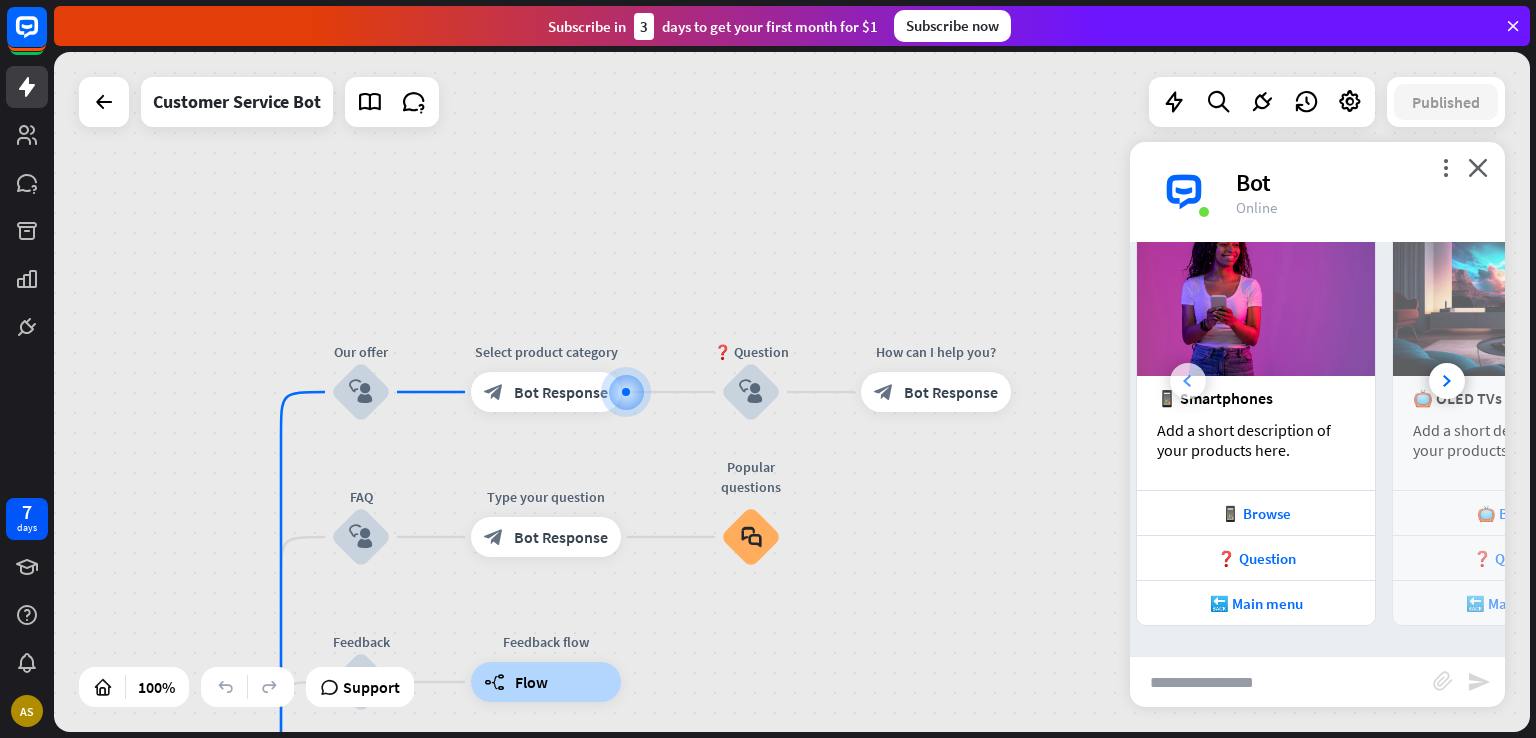 click 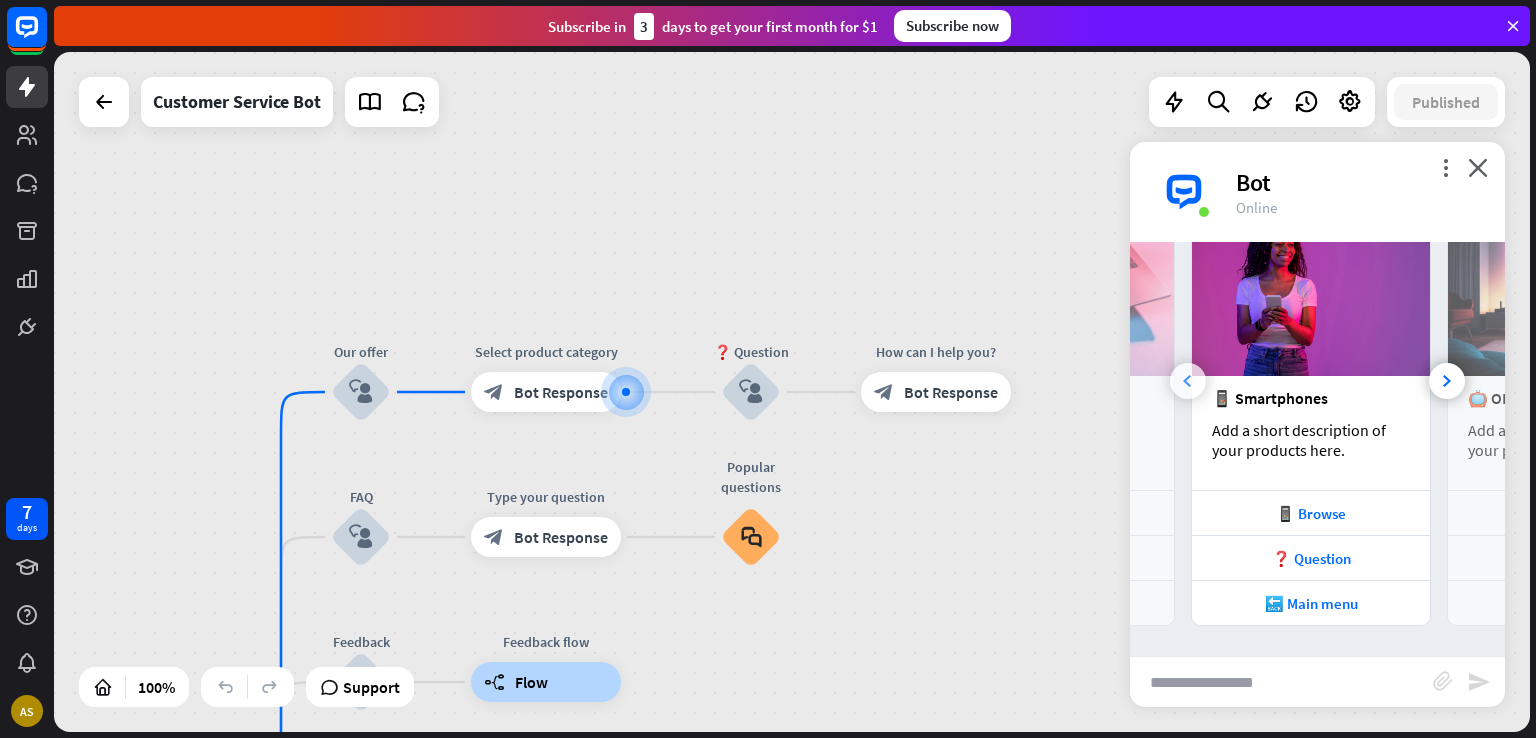 scroll, scrollTop: 0, scrollLeft: 64, axis: horizontal 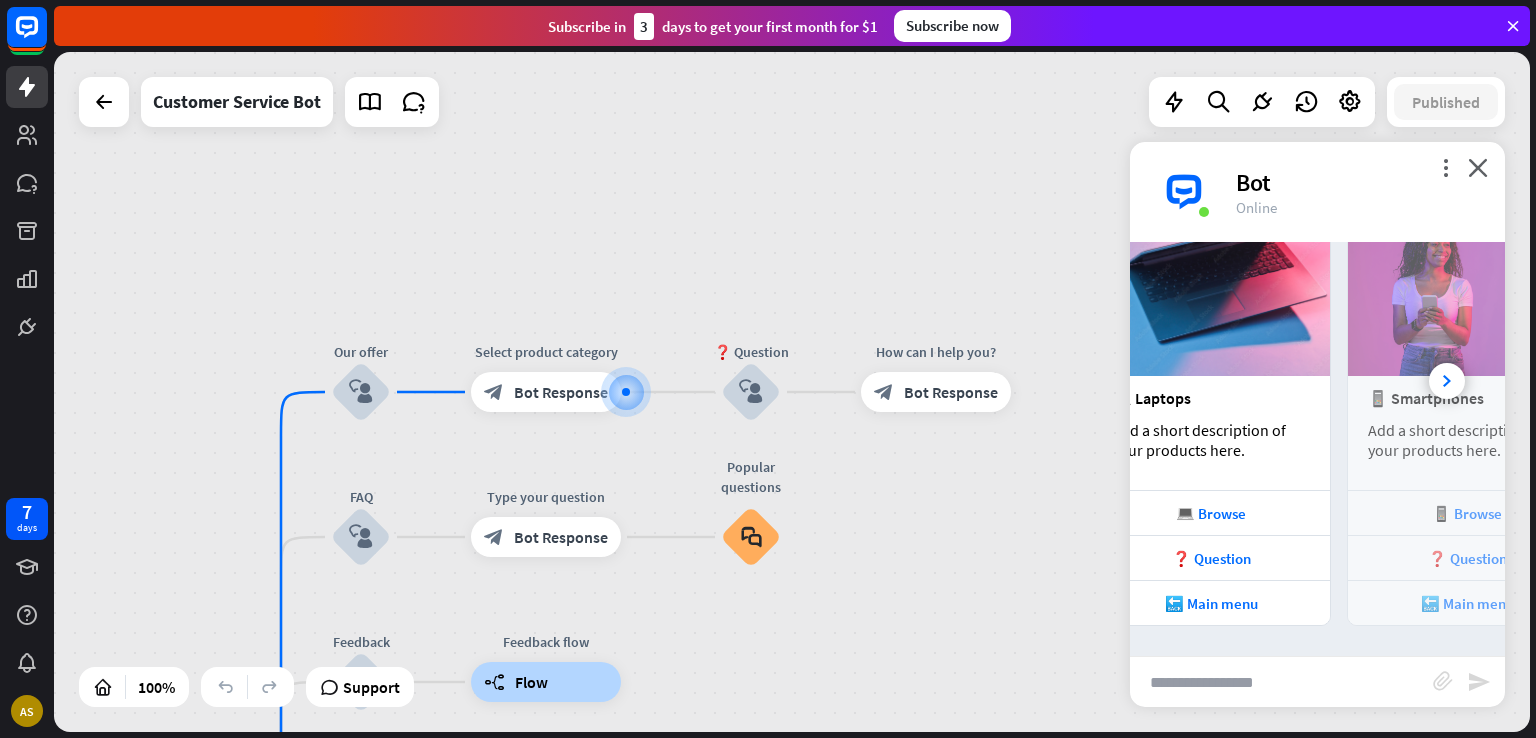 click on "💻 Laptops   Add a short description of your products here." at bounding box center [1211, 433] 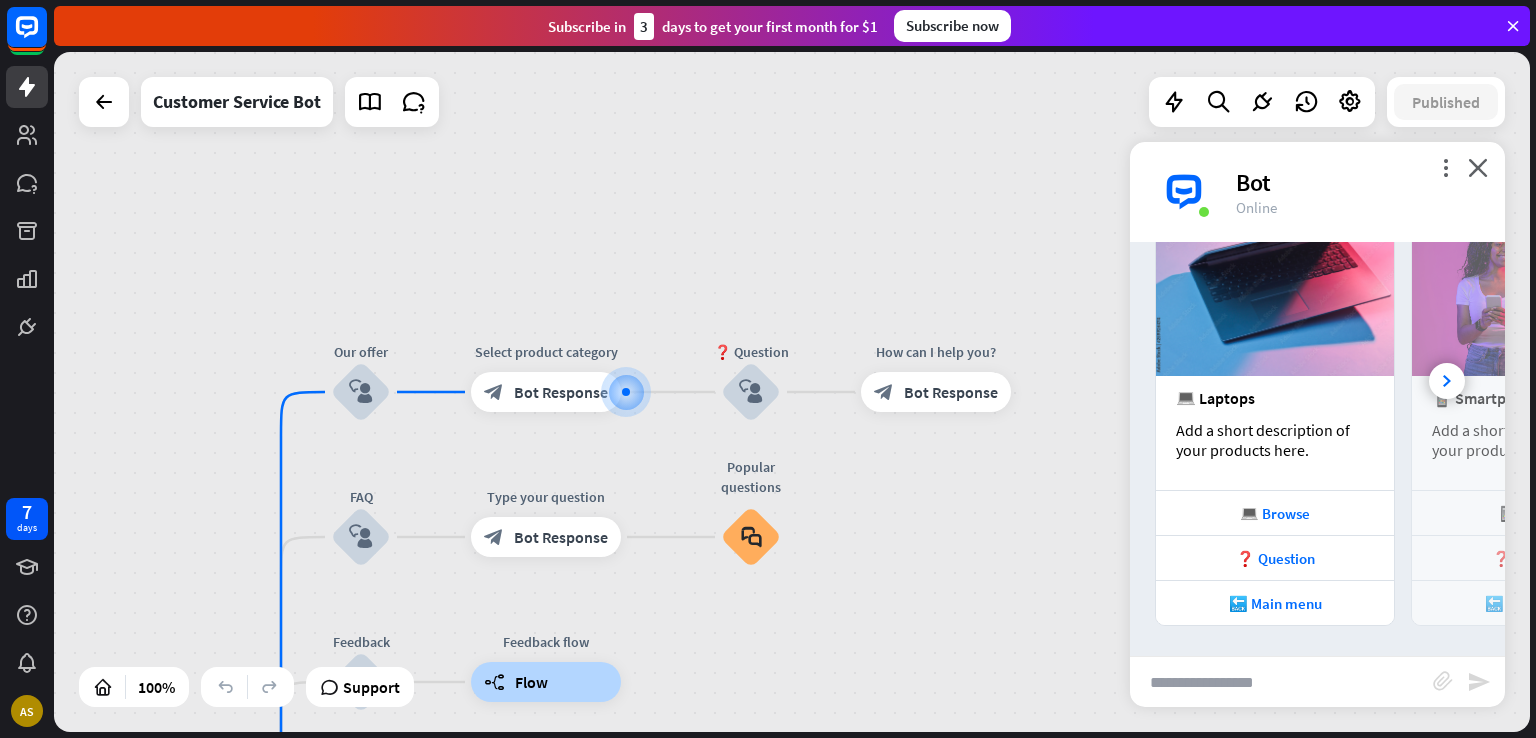 click on "💻 Laptops   Add a short description of your products here." at bounding box center (1275, 433) 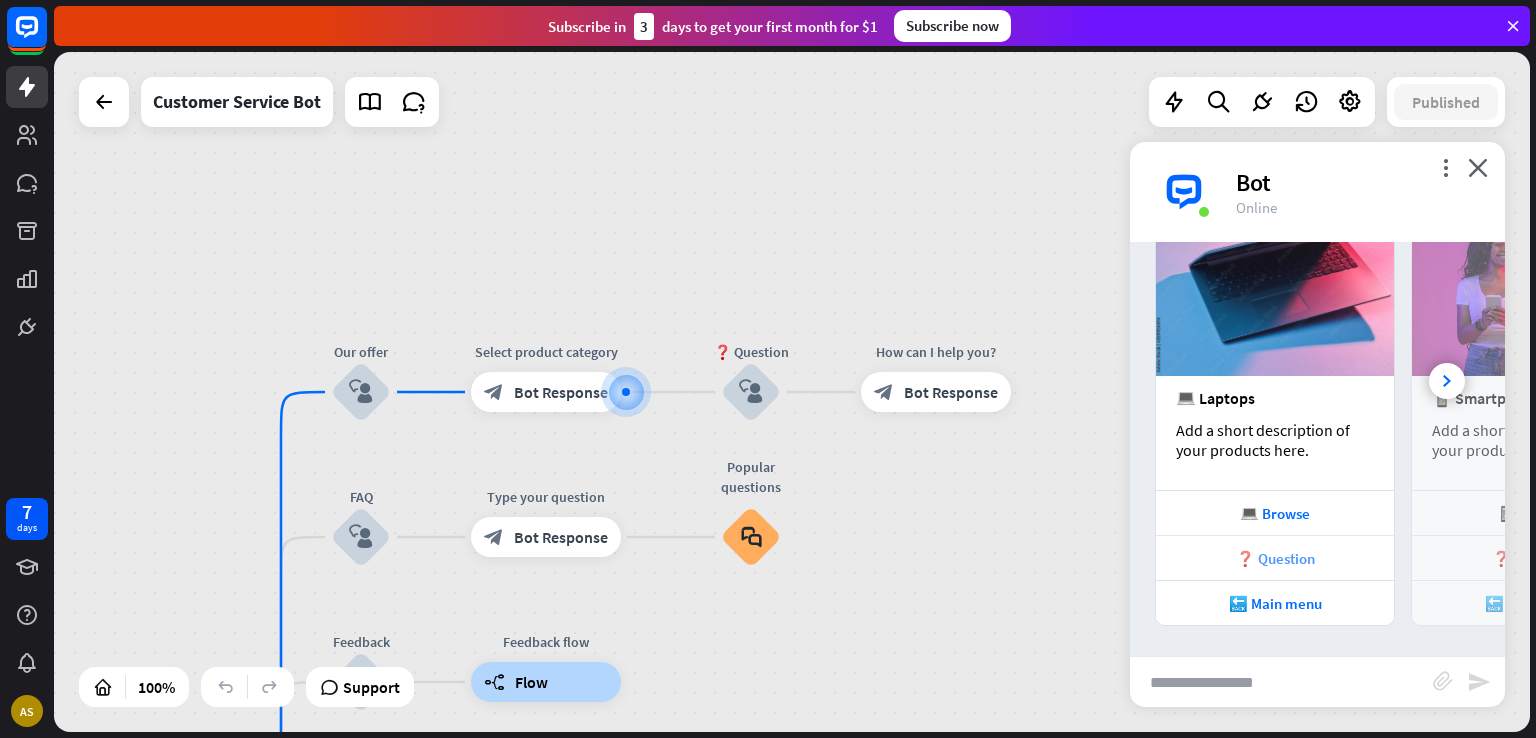 click on "❓ Question" at bounding box center [1275, 558] 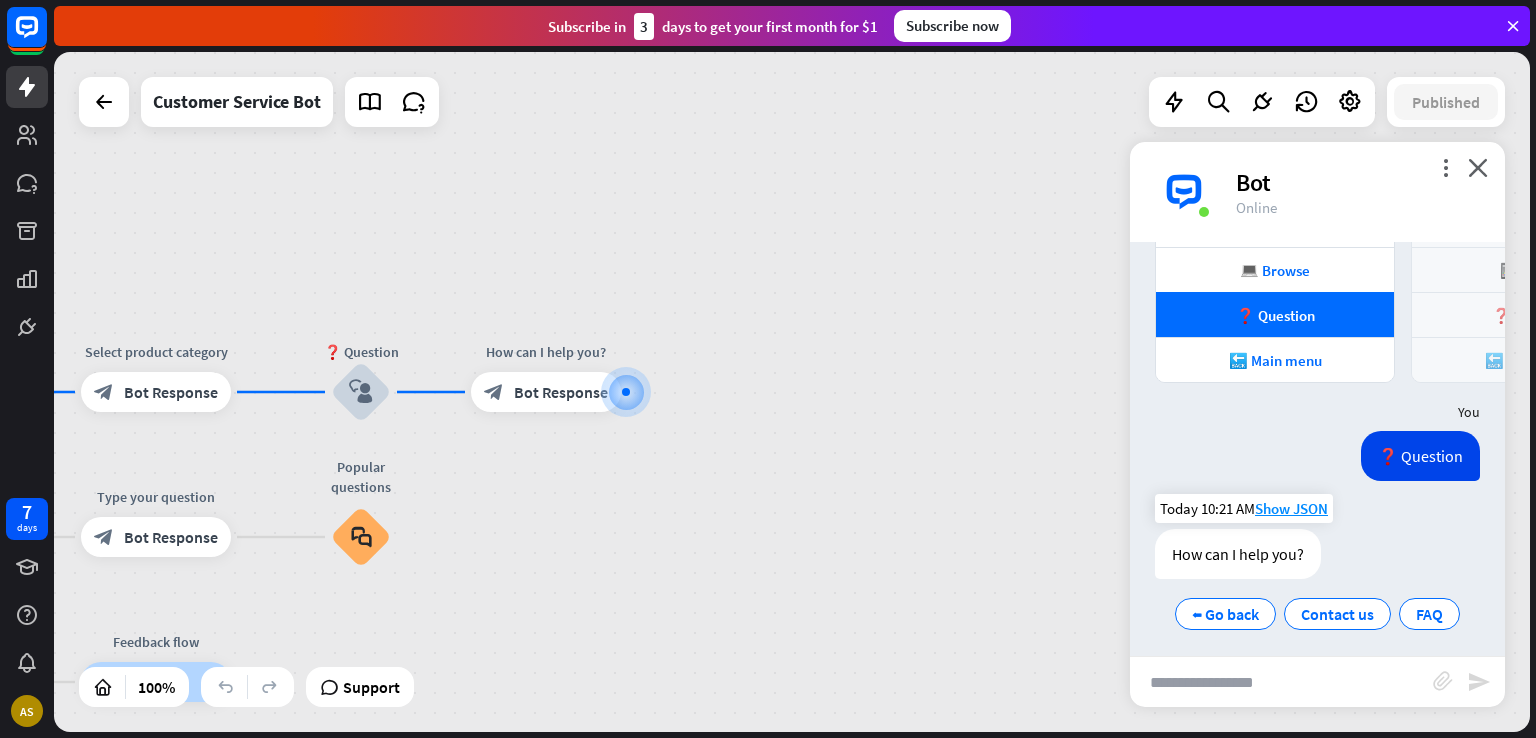 scroll, scrollTop: 602, scrollLeft: 0, axis: vertical 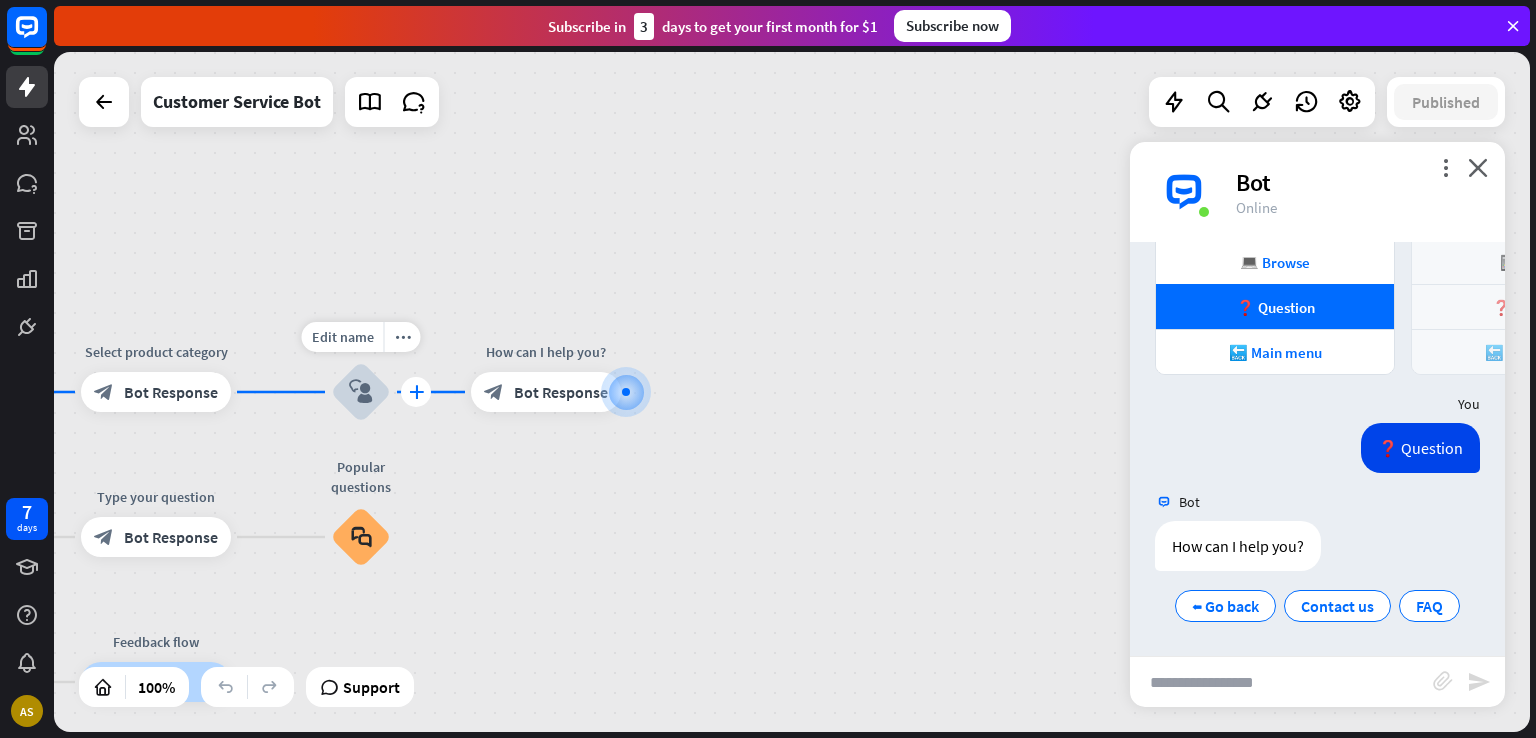click on "plus" at bounding box center [416, 392] 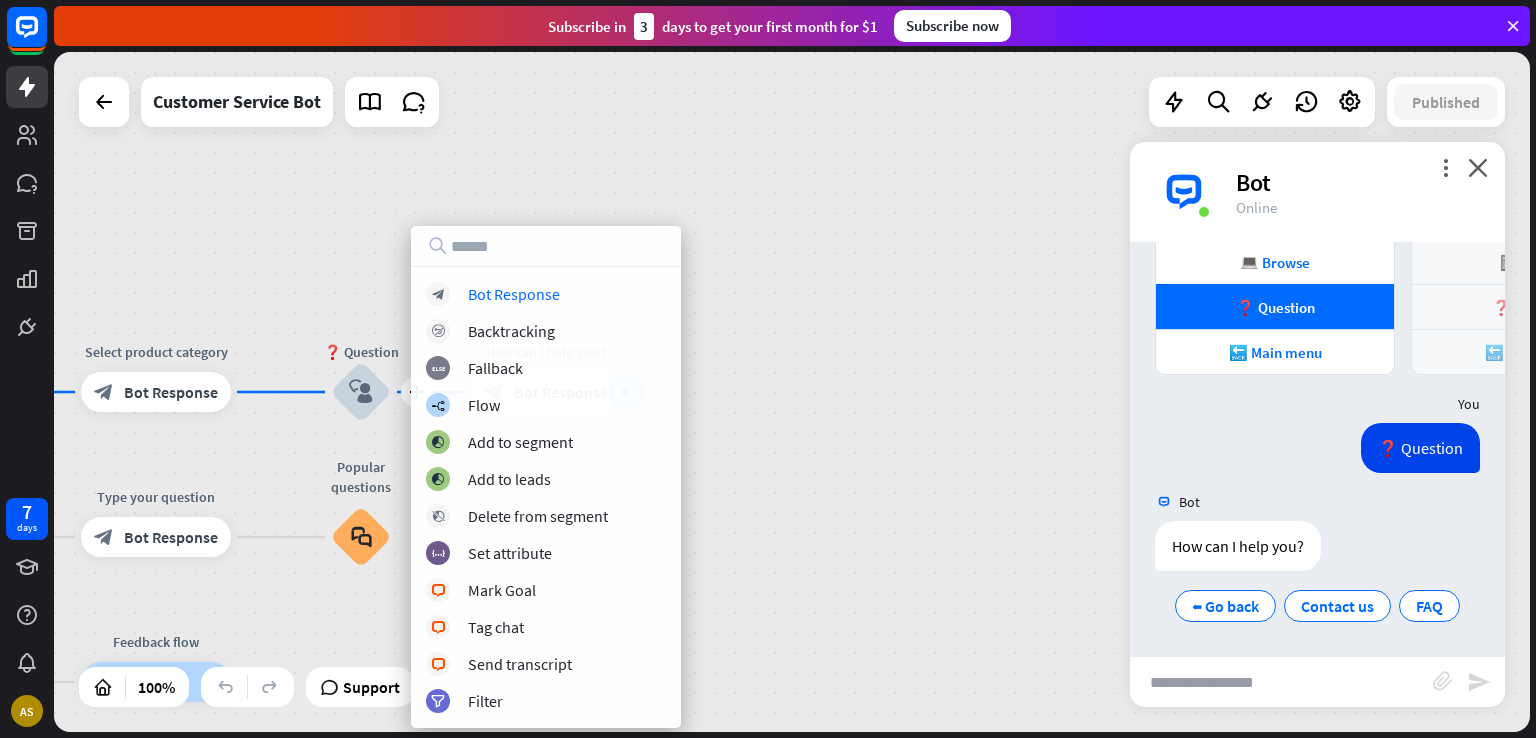 click on "home_2   Start point                 Welcome message   block_bot_response   Bot Response                 🔙 Main menu   block_bot_response   Bot Response                 Our offer   block_user_input                 Select product category   block_bot_response   Bot Response               plus   ❓ Question   block_user_input                 How can I help you?   block_bot_response   Bot Response                     FAQ   block_user_input                 Type your question   block_bot_response   Bot Response                 Popular questions   block_faq                 Feedback   block_user_input                 Feedback flow   builder_tree   Flow                 Newsletter   block_user_input                 Newsletter flow   builder_tree   Flow                 Contact us   block_user_input                 Contact info   block_bot_response   Bot Response                 👋 Small talk   block_user_input                 Go to Main menu   block_goto   Go to step                 Main menu" at bounding box center [792, 392] 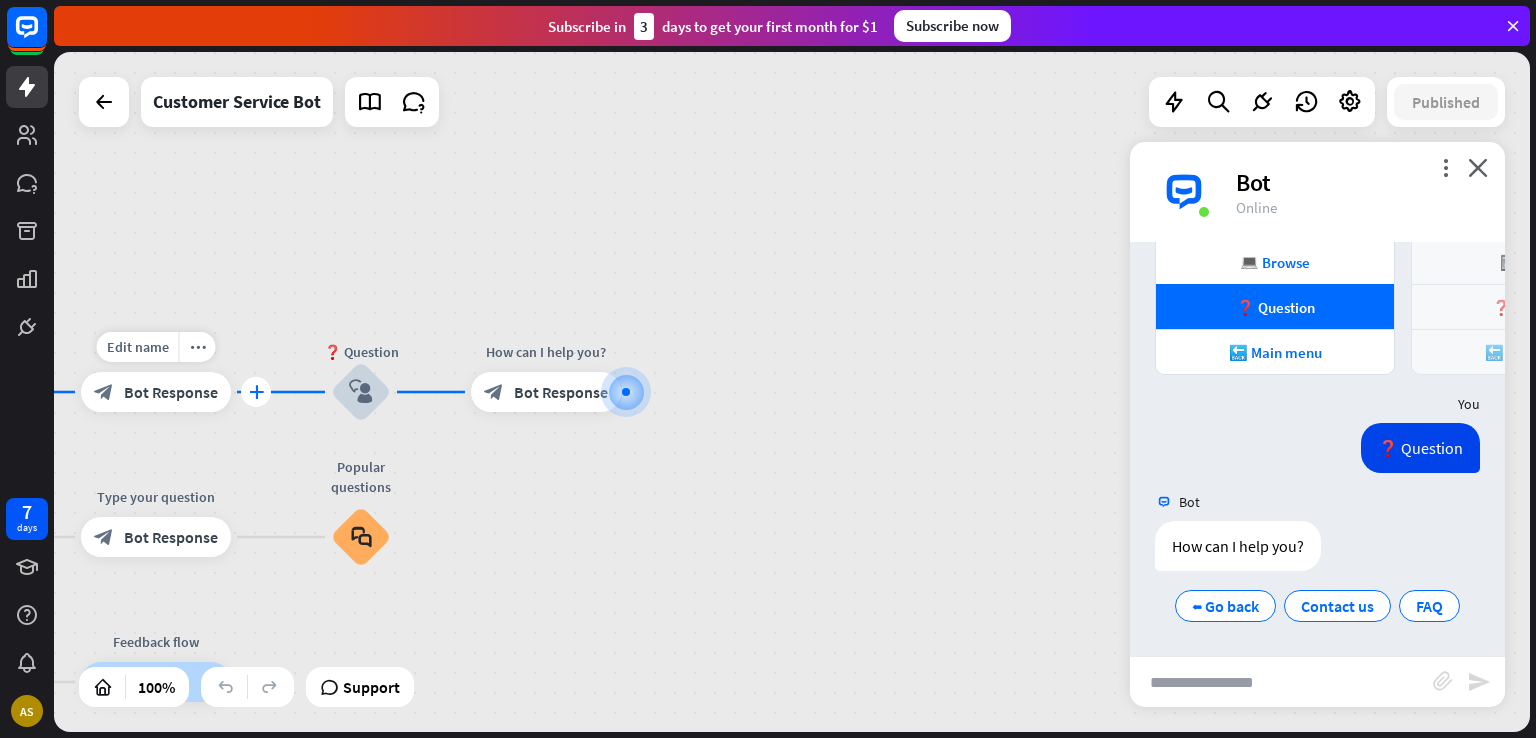 click on "plus" at bounding box center (256, 392) 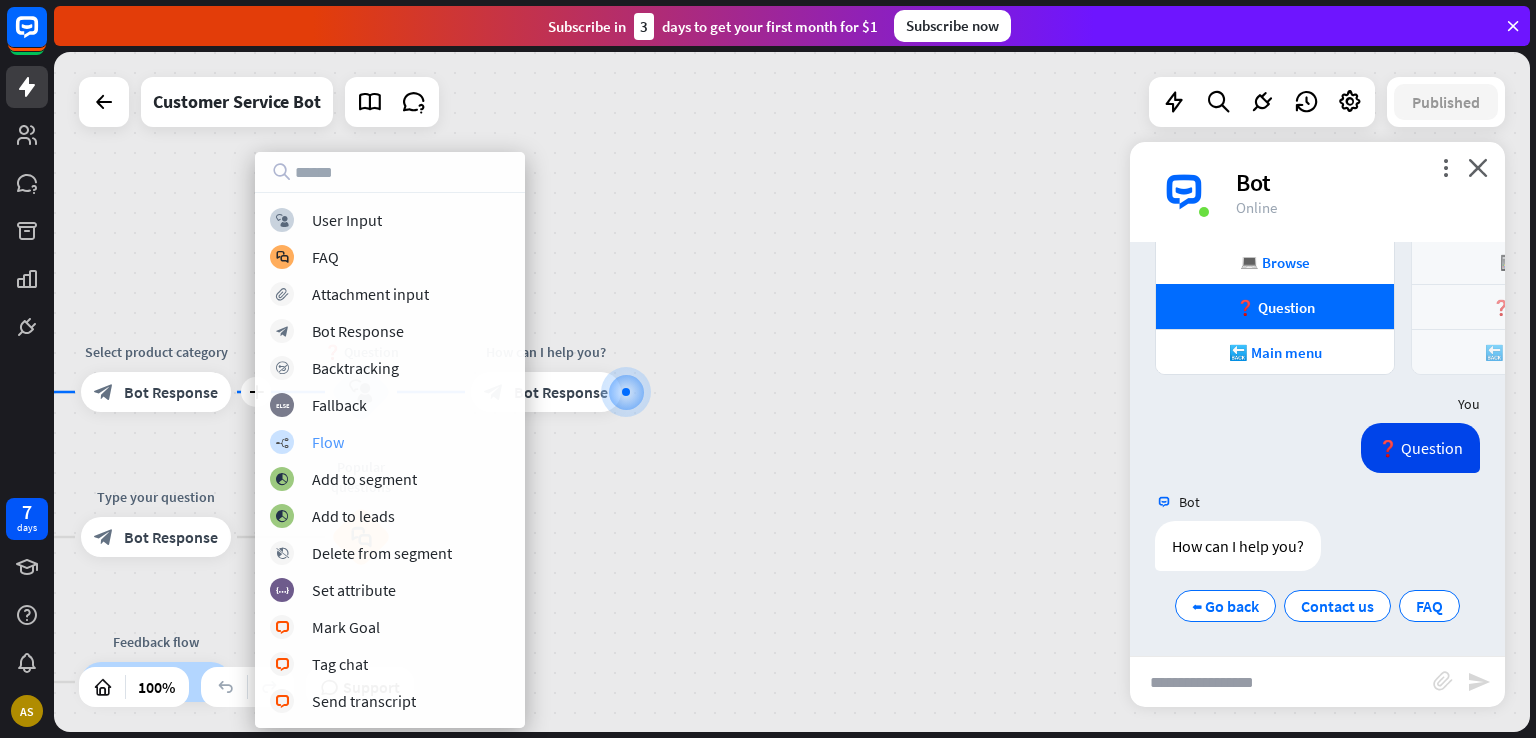 click on "builder_tree
Flow" at bounding box center (390, 442) 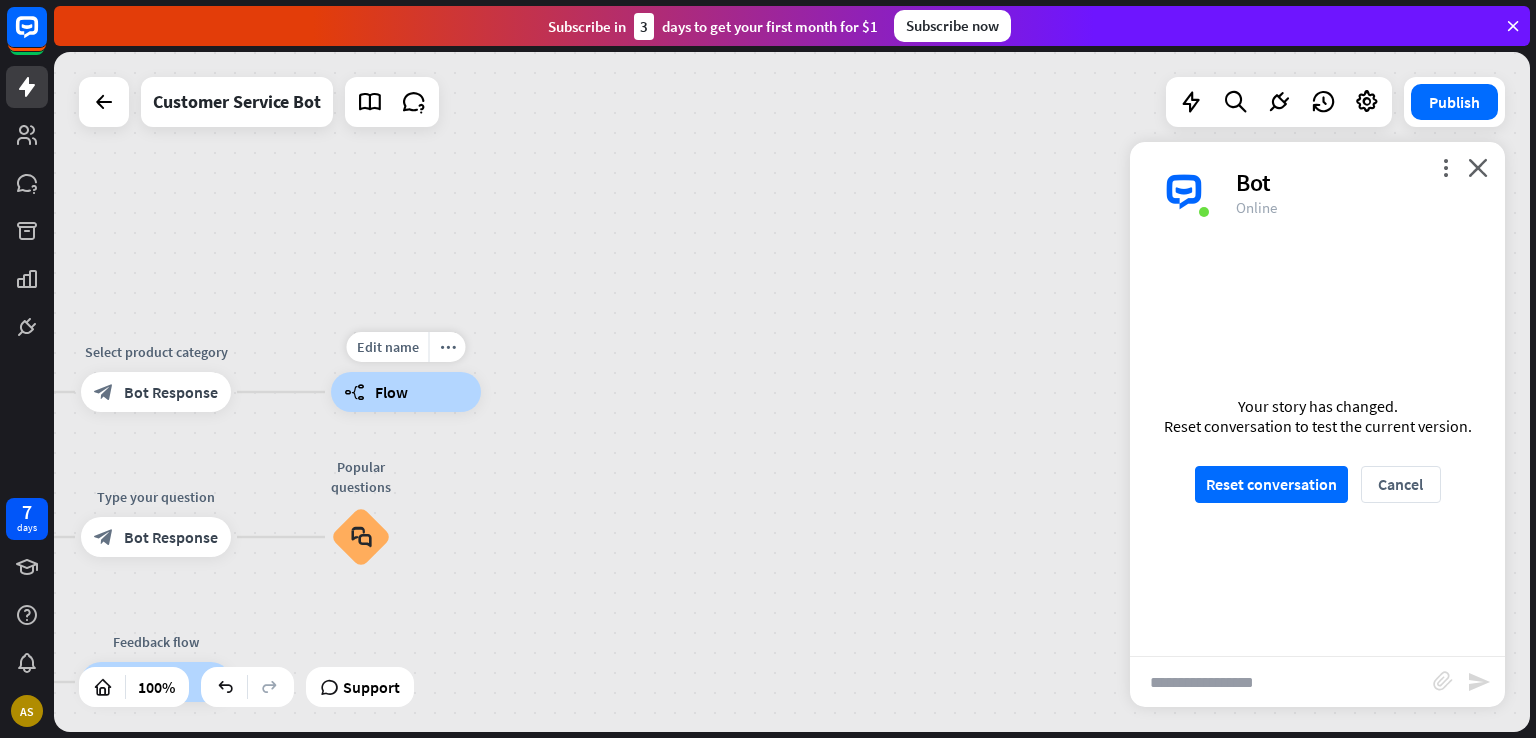 click on "builder_tree   Flow" at bounding box center (406, 392) 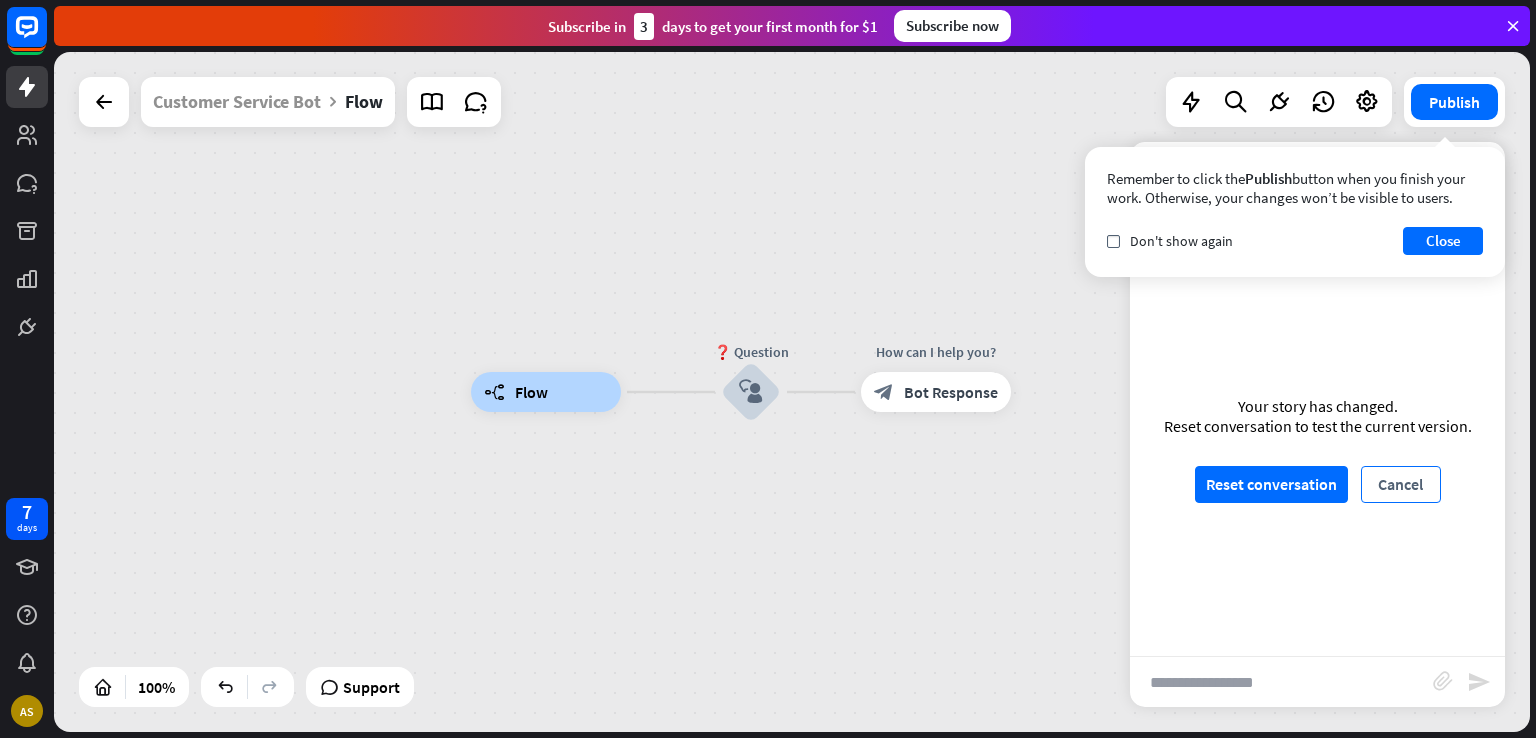 click on "Cancel" at bounding box center (1401, 484) 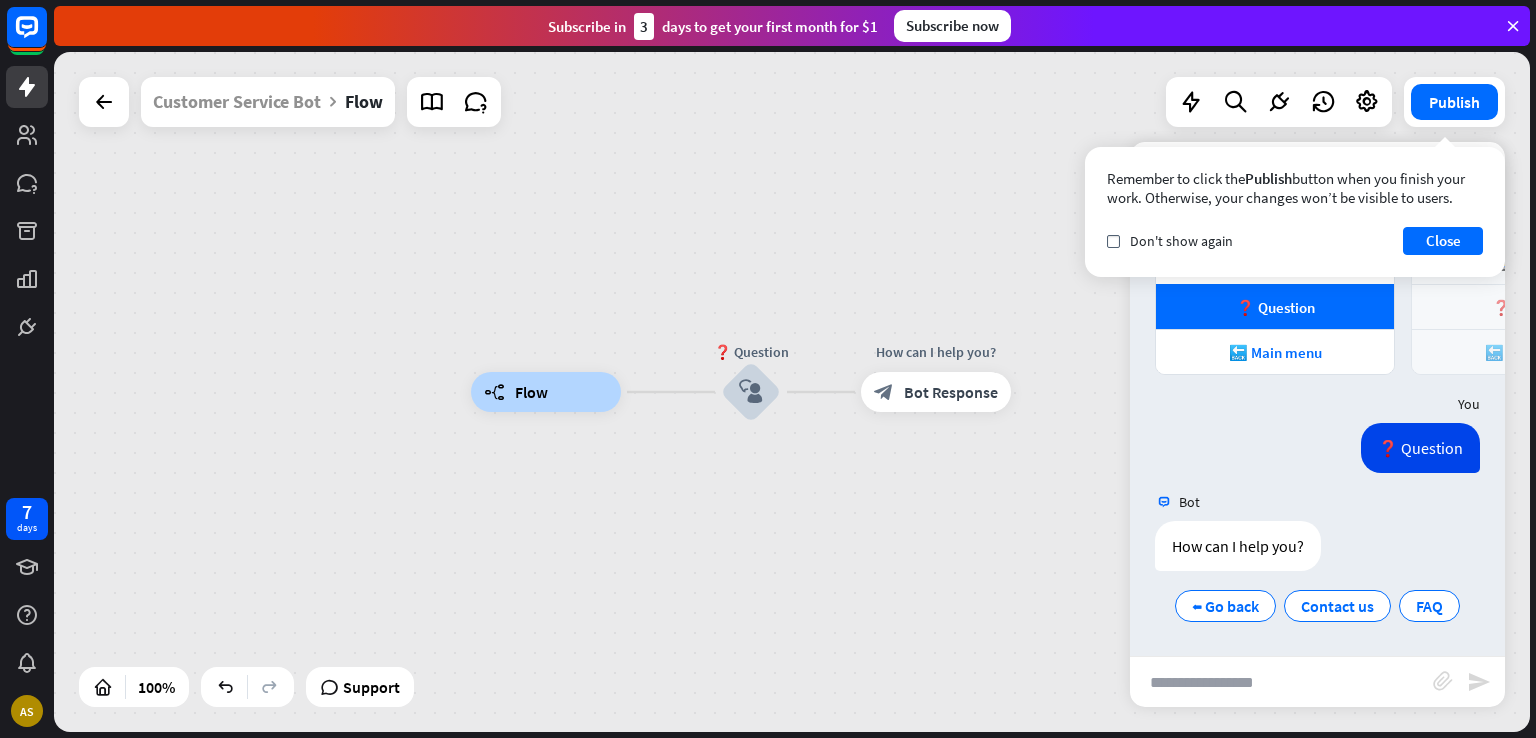 drag, startPoint x: 858, startPoint y: 256, endPoint x: 934, endPoint y: 305, distance: 90.426765 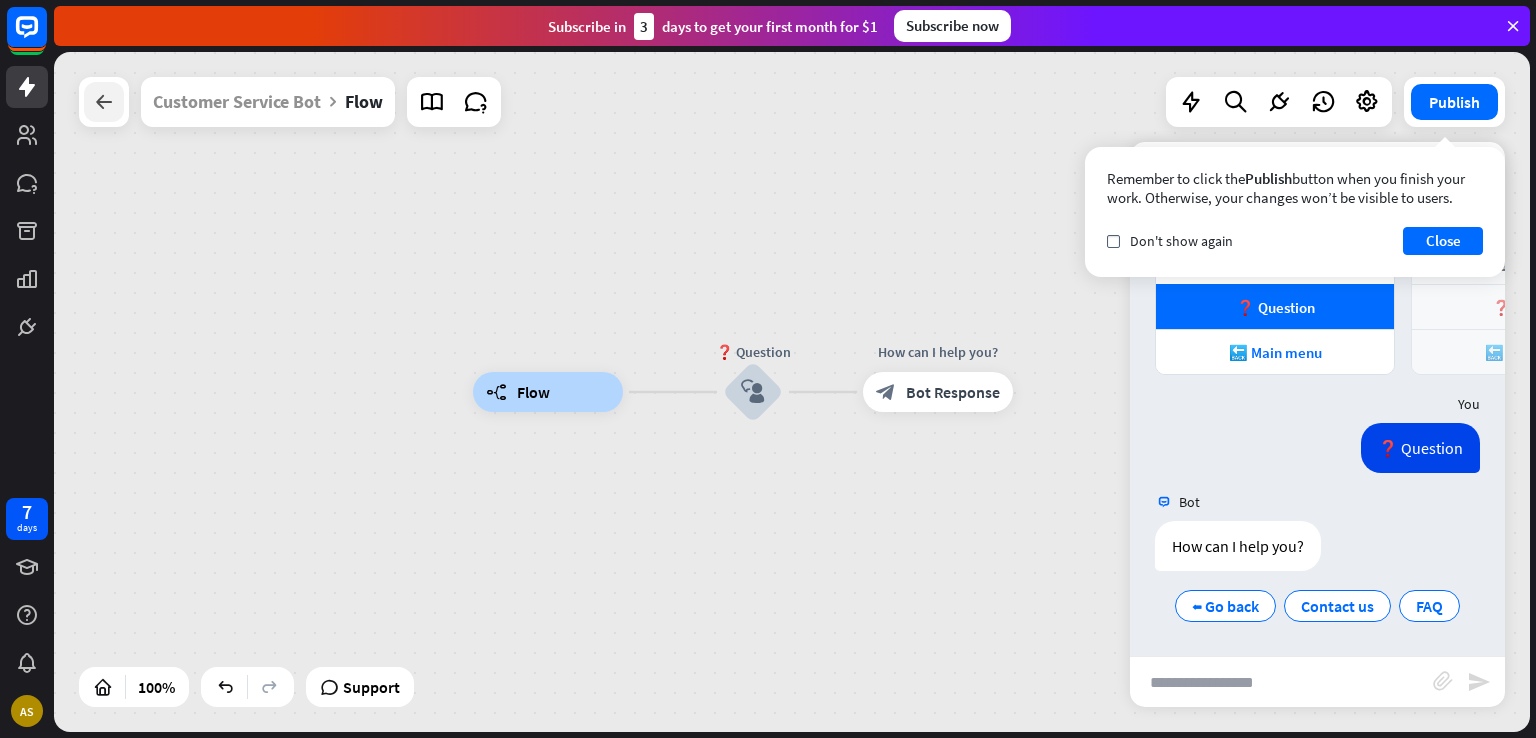 click at bounding box center [104, 102] 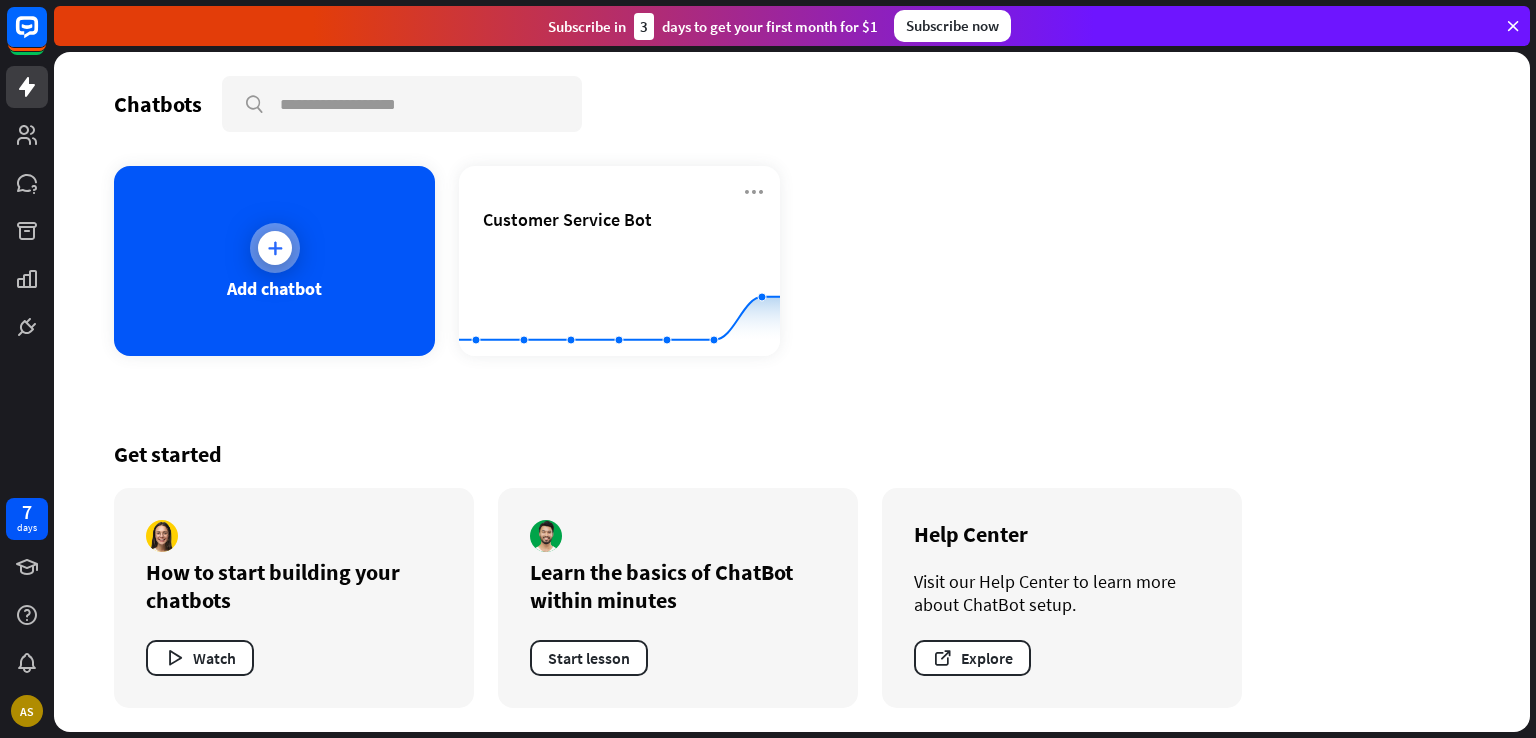 click on "Add chatbot" at bounding box center [274, 261] 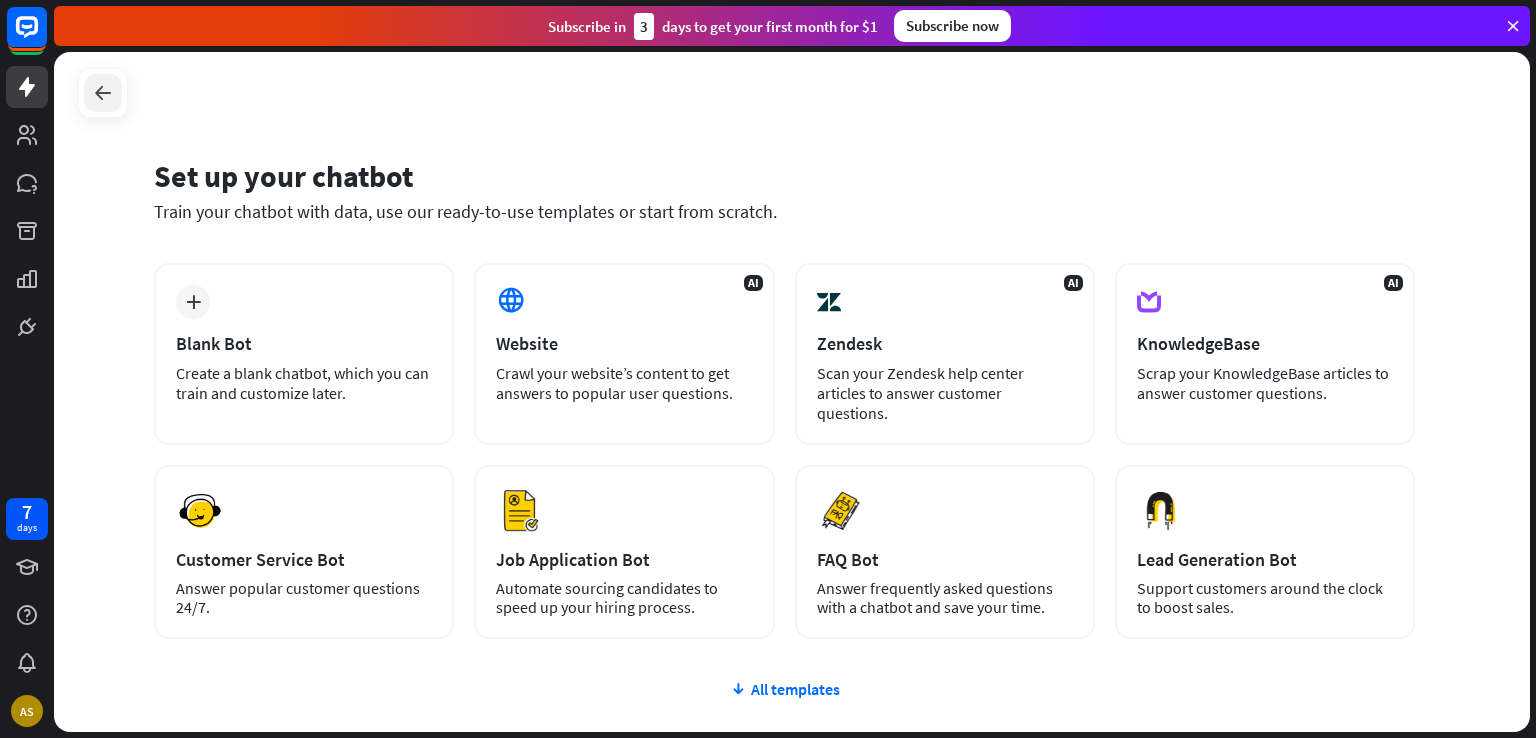 click at bounding box center [103, 93] 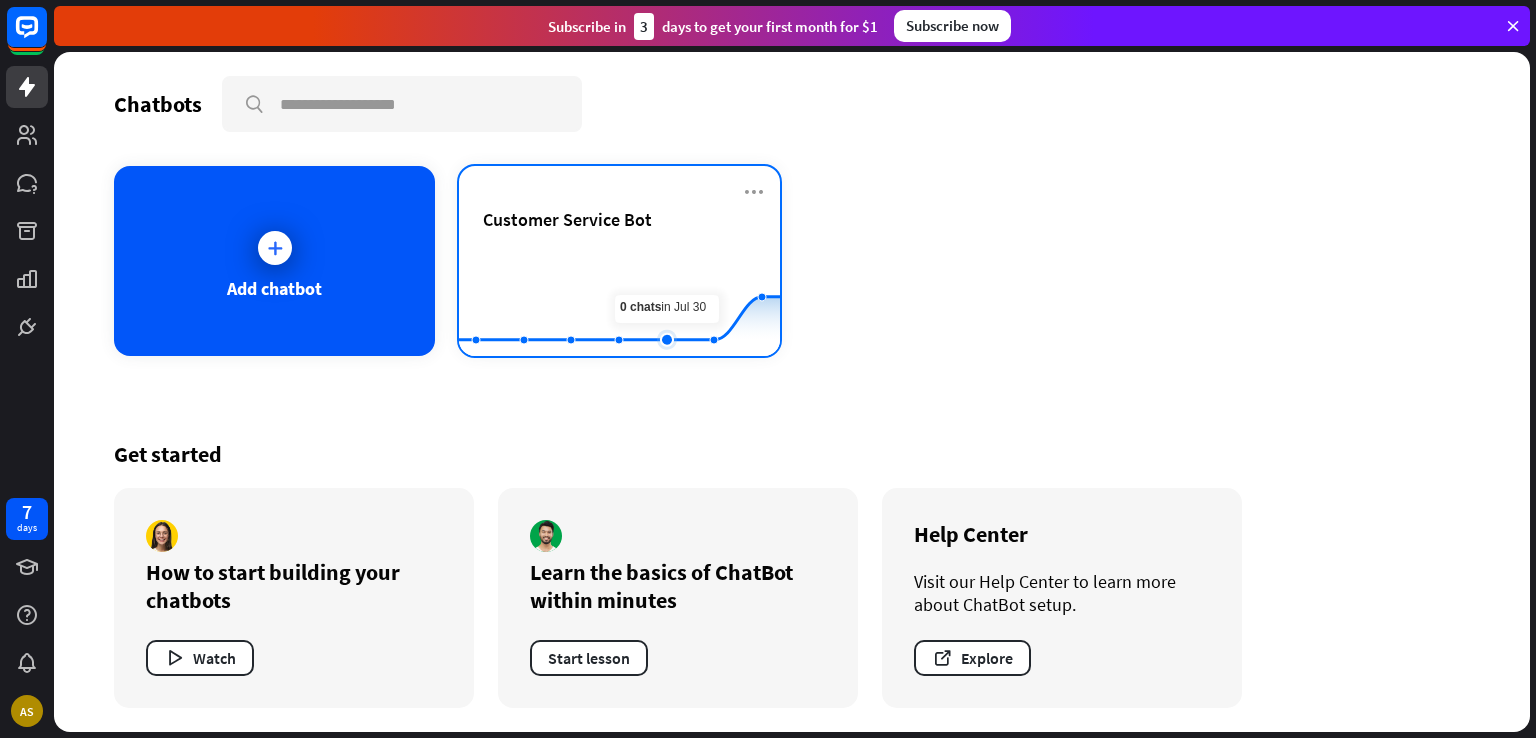 click 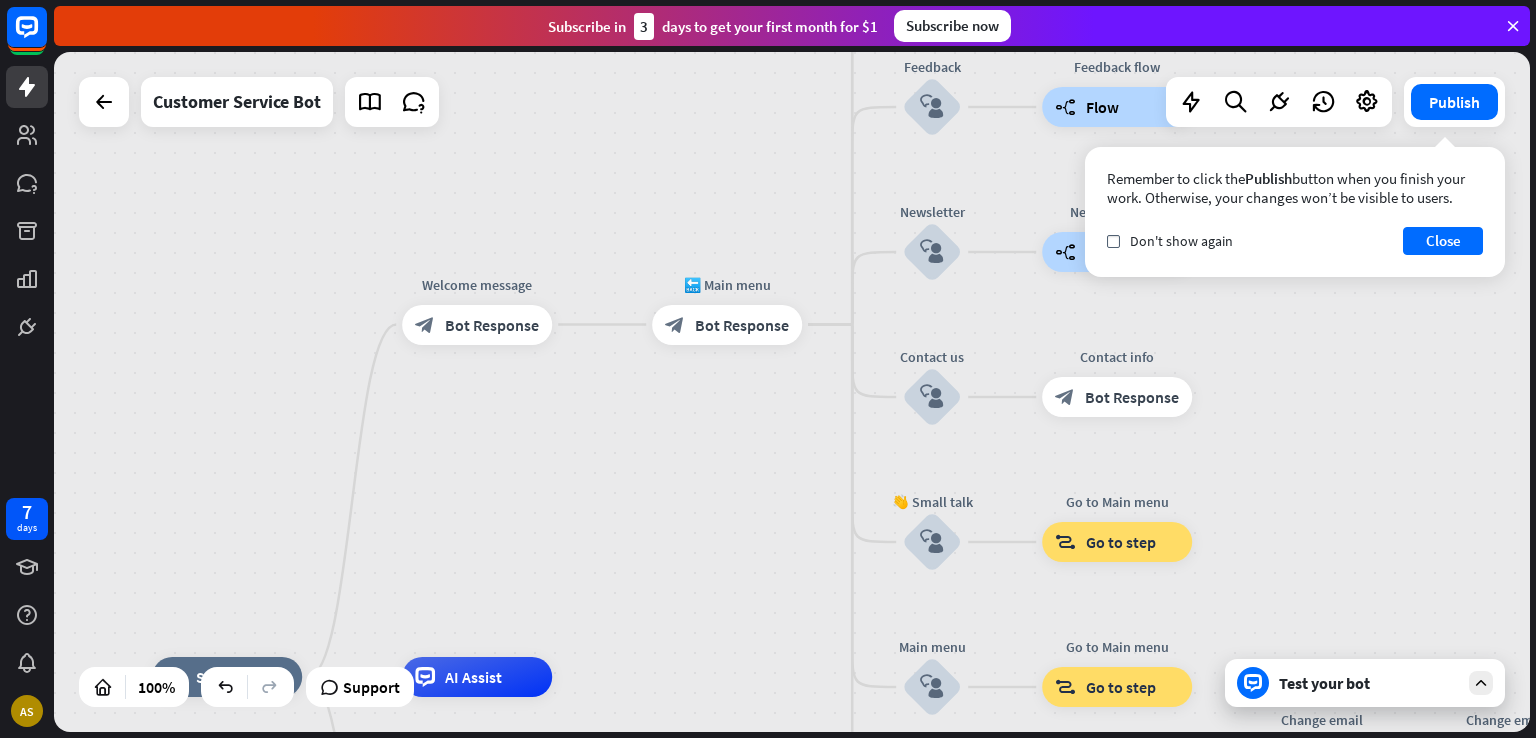 drag, startPoint x: 816, startPoint y: 340, endPoint x: 619, endPoint y: 625, distance: 346.45923 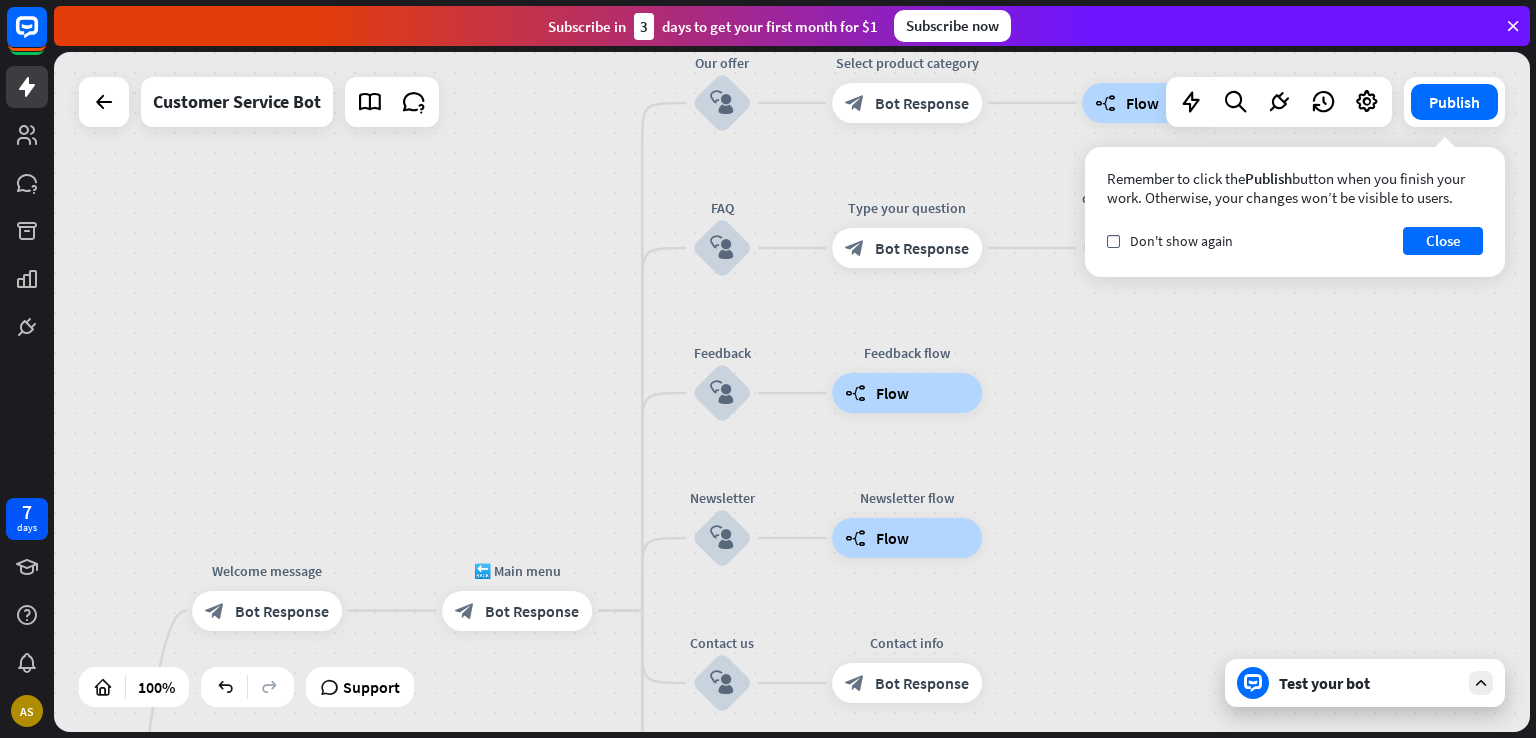 drag, startPoint x: 1350, startPoint y: 371, endPoint x: 1136, endPoint y: 656, distance: 356.40005 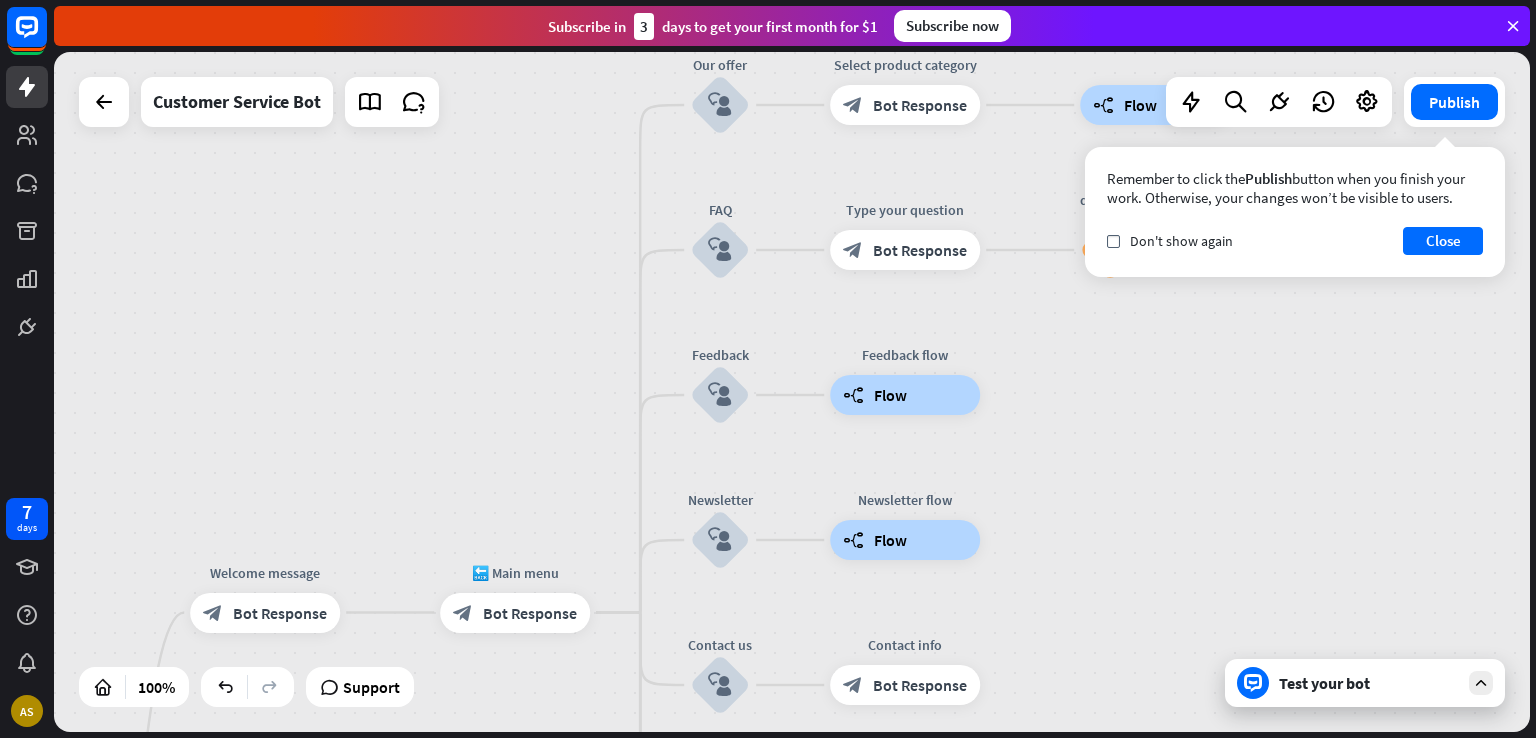 drag, startPoint x: 1093, startPoint y: 437, endPoint x: 1040, endPoint y: 637, distance: 206.90337 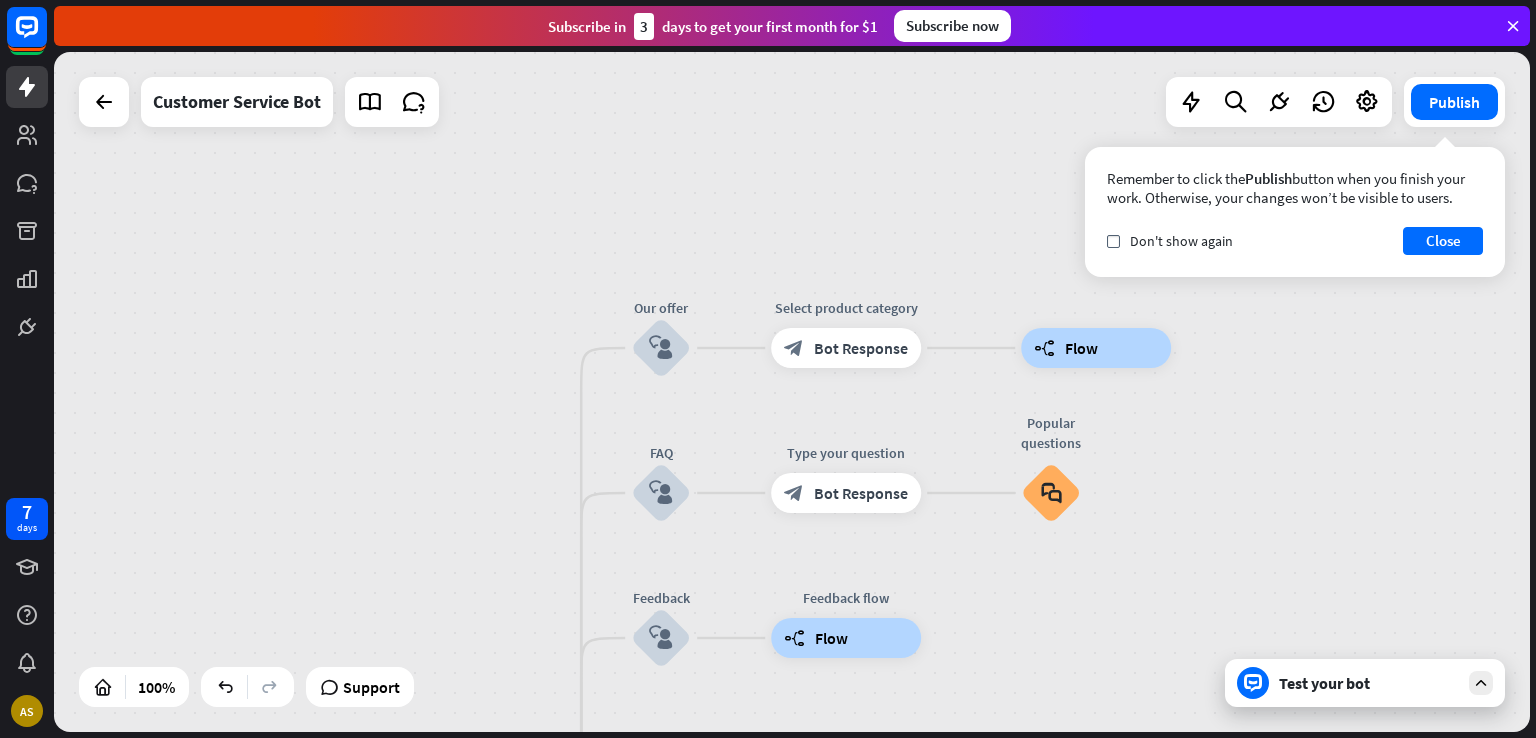 click on "home_2   Start point                 Welcome message   block_bot_response   Bot Response                 🔙 Main menu   block_bot_response   Bot Response                 Our offer   block_user_input                 Select product category   block_bot_response   Bot Response                   builder_tree   Flow                 FAQ   block_user_input                 Type your question   block_bot_response   Bot Response                 Popular questions   block_faq                 Feedback   block_user_input                 Feedback flow   builder_tree   Flow                 Newsletter   block_user_input                 Newsletter flow   builder_tree   Flow                 Contact us   block_user_input                 Contact info   block_bot_response   Bot Response                 👋 Small talk   block_user_input                 Go to Main menu   block_goto   Go to step                 Main menu   block_user_input                 Go to Main menu   block_goto   Go to step" at bounding box center [792, 392] 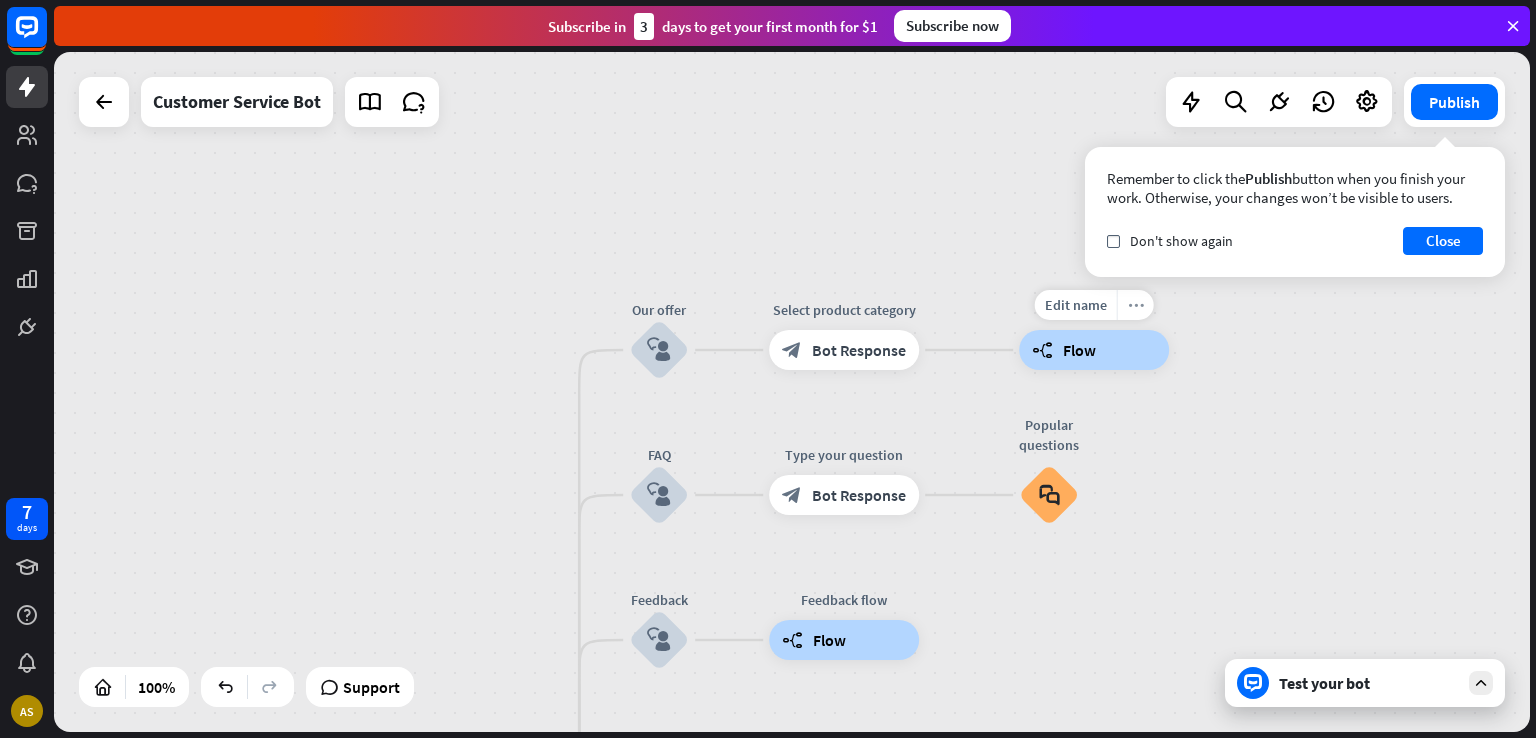 click on "more_horiz" at bounding box center [1136, 305] 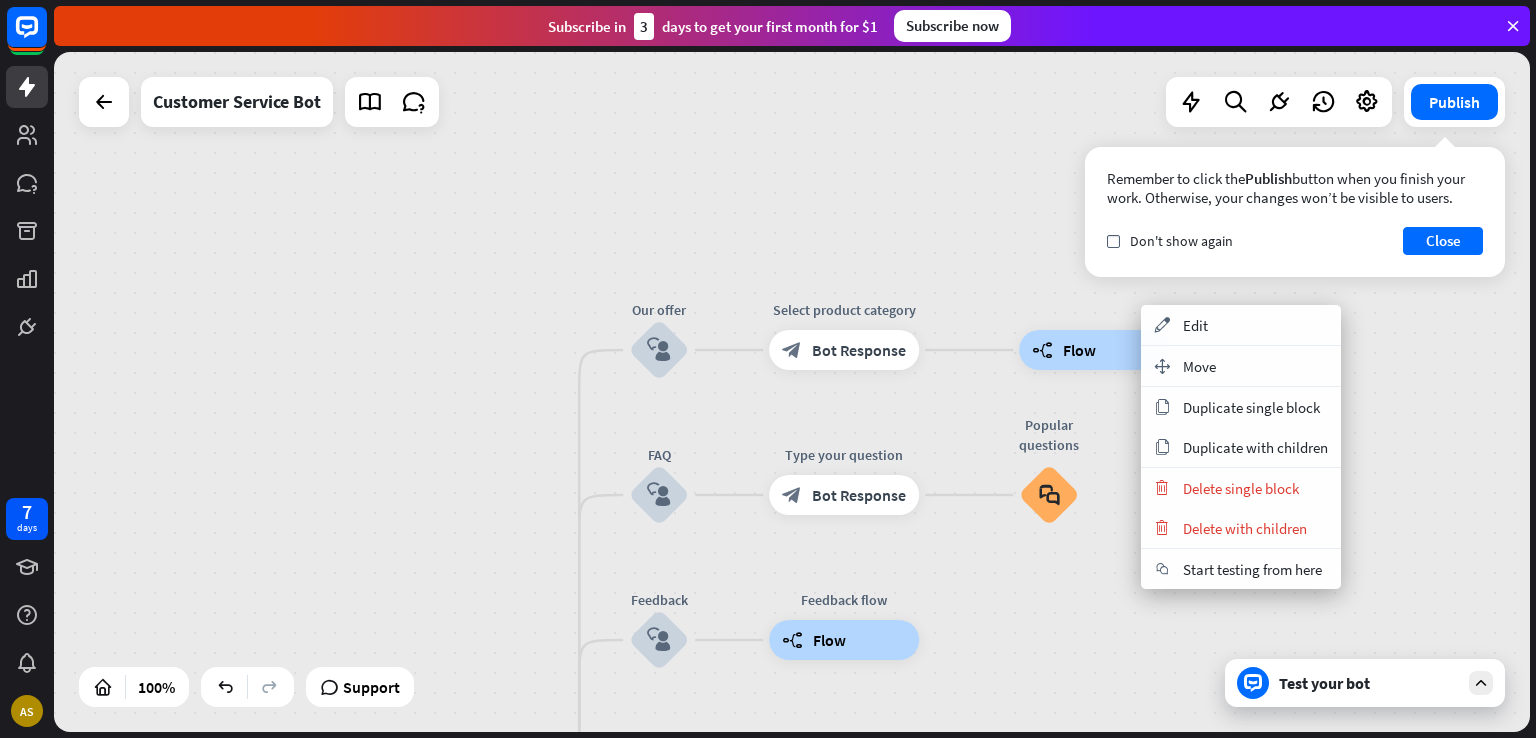 drag, startPoint x: 965, startPoint y: 195, endPoint x: 908, endPoint y: 238, distance: 71.40028 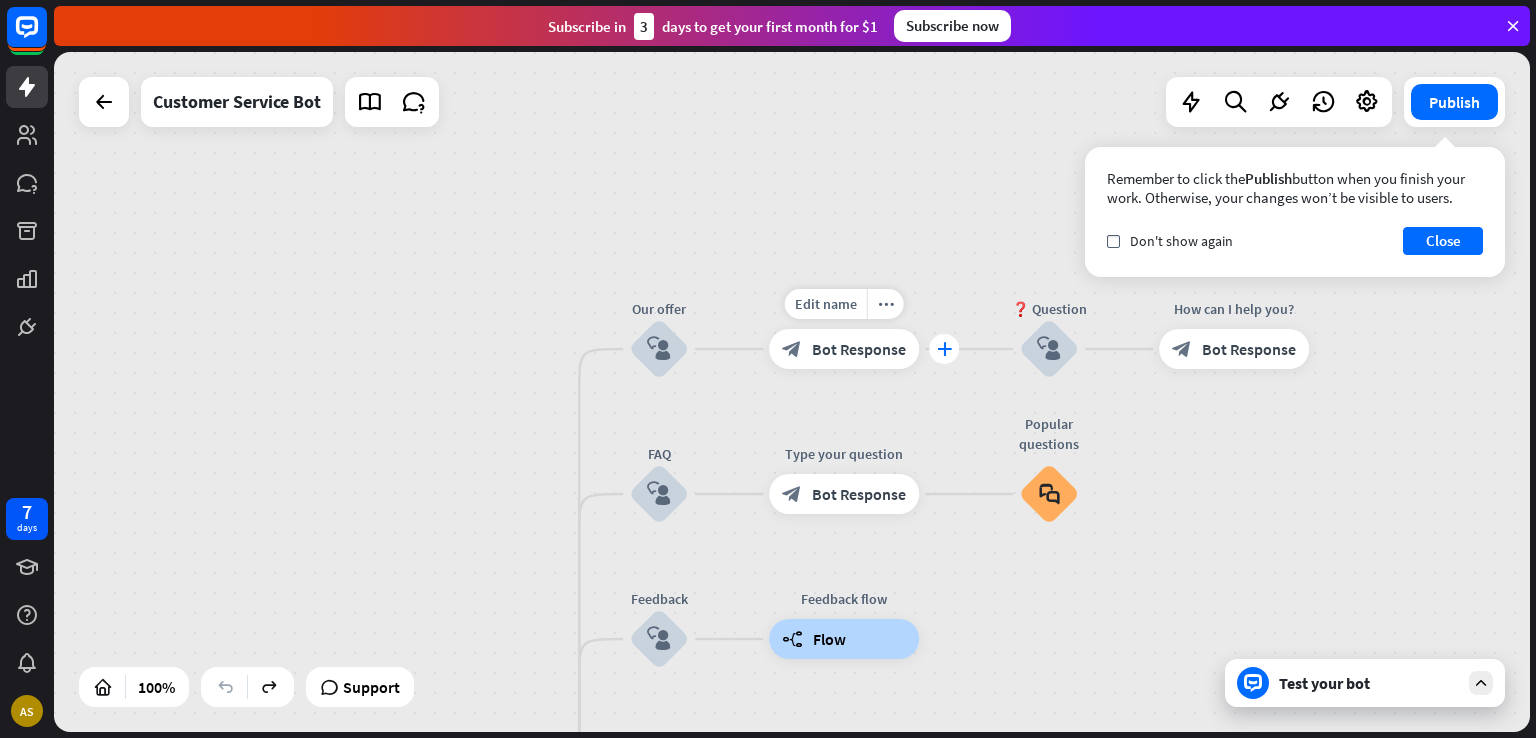 click on "plus" at bounding box center (944, 349) 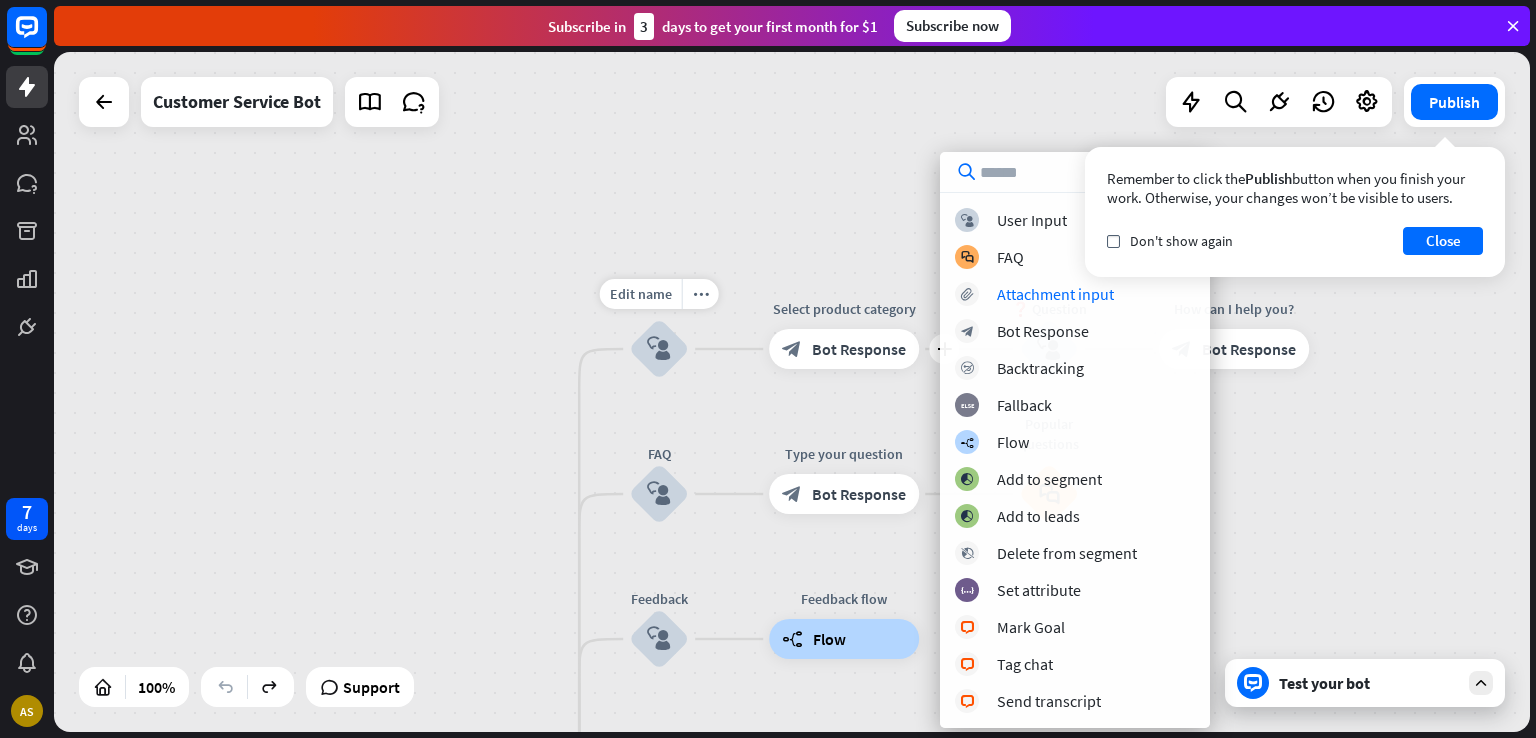click on "home_2   Start point                 Welcome message   block_bot_response   Bot Response                 🔙 Main menu   block_bot_response   Bot Response       Edit name   more_horiz           Our offer   block_user_input               plus   Select product category   block_bot_response   Bot Response                 ❓ Question   block_user_input                 How can I help you?   block_bot_response   Bot Response                 FAQ   block_user_input                 Type your question   block_bot_response   Bot Response                 Popular questions   block_faq                 Feedback   block_user_input                 Feedback flow   builder_tree   Flow                 Newsletter   block_user_input                 Newsletter flow   builder_tree   Flow                 Contact us   block_user_input                 Contact info   block_bot_response   Bot Response                 👋 Small talk   block_user_input                 Go to Main menu   block_goto   Go to step" at bounding box center [792, 392] 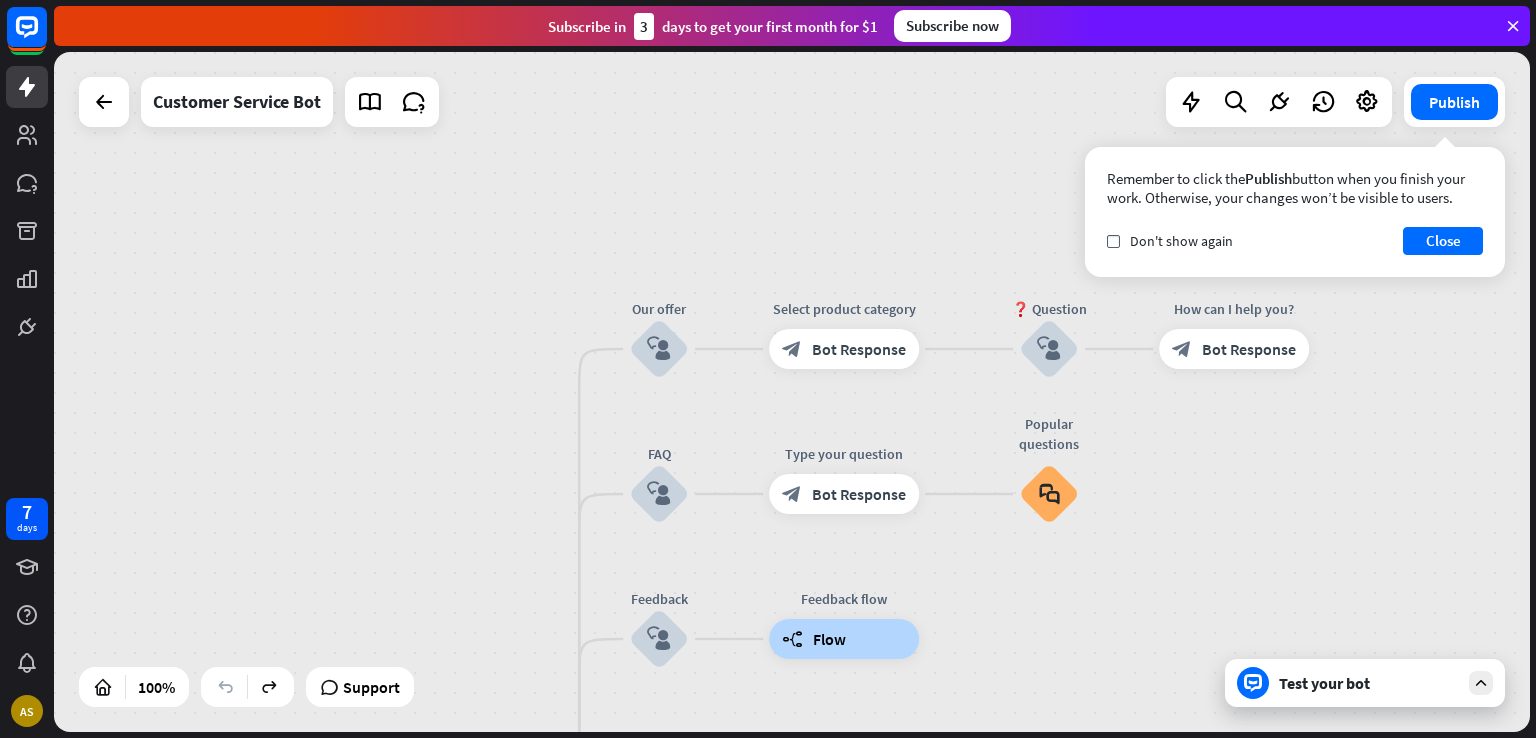 click on "home_2   Start point                 Welcome message   block_bot_response   Bot Response                 🔙 Main menu   block_bot_response   Bot Response                 Our offer   block_user_input                 Select product category   block_bot_response   Bot Response                 ❓ Question   block_user_input                 How can I help you?   block_bot_response   Bot Response                 FAQ   block_user_input                 Type your question   block_bot_response   Bot Response                 Popular questions   block_faq                 Feedback   block_user_input                 Feedback flow   builder_tree   Flow                 Newsletter   block_user_input                 Newsletter flow   builder_tree   Flow                 Contact us   block_user_input                 Contact info   block_bot_response   Bot Response                 👋 Small talk   block_user_input                 Go to Main menu   block_goto   Go to step                 Main menu" at bounding box center [792, 392] 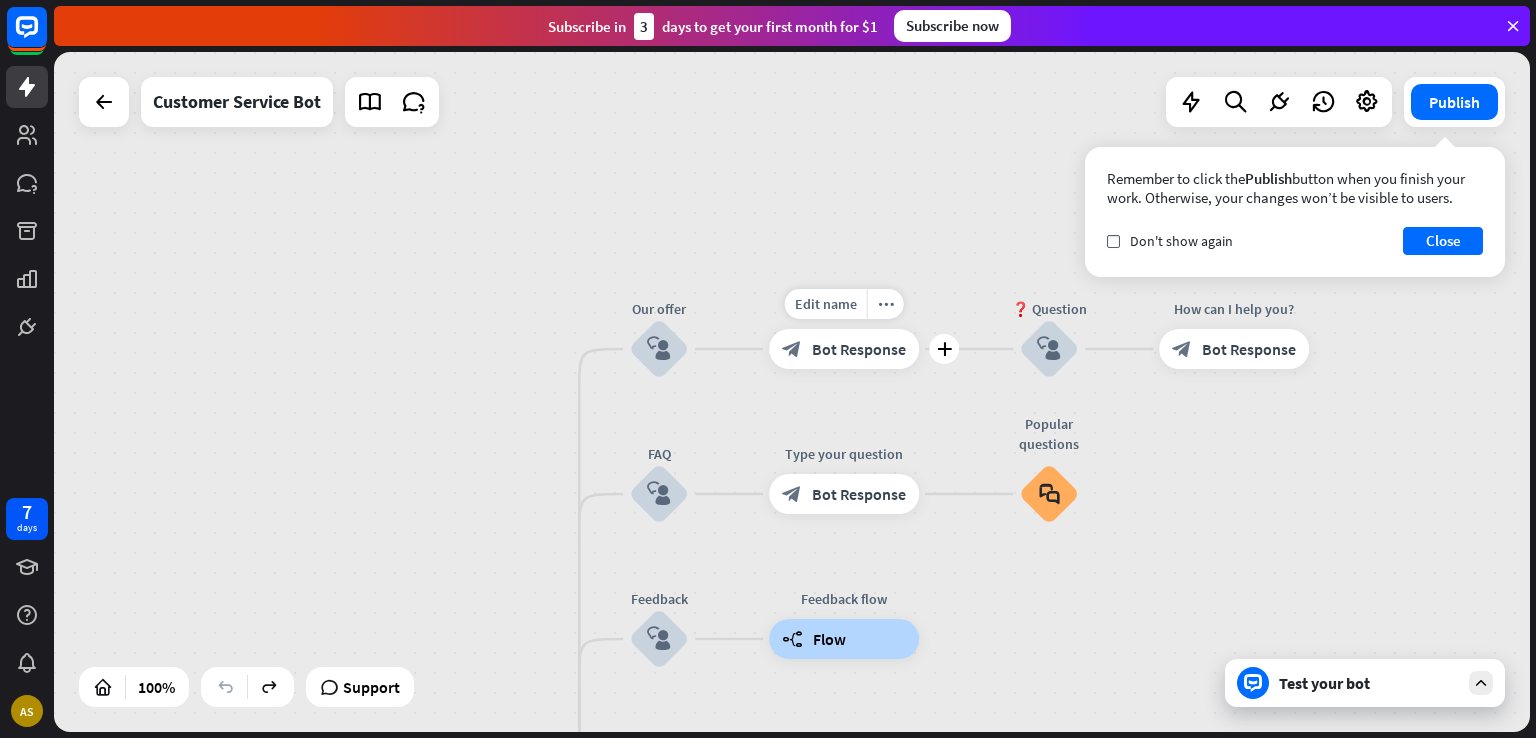 drag, startPoint x: 700, startPoint y: 457, endPoint x: 756, endPoint y: 313, distance: 154.50566 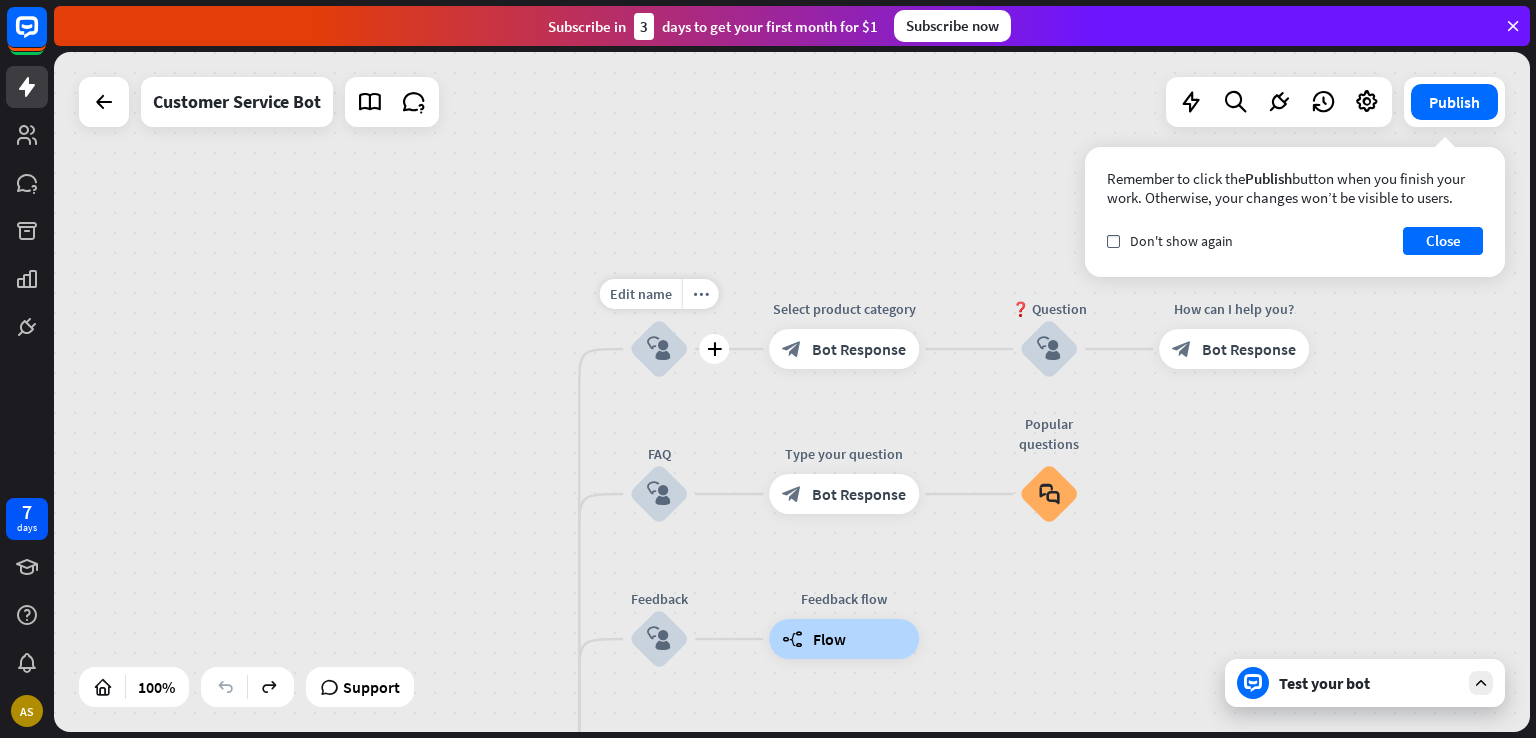click on "block_user_input" at bounding box center [659, 349] 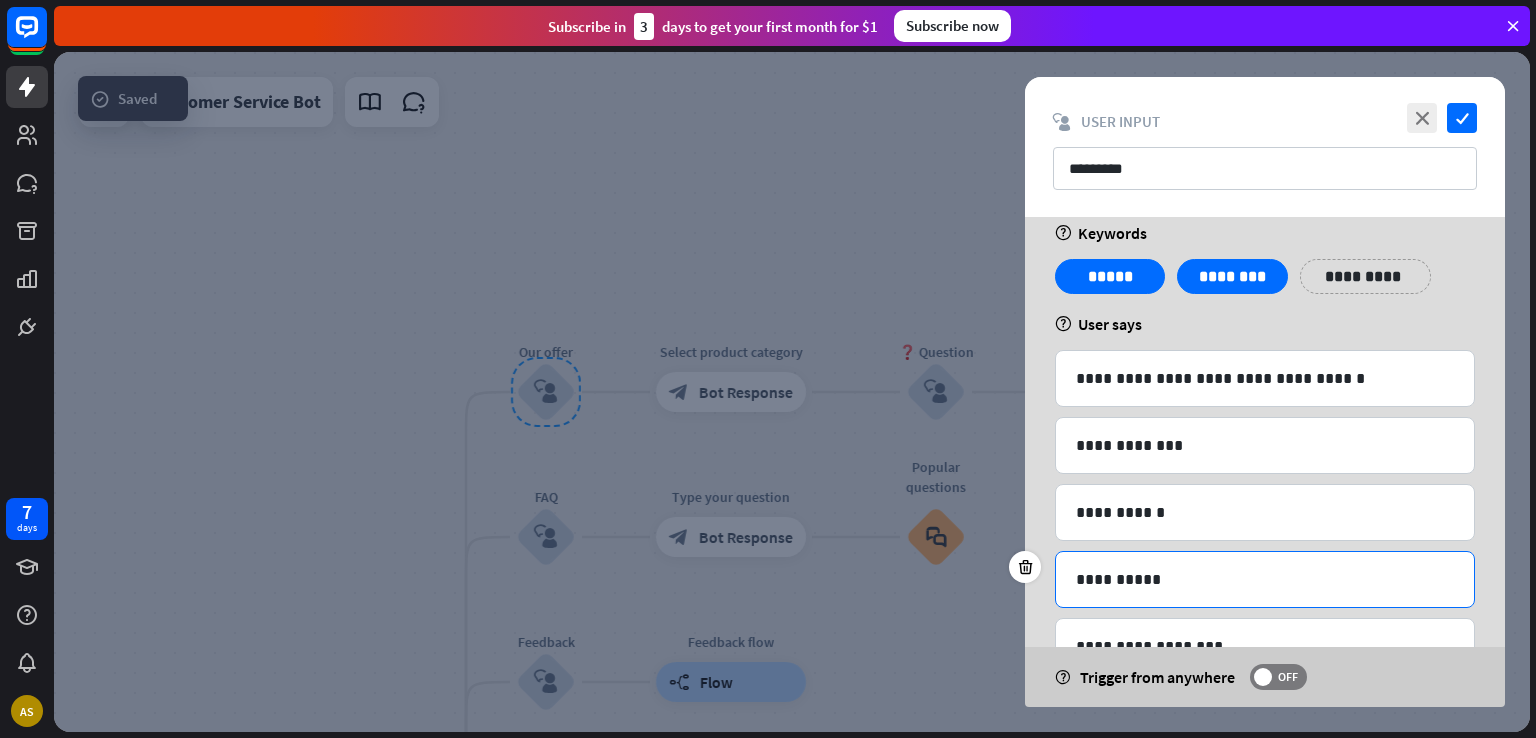 scroll, scrollTop: 0, scrollLeft: 0, axis: both 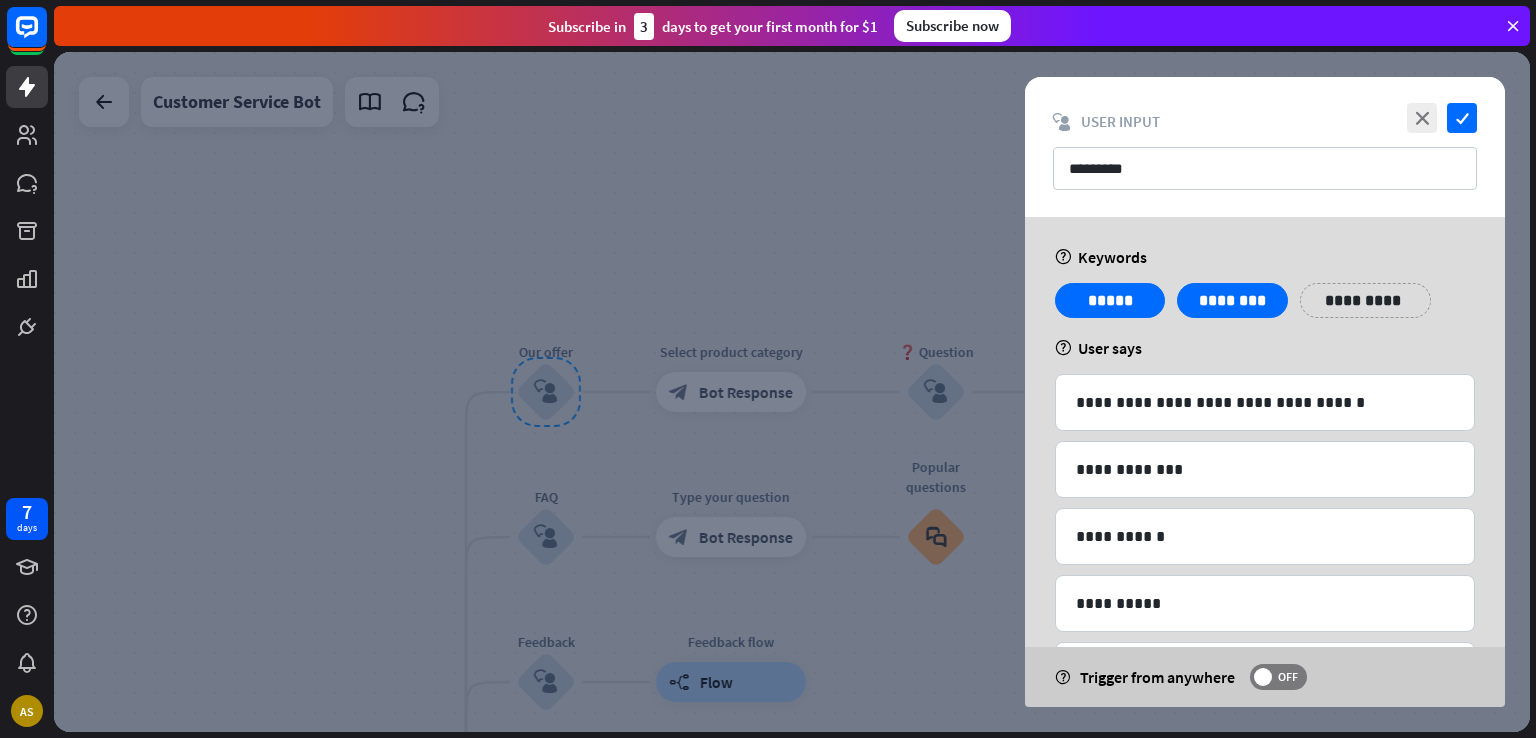 click at bounding box center (792, 392) 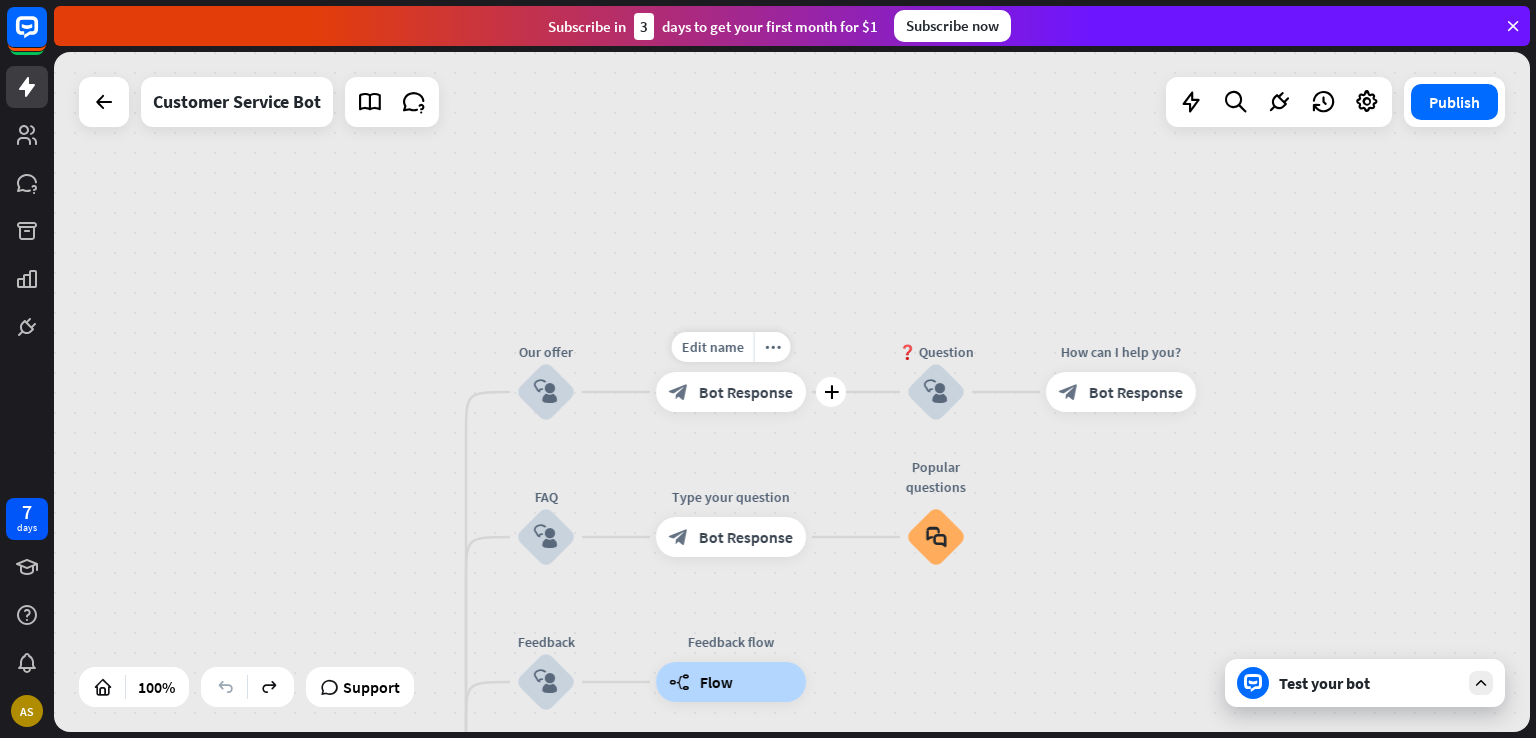 click on "Bot Response" at bounding box center [746, 392] 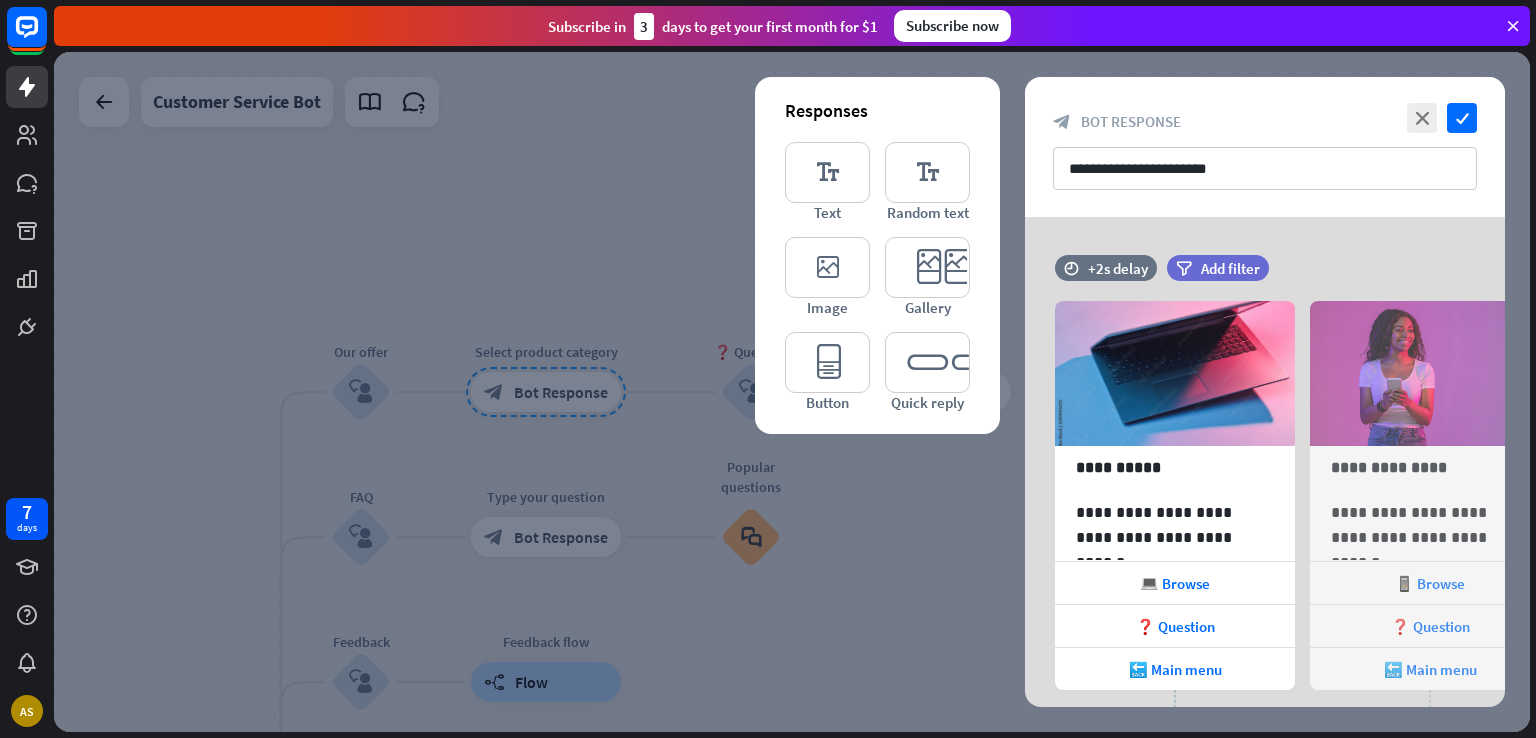 click at bounding box center (792, 392) 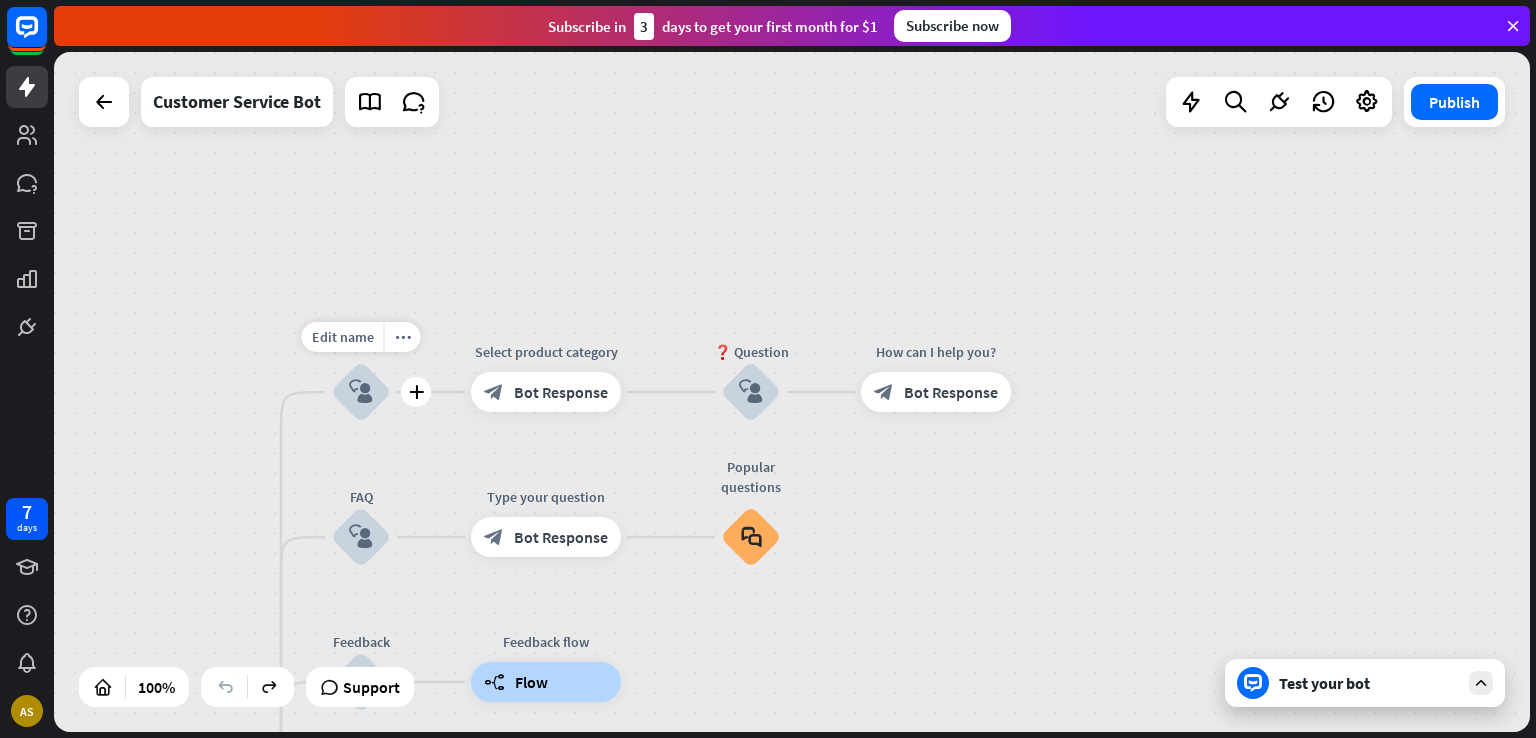 click on "block_user_input" at bounding box center [361, 392] 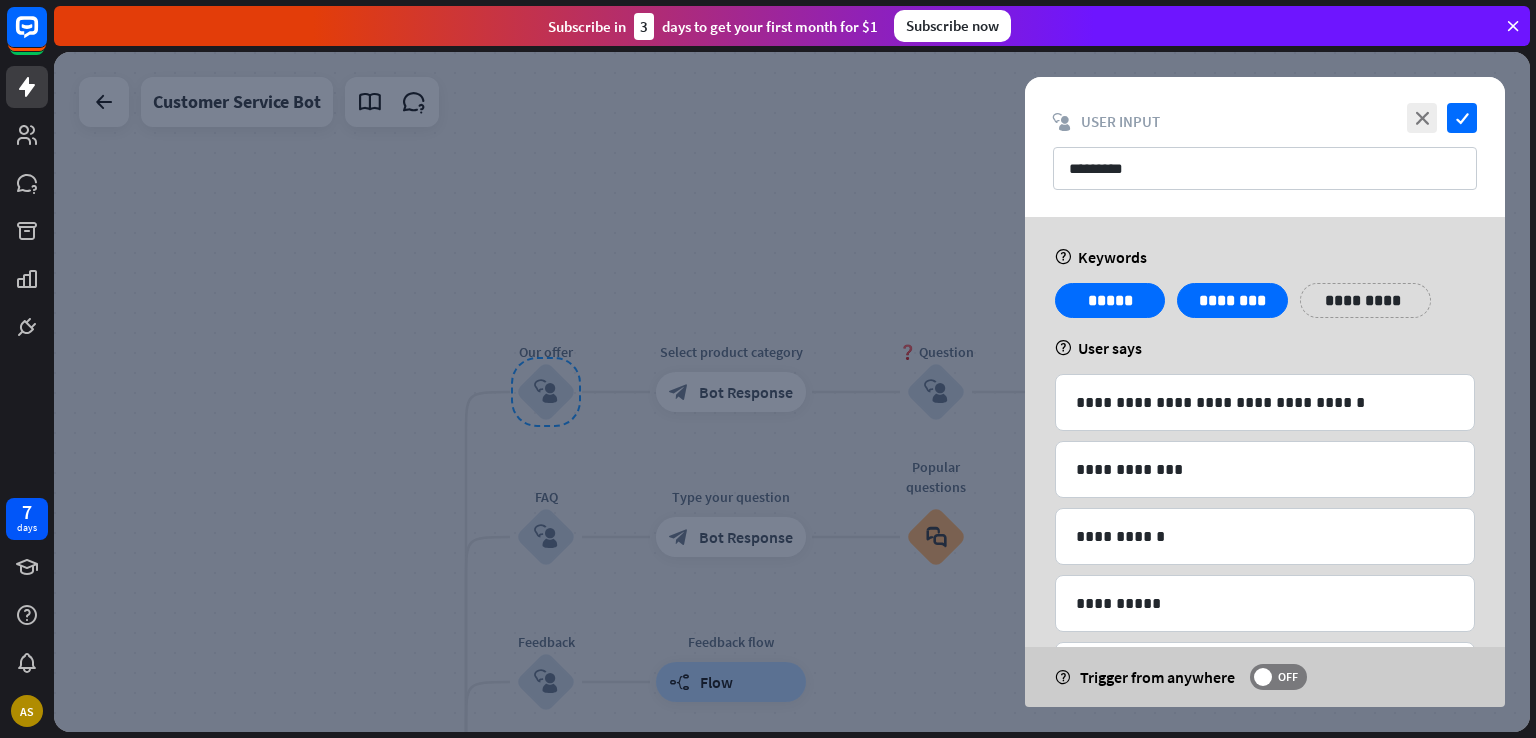 click at bounding box center (792, 392) 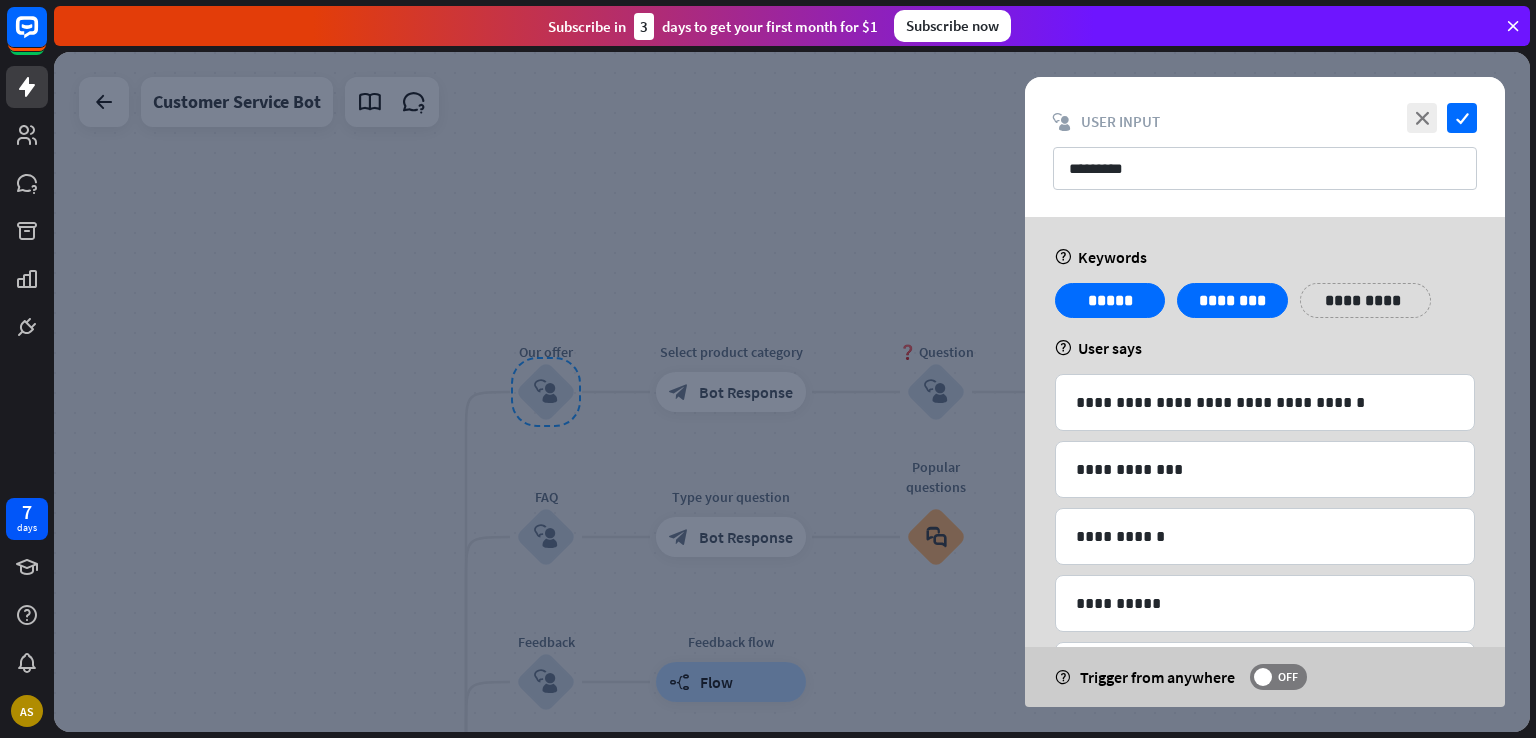 drag, startPoint x: 497, startPoint y: 203, endPoint x: 543, endPoint y: 258, distance: 71.70077 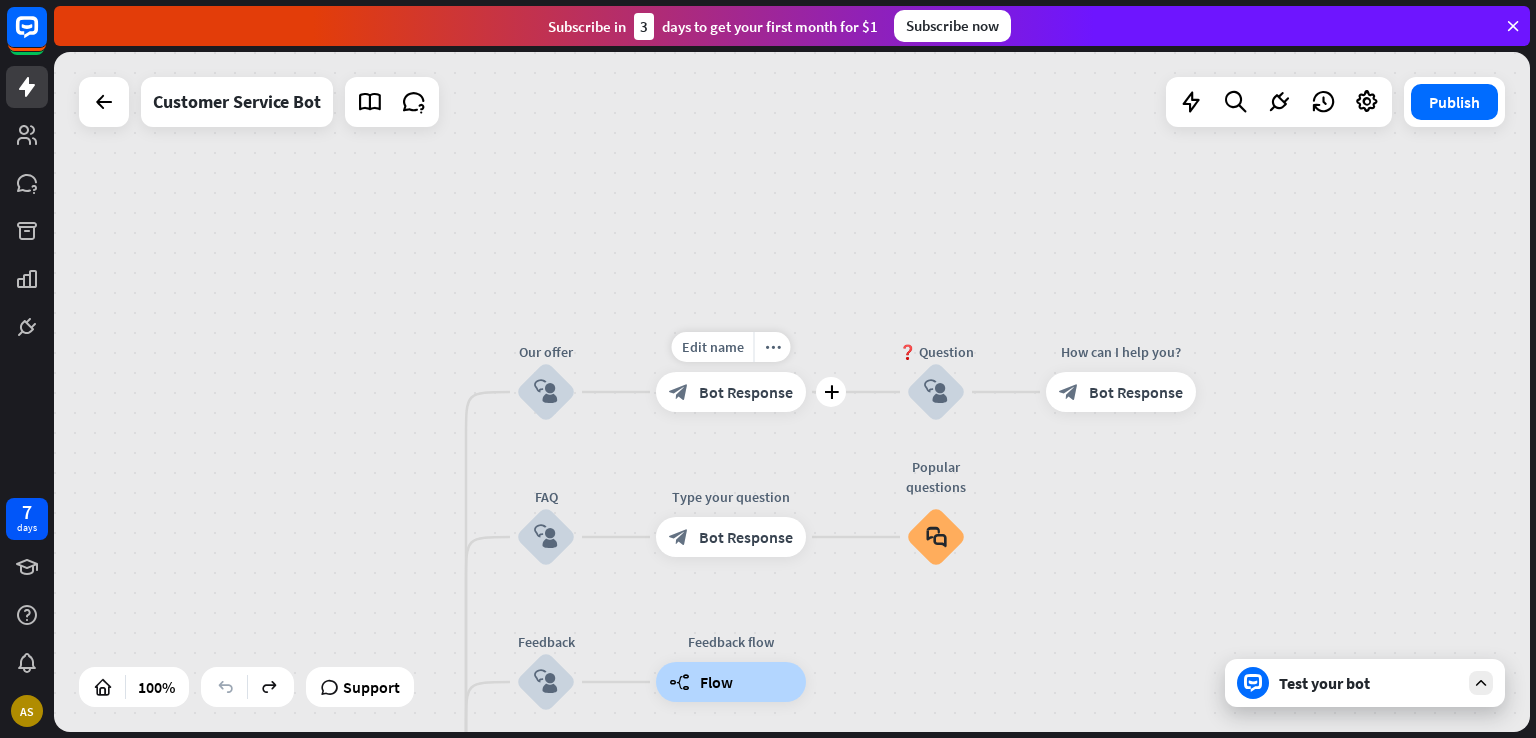 click on "Bot Response" at bounding box center [746, 392] 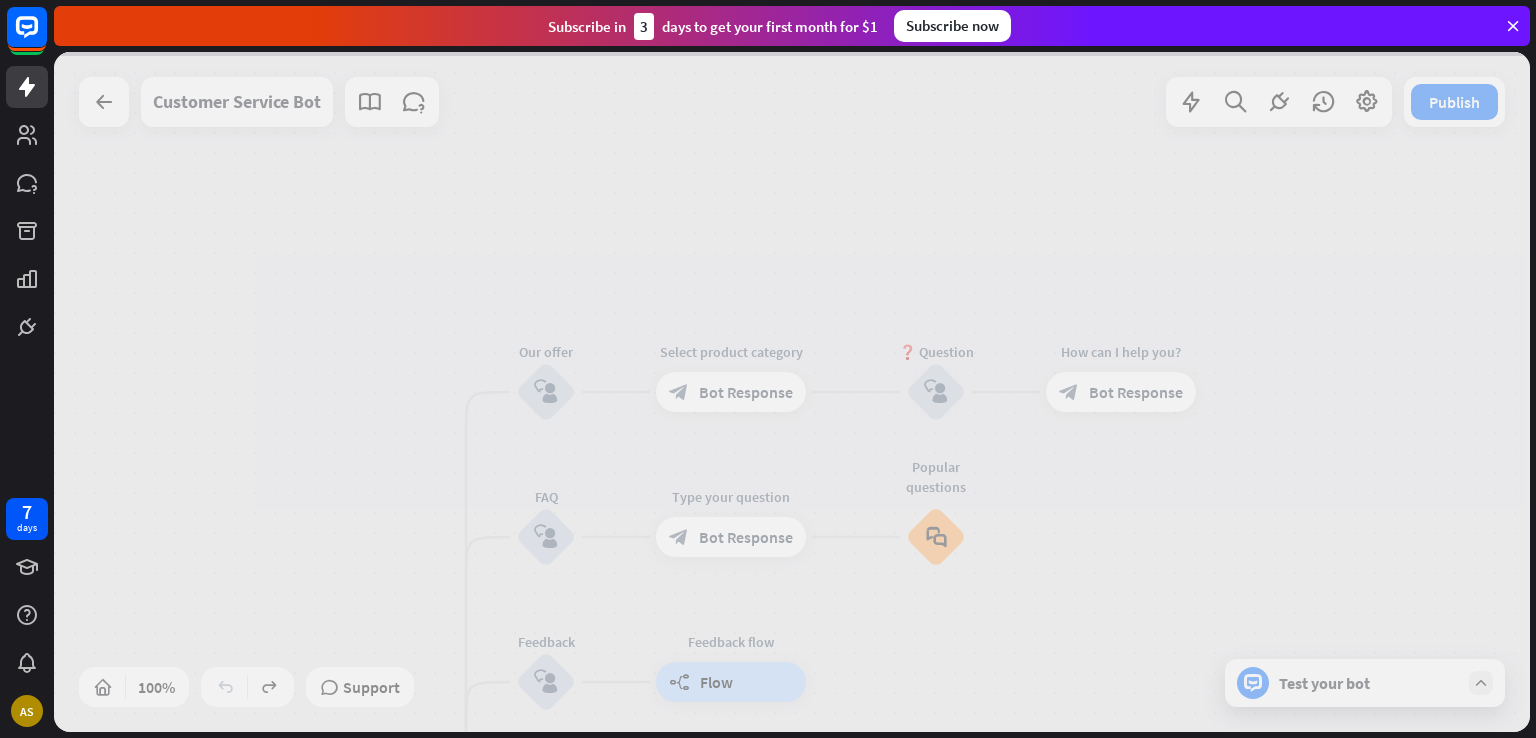 click at bounding box center (792, 392) 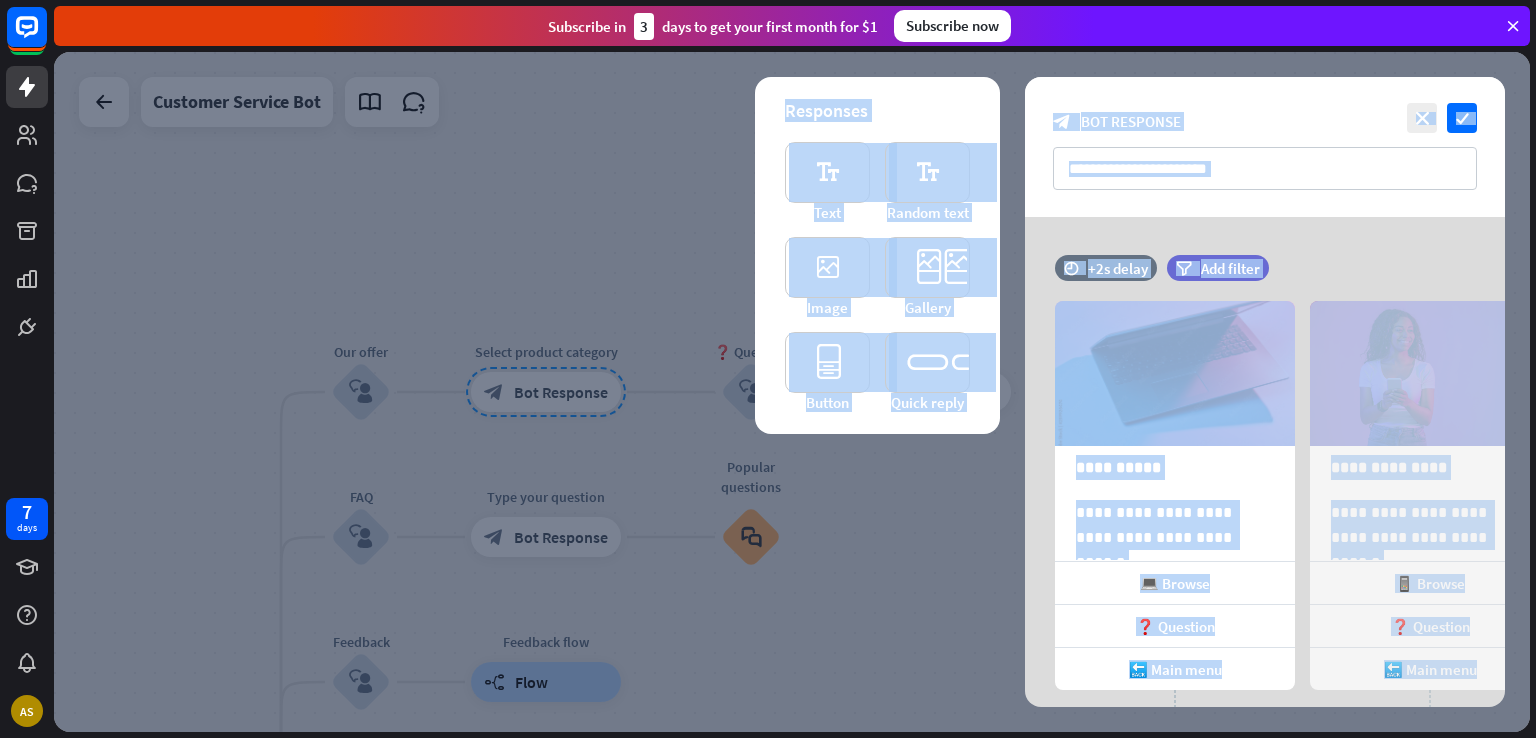 click at bounding box center (792, 392) 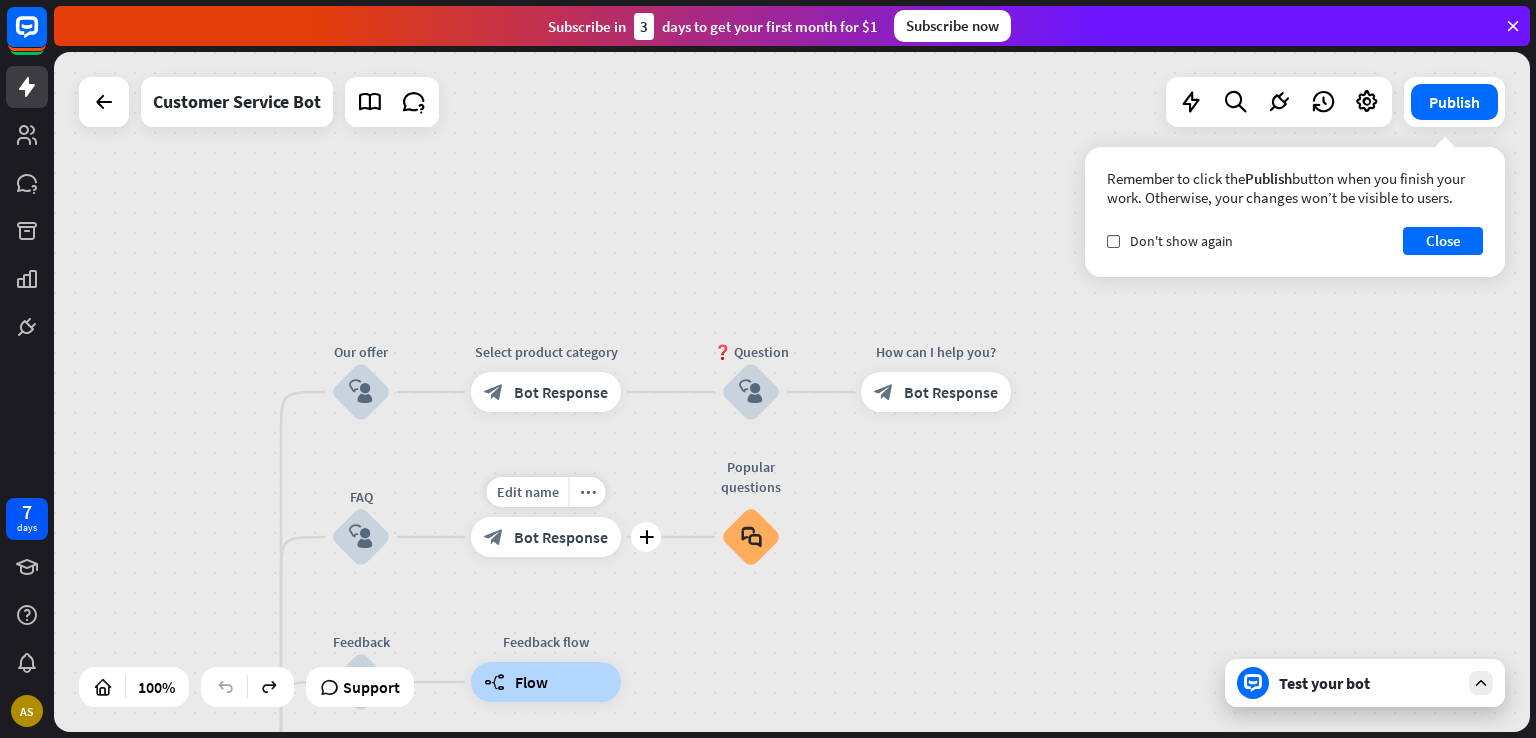 click on "Edit name   more_horiz         plus   Type your question   block_bot_response   Bot Response" at bounding box center (546, 537) 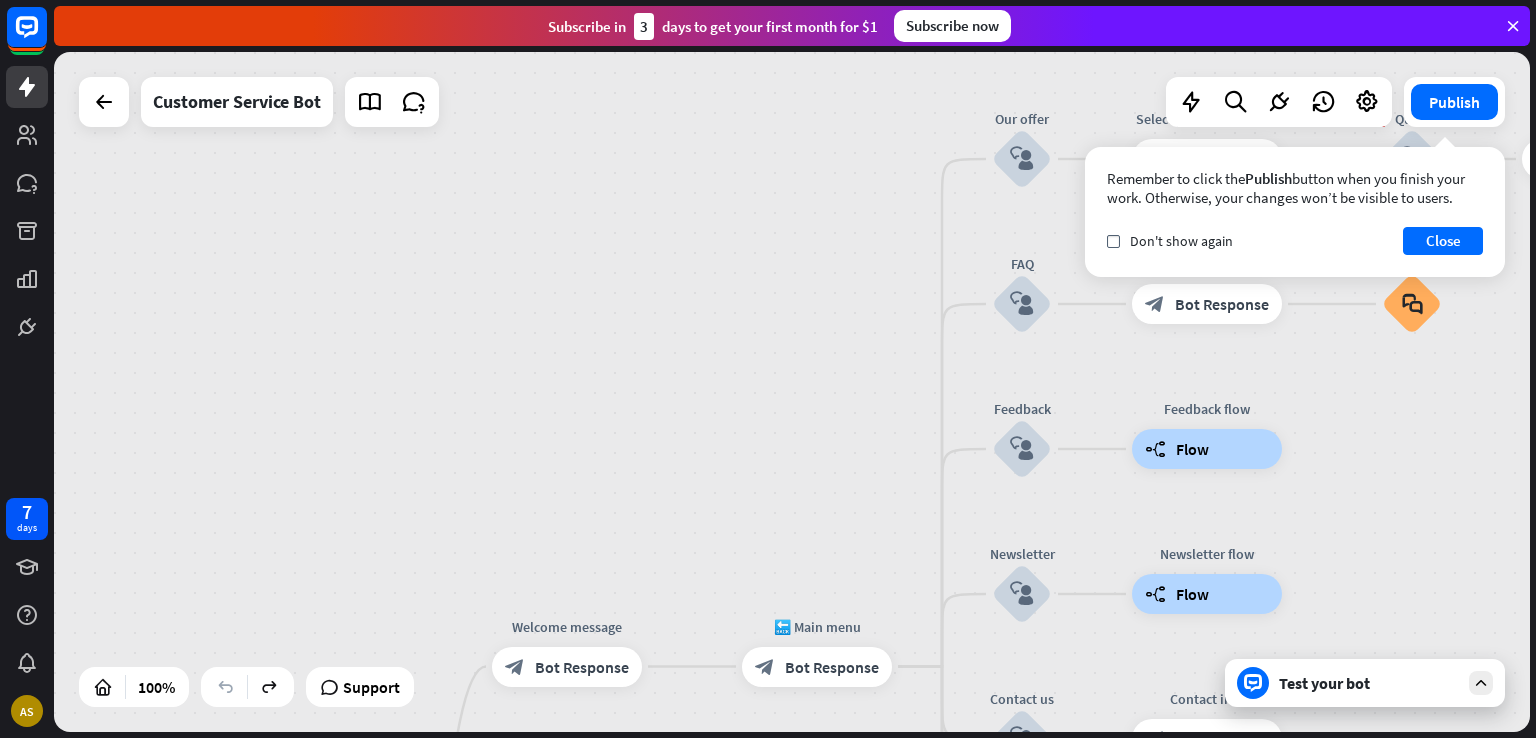 drag, startPoint x: 1267, startPoint y: 413, endPoint x: 1332, endPoint y: 184, distance: 238.04622 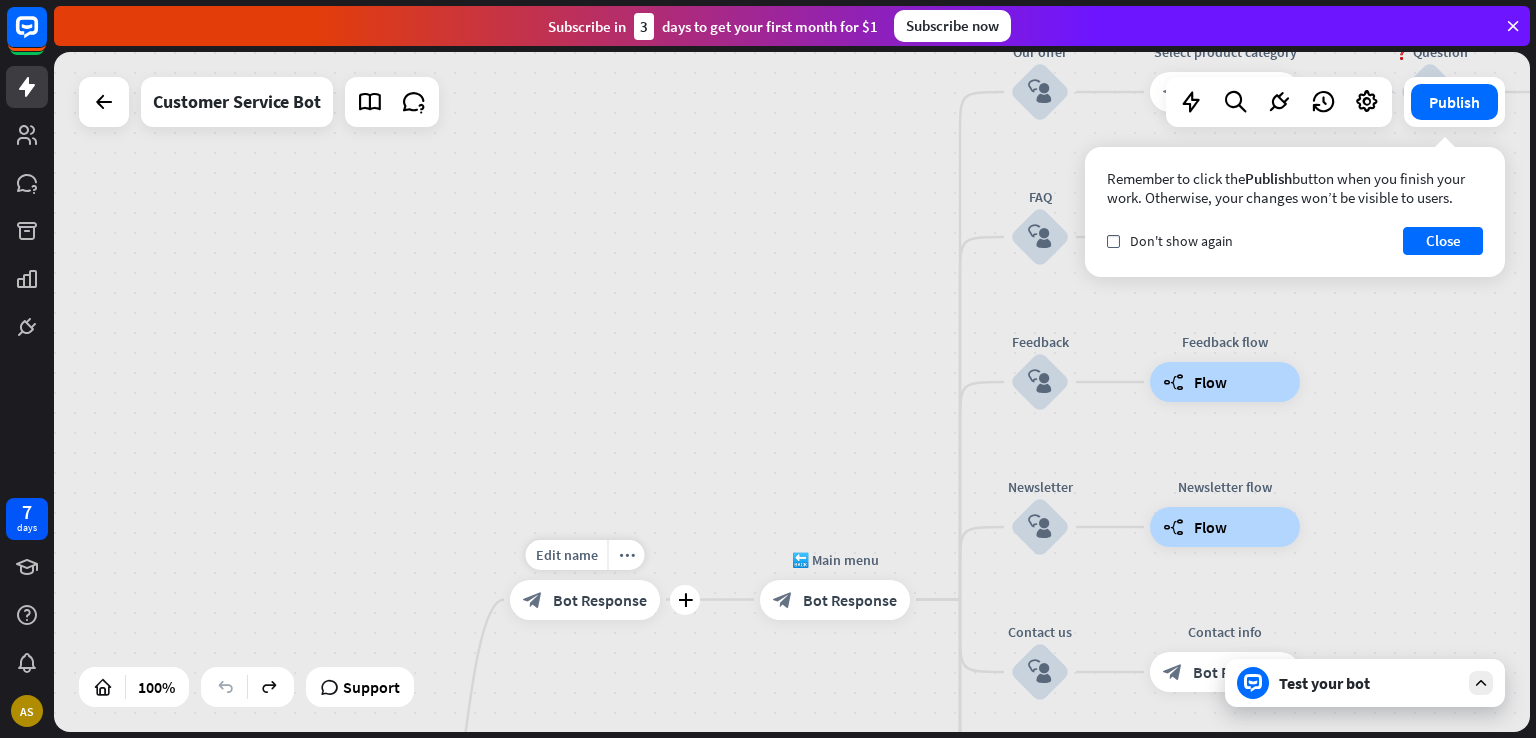 click on "Bot Response" at bounding box center (600, 600) 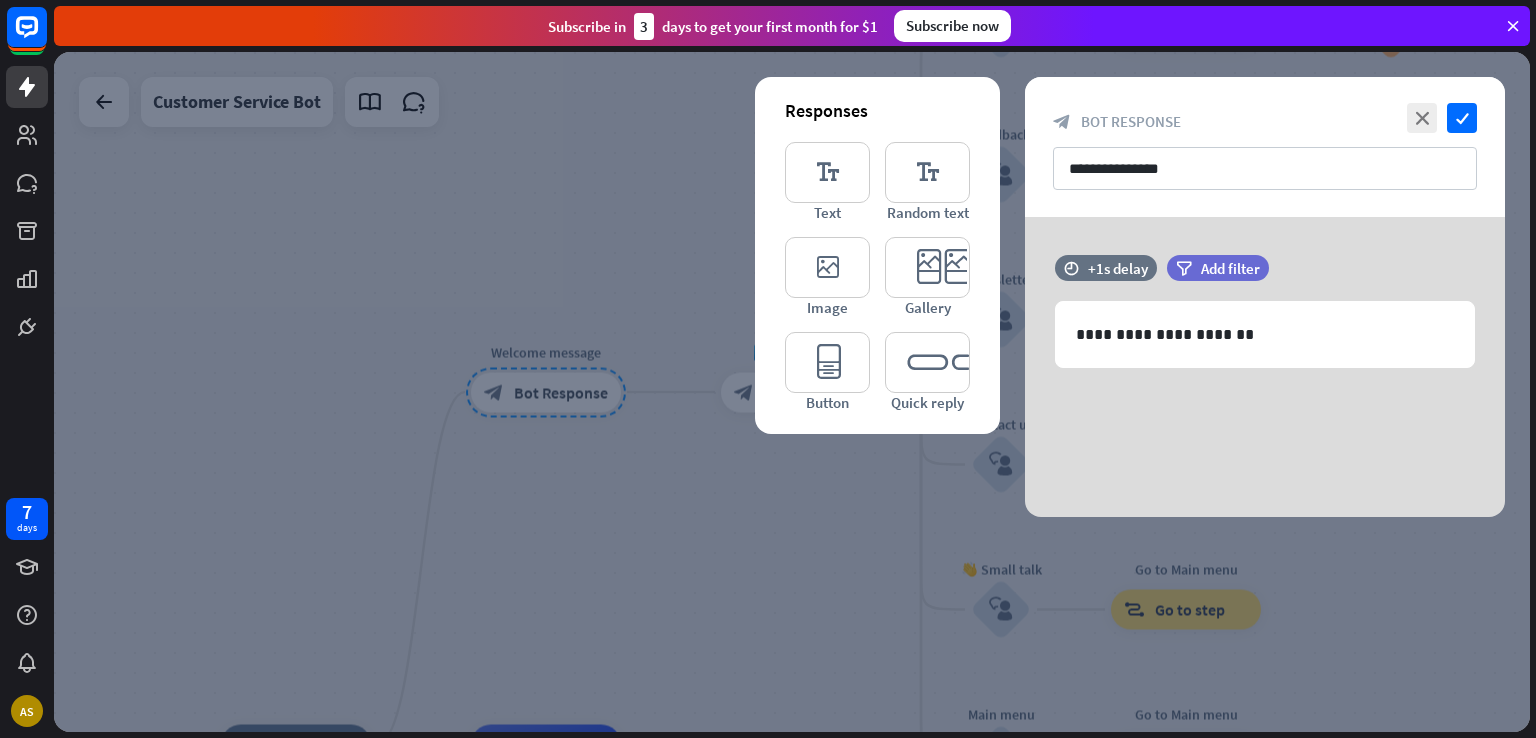 click at bounding box center (792, 392) 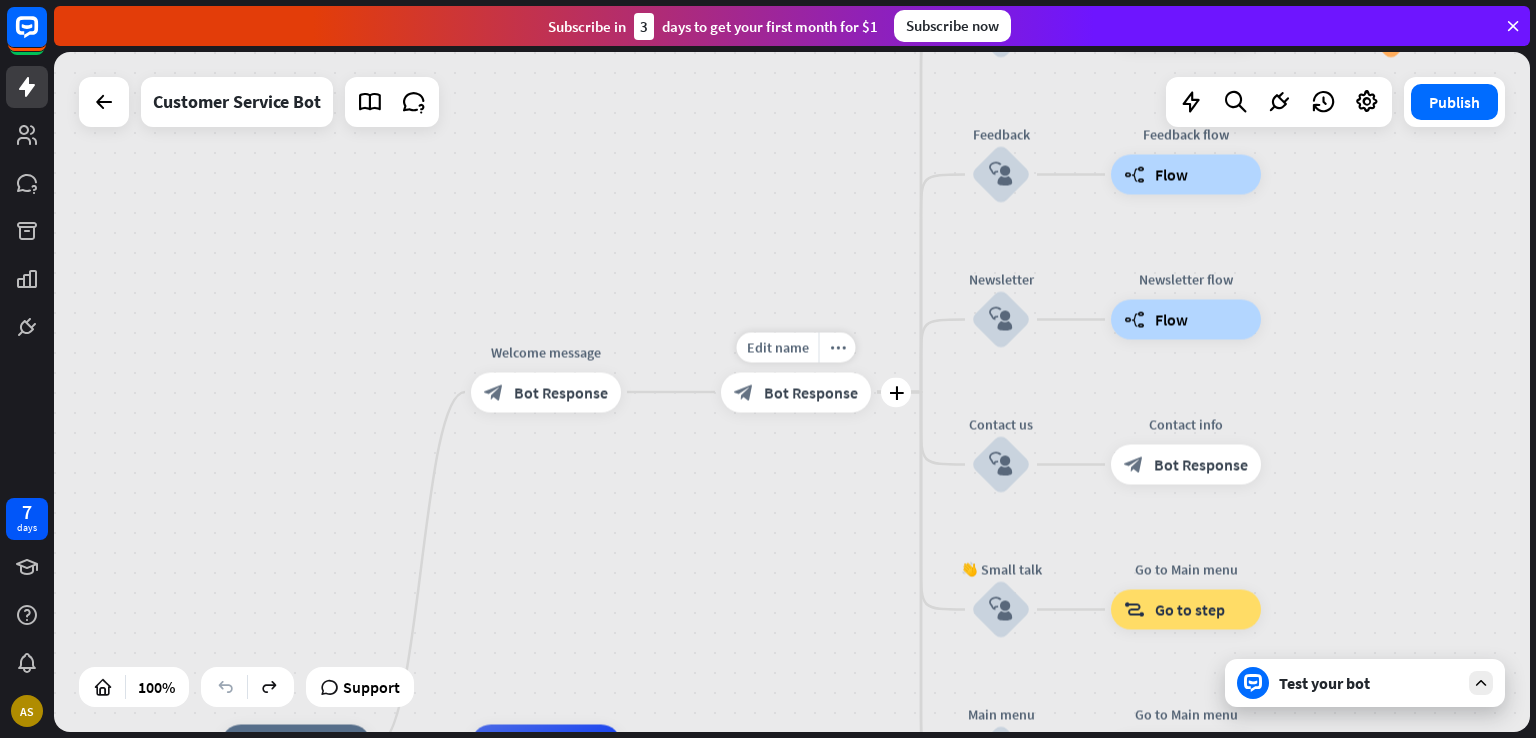click on "block_bot_response   Bot Response" at bounding box center [796, 392] 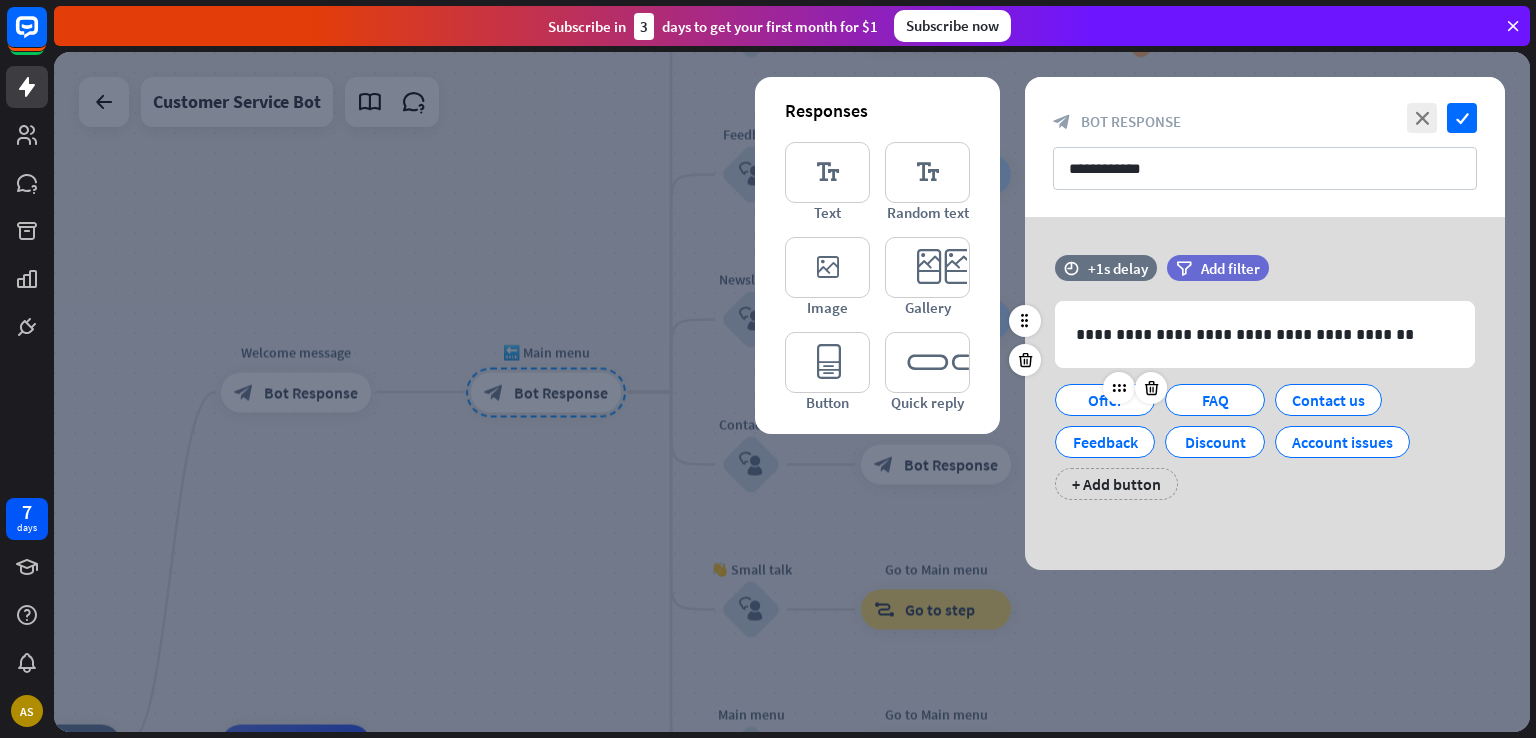 click on "Offer" at bounding box center (1105, 400) 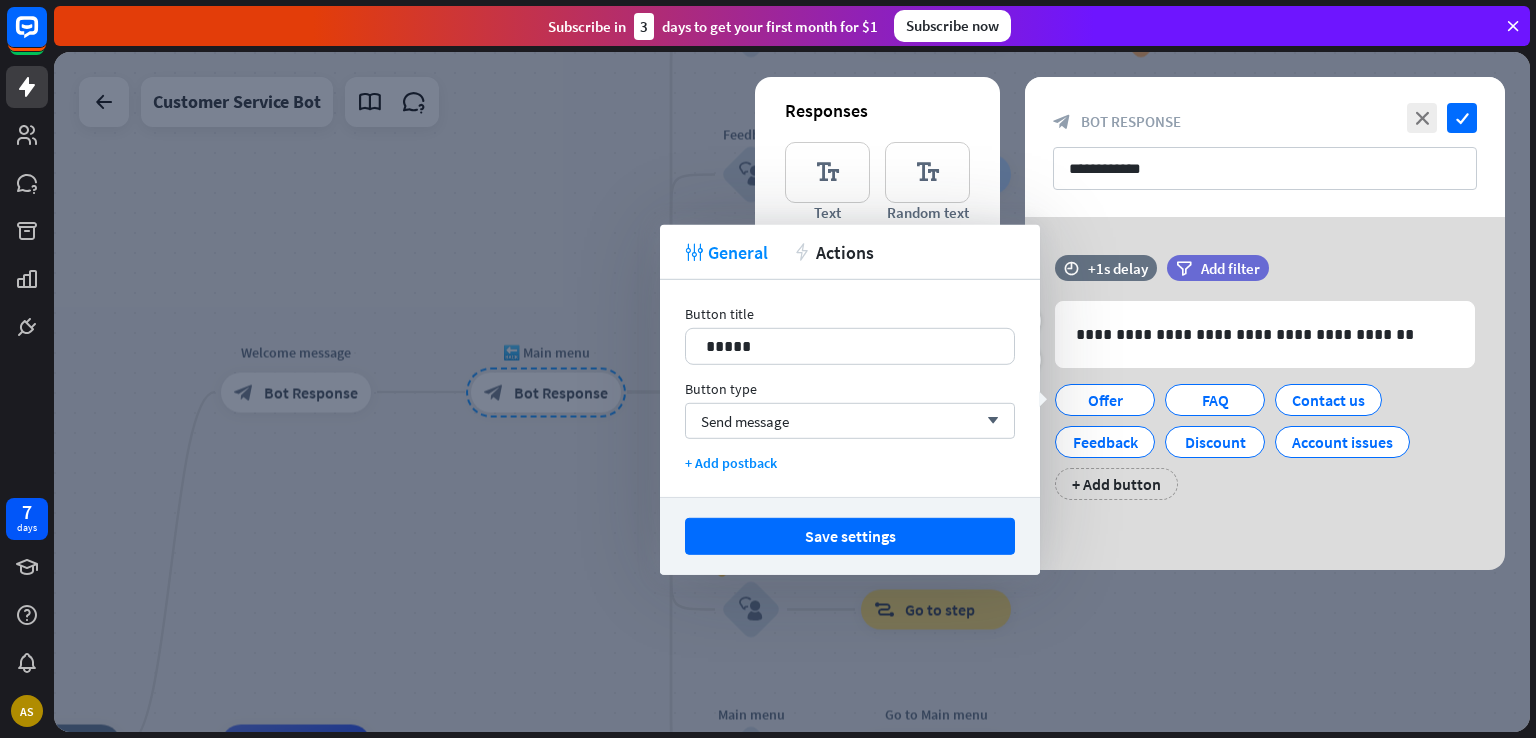 click on "**********" at bounding box center [1265, 387] 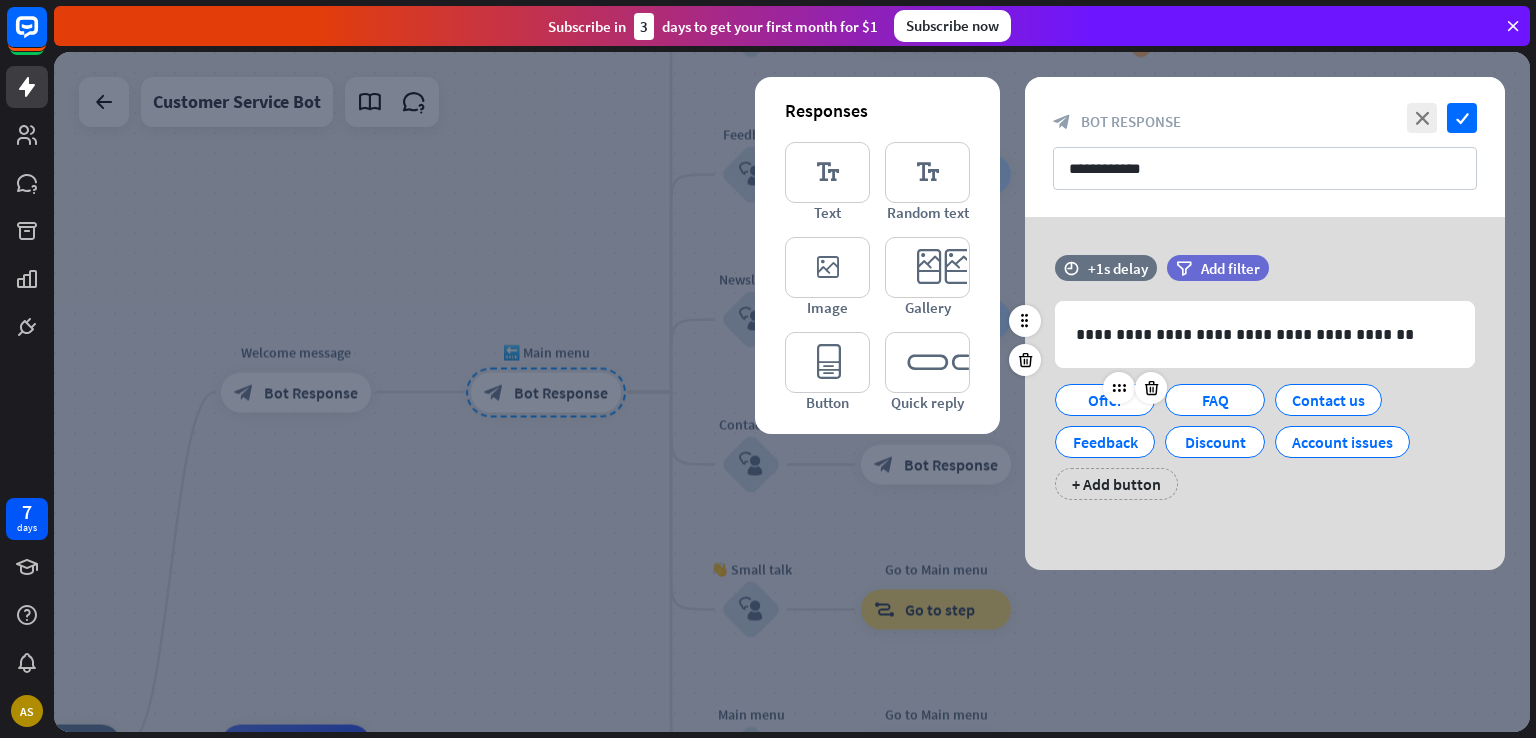click on "Offer" at bounding box center (1105, 400) 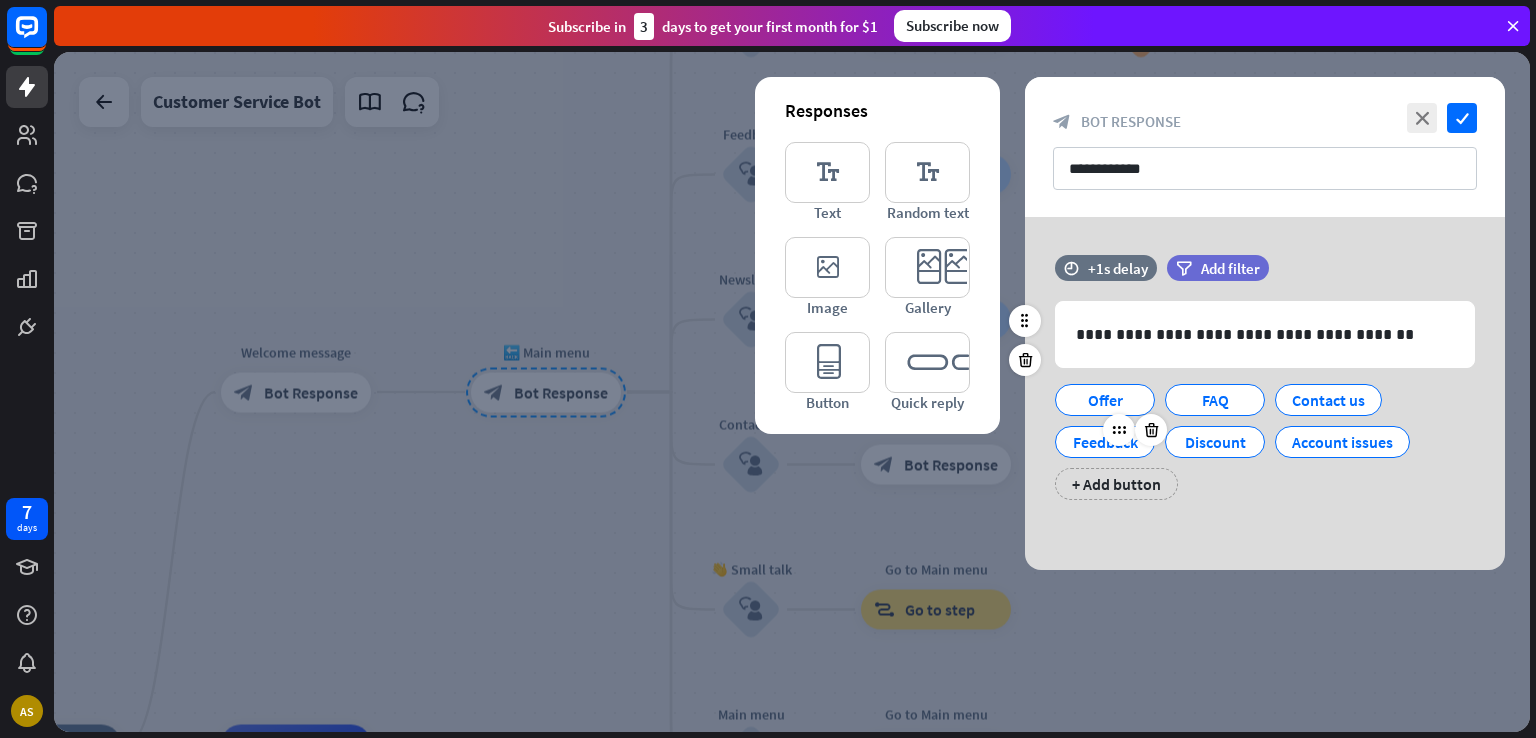 click at bounding box center (1135, 430) 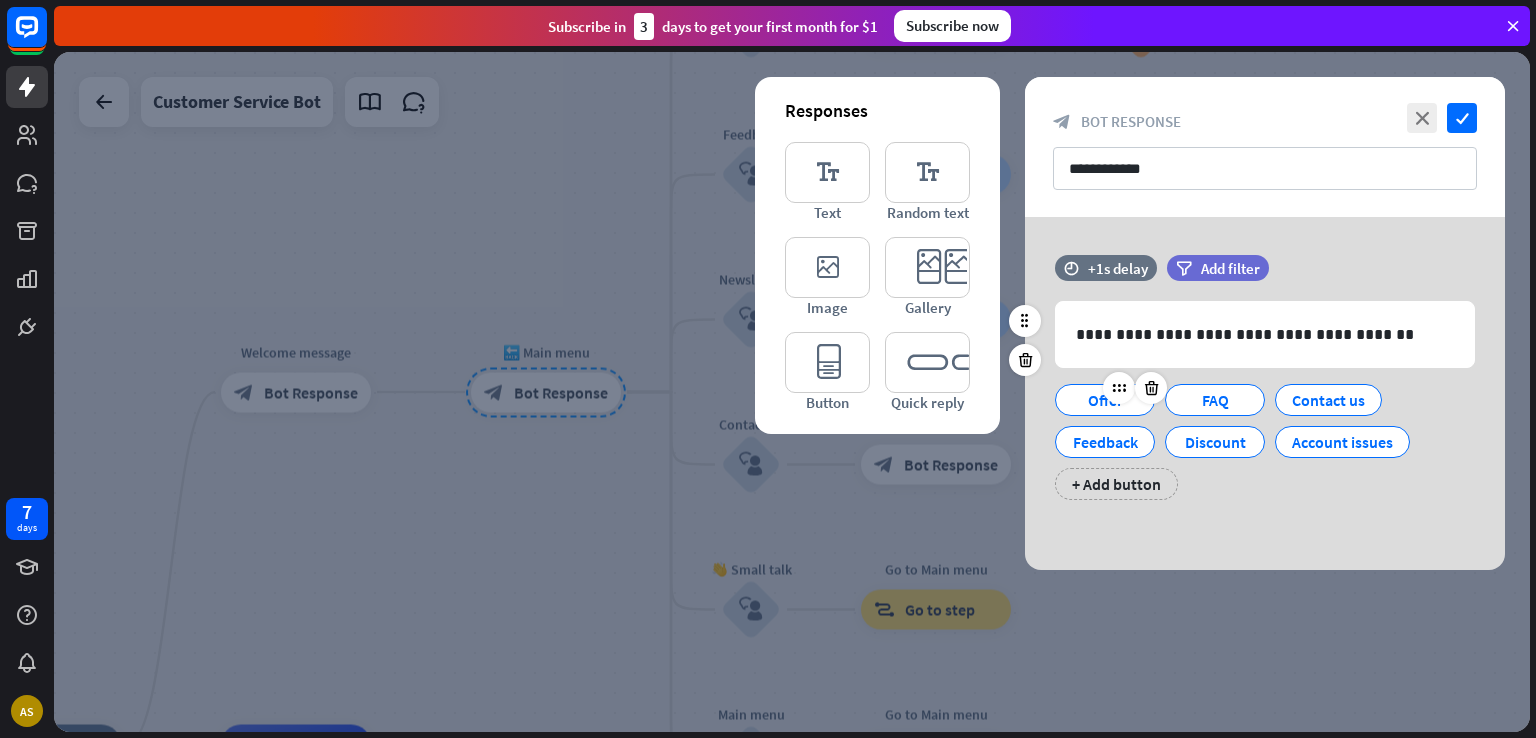 click on "Offer" at bounding box center (1105, 400) 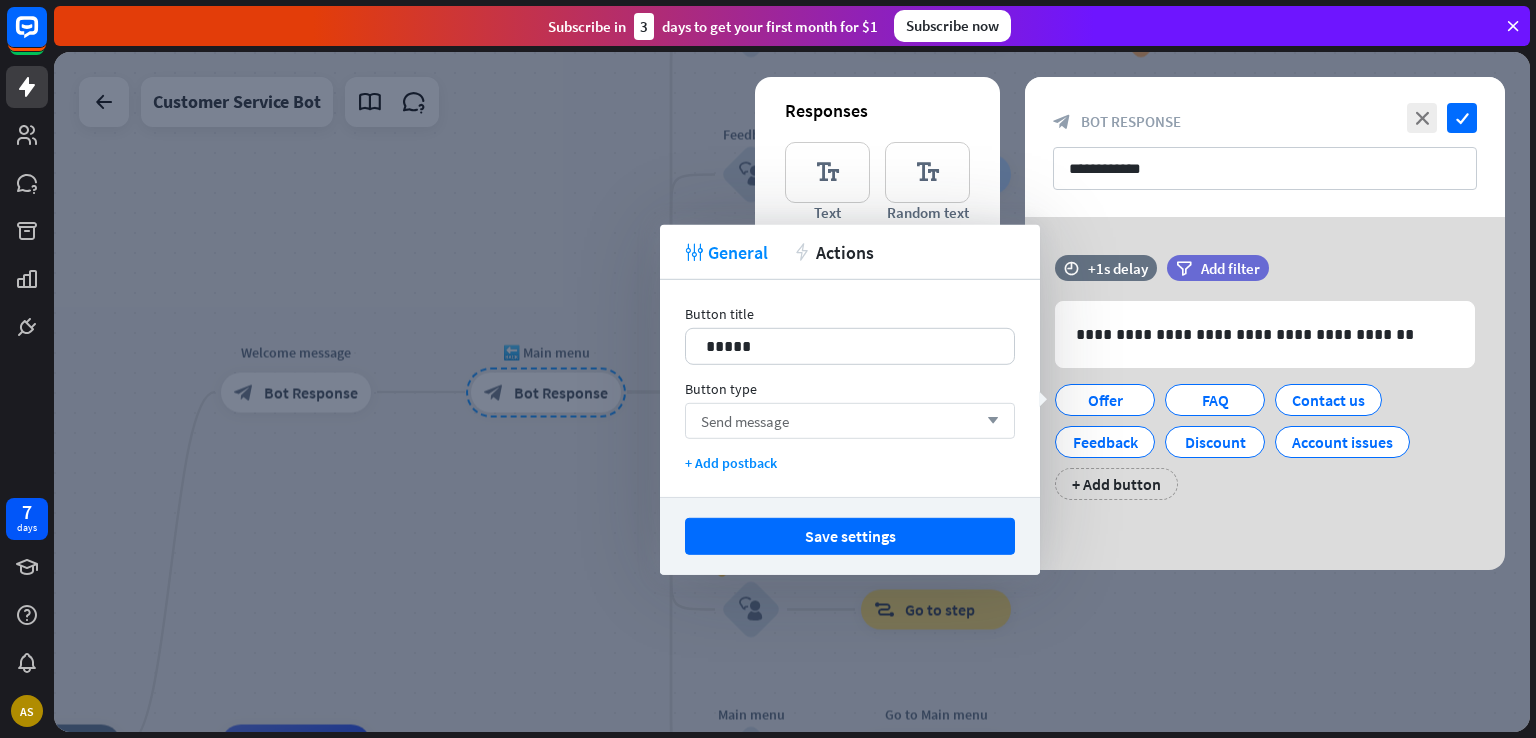 click on "Send message
arrow_down" at bounding box center (850, 421) 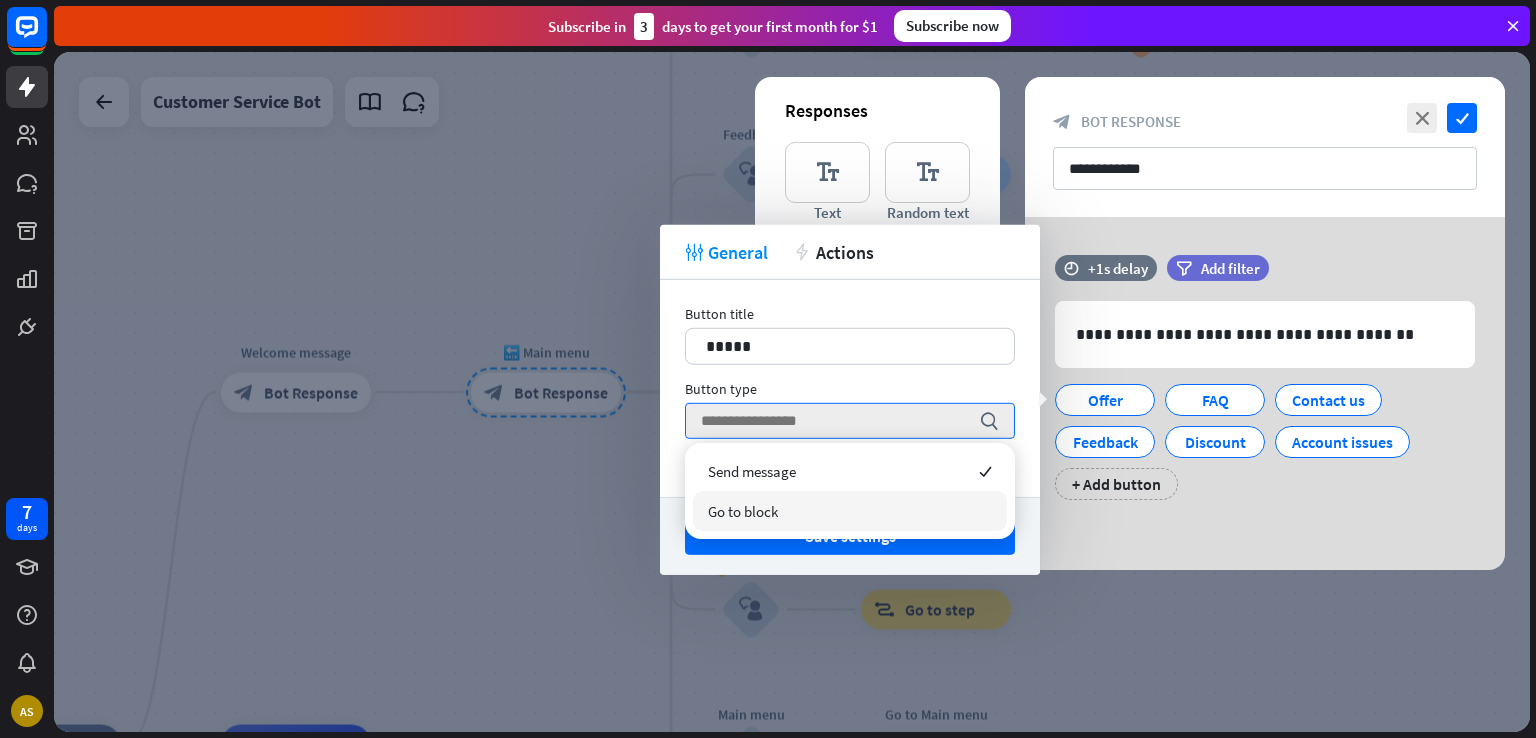 click on "Go to block" at bounding box center (850, 511) 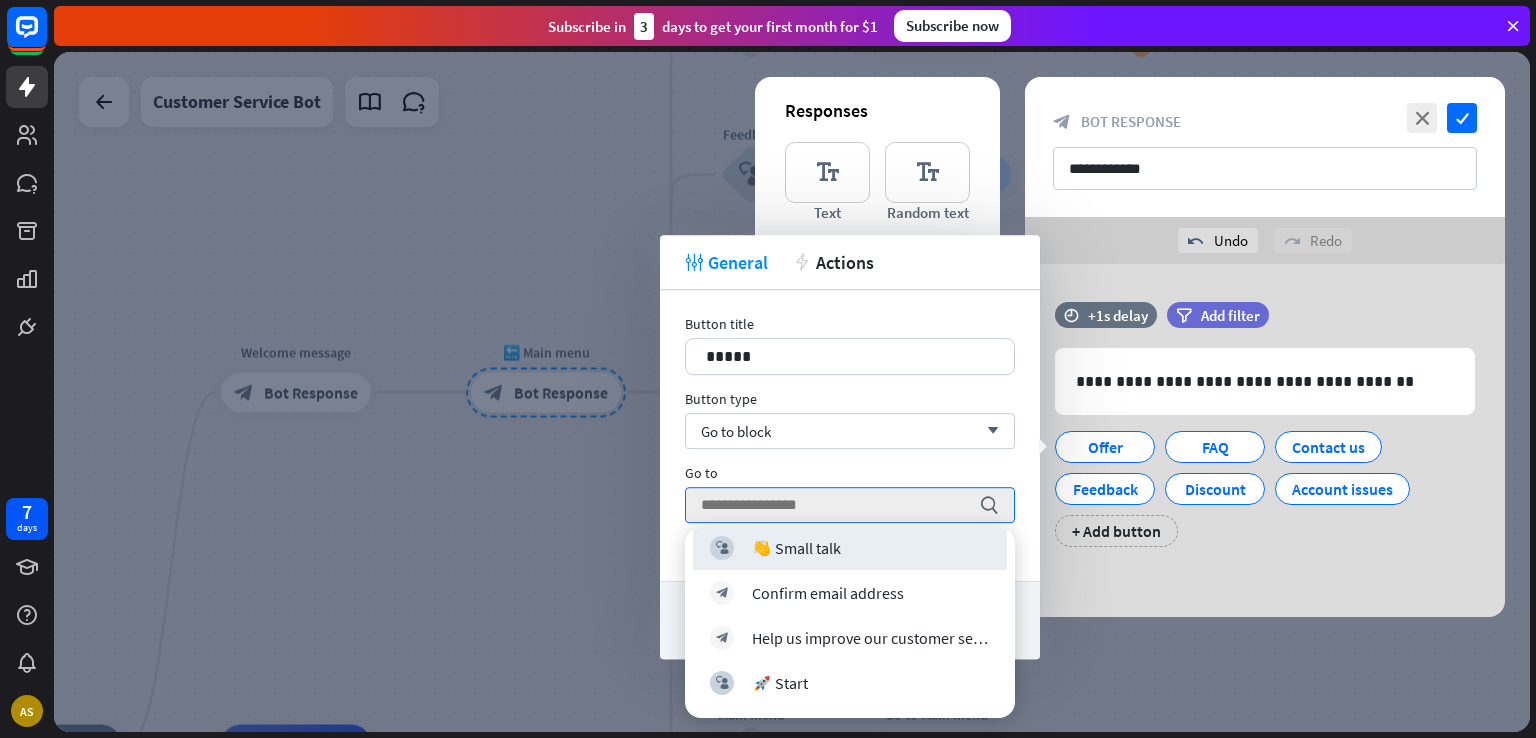scroll, scrollTop: 1000, scrollLeft: 0, axis: vertical 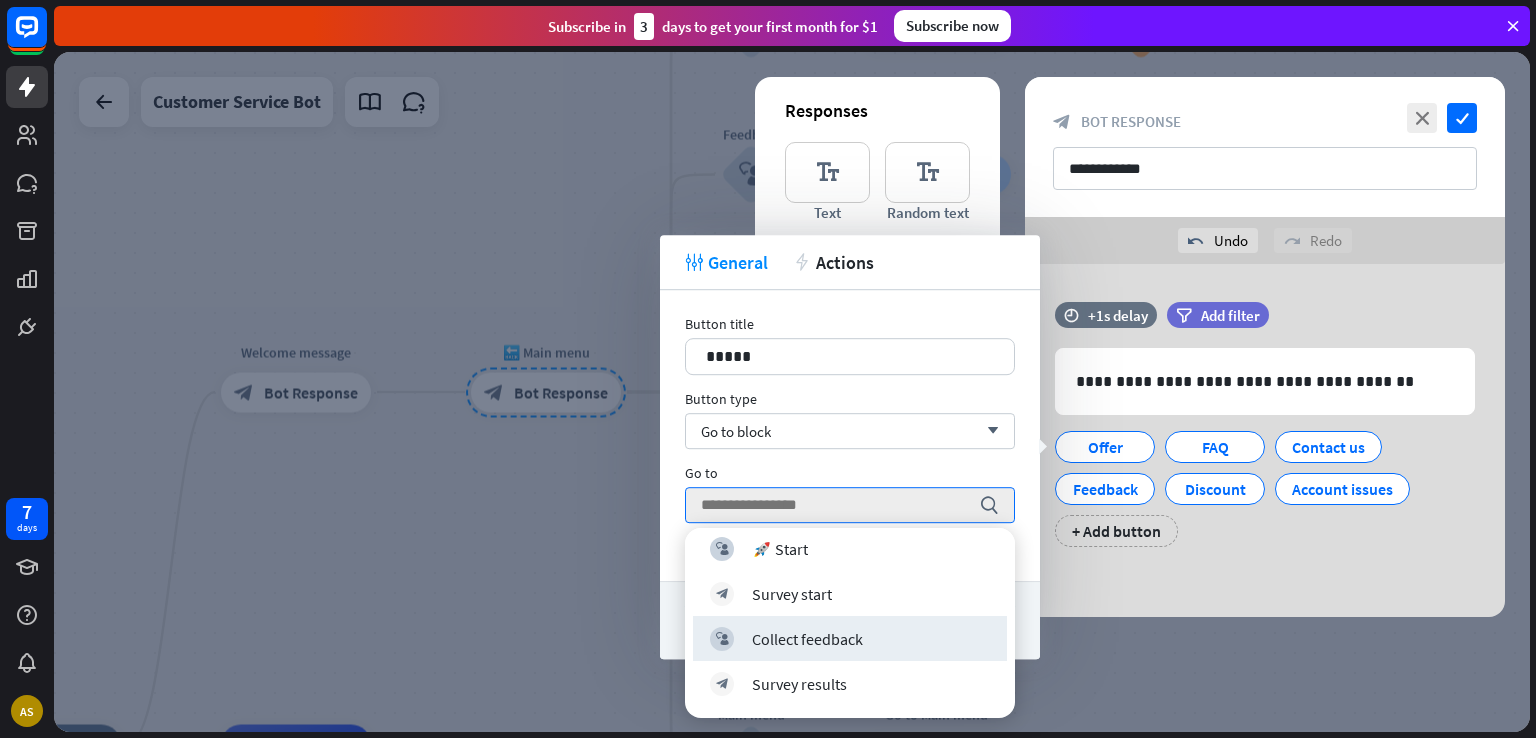 click at bounding box center [792, 392] 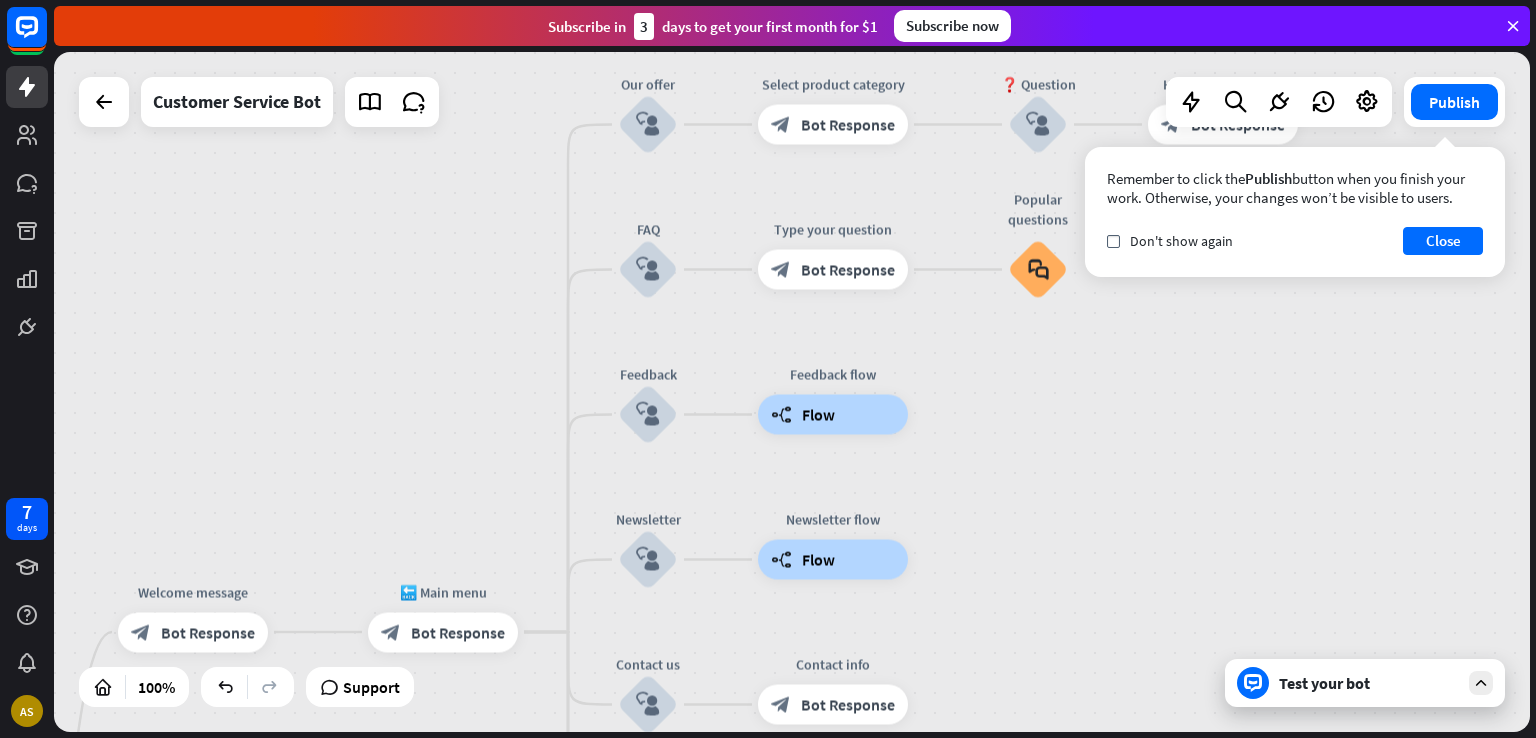 drag, startPoint x: 1100, startPoint y: 511, endPoint x: 999, endPoint y: 617, distance: 146.4138 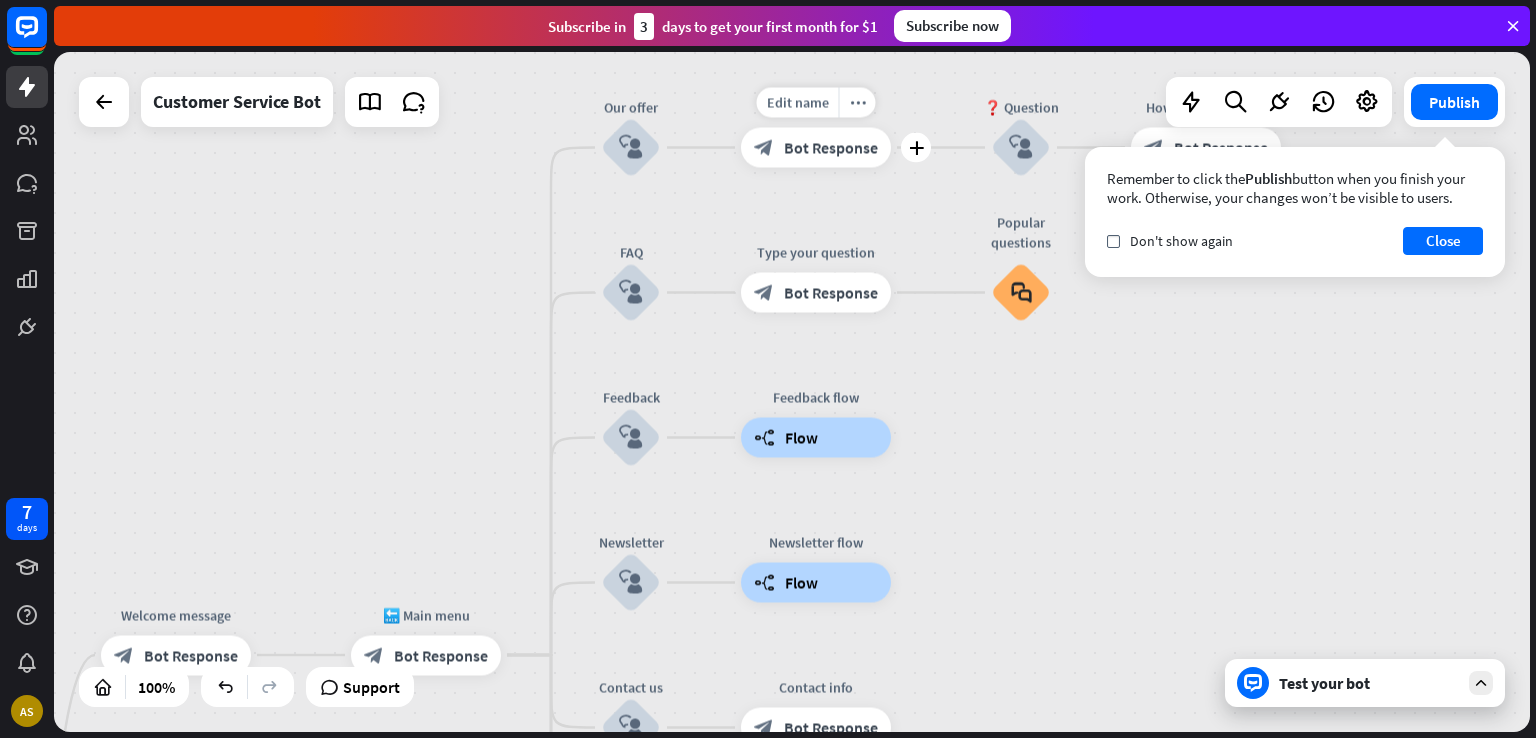 click on "Bot Response" at bounding box center (831, 148) 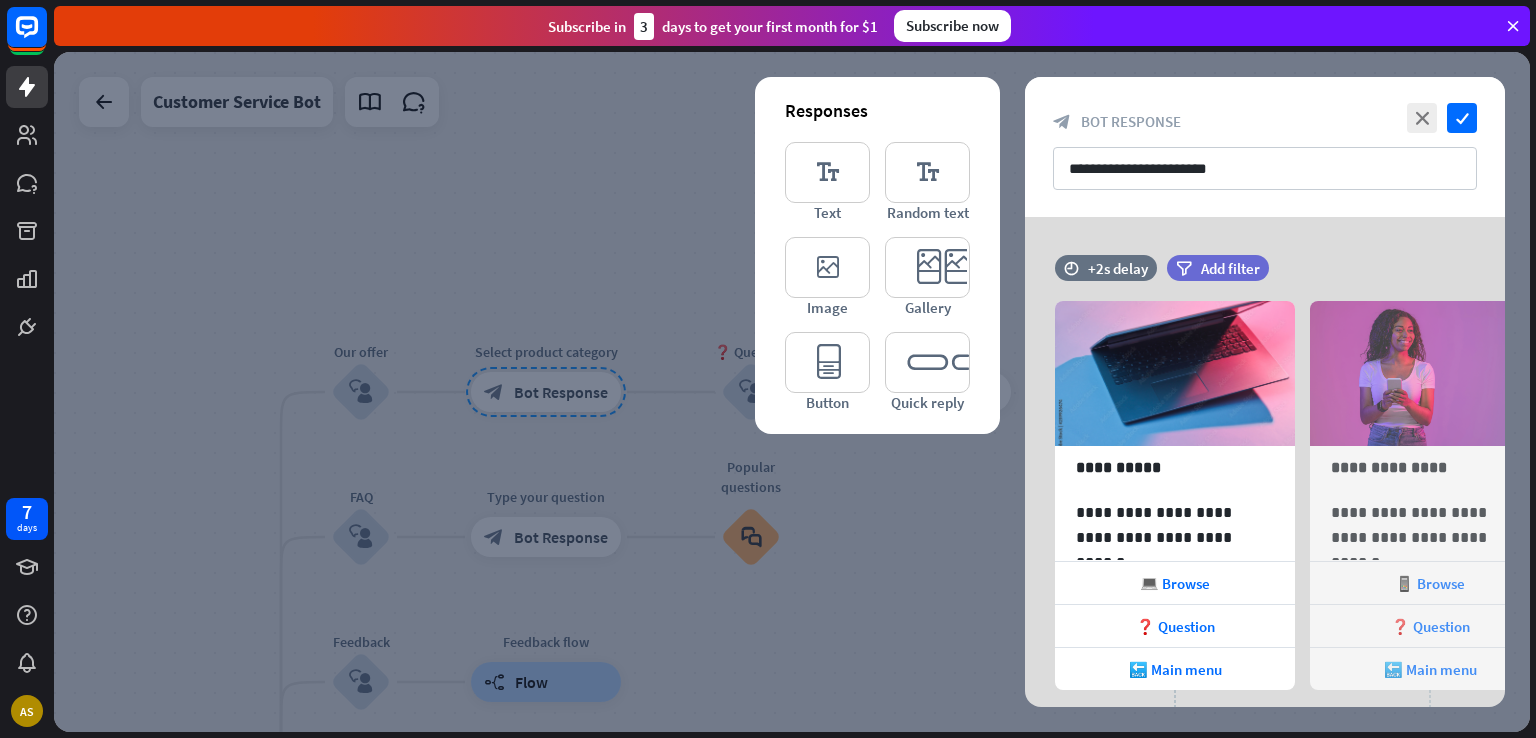 click at bounding box center [792, 392] 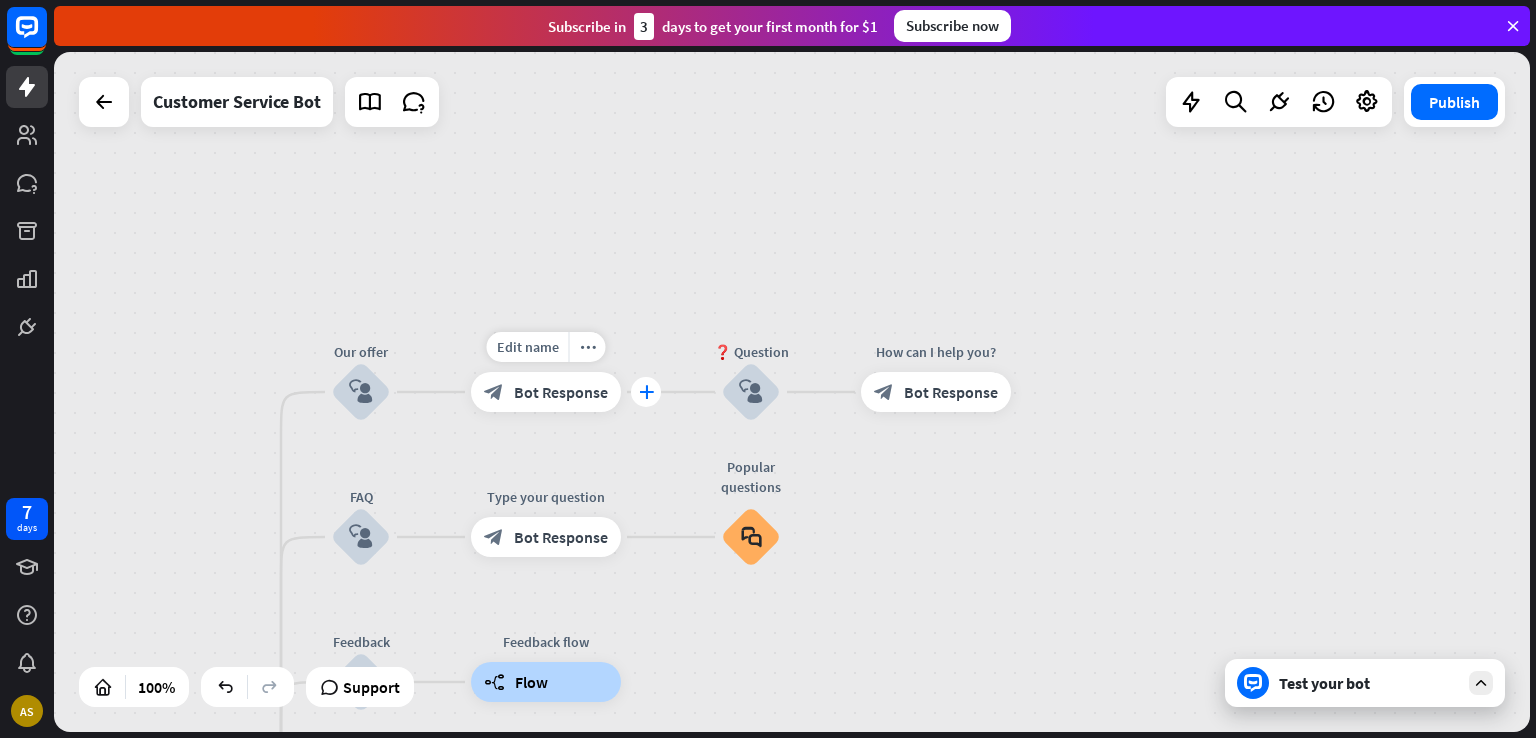 click on "plus" at bounding box center [646, 392] 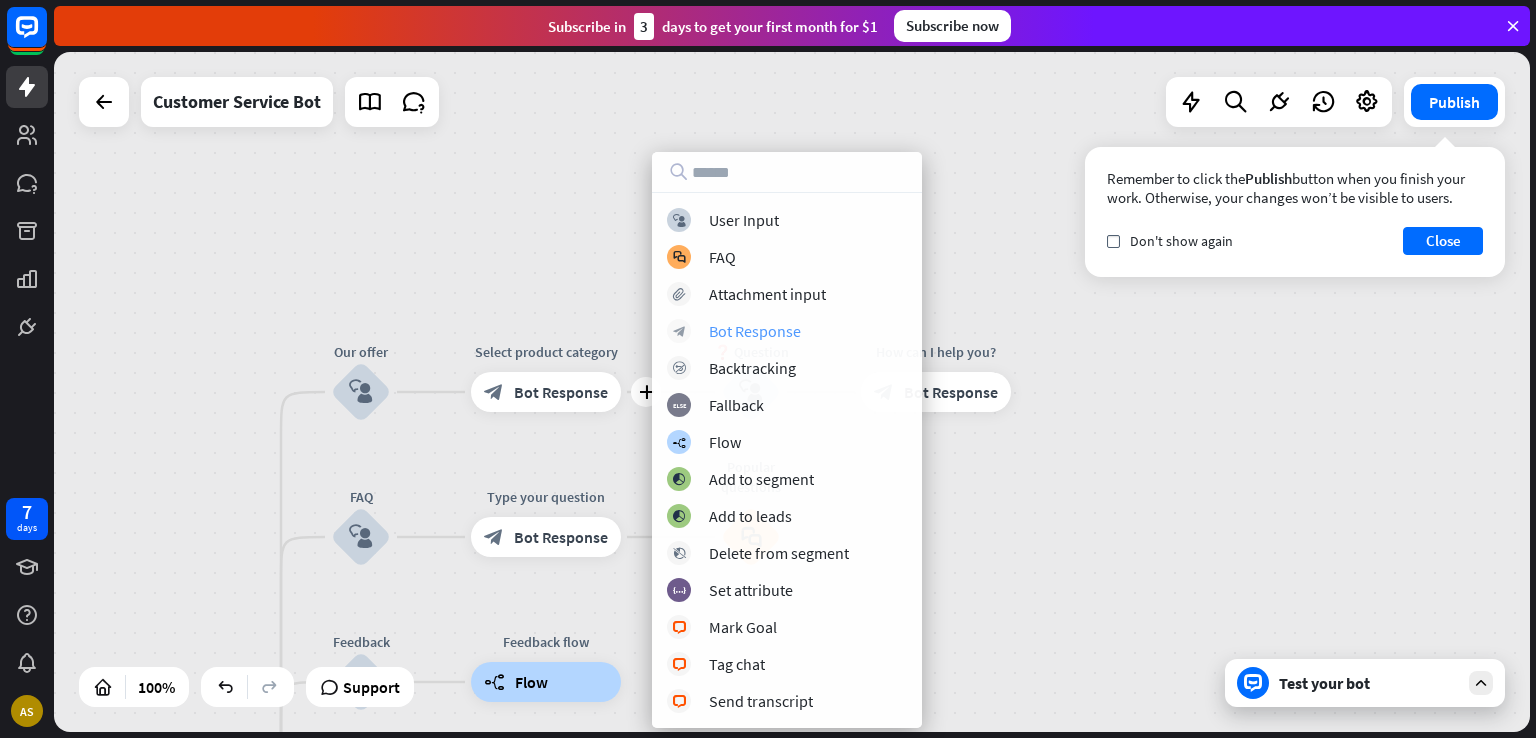 click on "block_bot_response
Bot Response" at bounding box center [787, 331] 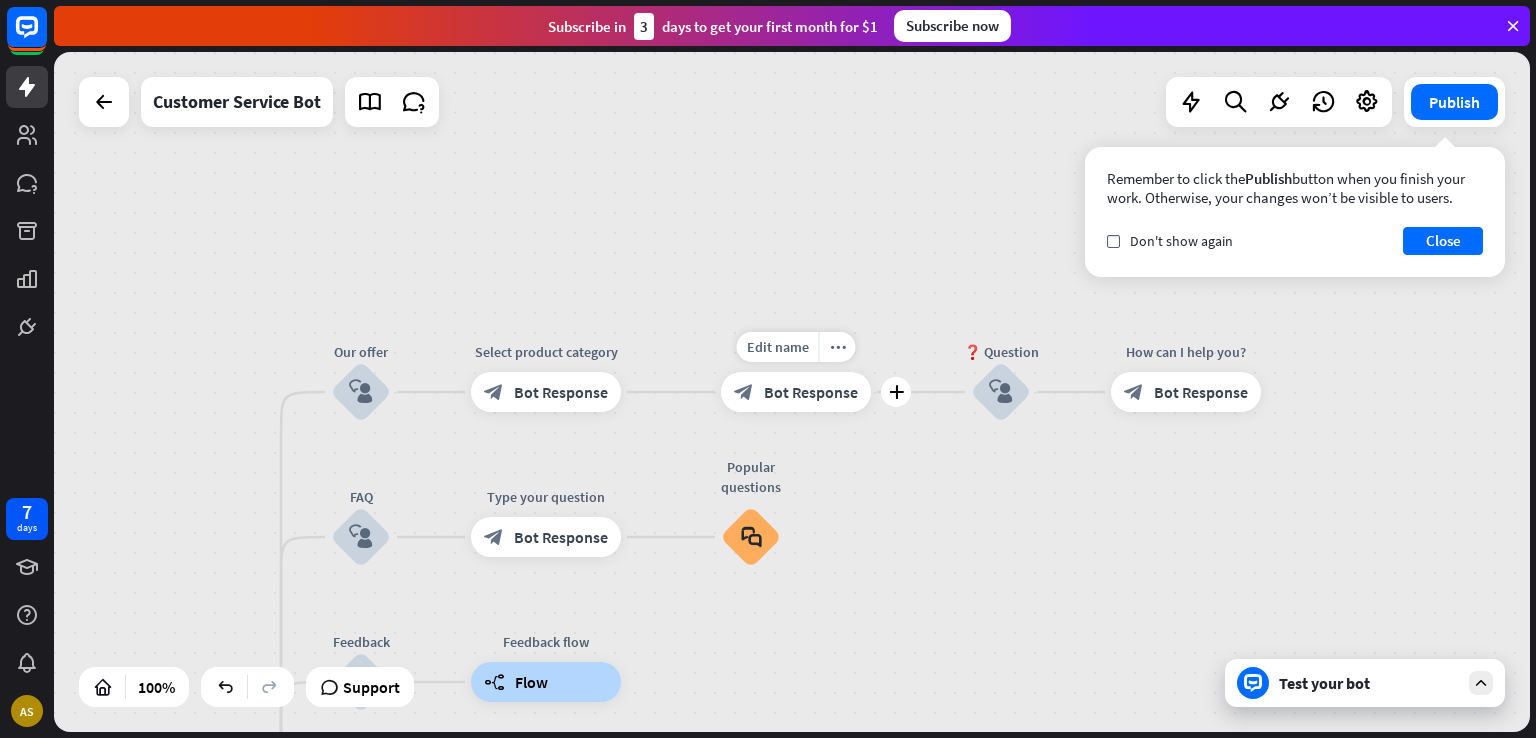 click on "Bot Response" at bounding box center (811, 392) 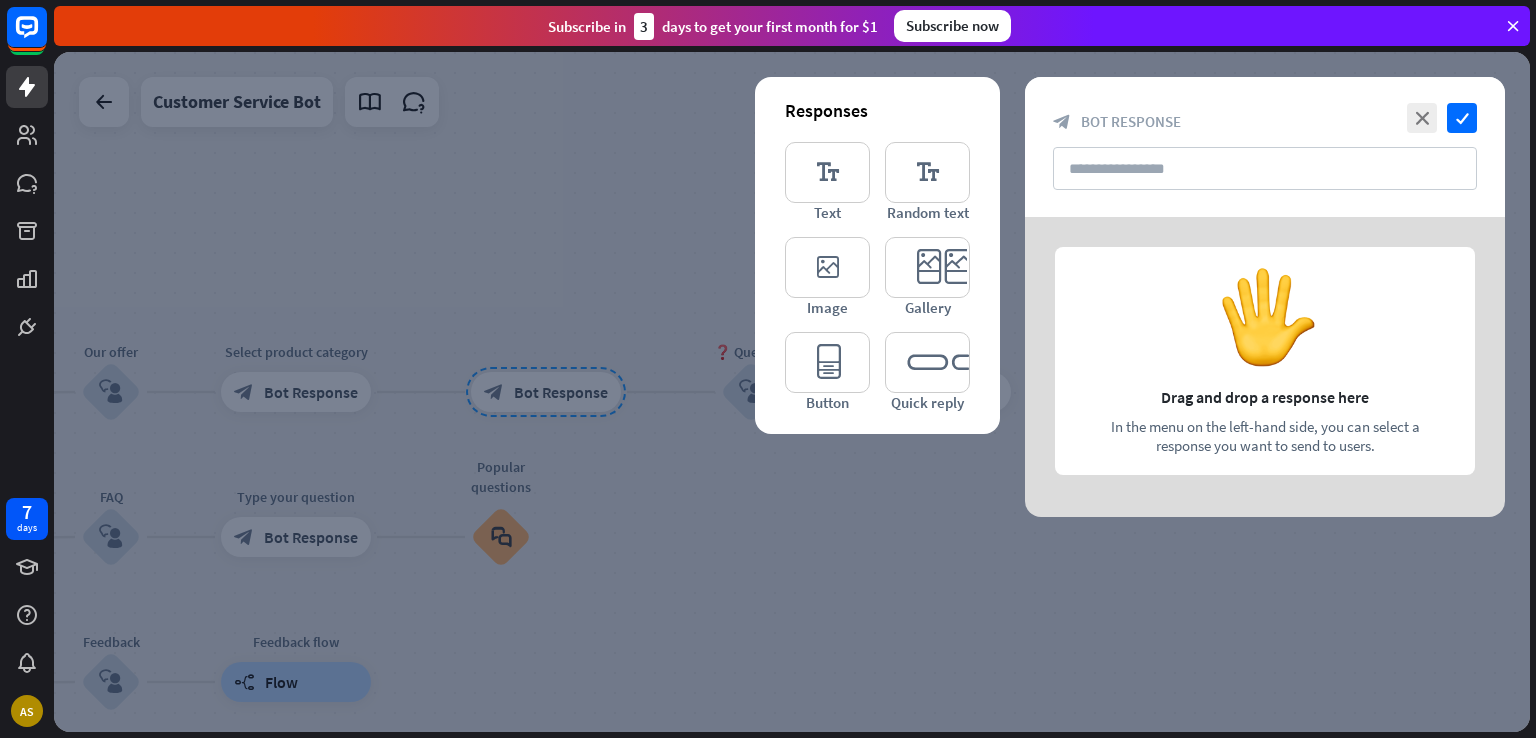 click at bounding box center [792, 392] 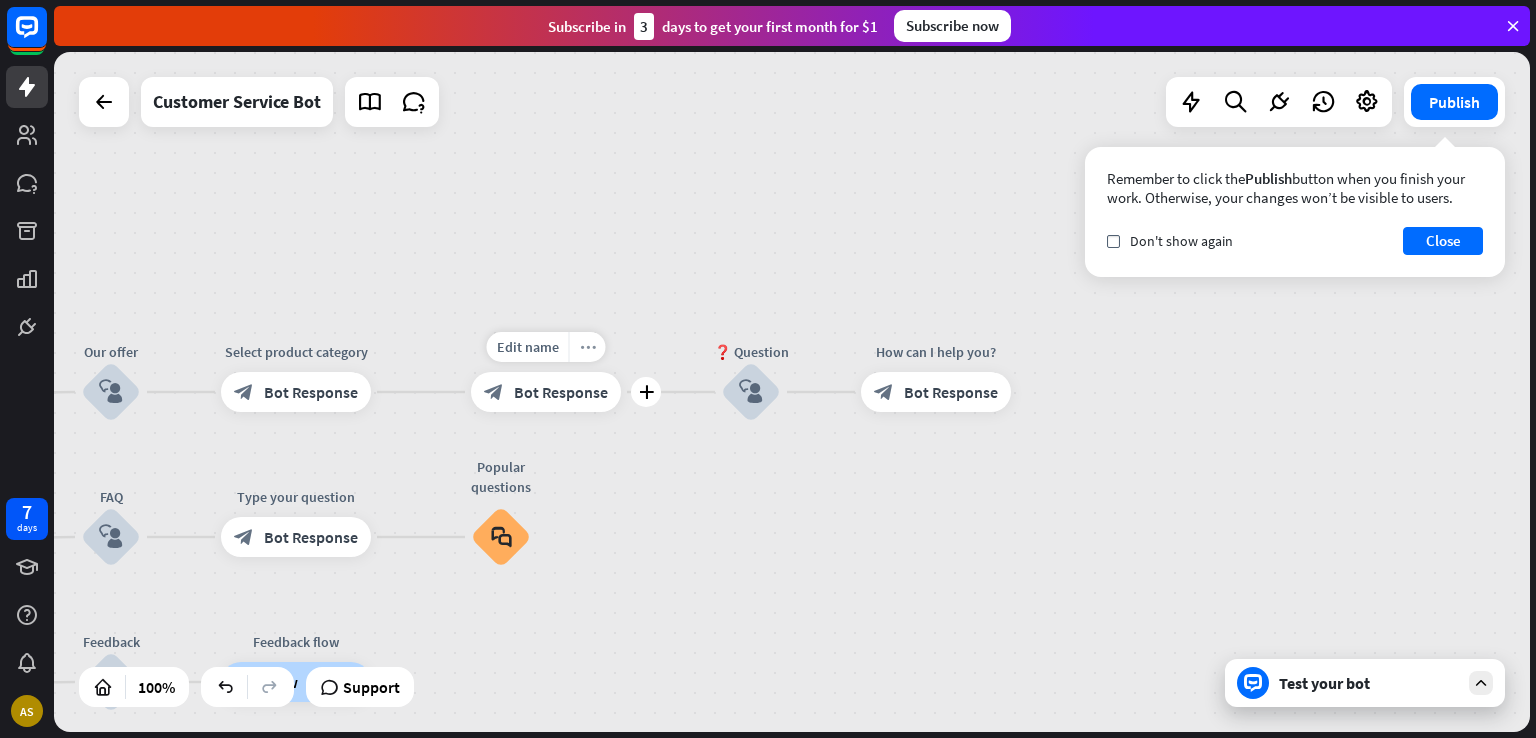 click on "more_horiz" at bounding box center (588, 347) 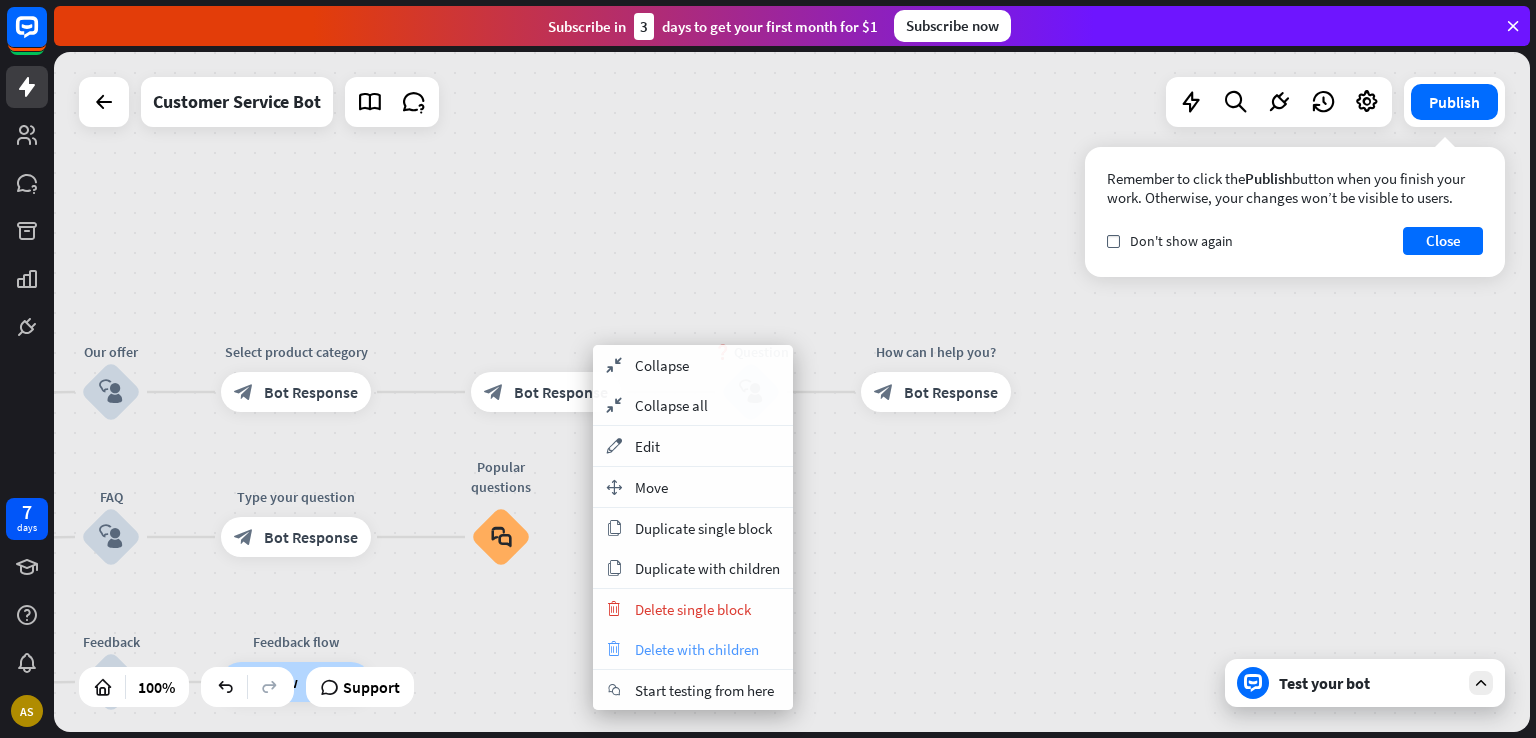 click on "Delete with children" at bounding box center (697, 649) 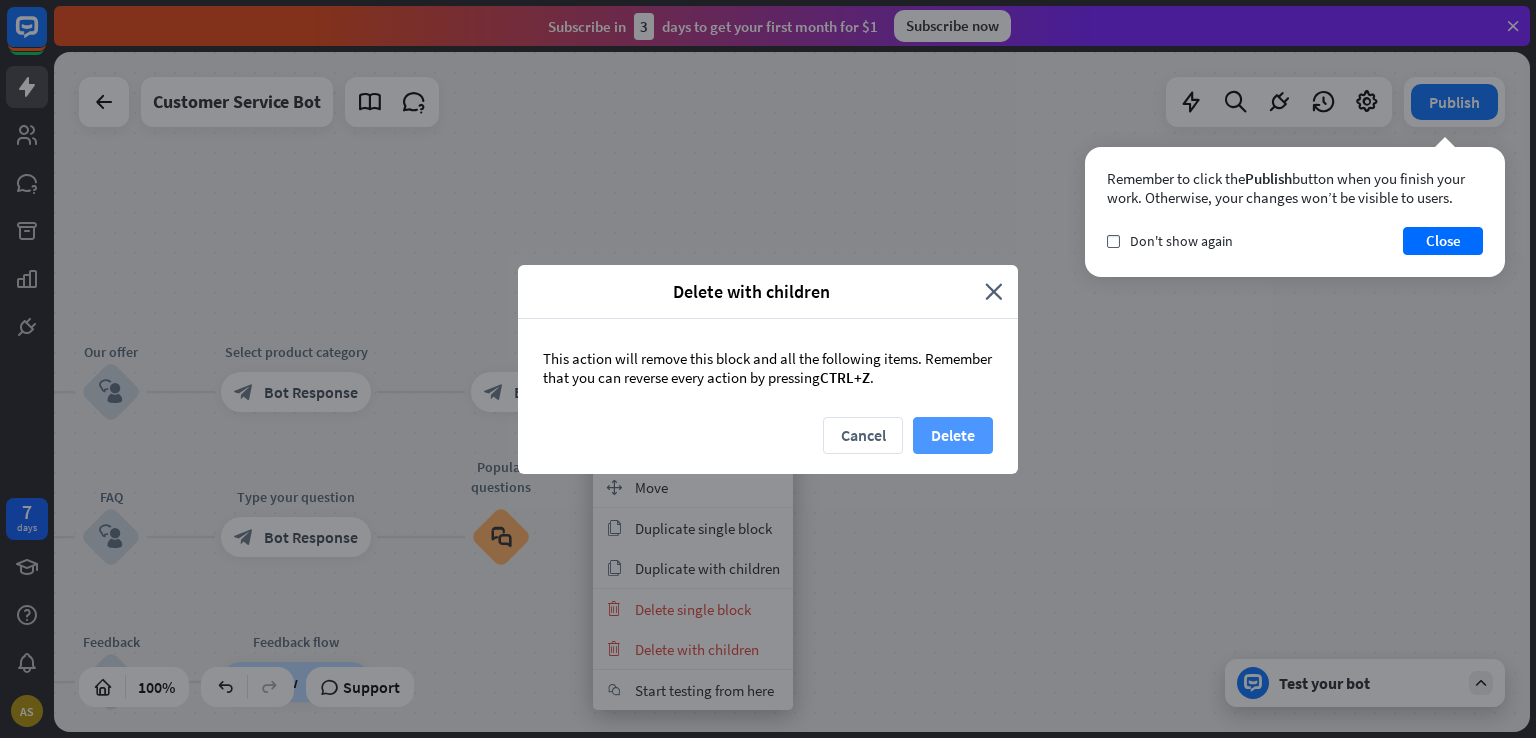 click on "Delete" at bounding box center [953, 435] 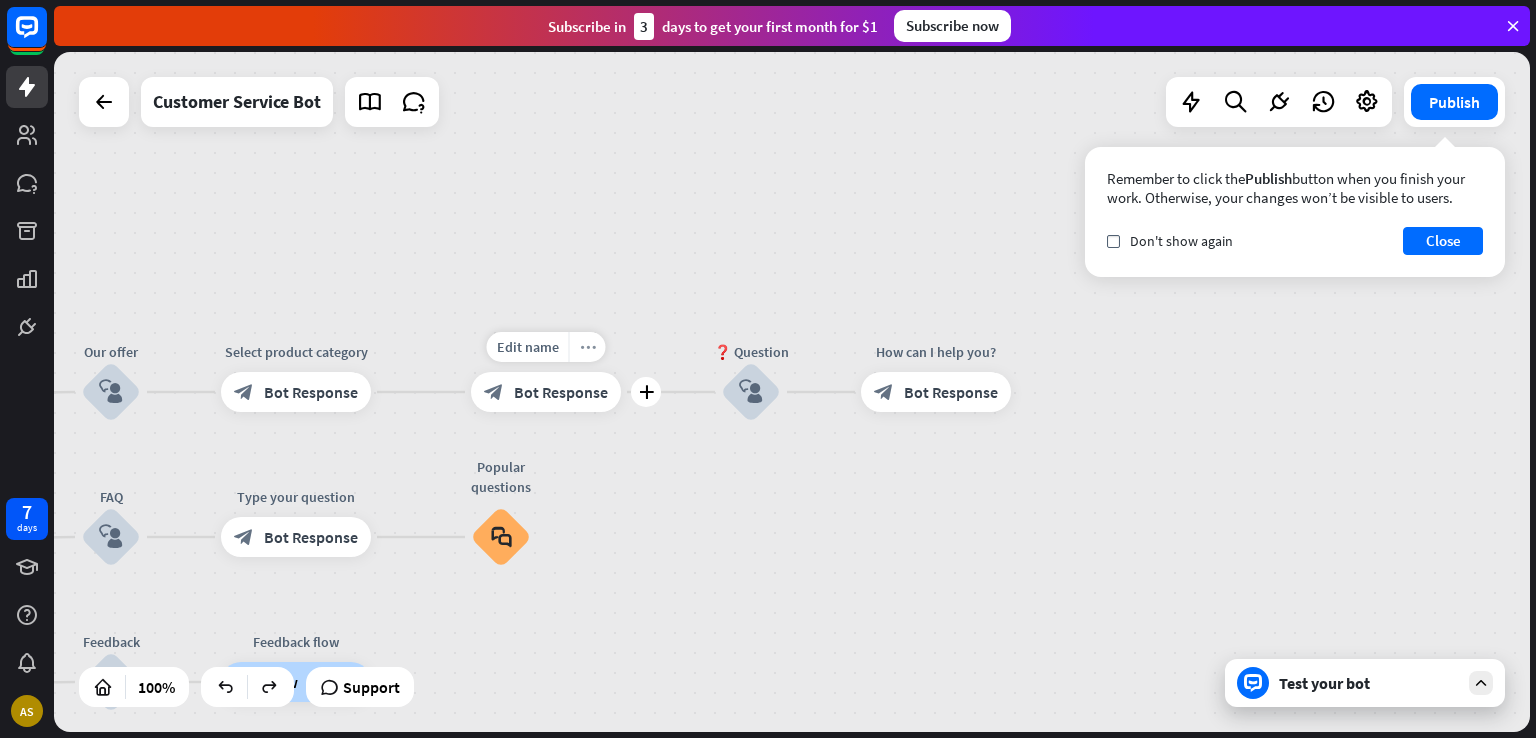 click on "more_horiz" at bounding box center (587, 347) 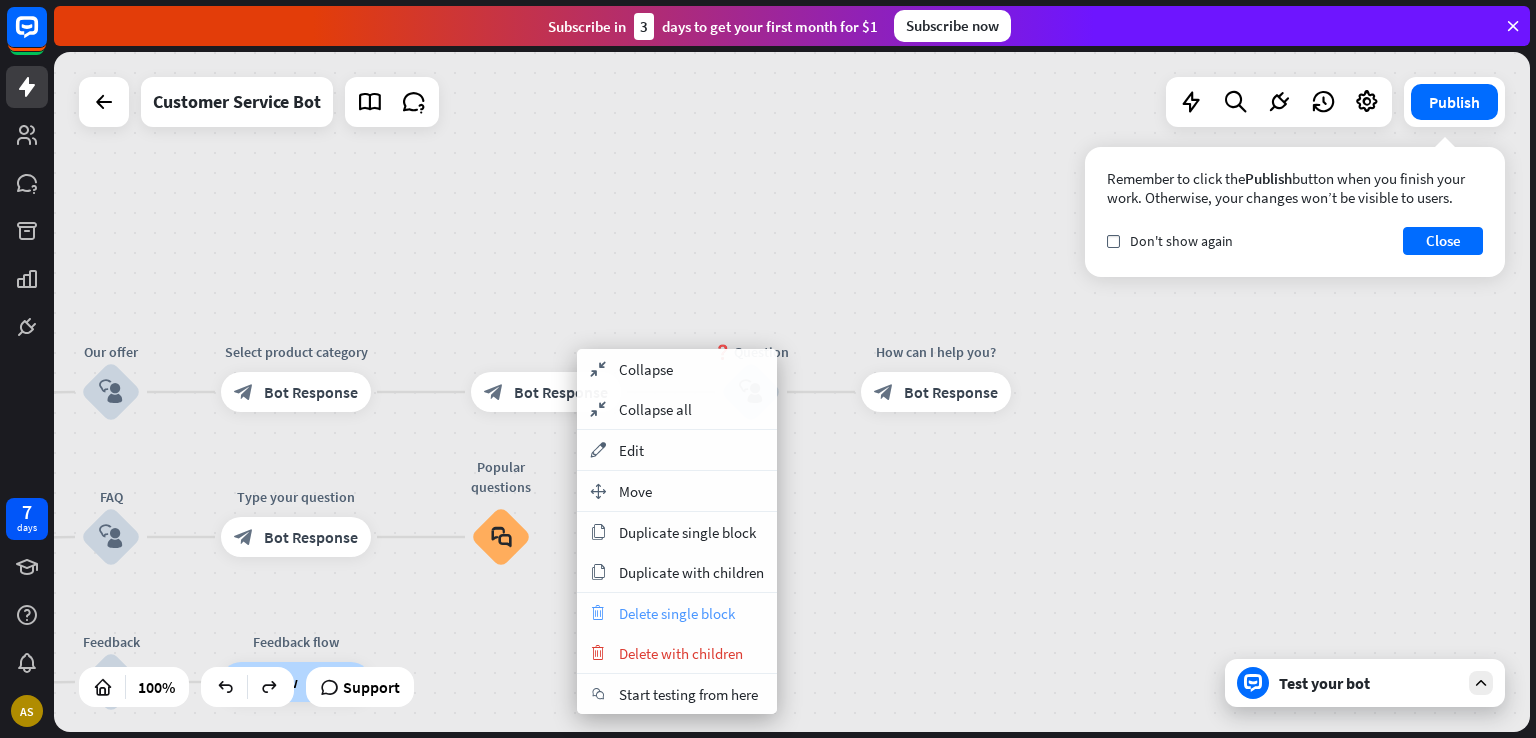 click on "trash   Delete single block" at bounding box center (677, 613) 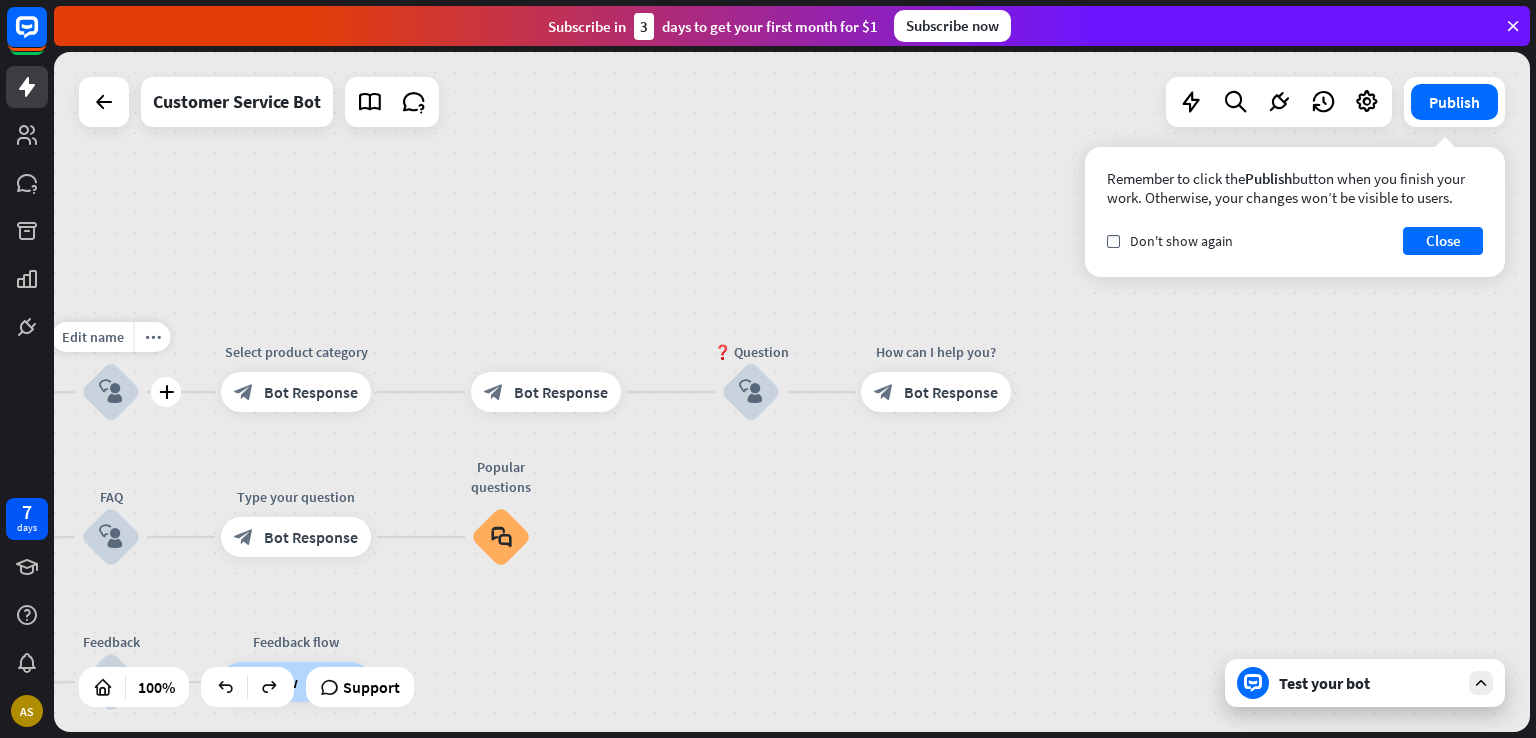 click on "Edit name   more_horiz         plus   Our offer   block_user_input" at bounding box center (111, 392) 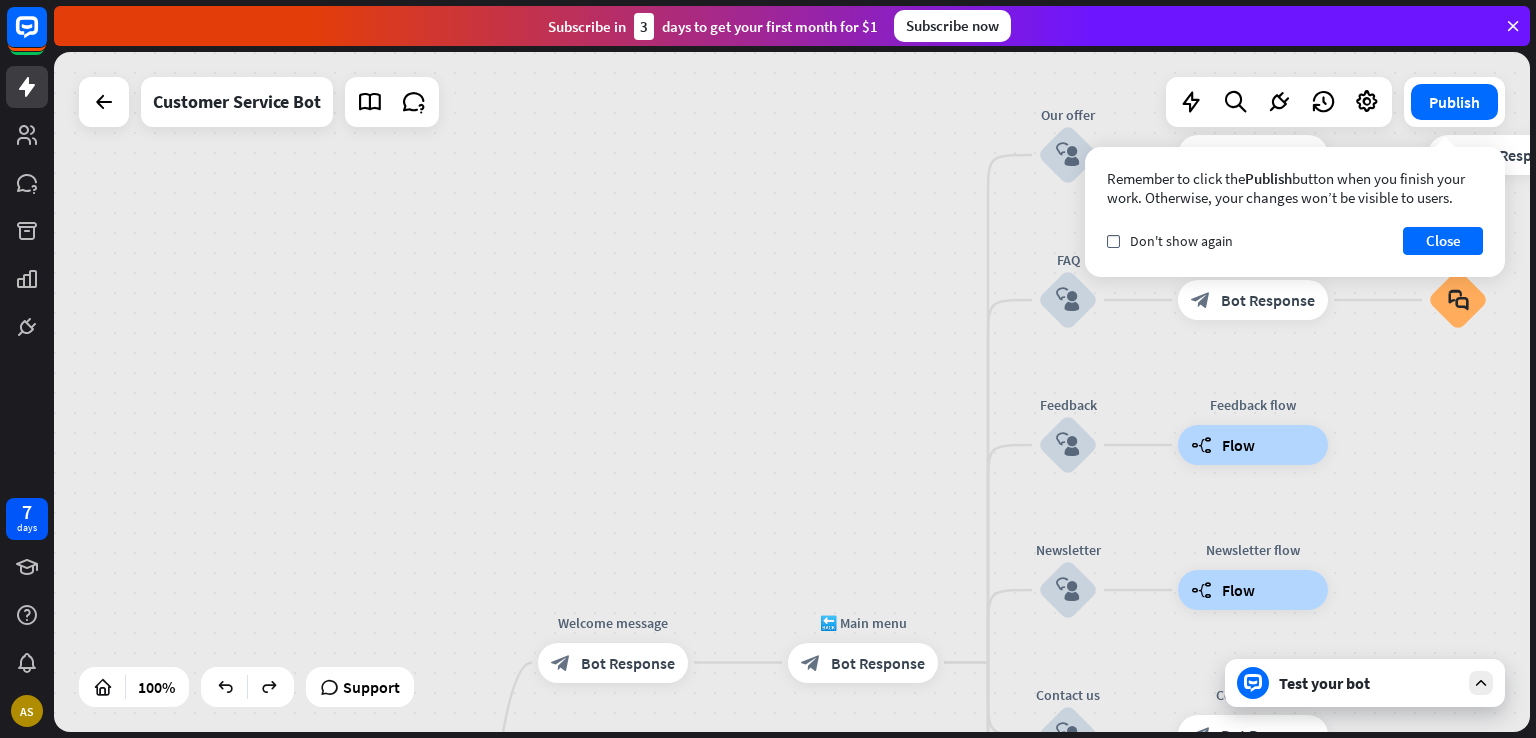 drag, startPoint x: 578, startPoint y: 218, endPoint x: 1518, endPoint y: -62, distance: 980.816 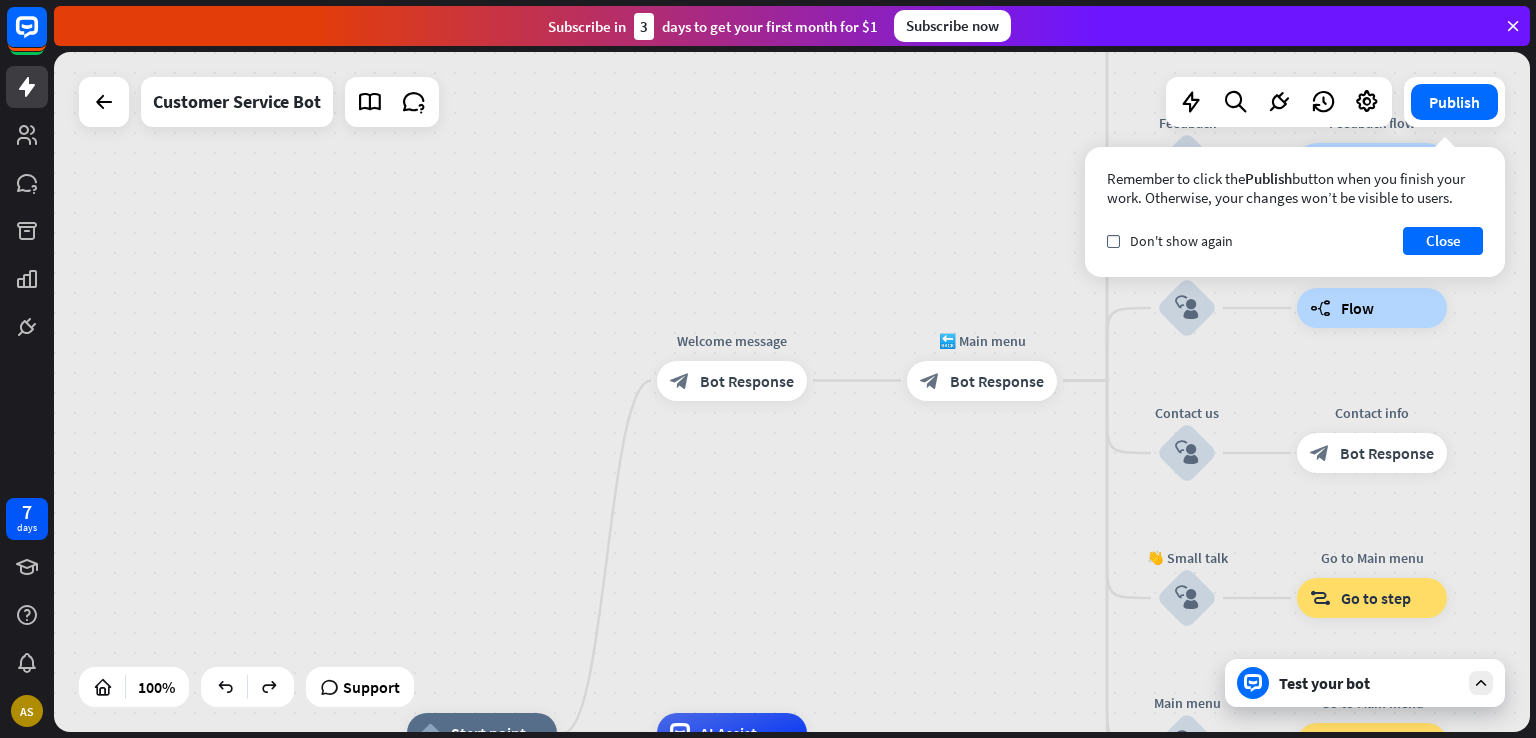 drag, startPoint x: 784, startPoint y: 152, endPoint x: 578, endPoint y: 242, distance: 224.80214 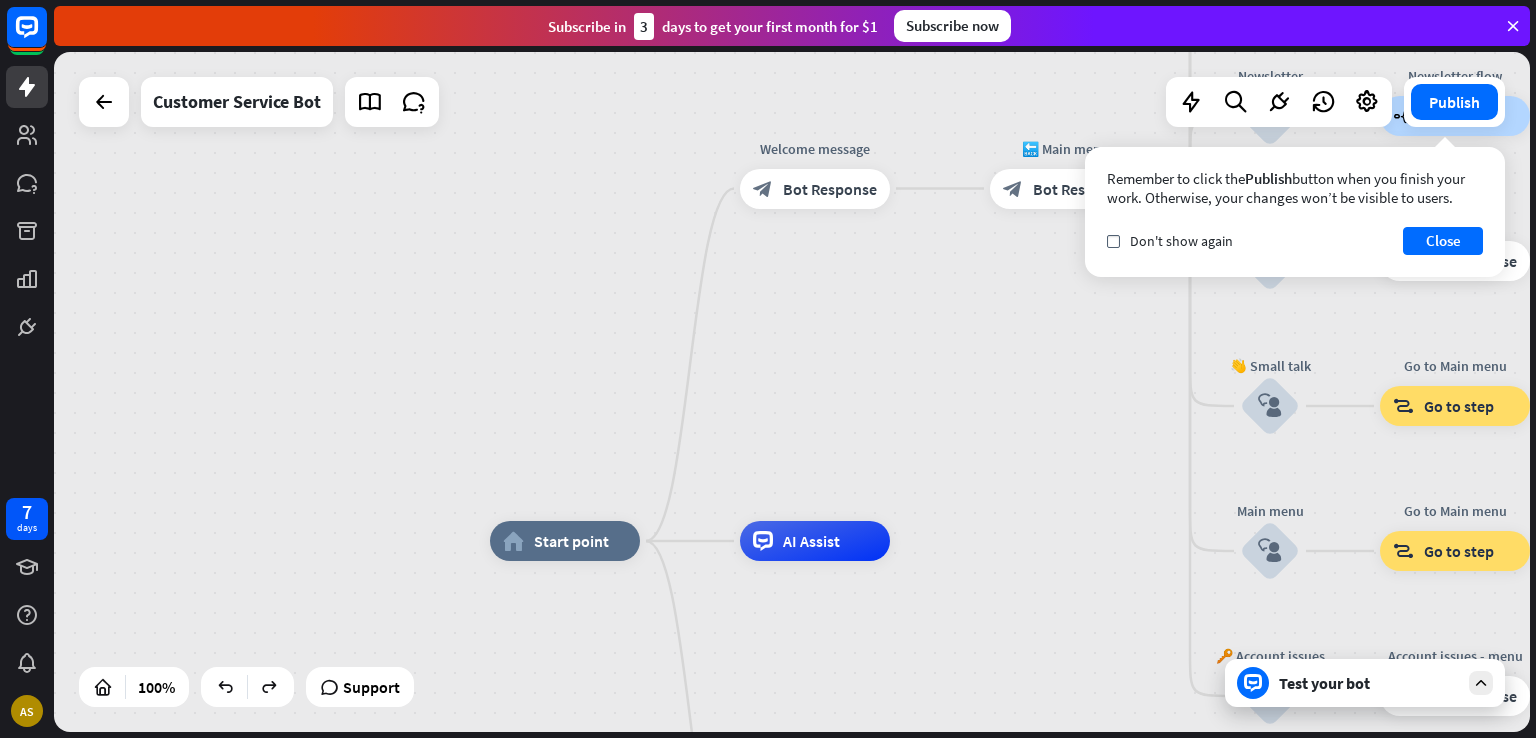 drag, startPoint x: 296, startPoint y: 448, endPoint x: 339, endPoint y: 206, distance: 245.79056 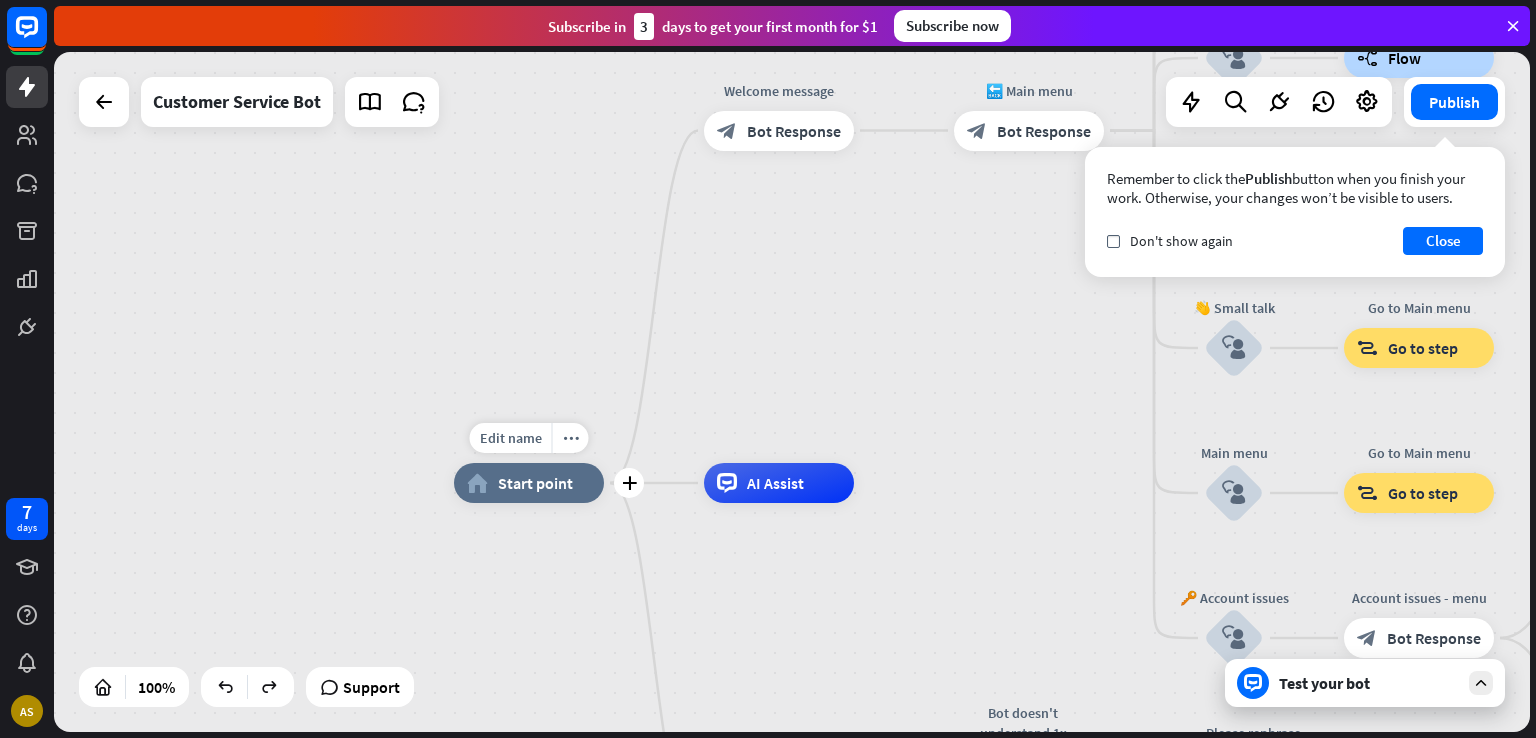 click on "home_2   Start point" at bounding box center (529, 483) 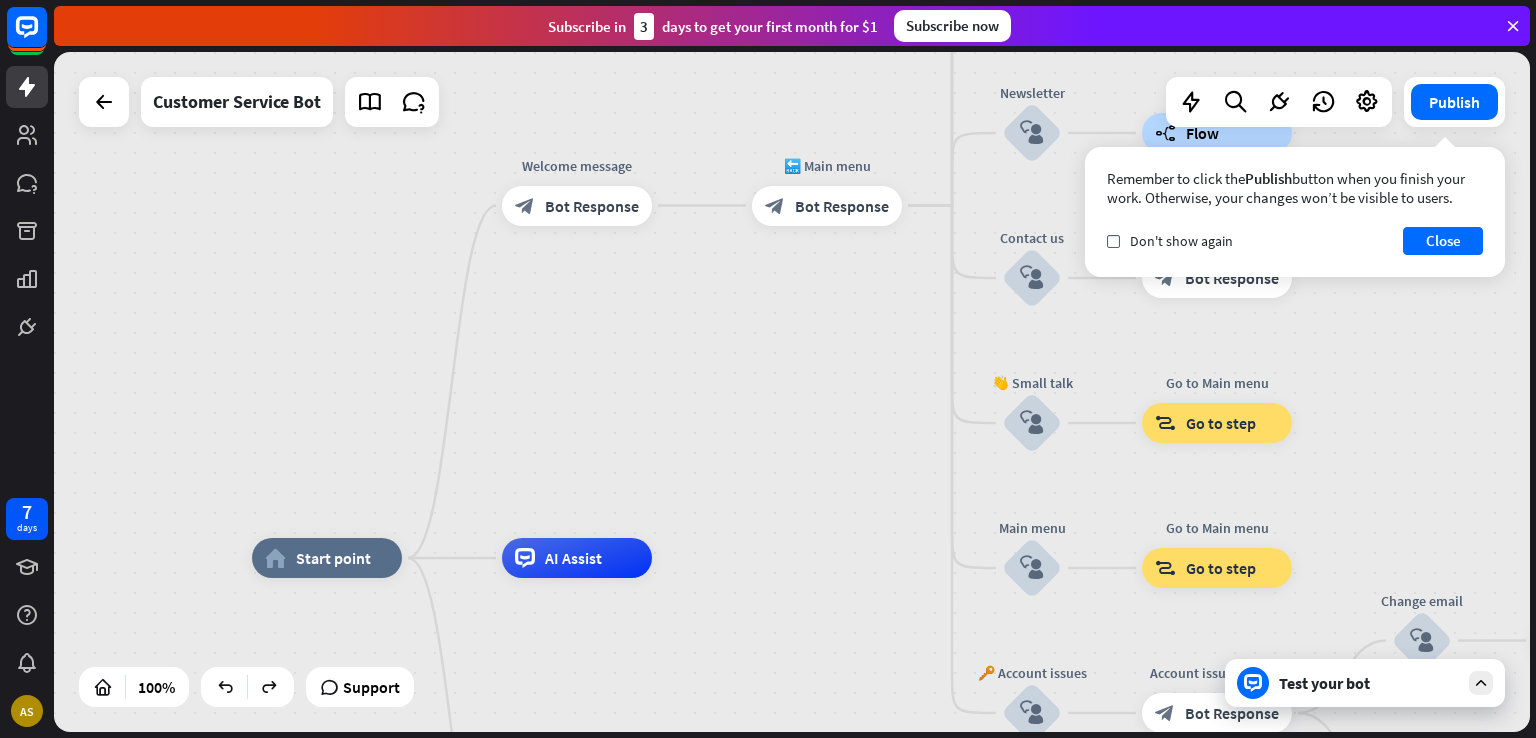 drag, startPoint x: 757, startPoint y: 546, endPoint x: 555, endPoint y: 621, distance: 215.47389 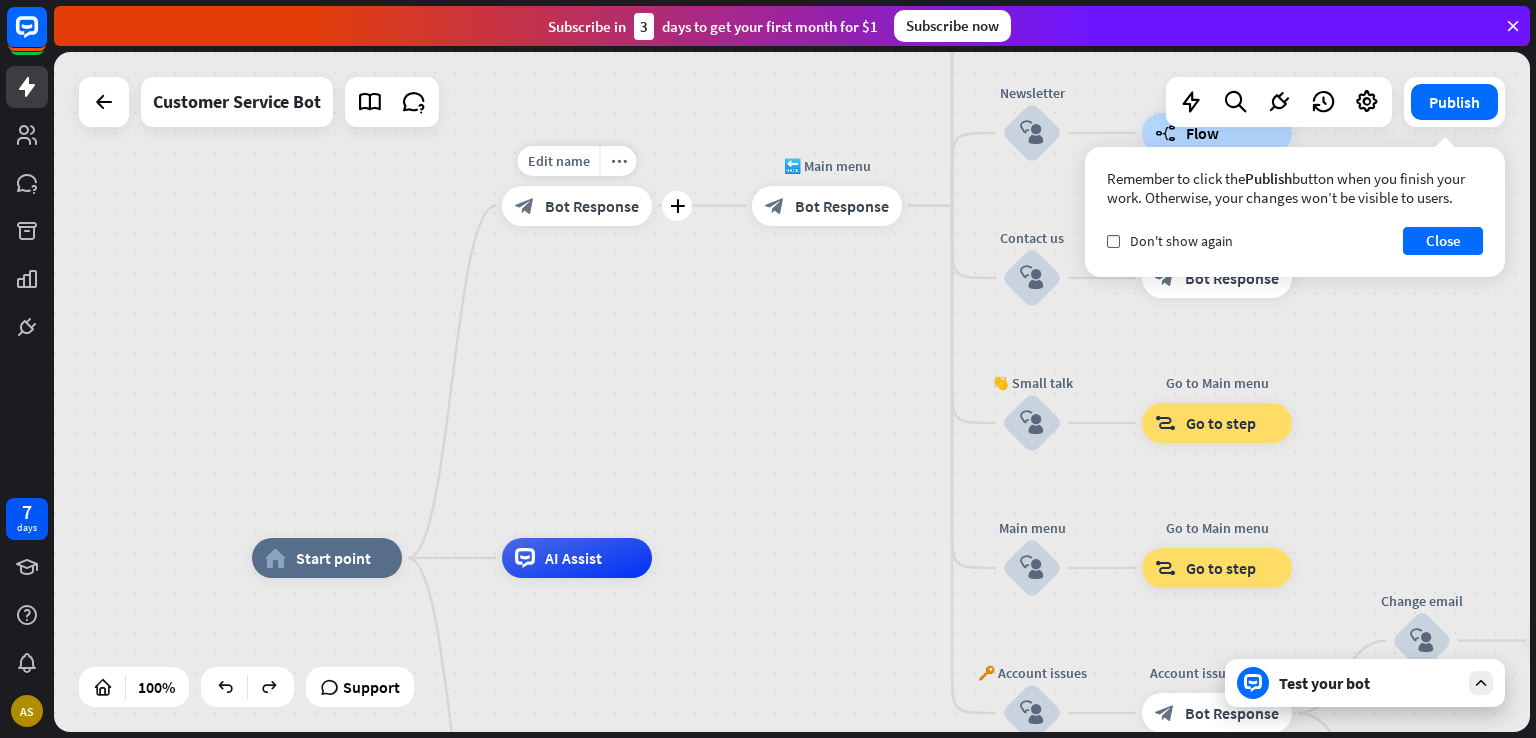 click on "block_bot_response" at bounding box center [525, 206] 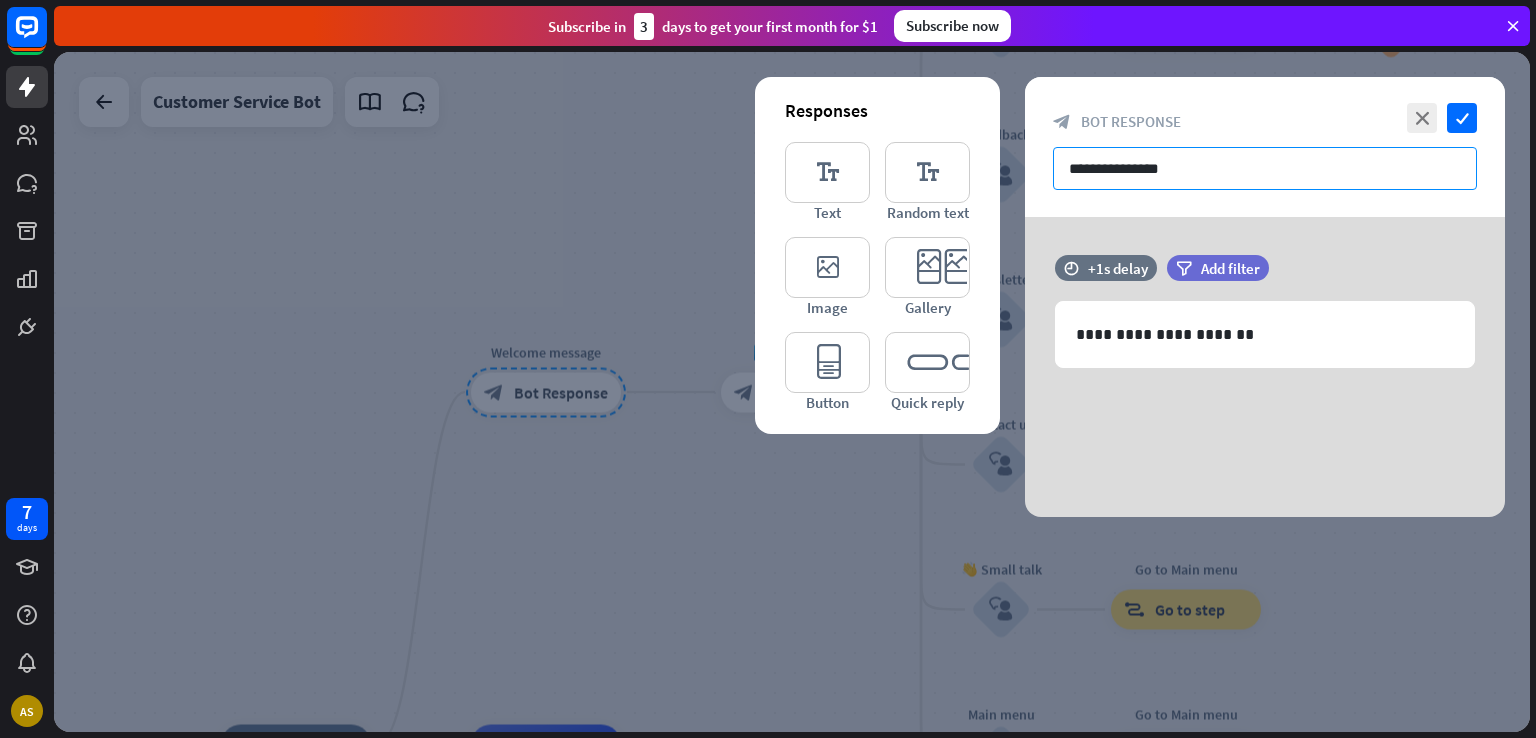 drag, startPoint x: 1199, startPoint y: 169, endPoint x: 1014, endPoint y: 185, distance: 185.6906 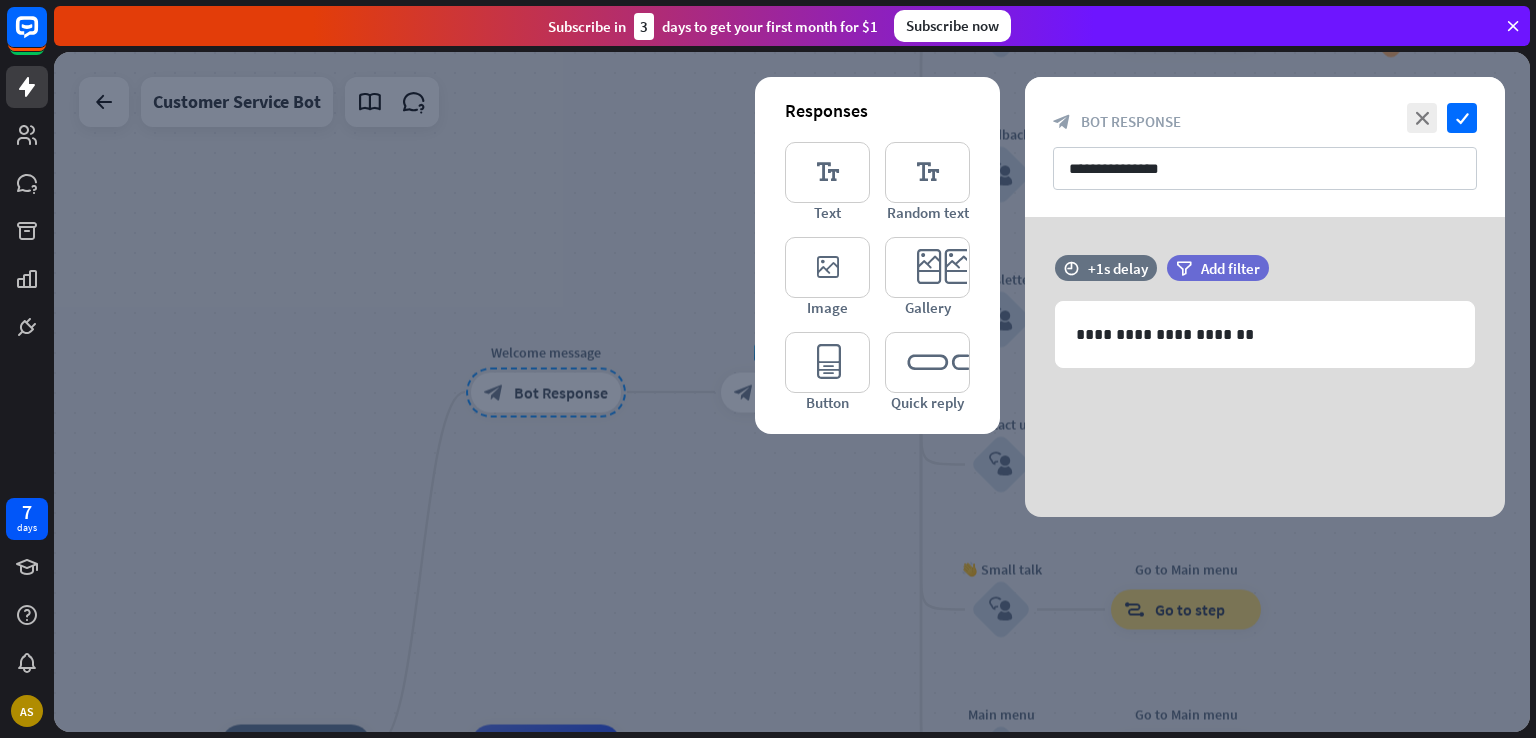 click on "**********" at bounding box center (1265, 367) 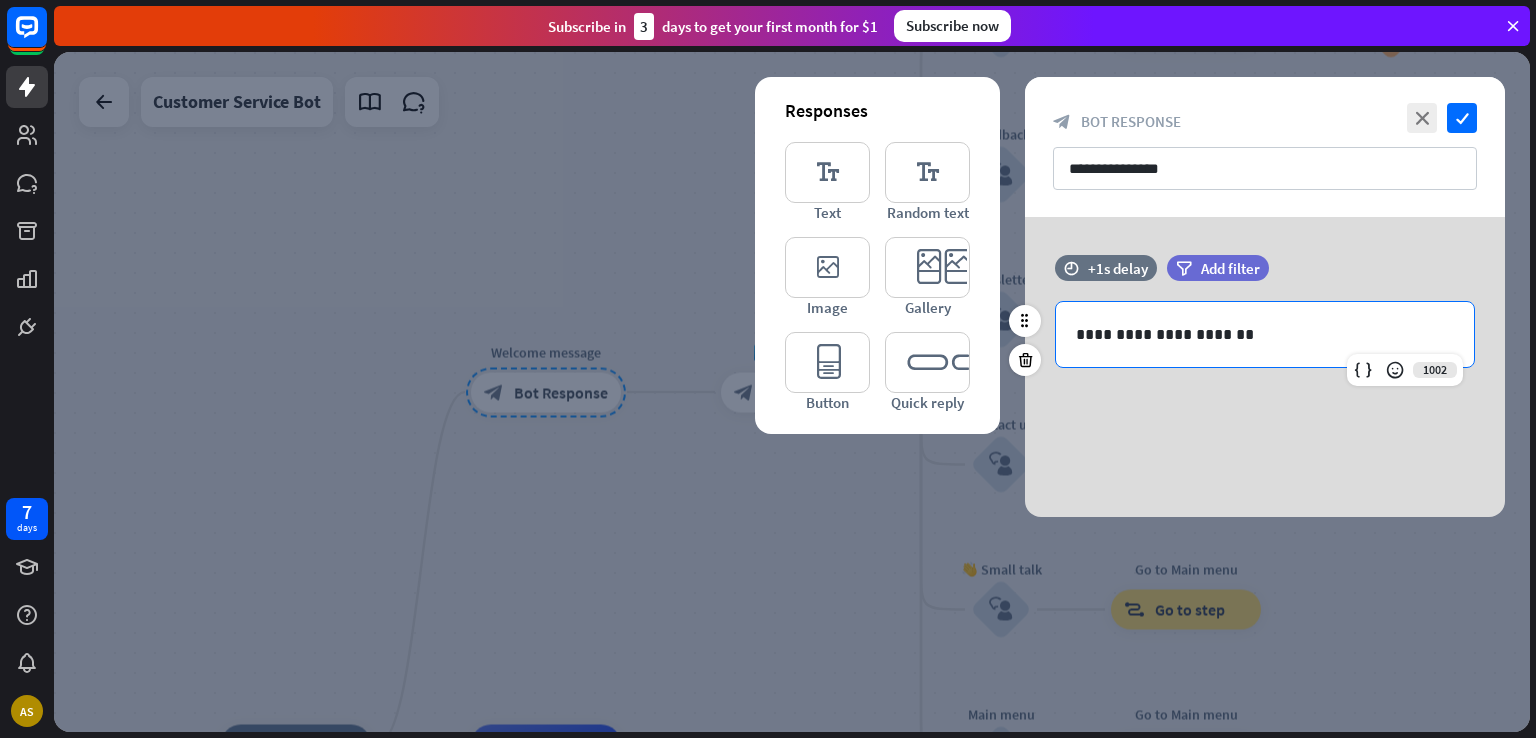 click on "**********" at bounding box center (1265, 334) 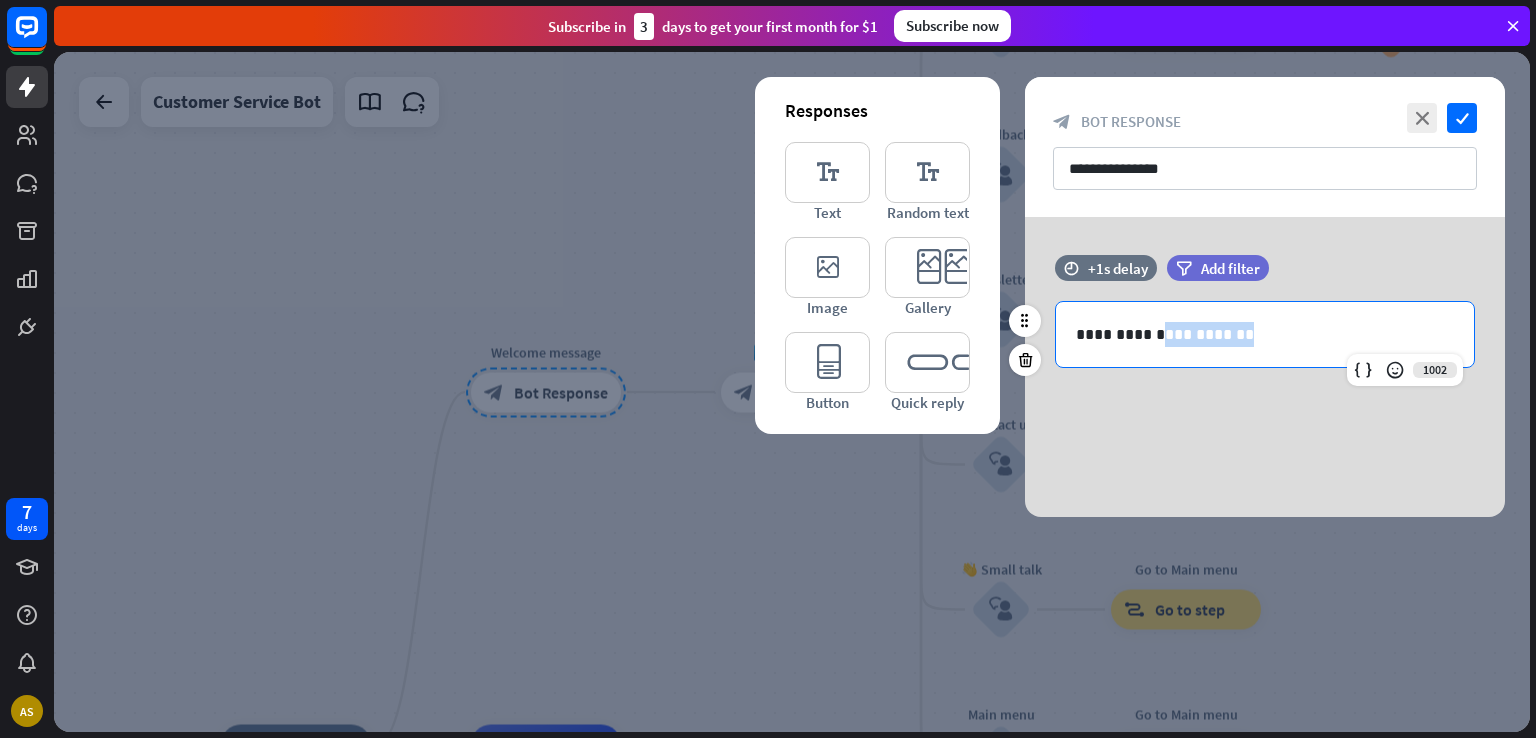 drag, startPoint x: 1257, startPoint y: 323, endPoint x: 1139, endPoint y: 325, distance: 118.016945 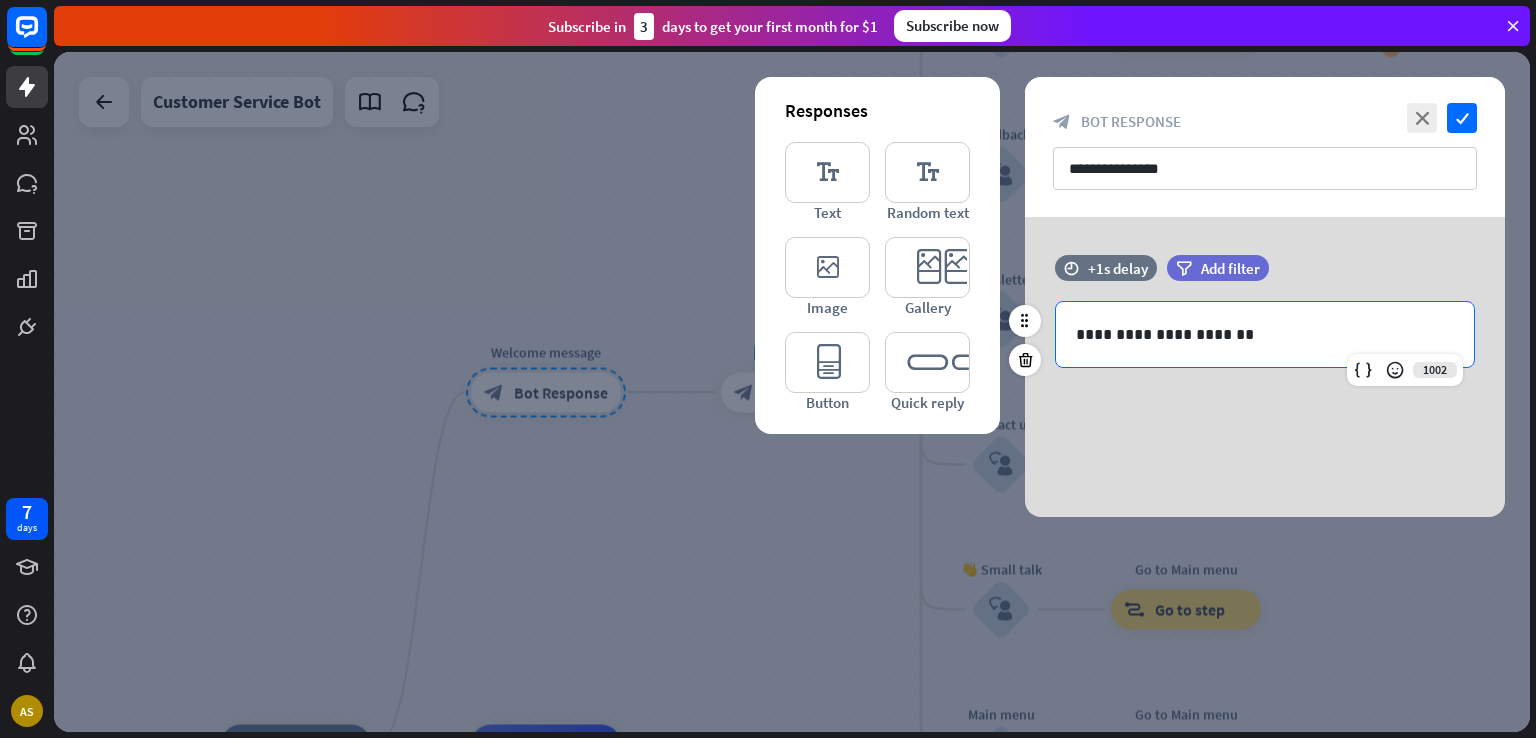 drag, startPoint x: 1112, startPoint y: 333, endPoint x: 1095, endPoint y: 335, distance: 17.117243 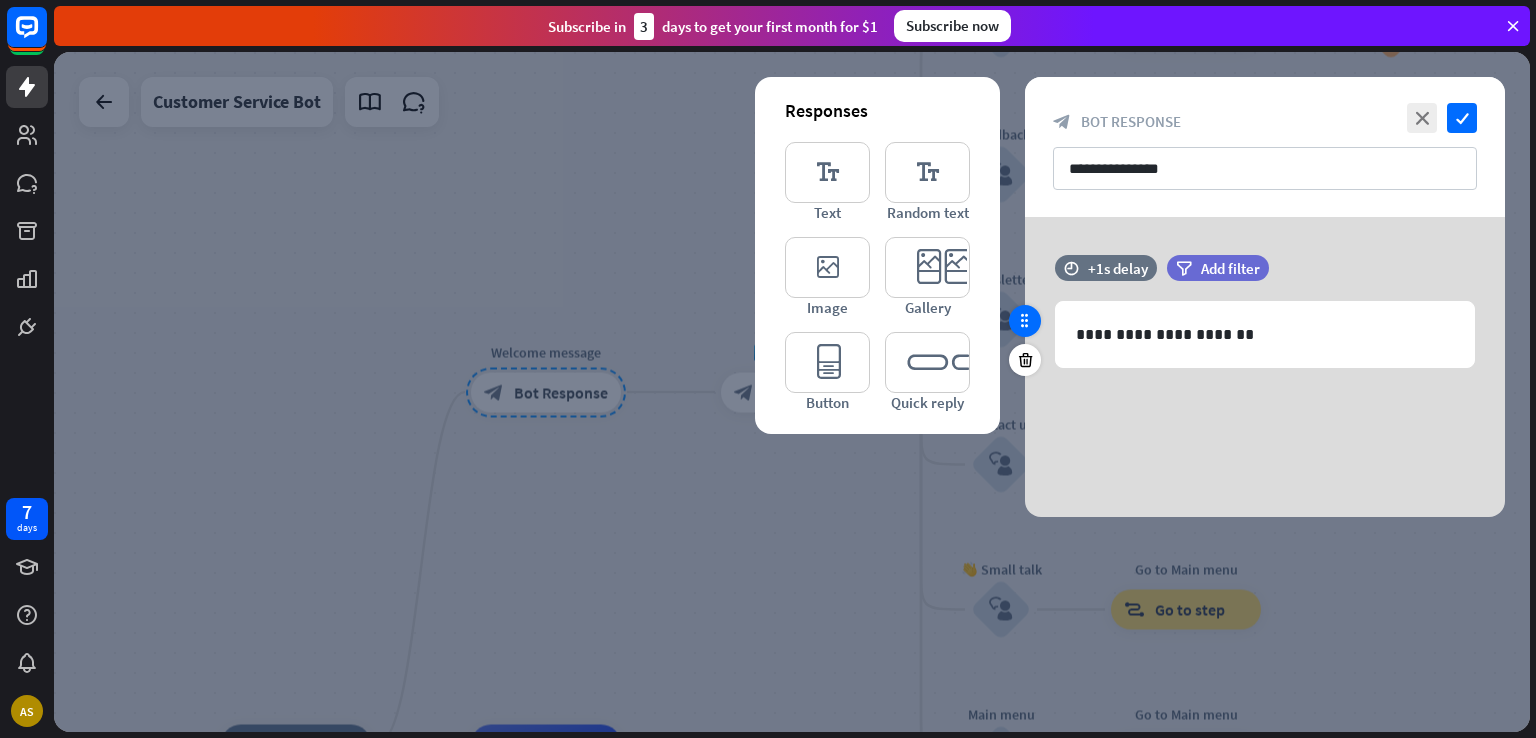 click at bounding box center (1025, 321) 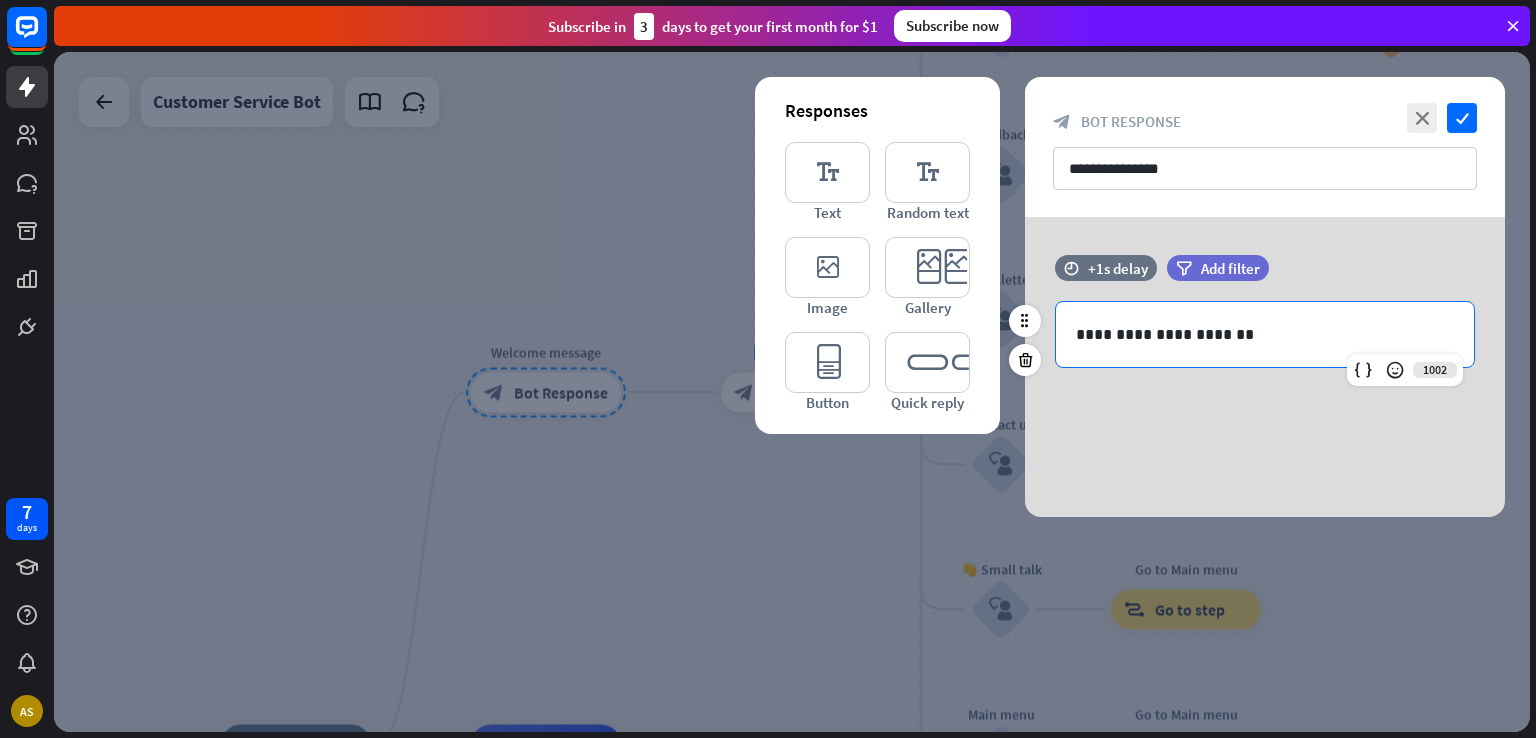 click on "**********" at bounding box center [1265, 334] 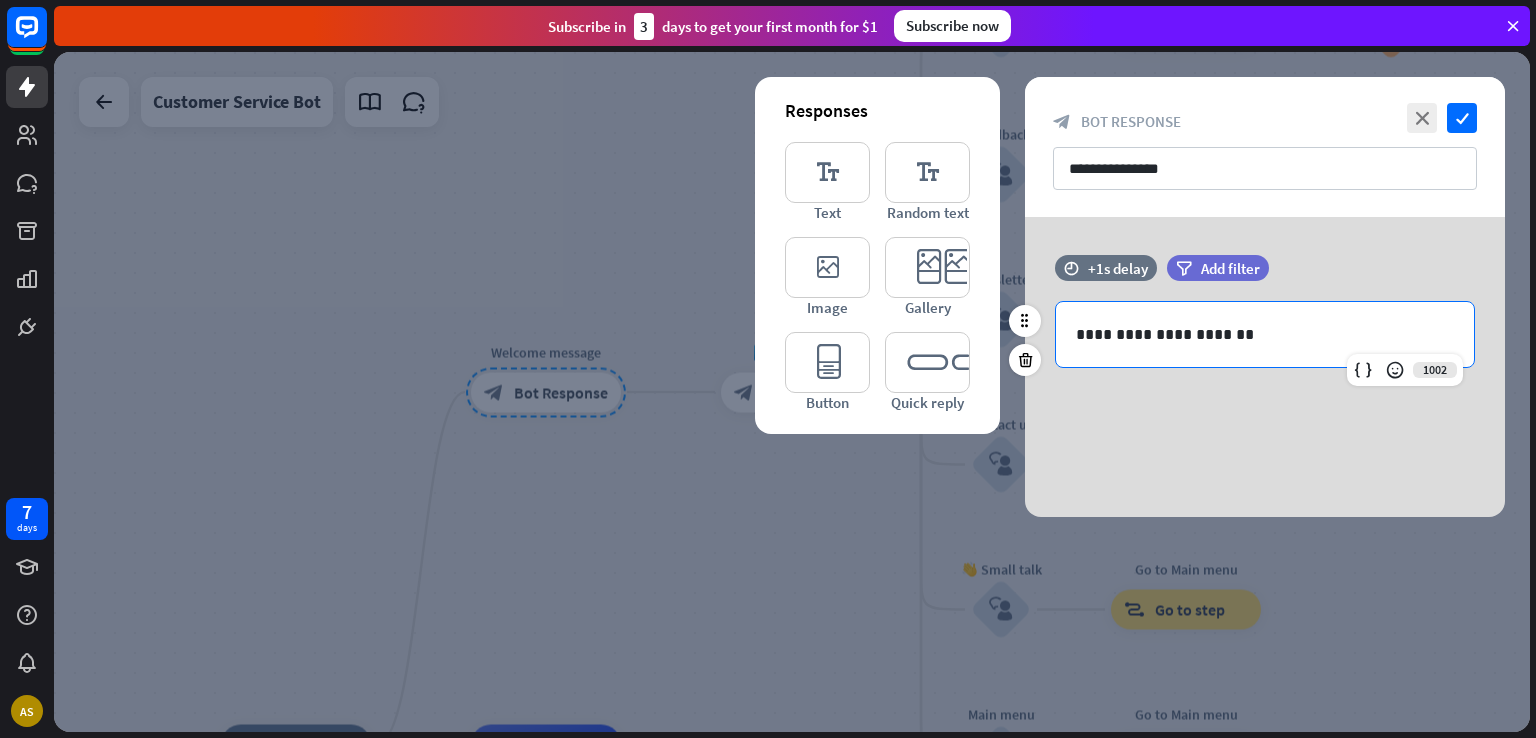 click on "1002" at bounding box center (1405, 370) 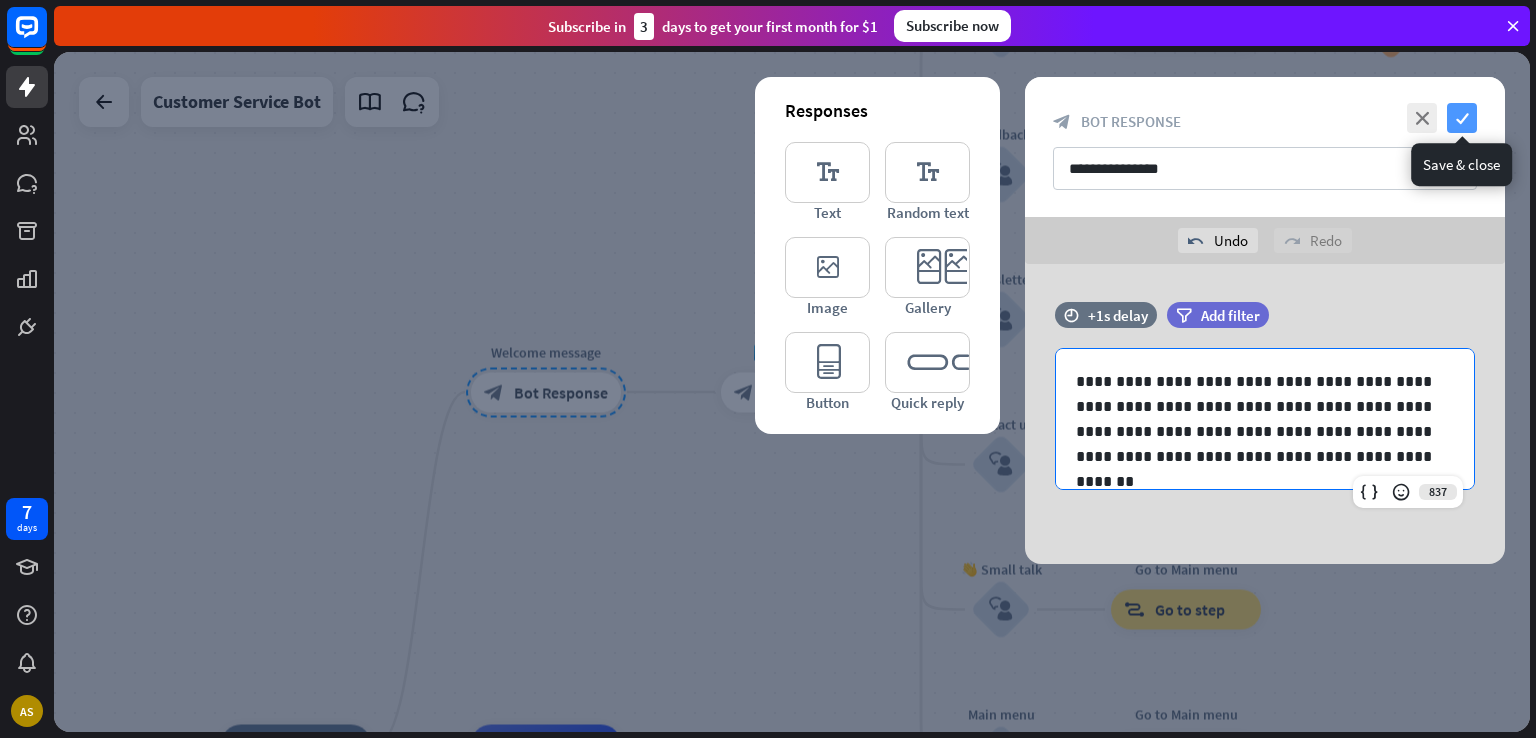 click on "check" at bounding box center [1462, 118] 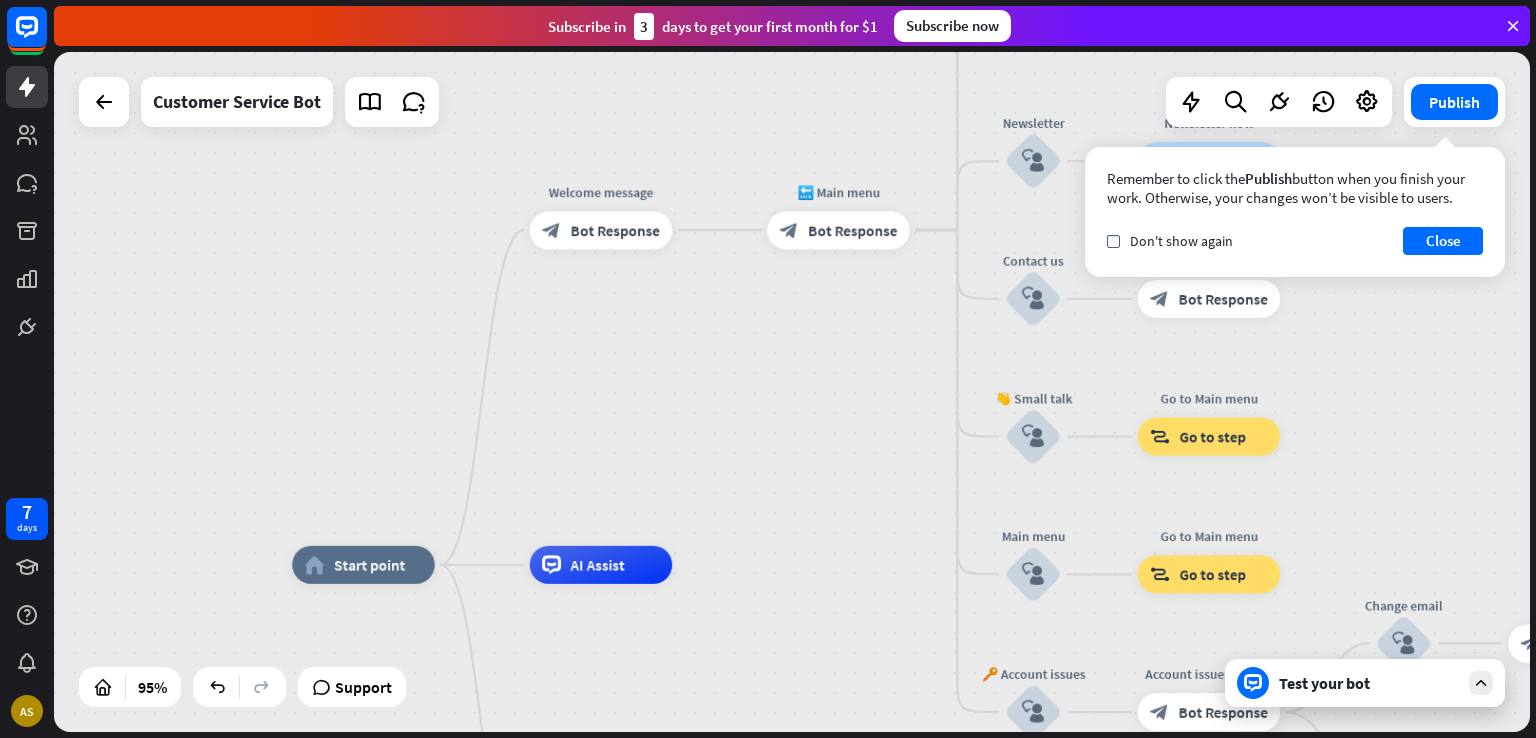drag, startPoint x: 634, startPoint y: 516, endPoint x: 674, endPoint y: 308, distance: 211.81123 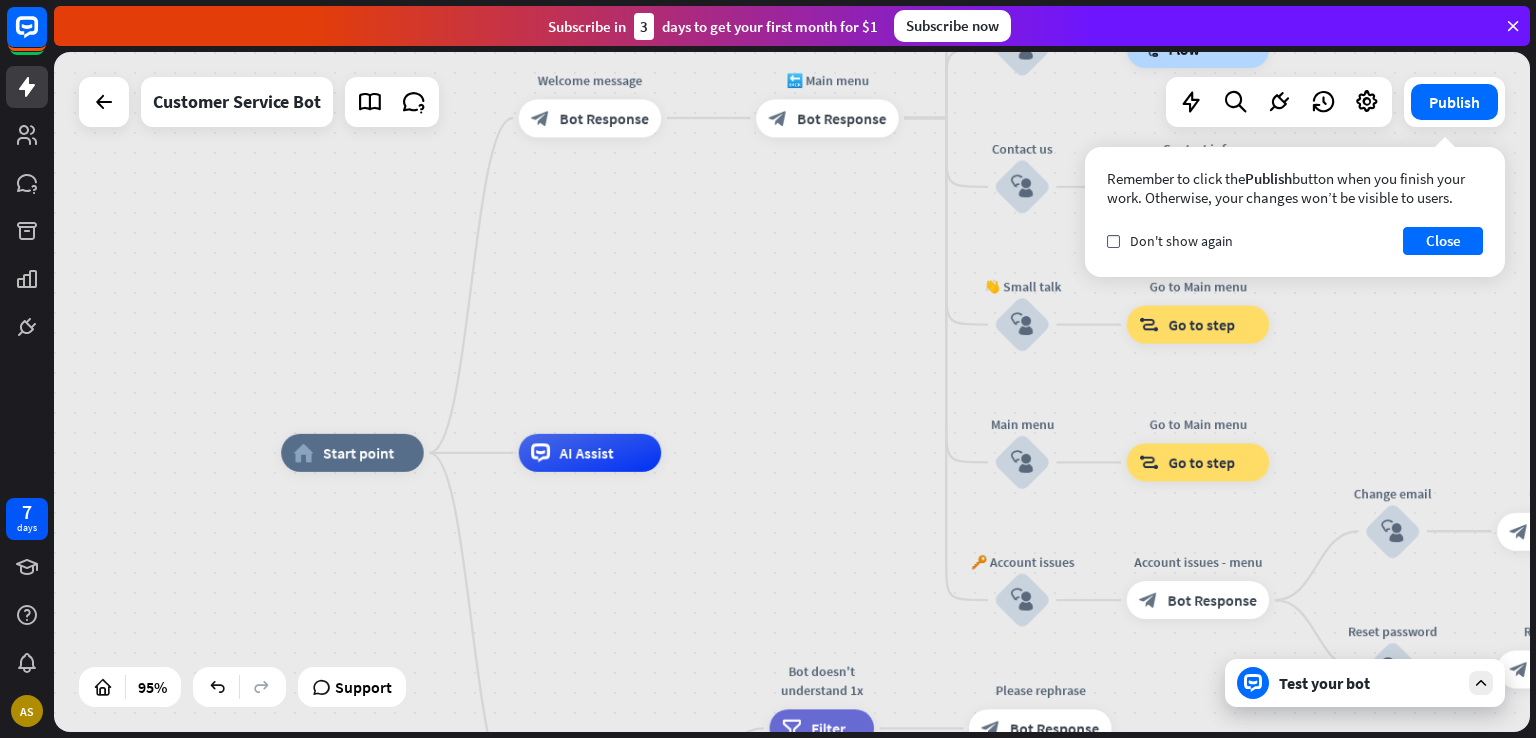 drag, startPoint x: 767, startPoint y: 403, endPoint x: 735, endPoint y: 328, distance: 81.5414 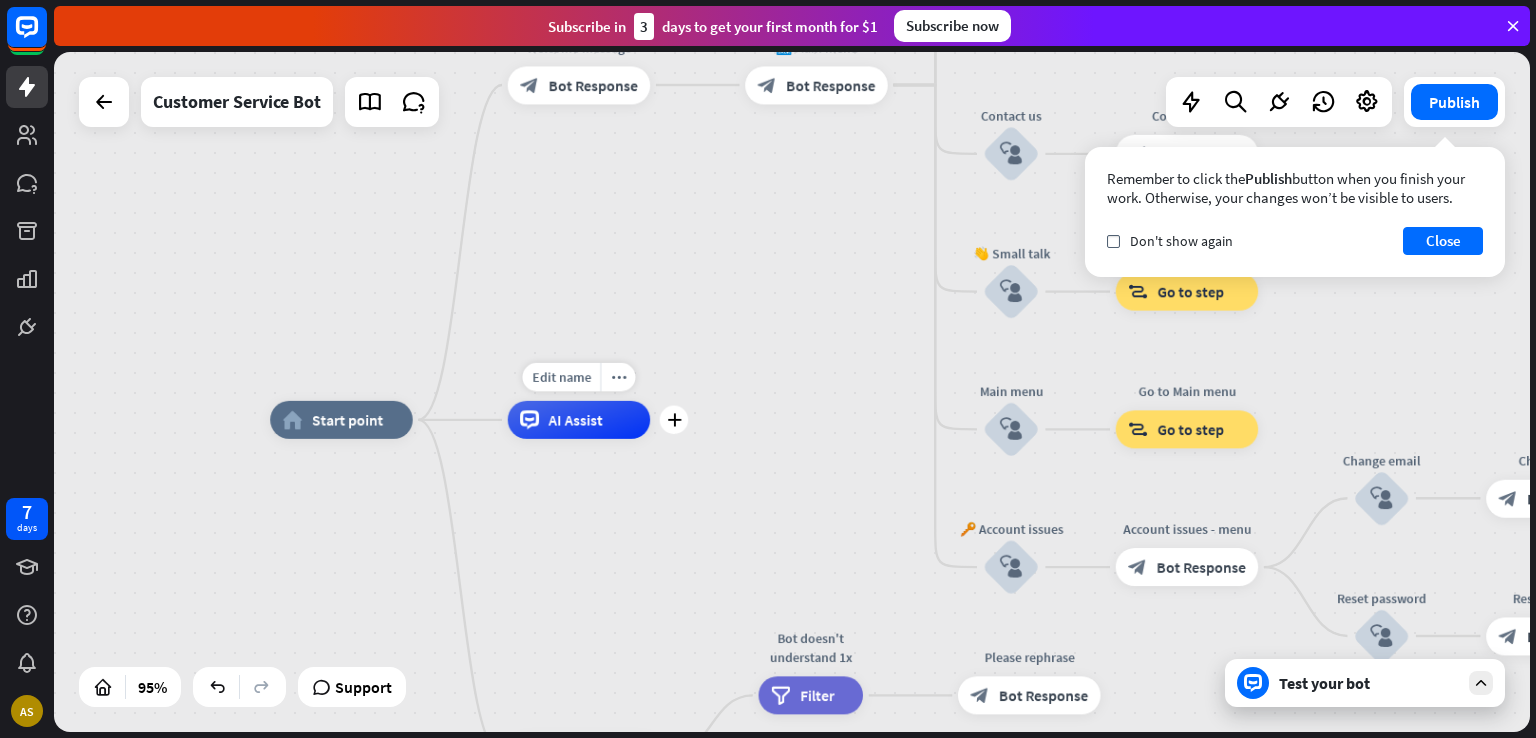 click on "AI Assist" at bounding box center [576, 419] 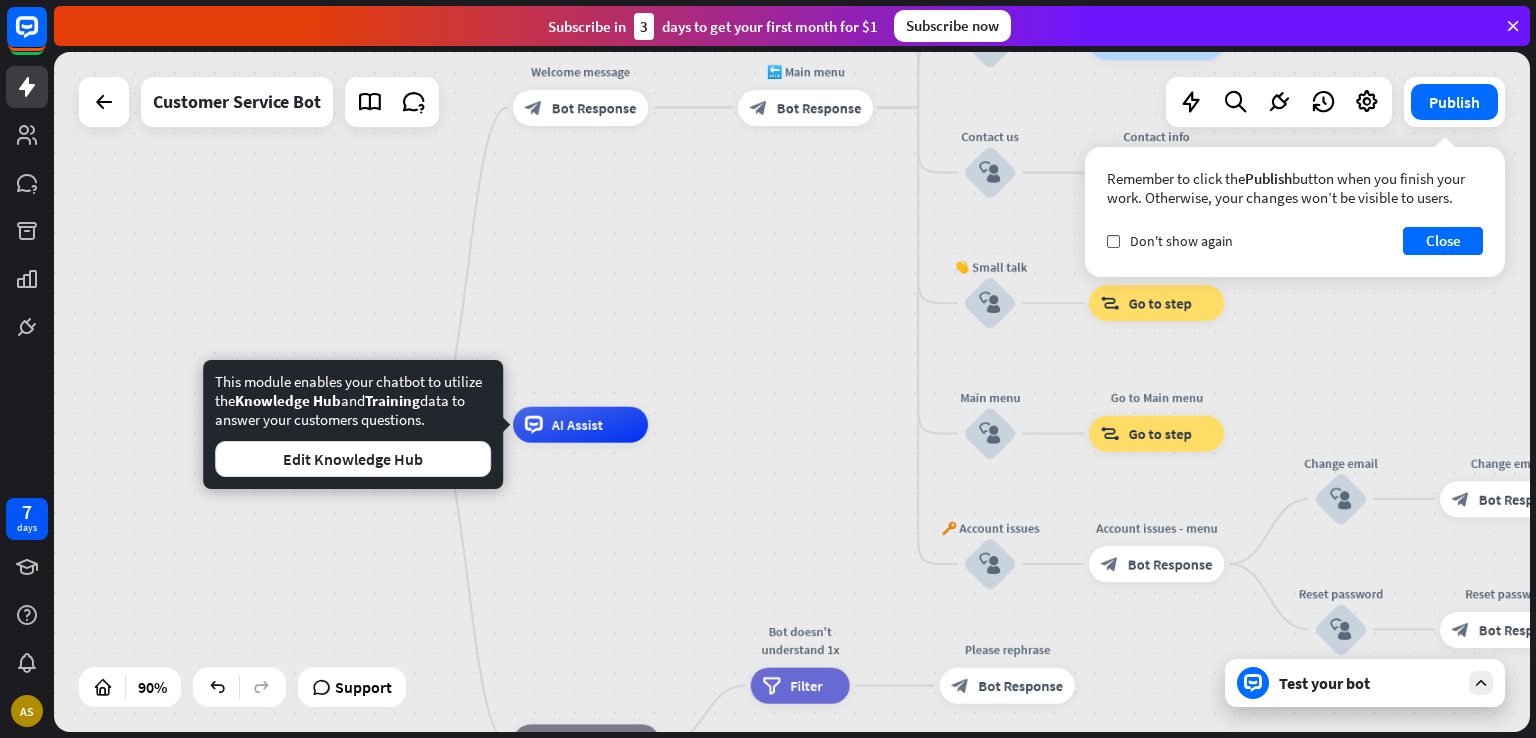 click on "home_2   Start point                 Welcome message   block_bot_response   Bot Response                 🔙 Main menu   block_bot_response   Bot Response                 Our offer   block_user_input                 Select product category   block_bot_response   Bot Response                   block_bot_response   Bot Response                 ❓ Question   block_user_input                 How can I help you?   block_bot_response   Bot Response                 FAQ   block_user_input                 Type your question   block_bot_response   Bot Response                 Popular questions   block_faq                 Feedback   block_user_input                 Feedback flow   builder_tree   Flow                 Newsletter   block_user_input                 Newsletter flow   builder_tree   Flow                 Contact us   block_user_input                 Contact info   block_bot_response   Bot Response                 👋 Small talk   block_user_input                 Go to Main menu" at bounding box center [952, 731] 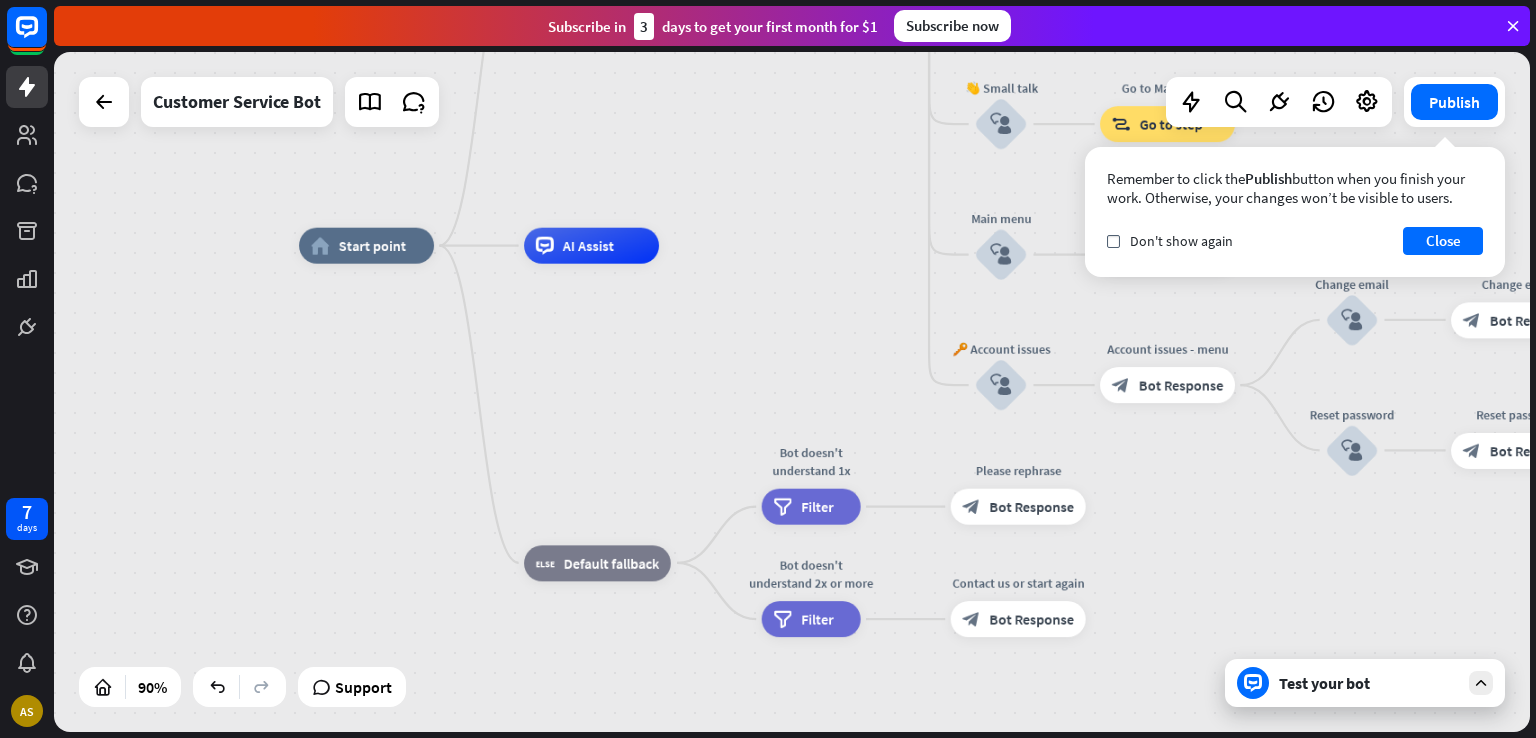 drag, startPoint x: 693, startPoint y: 563, endPoint x: 704, endPoint y: 340, distance: 223.27113 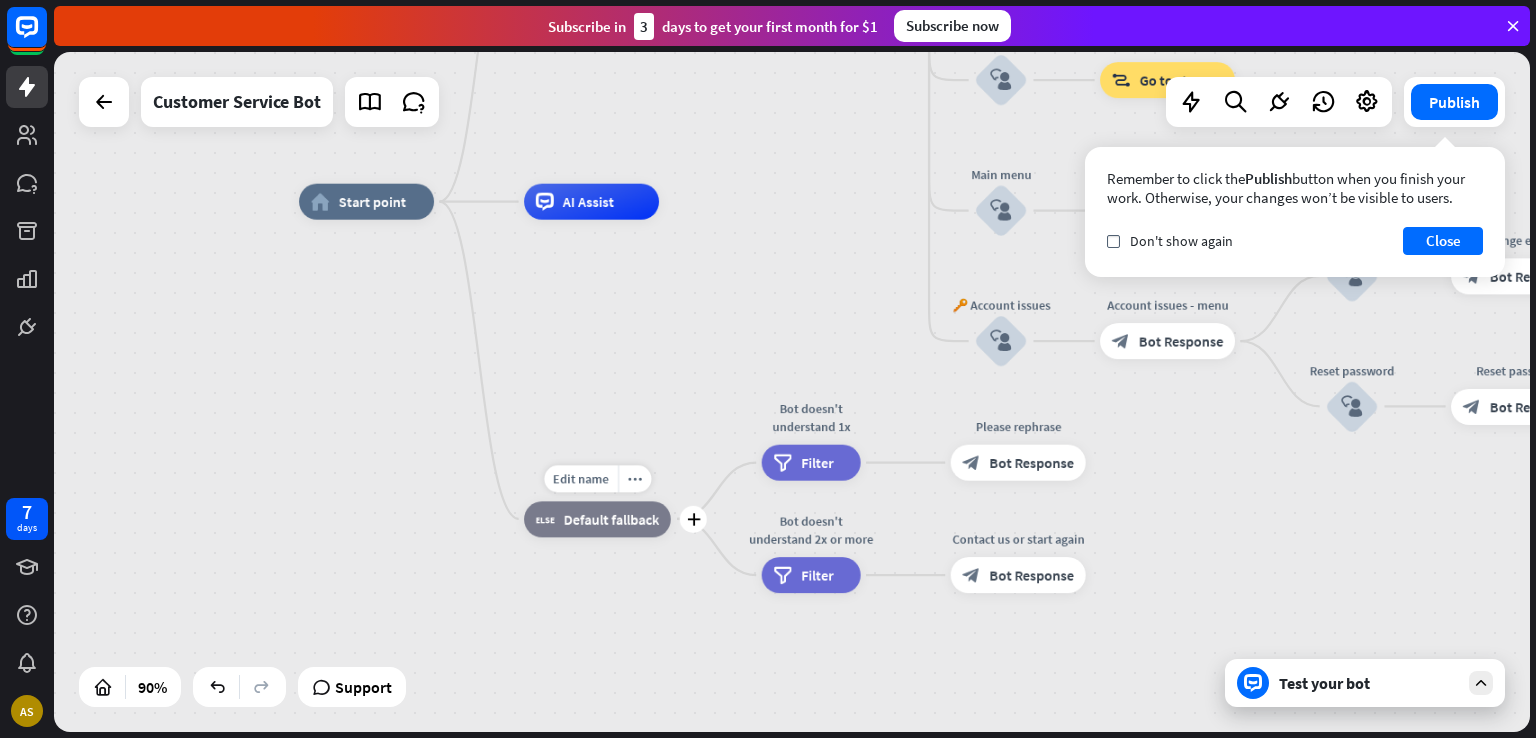 click on "Default fallback" at bounding box center [611, 519] 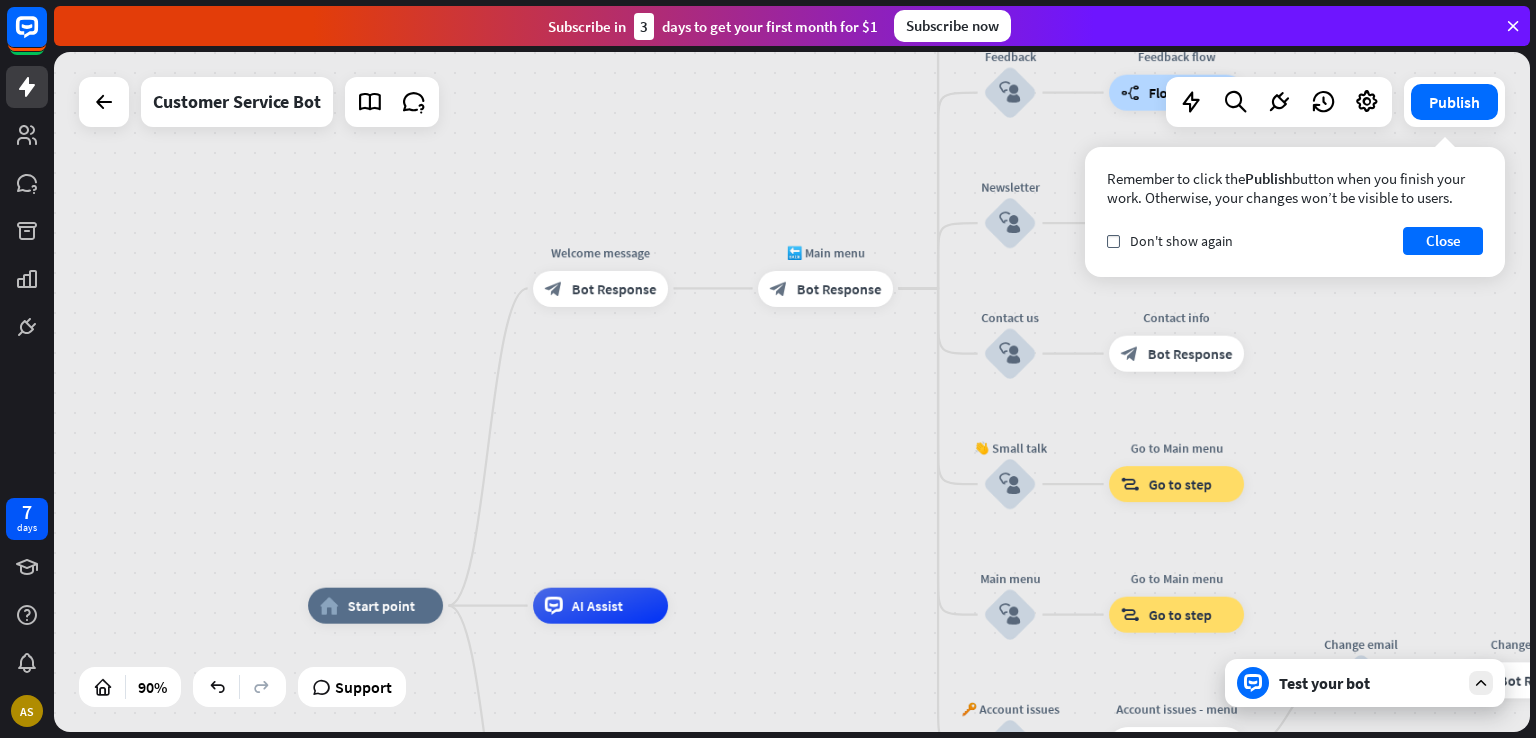 drag, startPoint x: 690, startPoint y: 365, endPoint x: 753, endPoint y: 673, distance: 314.37717 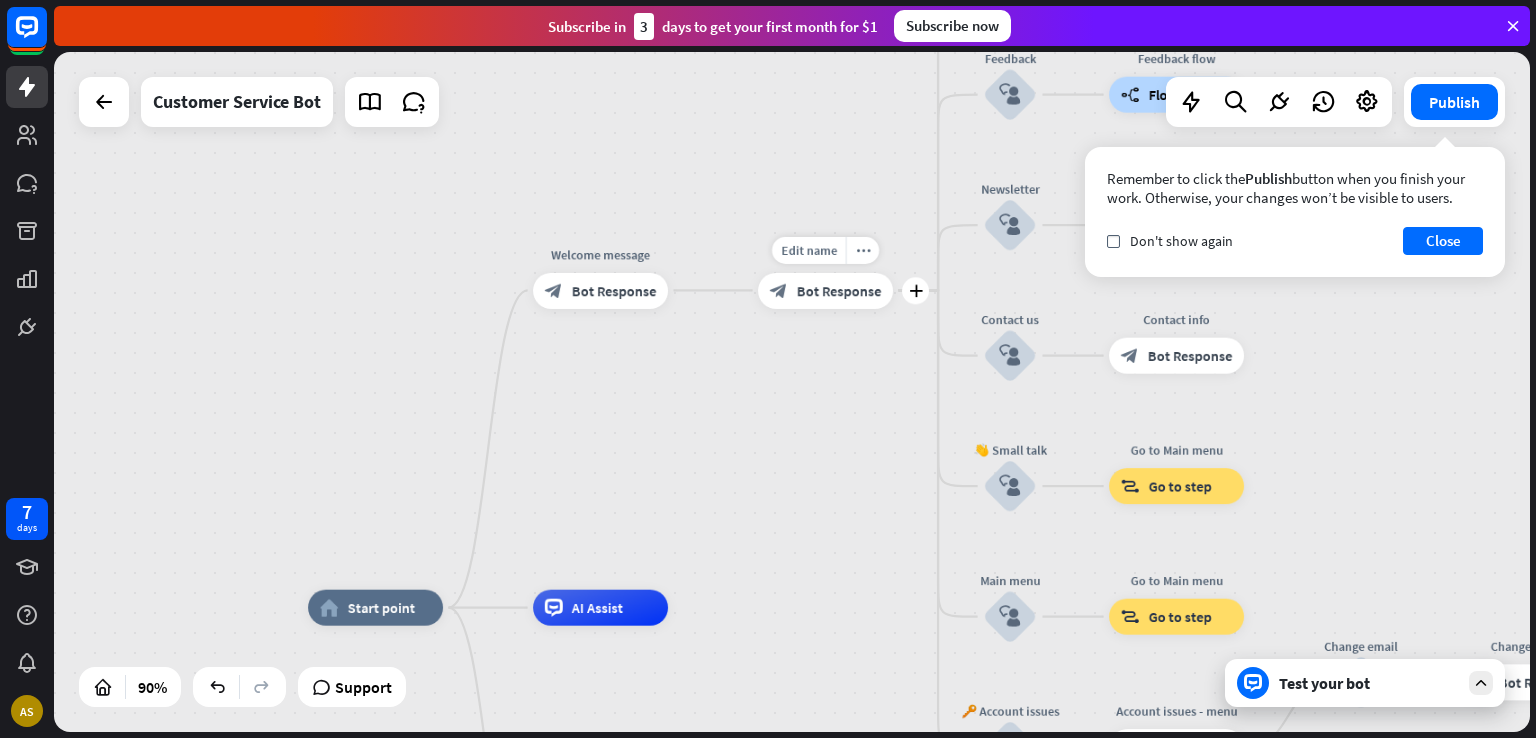 click on "Bot Response" at bounding box center [839, 290] 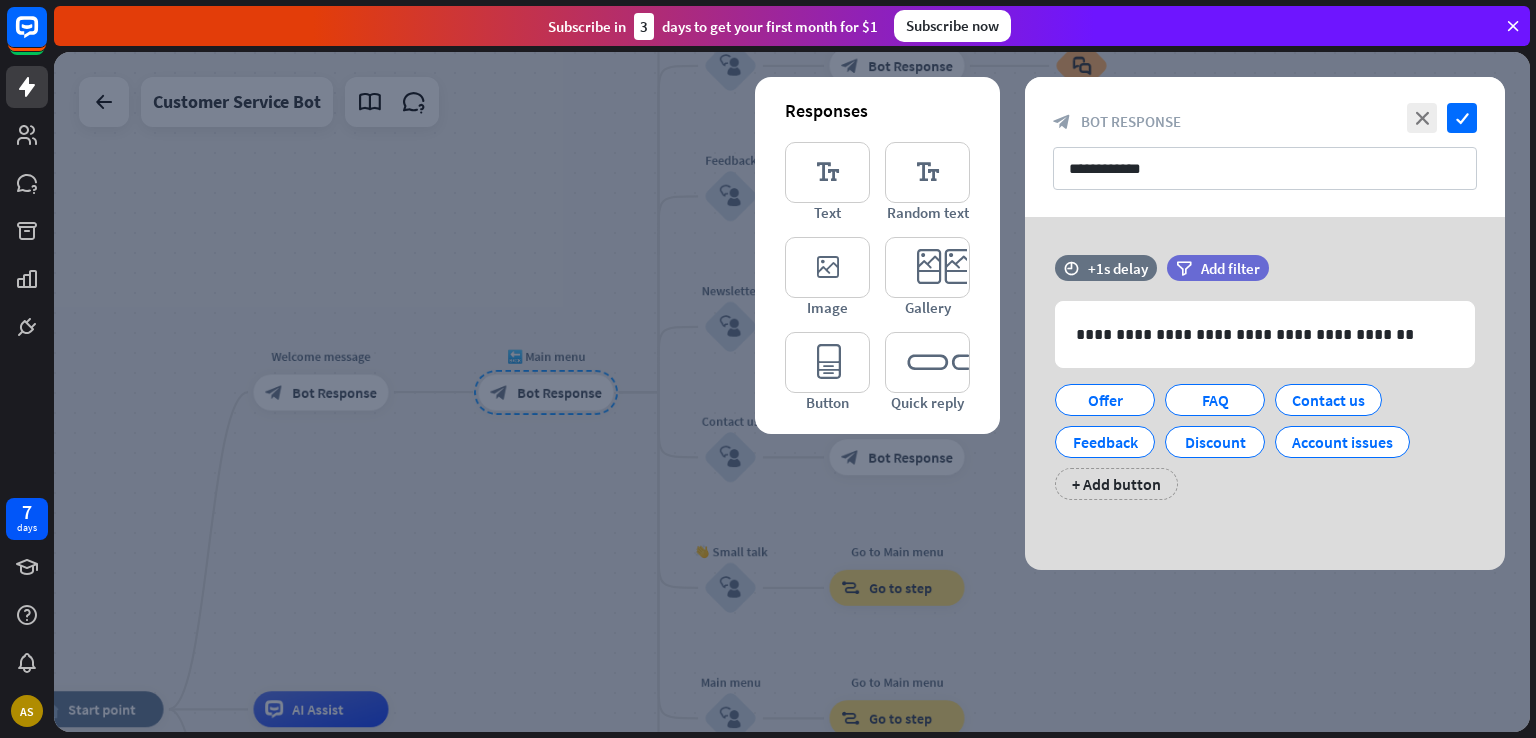 click at bounding box center (792, 392) 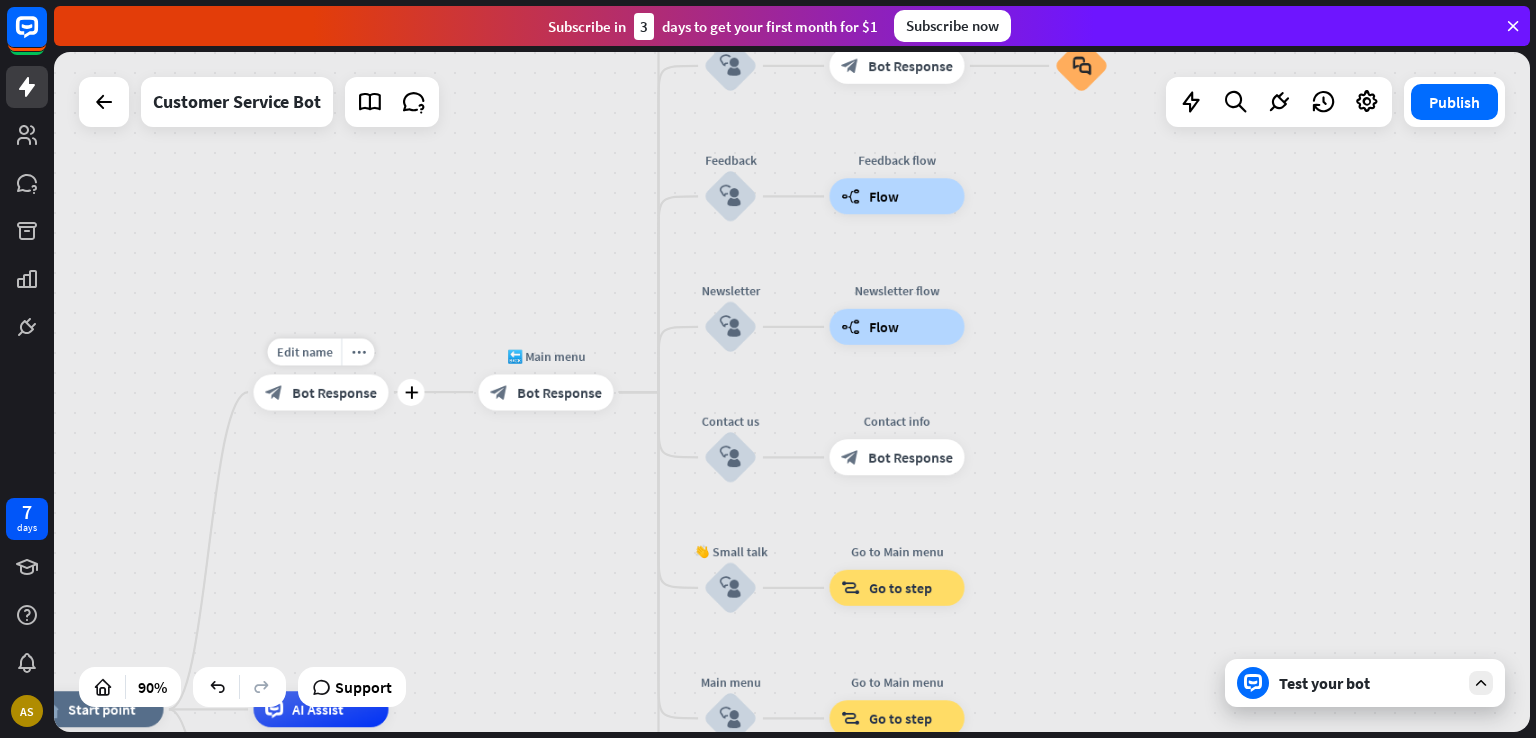 click on "Bot Response" at bounding box center [334, 392] 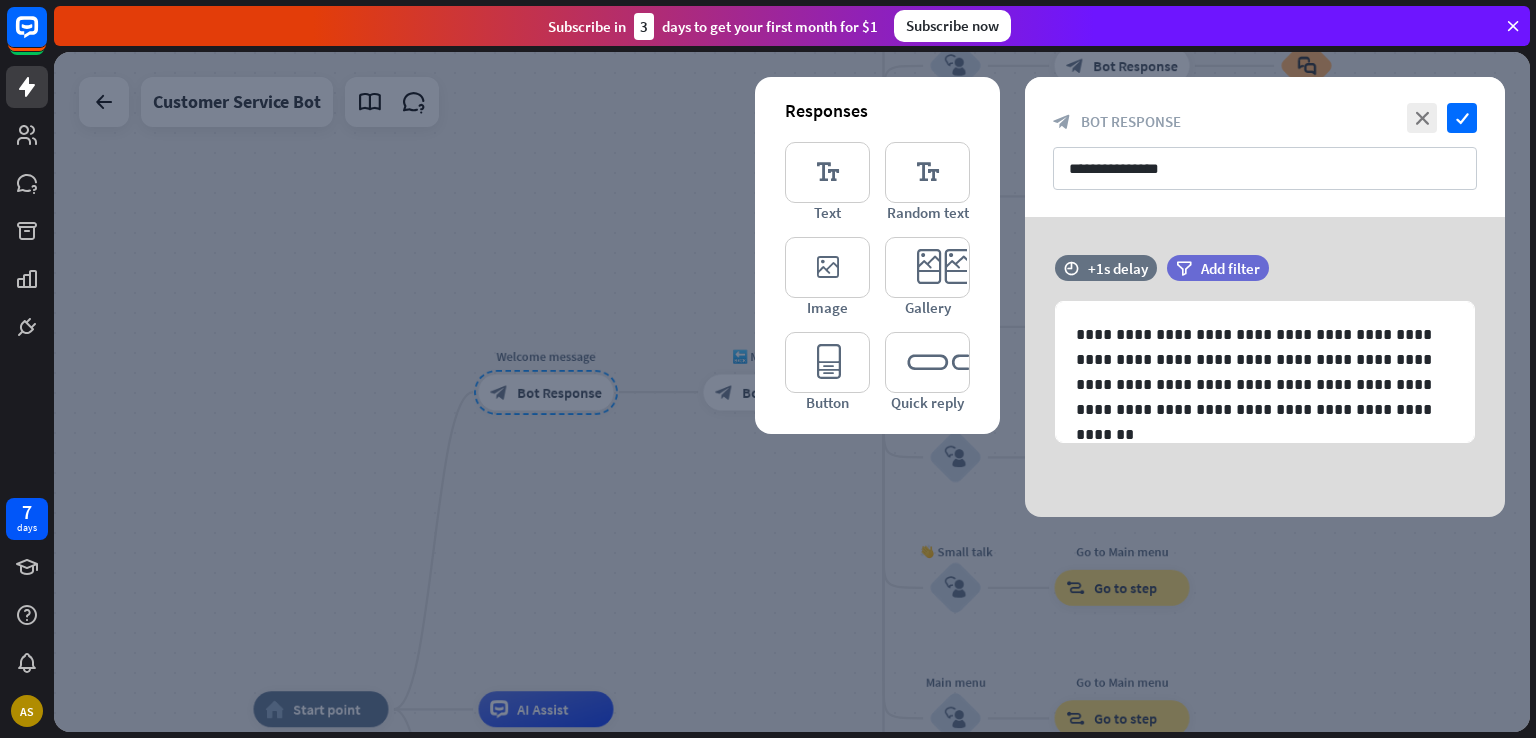 click at bounding box center [792, 392] 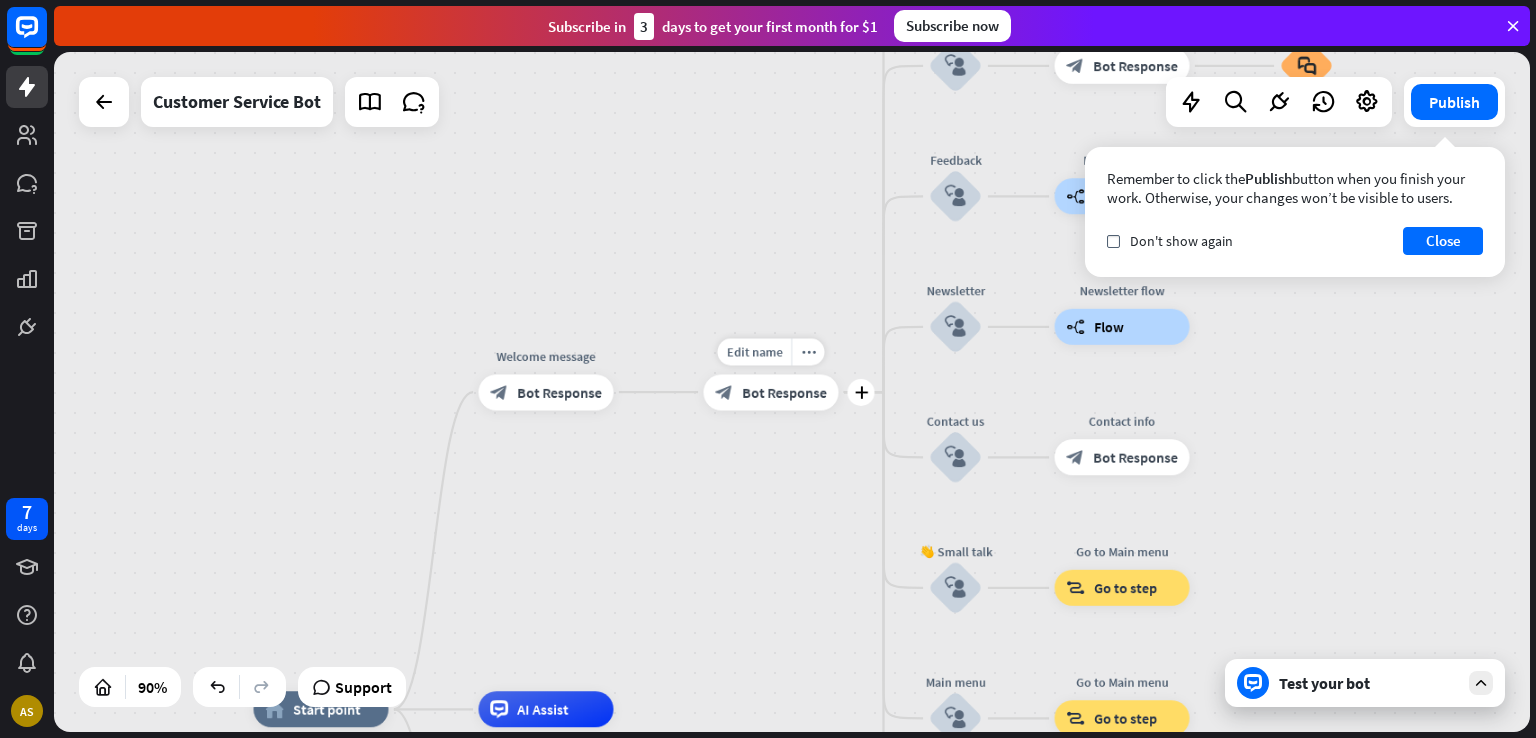 click on "block_bot_response   Bot Response" at bounding box center (771, 392) 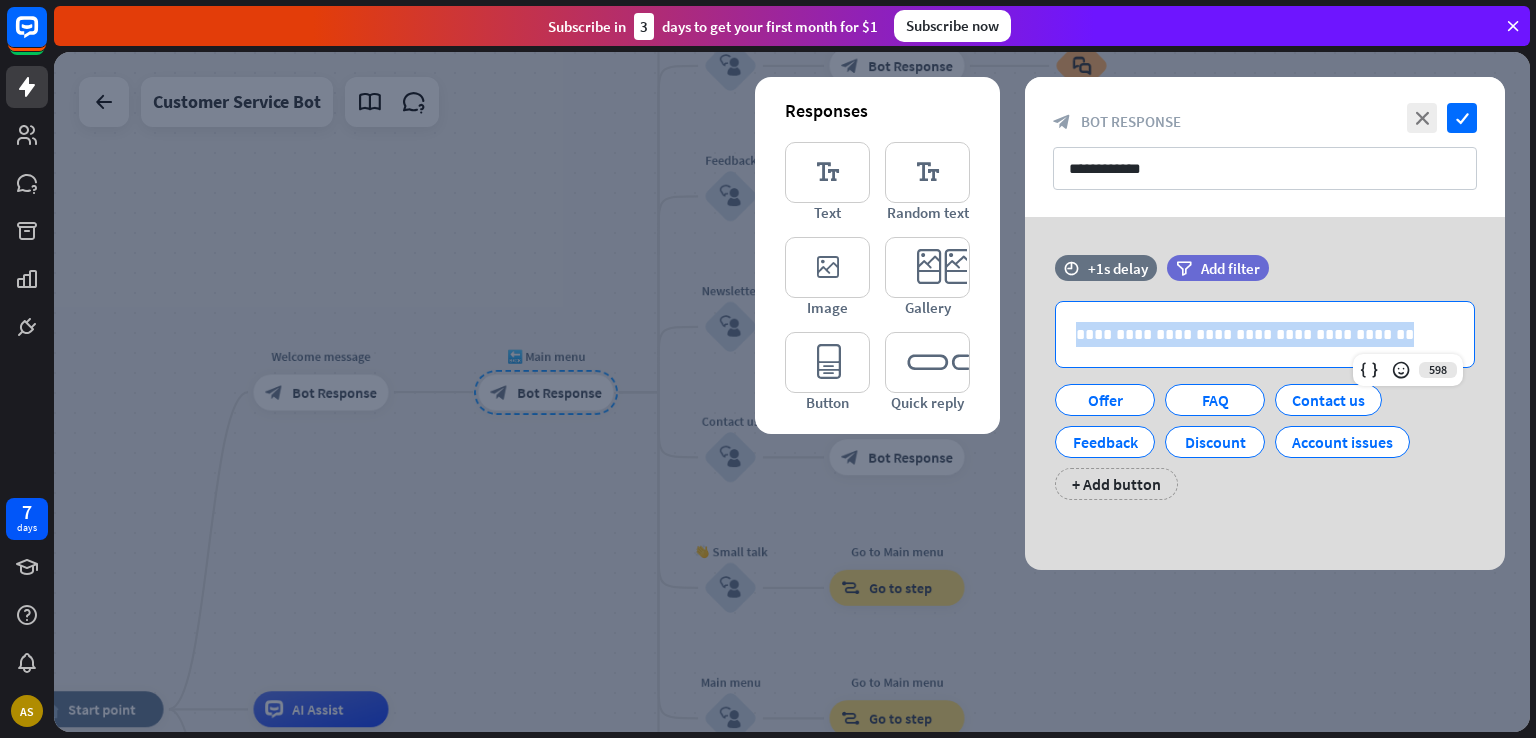 drag, startPoint x: 1375, startPoint y: 325, endPoint x: 878, endPoint y: 345, distance: 497.40225 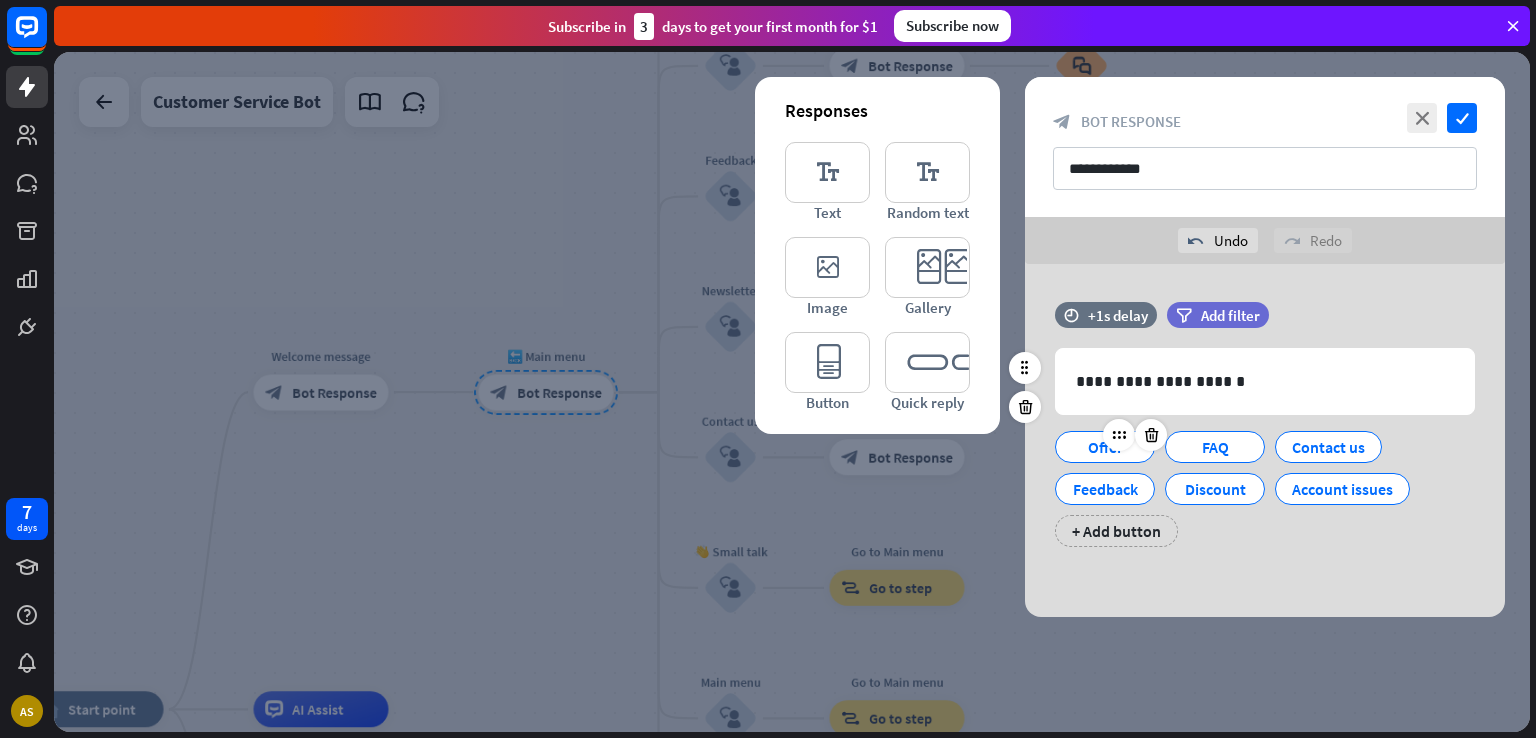 click on "Offer" at bounding box center (1105, 447) 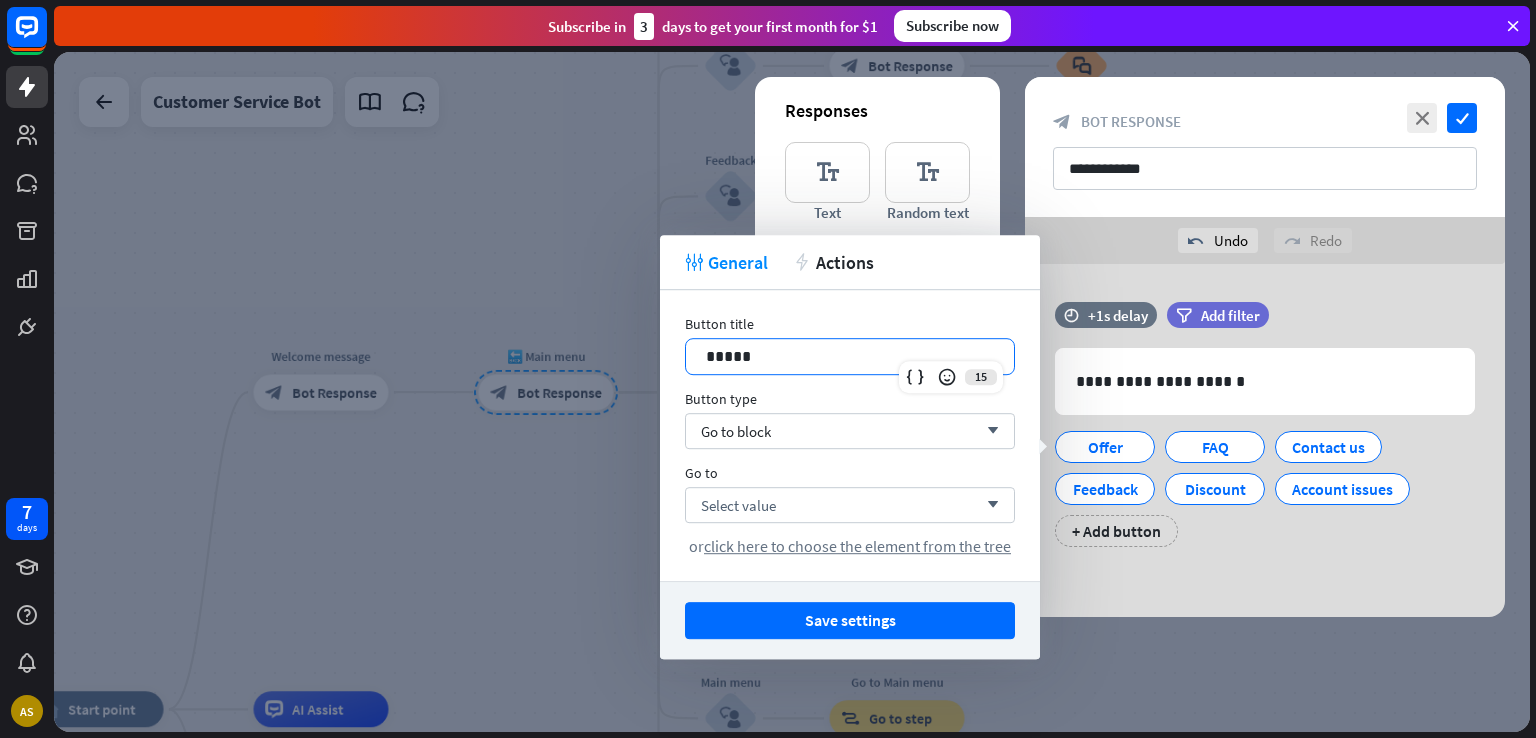 drag, startPoint x: 826, startPoint y: 368, endPoint x: 468, endPoint y: 406, distance: 360.0111 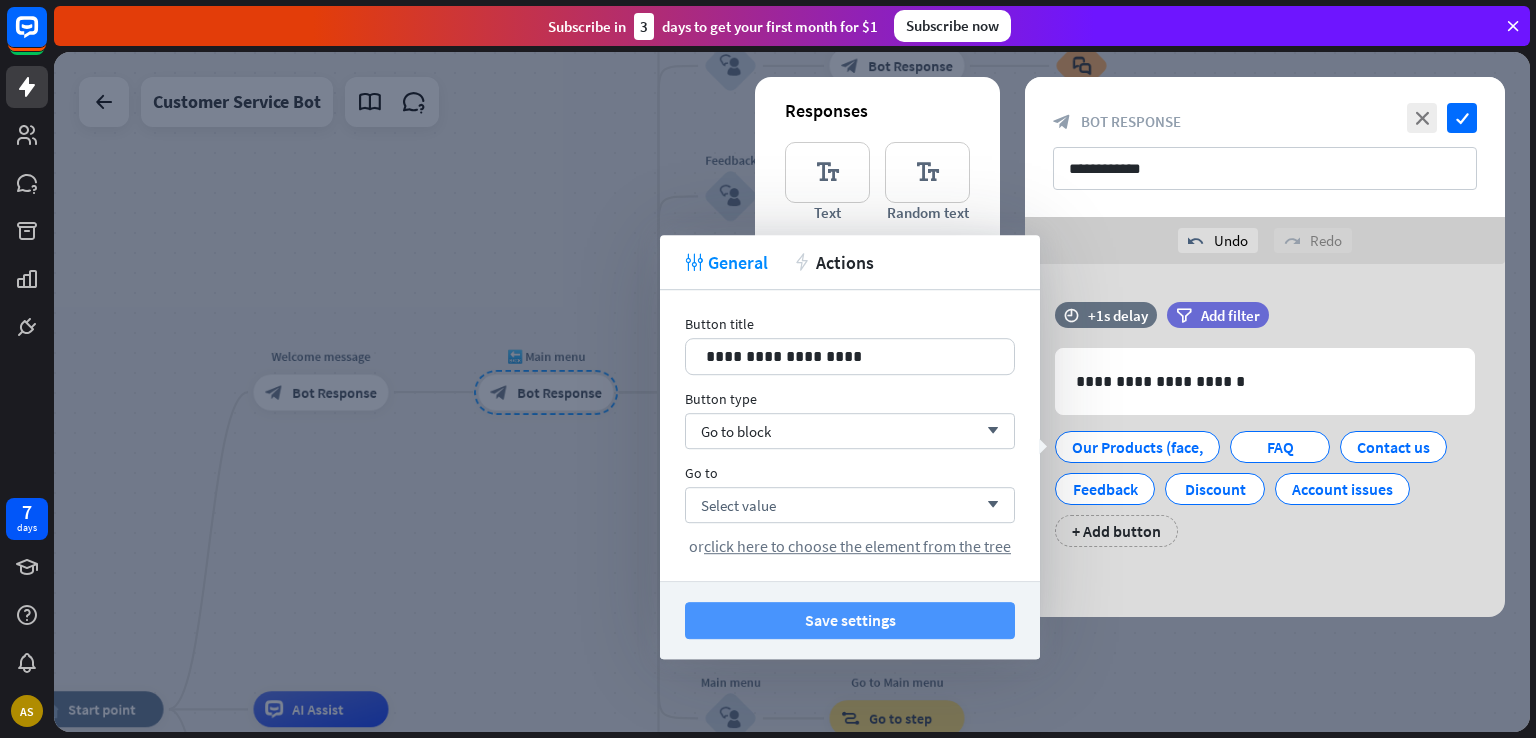 click on "Save settings" at bounding box center [850, 620] 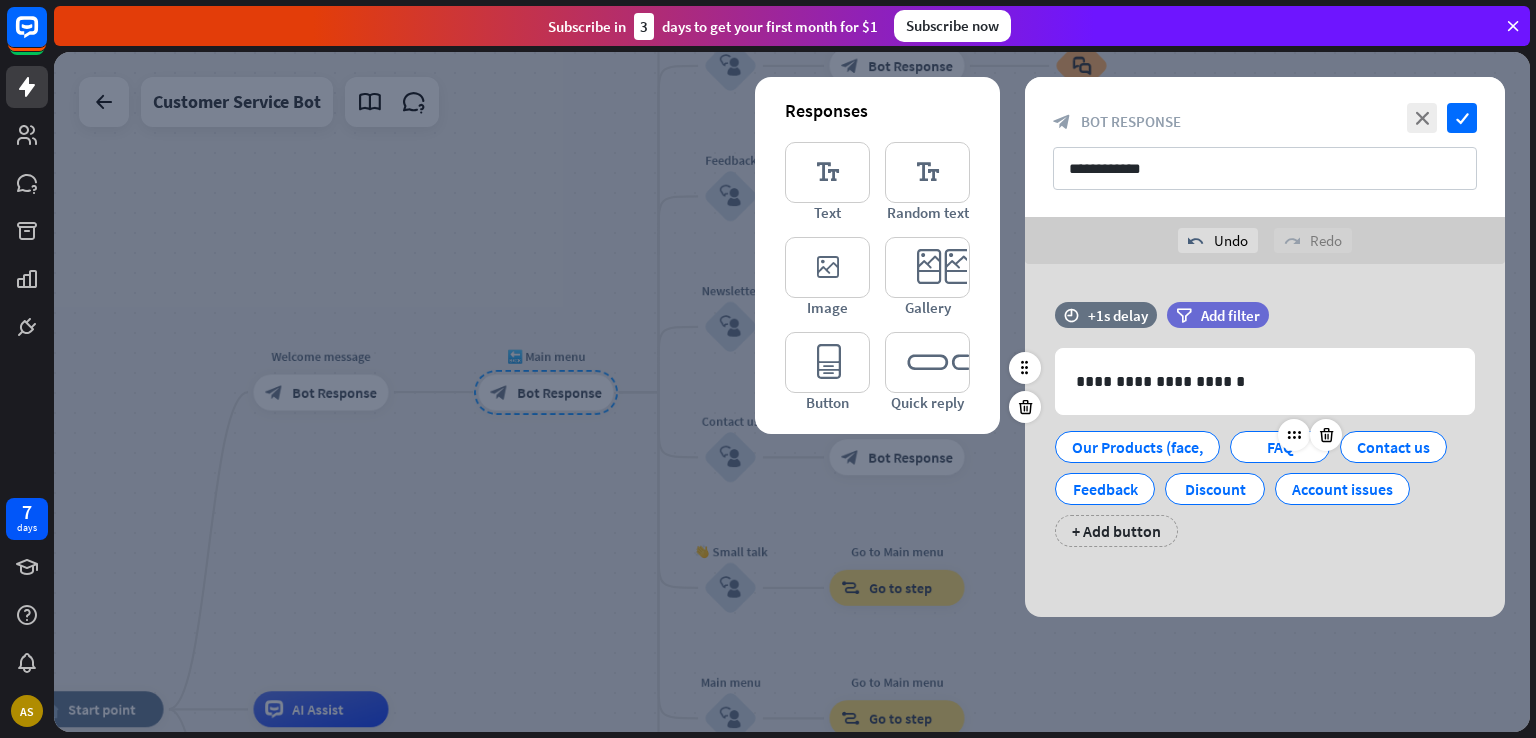 click on "FAQ" at bounding box center (1280, 447) 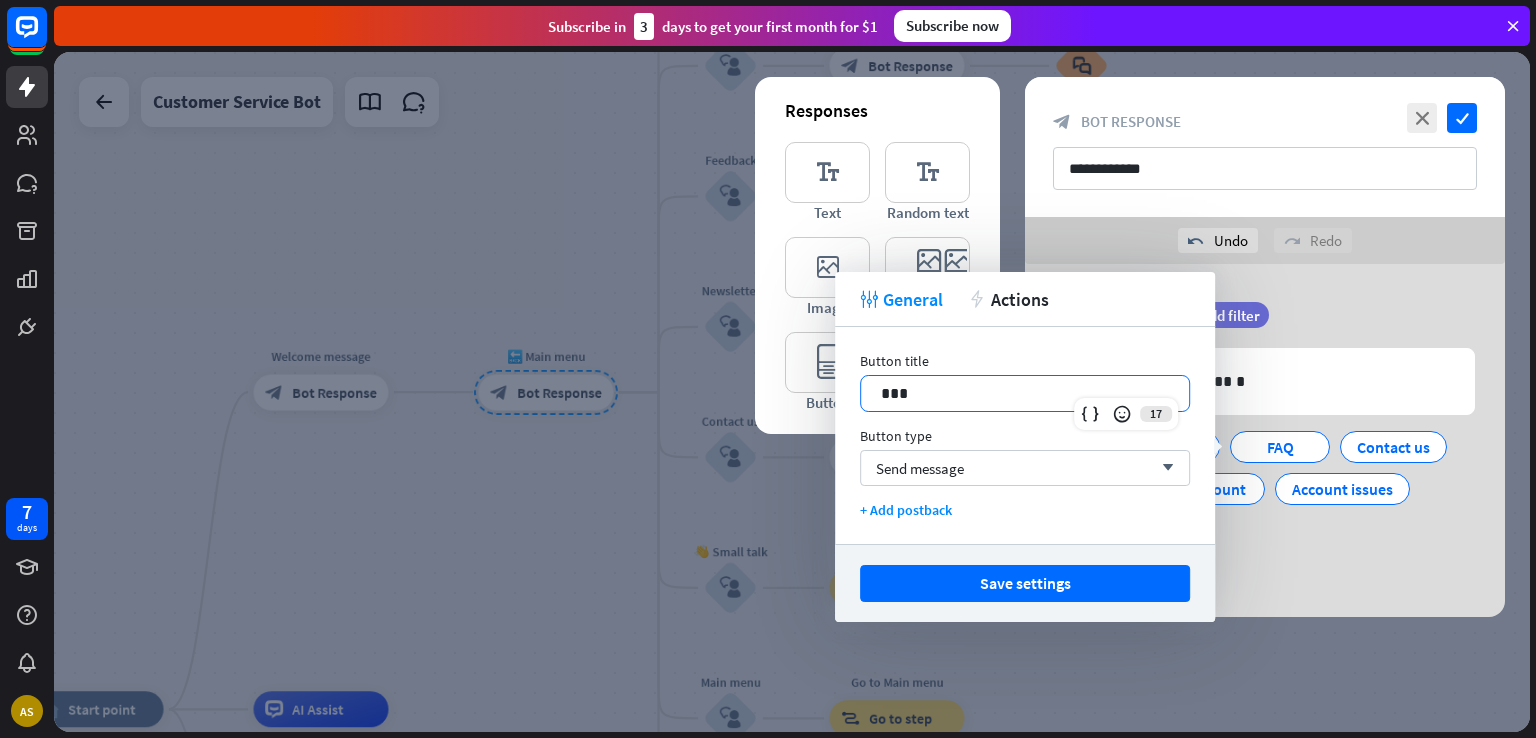 drag, startPoint x: 980, startPoint y: 398, endPoint x: 672, endPoint y: 402, distance: 308.02597 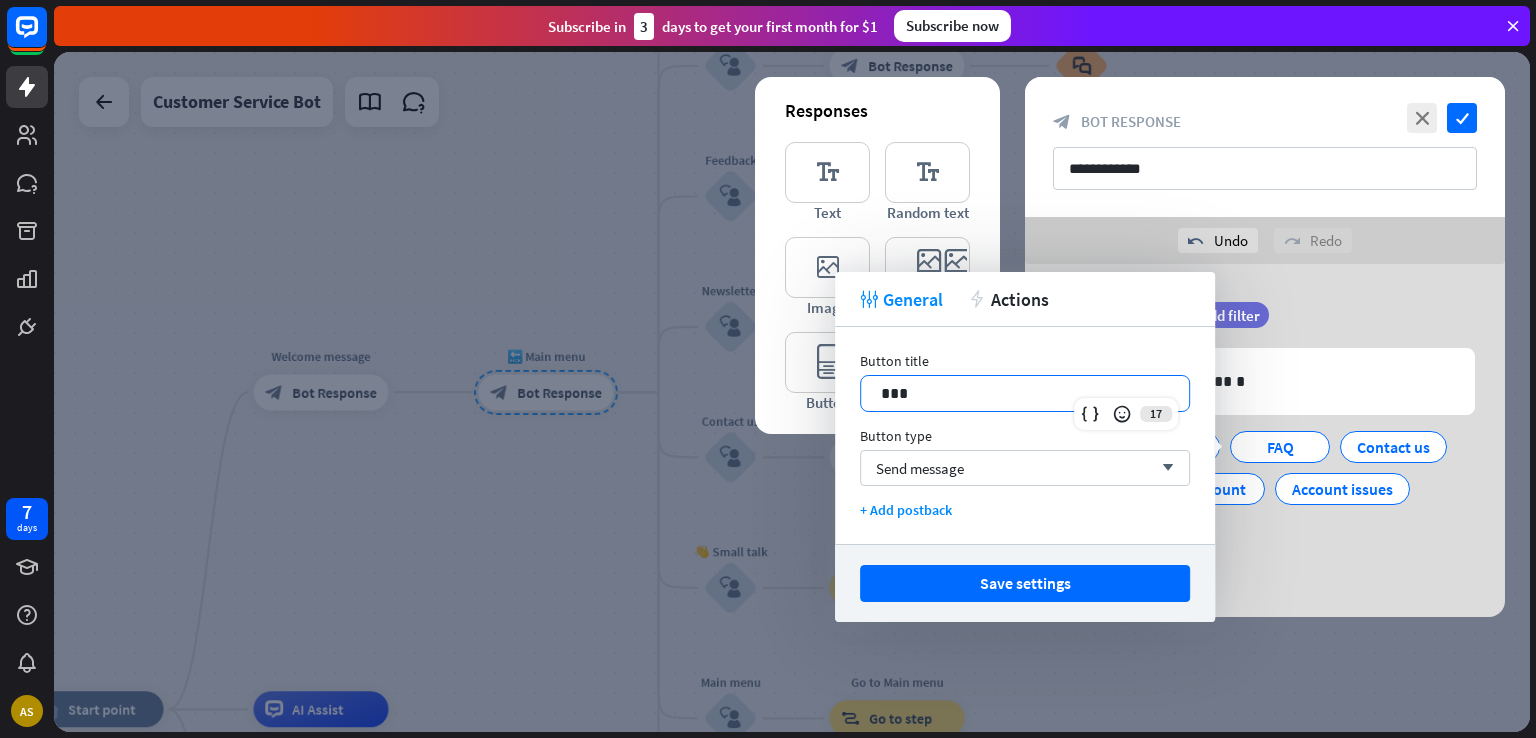 type 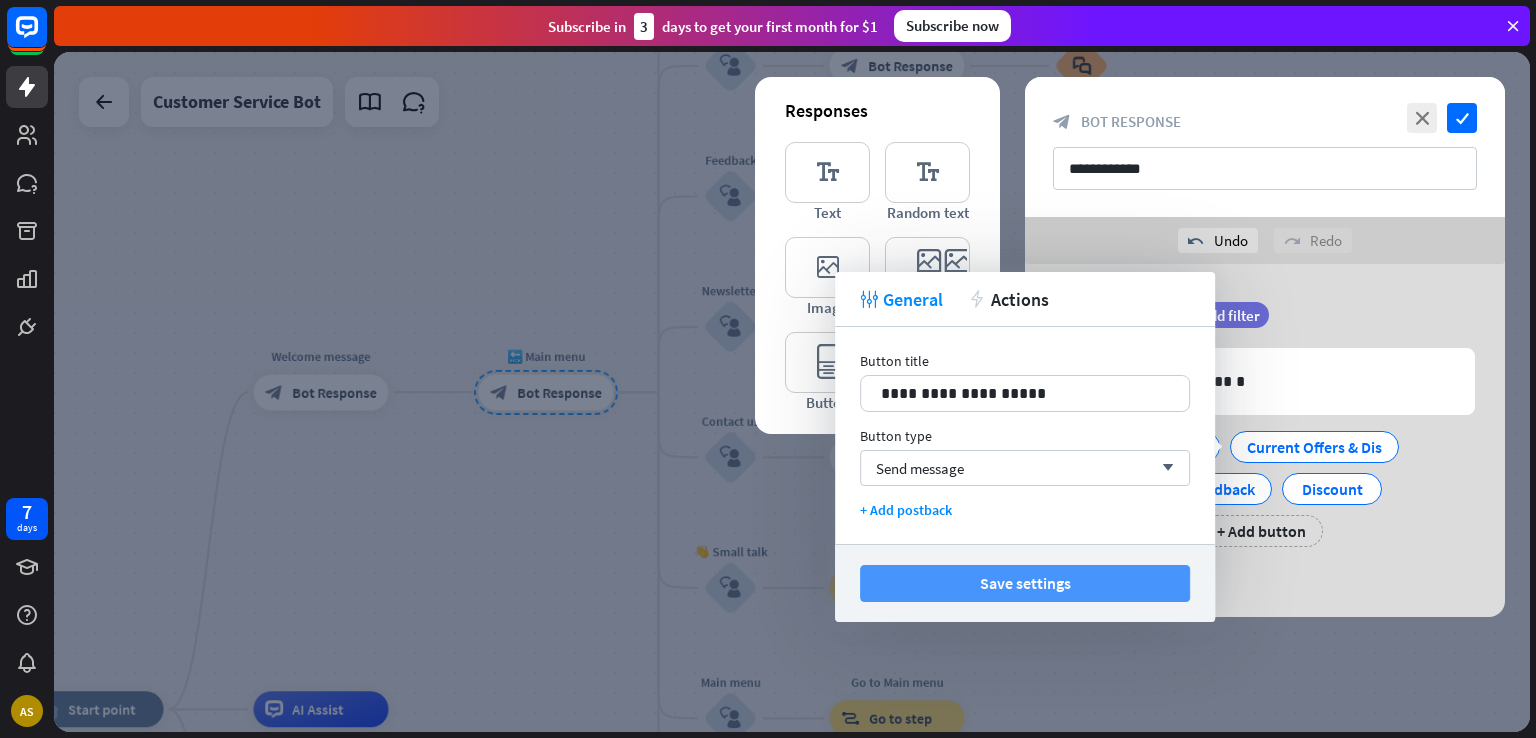 click on "Save settings" at bounding box center (1025, 583) 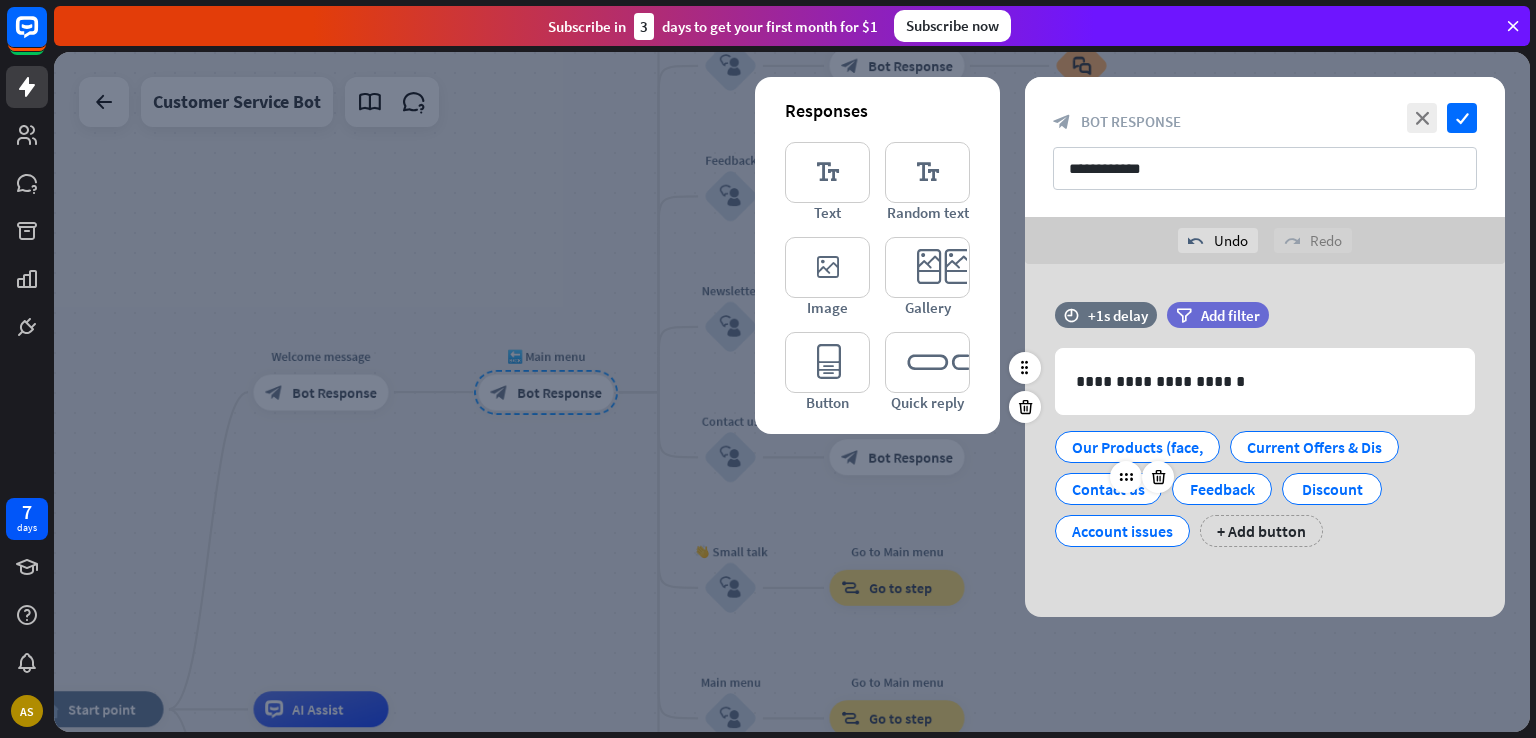 click at bounding box center [1142, 477] 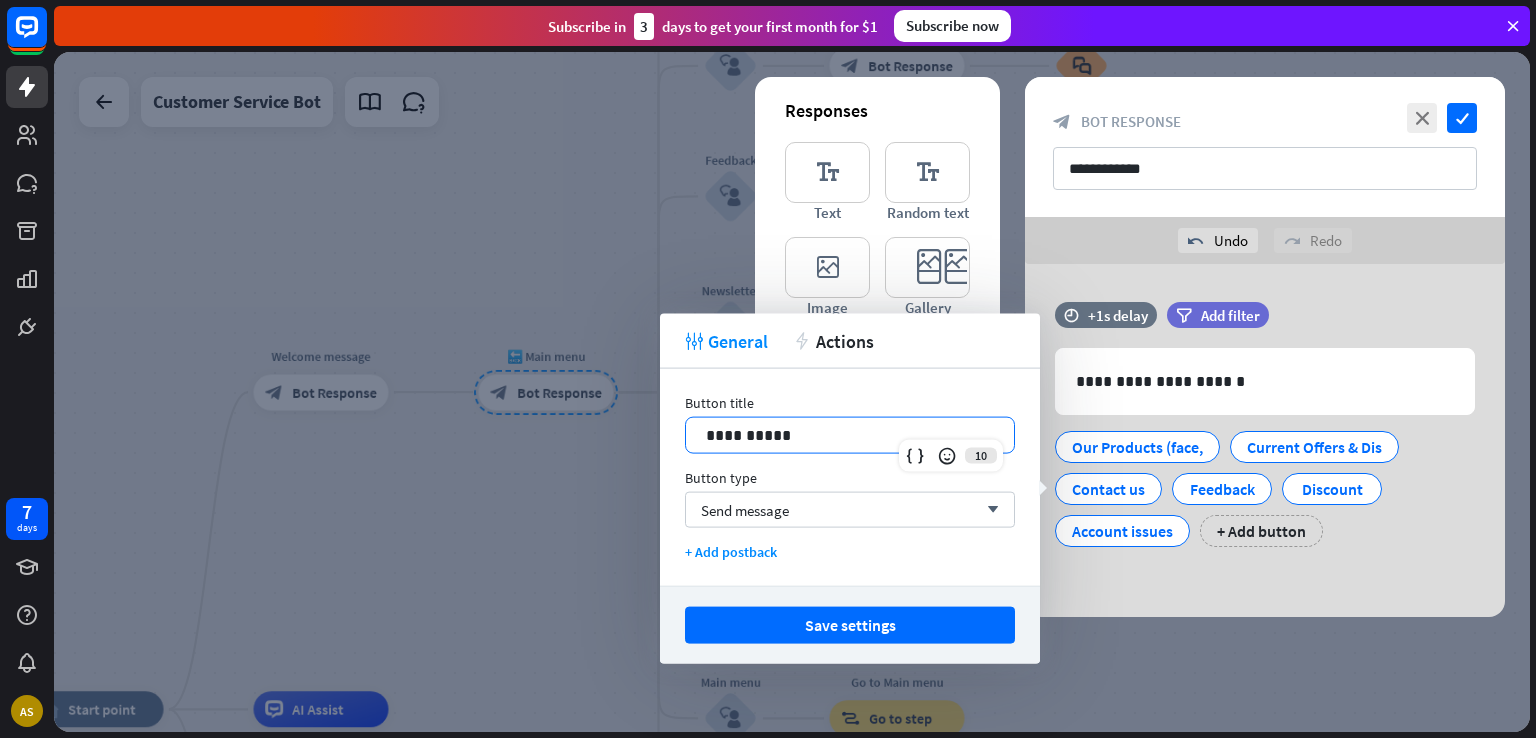 drag, startPoint x: 794, startPoint y: 422, endPoint x: 611, endPoint y: 393, distance: 185.28357 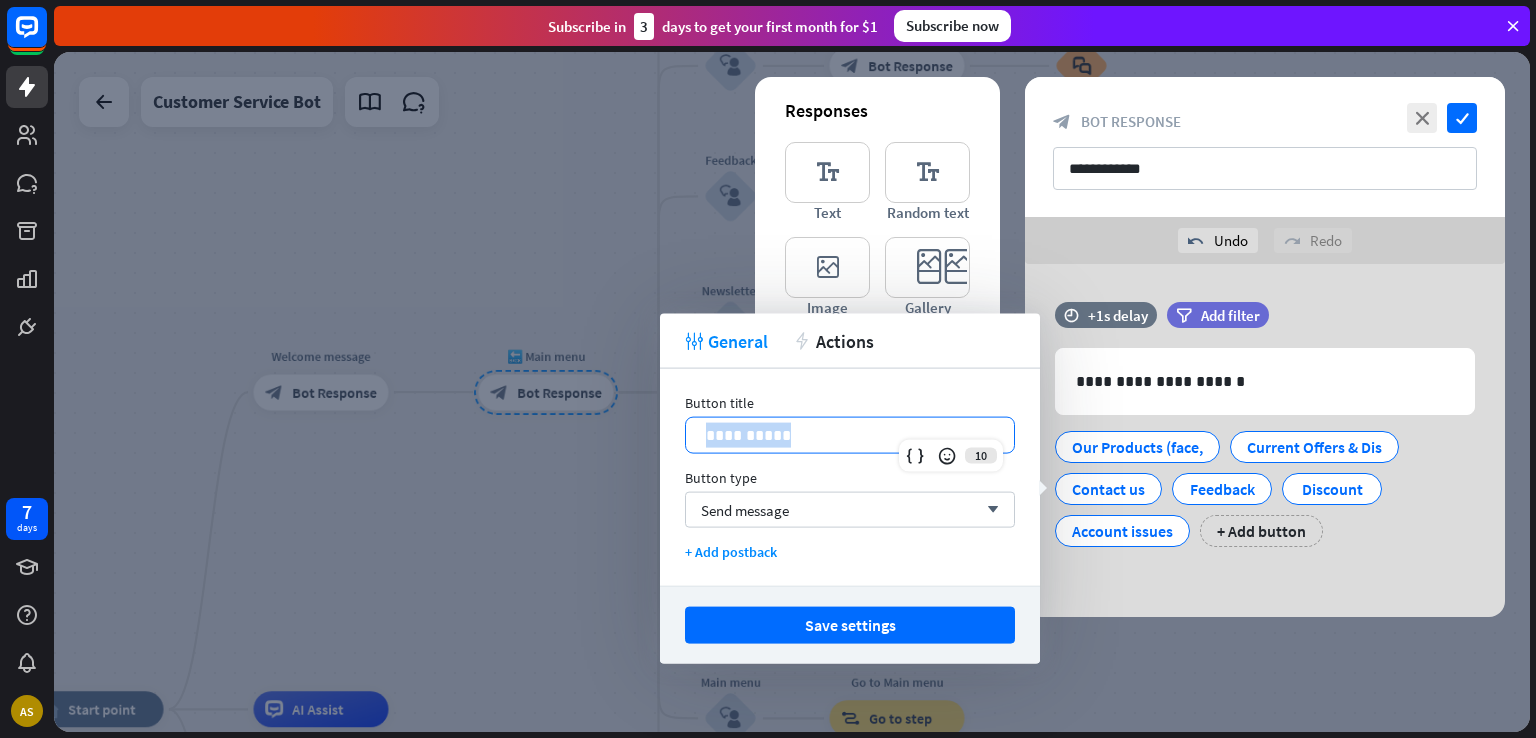 drag, startPoint x: 791, startPoint y: 429, endPoint x: 684, endPoint y: 437, distance: 107.298645 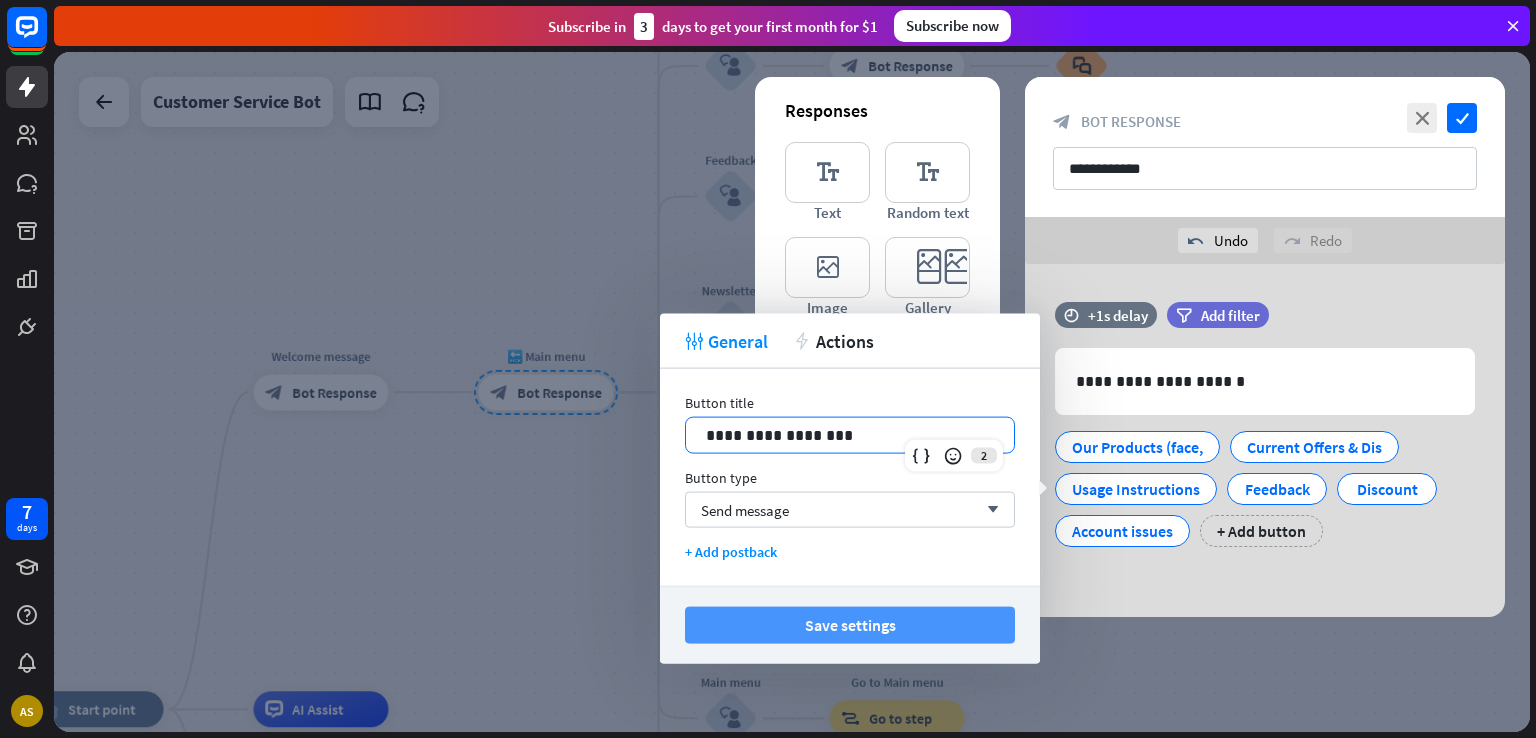 click on "Save settings" at bounding box center [850, 625] 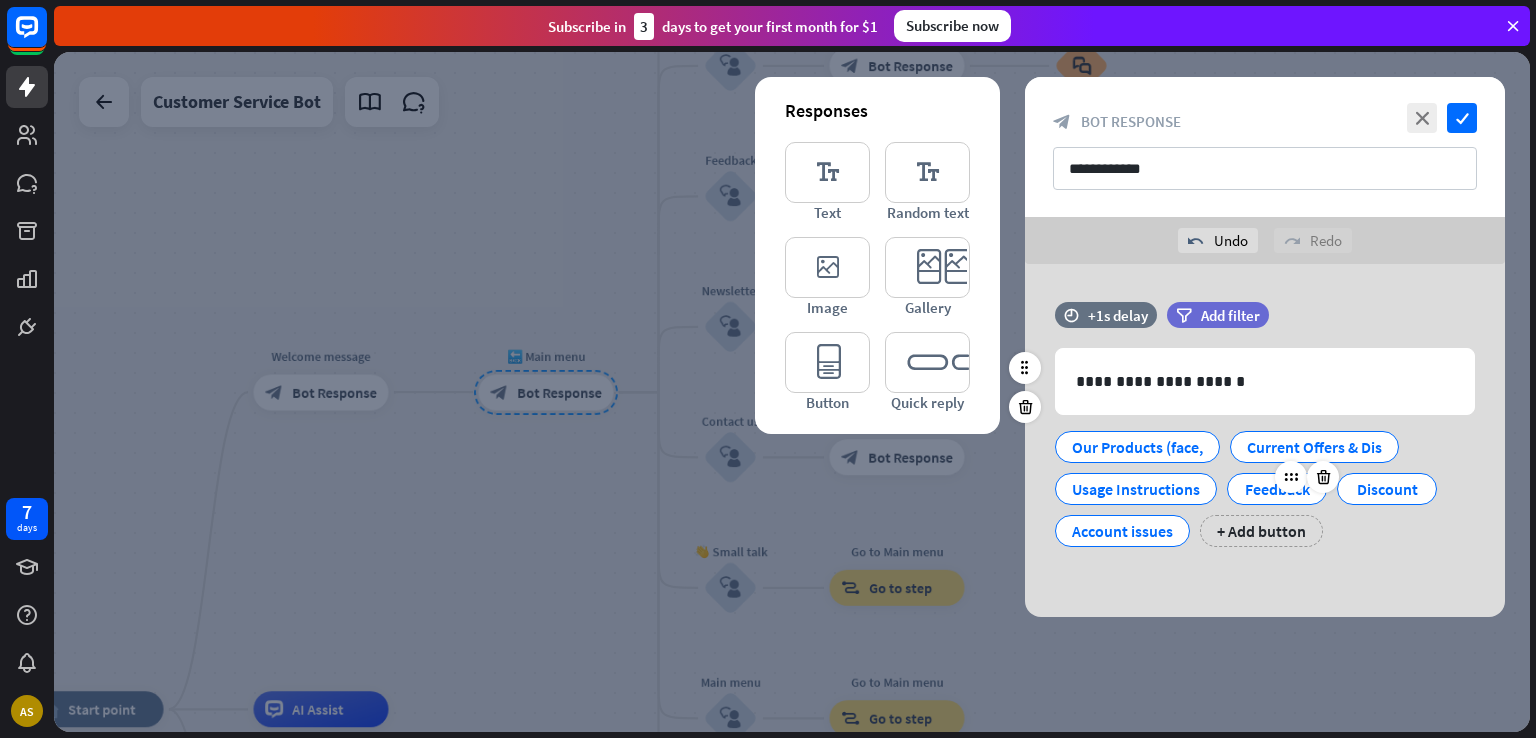 click on "Feedback" at bounding box center [1277, 489] 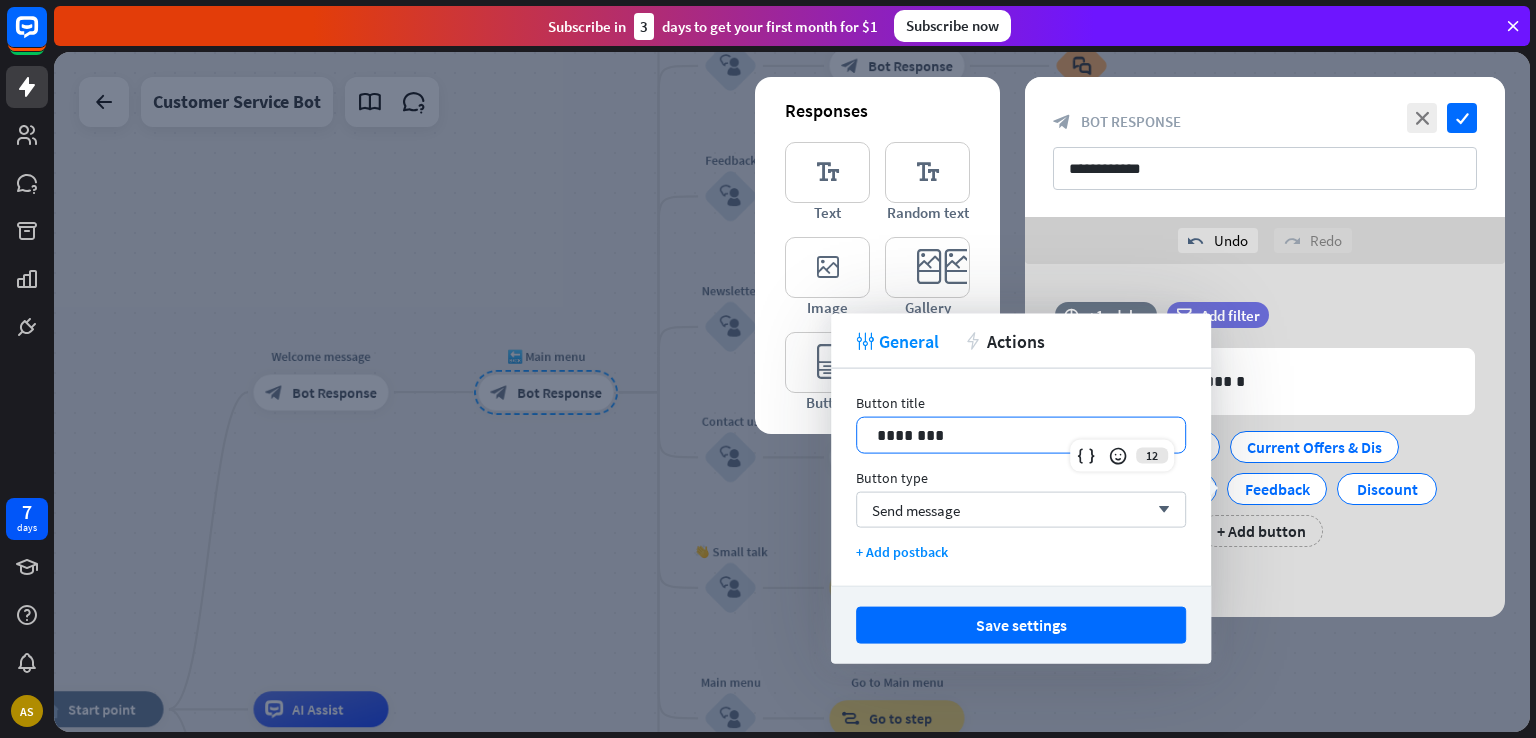 drag, startPoint x: 1007, startPoint y: 435, endPoint x: 610, endPoint y: 413, distance: 397.6091 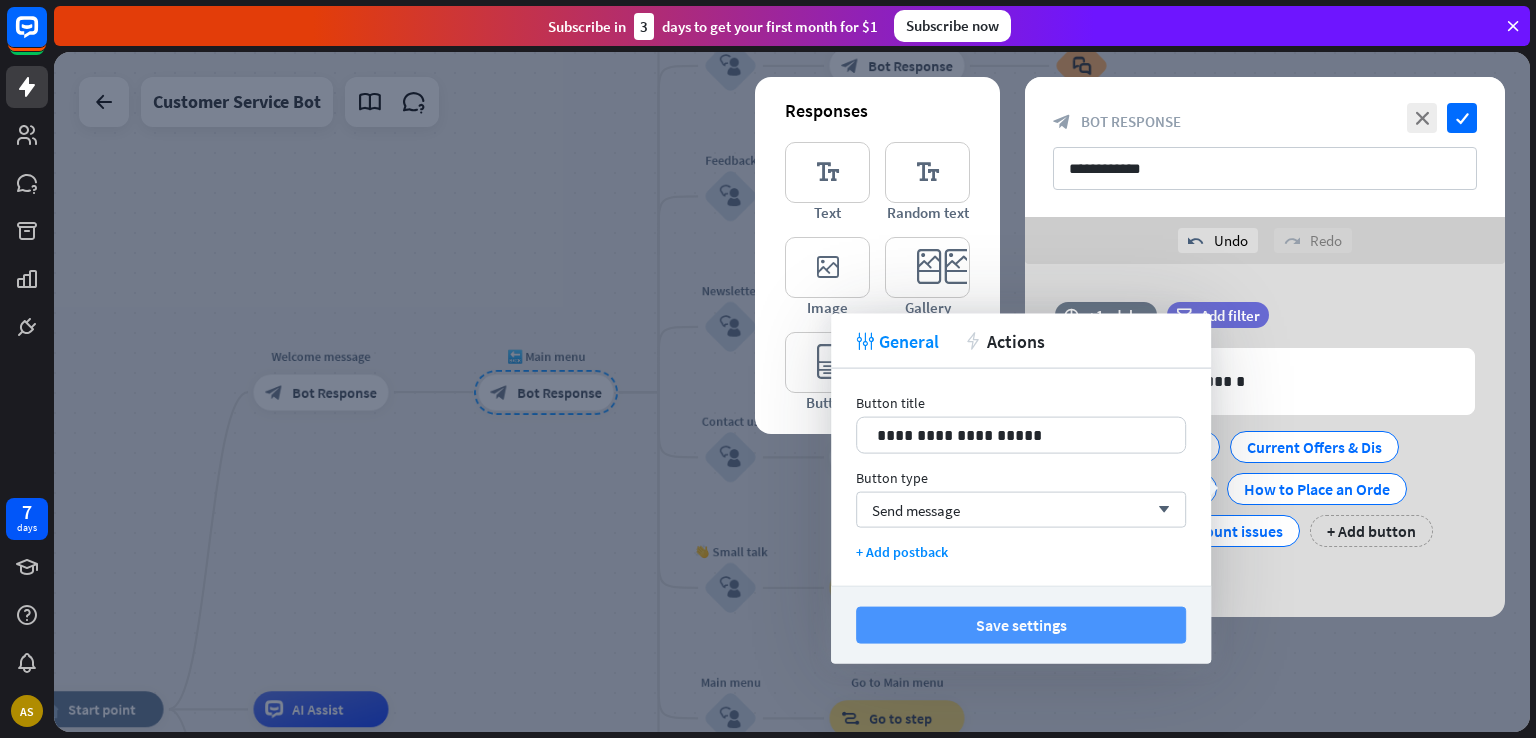 click on "Save settings" at bounding box center (1021, 625) 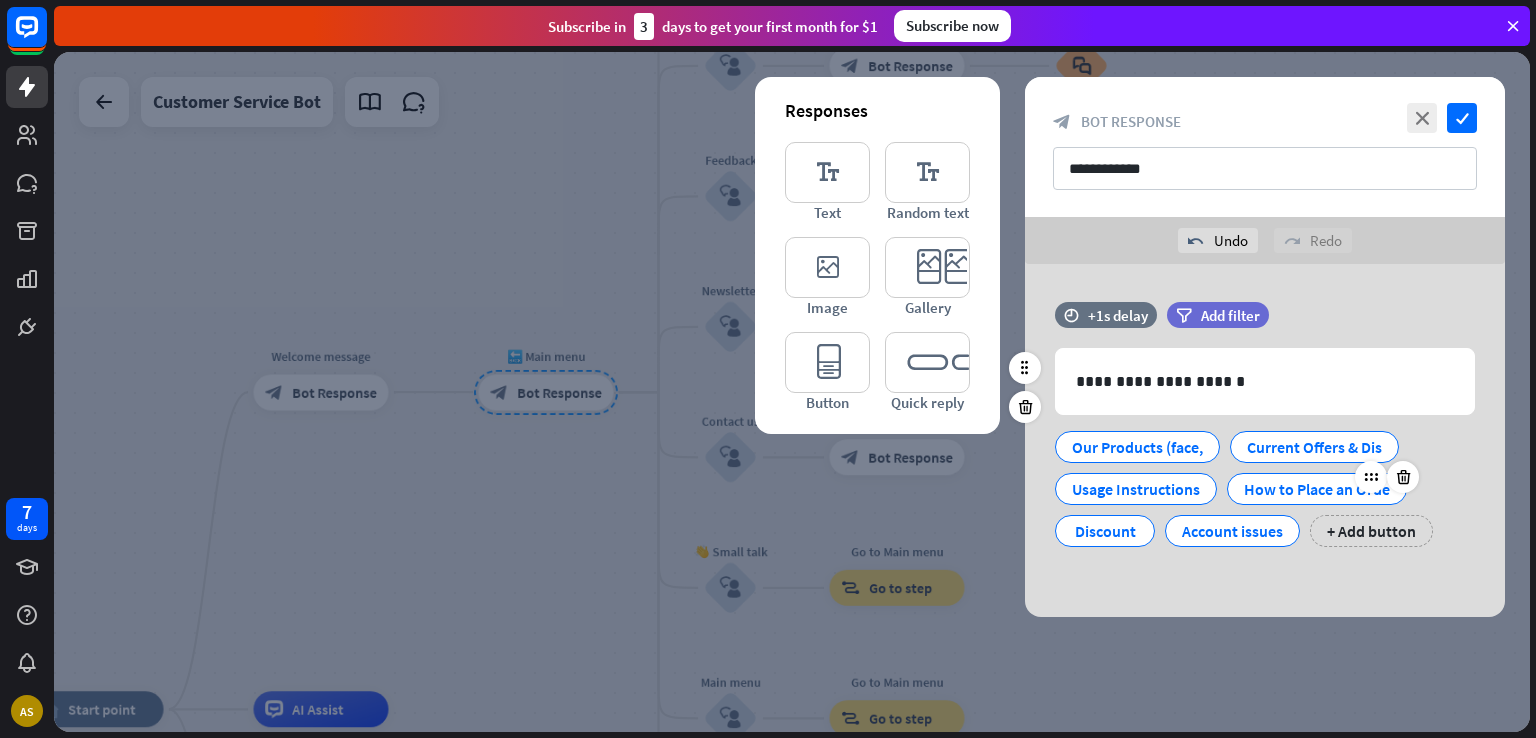 click on "How to Place an Orde" at bounding box center [1317, 489] 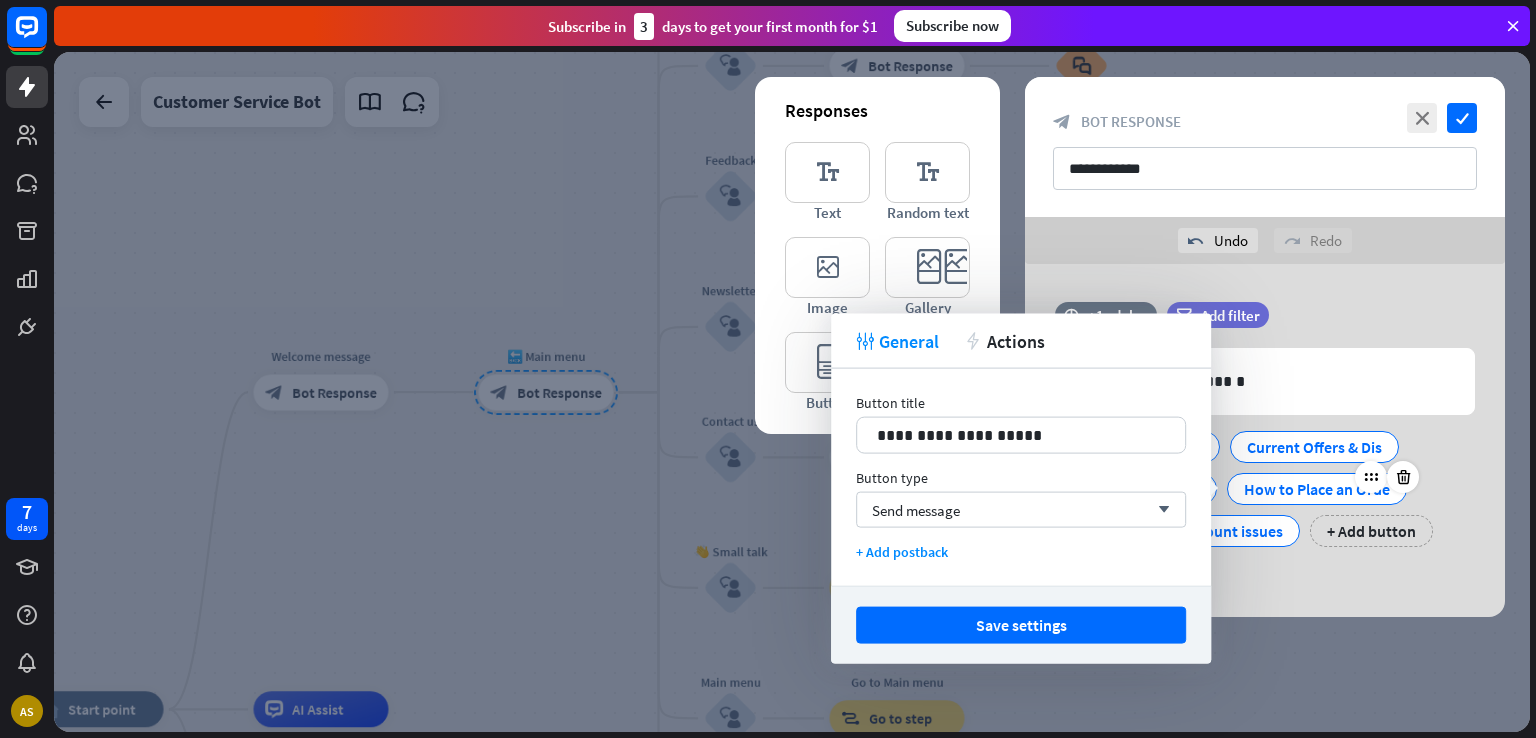 click on "How to Place an Orde" at bounding box center [1317, 489] 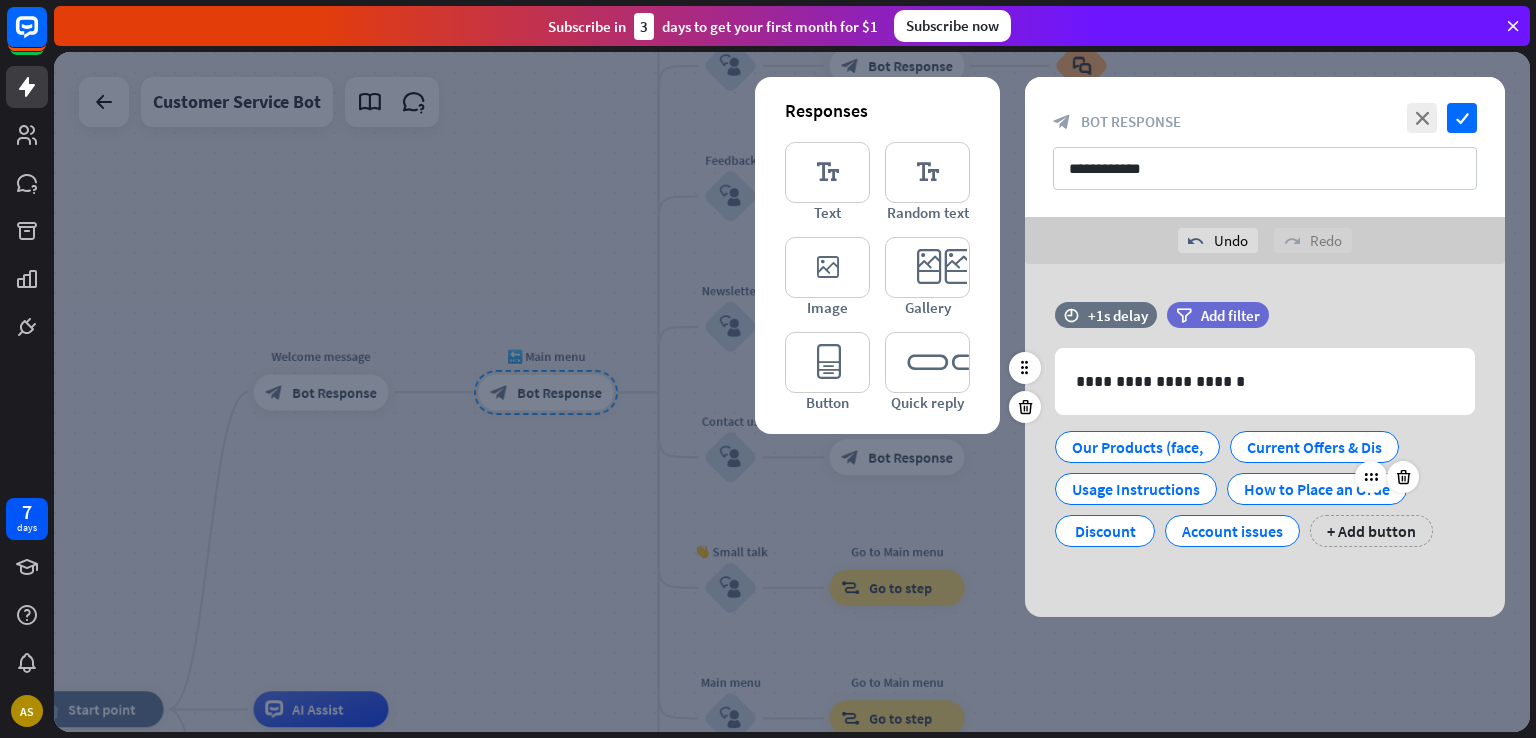click on "How to Place an Orde" at bounding box center (1317, 489) 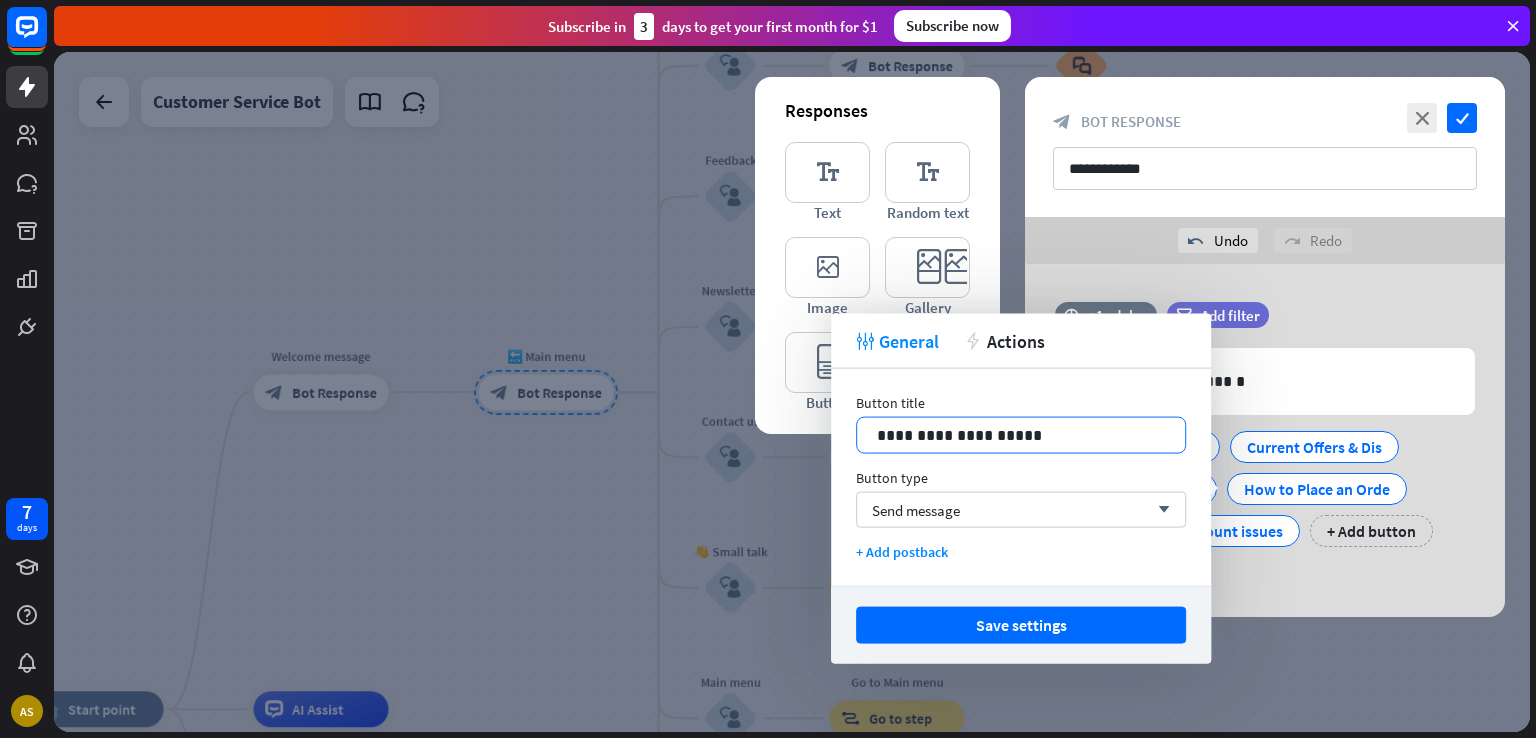 click on "**********" at bounding box center [1021, 435] 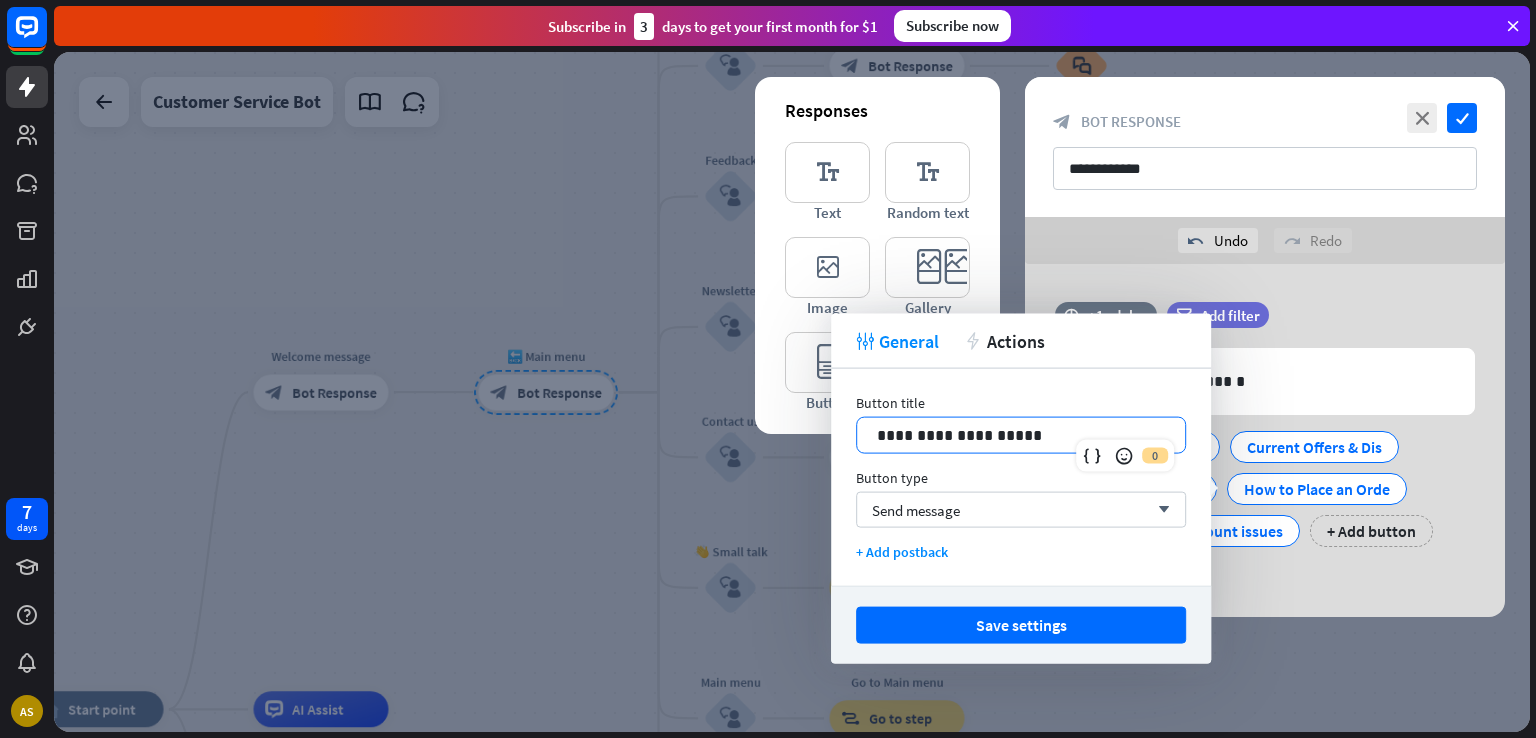 type 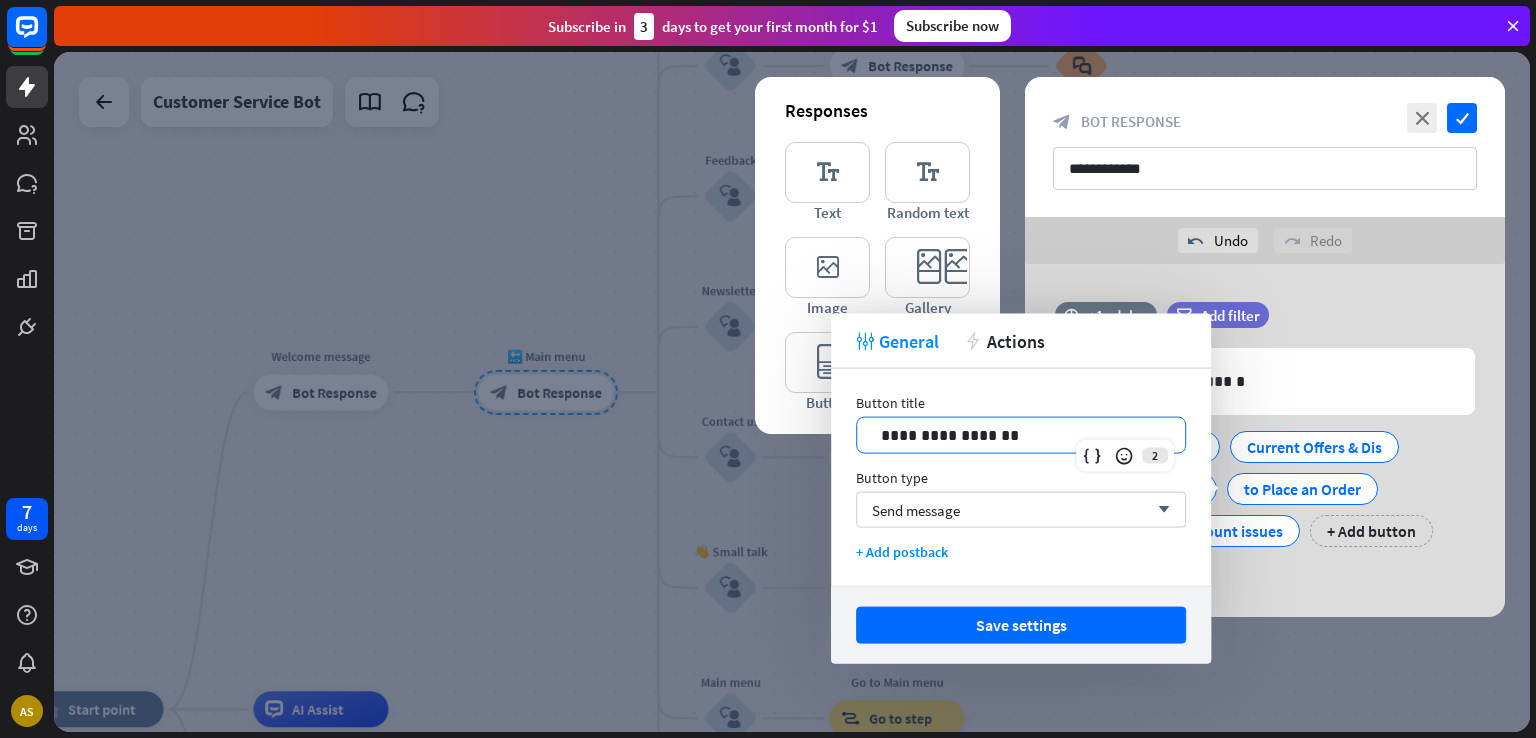 click on "**********" at bounding box center [1021, 435] 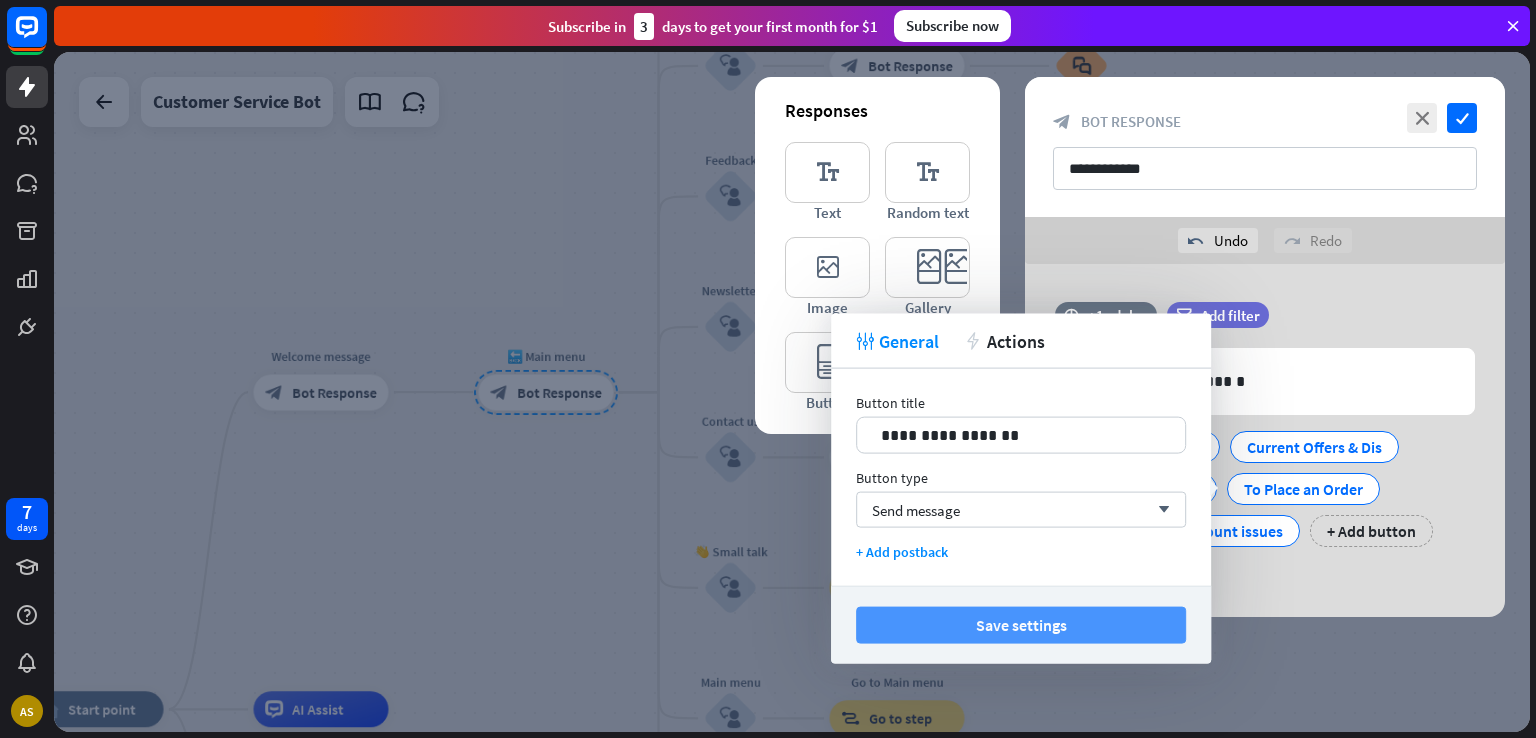 click on "Save settings" at bounding box center [1021, 625] 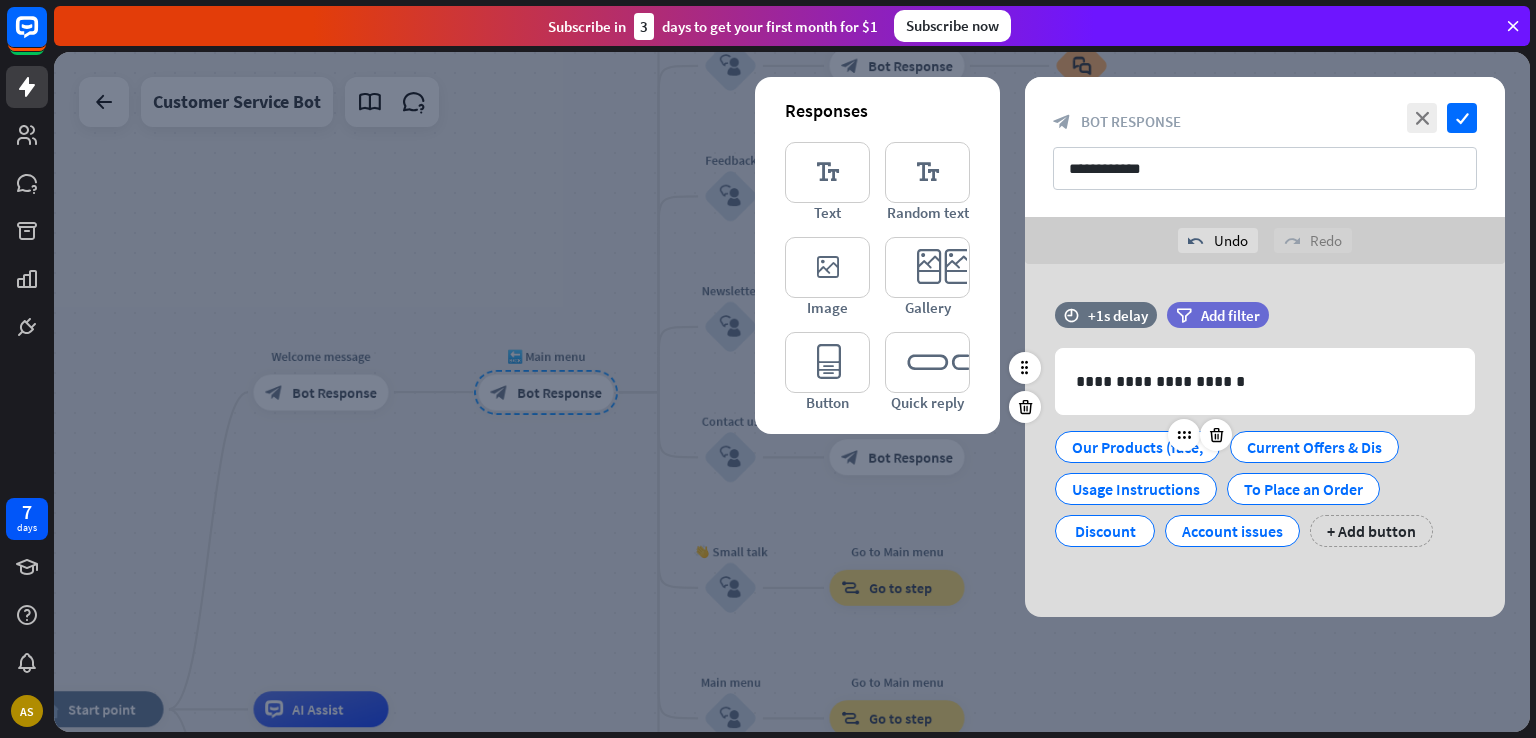 click on "Our Products (face," at bounding box center [1137, 447] 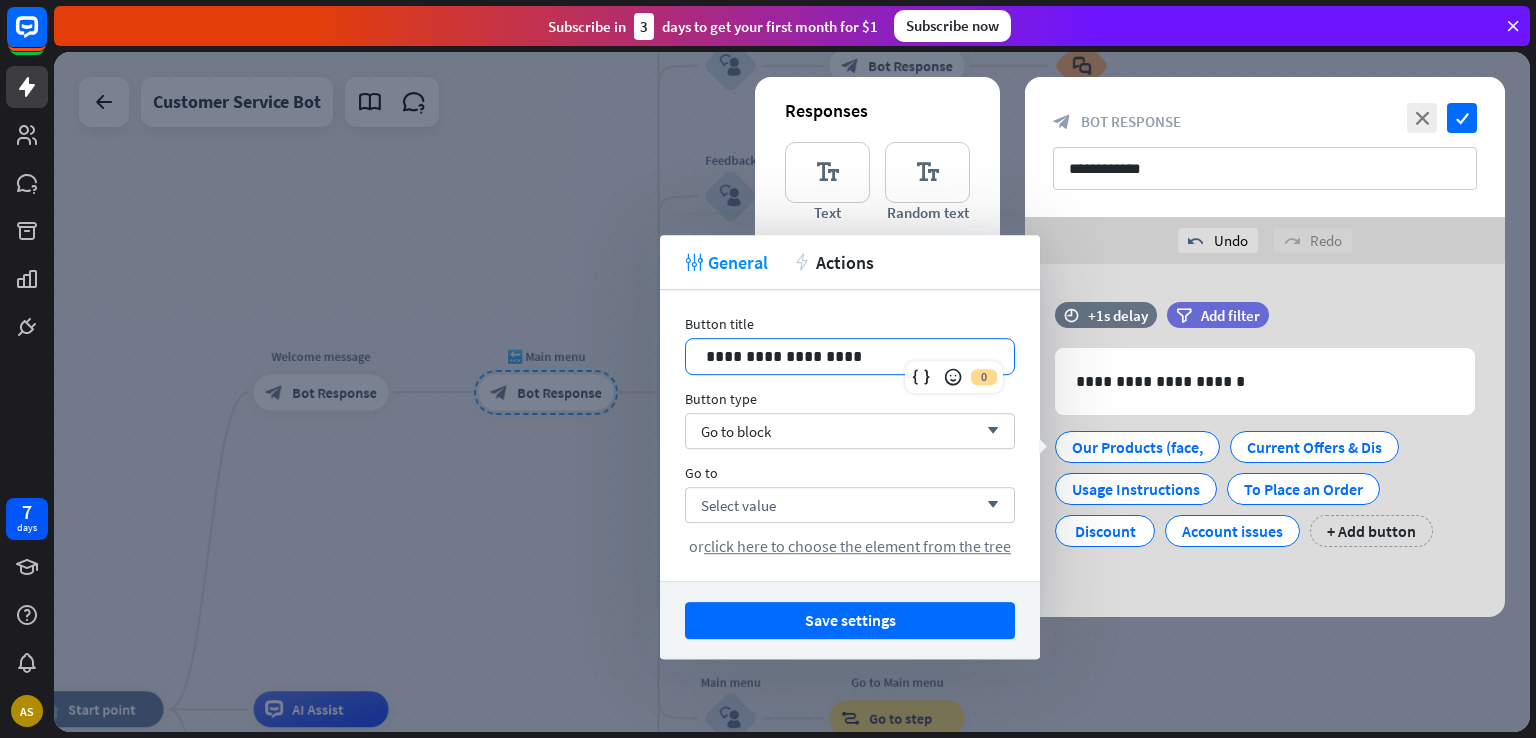 click on "**********" at bounding box center [850, 356] 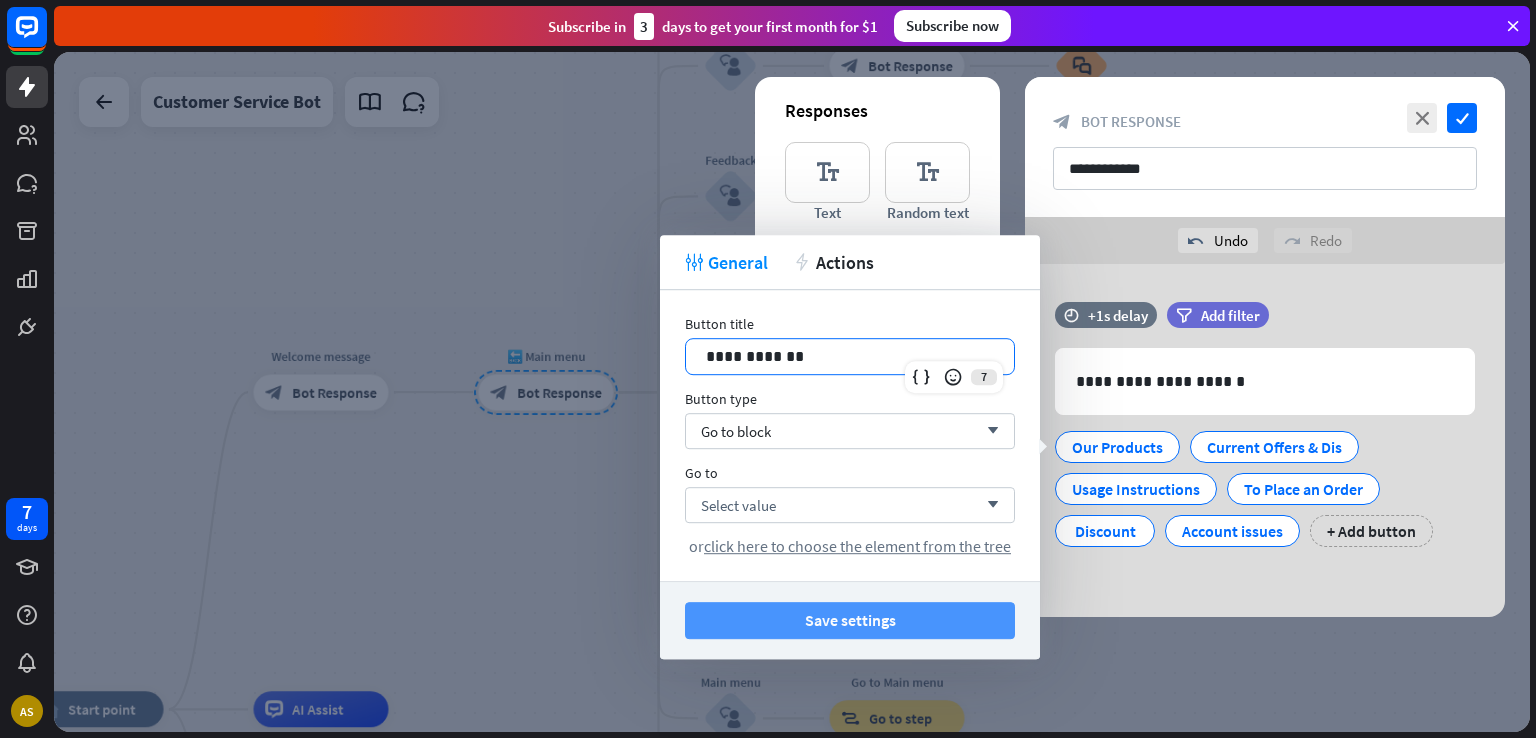 click on "Save settings" at bounding box center [850, 620] 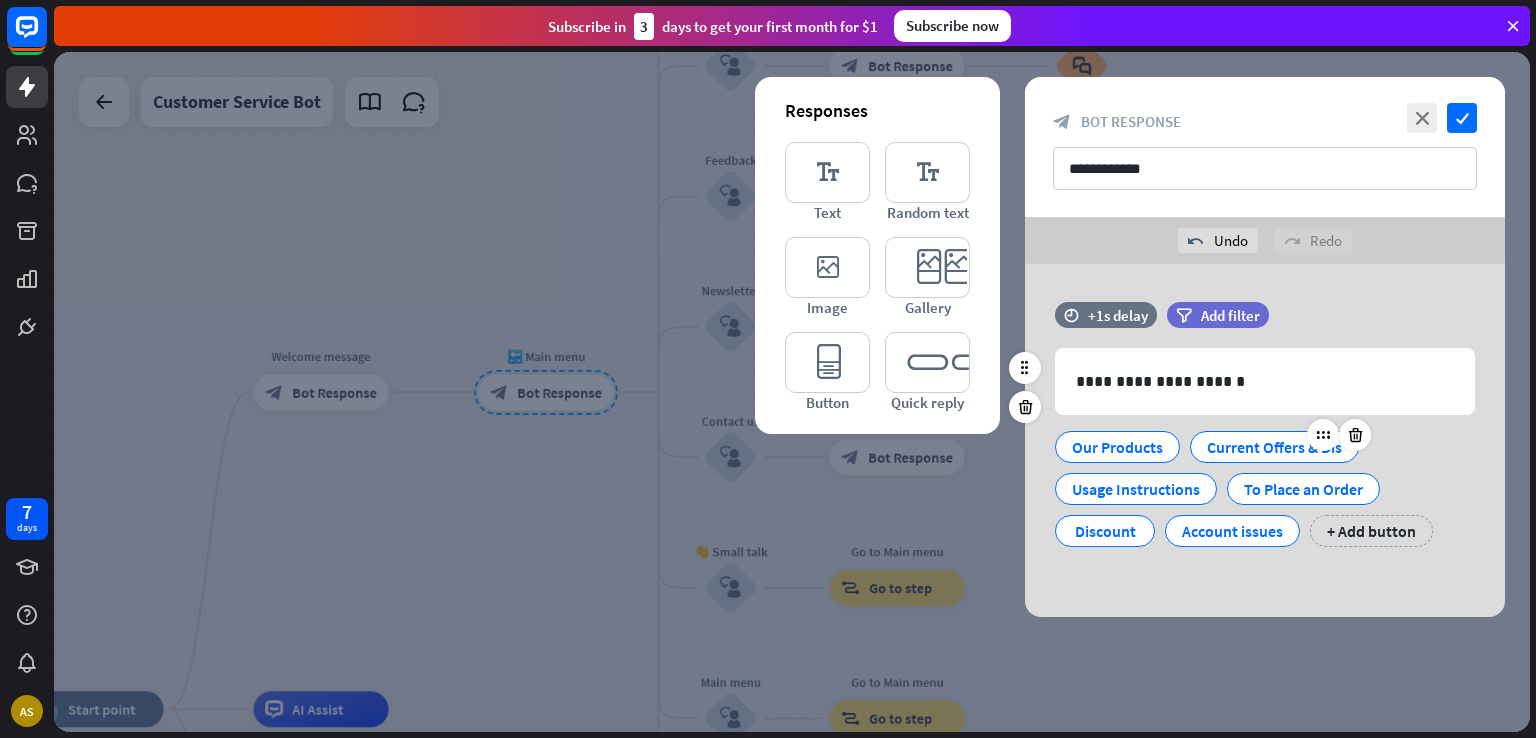 click on "Current Offers & Dis" at bounding box center [1274, 447] 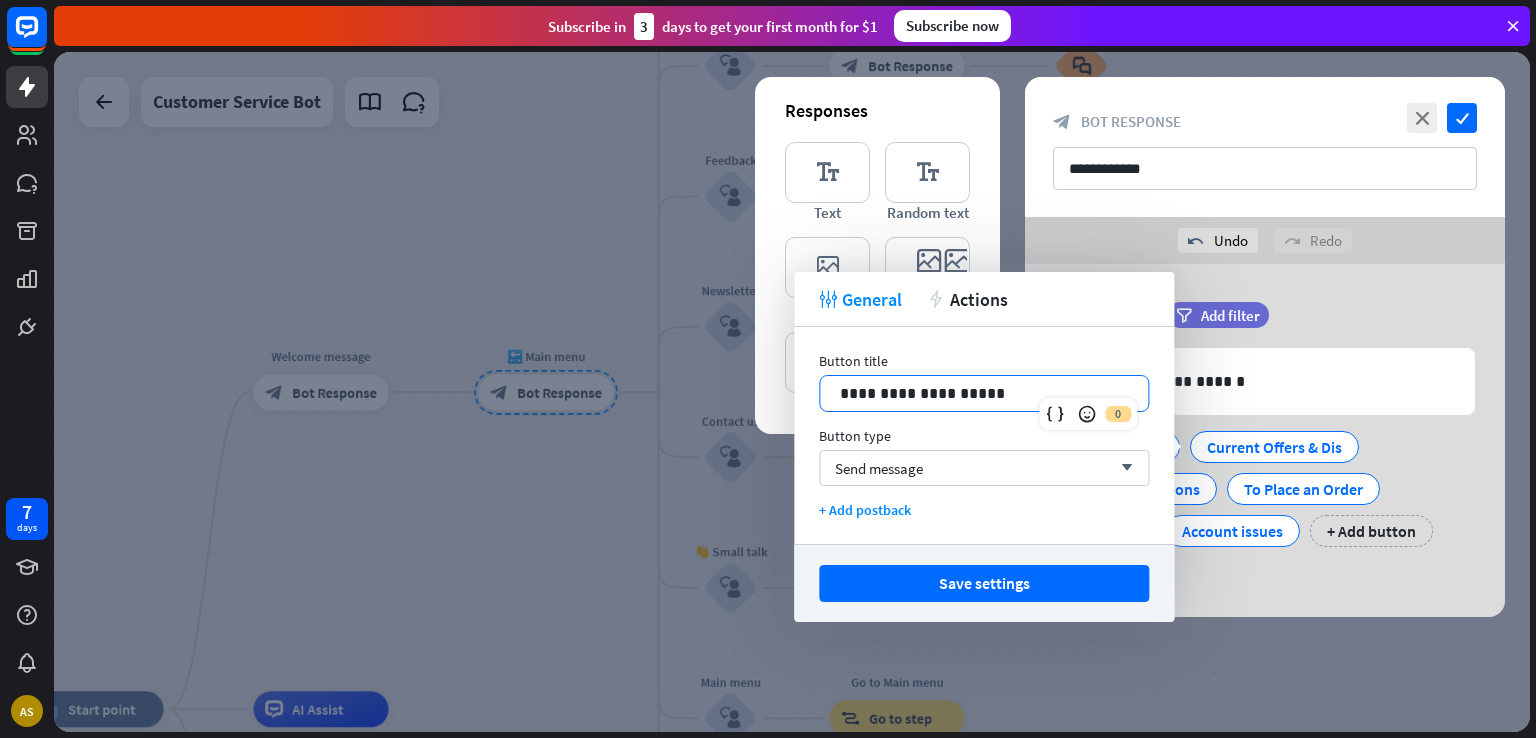 click on "**********" at bounding box center [984, 393] 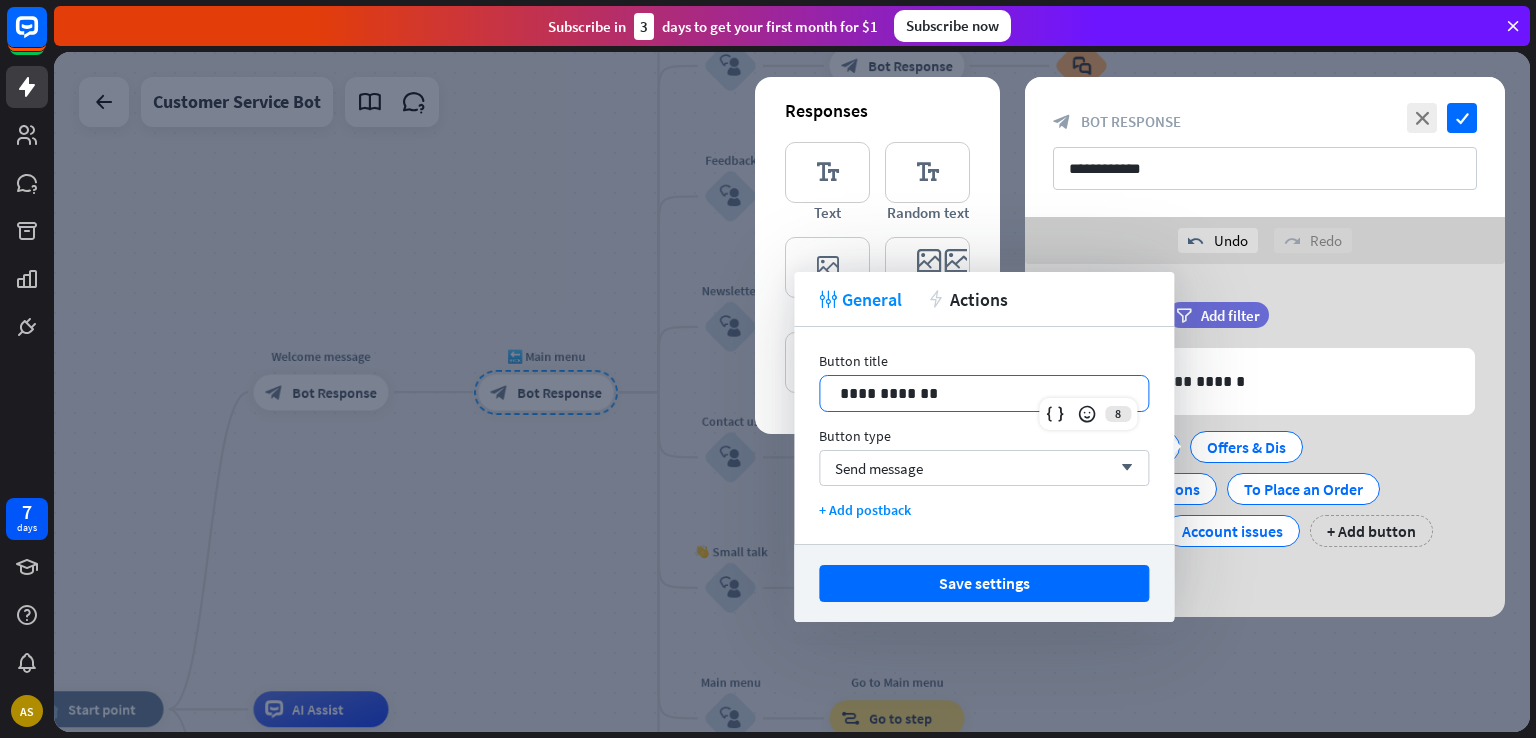 click on "**********" at bounding box center (984, 393) 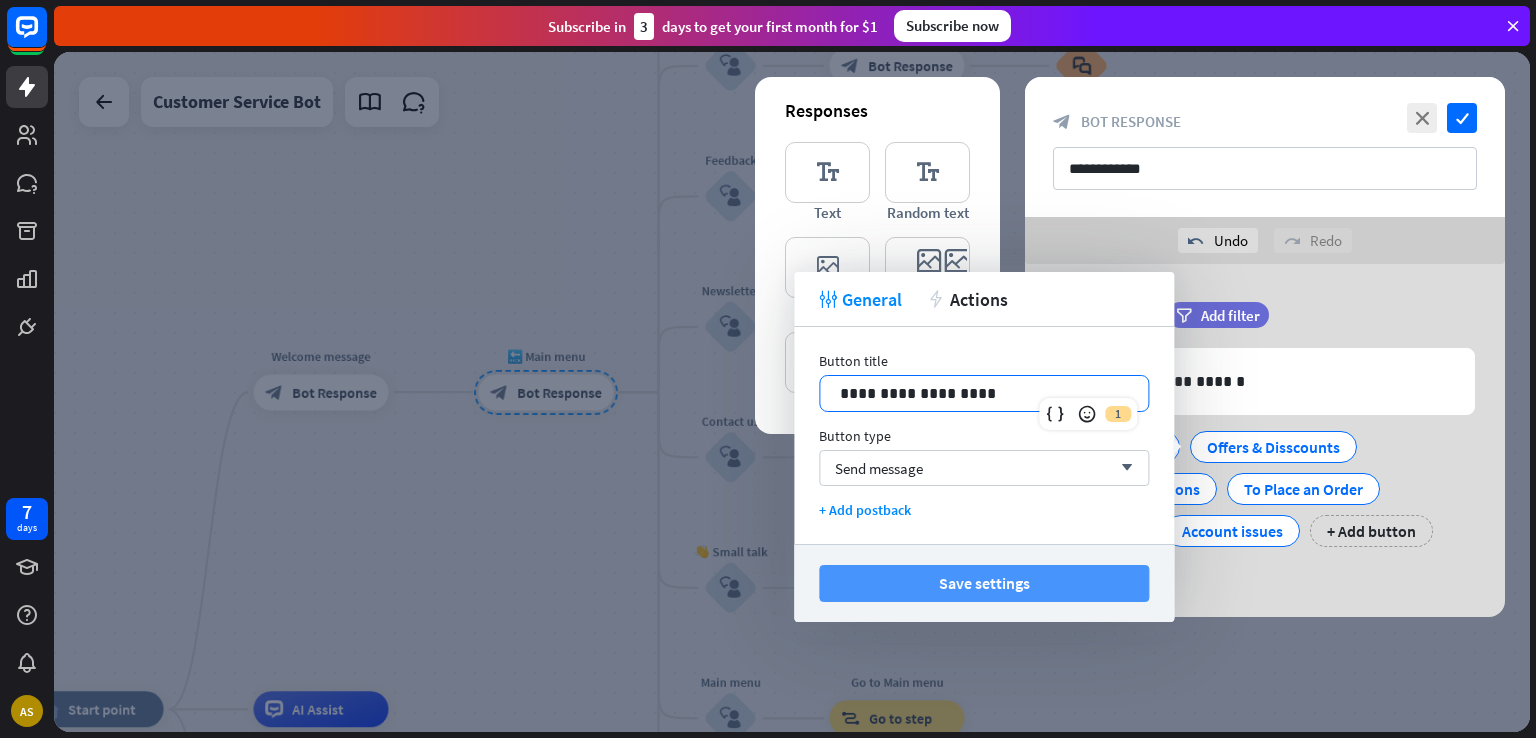 click on "Save settings" at bounding box center [984, 583] 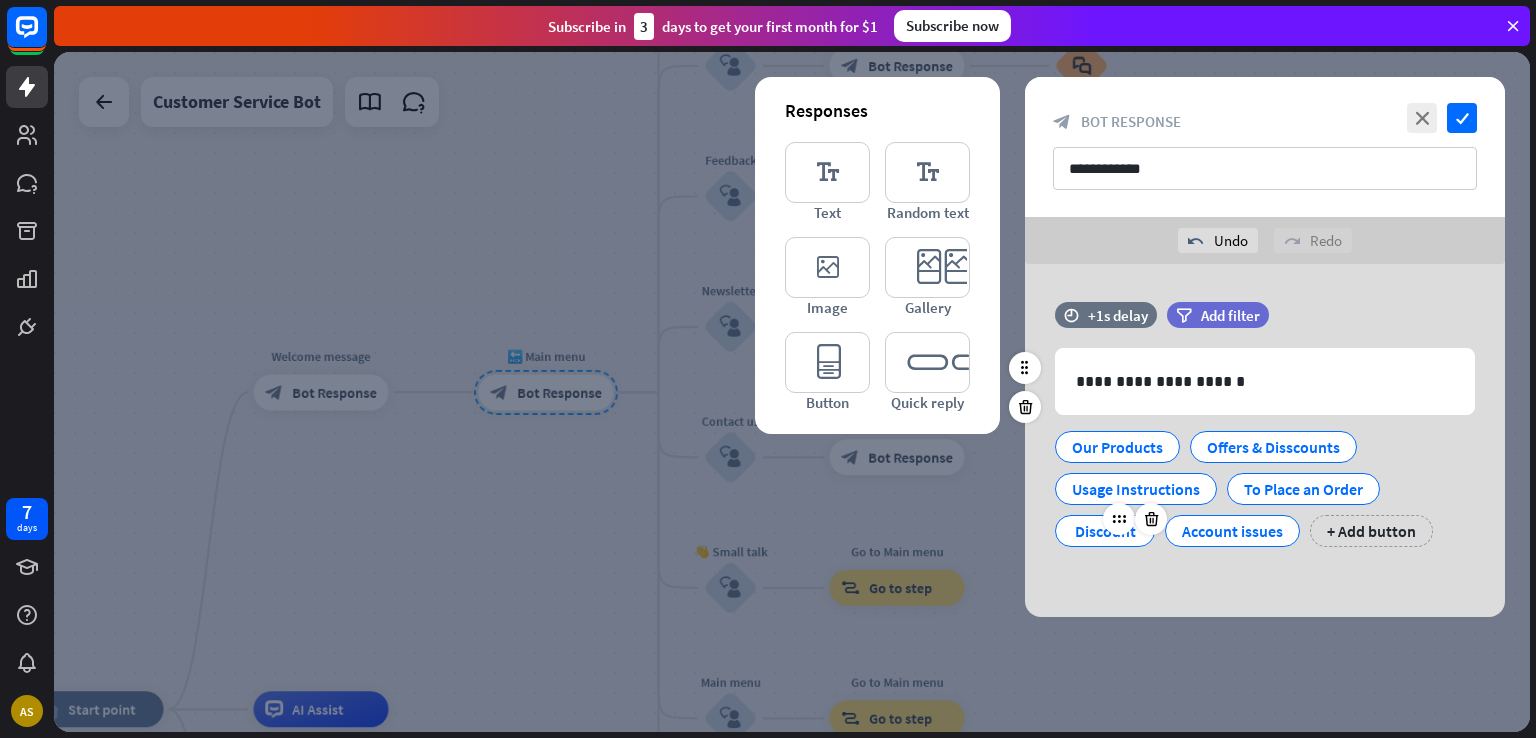 click on "Discount" at bounding box center [1105, 531] 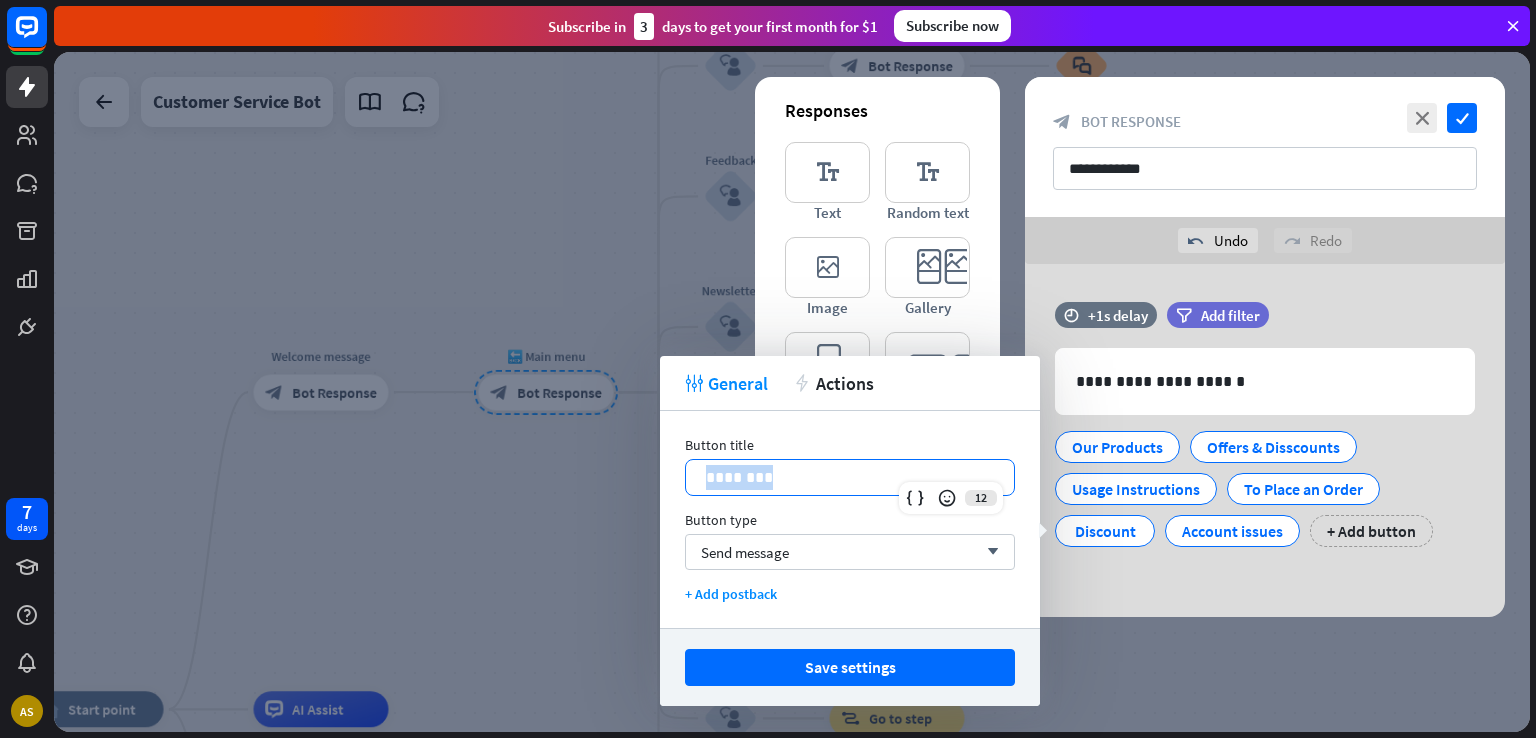 drag, startPoint x: 787, startPoint y: 469, endPoint x: 677, endPoint y: 469, distance: 110 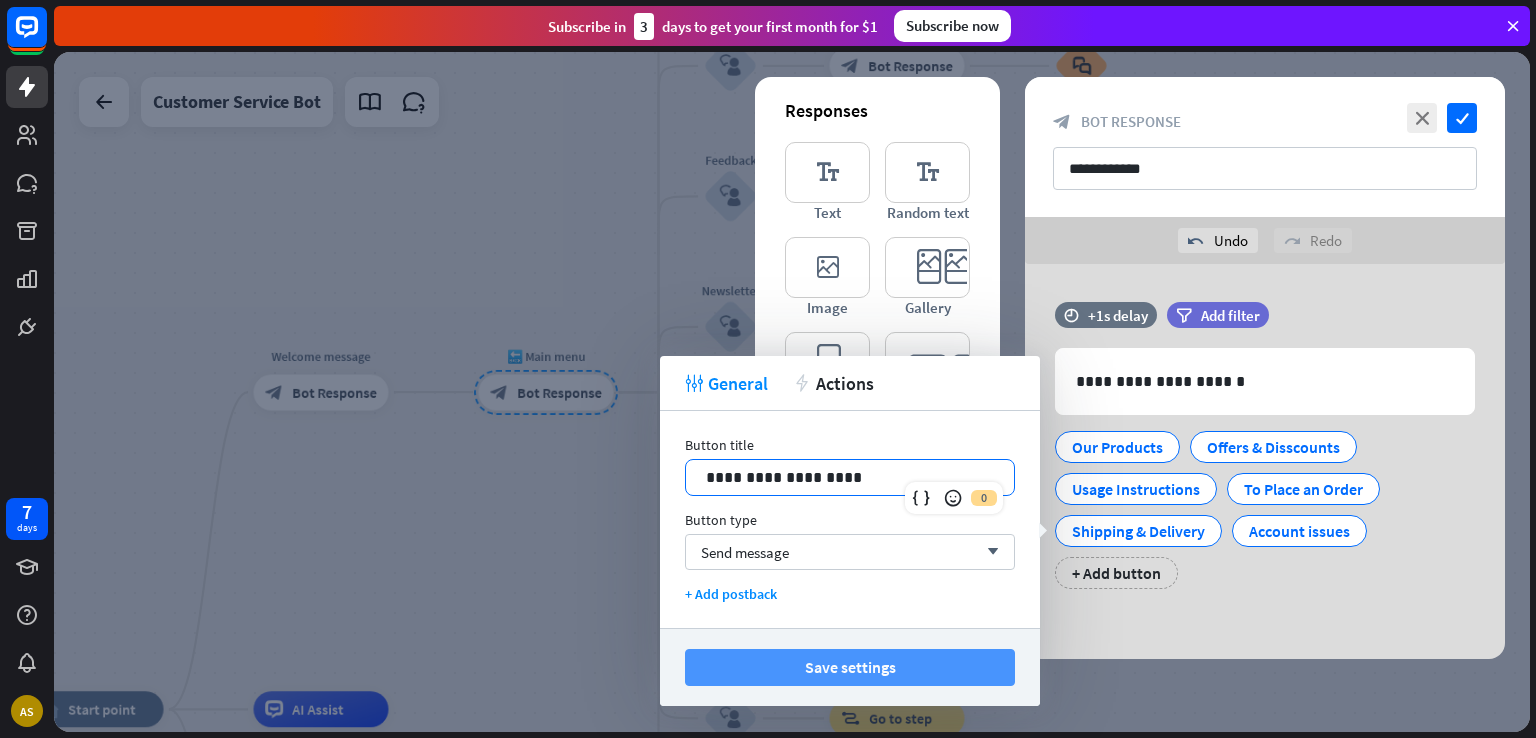 click on "Save settings" at bounding box center (850, 667) 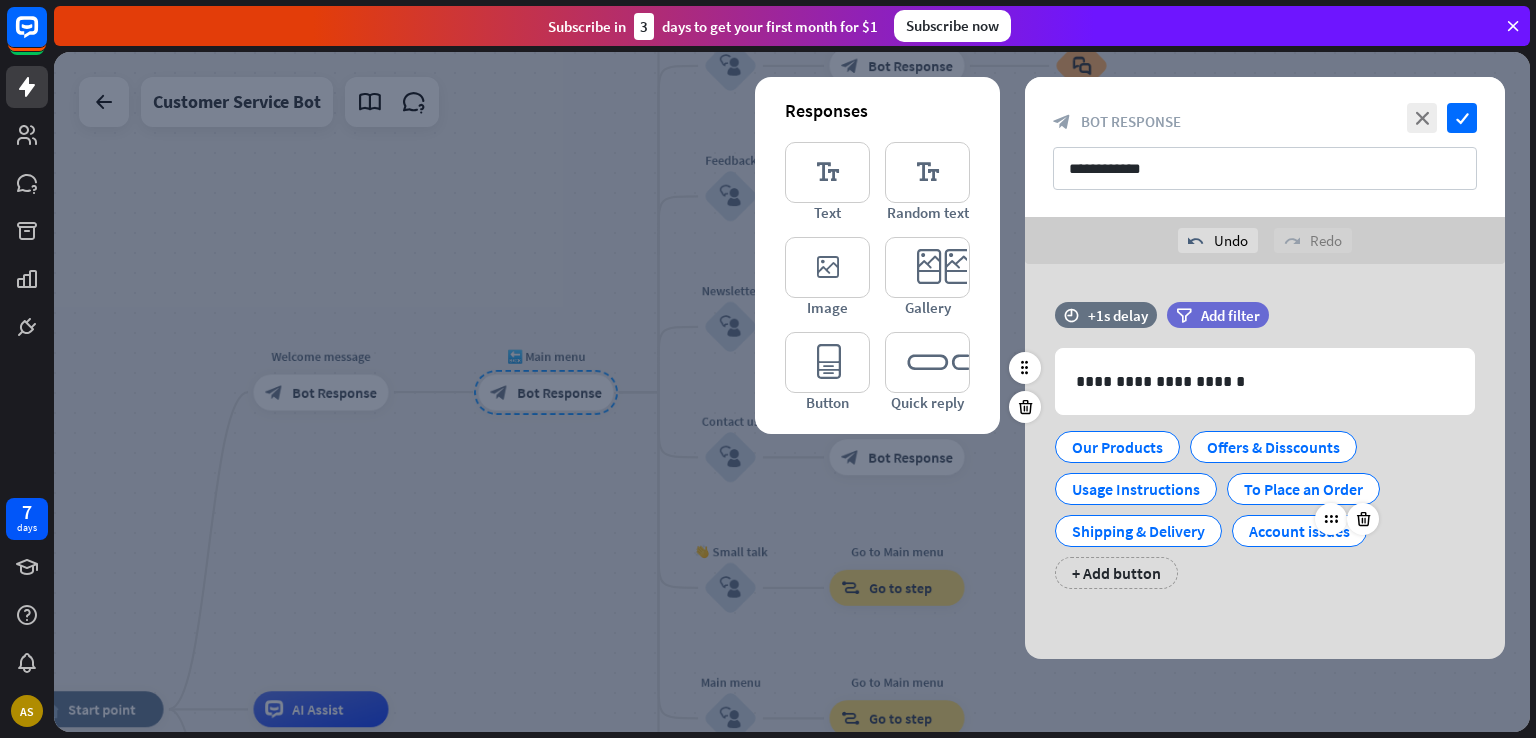 click on "Account issues" at bounding box center (1299, 531) 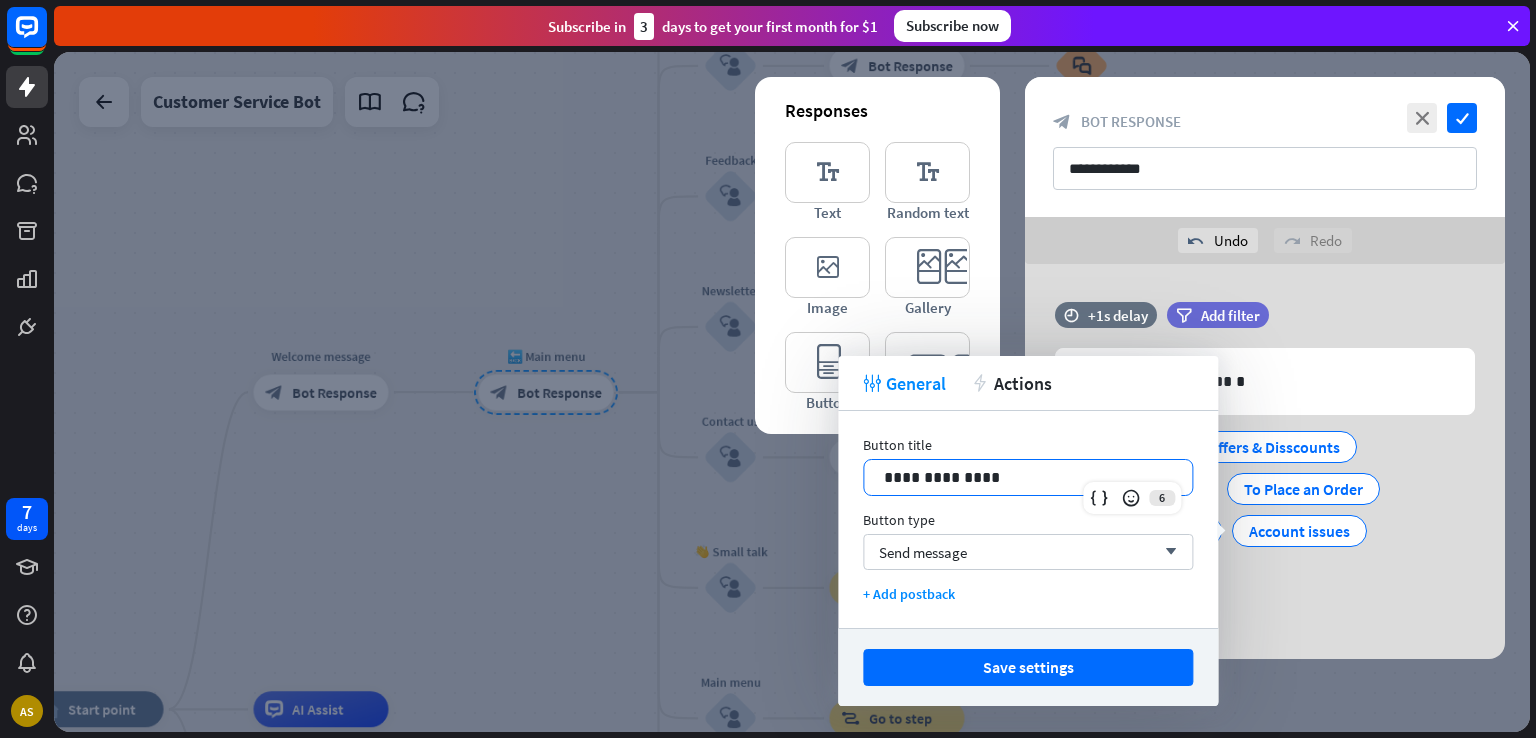 drag, startPoint x: 1012, startPoint y: 467, endPoint x: 820, endPoint y: 469, distance: 192.01042 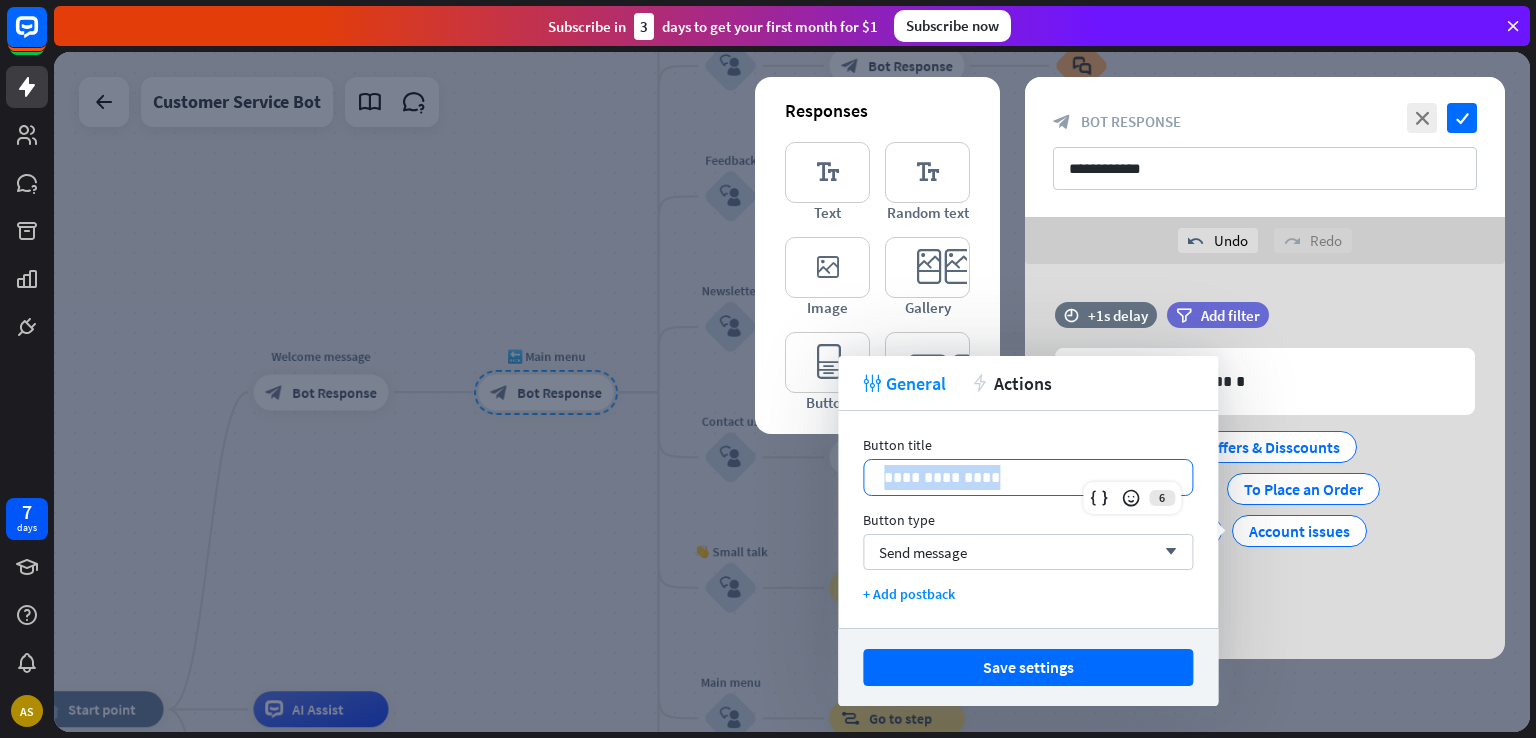 drag, startPoint x: 988, startPoint y: 473, endPoint x: 876, endPoint y: 470, distance: 112.04017 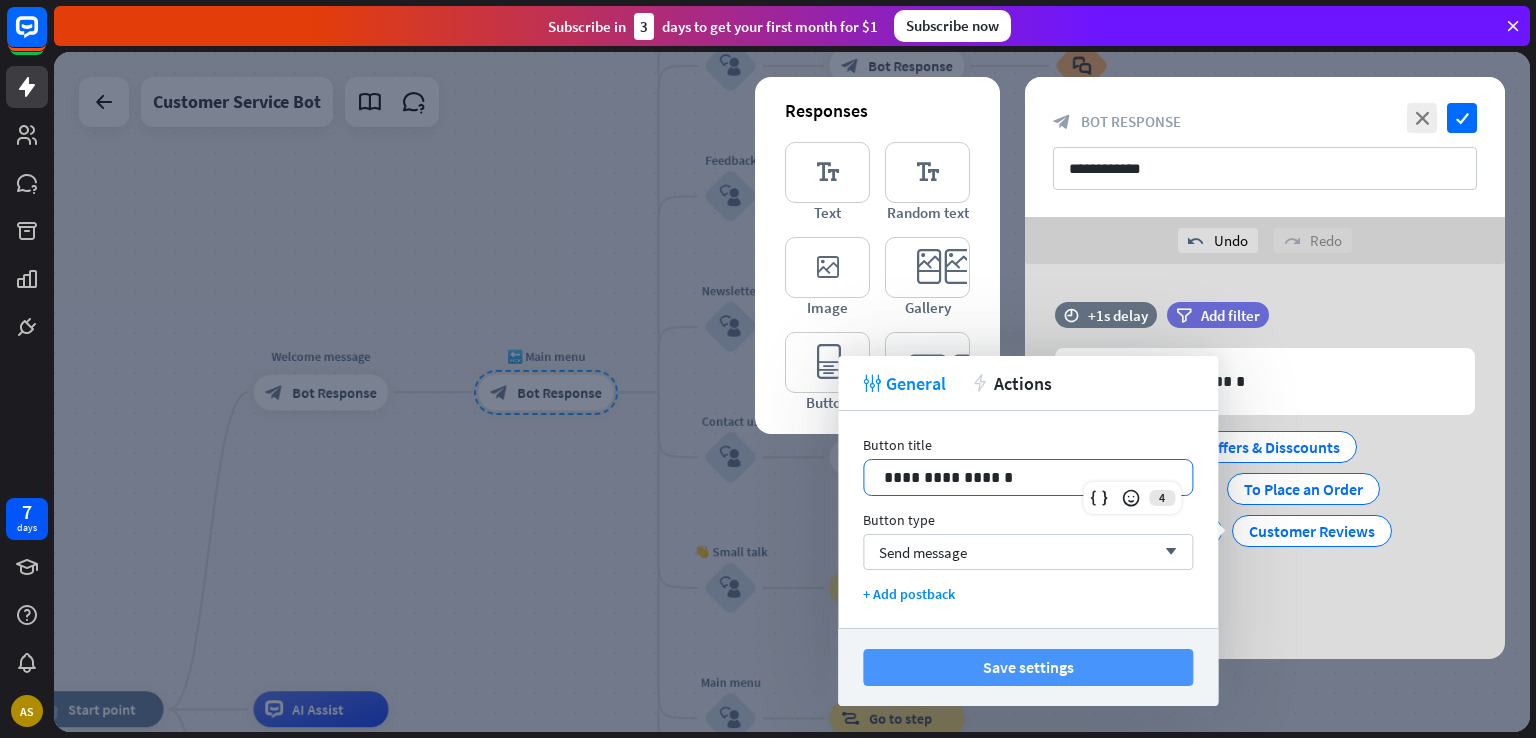 click on "Save settings" at bounding box center [1028, 667] 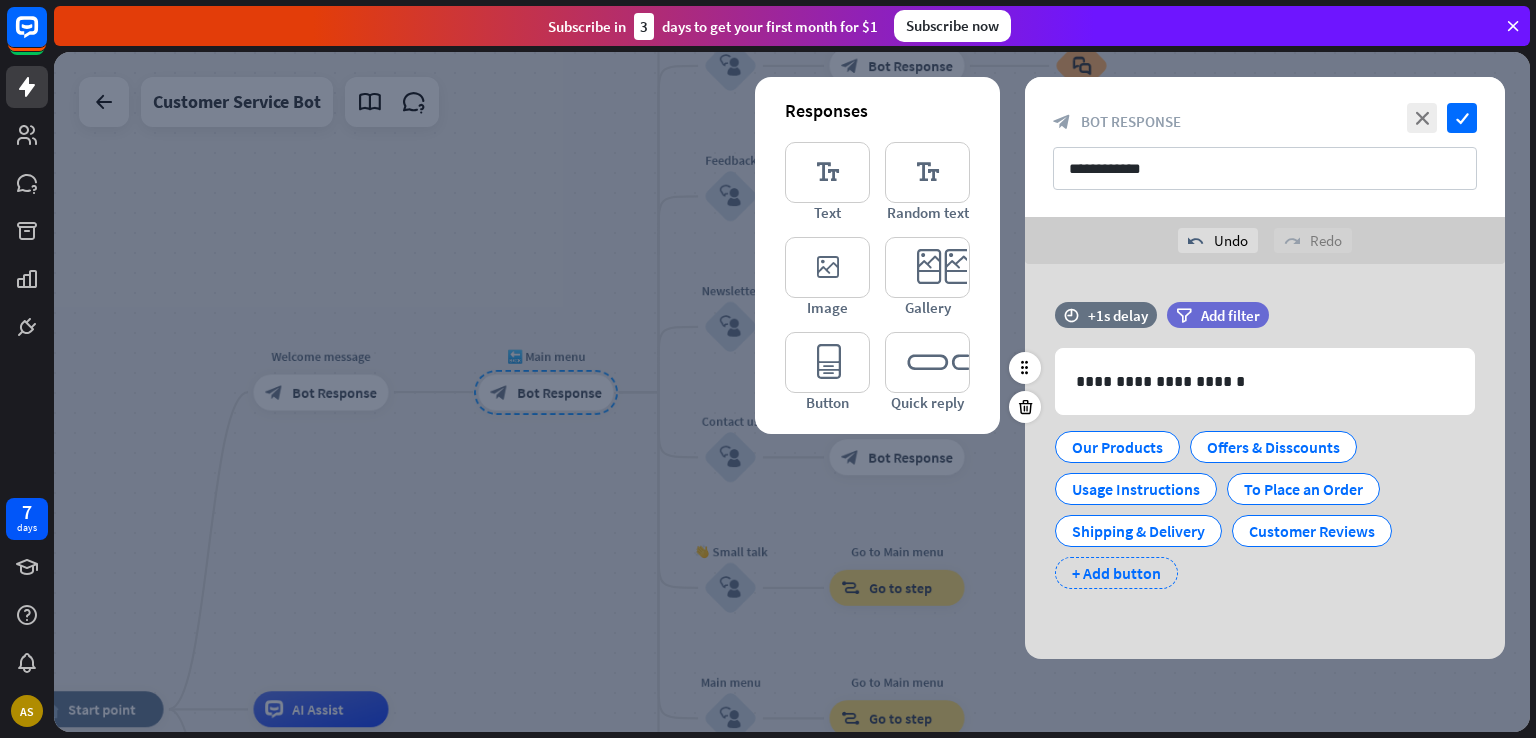 click on "+ Add button" at bounding box center [1116, 573] 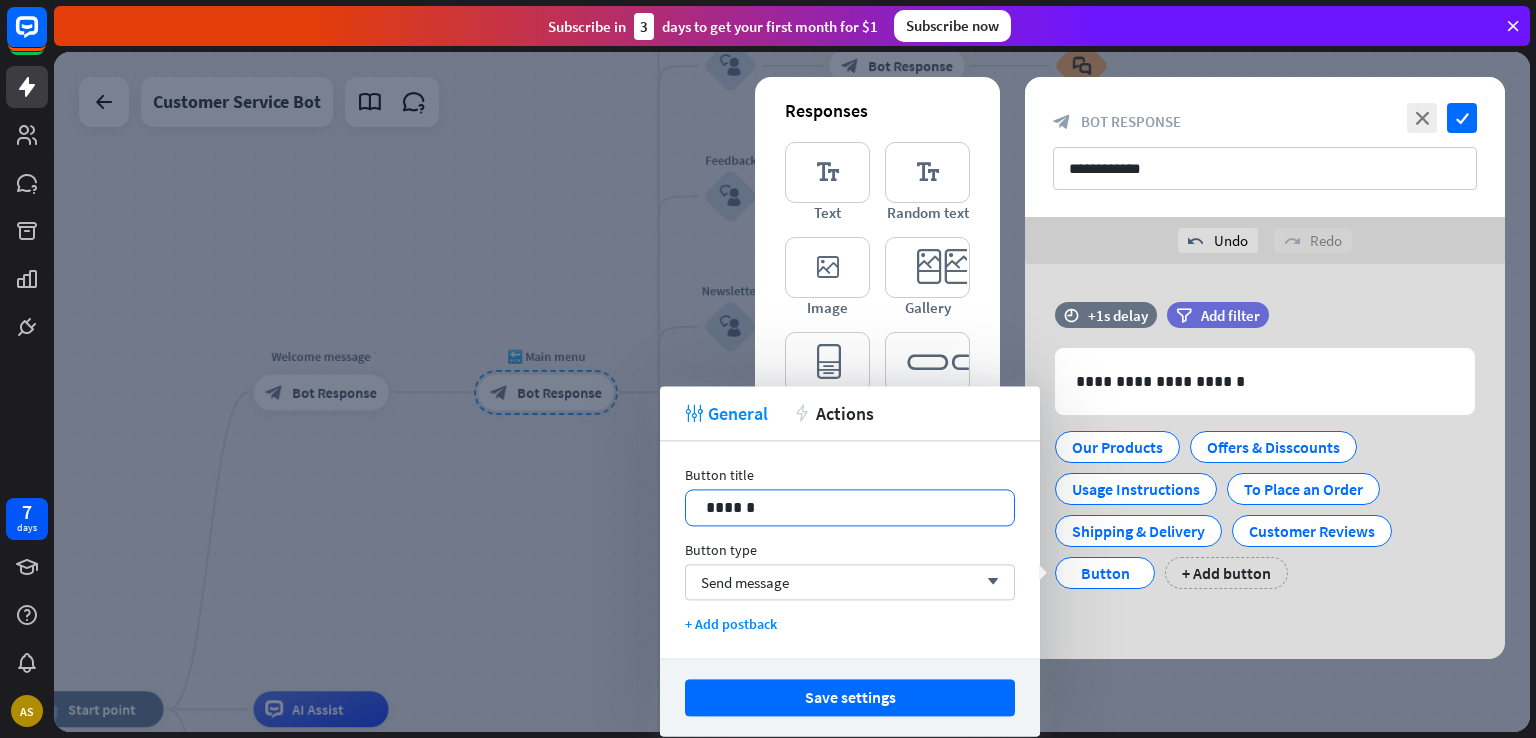 click on "******" at bounding box center [850, 507] 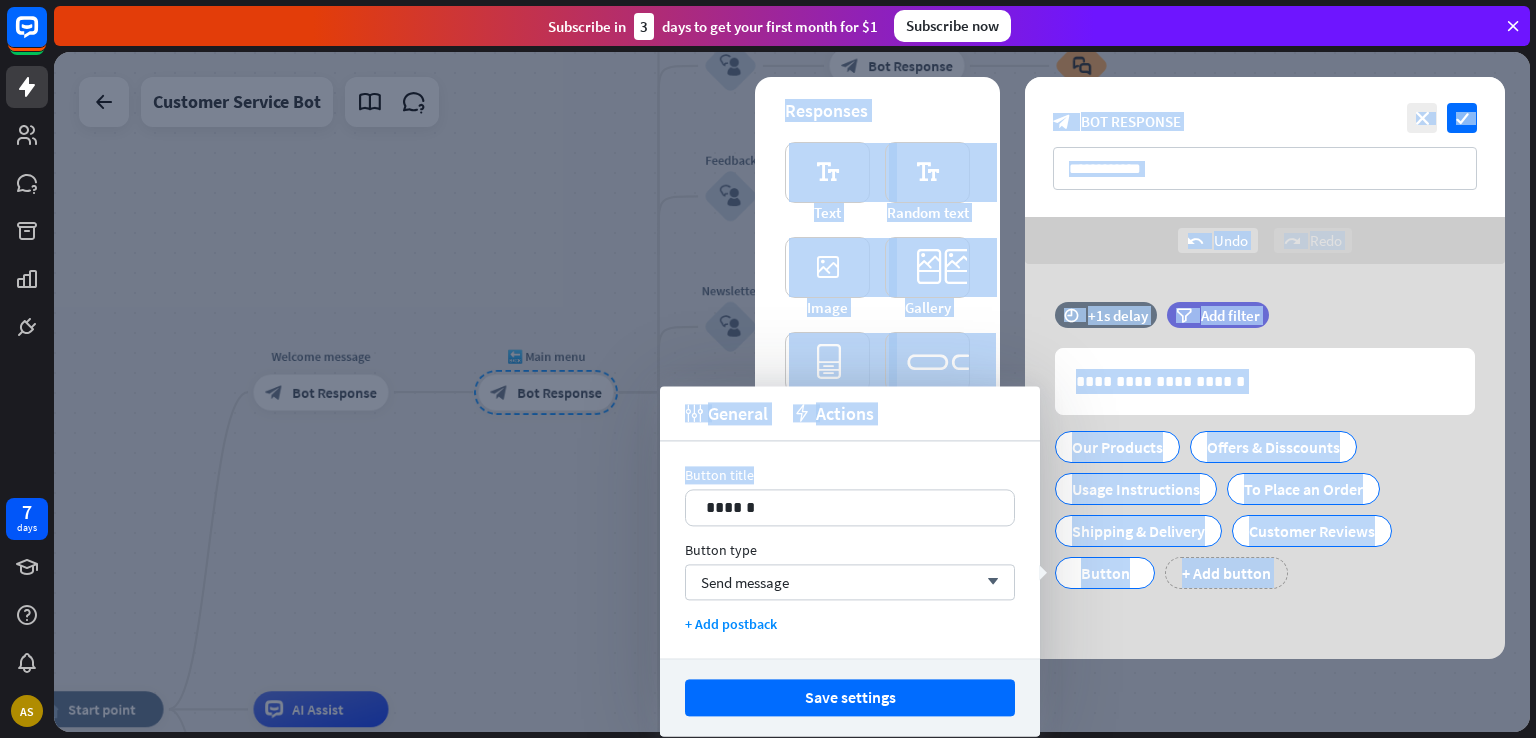 drag, startPoint x: 798, startPoint y: 481, endPoint x: 629, endPoint y: 509, distance: 171.30382 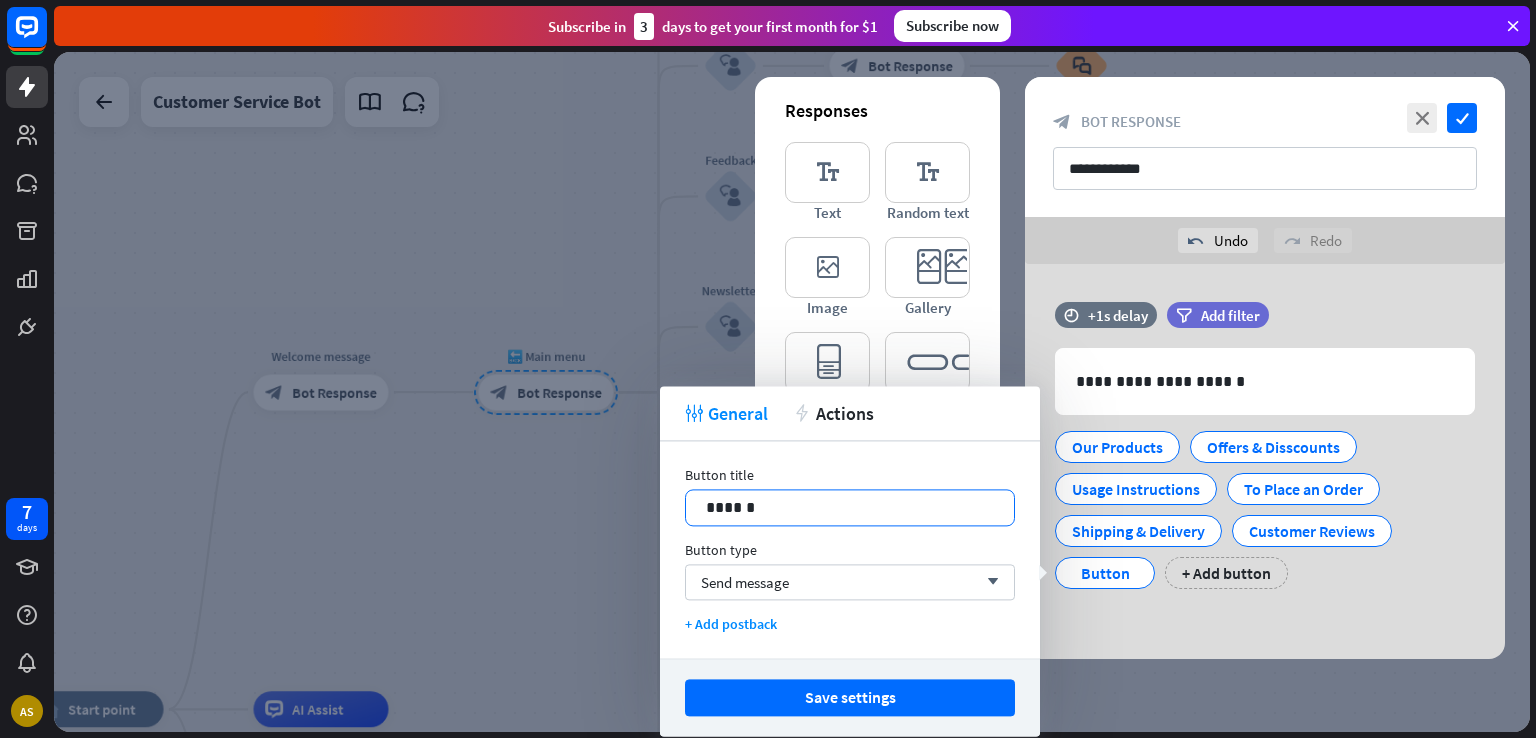 click on "******" at bounding box center (850, 507) 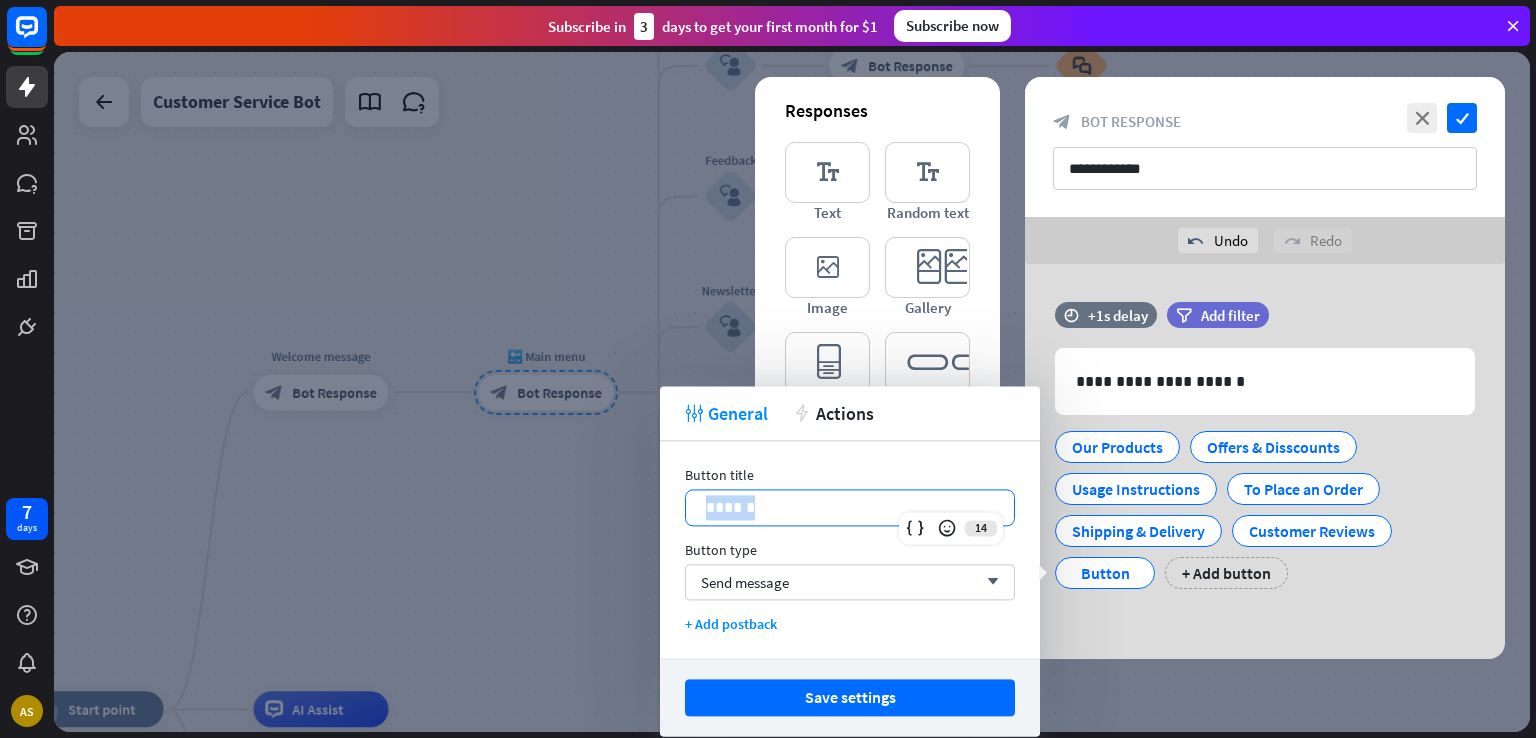 drag, startPoint x: 768, startPoint y: 513, endPoint x: 686, endPoint y: 509, distance: 82.0975 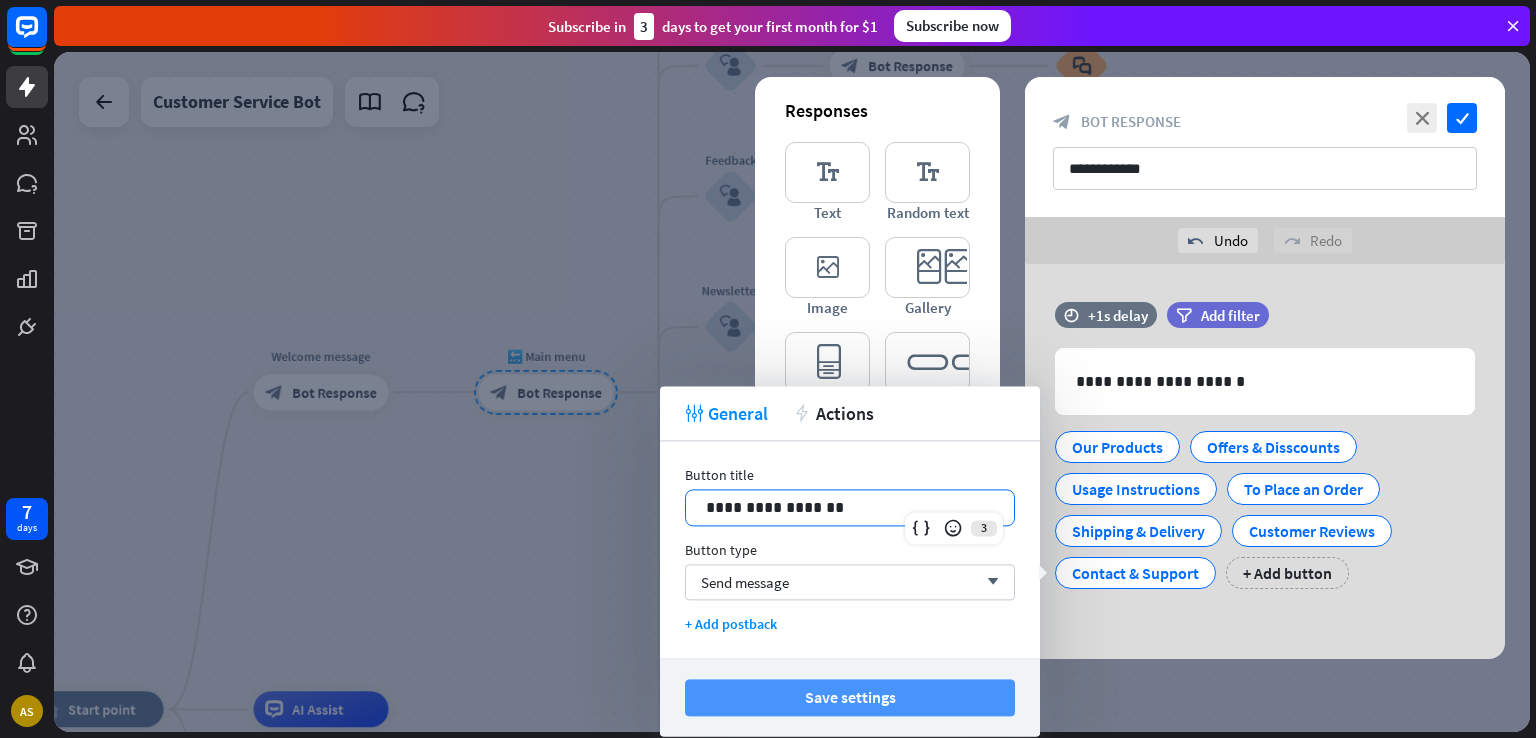 click on "Save settings" at bounding box center [850, 697] 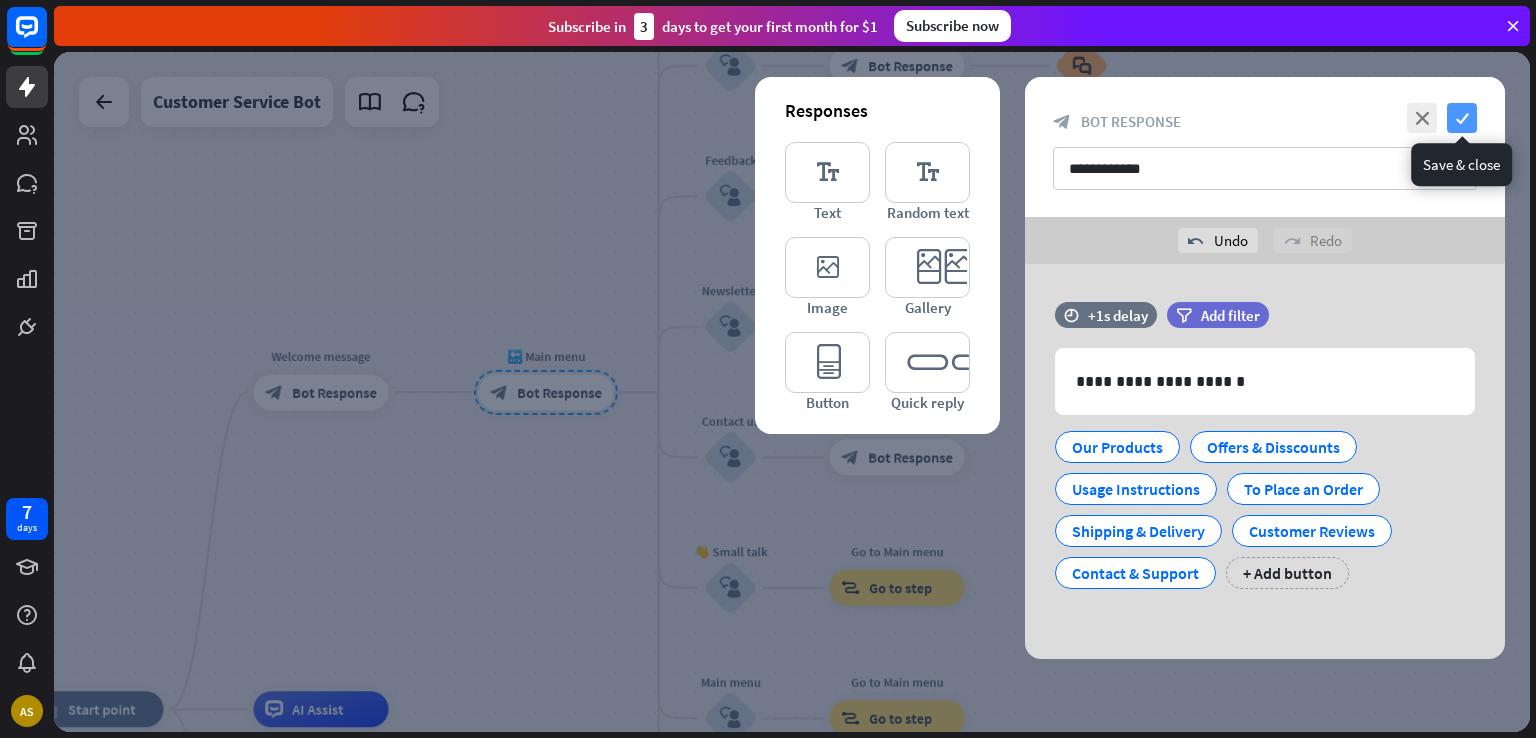 click on "check" at bounding box center [1462, 118] 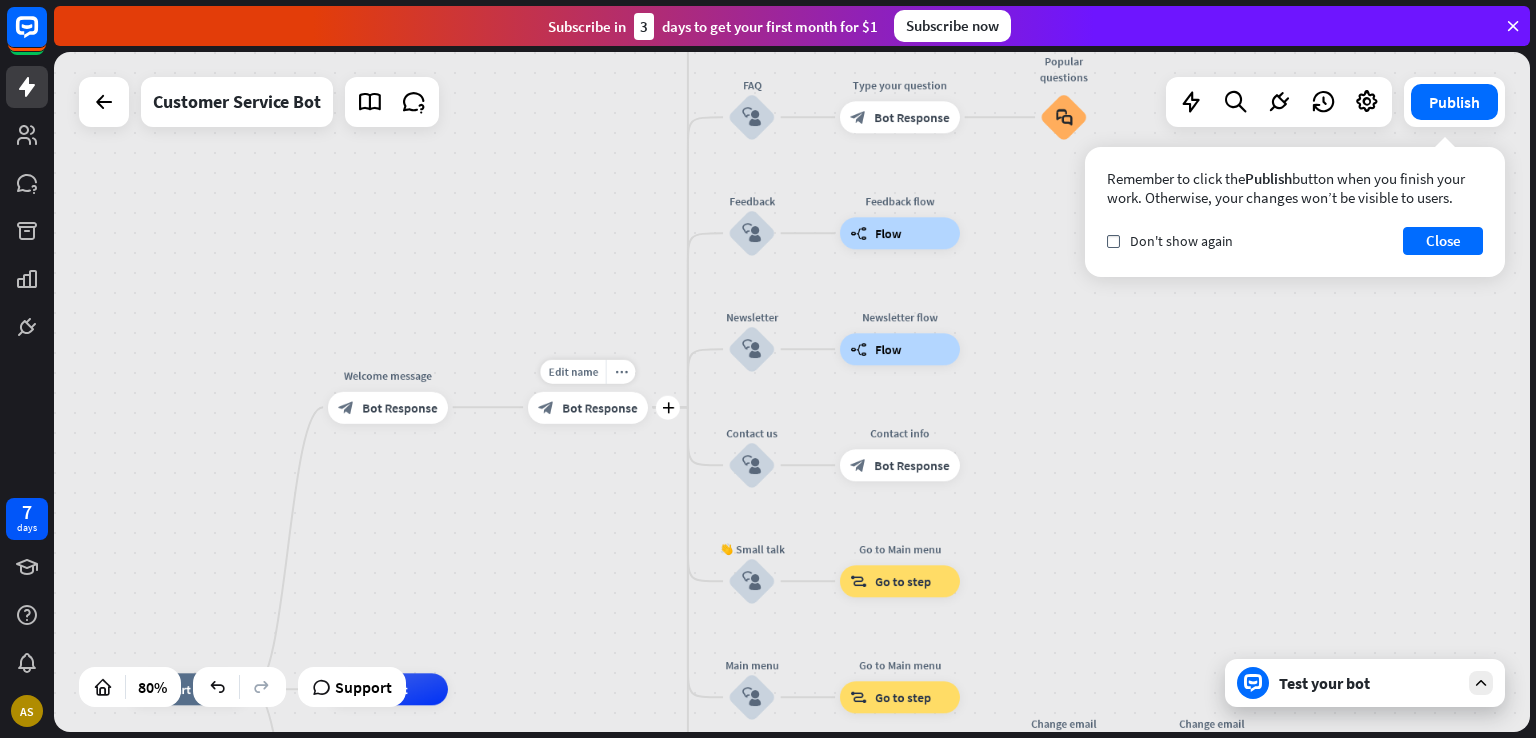 click on "Bot Response" at bounding box center (599, 407) 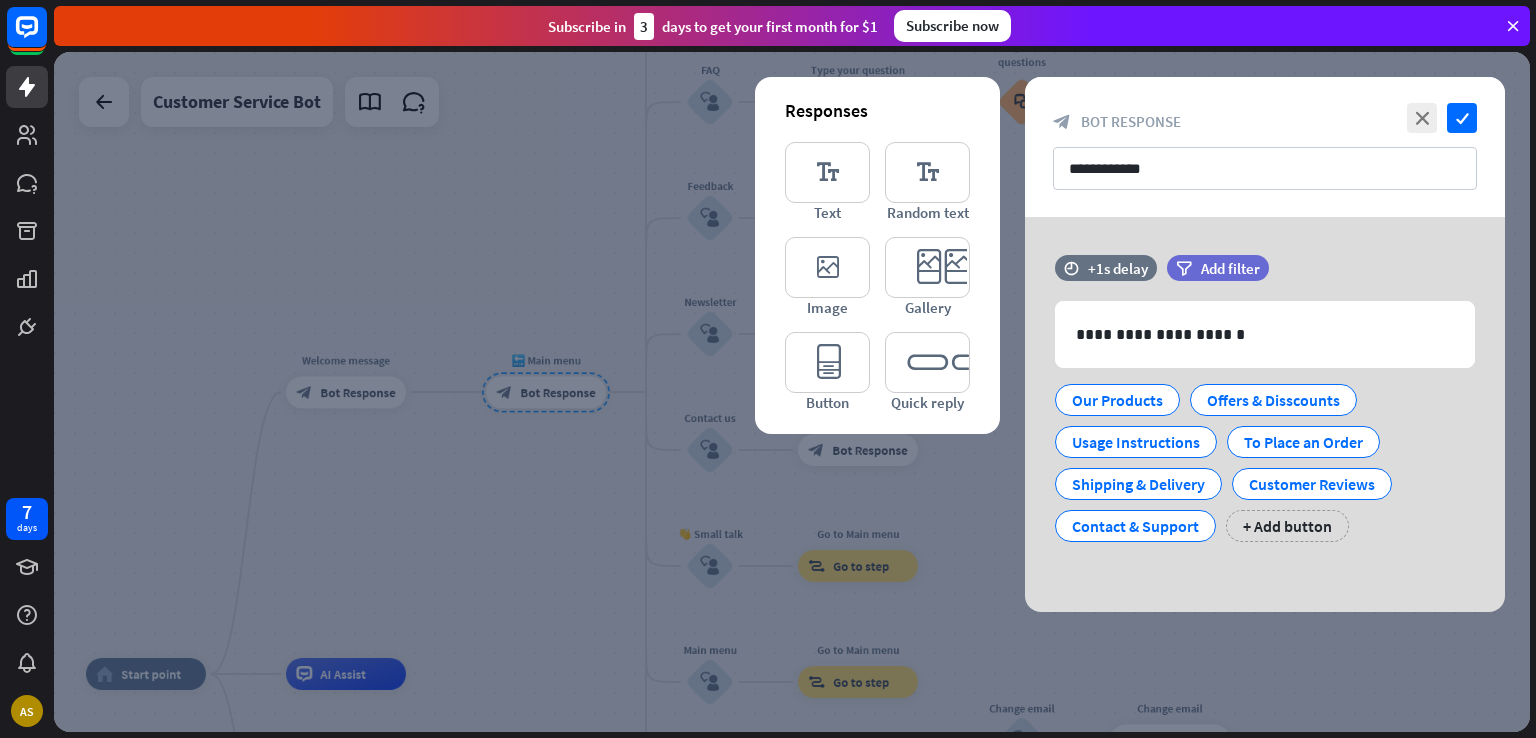 click at bounding box center [792, 392] 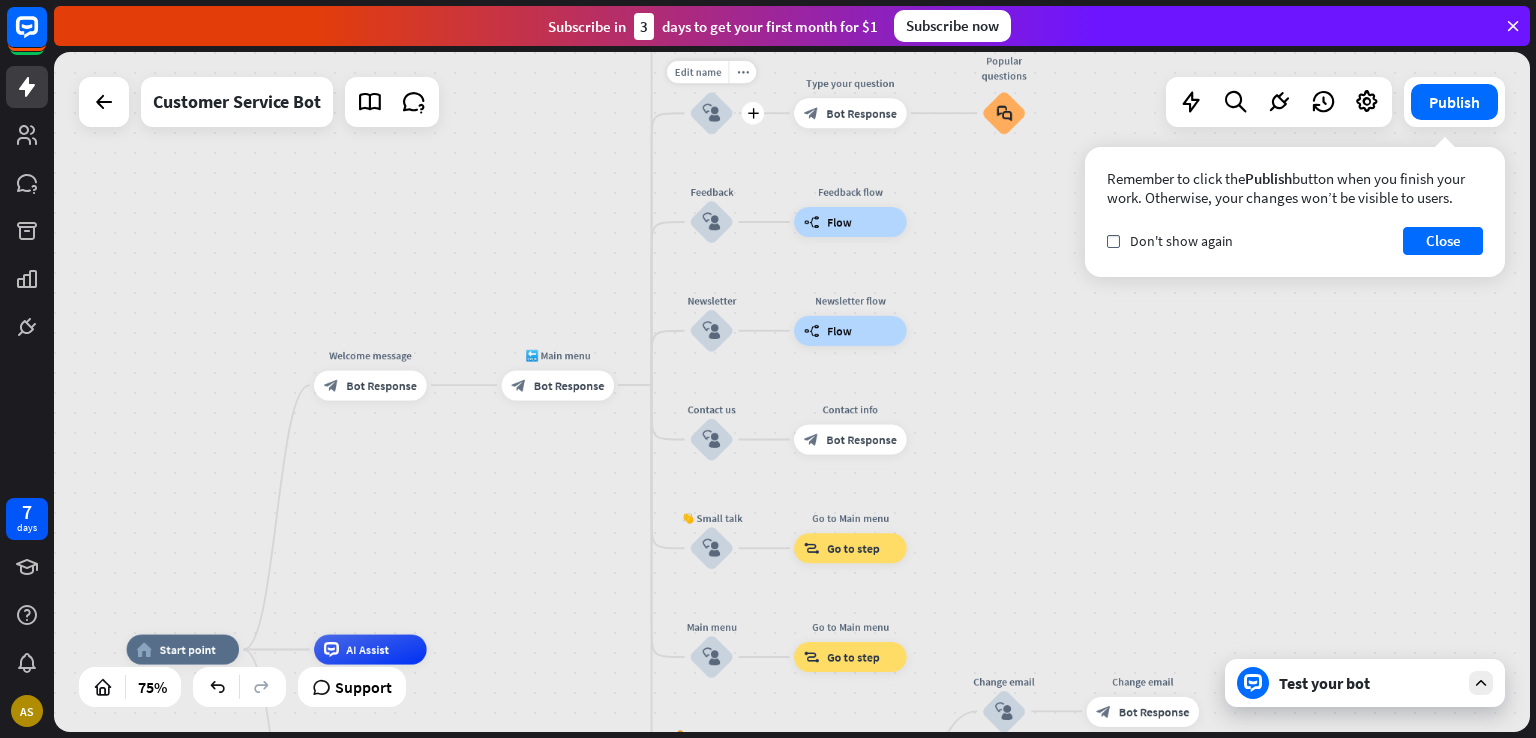 click on "block_user_input" at bounding box center [712, 113] 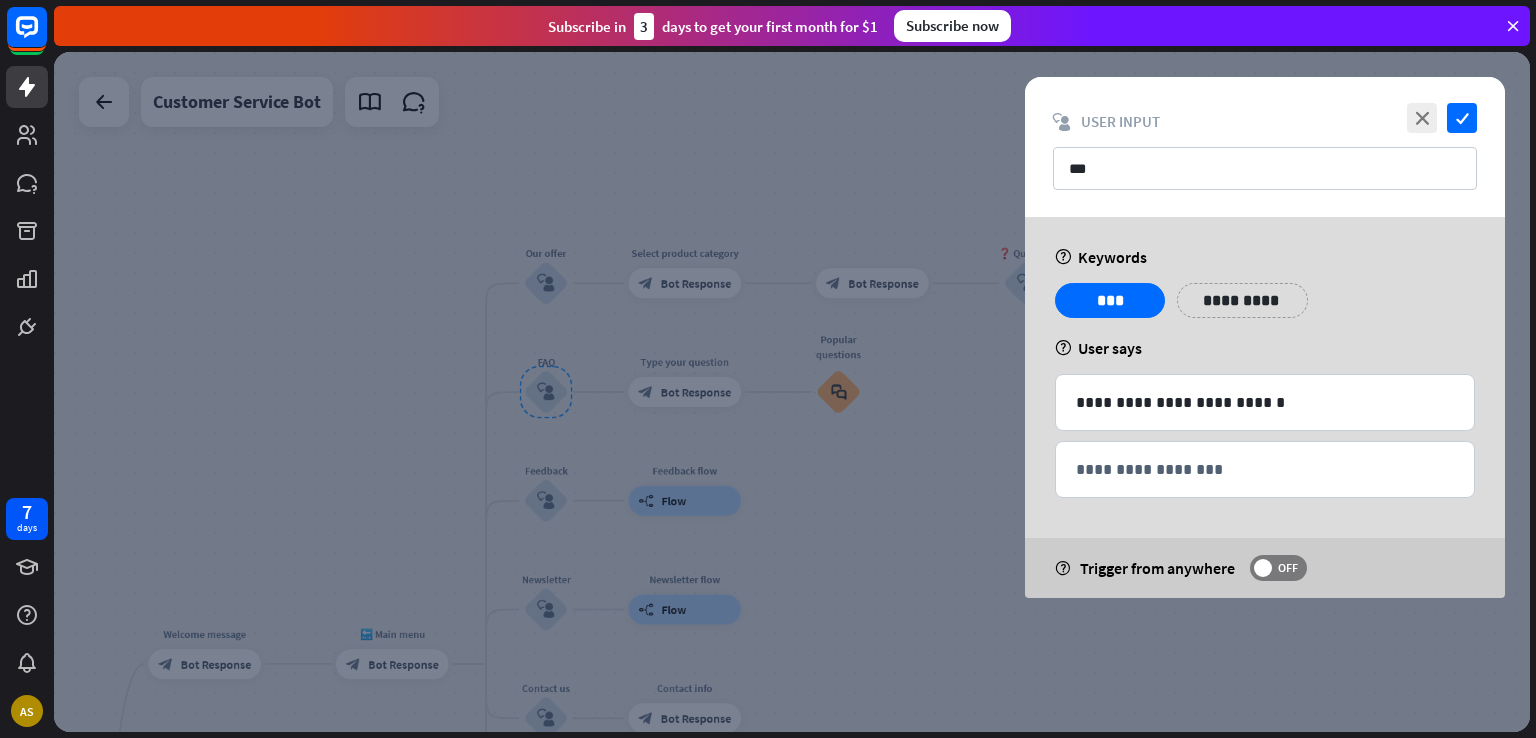 click at bounding box center (792, 392) 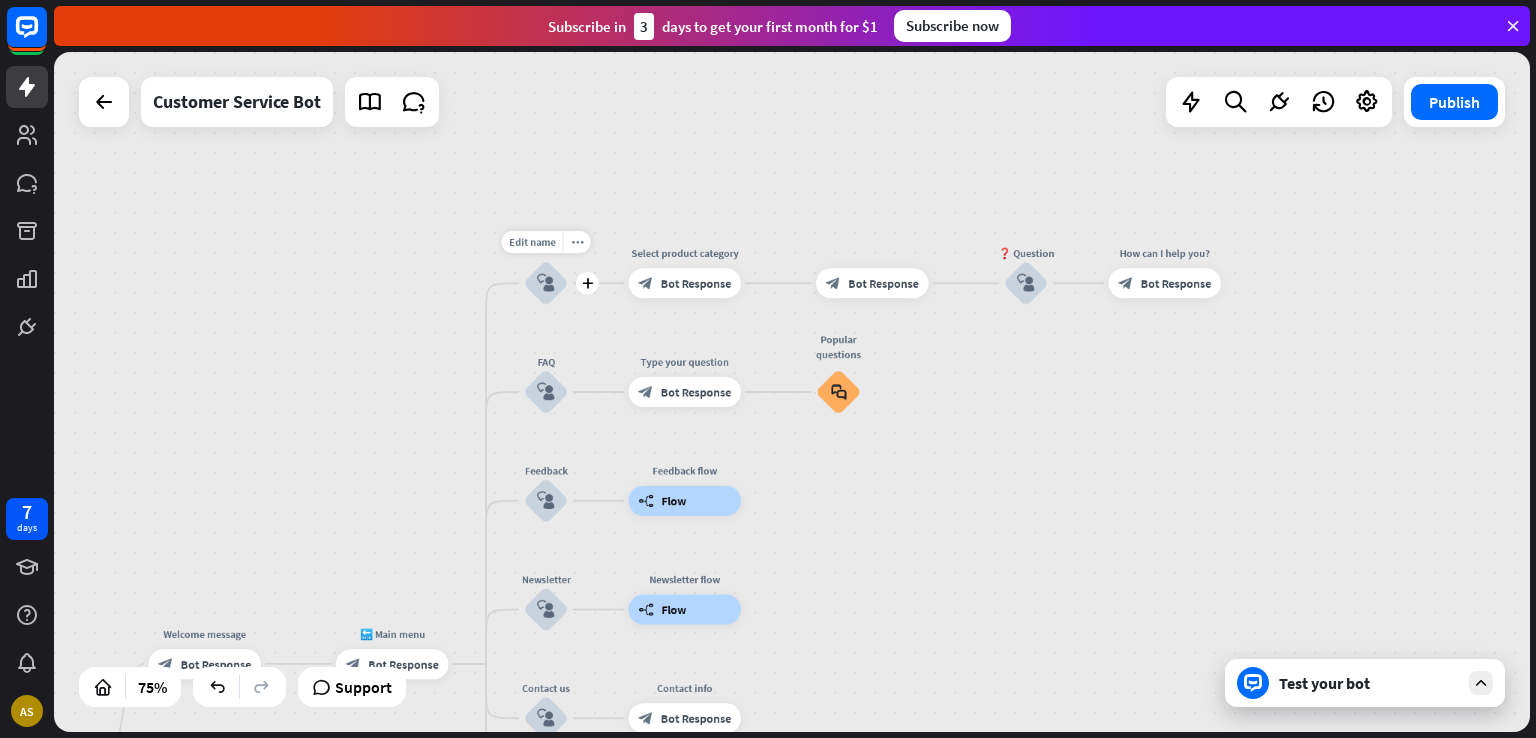 click on "block_user_input" at bounding box center [546, 283] 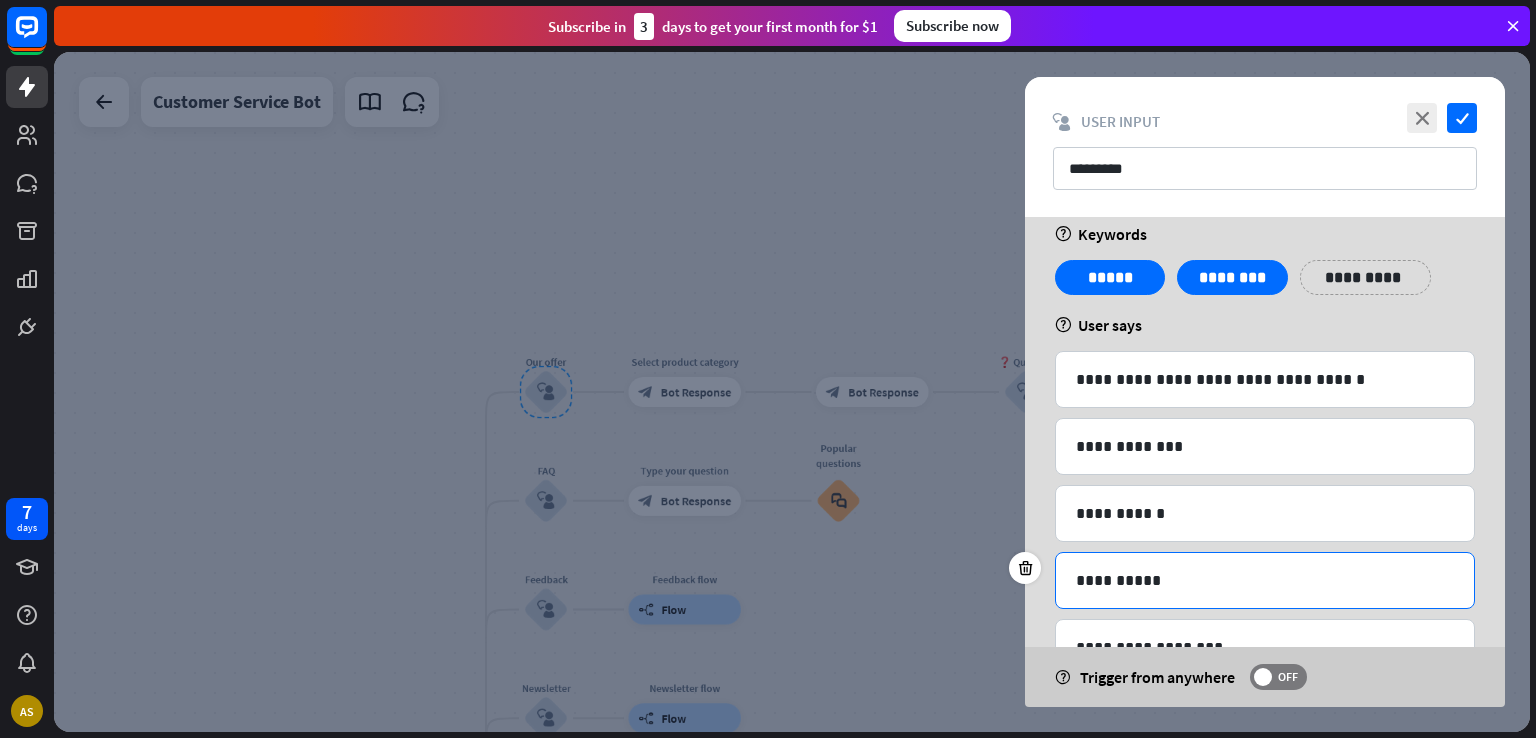 scroll, scrollTop: 0, scrollLeft: 0, axis: both 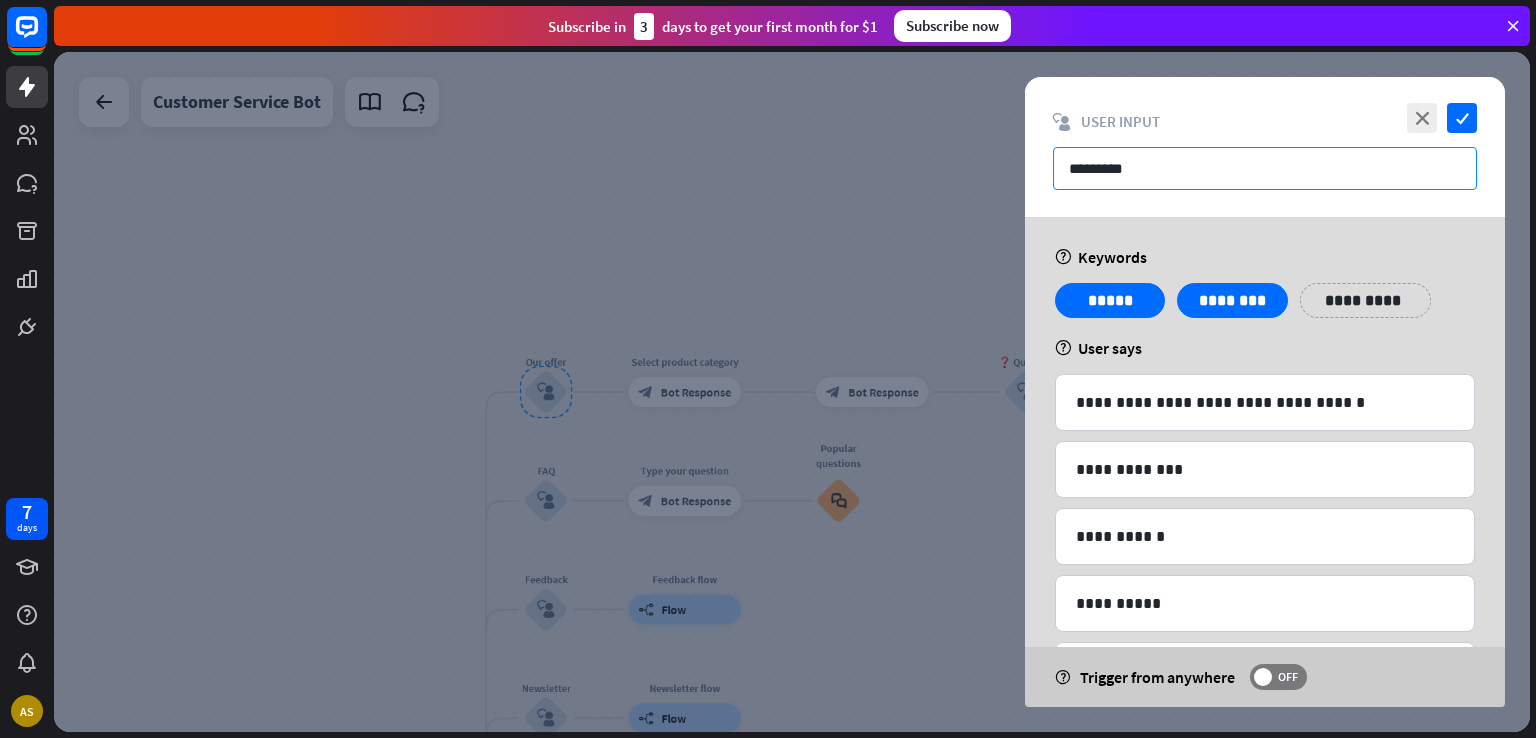 drag, startPoint x: 1158, startPoint y: 172, endPoint x: 989, endPoint y: 171, distance: 169.00296 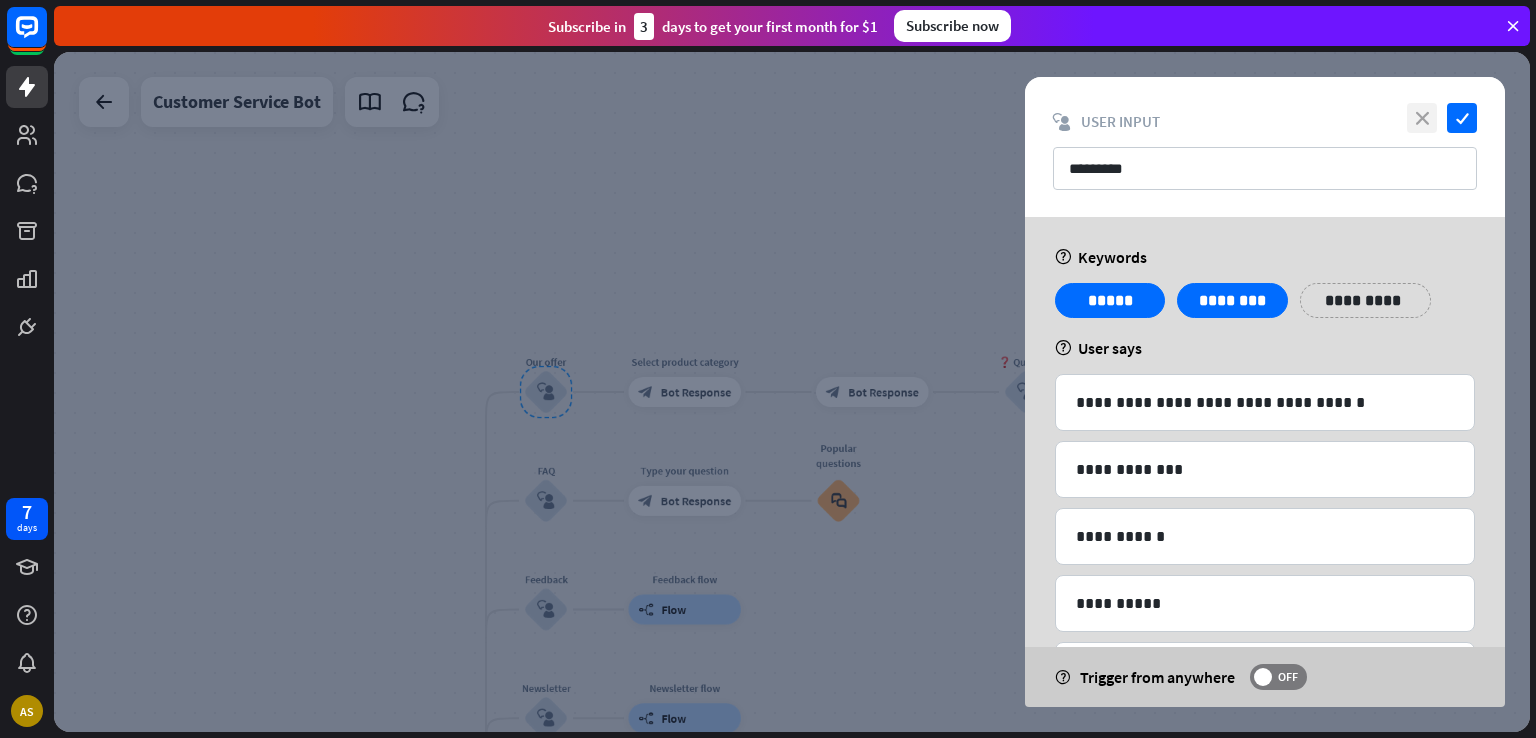 click on "close" at bounding box center [1422, 118] 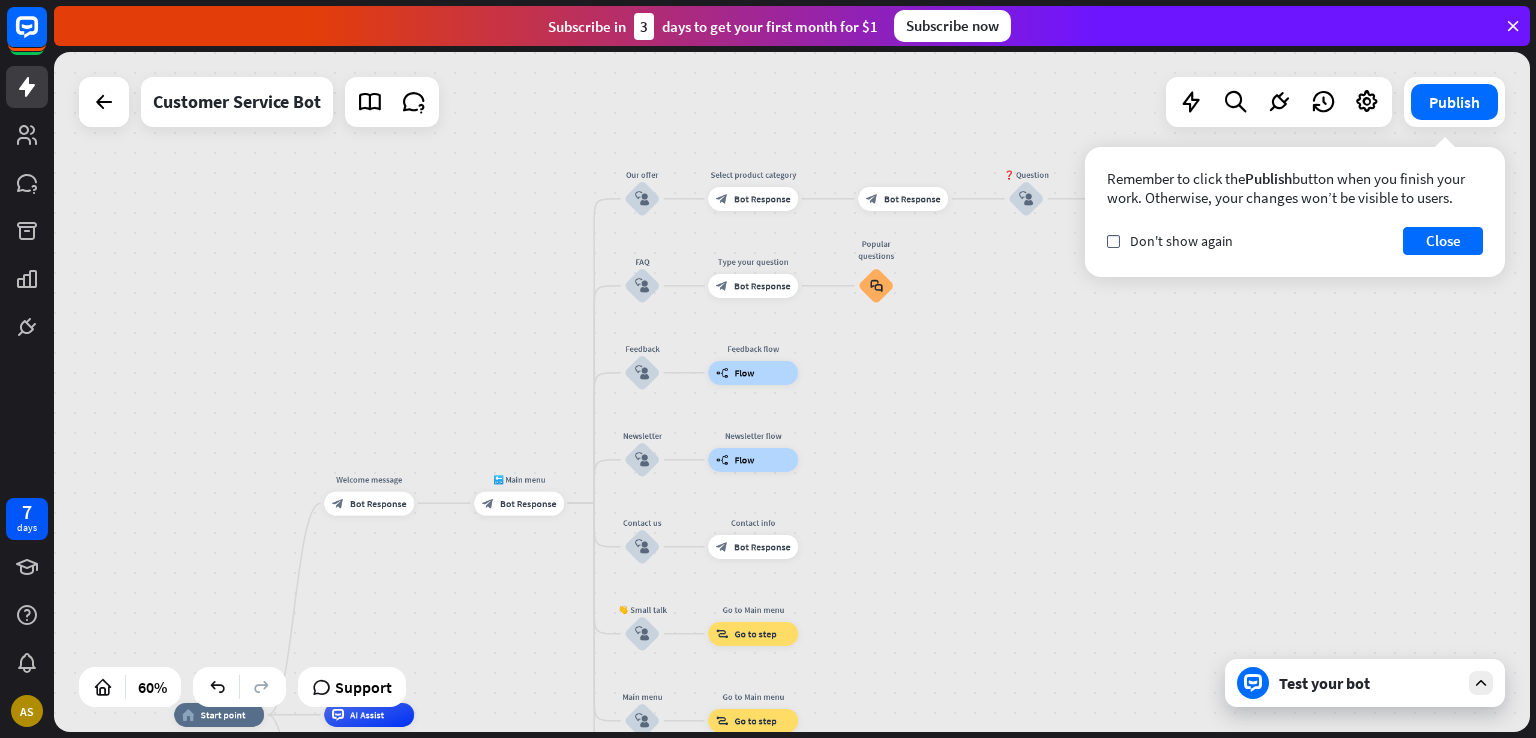 drag, startPoint x: 1024, startPoint y: 563, endPoint x: 1020, endPoint y: 325, distance: 238.03362 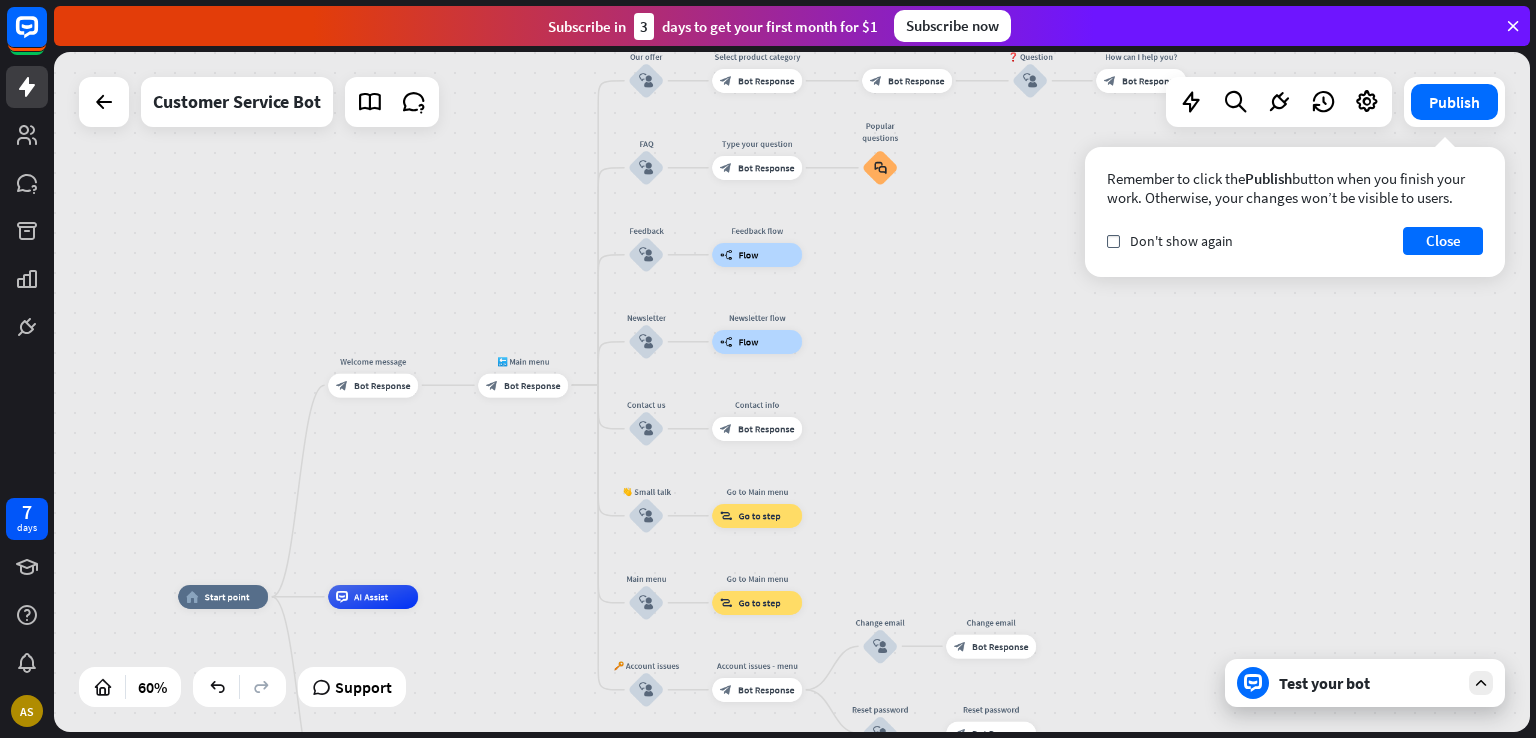 drag, startPoint x: 914, startPoint y: 473, endPoint x: 919, endPoint y: 385, distance: 88.14193 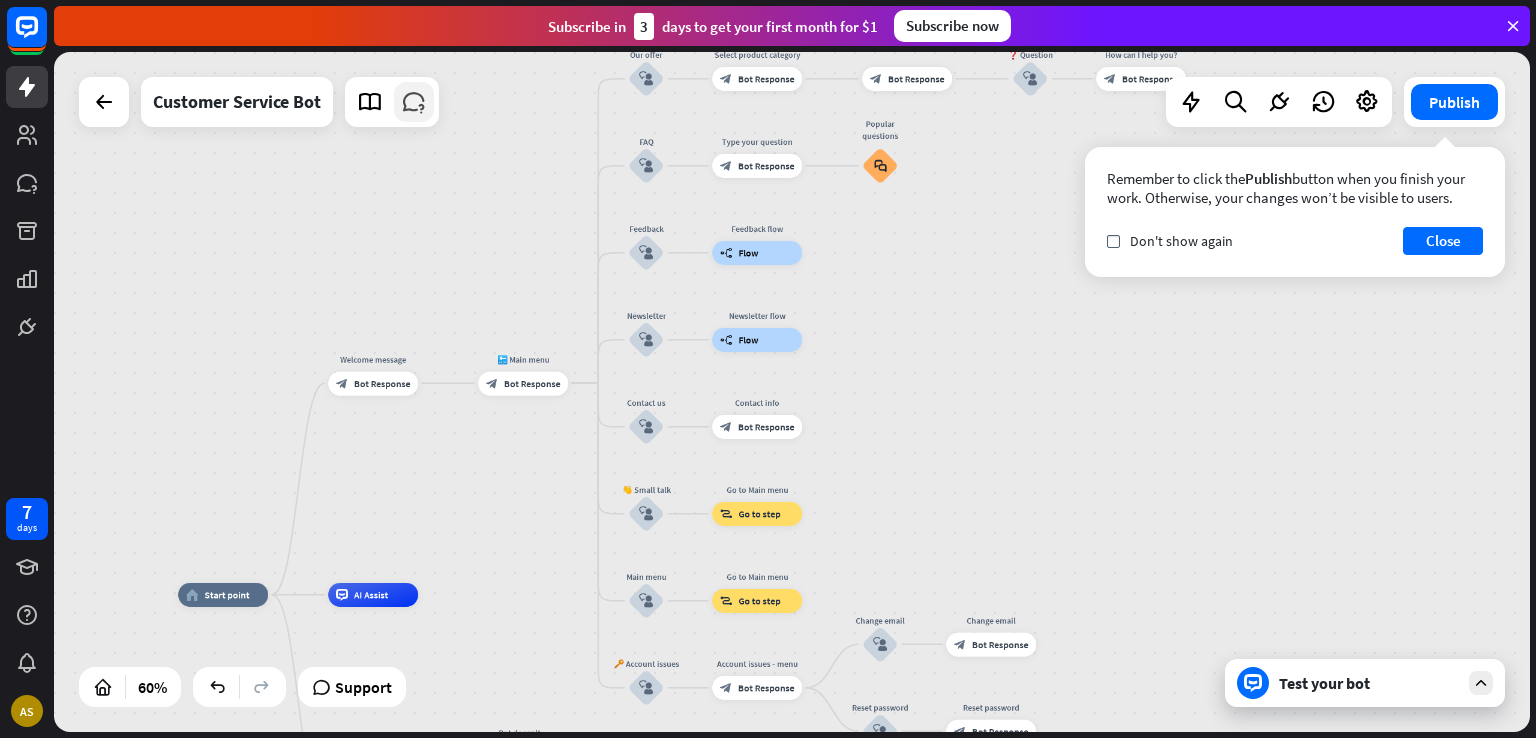 click at bounding box center (414, 102) 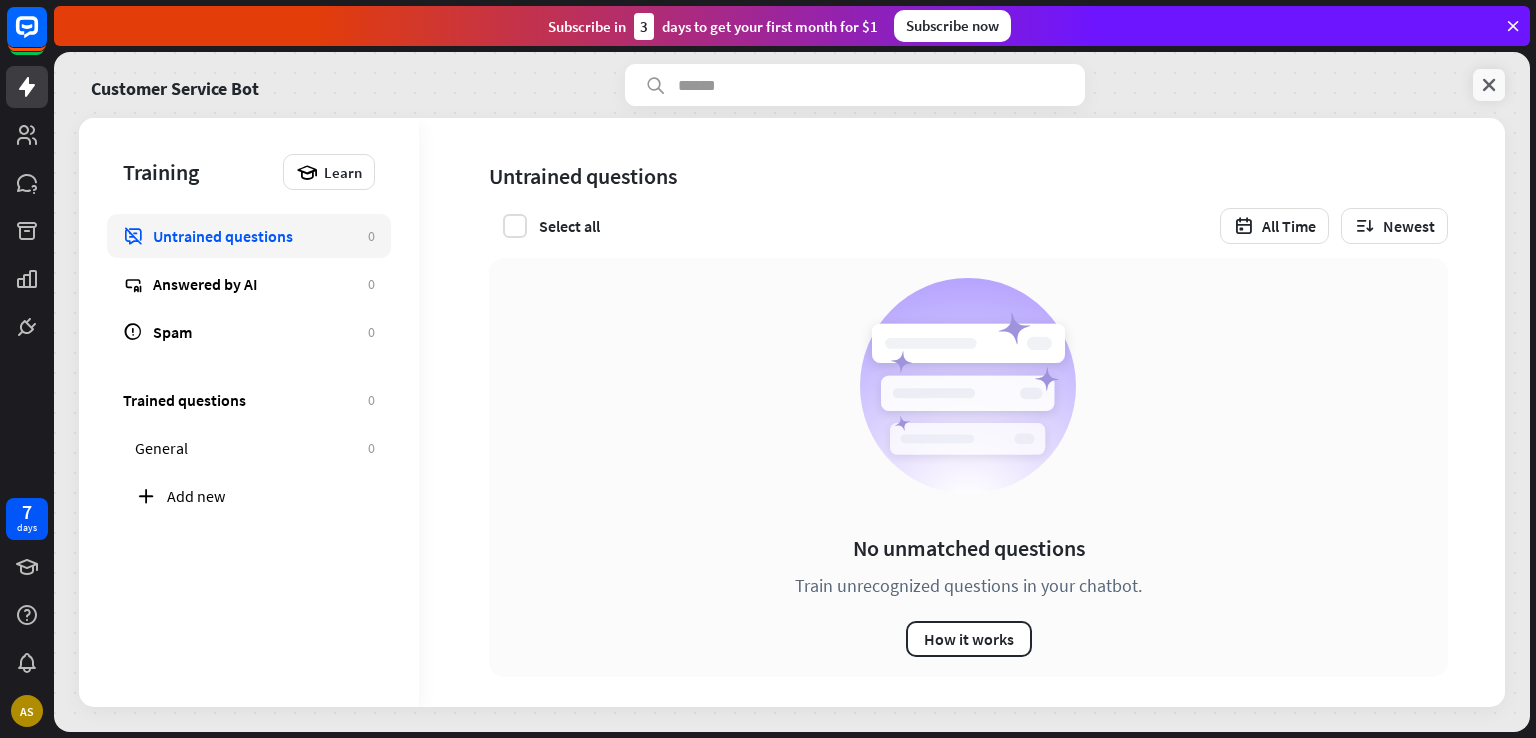 click at bounding box center (1489, 85) 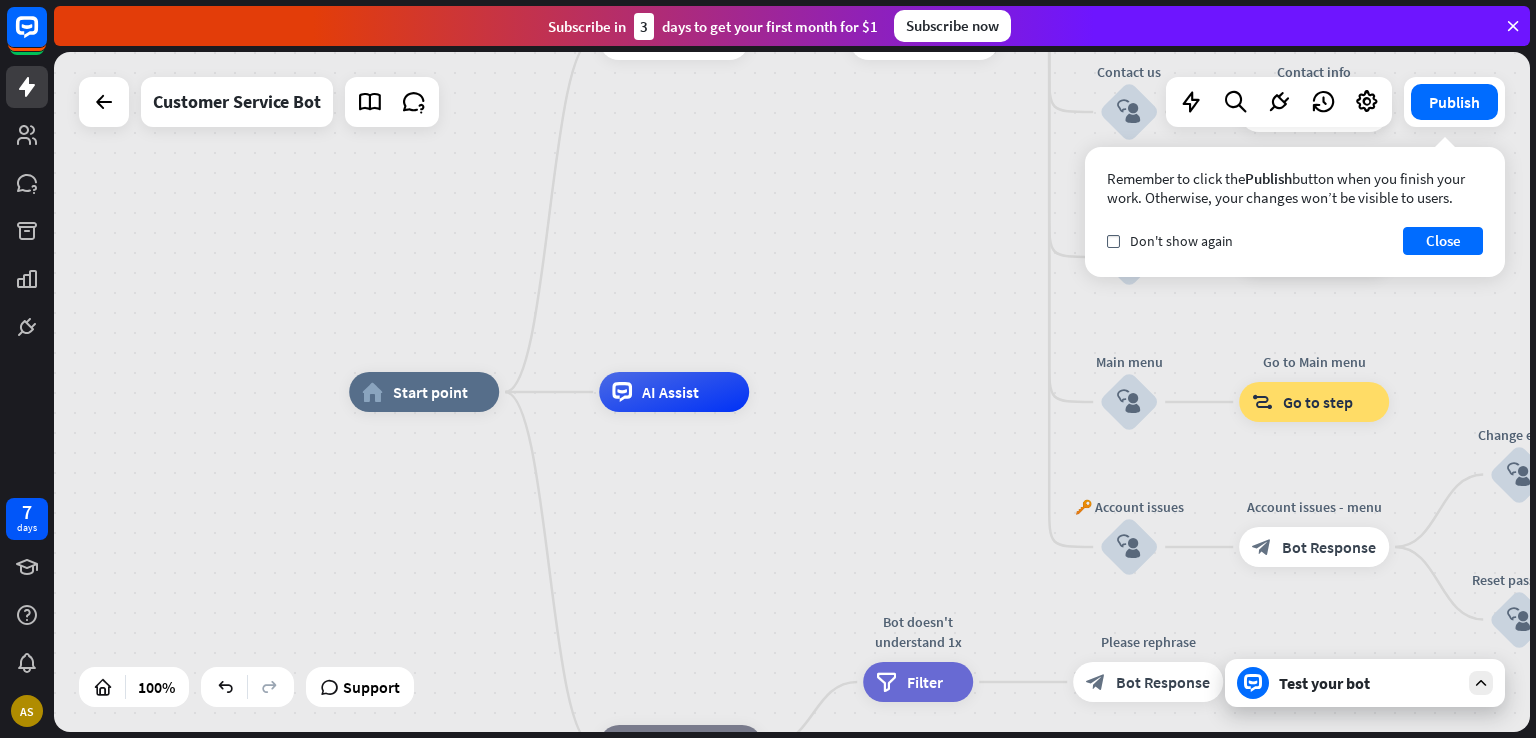 click on "Test your bot" at bounding box center (1365, 683) 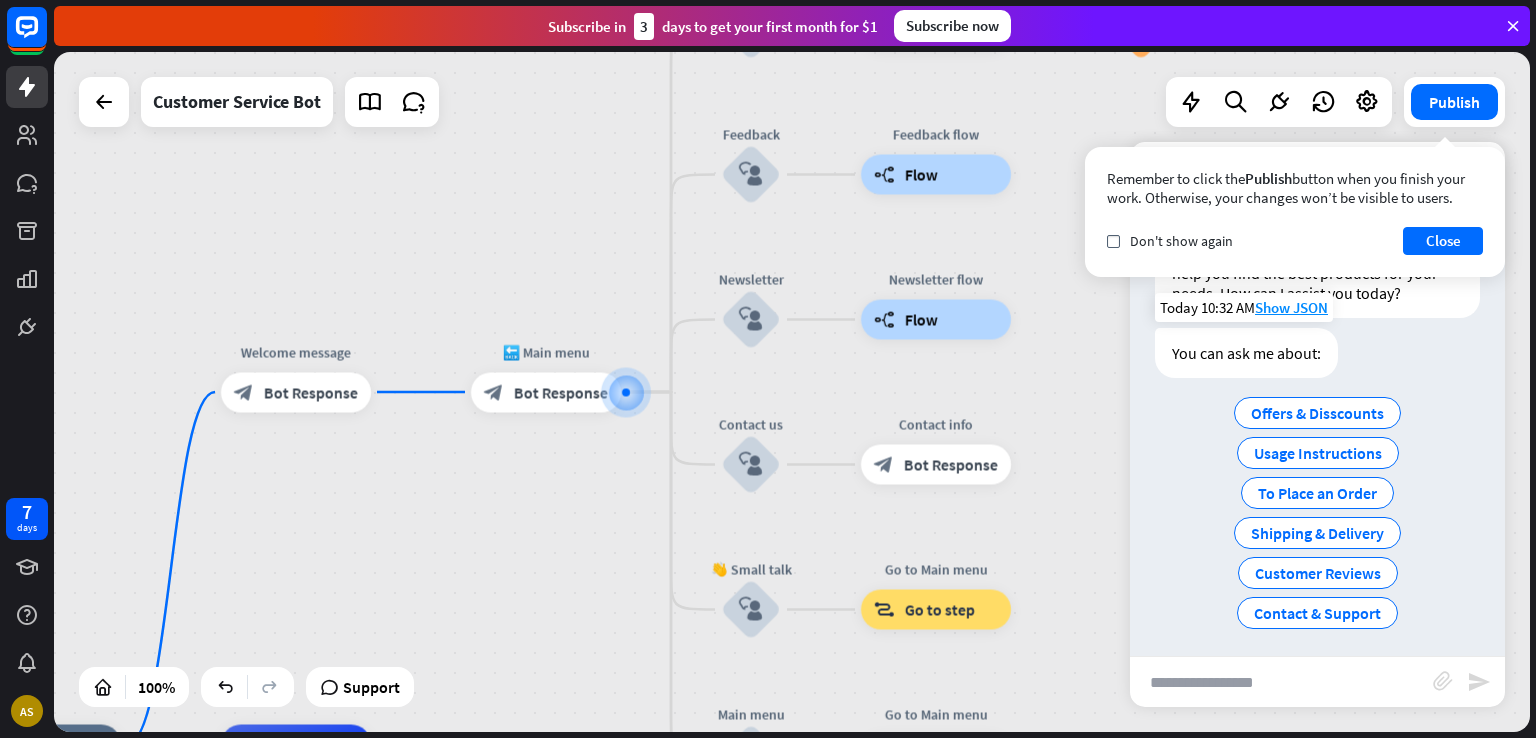 scroll, scrollTop: 139, scrollLeft: 0, axis: vertical 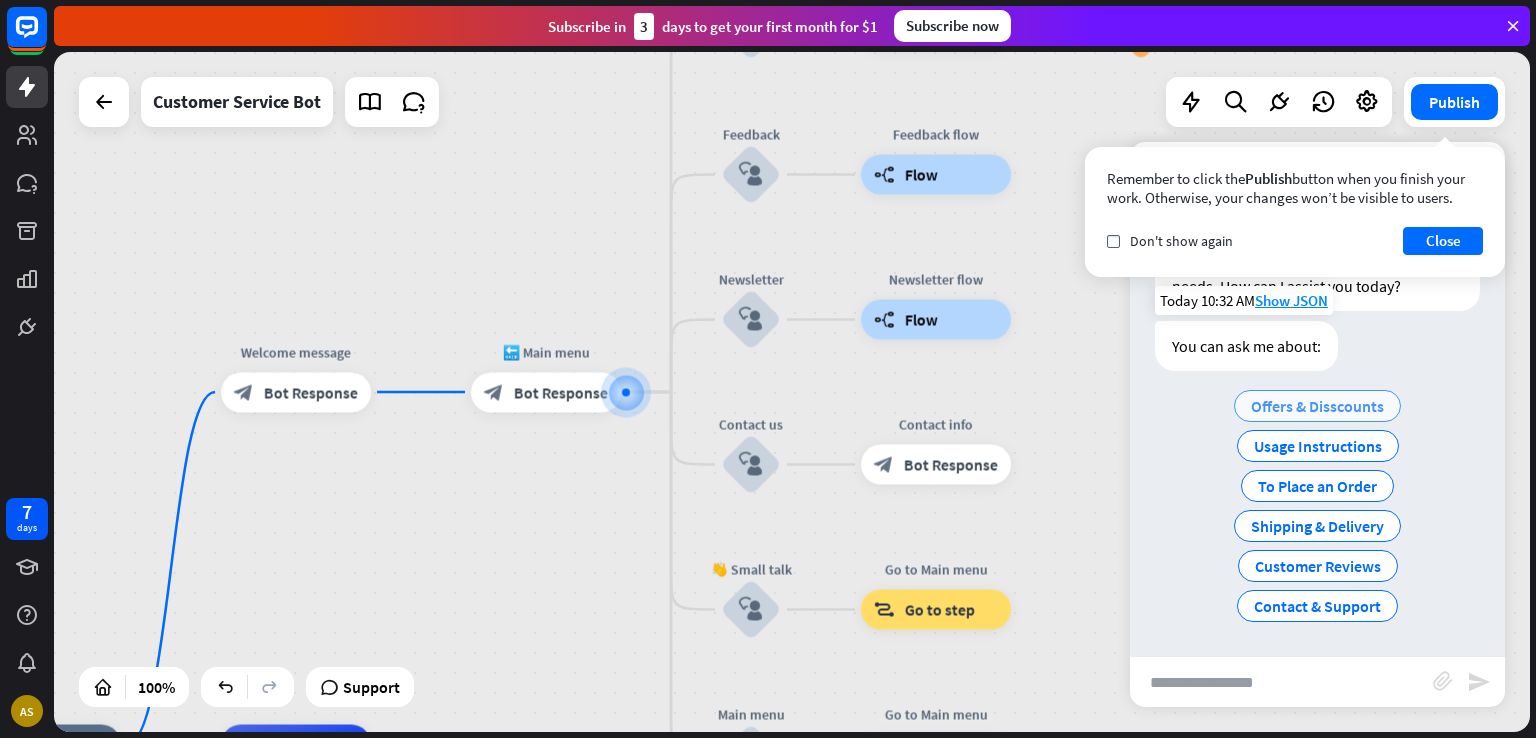 click on "Offers & Disscounts" at bounding box center [1317, 406] 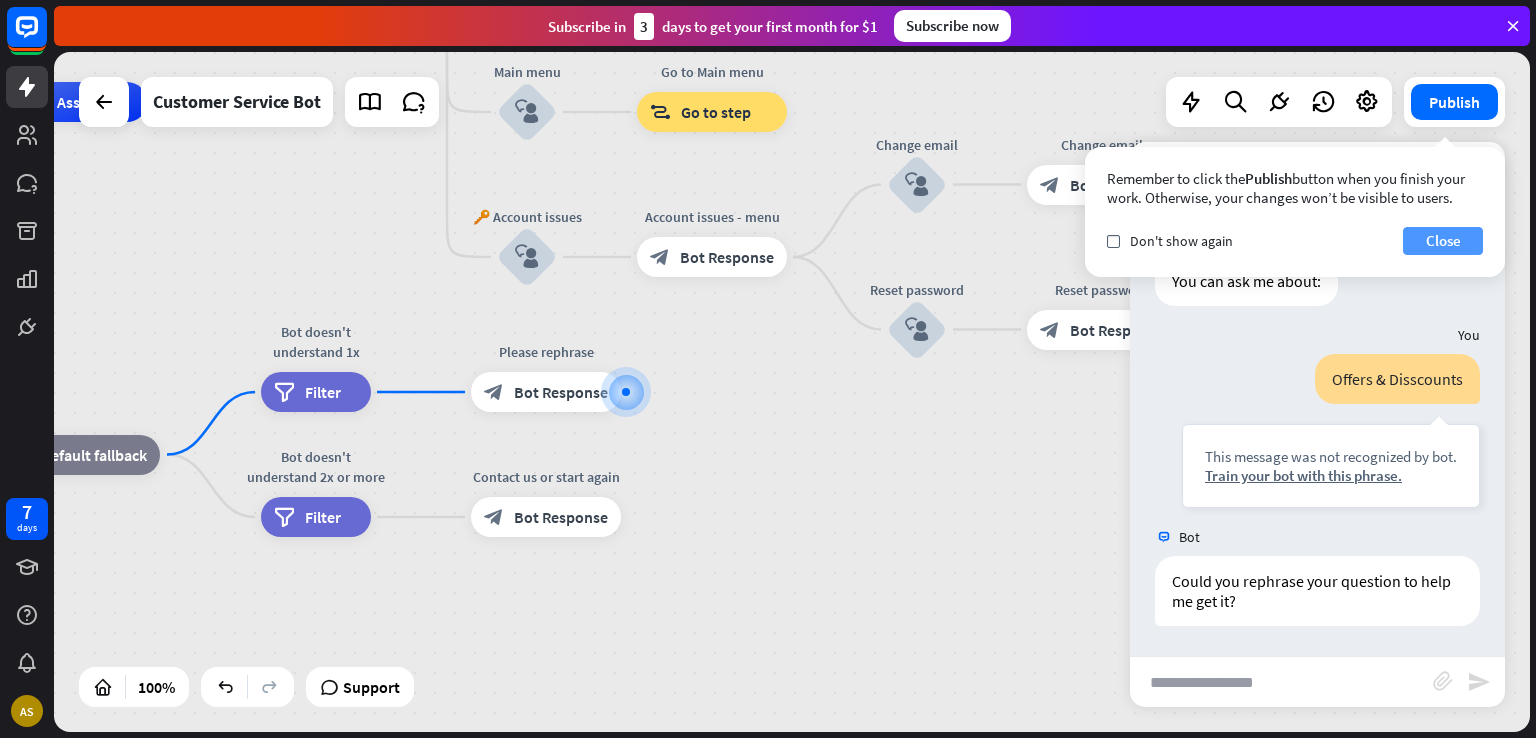 scroll, scrollTop: 200, scrollLeft: 0, axis: vertical 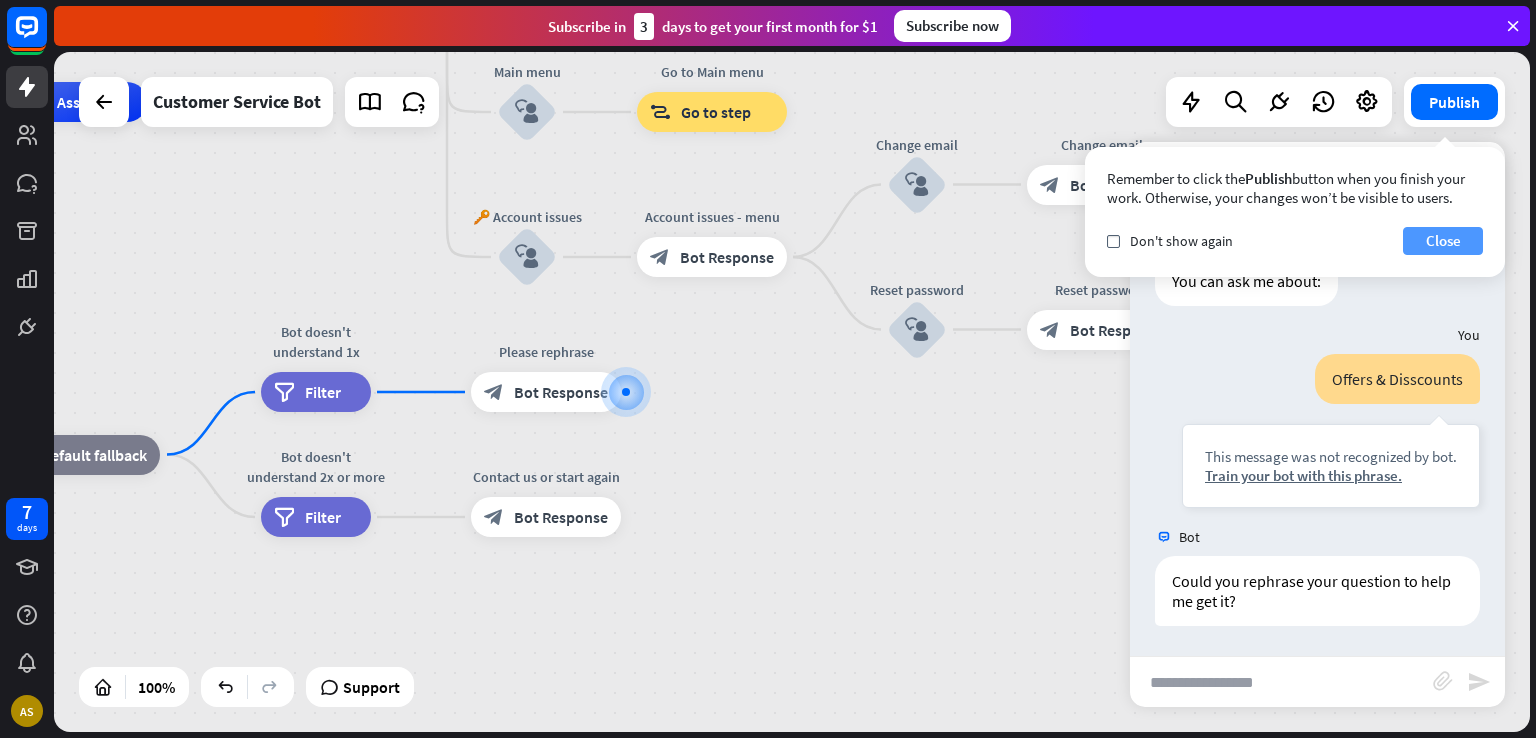 click on "Close" at bounding box center [1443, 241] 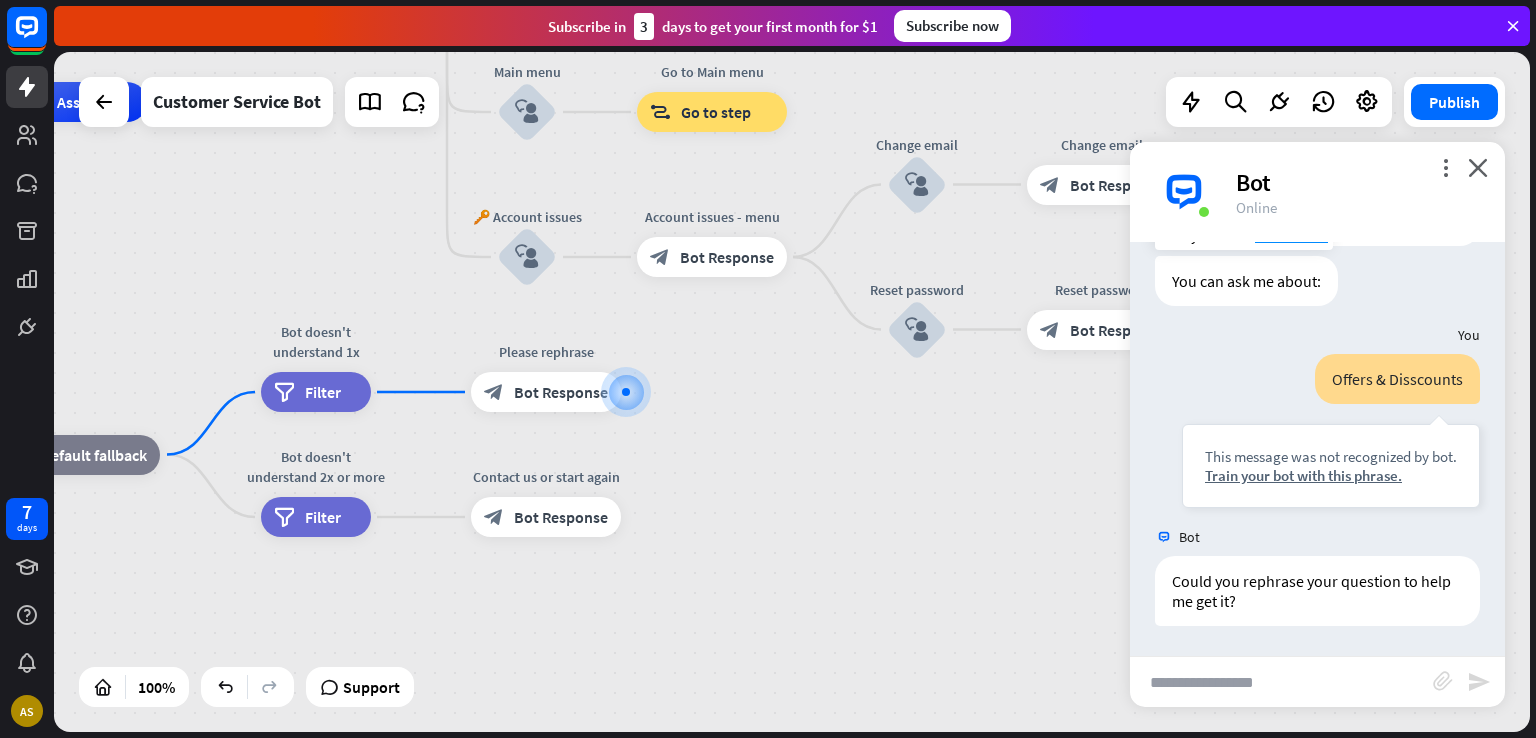 drag, startPoint x: 1483, startPoint y: 179, endPoint x: 1480, endPoint y: 197, distance: 18.248287 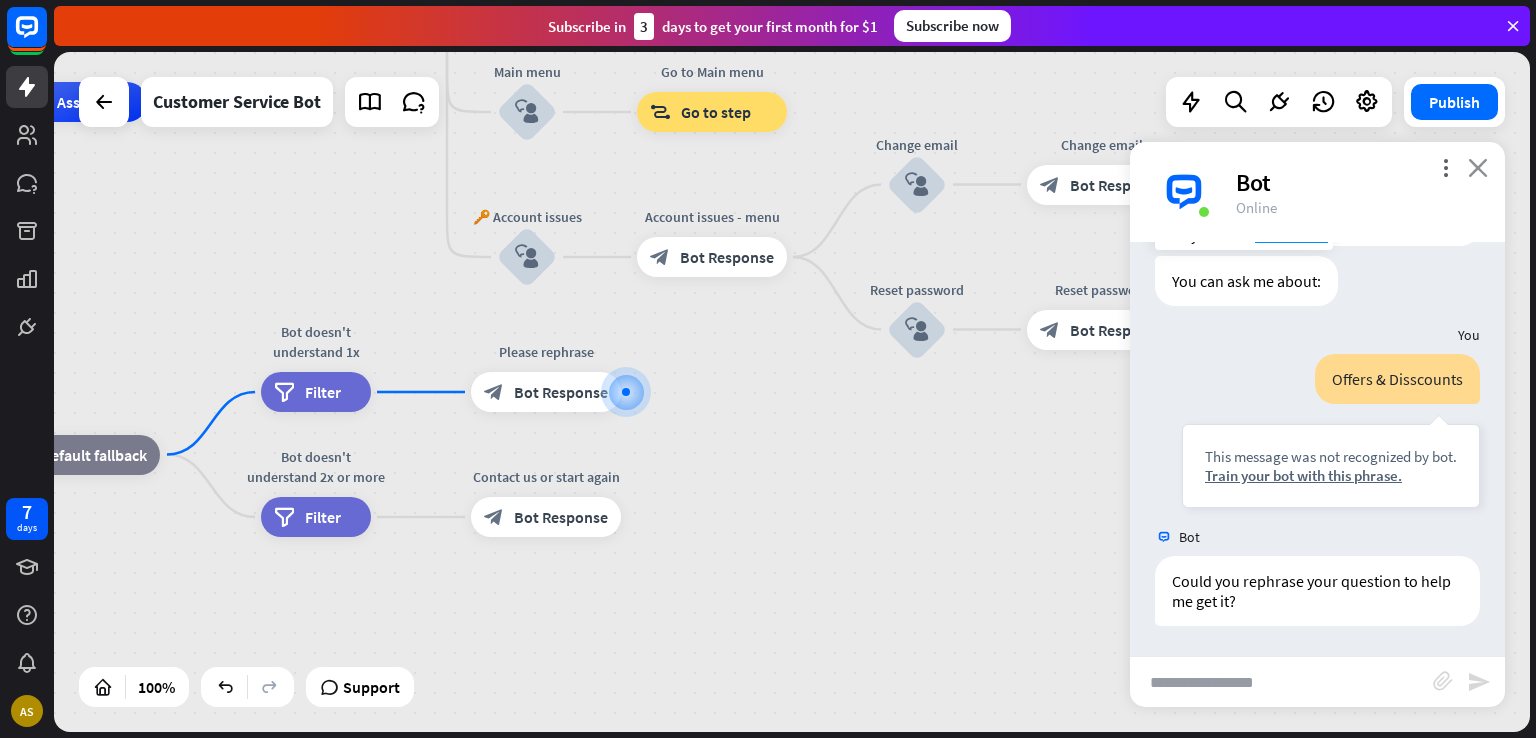 click on "close" at bounding box center [1478, 167] 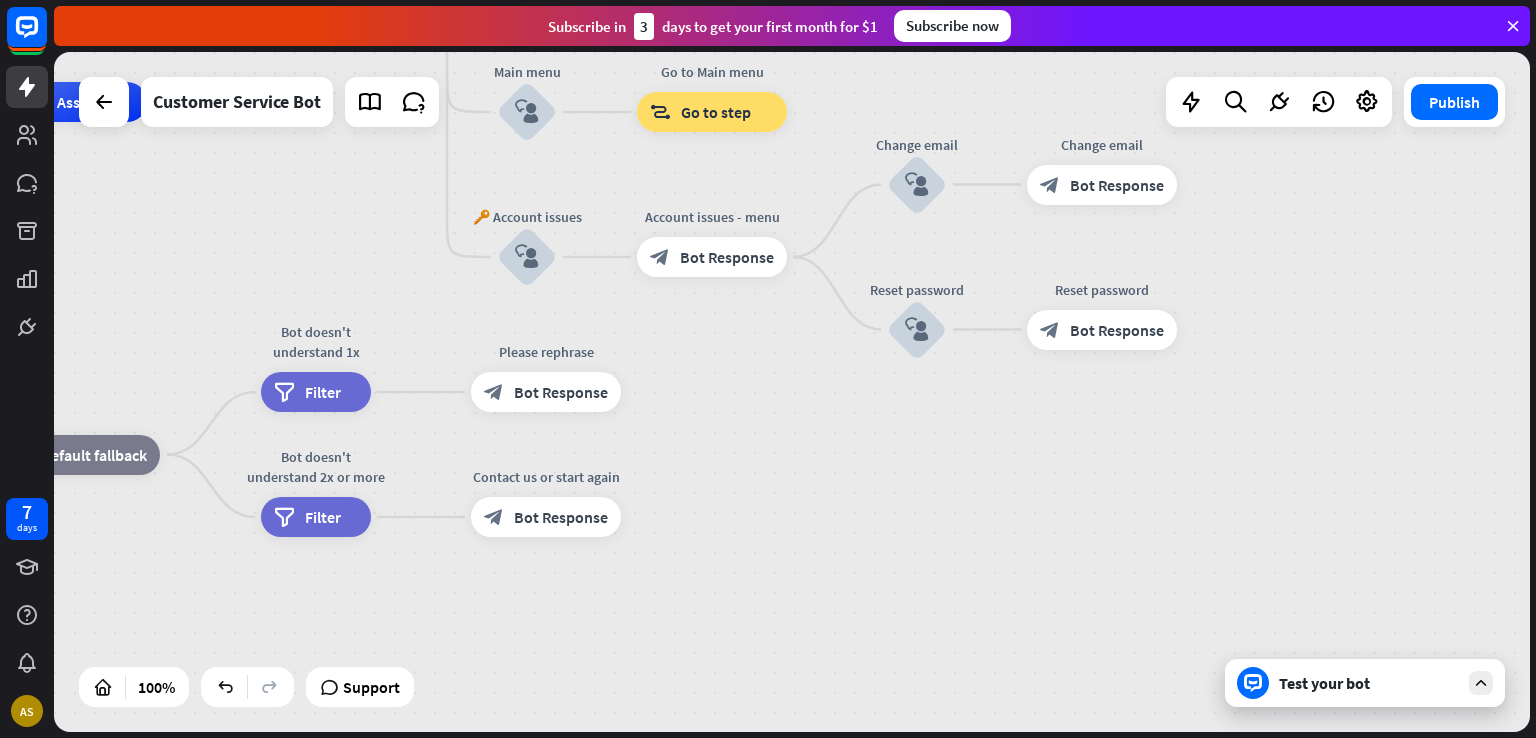 click on "Test your bot" at bounding box center (1365, 683) 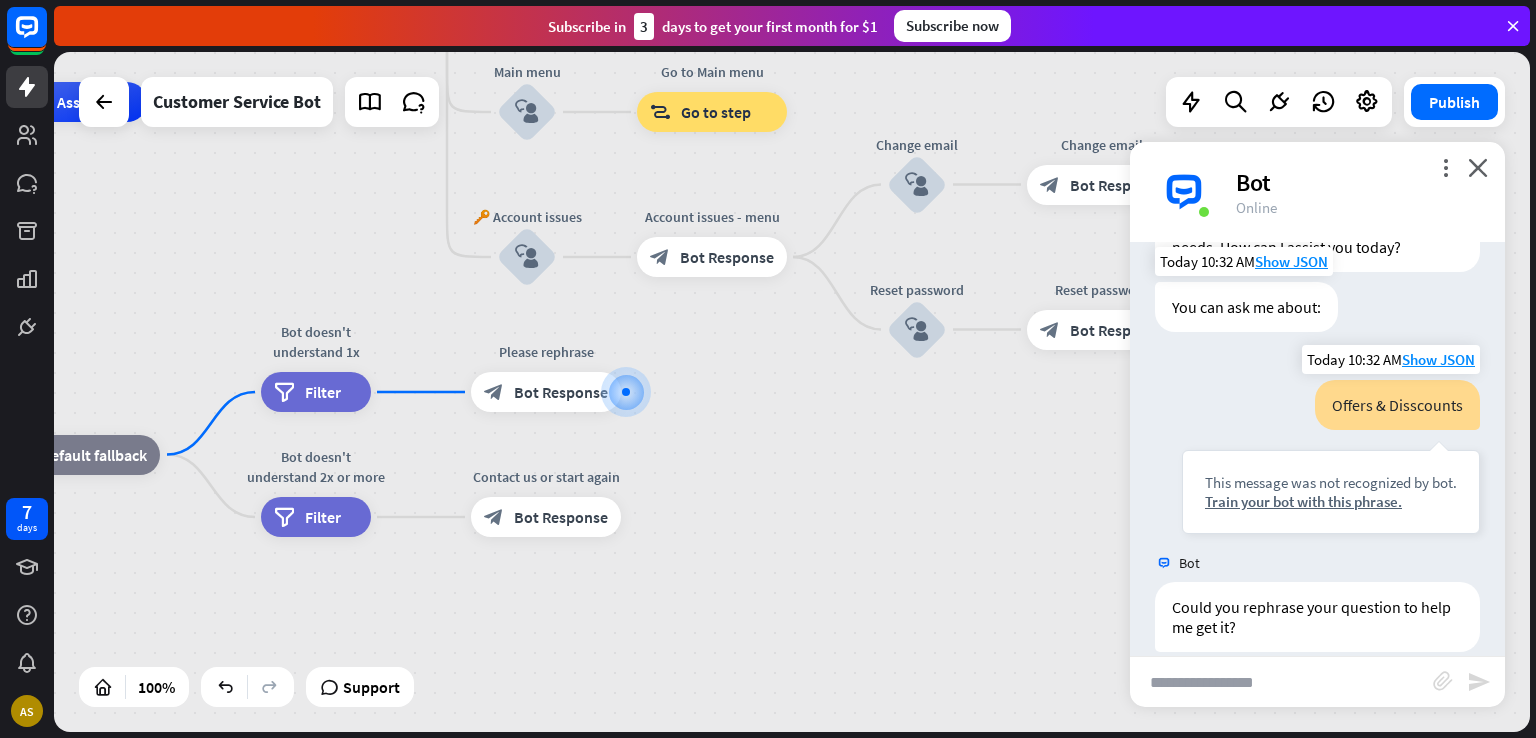 scroll, scrollTop: 204, scrollLeft: 0, axis: vertical 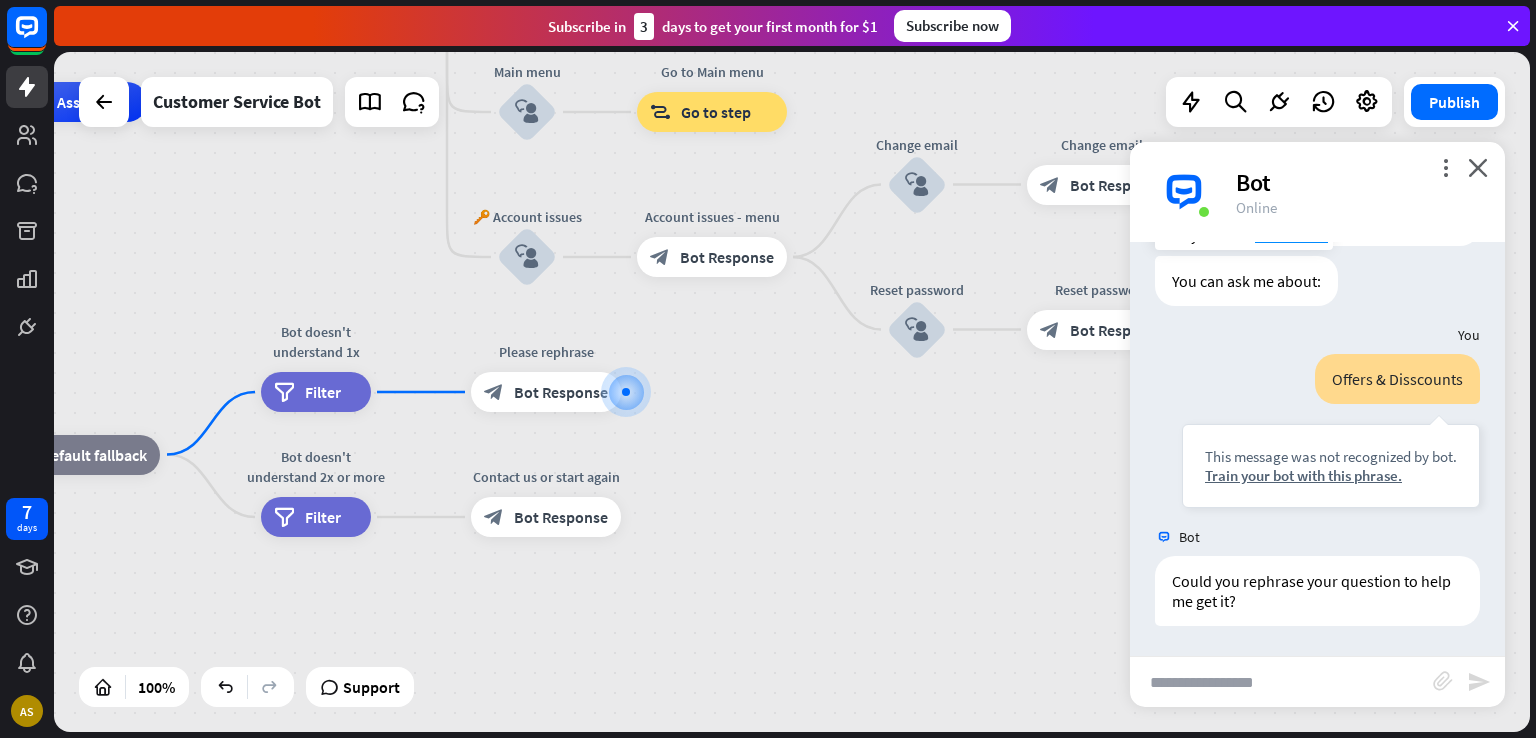 click at bounding box center [1281, 682] 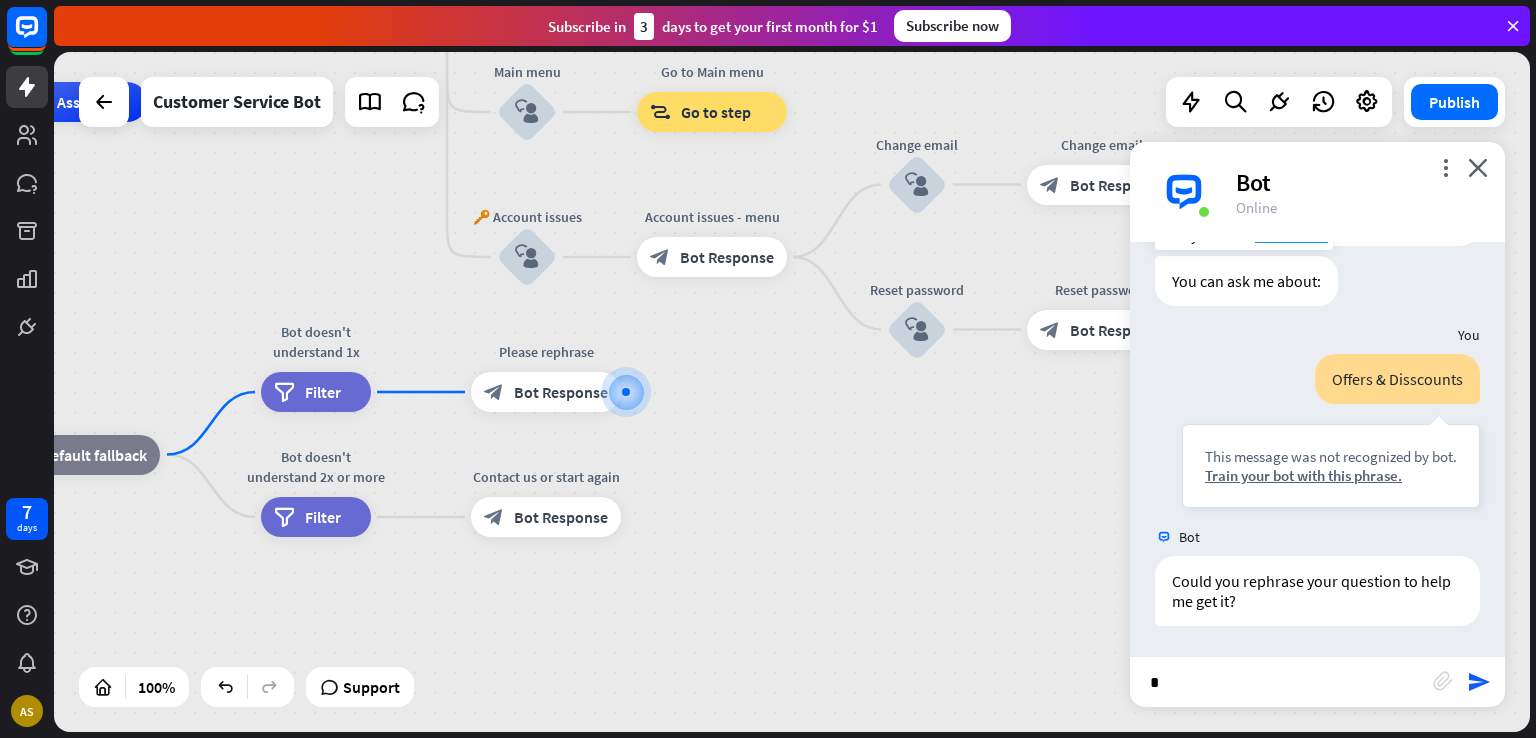 type on "**" 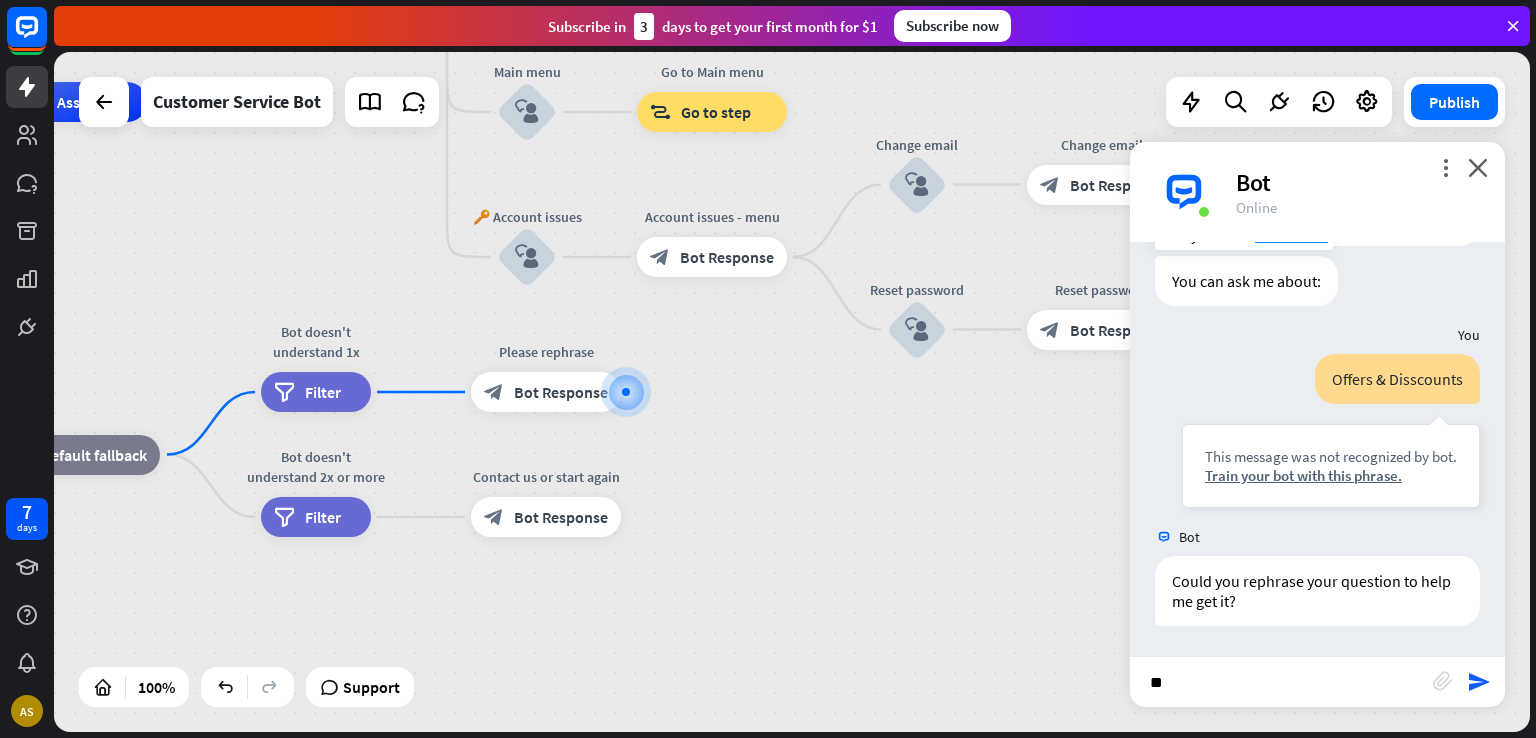 type 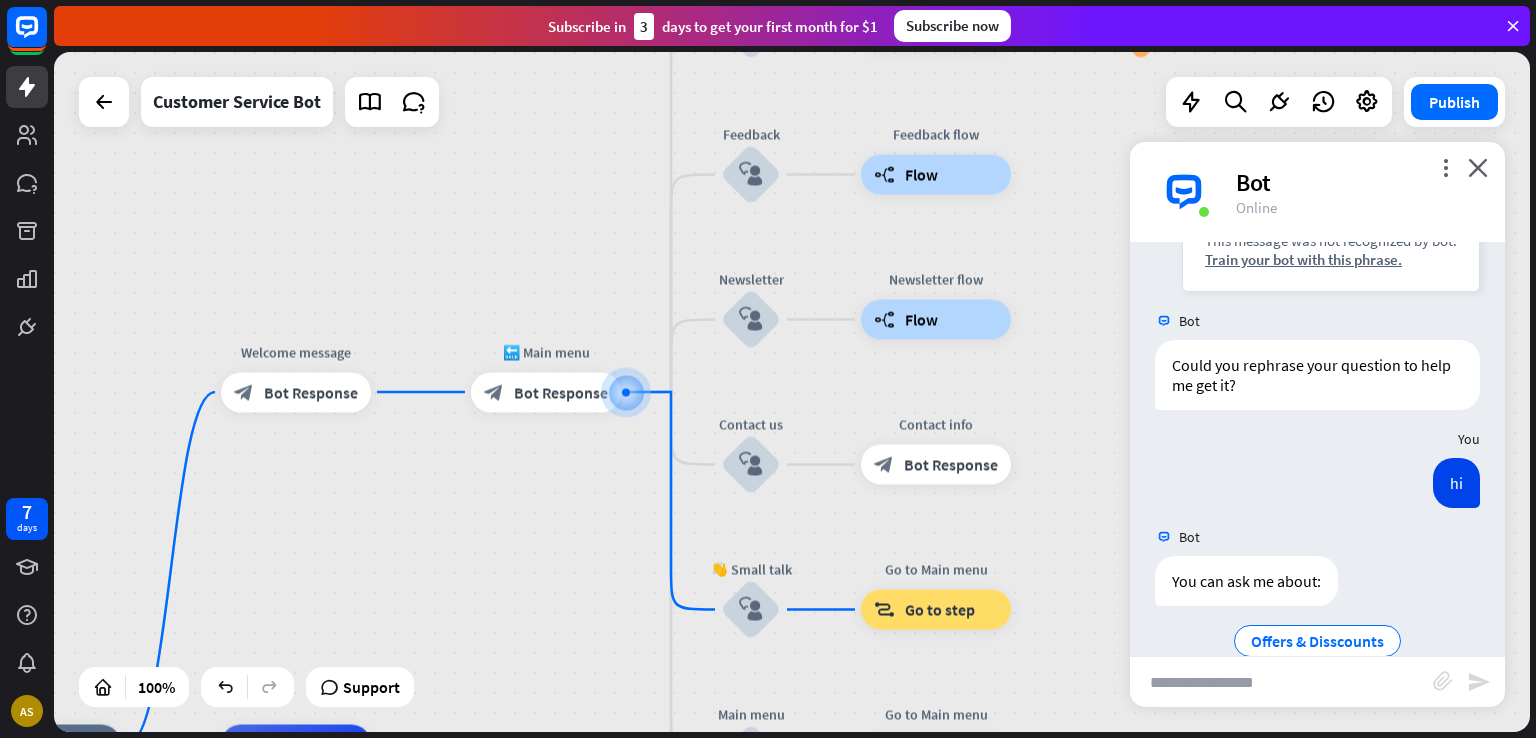 scroll, scrollTop: 655, scrollLeft: 0, axis: vertical 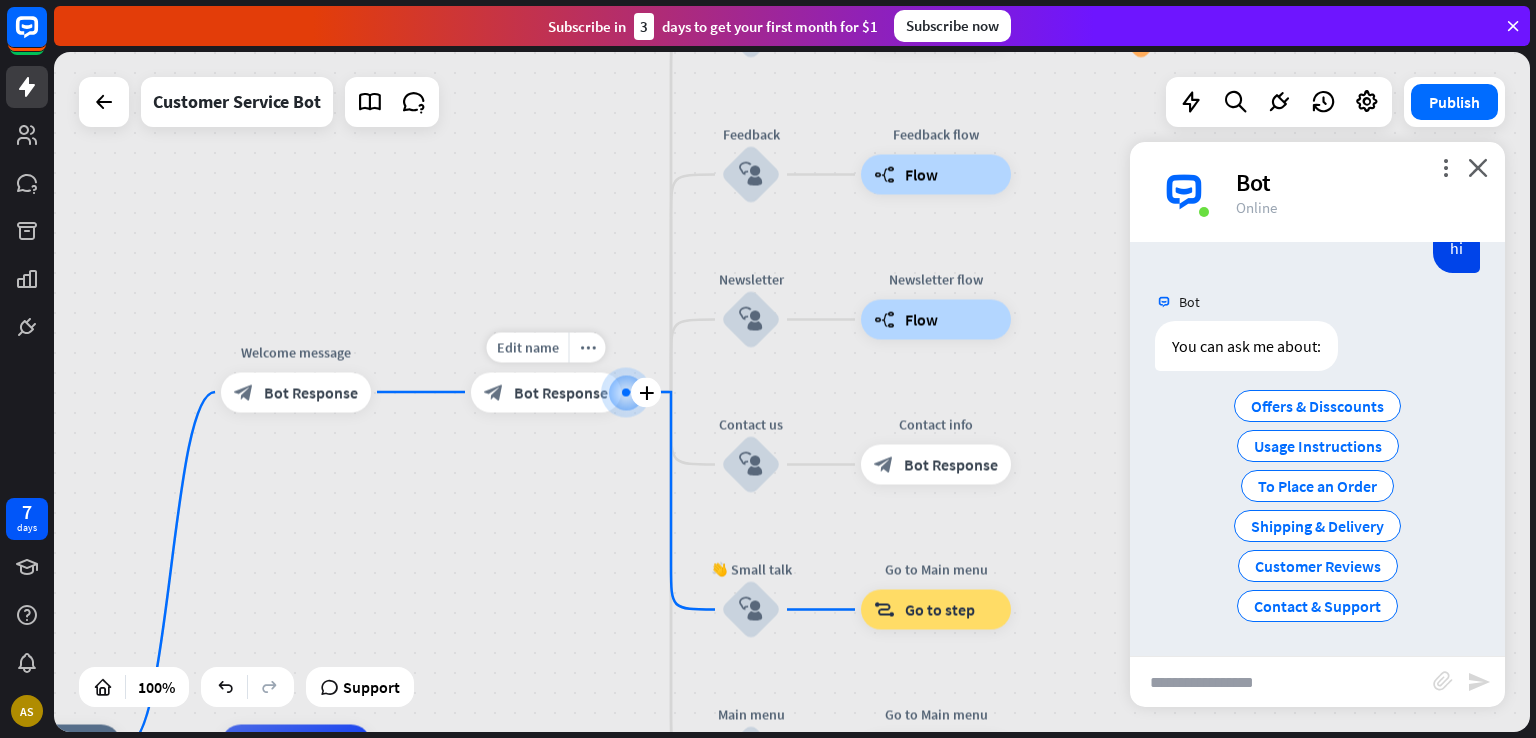 click on "block_bot_response   Bot Response" at bounding box center [546, 392] 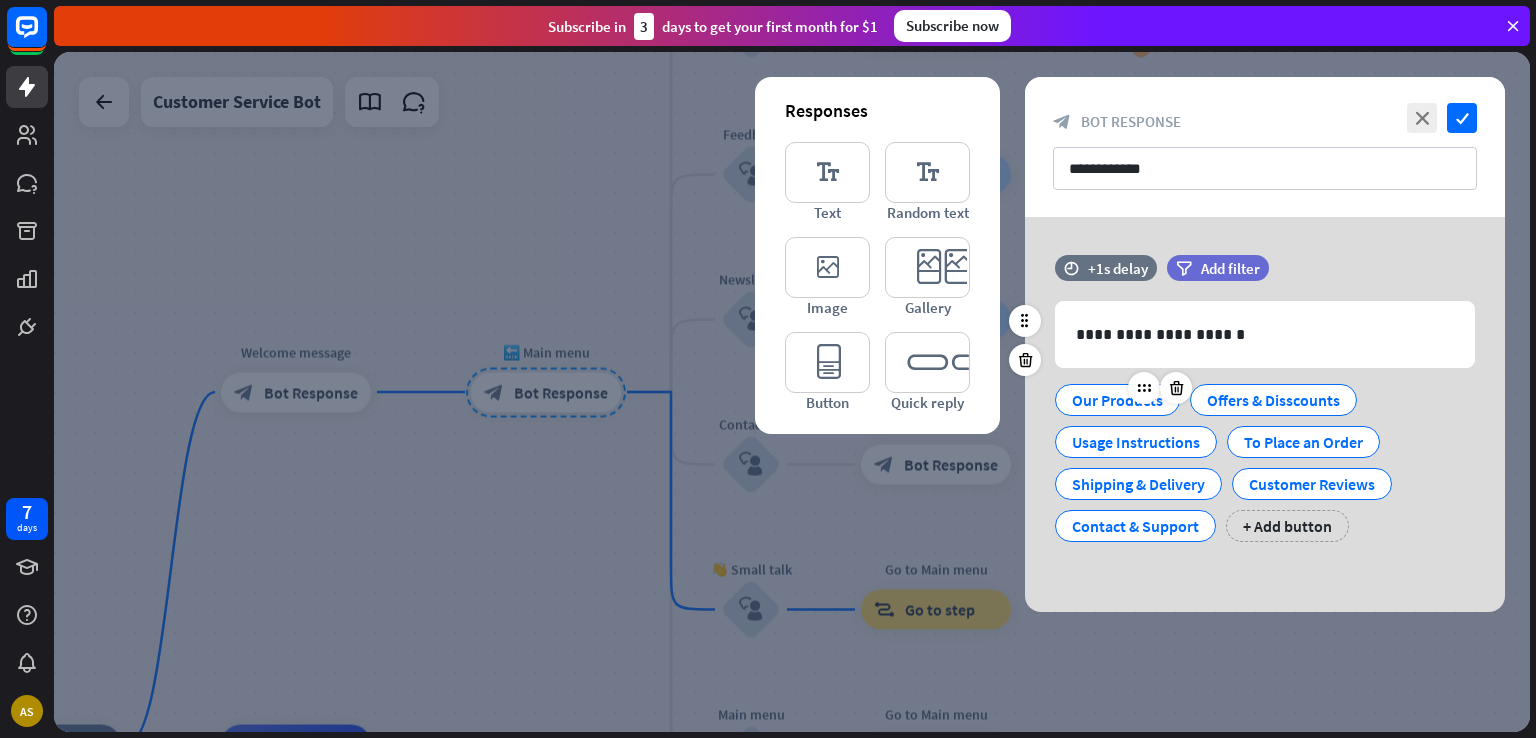 click on "Our Products" at bounding box center [1117, 400] 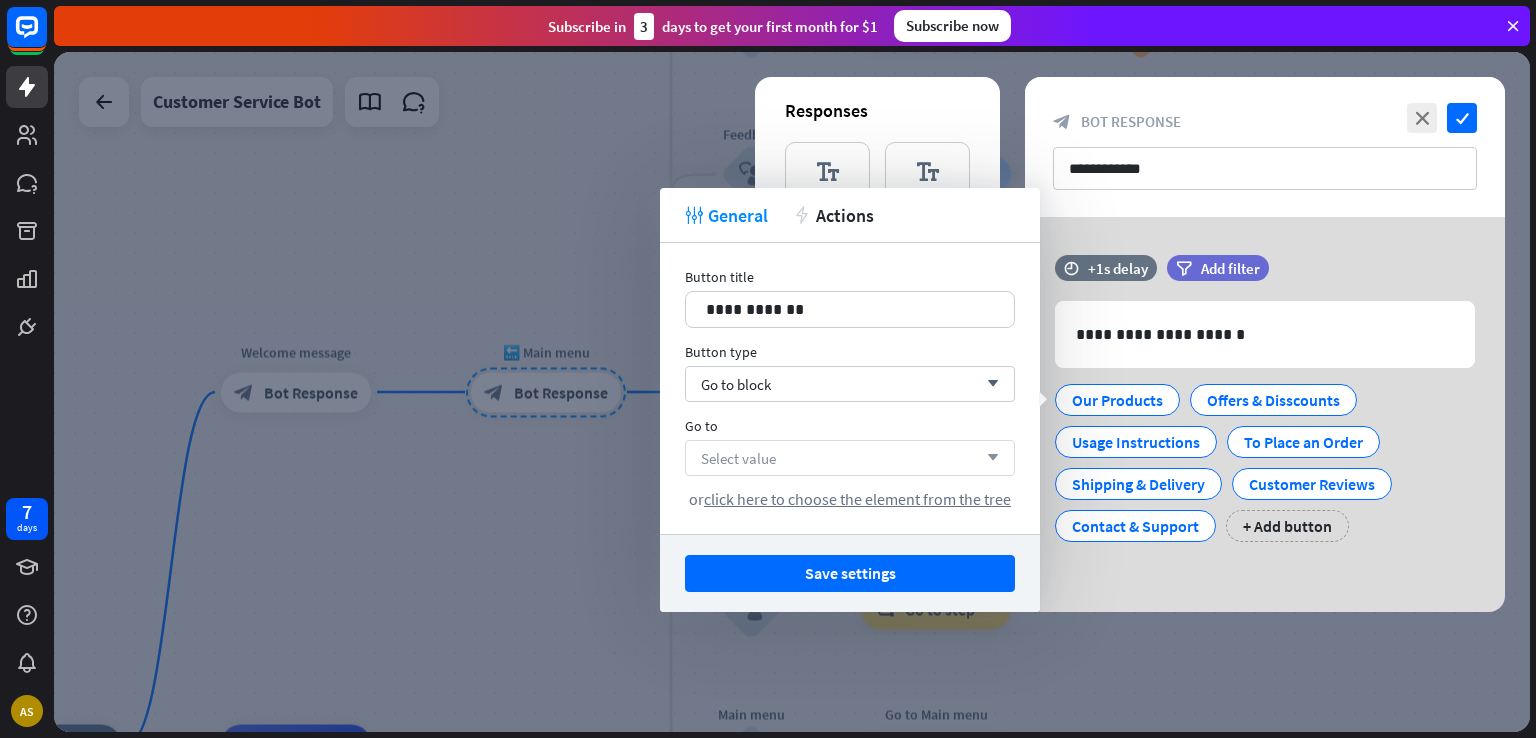 click on "Select value
arrow_down" at bounding box center [850, 458] 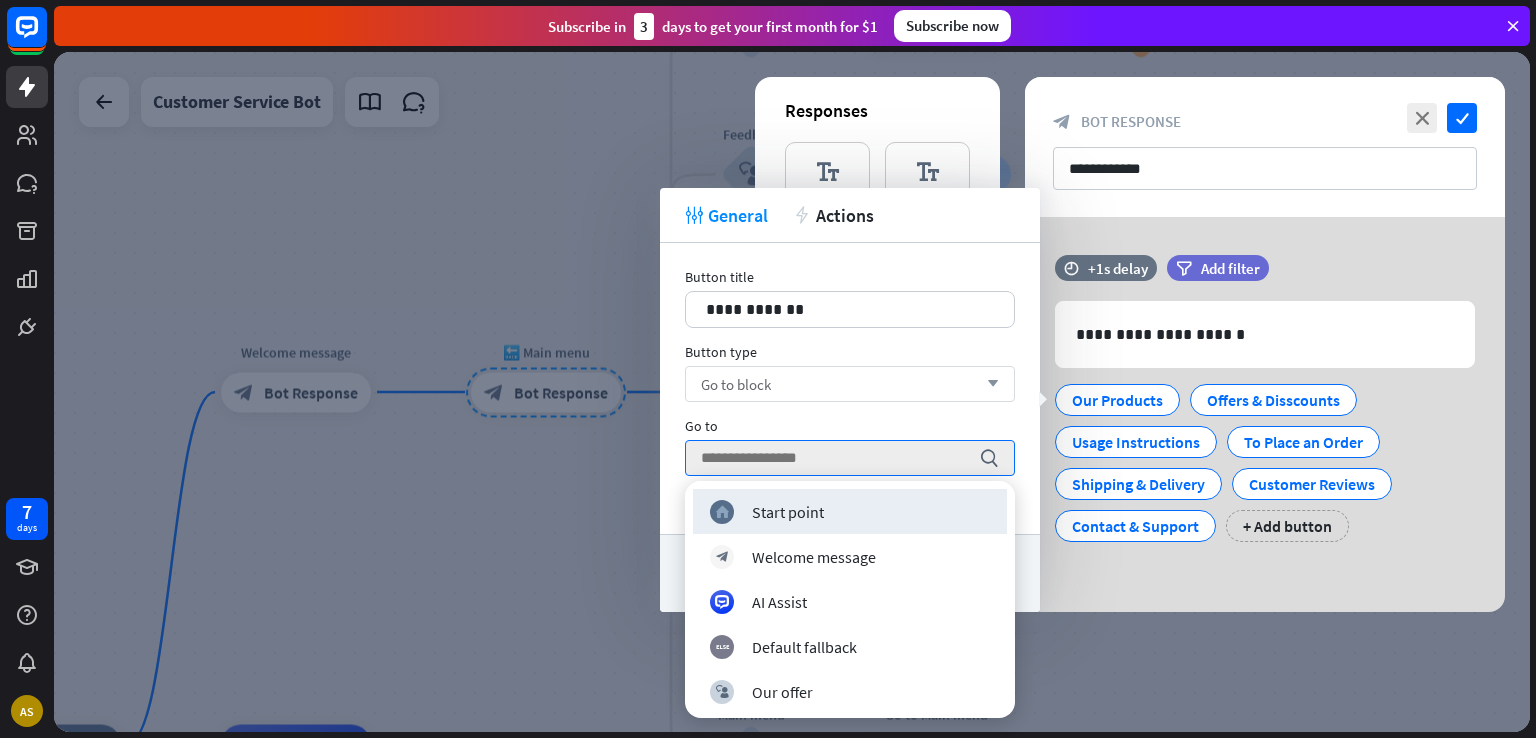 click on "Go to block
arrow_down" at bounding box center [850, 384] 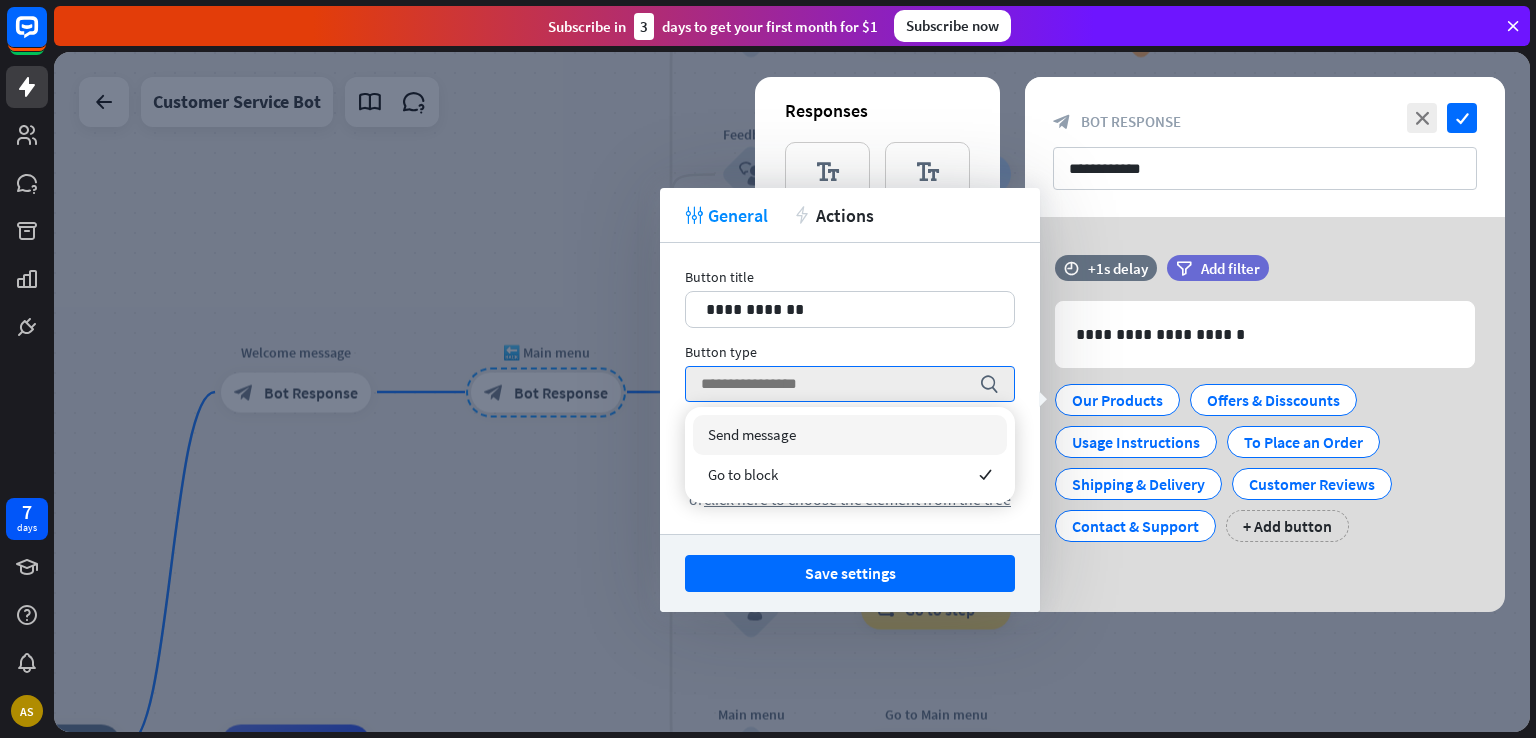 click on "Send message" at bounding box center (850, 435) 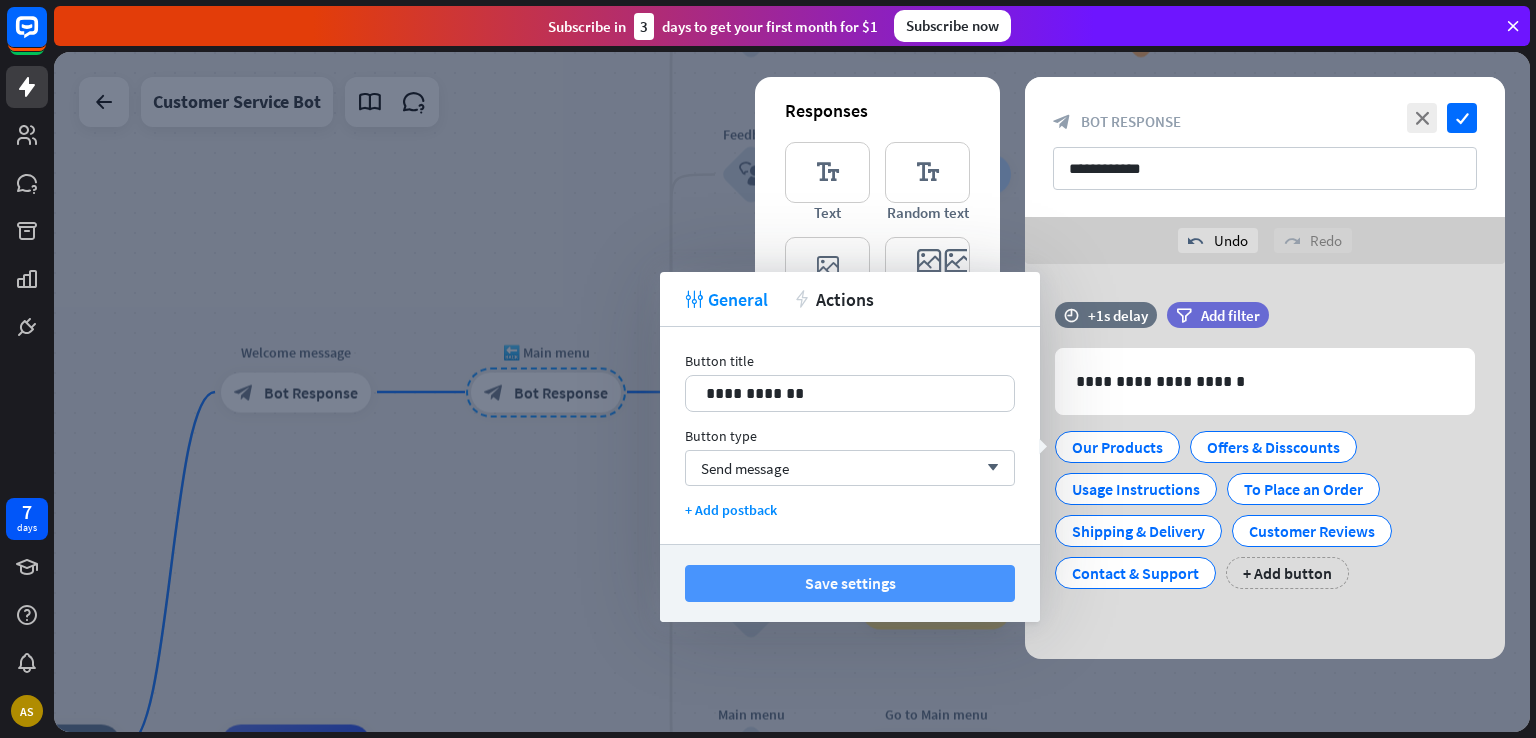 click on "Save settings" at bounding box center [850, 583] 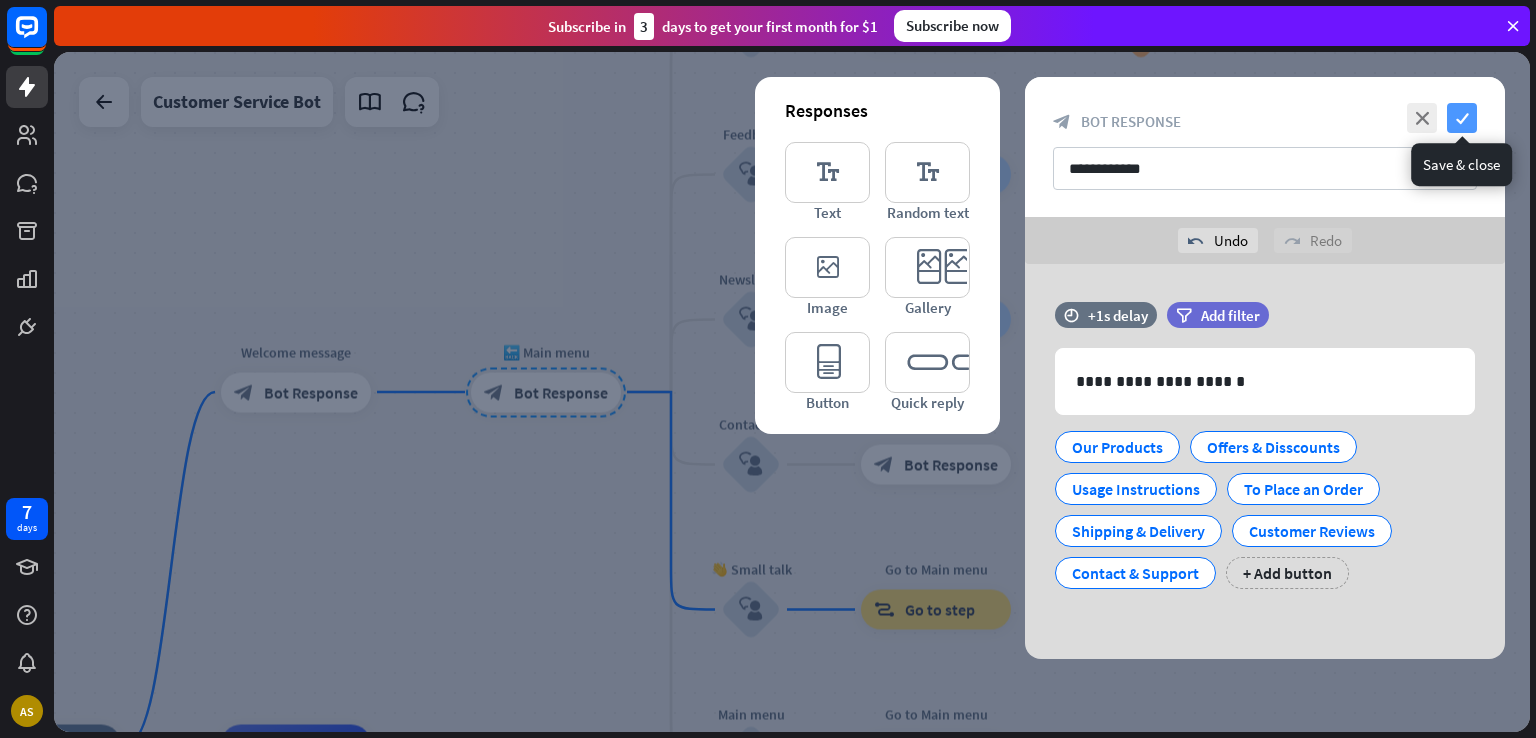 click on "check" at bounding box center [1462, 118] 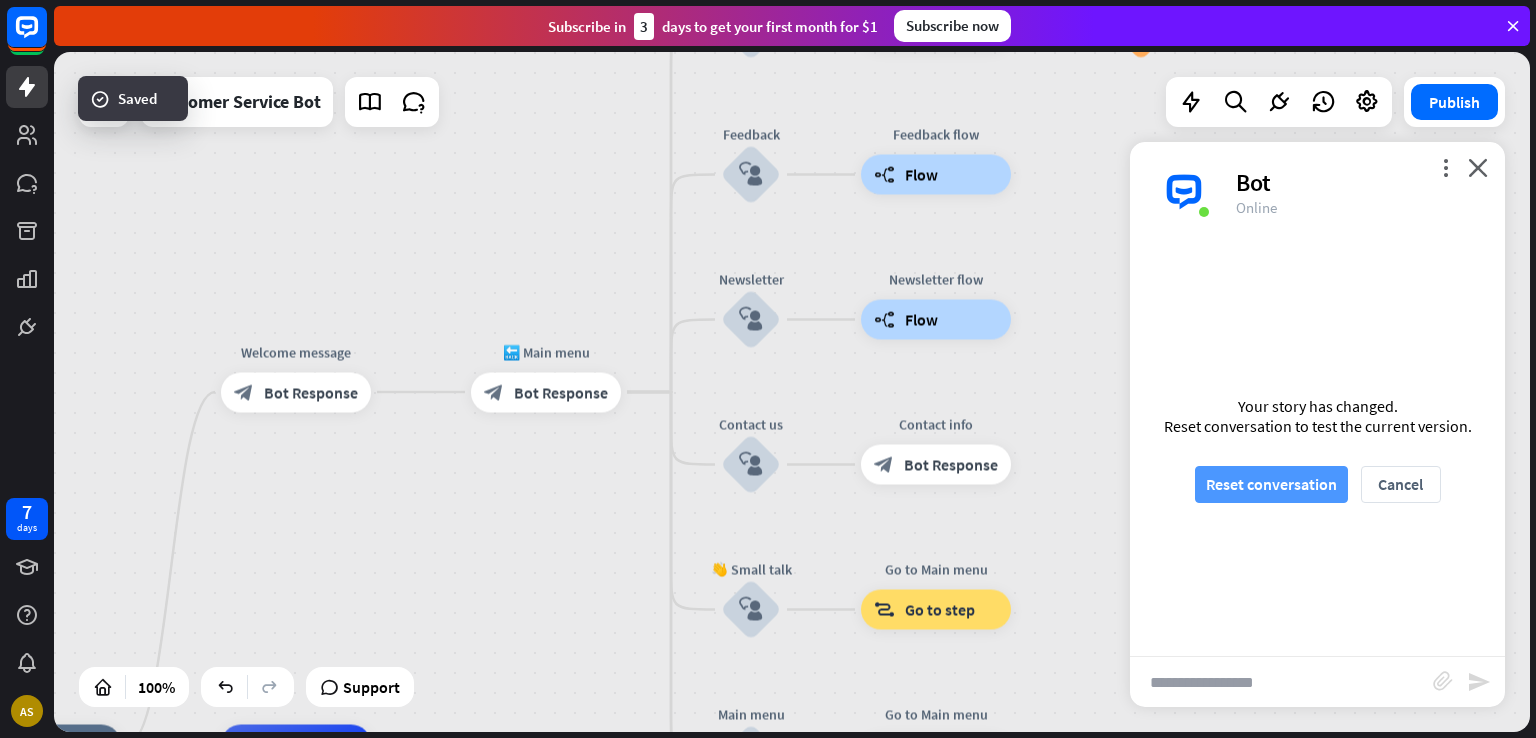 click on "Reset conversation" at bounding box center [1271, 484] 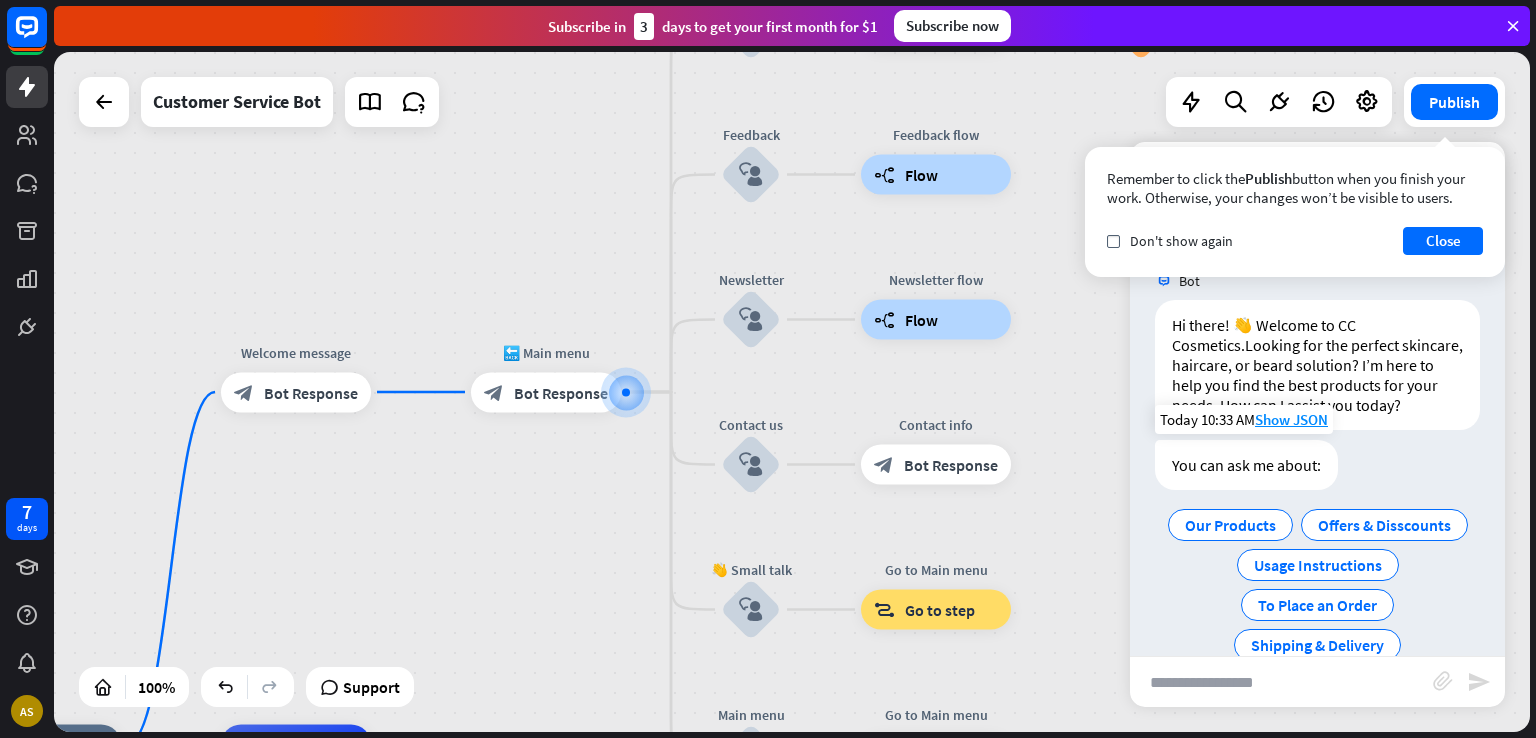 scroll, scrollTop: 100, scrollLeft: 0, axis: vertical 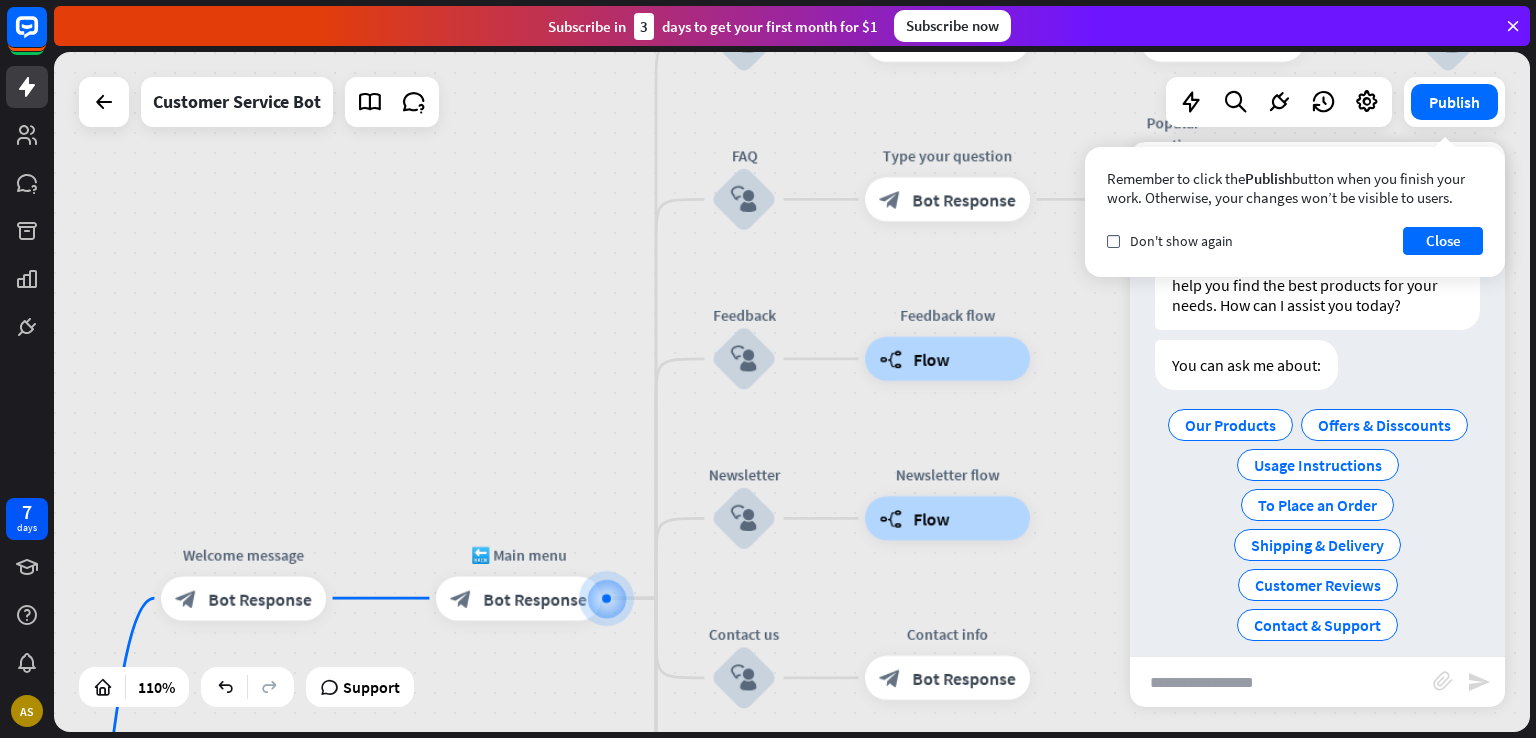 drag, startPoint x: 565, startPoint y: 230, endPoint x: 564, endPoint y: 377, distance: 147.0034 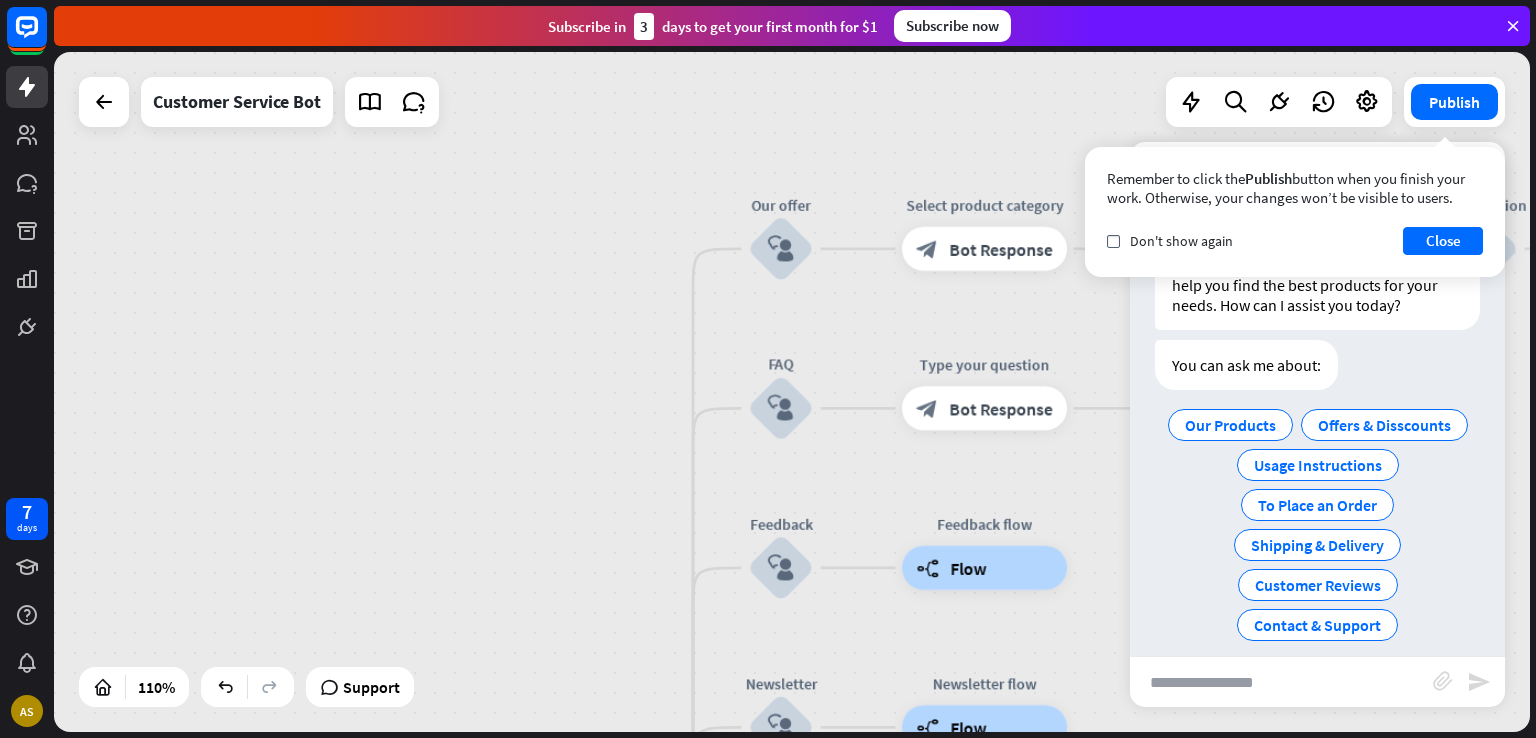 drag, startPoint x: 646, startPoint y: 225, endPoint x: 808, endPoint y: 257, distance: 165.13025 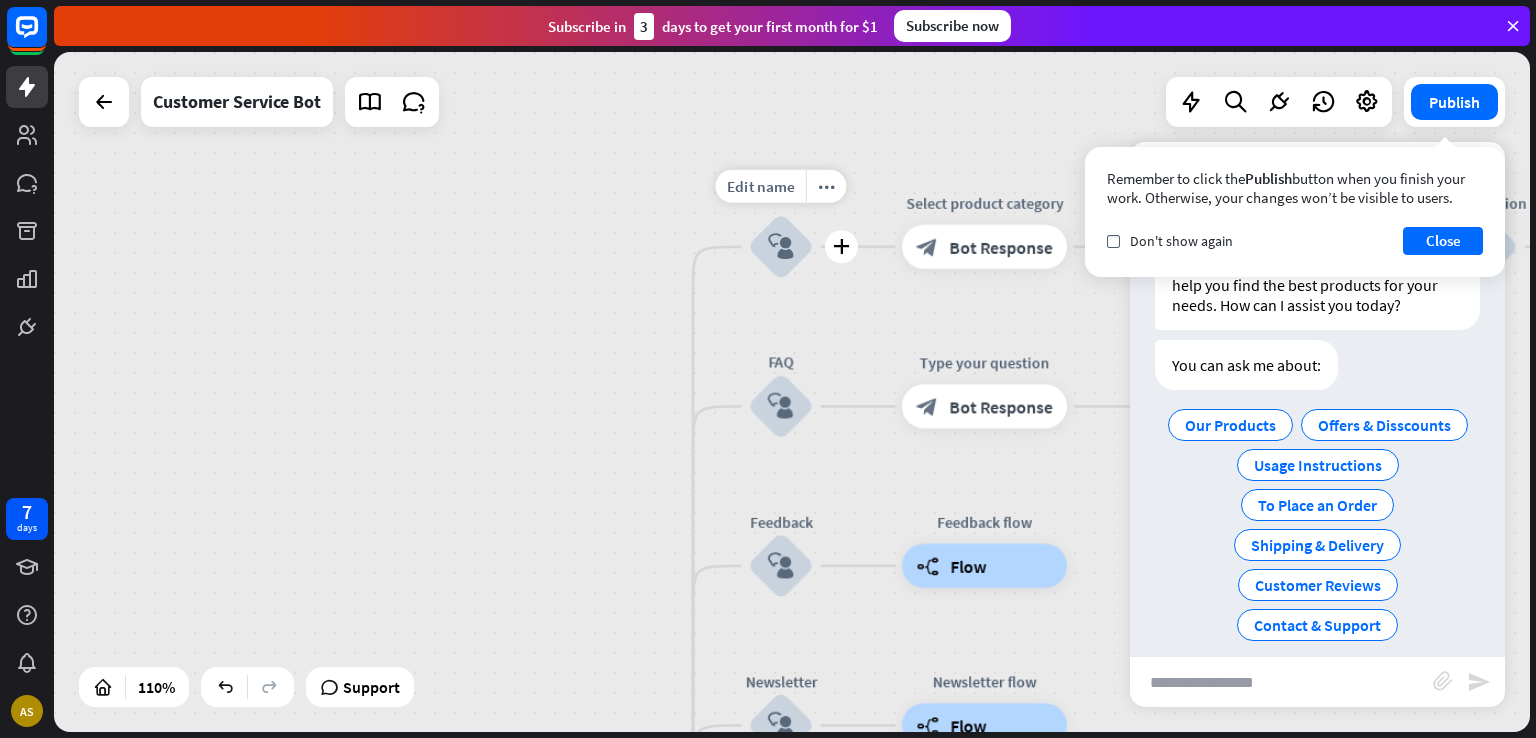 click on "block_user_input" at bounding box center (781, 247) 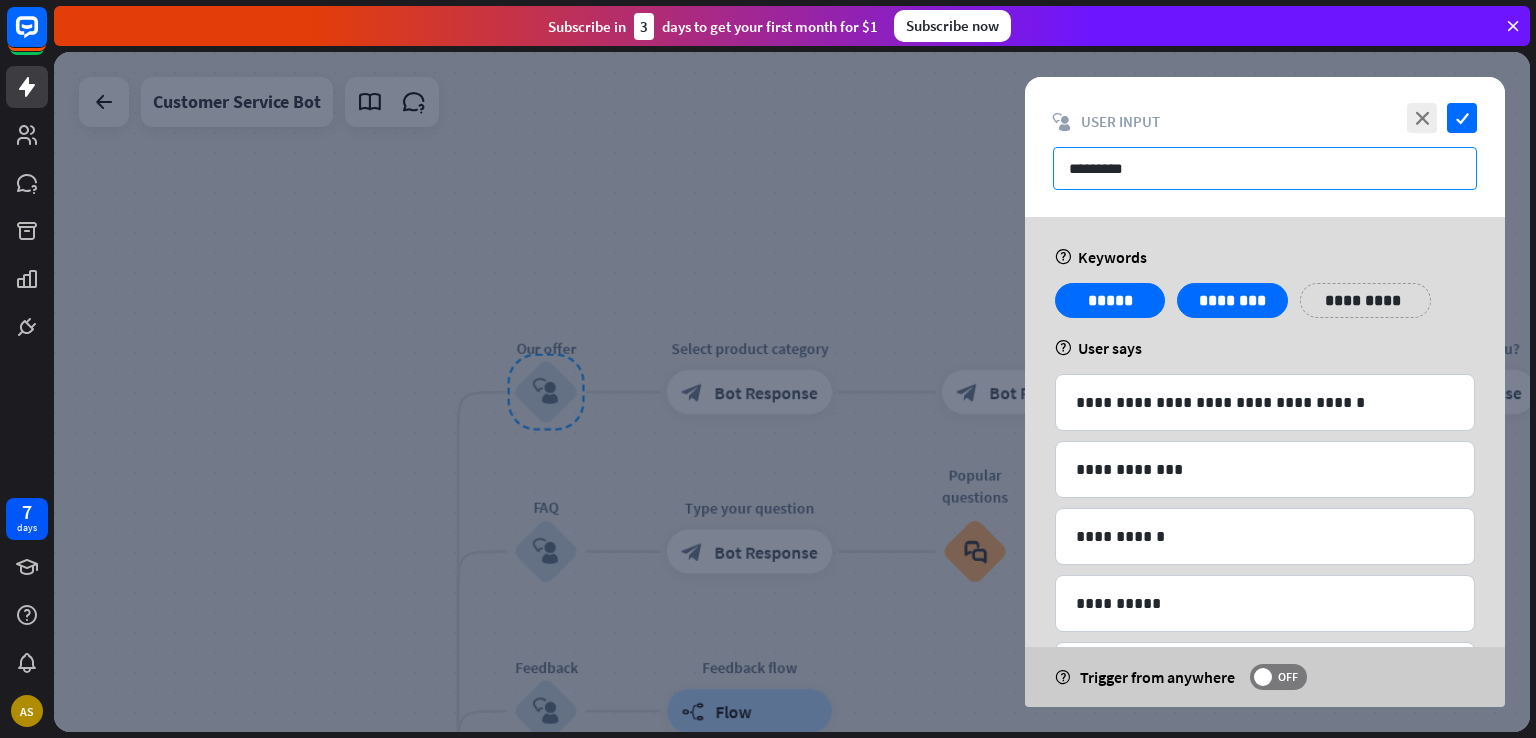 drag, startPoint x: 1147, startPoint y: 173, endPoint x: 963, endPoint y: 181, distance: 184.17383 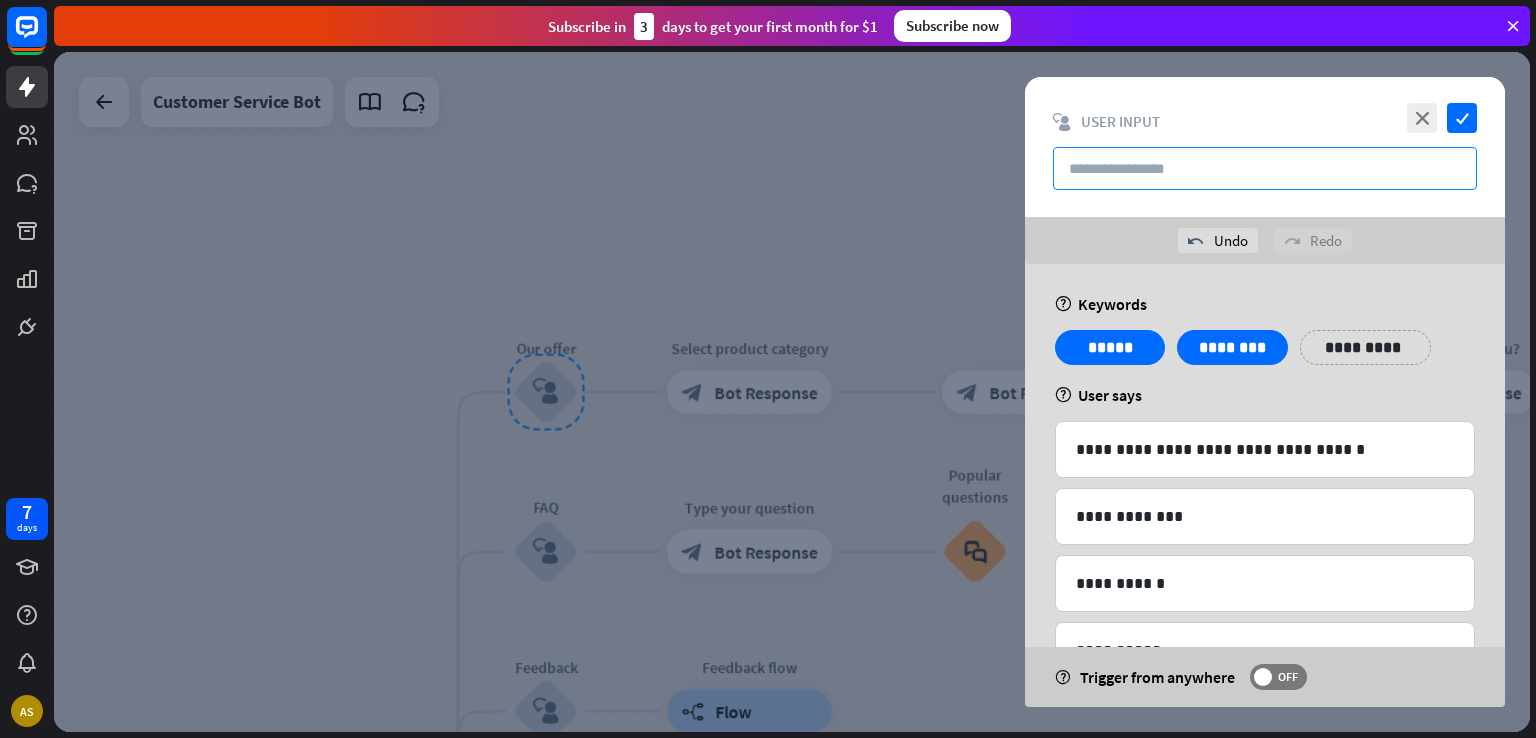 click at bounding box center [1265, 168] 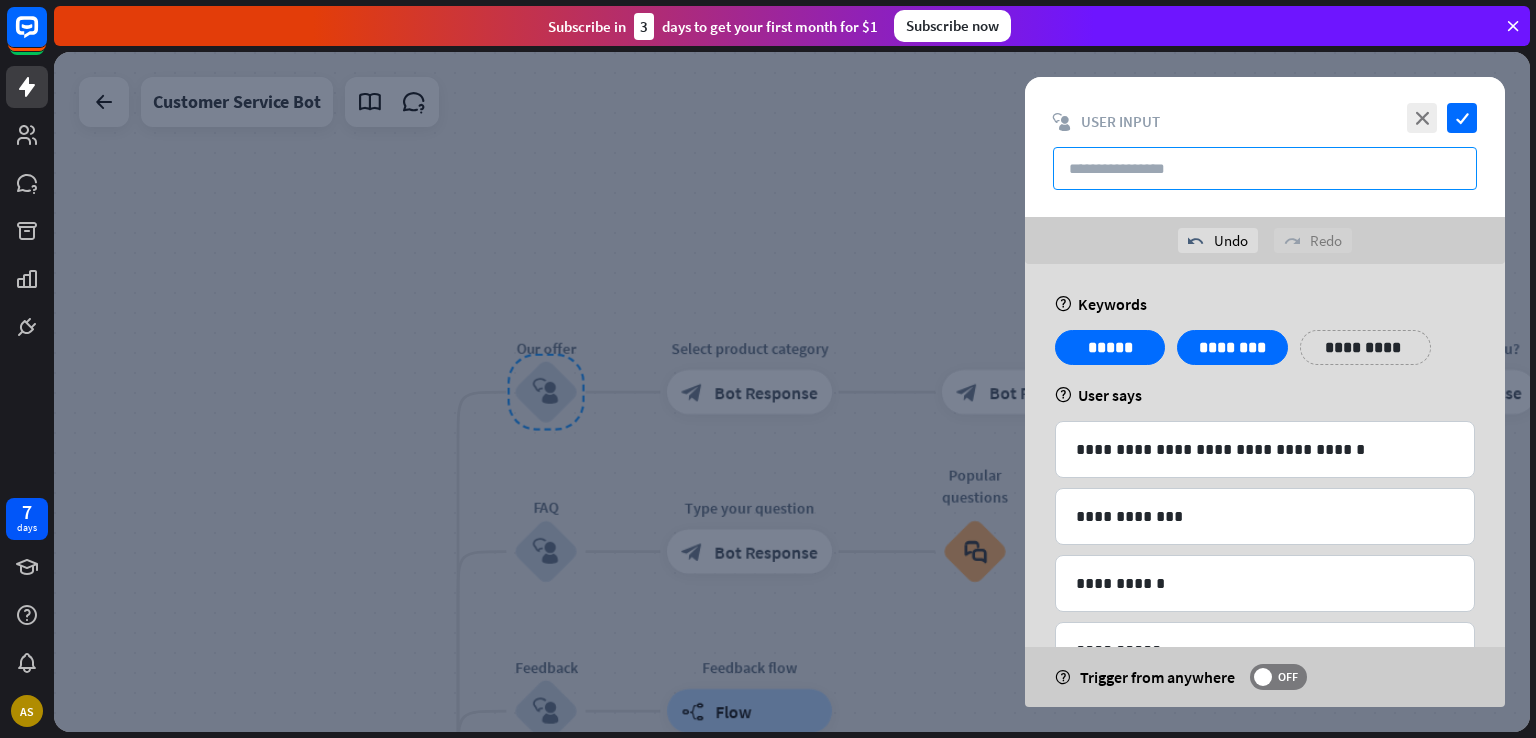 paste on "**********" 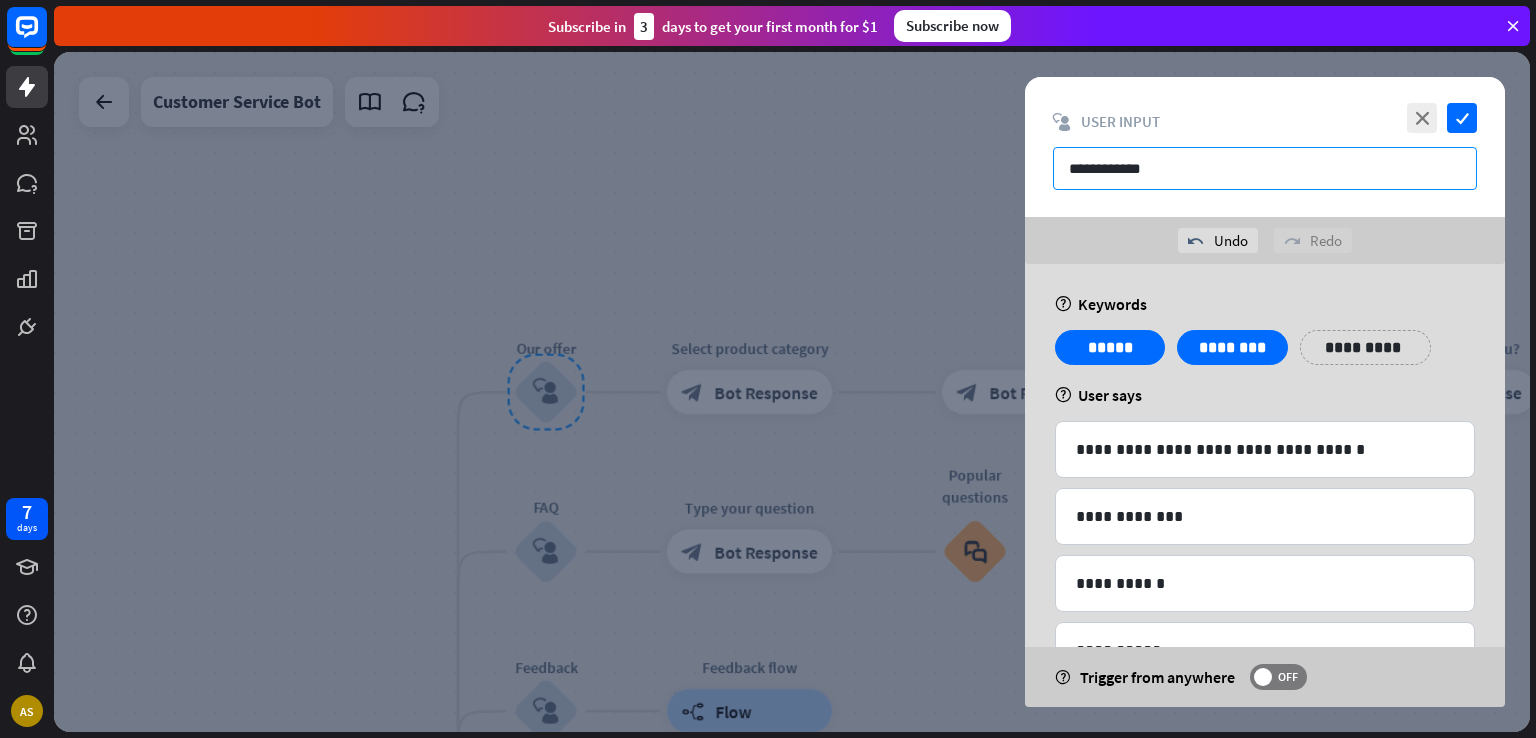 type on "**********" 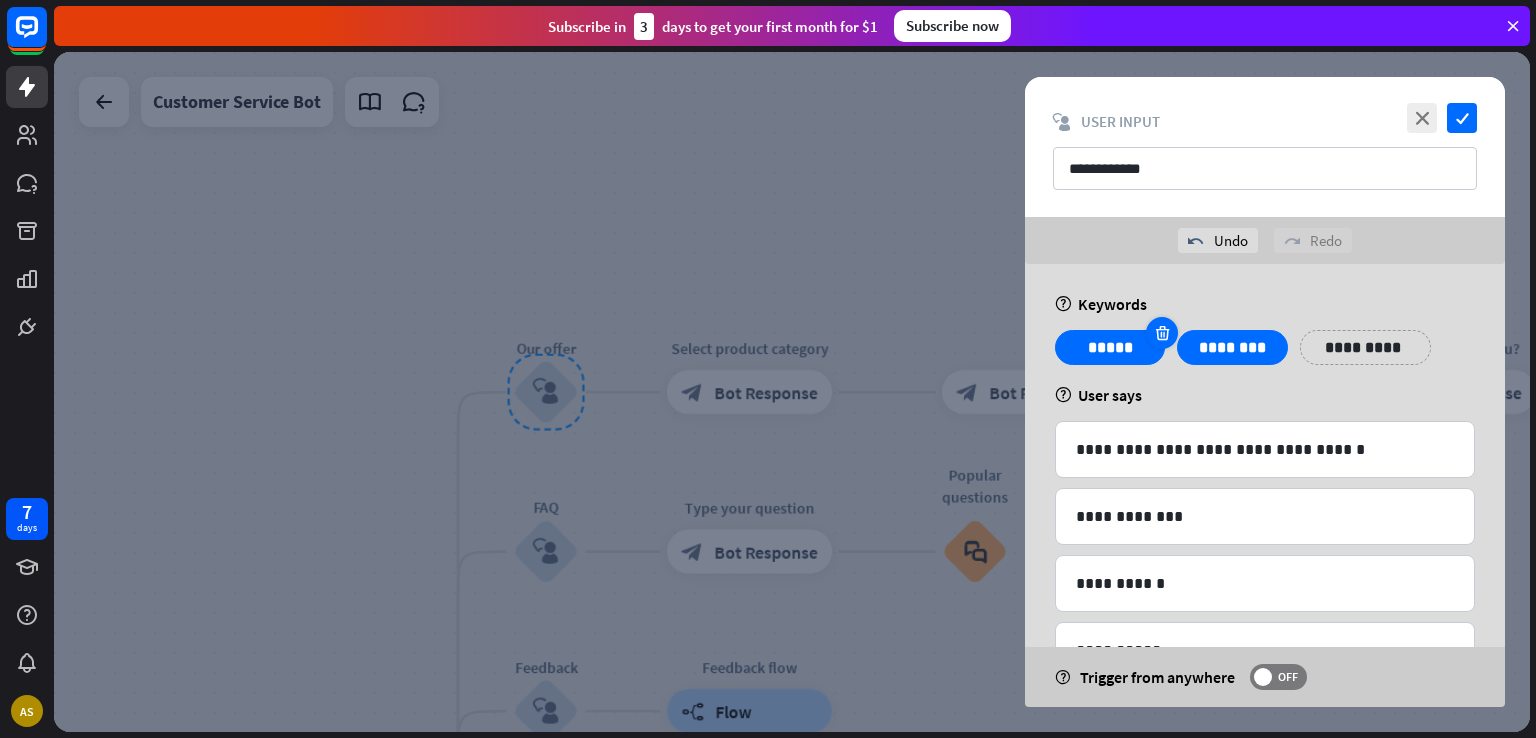 click at bounding box center (1162, 333) 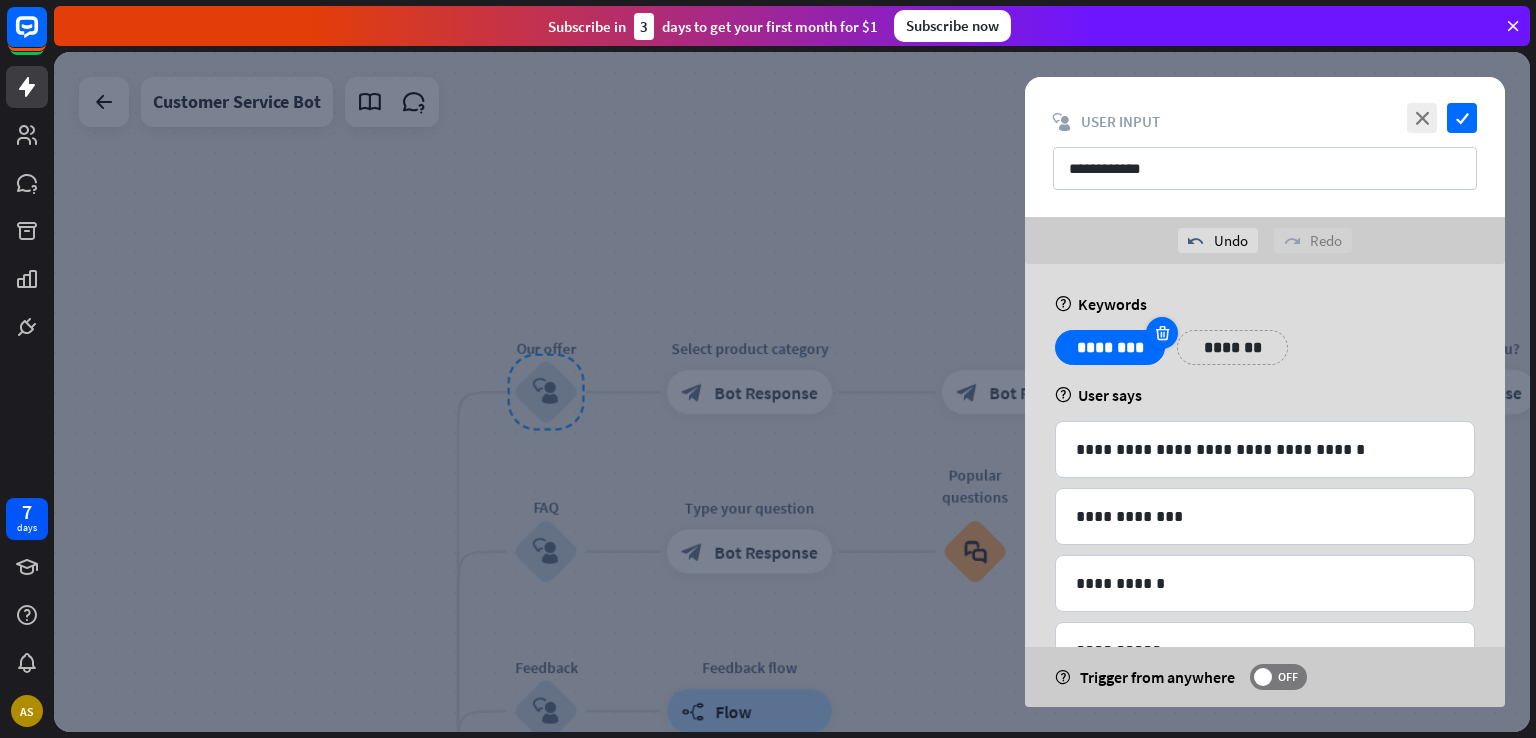 click at bounding box center [1162, 333] 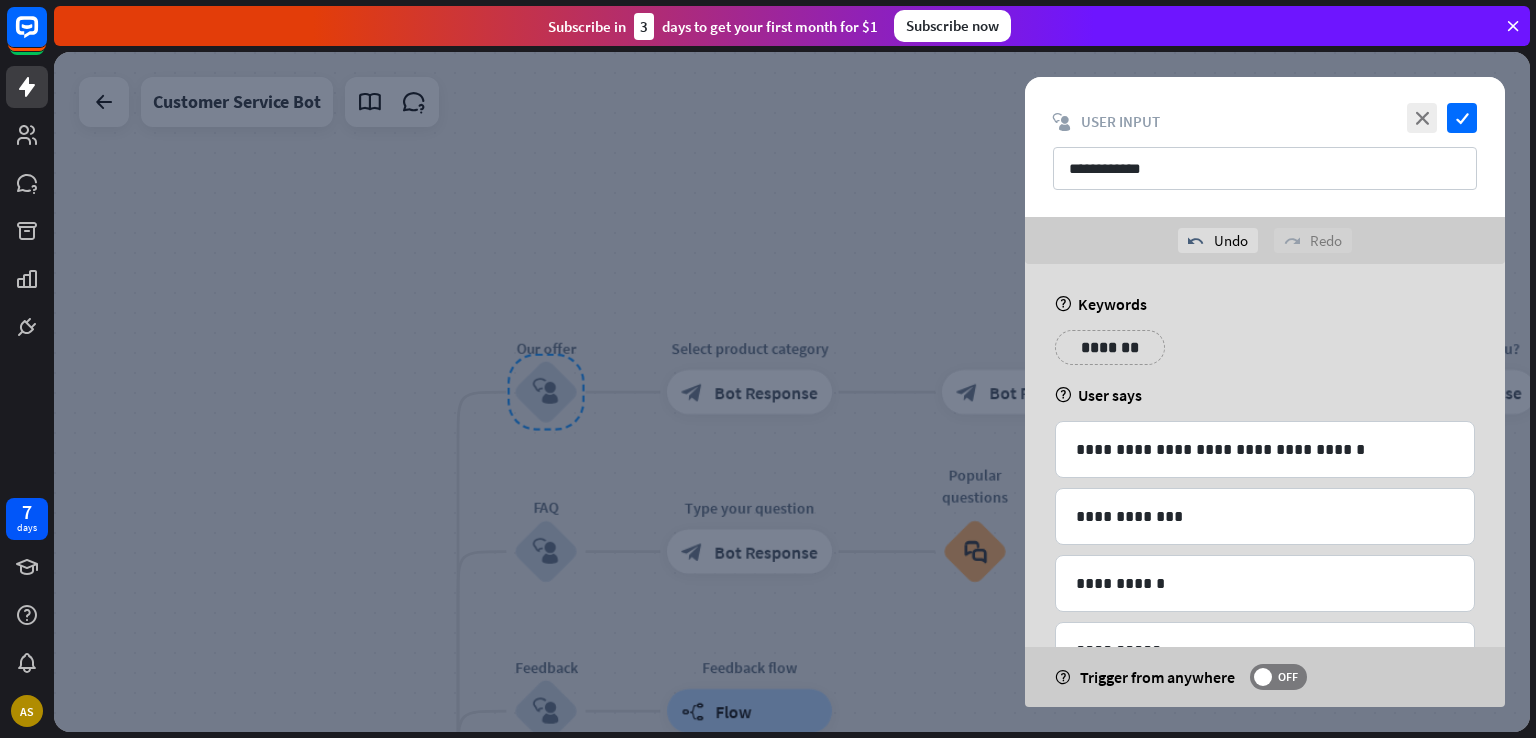 click on "*******" at bounding box center (1110, 347) 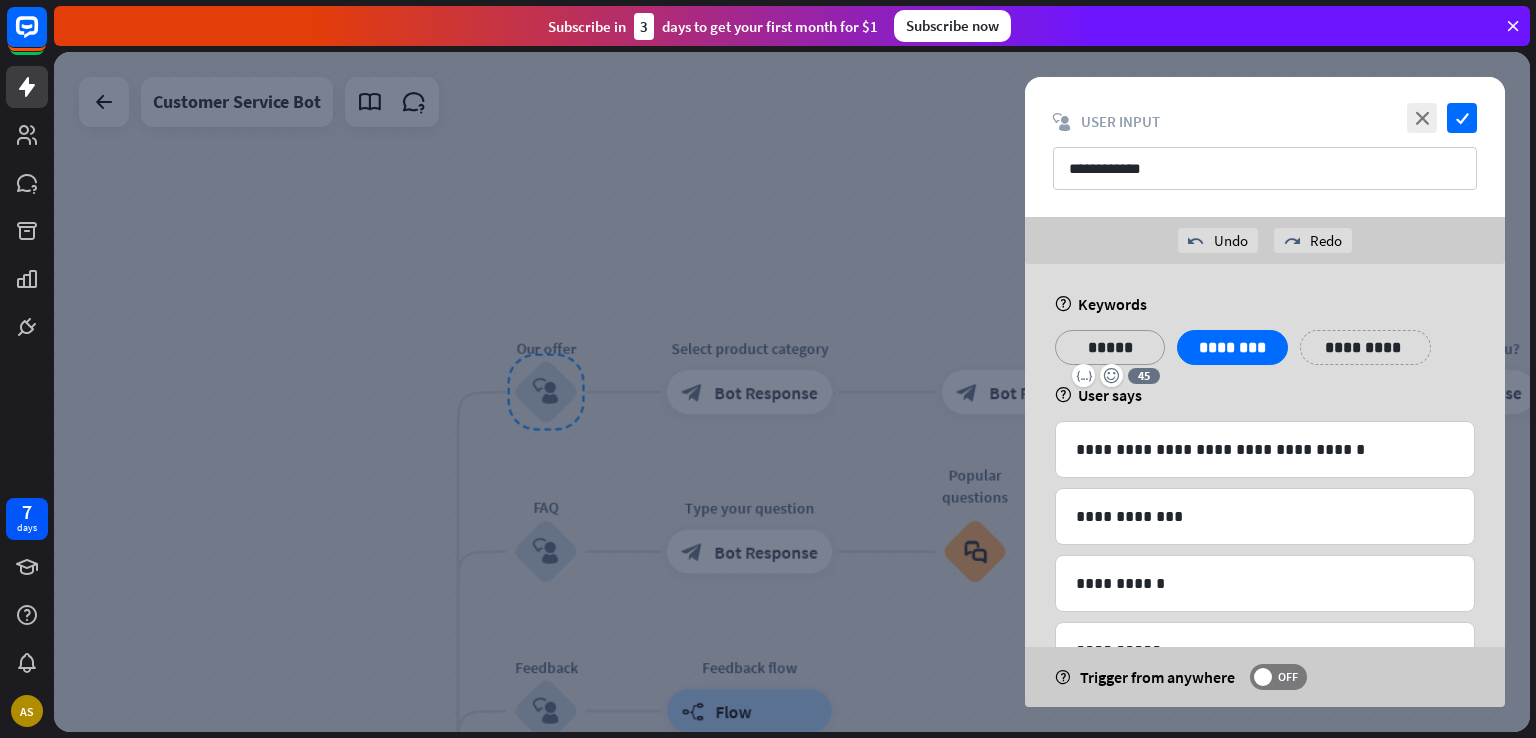 click on "*****" at bounding box center [1110, 347] 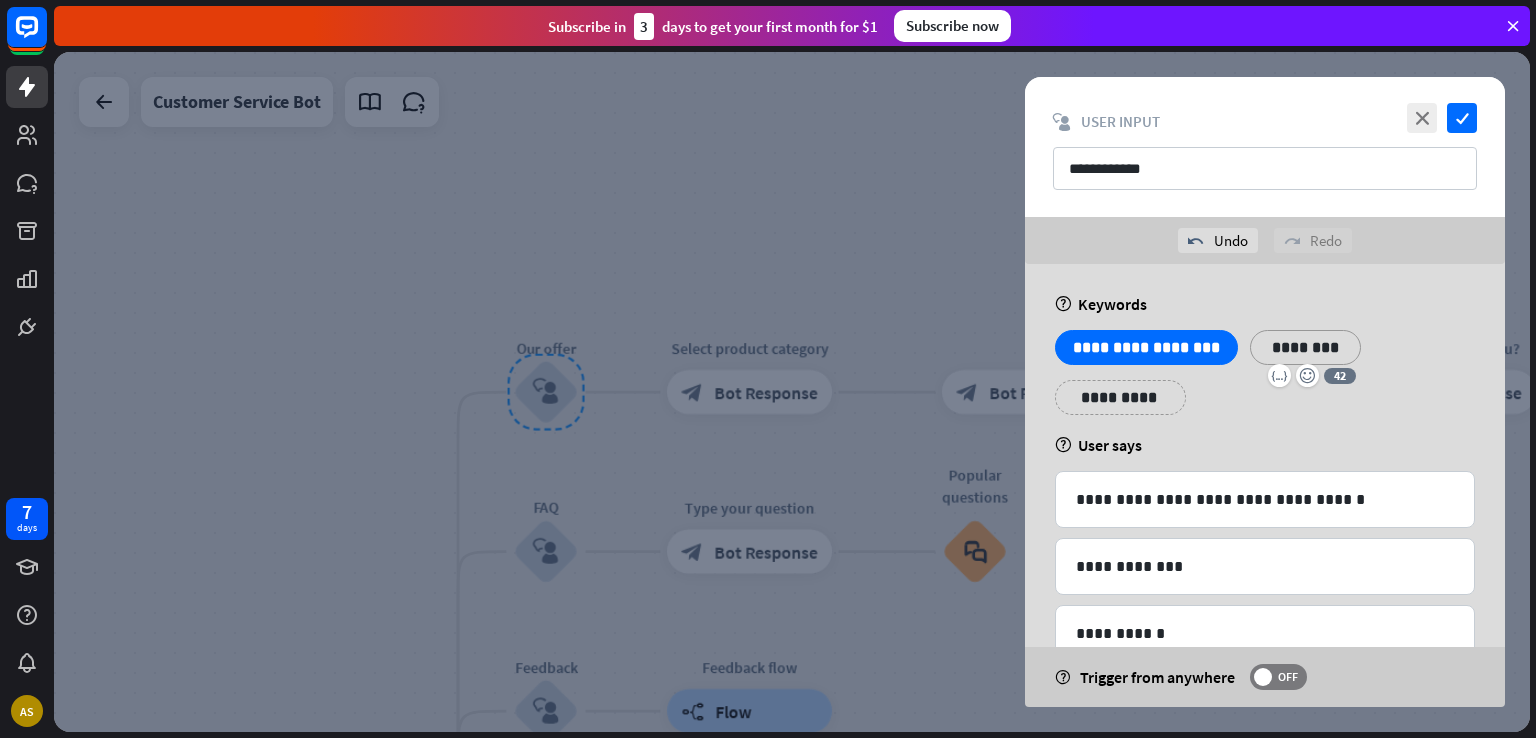 click on "********" at bounding box center (1305, 347) 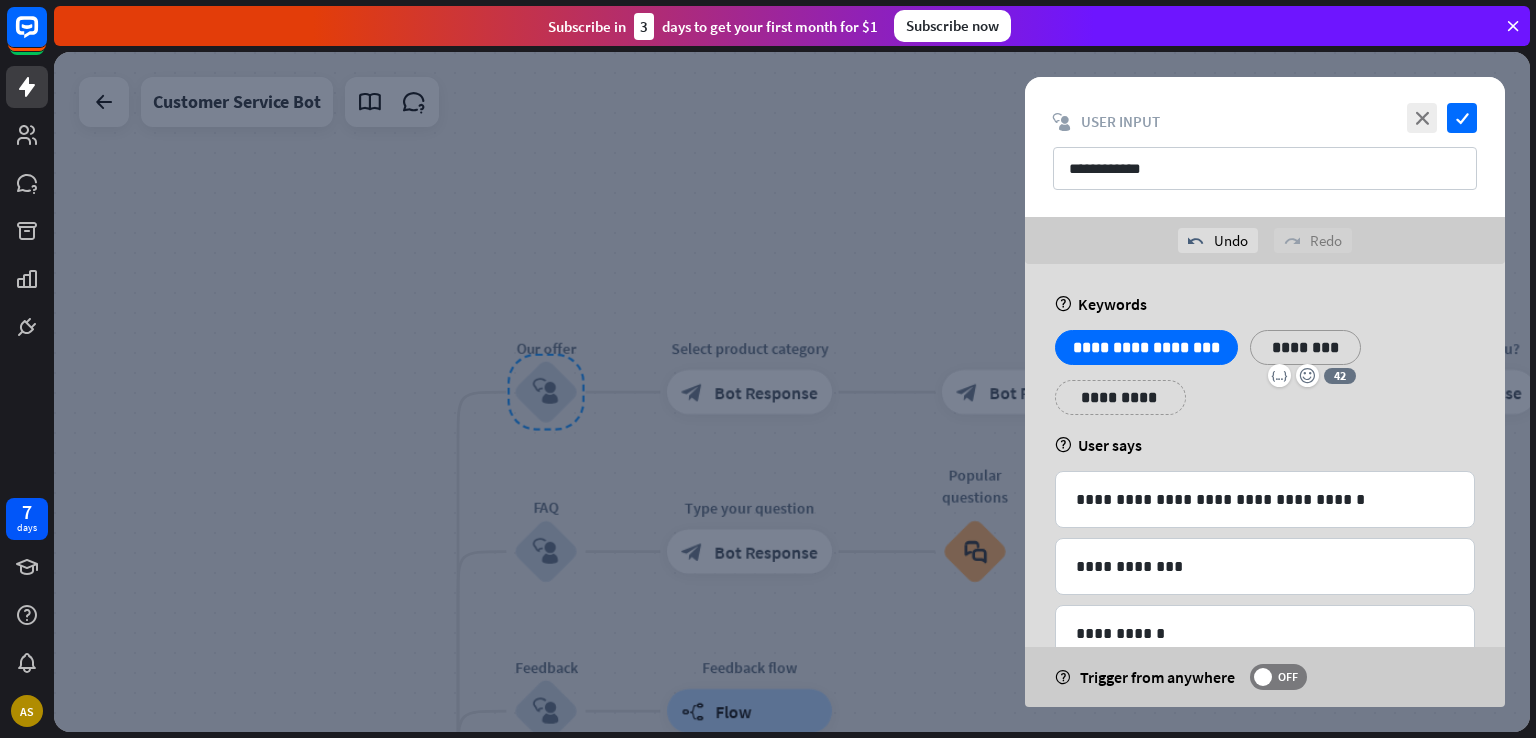 click on "********" at bounding box center (1305, 347) 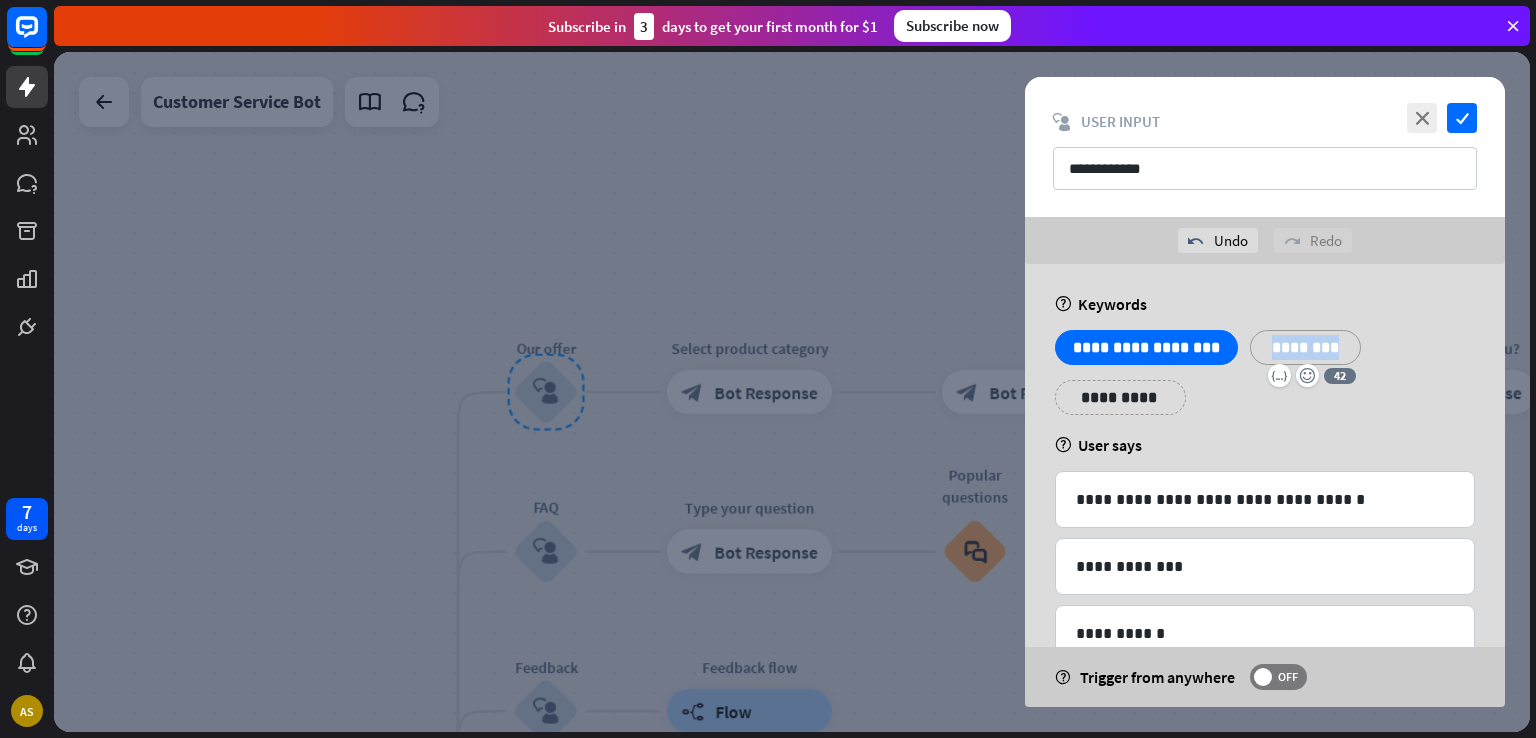 click on "********" at bounding box center [1305, 347] 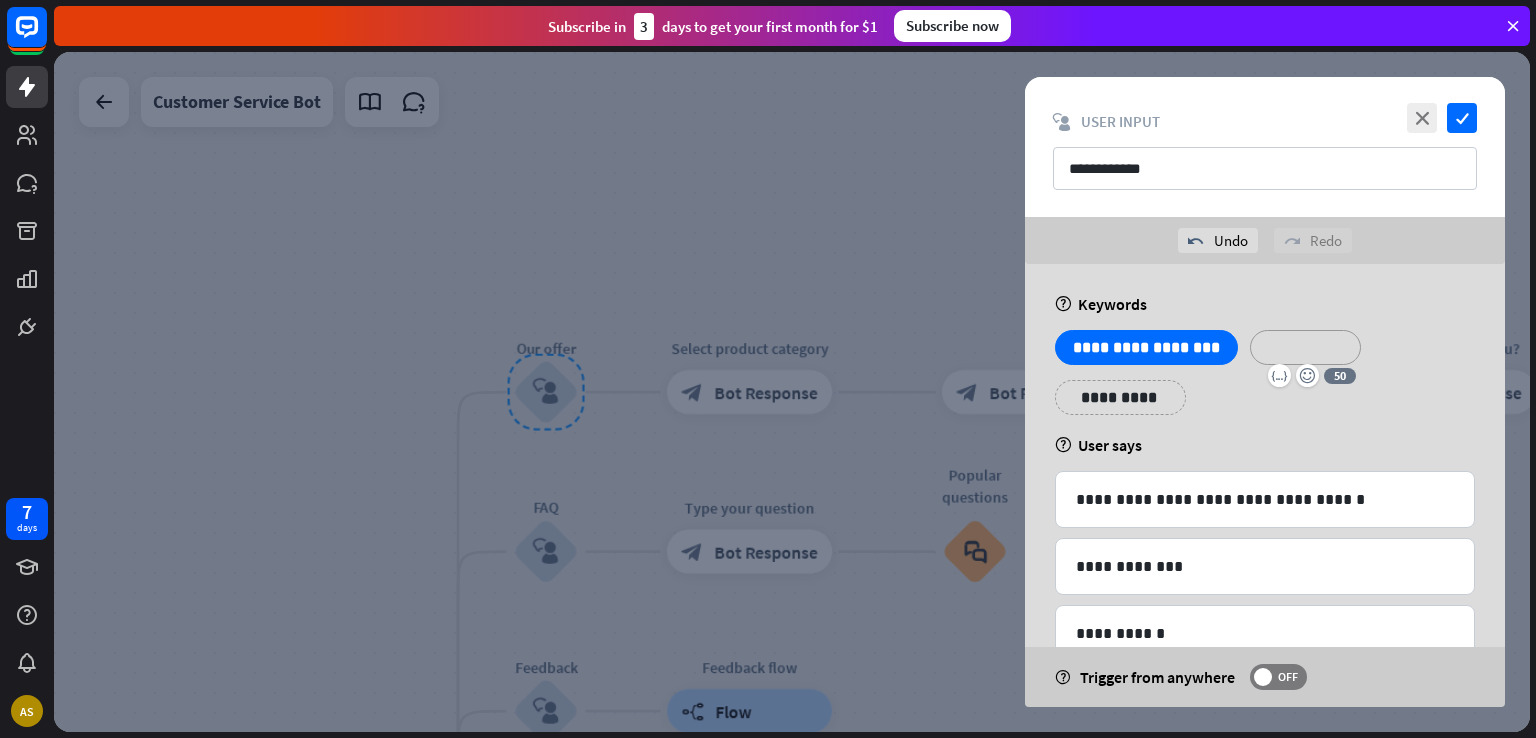 type 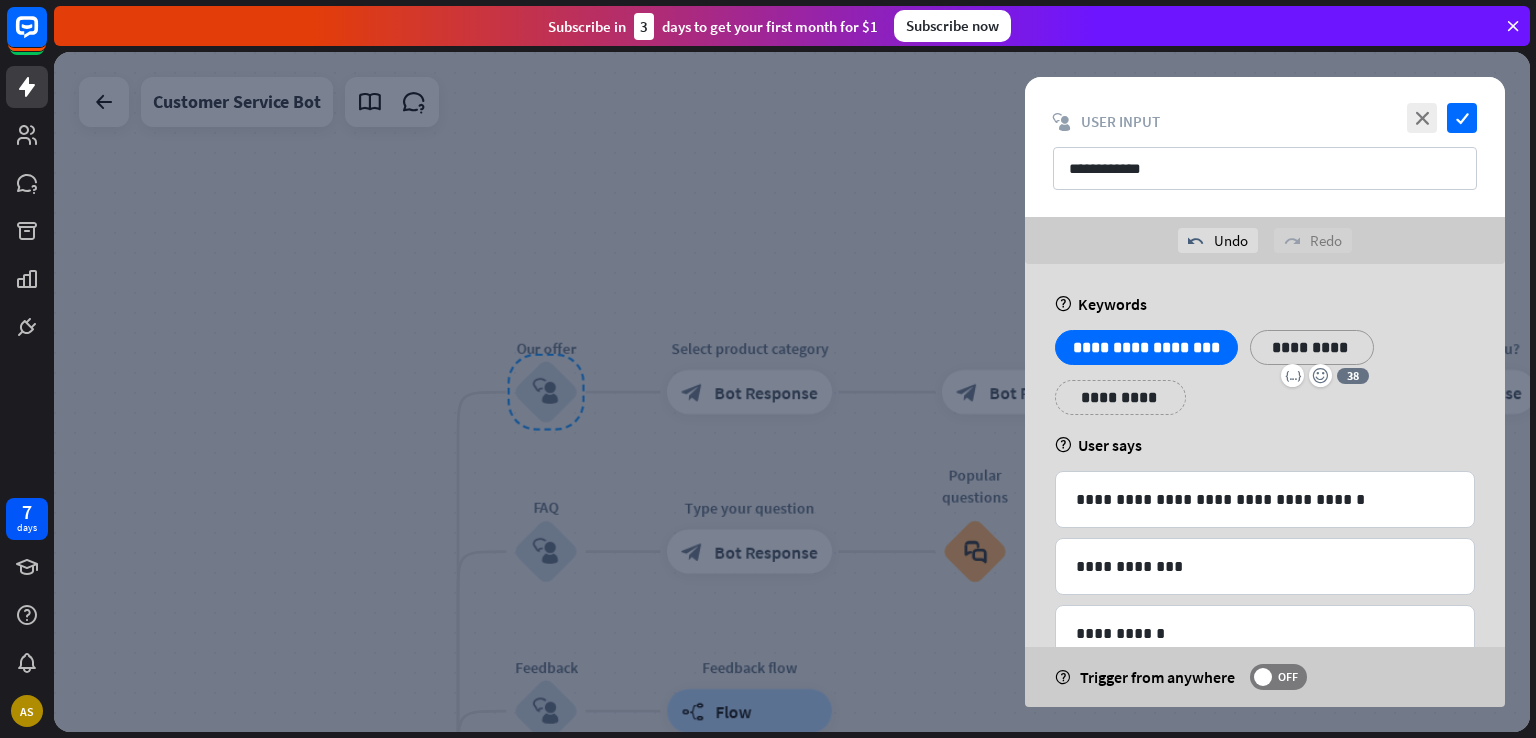 click on "**********" at bounding box center (1120, 397) 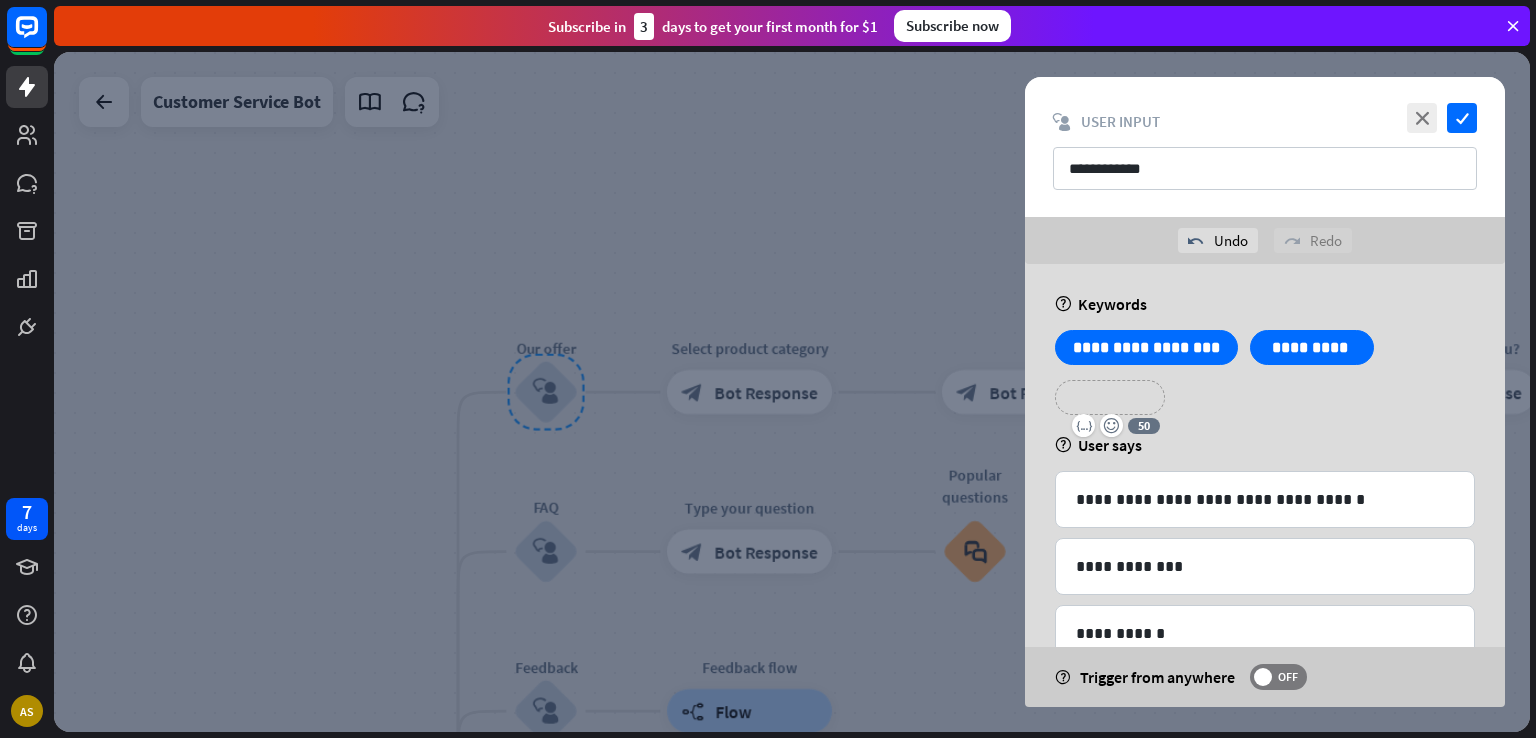 type 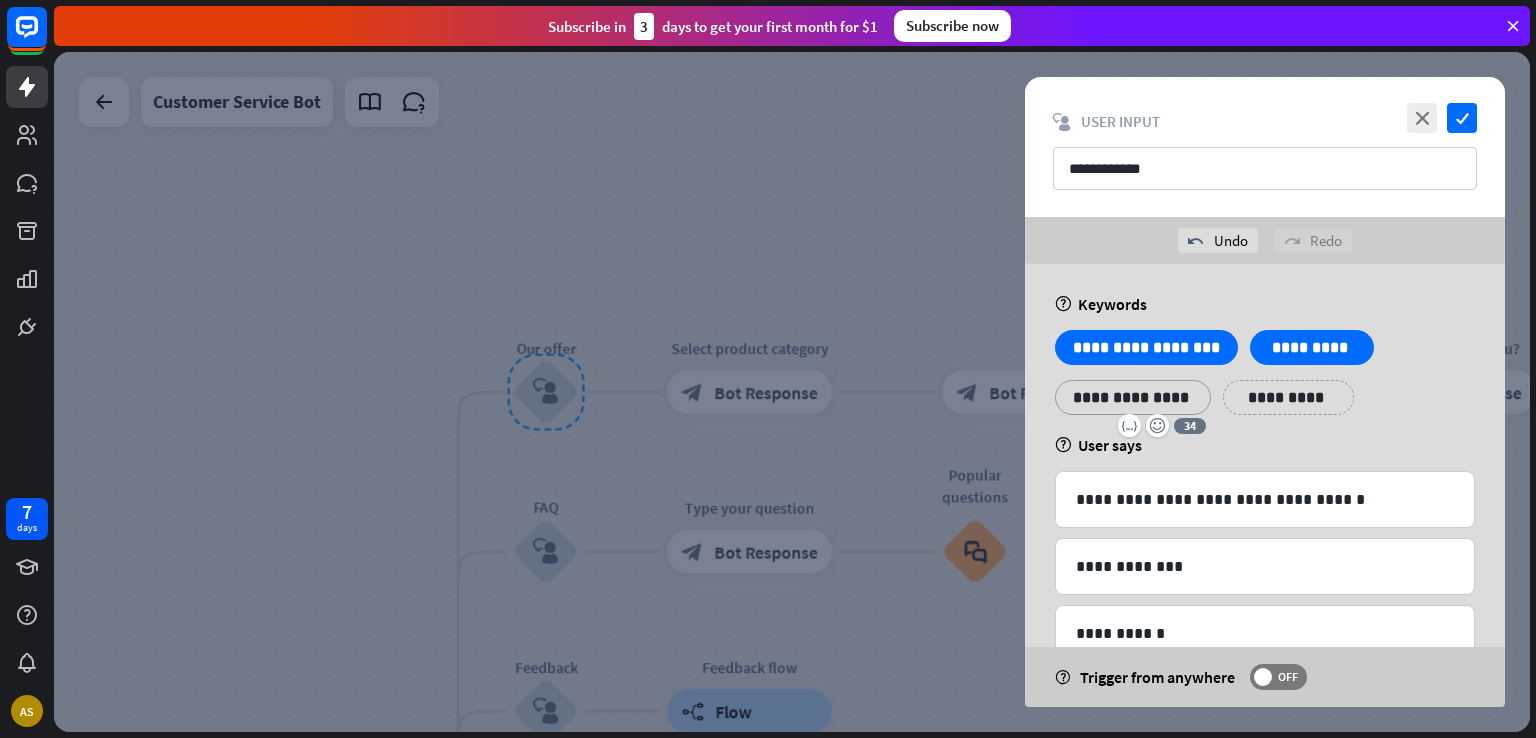 click on "**********" at bounding box center [1288, 397] 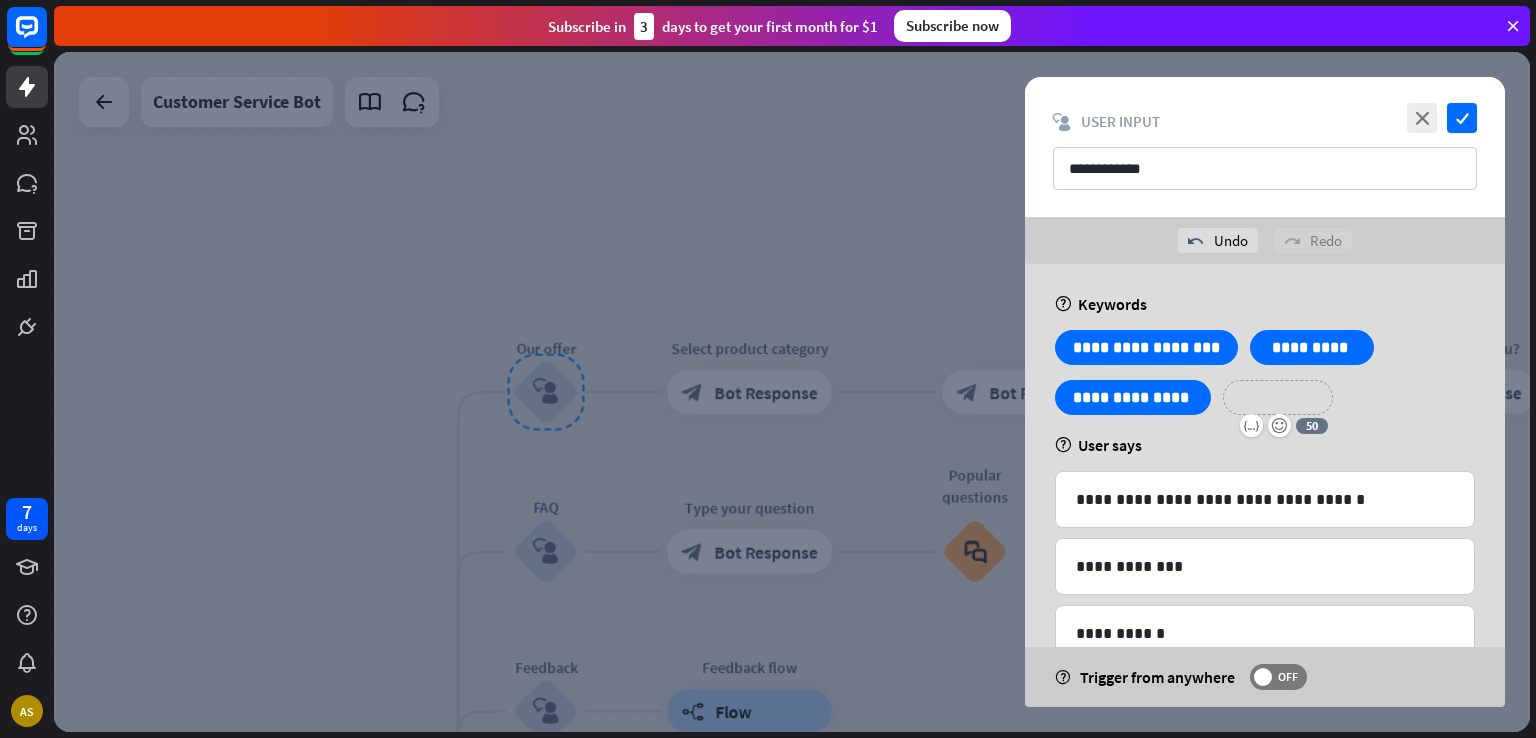 type 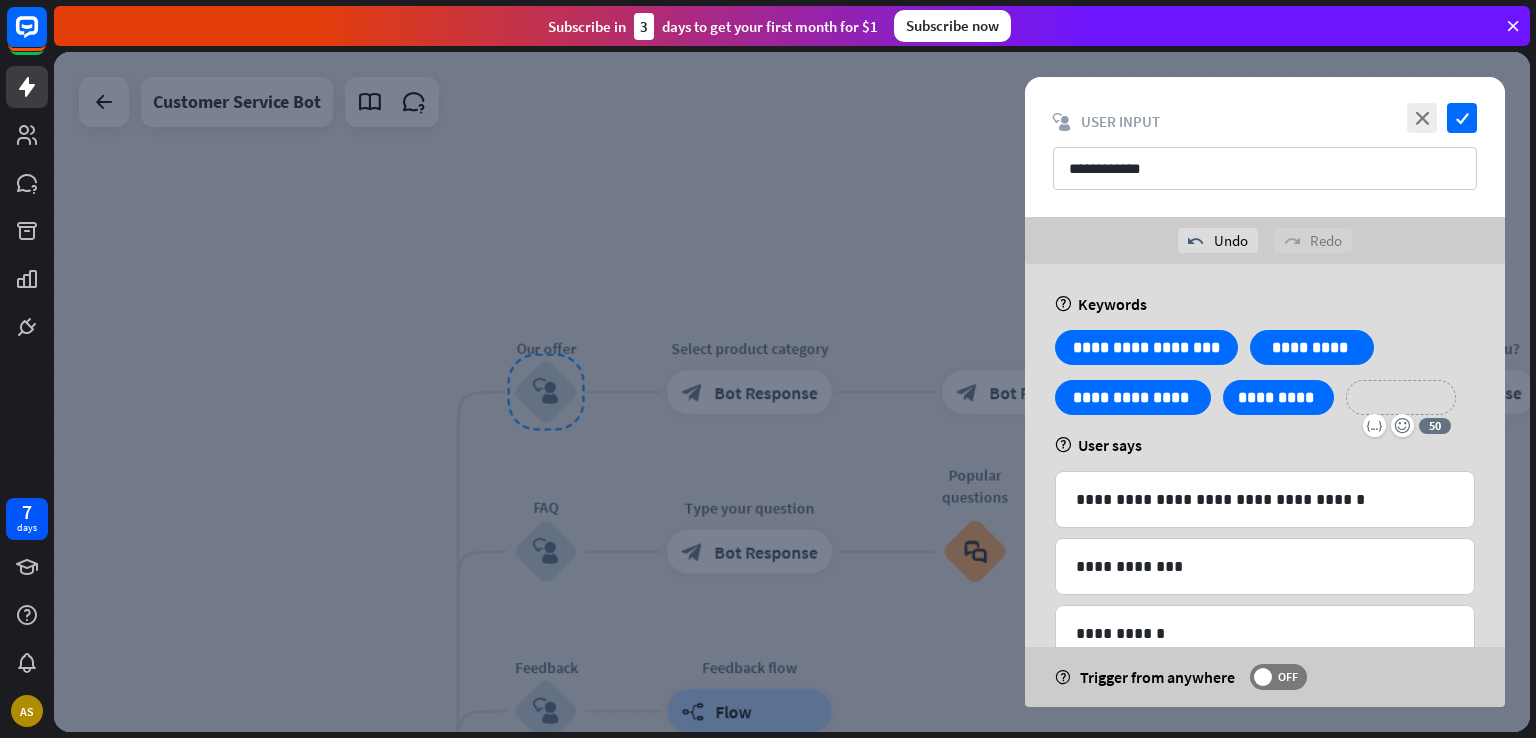 click on "**********" at bounding box center [1265, 647] 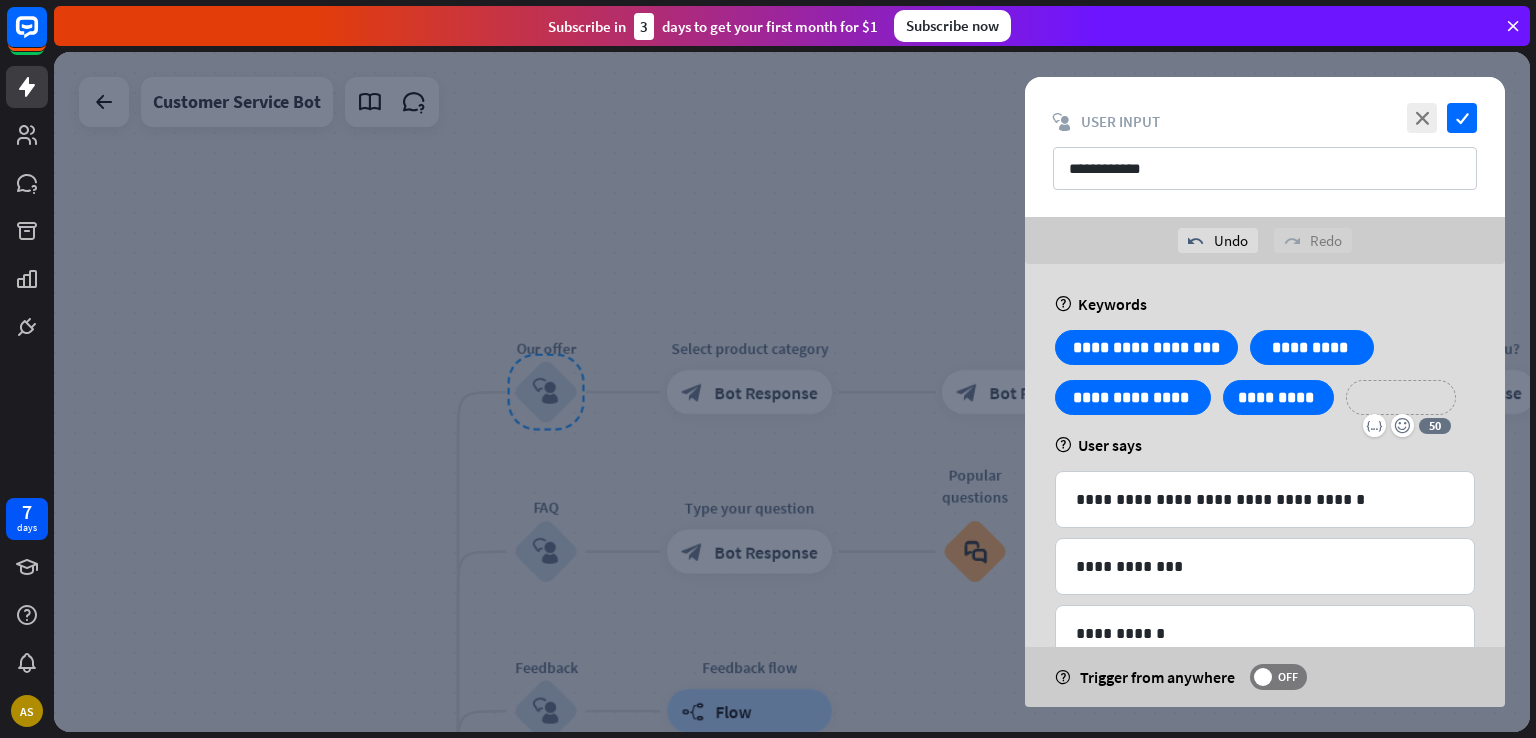 type 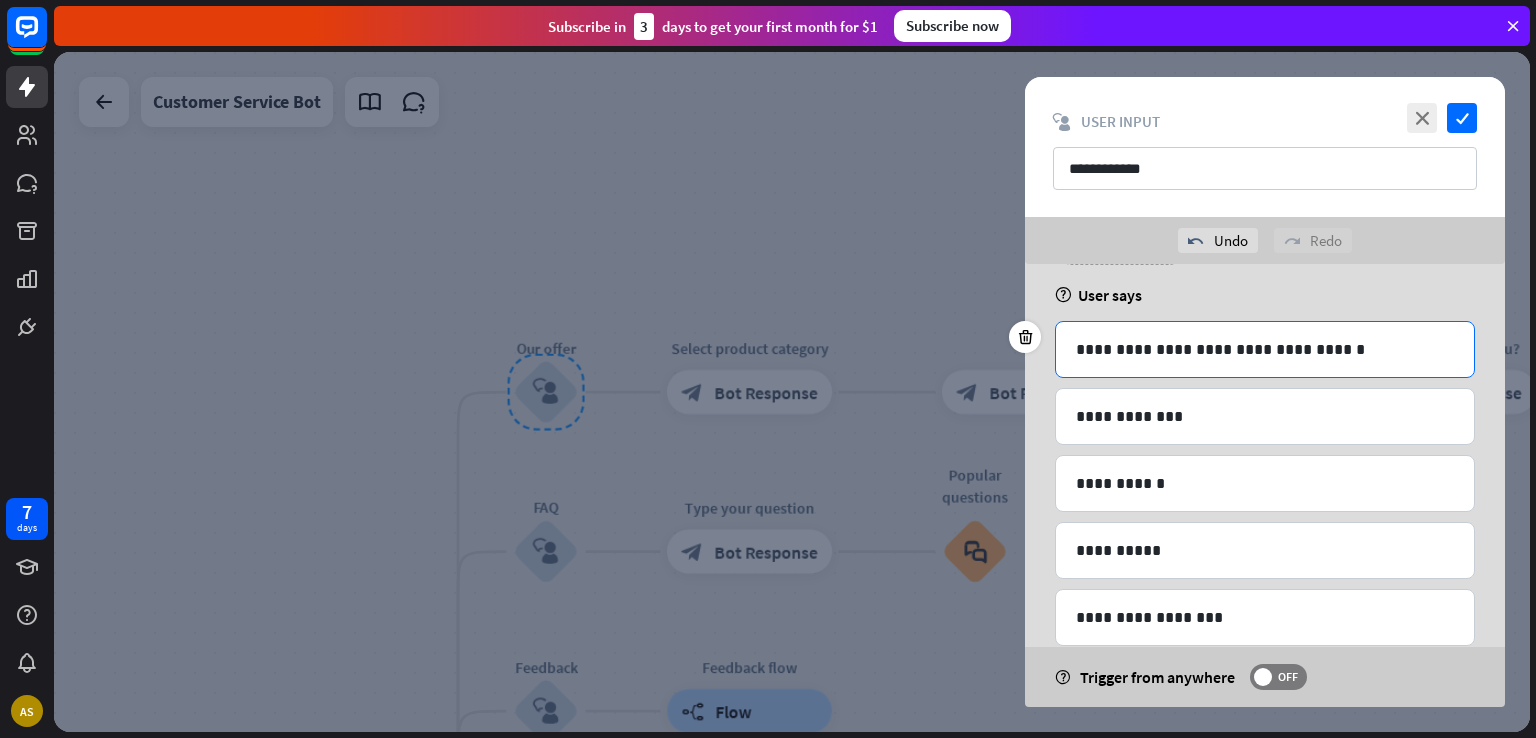 scroll, scrollTop: 100, scrollLeft: 0, axis: vertical 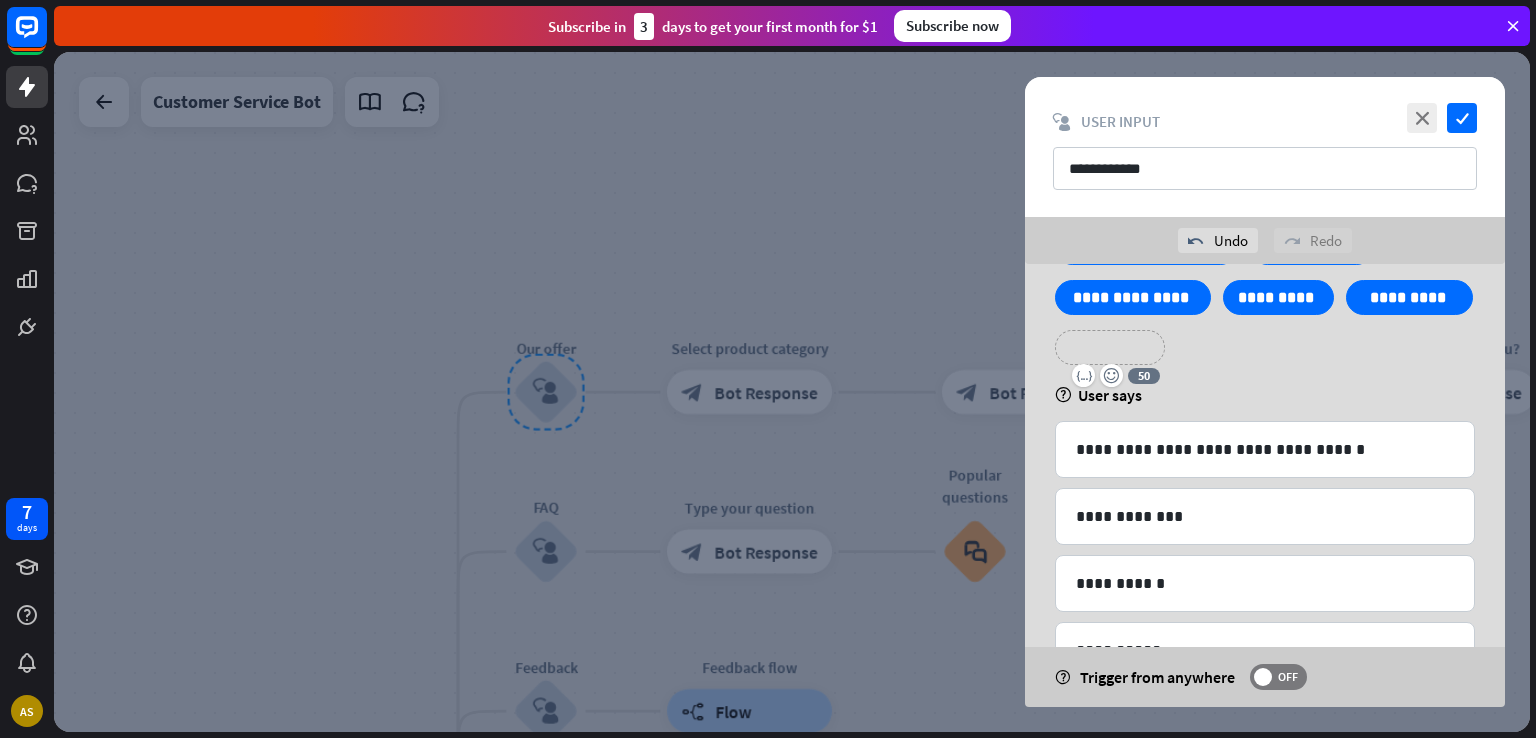 click on "**********" at bounding box center (1110, 347) 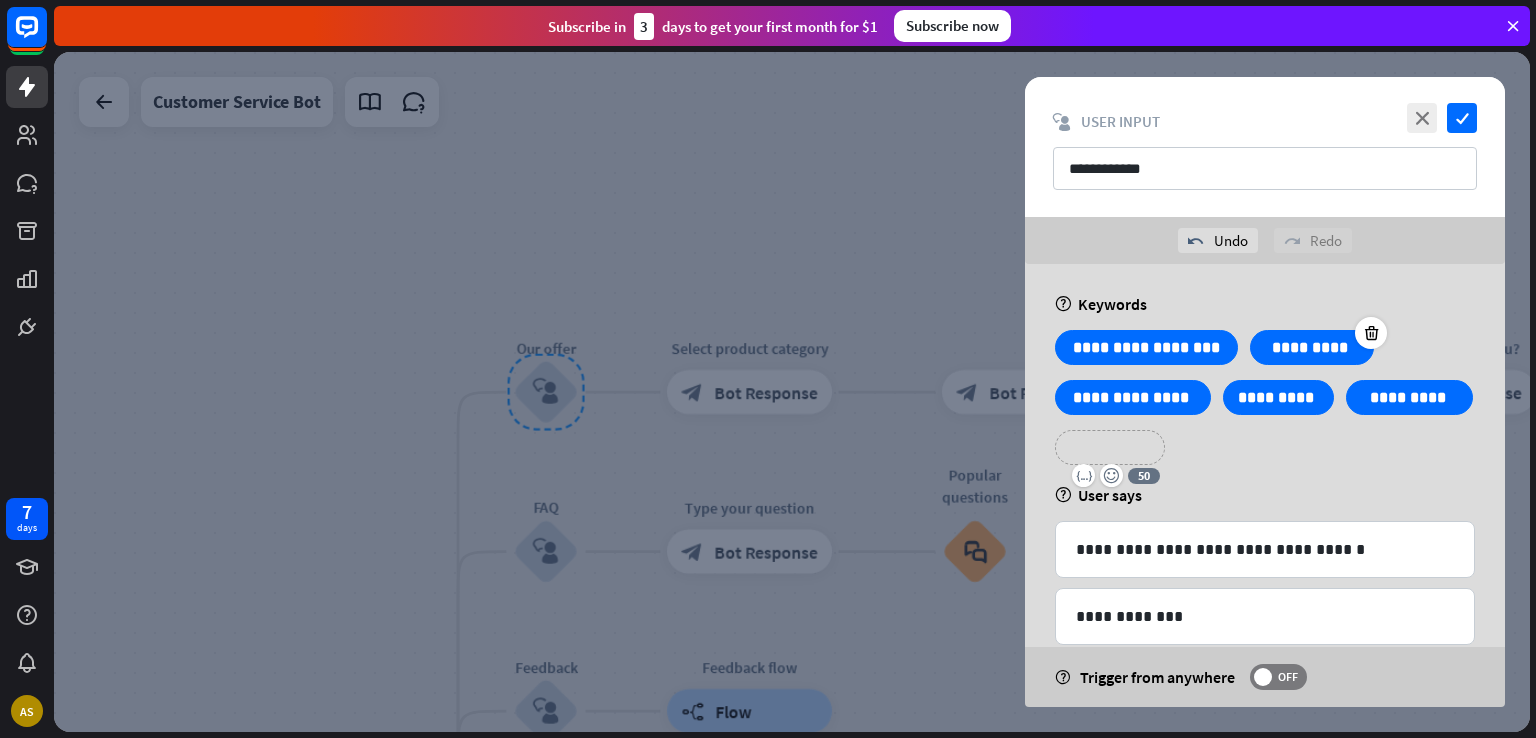 type 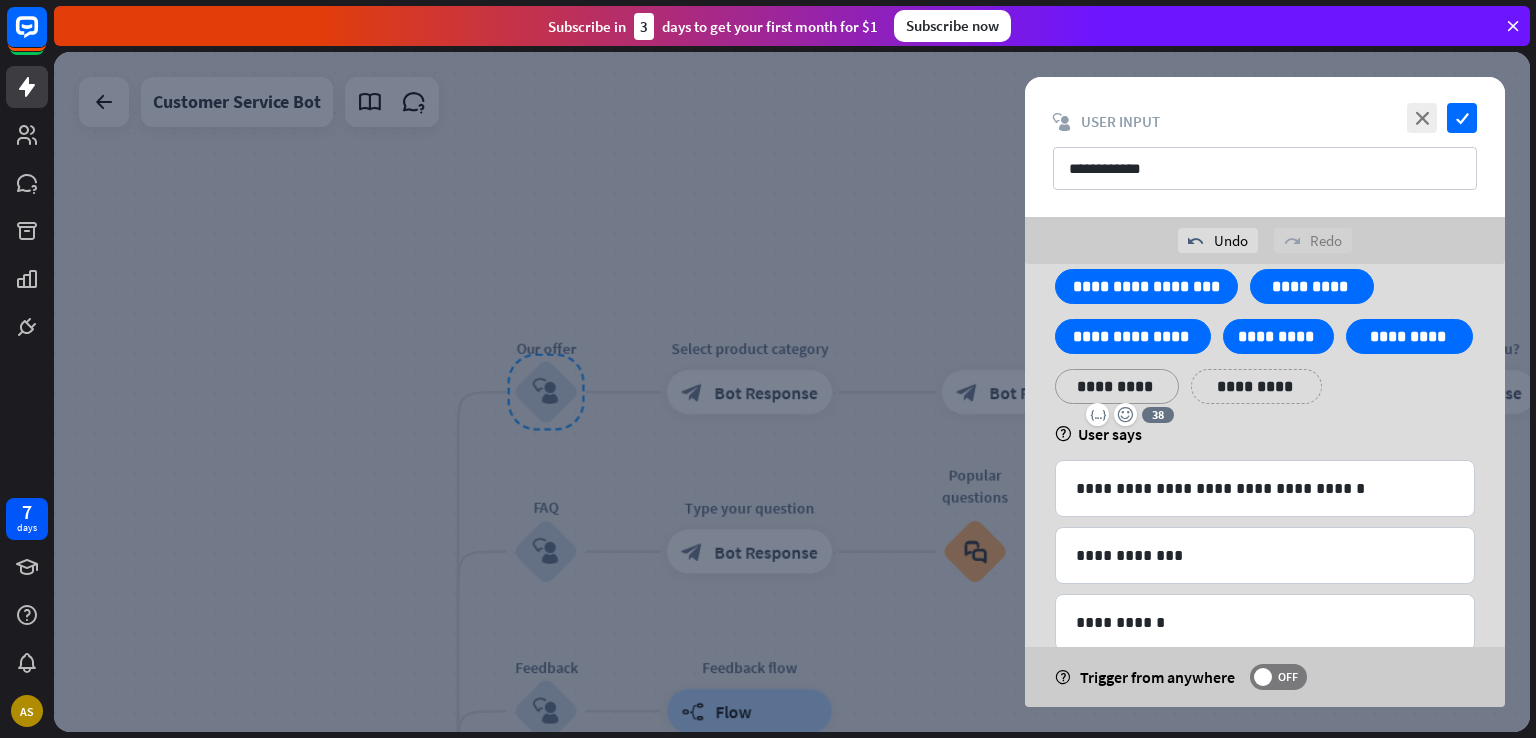 scroll, scrollTop: 100, scrollLeft: 0, axis: vertical 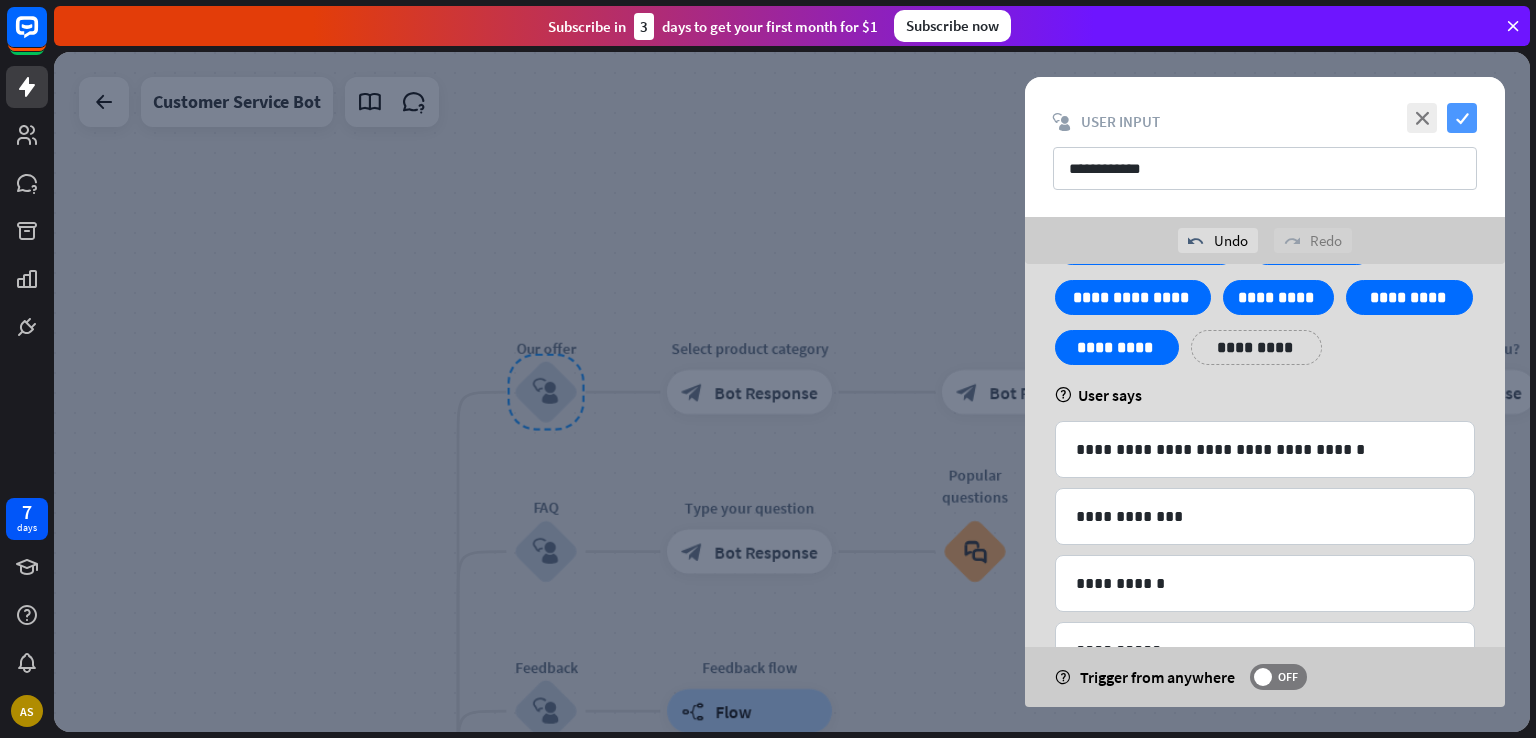 click on "check" at bounding box center [1462, 118] 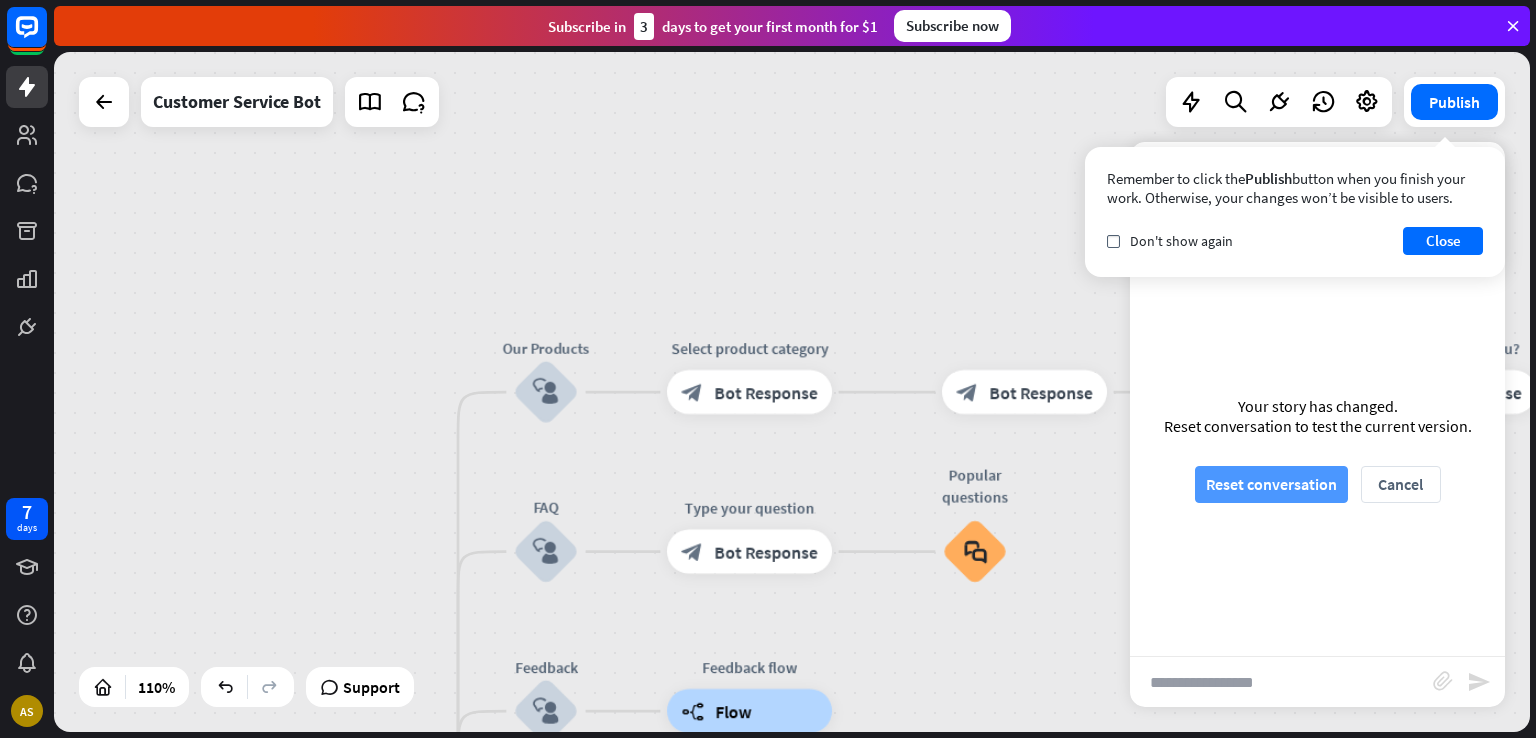 click on "Reset conversation" at bounding box center (1271, 484) 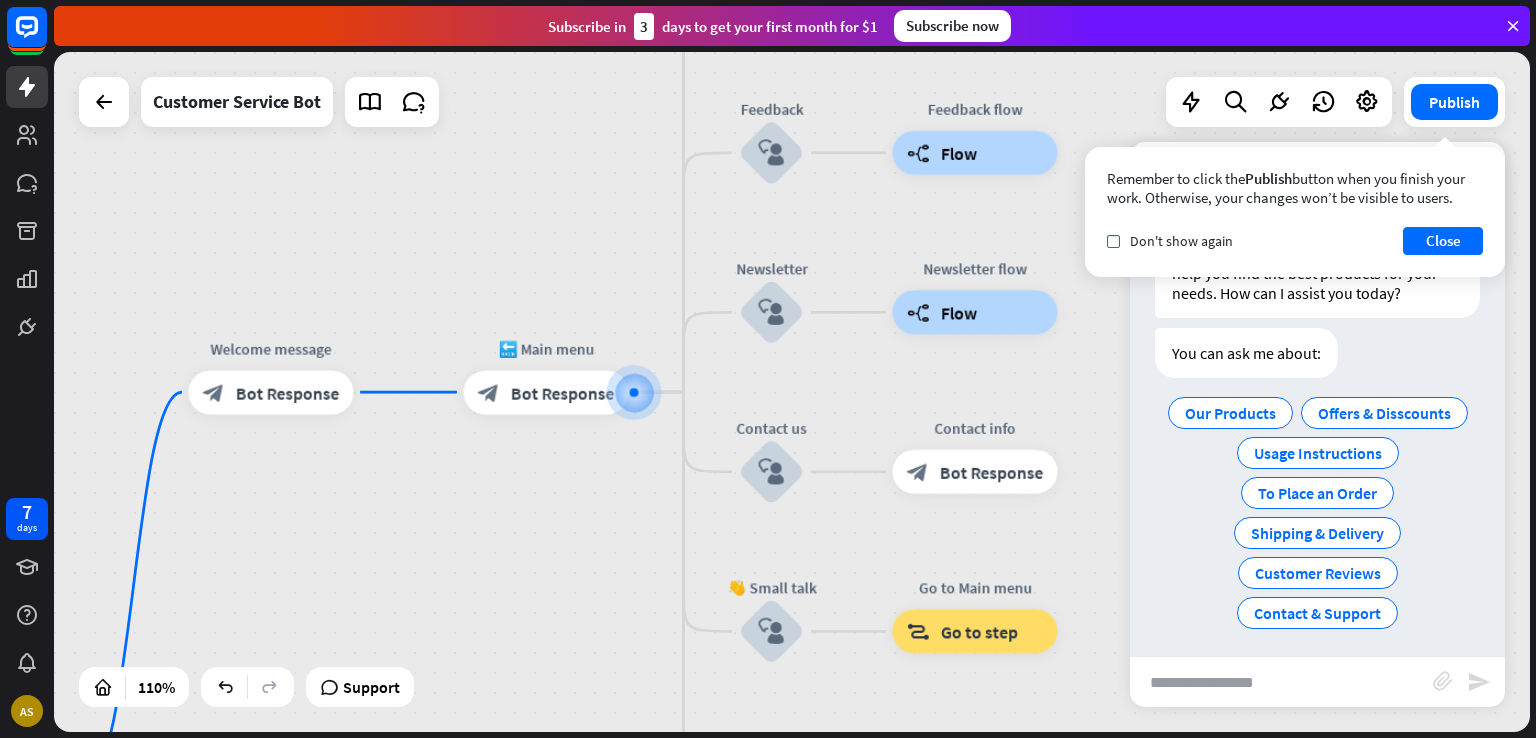 scroll, scrollTop: 139, scrollLeft: 0, axis: vertical 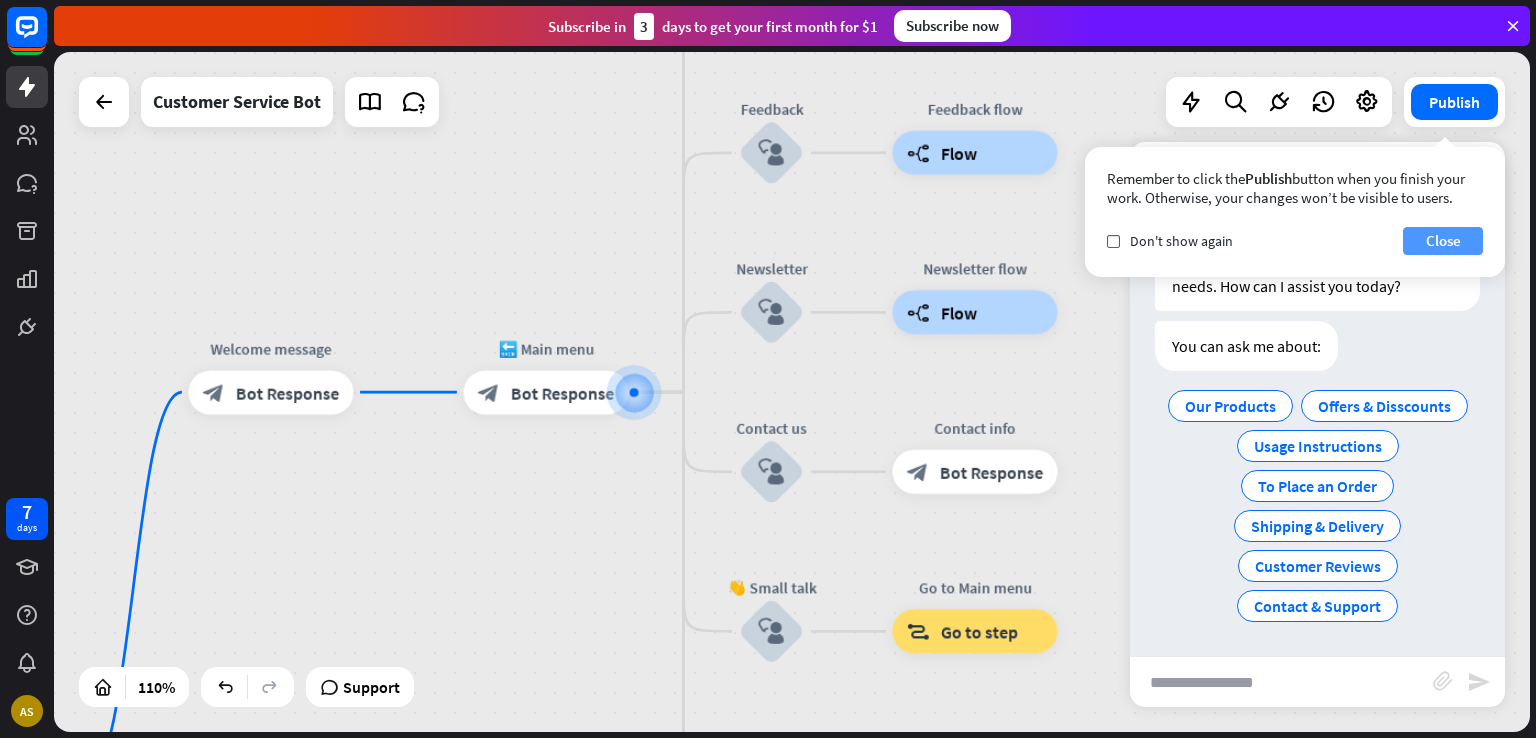 click on "Close" at bounding box center (1443, 241) 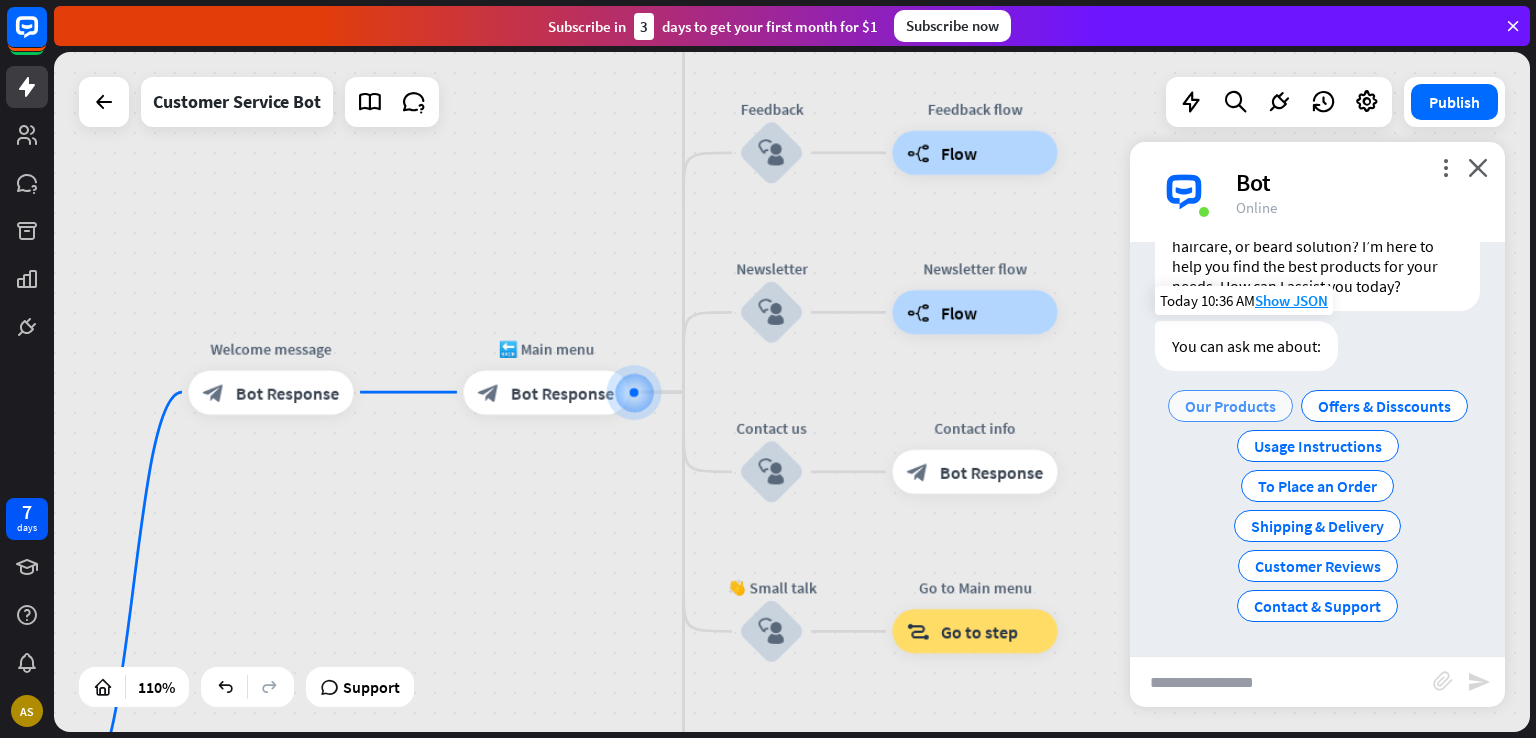 click on "Our Products" at bounding box center (1230, 406) 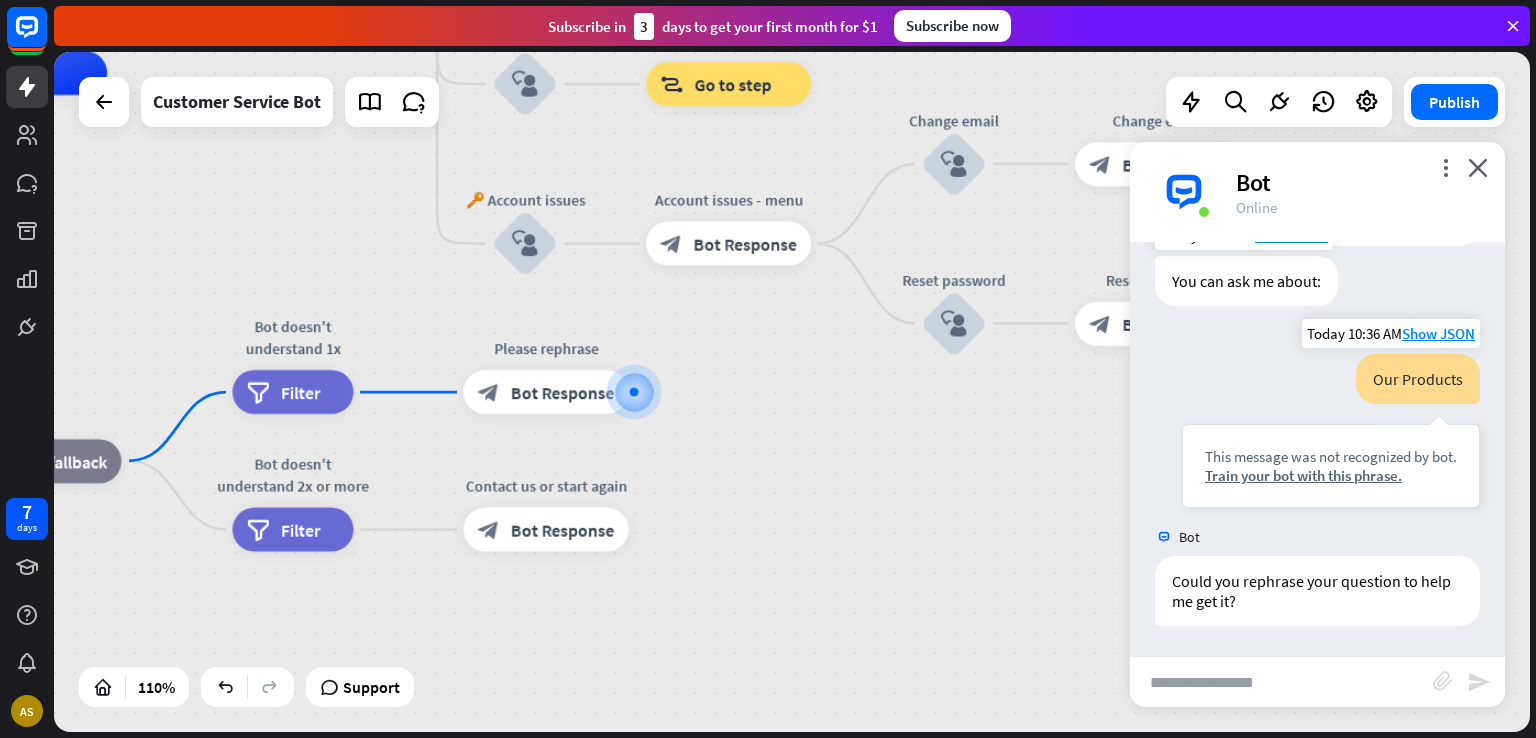 scroll, scrollTop: 204, scrollLeft: 0, axis: vertical 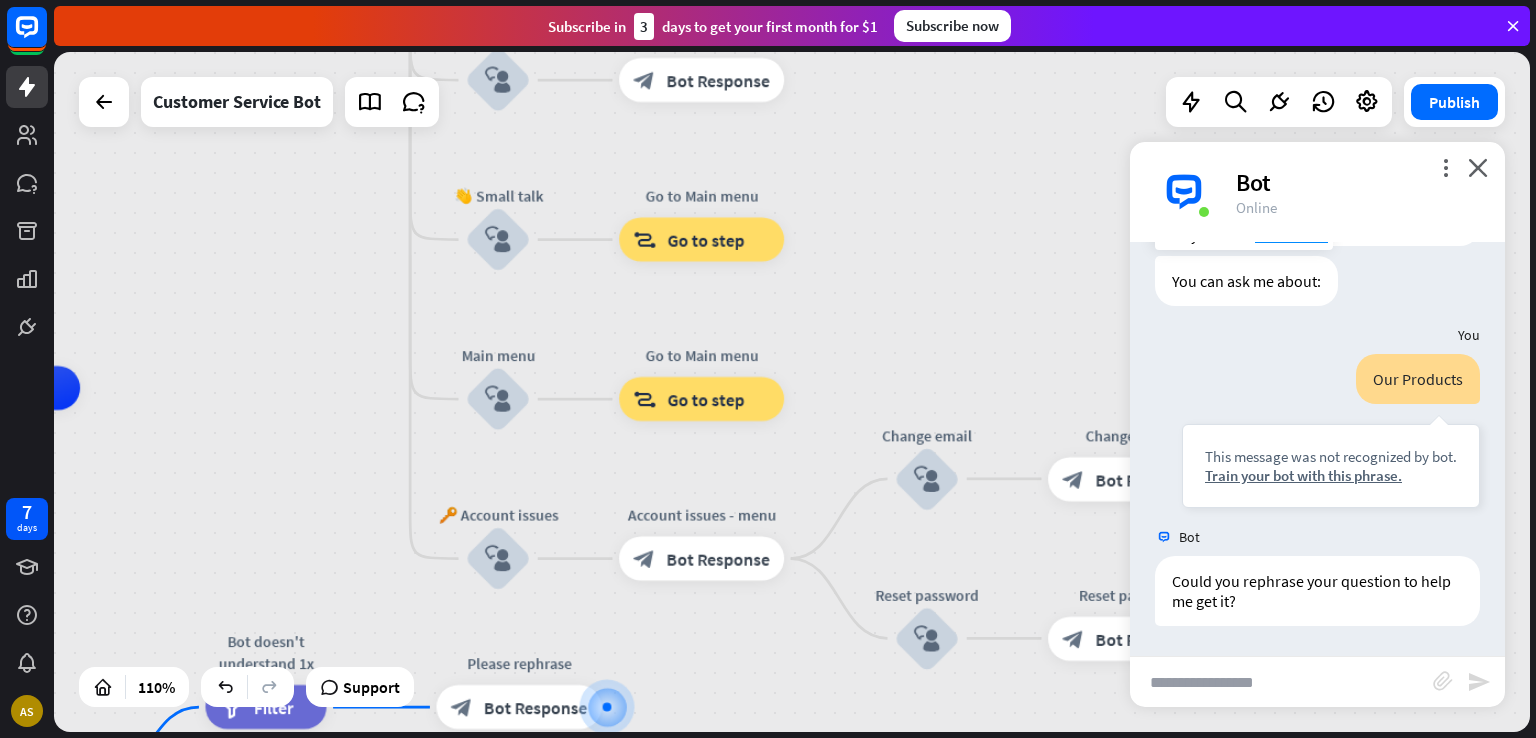drag, startPoint x: 919, startPoint y: 461, endPoint x: 978, endPoint y: 371, distance: 107.61505 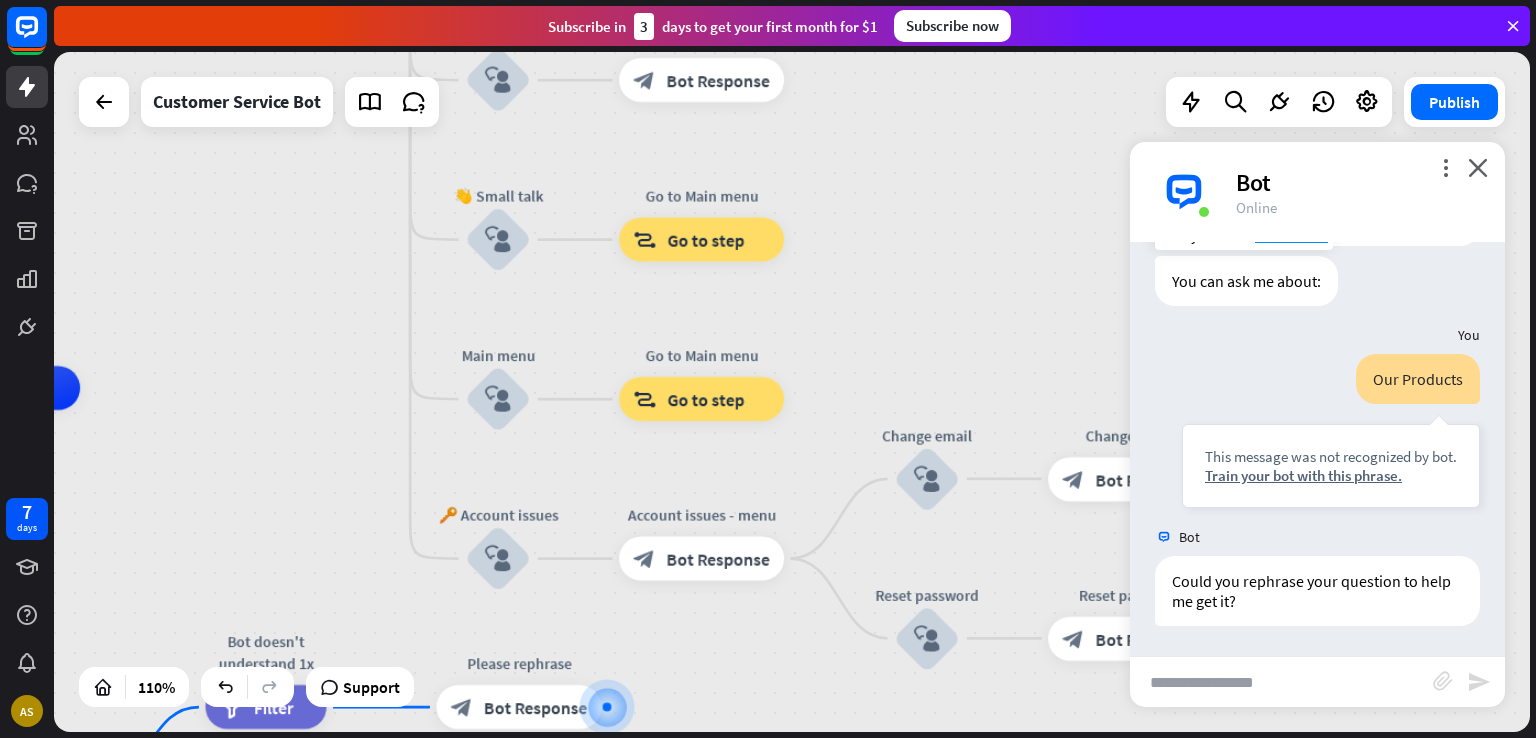 click on "7   days
AS
close
Product Help
First steps   Get started with ChatBot       Help Center   Follow step-by-step tutorials       Academy   Level up your skill set       Contact us   Connect with our Product Experts
Subscribe in
3
days
to get your first month for $1
Subscribe now                         home_2   Start point                 Welcome message   block_bot_response   Bot Response                 🔙 Main menu   block_bot_response   Bot Response                 Our Products   block_user_input                 Select product category   block_bot_response   Bot Response                   block_bot_response" at bounding box center [768, 369] 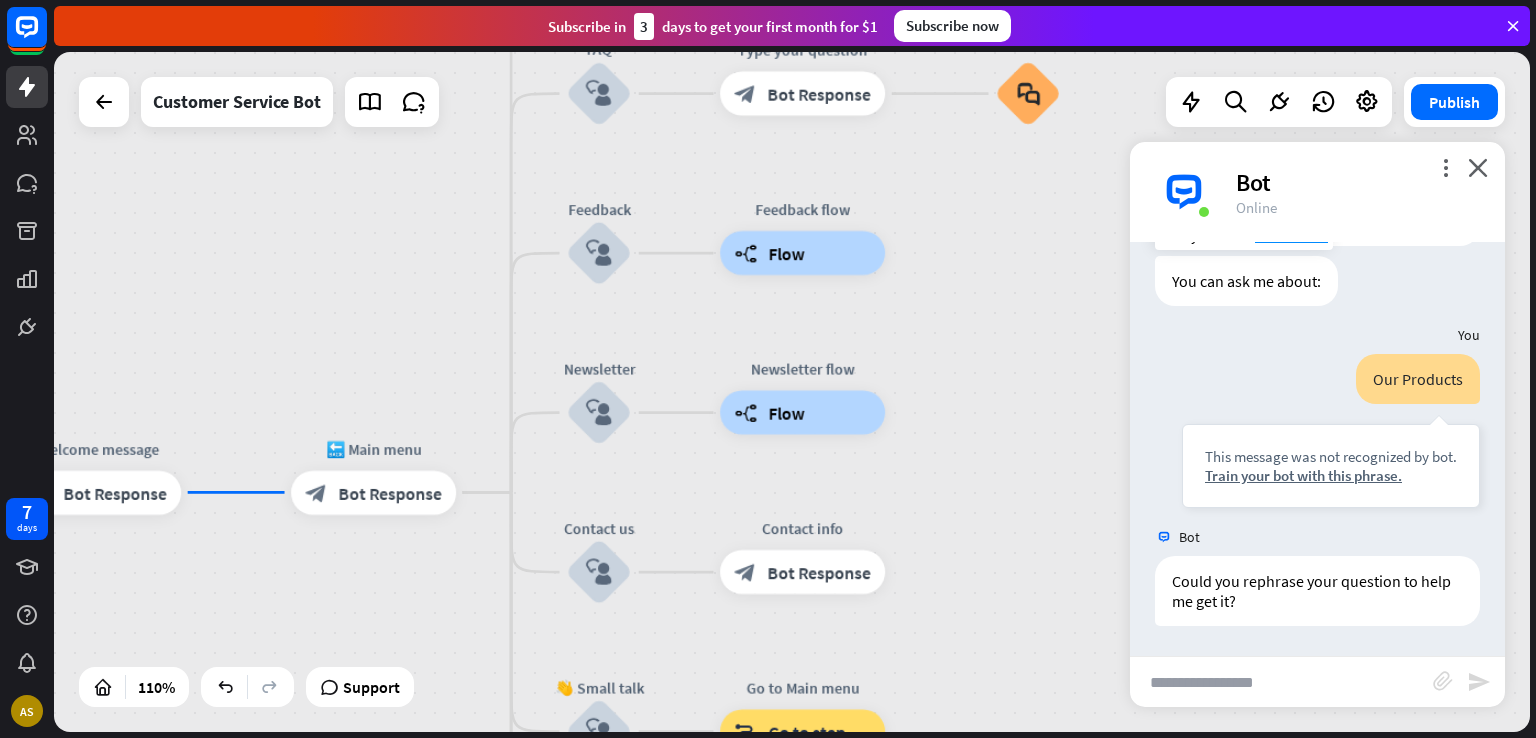 drag, startPoint x: 1005, startPoint y: 329, endPoint x: 1084, endPoint y: 775, distance: 452.9426 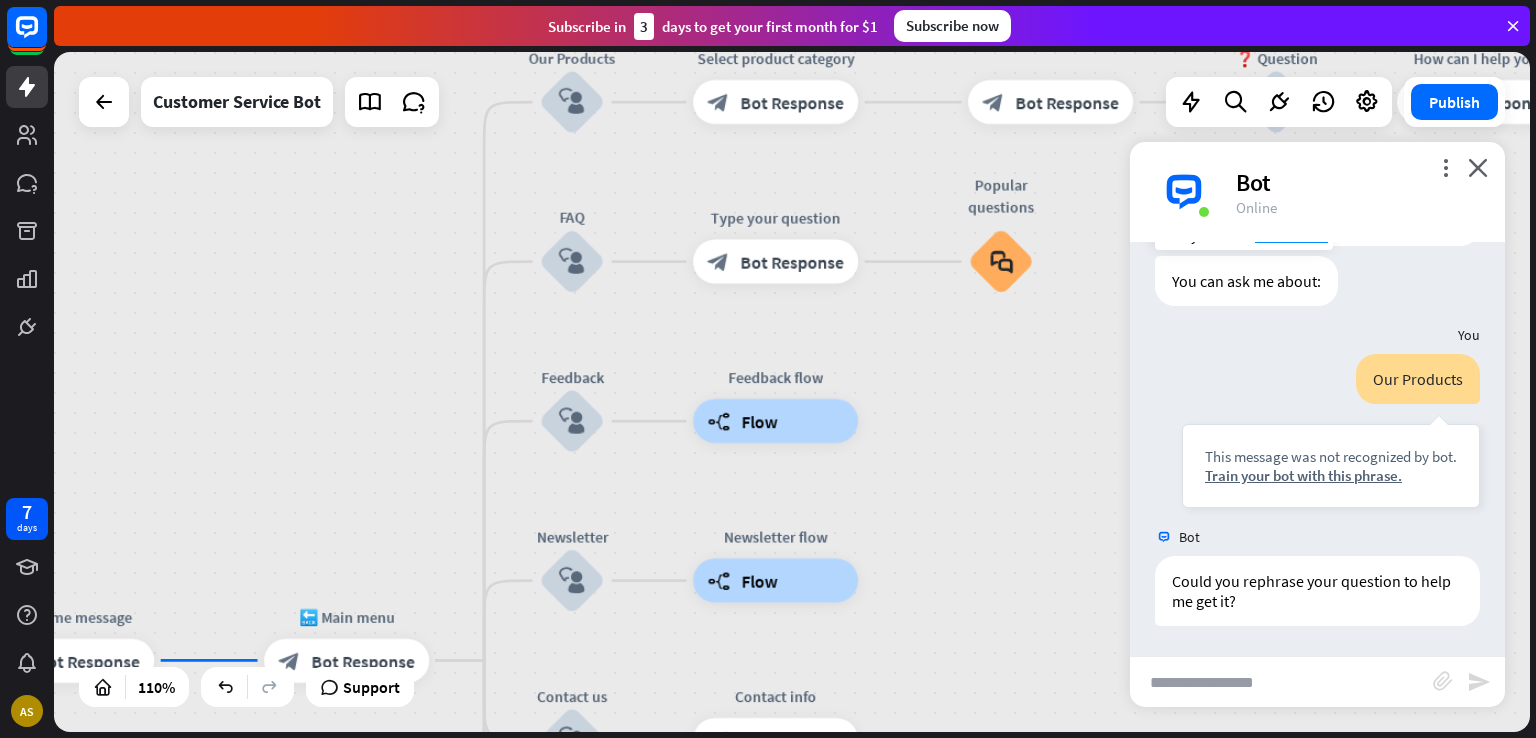 drag, startPoint x: 1028, startPoint y: 459, endPoint x: 1014, endPoint y: 477, distance: 22.803509 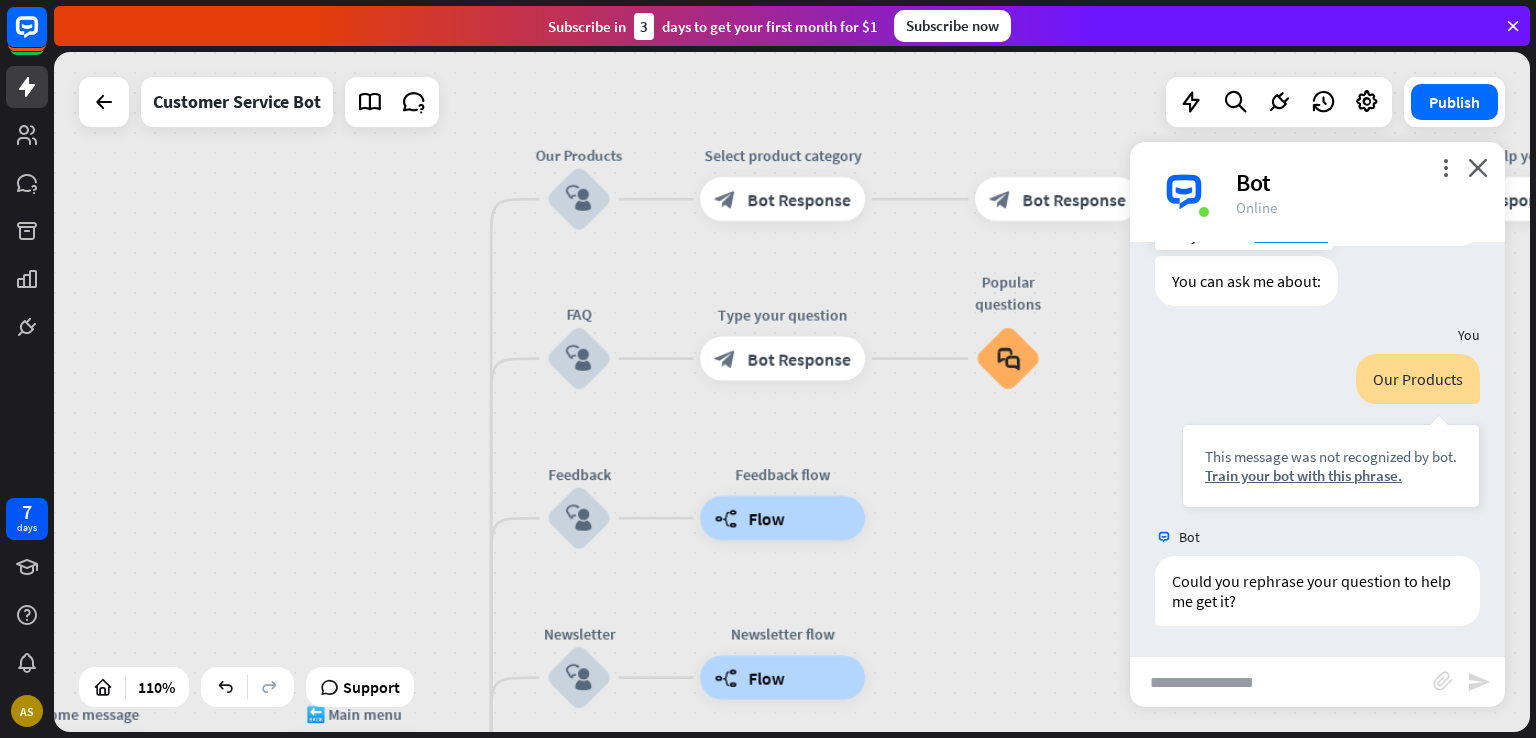 drag, startPoint x: 1030, startPoint y: 463, endPoint x: 1012, endPoint y: 545, distance: 83.95237 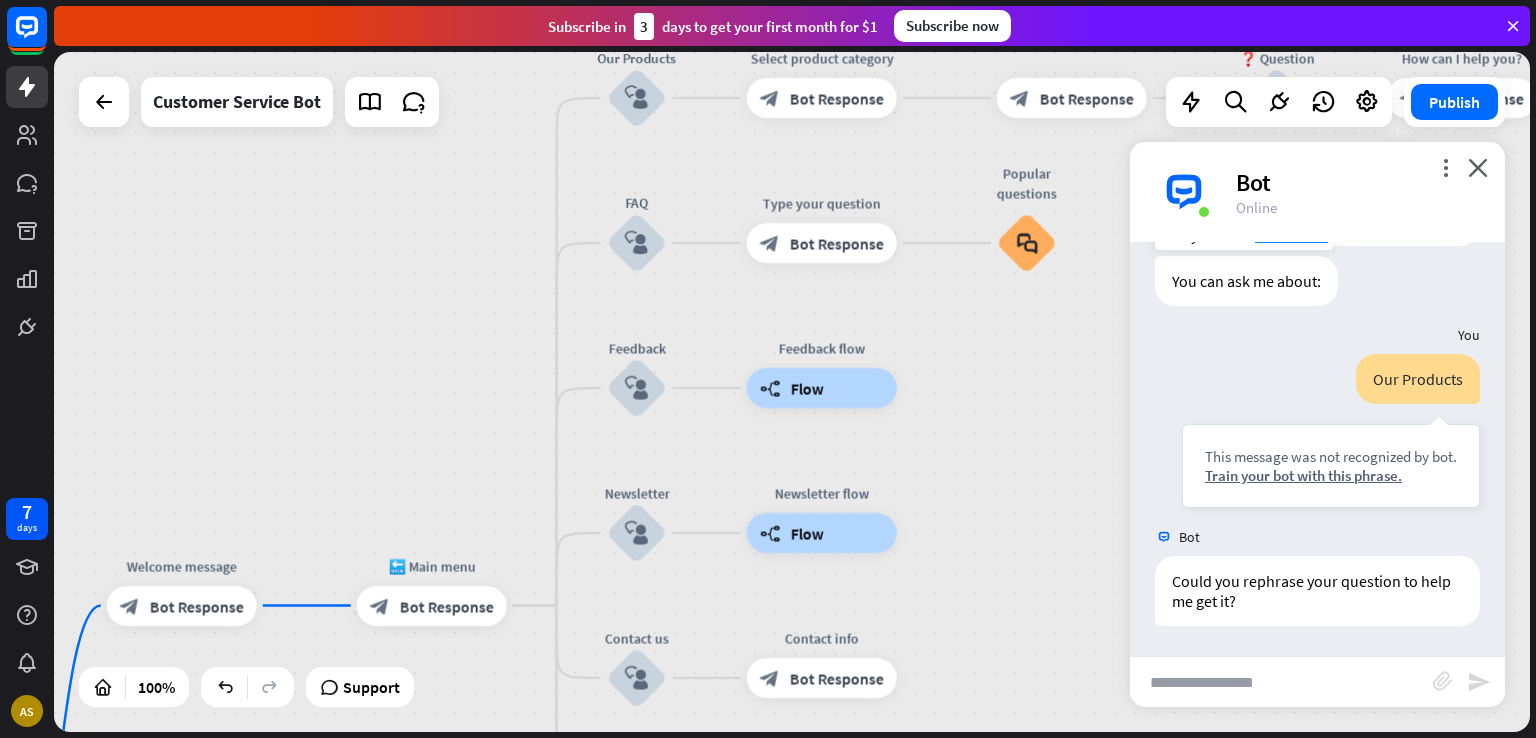 drag, startPoint x: 948, startPoint y: 588, endPoint x: 1000, endPoint y: 359, distance: 234.82973 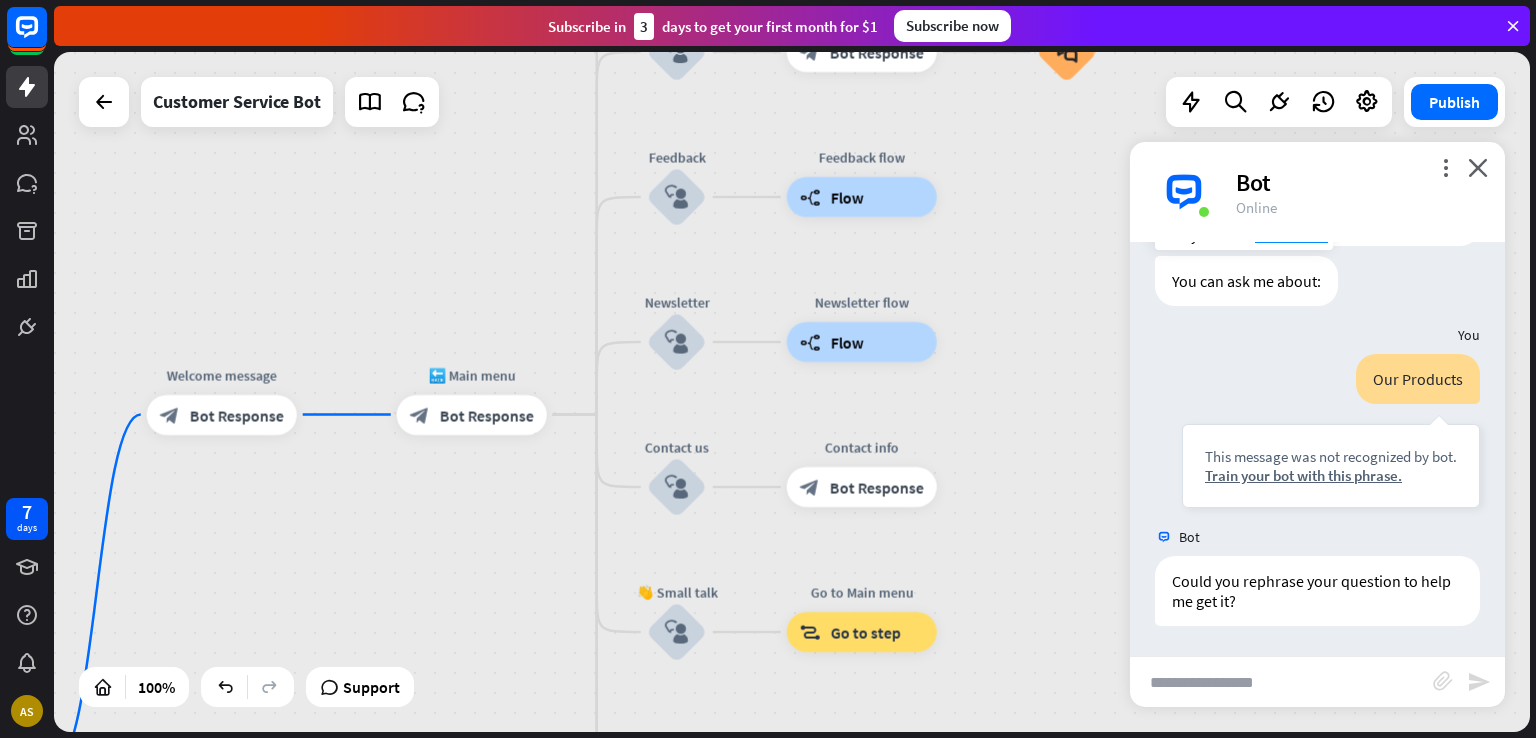 drag, startPoint x: 1011, startPoint y: 498, endPoint x: 1032, endPoint y: 373, distance: 126.751724 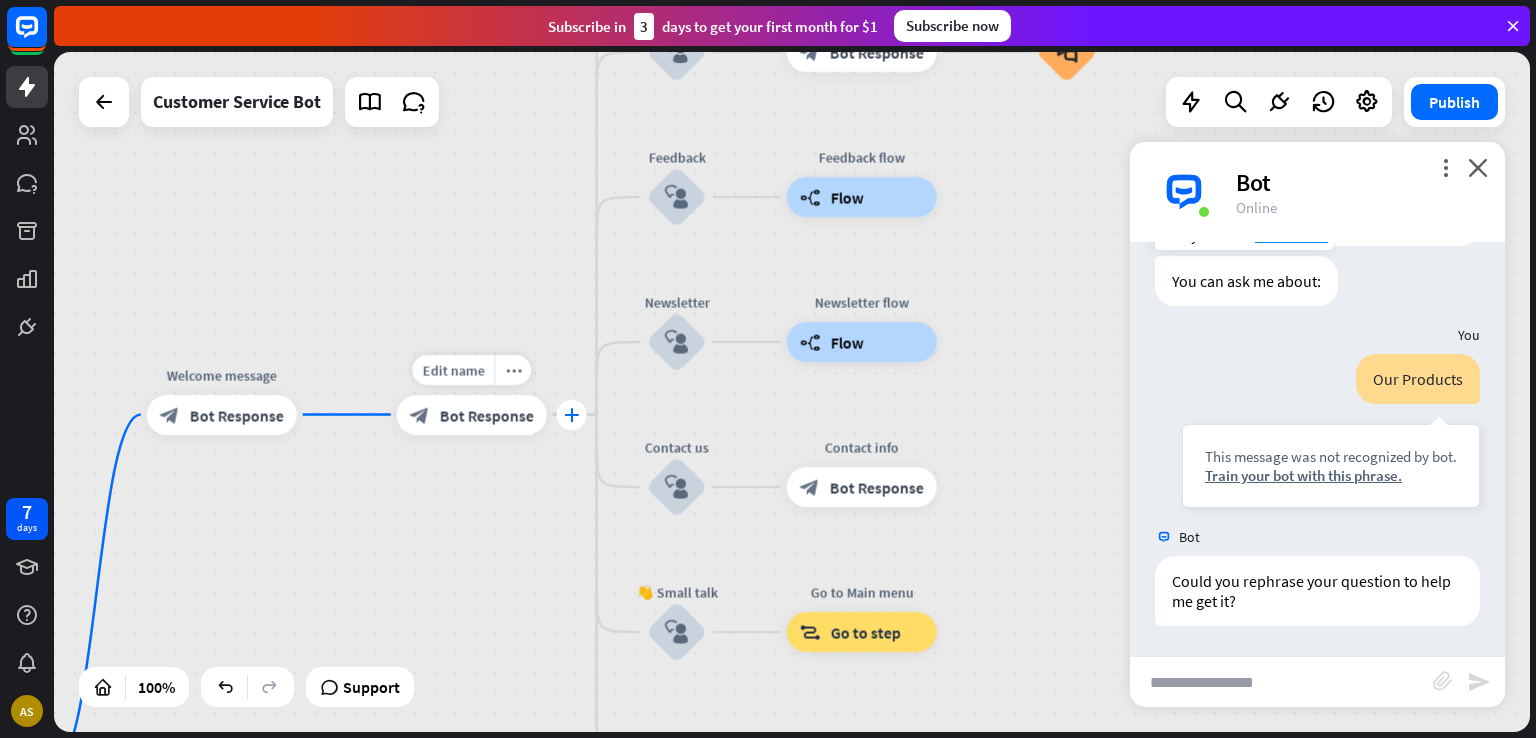 click on "plus" at bounding box center [571, 415] 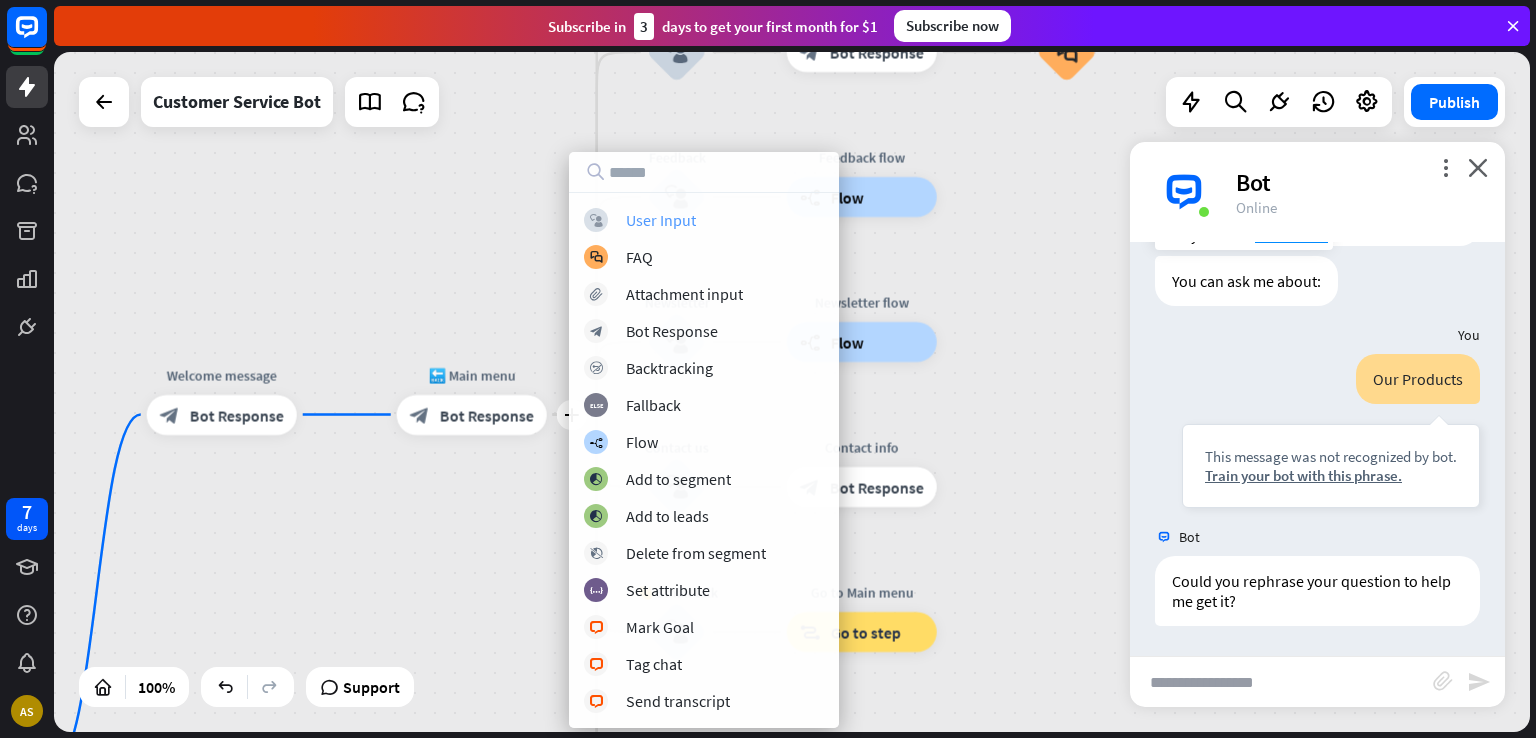 click on "User Input" at bounding box center [661, 220] 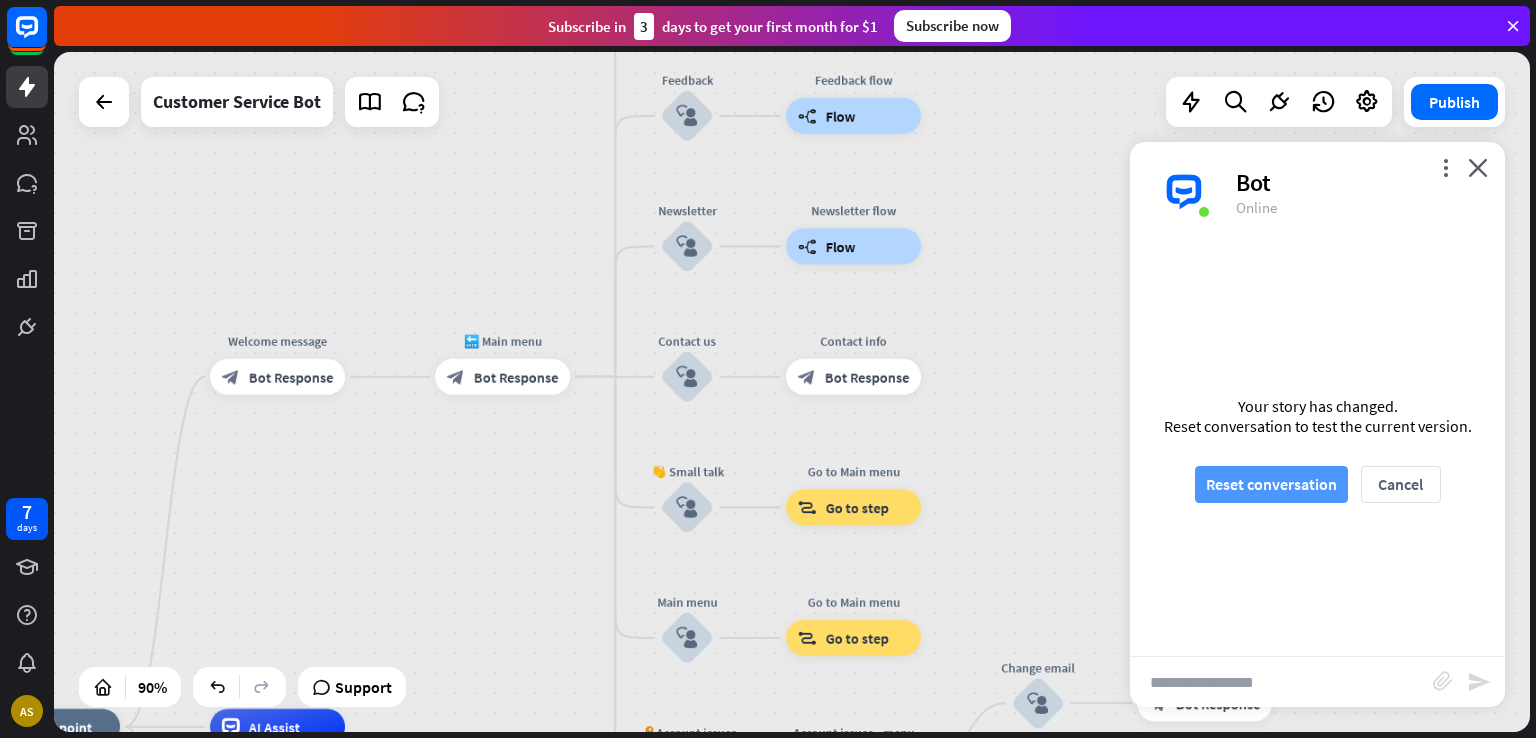 click on "Reset conversation" at bounding box center (1271, 484) 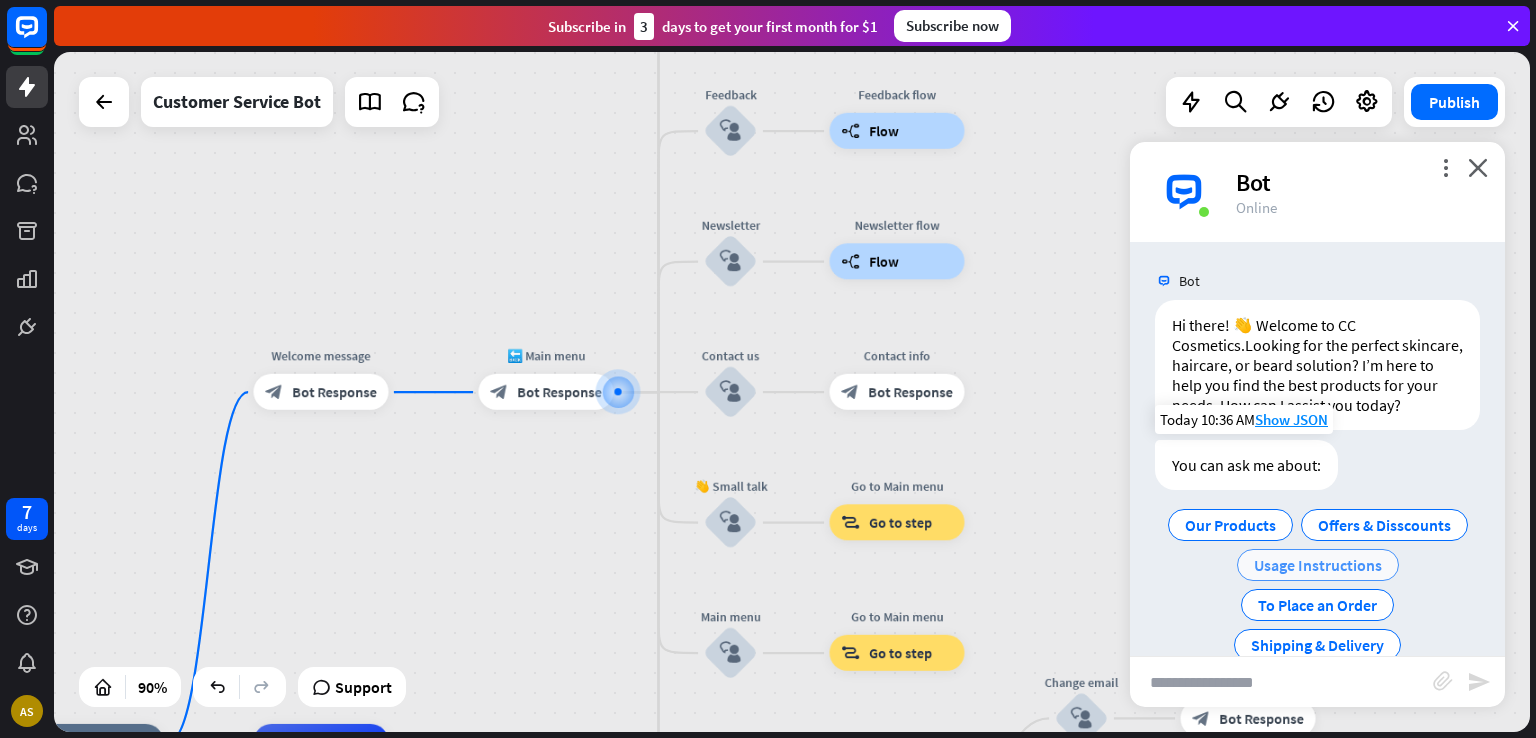 scroll, scrollTop: 139, scrollLeft: 0, axis: vertical 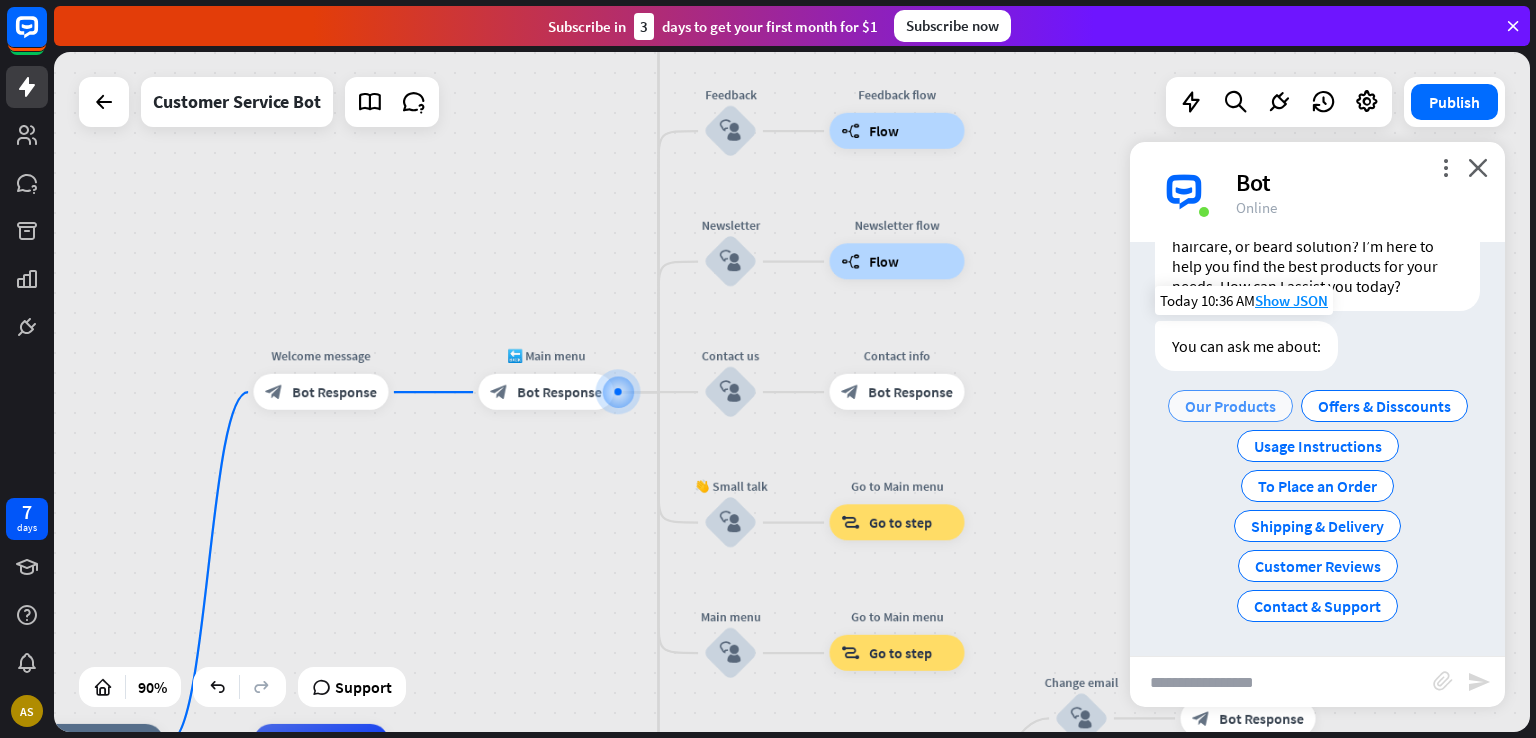 click on "Our Products" at bounding box center (1230, 406) 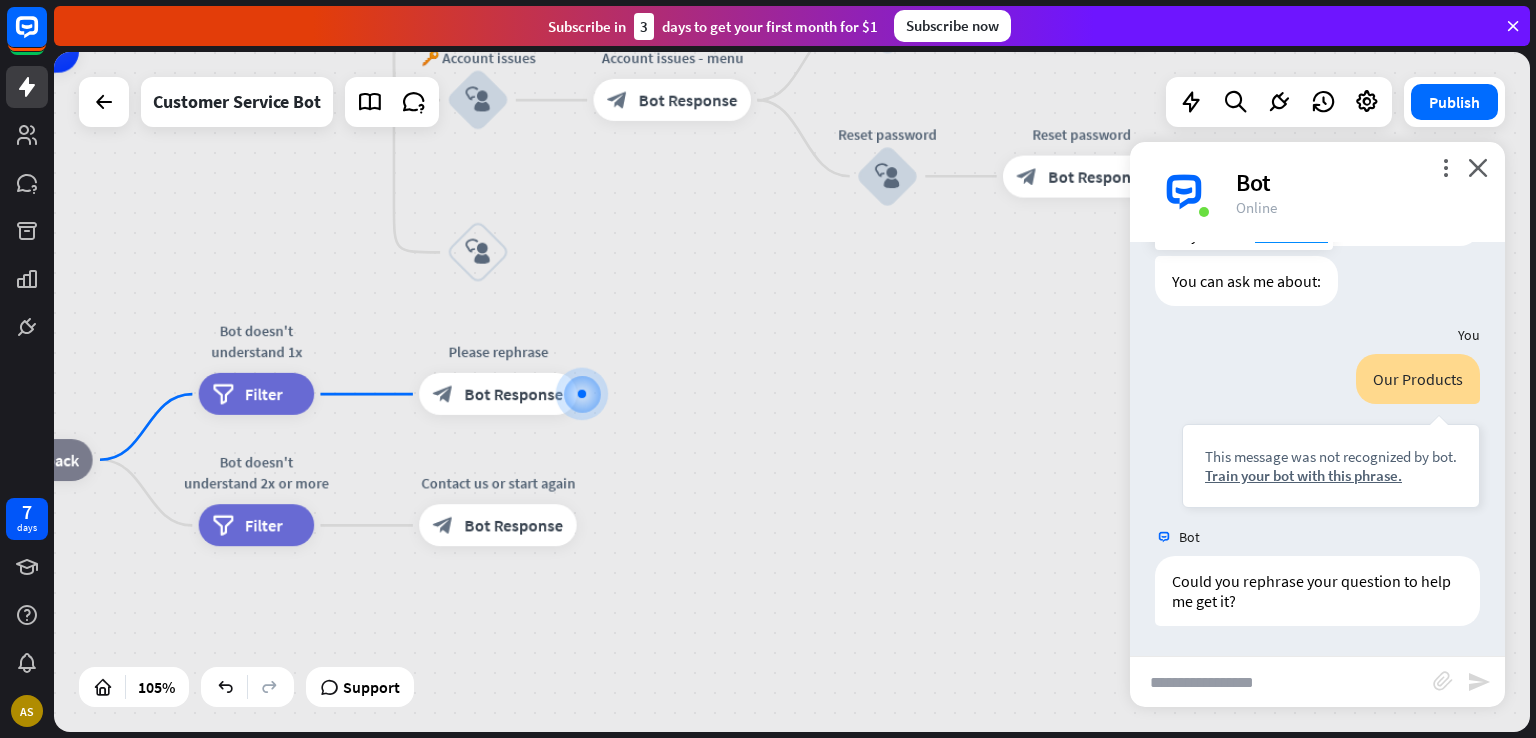 scroll, scrollTop: 204, scrollLeft: 0, axis: vertical 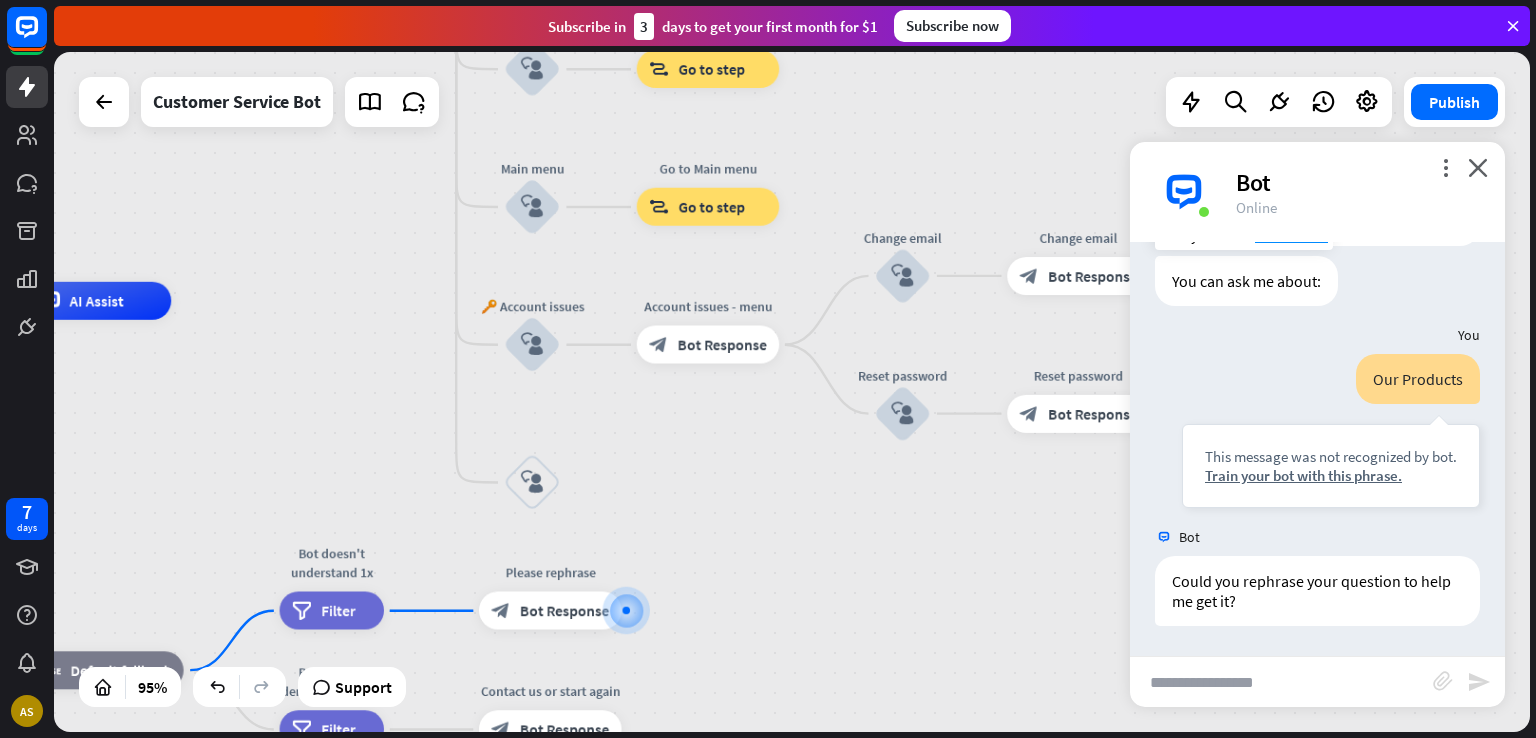 drag, startPoint x: 887, startPoint y: 406, endPoint x: 923, endPoint y: 767, distance: 362.7906 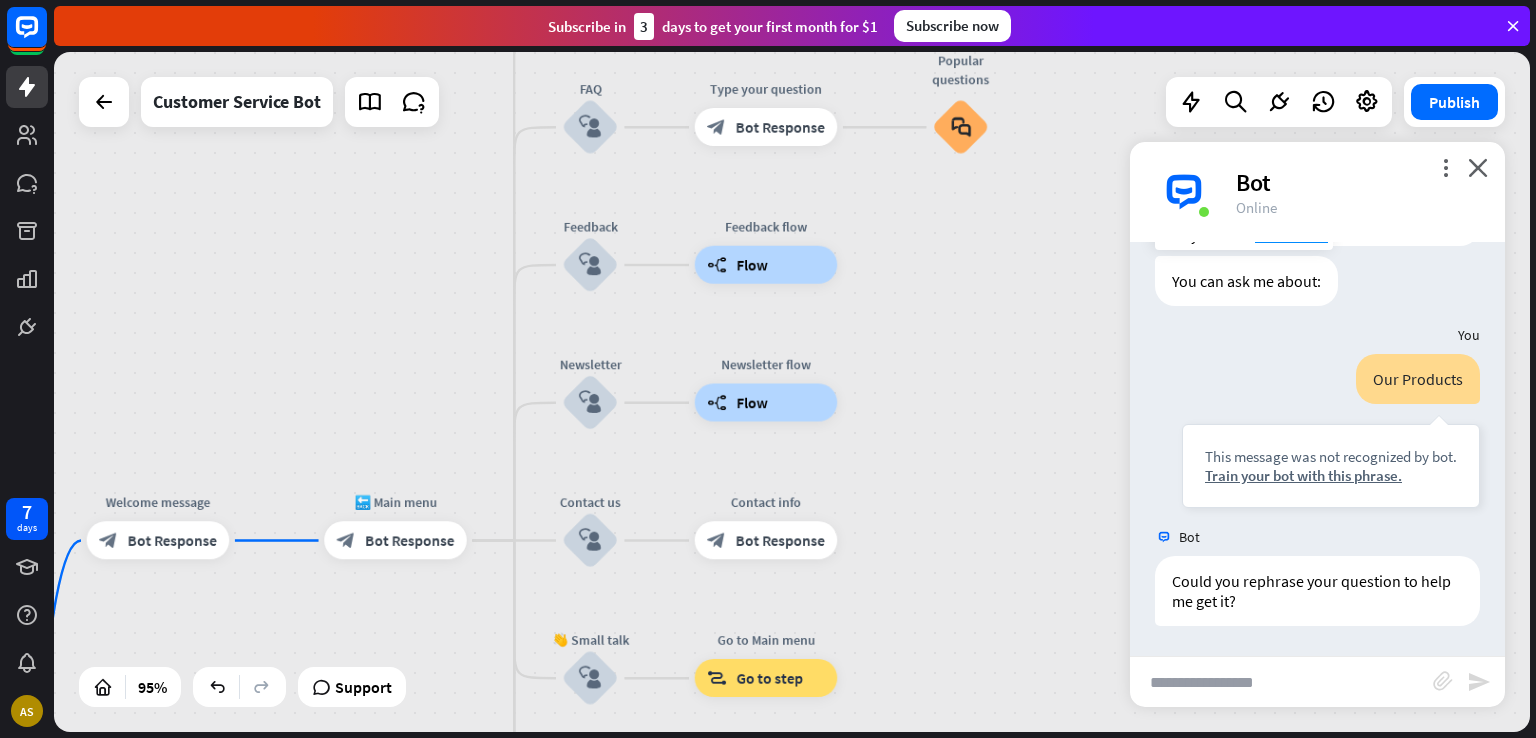 drag, startPoint x: 952, startPoint y: 332, endPoint x: 949, endPoint y: 645, distance: 313.01437 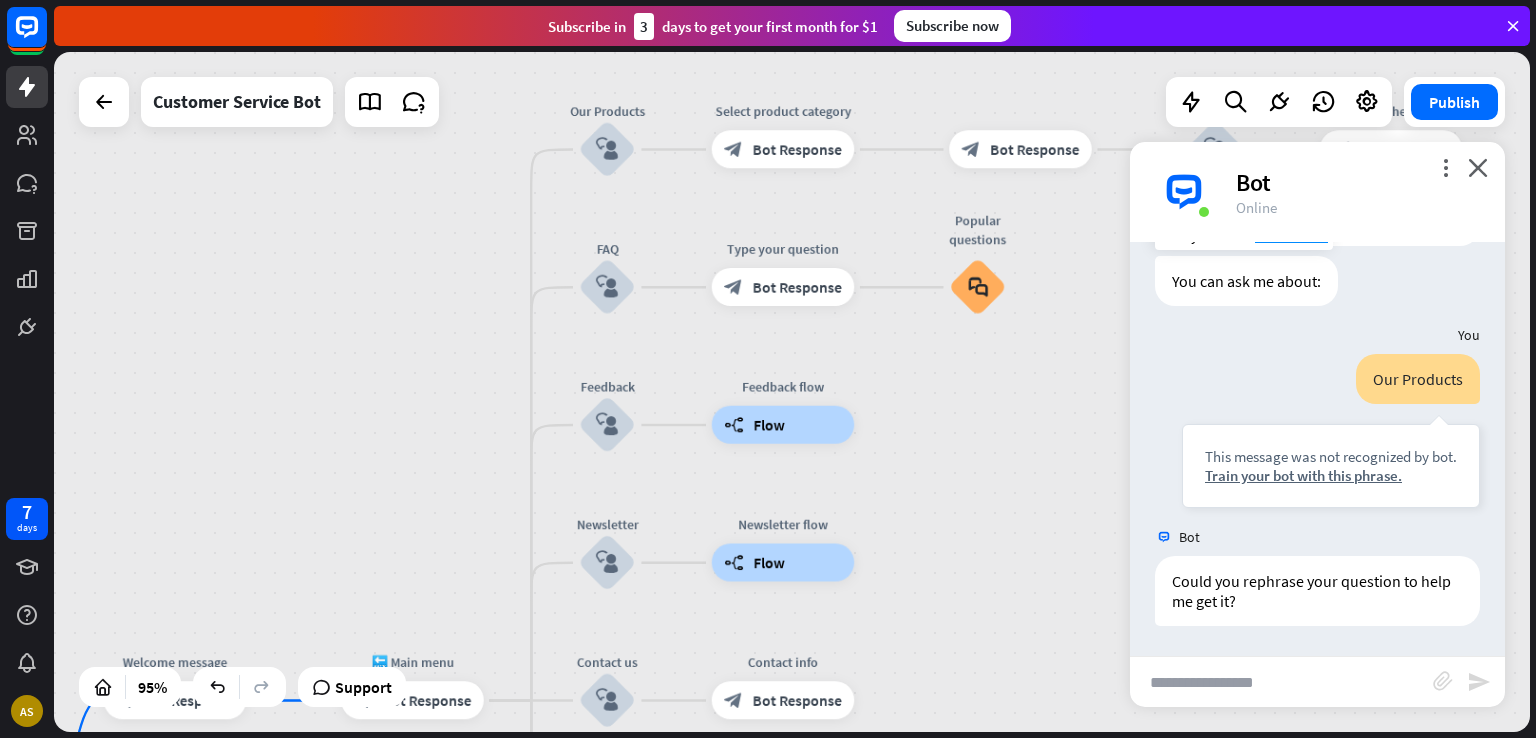 drag, startPoint x: 948, startPoint y: 609, endPoint x: 927, endPoint y: 674, distance: 68.30813 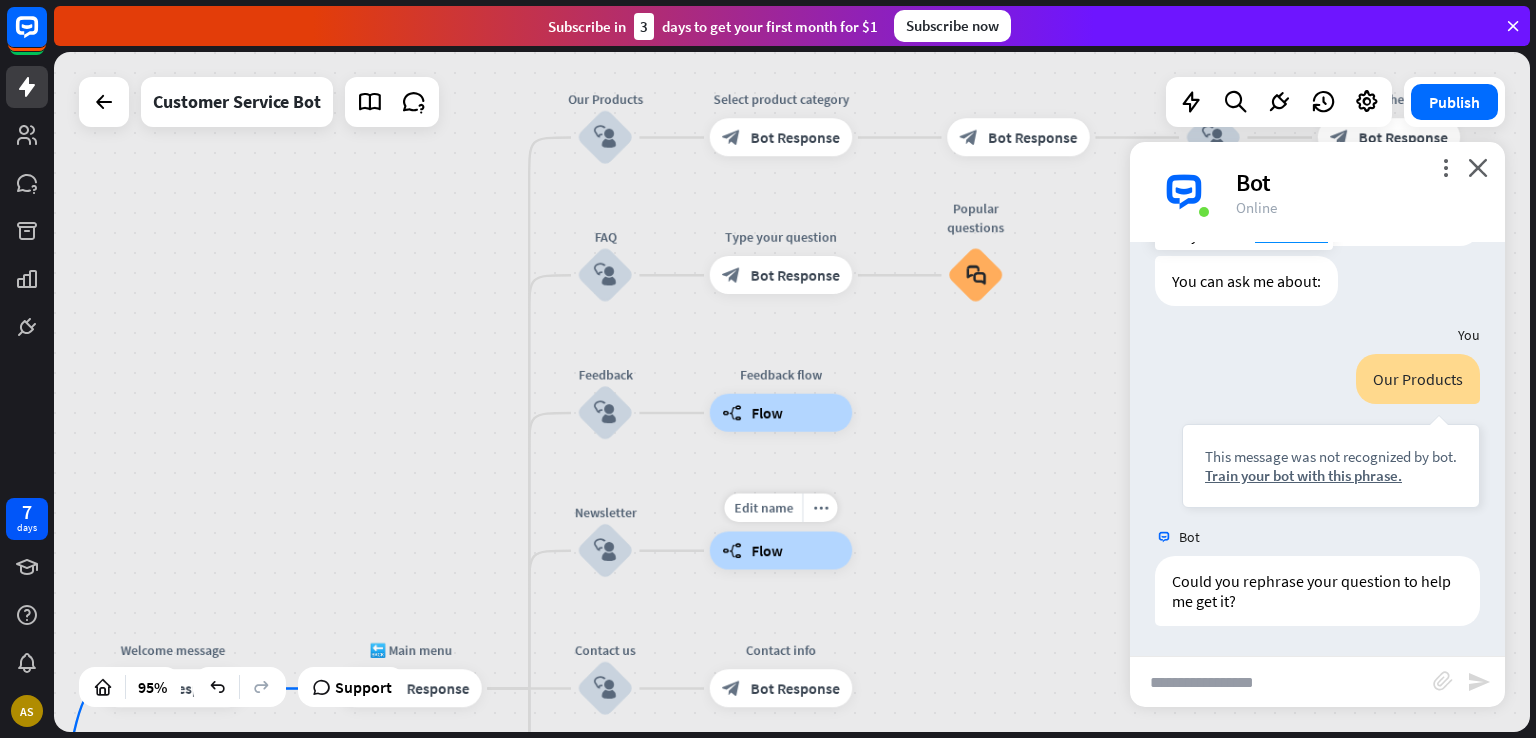 drag, startPoint x: 842, startPoint y: 609, endPoint x: 861, endPoint y: 511, distance: 99.824844 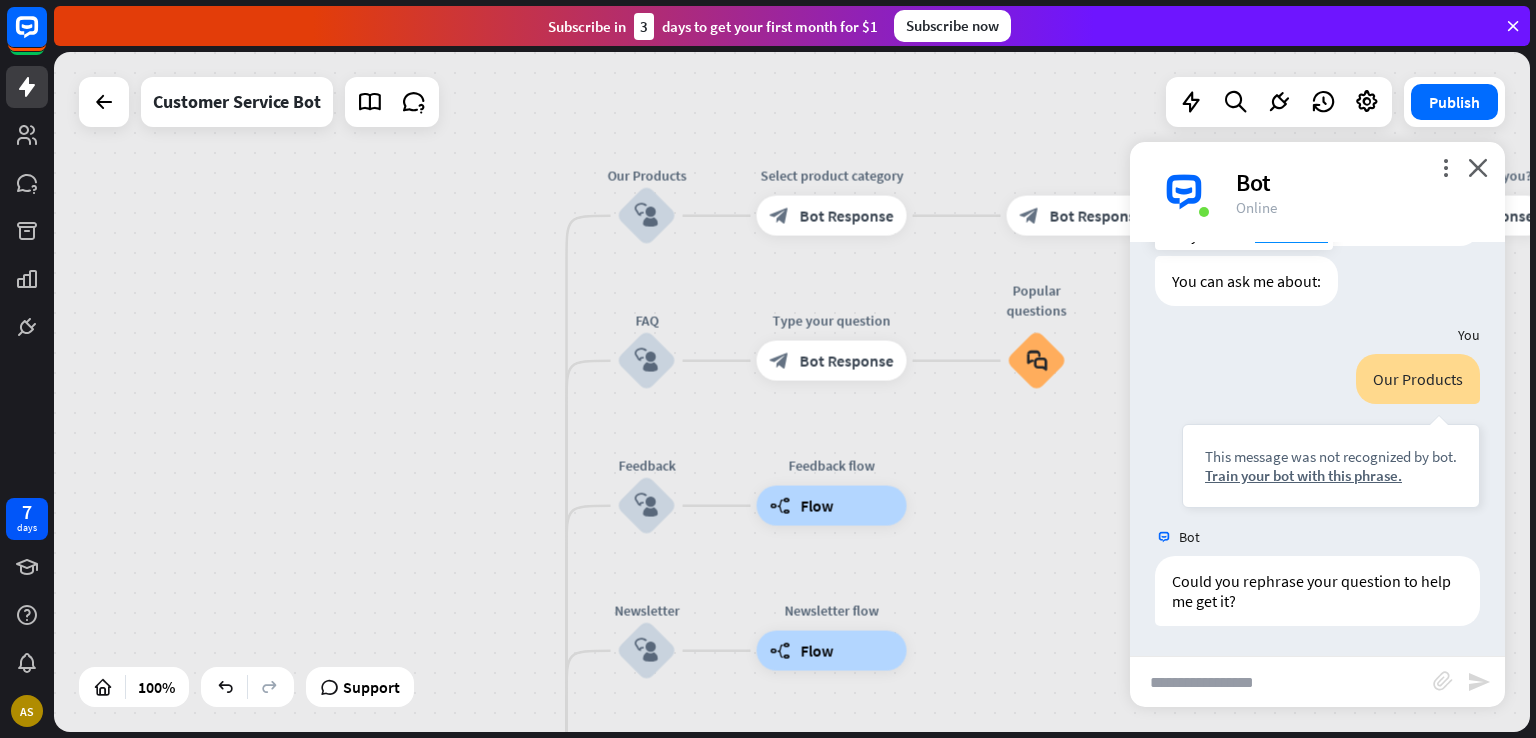 drag, startPoint x: 513, startPoint y: 268, endPoint x: 556, endPoint y: 438, distance: 175.35393 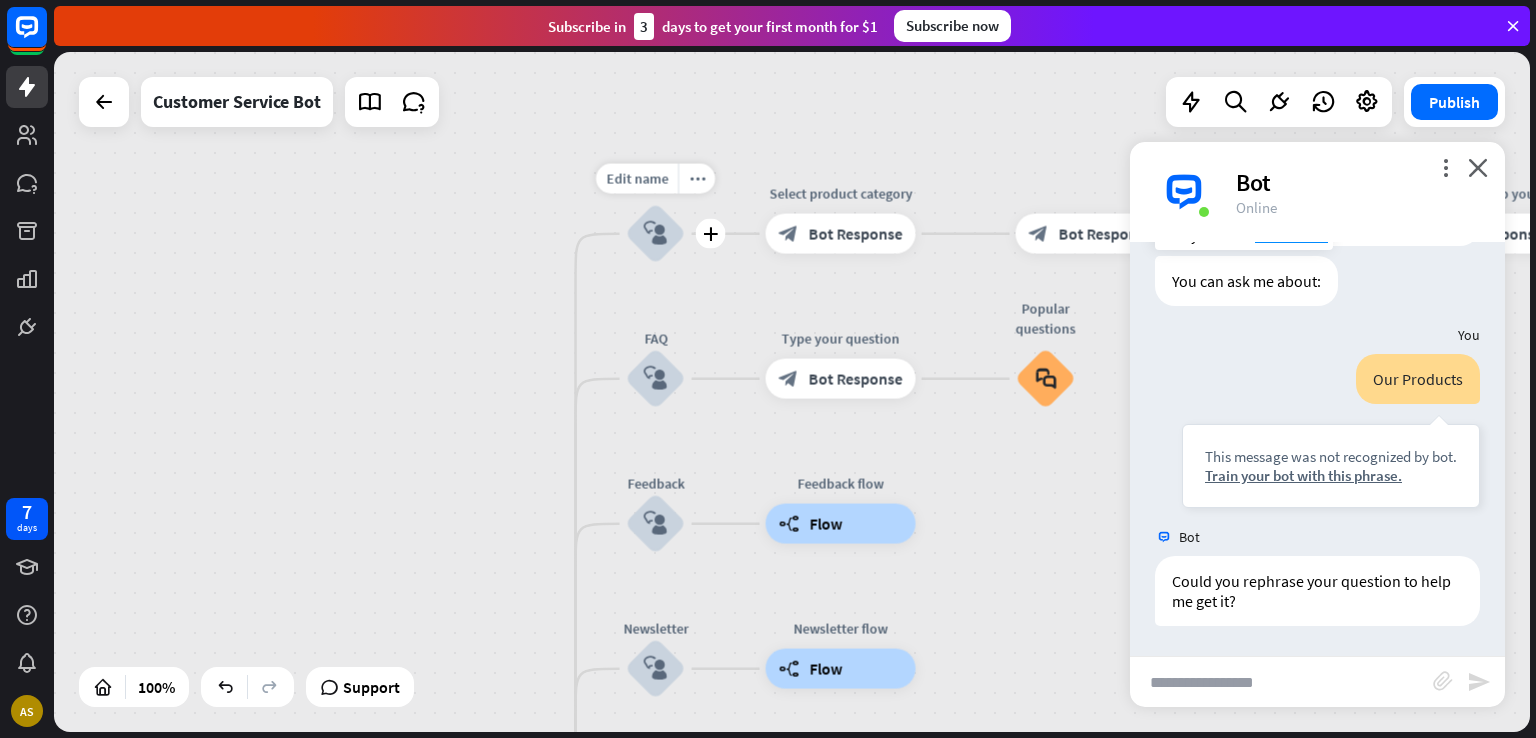 click on "block_user_input" at bounding box center (656, 234) 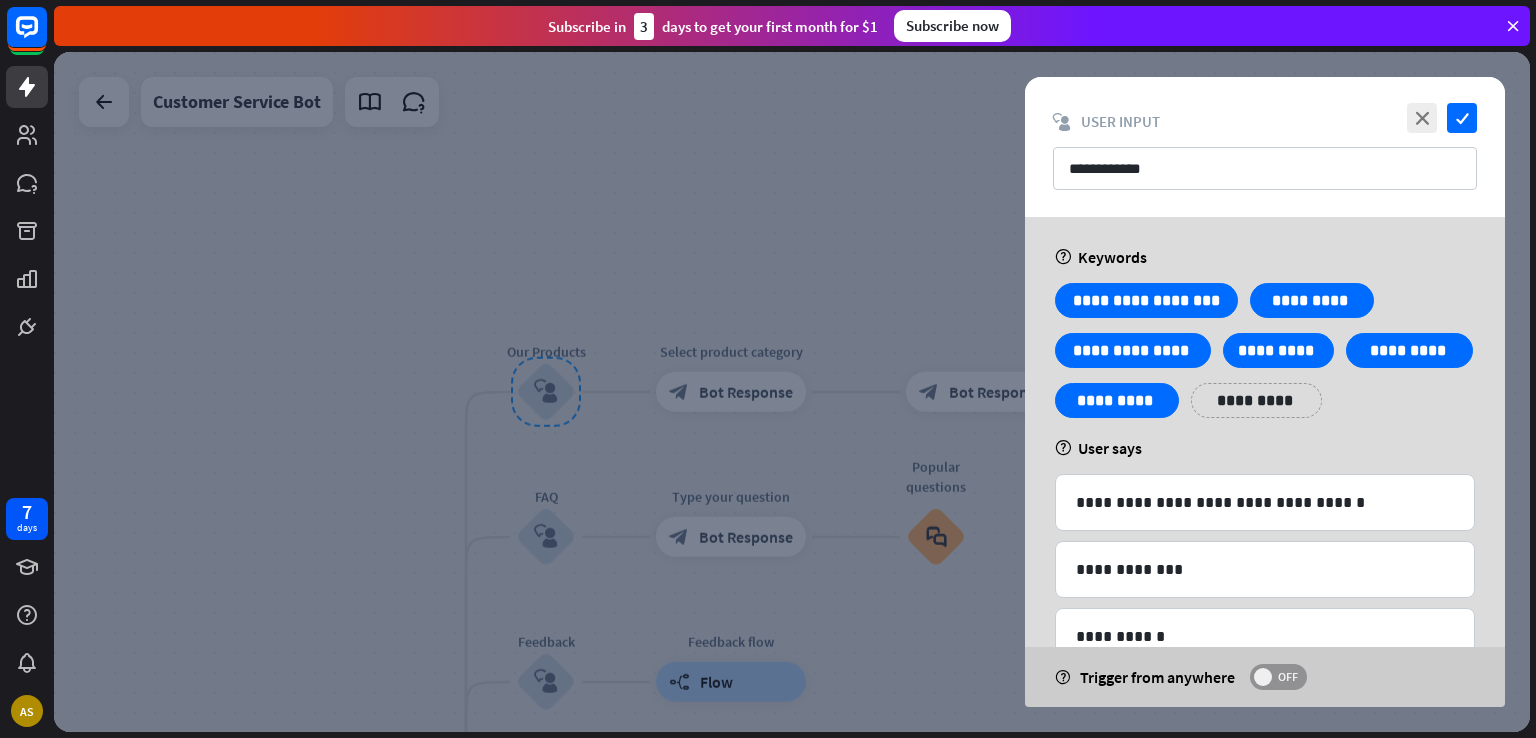 click on "OFF" at bounding box center [1278, 677] 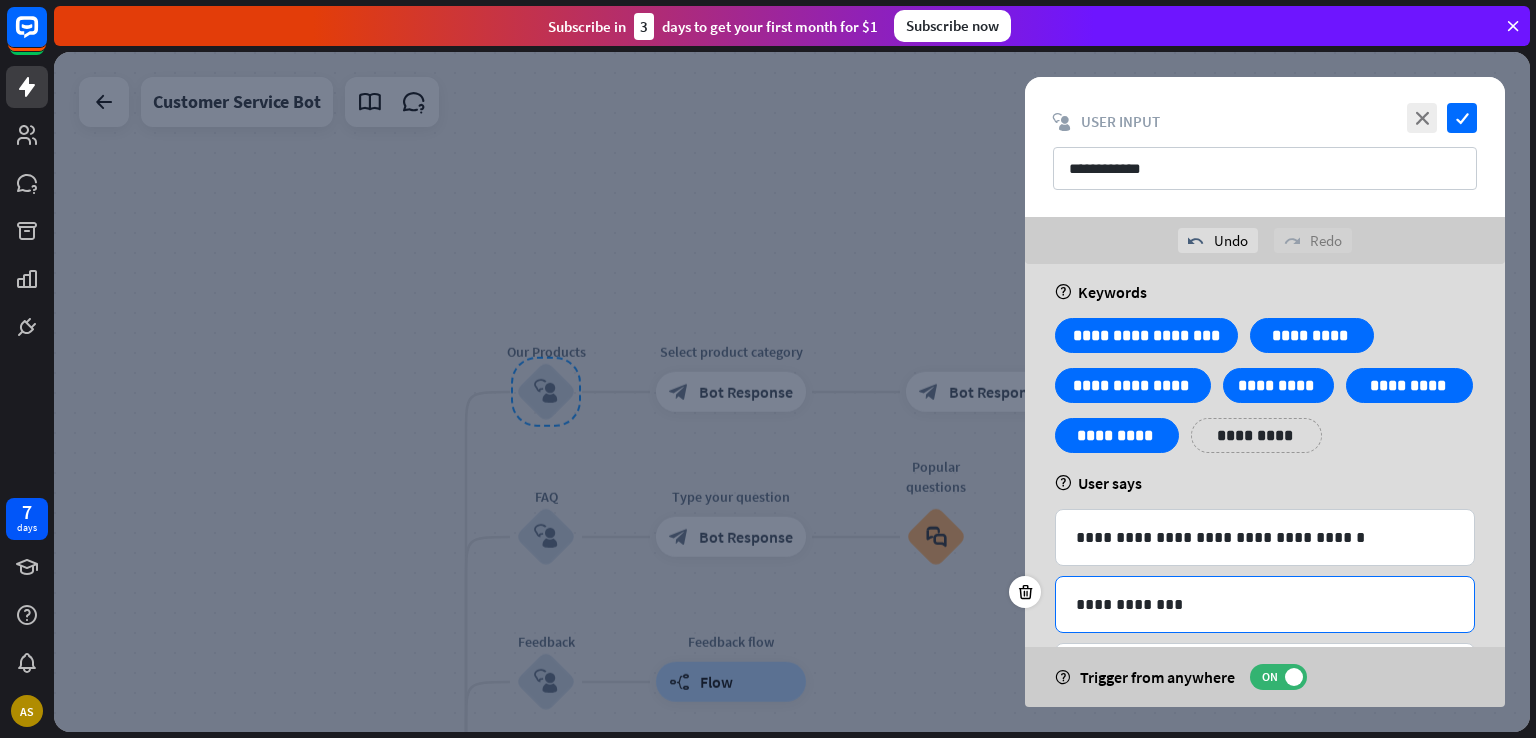 scroll, scrollTop: 0, scrollLeft: 0, axis: both 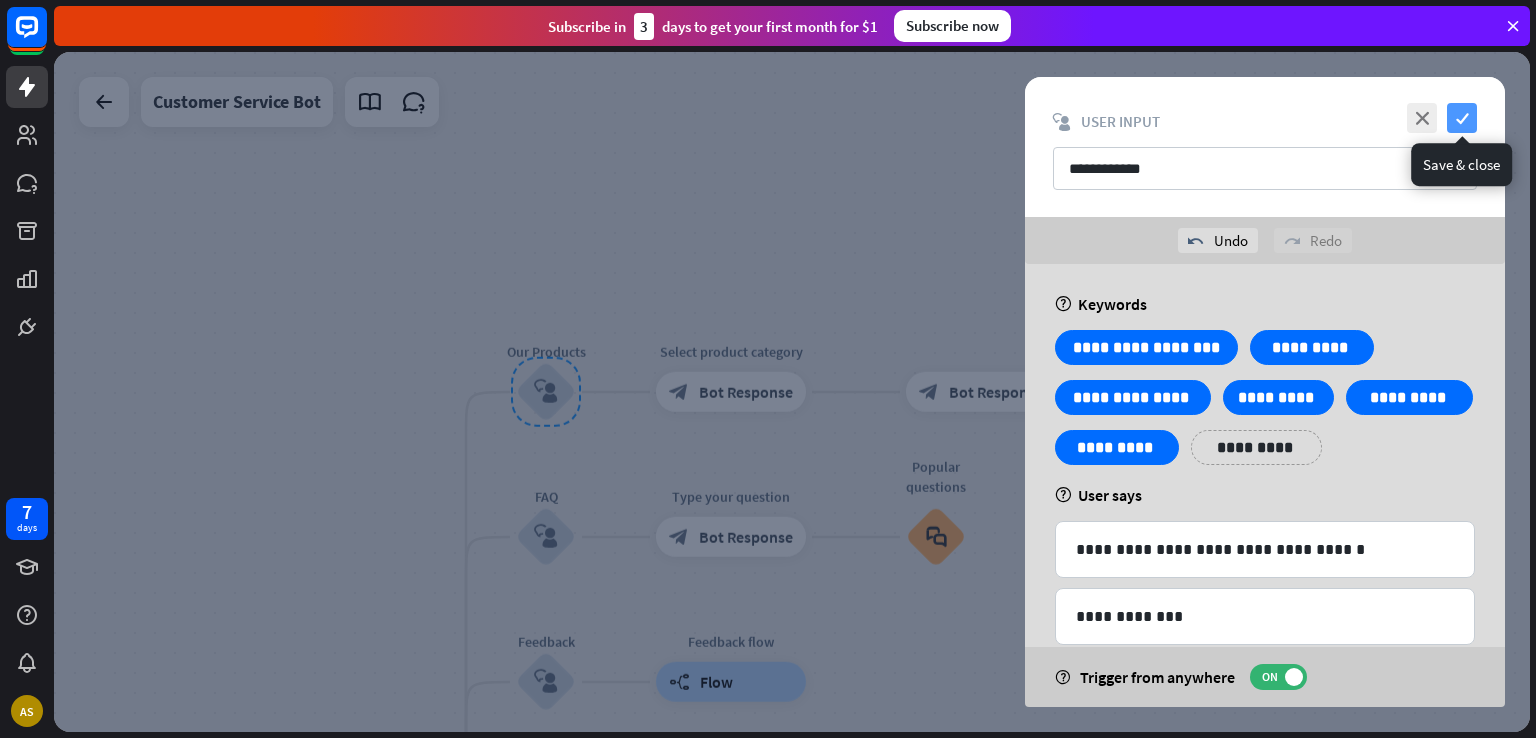 click on "check" at bounding box center [1462, 118] 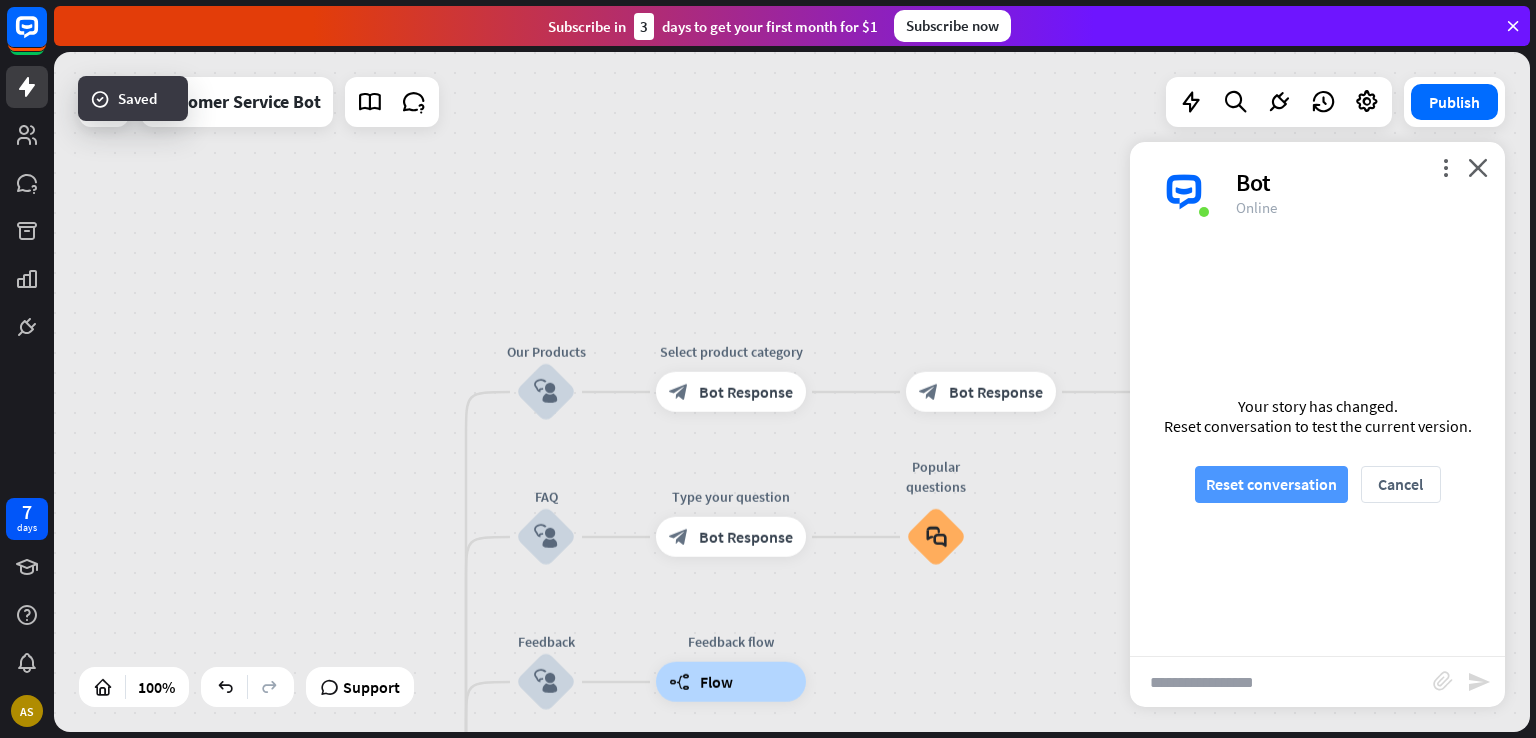 click on "Reset conversation" at bounding box center (1271, 484) 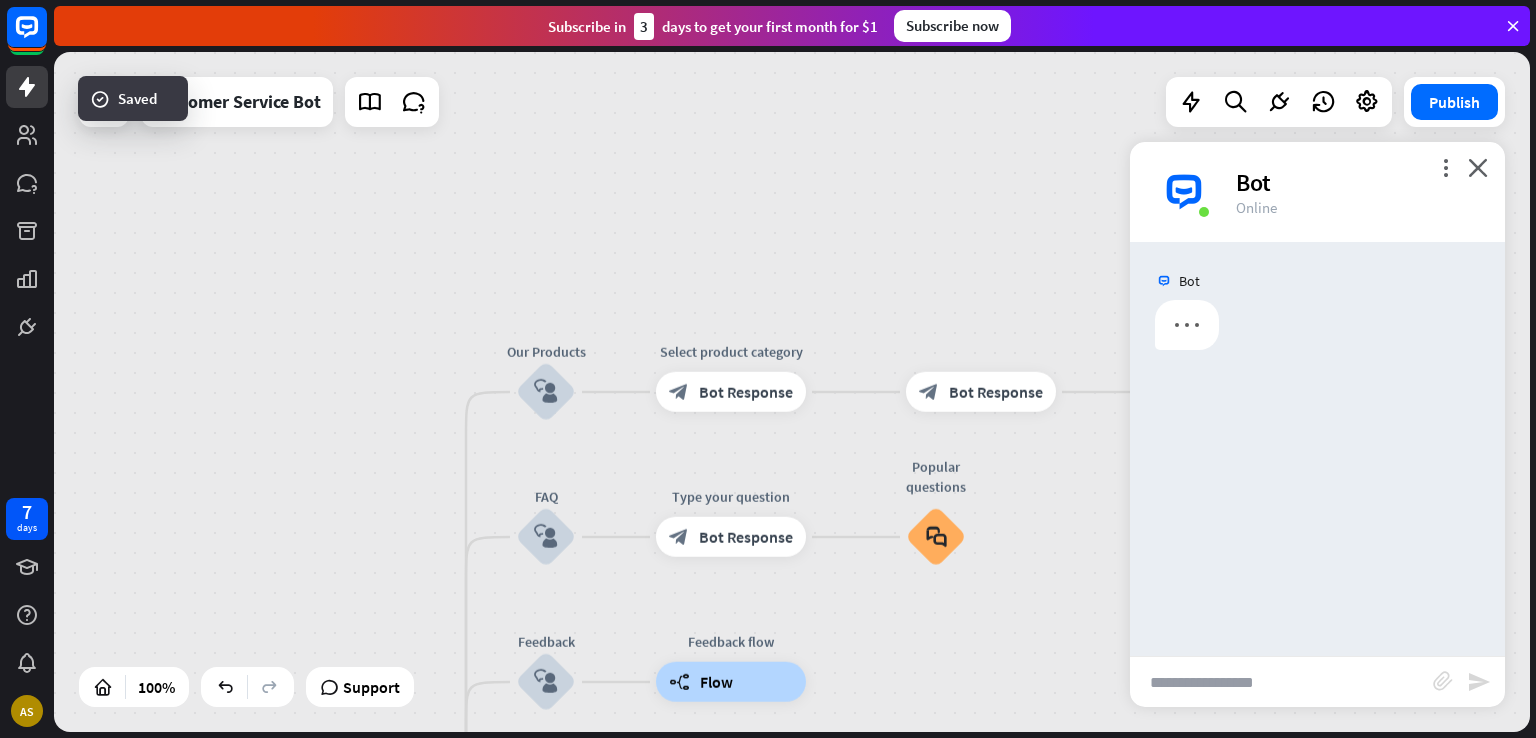 scroll, scrollTop: 0, scrollLeft: 0, axis: both 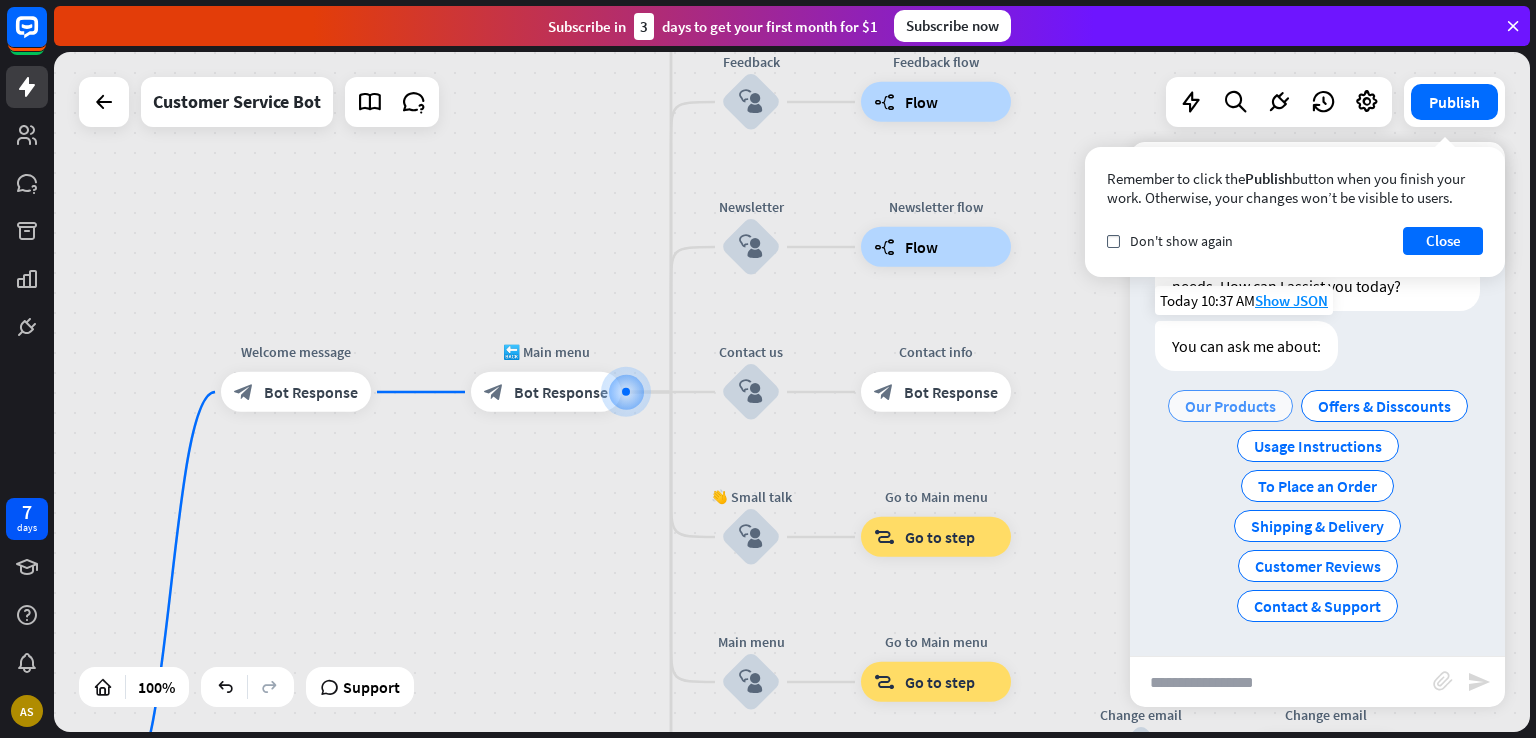 click on "Our Products" at bounding box center [1230, 406] 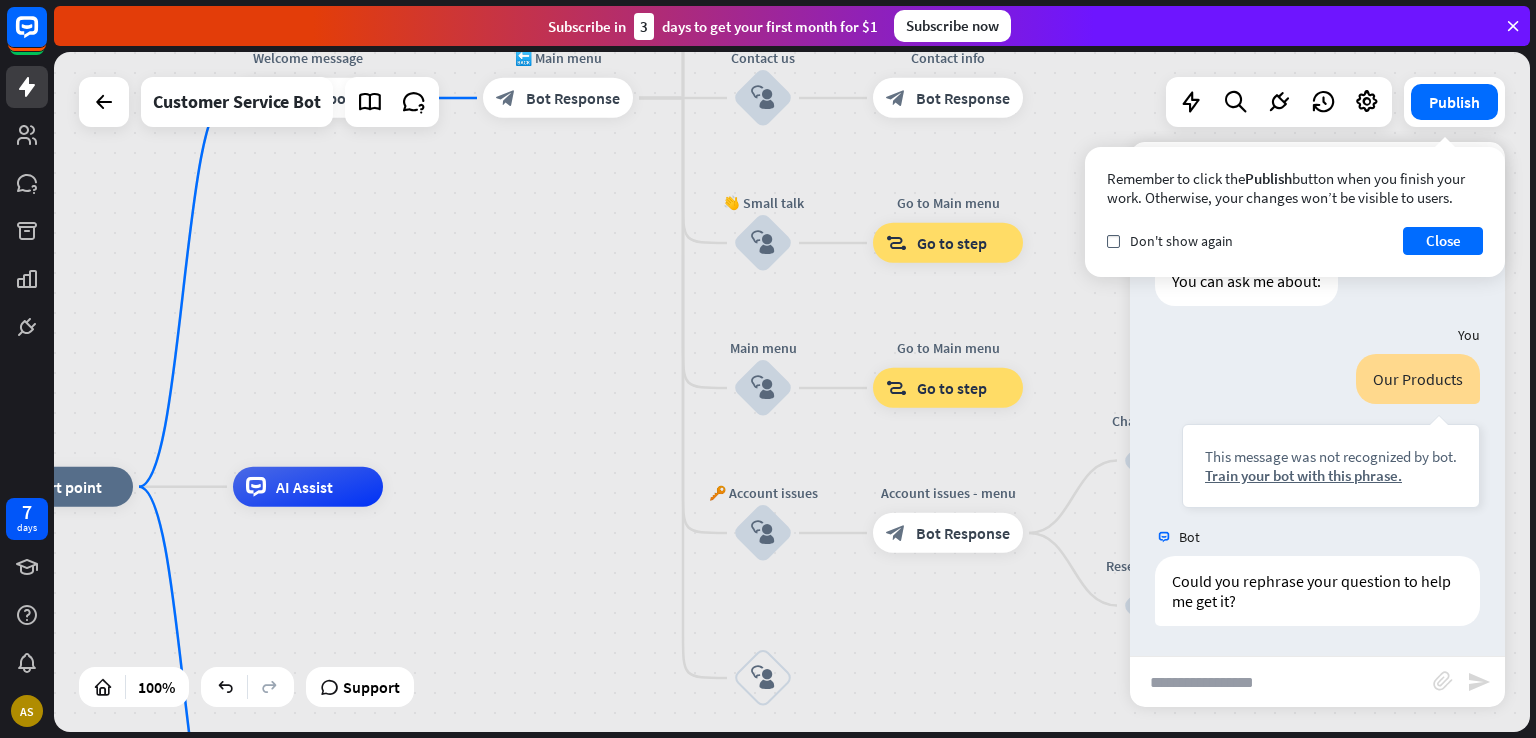 scroll, scrollTop: 204, scrollLeft: 0, axis: vertical 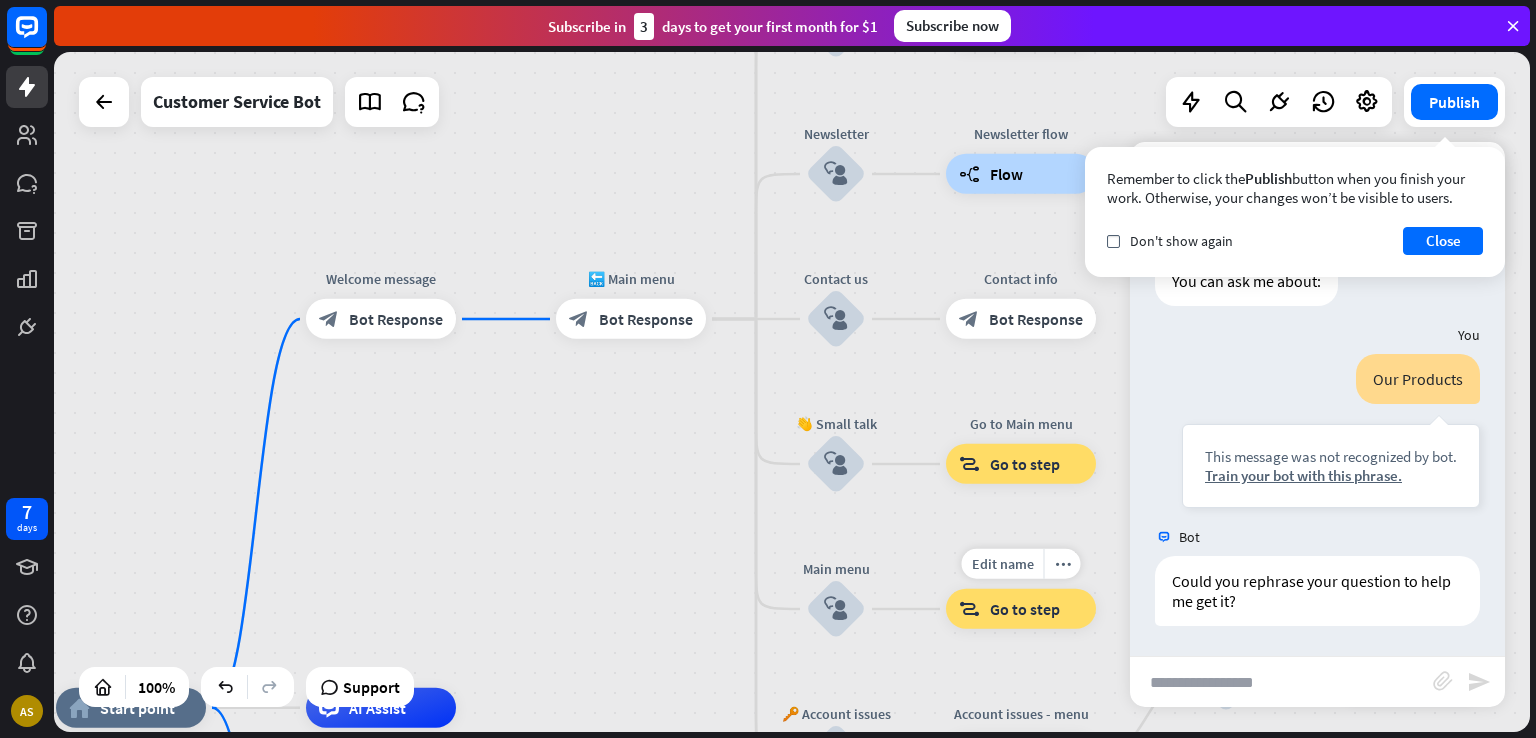 drag, startPoint x: 936, startPoint y: 438, endPoint x: 865, endPoint y: 599, distance: 175.96022 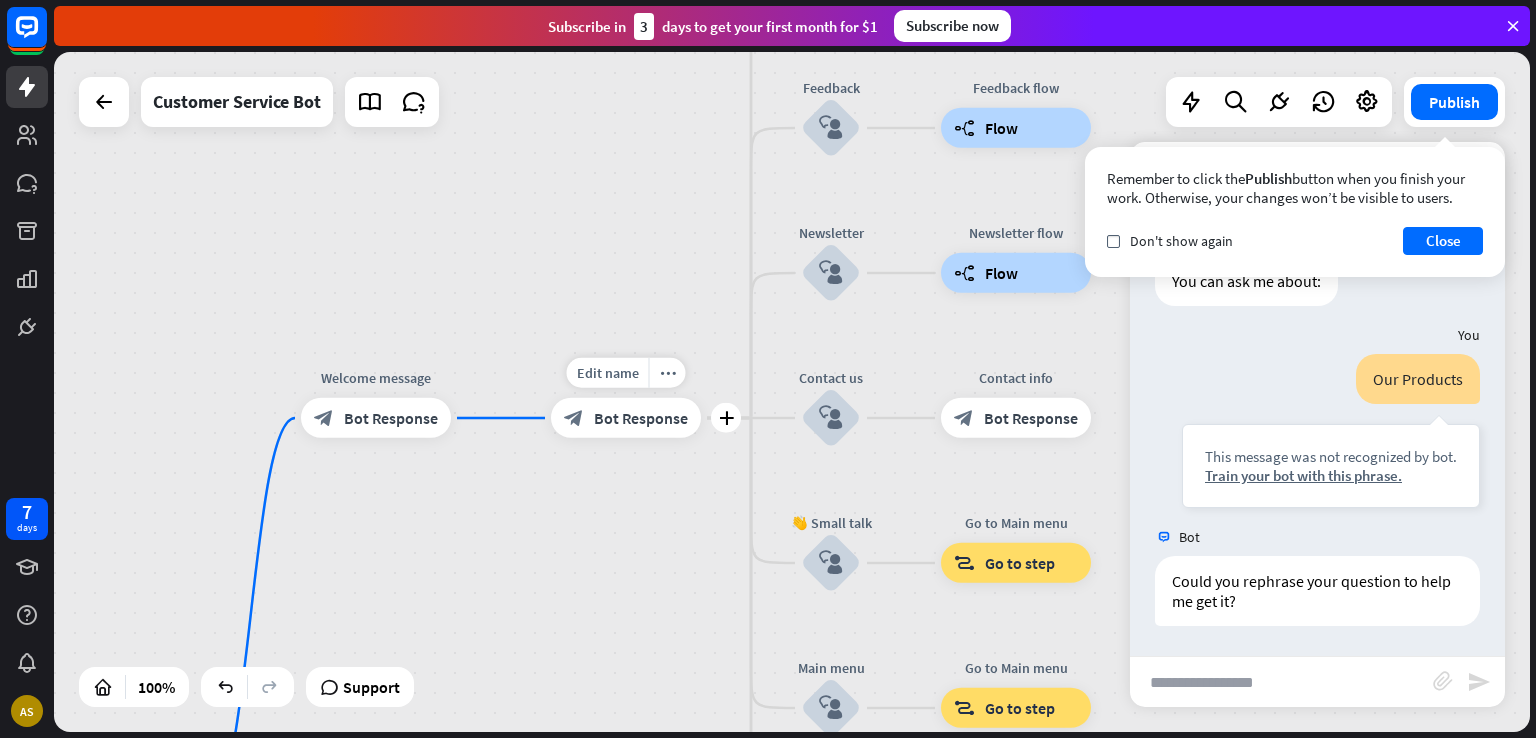 drag, startPoint x: 731, startPoint y: 400, endPoint x: 732, endPoint y: 462, distance: 62.008064 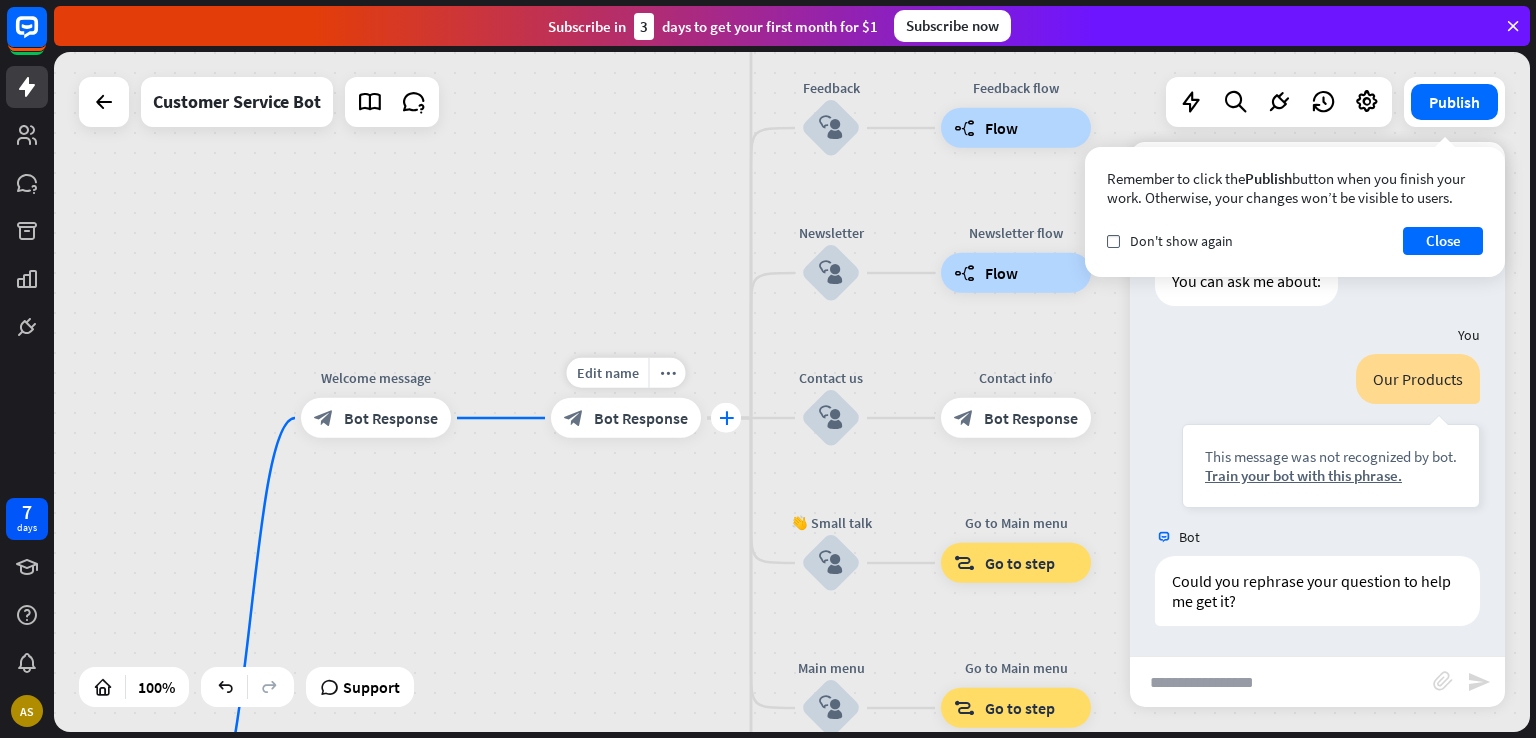 click on "plus" at bounding box center (726, 418) 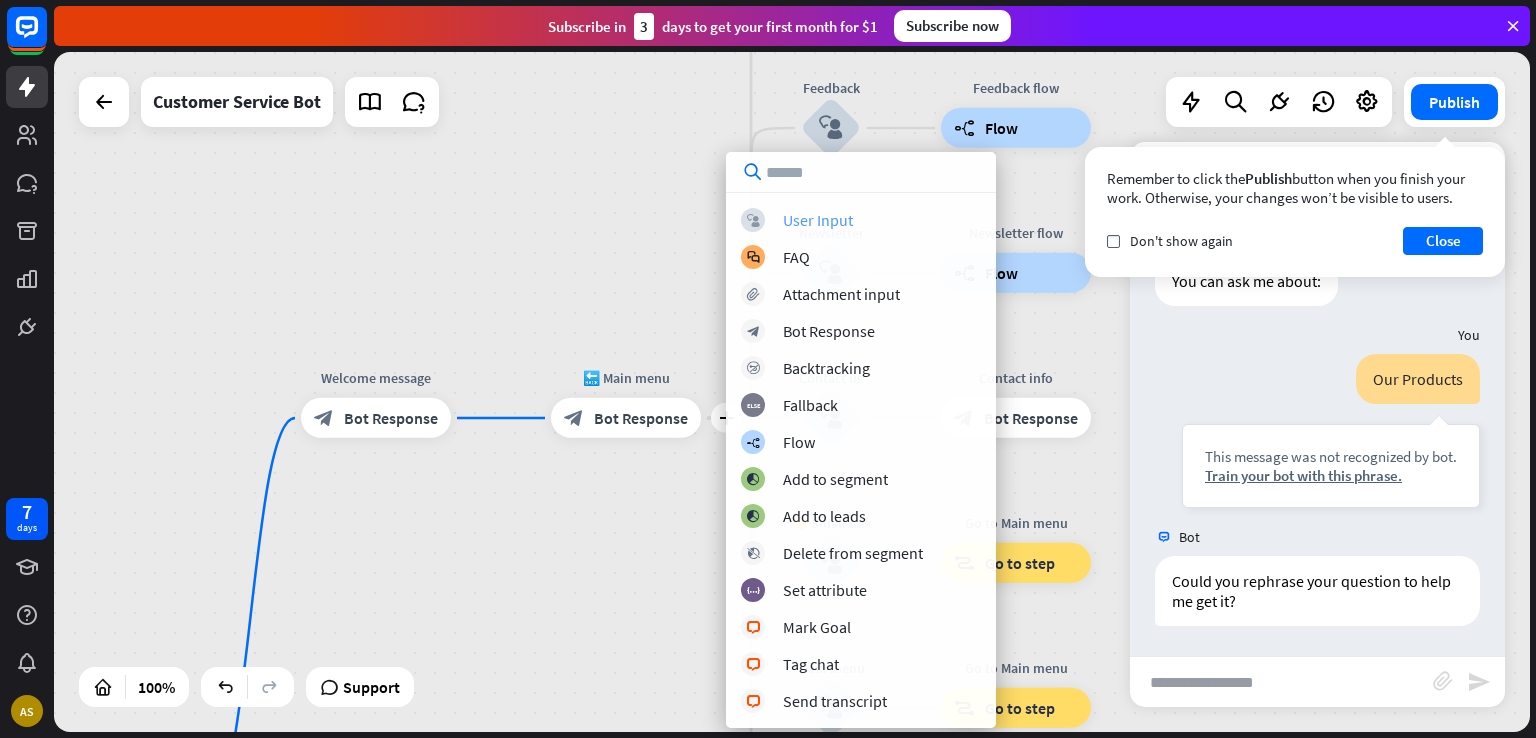 click on "User Input" at bounding box center [818, 220] 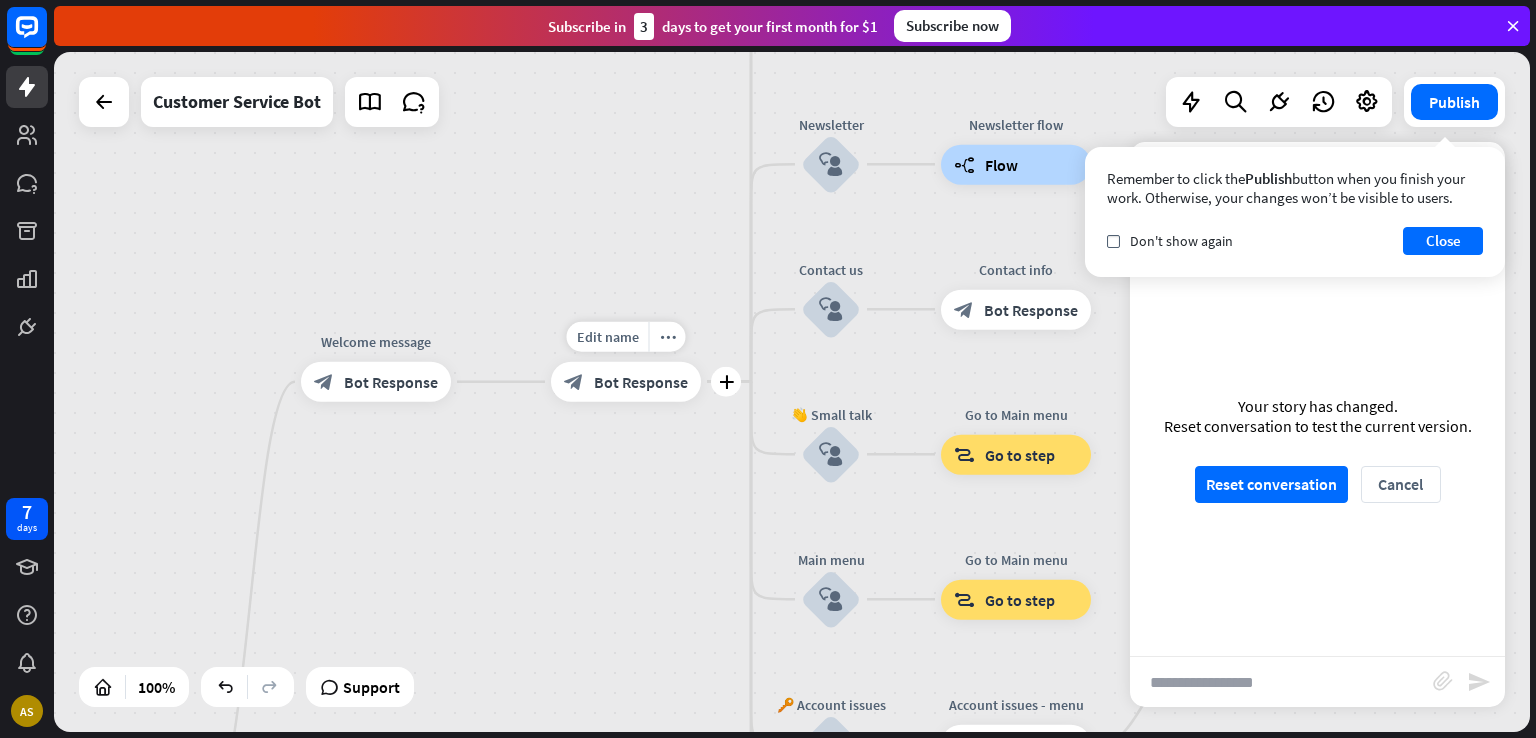 click on "Bot Response" at bounding box center (641, 382) 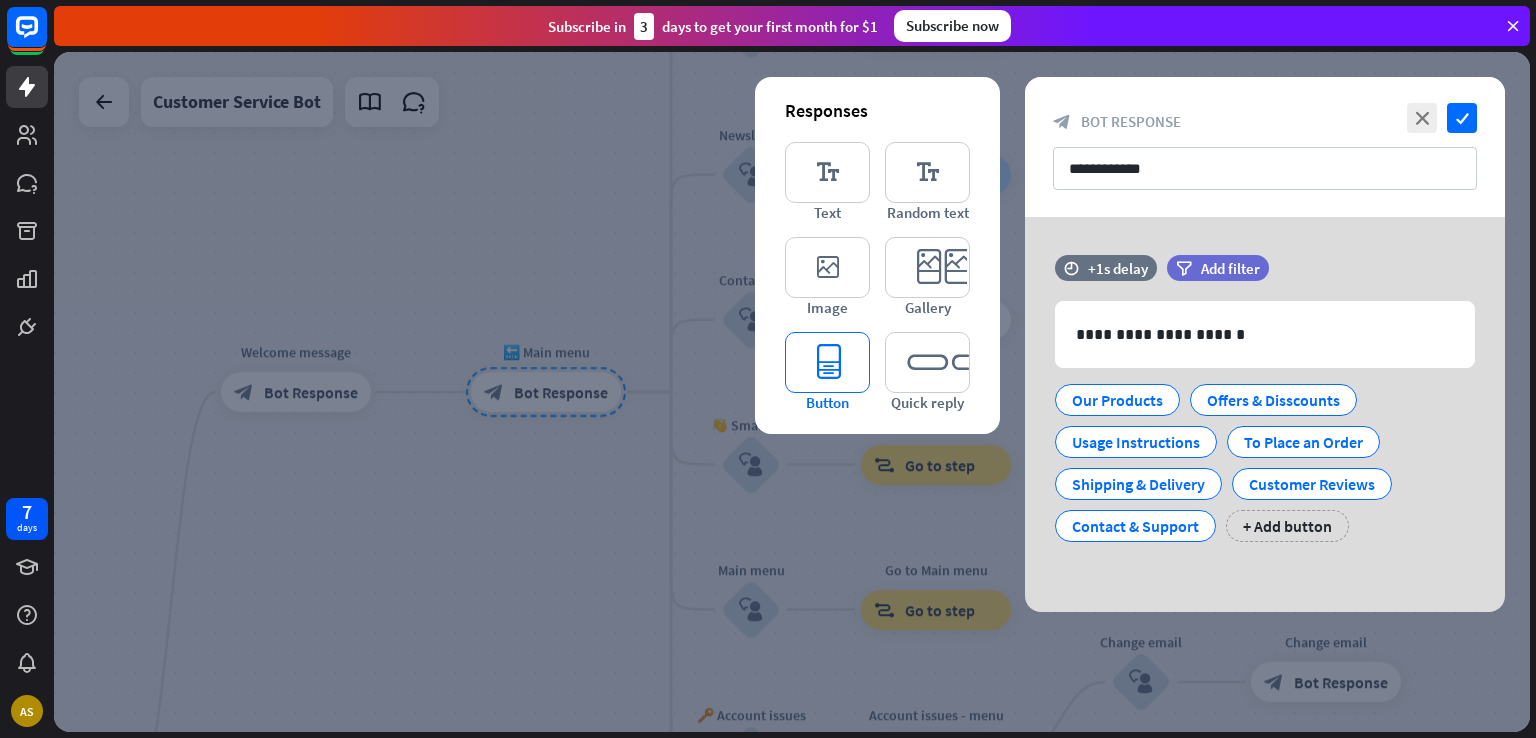 click on "editor_button" at bounding box center [827, 362] 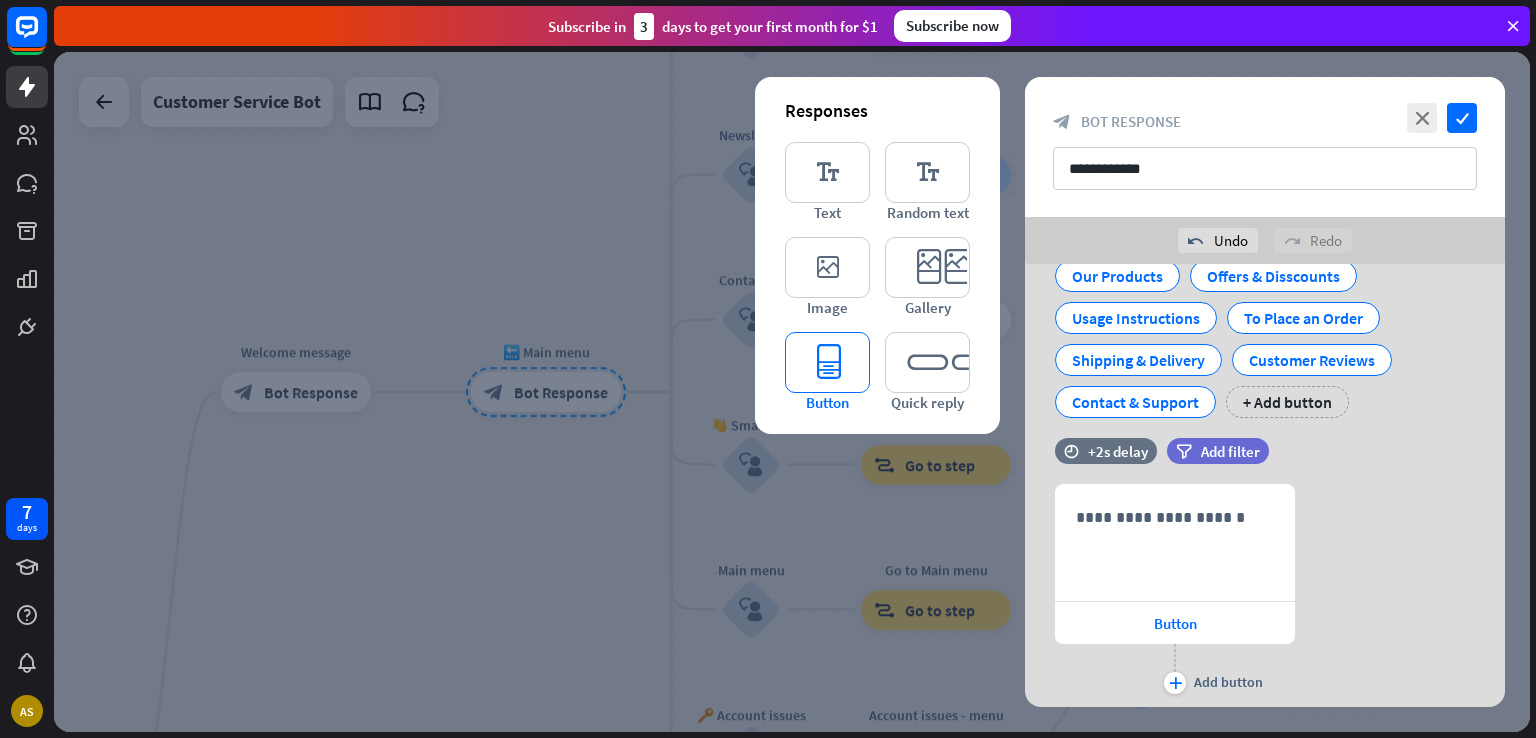 scroll, scrollTop: 232, scrollLeft: 0, axis: vertical 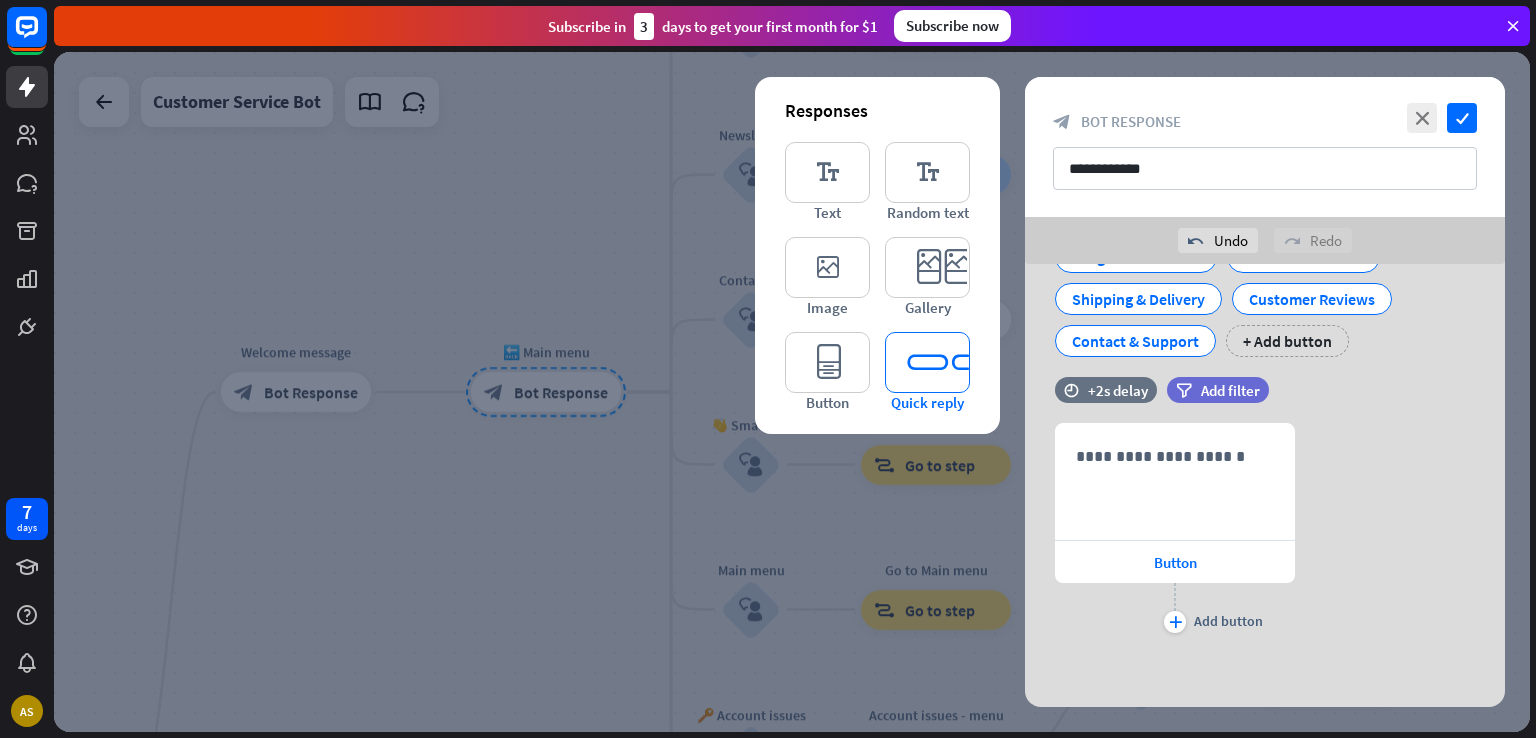 click on "editor_quick_replies" at bounding box center [927, 362] 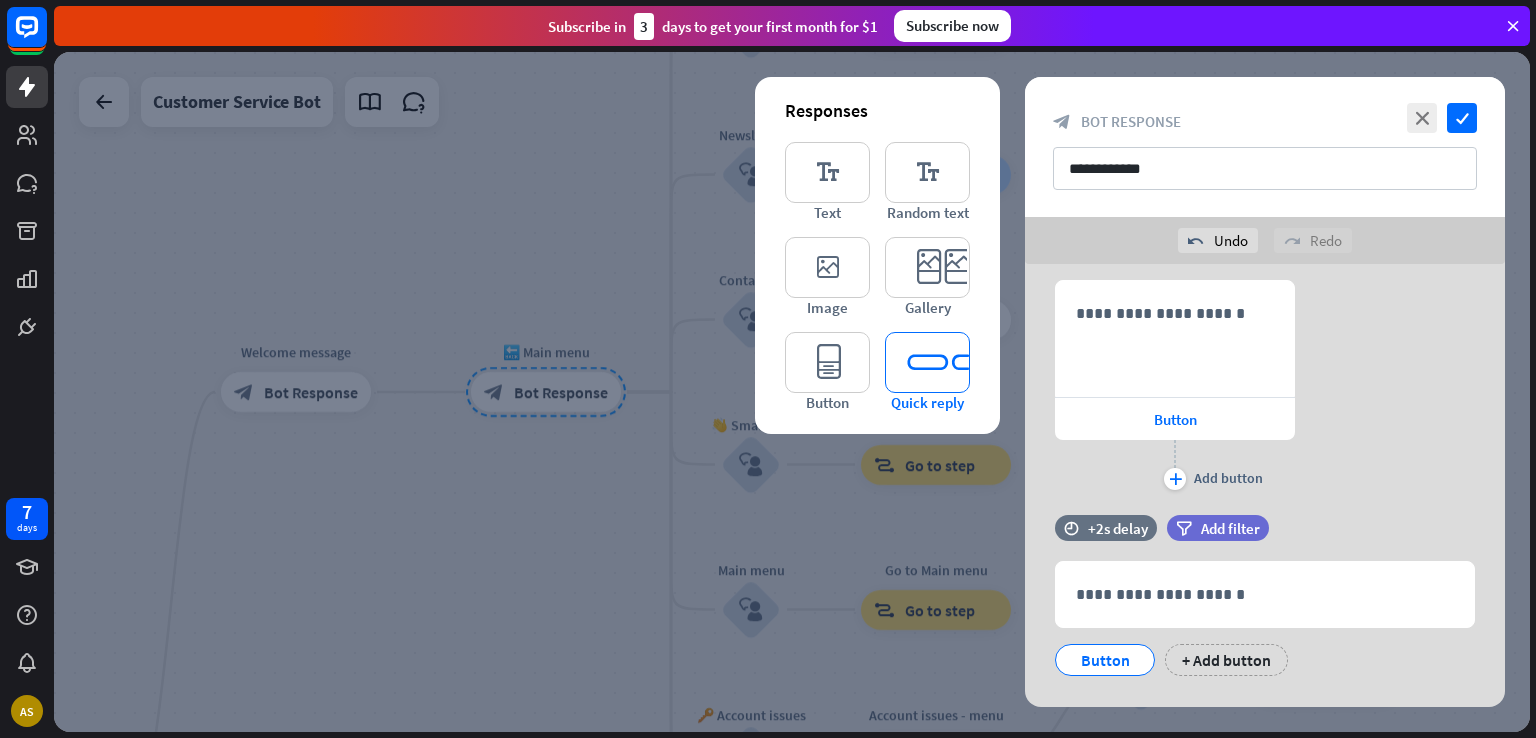 scroll, scrollTop: 412, scrollLeft: 0, axis: vertical 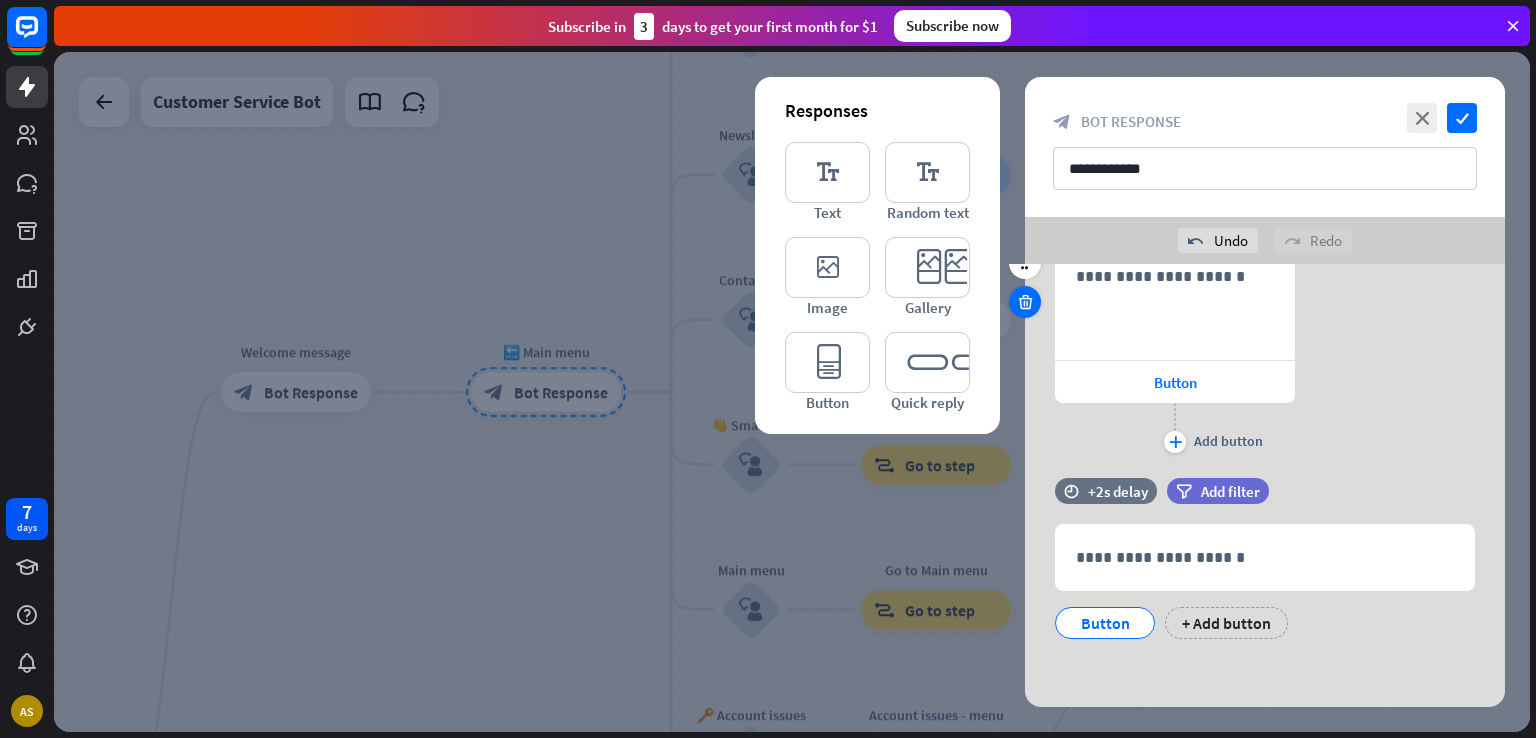 click at bounding box center [1025, 302] 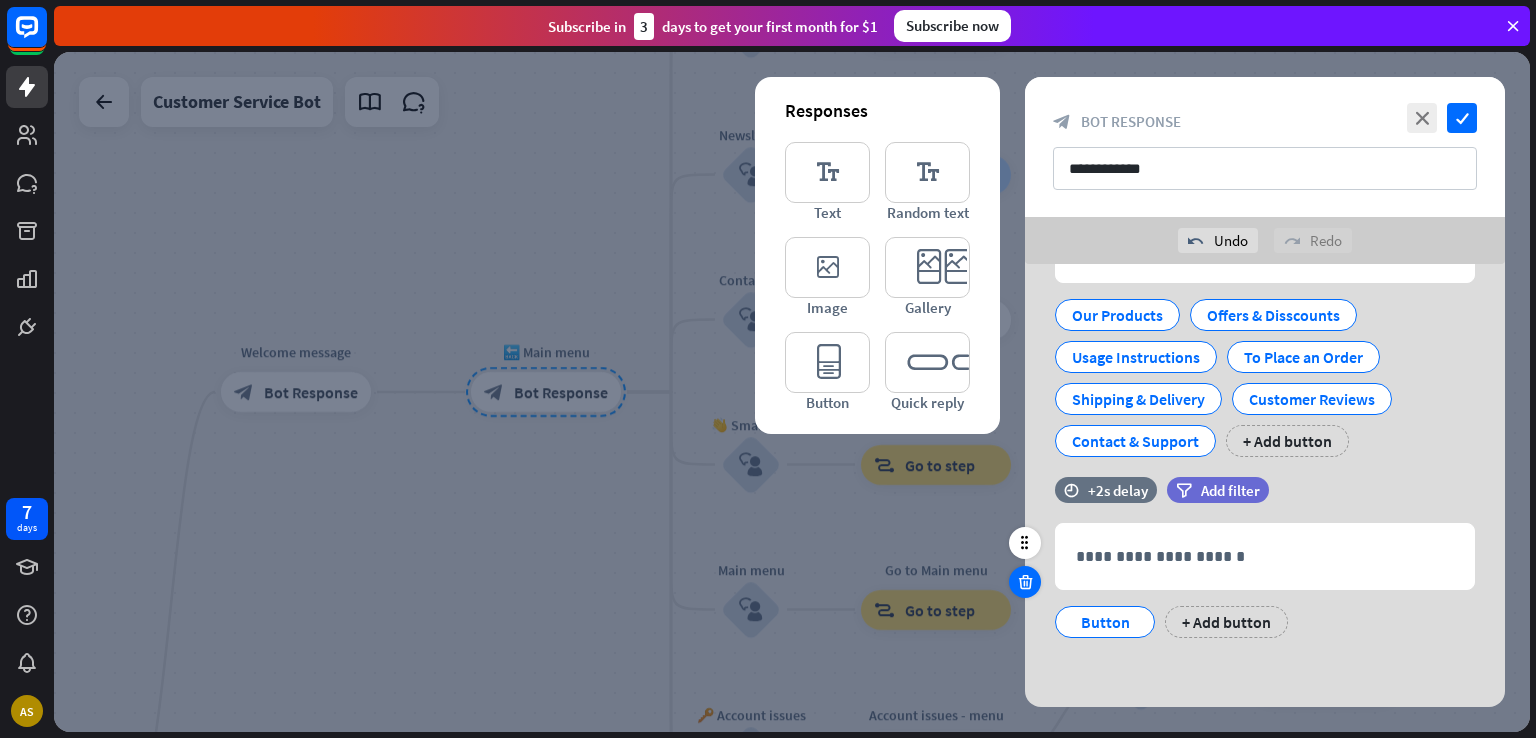 click at bounding box center (1025, 582) 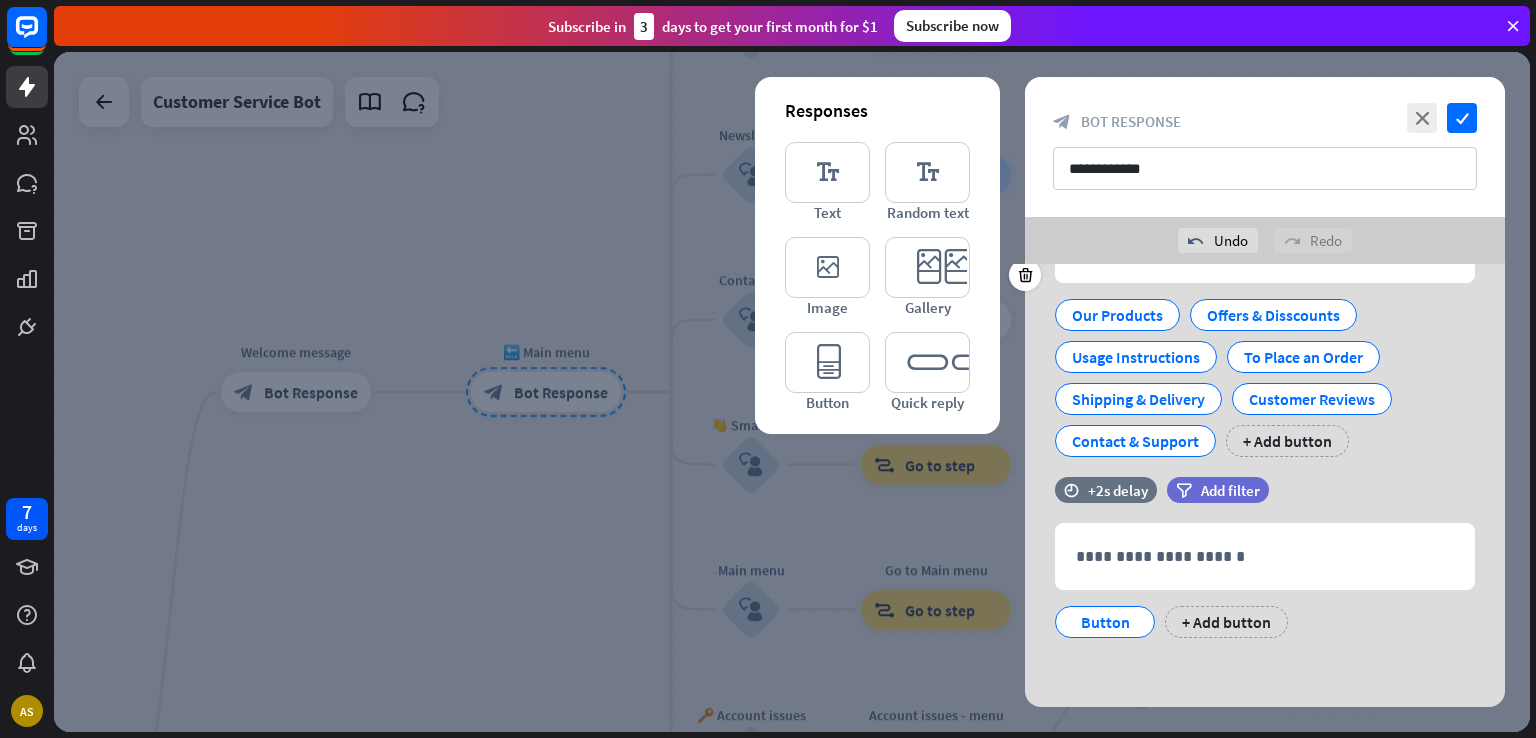 scroll, scrollTop: 0, scrollLeft: 0, axis: both 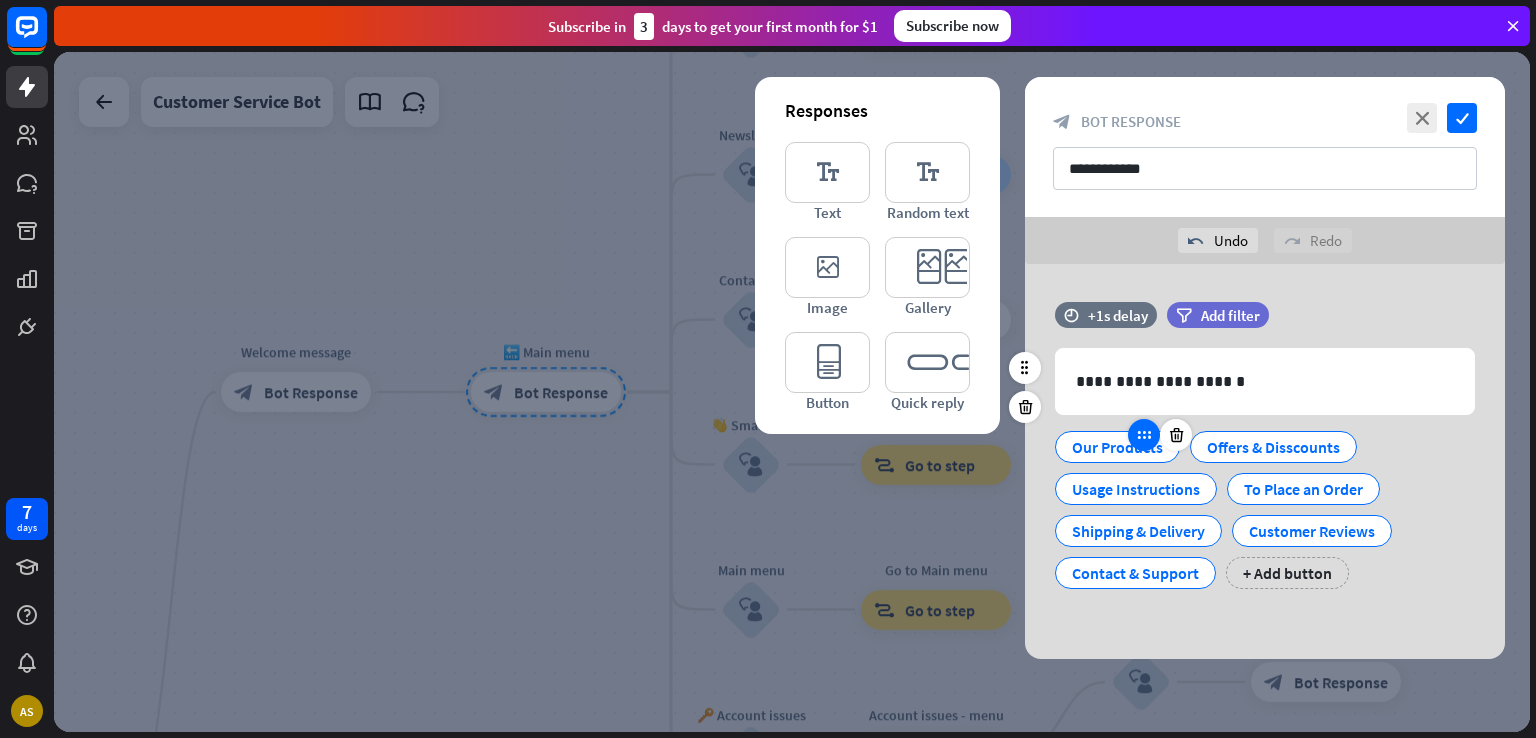 click at bounding box center [1144, 435] 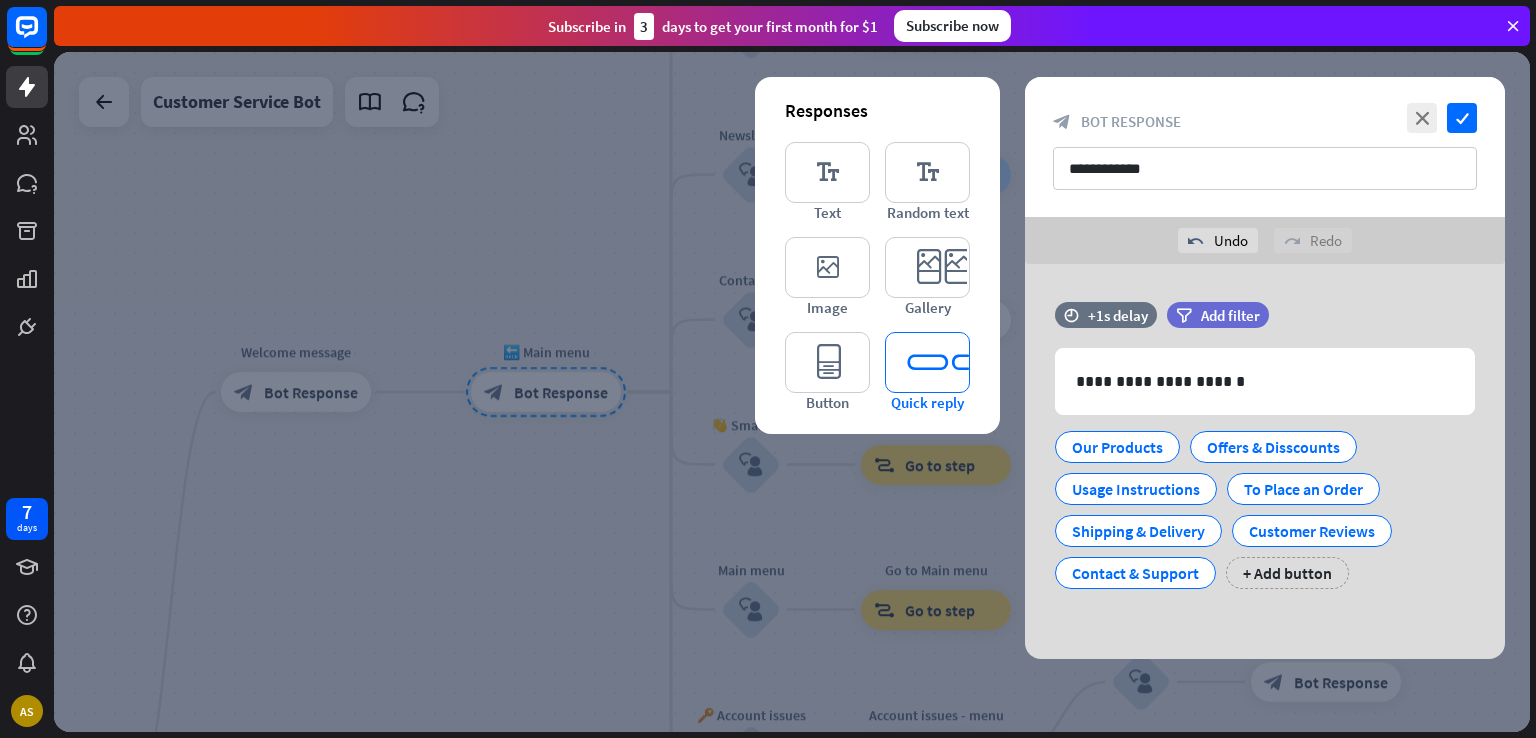 click on "editor_quick_replies" at bounding box center [927, 362] 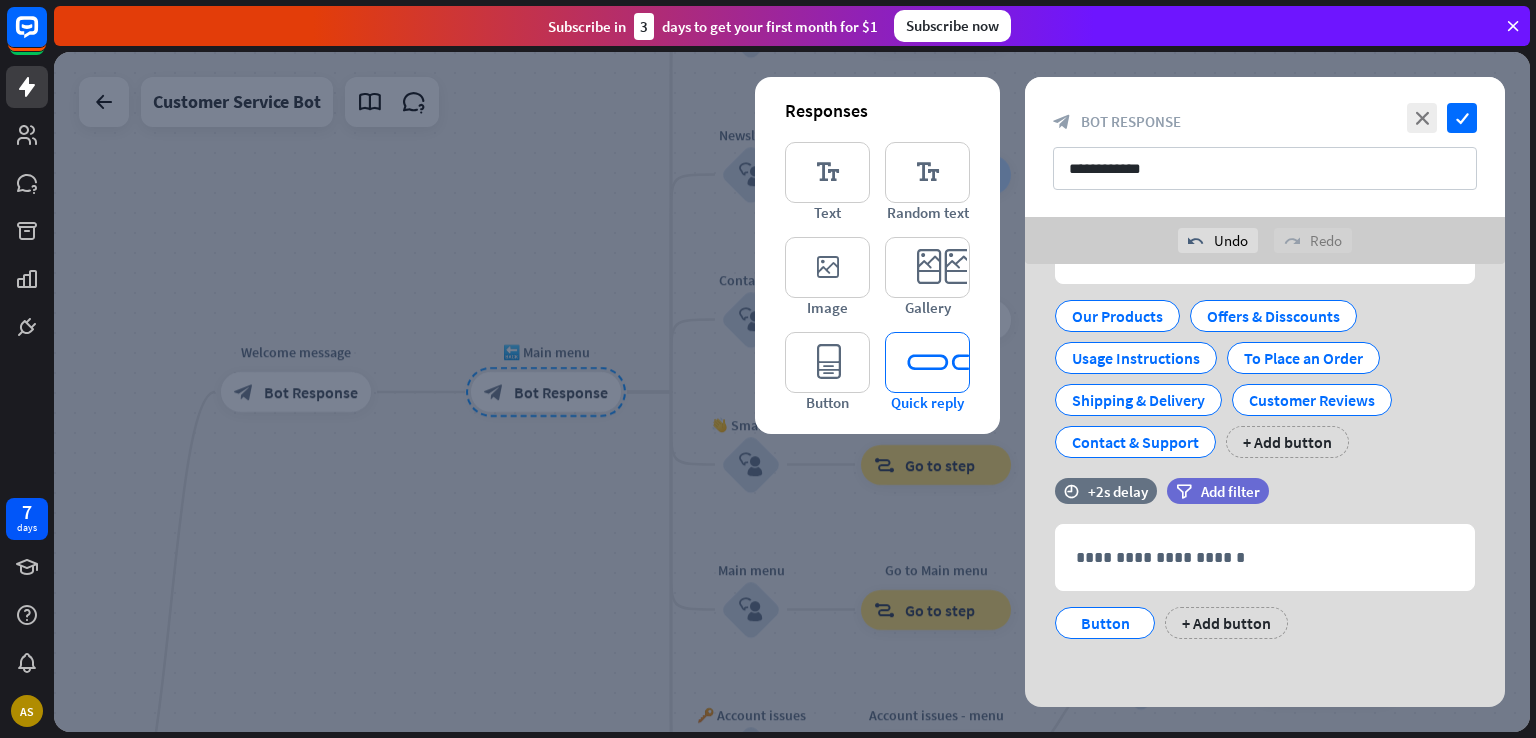 scroll, scrollTop: 132, scrollLeft: 0, axis: vertical 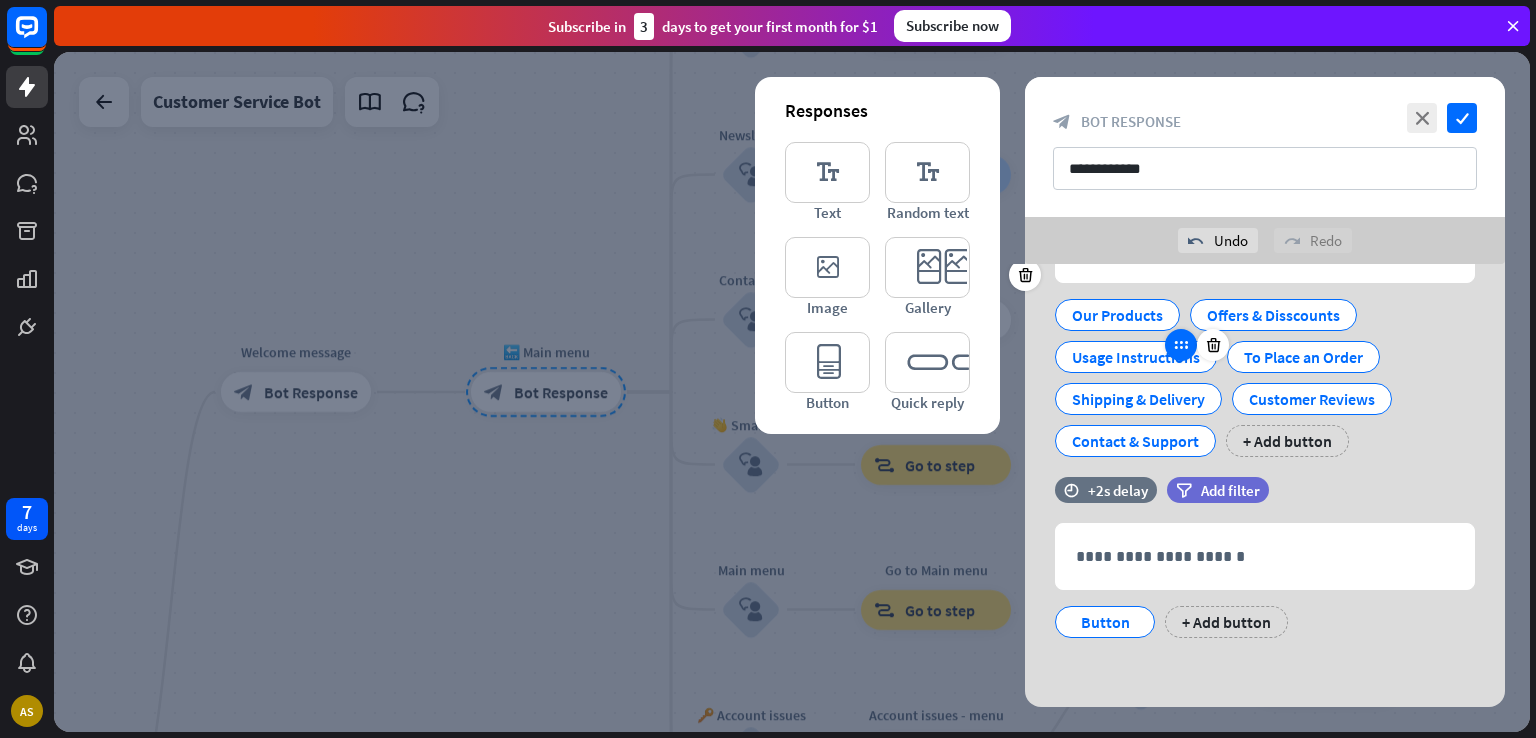 click at bounding box center (1181, 345) 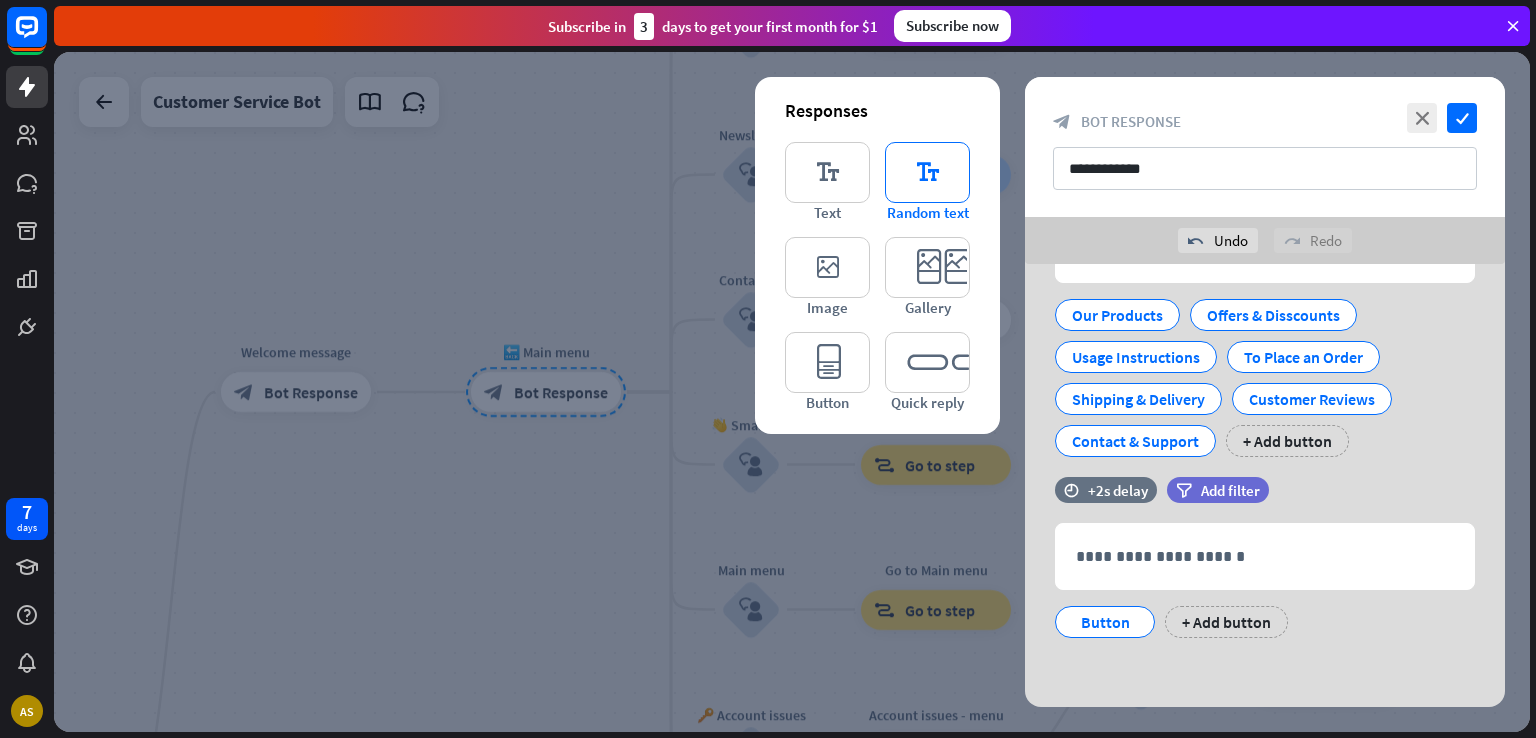 click on "editor_text" at bounding box center (927, 172) 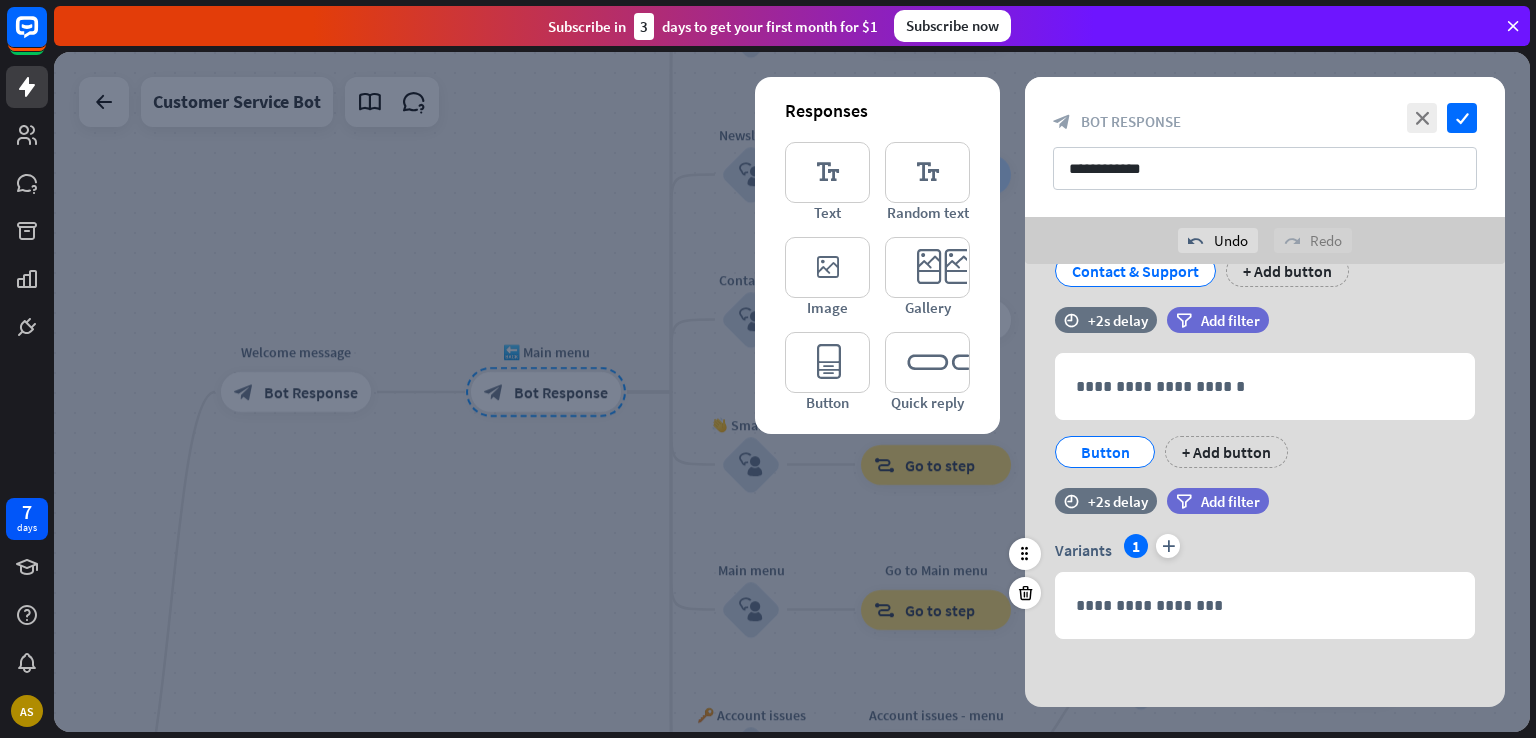 scroll, scrollTop: 303, scrollLeft: 0, axis: vertical 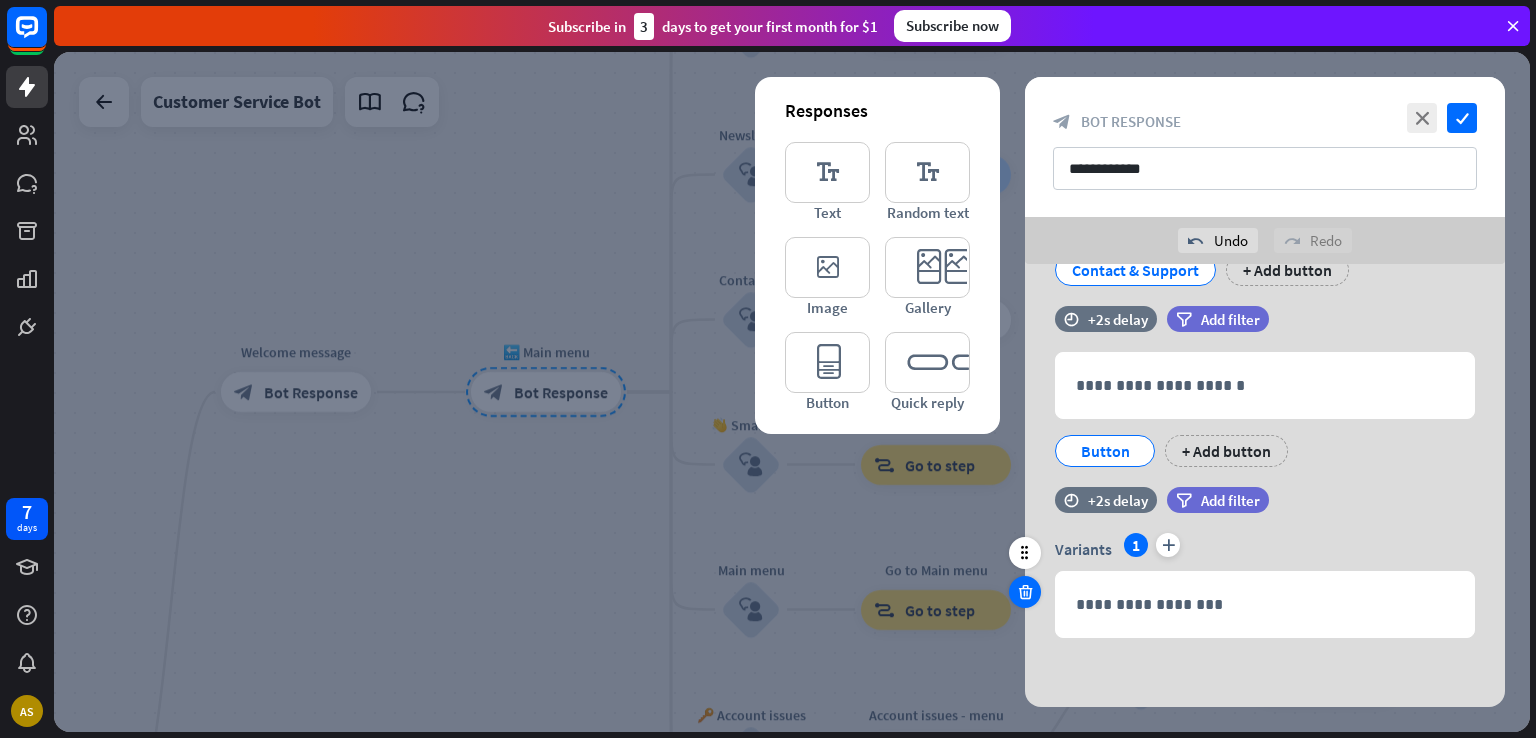 click at bounding box center (1025, 592) 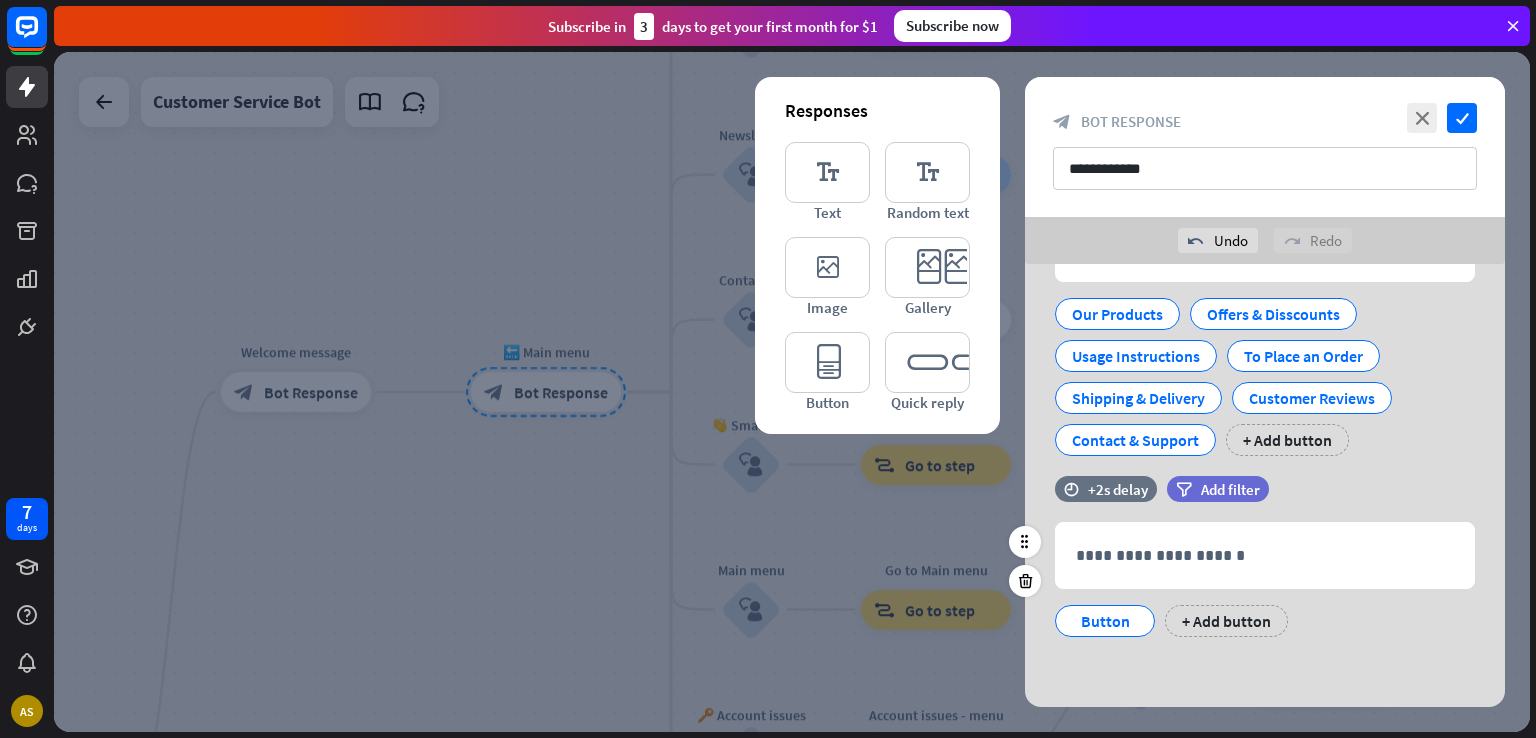 scroll, scrollTop: 132, scrollLeft: 0, axis: vertical 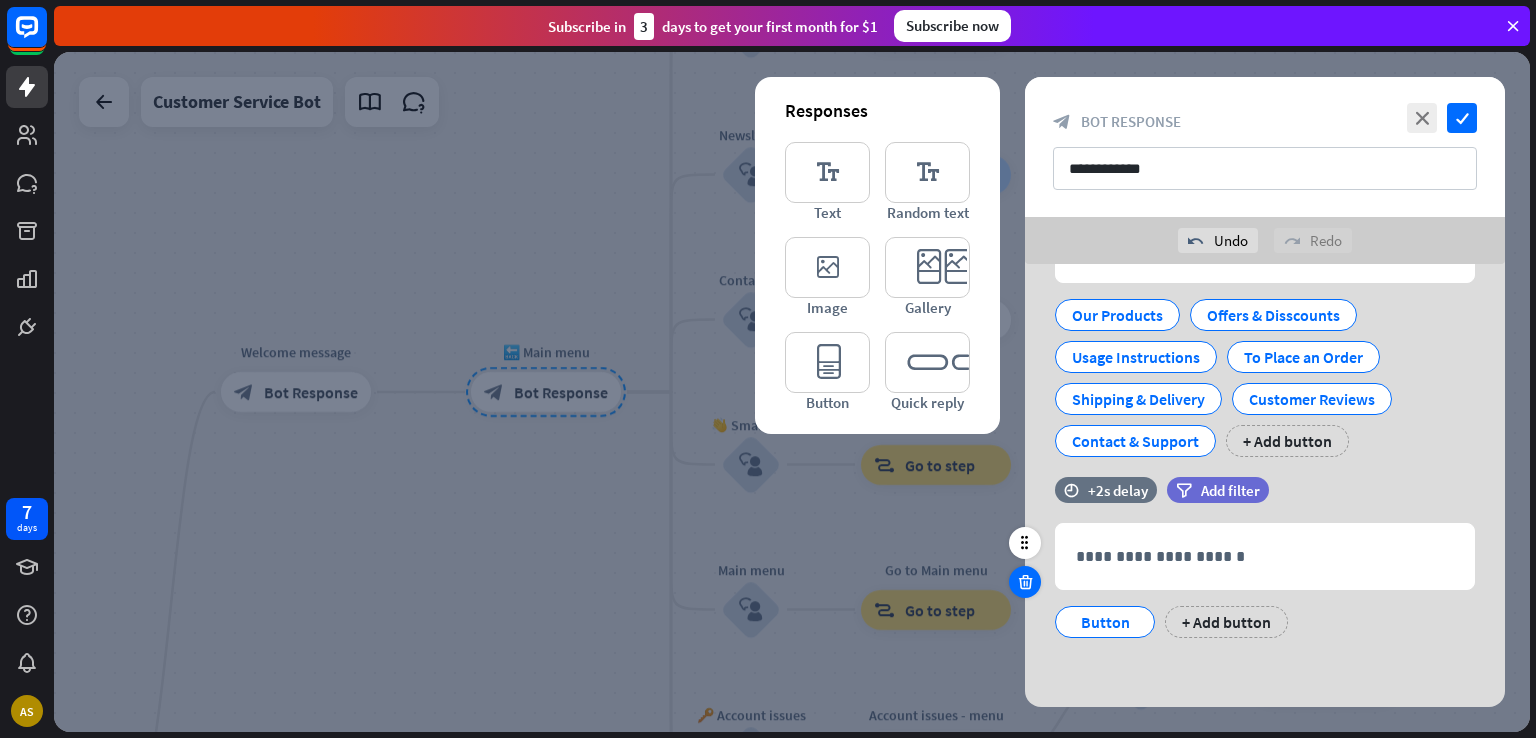 click at bounding box center [1025, 582] 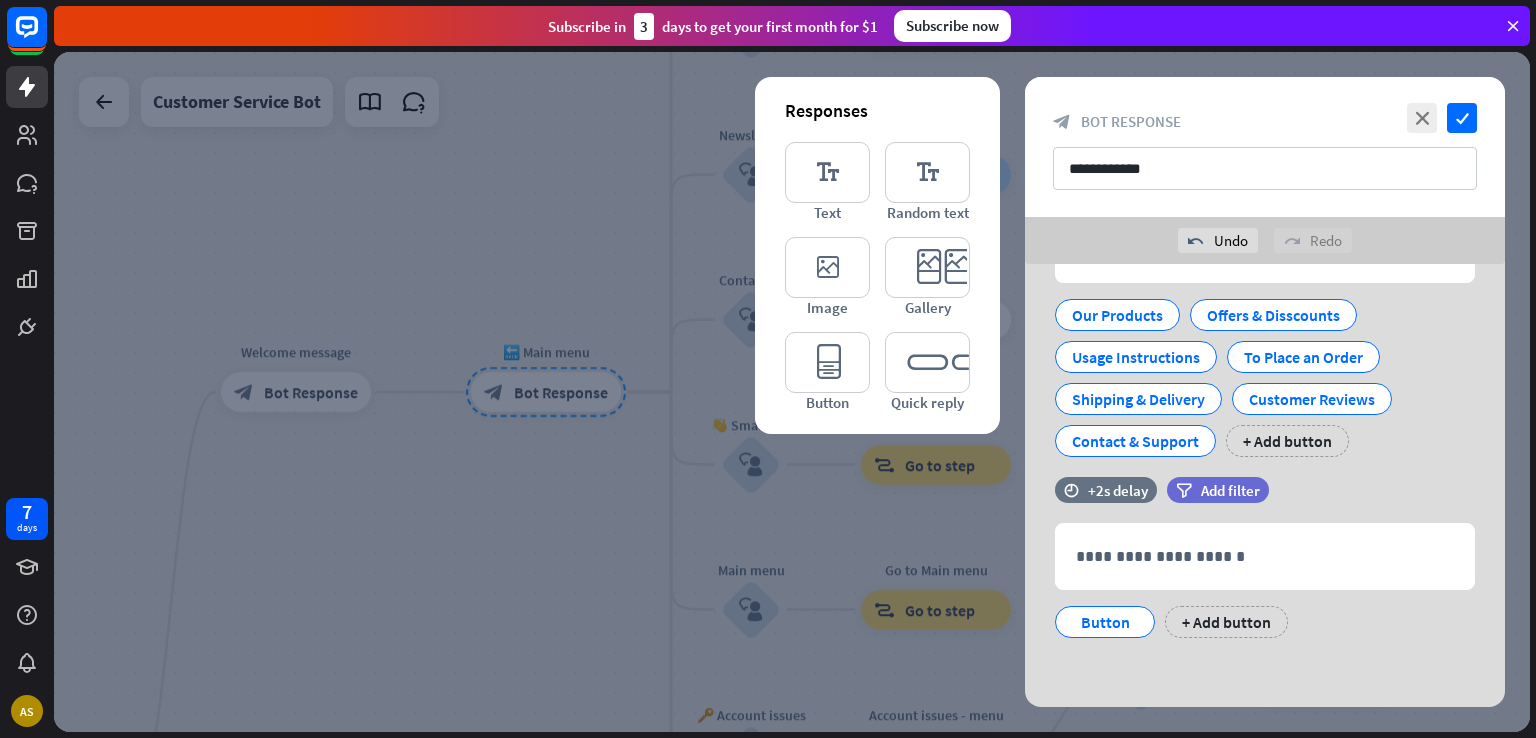 scroll, scrollTop: 0, scrollLeft: 0, axis: both 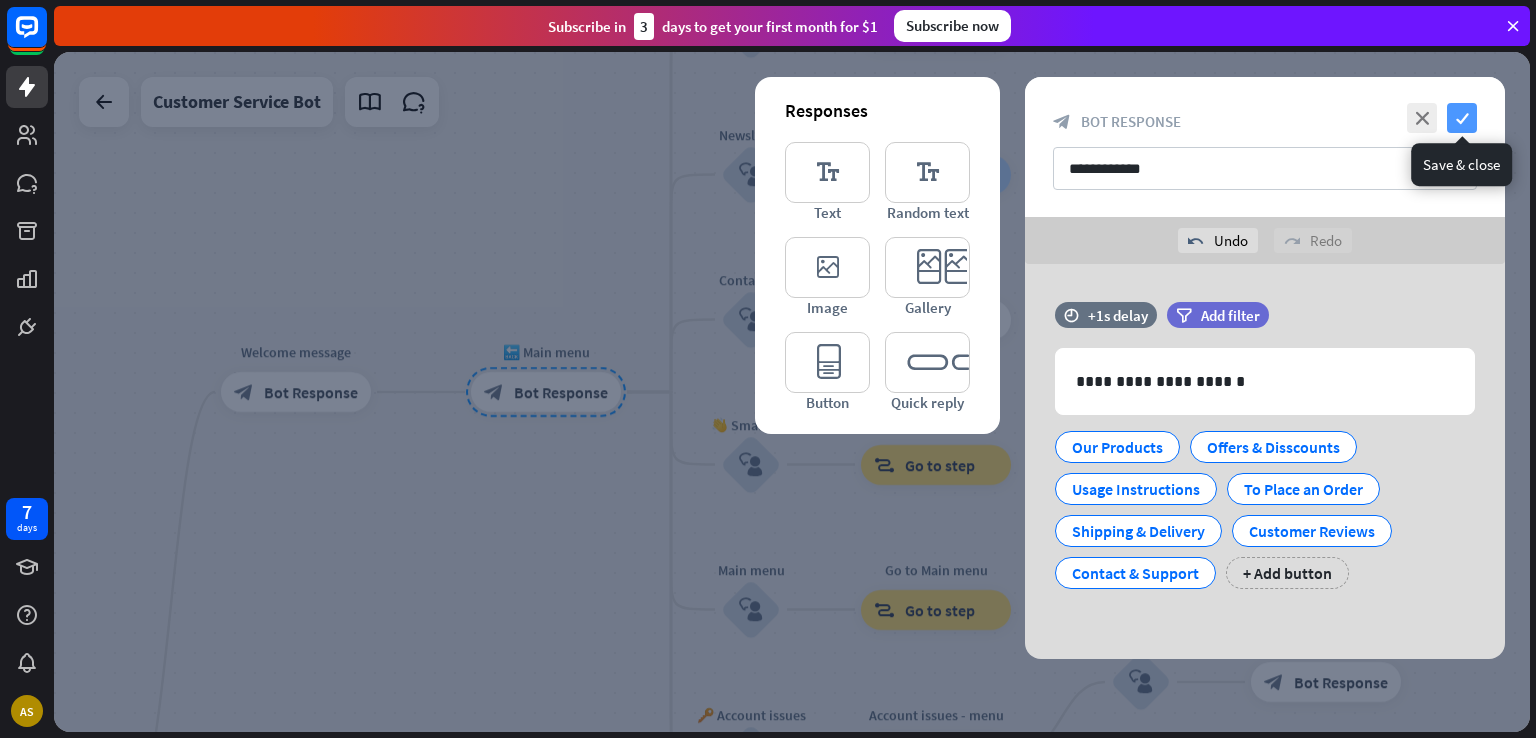 click on "check" at bounding box center (1462, 118) 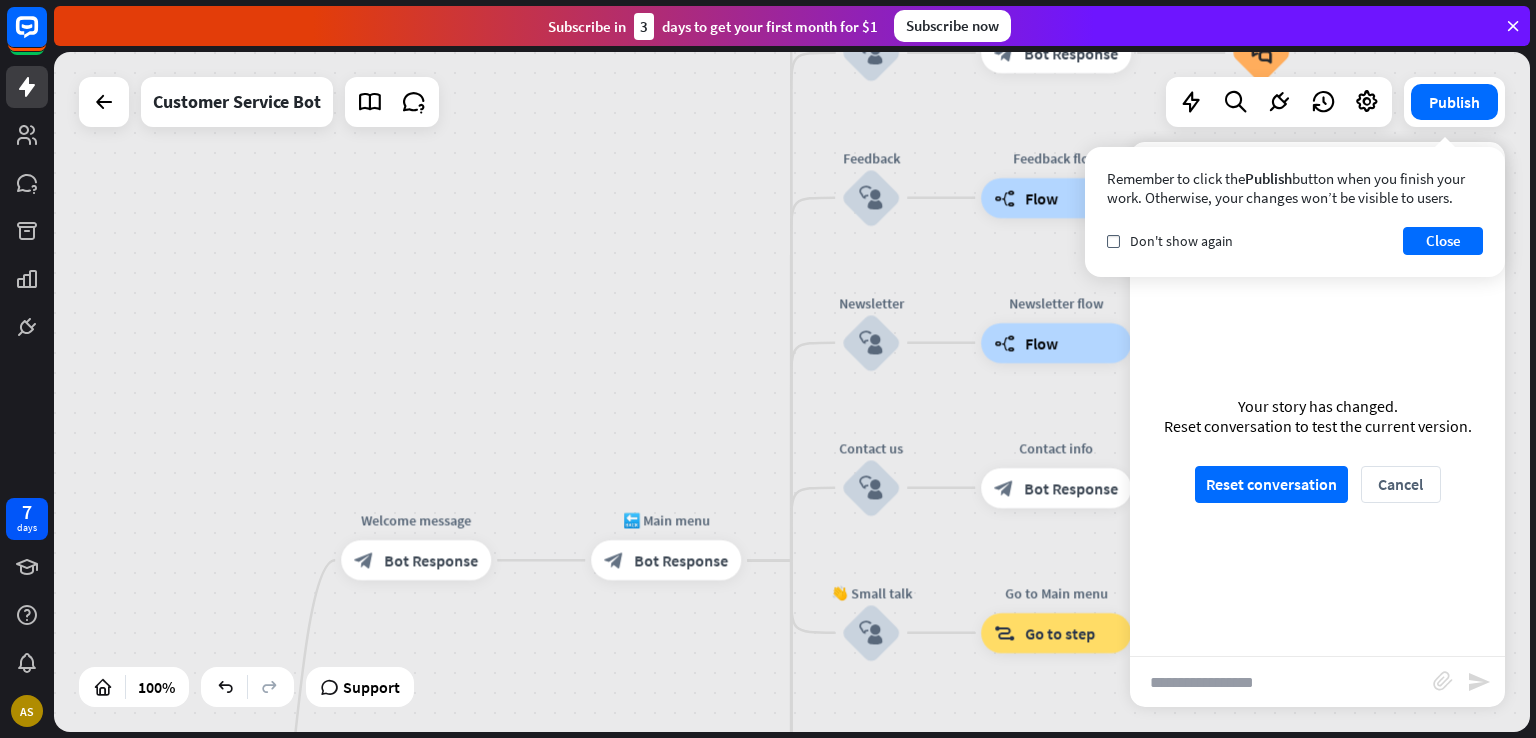 drag, startPoint x: 659, startPoint y: 270, endPoint x: 779, endPoint y: 438, distance: 206.45581 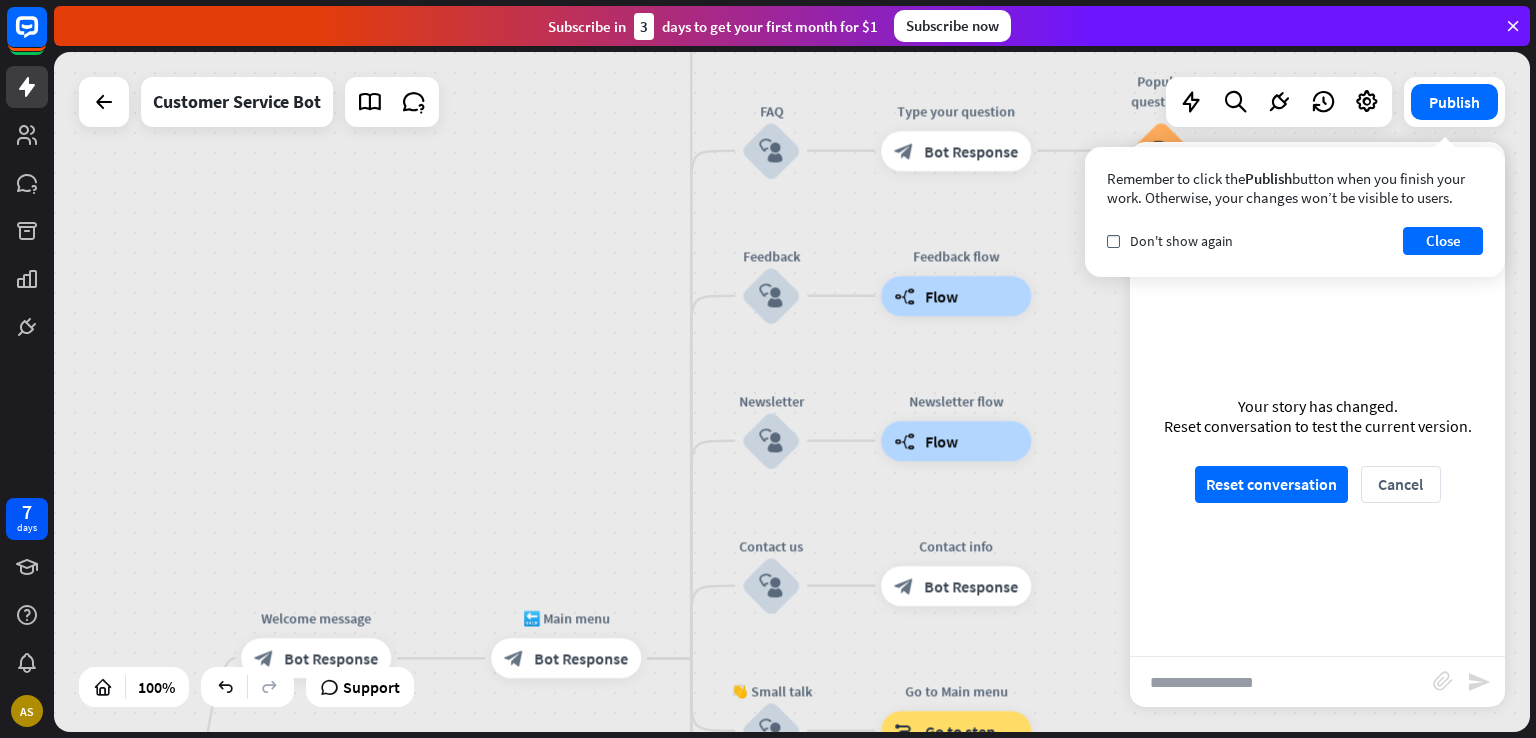 drag, startPoint x: 791, startPoint y: 520, endPoint x: 703, endPoint y: 542, distance: 90.70832 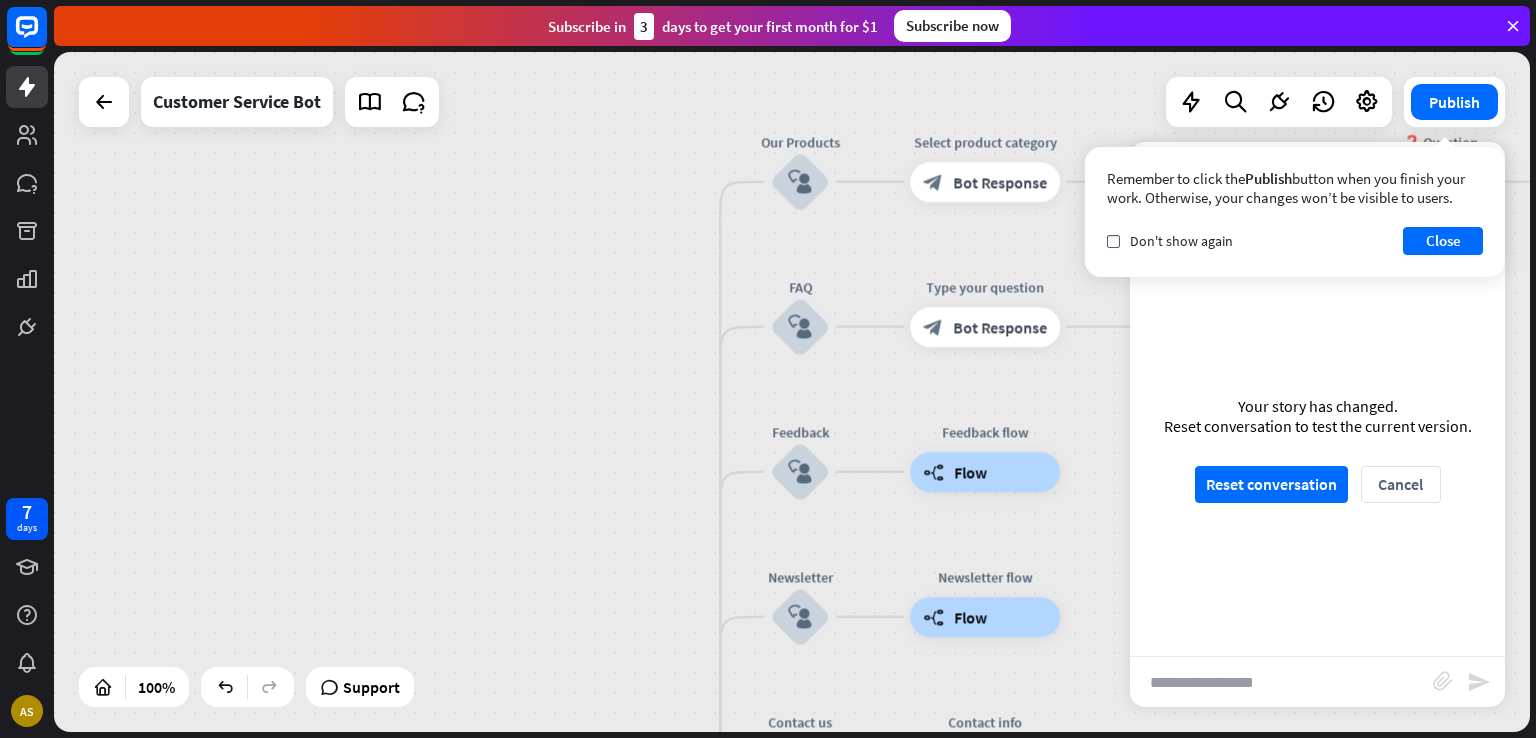 drag, startPoint x: 680, startPoint y: 248, endPoint x: 738, endPoint y: 301, distance: 78.56844 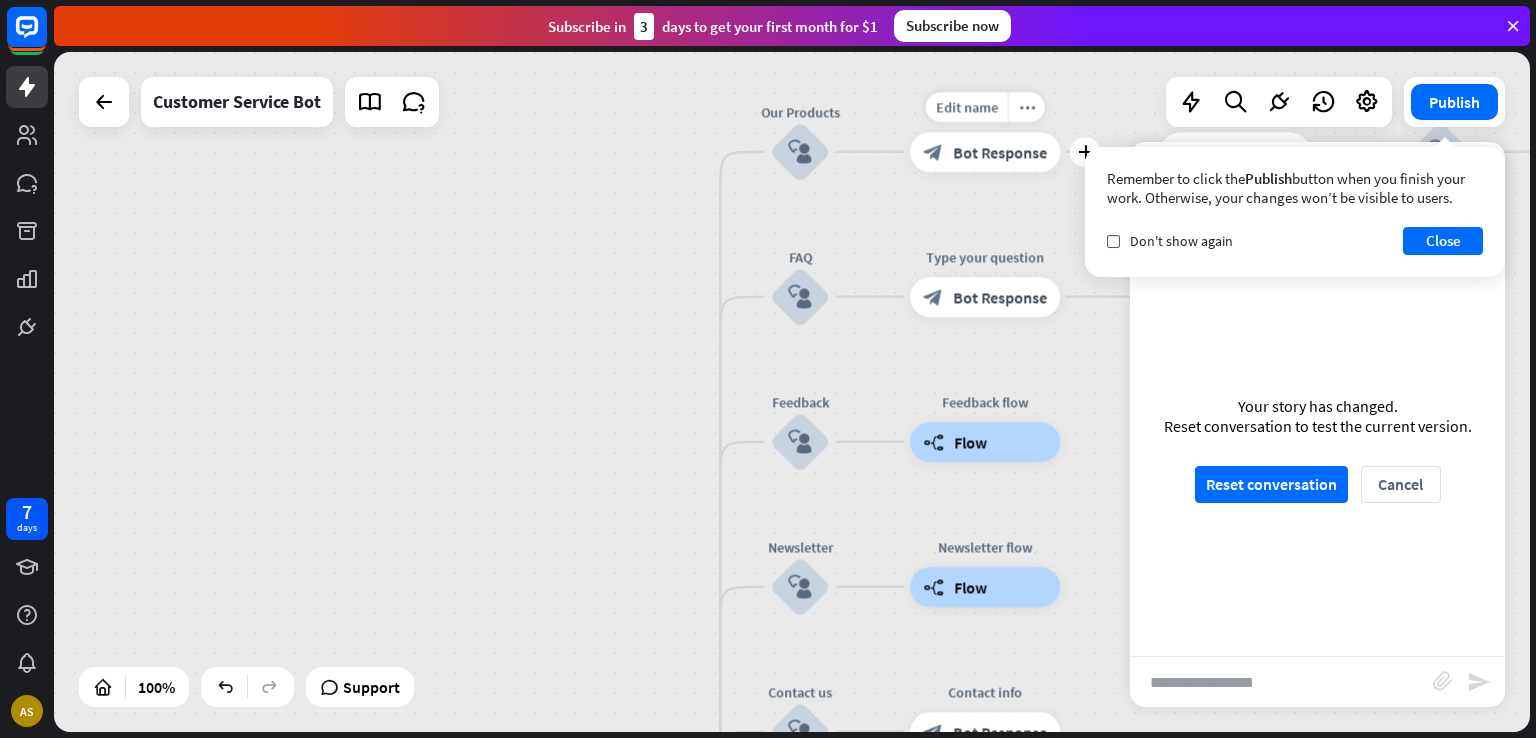 click on "block_bot_response   Bot Response" at bounding box center (985, 152) 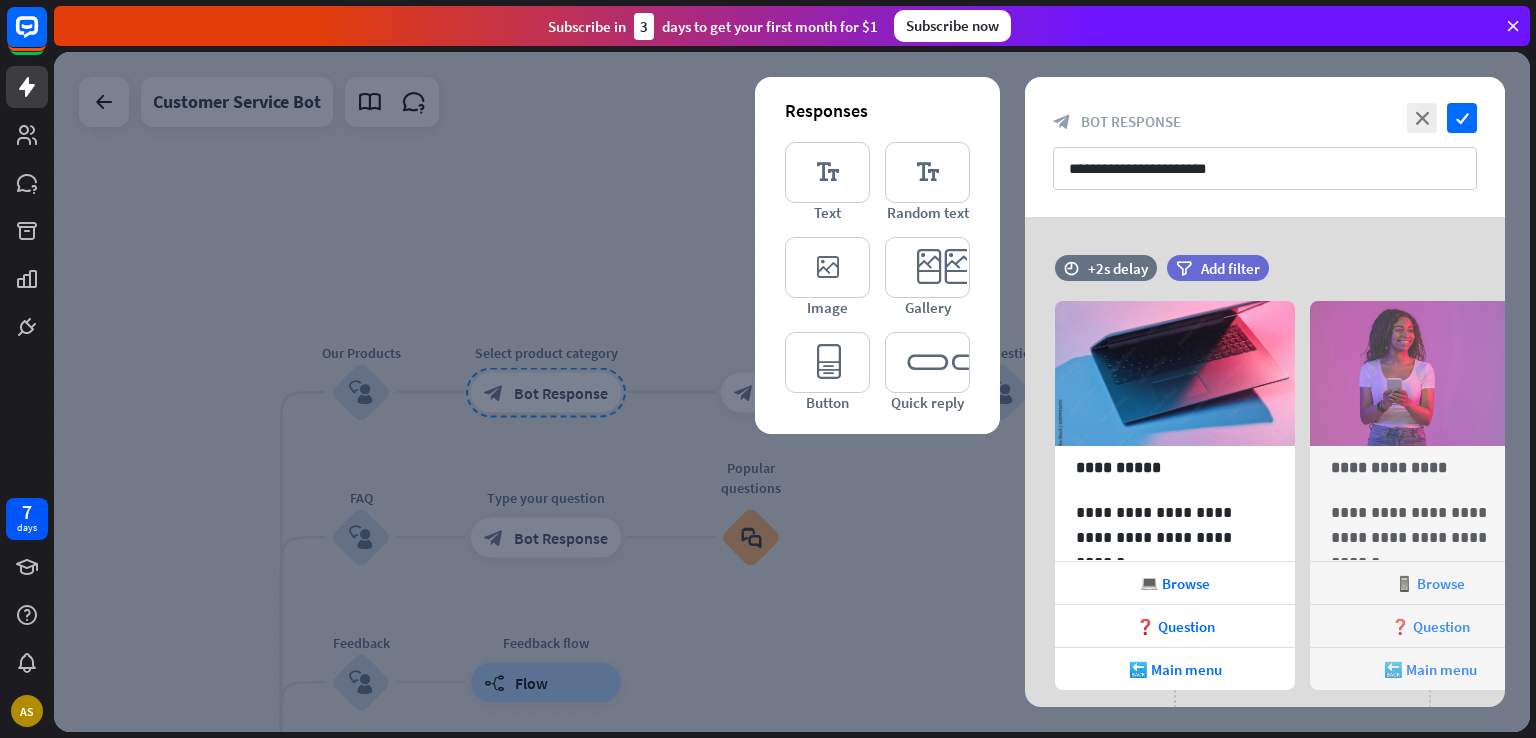click on "close
check" at bounding box center (1439, 118) 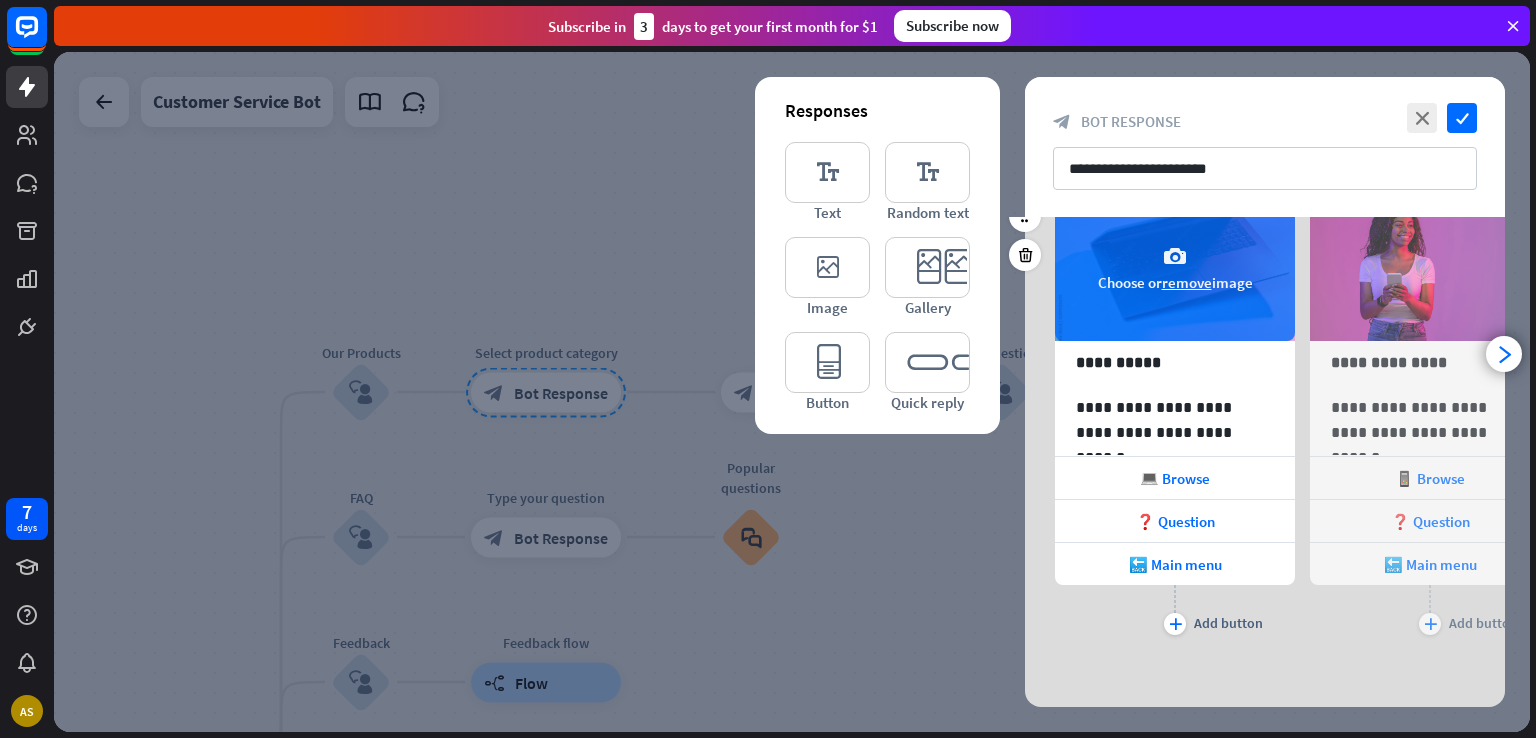 scroll, scrollTop: 107, scrollLeft: 0, axis: vertical 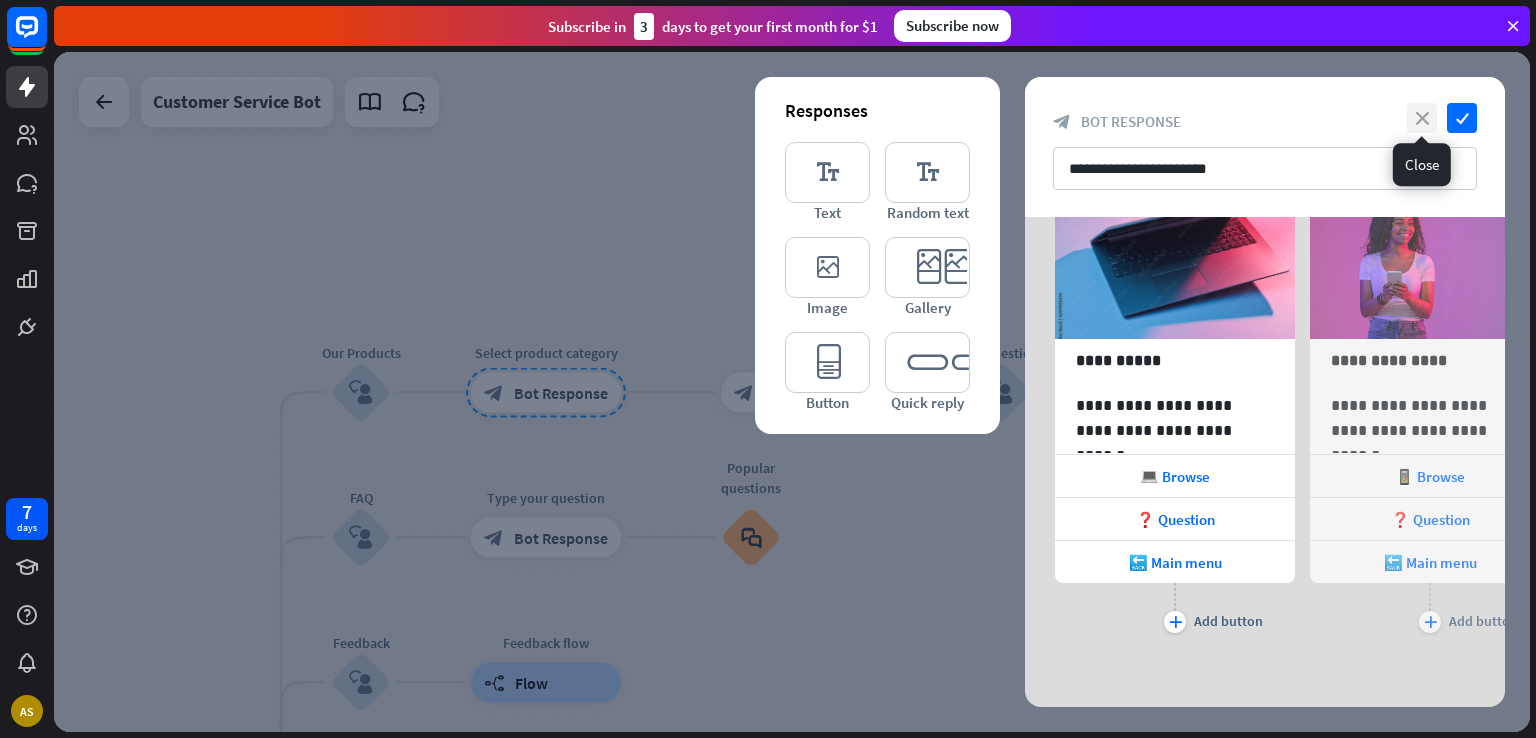 click on "close" at bounding box center [1422, 118] 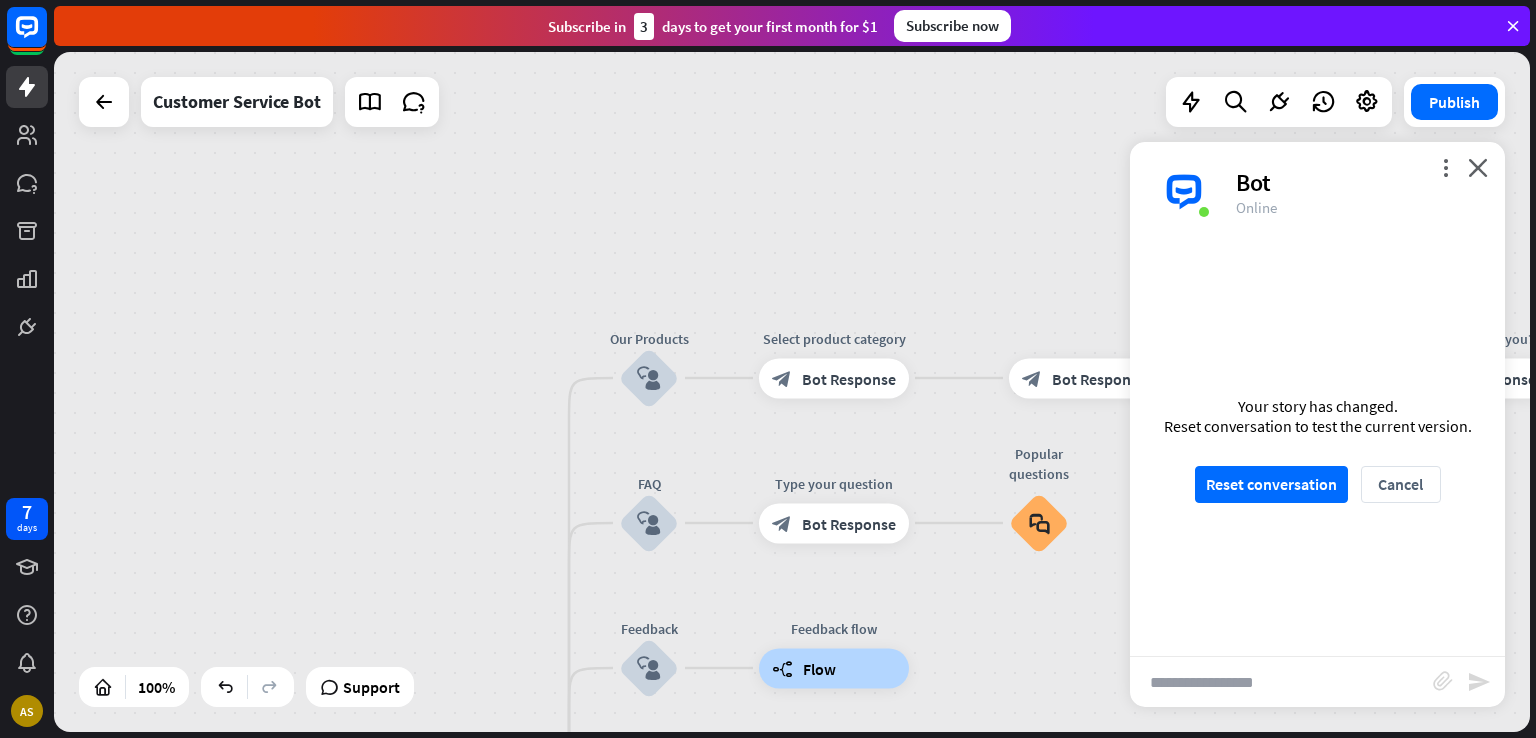 drag, startPoint x: 733, startPoint y: 207, endPoint x: 1020, endPoint y: 160, distance: 290.82297 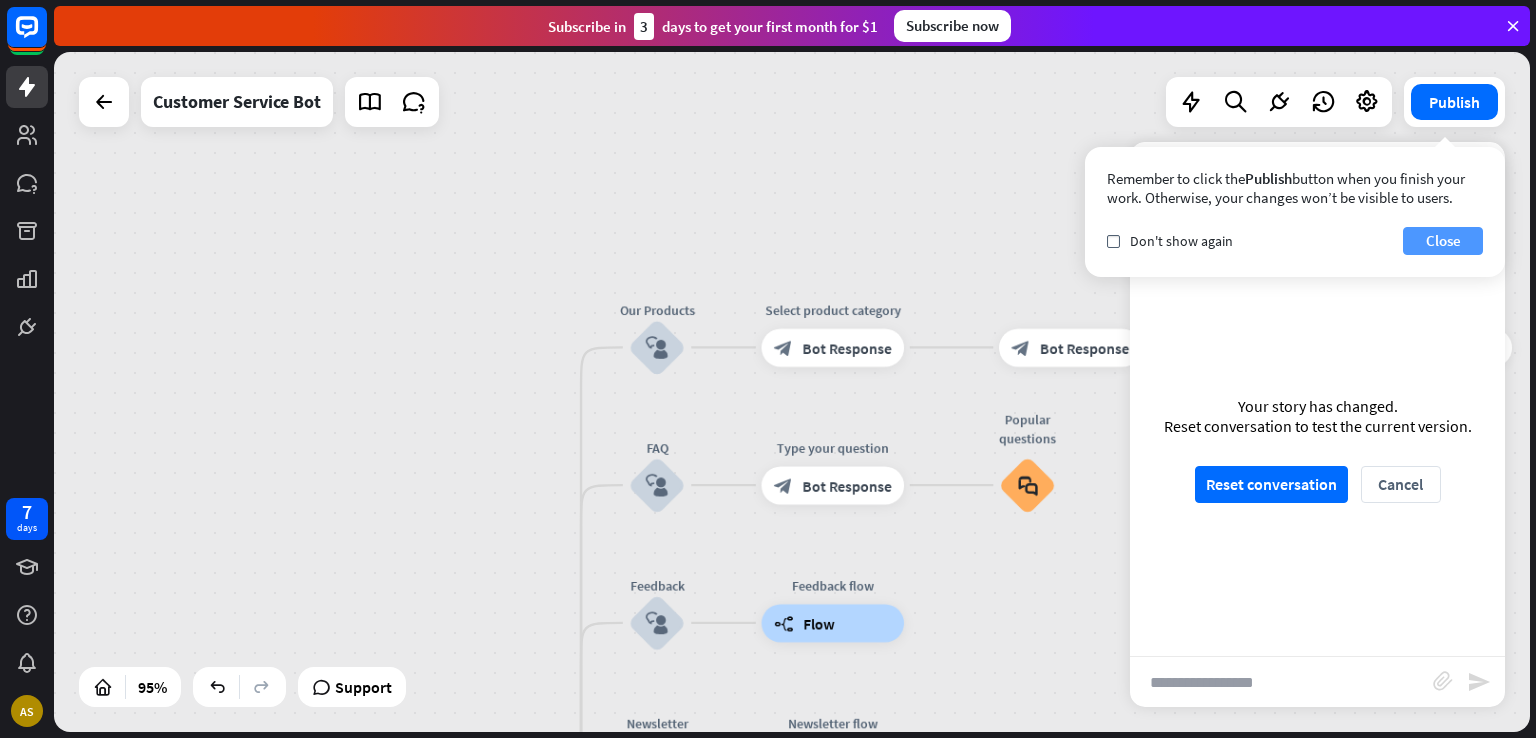 click on "Close" at bounding box center [1443, 241] 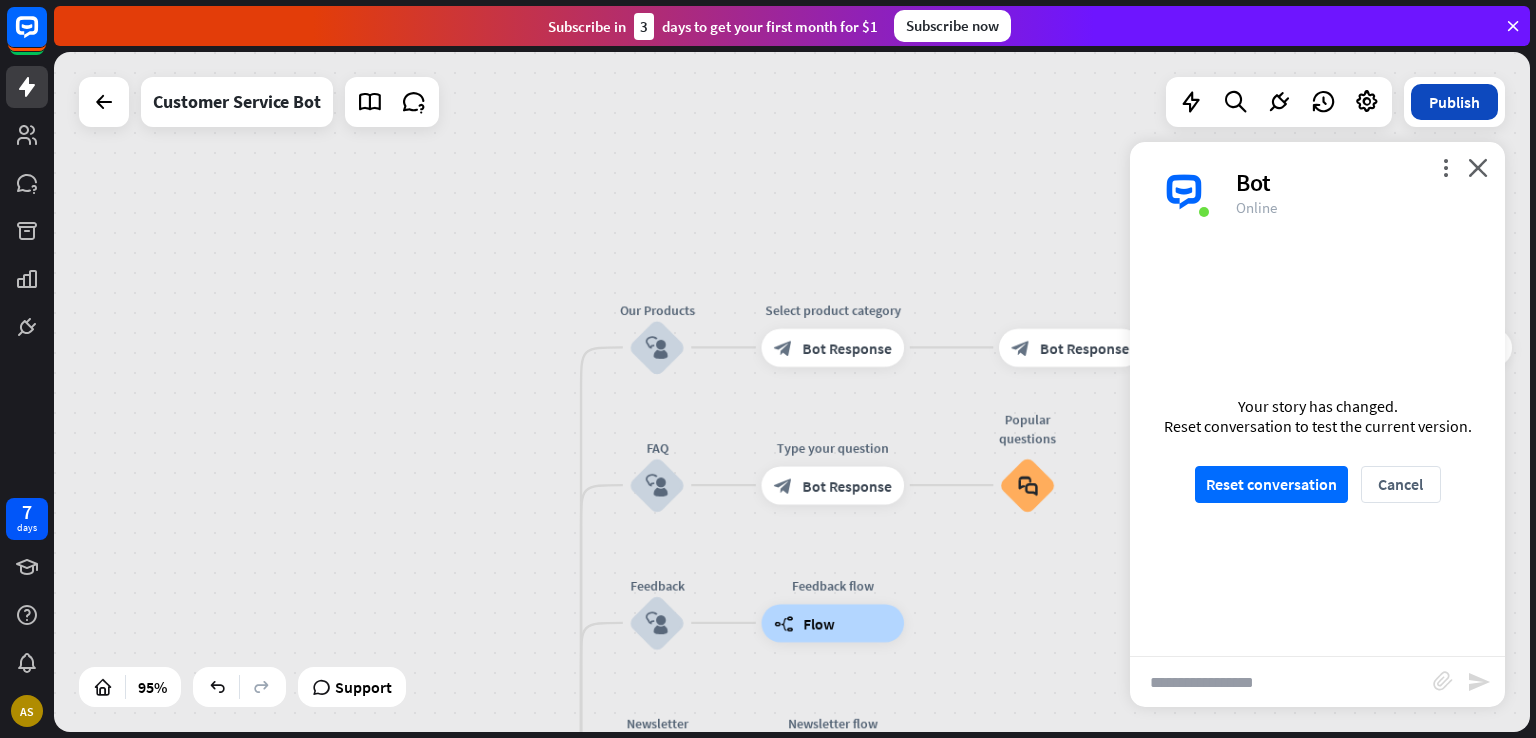 click on "Publish" at bounding box center [1454, 102] 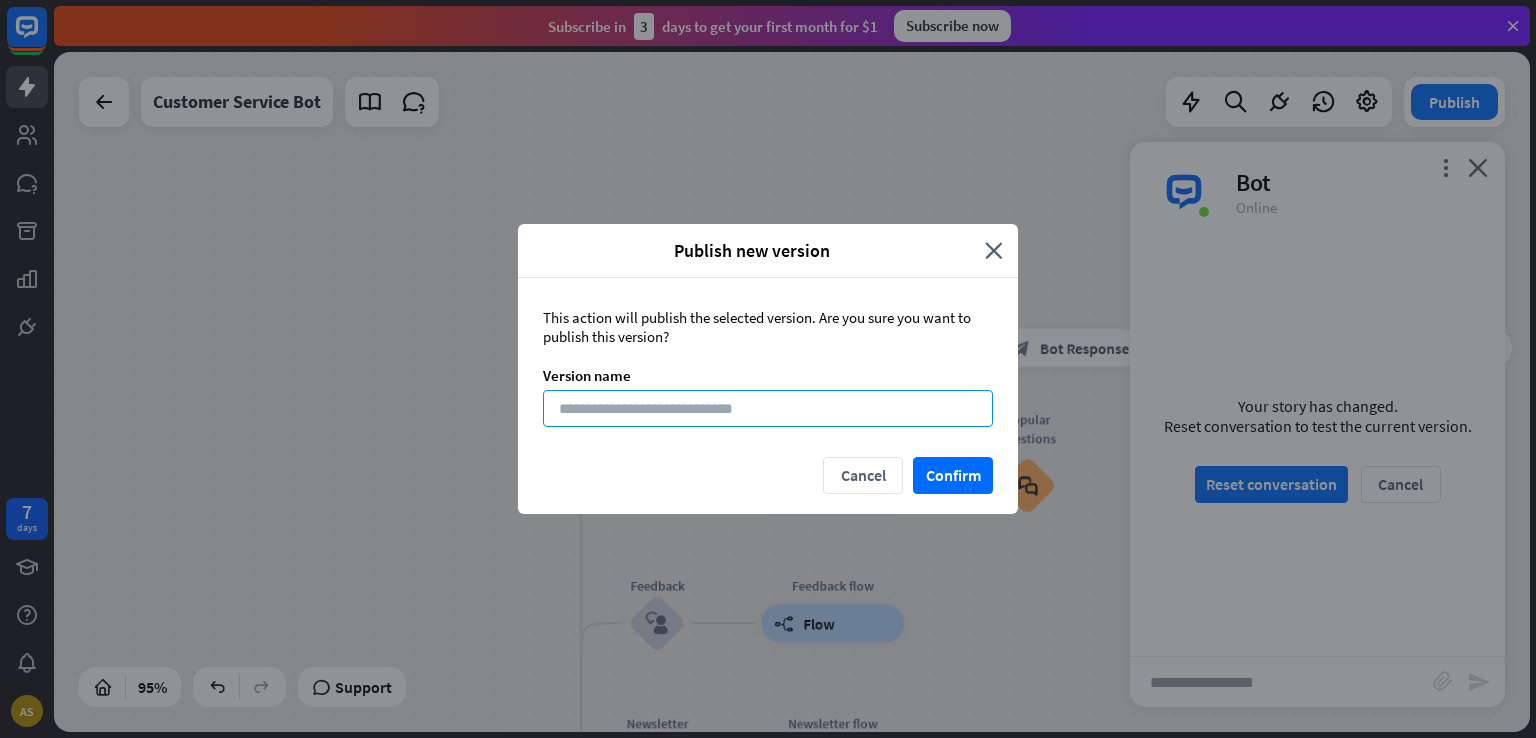 click at bounding box center (768, 408) 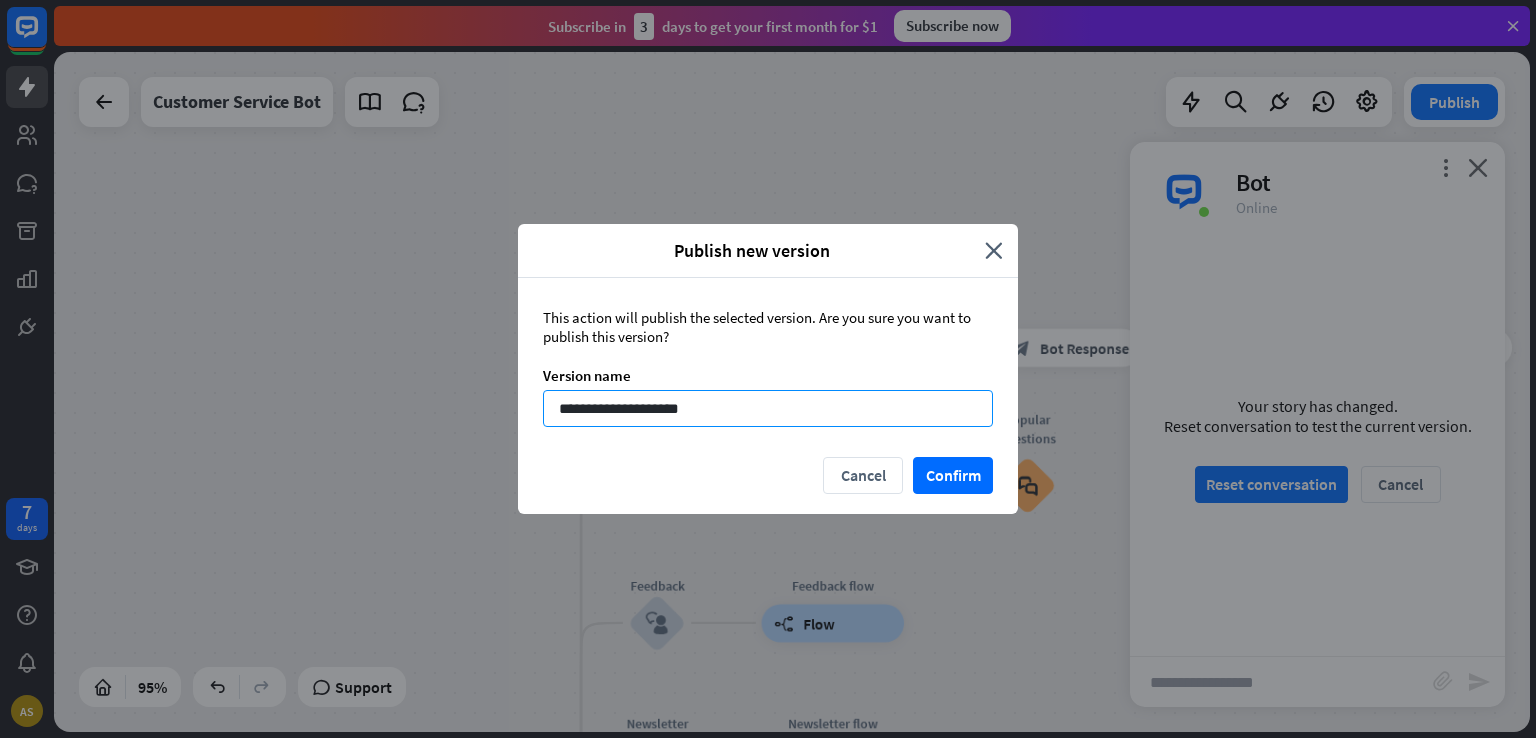 type on "**********" 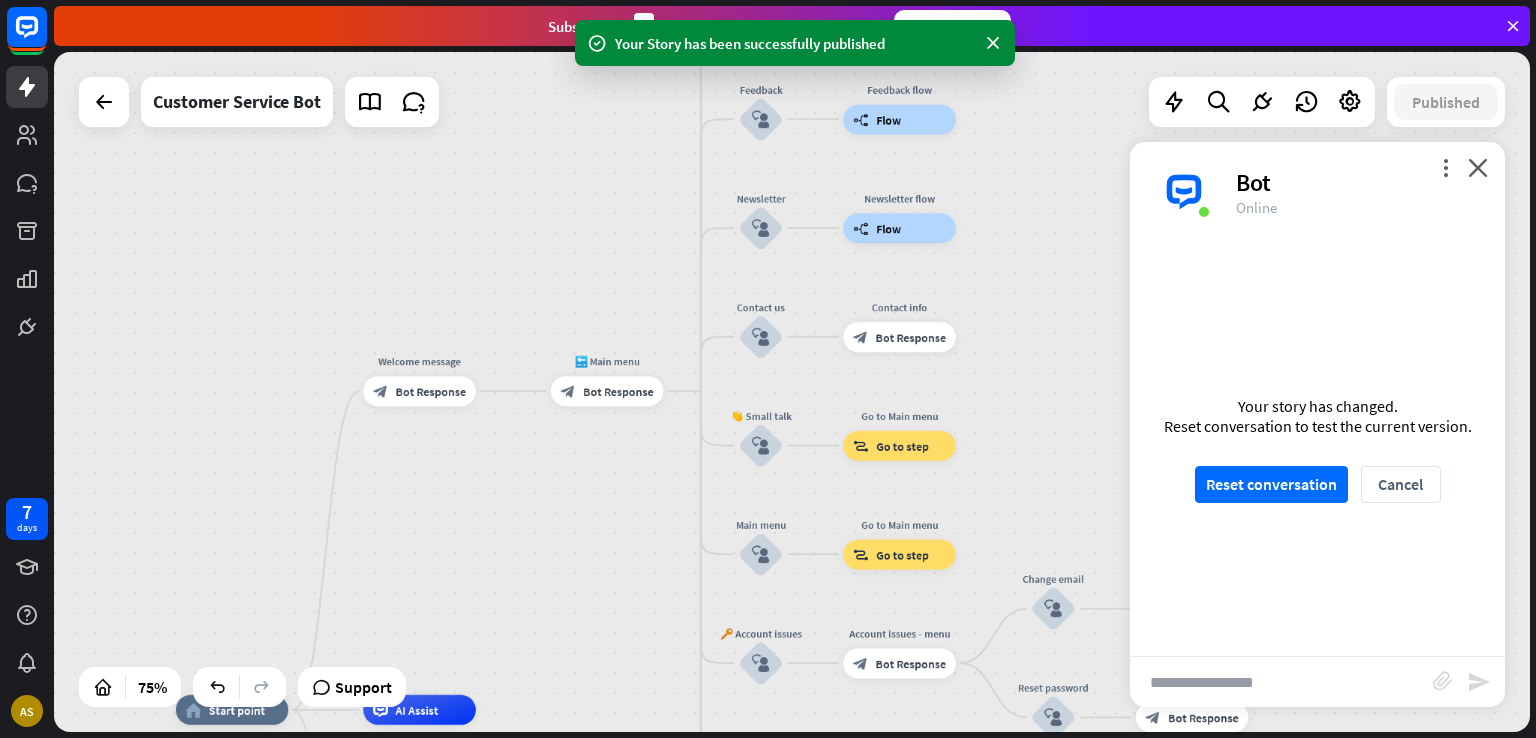 drag, startPoint x: 1012, startPoint y: 604, endPoint x: 1092, endPoint y: 117, distance: 493.5271 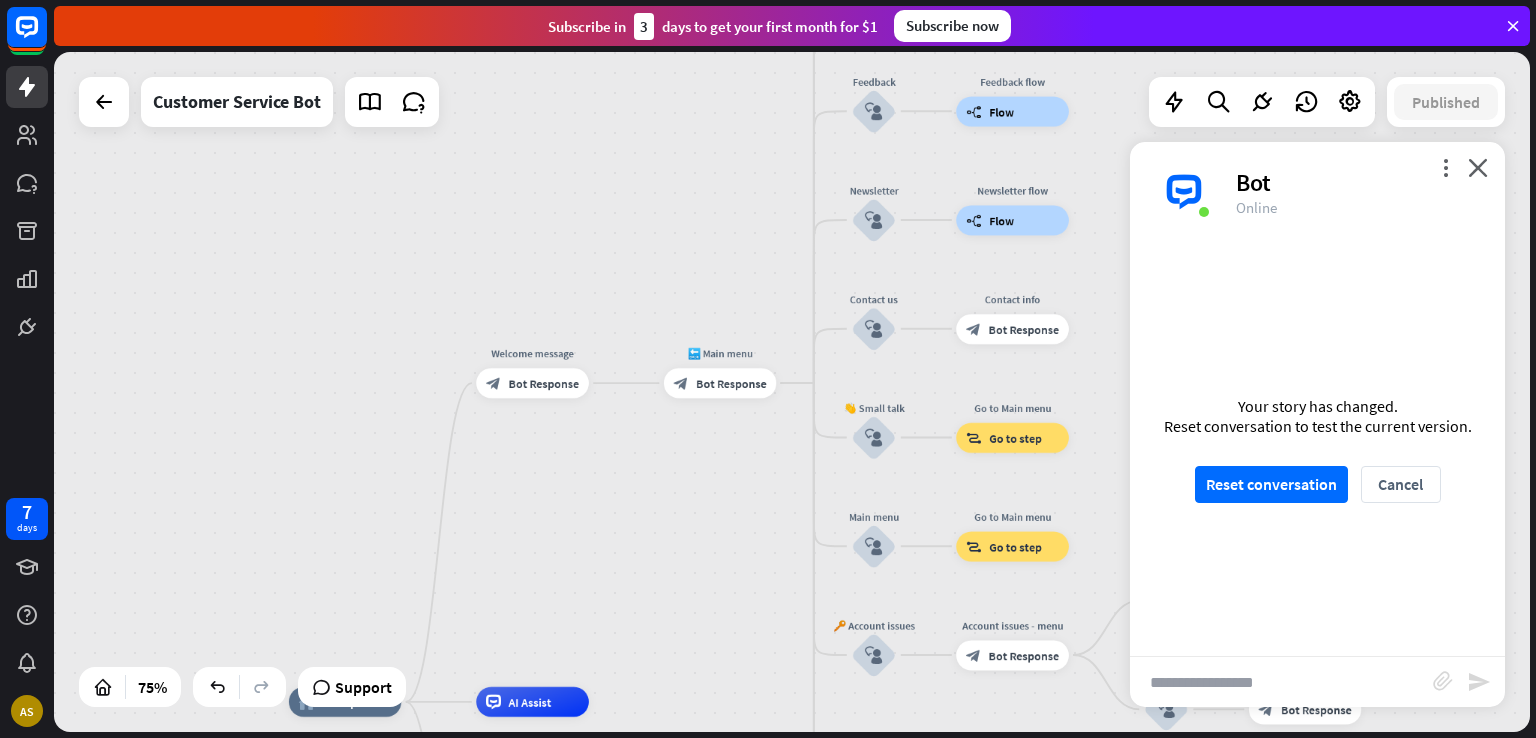 drag, startPoint x: 527, startPoint y: 528, endPoint x: 567, endPoint y: 526, distance: 40.04997 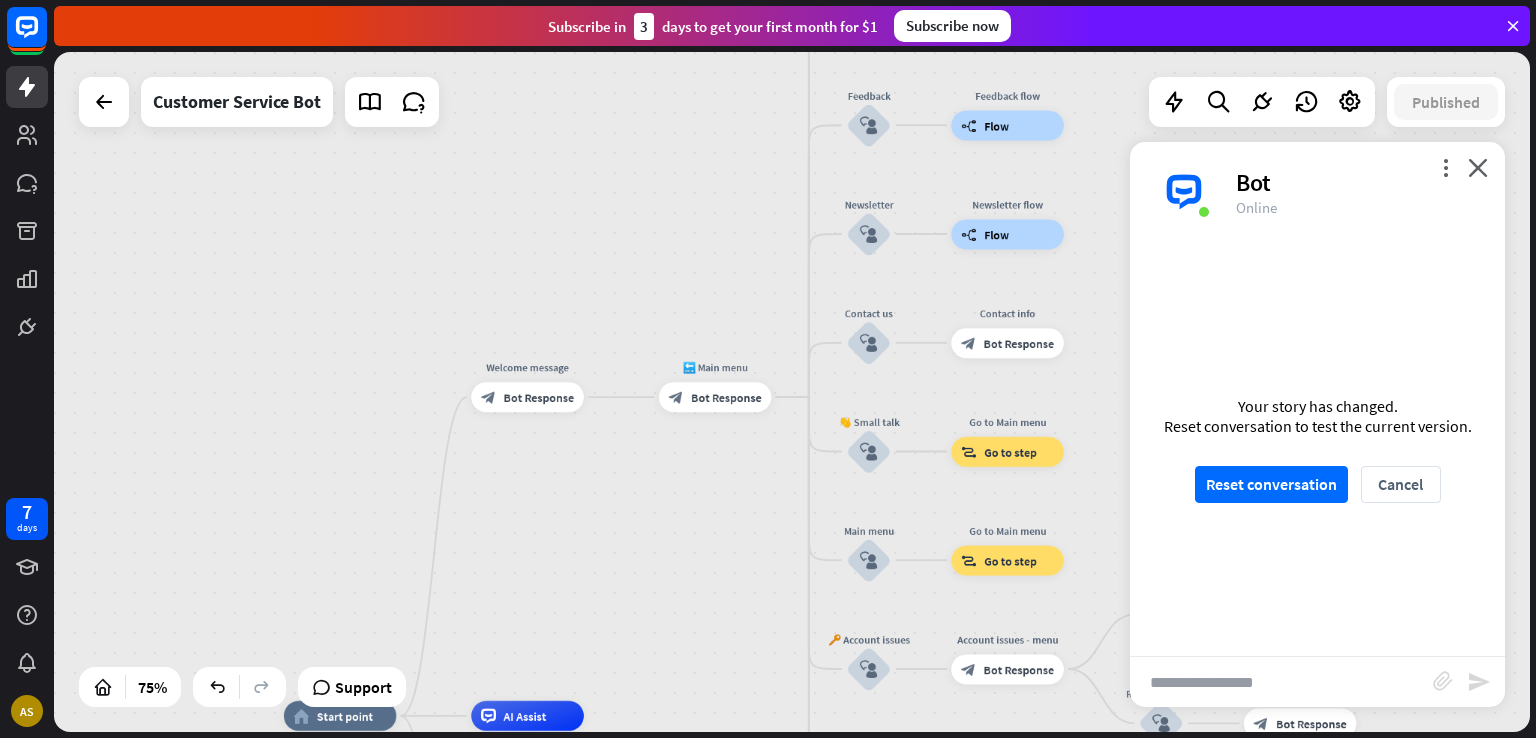 drag, startPoint x: 720, startPoint y: 456, endPoint x: 740, endPoint y: 521, distance: 68.007355 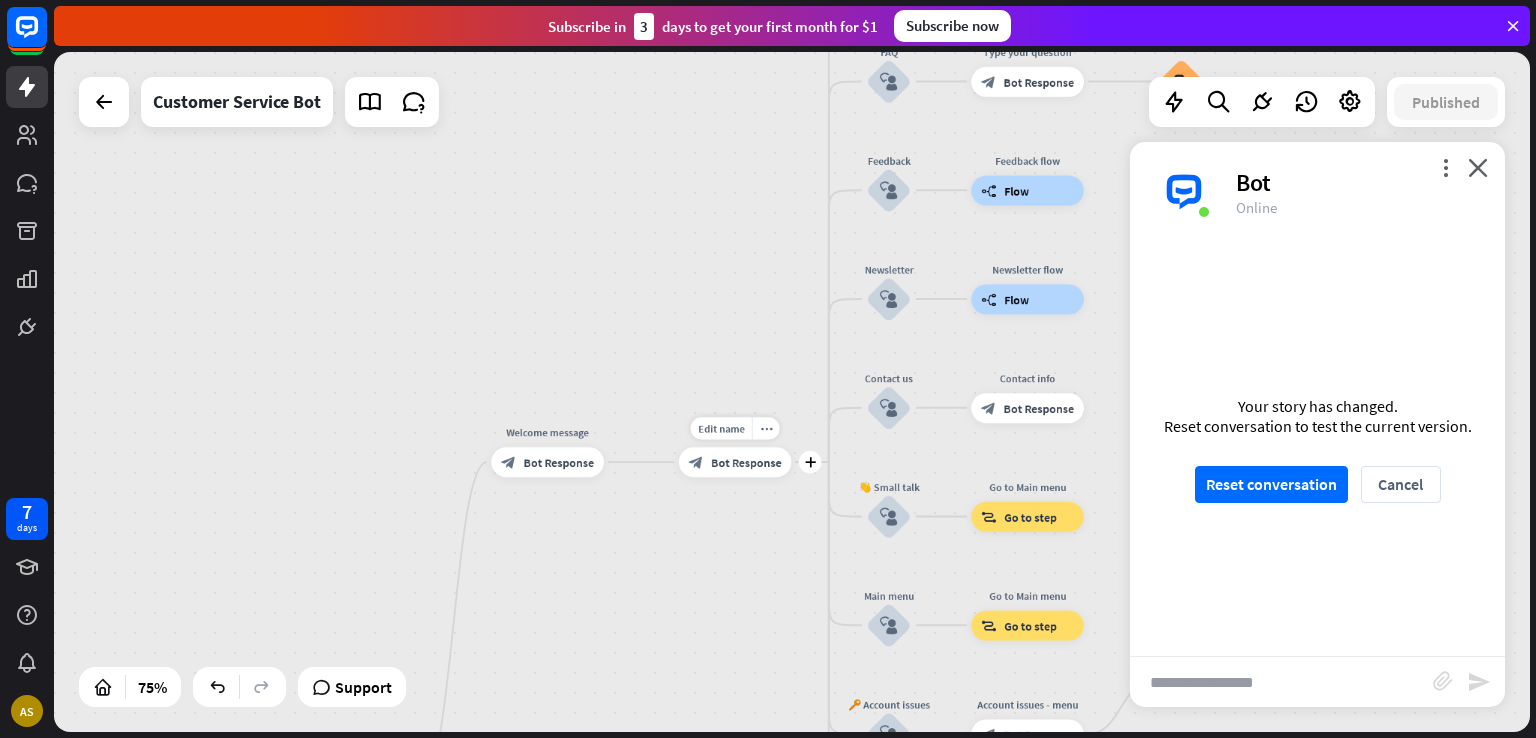 click on "Bot Response" at bounding box center (746, 462) 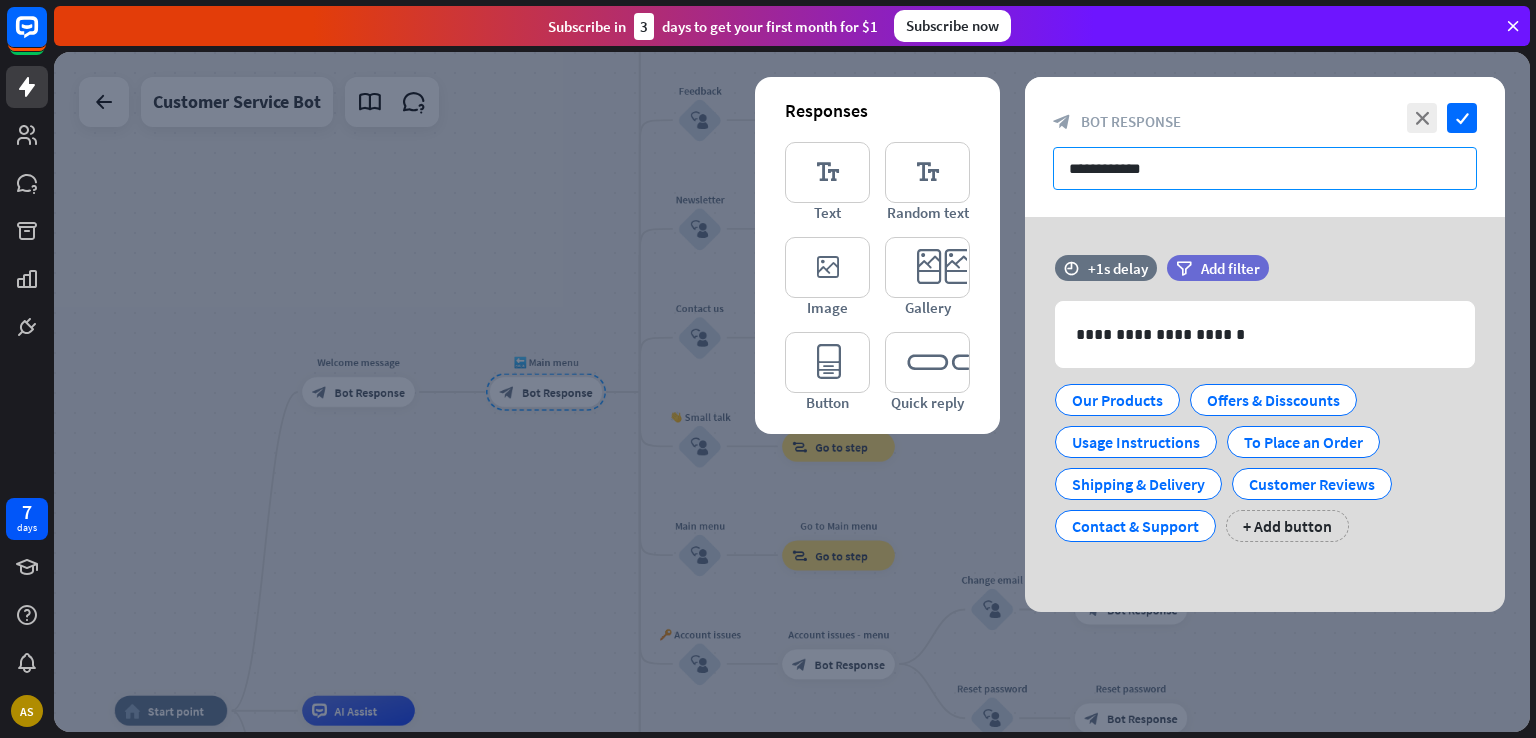 click on "**********" at bounding box center [1265, 168] 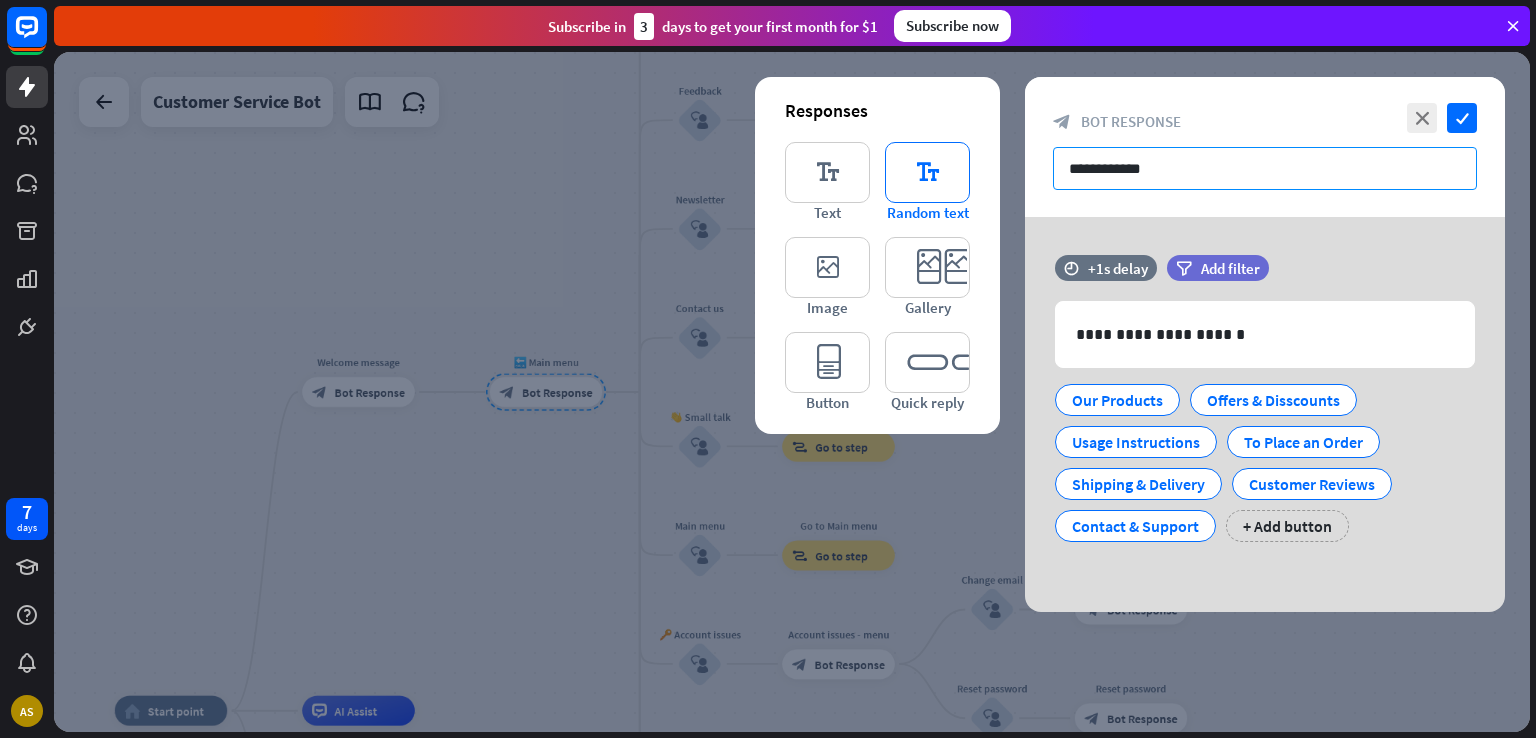 drag, startPoint x: 1201, startPoint y: 168, endPoint x: 889, endPoint y: 171, distance: 312.01443 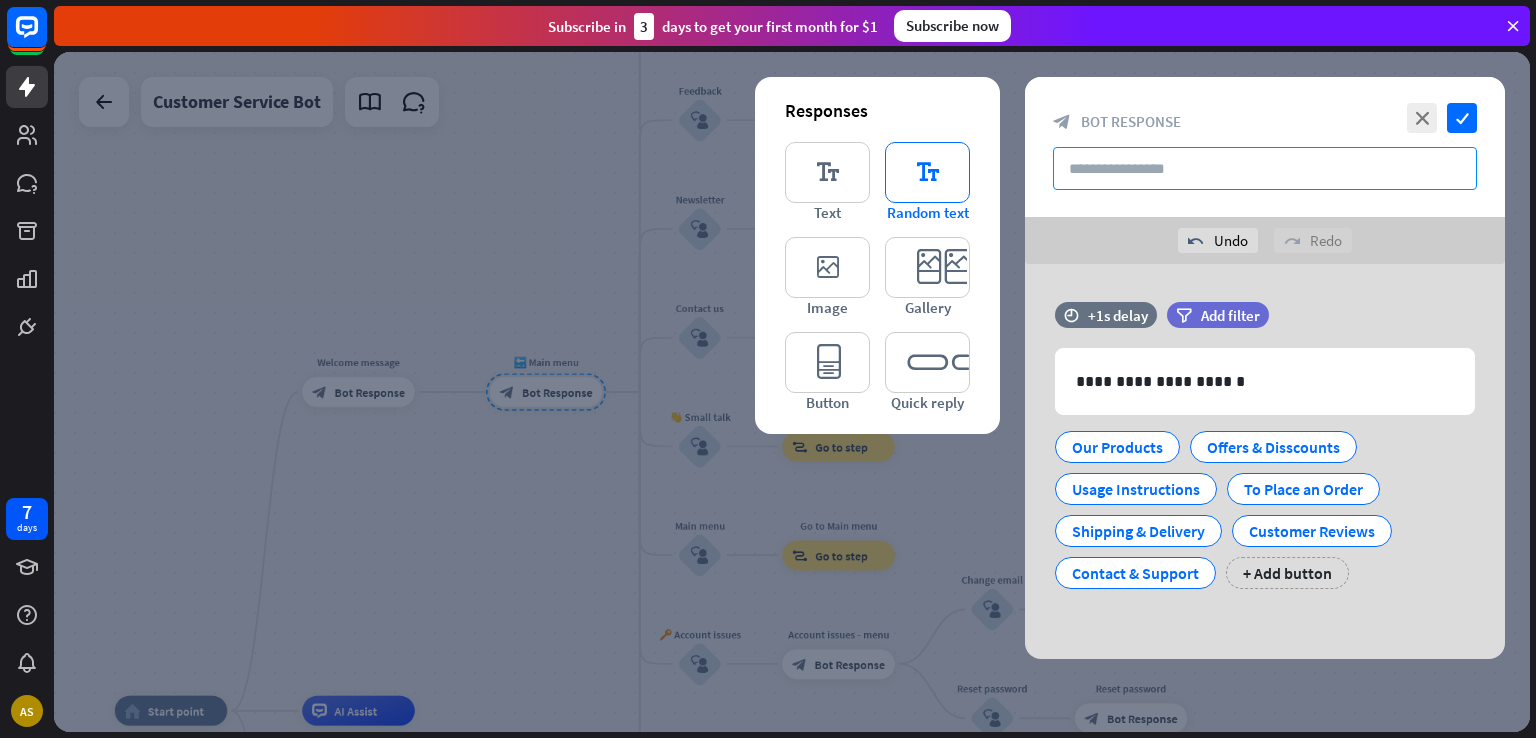 type on "*" 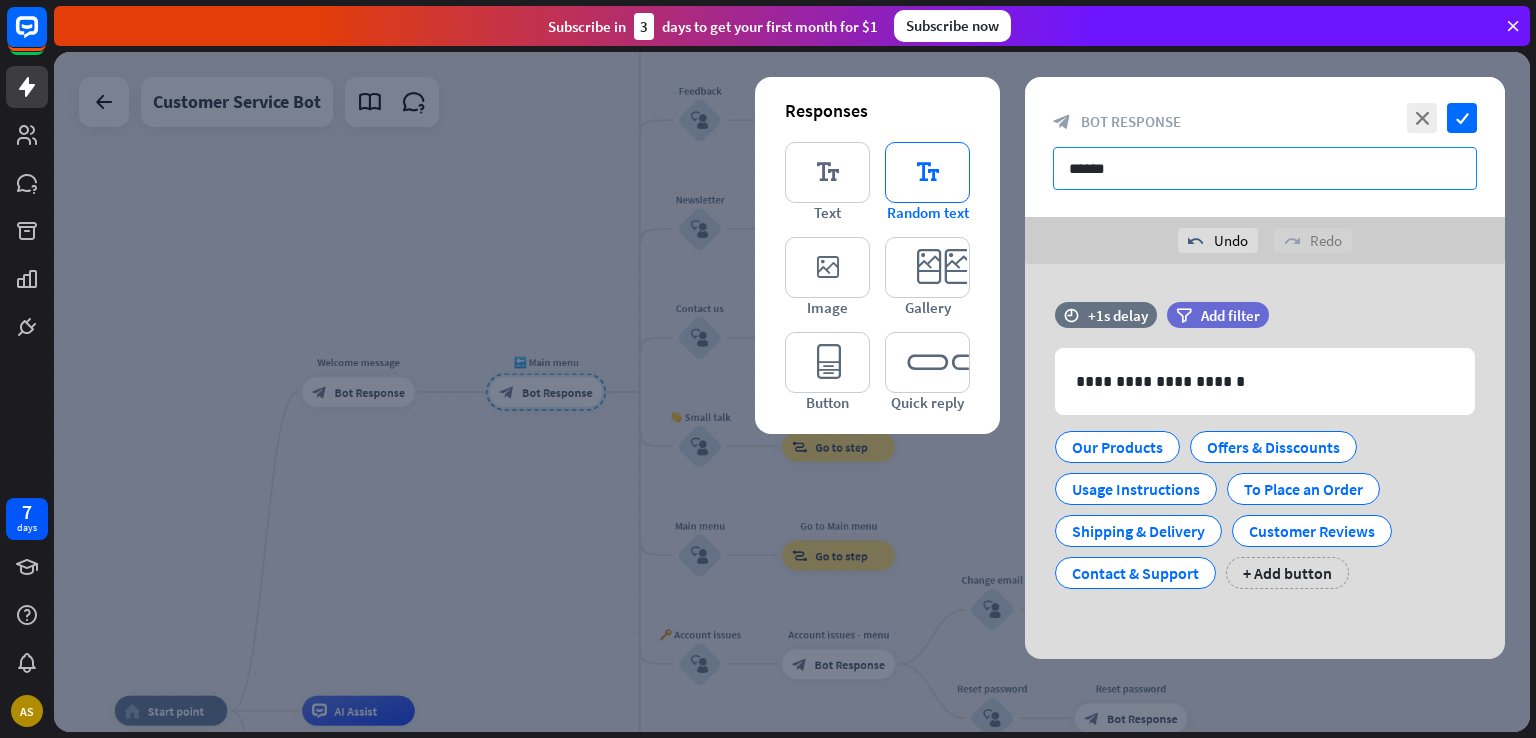 type on "******" 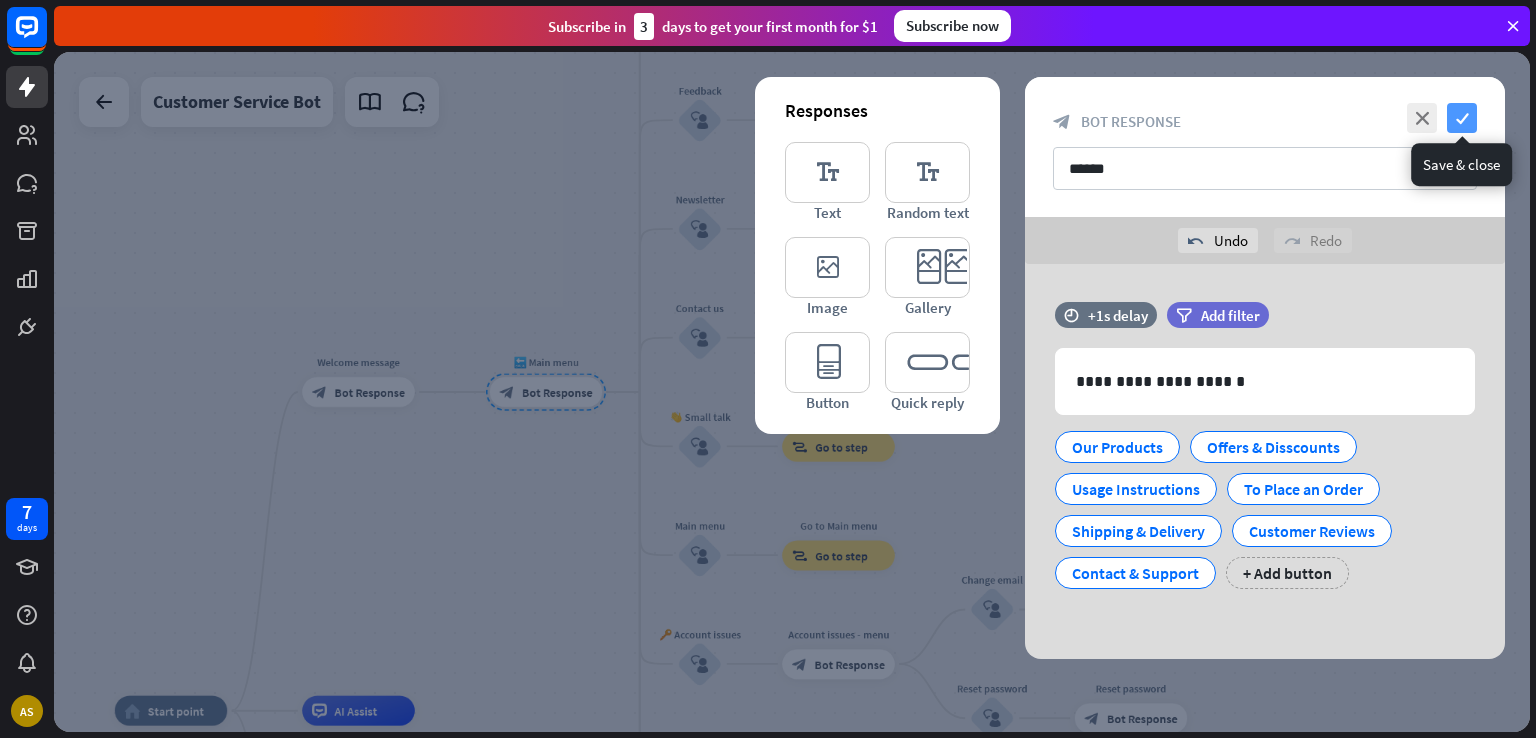 click on "check" at bounding box center (1462, 118) 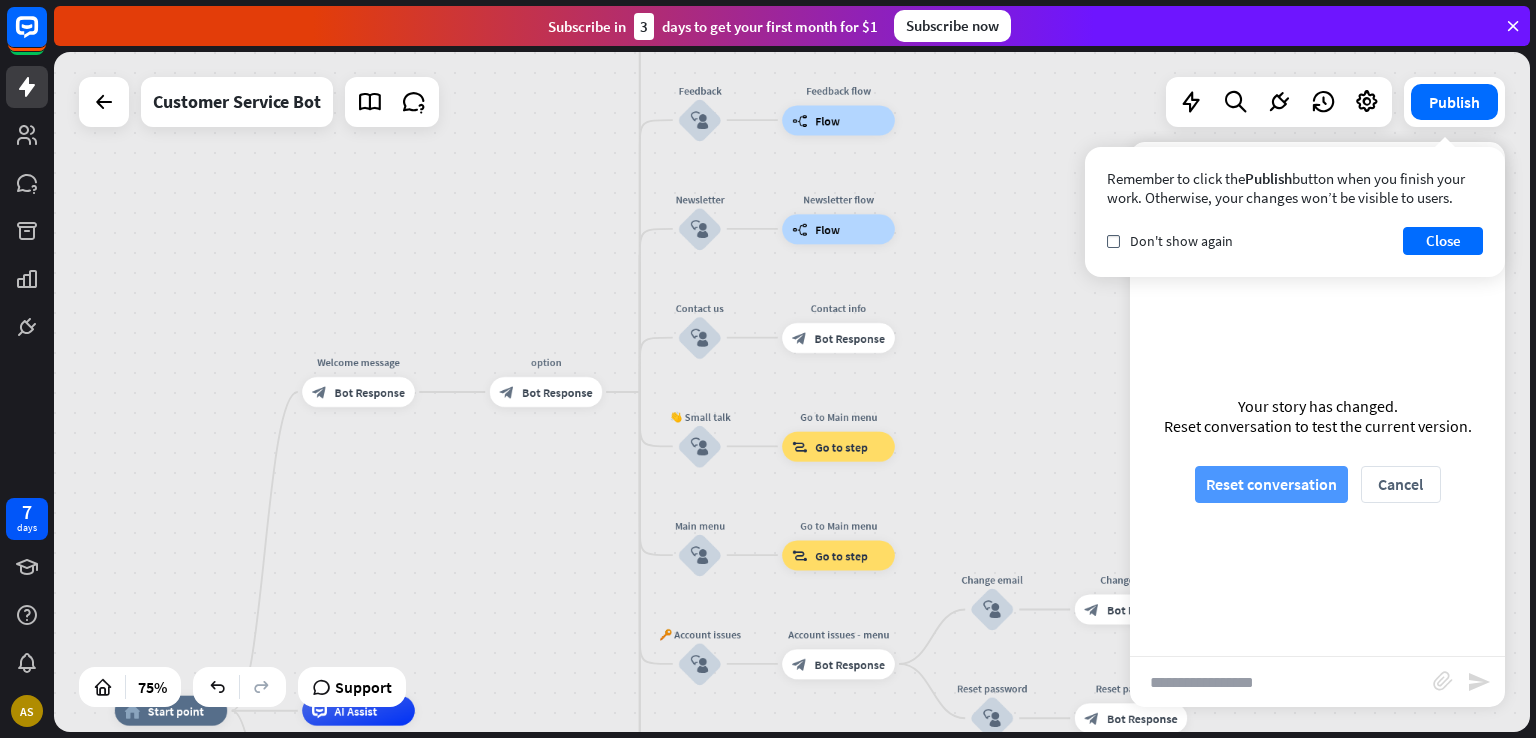 drag, startPoint x: 1238, startPoint y: 496, endPoint x: 1244, endPoint y: 449, distance: 47.38143 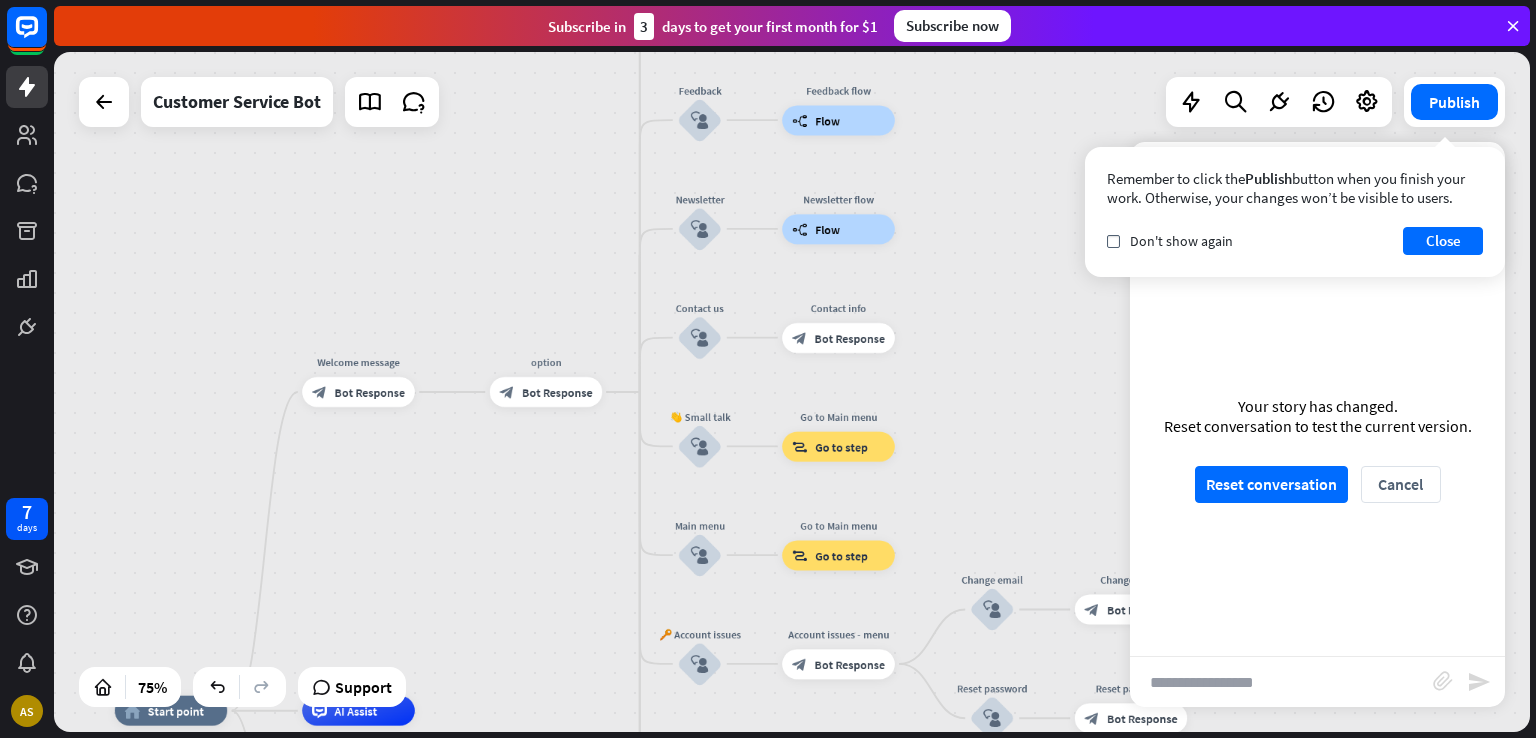 scroll, scrollTop: 0, scrollLeft: 0, axis: both 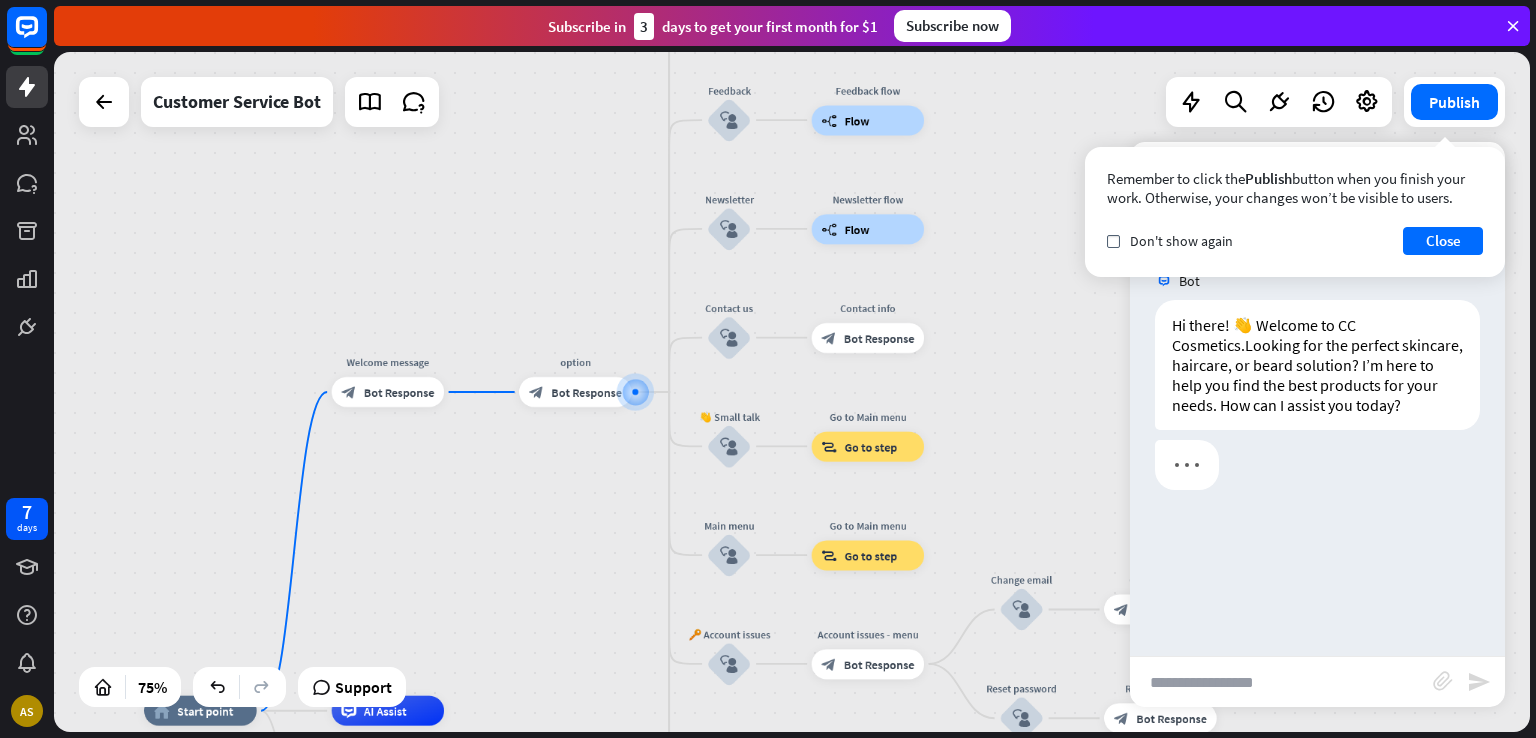 click on "check   Don't show again    Close" at bounding box center [1295, 241] 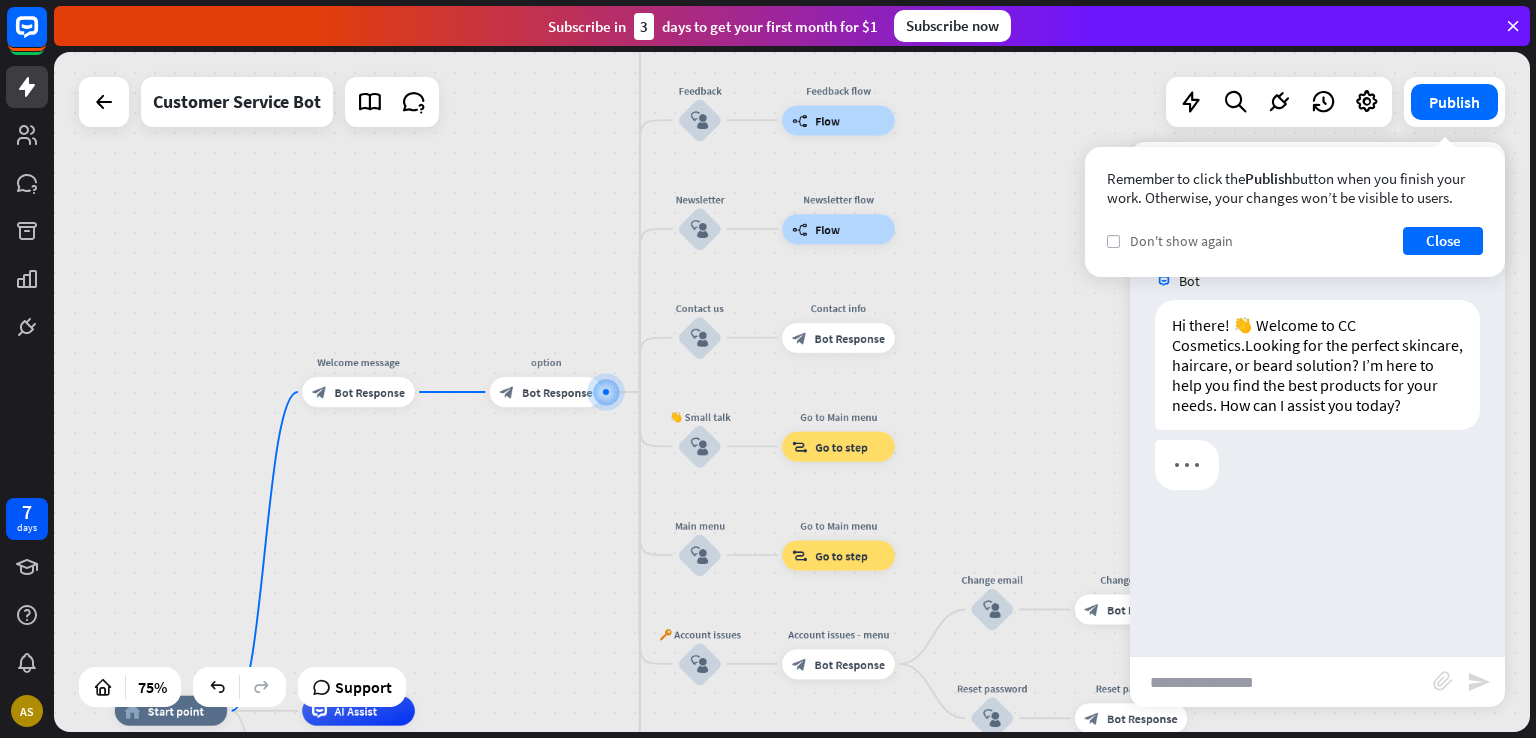 click on "check" at bounding box center (1113, 241) 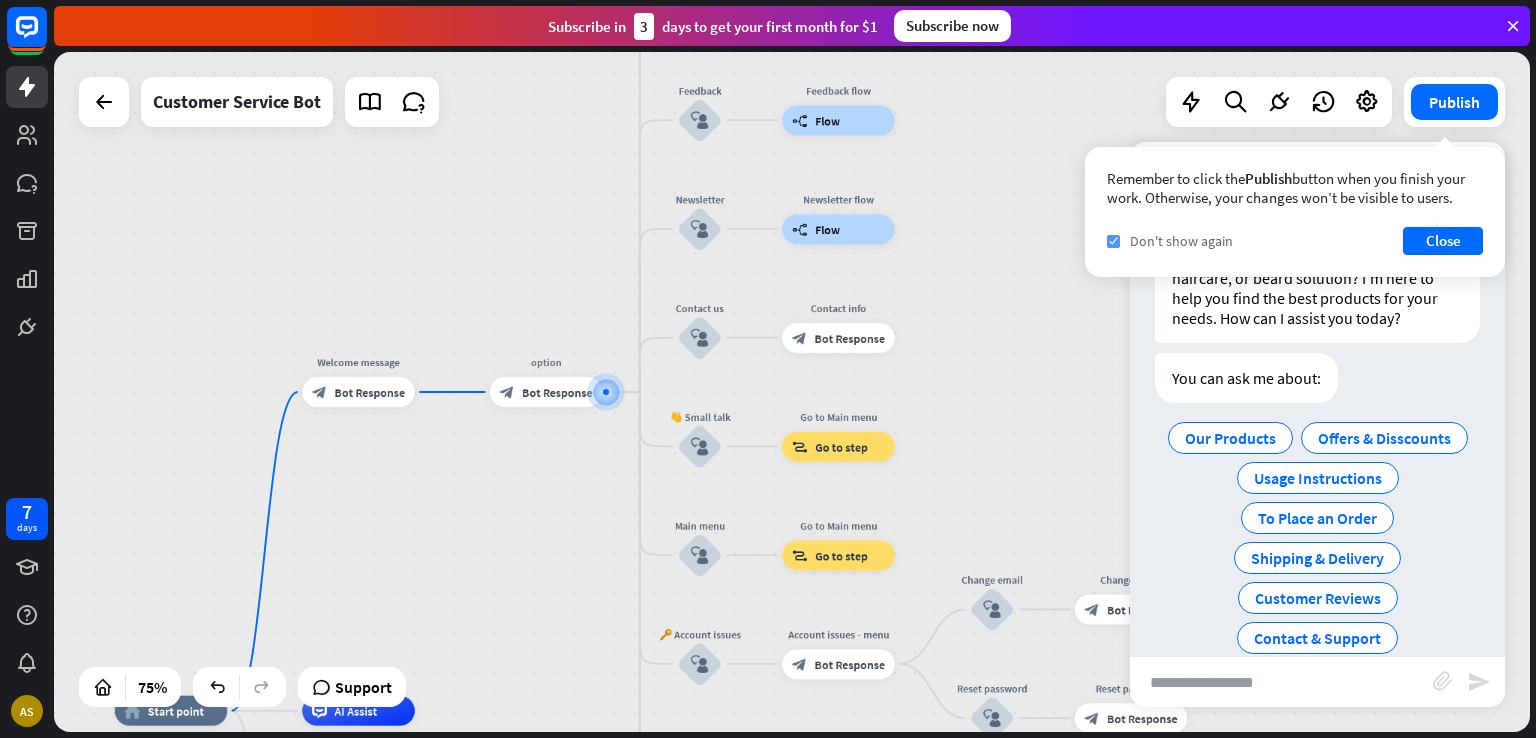 scroll, scrollTop: 139, scrollLeft: 0, axis: vertical 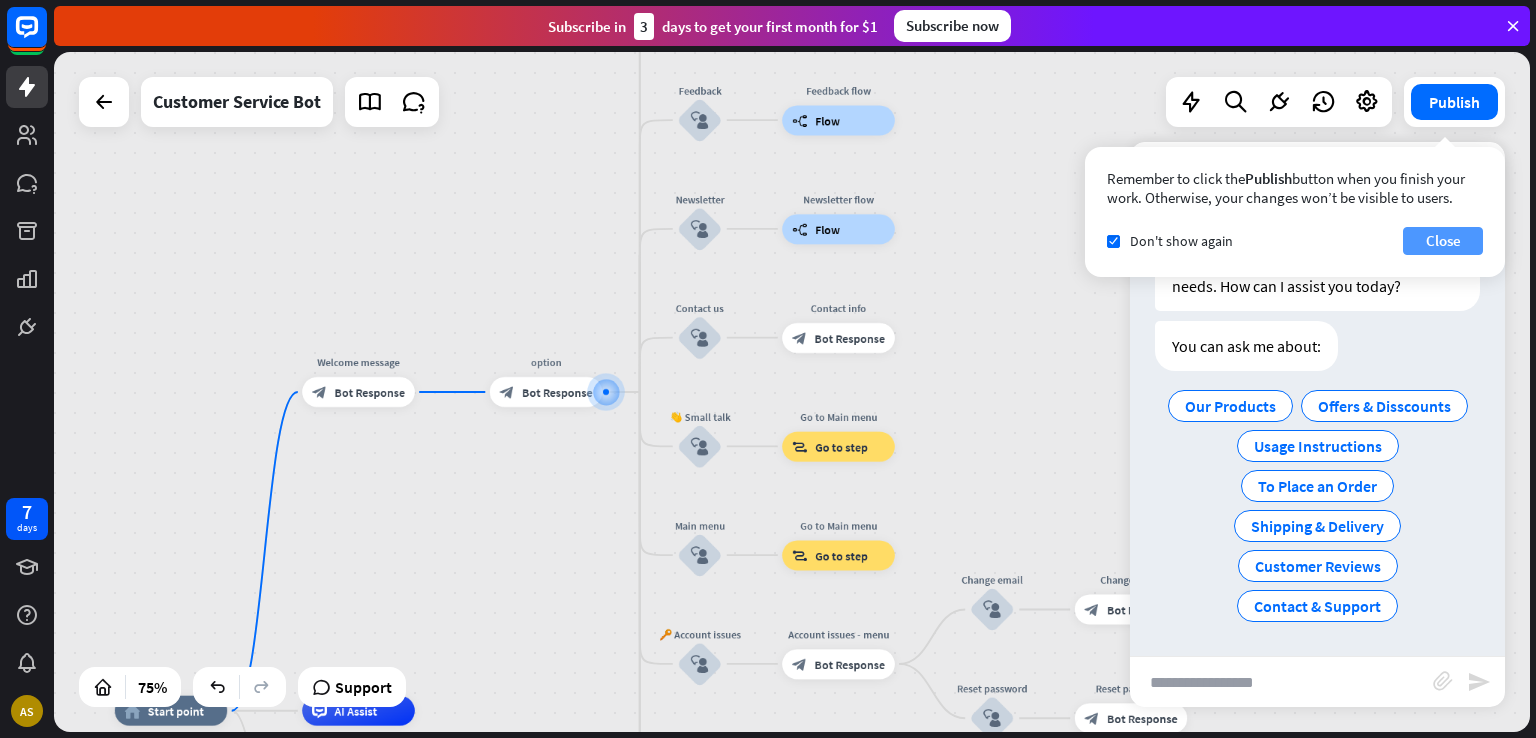 click on "Close" at bounding box center [1443, 241] 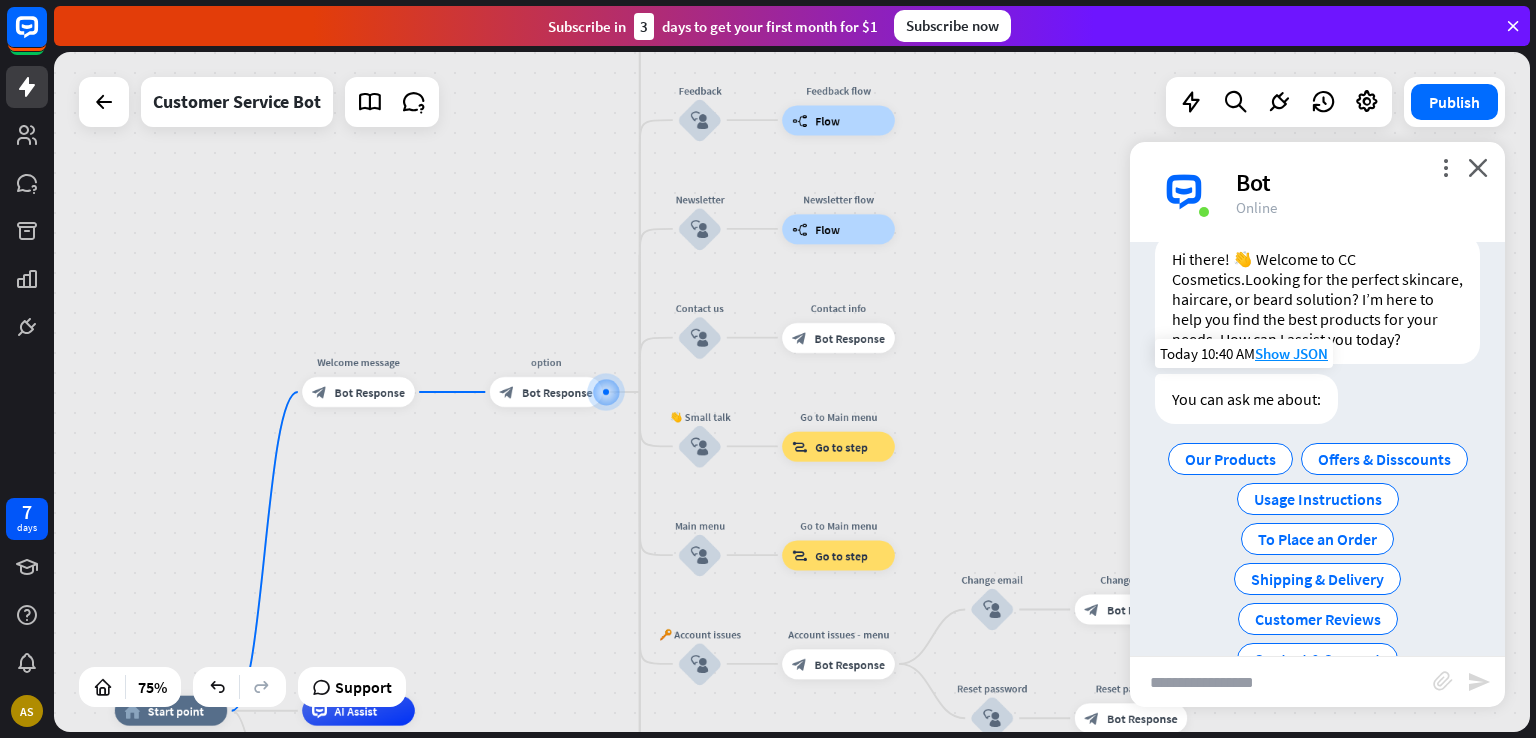 scroll, scrollTop: 100, scrollLeft: 0, axis: vertical 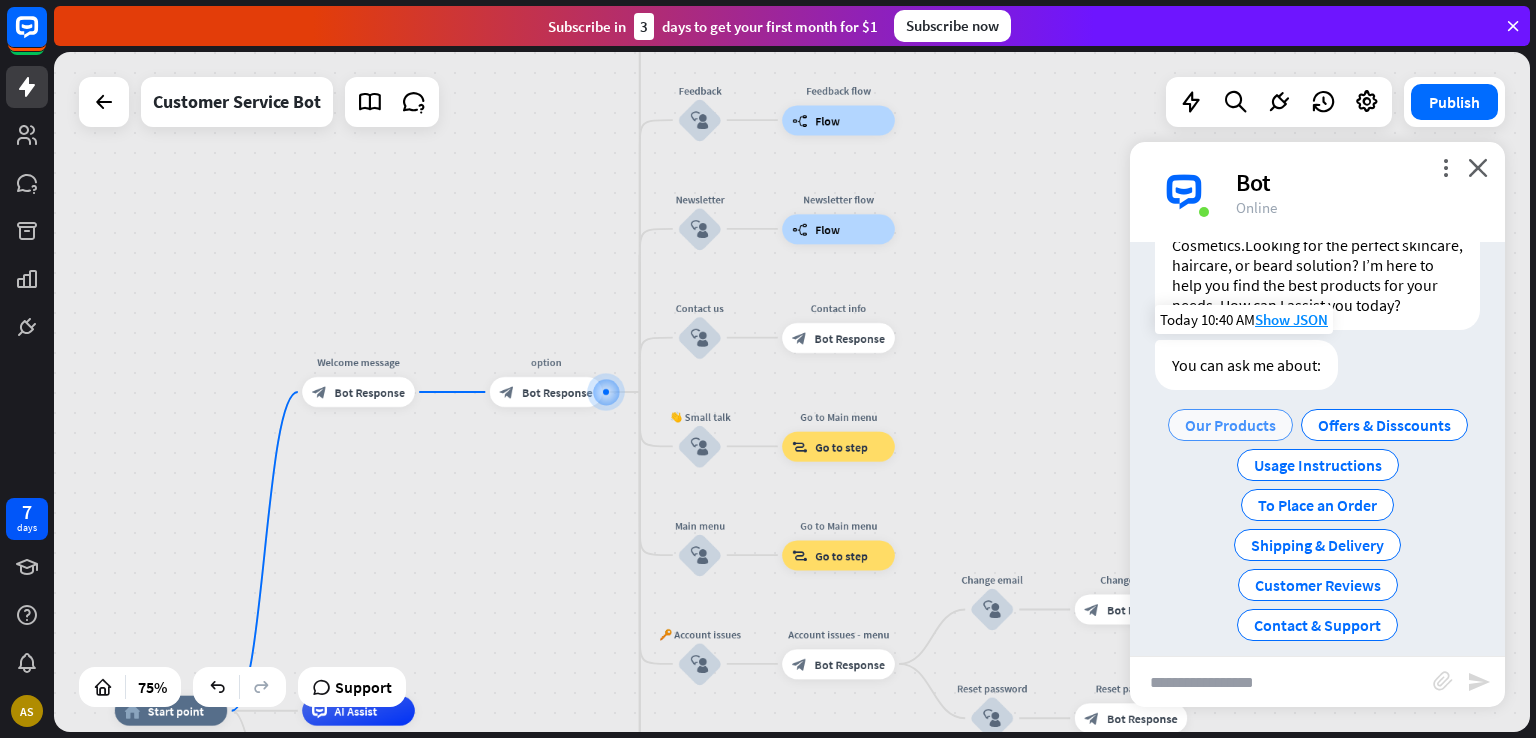 click on "Our Products" at bounding box center (1230, 425) 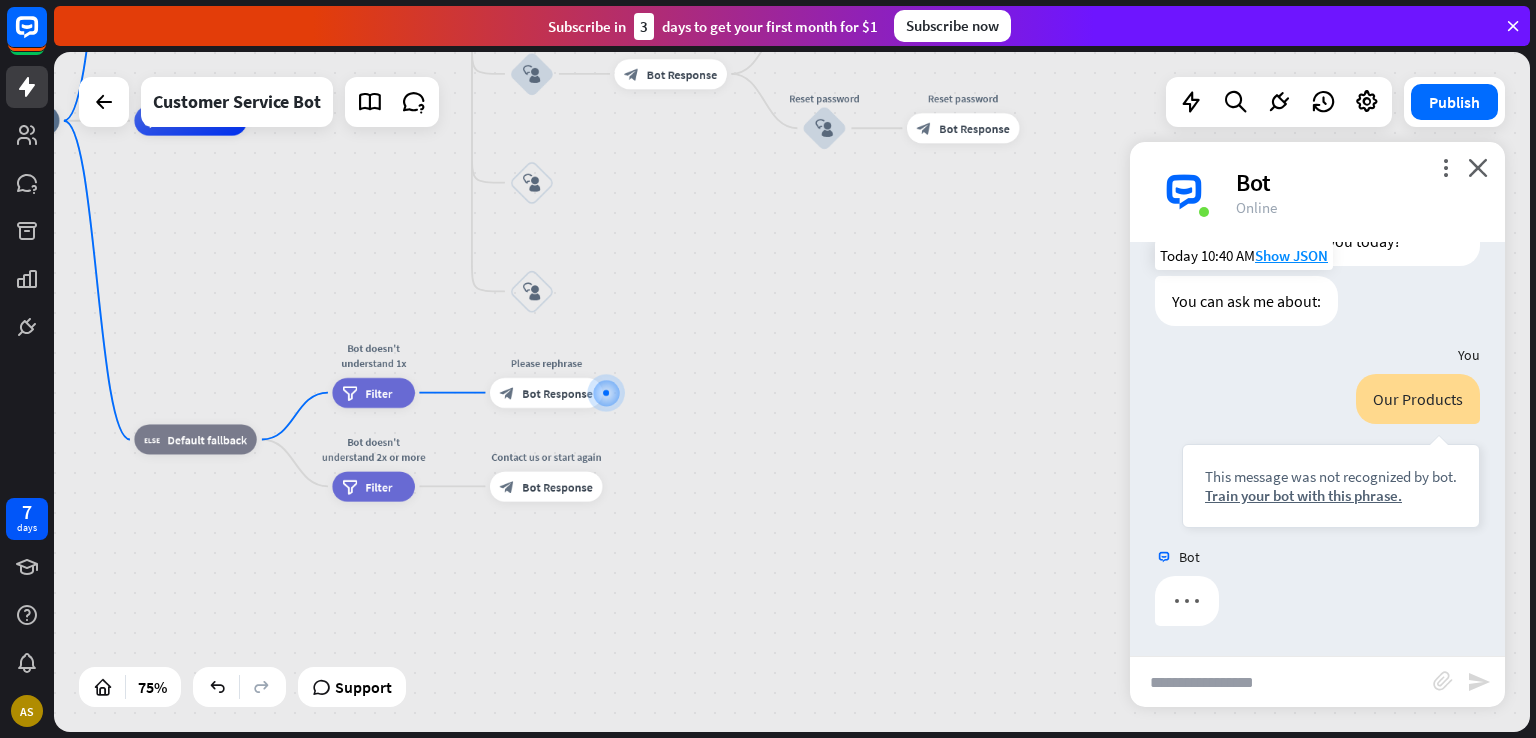 scroll, scrollTop: 184, scrollLeft: 0, axis: vertical 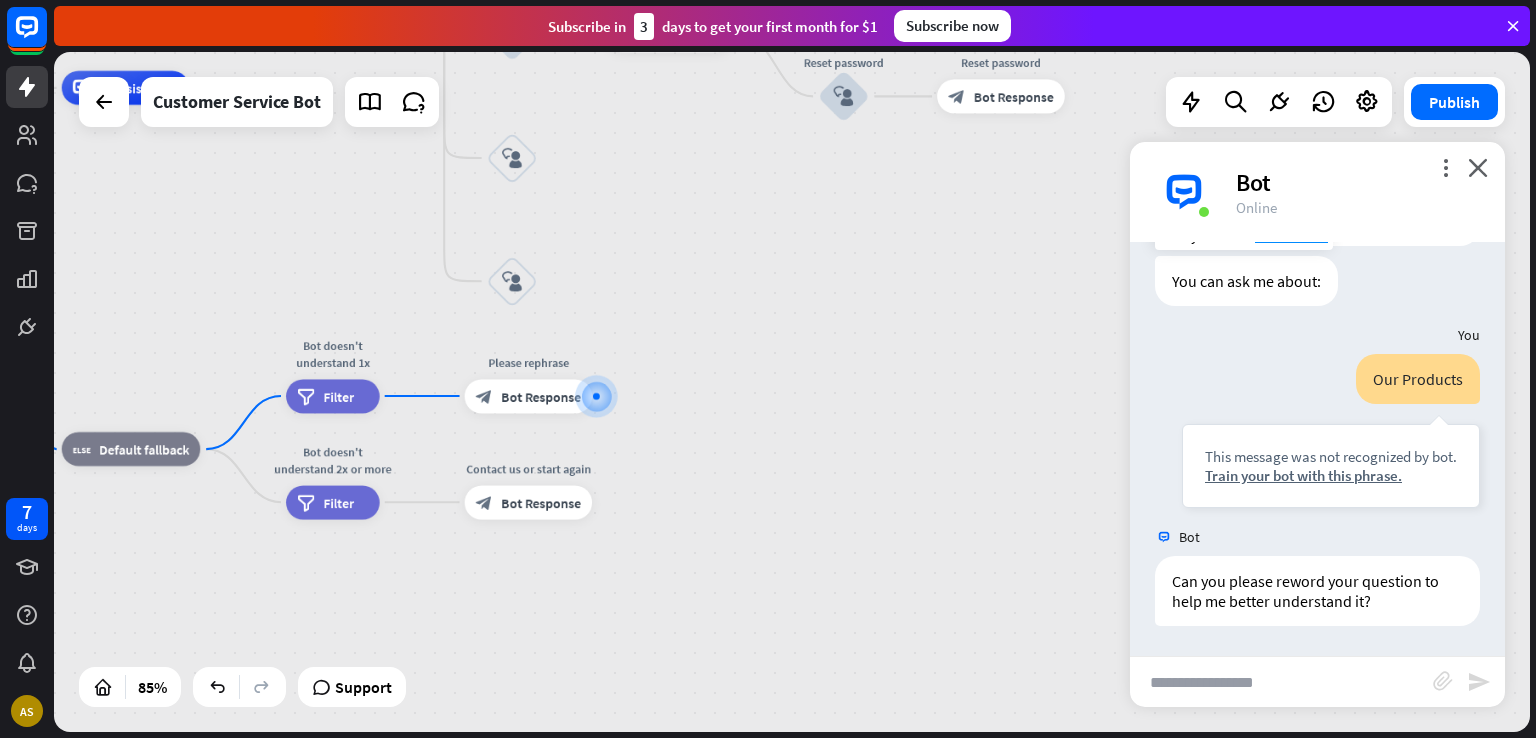 drag, startPoint x: 799, startPoint y: 425, endPoint x: 1044, endPoint y: 776, distance: 428.04907 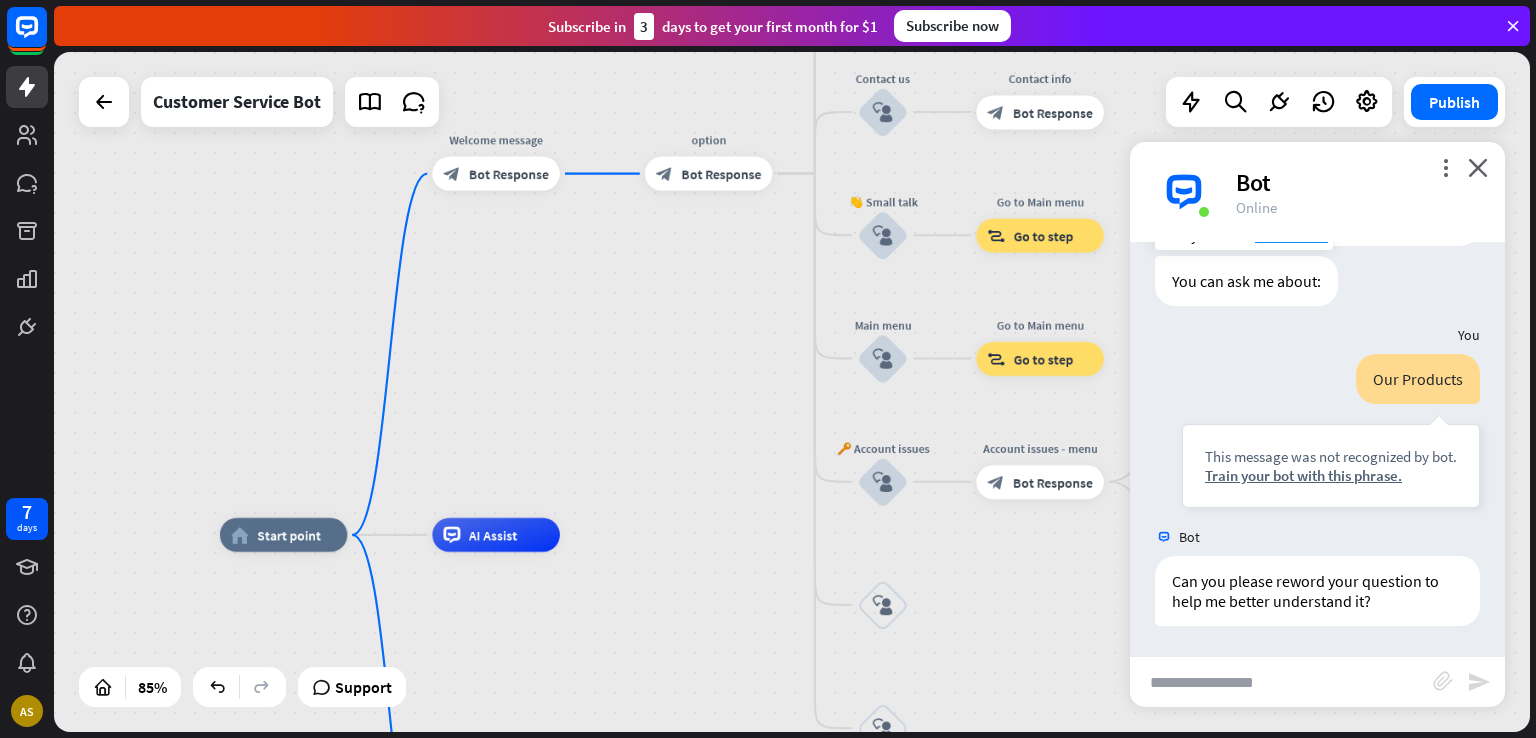 drag, startPoint x: 773, startPoint y: 285, endPoint x: 1056, endPoint y: 670, distance: 477.82214 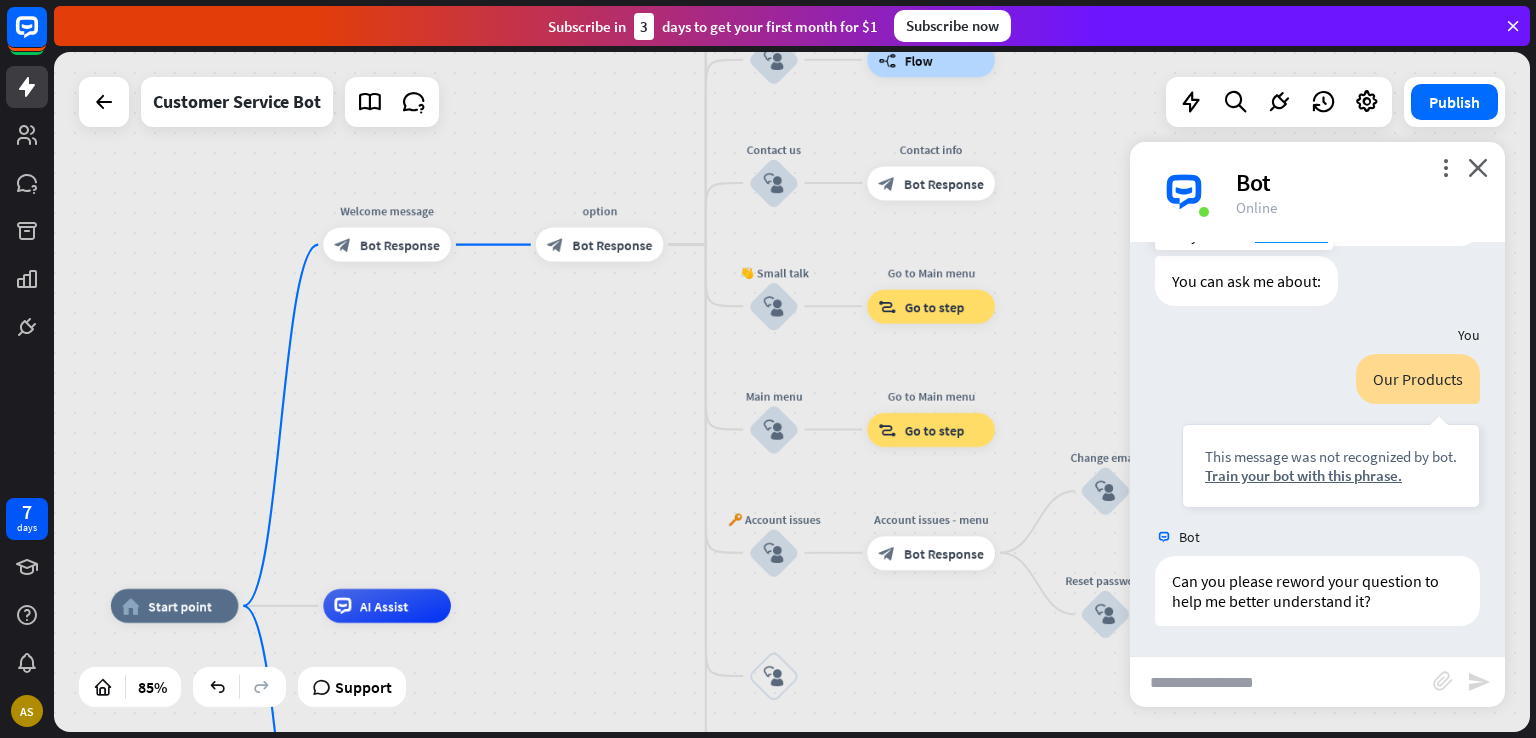 drag, startPoint x: 727, startPoint y: 436, endPoint x: 618, endPoint y: 566, distance: 169.64964 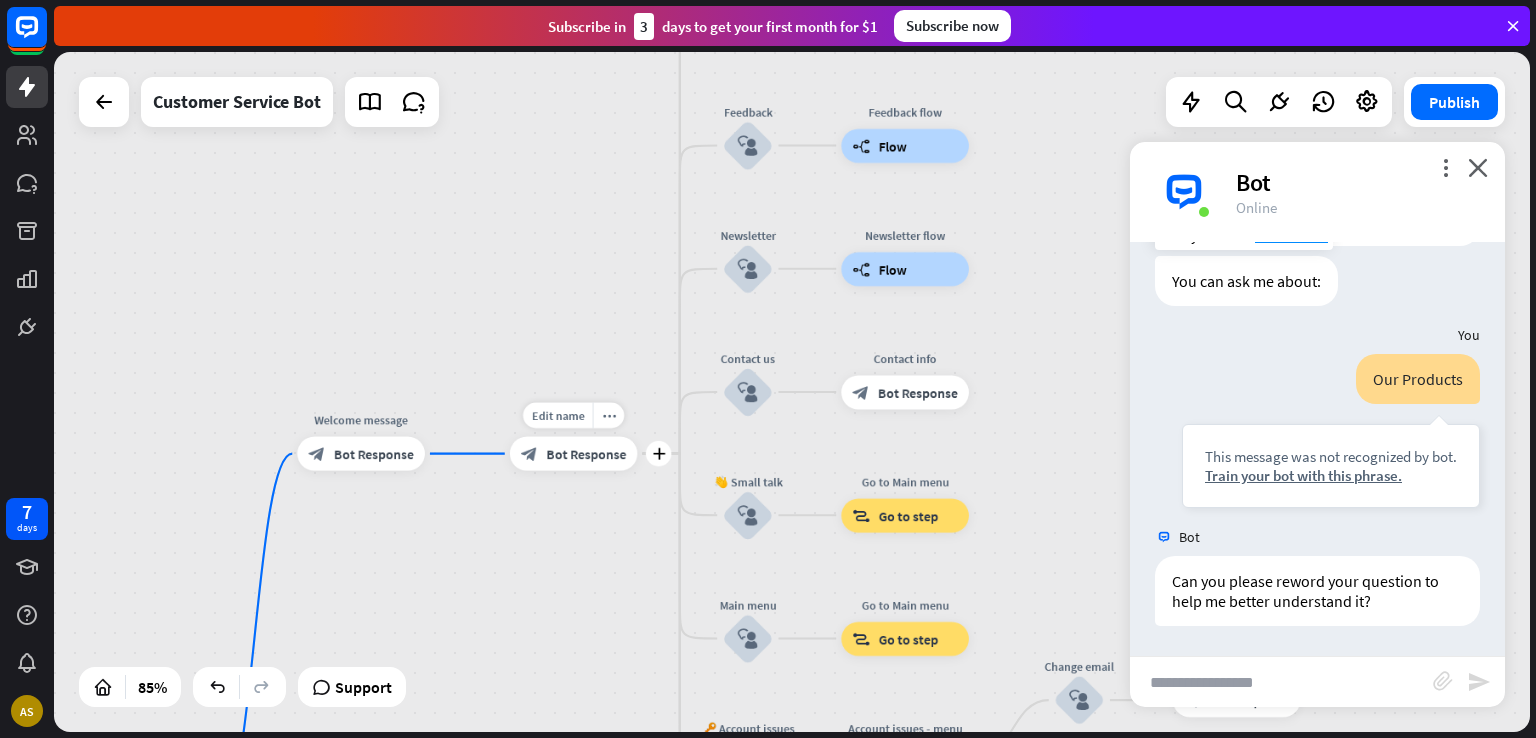 drag, startPoint x: 662, startPoint y: 469, endPoint x: 652, endPoint y: 493, distance: 26 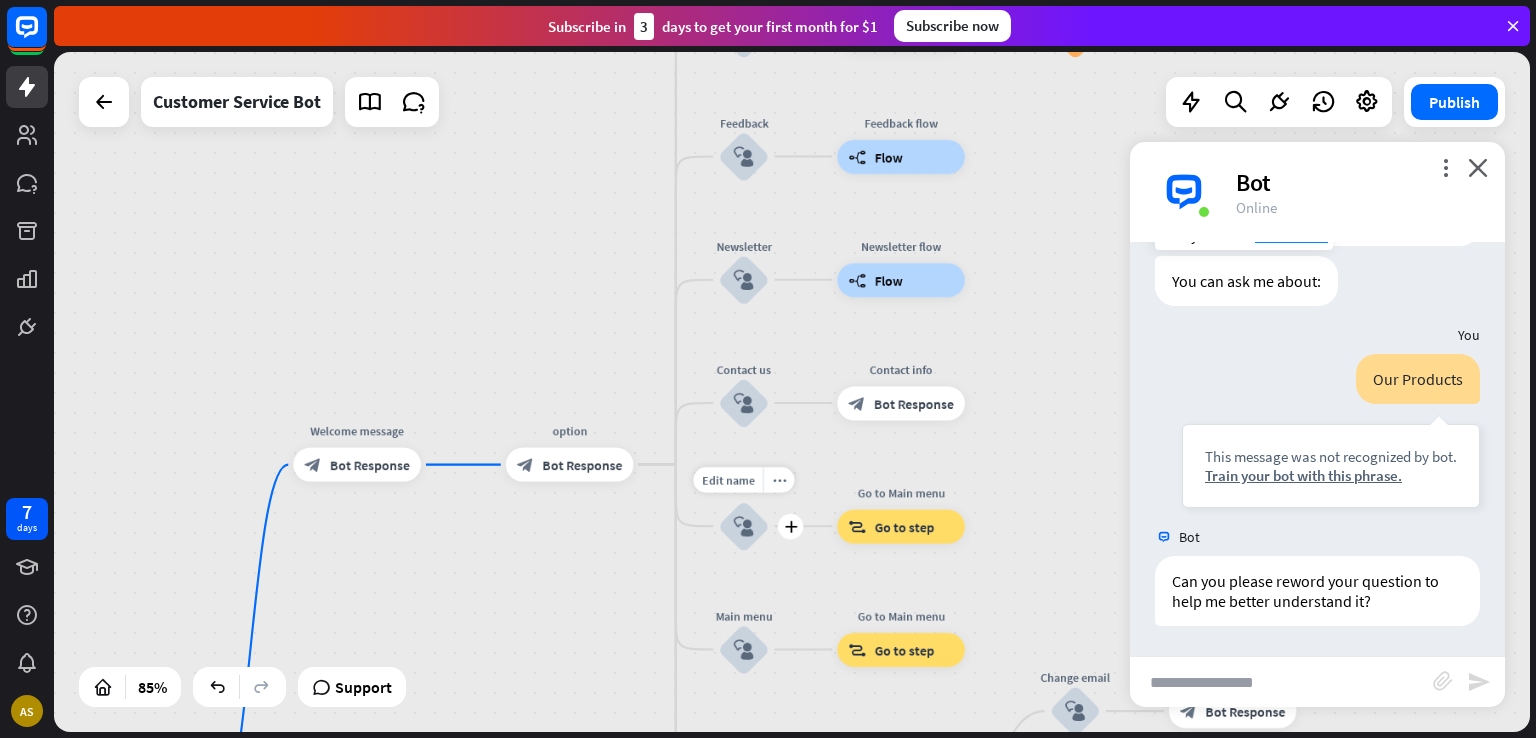 click on "block_user_input" at bounding box center (744, 526) 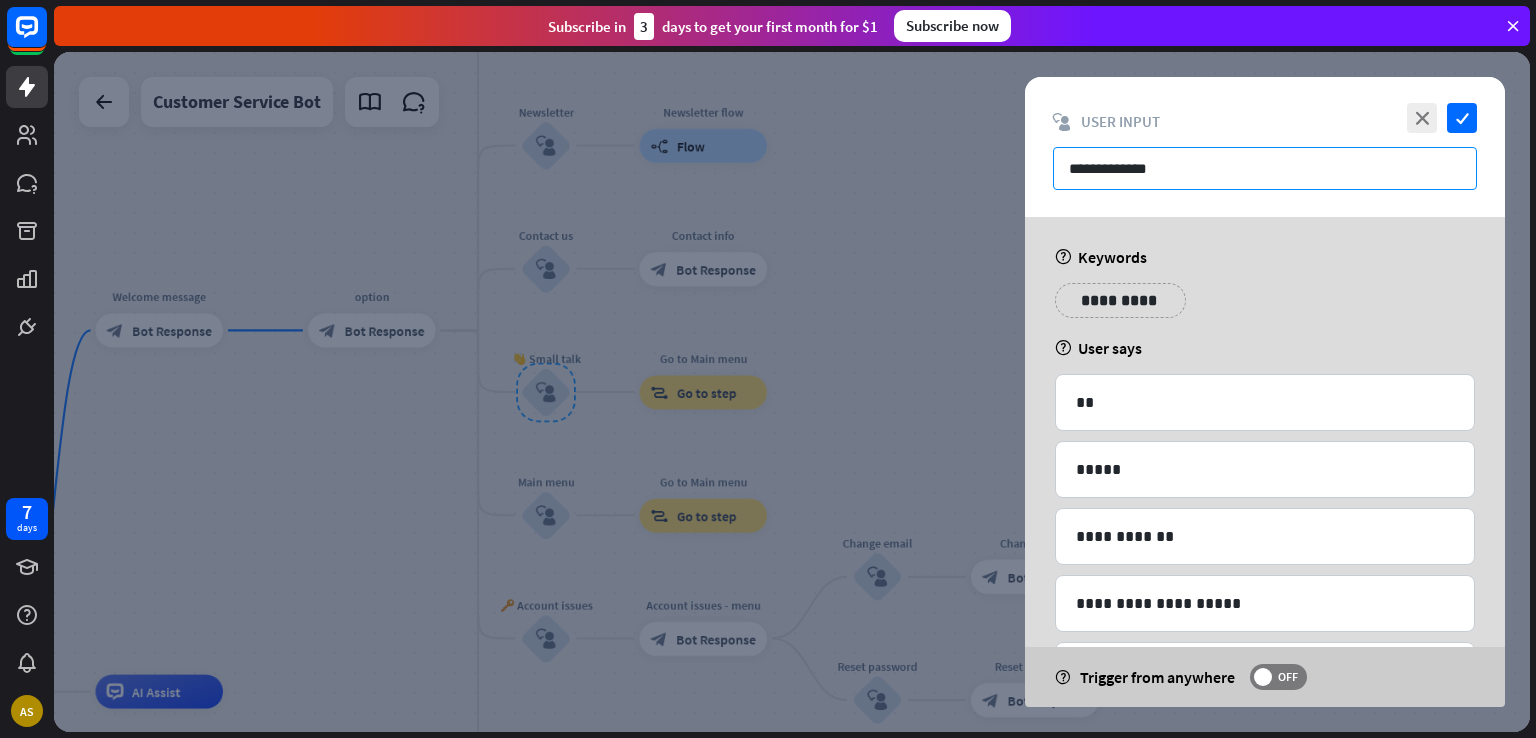 drag, startPoint x: 1212, startPoint y: 152, endPoint x: 928, endPoint y: 195, distance: 287.23685 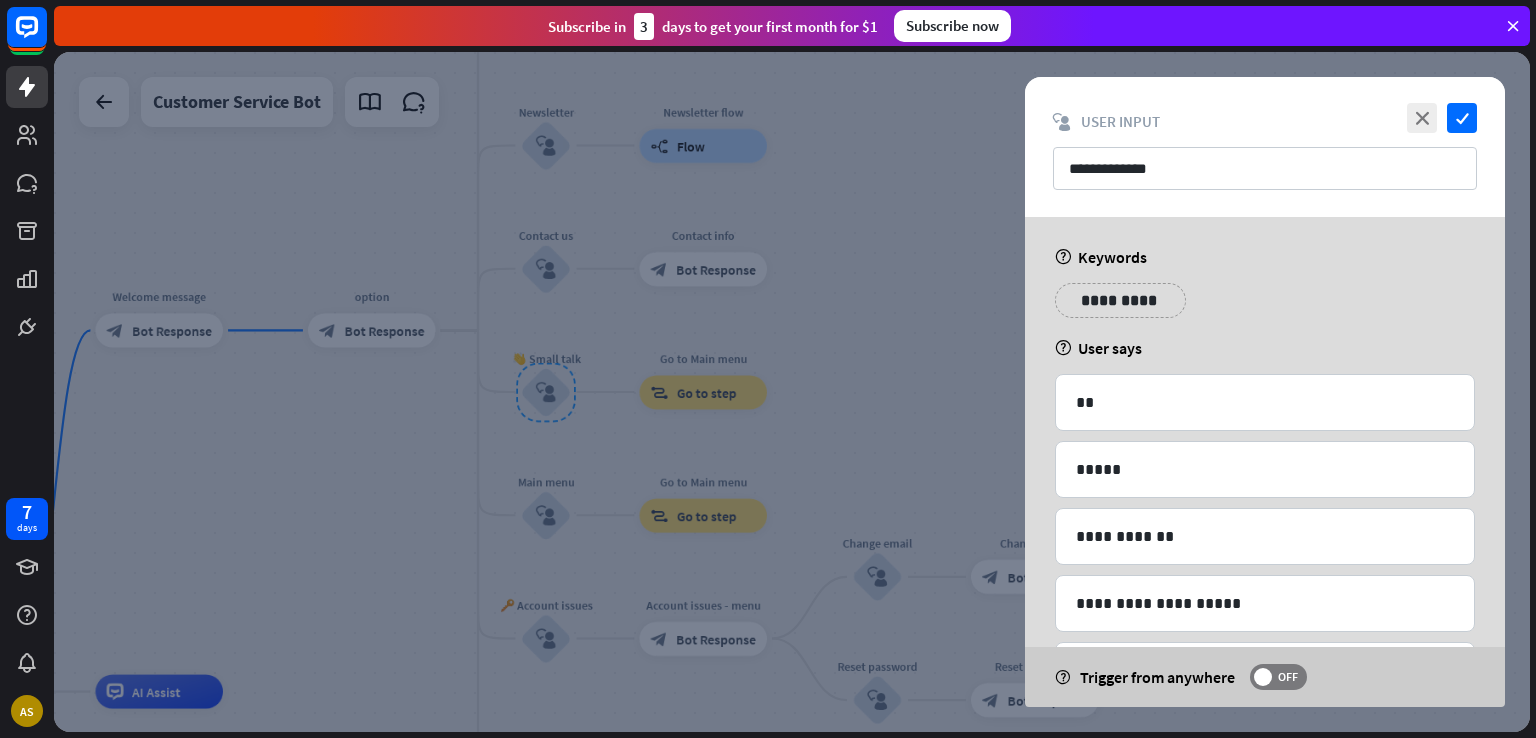 click at bounding box center (792, 392) 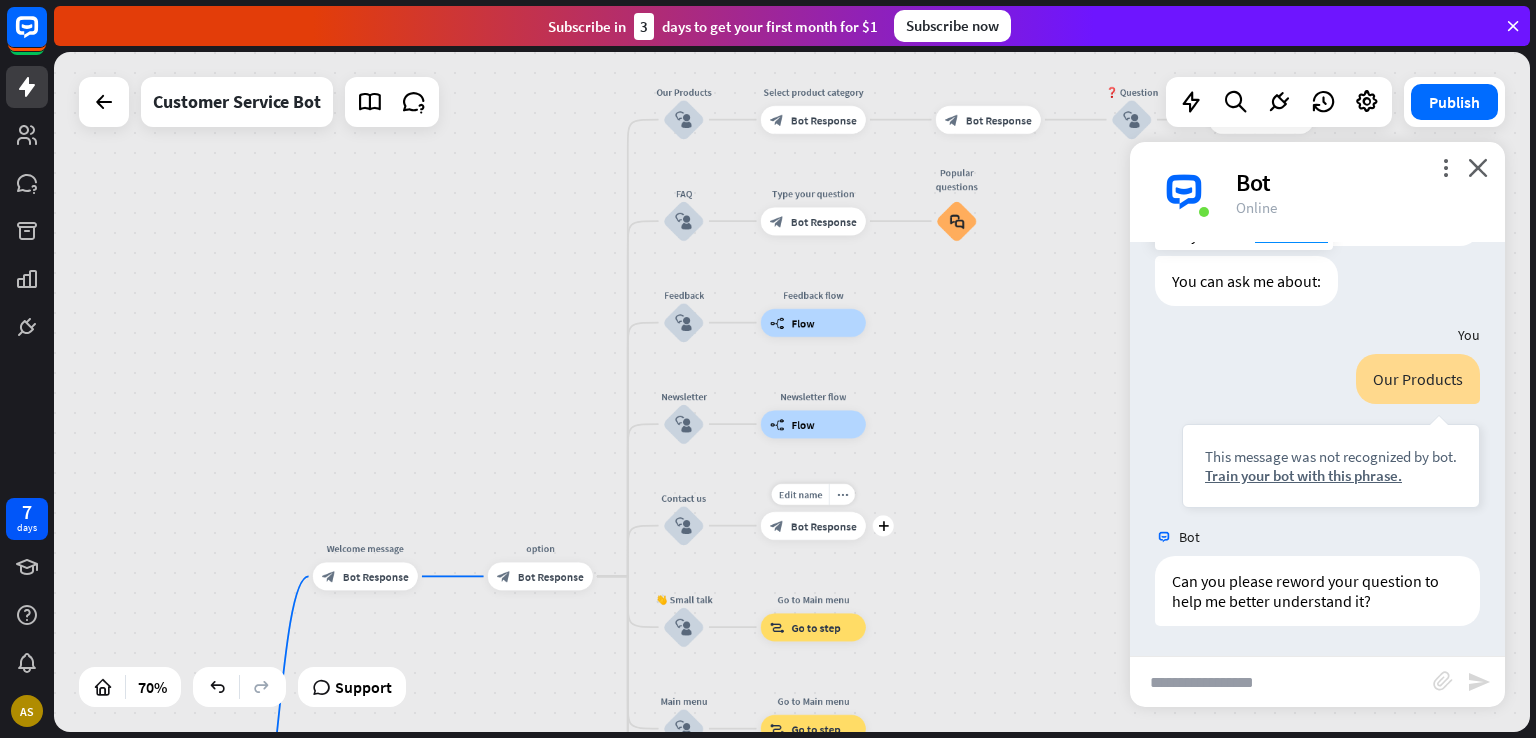 drag, startPoint x: 847, startPoint y: 461, endPoint x: 882, endPoint y: 454, distance: 35.69314 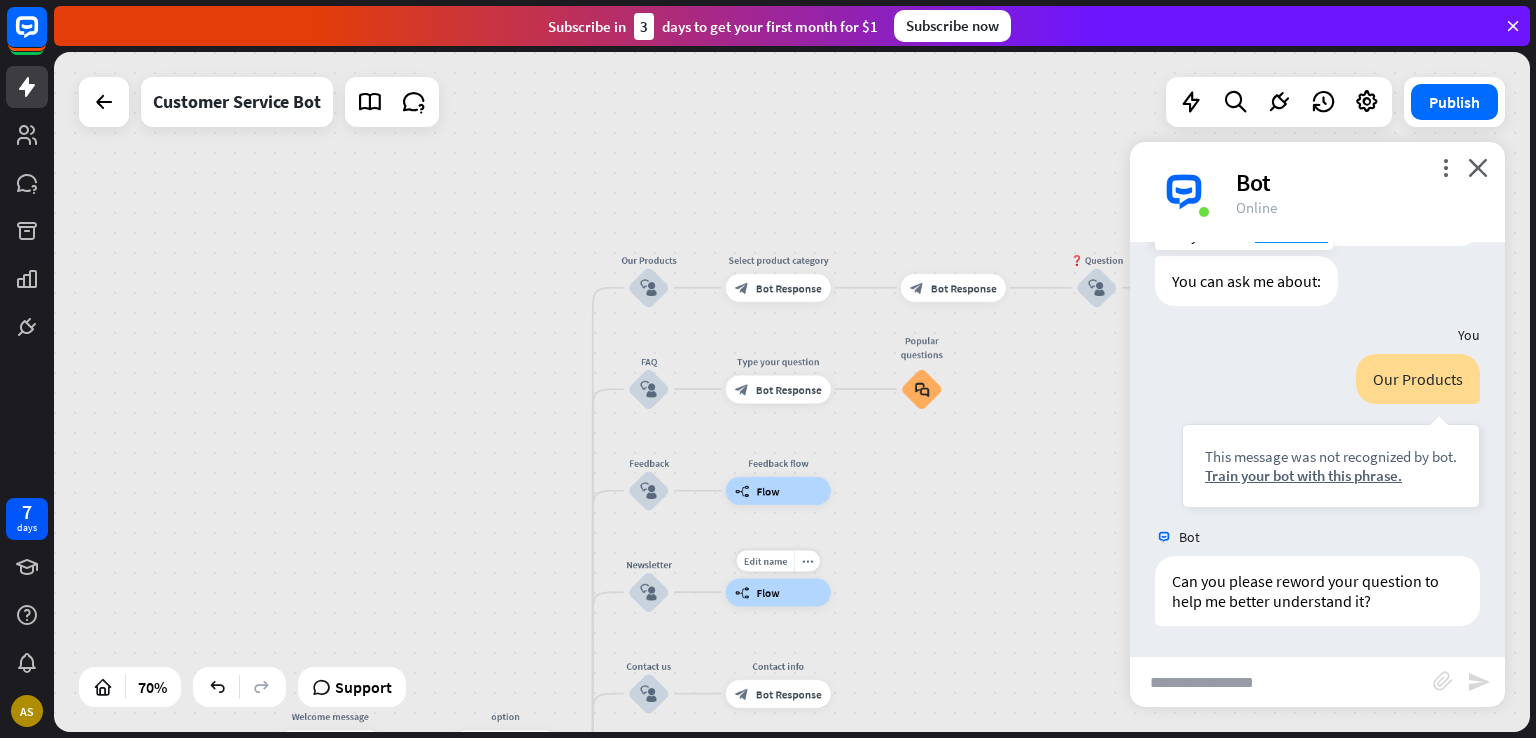 drag, startPoint x: 896, startPoint y: 411, endPoint x: 856, endPoint y: 602, distance: 195.14354 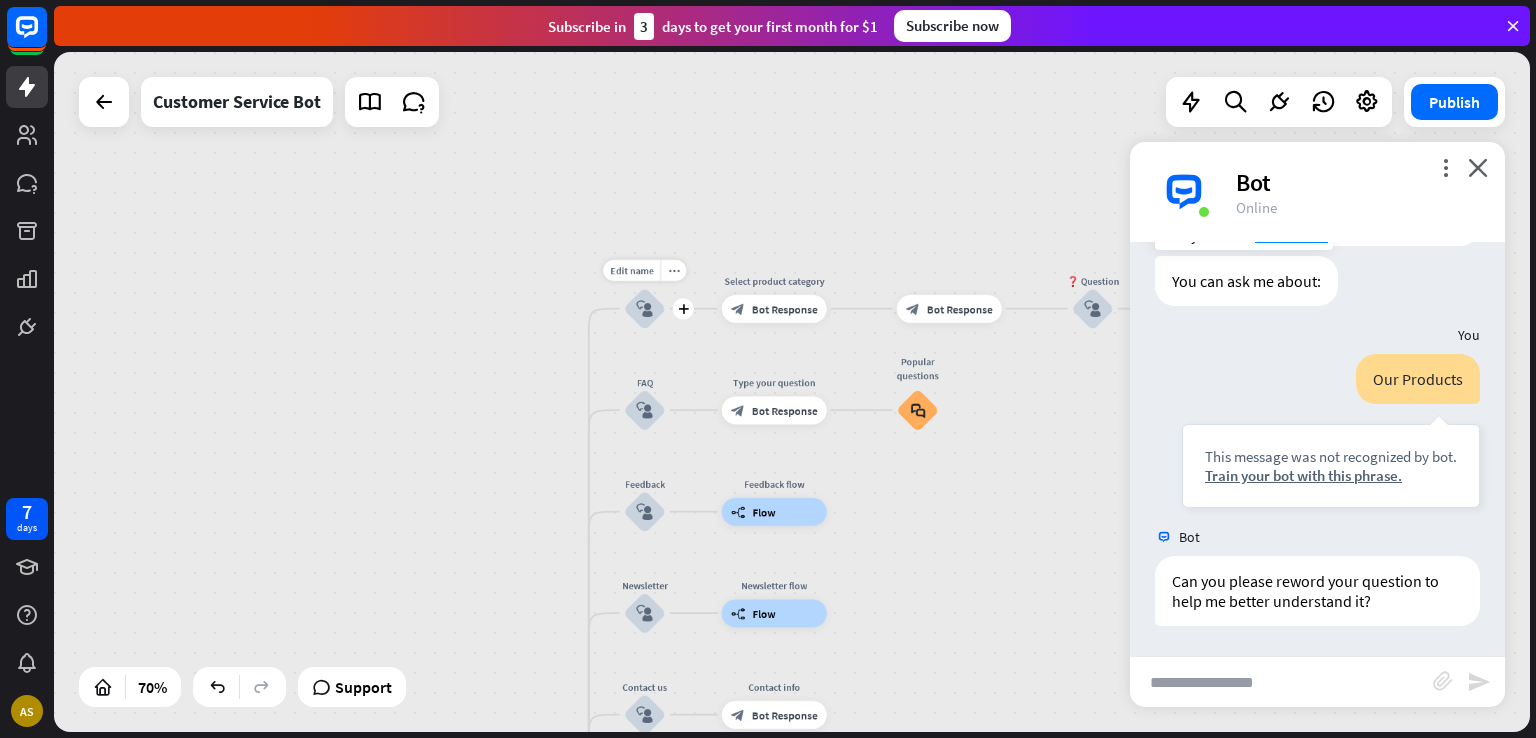 click on "block_user_input" at bounding box center [645, 309] 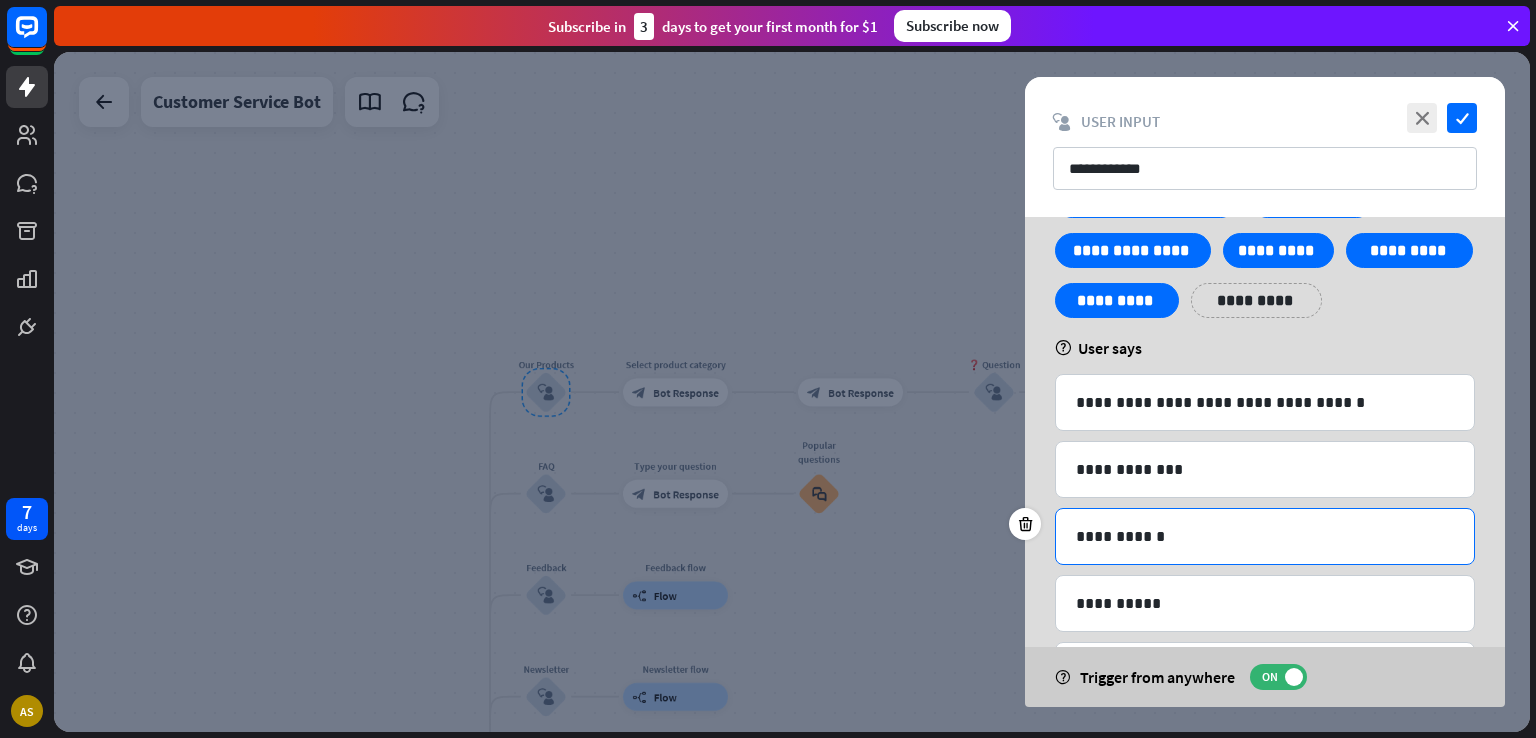 scroll, scrollTop: 200, scrollLeft: 0, axis: vertical 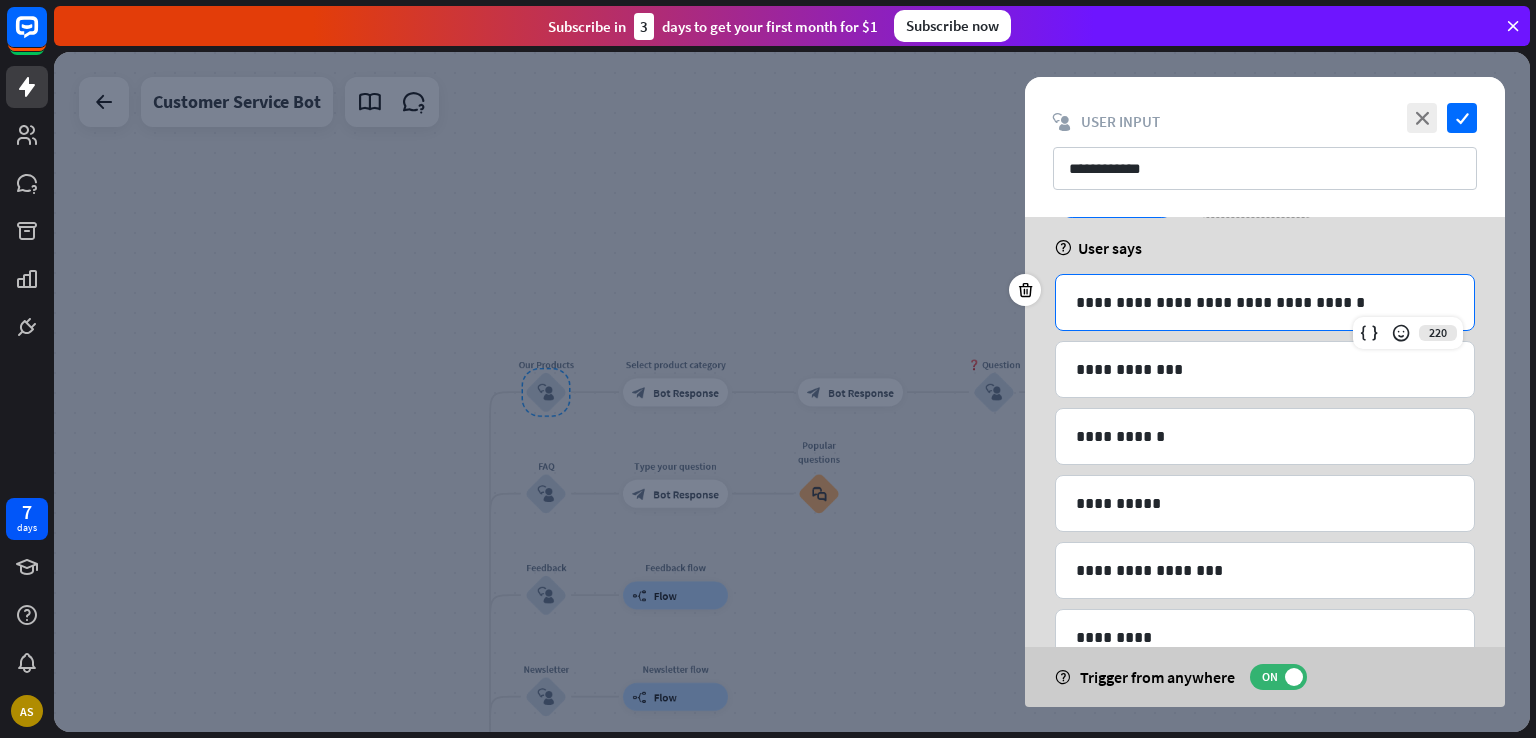 drag, startPoint x: 1348, startPoint y: 314, endPoint x: 932, endPoint y: 346, distance: 417.22894 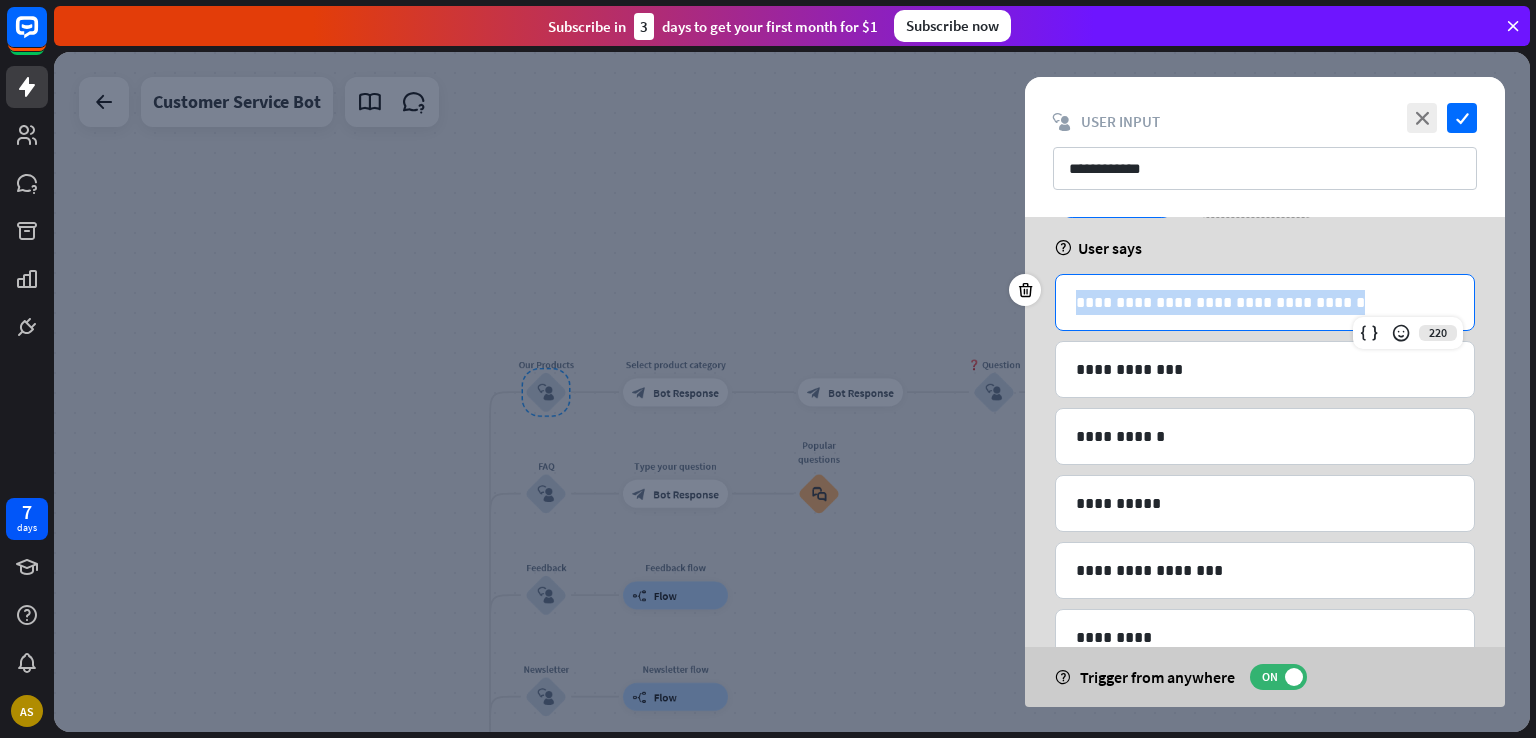 drag, startPoint x: 1360, startPoint y: 296, endPoint x: 990, endPoint y: 300, distance: 370.0216 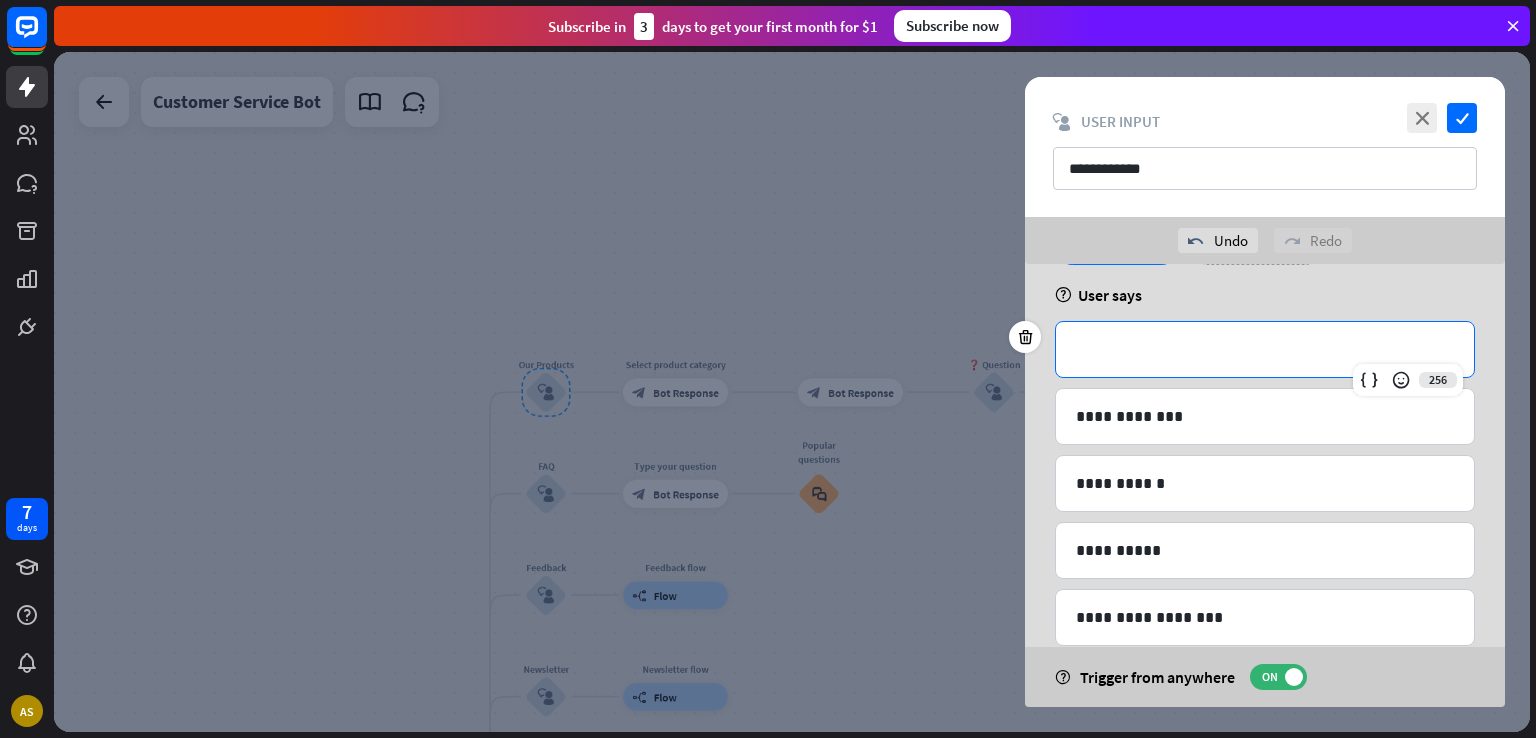 scroll, scrollTop: 0, scrollLeft: 0, axis: both 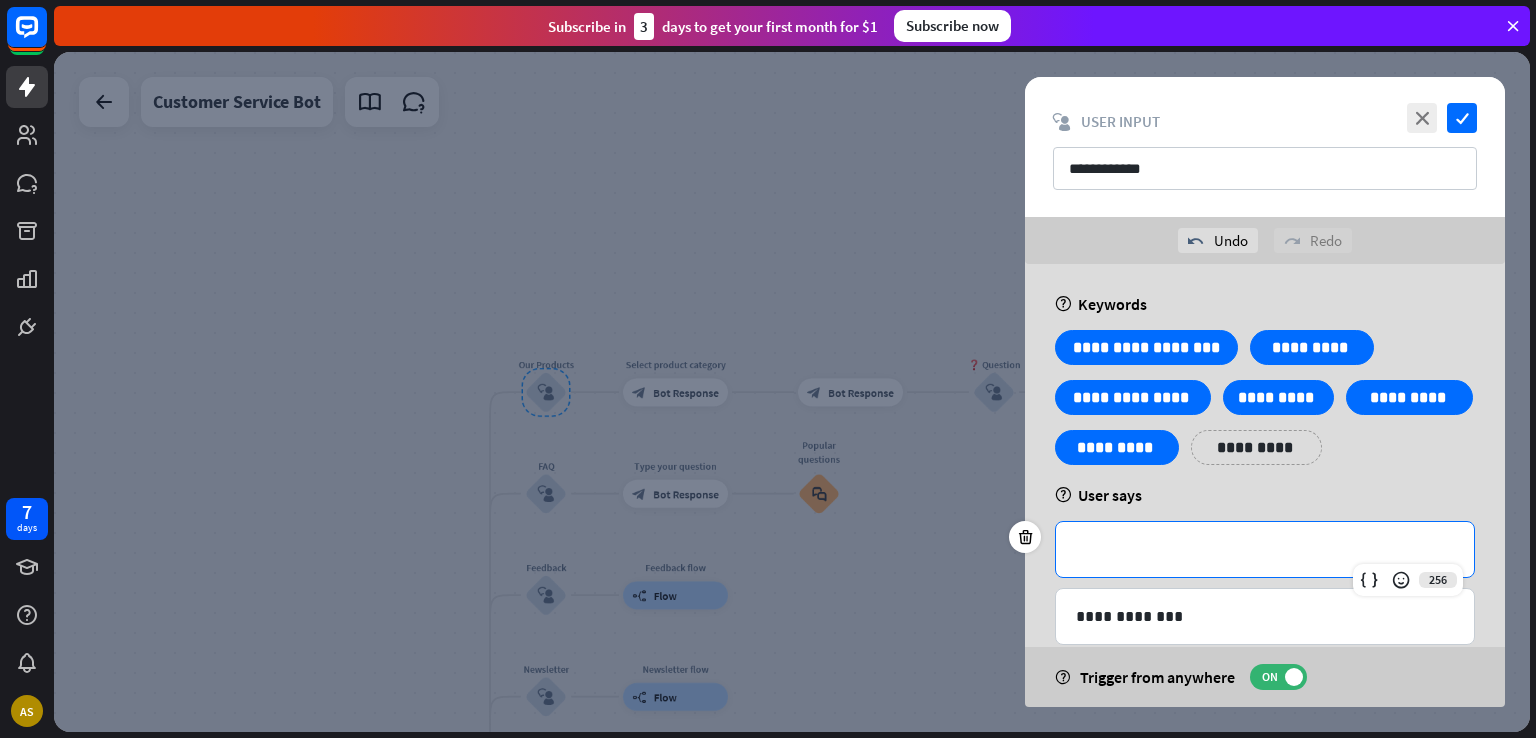 type 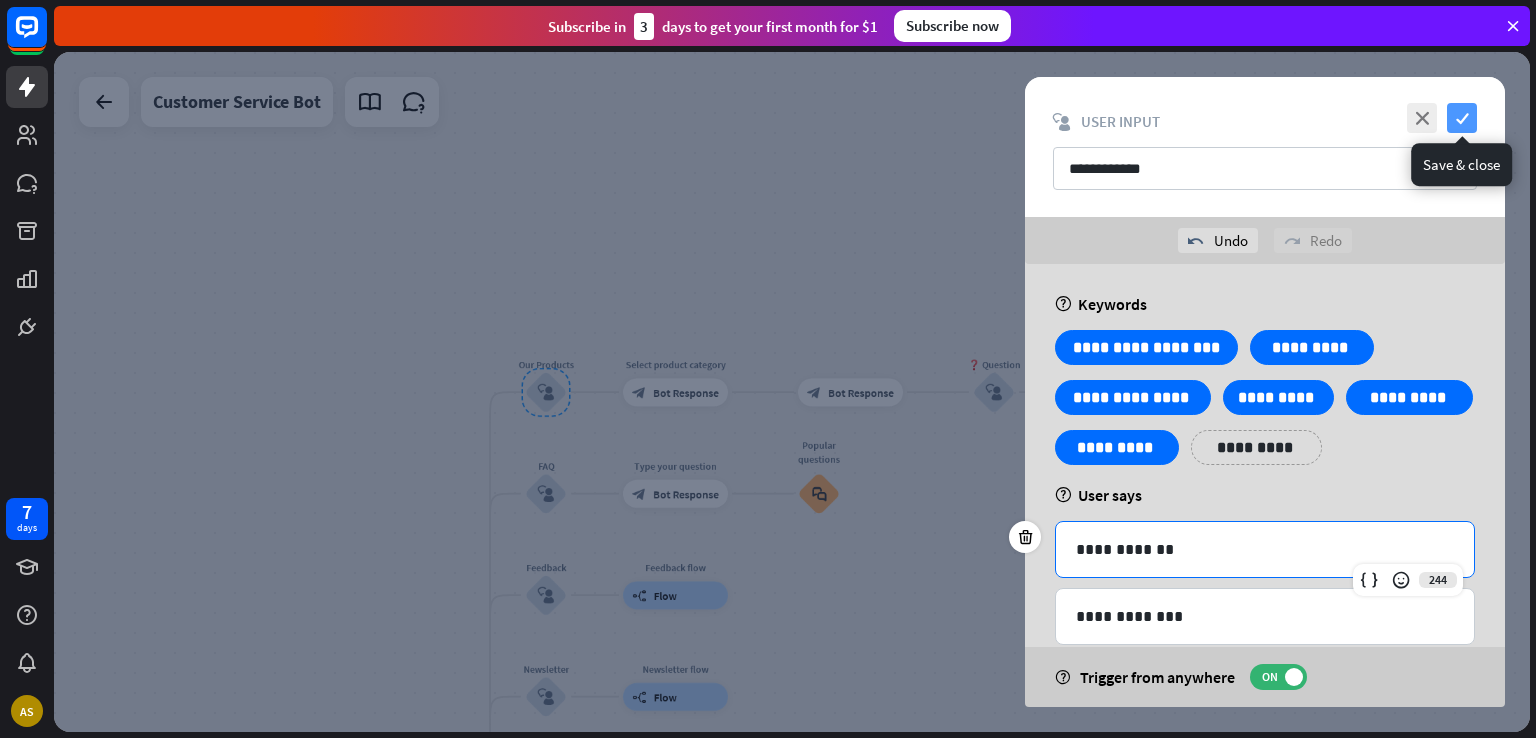 click on "check" at bounding box center (1462, 118) 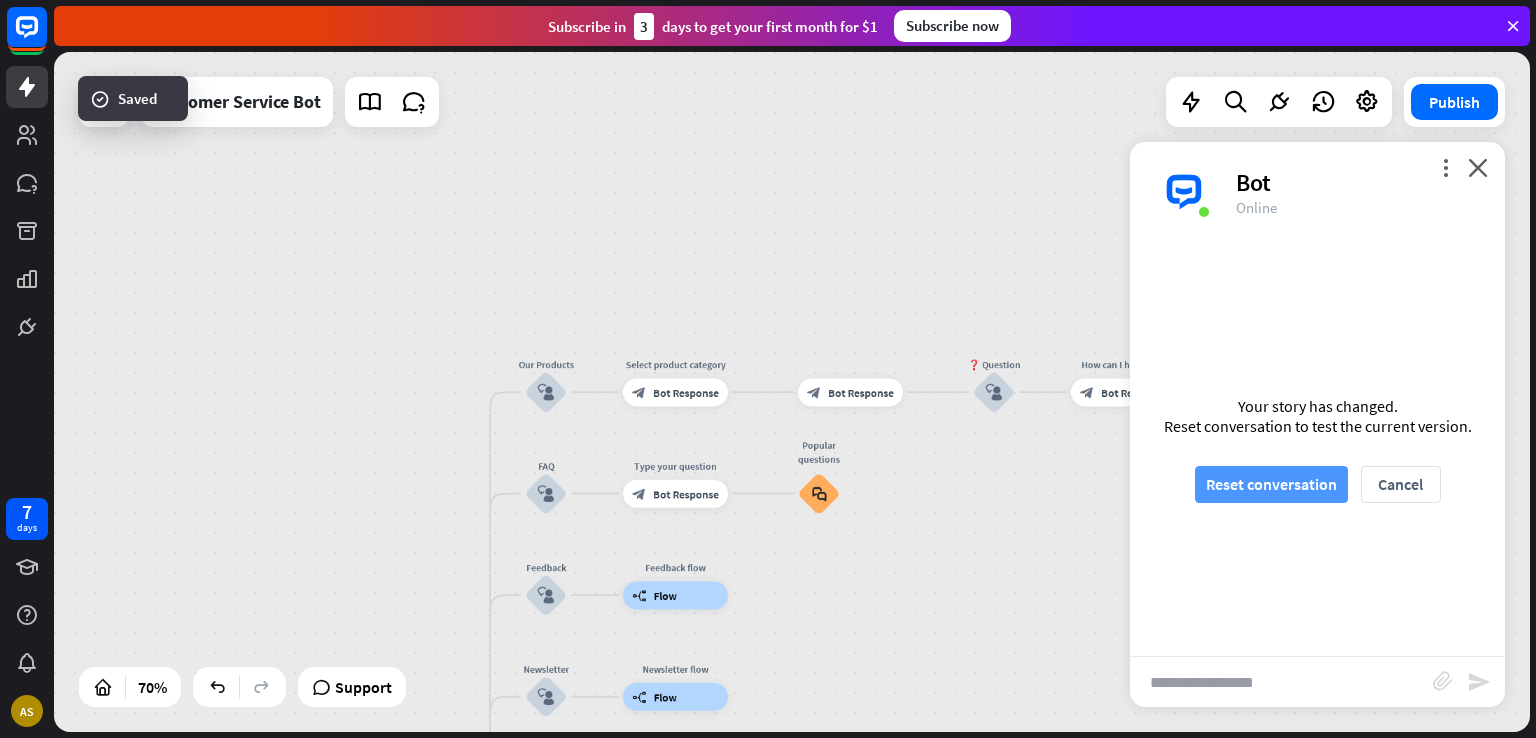 click on "Reset conversation" at bounding box center (1271, 484) 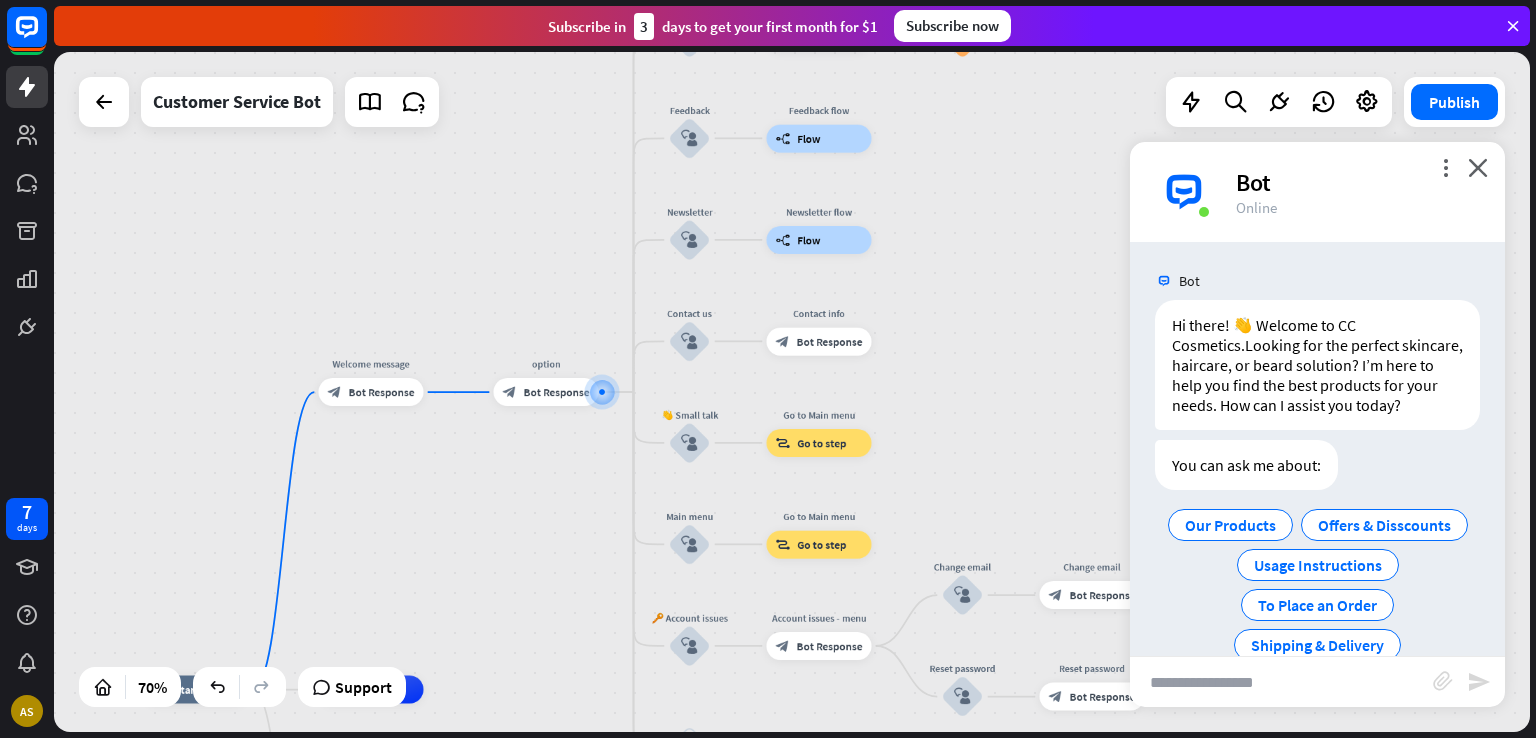 scroll, scrollTop: 139, scrollLeft: 0, axis: vertical 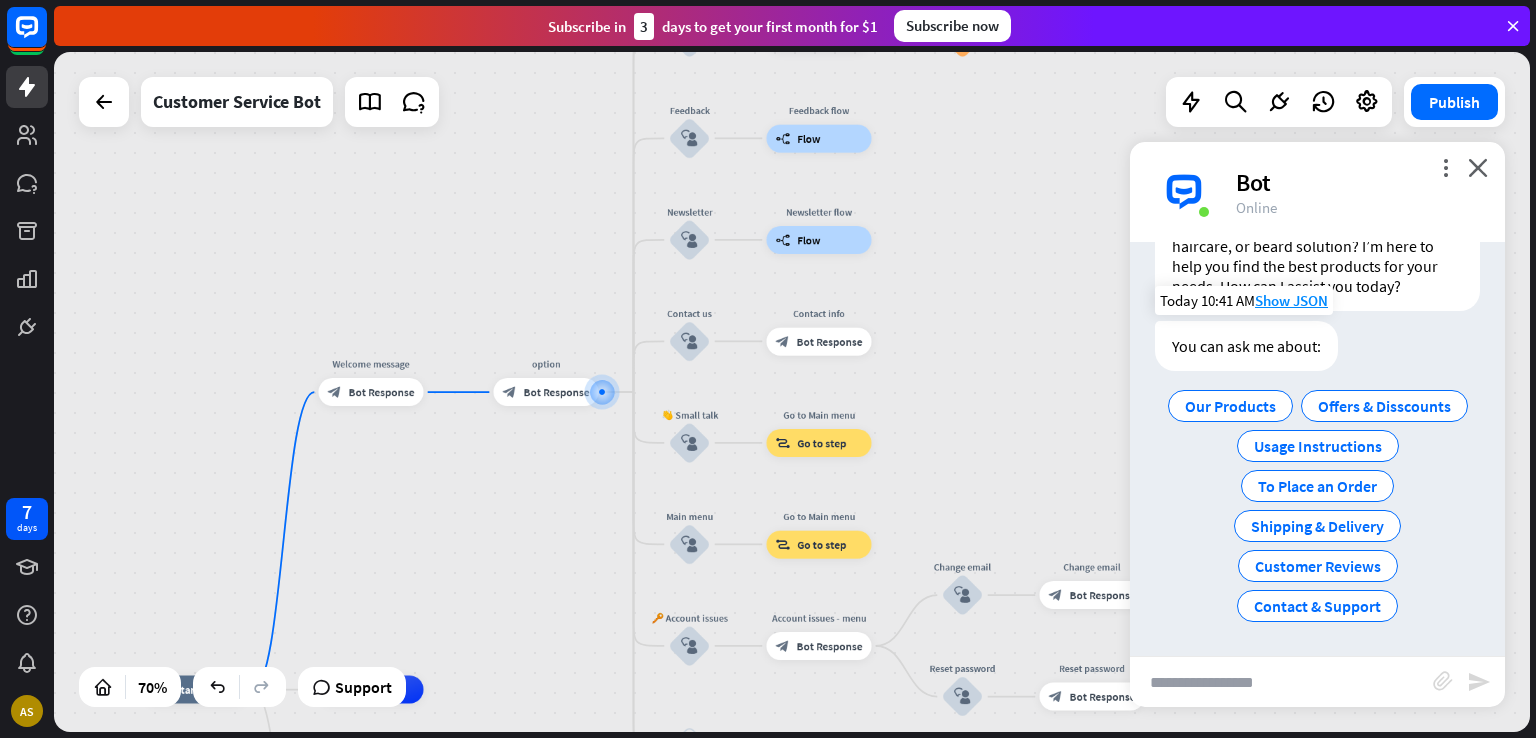 click on "Our Products" at bounding box center (1230, 406) 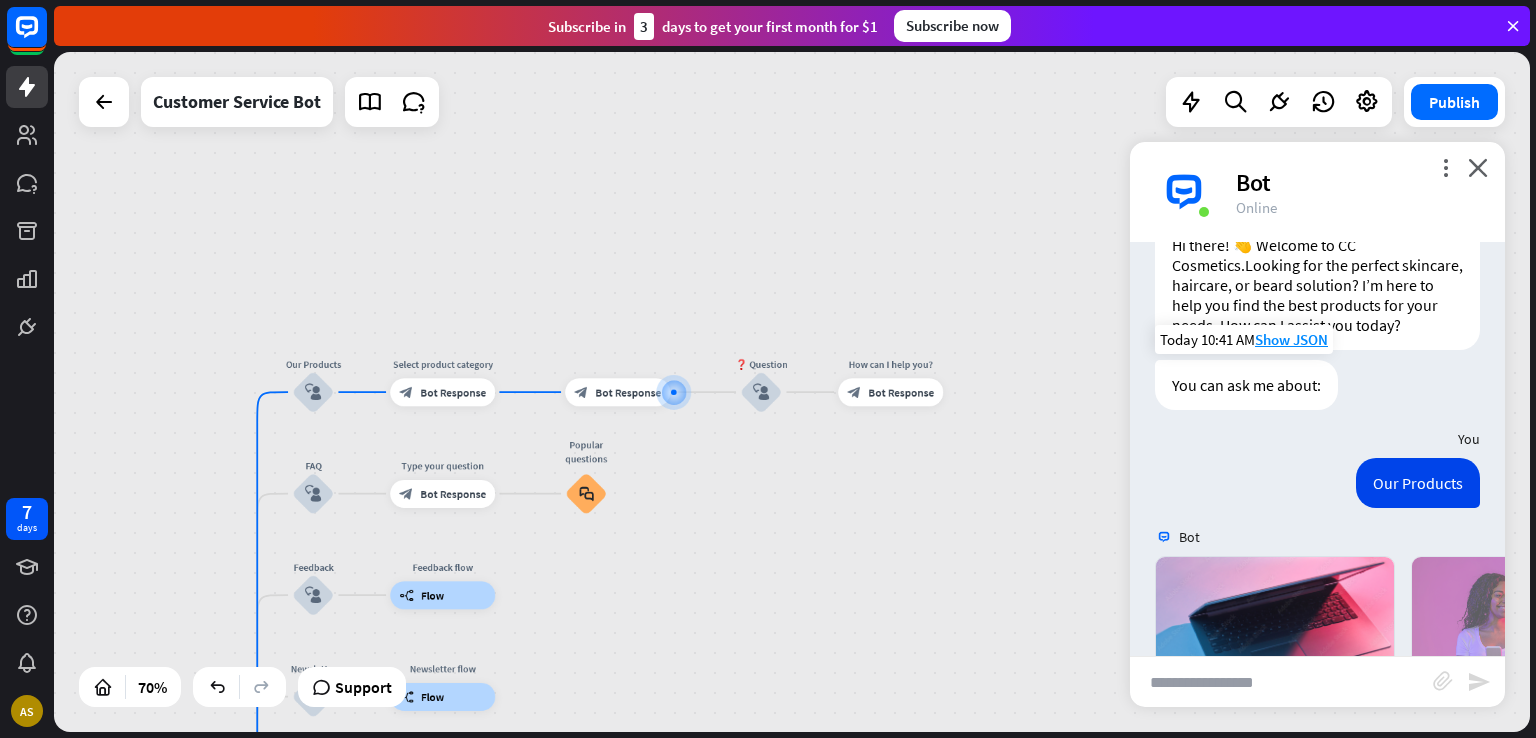 scroll, scrollTop: 451, scrollLeft: 0, axis: vertical 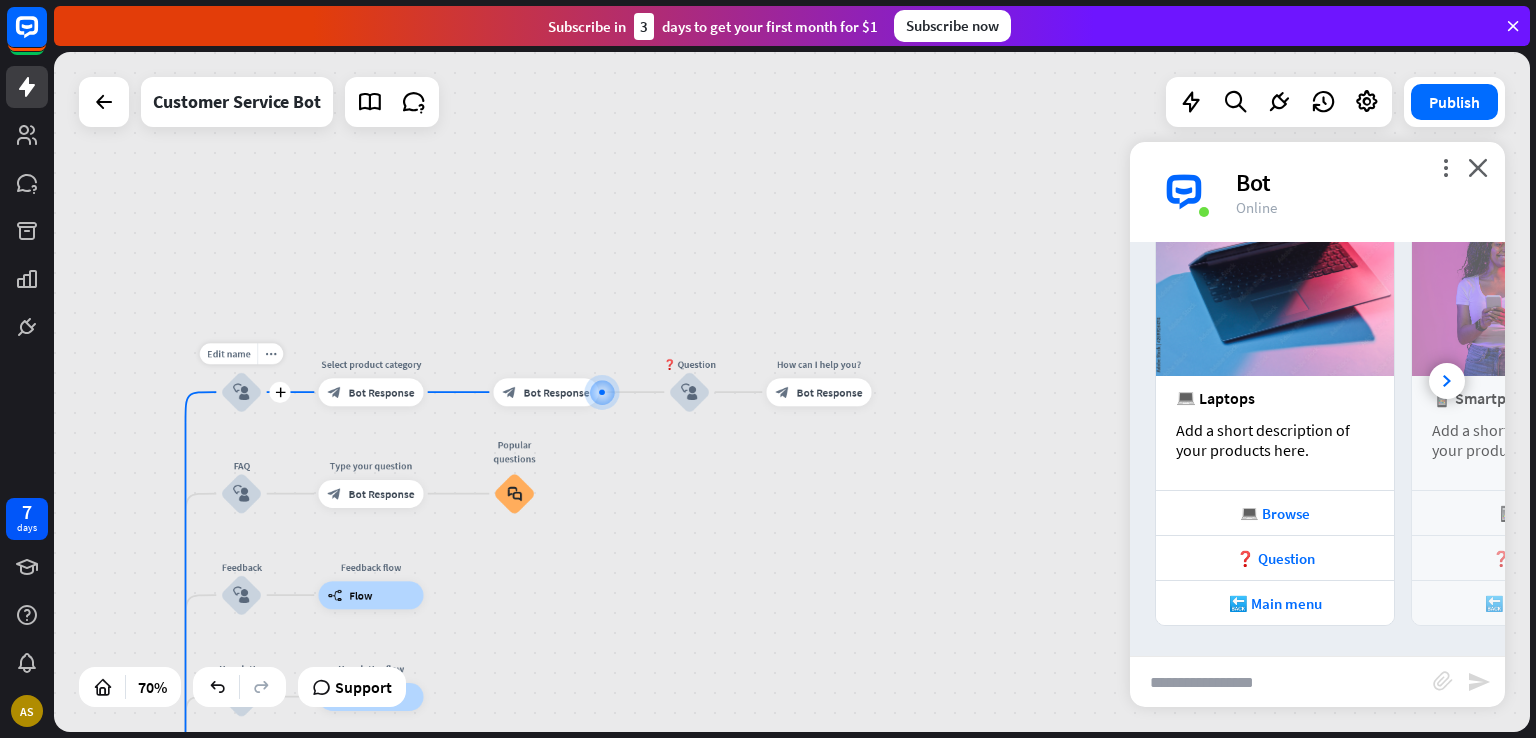 click on "block_user_input" at bounding box center (242, 392) 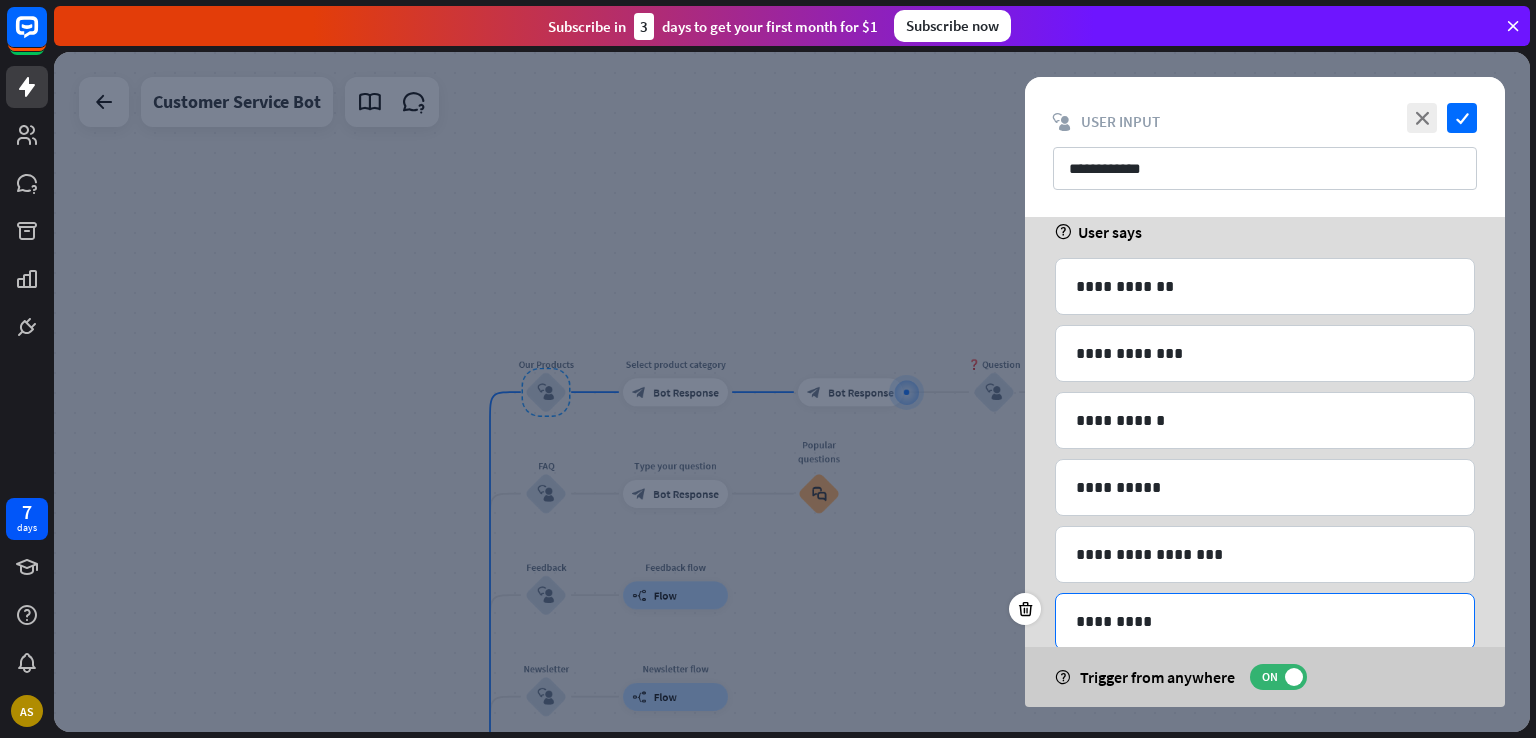 scroll, scrollTop: 100, scrollLeft: 0, axis: vertical 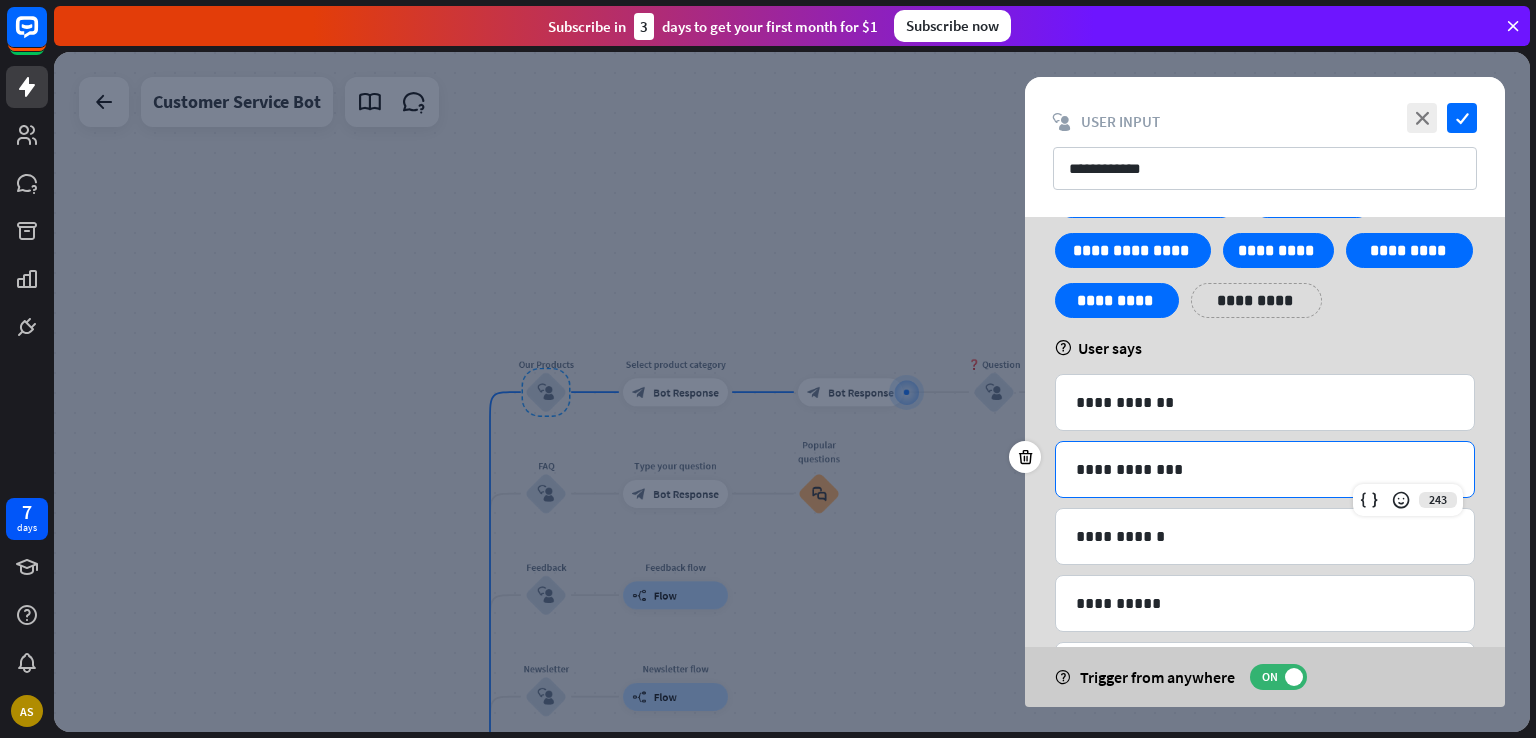 drag, startPoint x: 1222, startPoint y: 468, endPoint x: 1146, endPoint y: 480, distance: 76.941536 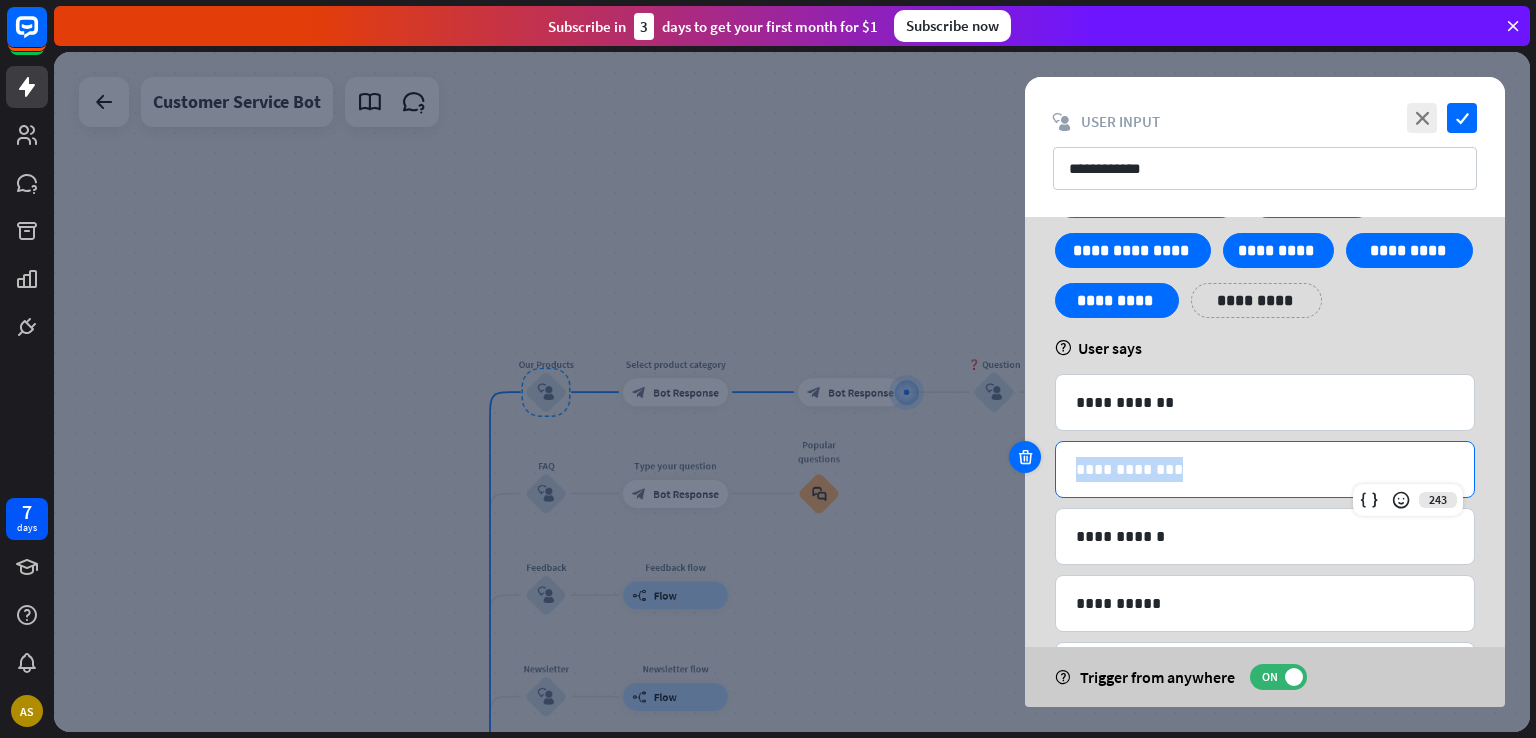 drag, startPoint x: 1170, startPoint y: 471, endPoint x: 1032, endPoint y: 466, distance: 138.09055 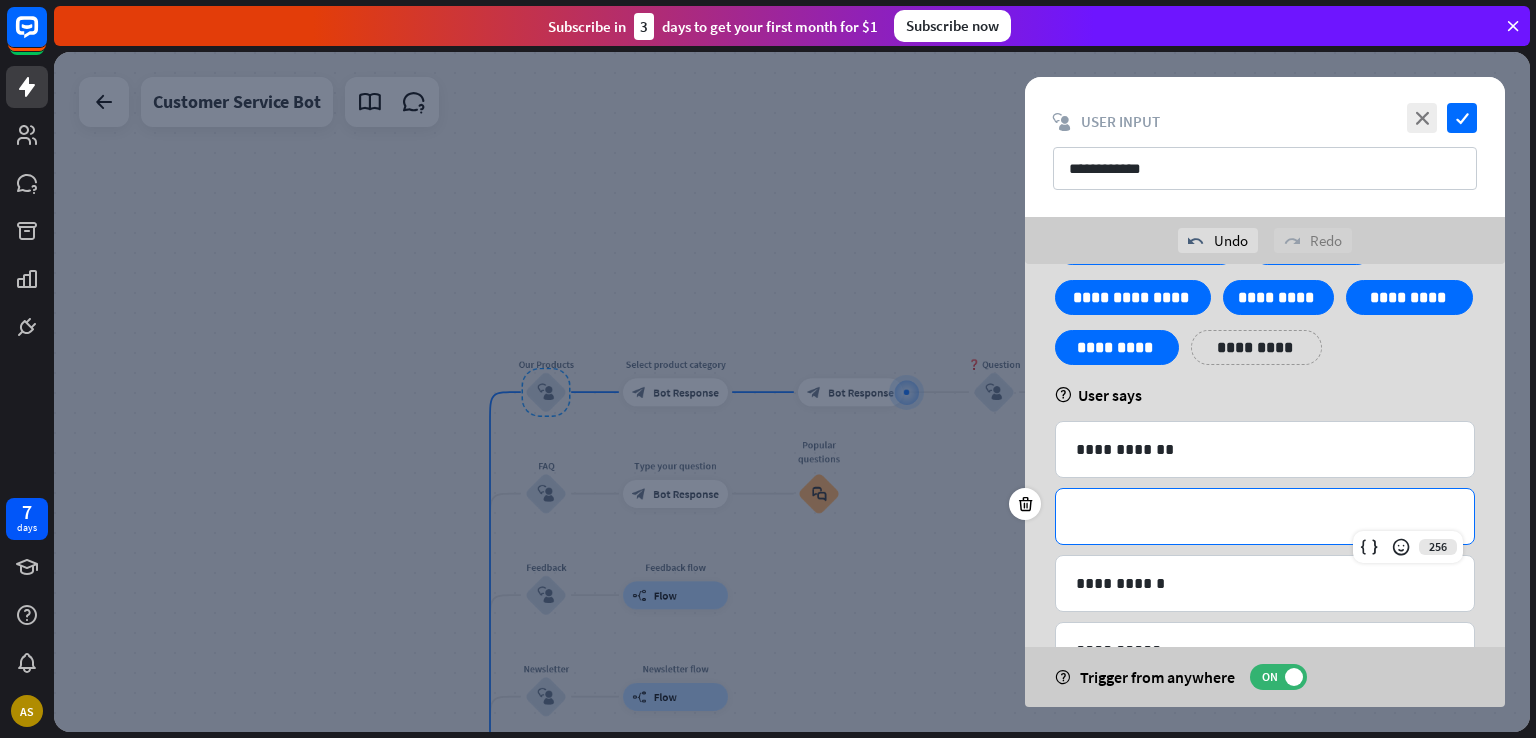 scroll, scrollTop: 0, scrollLeft: 0, axis: both 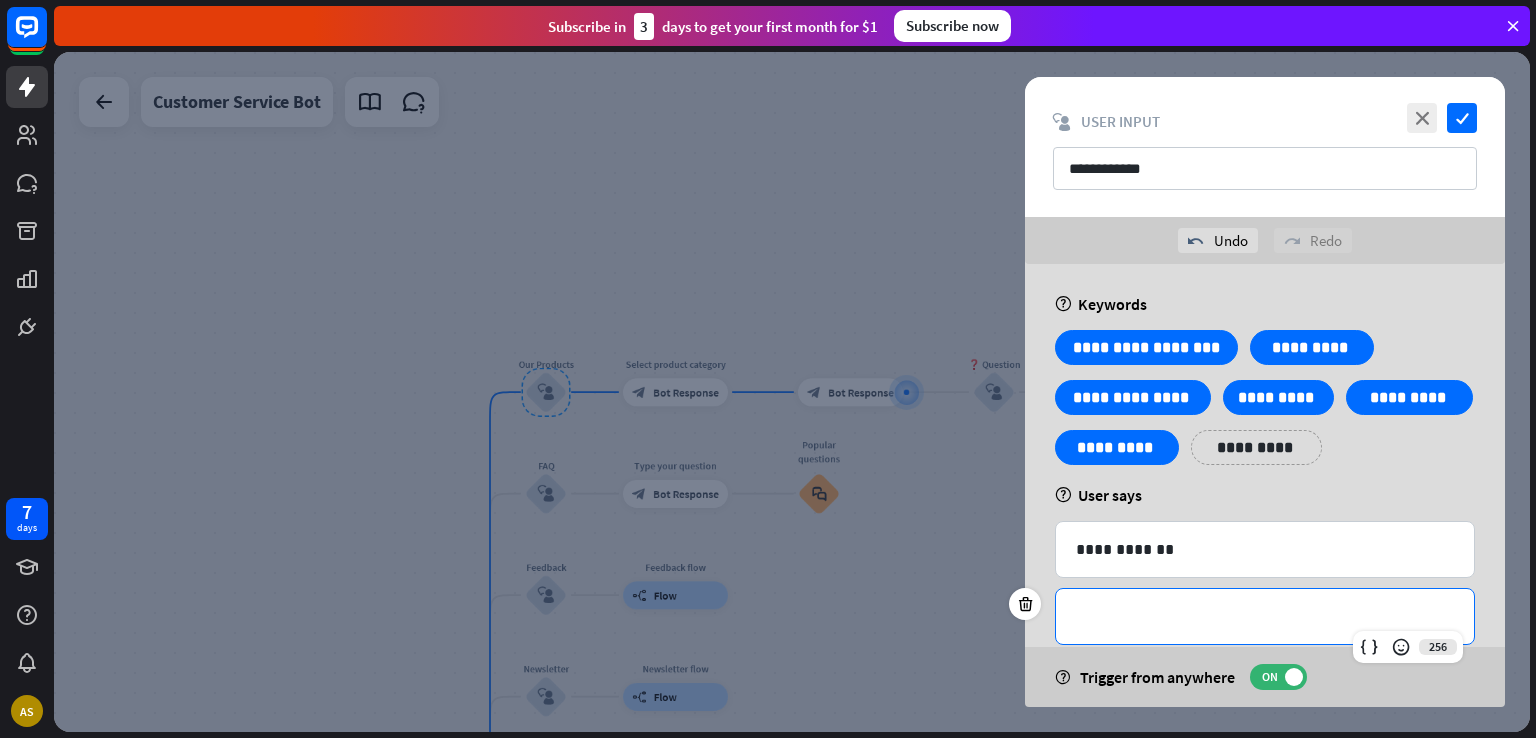 type 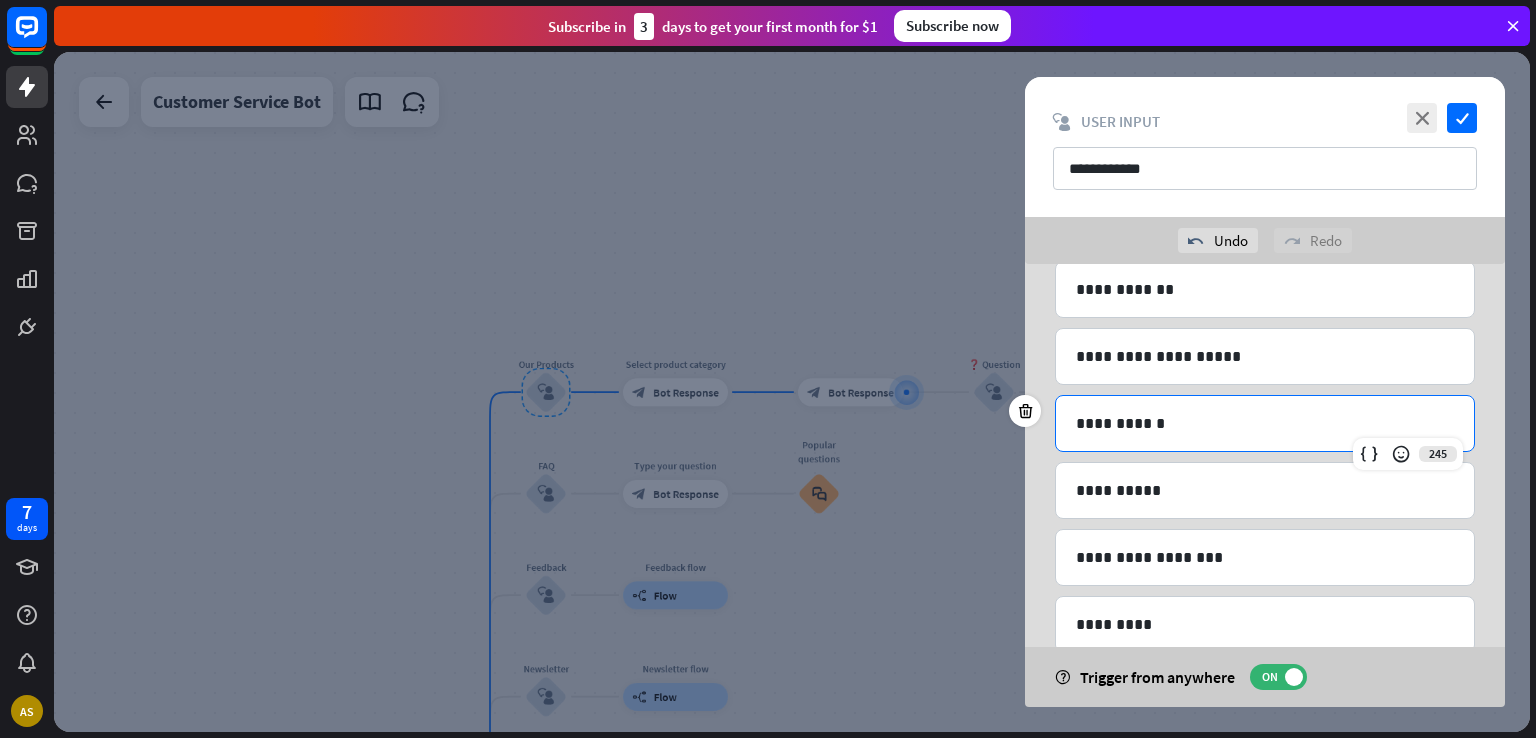 scroll, scrollTop: 300, scrollLeft: 0, axis: vertical 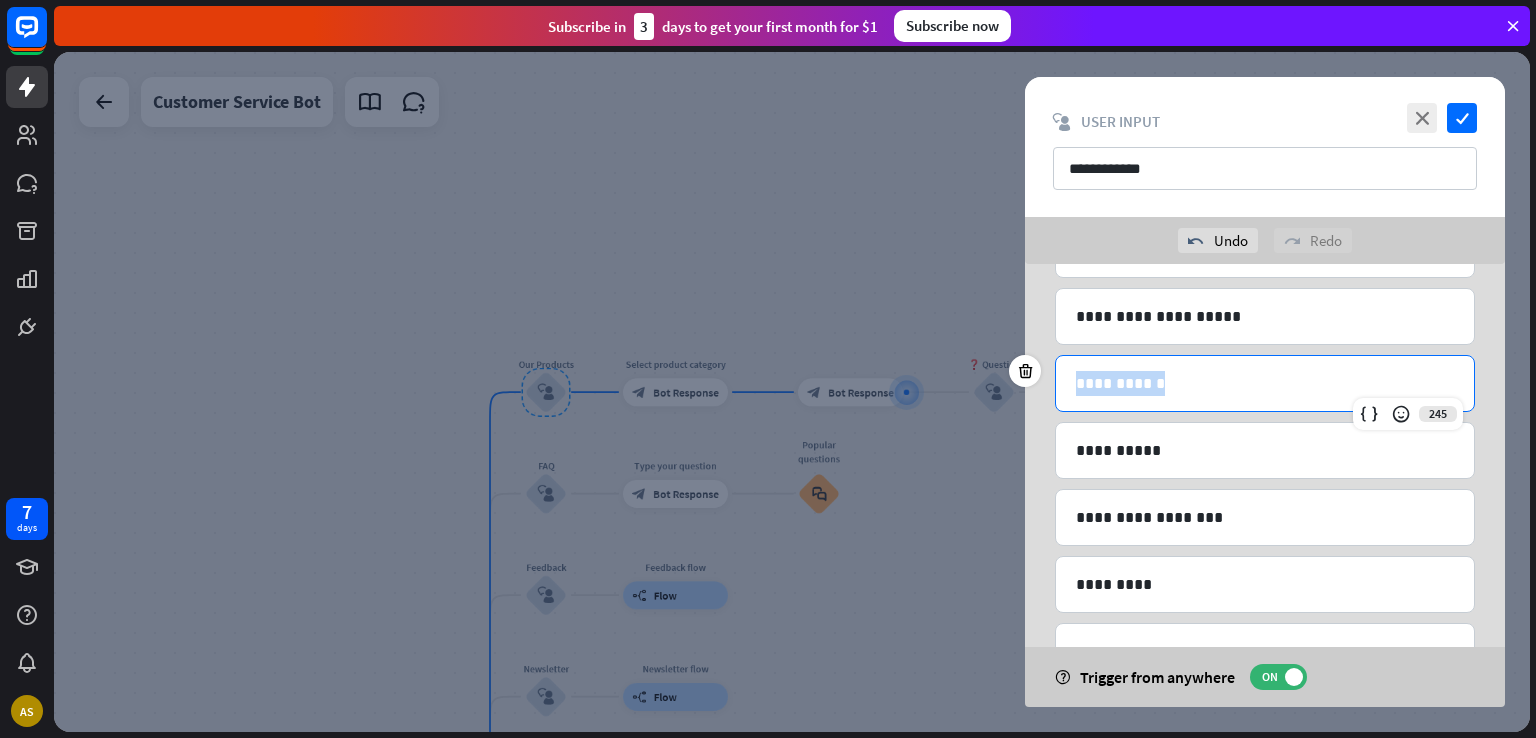 drag, startPoint x: 1194, startPoint y: 385, endPoint x: 1034, endPoint y: 387, distance: 160.0125 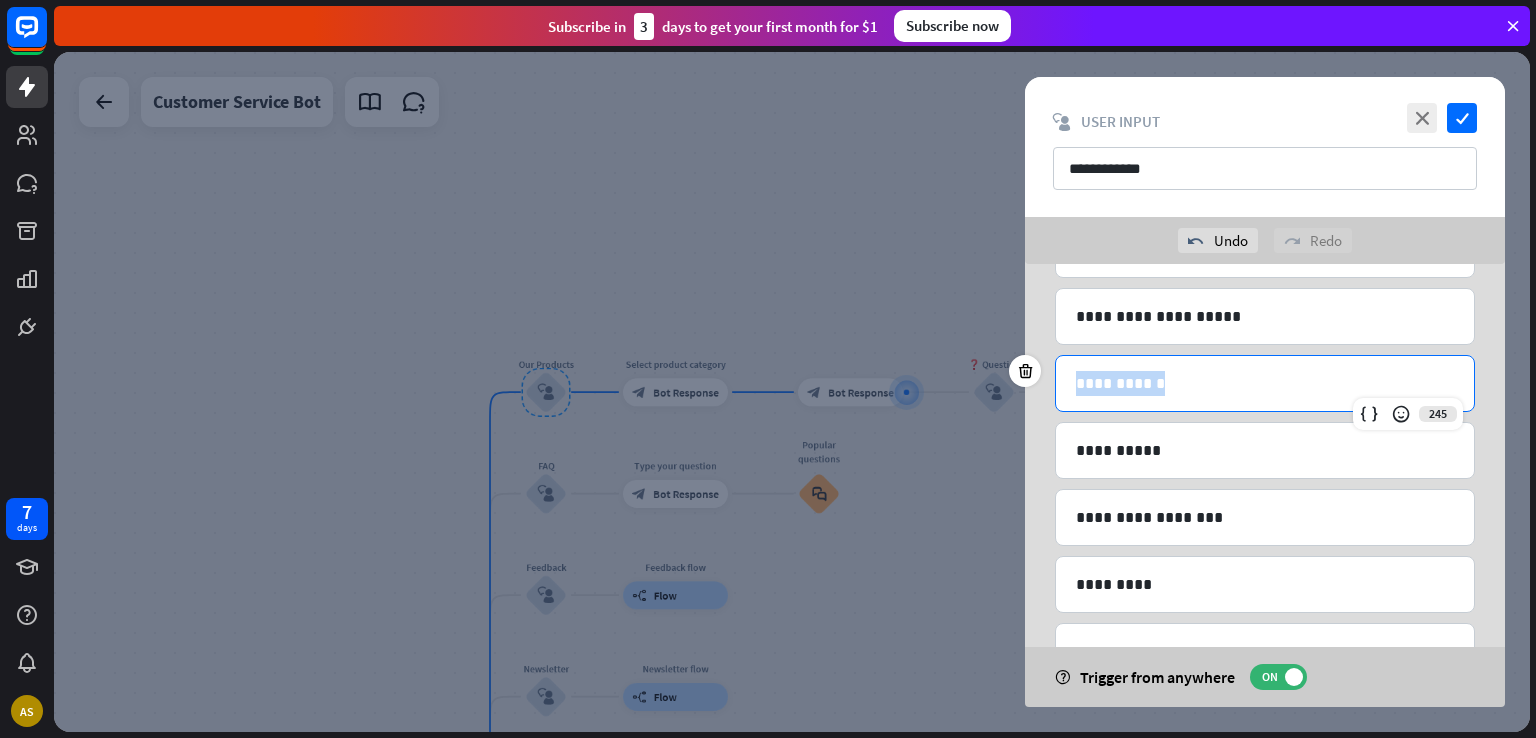 click on "**********" at bounding box center [1265, 372] 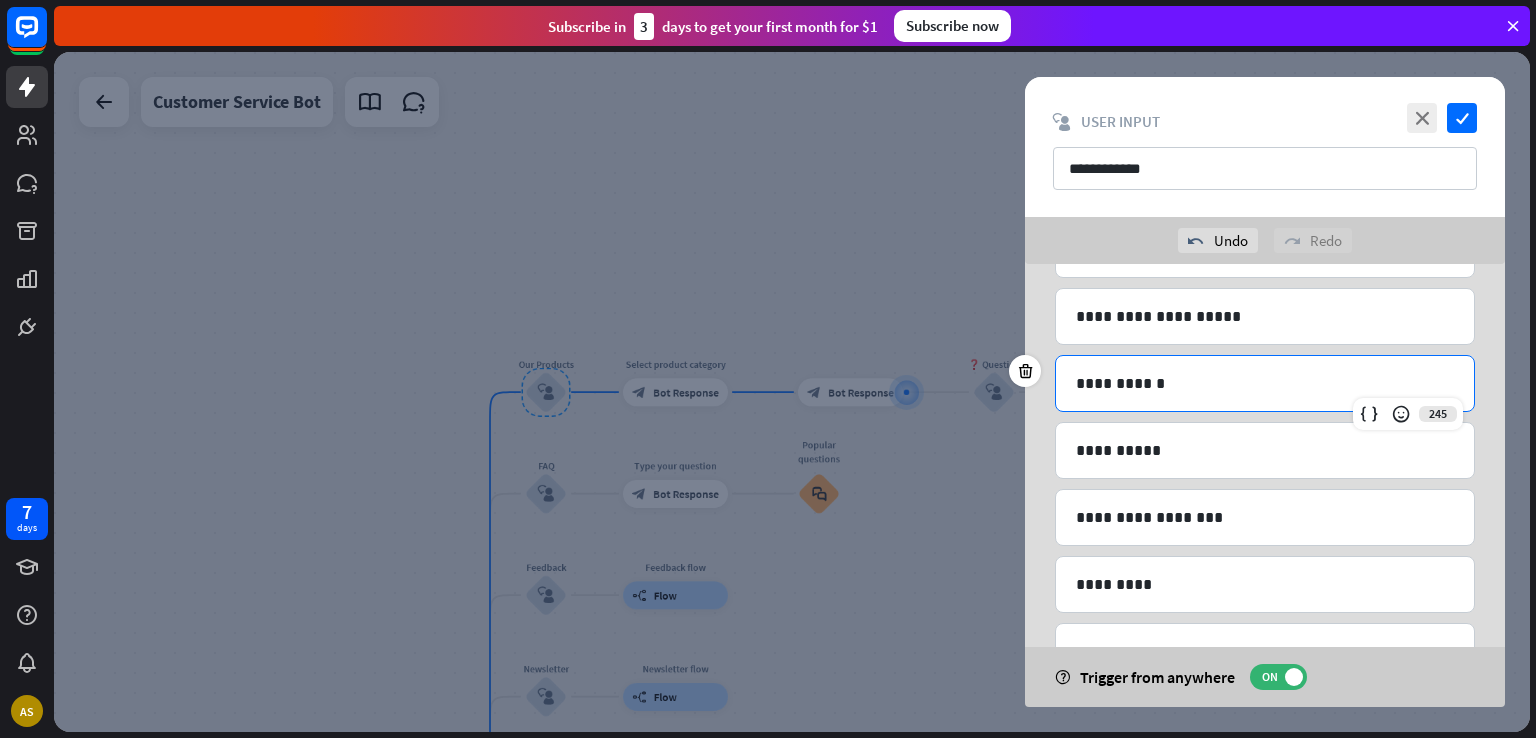 scroll, scrollTop: 31, scrollLeft: 0, axis: vertical 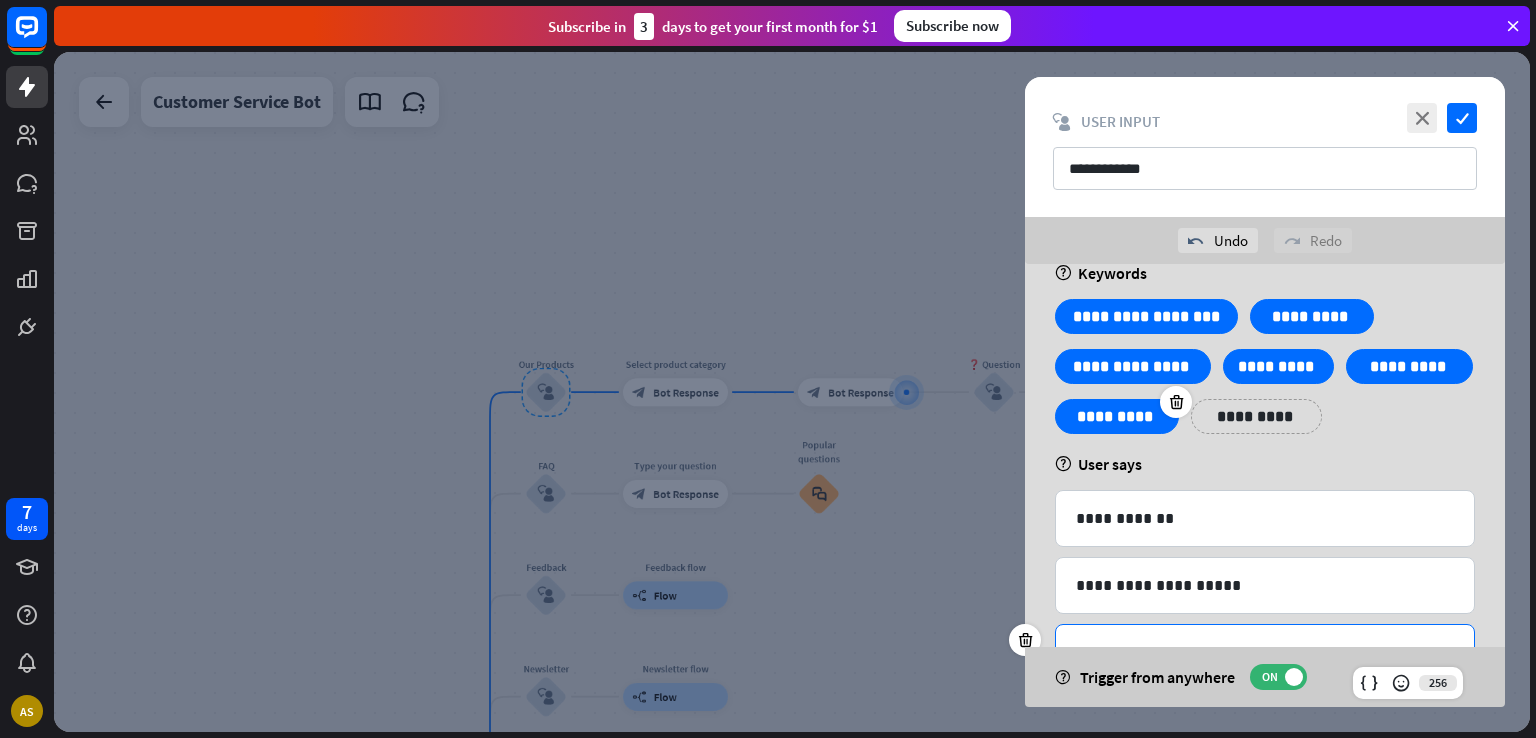 type 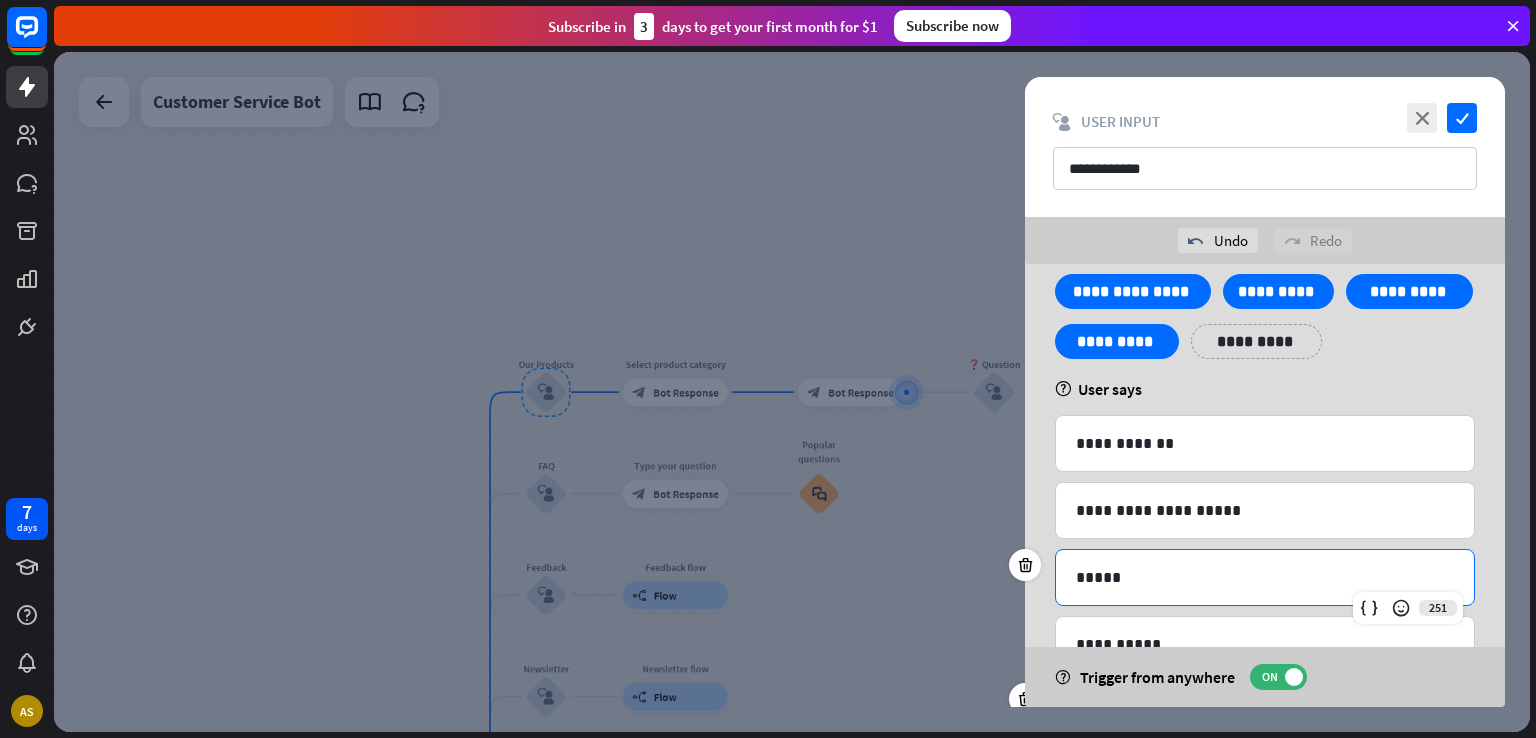 scroll, scrollTop: 231, scrollLeft: 0, axis: vertical 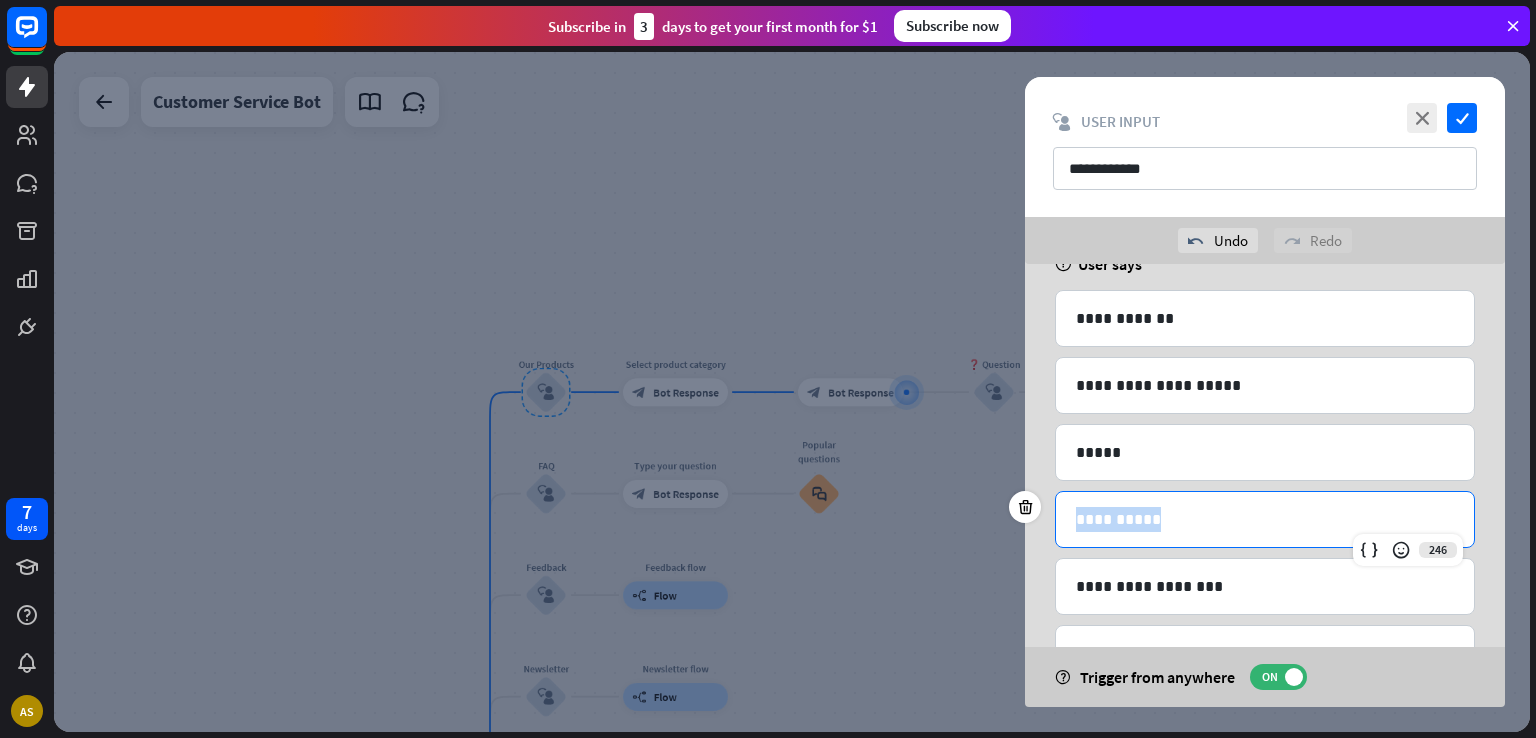 drag, startPoint x: 1149, startPoint y: 551, endPoint x: 1077, endPoint y: 496, distance: 90.60353 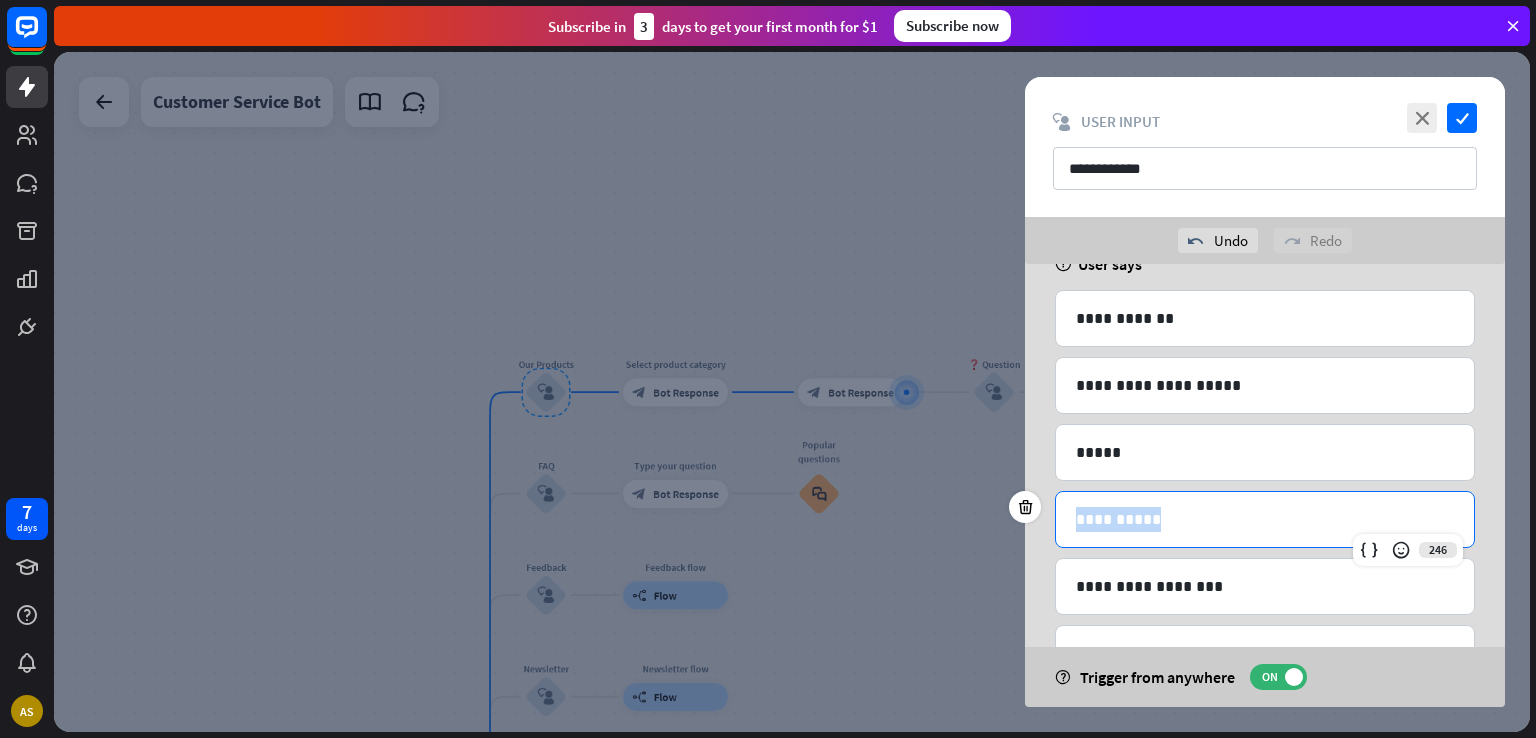click on "**********" at bounding box center (1265, 519) 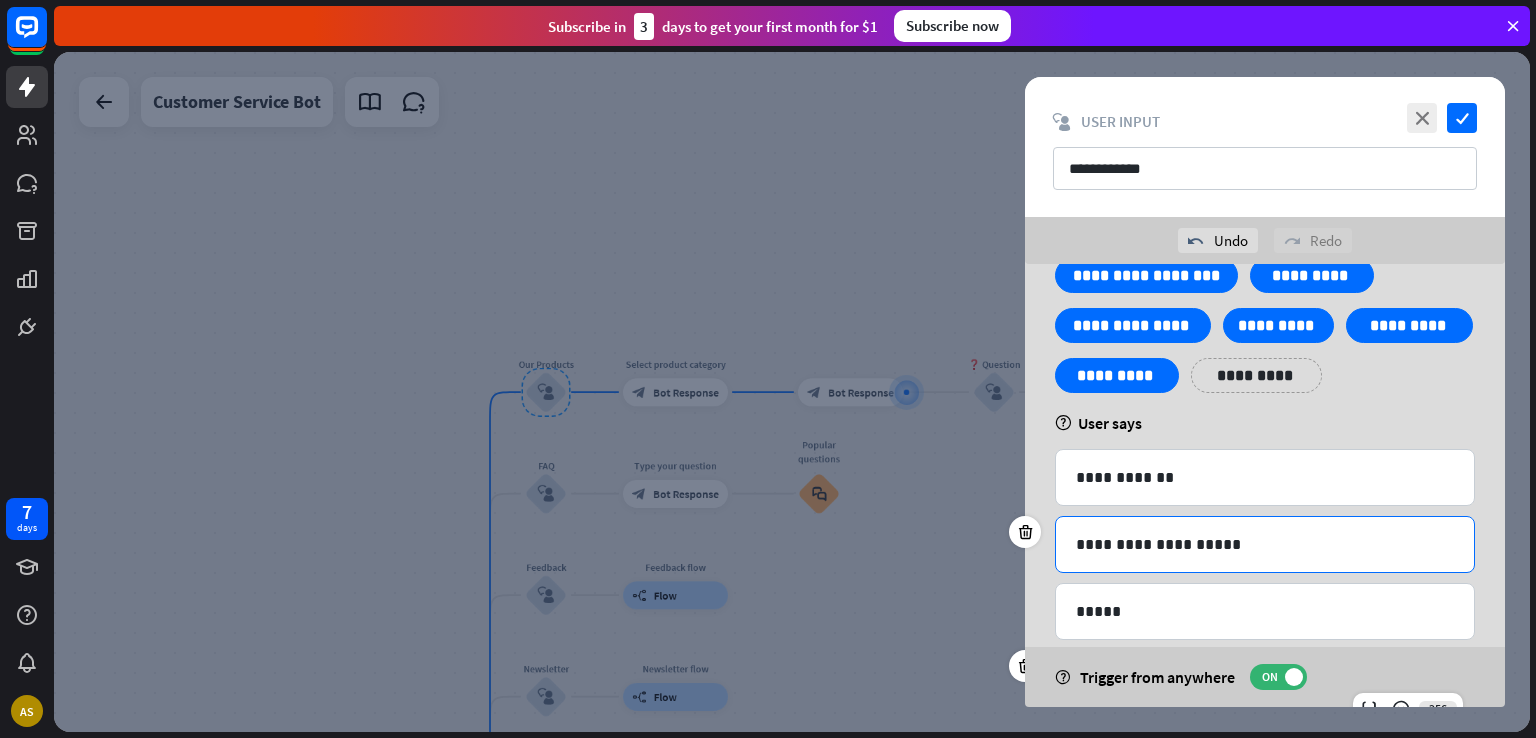 scroll, scrollTop: 300, scrollLeft: 0, axis: vertical 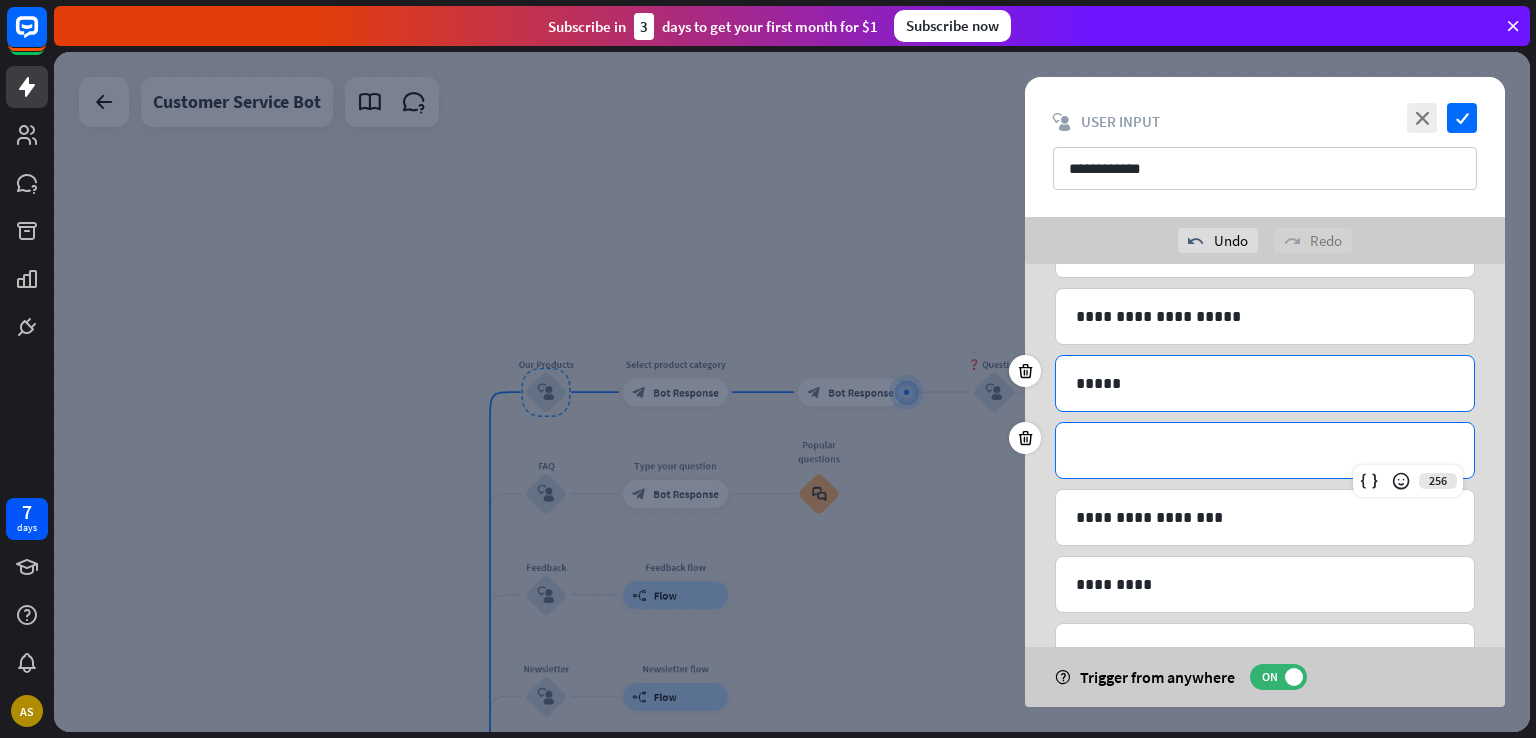 click on "*****" at bounding box center [1265, 383] 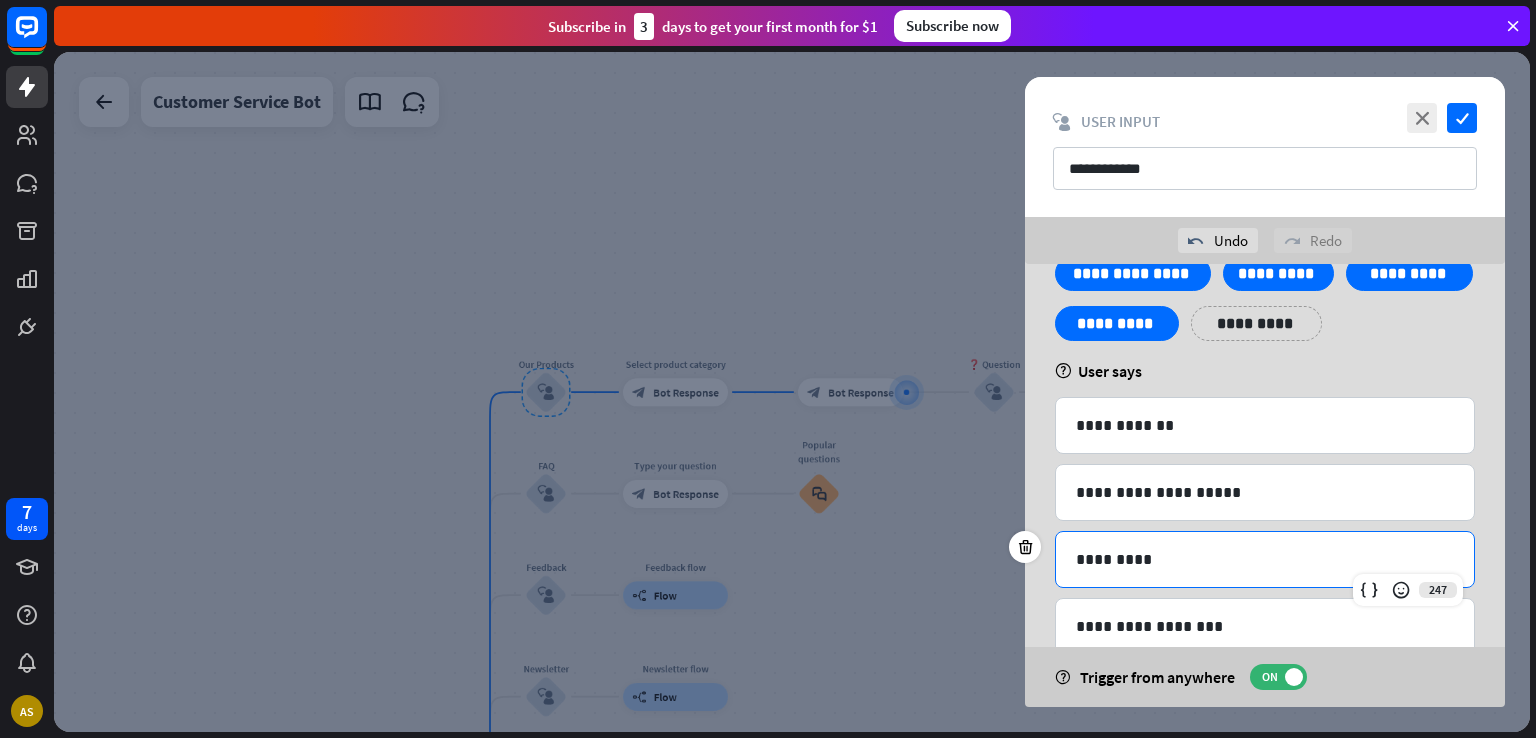scroll, scrollTop: 231, scrollLeft: 0, axis: vertical 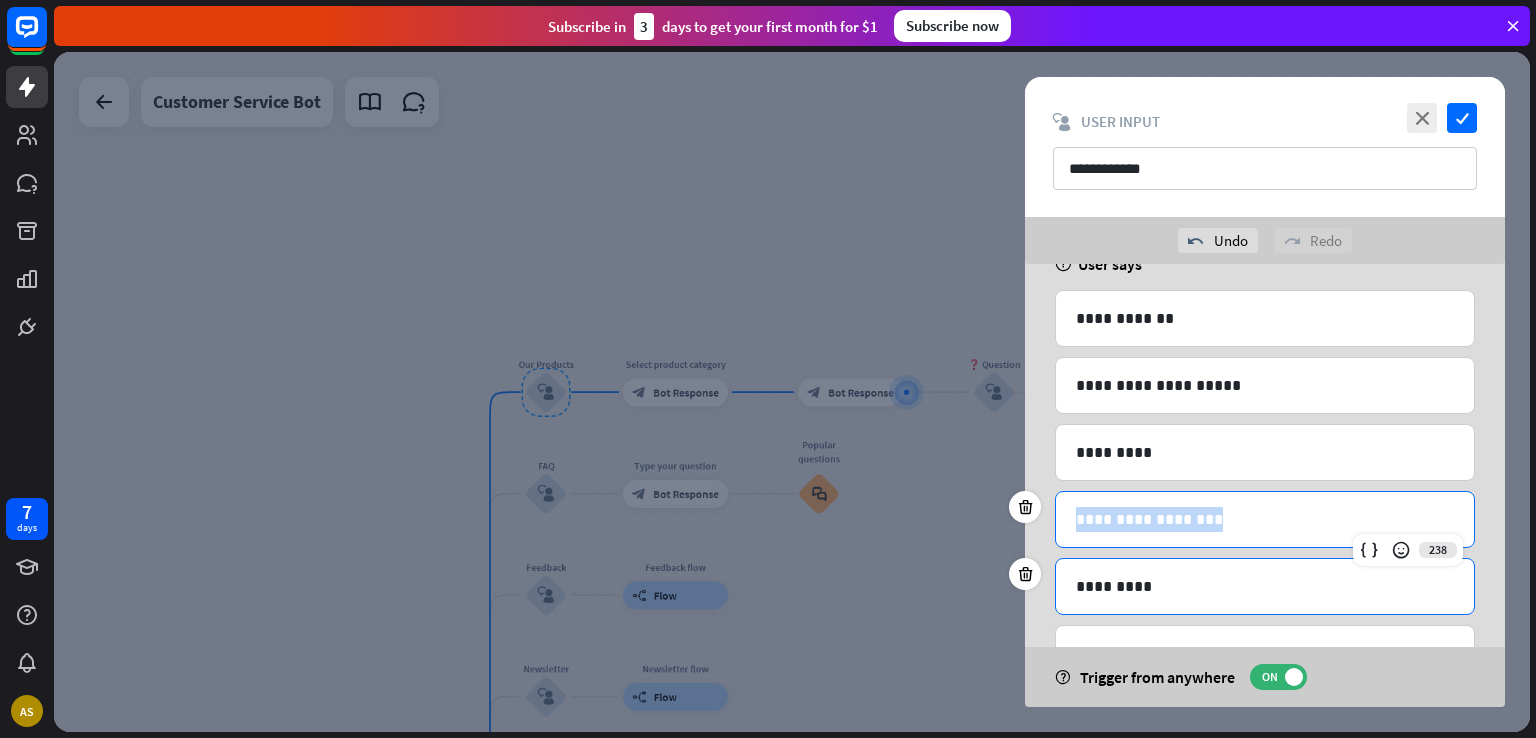 drag, startPoint x: 1227, startPoint y: 503, endPoint x: 1202, endPoint y: 570, distance: 71.51224 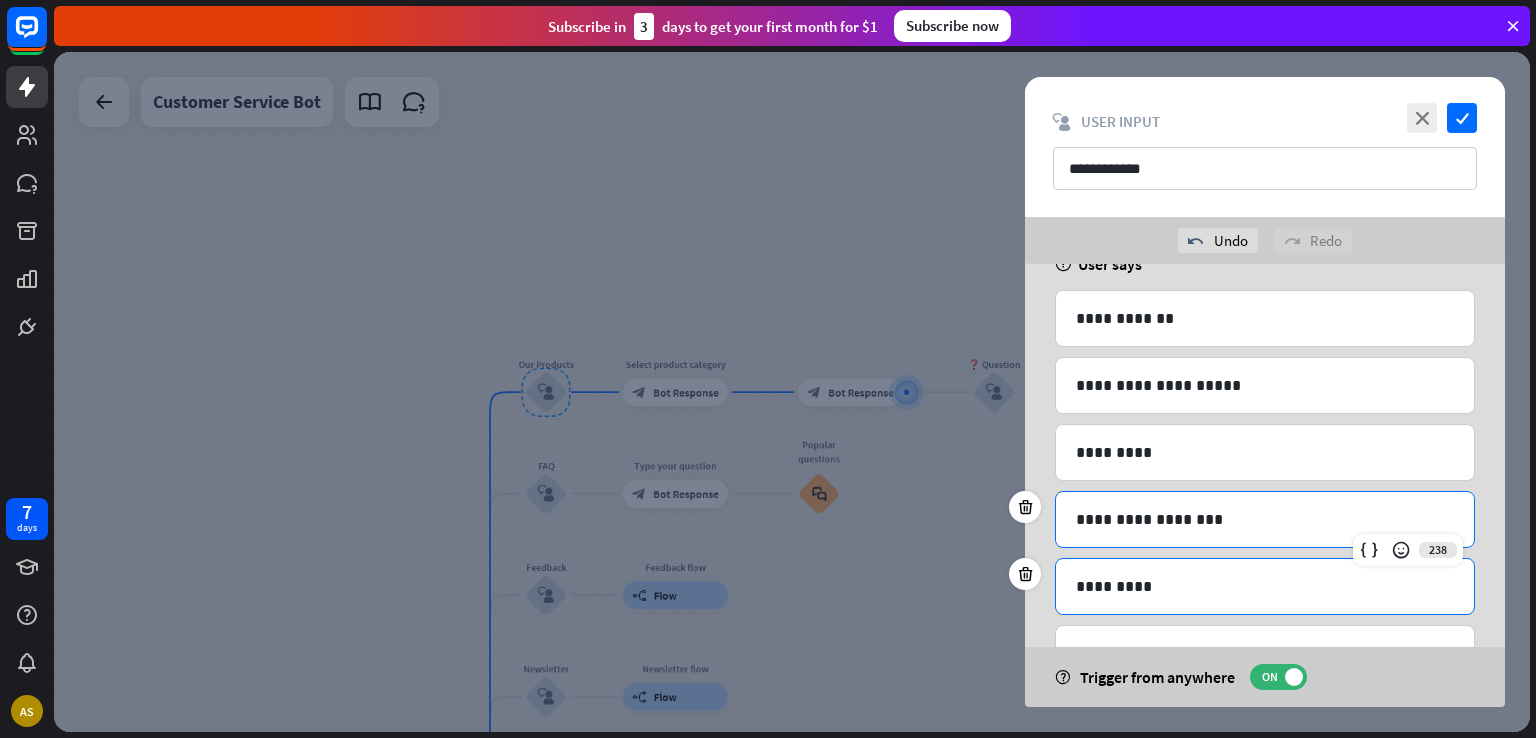 scroll, scrollTop: 0, scrollLeft: 0, axis: both 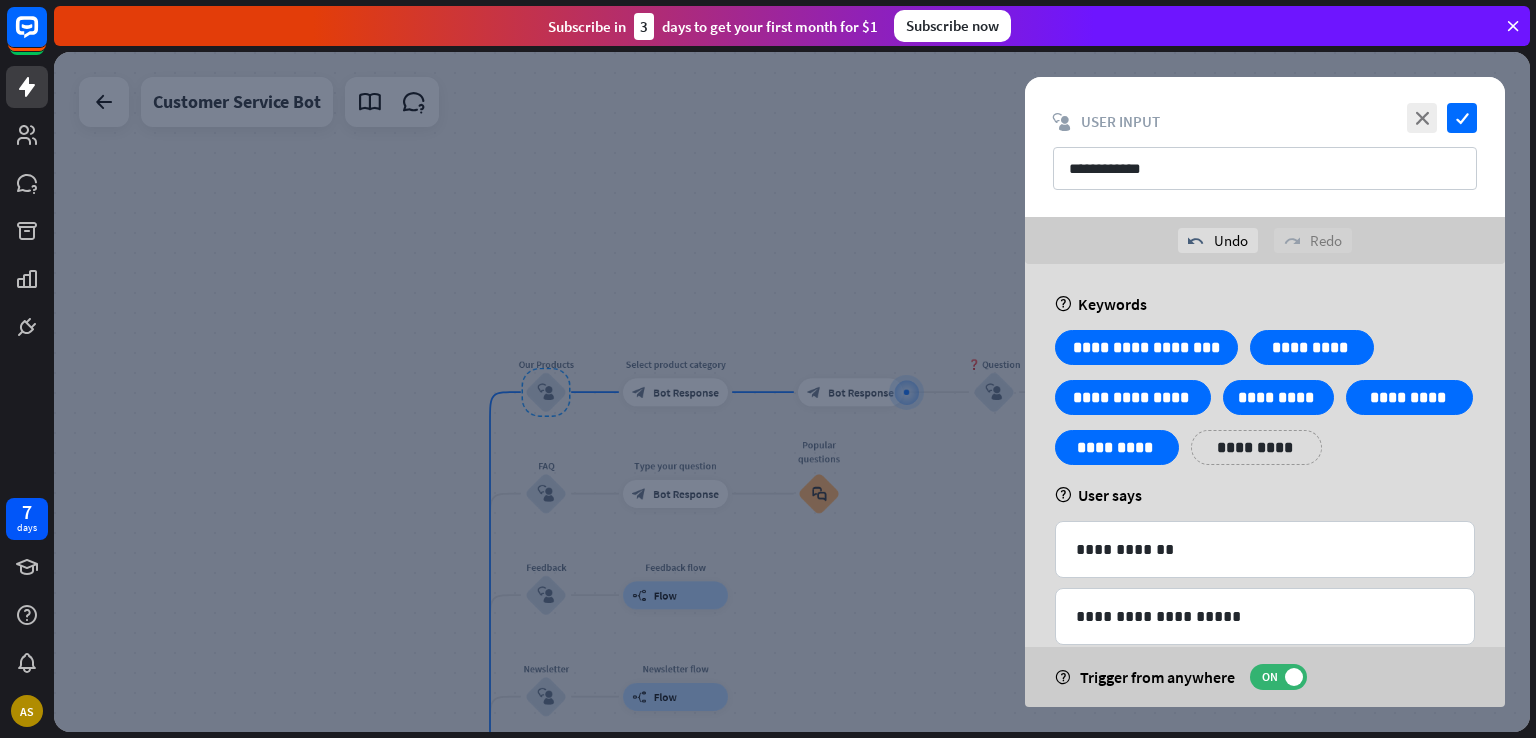 type 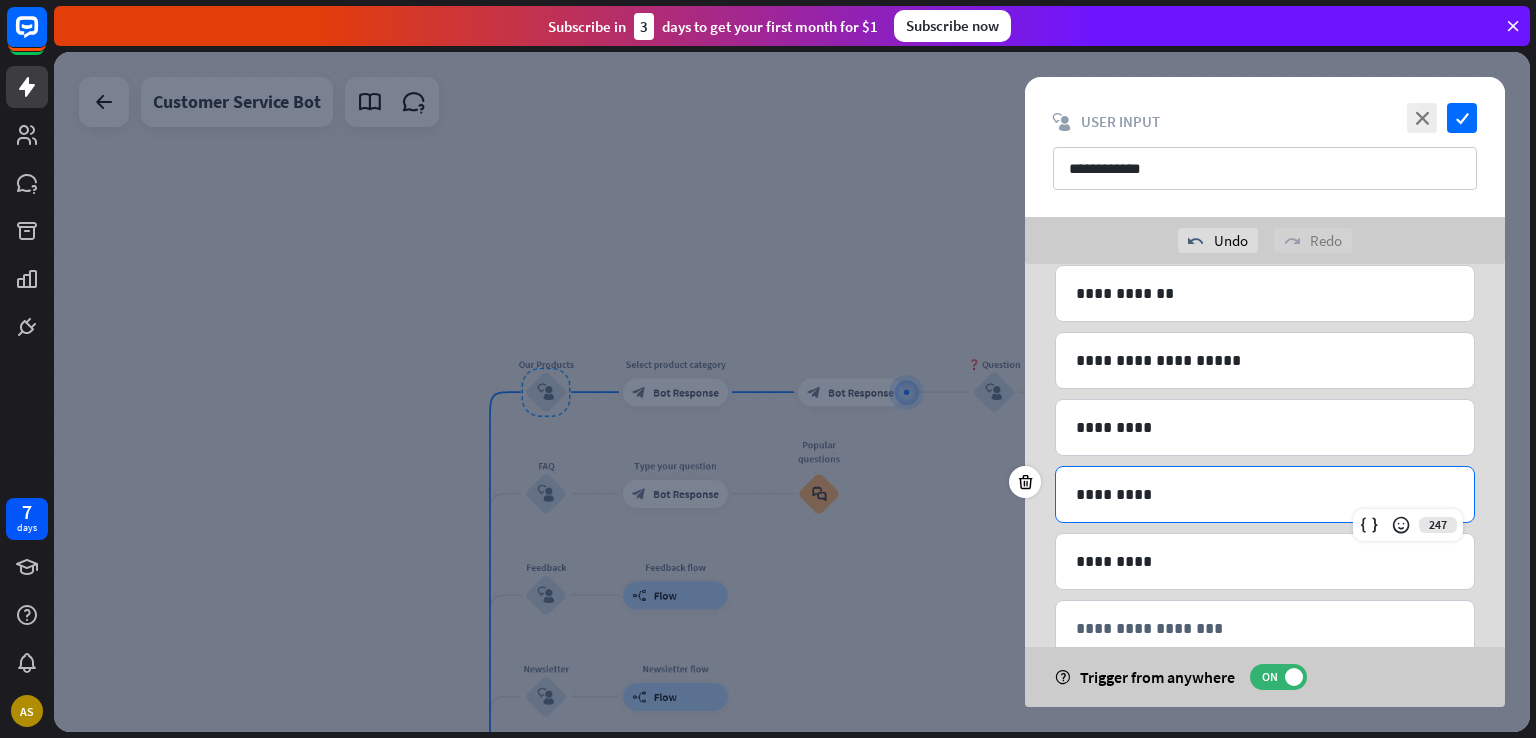 scroll, scrollTop: 303, scrollLeft: 0, axis: vertical 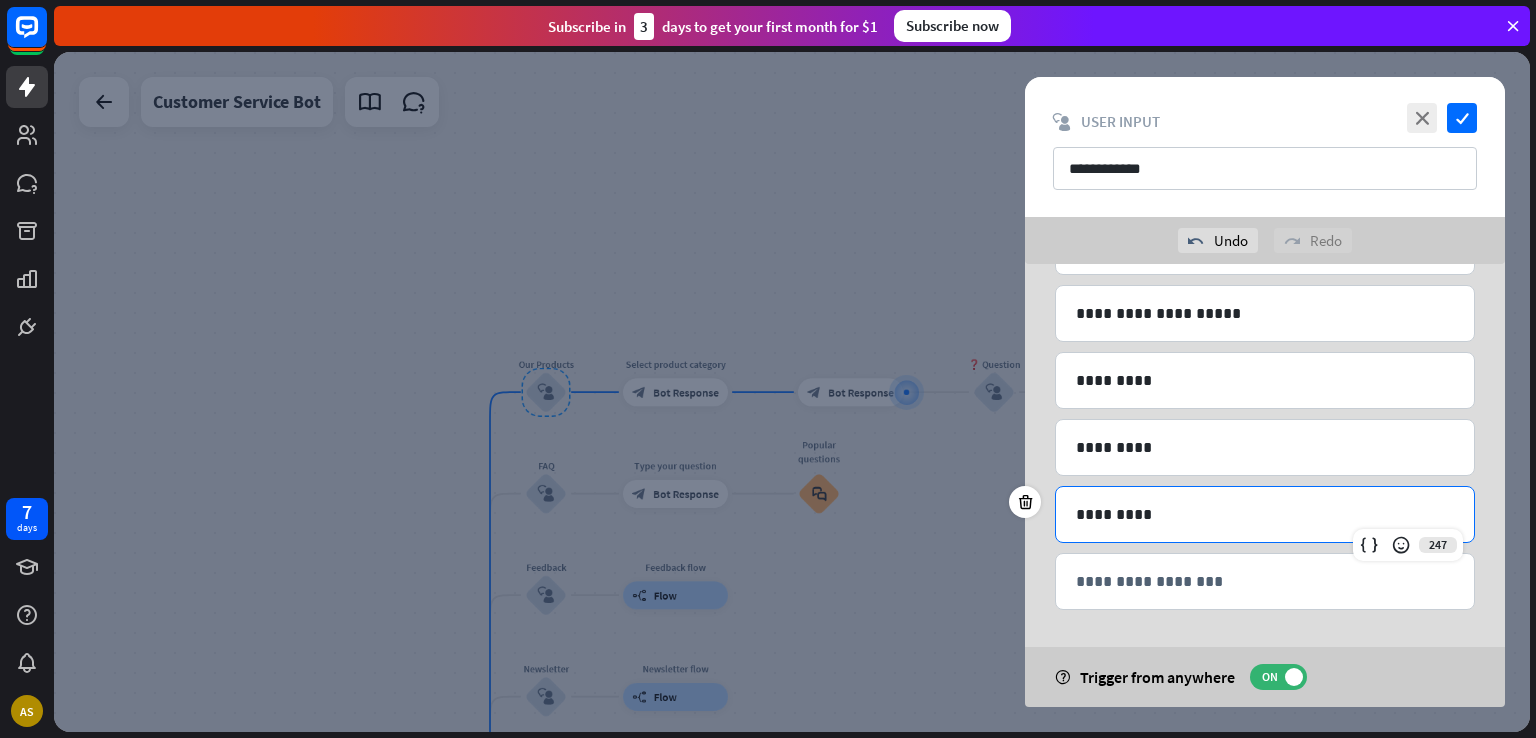 click on "*********" at bounding box center (1265, 514) 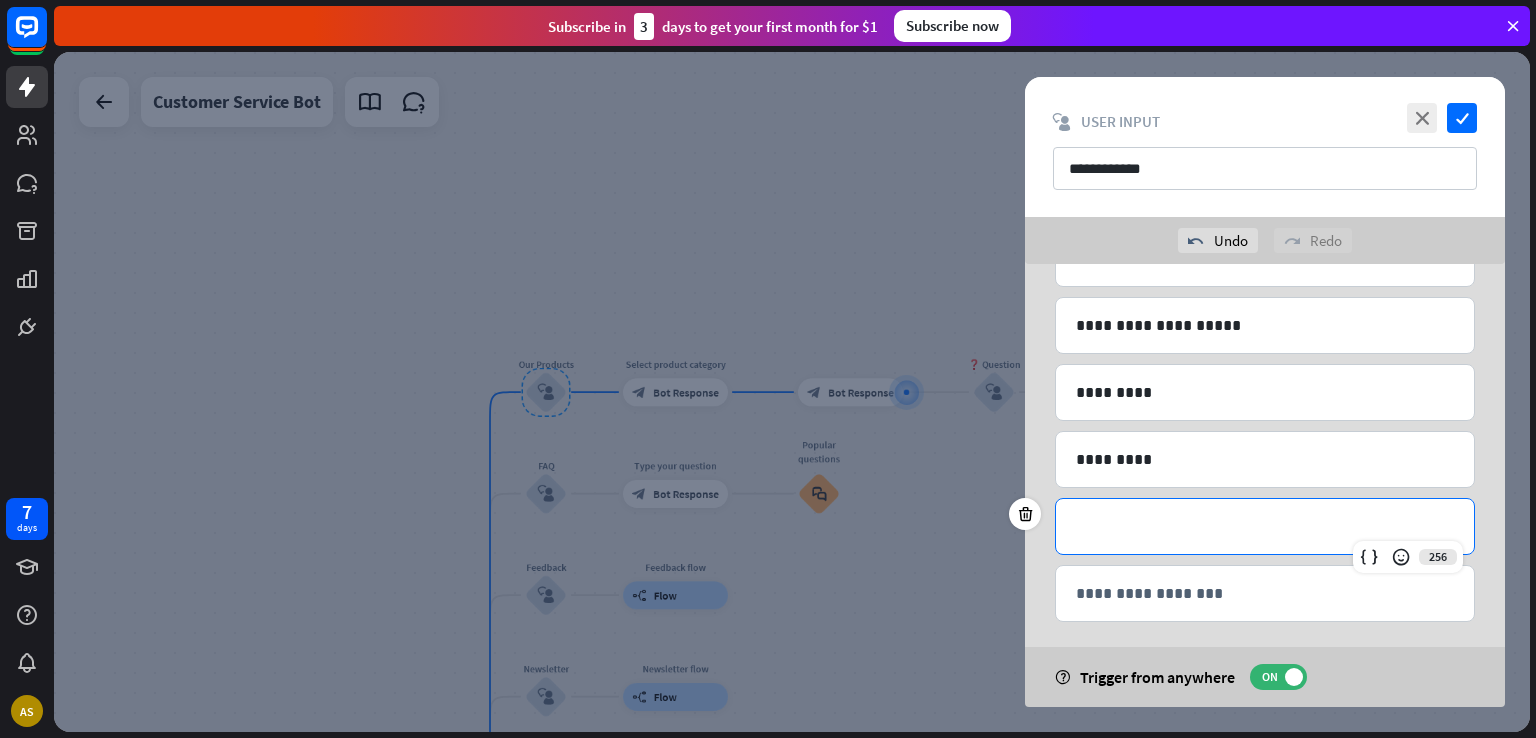 scroll, scrollTop: 303, scrollLeft: 0, axis: vertical 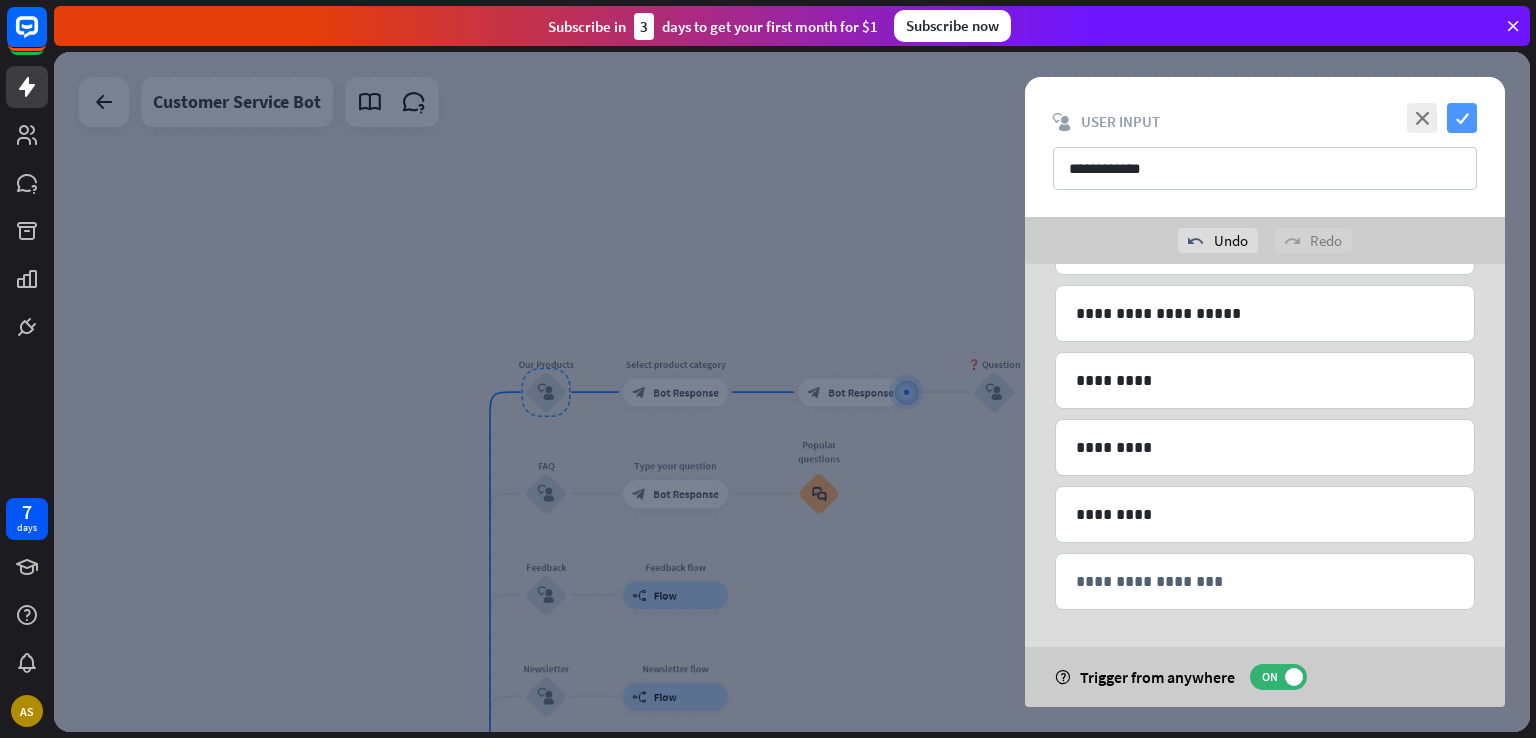 click on "check" at bounding box center [1462, 118] 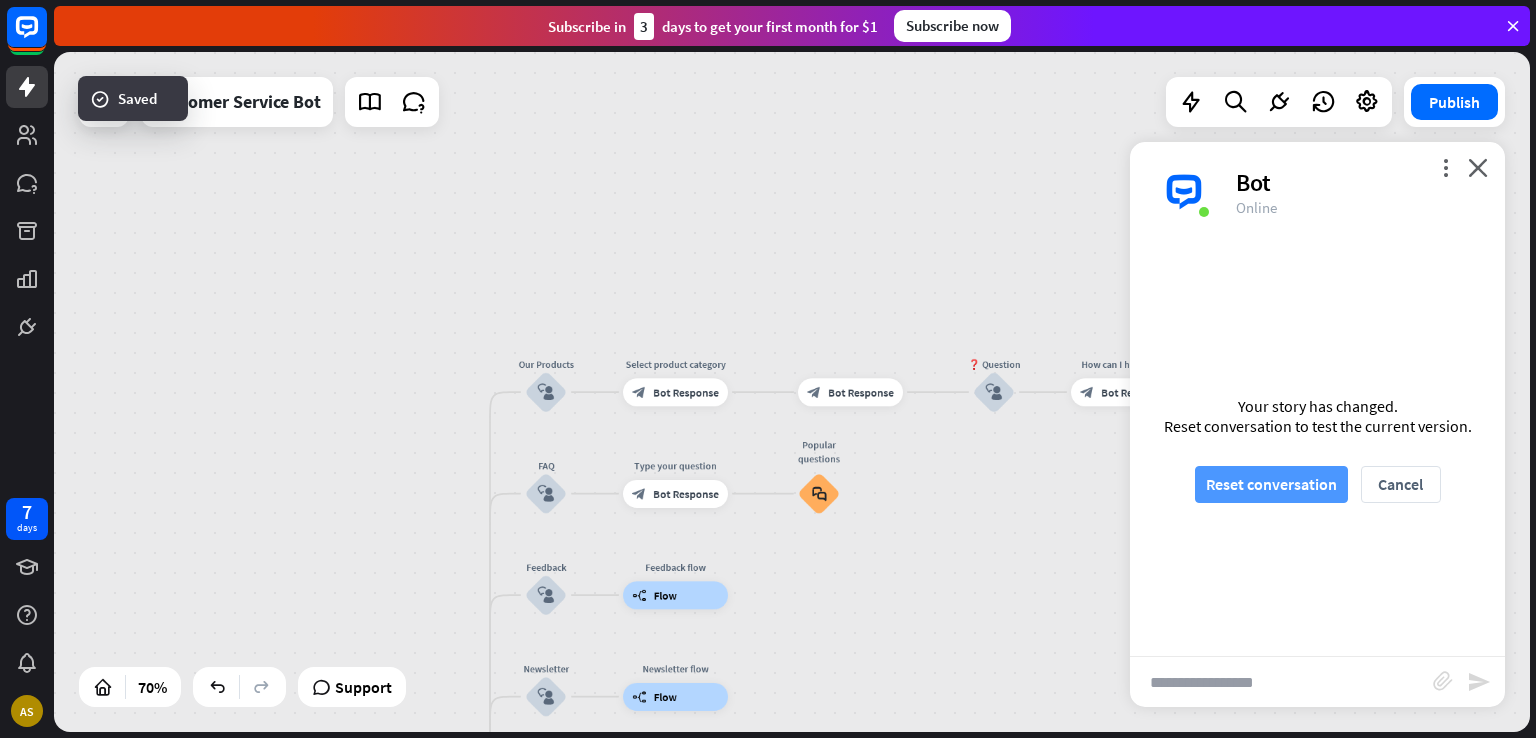 click on "Reset conversation" at bounding box center (1271, 484) 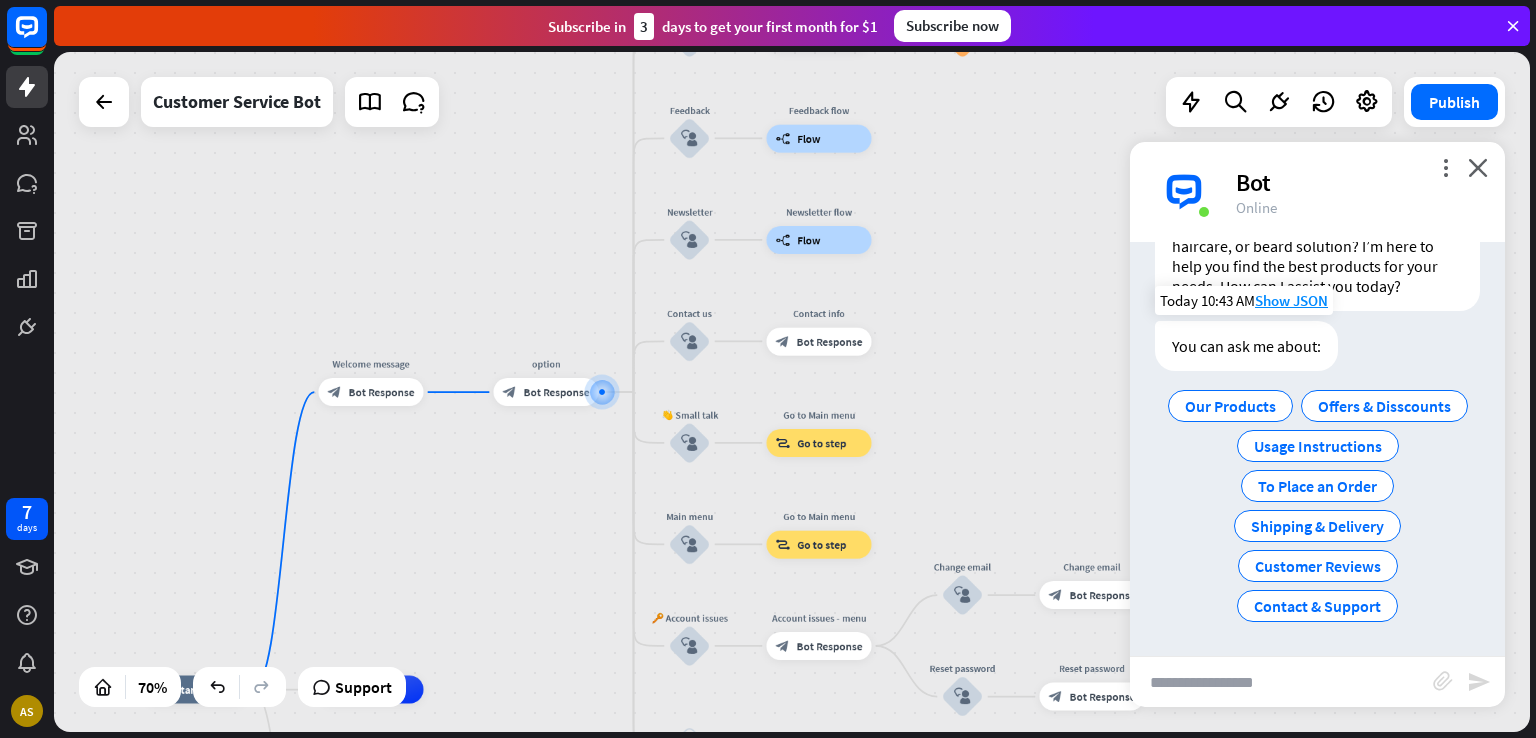 scroll, scrollTop: 139, scrollLeft: 0, axis: vertical 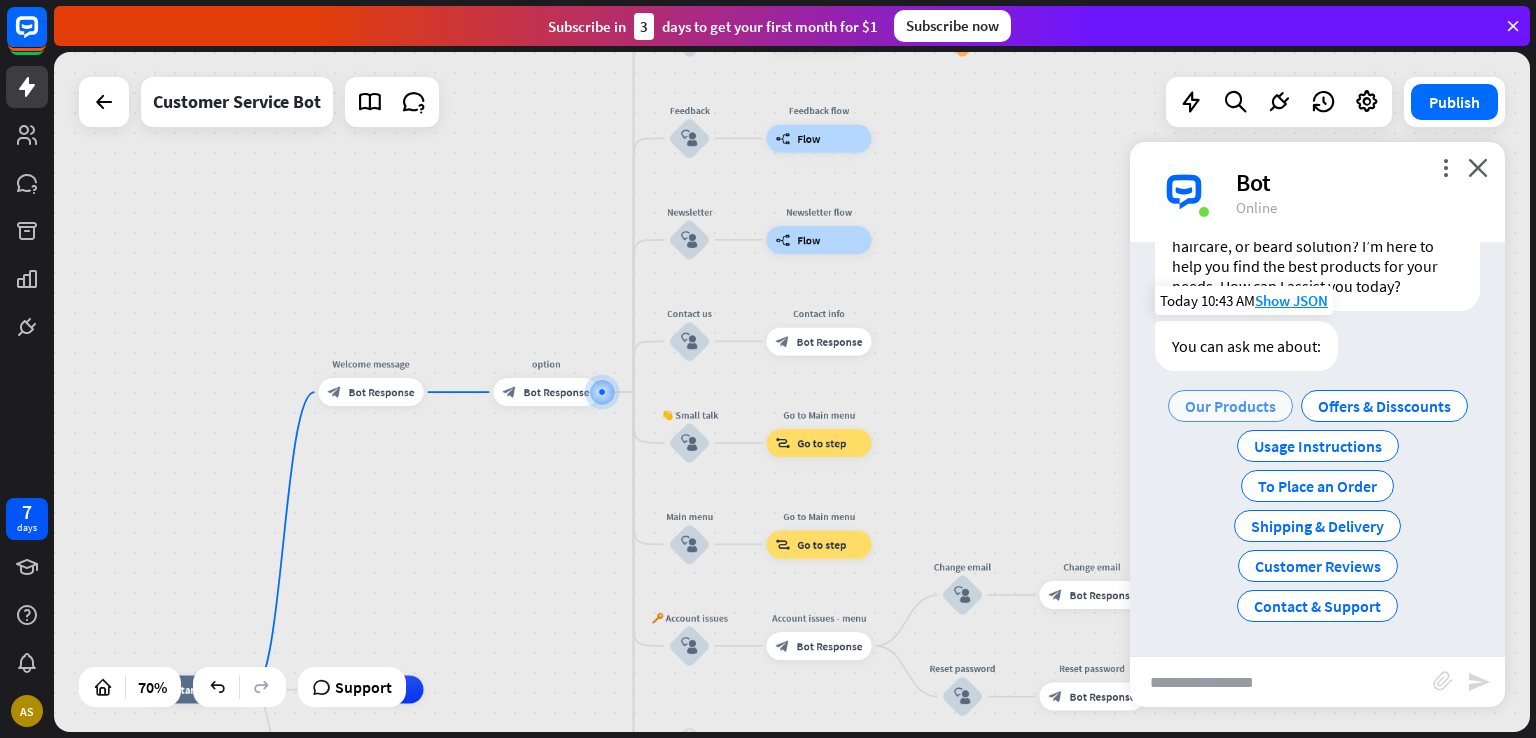 click on "Our Products" at bounding box center [1230, 406] 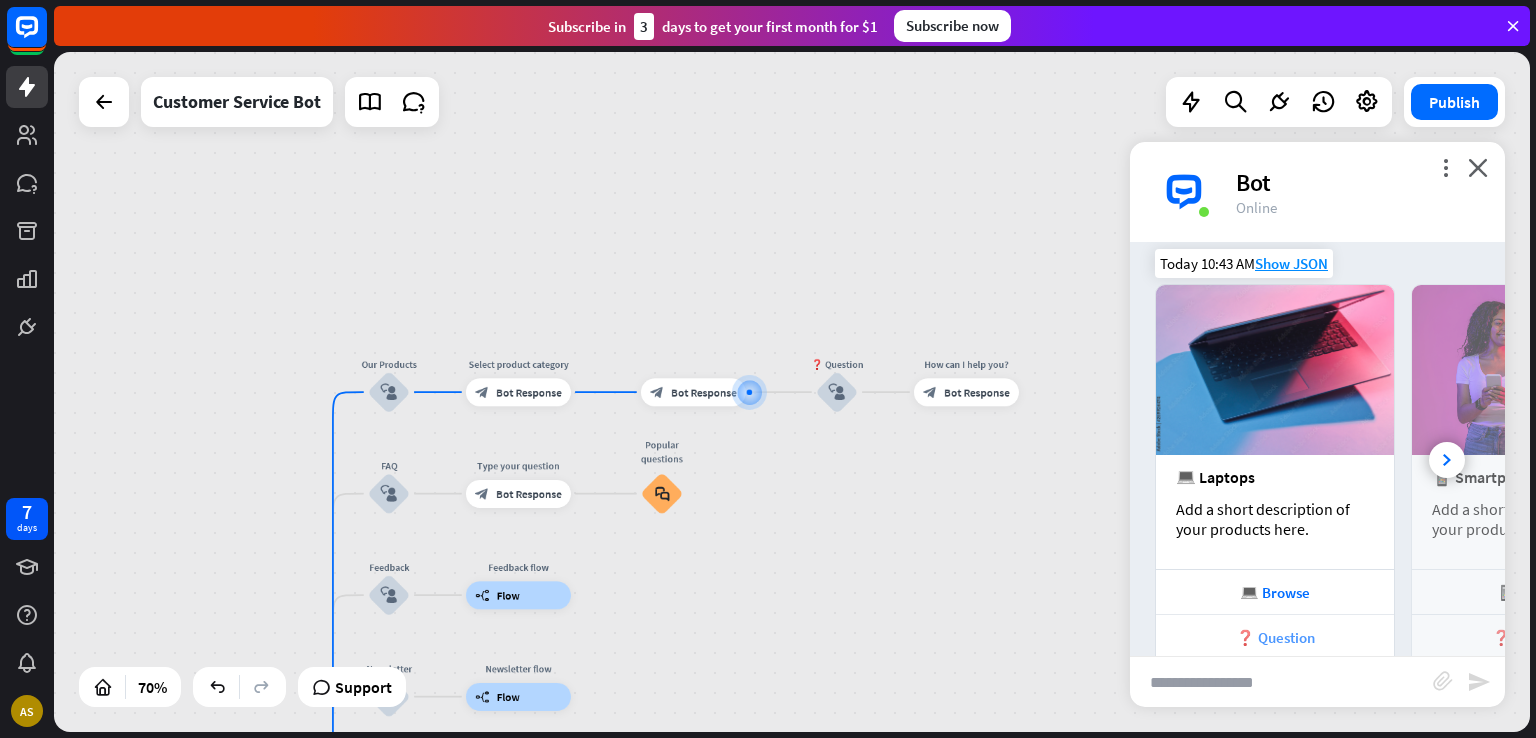 scroll, scrollTop: 451, scrollLeft: 0, axis: vertical 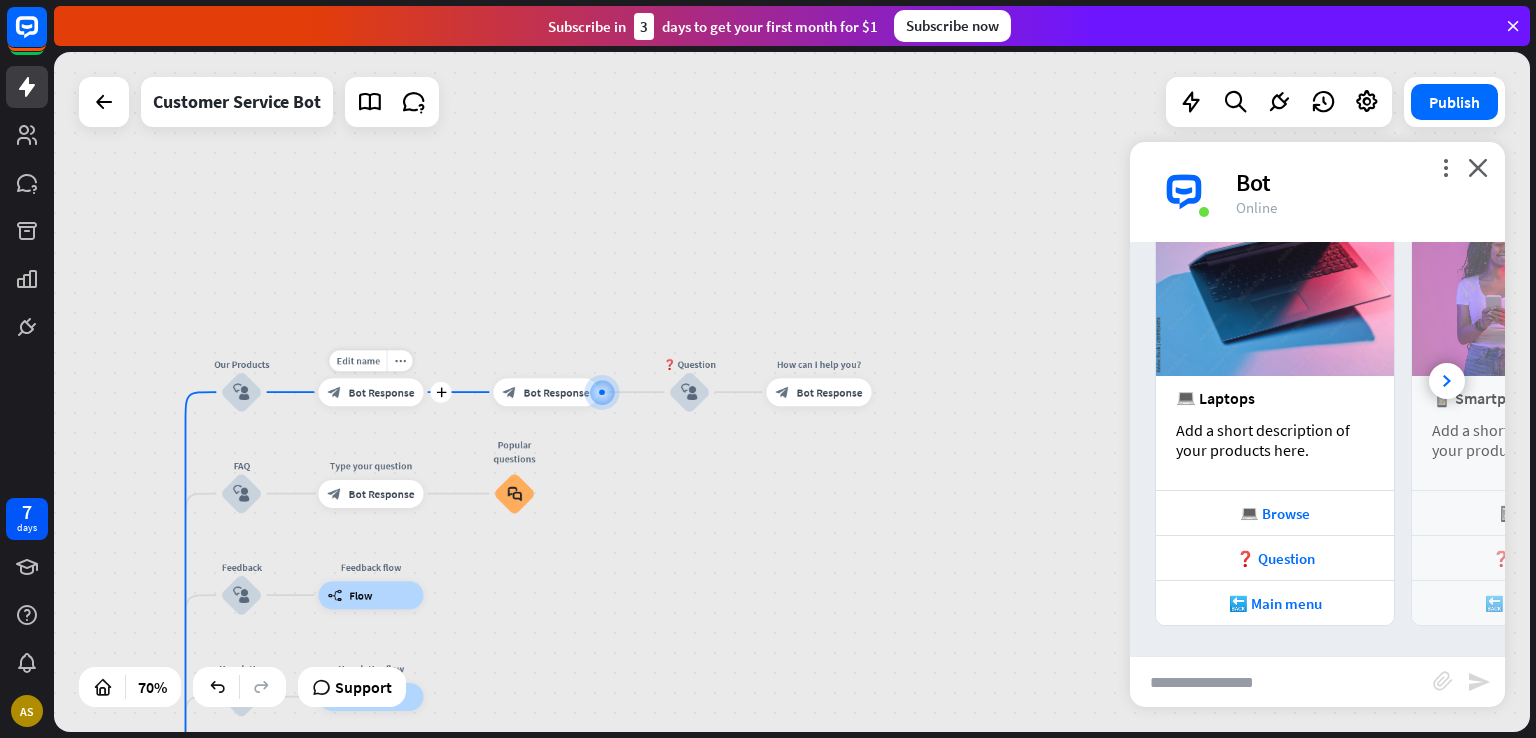 click on "block_bot_response   Bot Response" at bounding box center (371, 392) 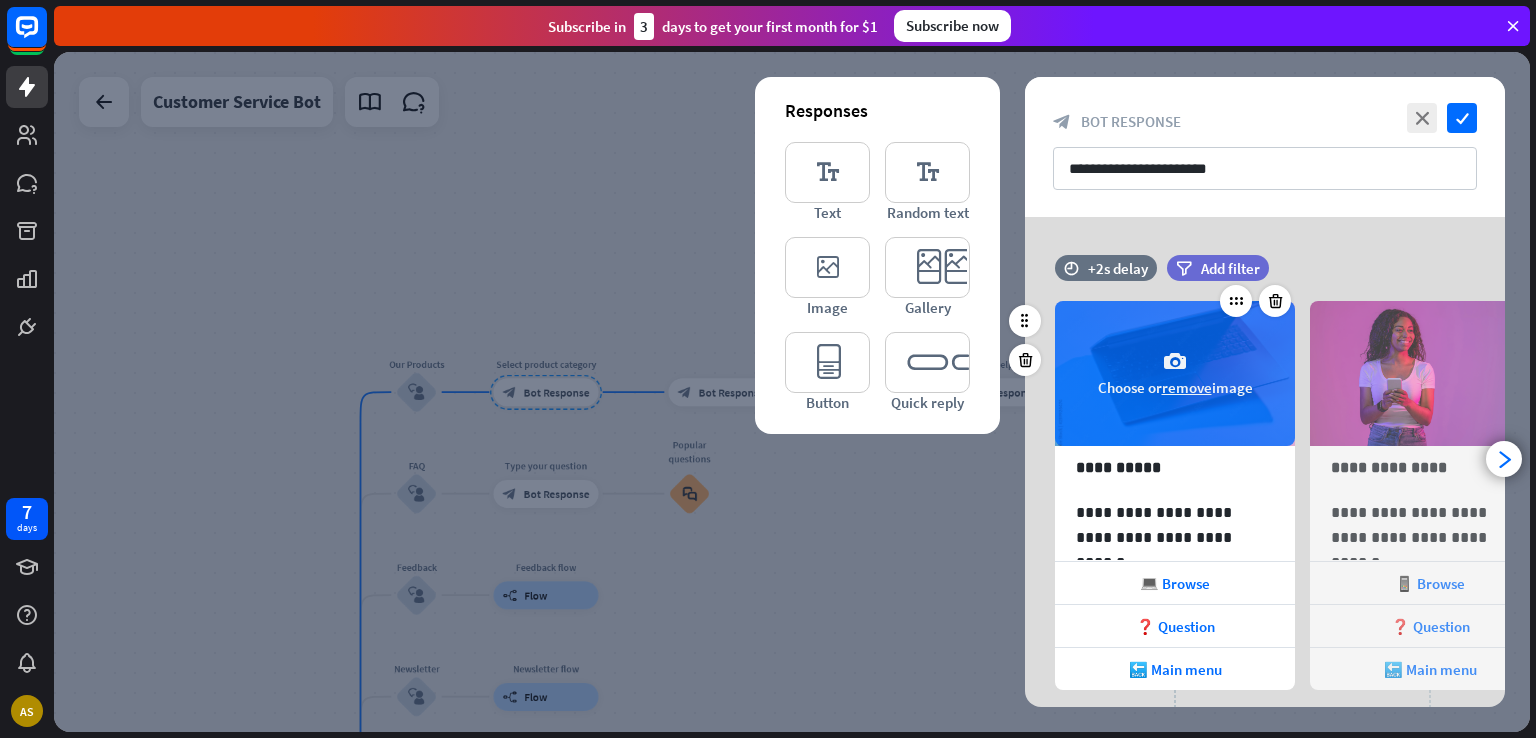 click on "camera
Choose or
remove
image" at bounding box center [1175, 373] 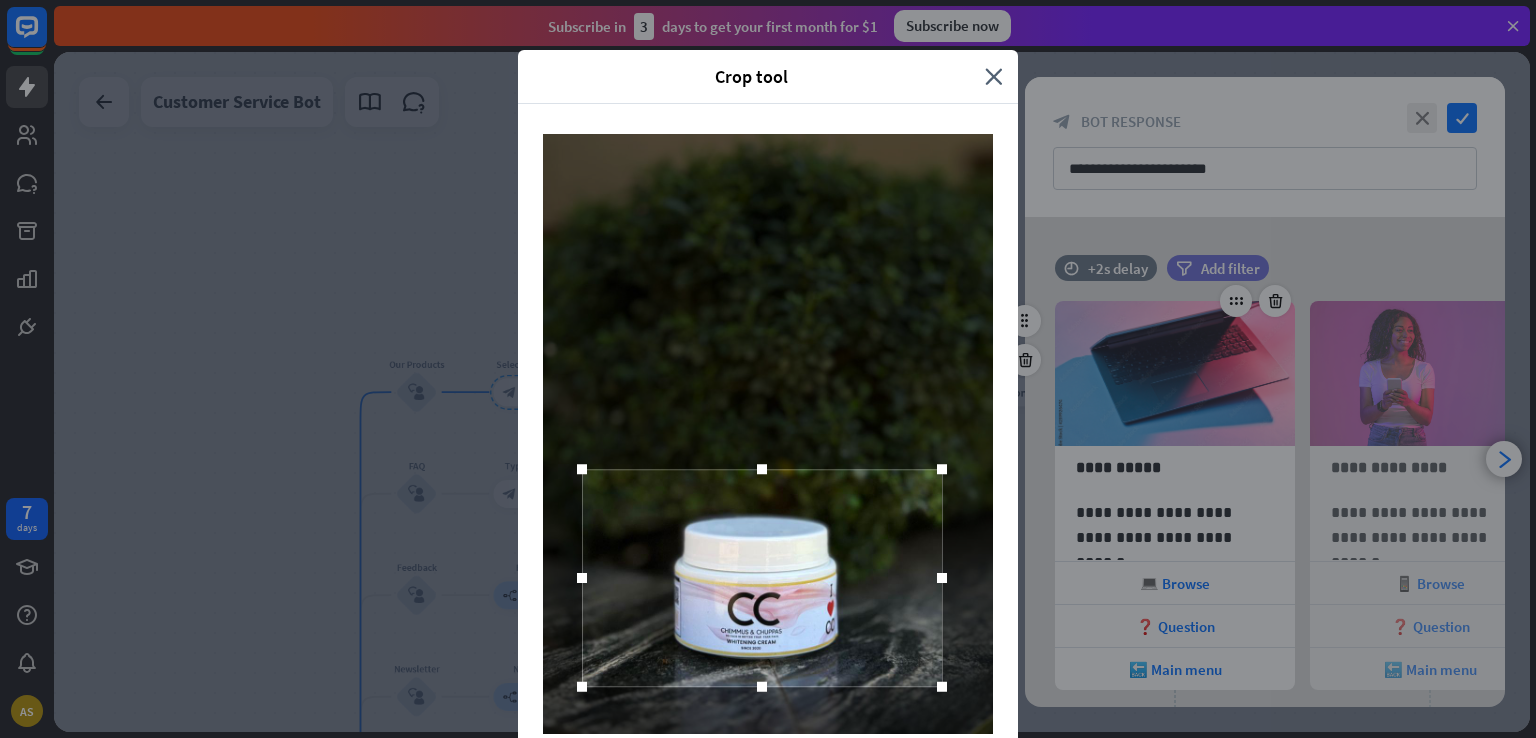 drag, startPoint x: 761, startPoint y: 497, endPoint x: 755, endPoint y: 641, distance: 144.12494 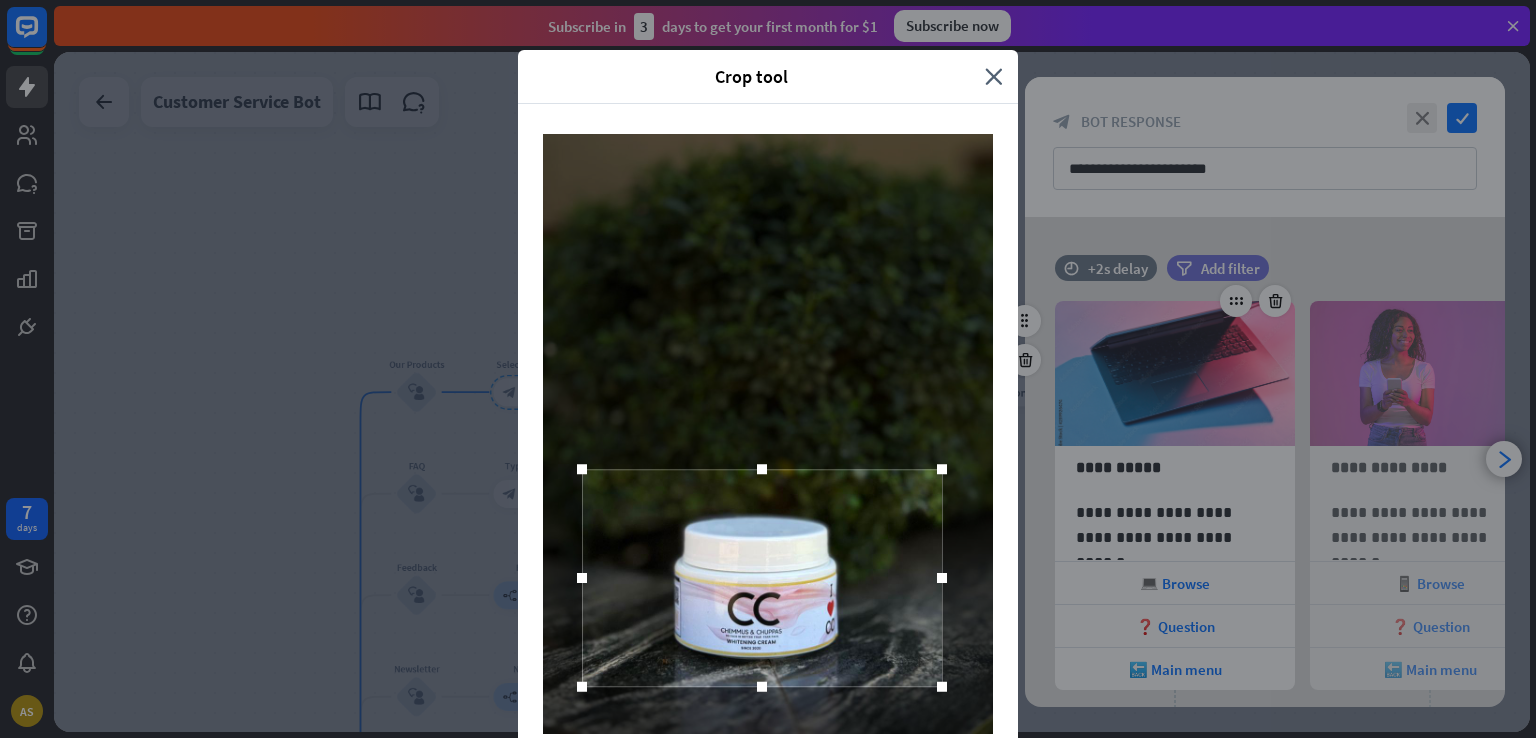 drag, startPoint x: 1006, startPoint y: 473, endPoint x: 994, endPoint y: 417, distance: 57.271286 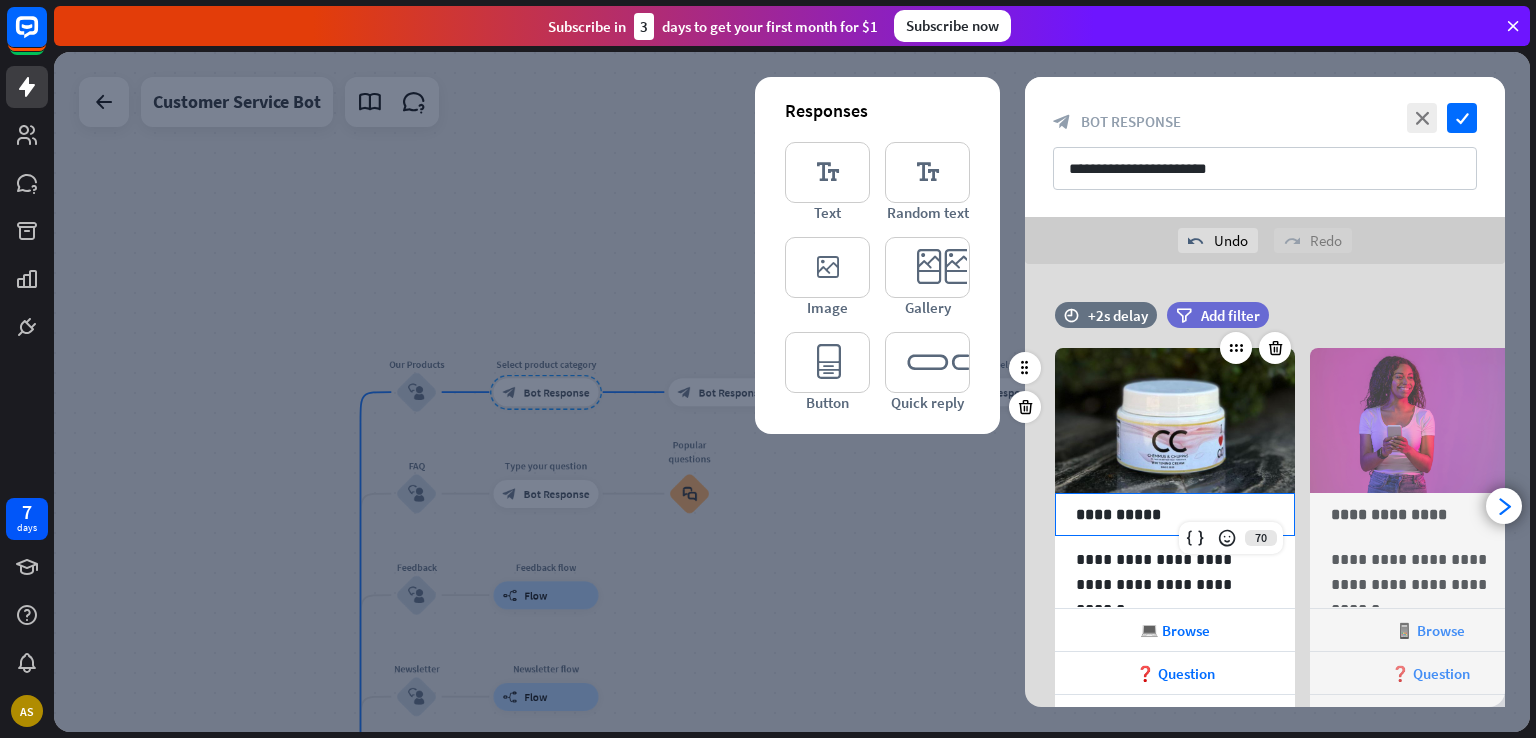 click on "**********" at bounding box center [1175, 514] 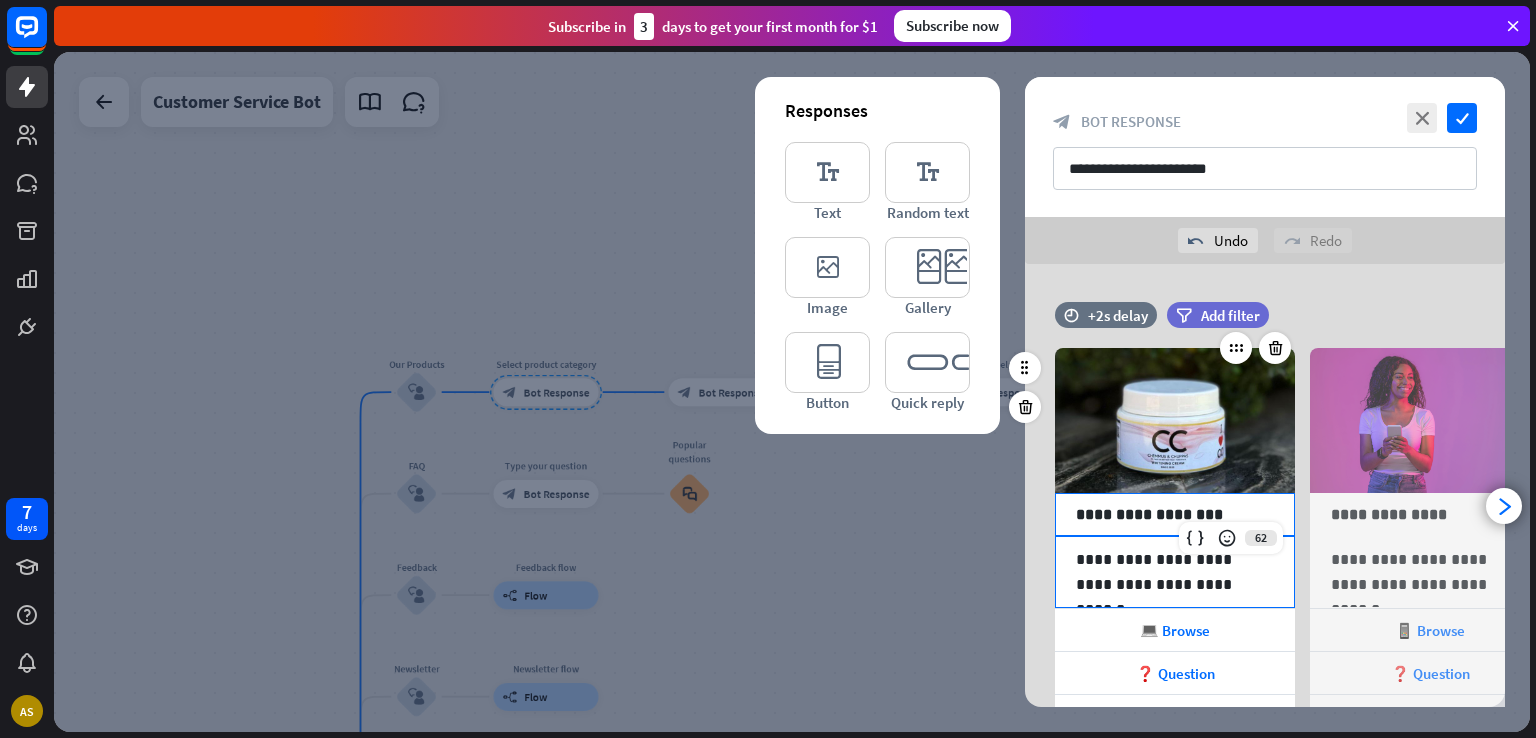 click on "**********" at bounding box center [1175, 572] 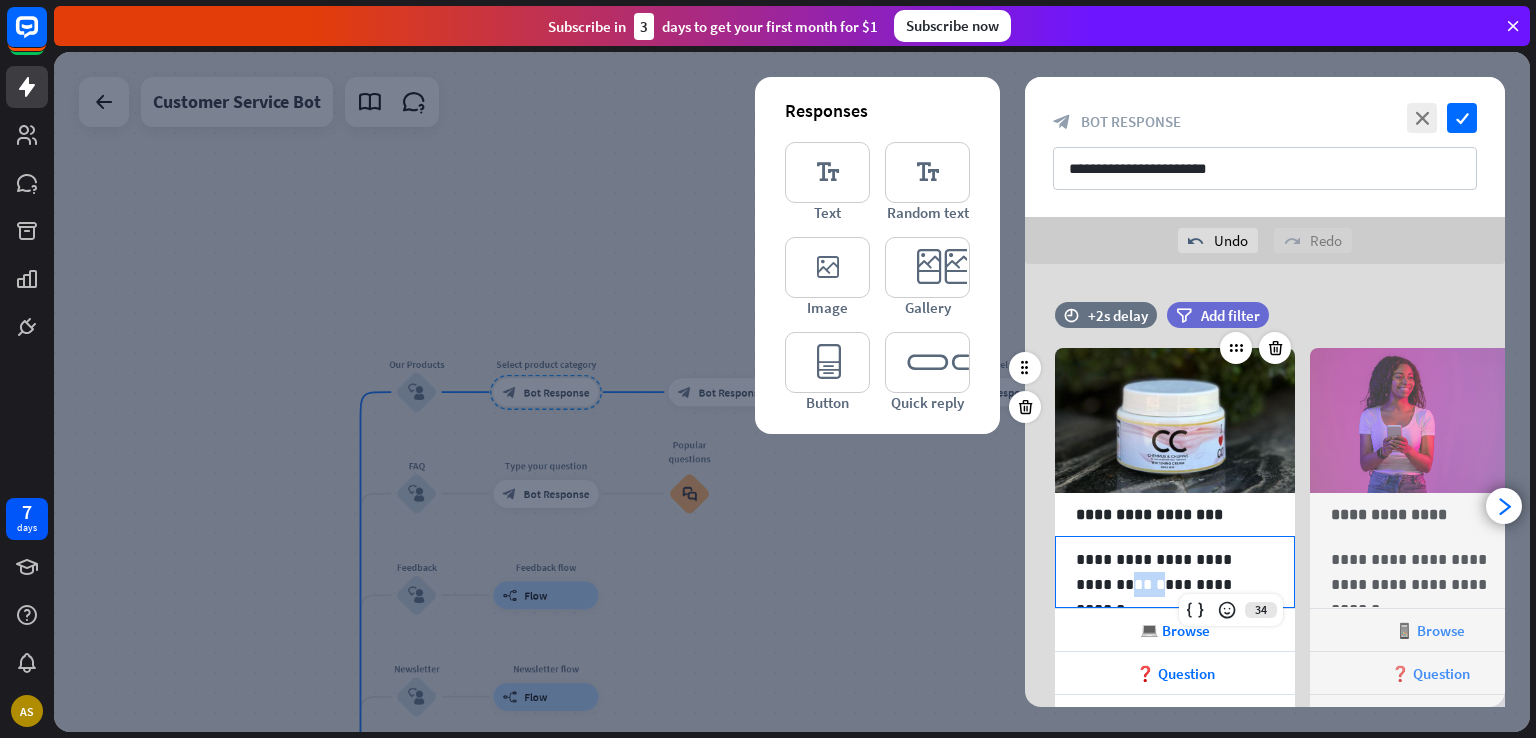 click on "**********" at bounding box center (1175, 572) 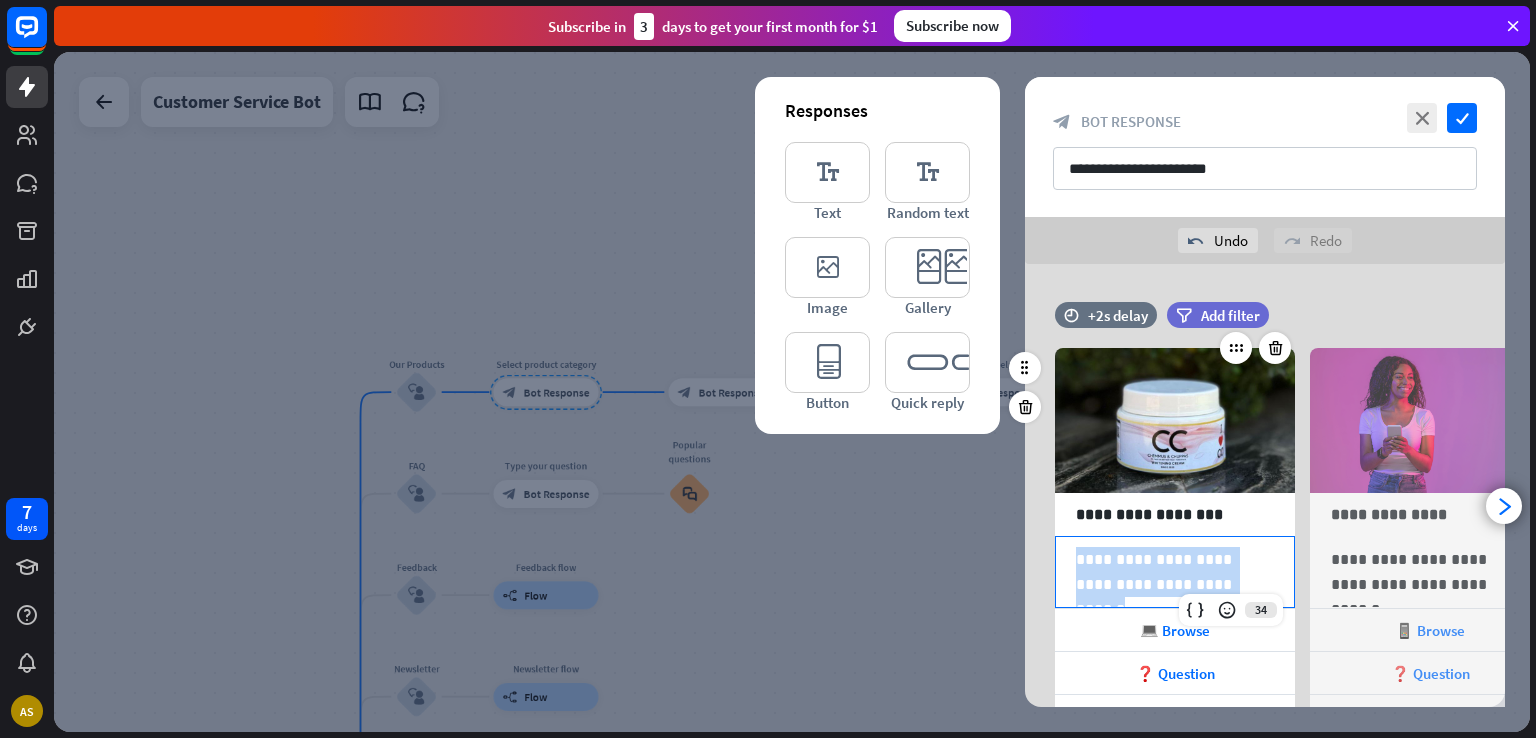 drag, startPoint x: 1070, startPoint y: 544, endPoint x: 1243, endPoint y: 578, distance: 176.30939 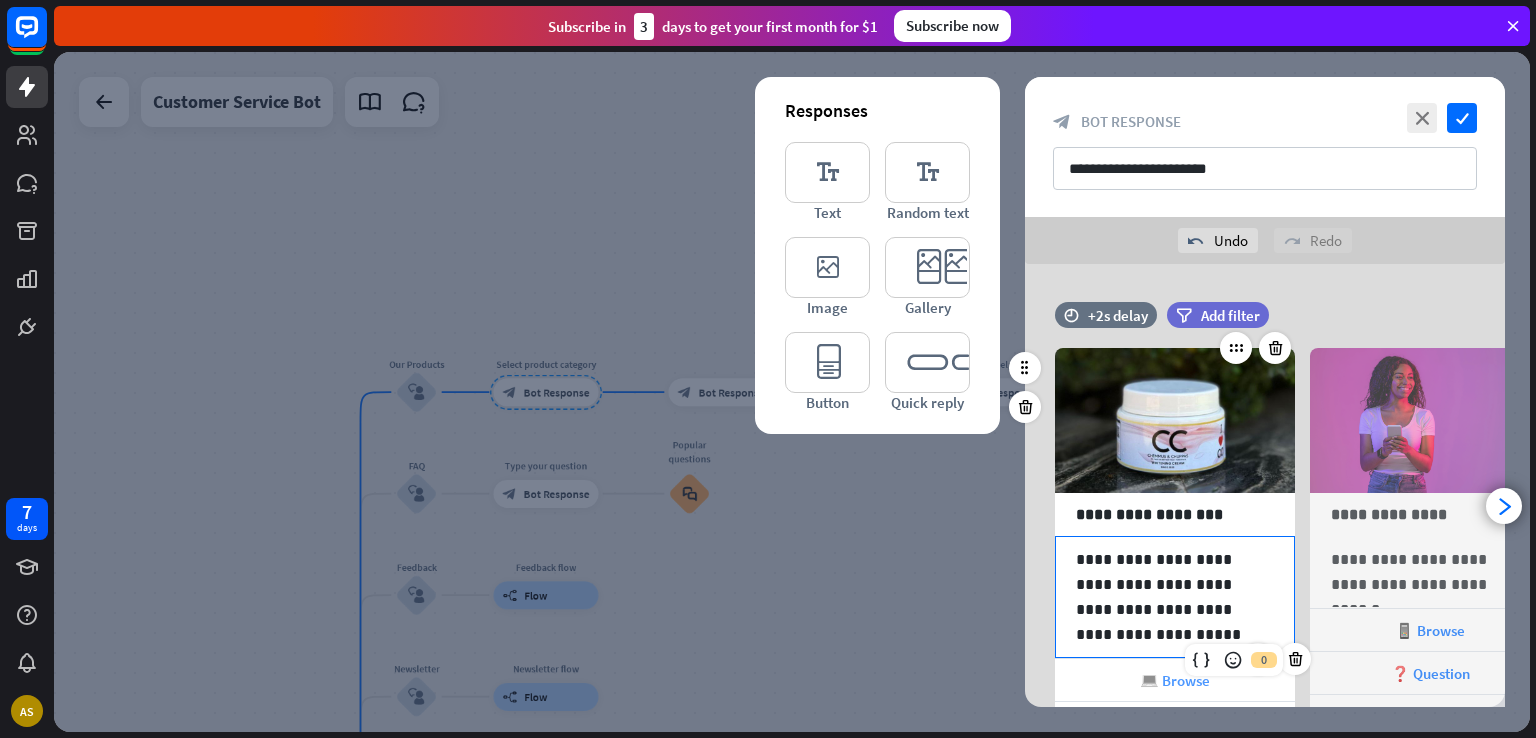 drag, startPoint x: 1125, startPoint y: 628, endPoint x: 1111, endPoint y: 658, distance: 33.105892 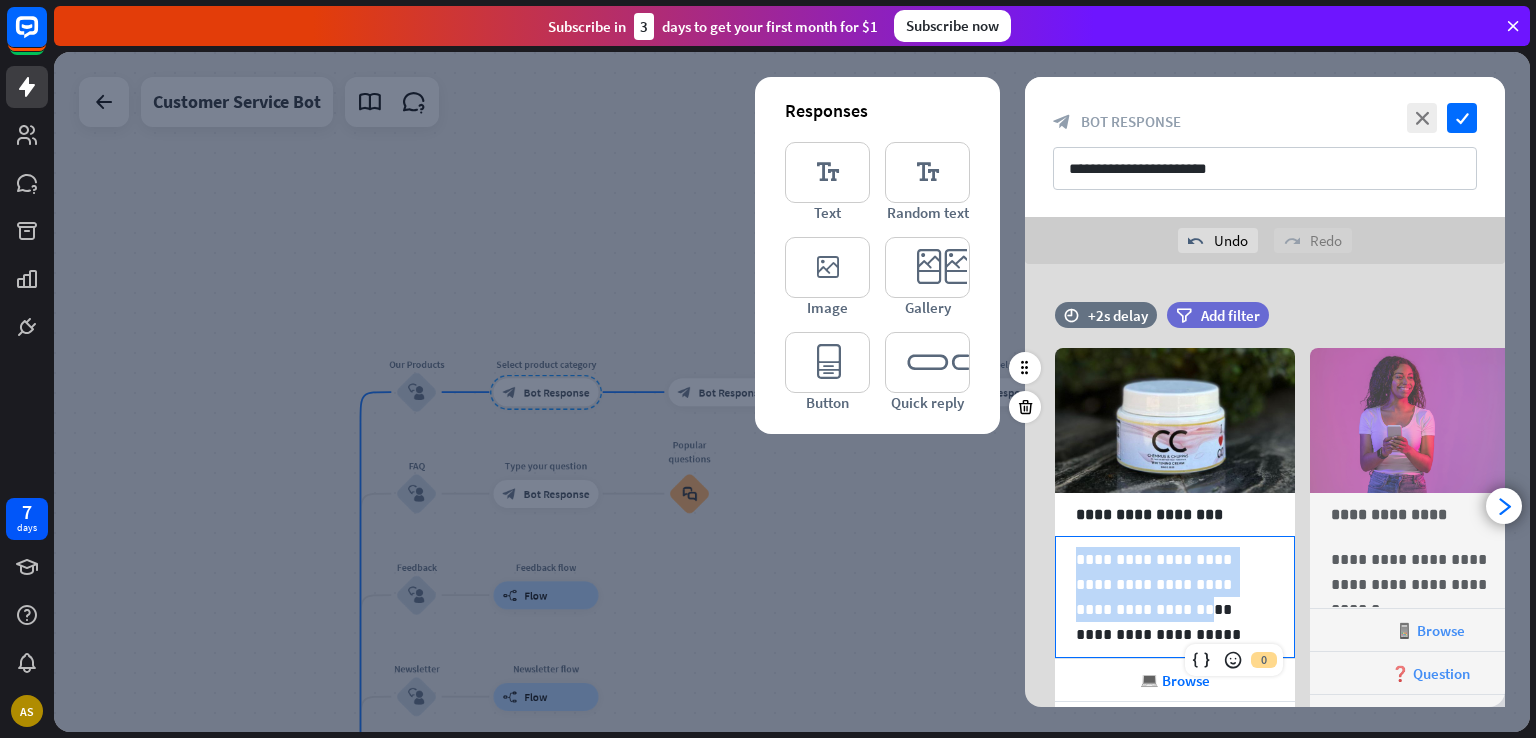 drag, startPoint x: 1131, startPoint y: 619, endPoint x: 1051, endPoint y: 539, distance: 113.137085 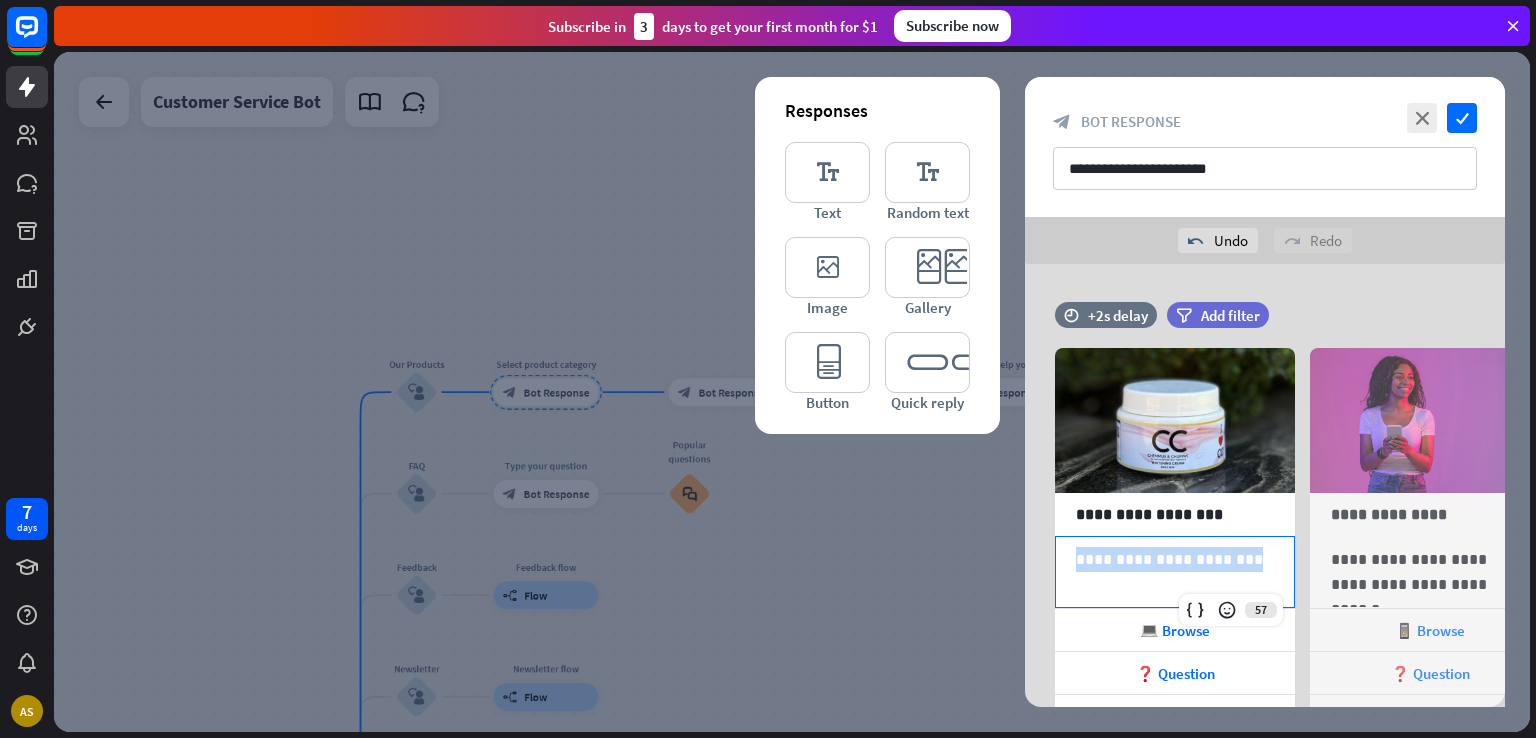drag, startPoint x: 1237, startPoint y: 563, endPoint x: 1012, endPoint y: 546, distance: 225.64131 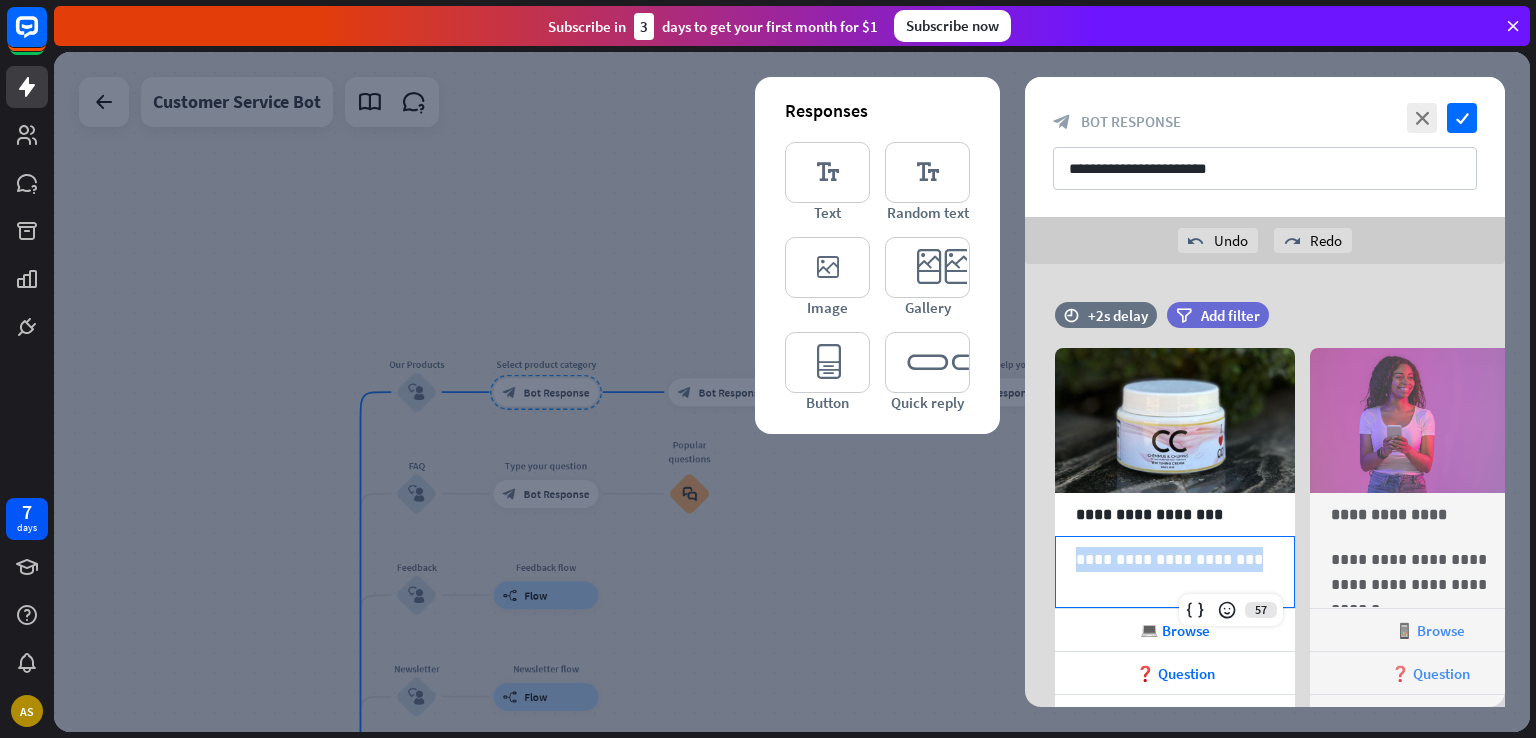 drag, startPoint x: 1238, startPoint y: 555, endPoint x: 993, endPoint y: 557, distance: 245.00816 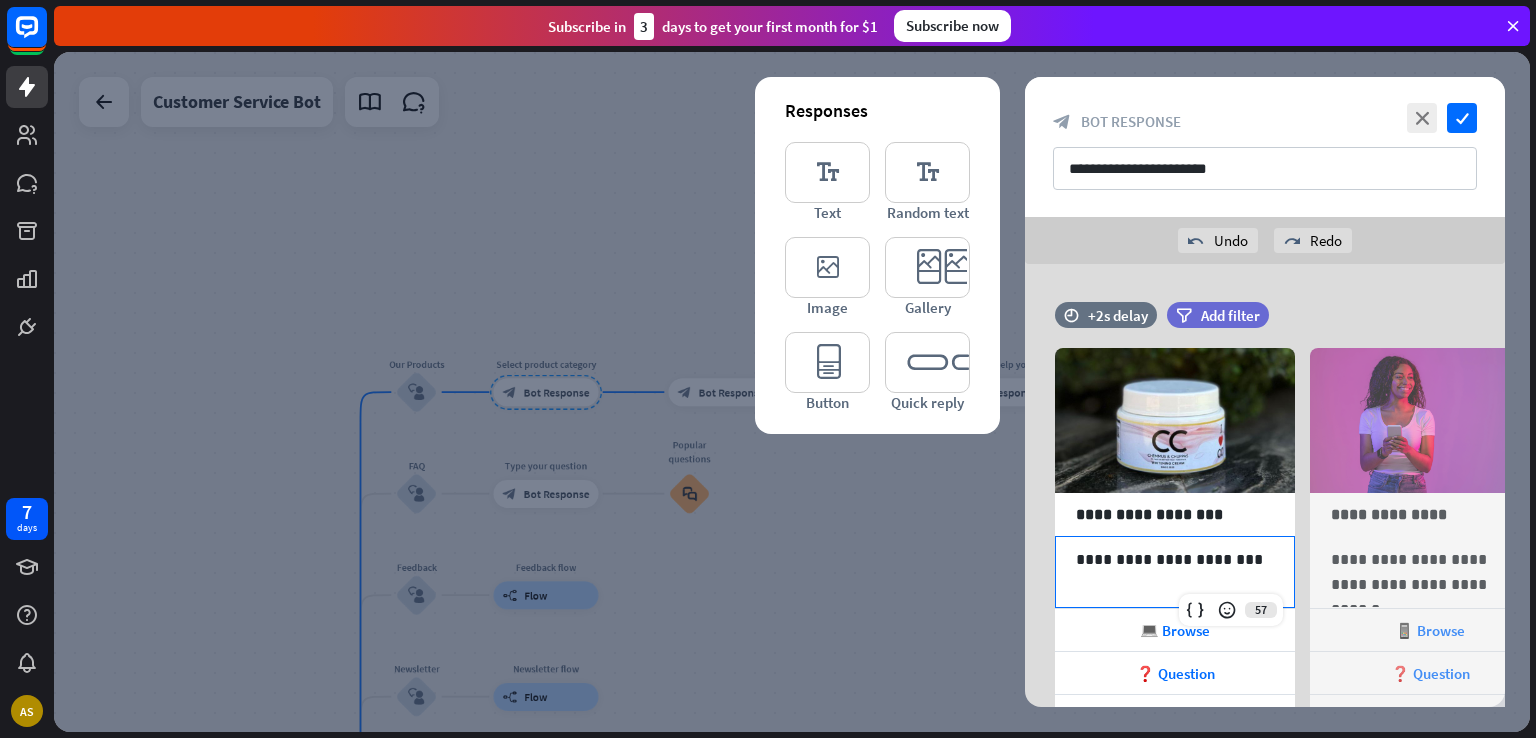 drag, startPoint x: 1240, startPoint y: 557, endPoint x: 1010, endPoint y: 575, distance: 230.70328 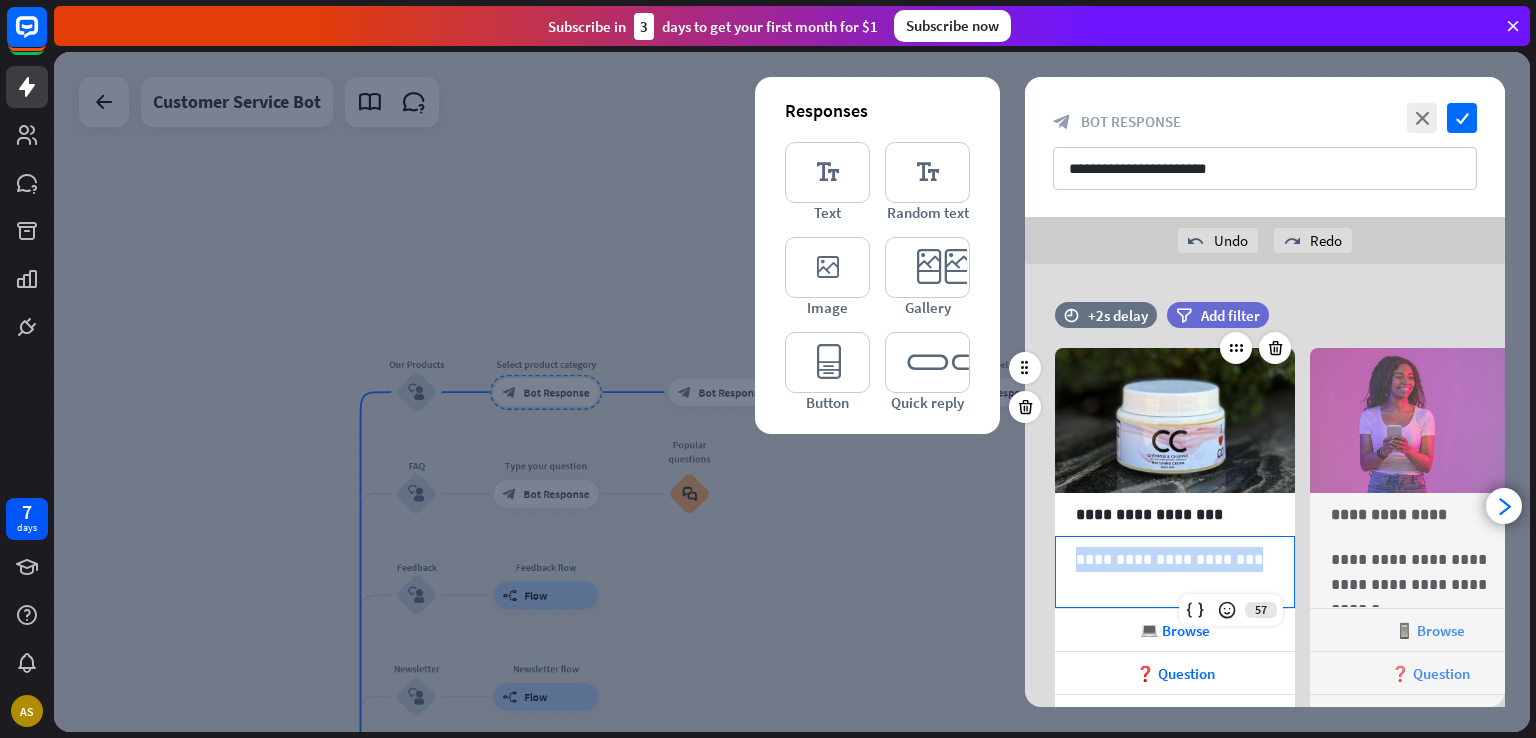 drag, startPoint x: 1236, startPoint y: 561, endPoint x: 1066, endPoint y: 558, distance: 170.02647 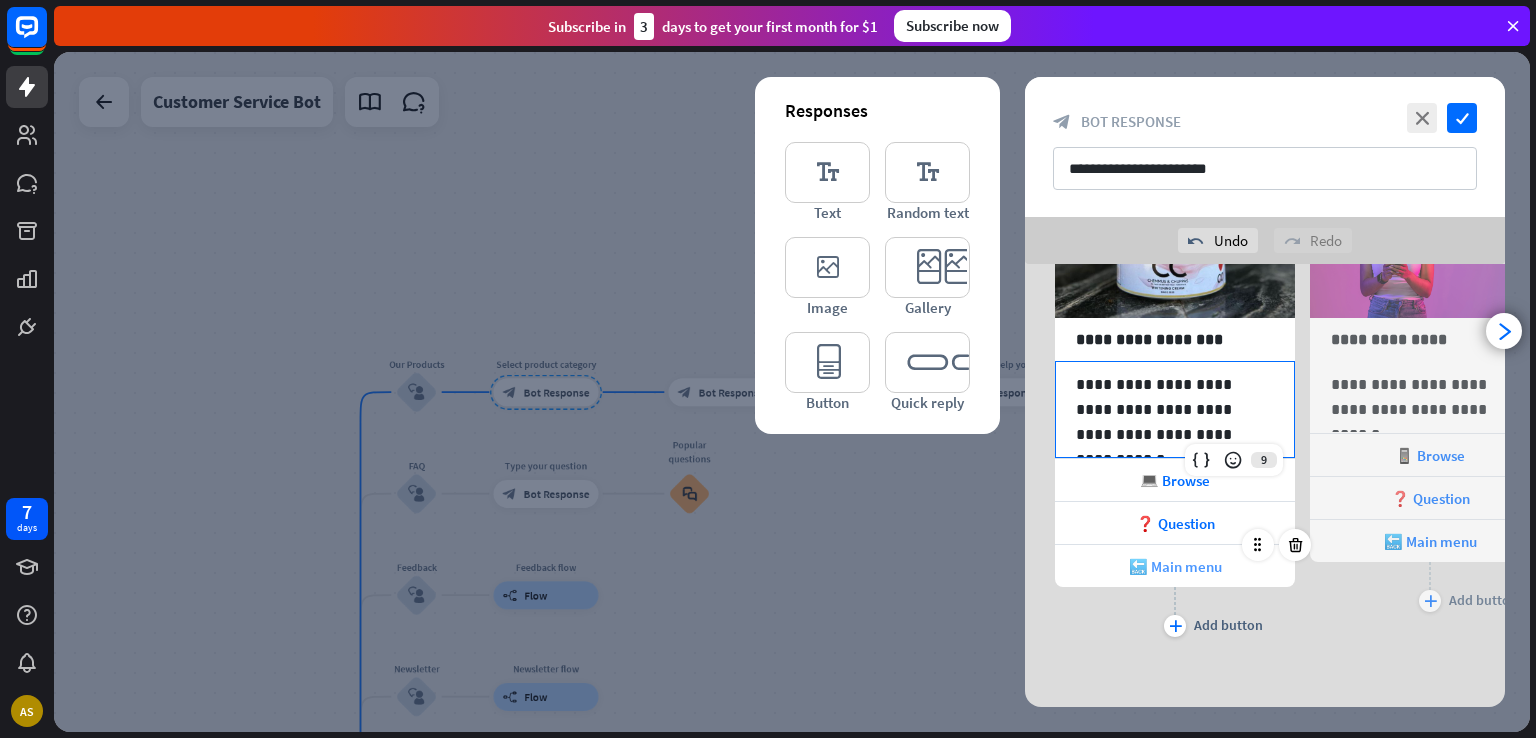 scroll, scrollTop: 179, scrollLeft: 0, axis: vertical 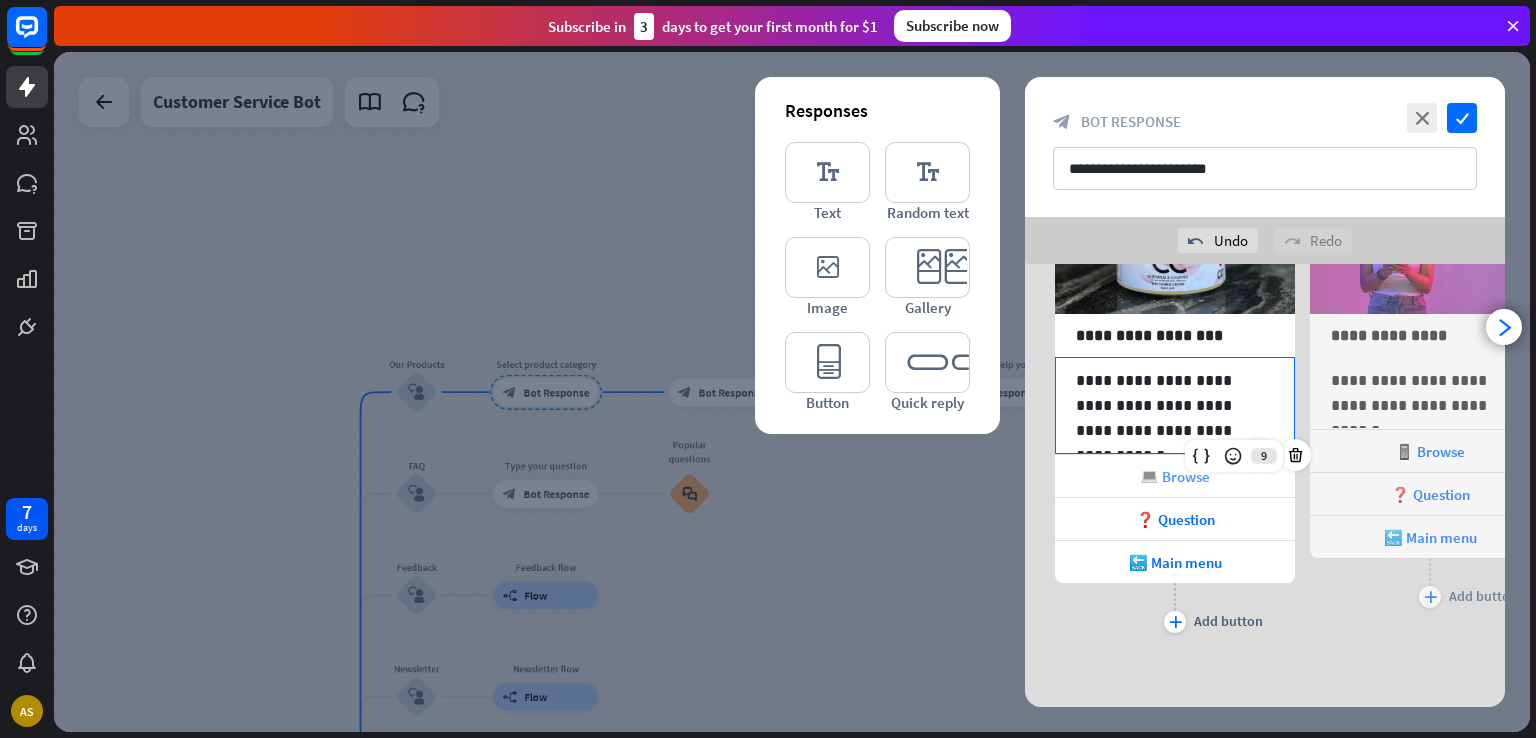 click on "💻 Browse" at bounding box center [1175, 476] 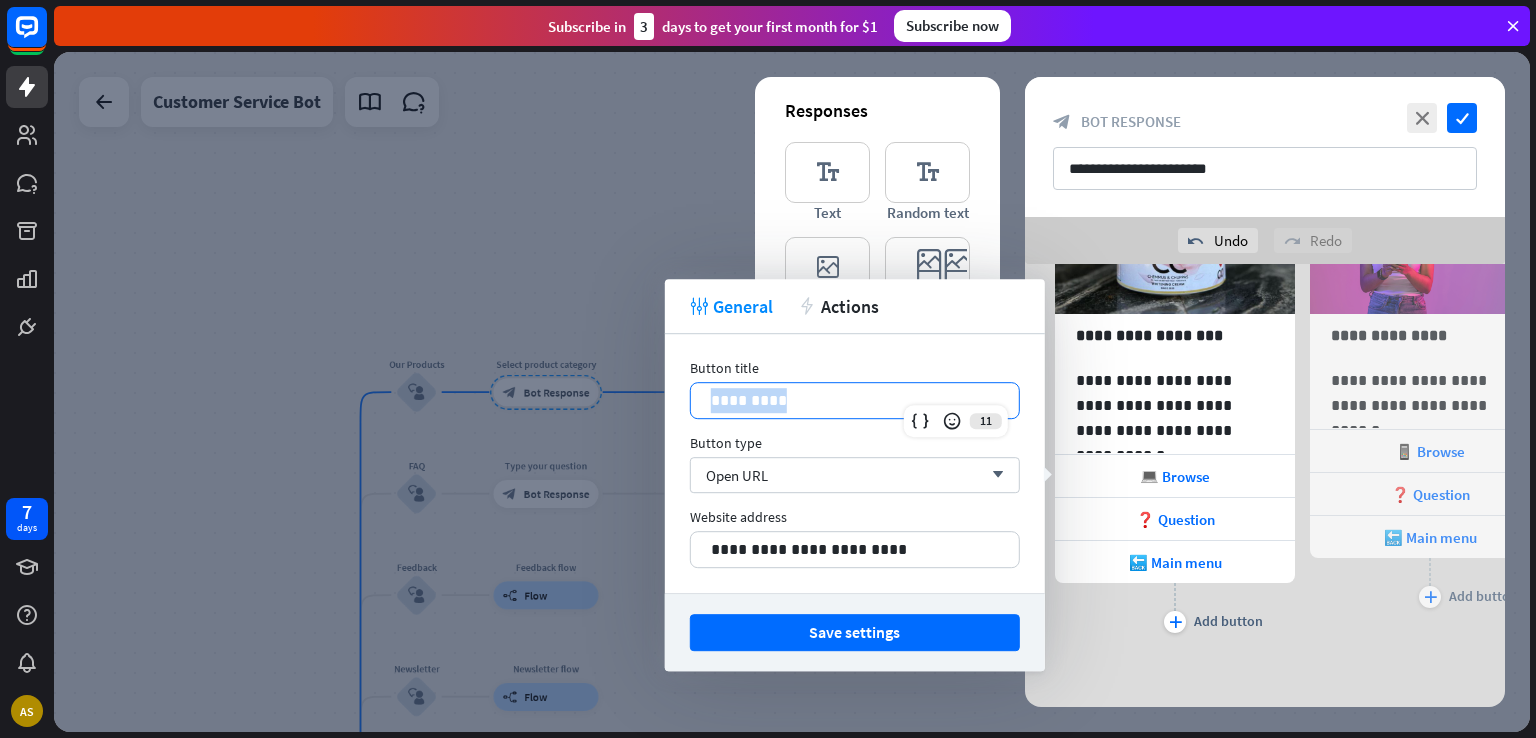 drag, startPoint x: 832, startPoint y: 410, endPoint x: 711, endPoint y: 403, distance: 121.20231 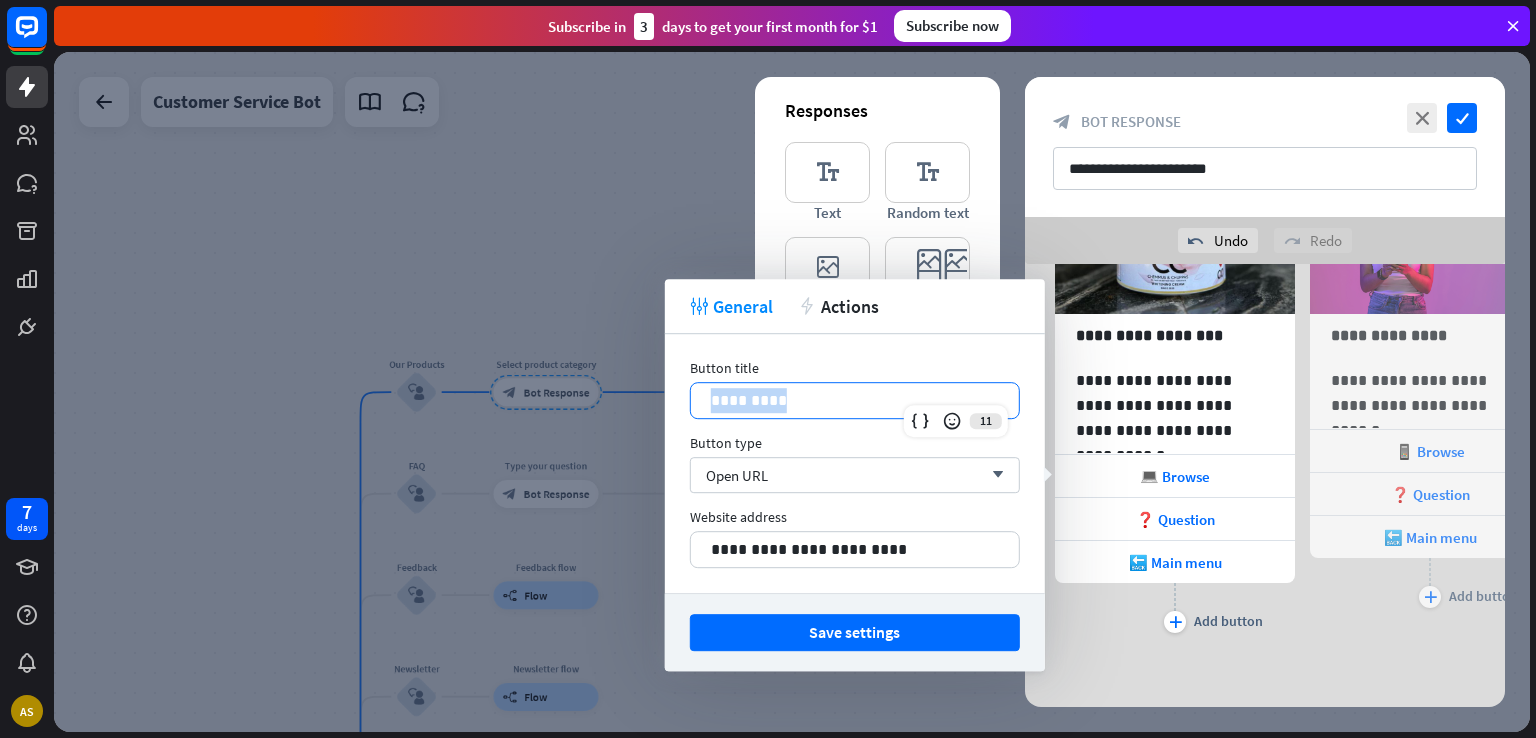 click on "*********" at bounding box center (855, 400) 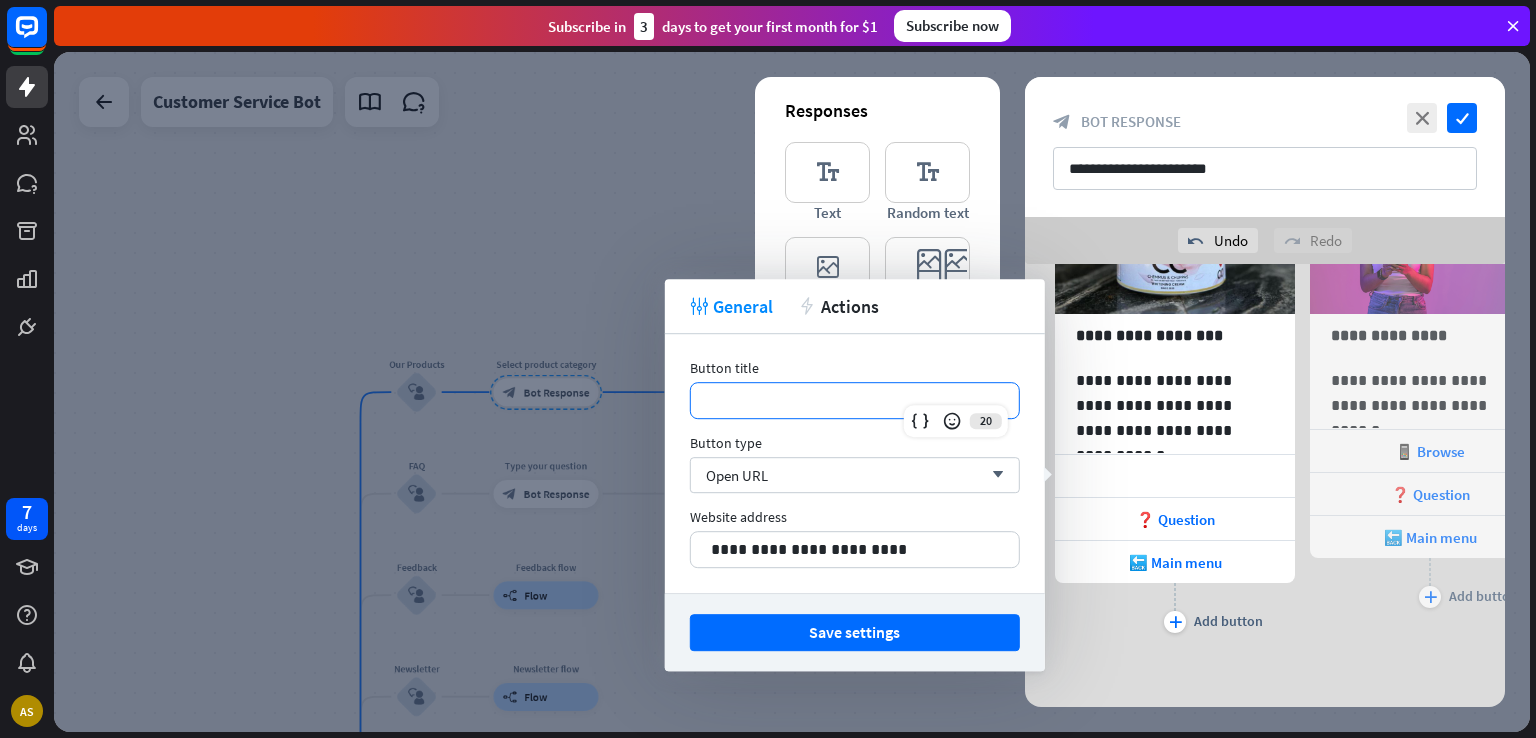 type 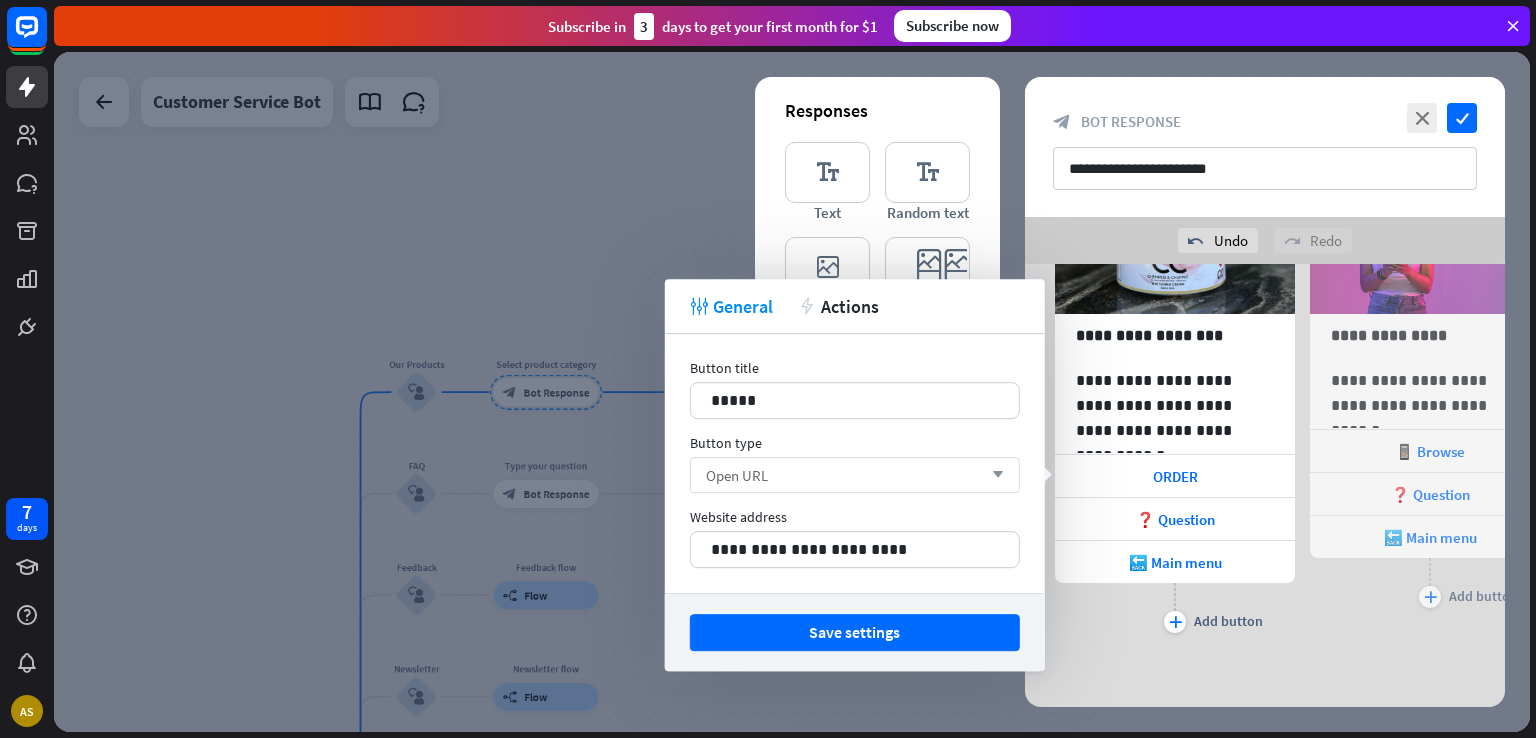 click on "Open URL
arrow_down" at bounding box center (855, 475) 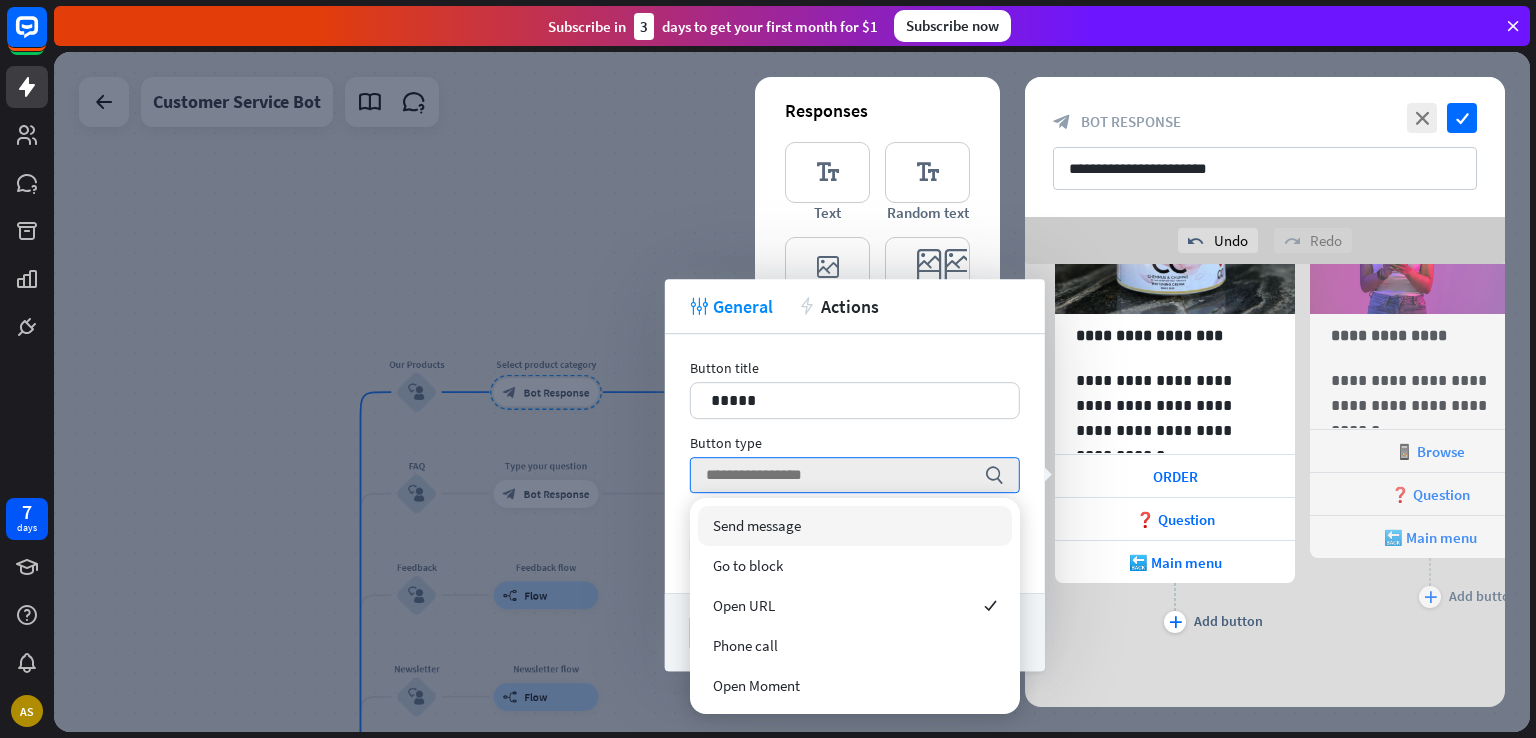 click on "Send message" at bounding box center (855, 526) 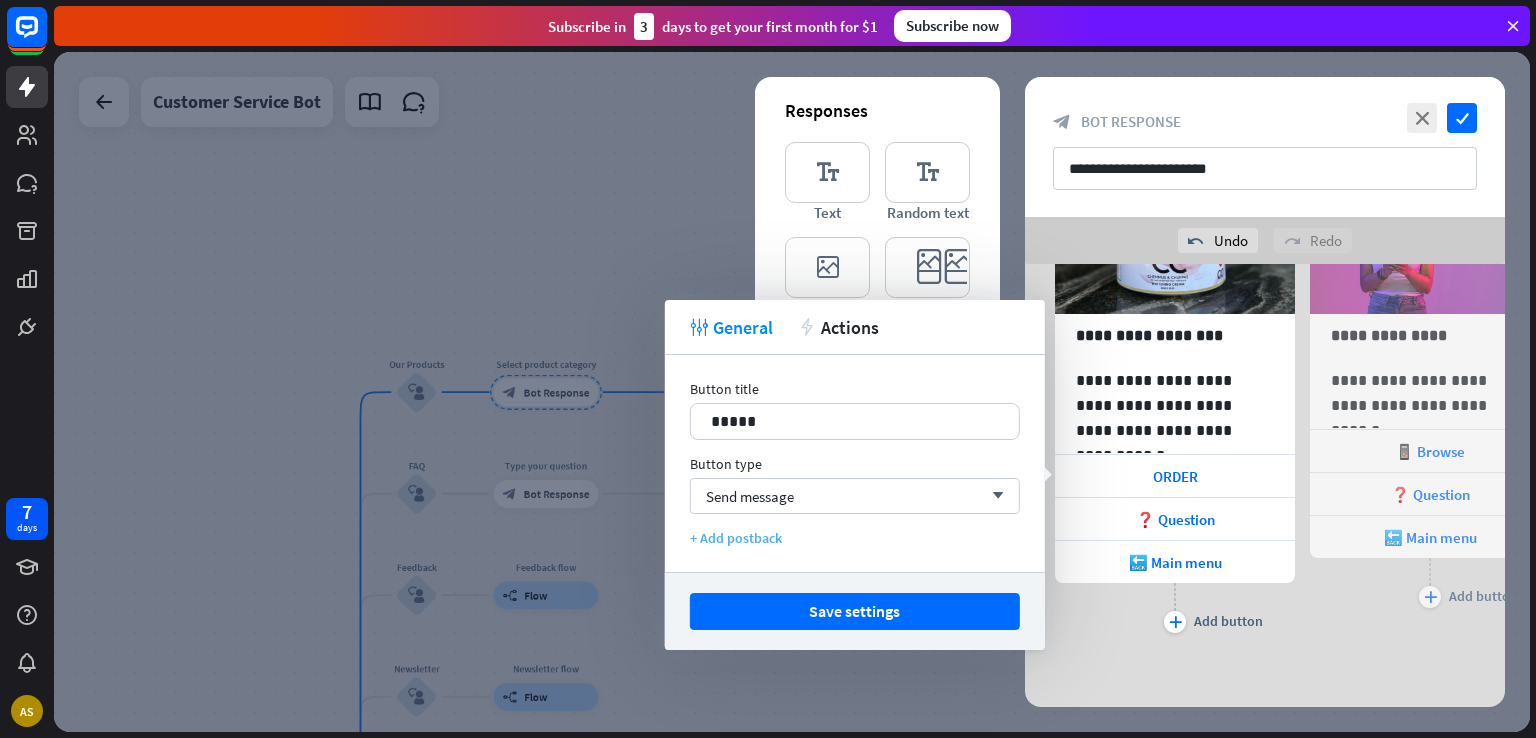 click on "+ Add postback" at bounding box center (855, 538) 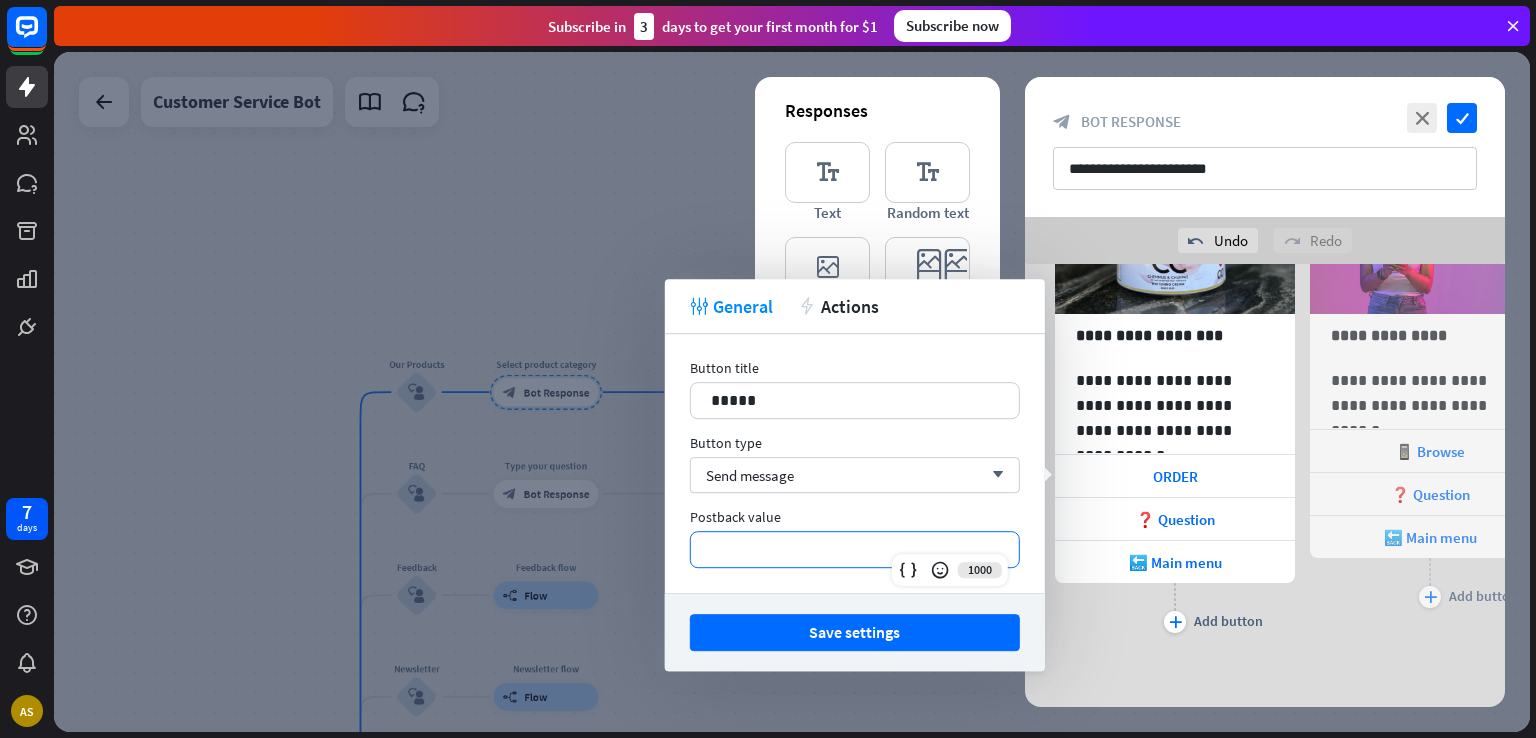 click on "**********" at bounding box center (855, 549) 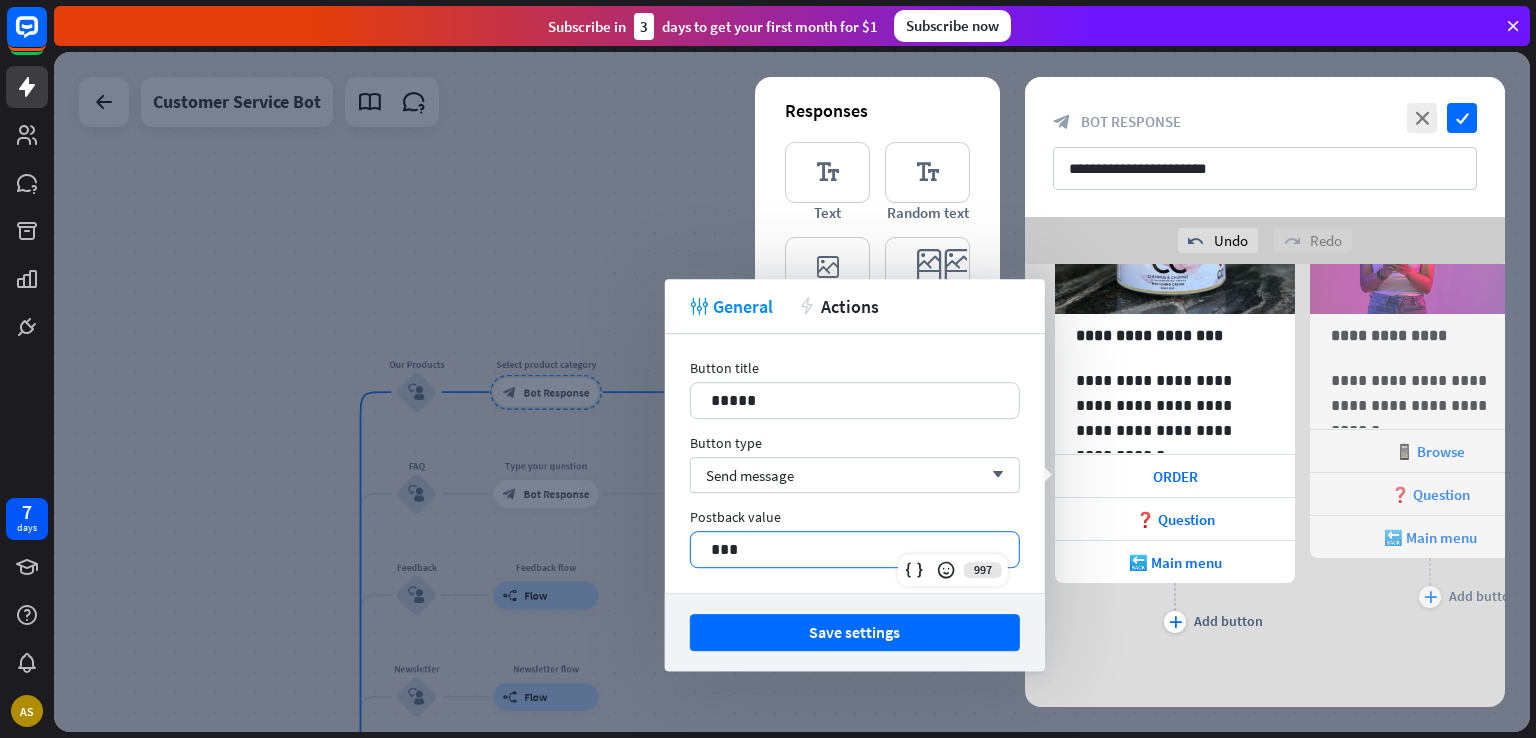 drag, startPoint x: 746, startPoint y: 549, endPoint x: 612, endPoint y: 533, distance: 134.95184 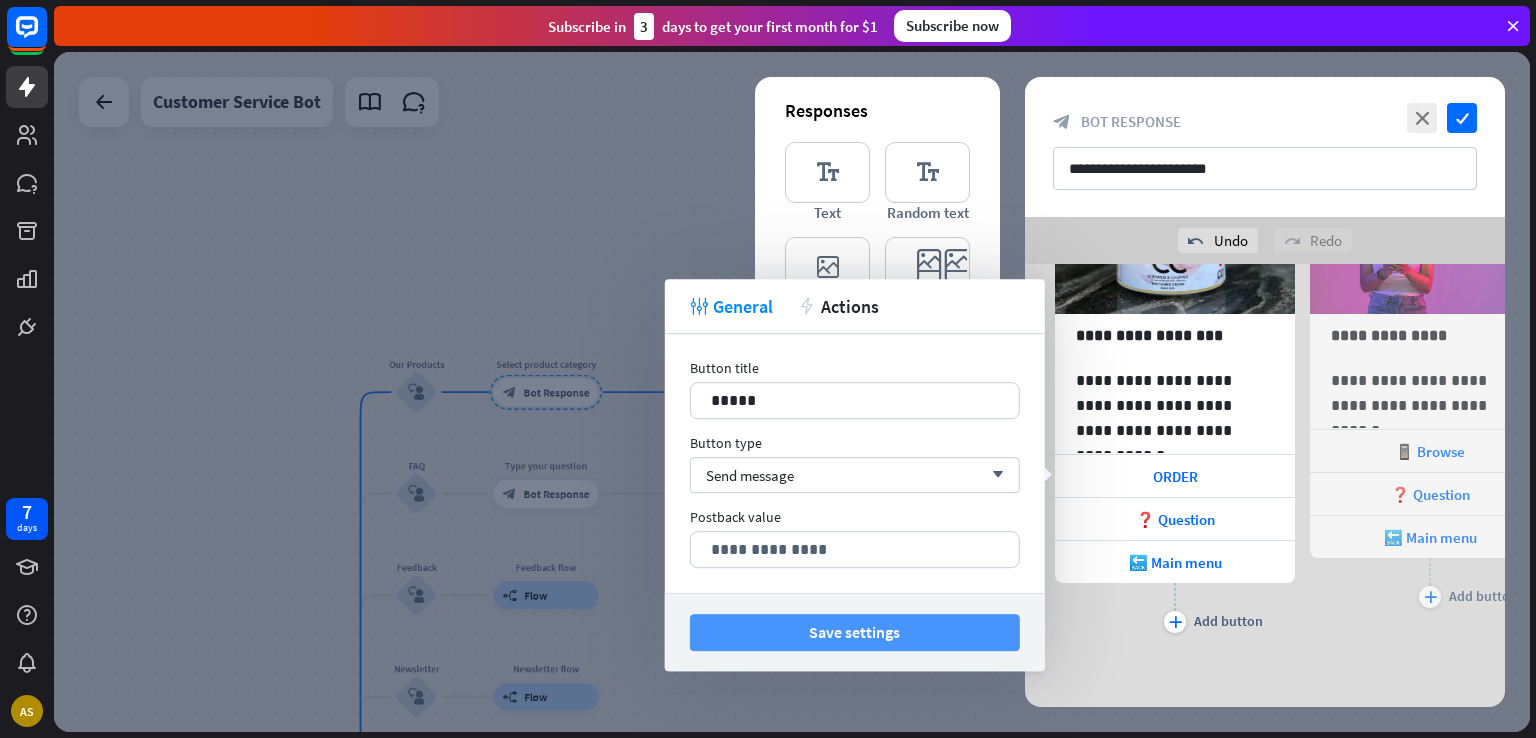 click on "Save settings" at bounding box center (855, 632) 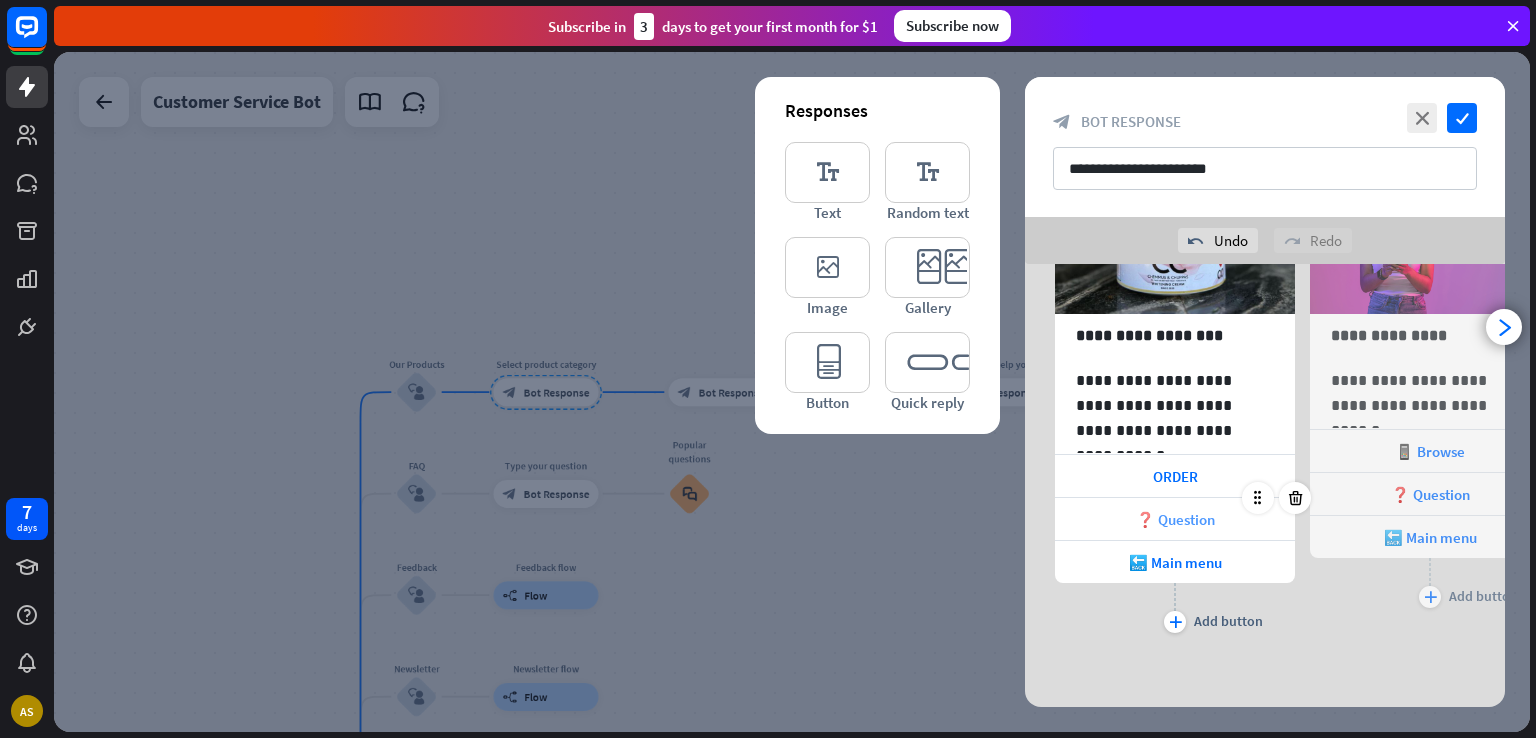 click on "❓ Question" at bounding box center (1175, 519) 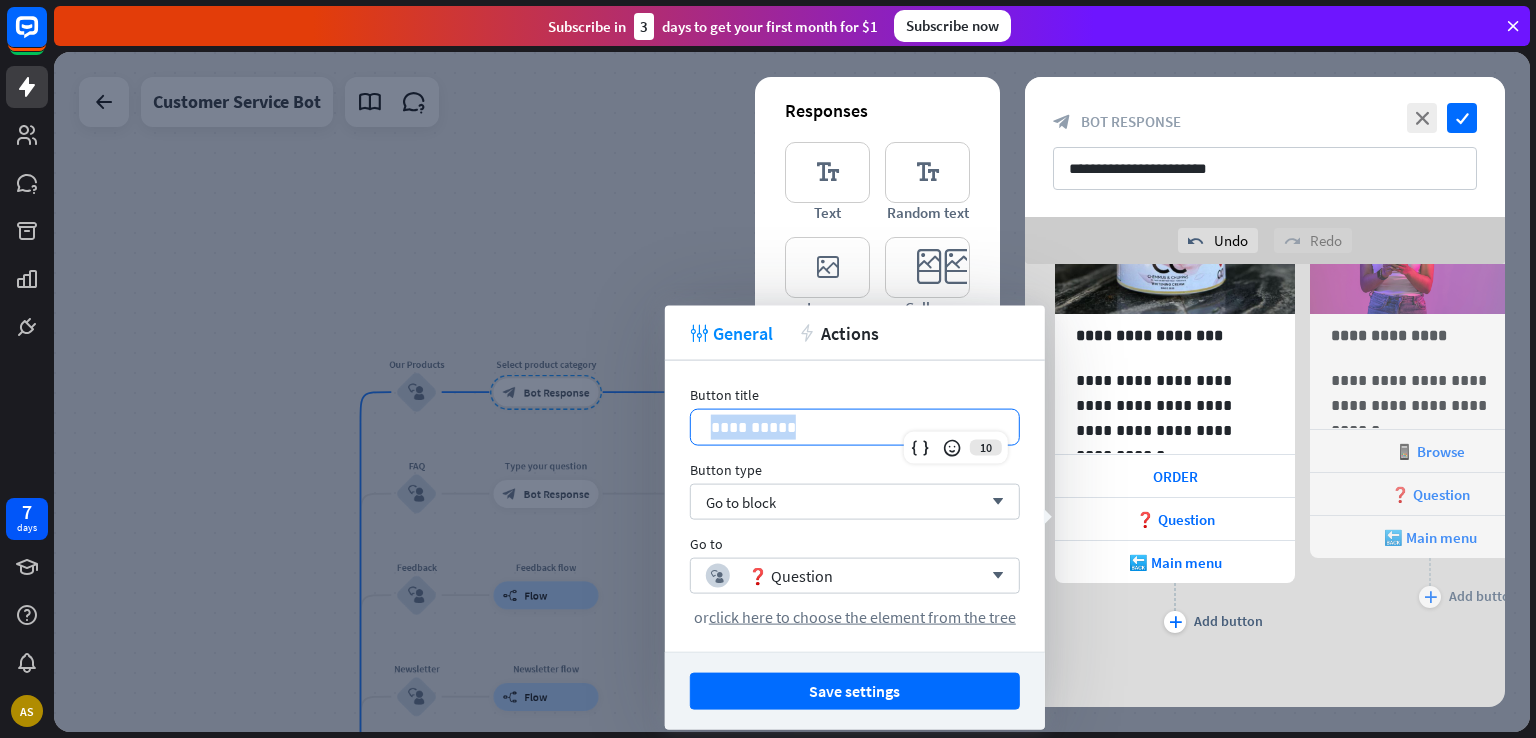 drag, startPoint x: 835, startPoint y: 433, endPoint x: 705, endPoint y: 435, distance: 130.01538 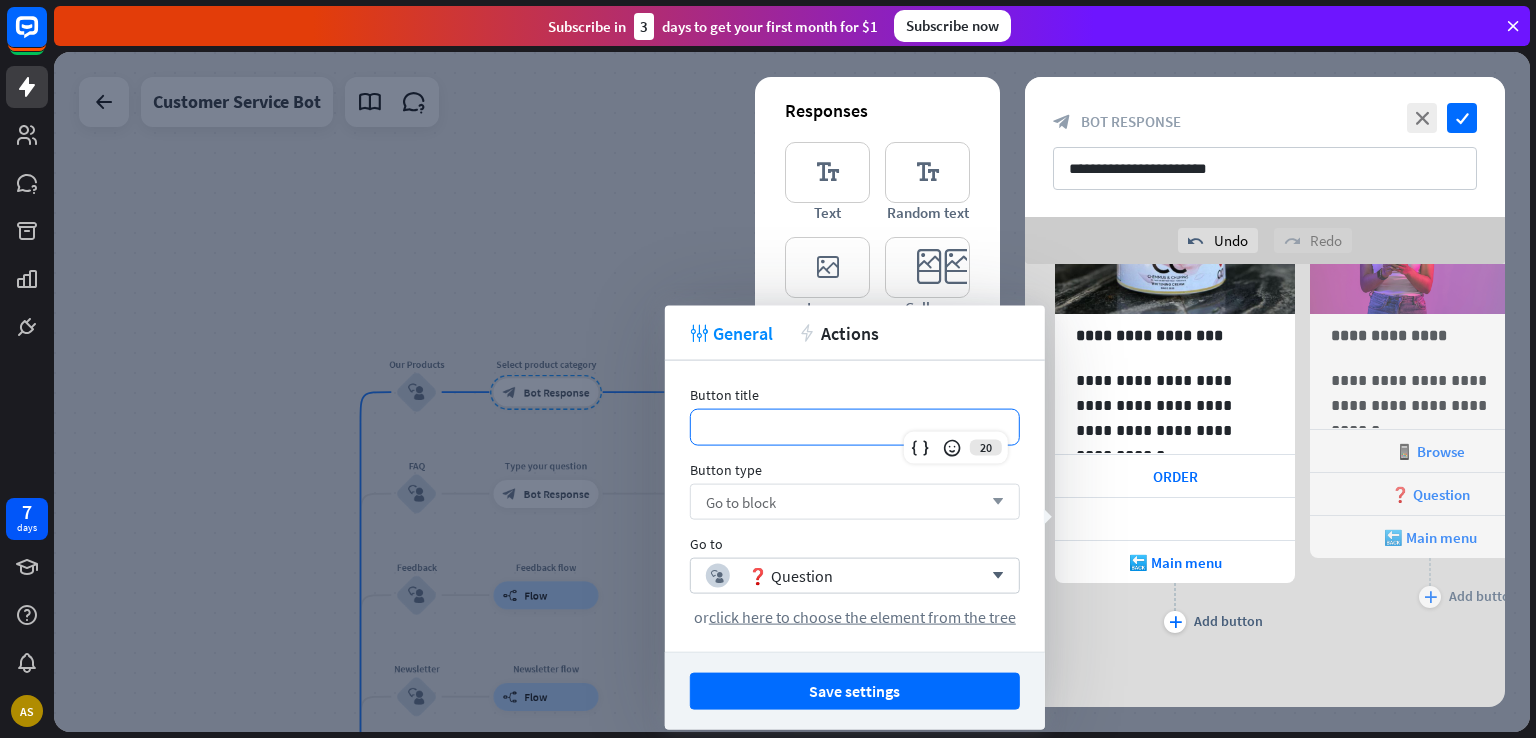 type 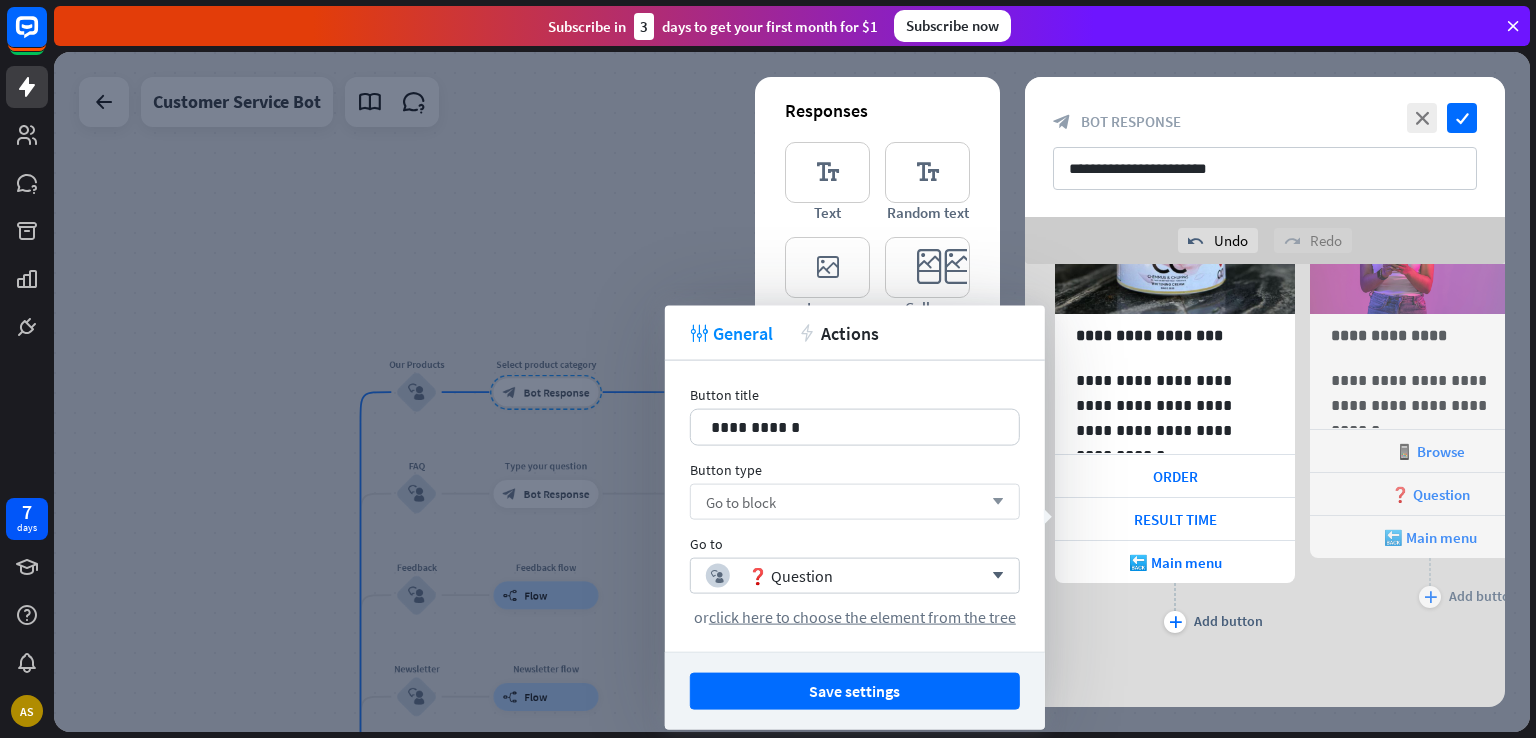 click on "Go to block
arrow_down" at bounding box center (855, 502) 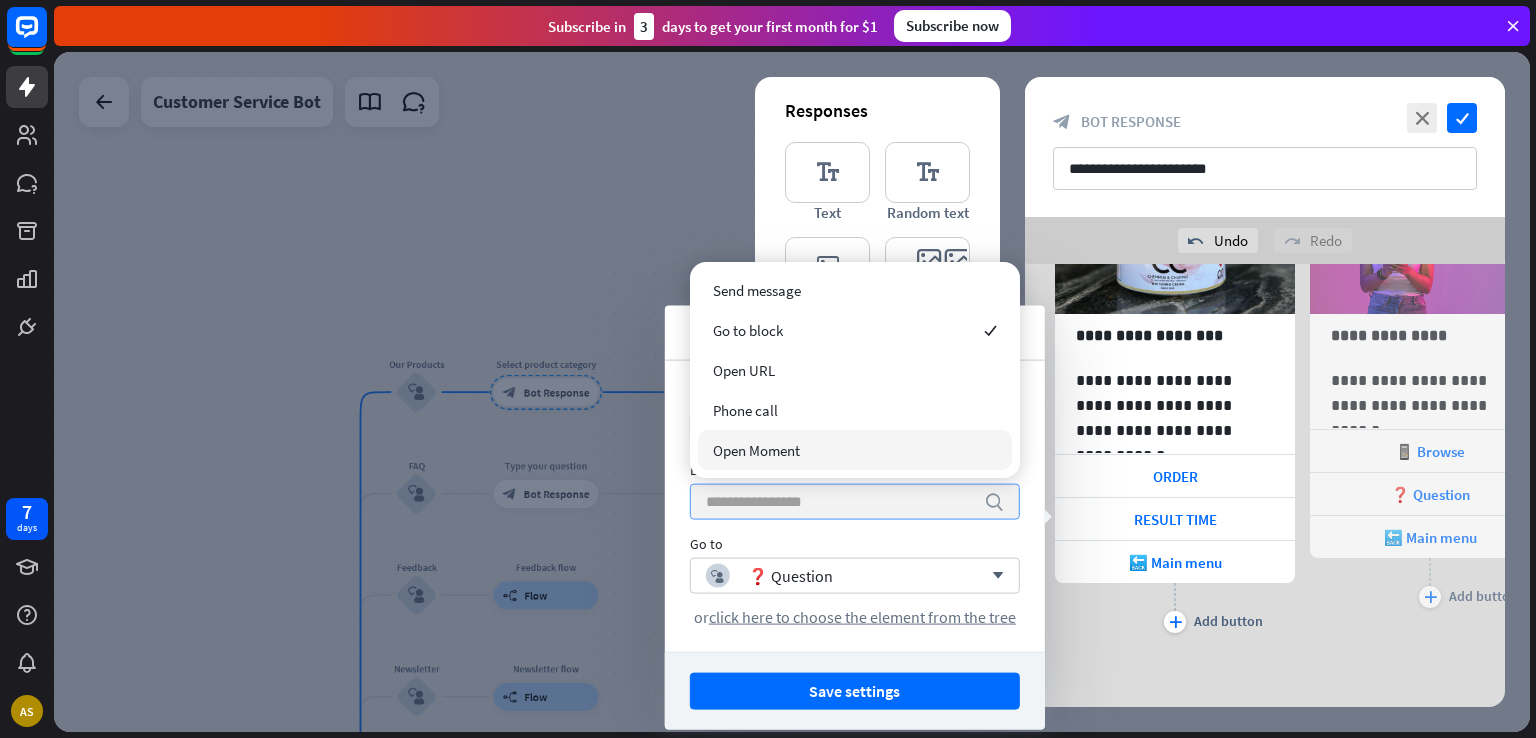 click at bounding box center (840, 502) 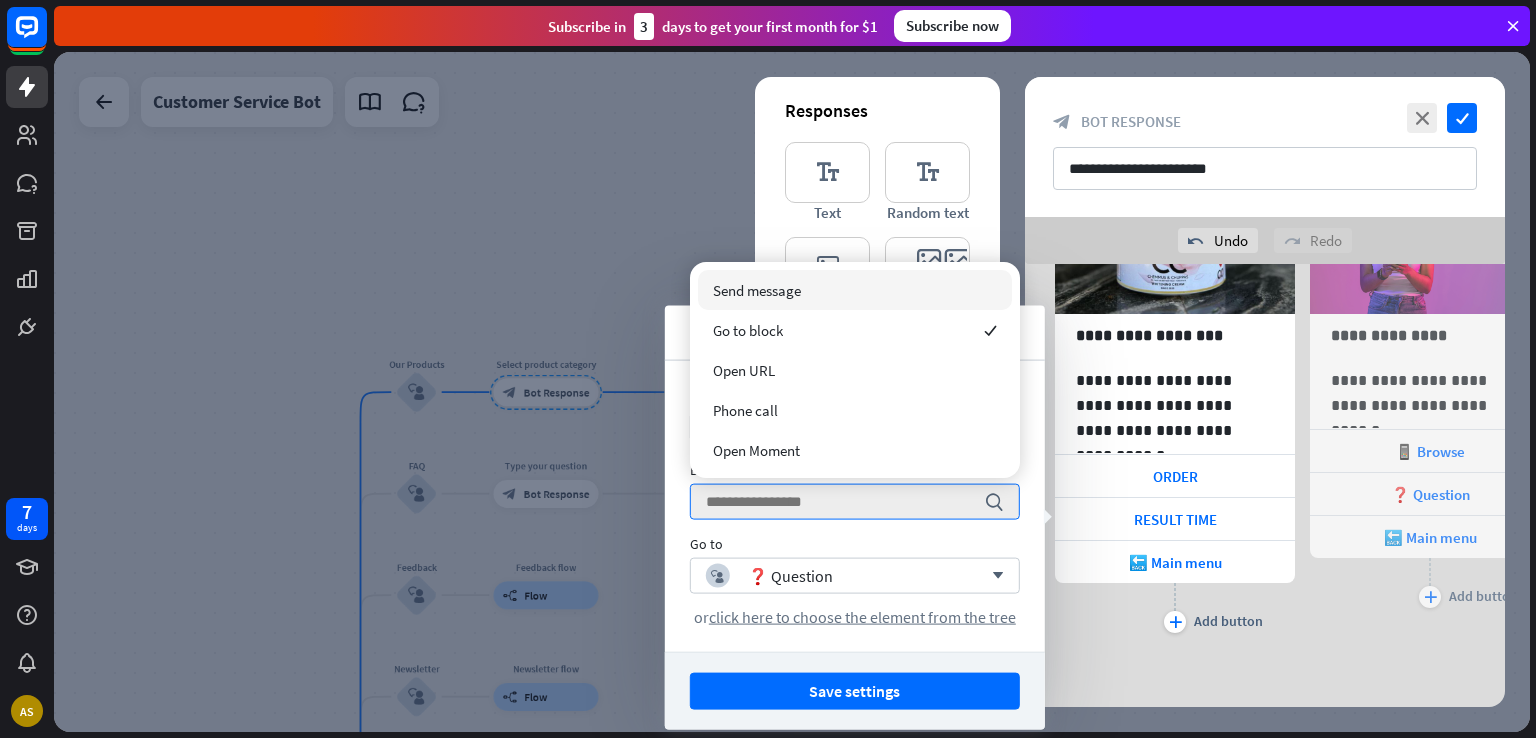 click on "Send message" at bounding box center (855, 290) 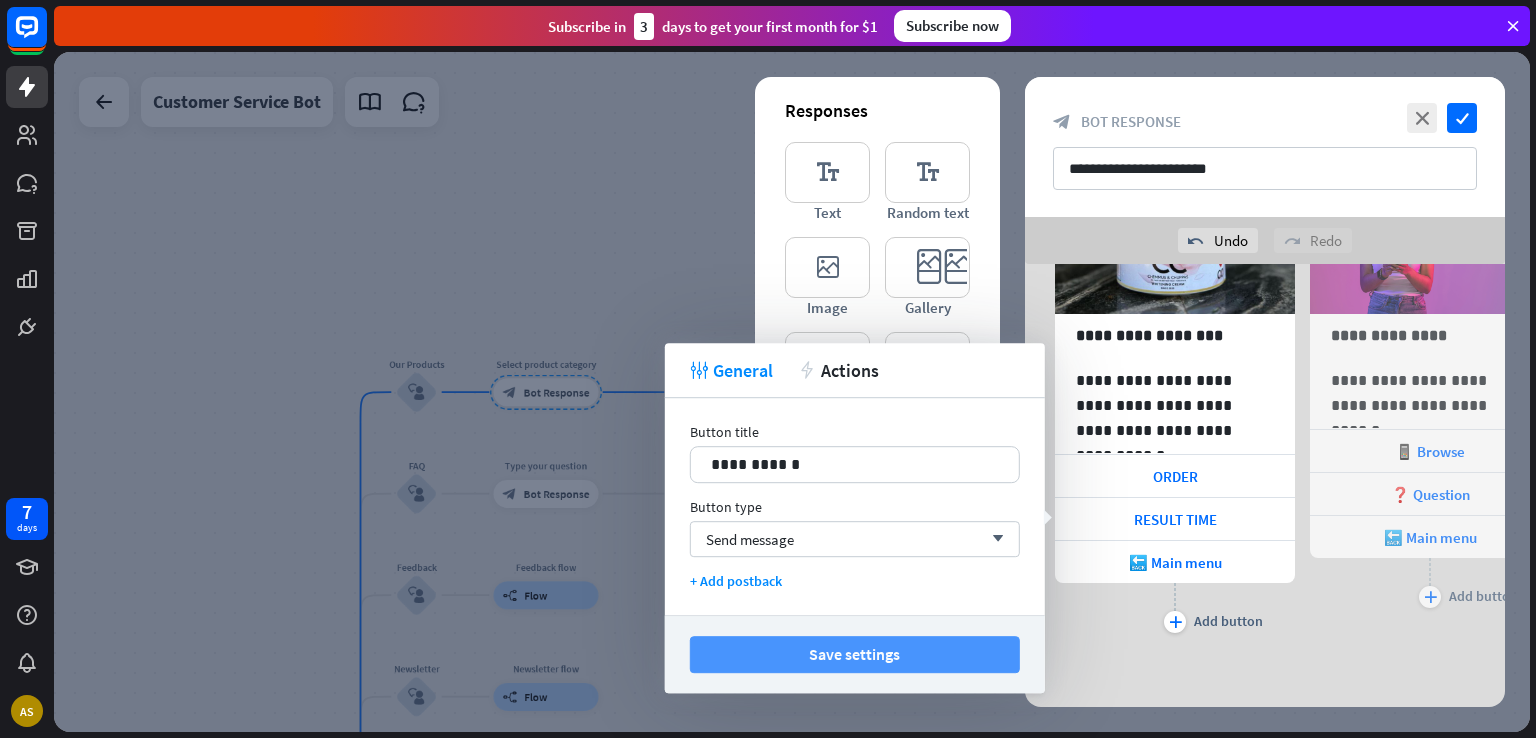 click on "Save settings" at bounding box center (855, 654) 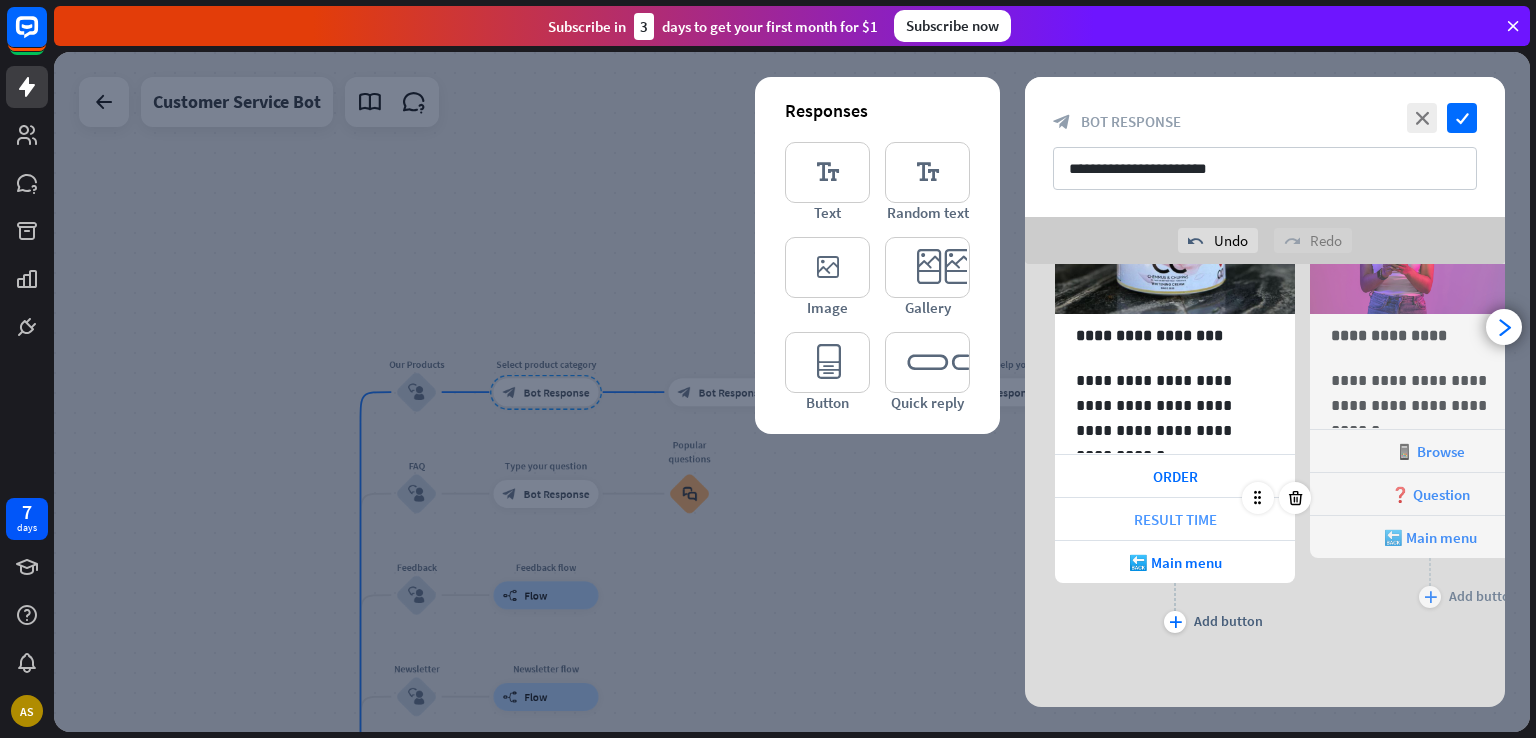 click on "RESULT TIME" at bounding box center (1175, 519) 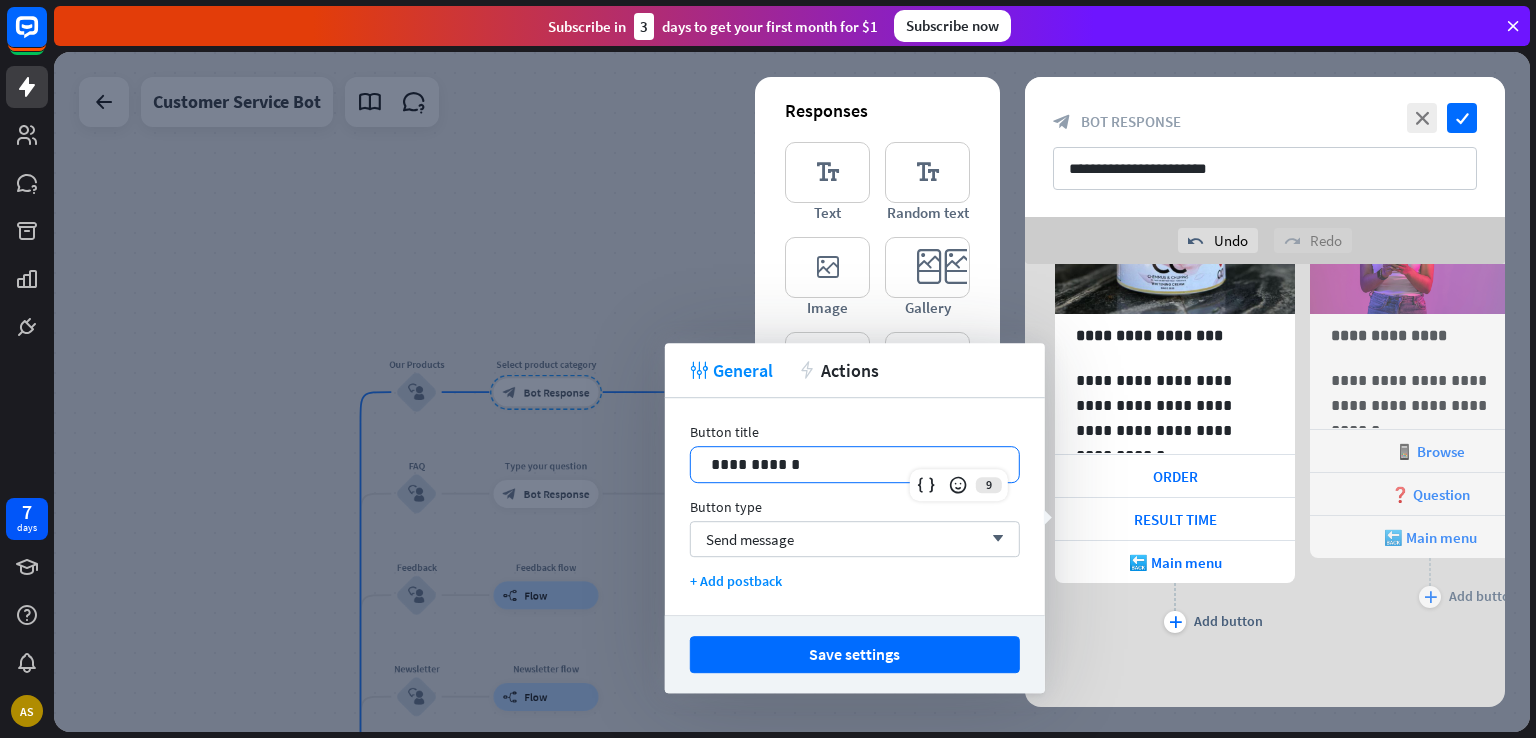 click on "**********" at bounding box center [855, 464] 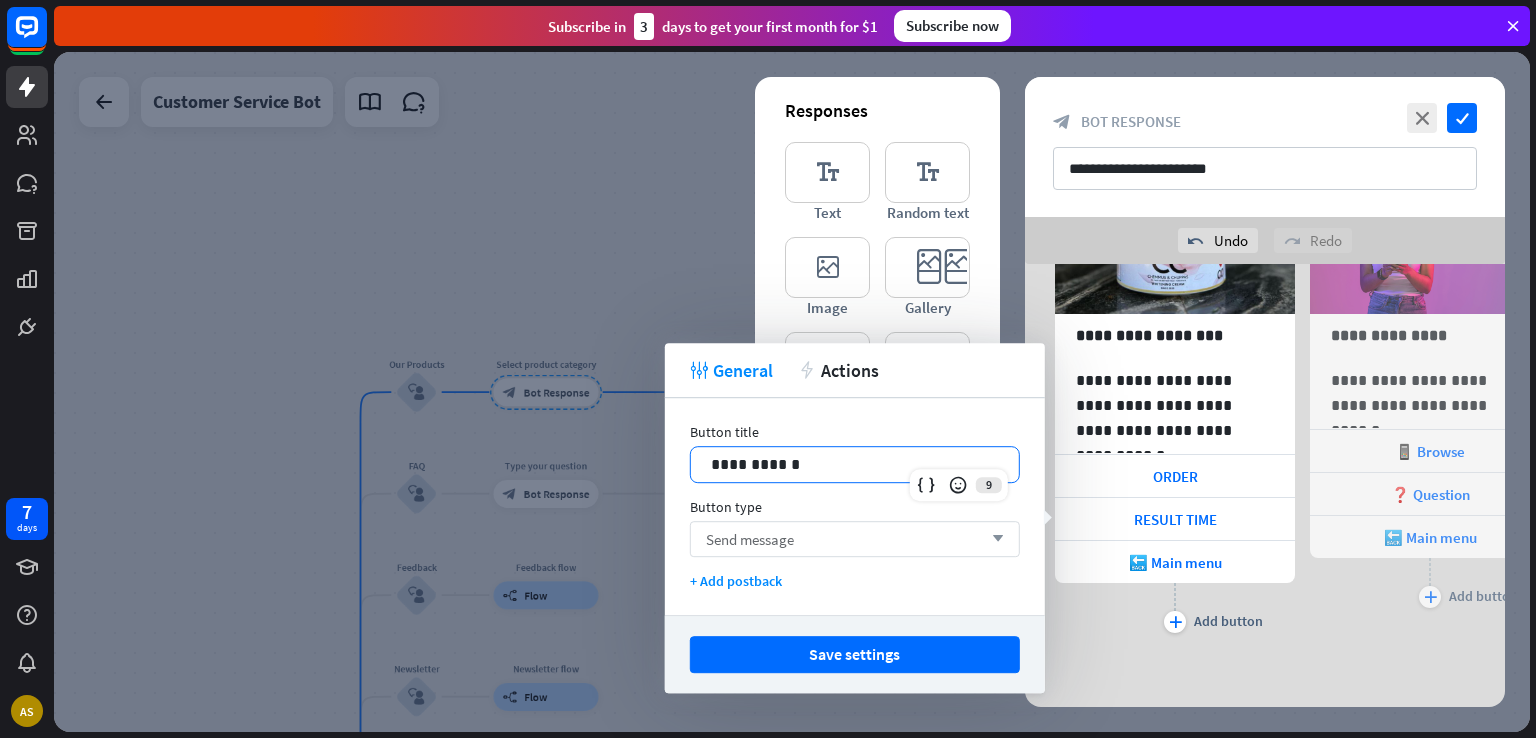 type 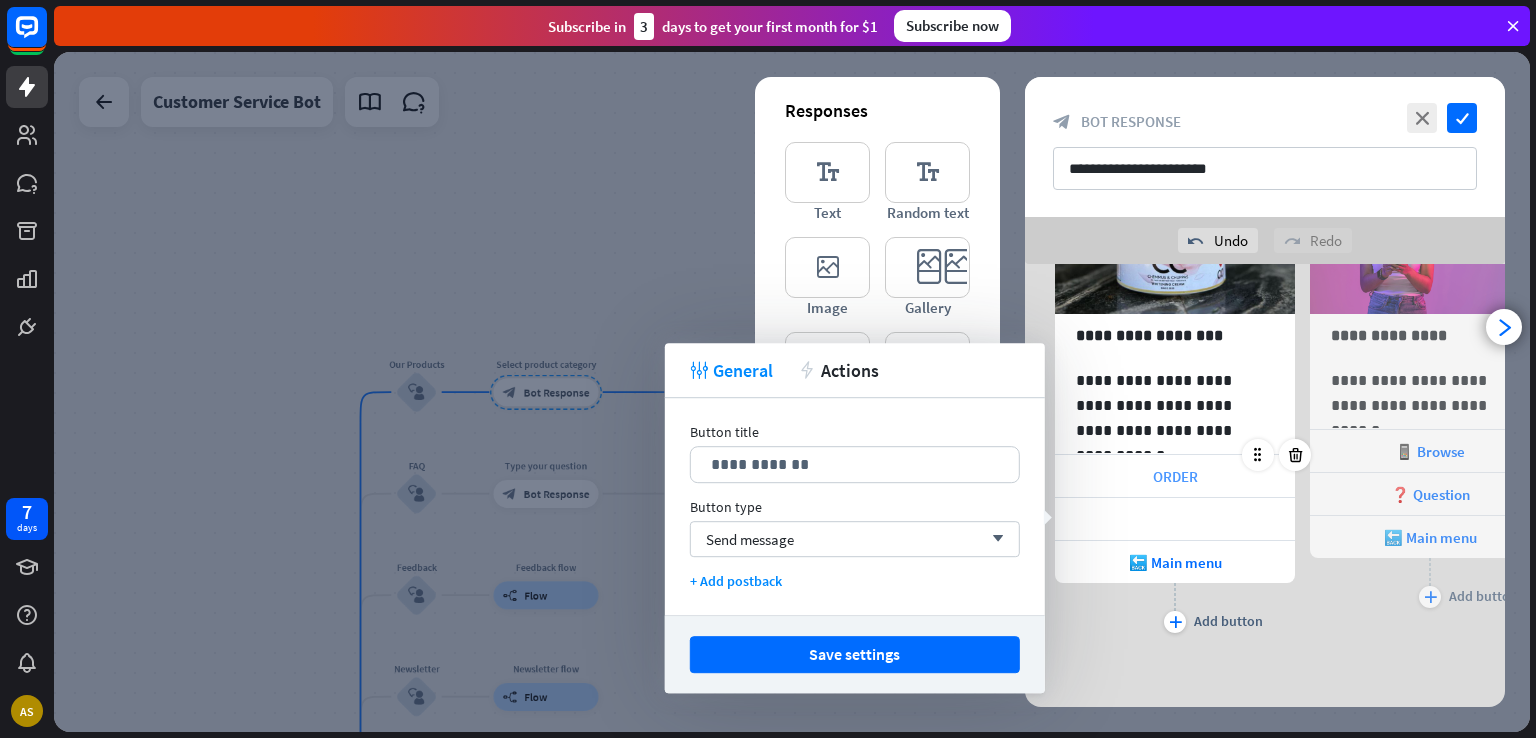 click on "ORDER" at bounding box center [1175, 476] 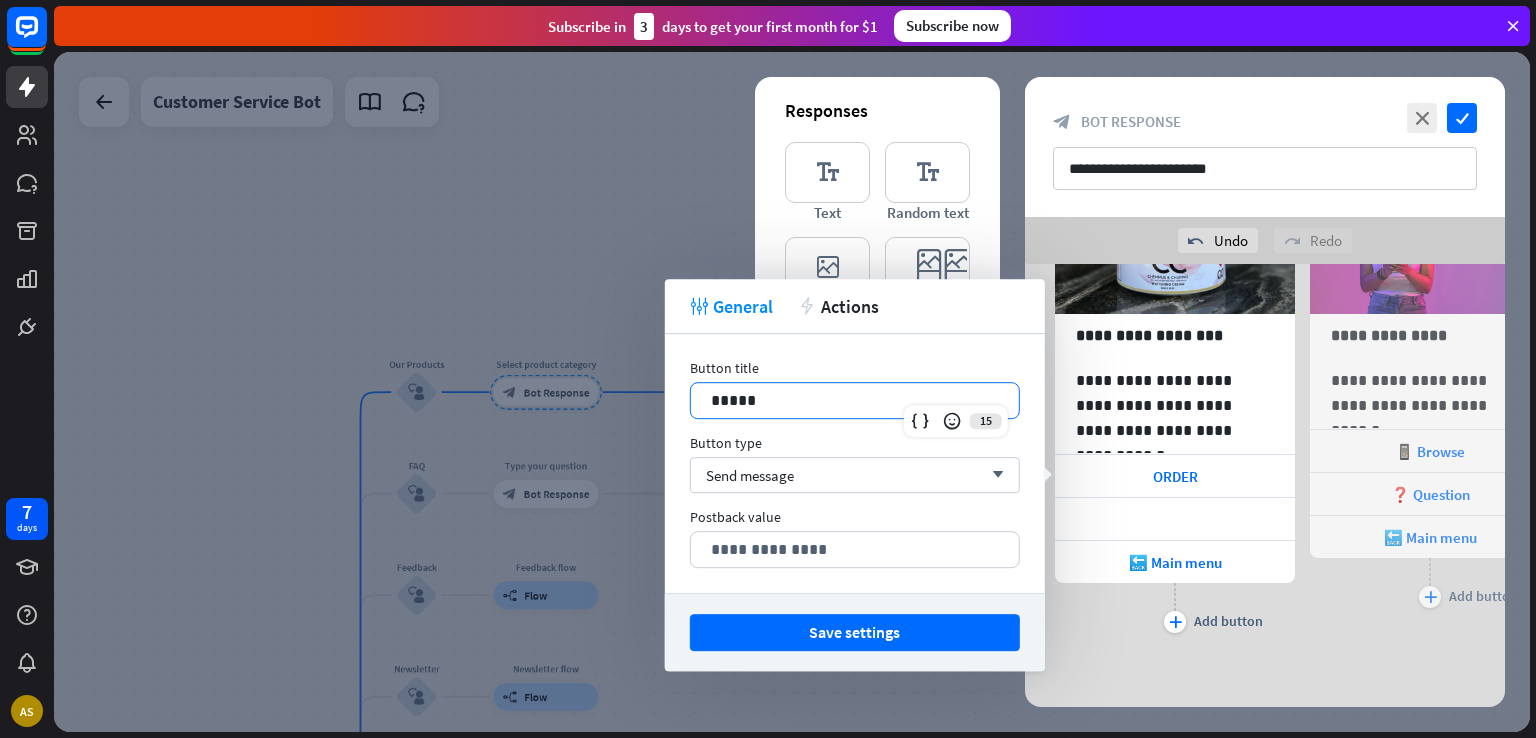 click on "*****" at bounding box center (855, 400) 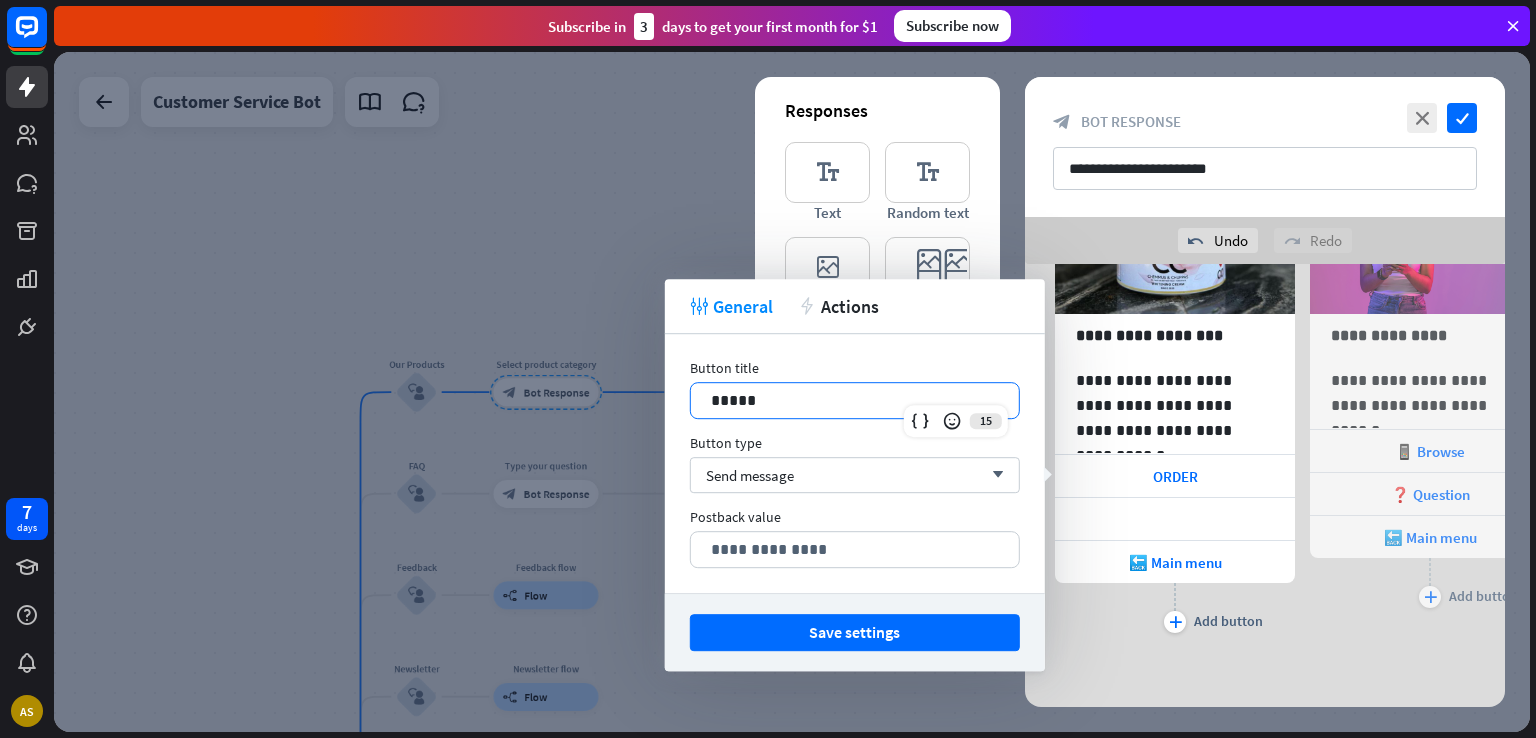 type 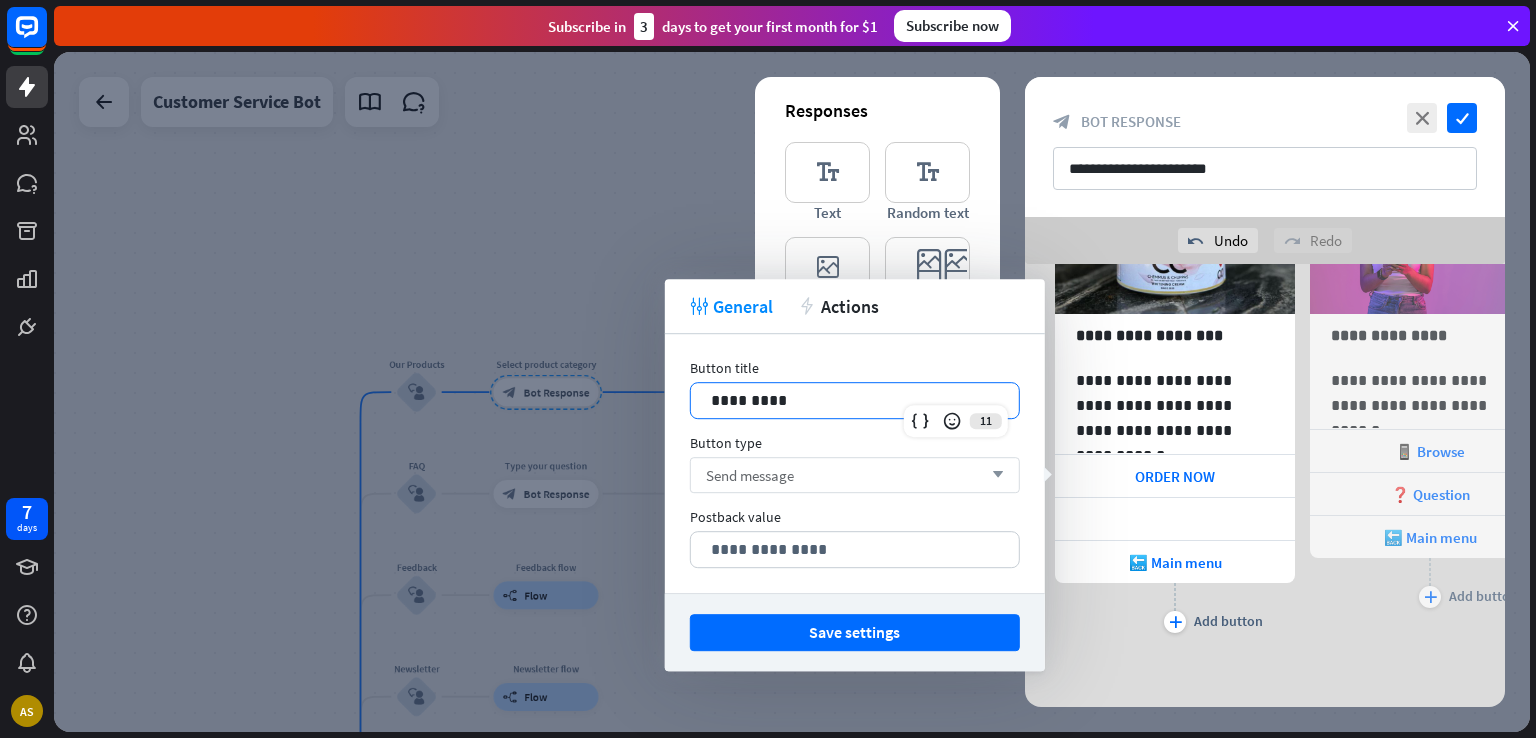 click on "Send message
arrow_down" at bounding box center [855, 475] 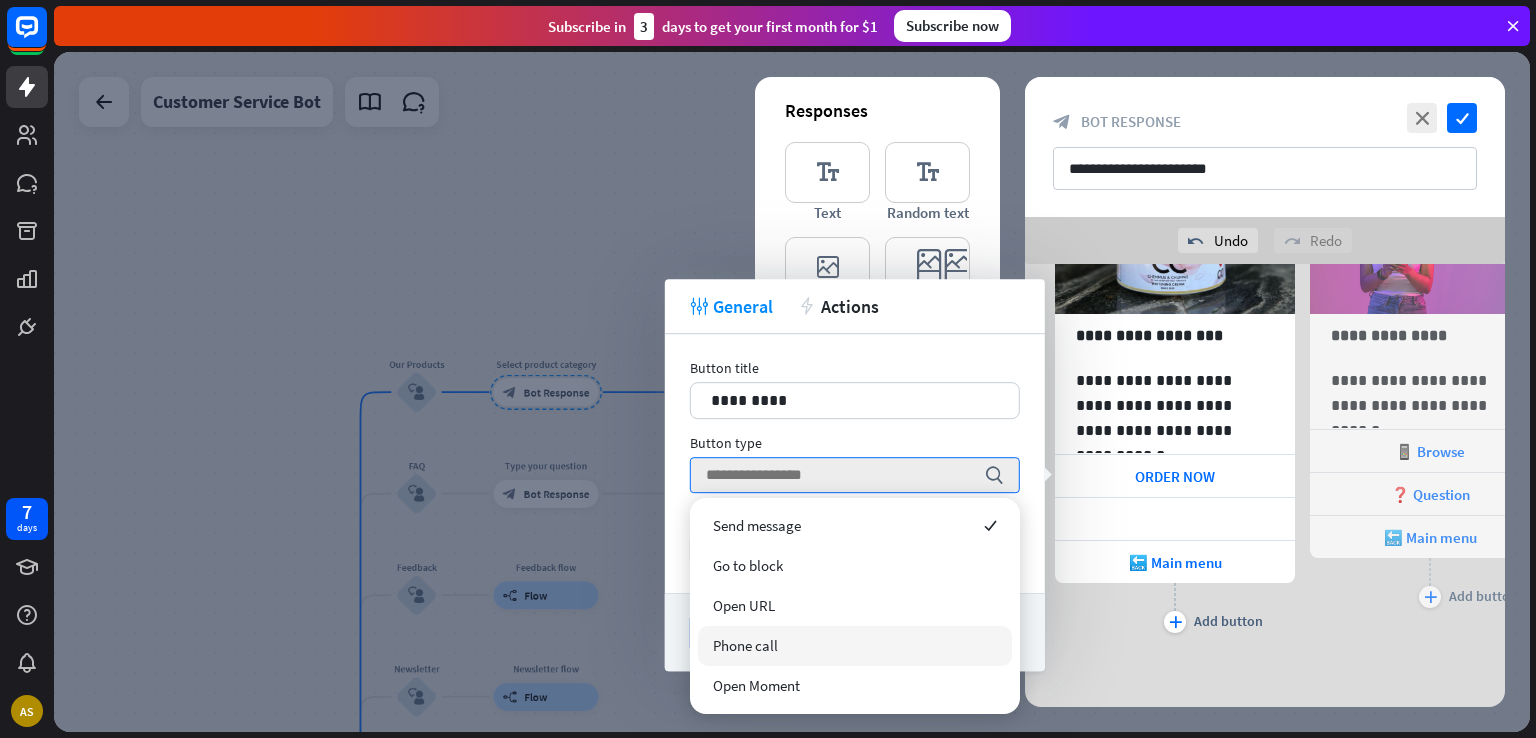 click on "Phone call" at bounding box center [855, 646] 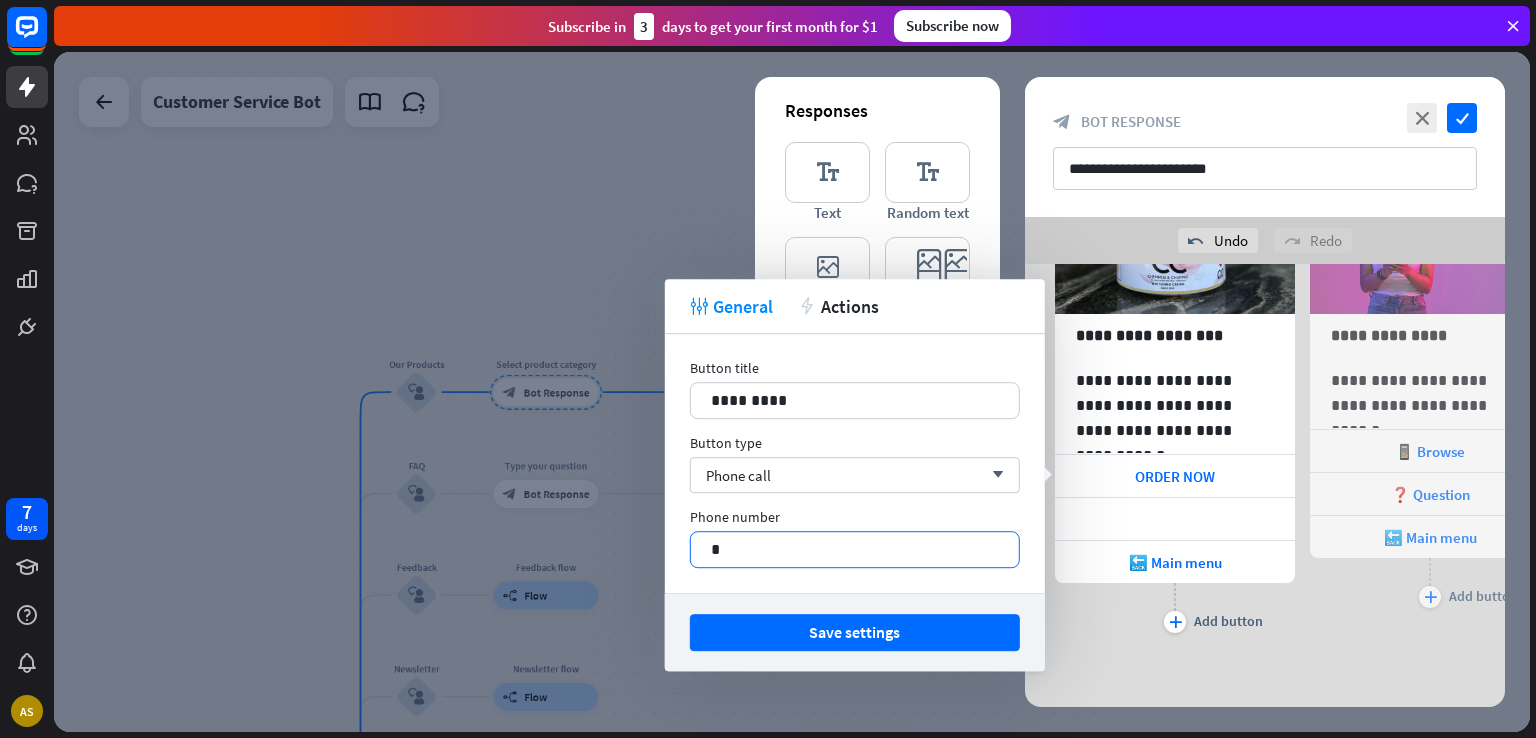 click on "*" at bounding box center [855, 549] 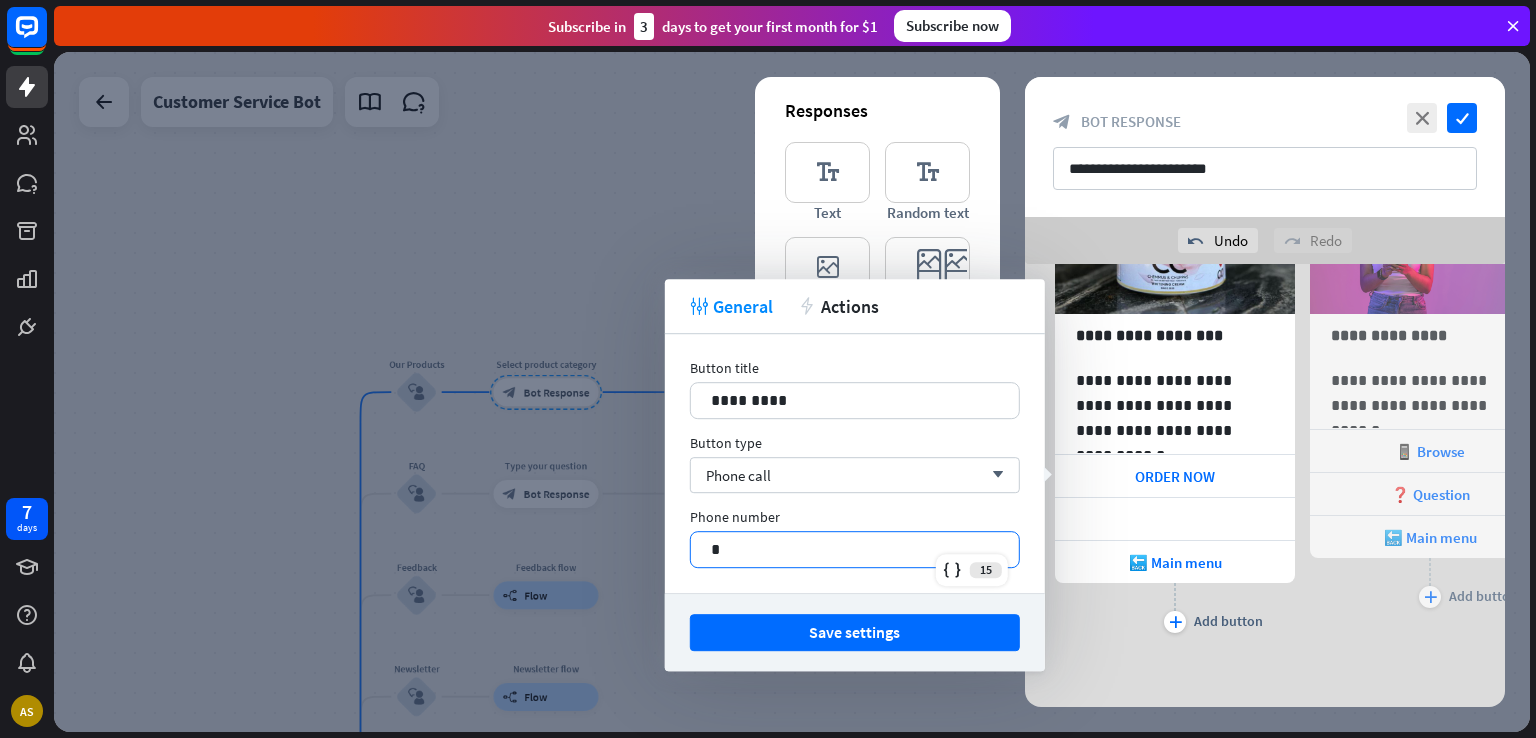type 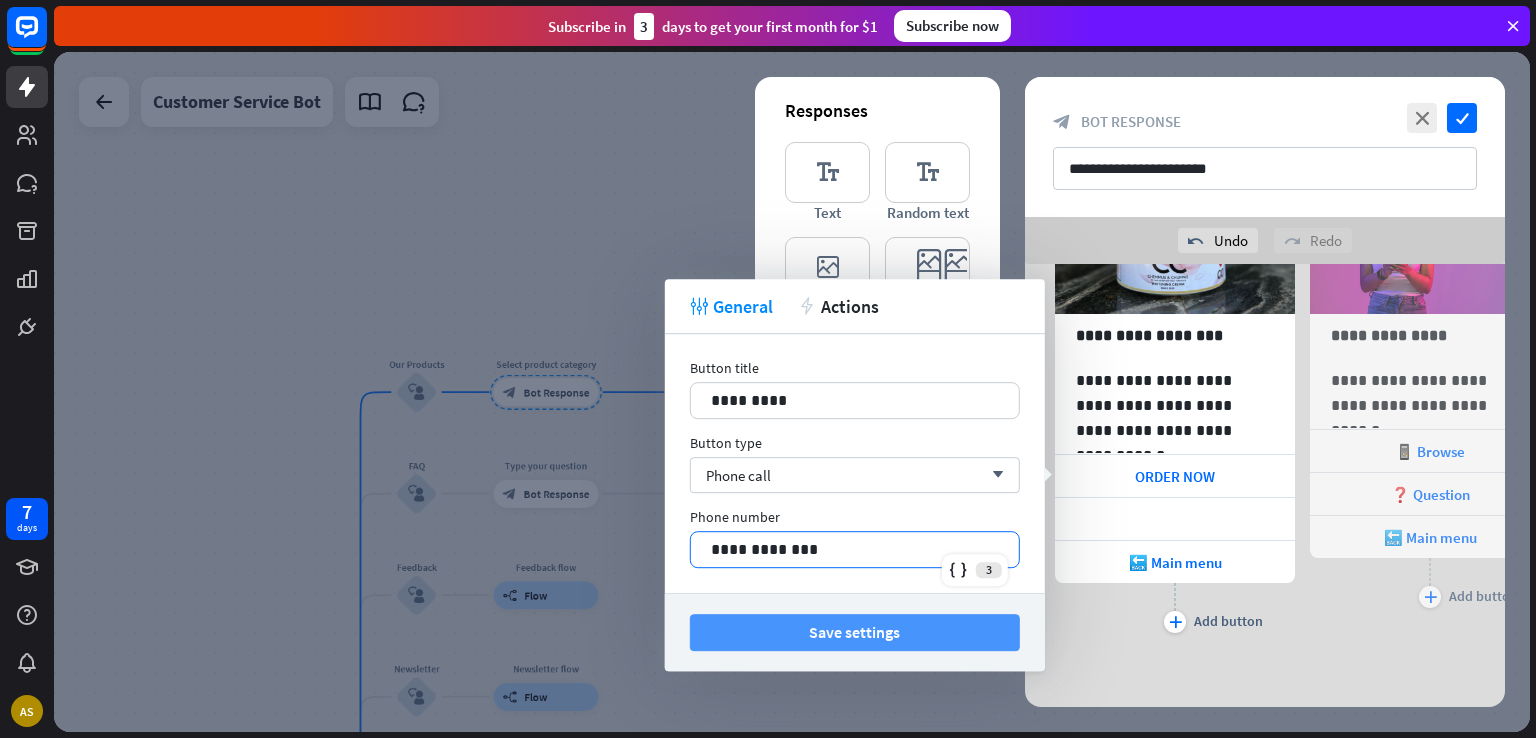 click on "Save settings" at bounding box center [855, 632] 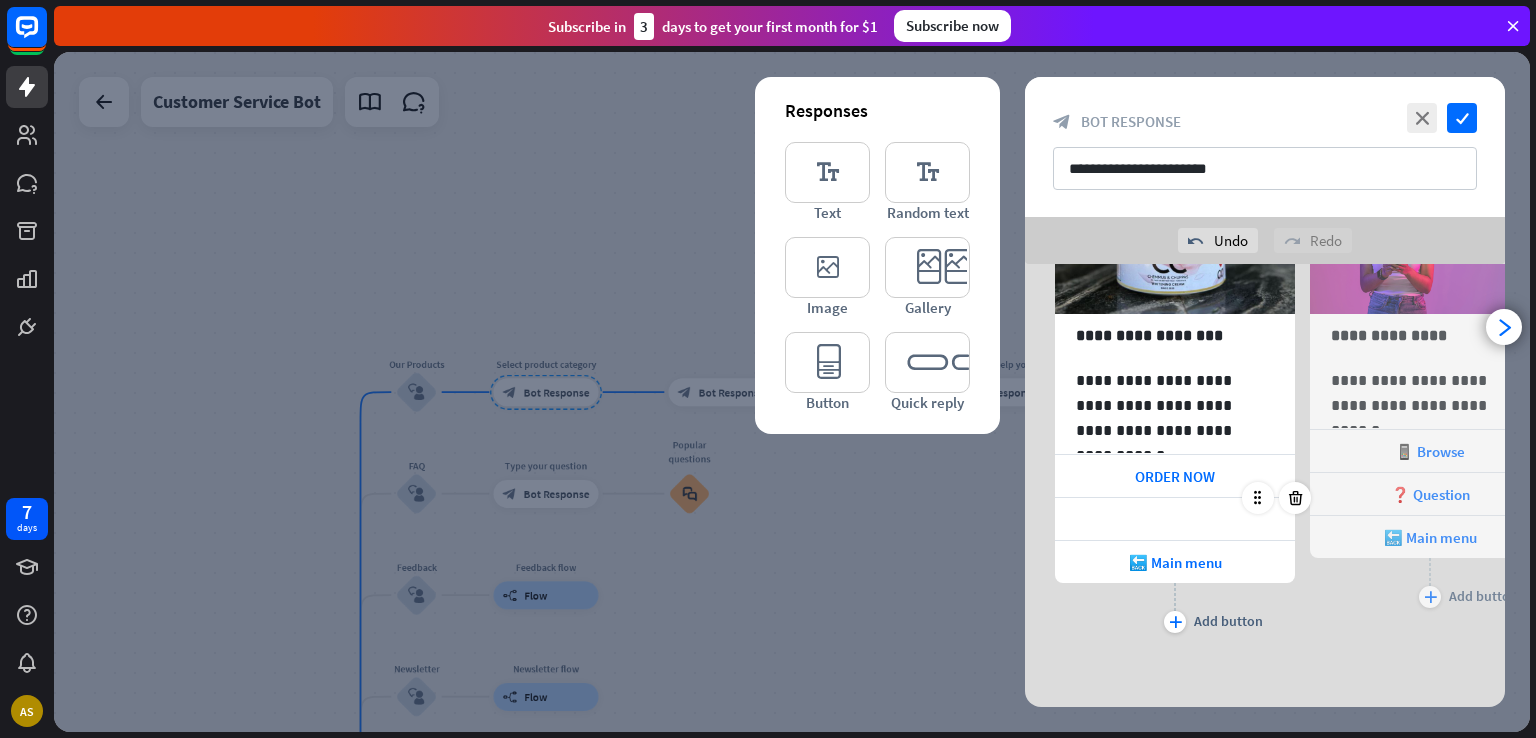 click at bounding box center [1175, 519] 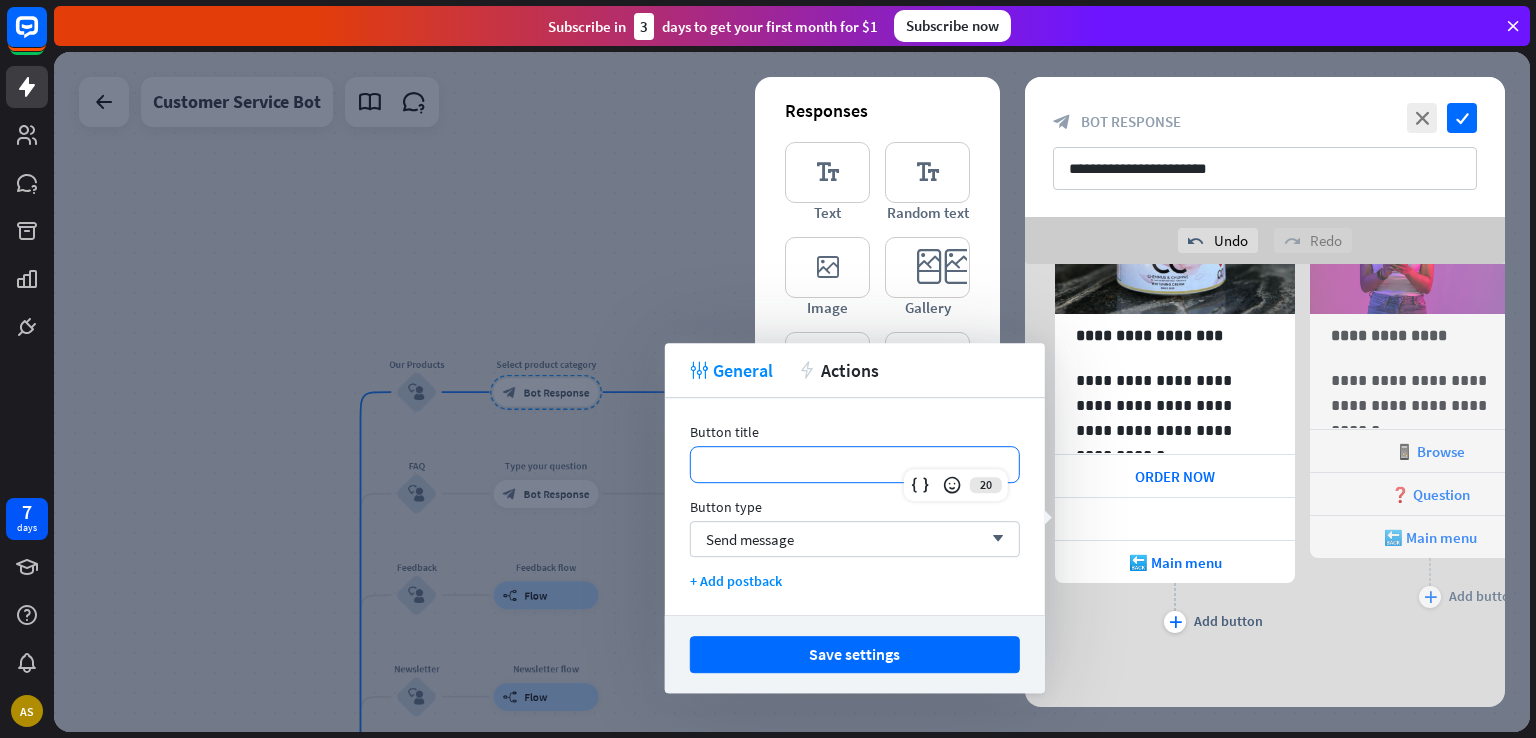 click on "**********" at bounding box center [855, 464] 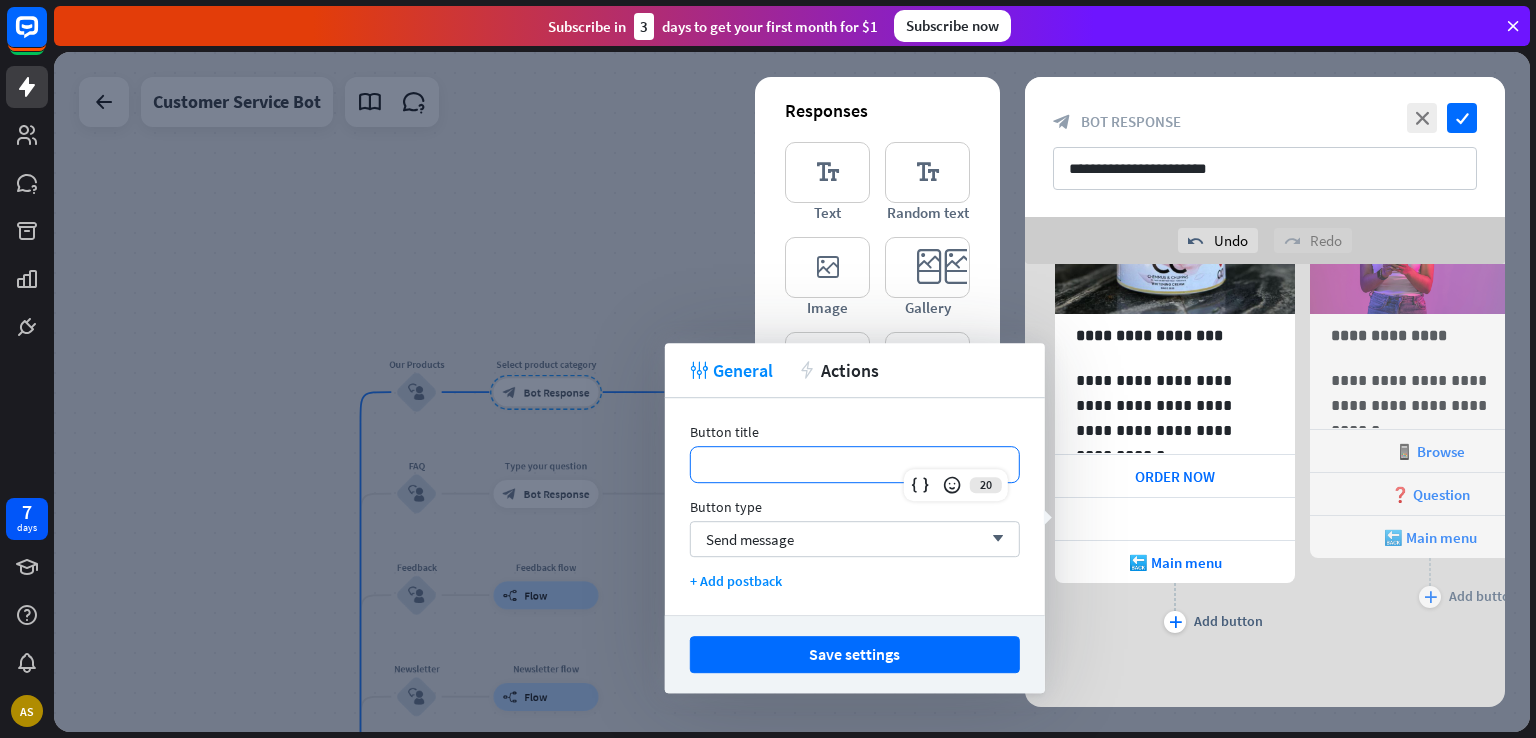 type 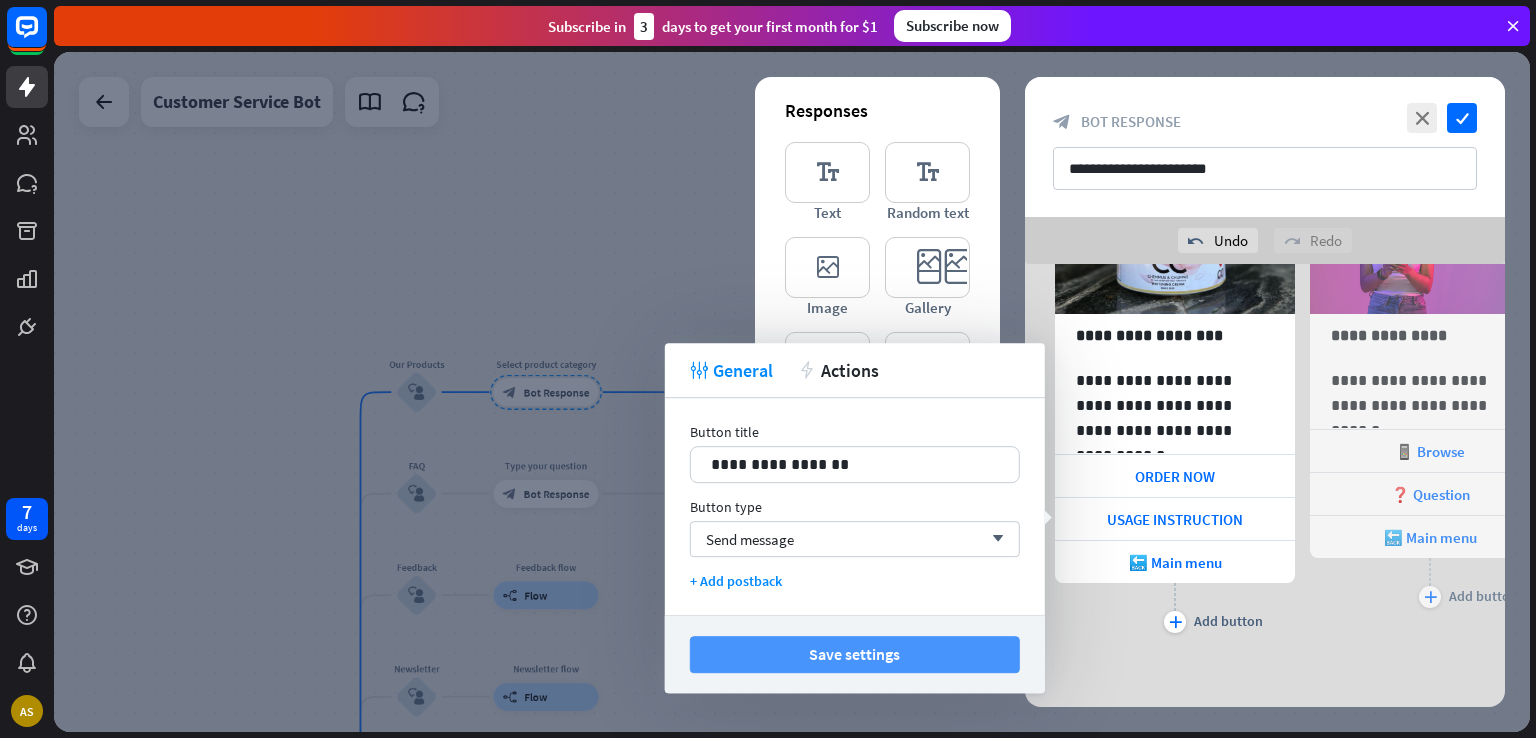 drag, startPoint x: 876, startPoint y: 649, endPoint x: 913, endPoint y: 646, distance: 37.12142 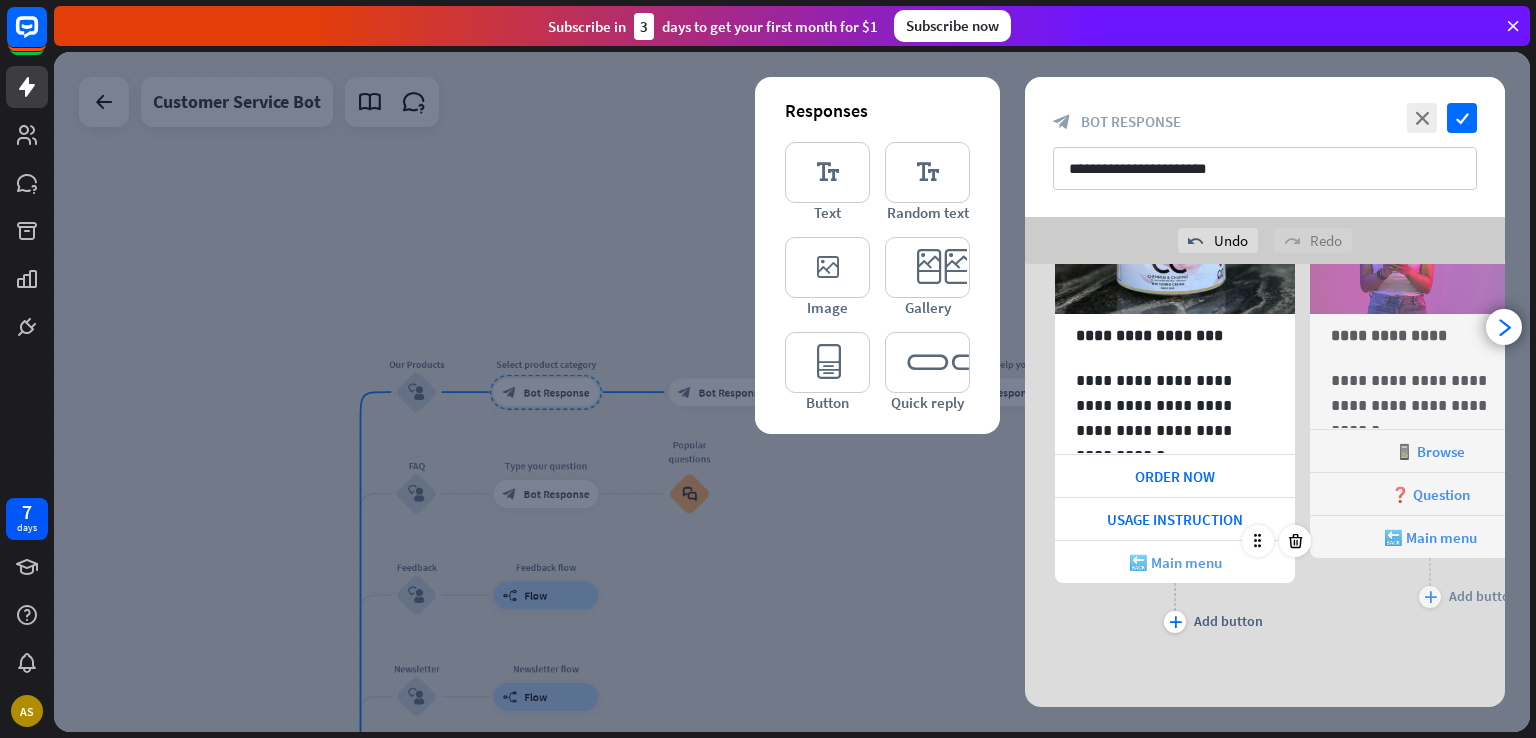 click on "🔙 Main menu" at bounding box center [1175, 562] 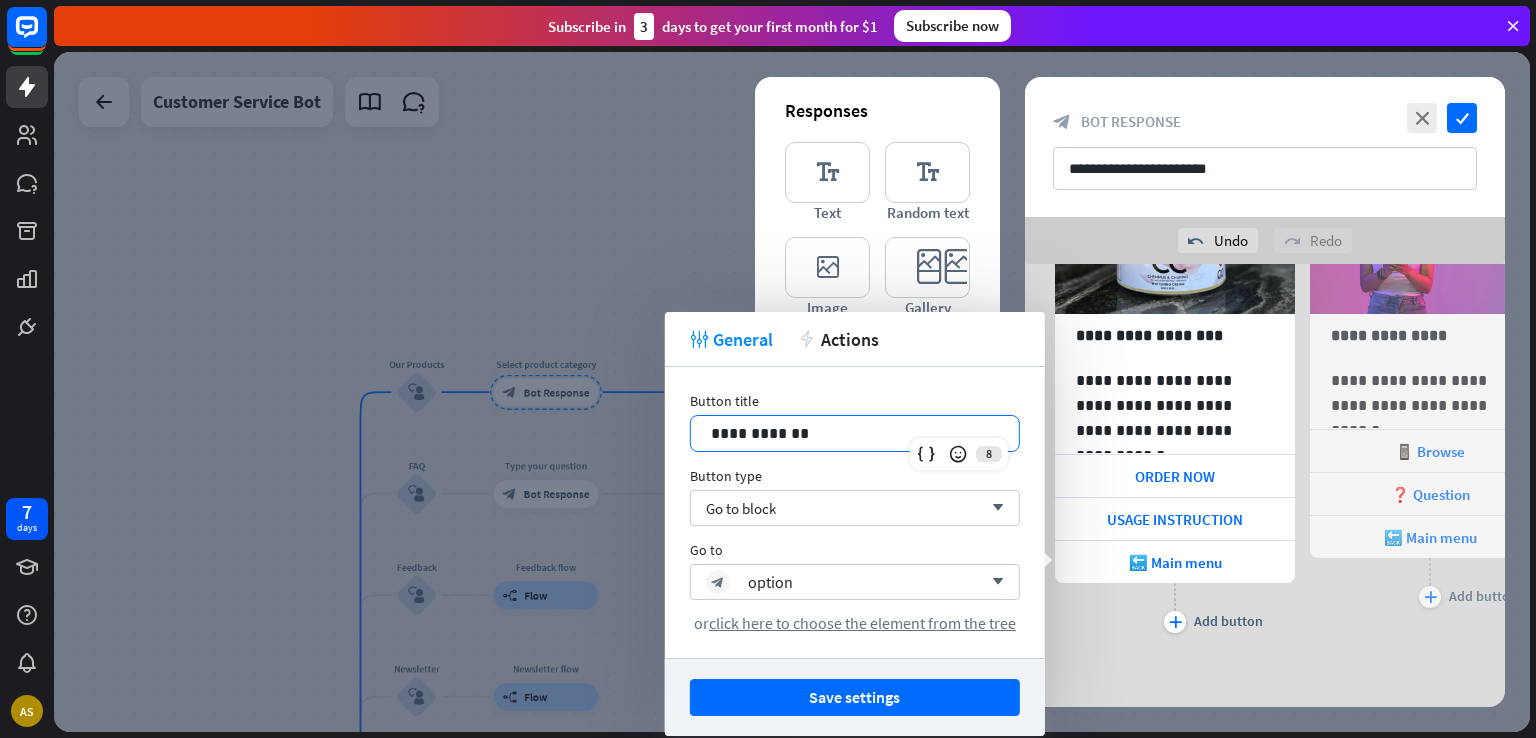 click on "**********" at bounding box center [855, 433] 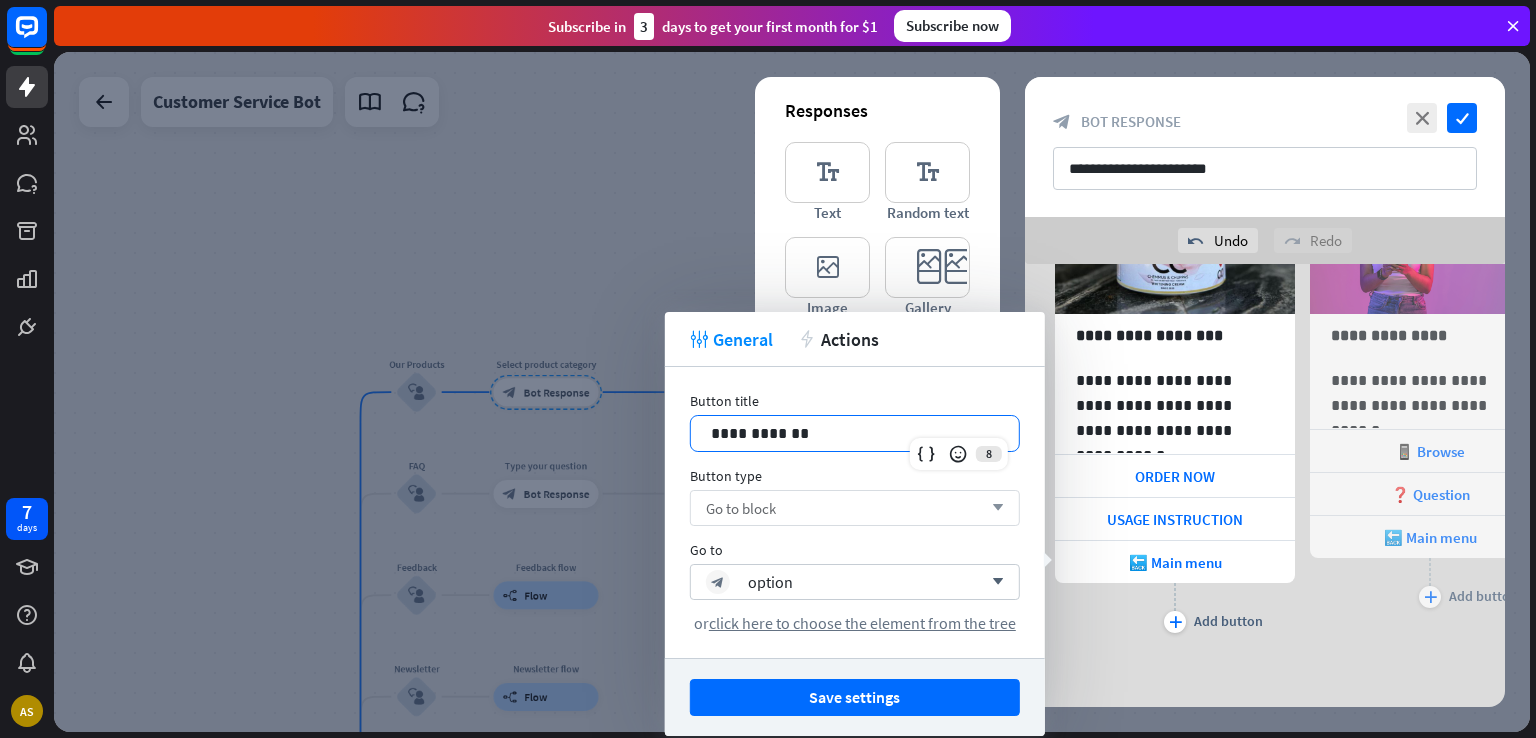 type 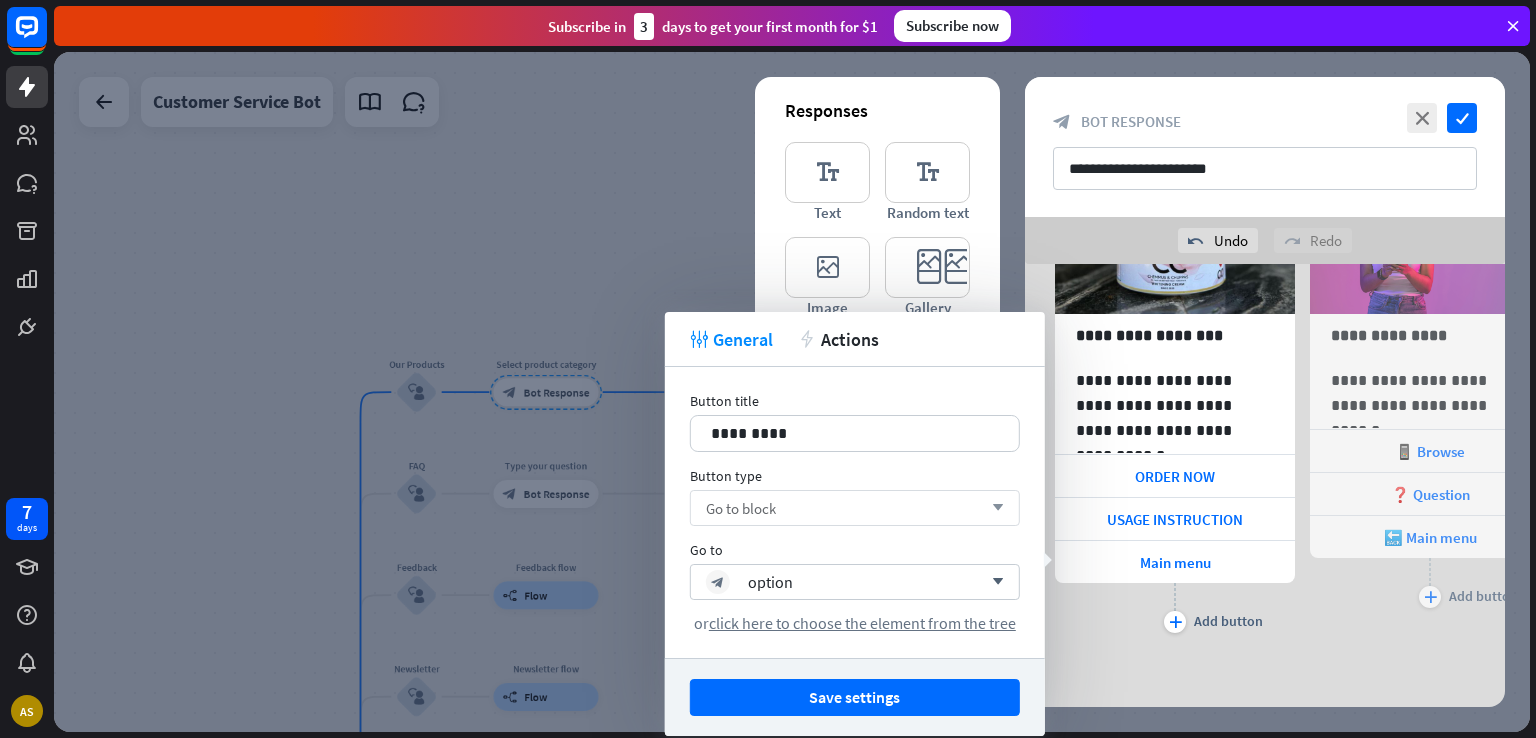 click on "Go to block
arrow_down" at bounding box center [855, 508] 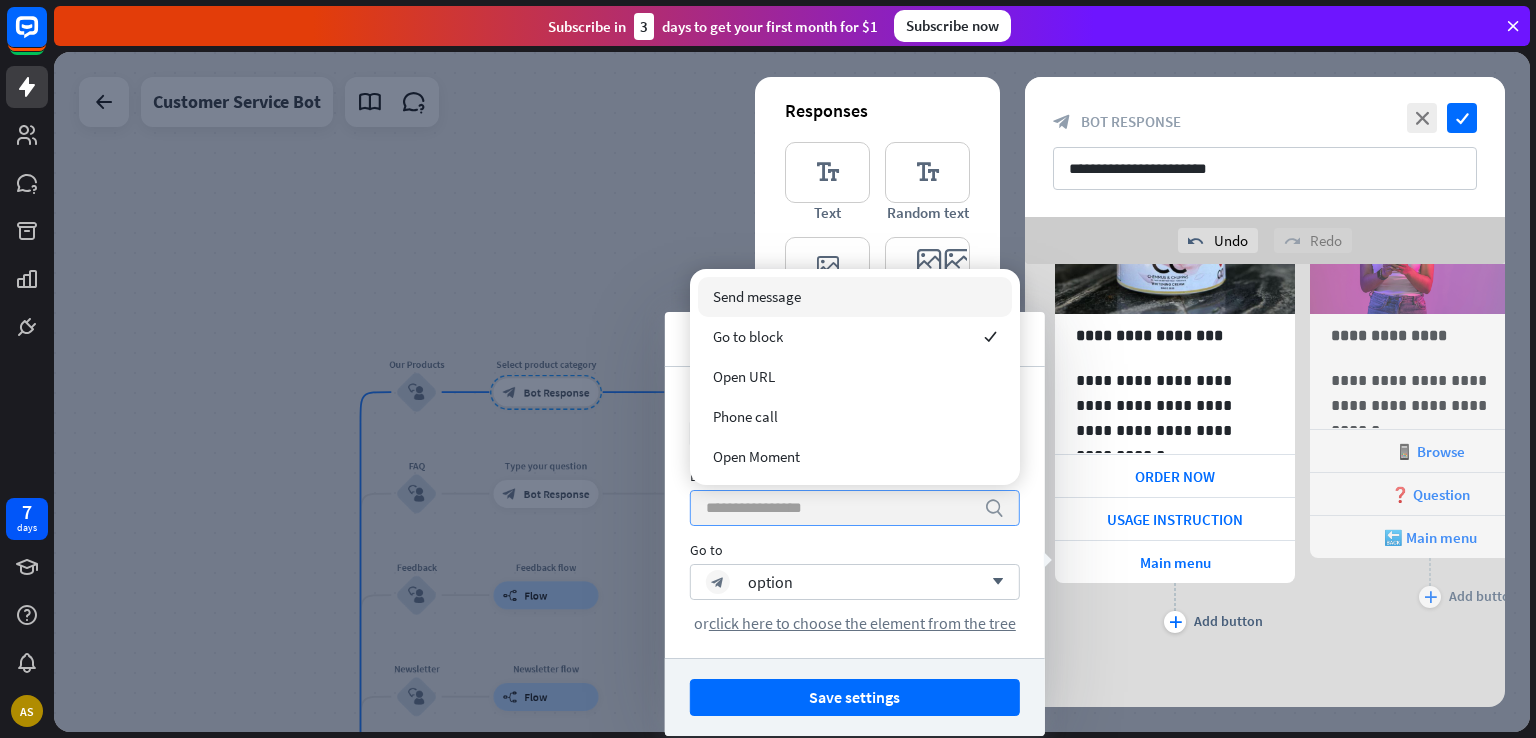 click at bounding box center [840, 508] 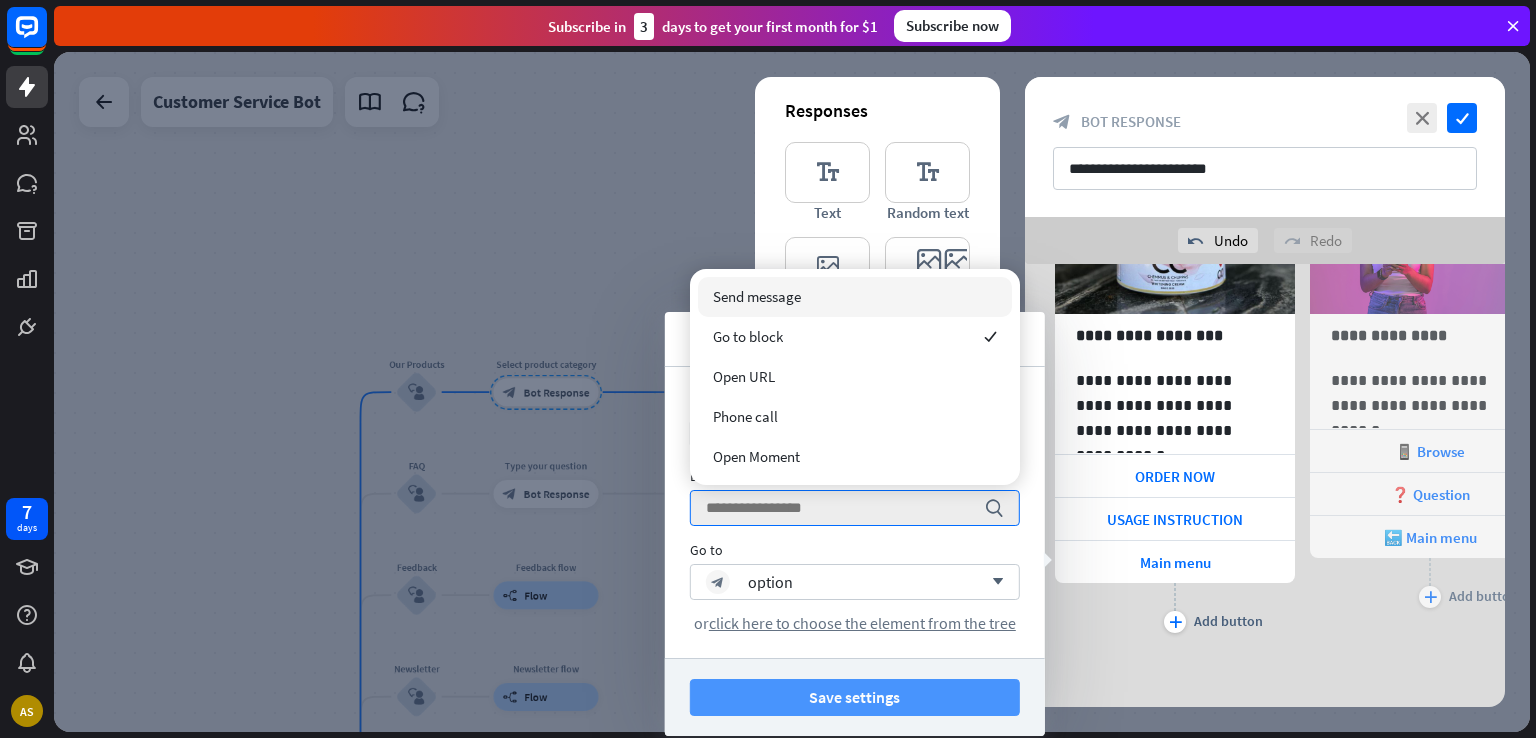 click on "Save settings" at bounding box center [855, 697] 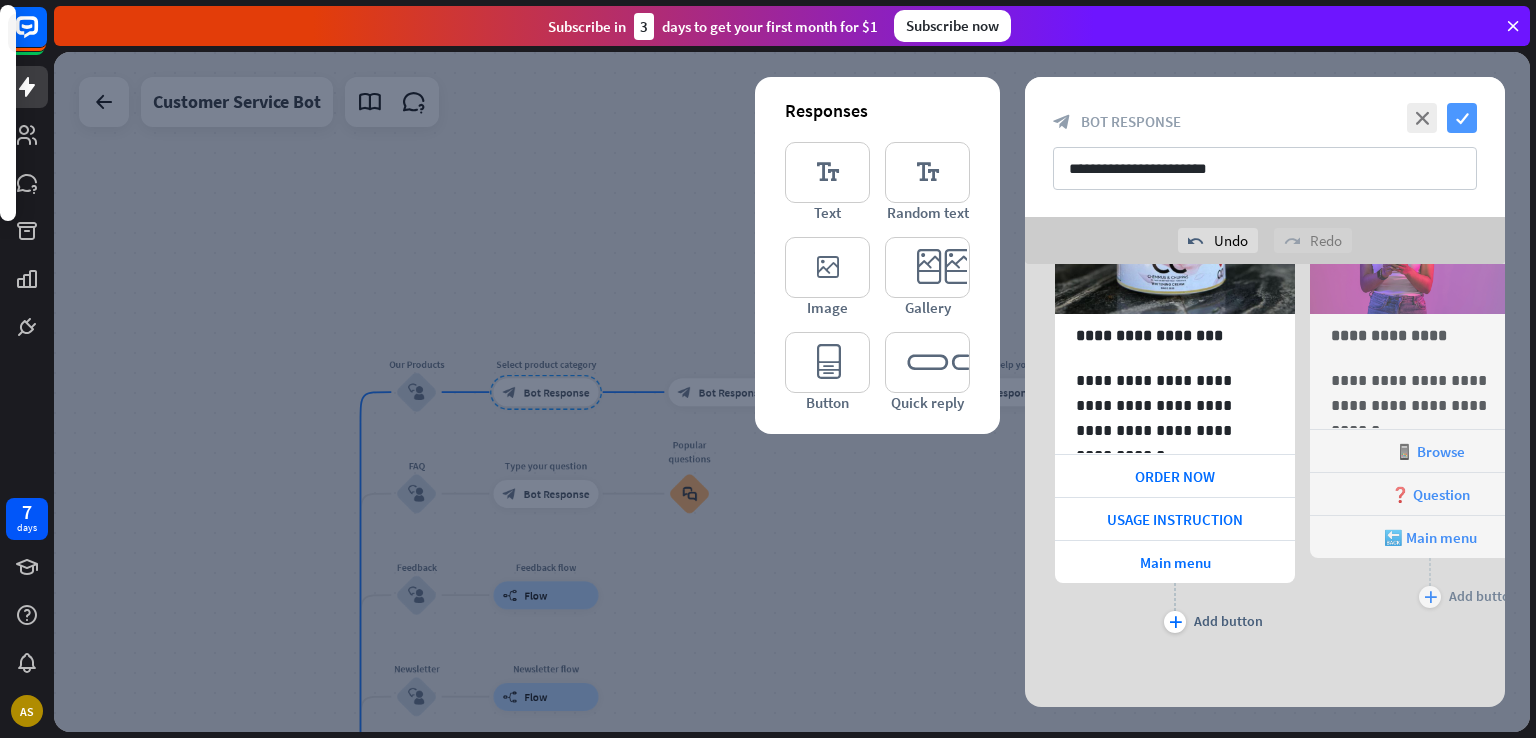 click on "check" at bounding box center [1462, 118] 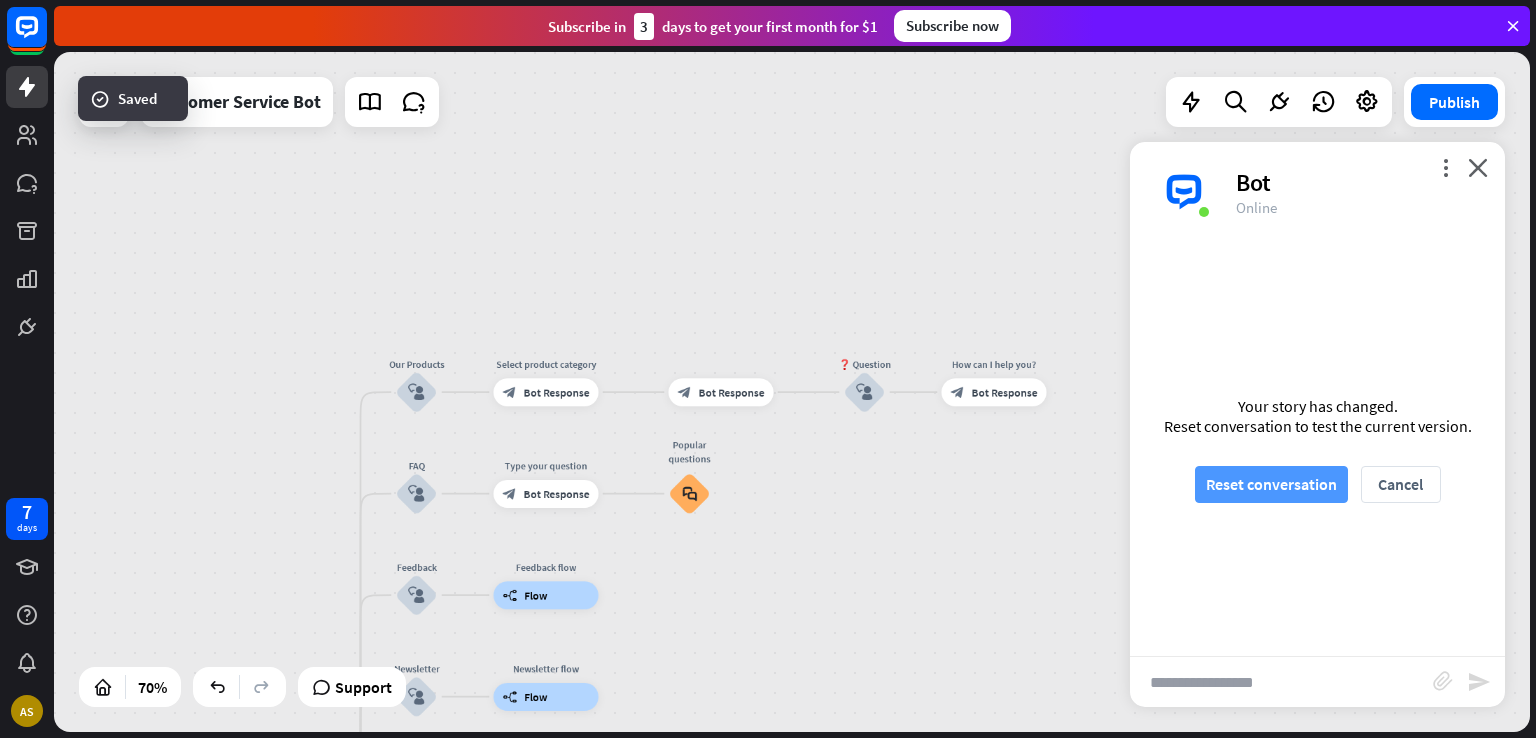click on "Reset conversation" at bounding box center [1271, 484] 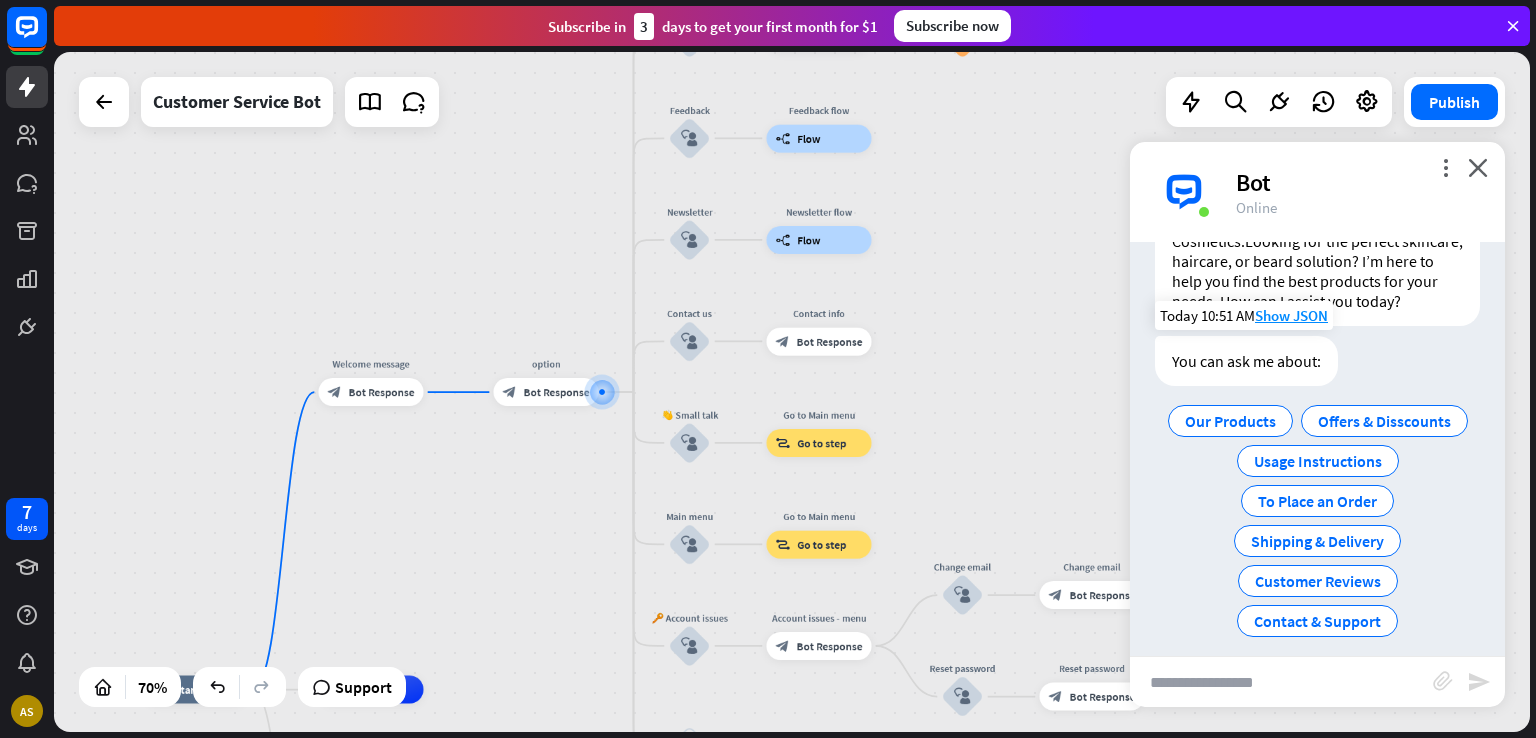 scroll, scrollTop: 139, scrollLeft: 0, axis: vertical 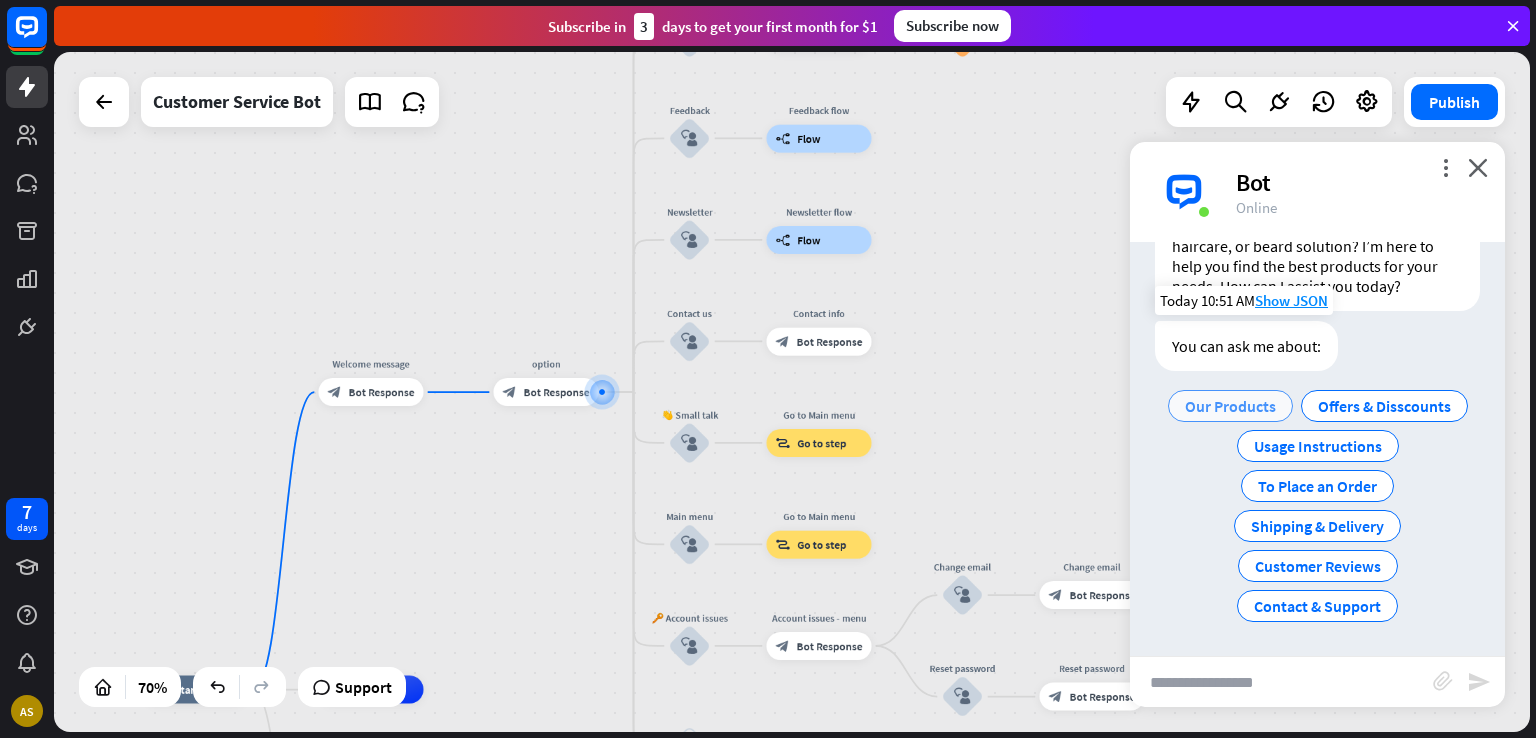 click on "Our Products" at bounding box center [1230, 406] 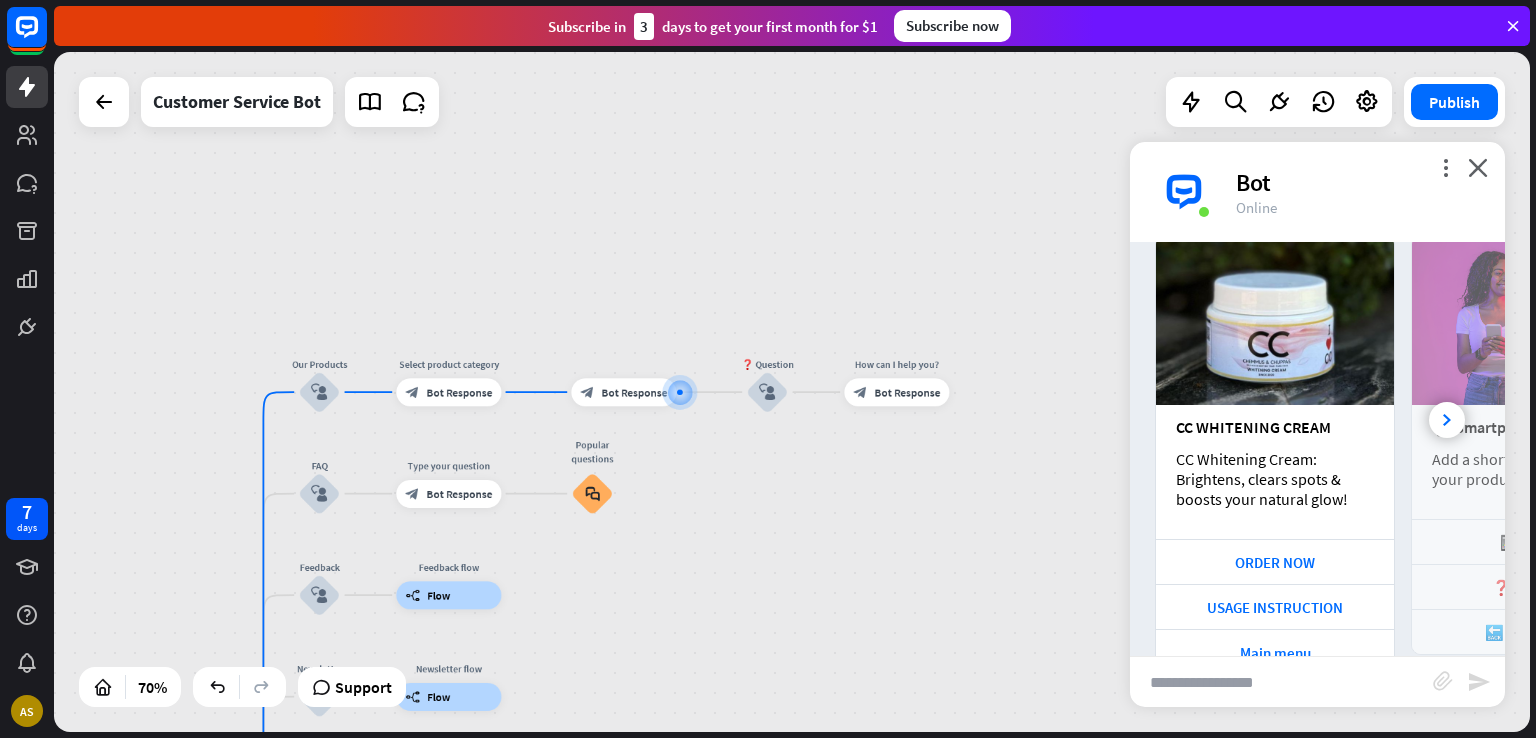 scroll, scrollTop: 471, scrollLeft: 0, axis: vertical 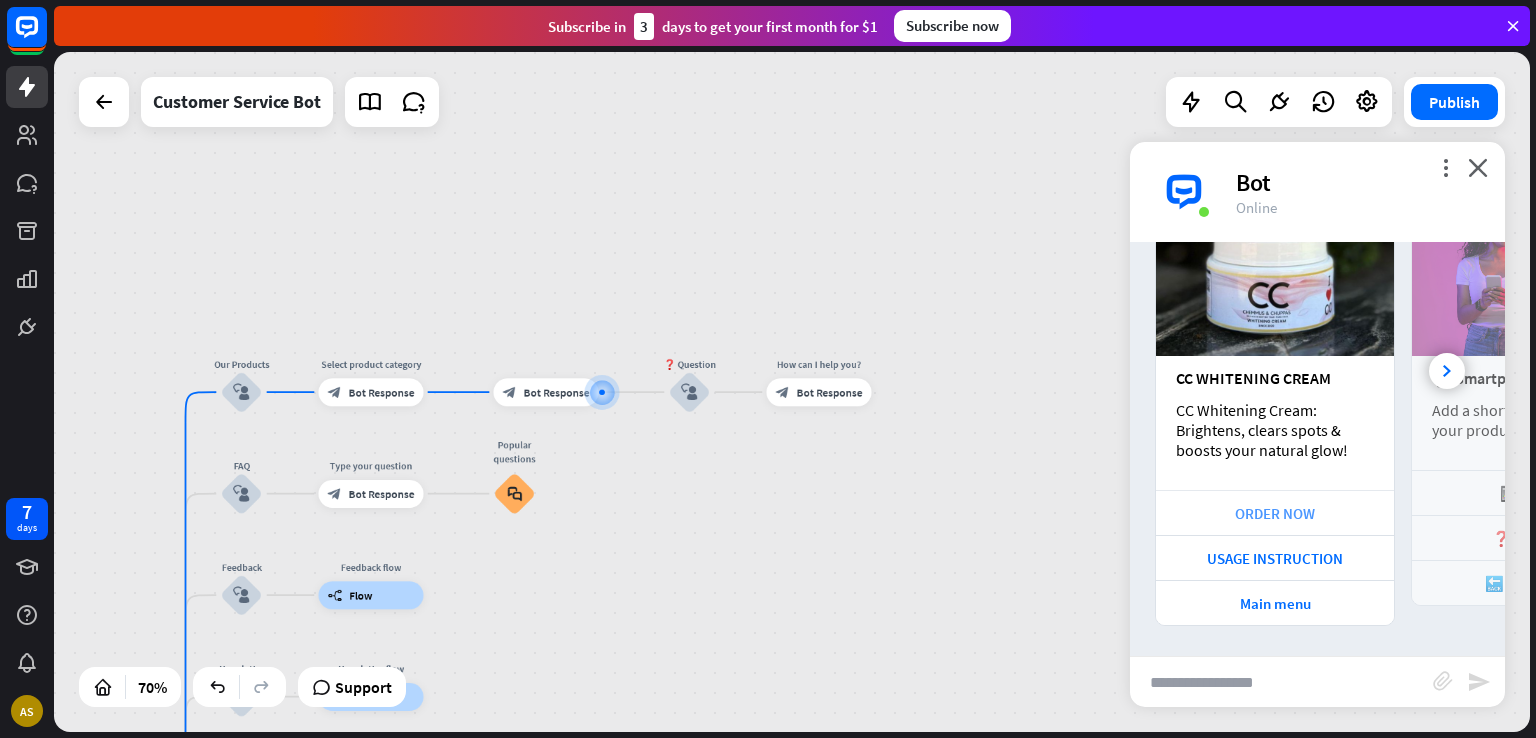 click on "ORDER NOW" at bounding box center [1275, 513] 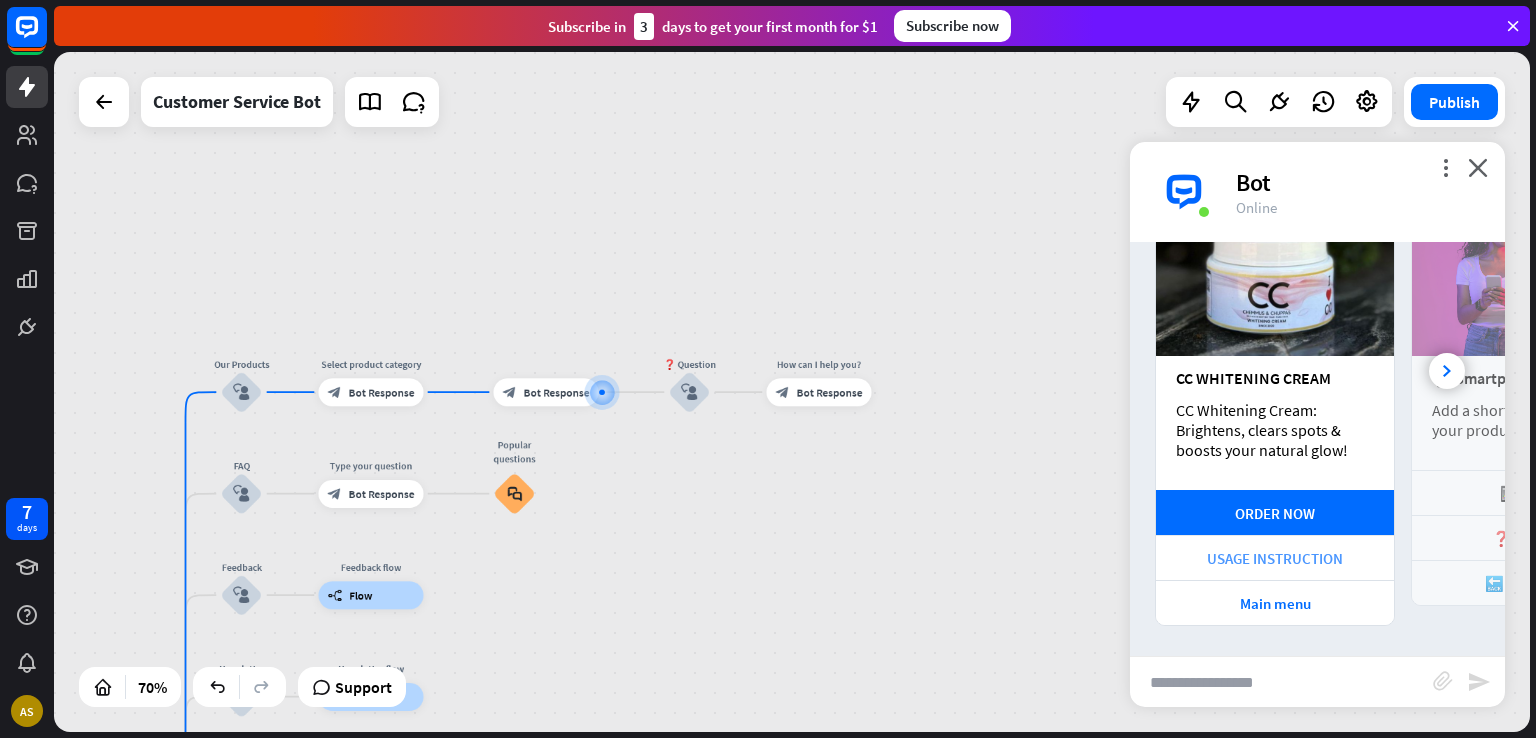 click on "USAGE INSTRUCTION" at bounding box center (1275, 557) 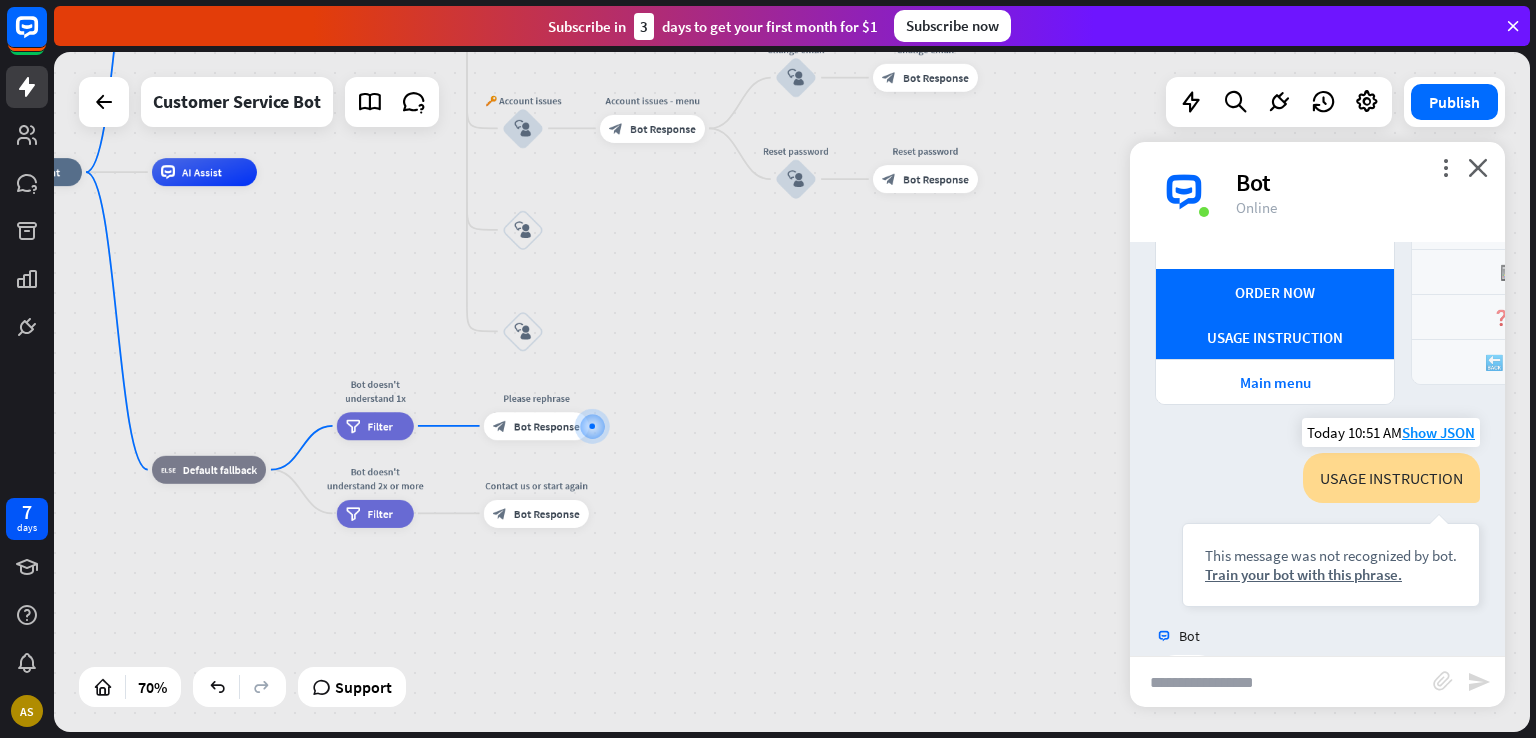 scroll, scrollTop: 770, scrollLeft: 0, axis: vertical 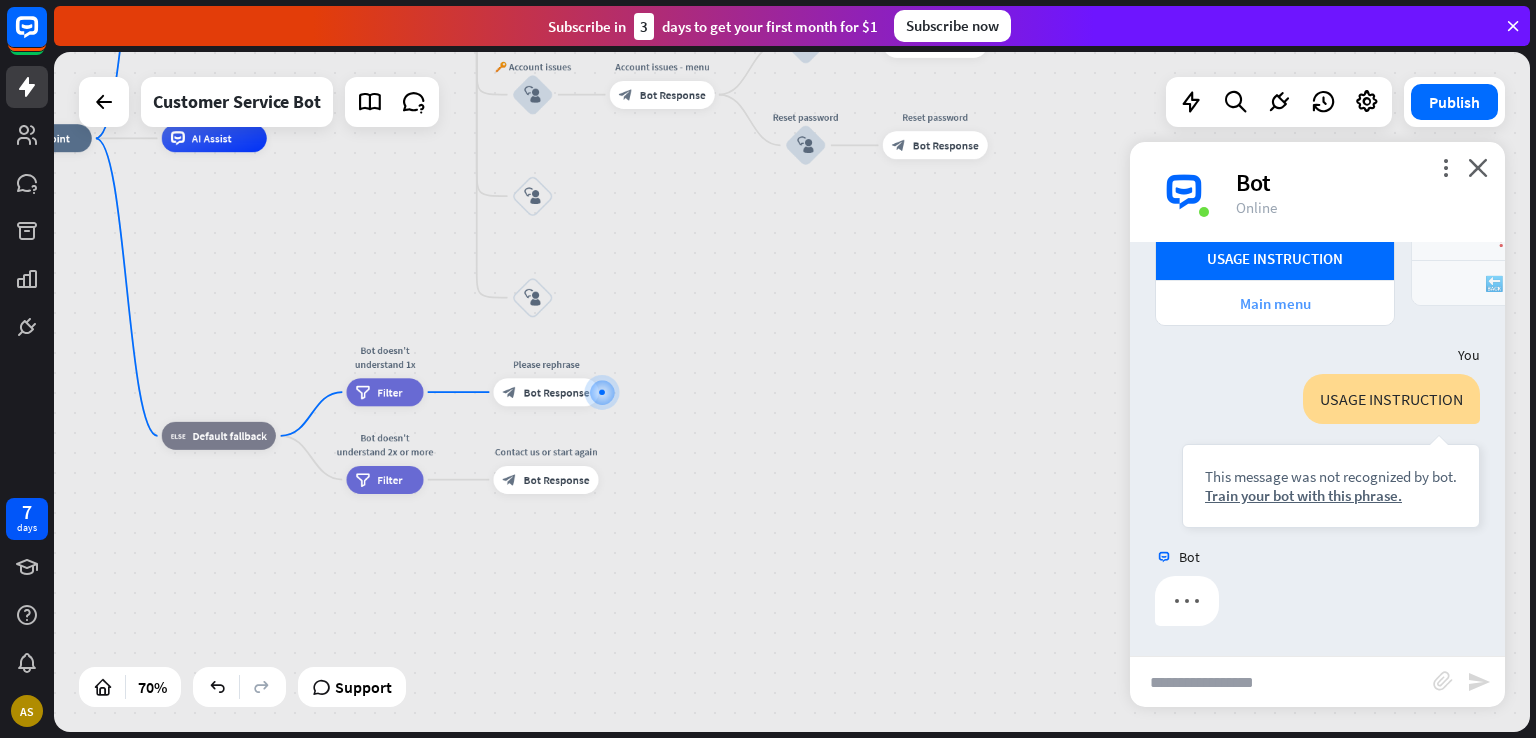 click on "Main menu" at bounding box center [1275, 303] 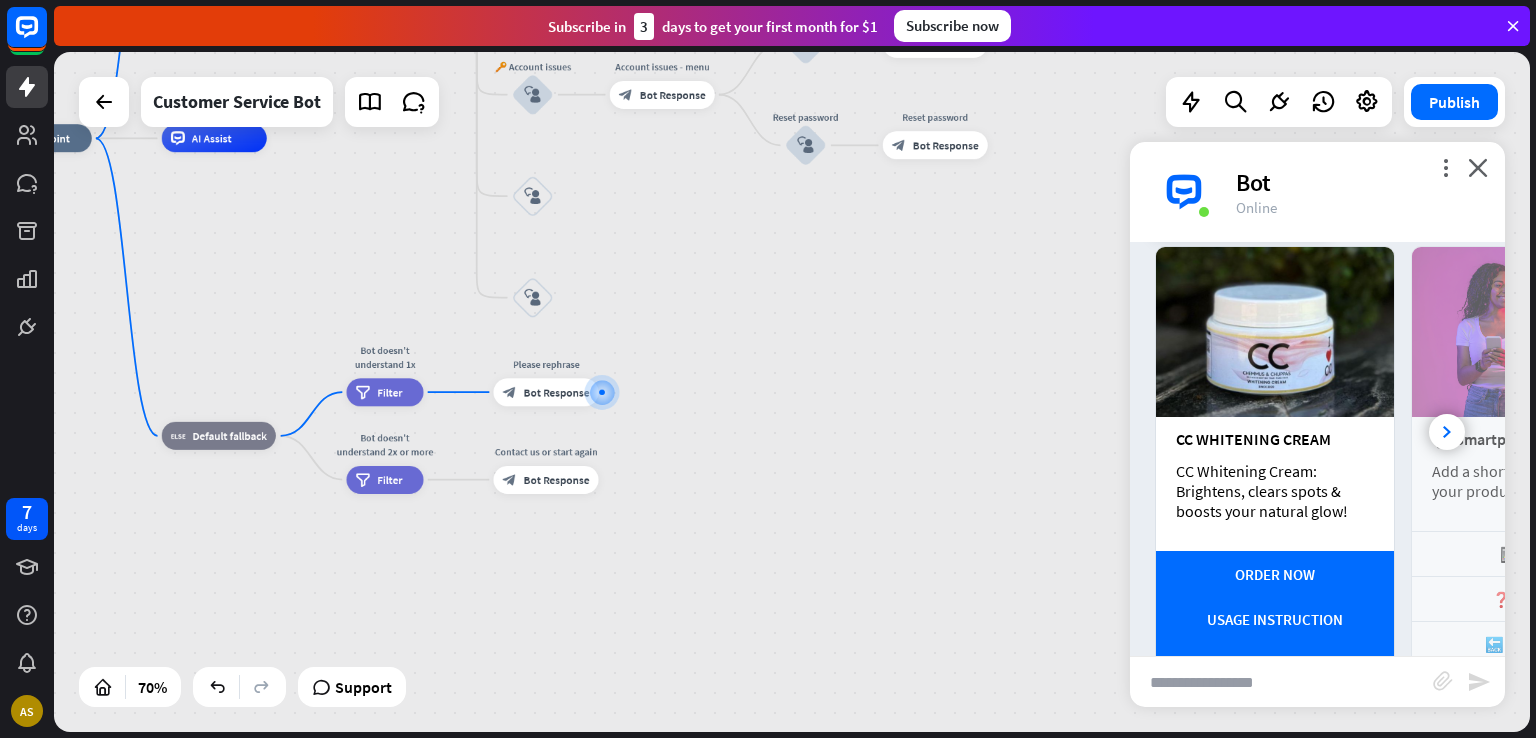 scroll, scrollTop: 790, scrollLeft: 0, axis: vertical 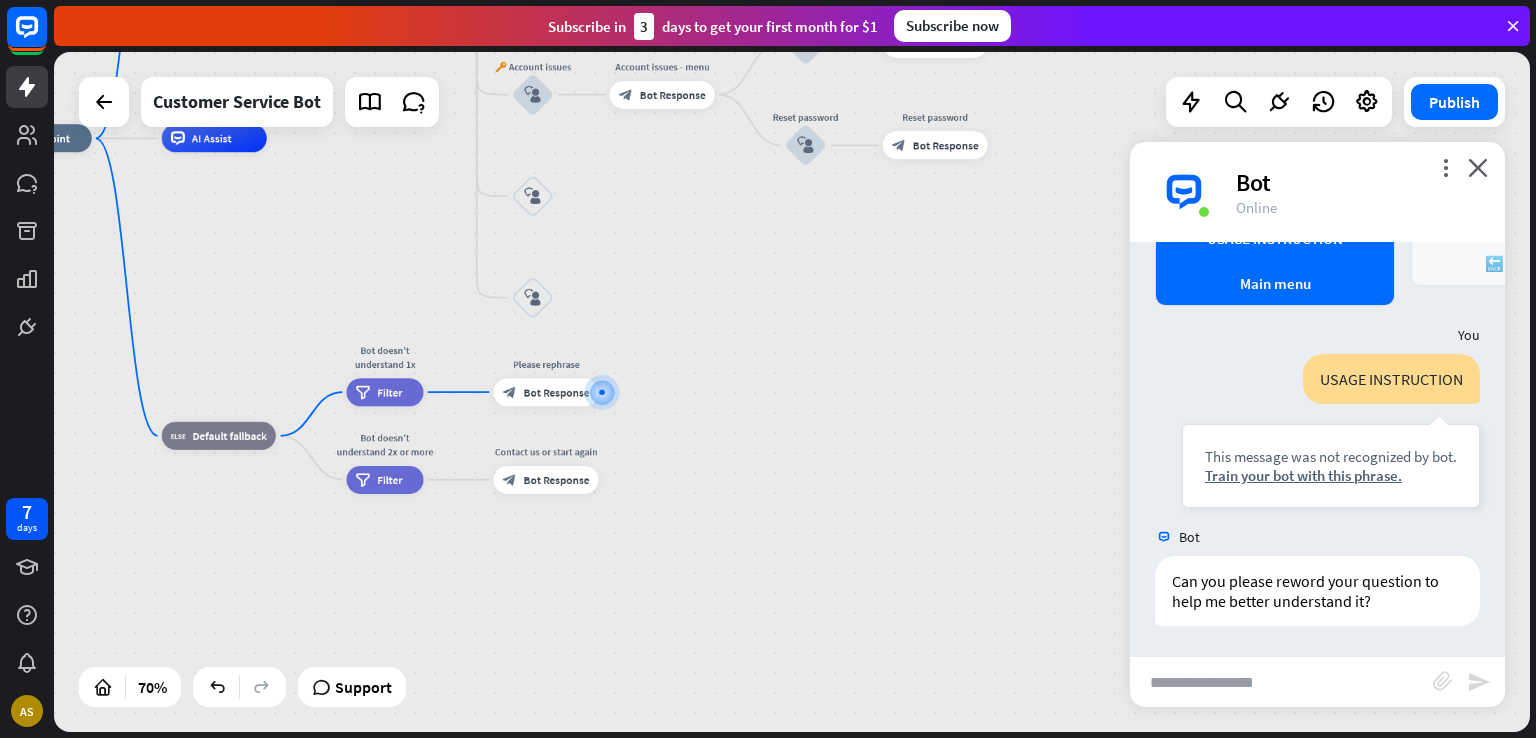 drag, startPoint x: 1280, startPoint y: 711, endPoint x: 1287, endPoint y: 691, distance: 21.189621 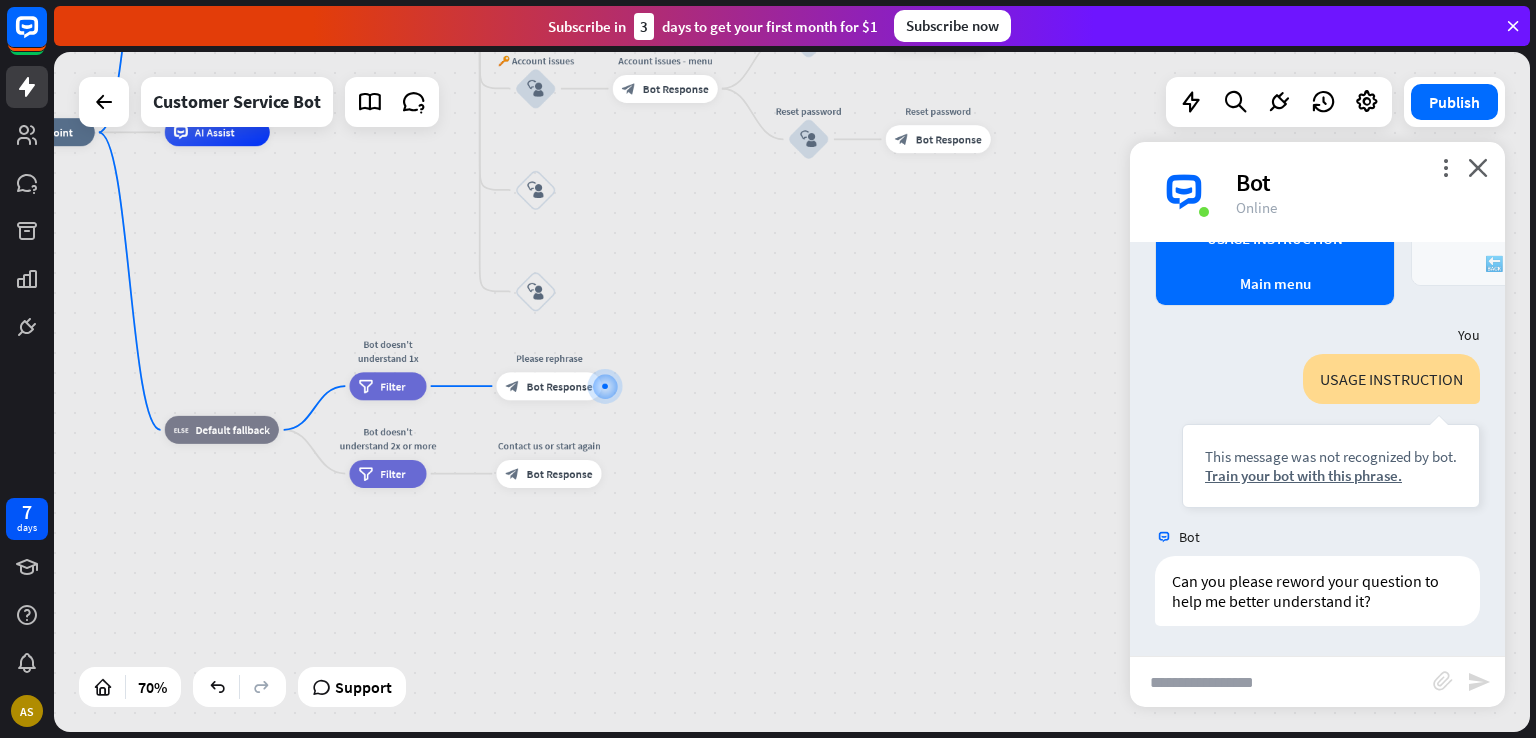 click on "Bot
Hi there! 👋 Welcome to CC Cosmetics.Looking for the perfect skincare, haircare, or beard solution? I’m here to help you find the best products for your needs. How can I assist you today?
Today 10:51 AM
Show JSON
You can ask me about:
Today 10:51 AM
Show JSON
You
Our Products
Today 10:51 AM
Show JSON
Bot
CC WHITENING CREAM   CC Whitening Cream: Brightens, clears spots & boosts your natural glow!
ORDER NOW
USAGE INSTRUCTION
Main menu
📱 Smartphones   Add a short description of your products here.
📱 Browse
❓ Question
🔙 Main menu
📺 OLED TVs
📺 Browse" at bounding box center [1317, 449] 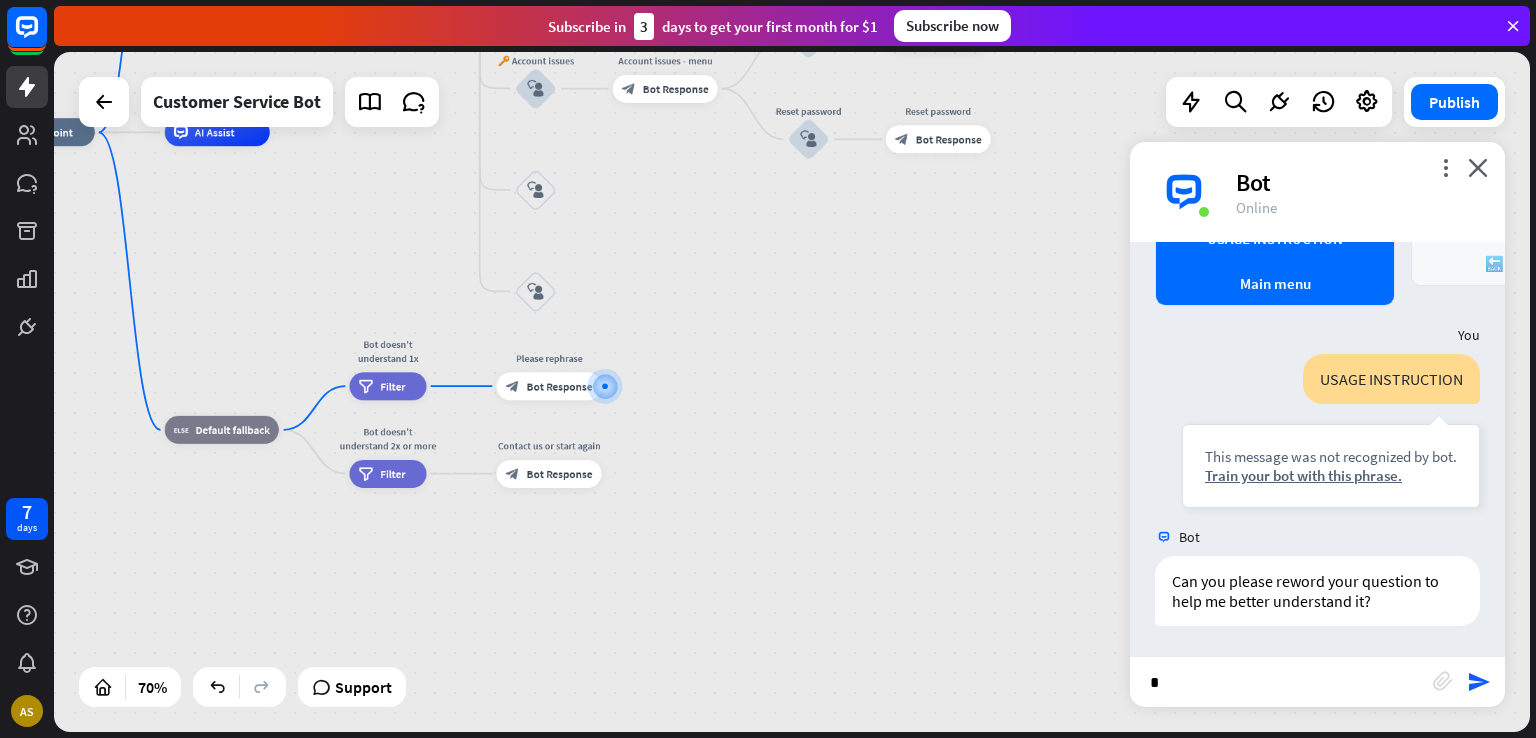 type on "**" 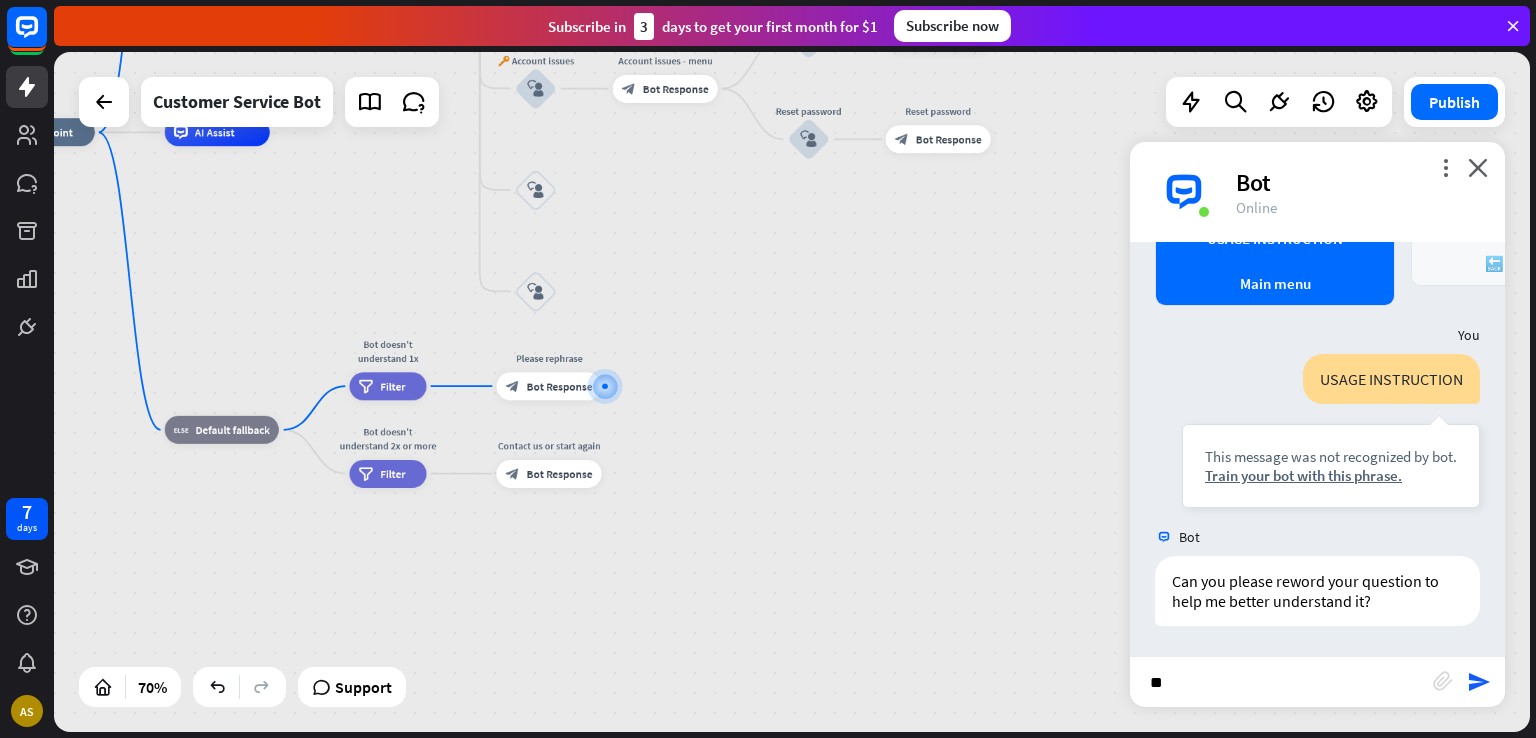 type 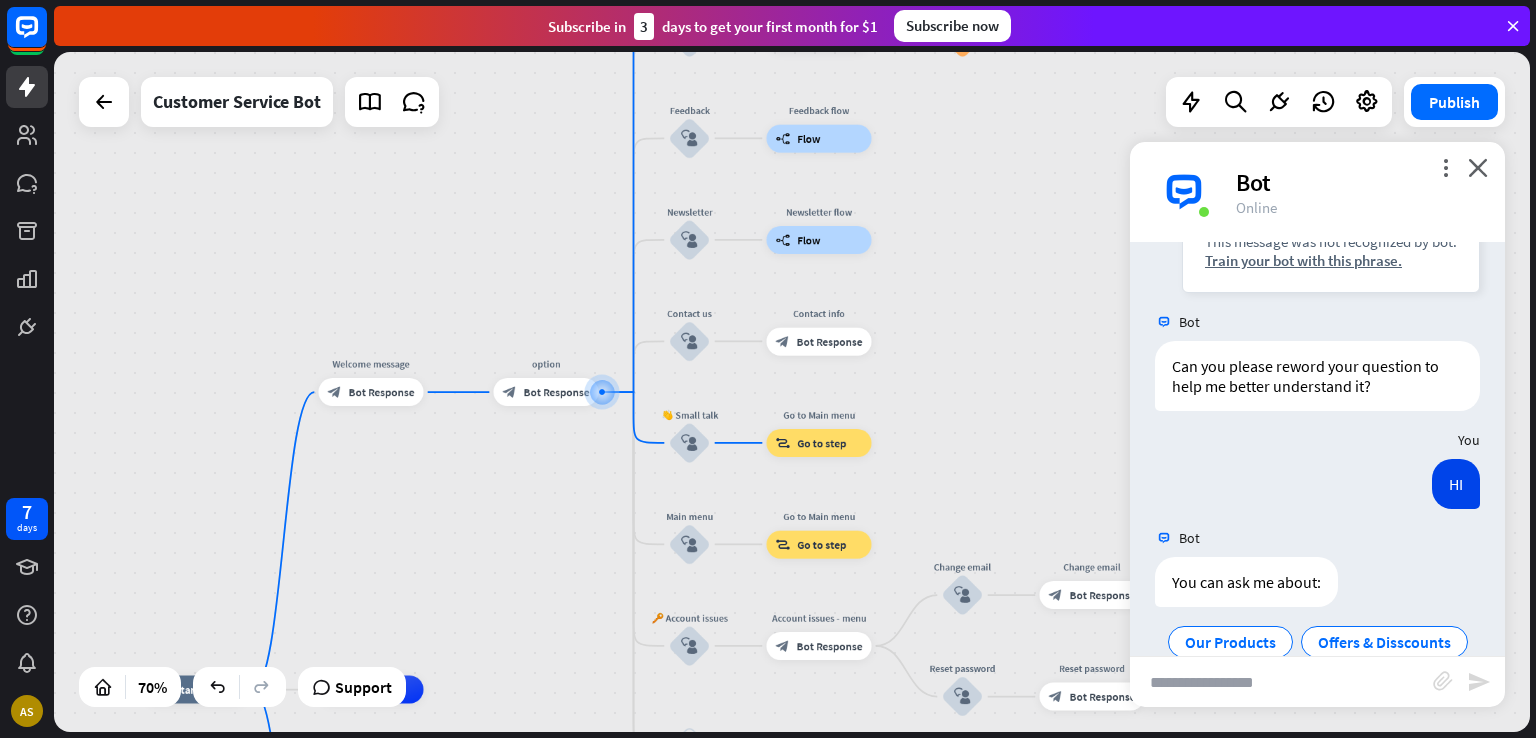 scroll, scrollTop: 1240, scrollLeft: 0, axis: vertical 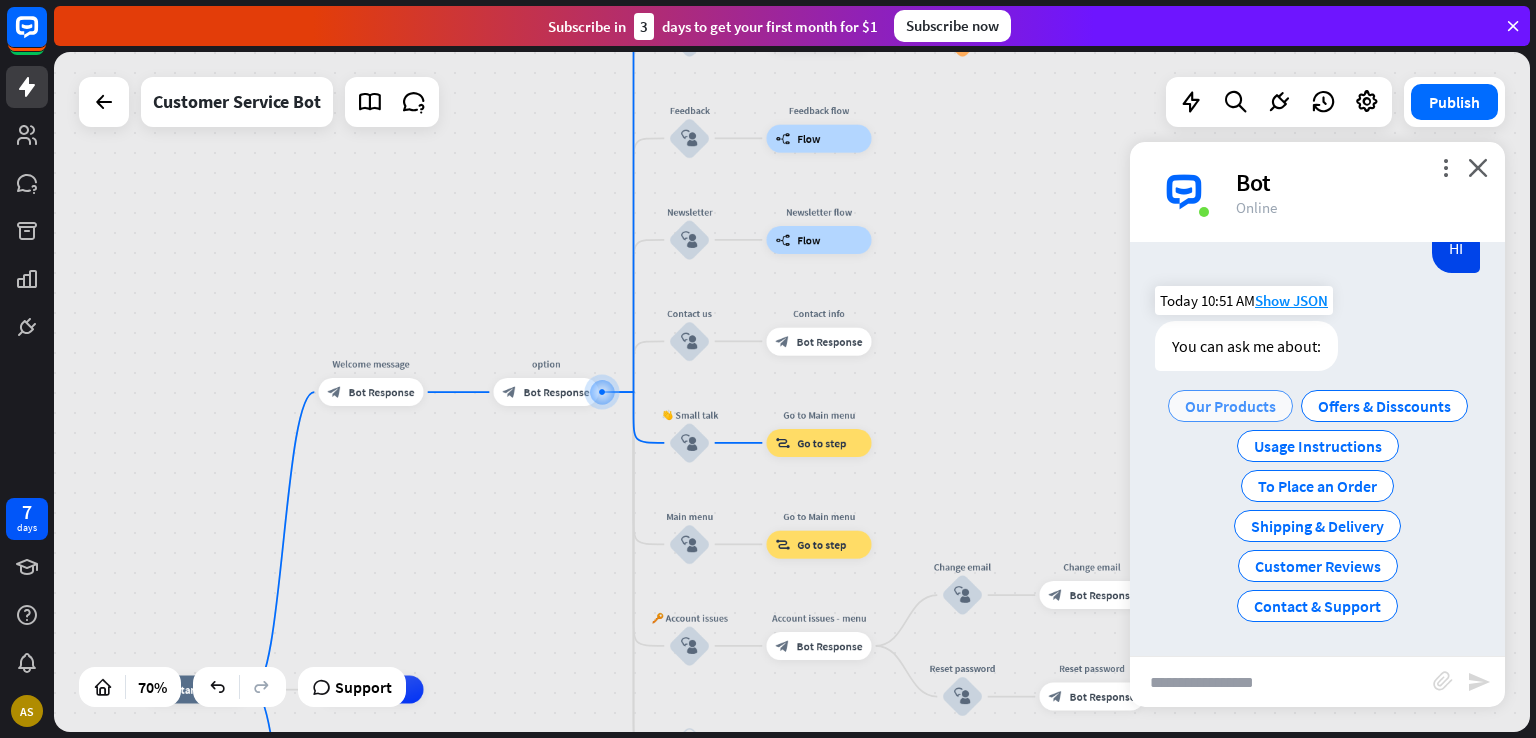 click on "Our Products" at bounding box center (1230, 406) 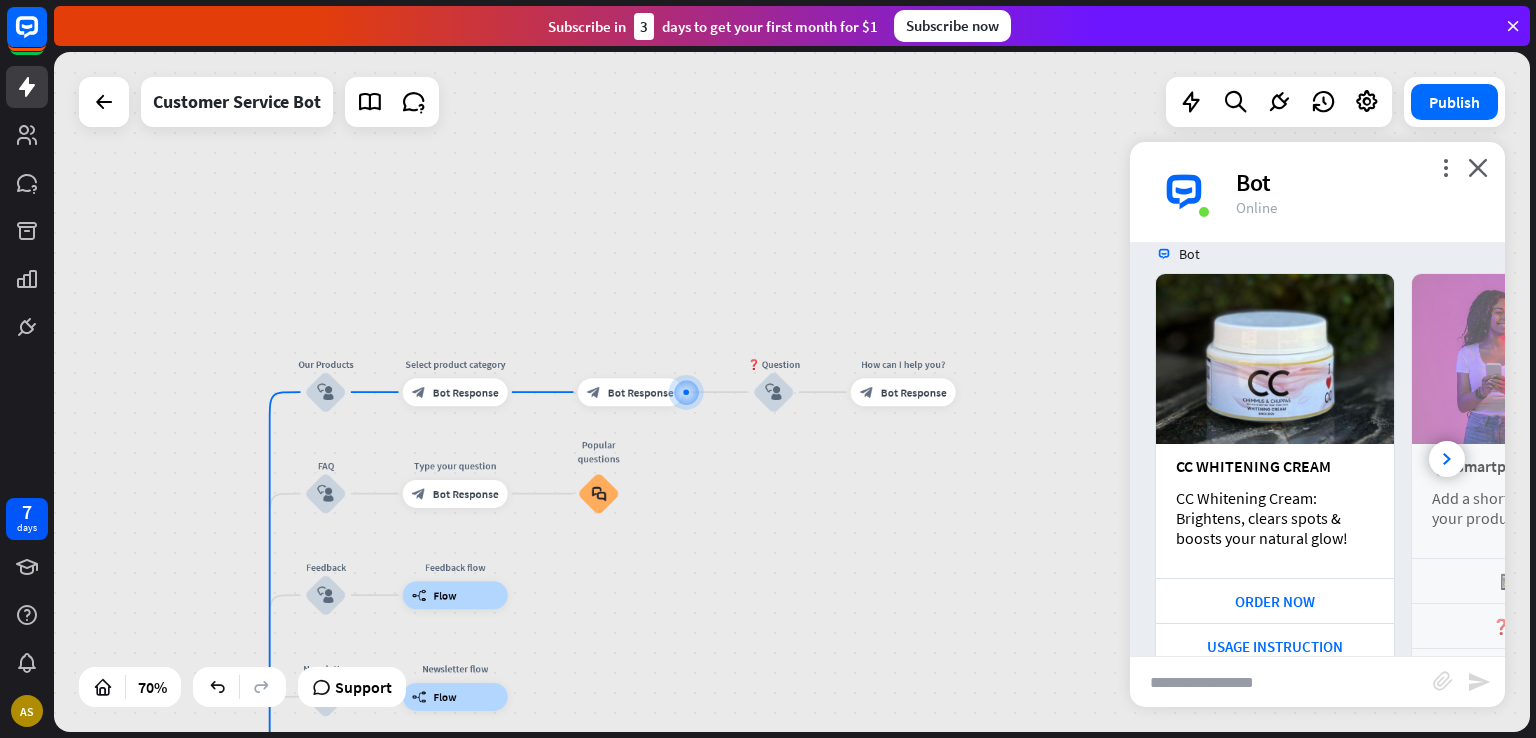 scroll, scrollTop: 1572, scrollLeft: 0, axis: vertical 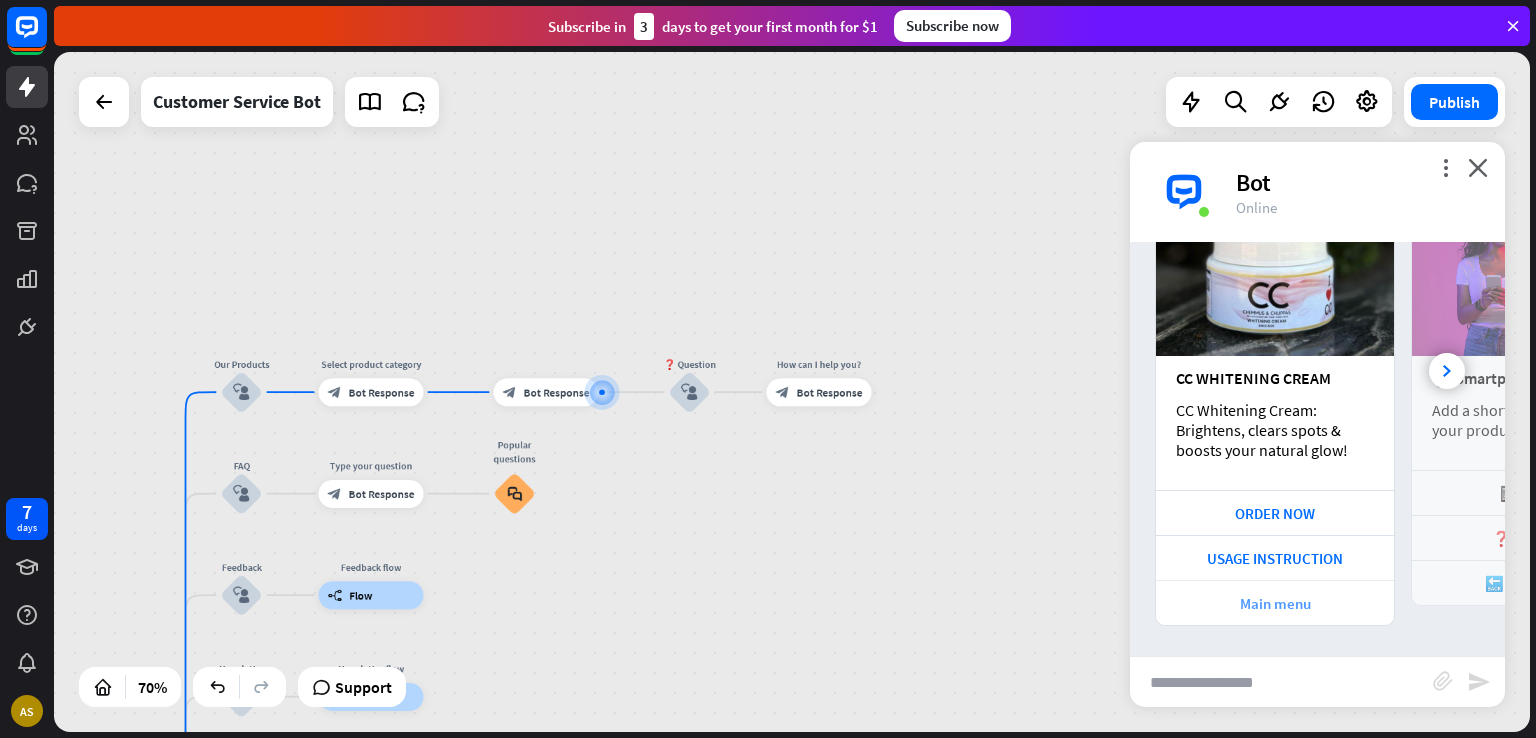click on "Main menu" at bounding box center [1275, 602] 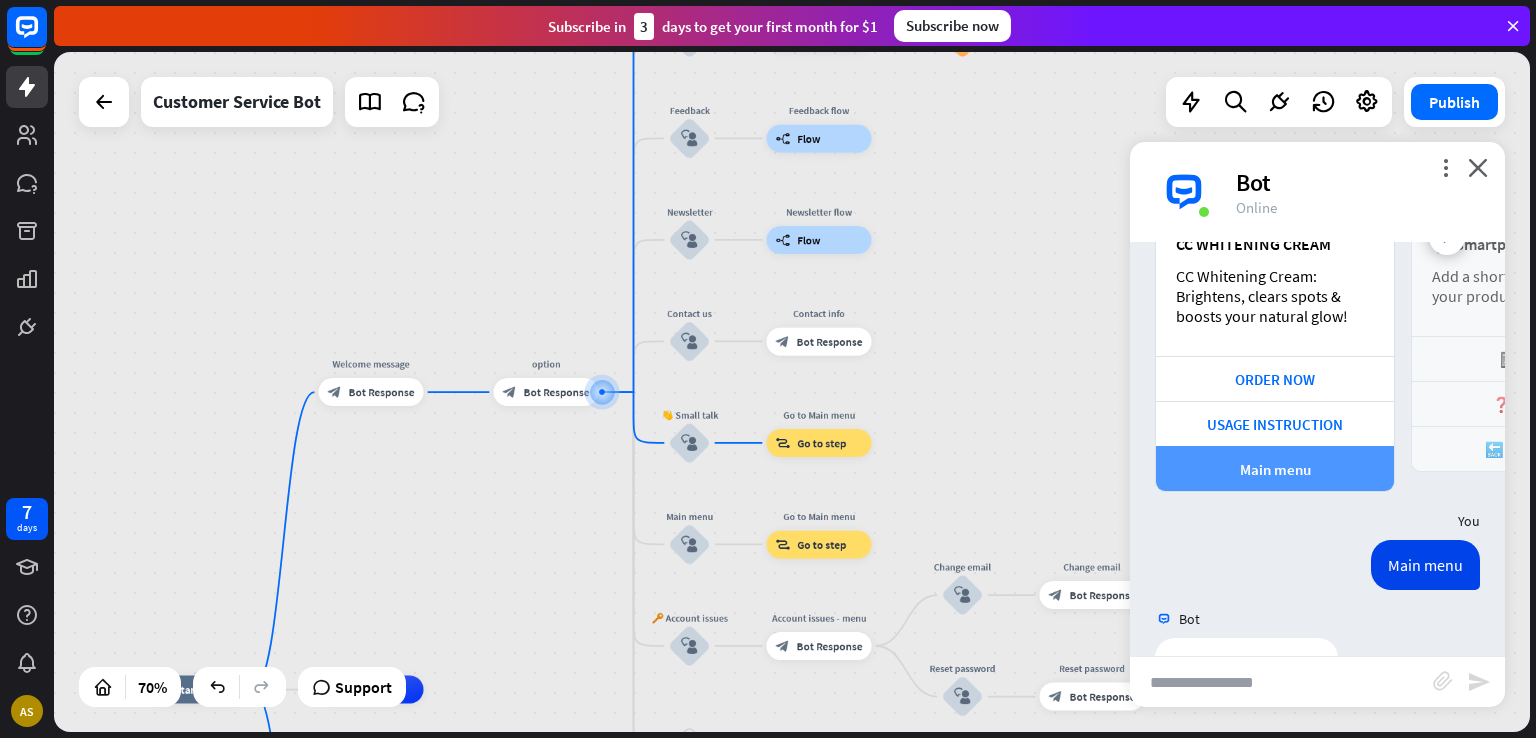 scroll, scrollTop: 1724, scrollLeft: 0, axis: vertical 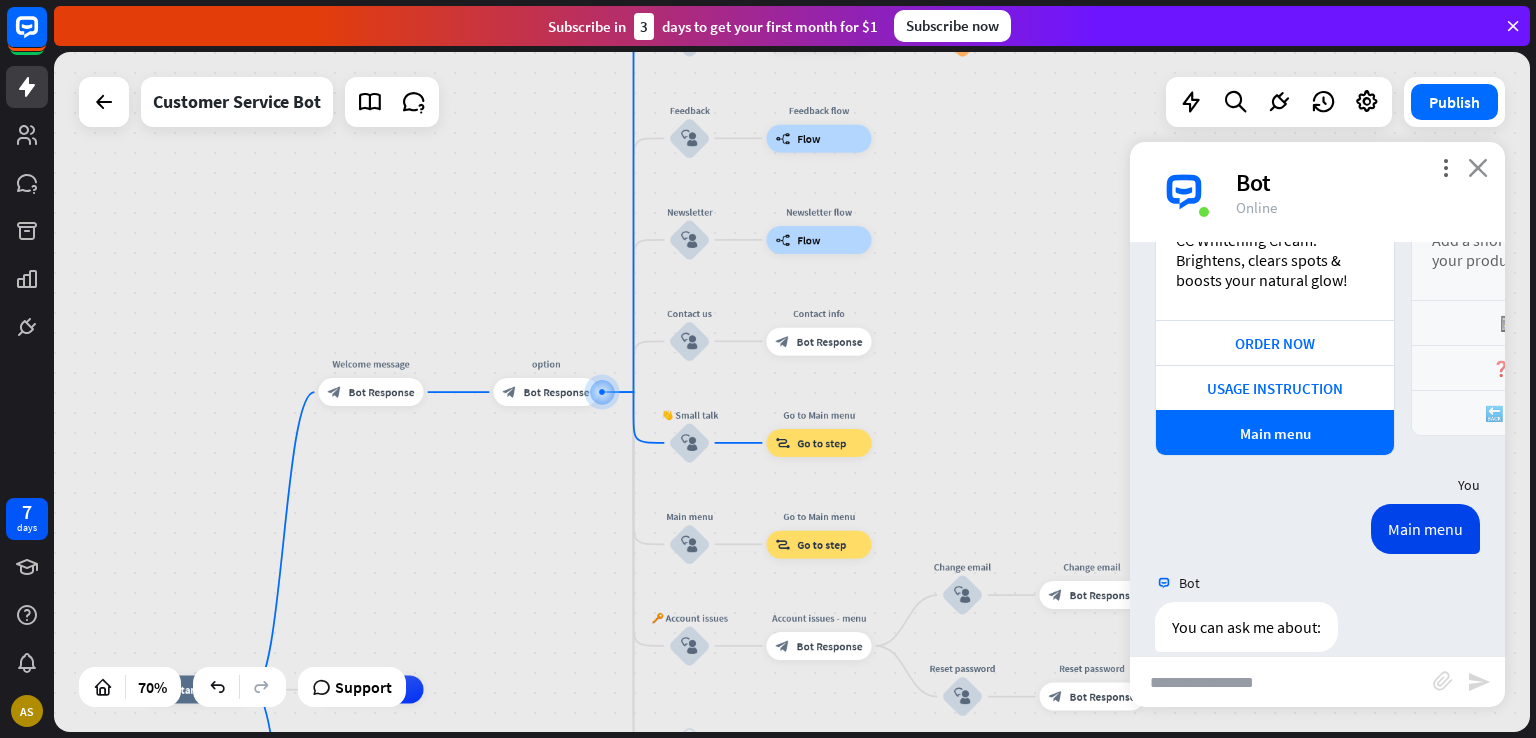 click on "close" at bounding box center [1478, 167] 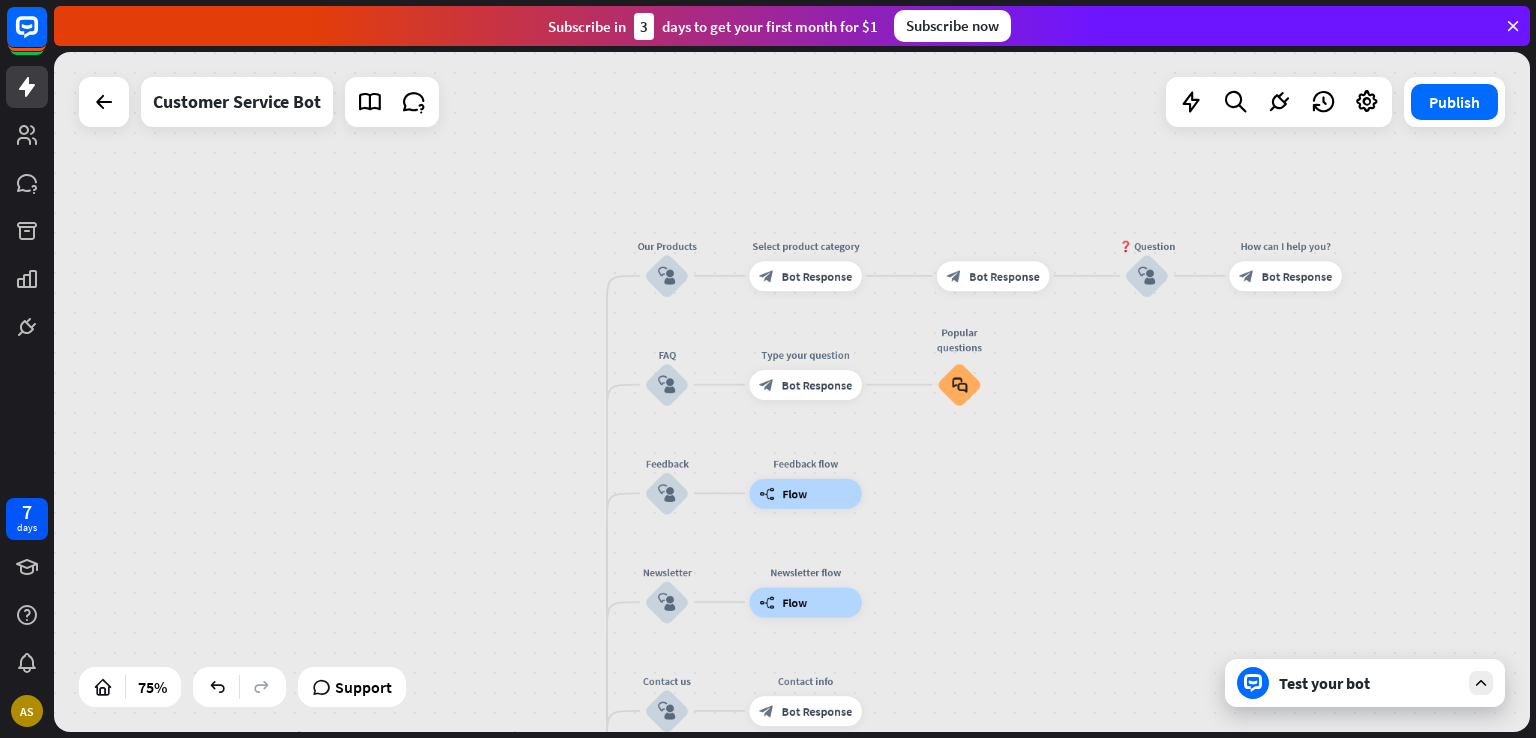 drag, startPoint x: 988, startPoint y: 373, endPoint x: 968, endPoint y: 698, distance: 325.6148 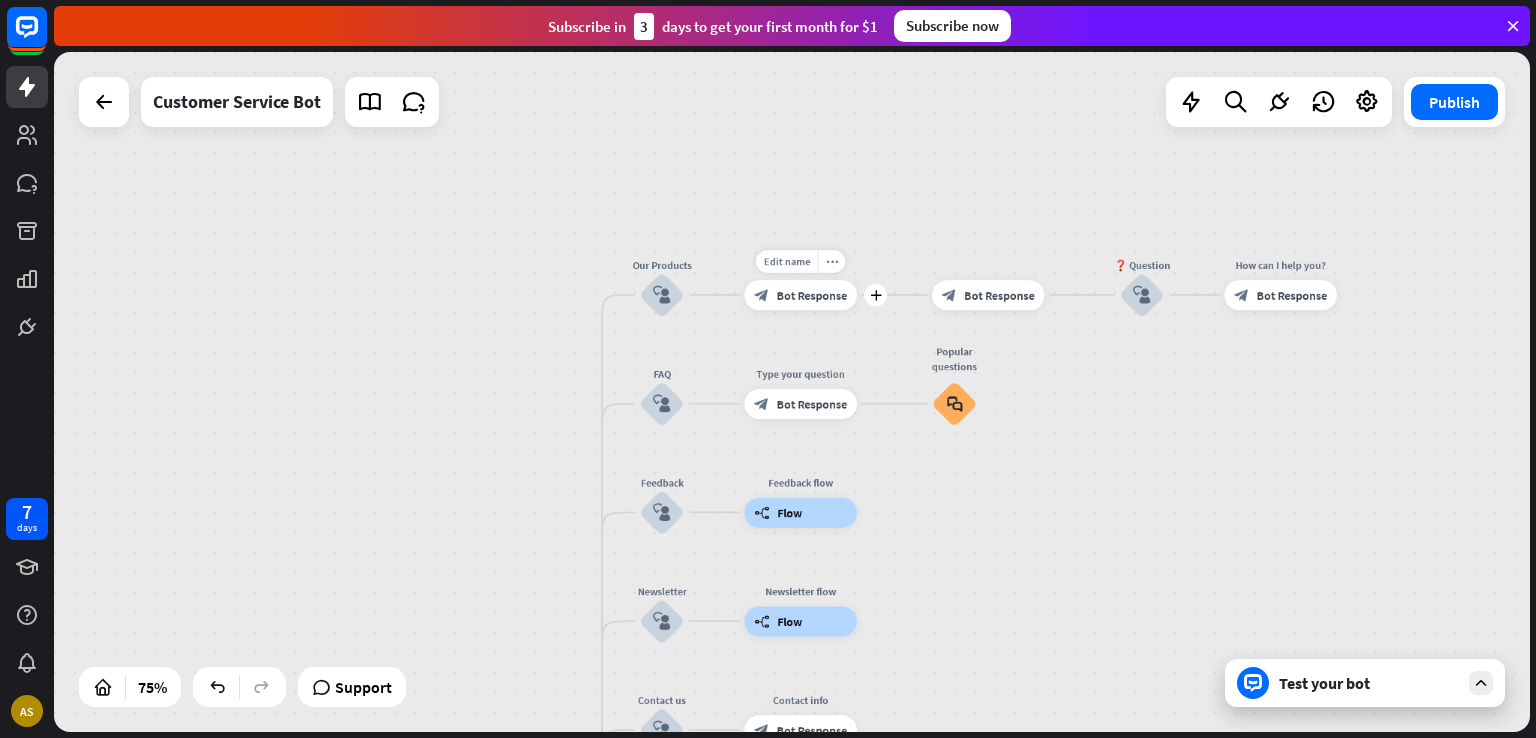 click on "Edit name   more_horiz         plus   Select product category   block_bot_response   Bot Response" at bounding box center (800, 295) 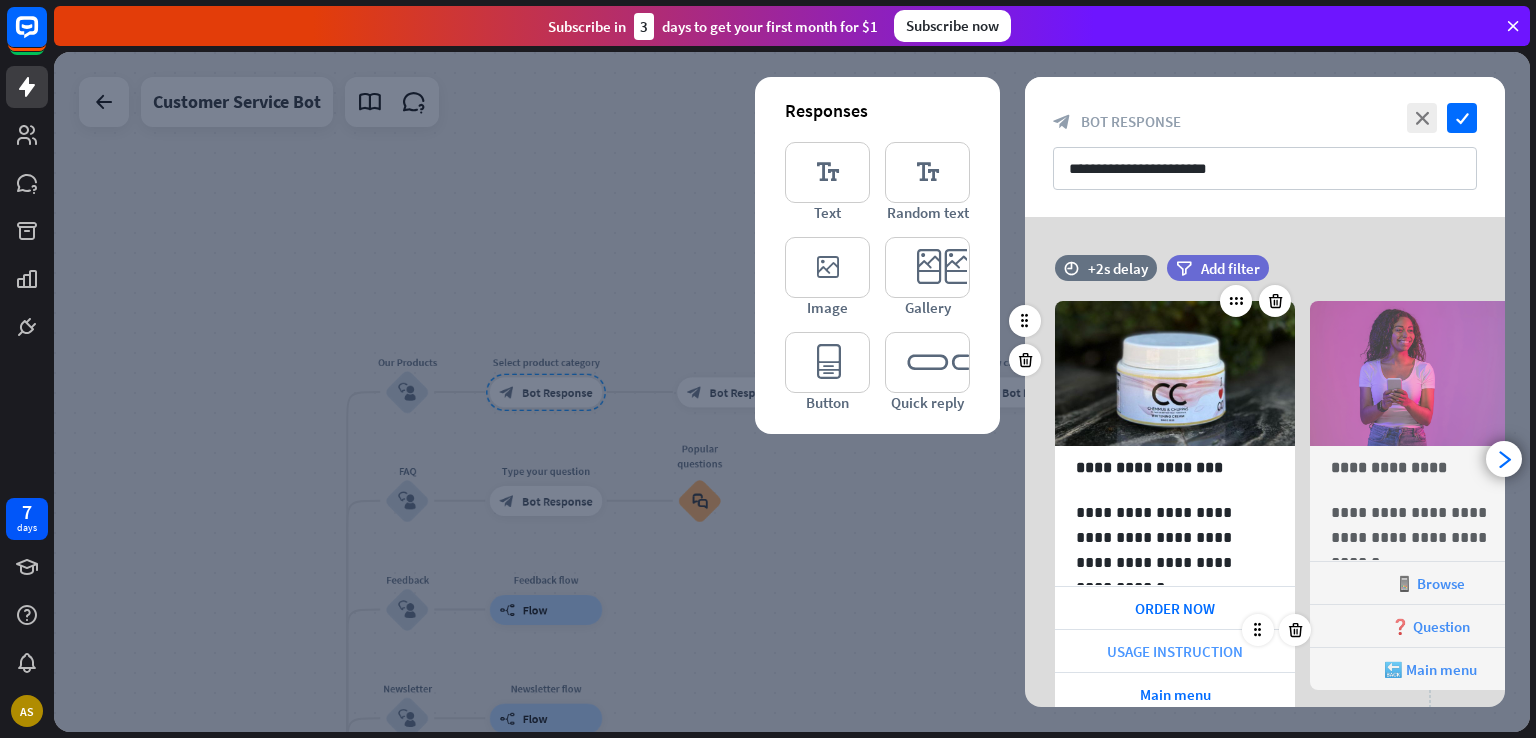 click on "USAGE INSTRUCTION" at bounding box center [1175, 651] 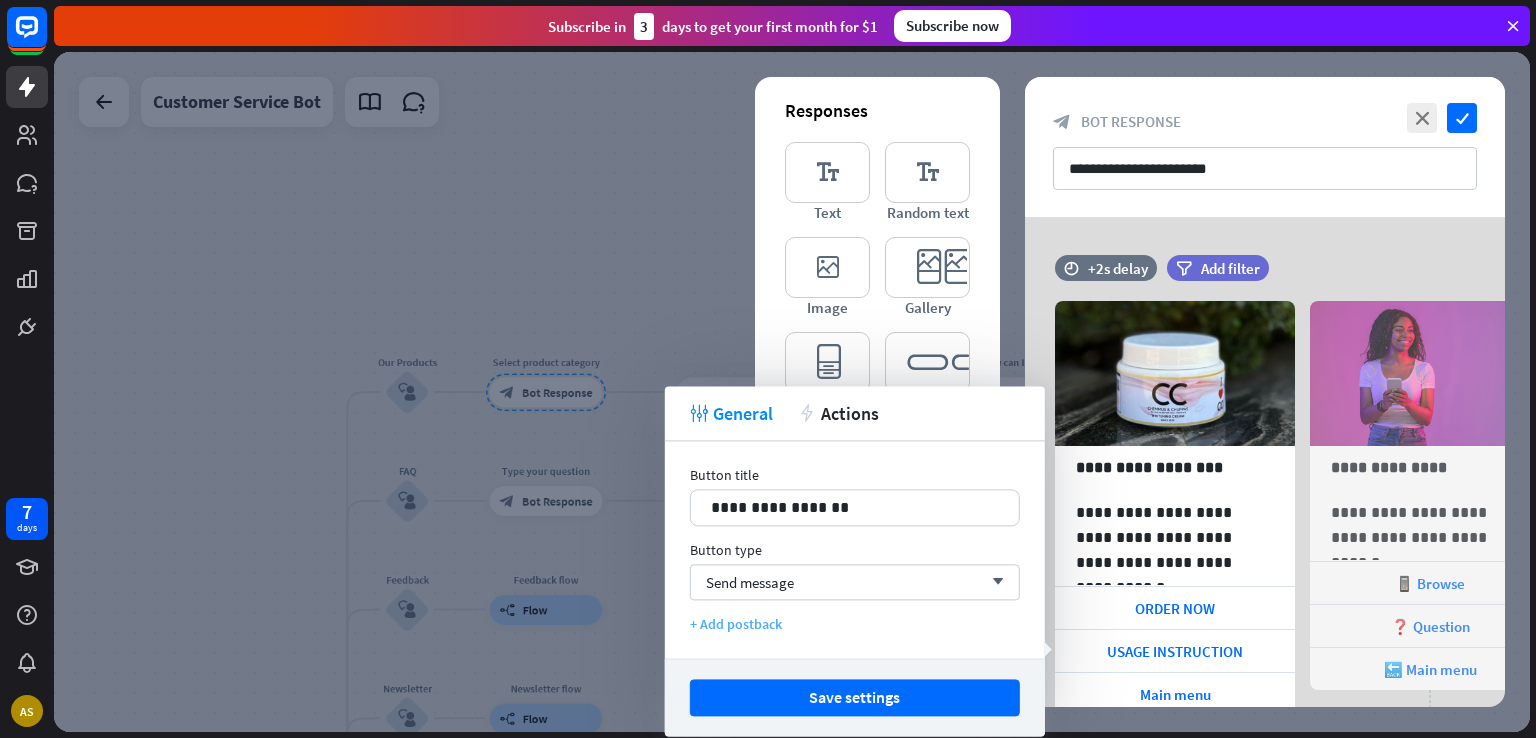 drag, startPoint x: 755, startPoint y: 617, endPoint x: 768, endPoint y: 622, distance: 13.928389 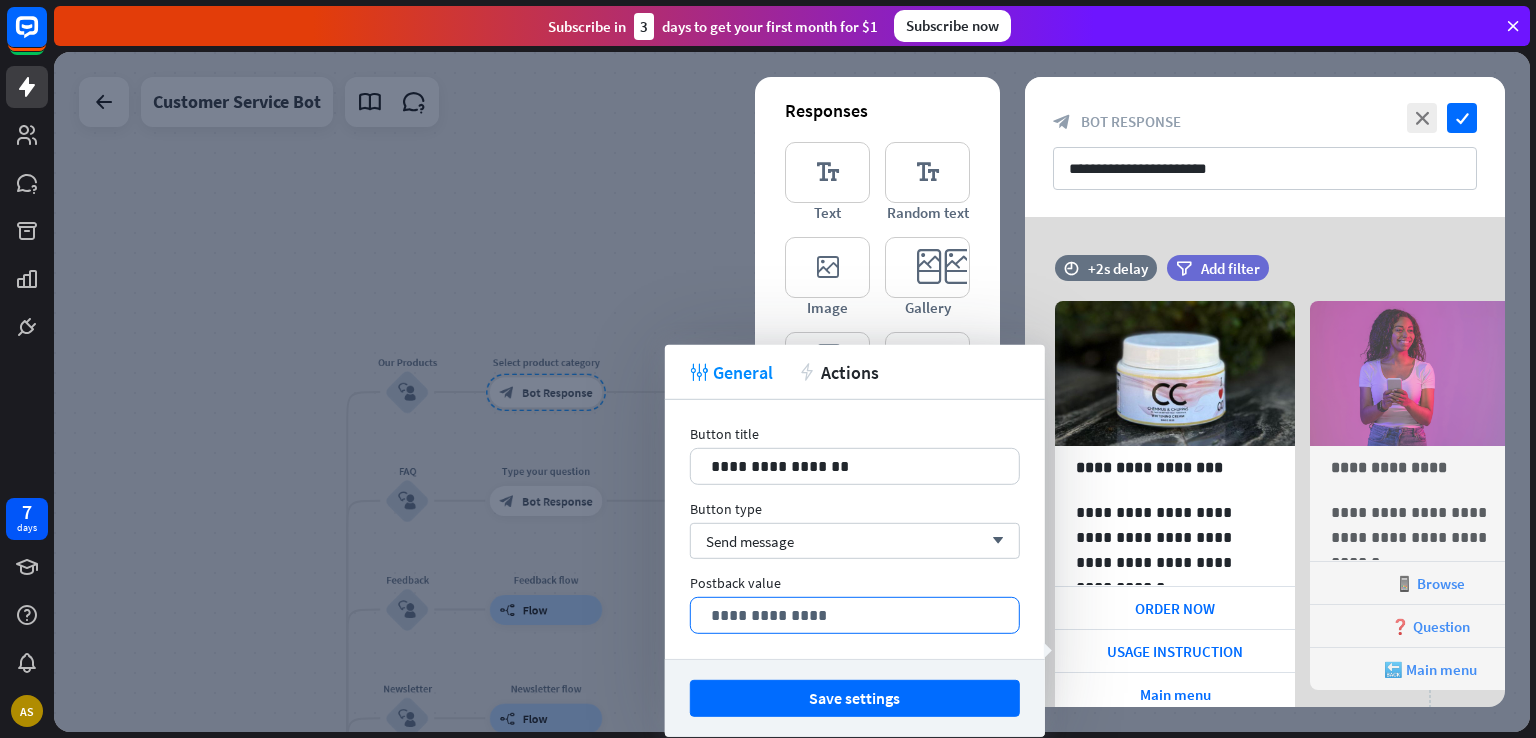 click on "**********" at bounding box center (855, 615) 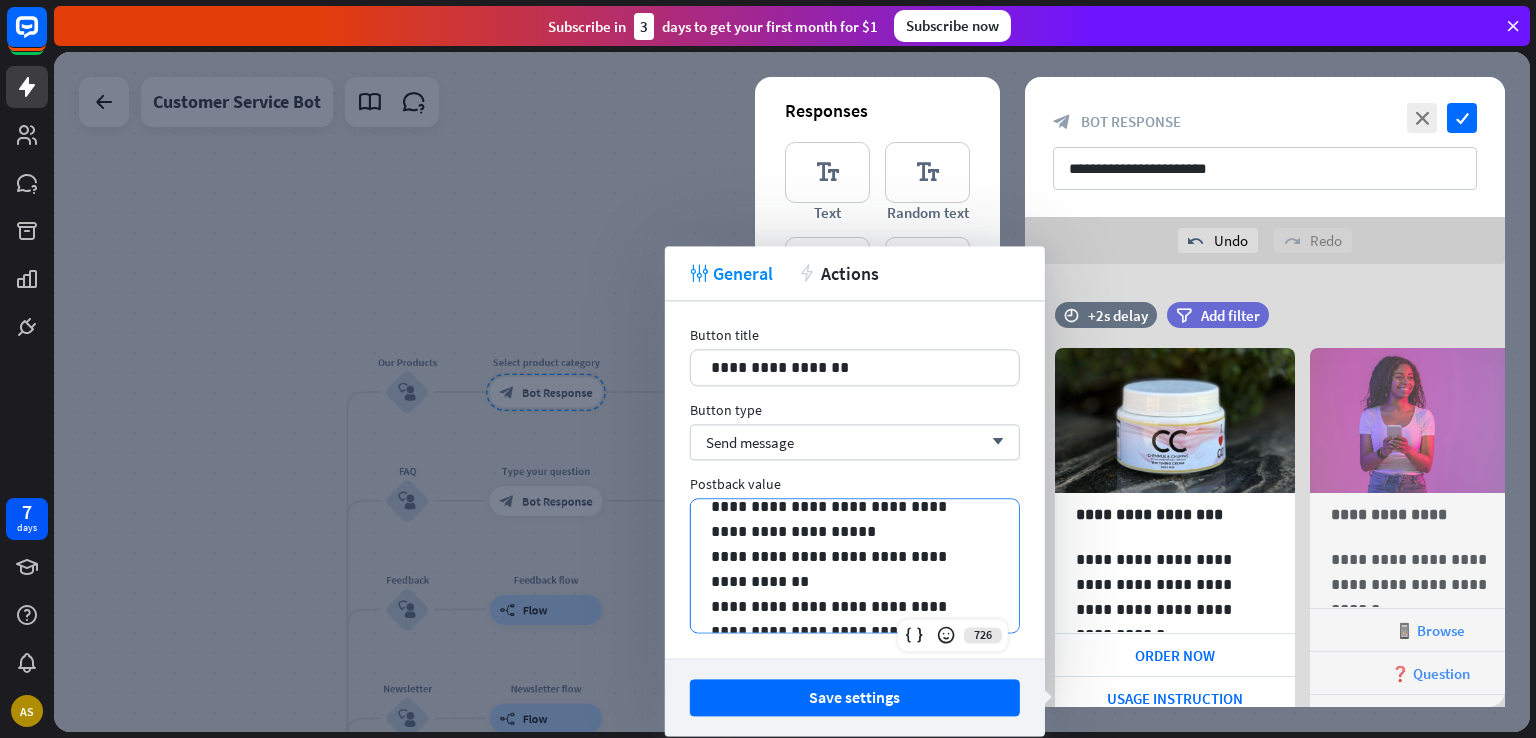 scroll, scrollTop: 0, scrollLeft: 0, axis: both 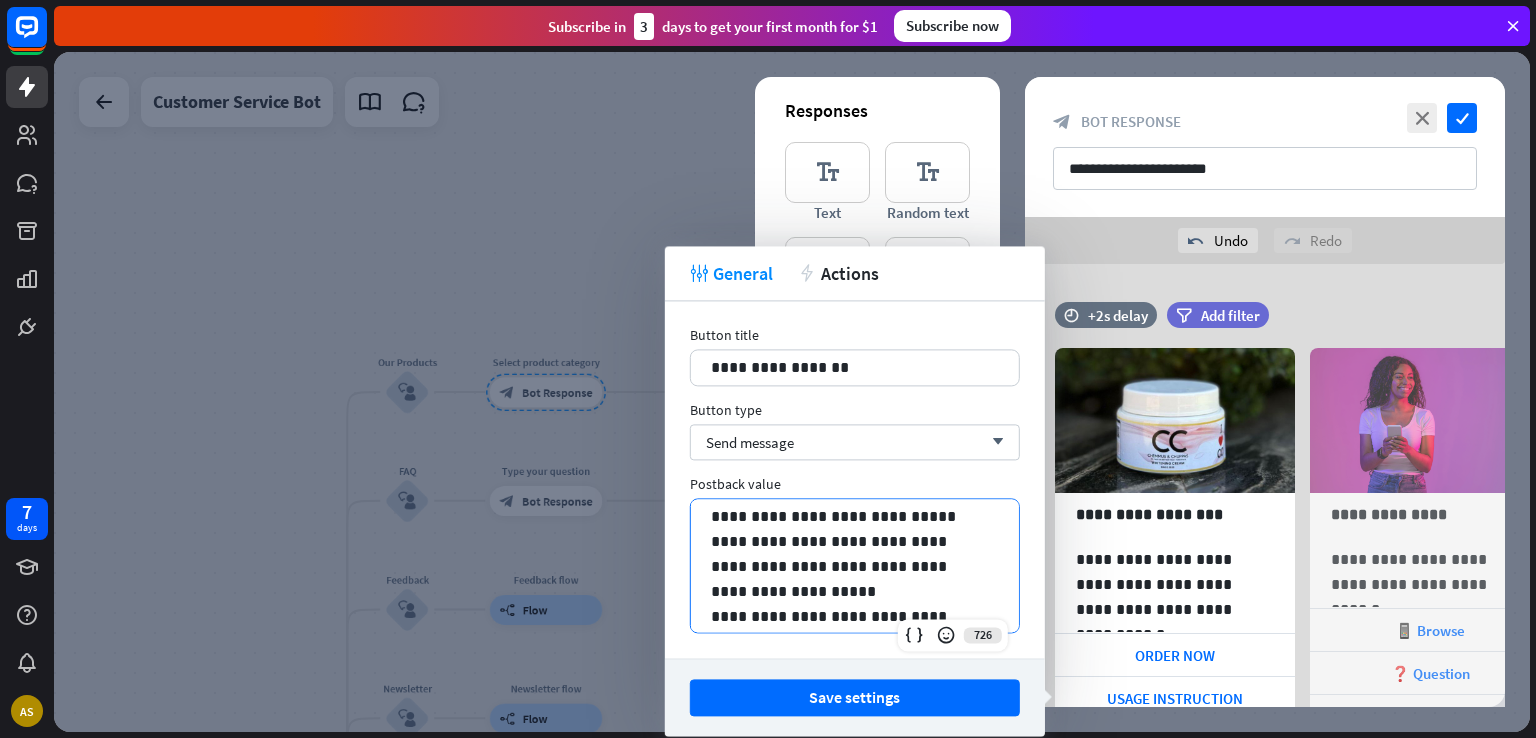 click on "**********" at bounding box center [855, 629] 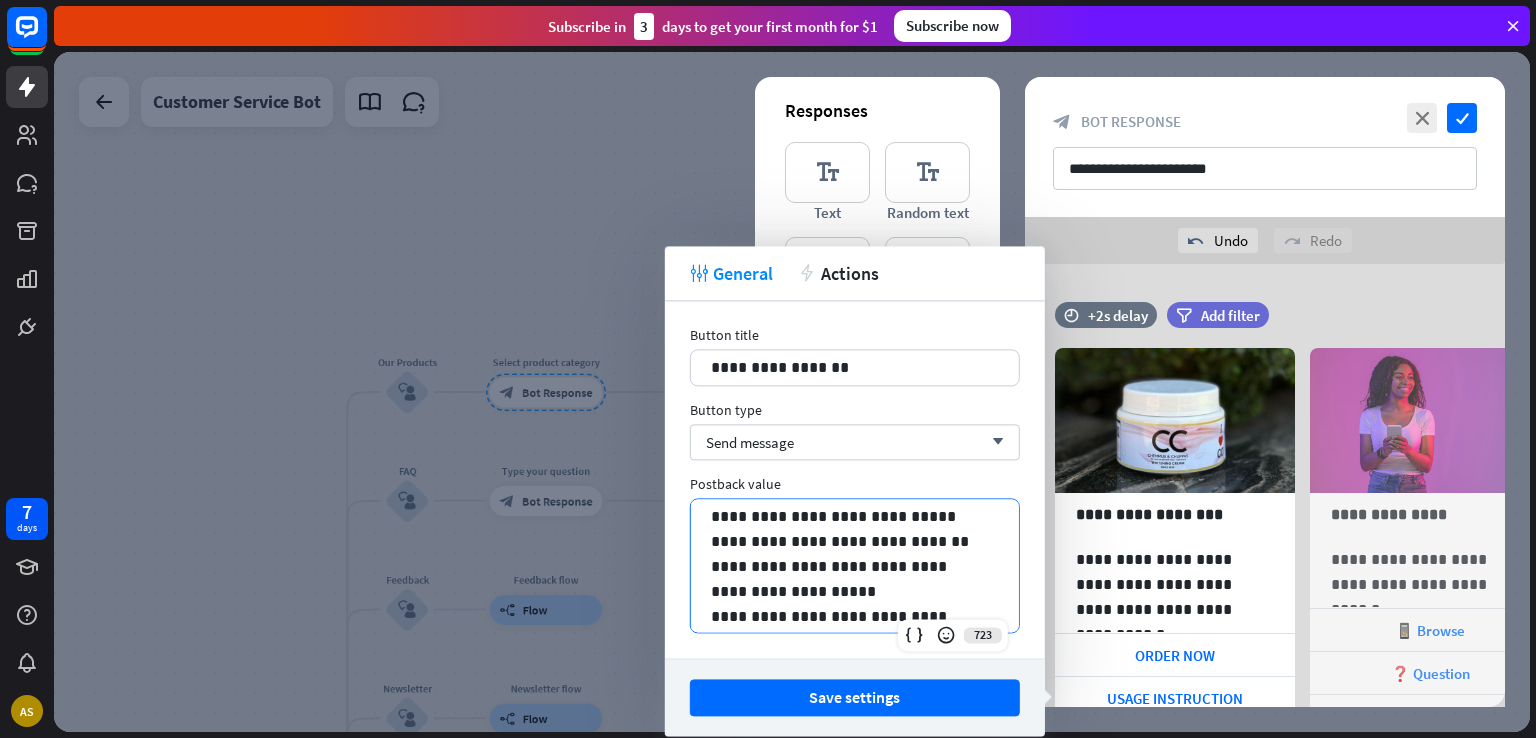 click on "**********" at bounding box center (855, 629) 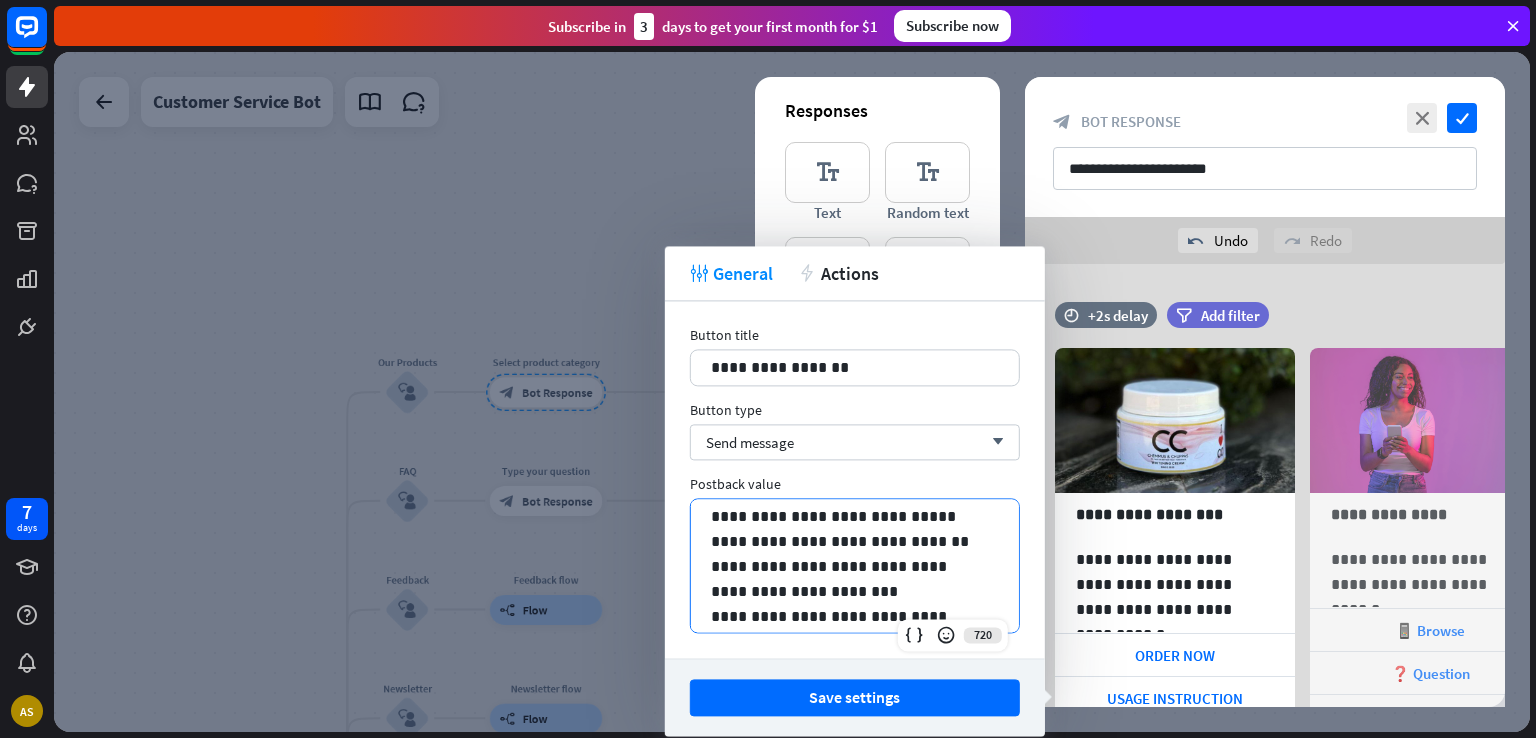 click on "**********" at bounding box center [855, 629] 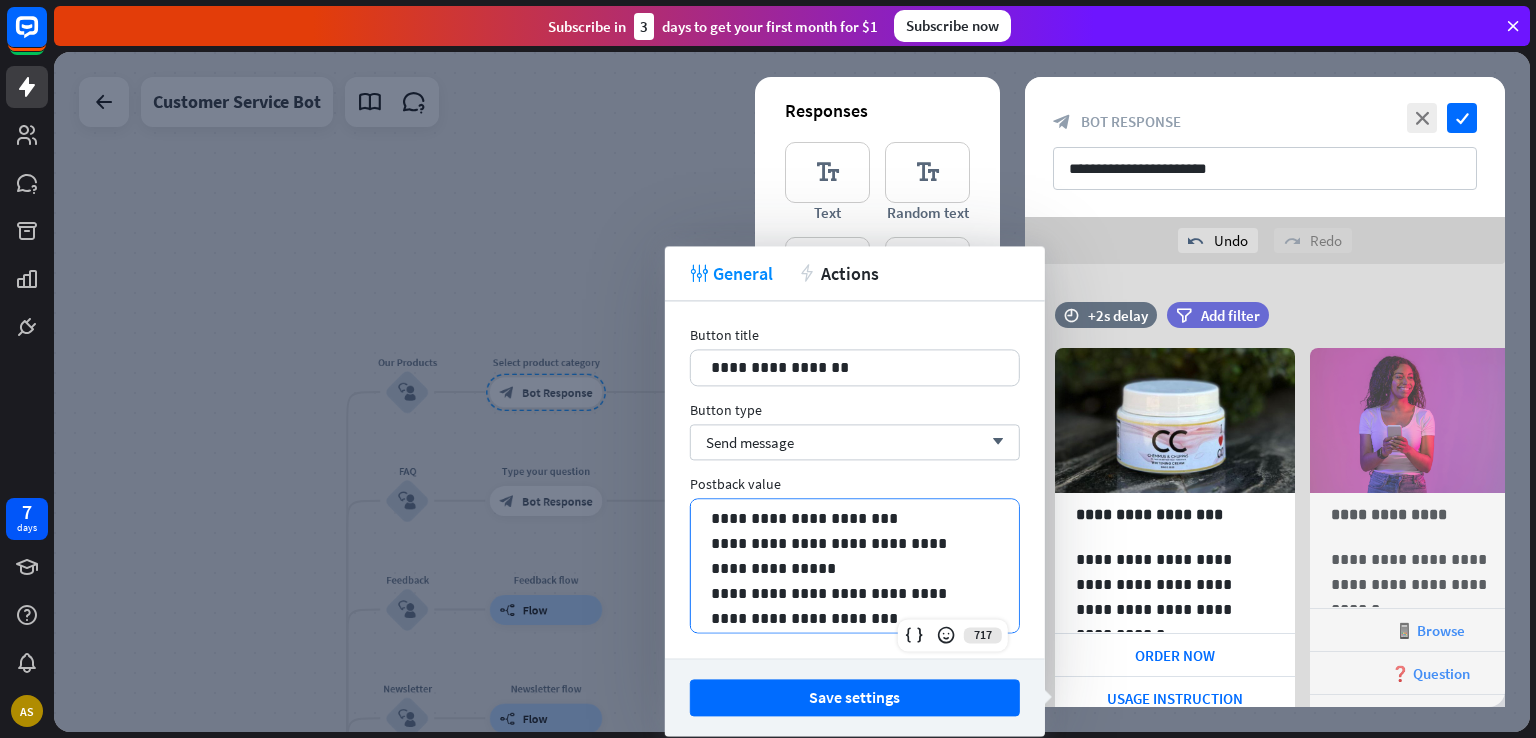scroll, scrollTop: 100, scrollLeft: 0, axis: vertical 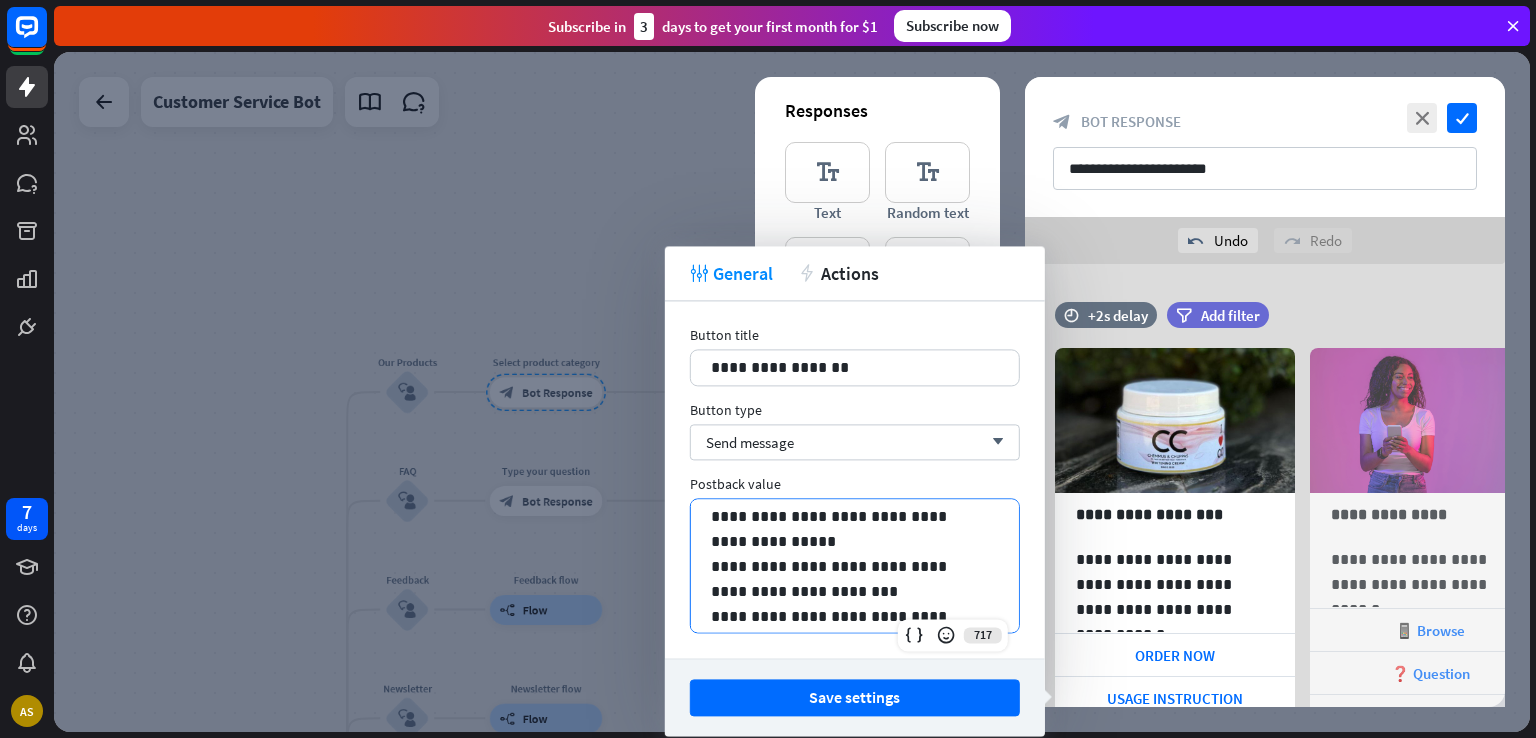 click on "**********" at bounding box center (855, 529) 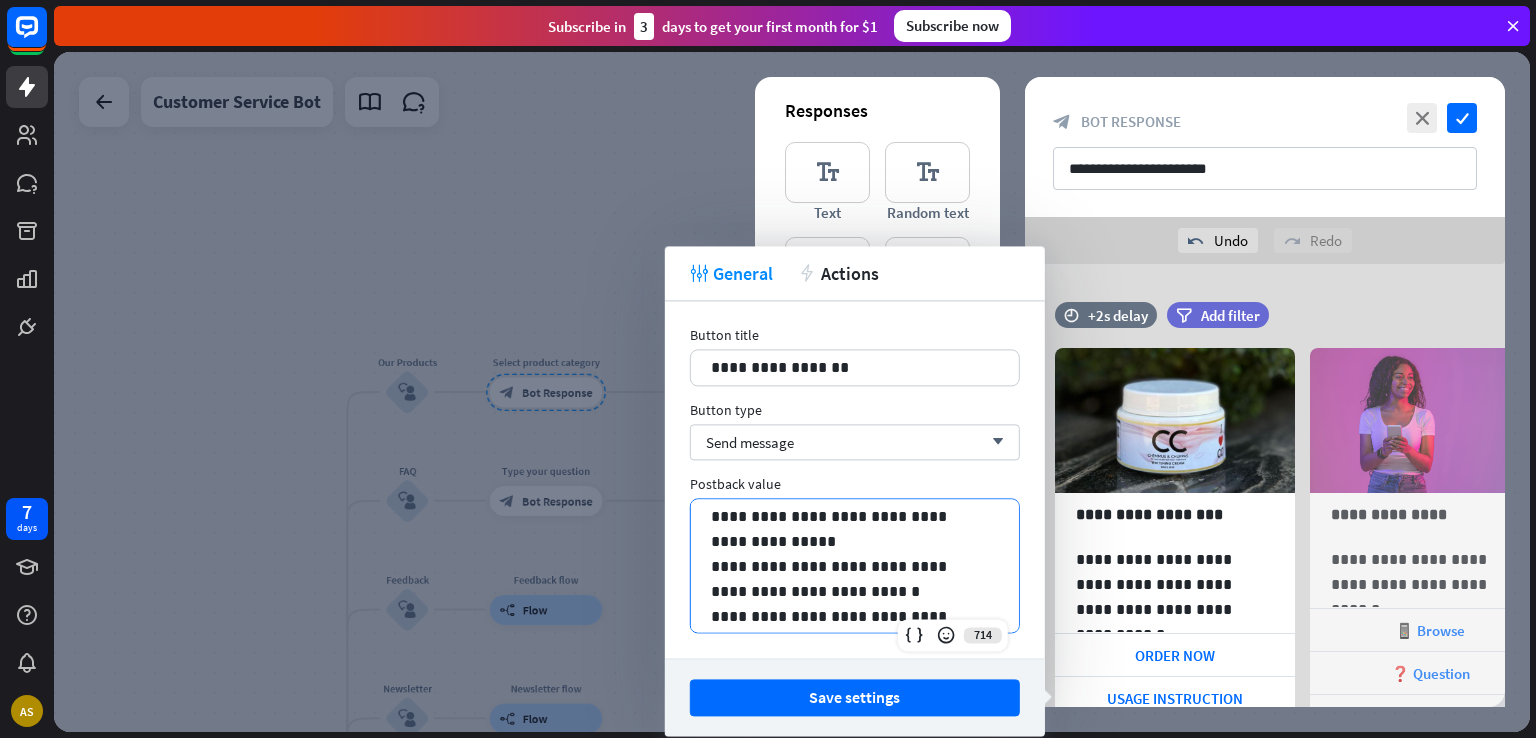 click on "**********" at bounding box center [855, 529] 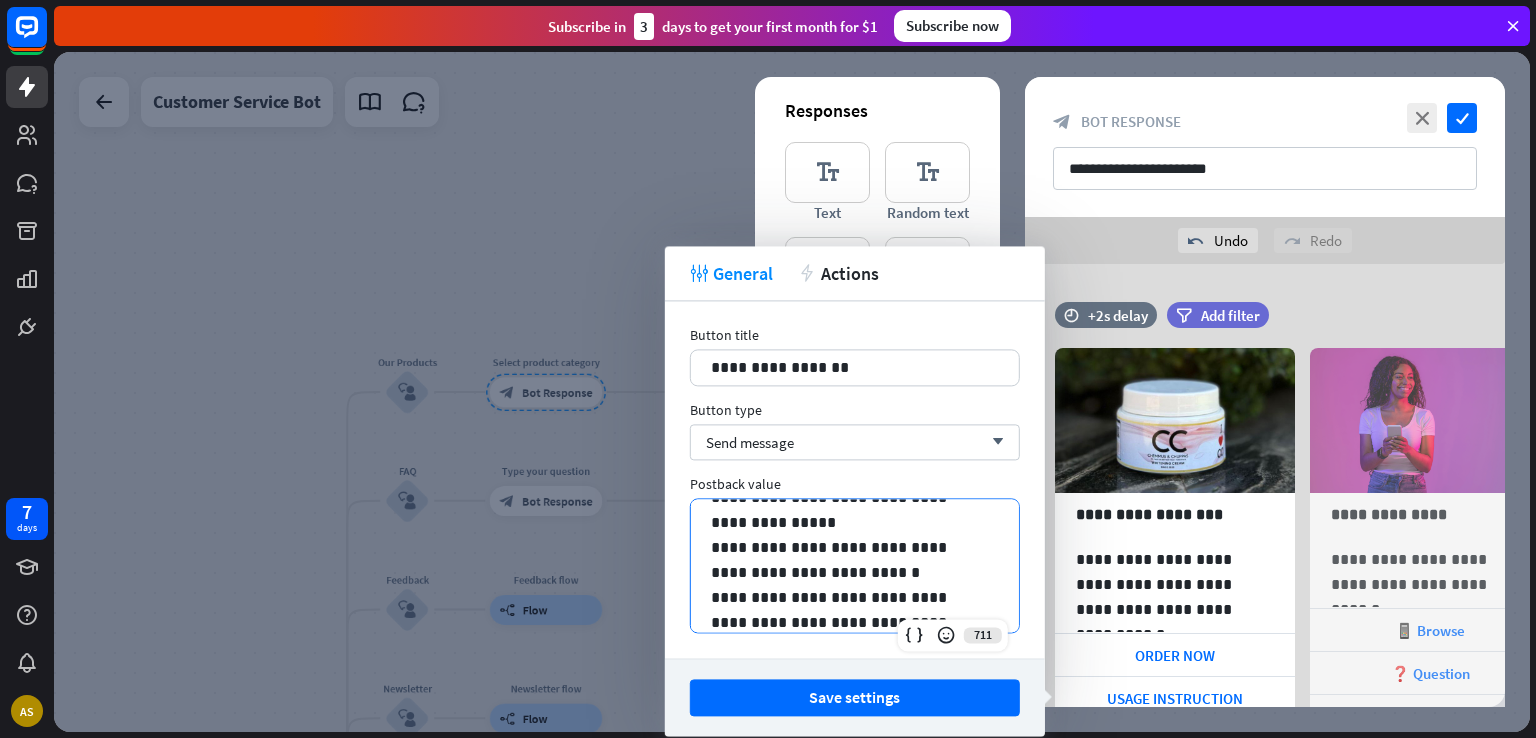 scroll, scrollTop: 126, scrollLeft: 0, axis: vertical 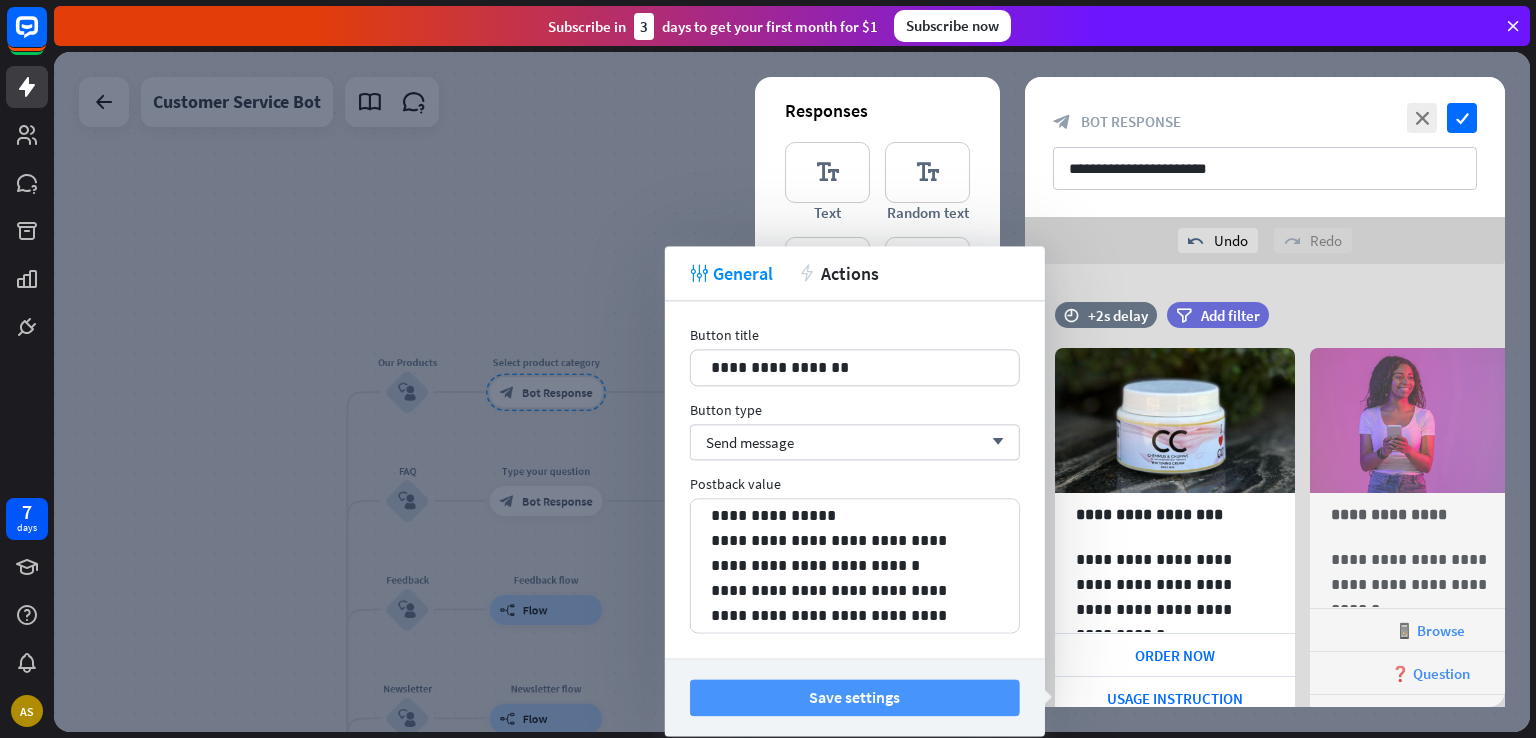 click on "Save settings" at bounding box center [855, 697] 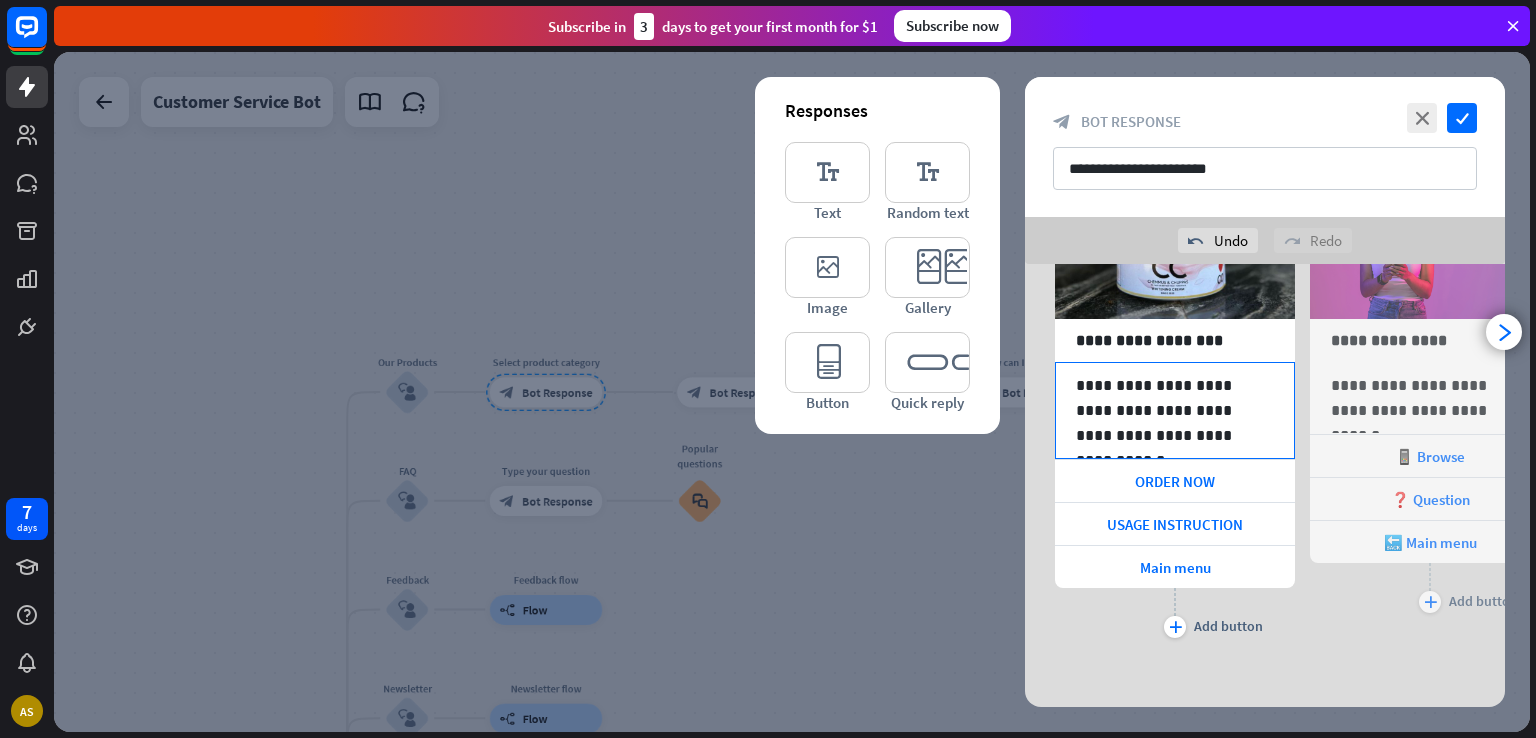 scroll, scrollTop: 179, scrollLeft: 0, axis: vertical 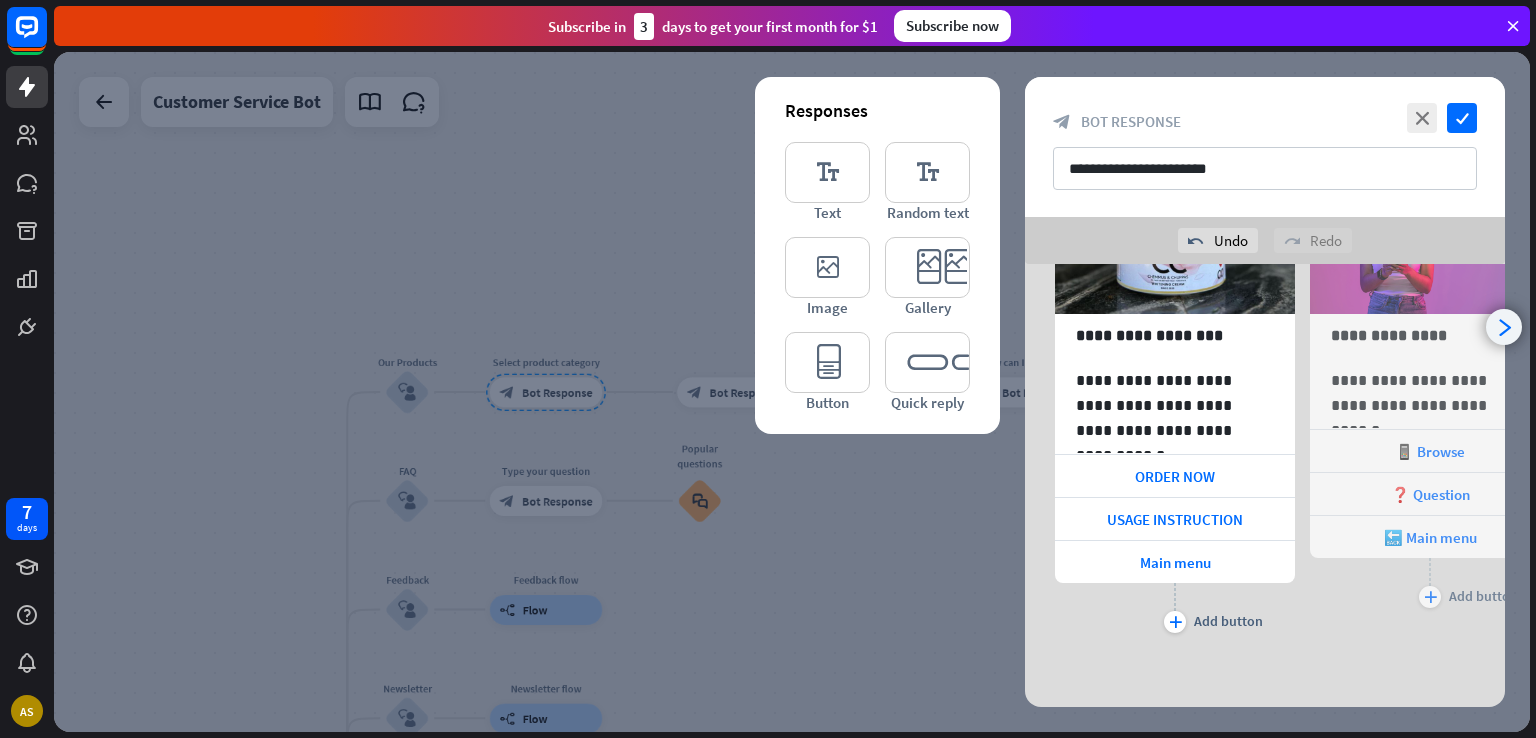 click on "**********" at bounding box center [1265, 485] 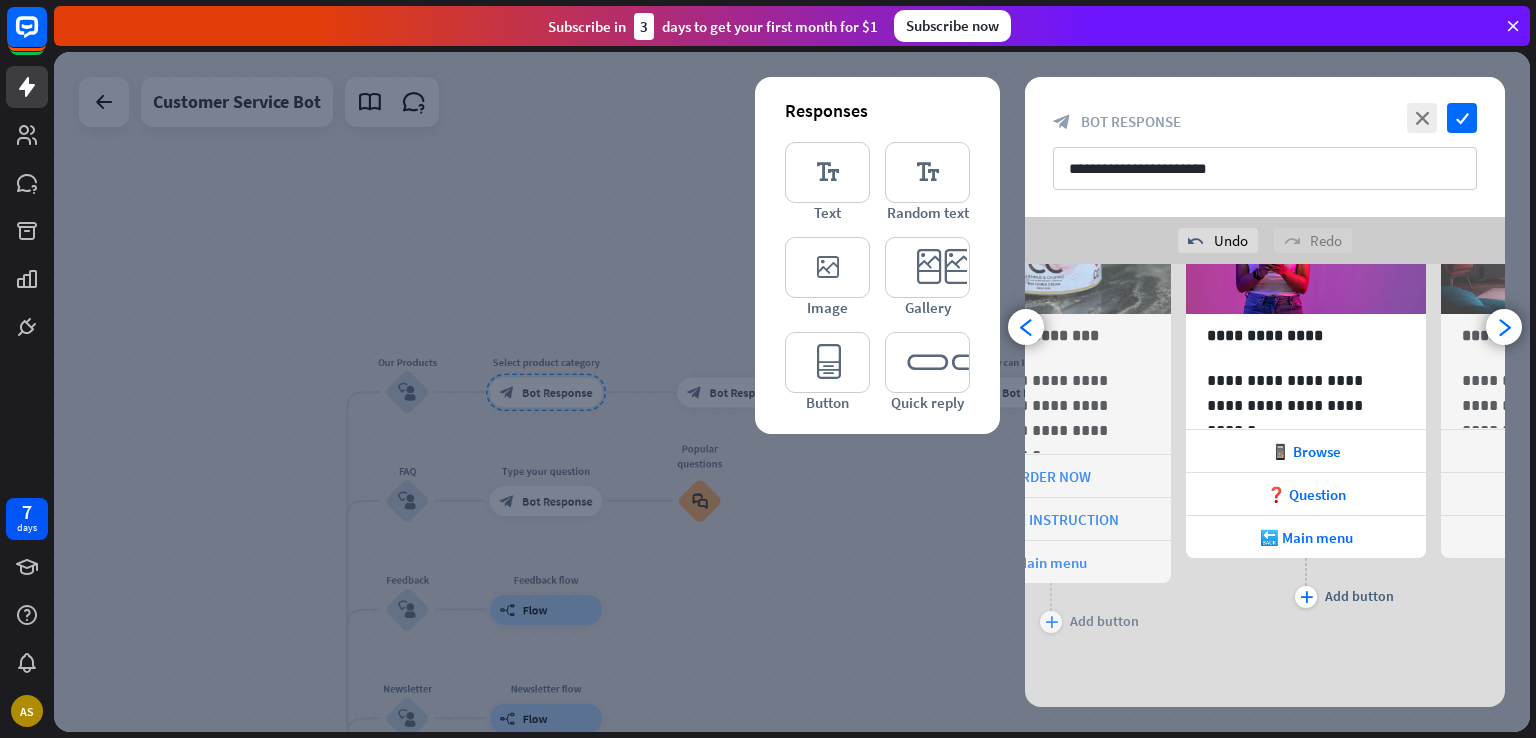scroll, scrollTop: 0, scrollLeft: 164, axis: horizontal 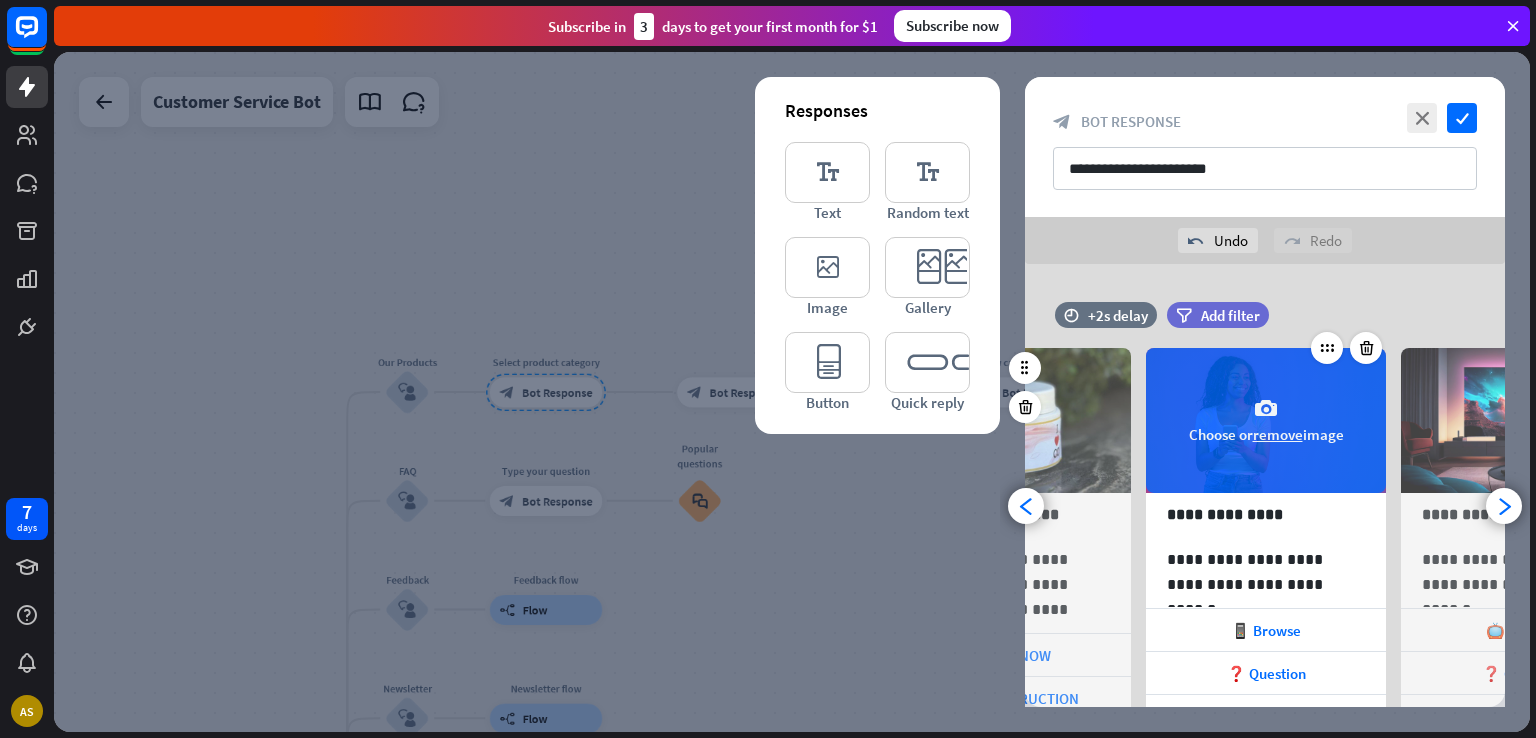 click on "camera" at bounding box center [1266, 409] 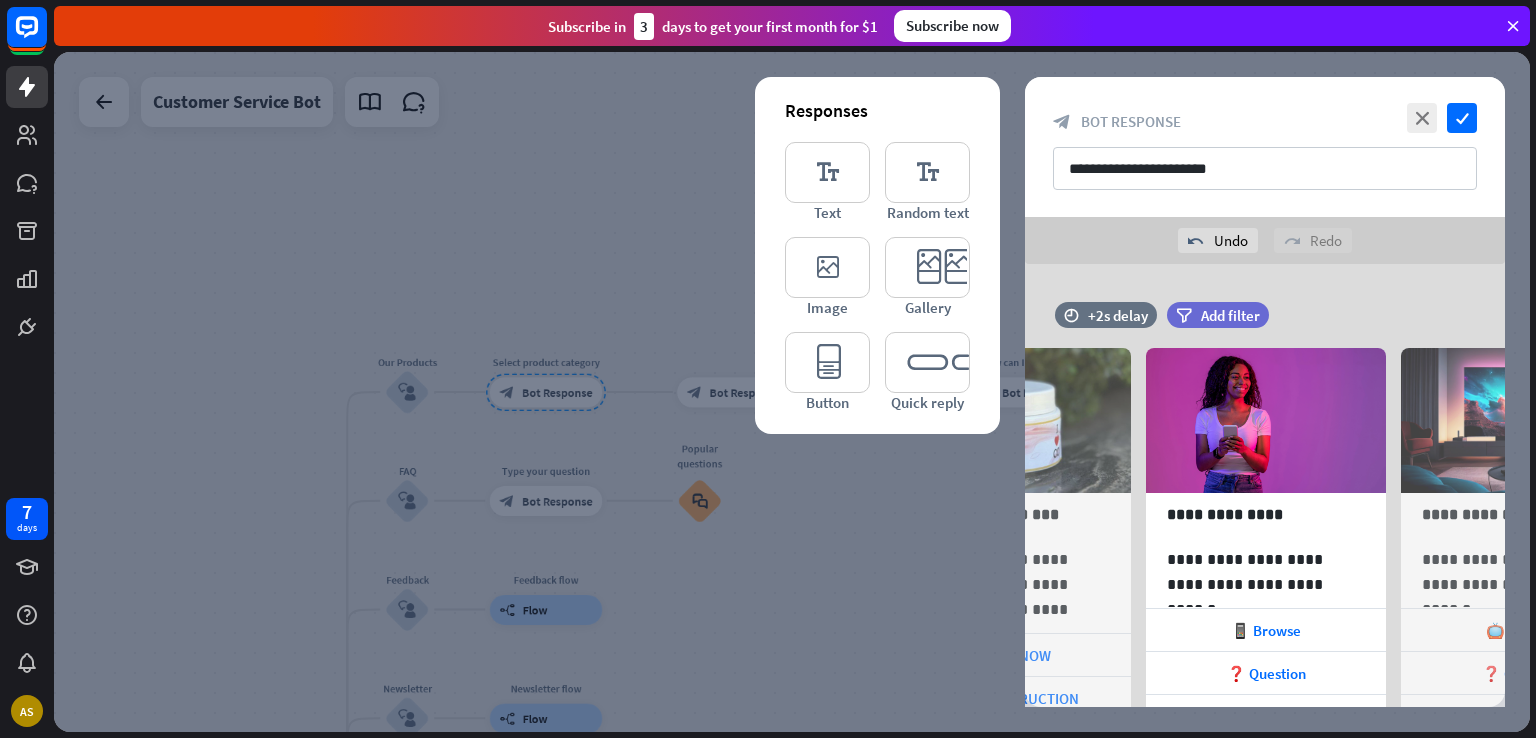 click at bounding box center [792, 392] 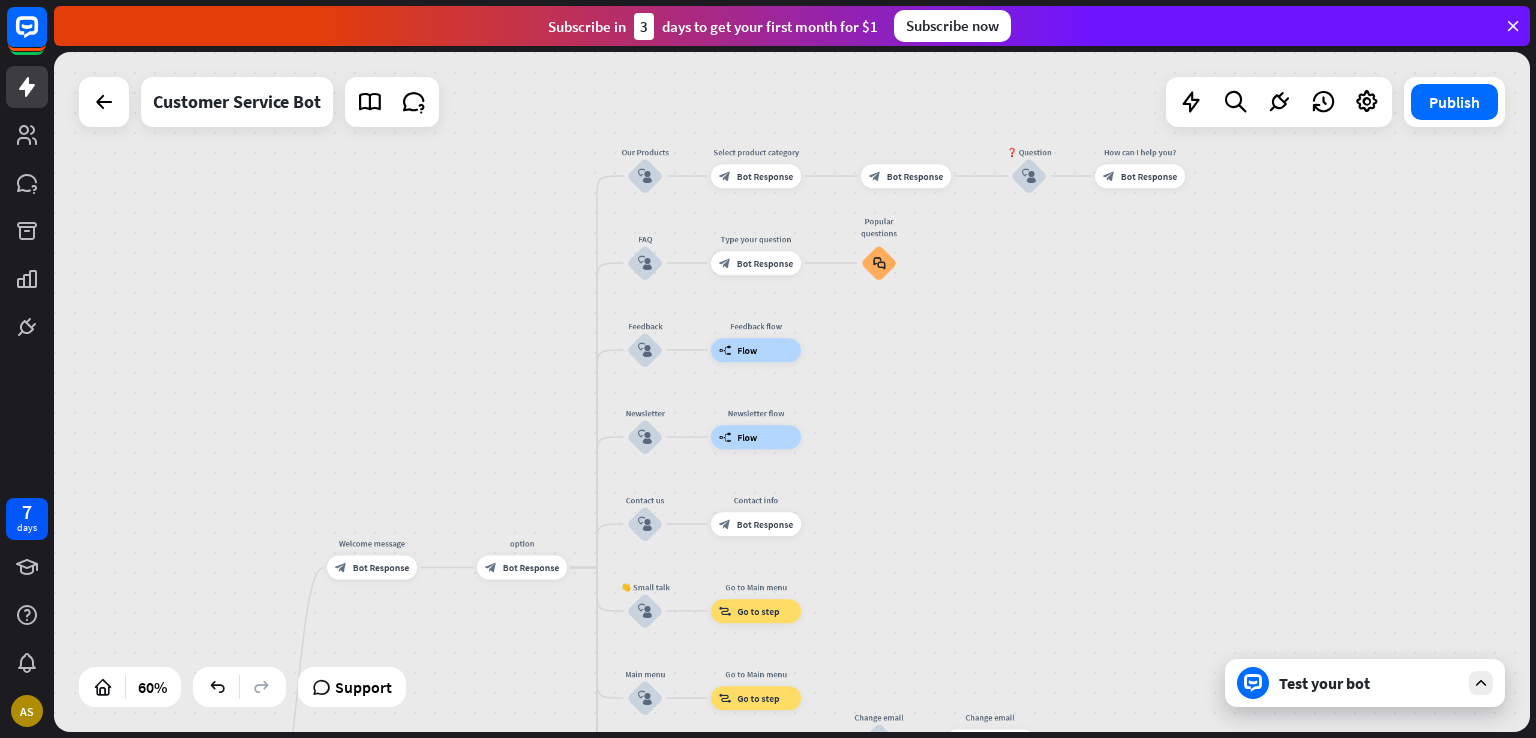 drag, startPoint x: 192, startPoint y: 420, endPoint x: 428, endPoint y: 190, distance: 329.53906 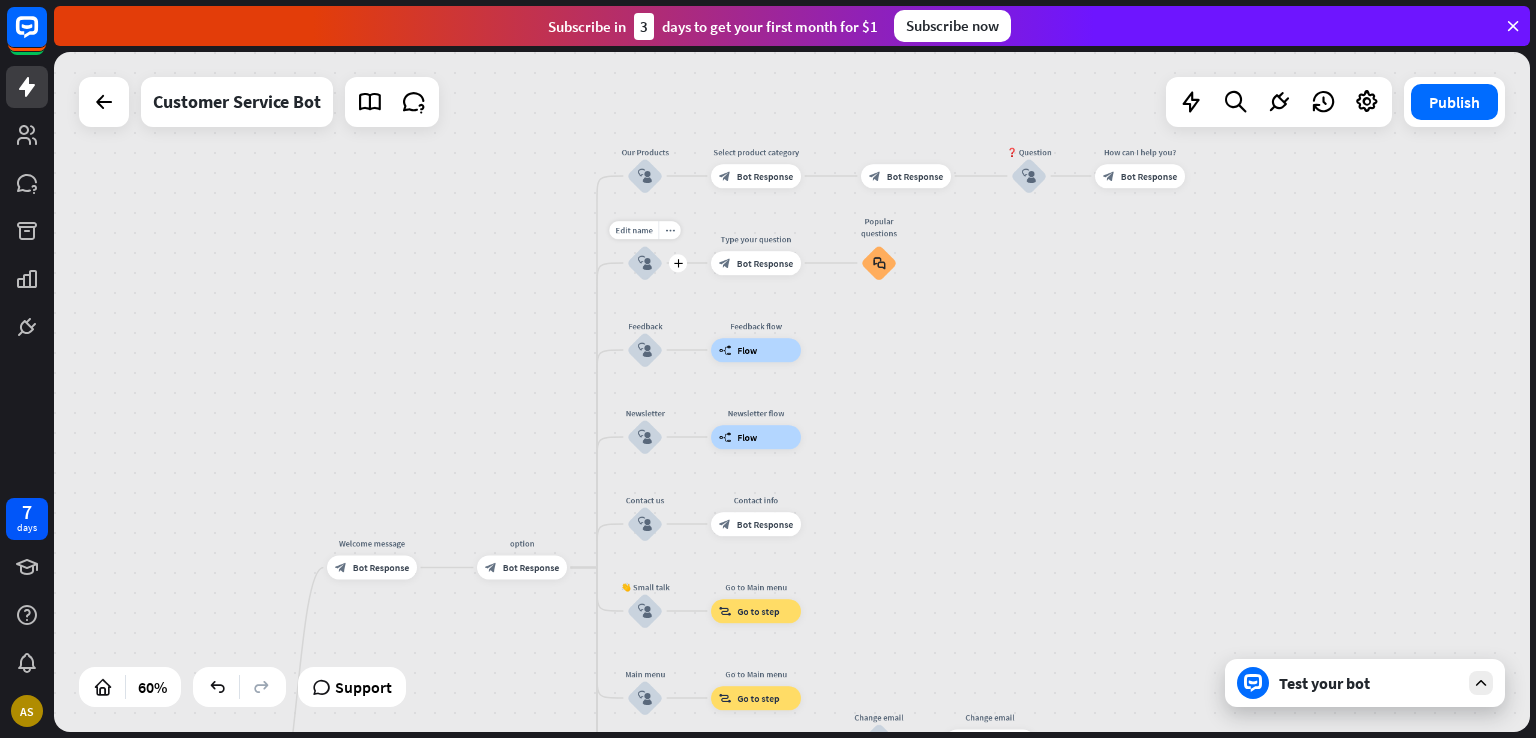 click on "block_user_input" at bounding box center (645, 263) 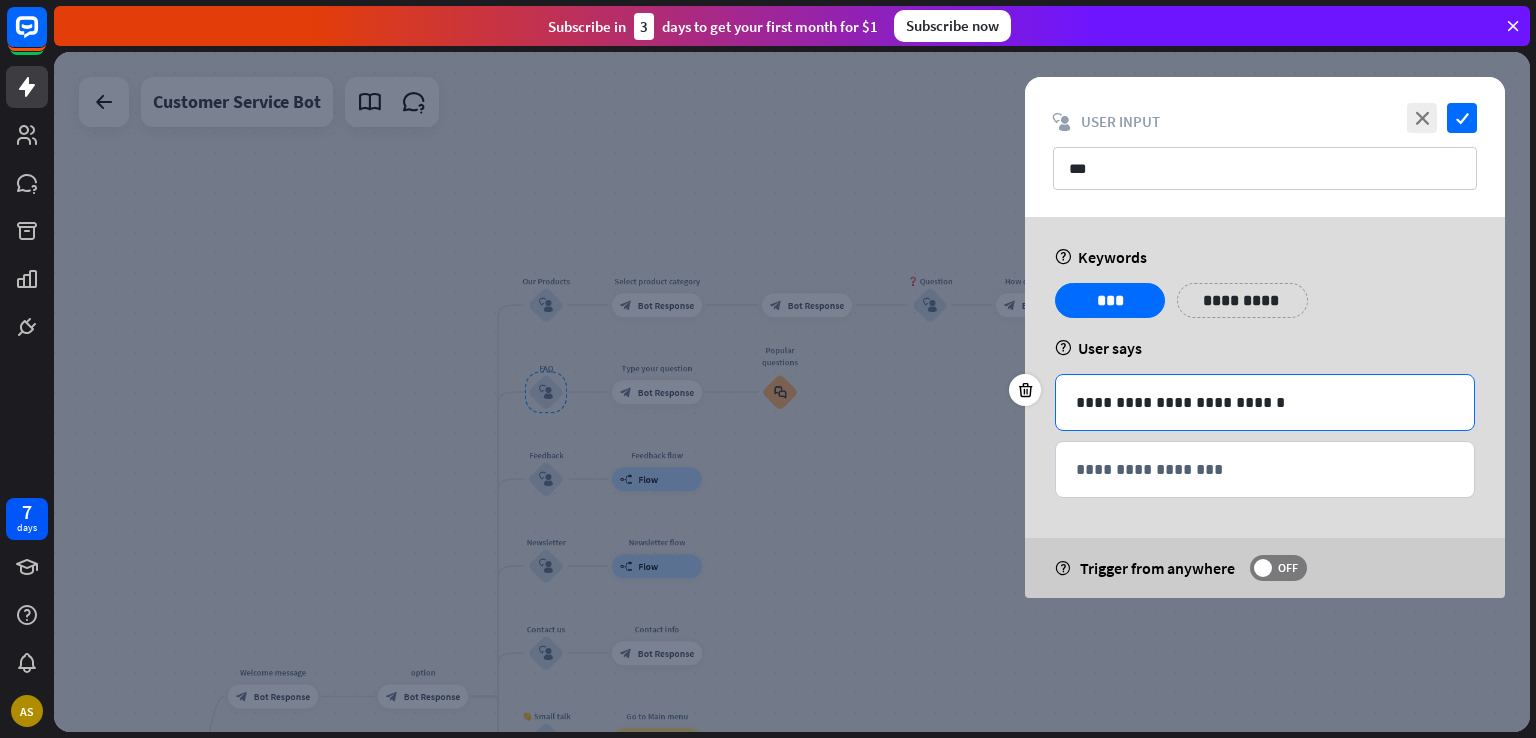 click on "**********" at bounding box center [1265, 402] 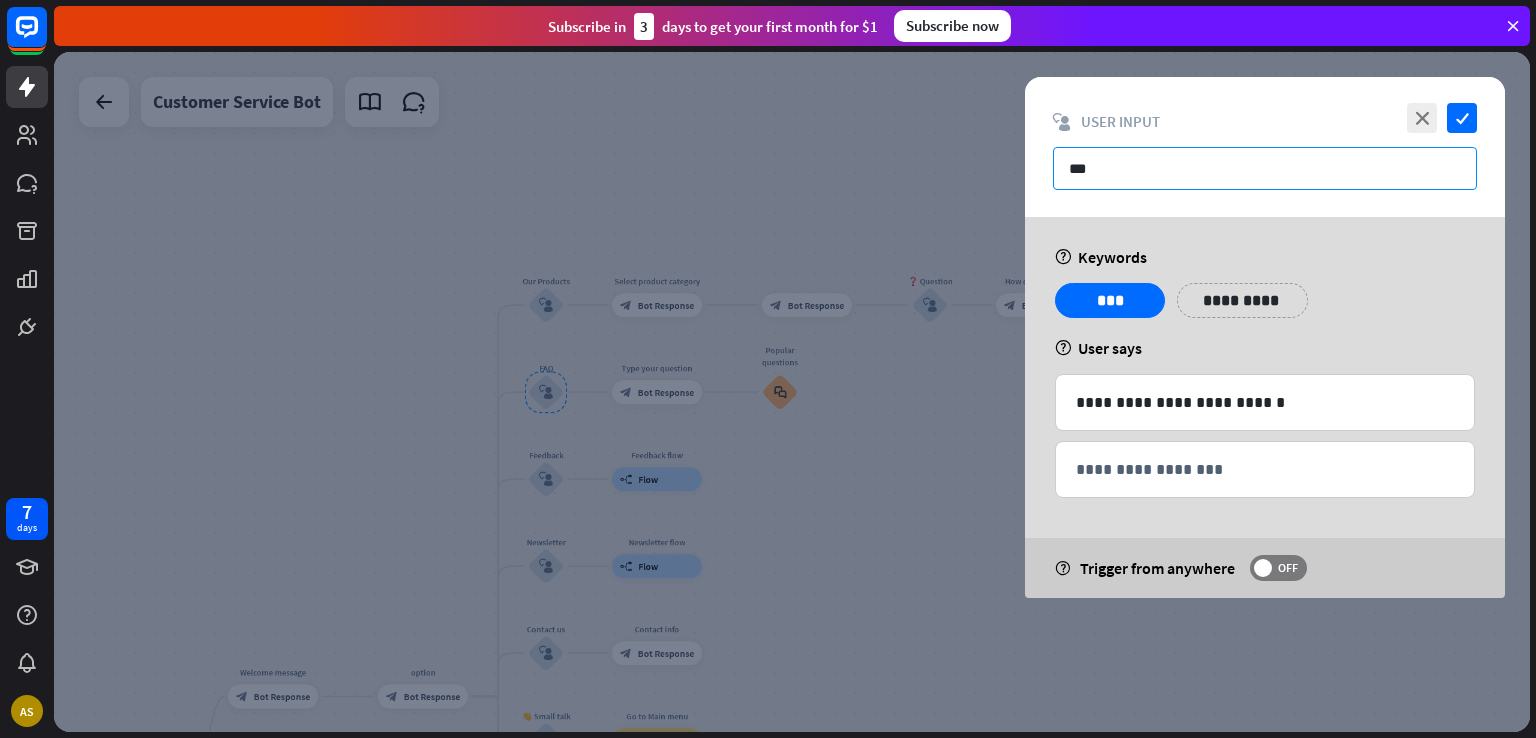 drag, startPoint x: 1120, startPoint y: 179, endPoint x: 978, endPoint y: 181, distance: 142.01408 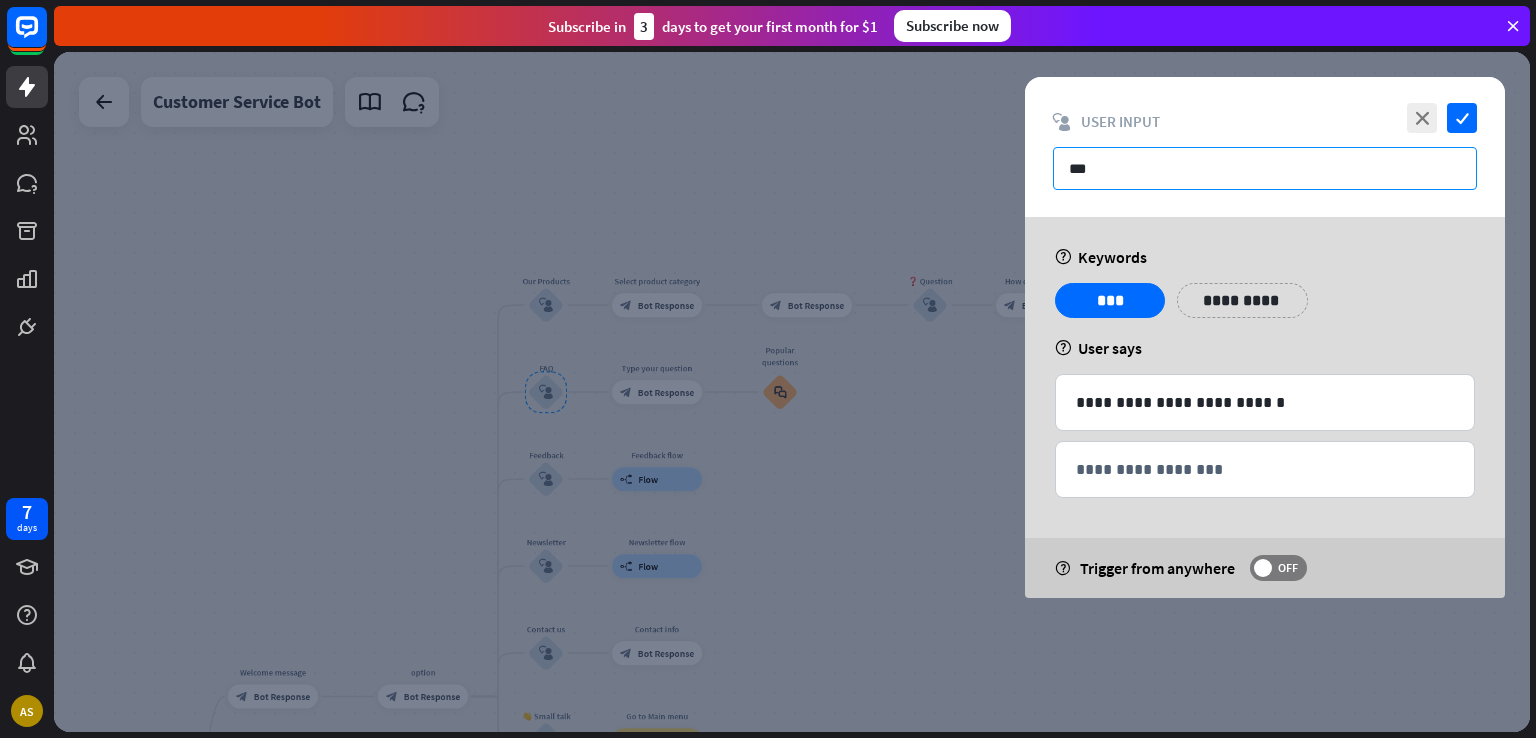 click on "close
check
block_user_input   User Input     ***" at bounding box center [1265, 147] 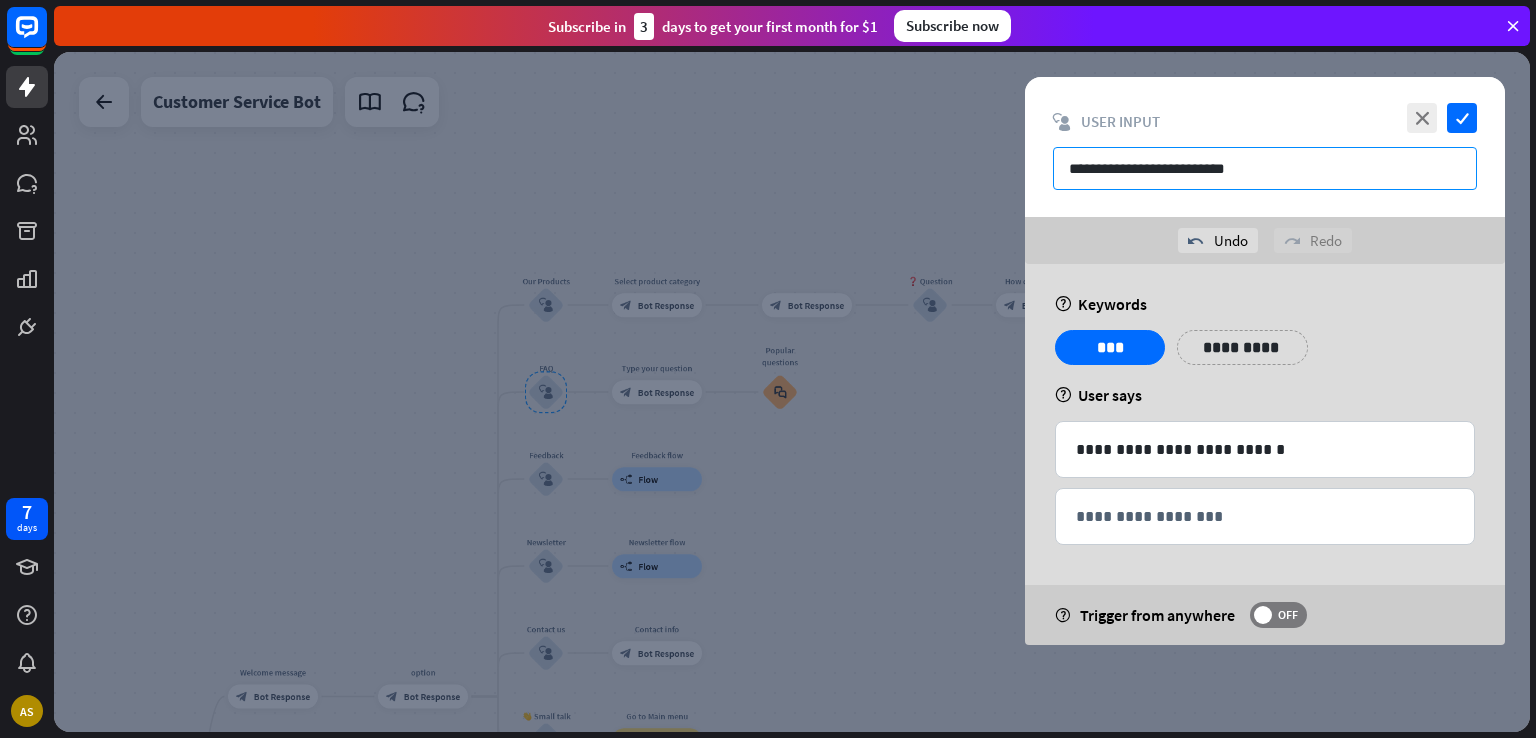 type on "**********" 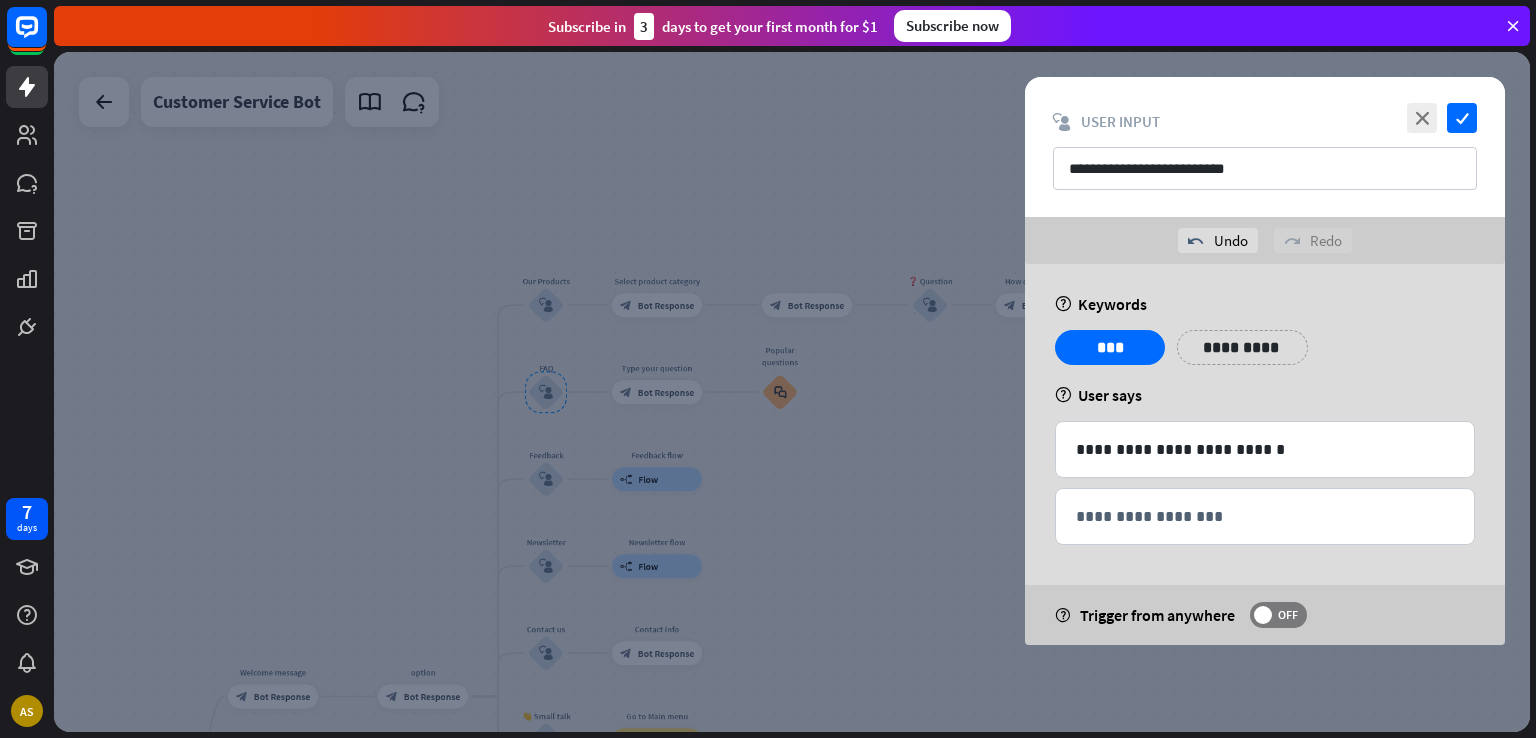 click on "**********" at bounding box center [1242, 347] 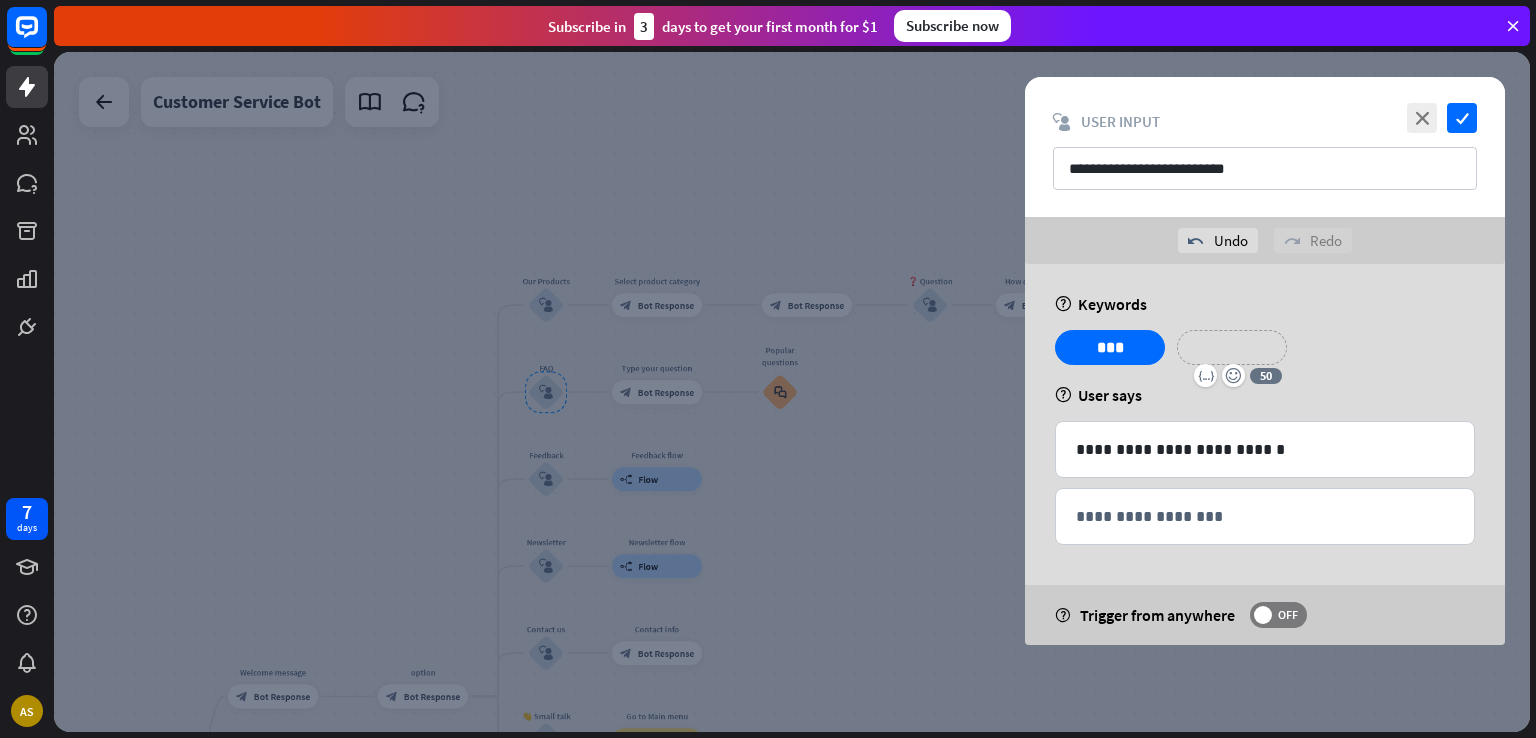 click on "**********" at bounding box center [1232, 347] 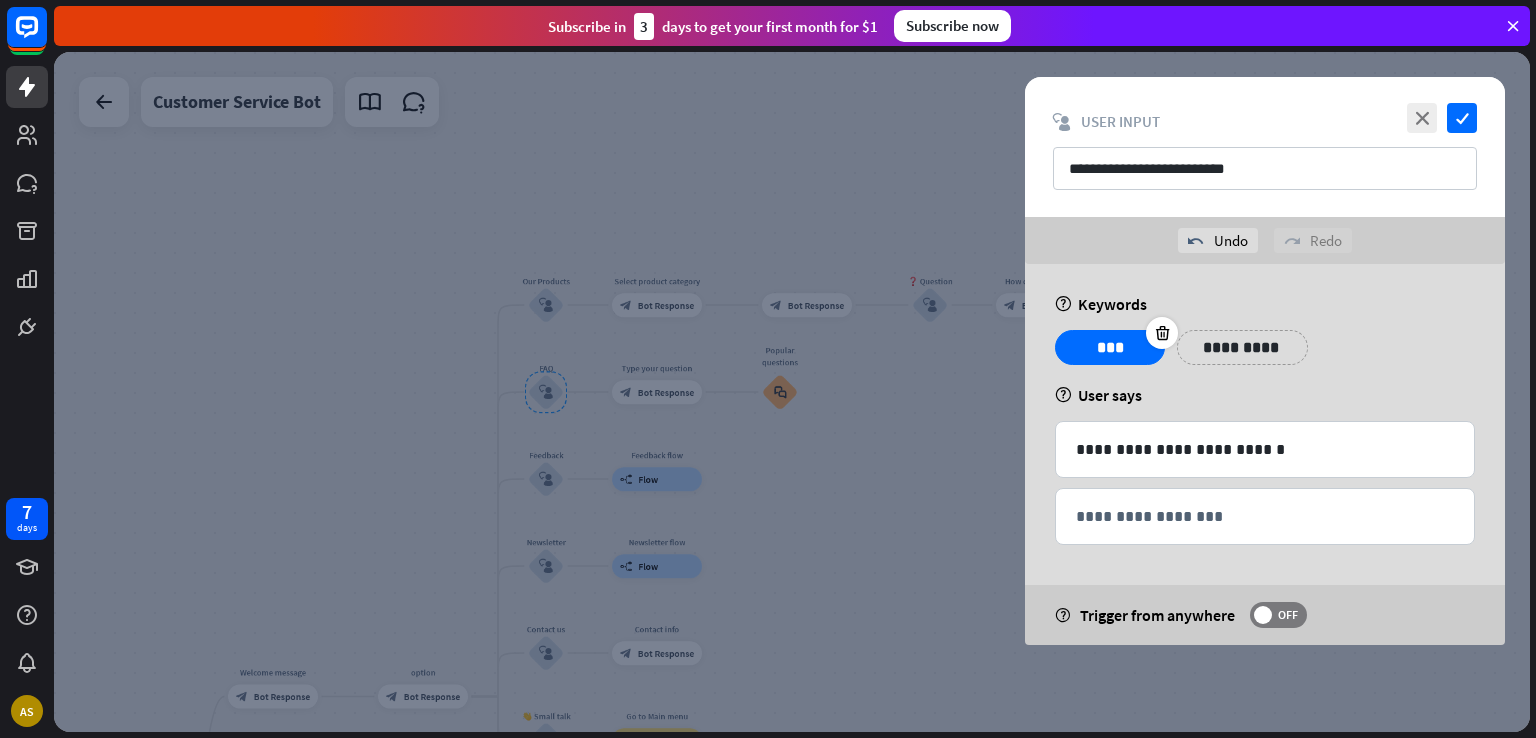 click at bounding box center (1162, 333) 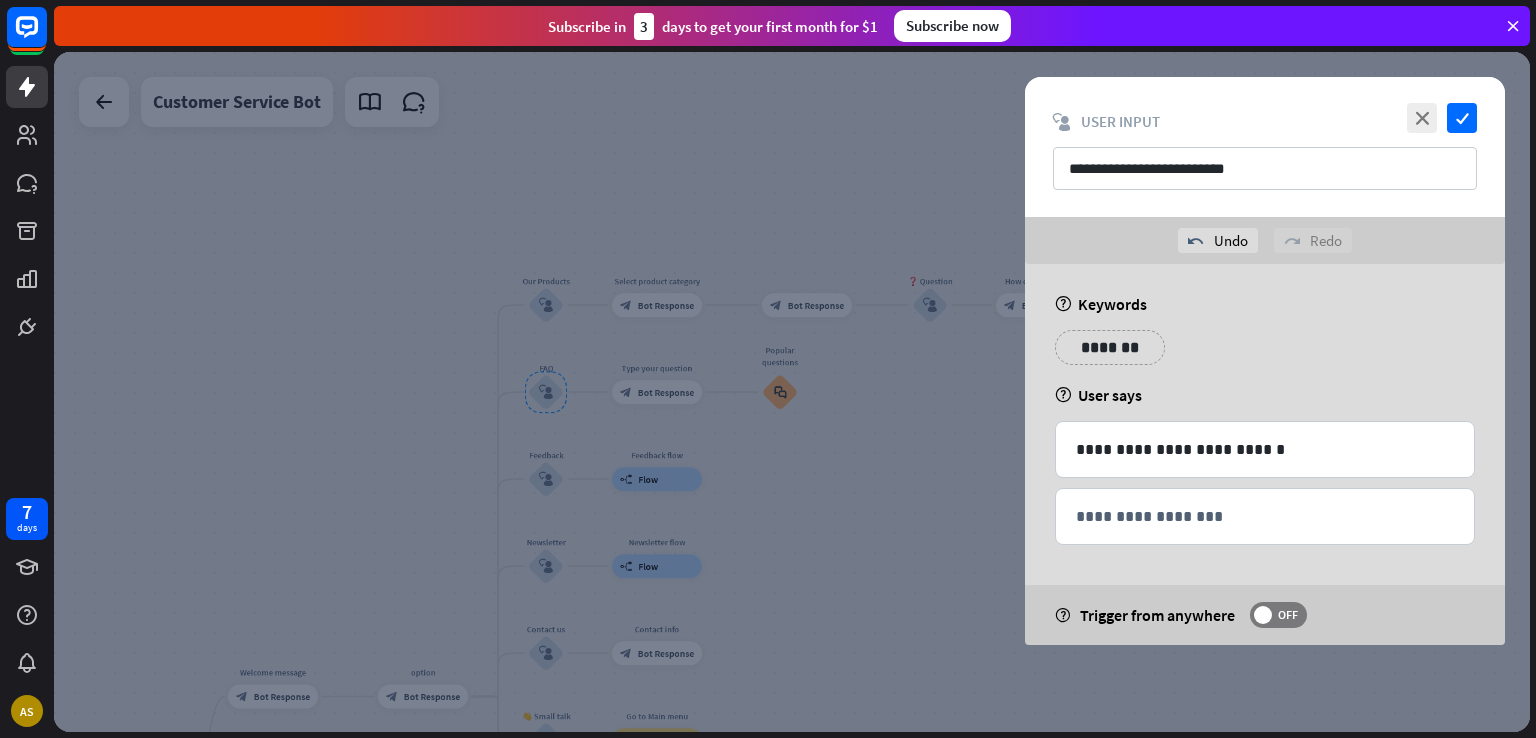 click on "variable     emoji_smile   50   *******" at bounding box center [1265, 355] 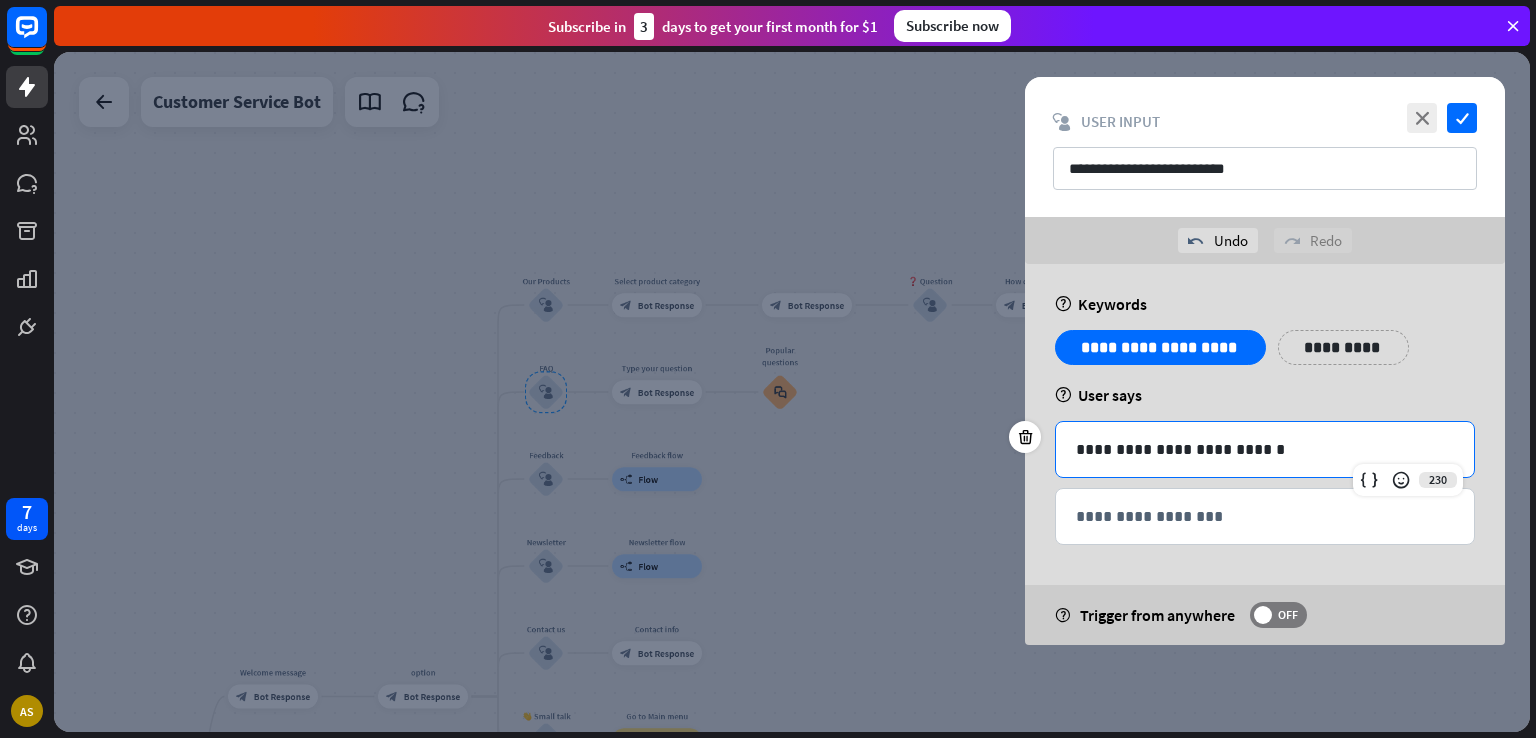 click on "**********" at bounding box center (1265, 449) 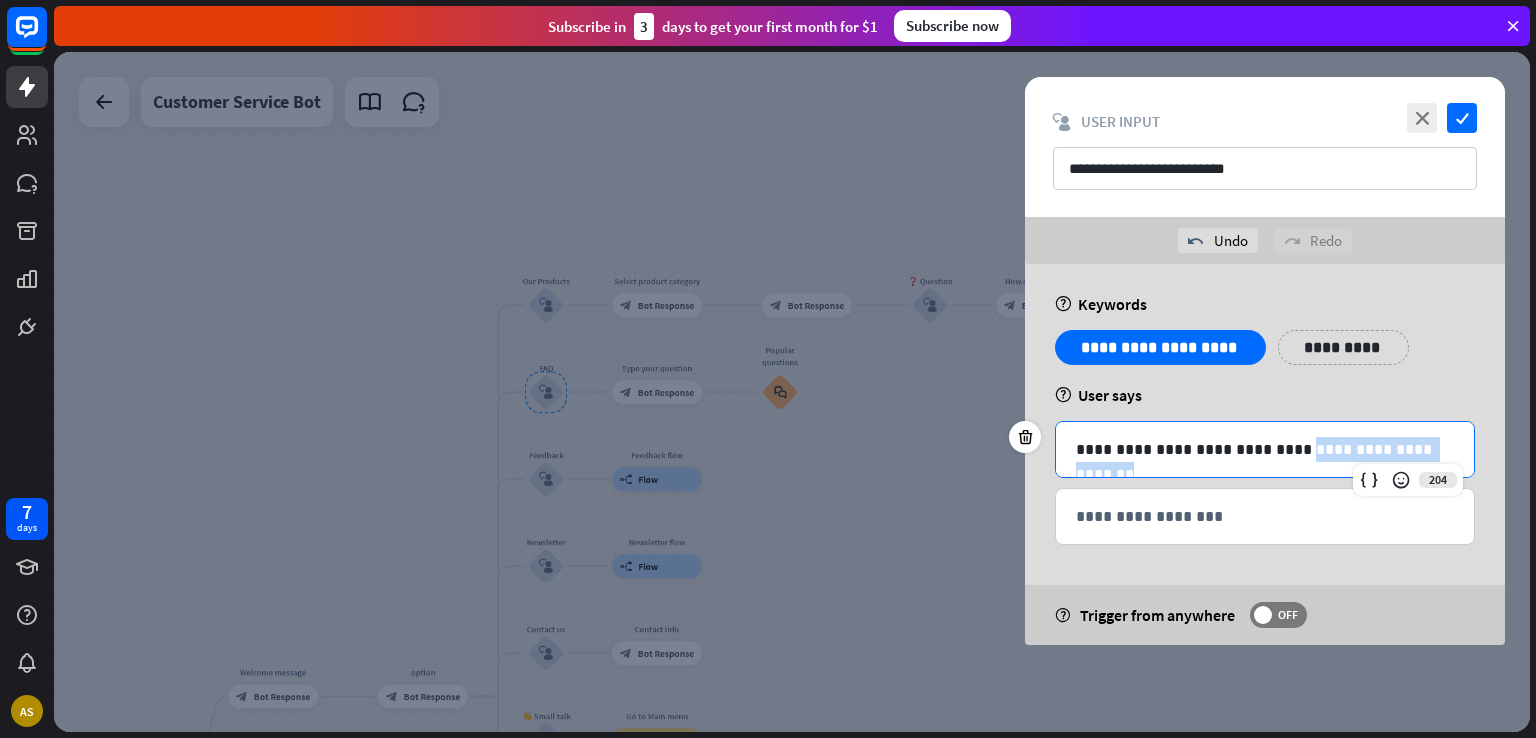 drag, startPoint x: 1442, startPoint y: 447, endPoint x: 1283, endPoint y: 446, distance: 159.00314 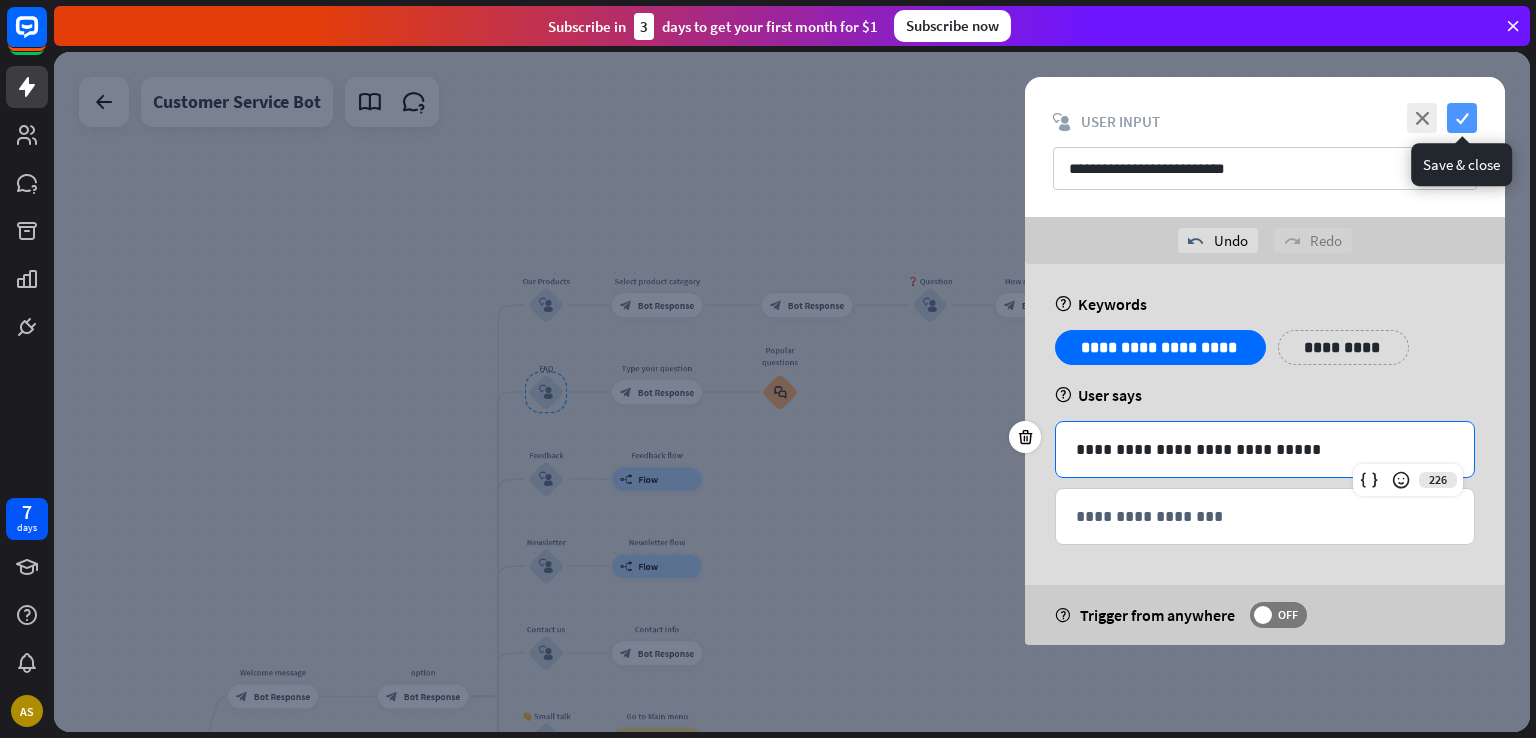 click on "check" at bounding box center [1462, 118] 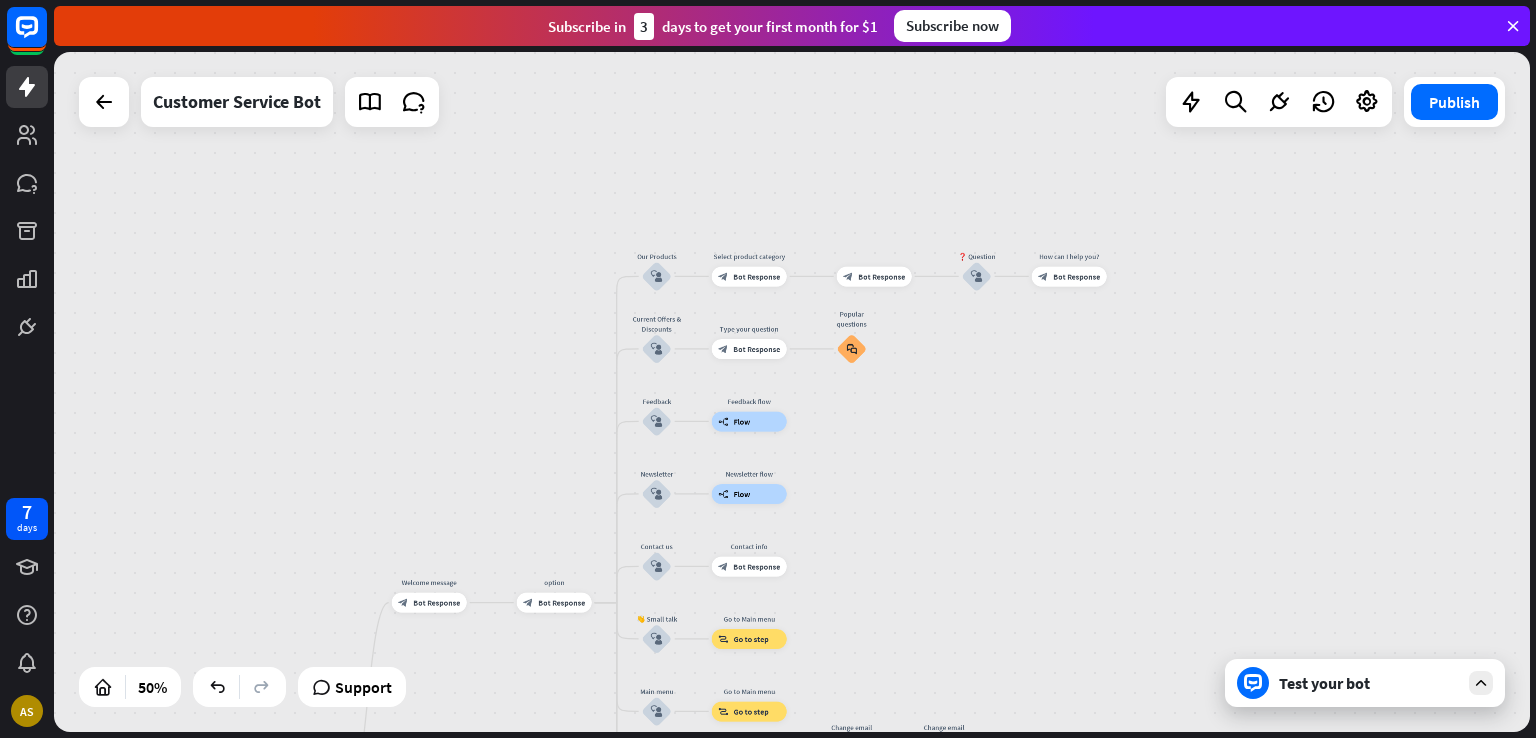 drag, startPoint x: 329, startPoint y: 303, endPoint x: 444, endPoint y: 231, distance: 135.67976 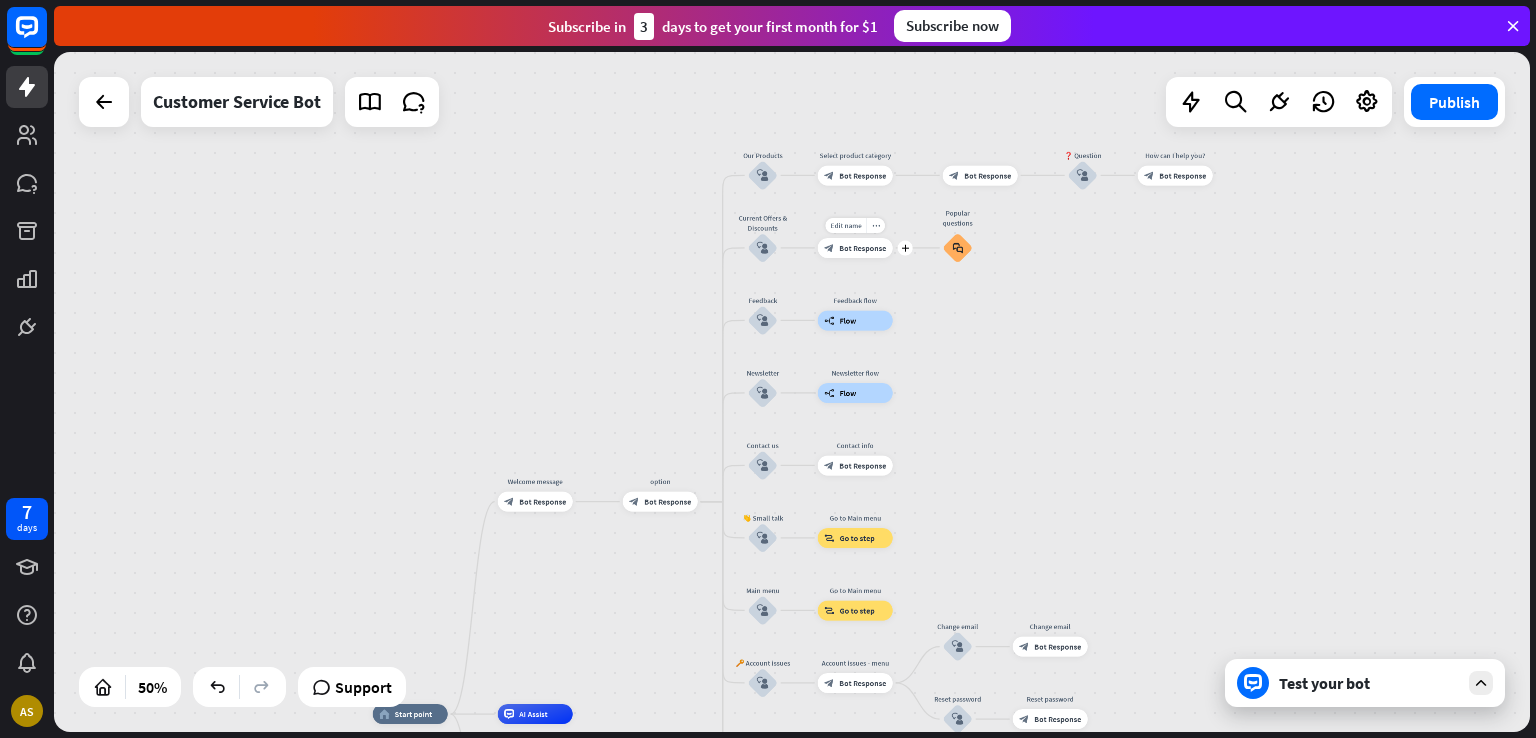 click on "Bot Response" at bounding box center [862, 248] 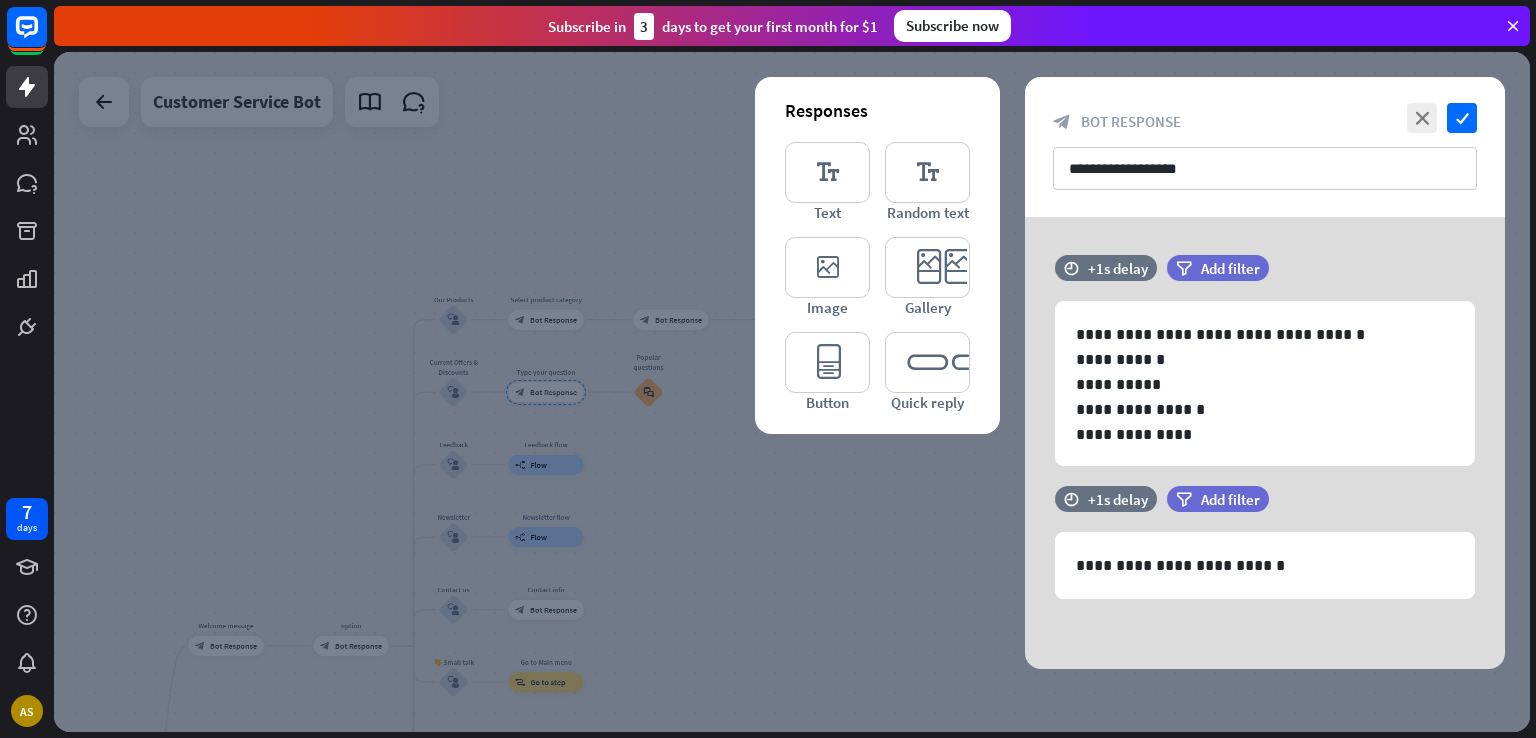 click at bounding box center [792, 392] 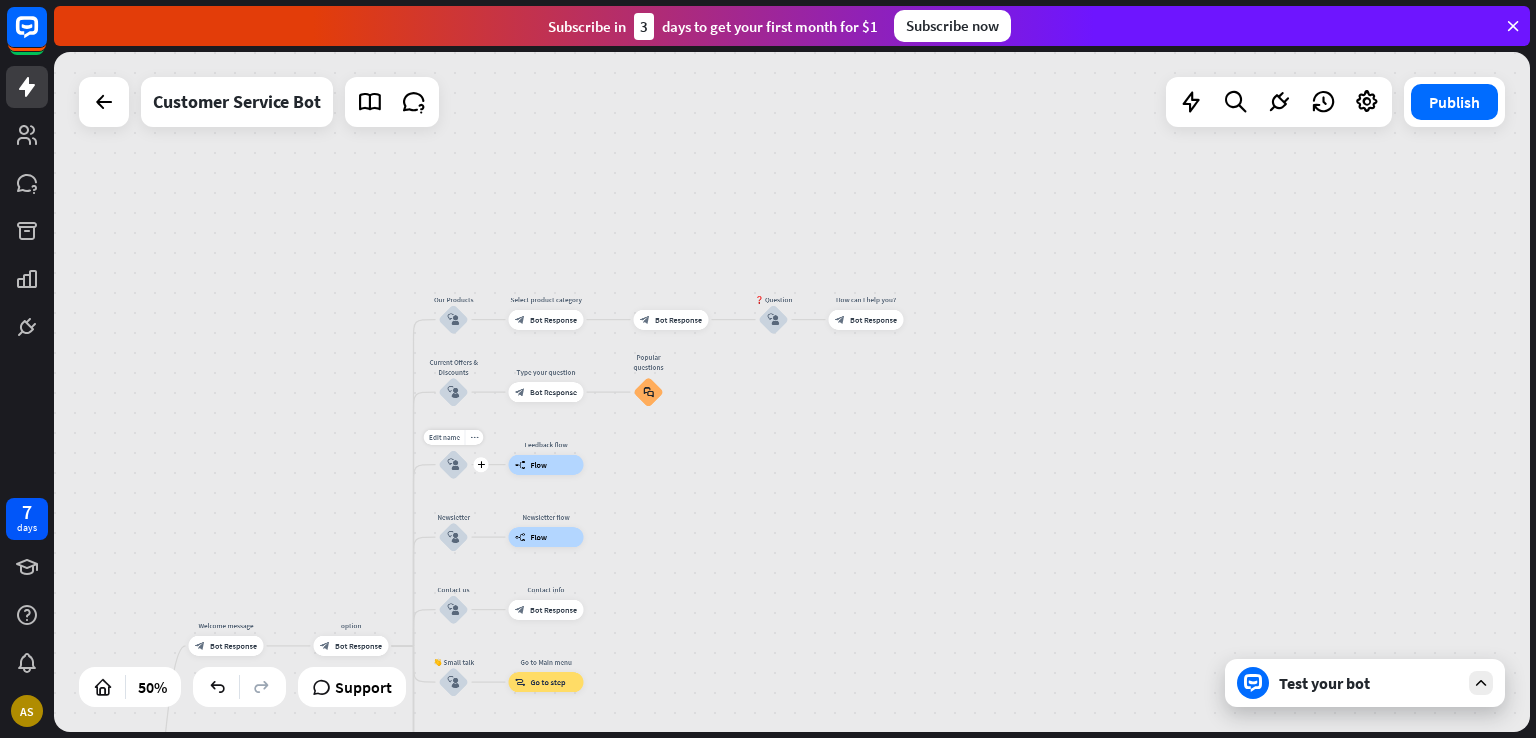 click on "block_user_input" at bounding box center (454, 465) 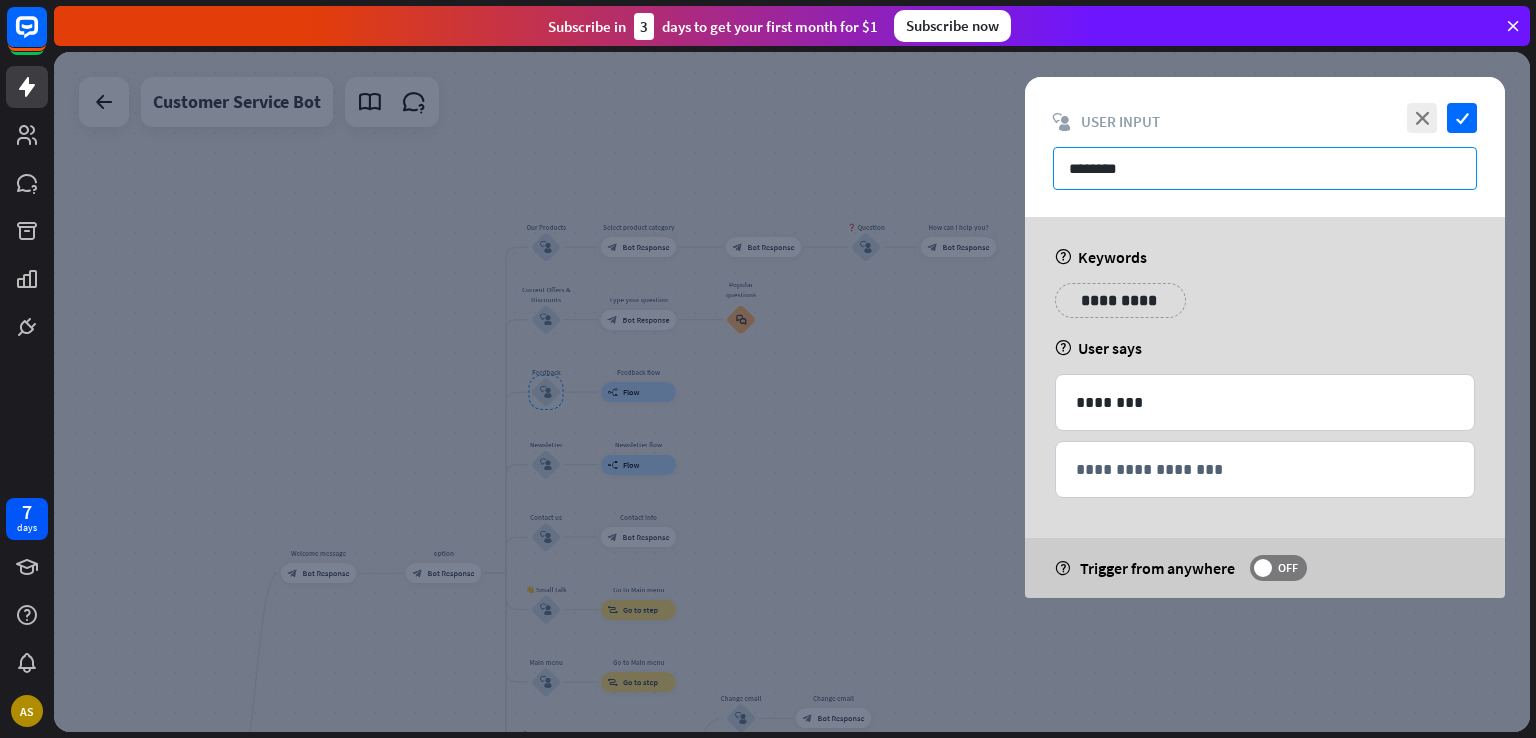drag, startPoint x: 1176, startPoint y: 175, endPoint x: 1001, endPoint y: 157, distance: 175.92328 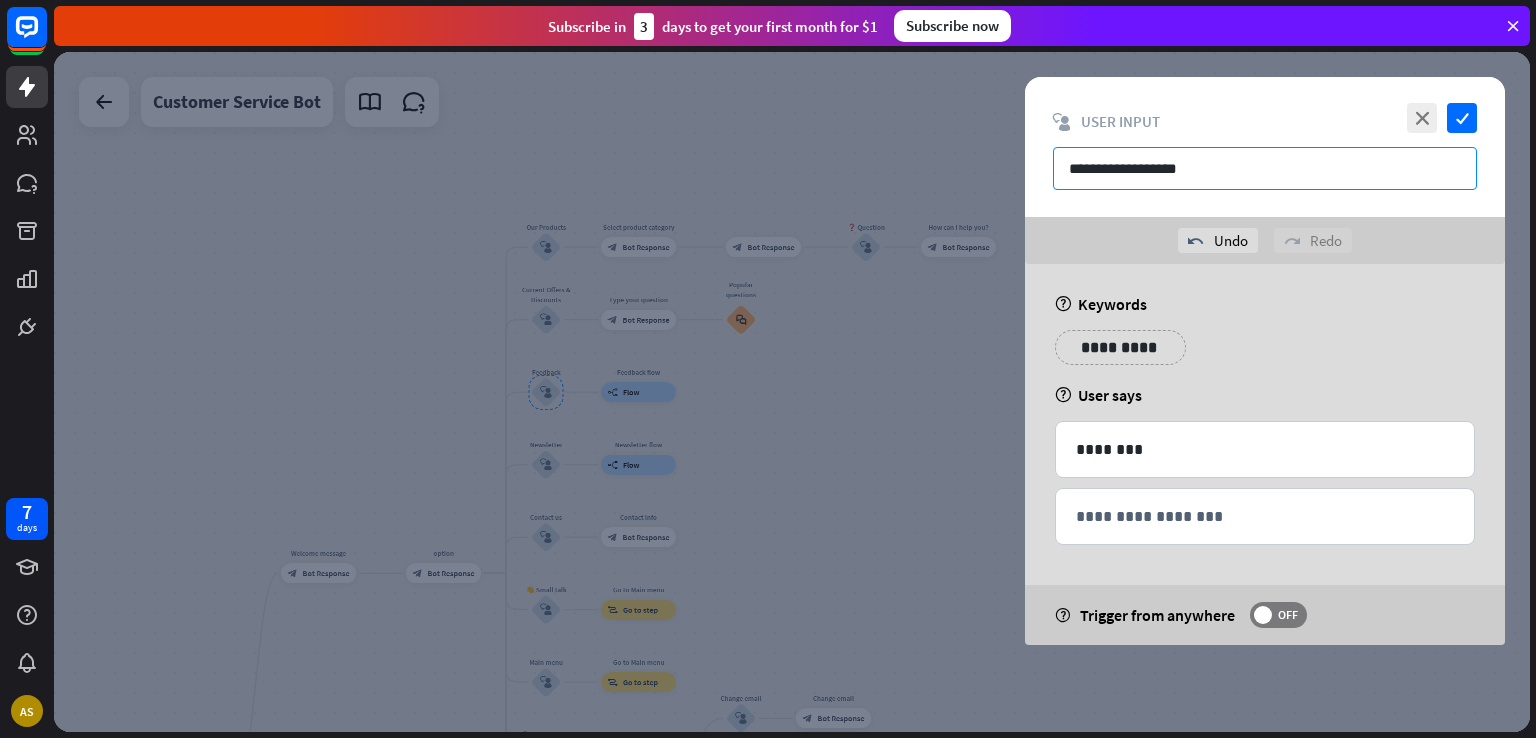 type on "**********" 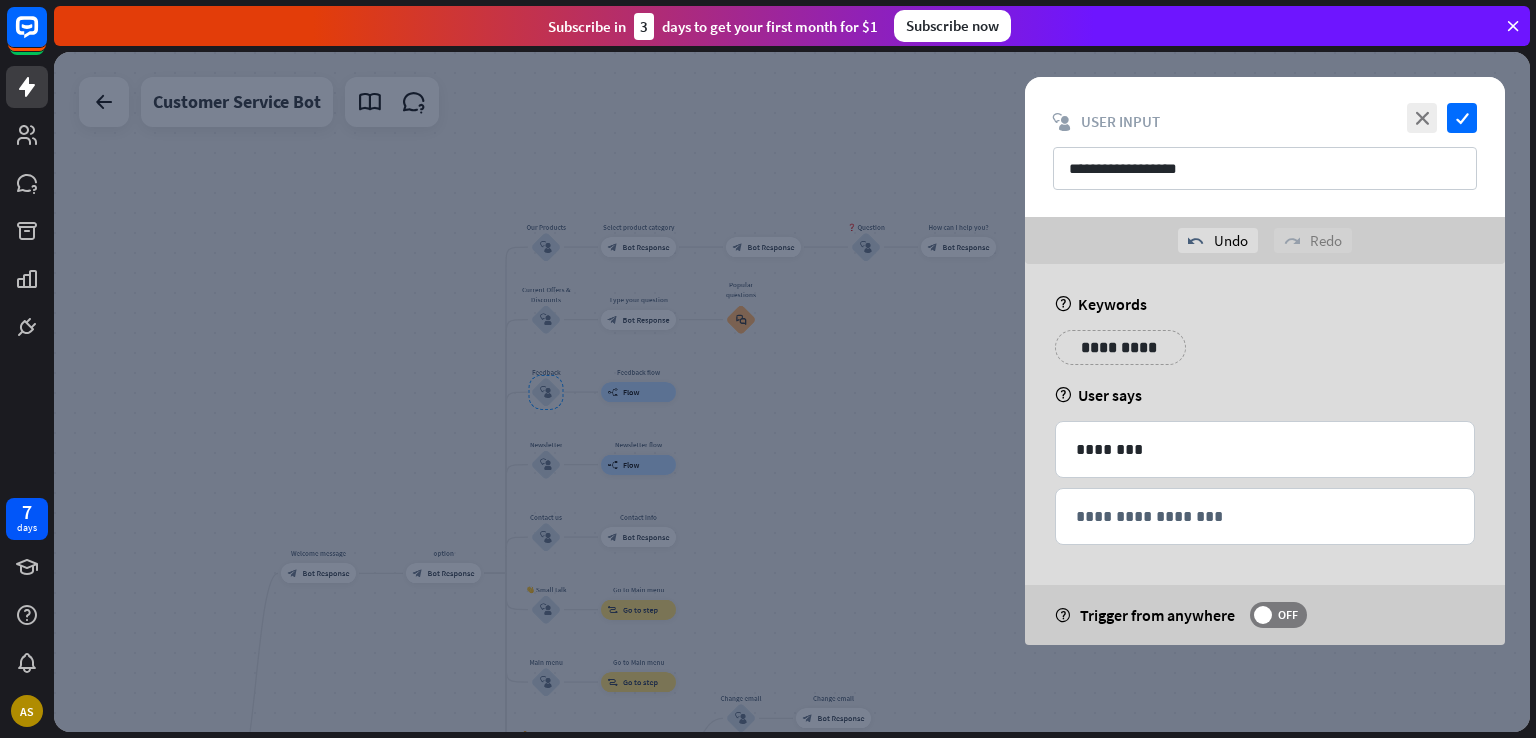 click on "**********" at bounding box center [1265, 355] 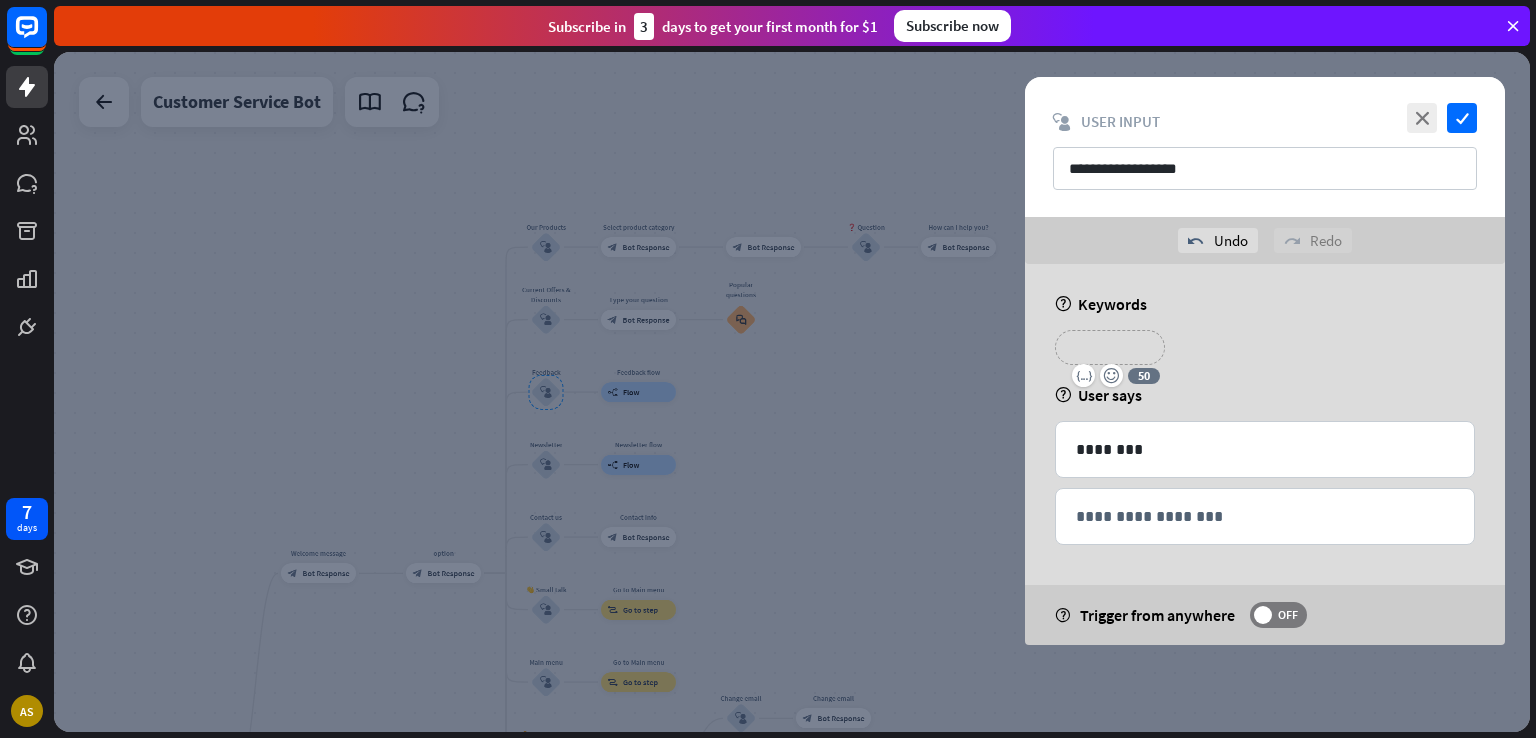 click on "**********" at bounding box center (1110, 347) 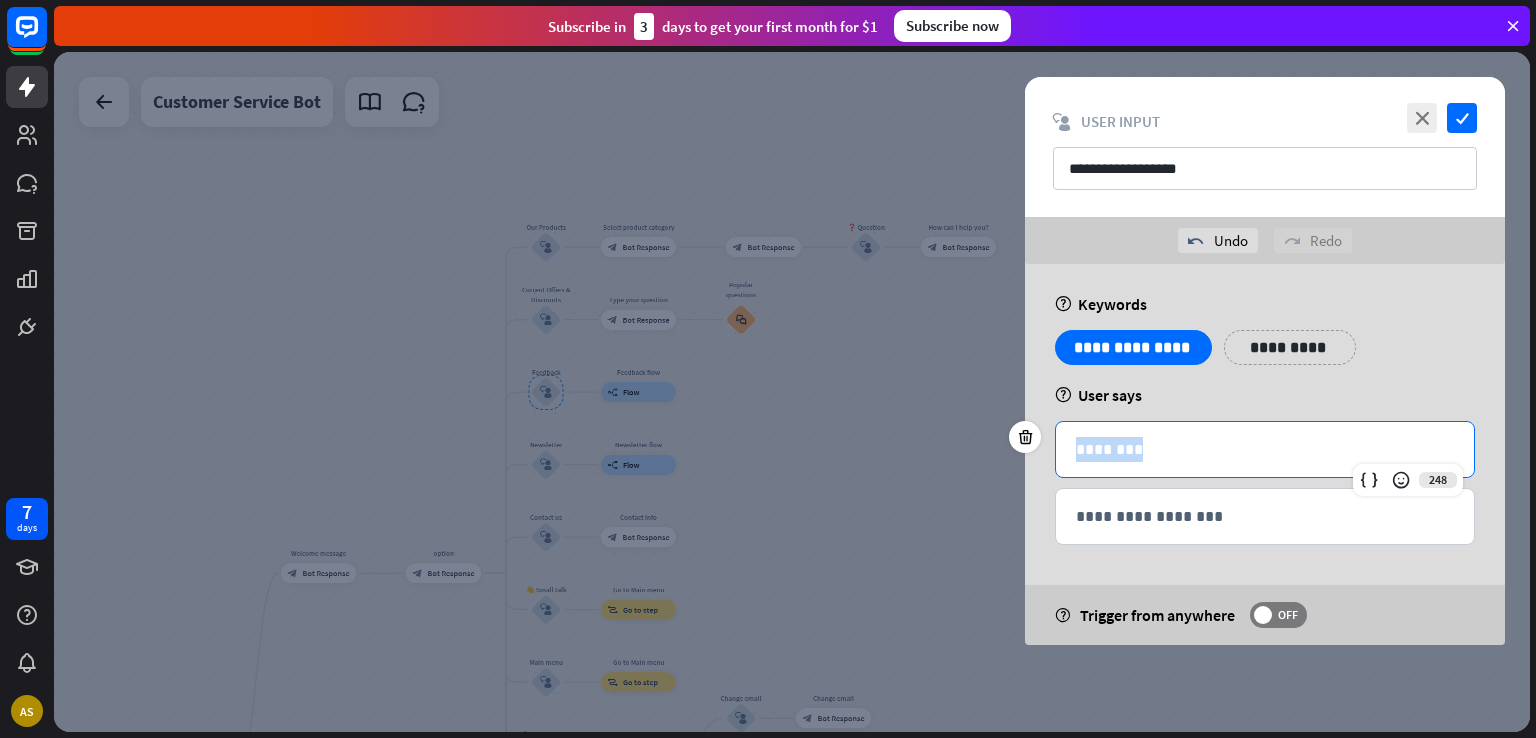 drag, startPoint x: 1146, startPoint y: 451, endPoint x: 1050, endPoint y: 448, distance: 96.04687 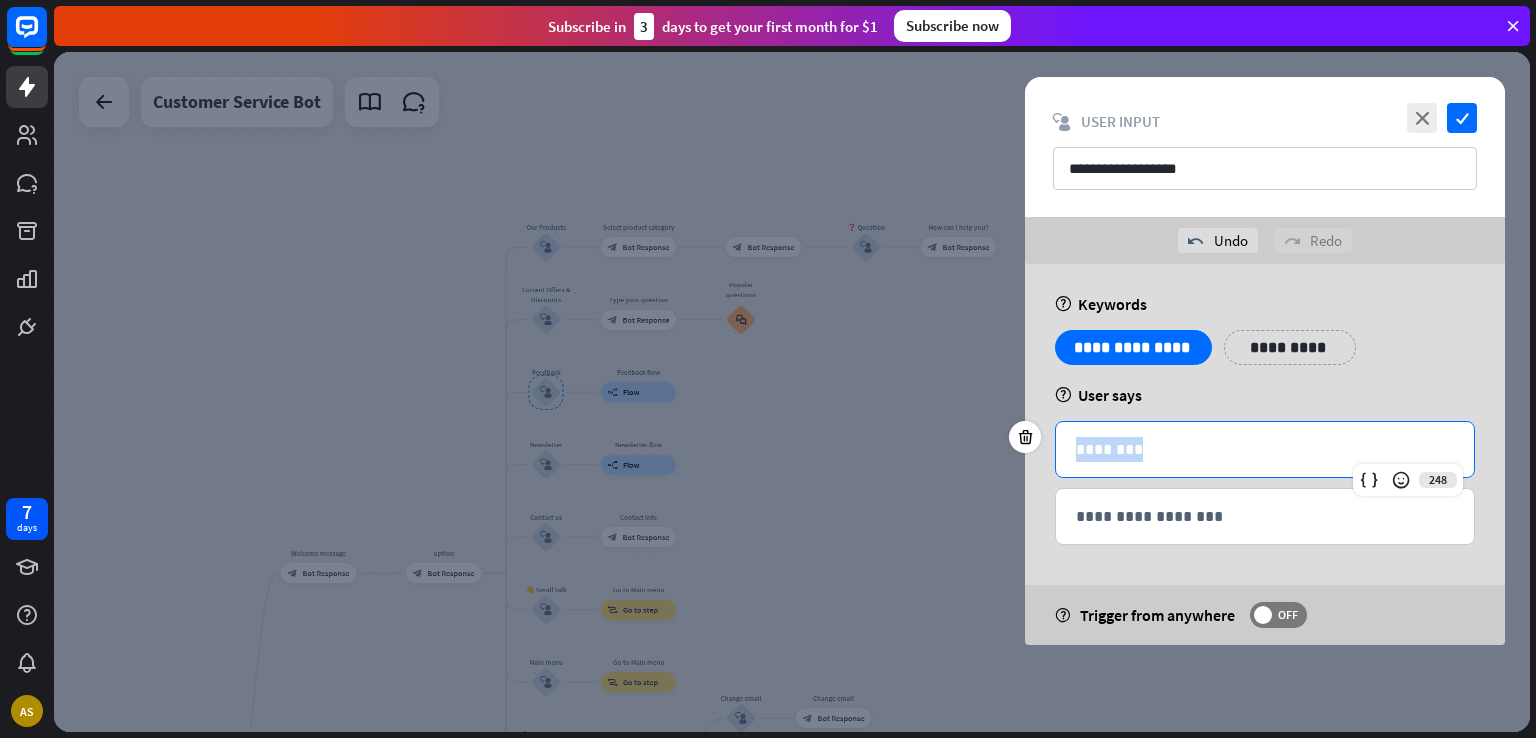 click on "********" at bounding box center [1265, 449] 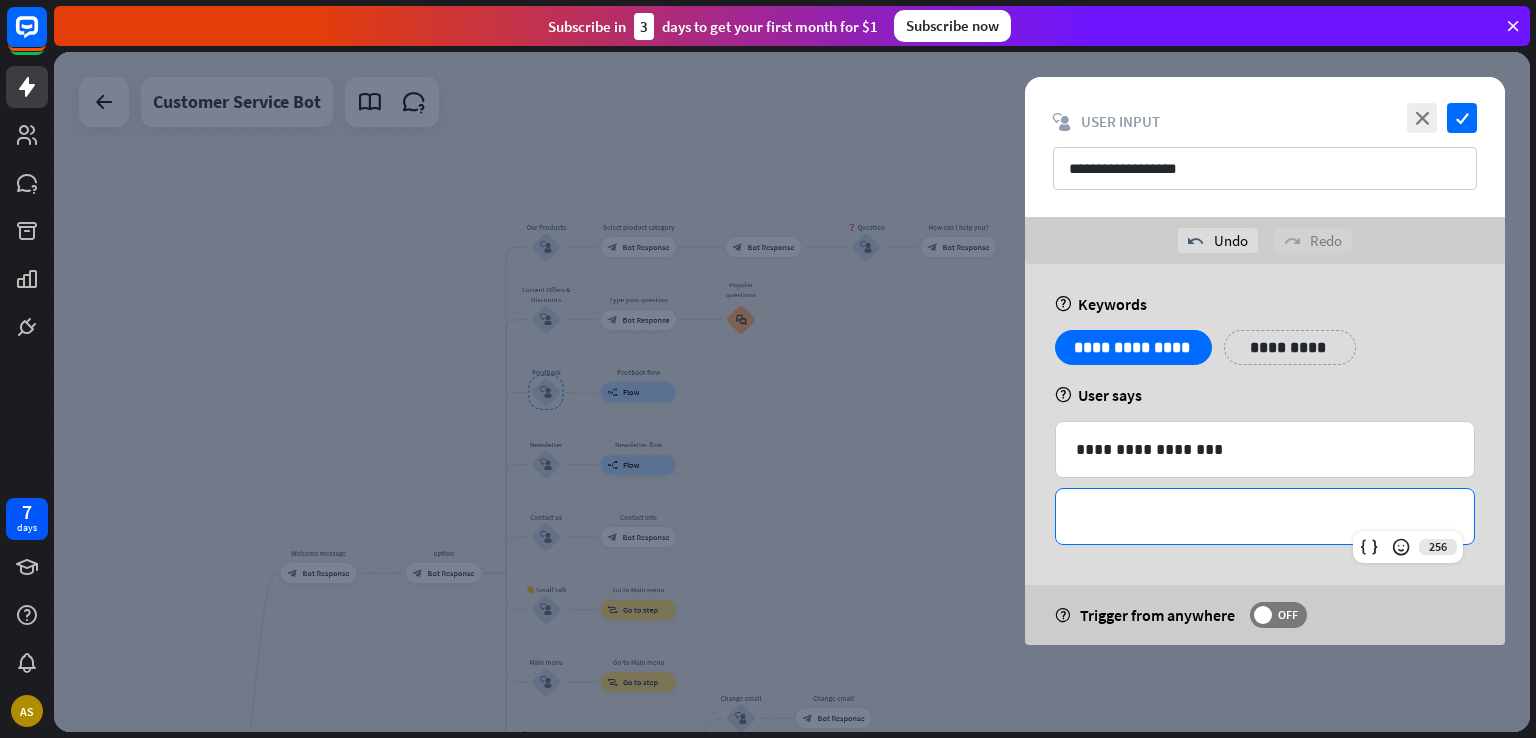 click on "**********" at bounding box center [1265, 516] 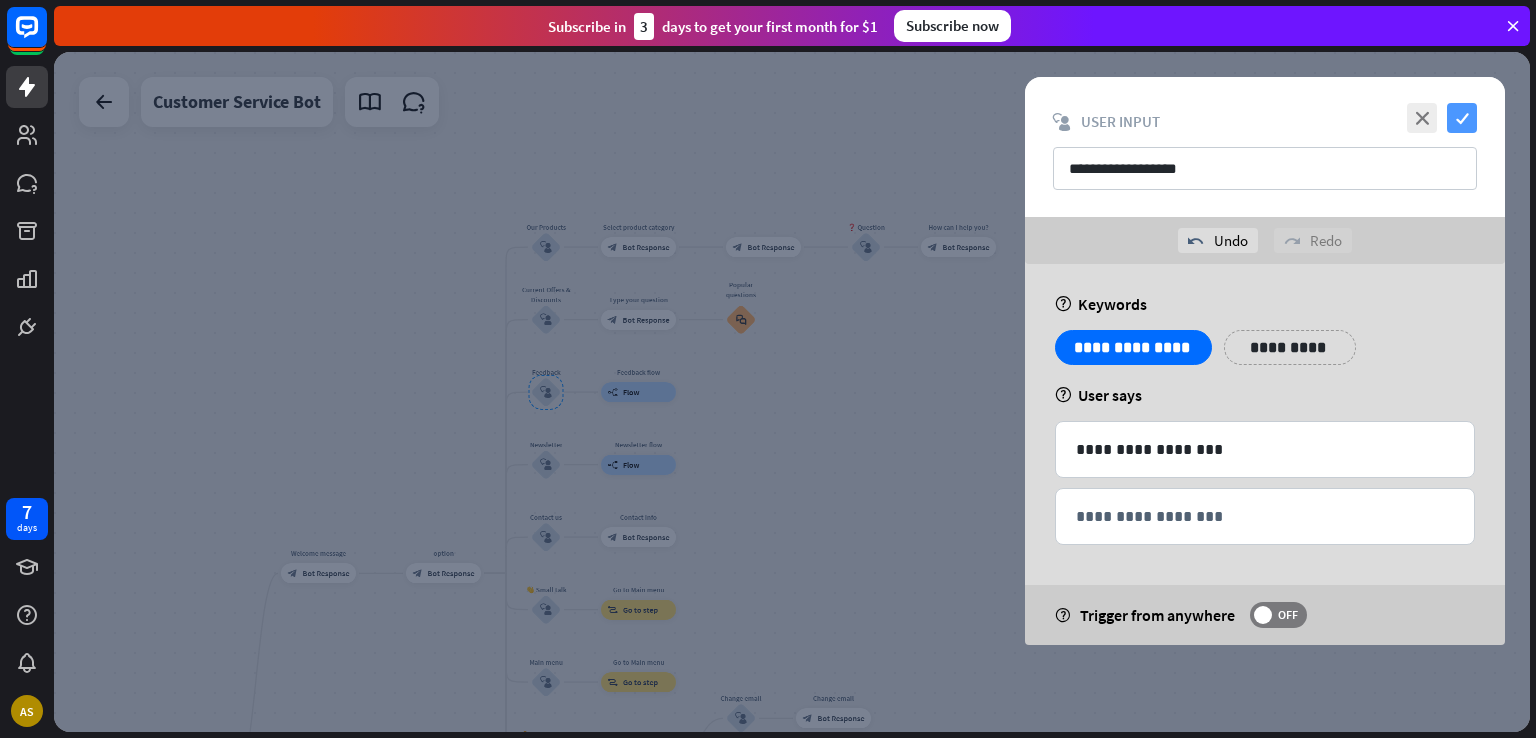 click on "check" at bounding box center [1462, 118] 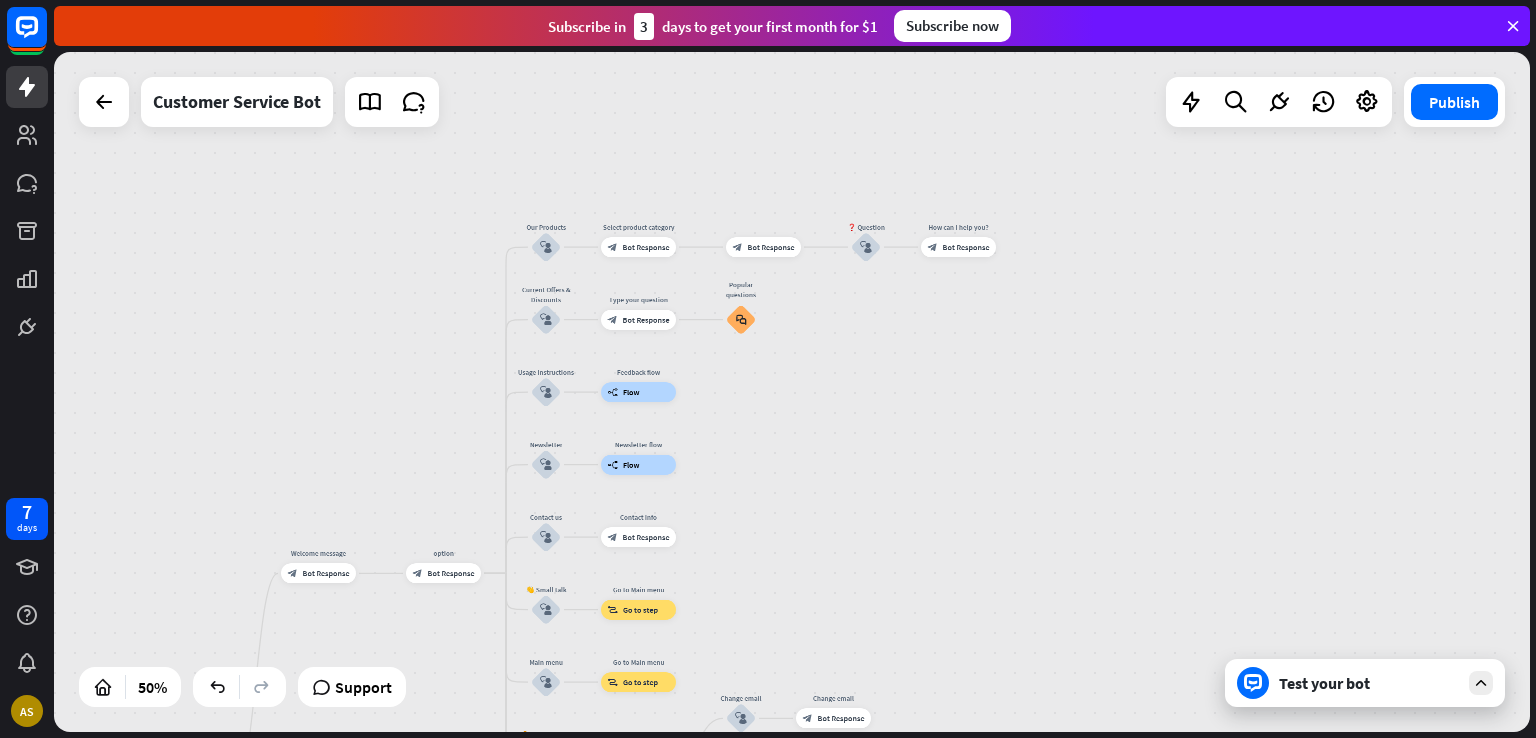 click on "Test your bot" at bounding box center [1369, 683] 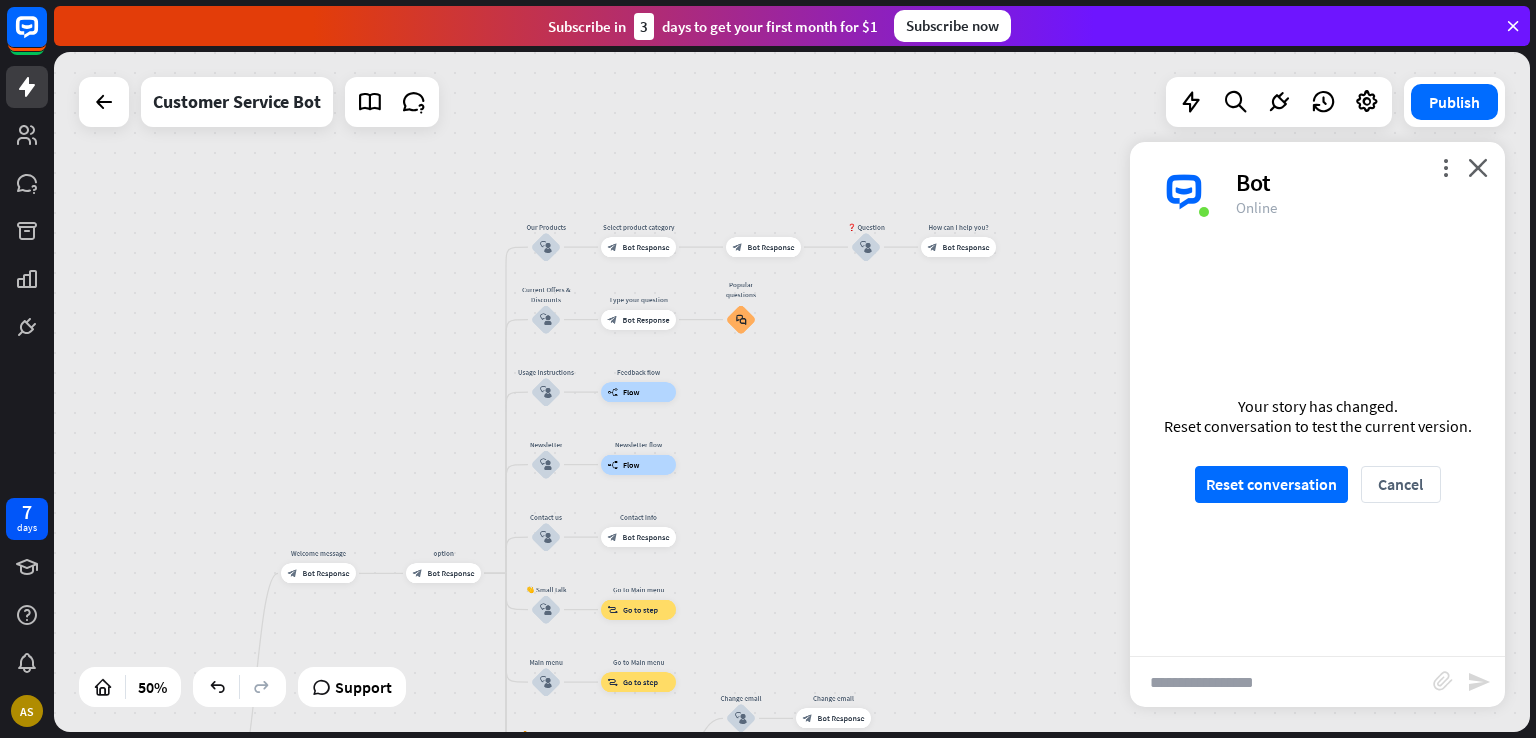 scroll, scrollTop: 1744, scrollLeft: 0, axis: vertical 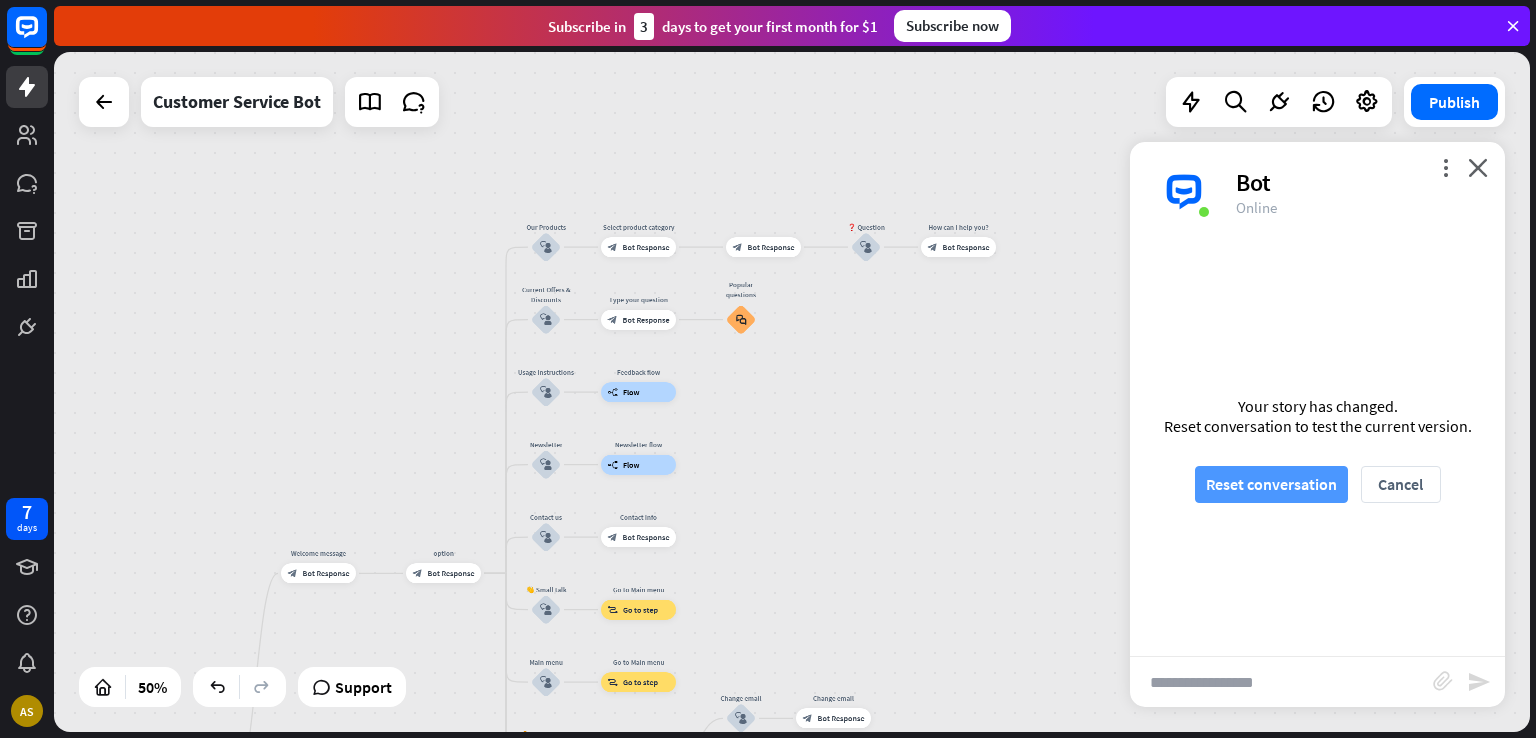 click on "Reset conversation" at bounding box center [1271, 484] 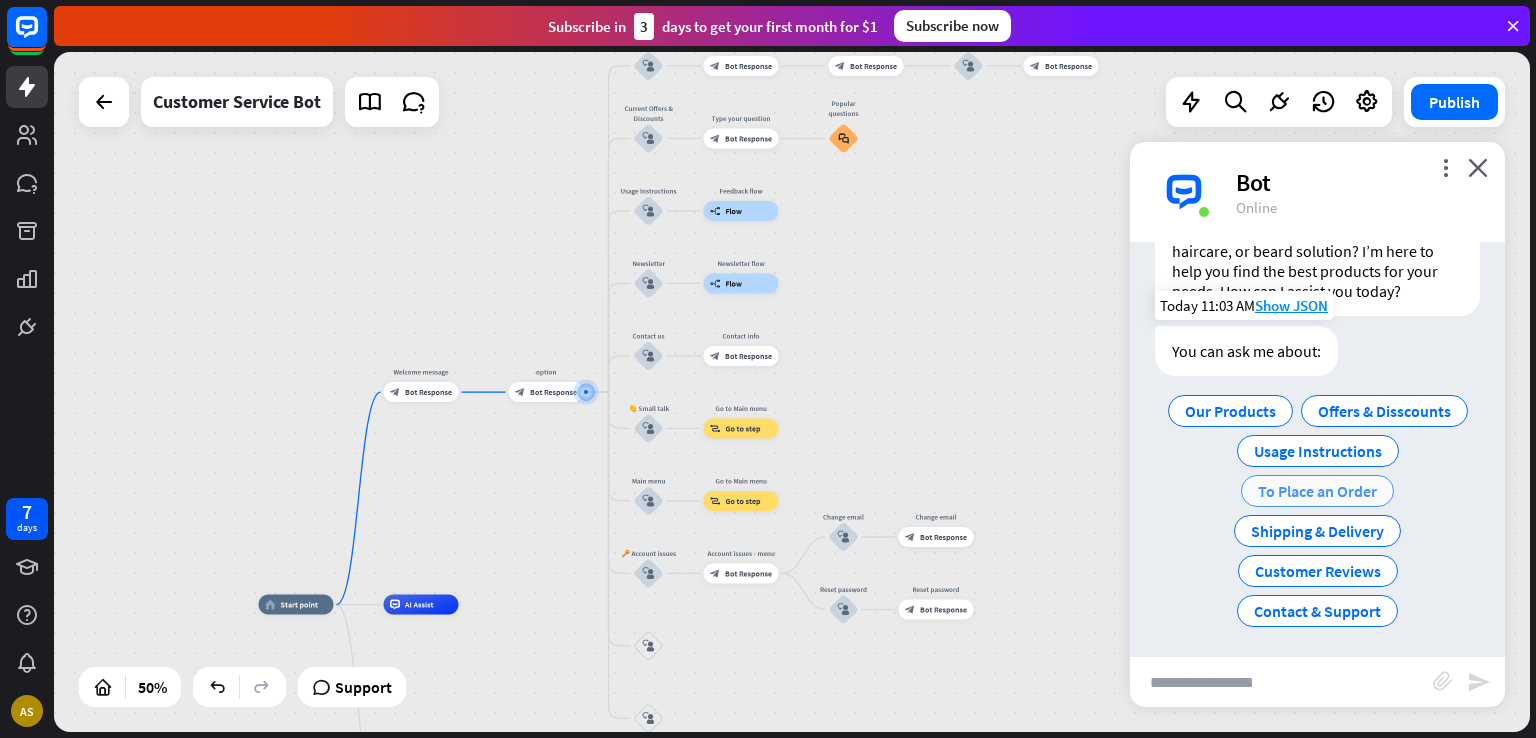 scroll, scrollTop: 139, scrollLeft: 0, axis: vertical 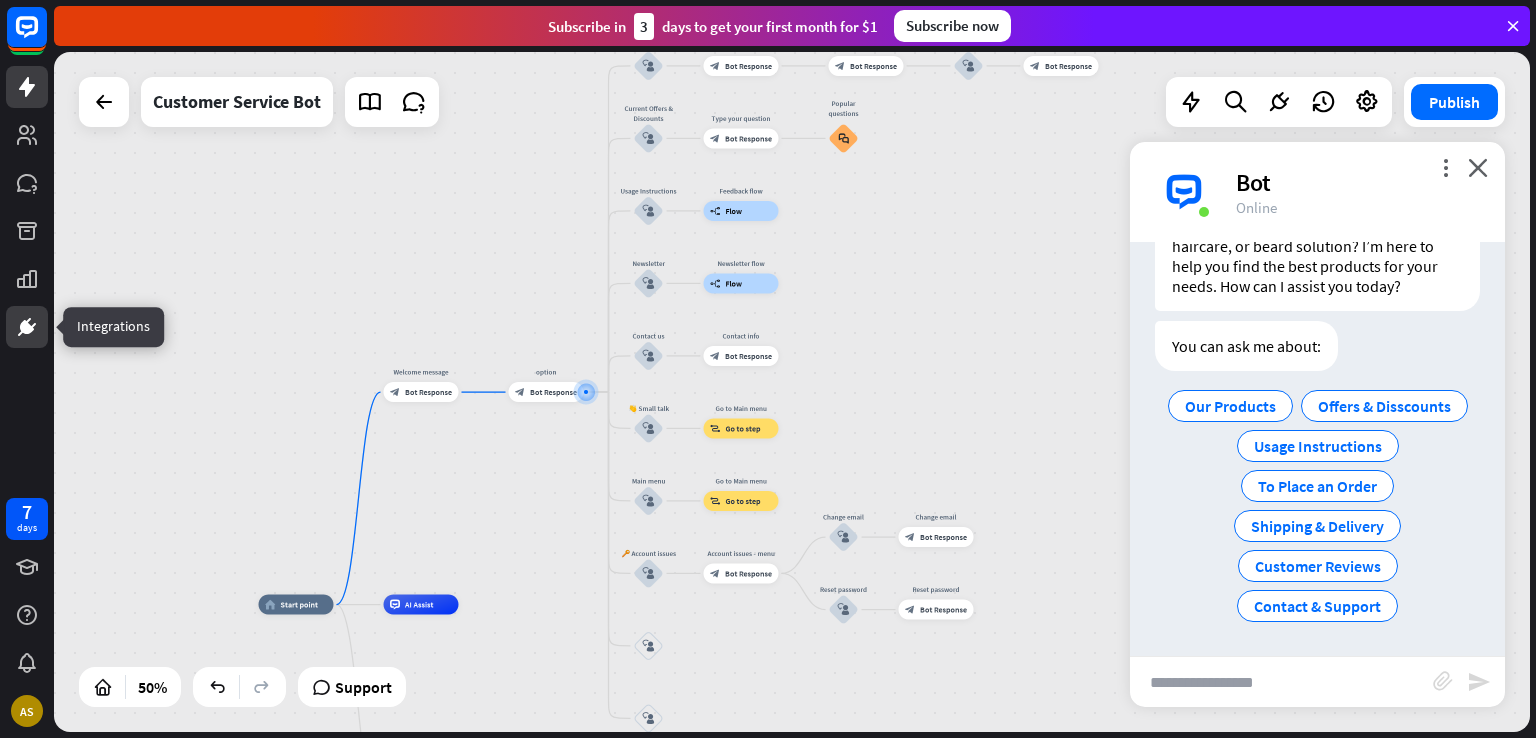 click at bounding box center (27, 327) 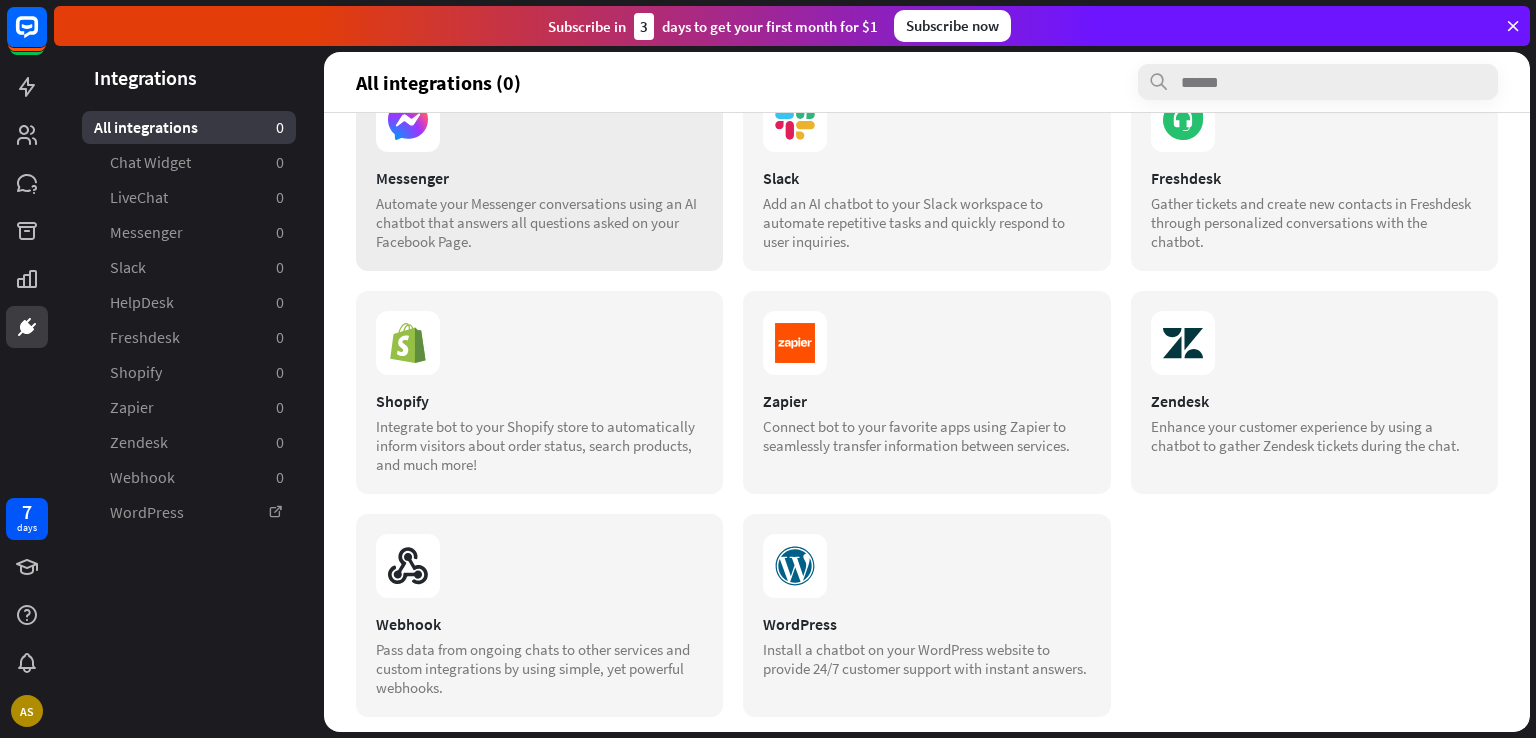 scroll, scrollTop: 316, scrollLeft: 0, axis: vertical 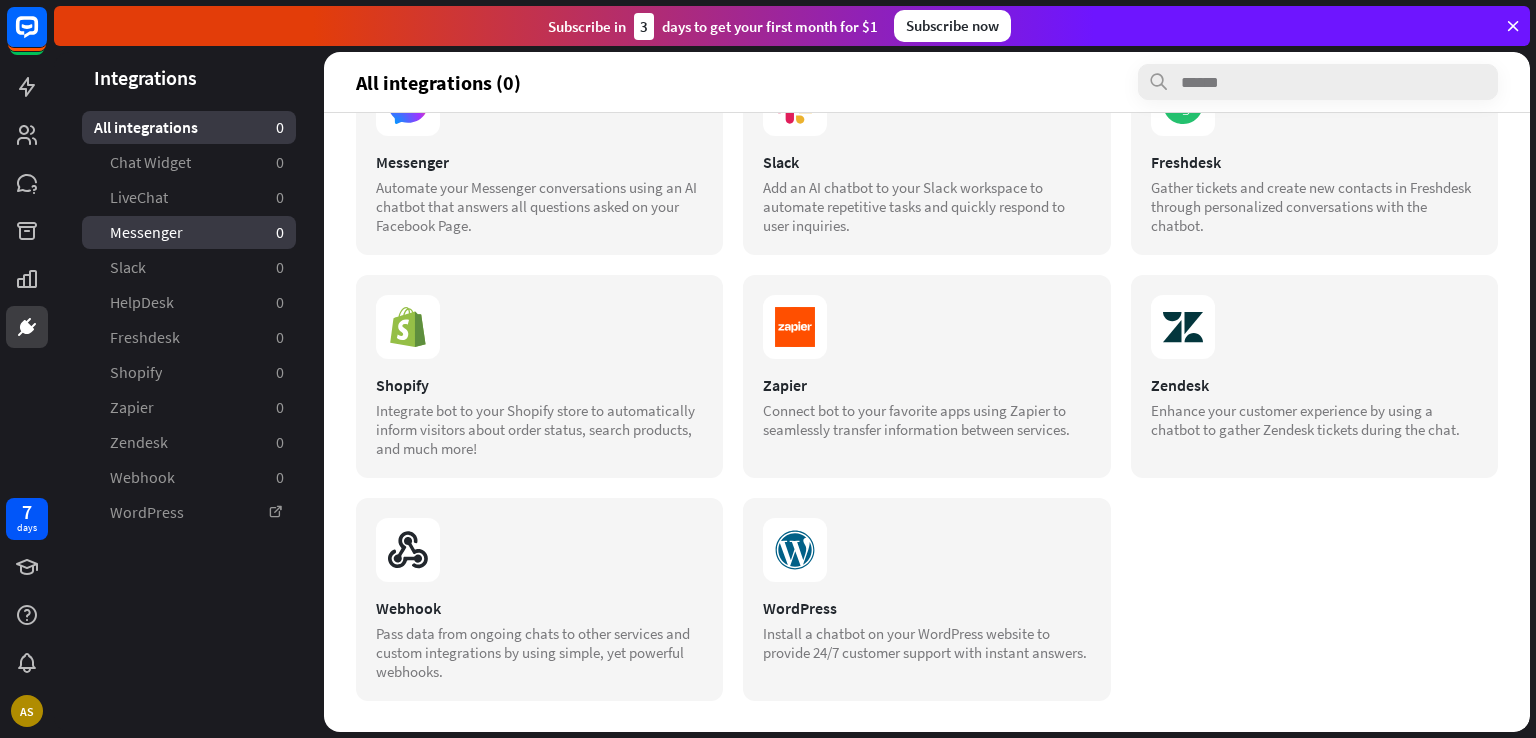 click on "Messenger" at bounding box center (146, 232) 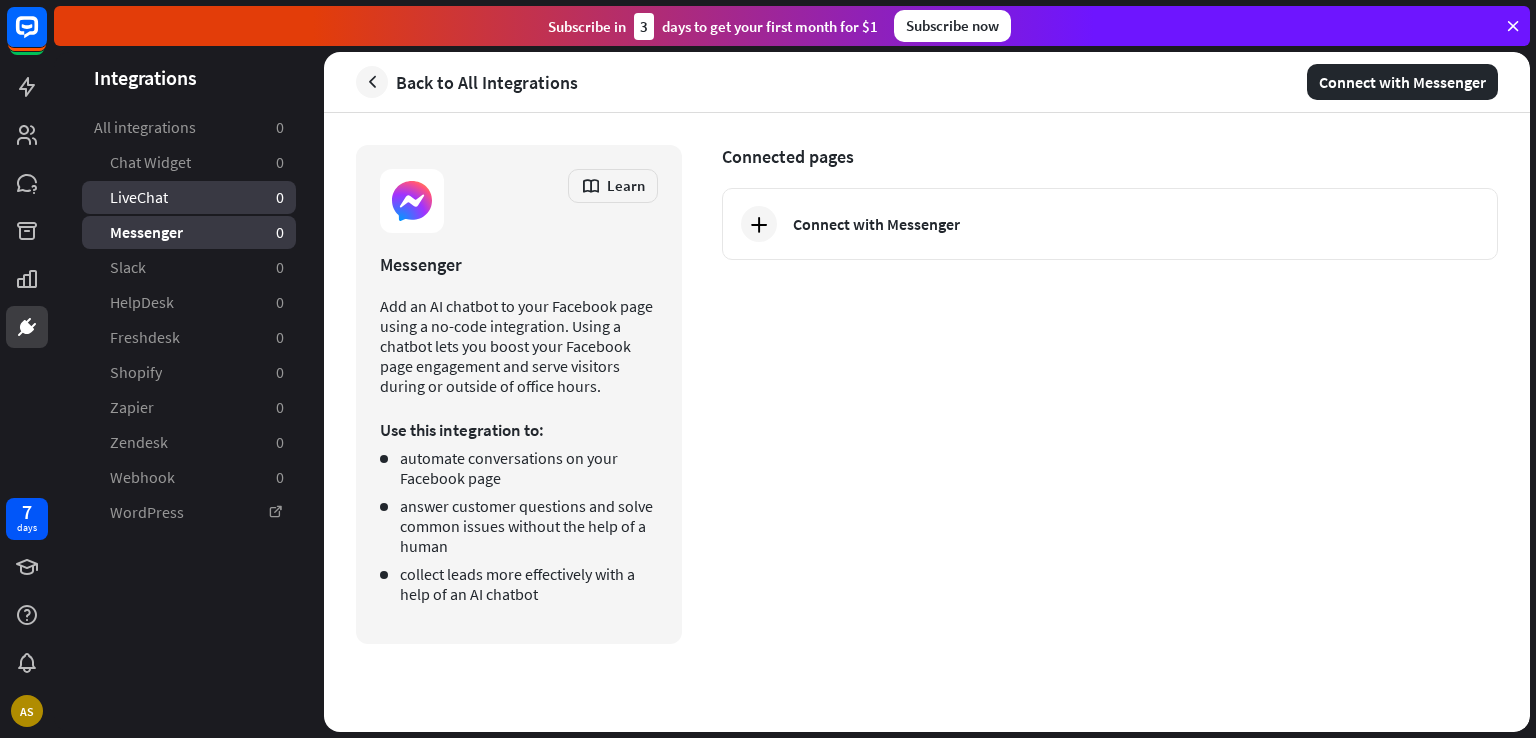 click on "LiveChat
0" at bounding box center [189, 197] 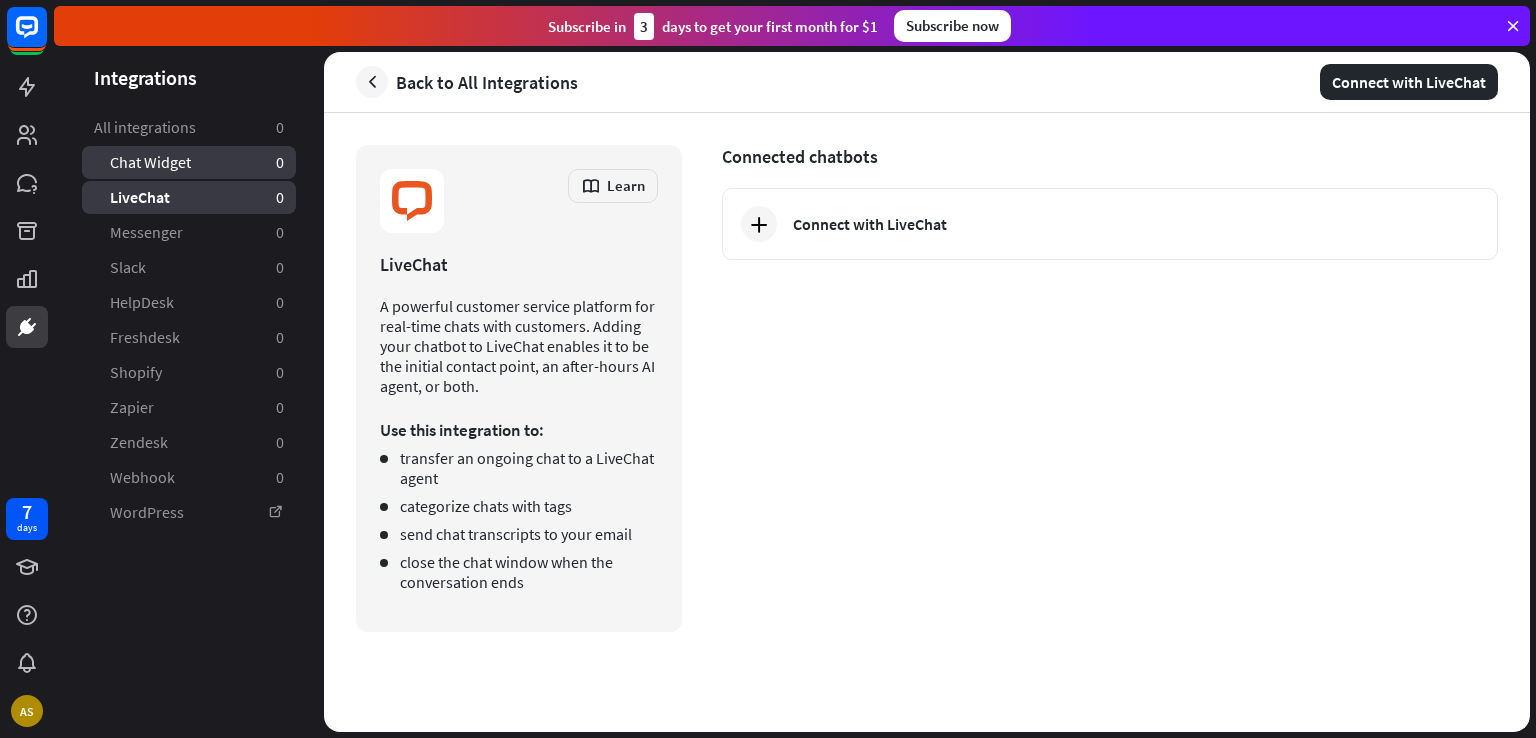 click on "Chat Widget
0" at bounding box center [189, 162] 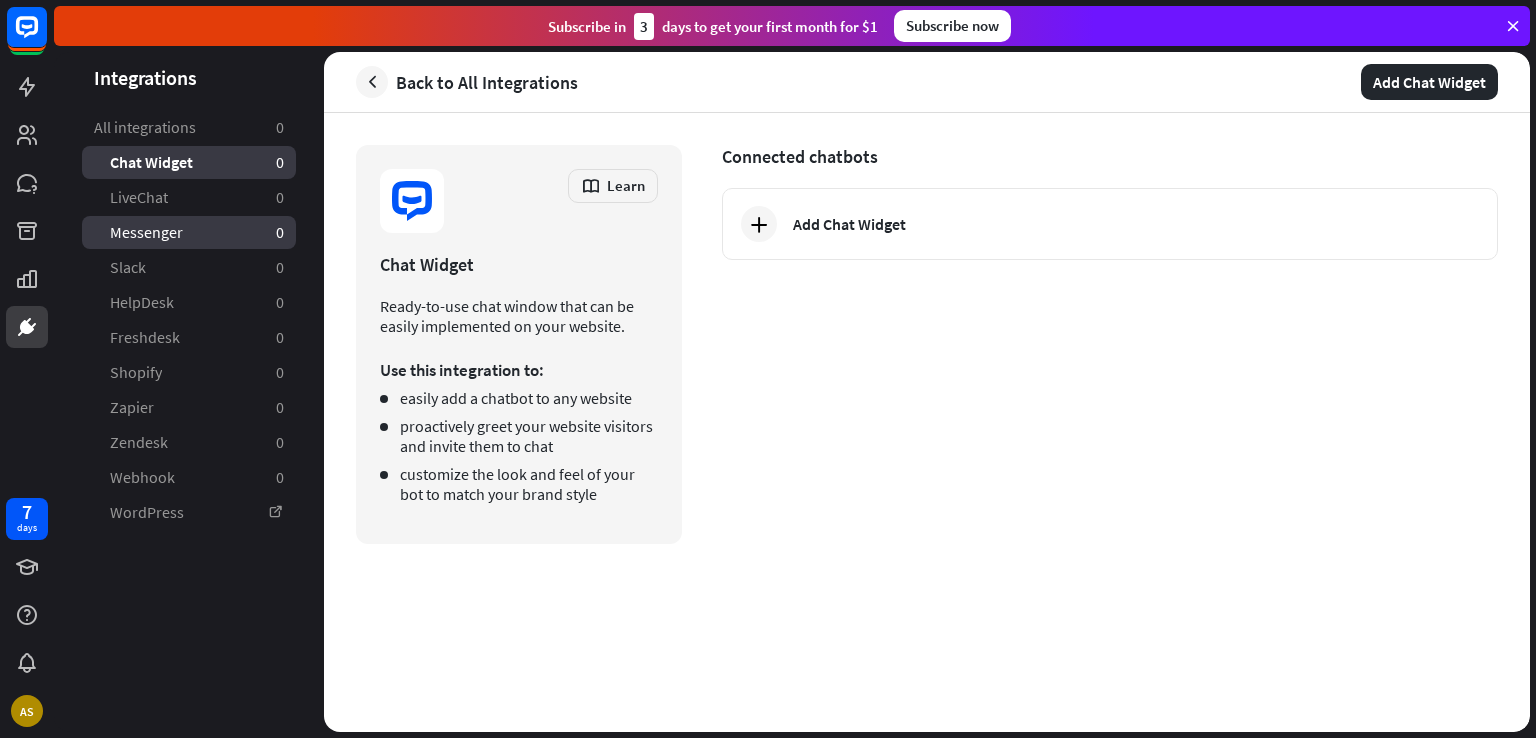 click on "Messenger
0" at bounding box center [189, 232] 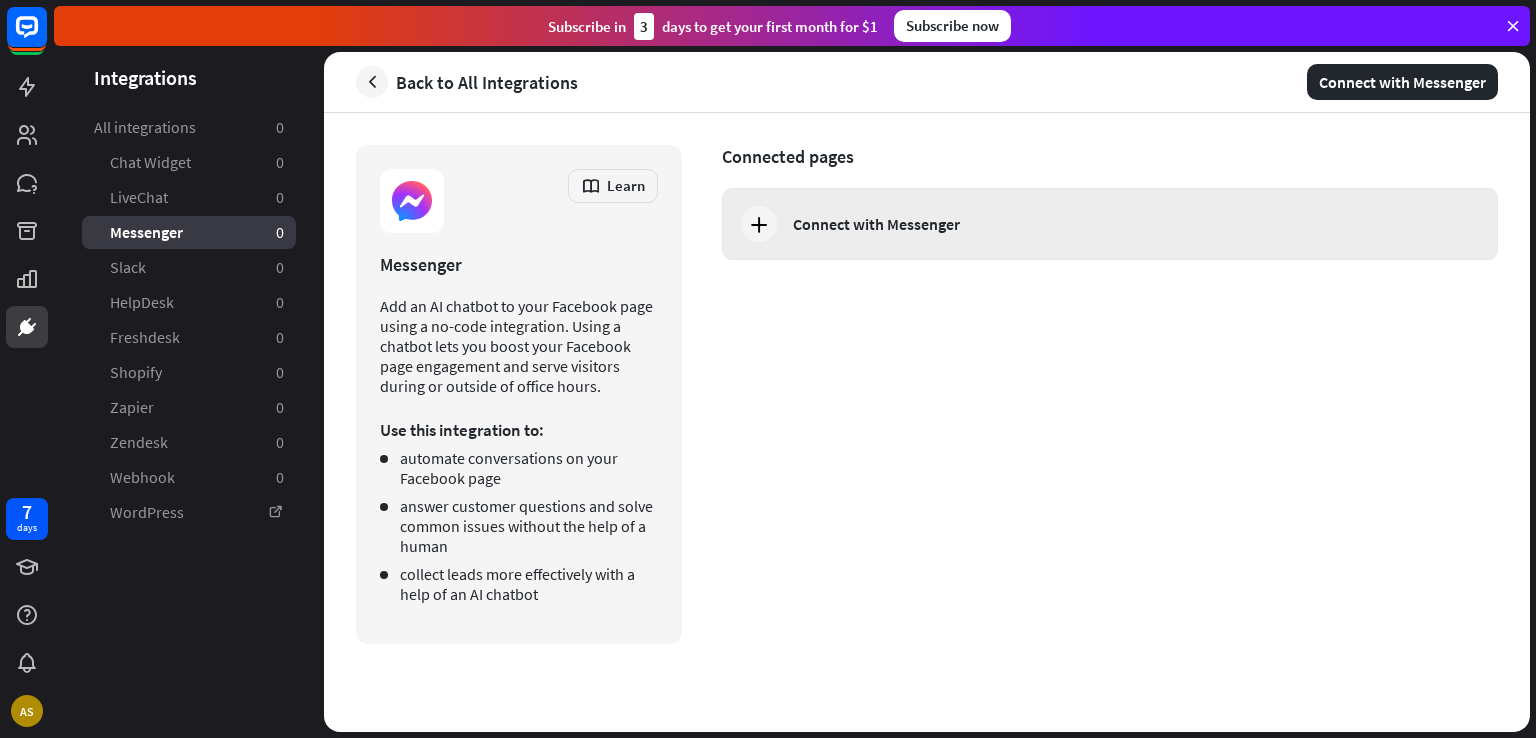 click on "Connect with Messenger" at bounding box center (1110, 224) 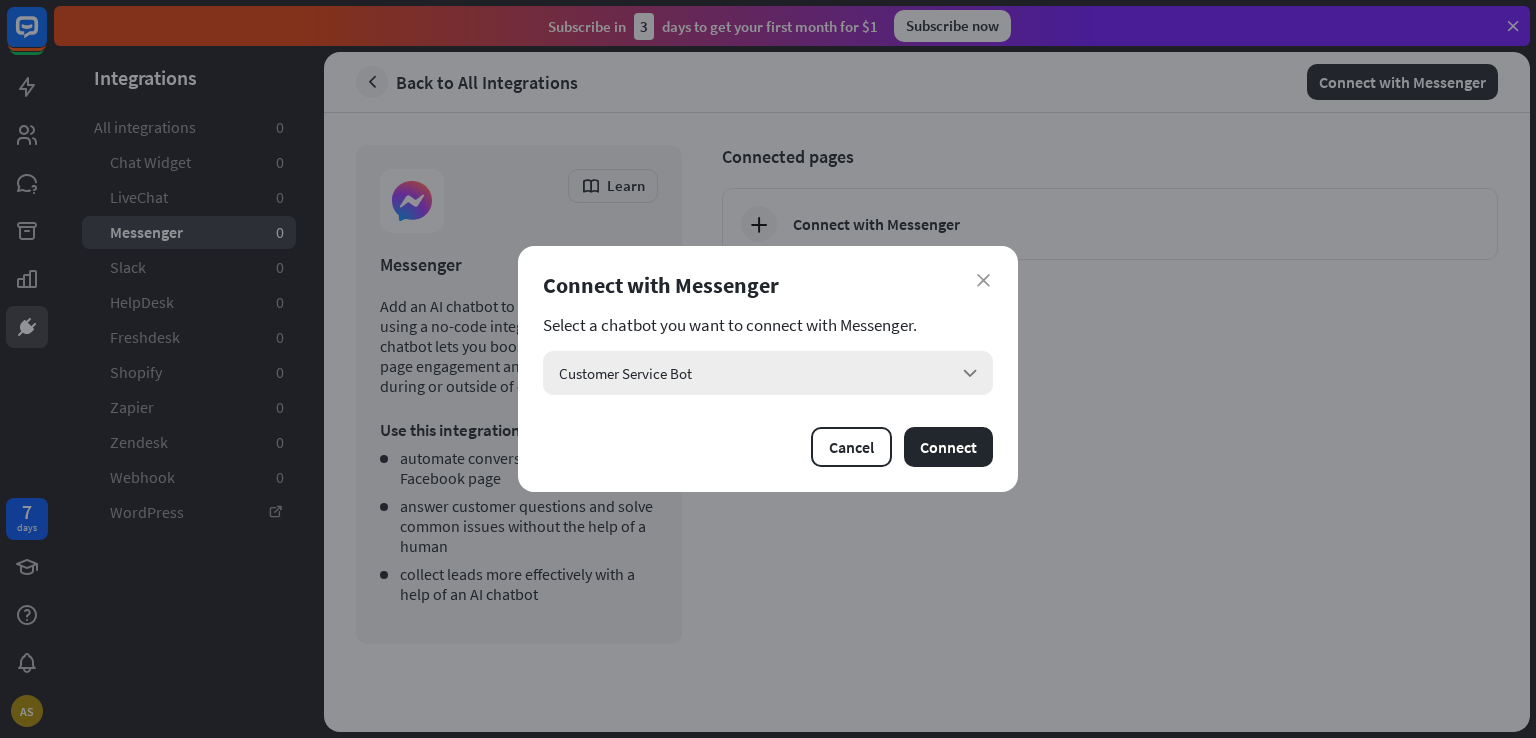 click on "Customer Service Bot
arrow_down" at bounding box center (768, 373) 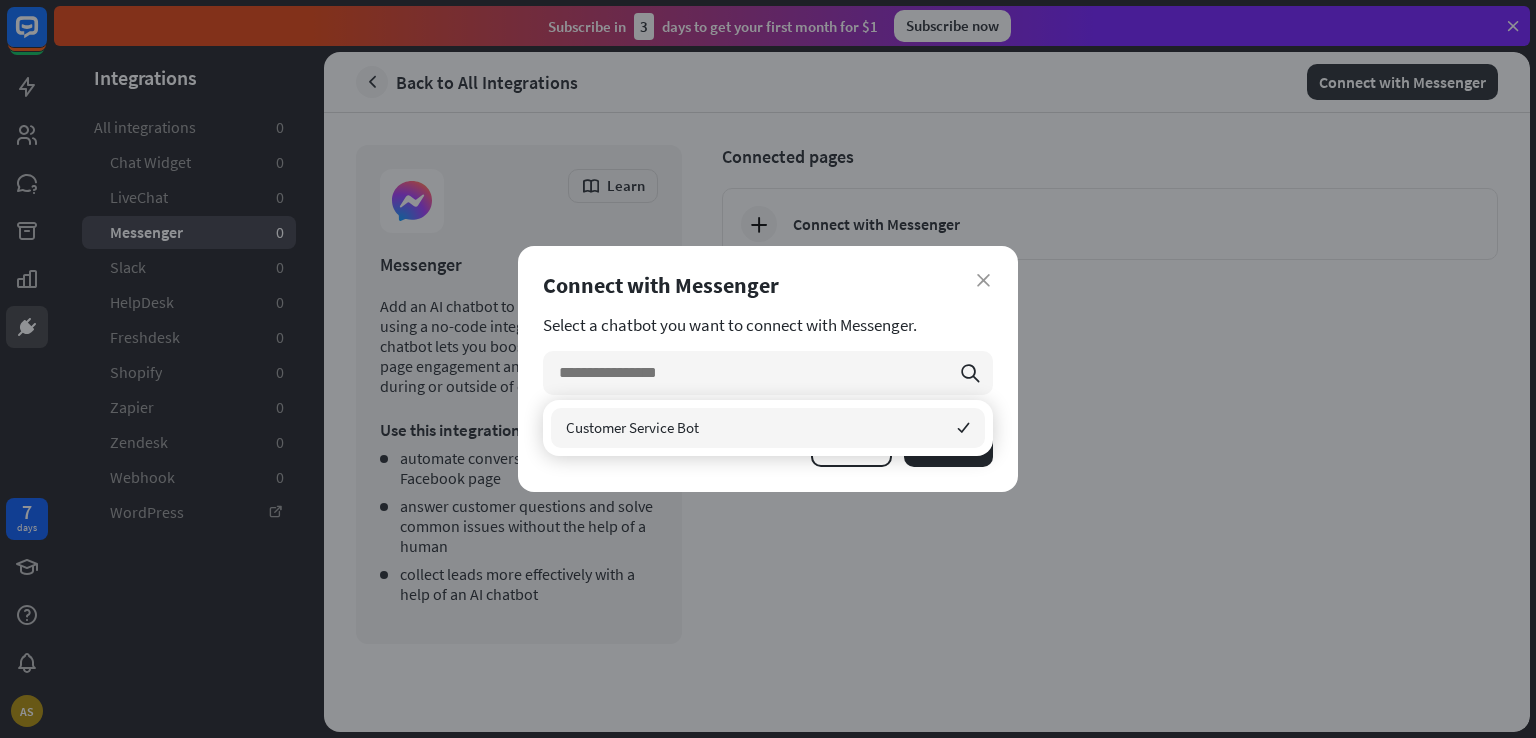 click on "Customer Service Bot" at bounding box center [632, 427] 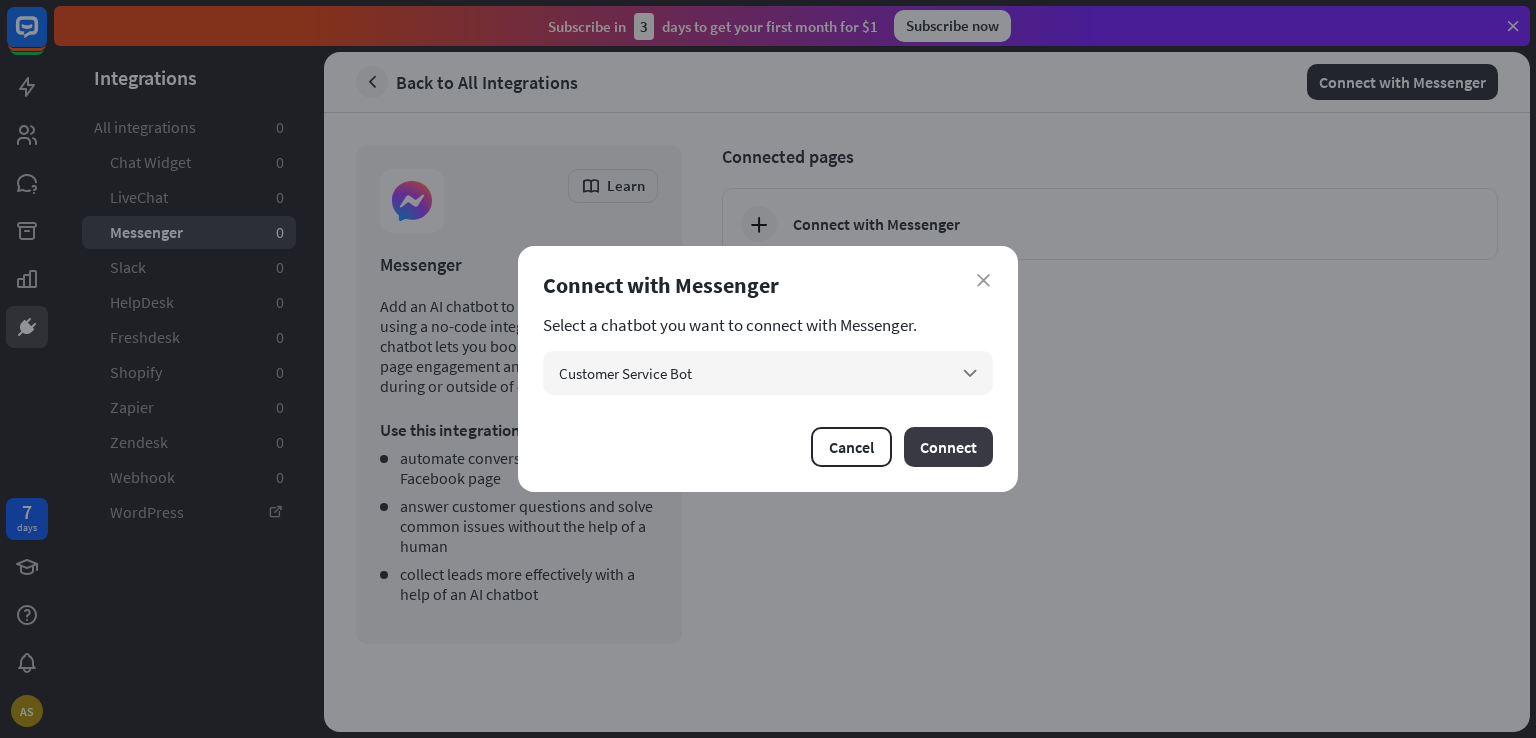 click on "Connect" at bounding box center [948, 447] 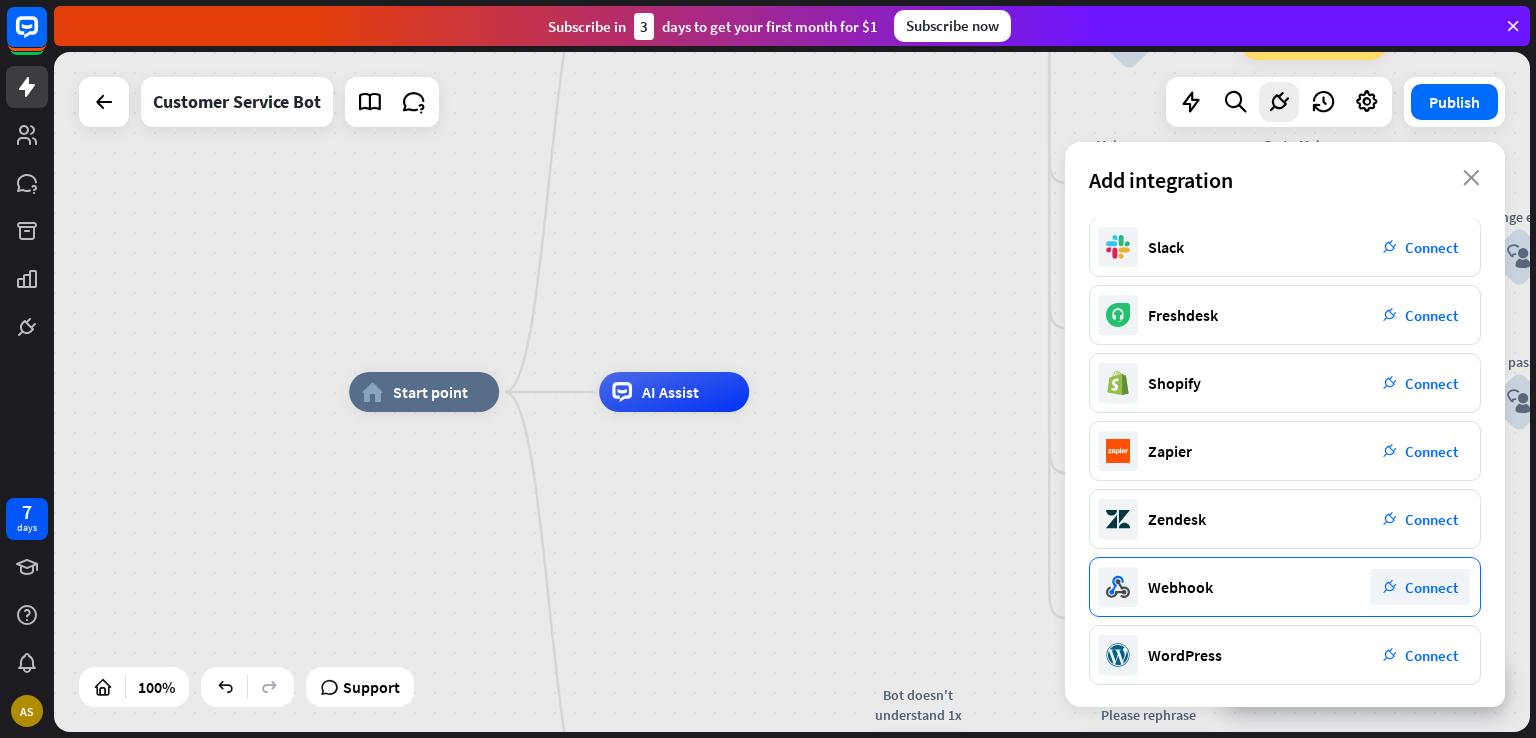 scroll, scrollTop: 275, scrollLeft: 0, axis: vertical 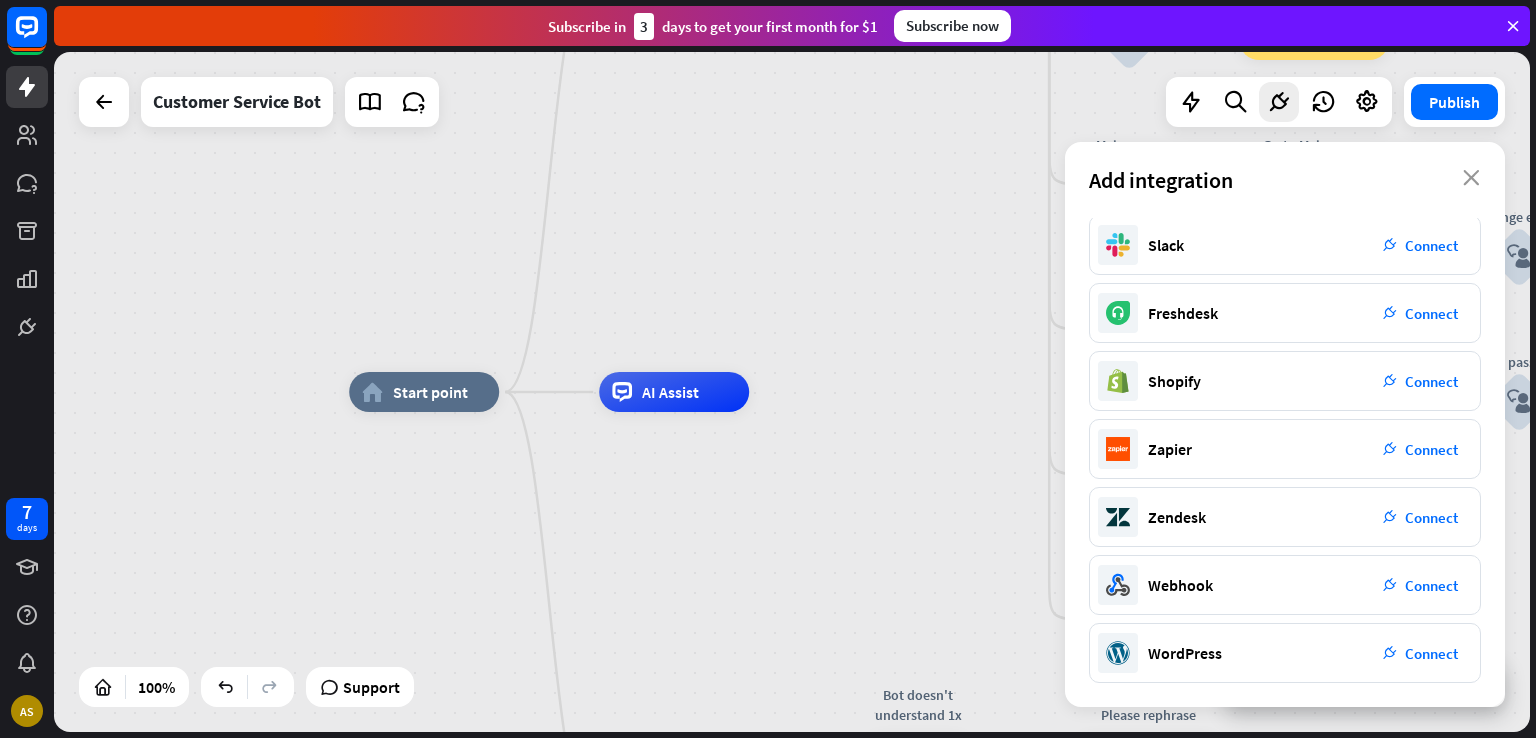 click on "home_2 Start point Welcome message block_bot_response Bot Response option block_bot_response Bot Response Our Products block_user_input Select product category block_bot_response Bot Response block_bot_response Bot Response Question block_user_input How can I help you? block_bot_response Bot Response Current Offers Discounts block_user_input Type your question block_bot_response Bot Response Popular questions block_faq Usage Instructions block_user_input Feedback flow builder_tree Flow Newsletter block_user_input Newsletter flow builder_tree Flow Contact us block_user_input Contact info block_bot_response Bot Response Small talk block_user_input" at bounding box center [792, 392] 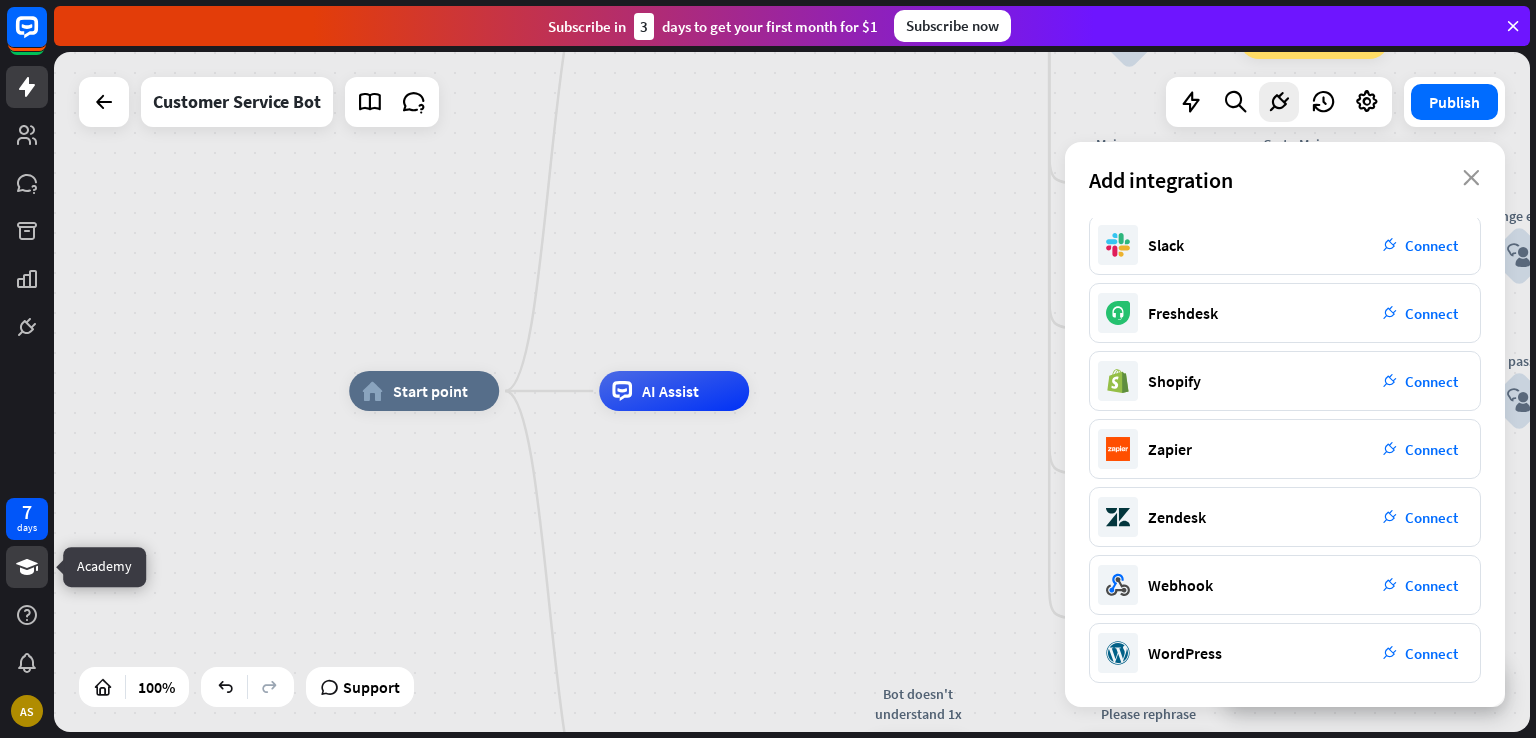 drag, startPoint x: 13, startPoint y: 551, endPoint x: 0, endPoint y: 567, distance: 20.615528 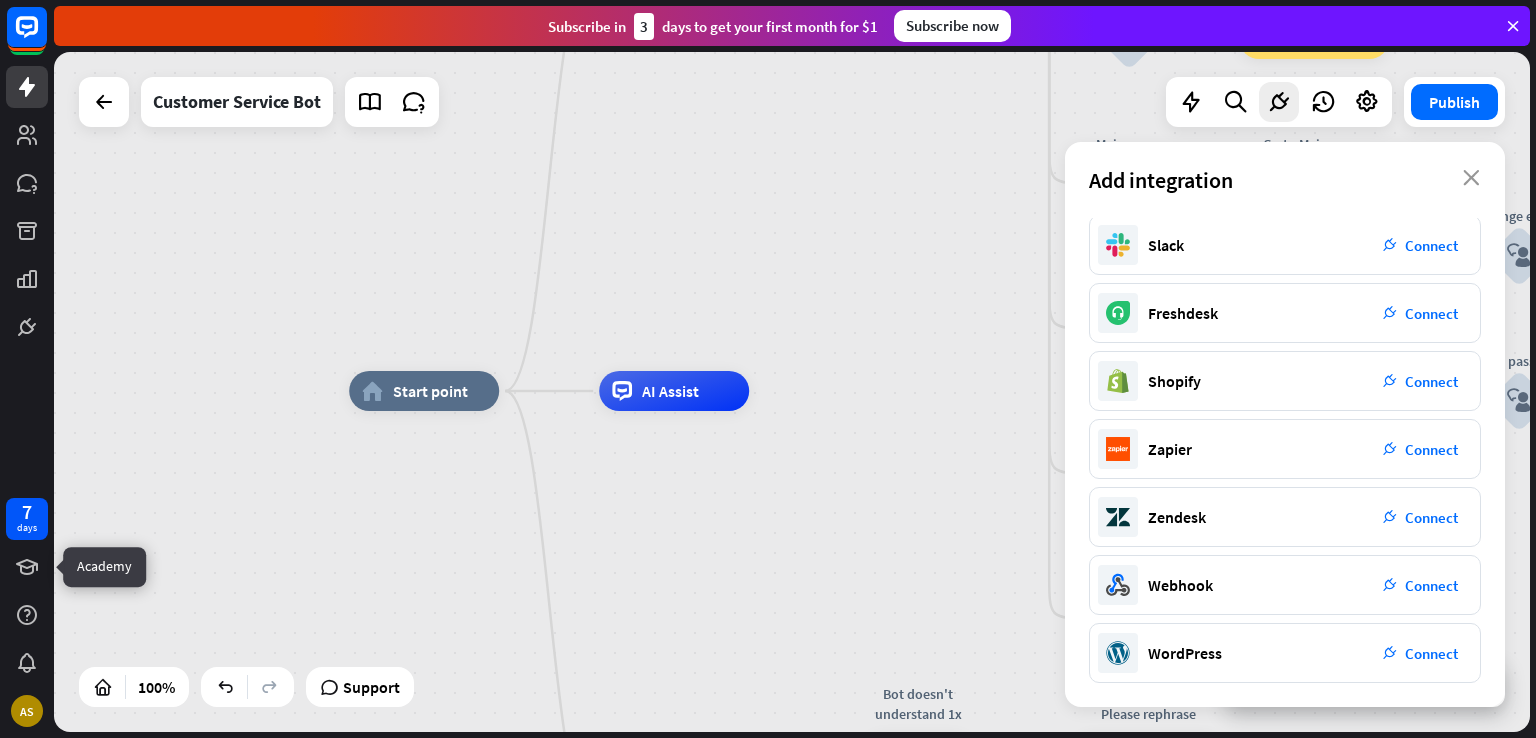 click at bounding box center [27, 567] 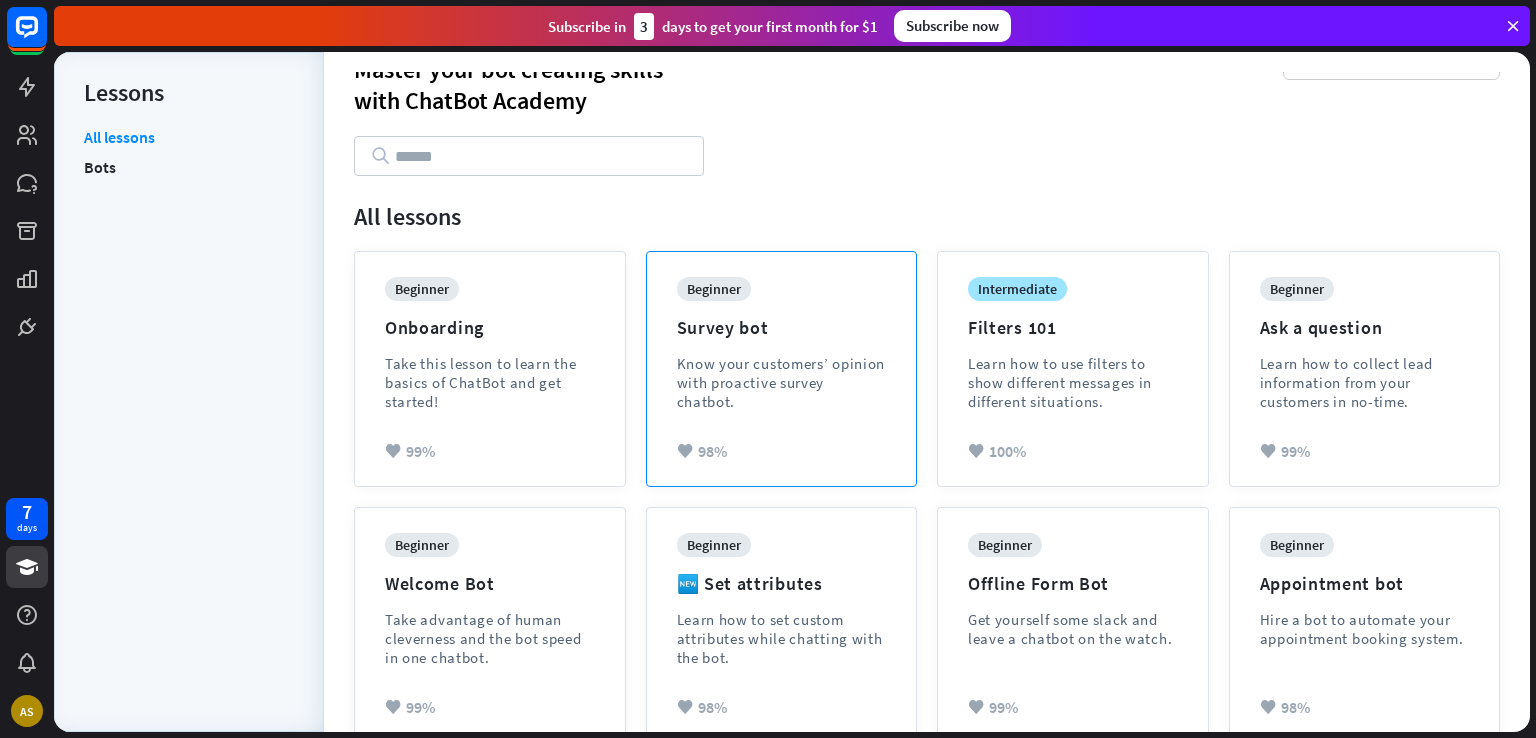 scroll, scrollTop: 200, scrollLeft: 0, axis: vertical 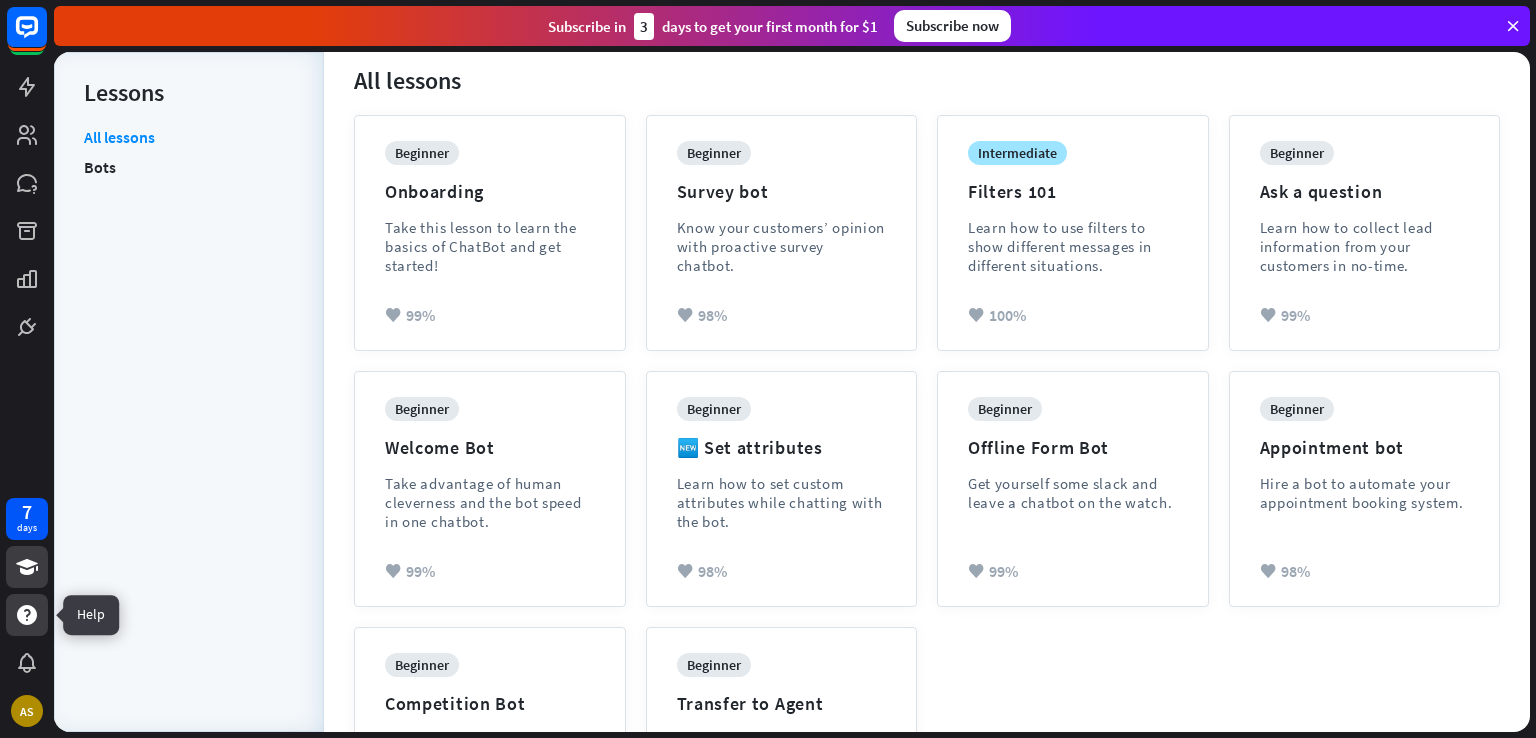 click at bounding box center [27, 615] 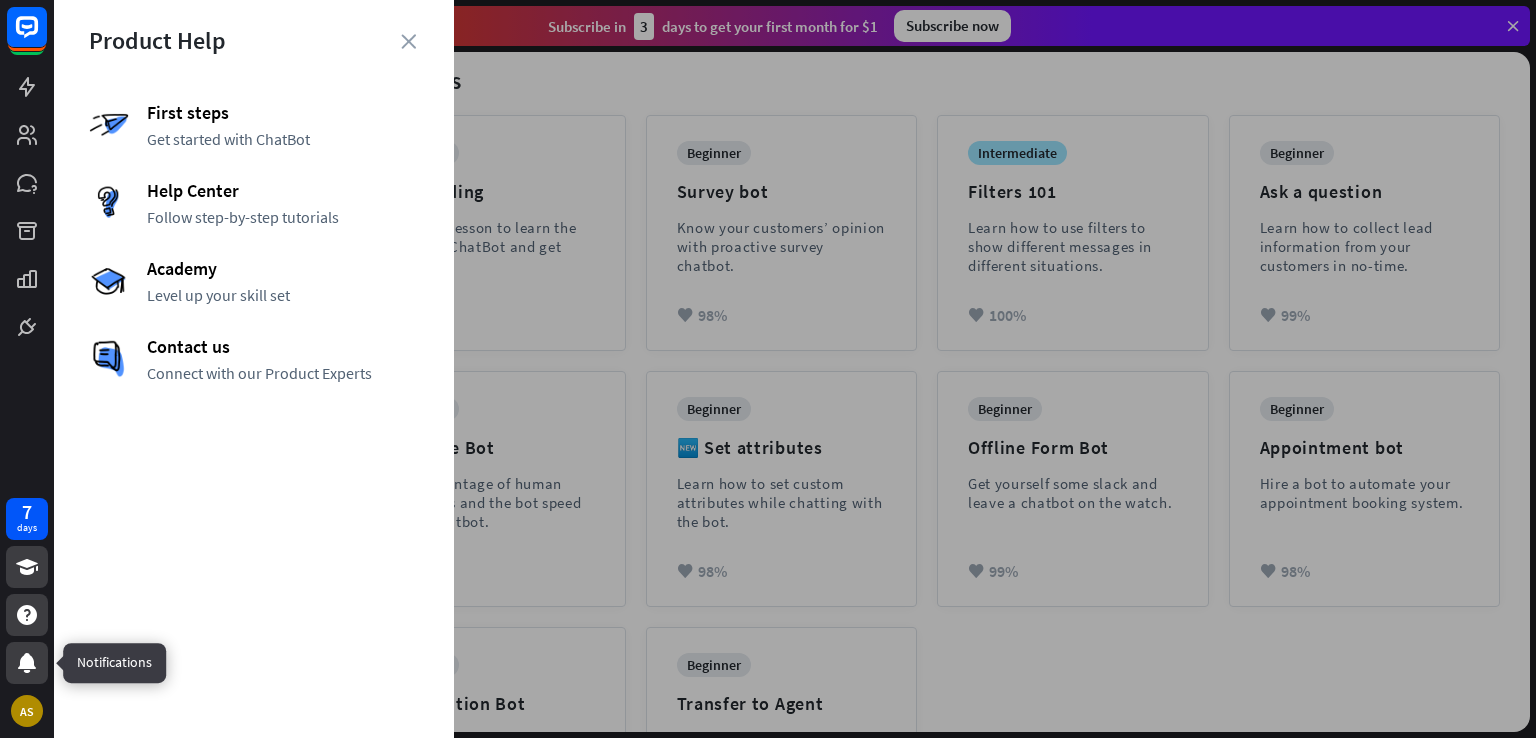 click 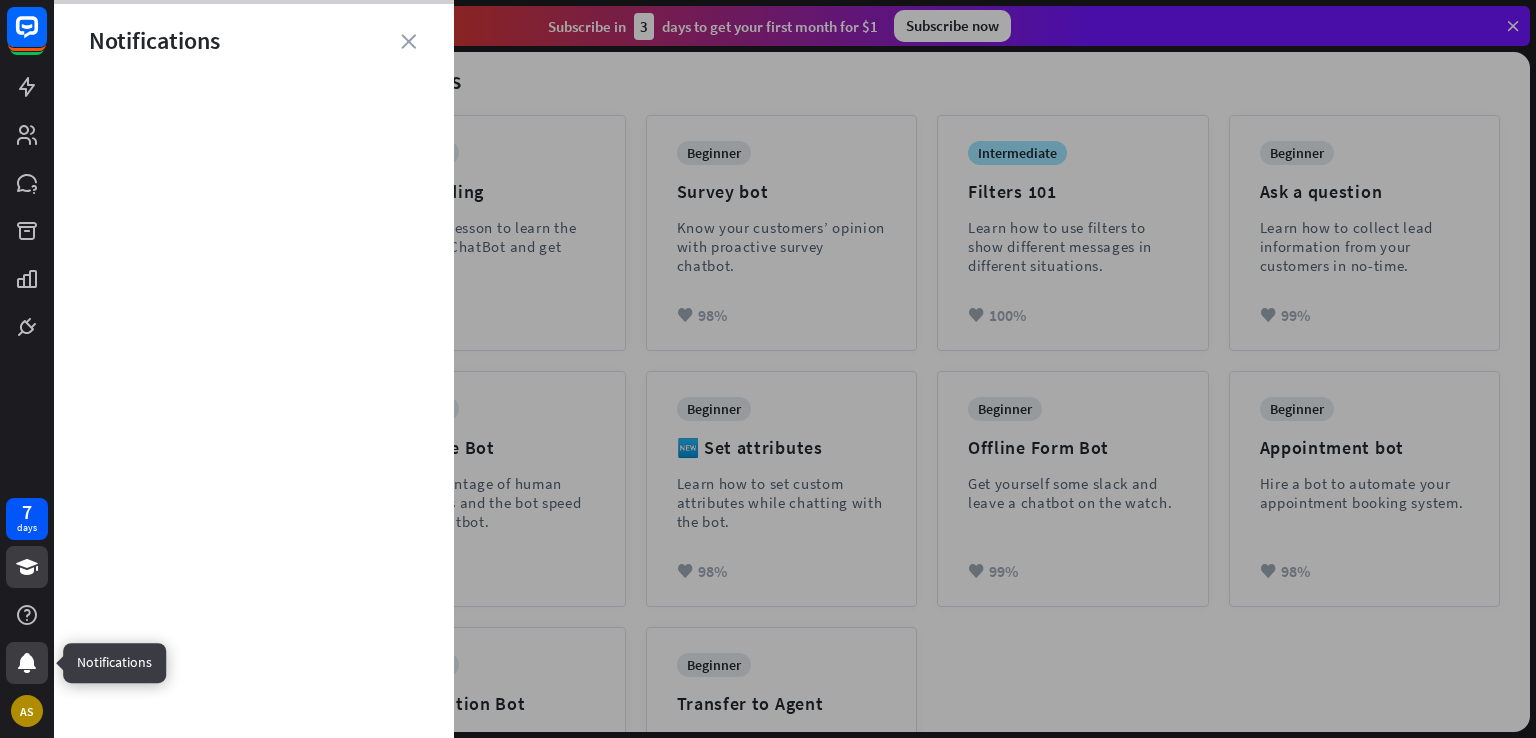 drag, startPoint x: 14, startPoint y: 659, endPoint x: 24, endPoint y: 645, distance: 17.20465 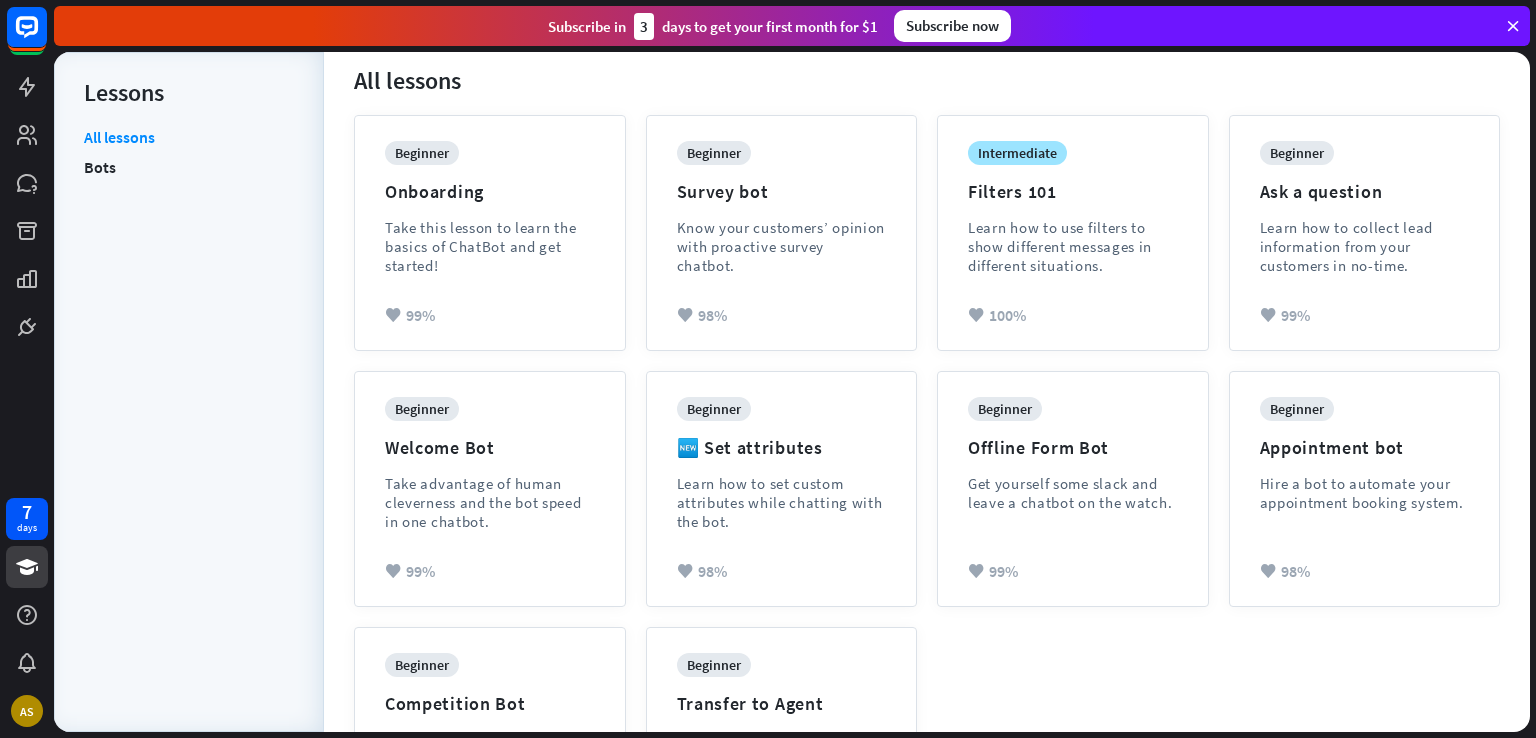 click on "Subscribe now" at bounding box center (952, 26) 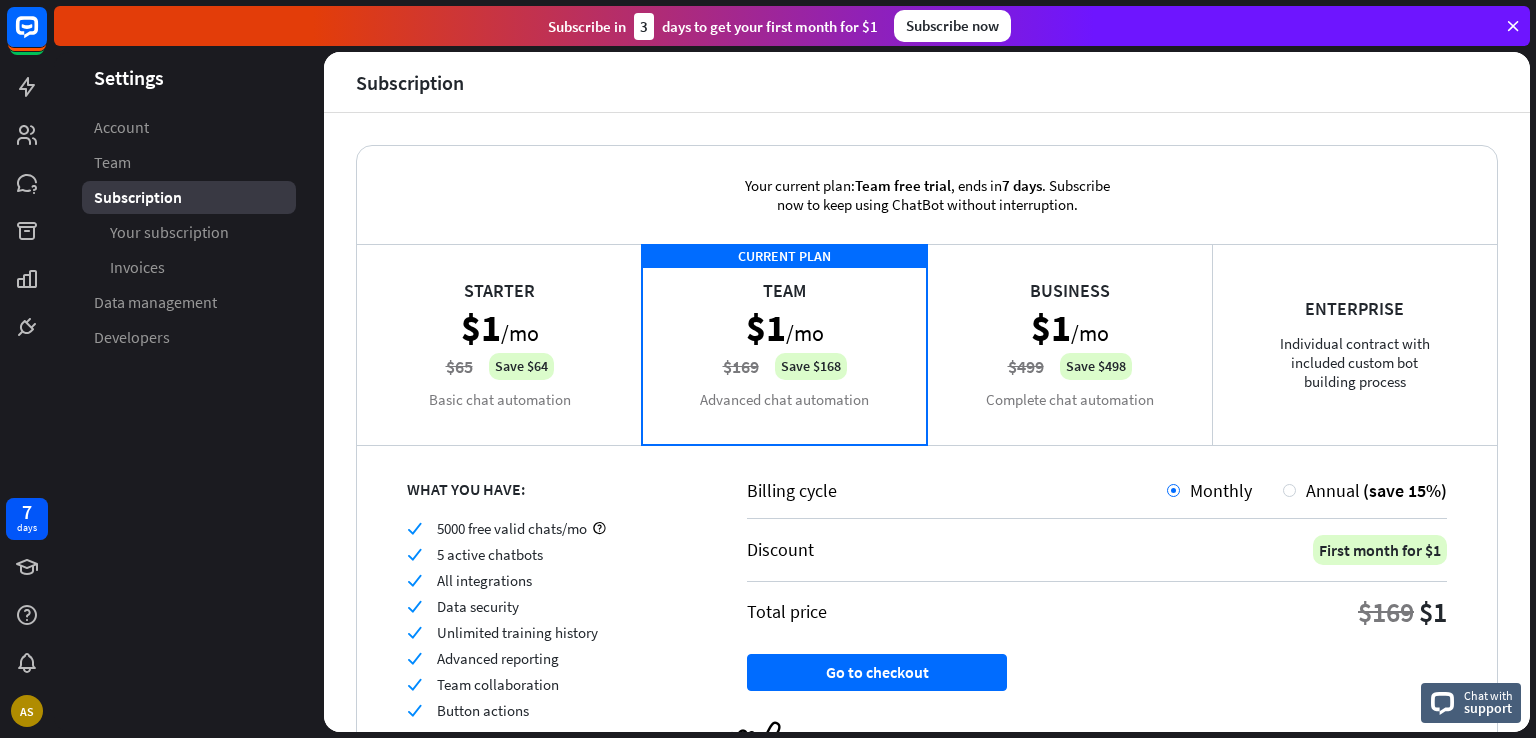 scroll, scrollTop: 100, scrollLeft: 0, axis: vertical 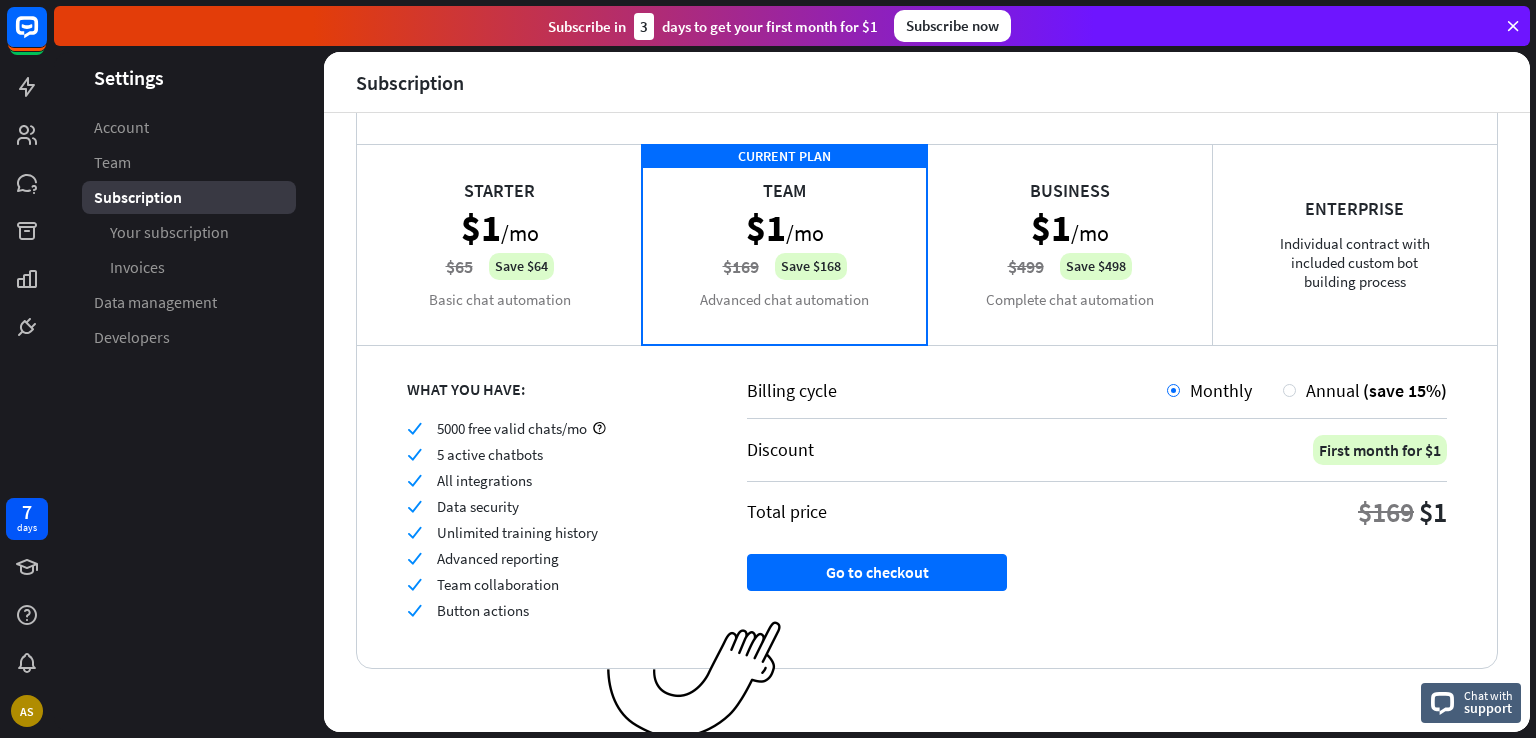 click on "Business
$1   /mo   $499   Save $498
Complete chat automation" at bounding box center [1069, 244] 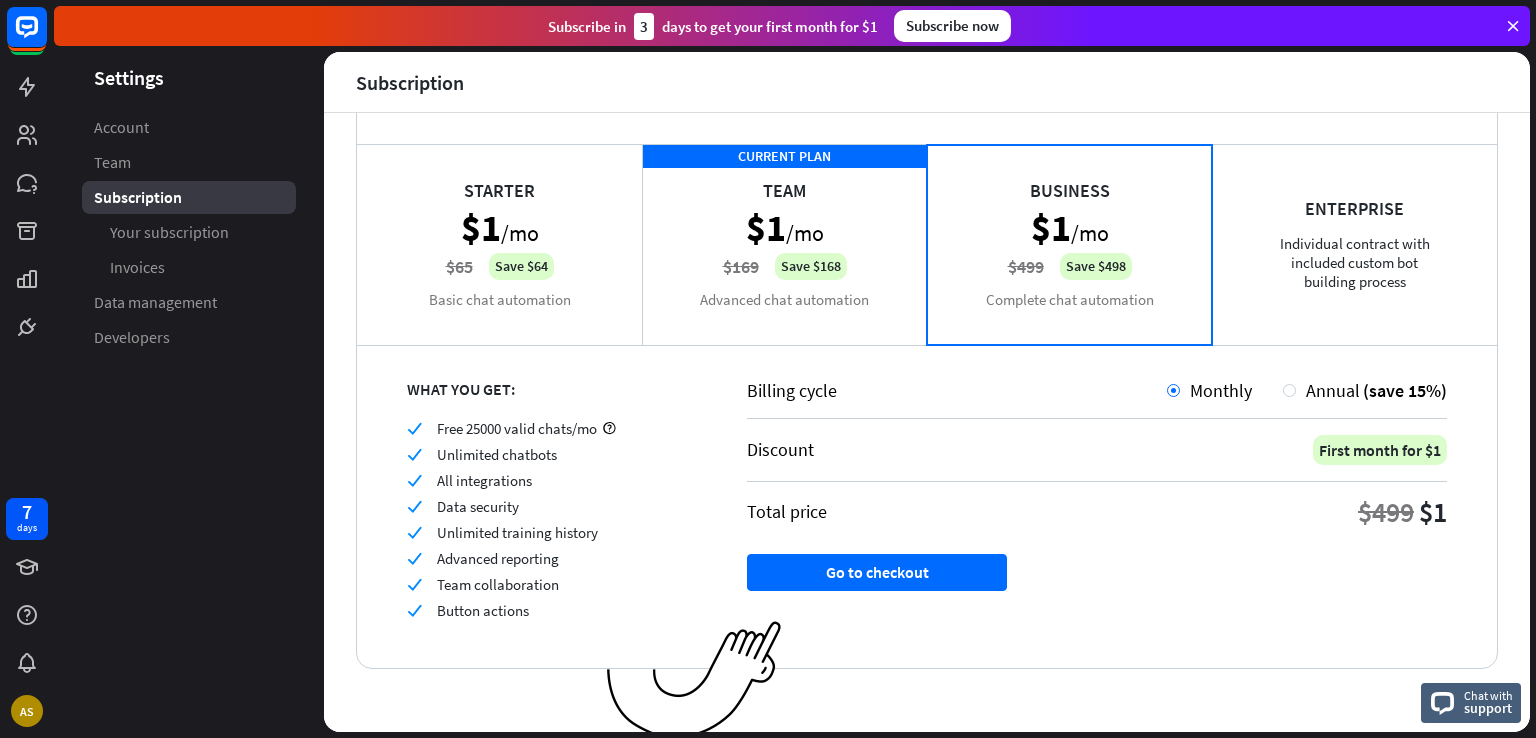 click on "Enterprise
Individual contract with included custom bot building process" at bounding box center (1354, 244) 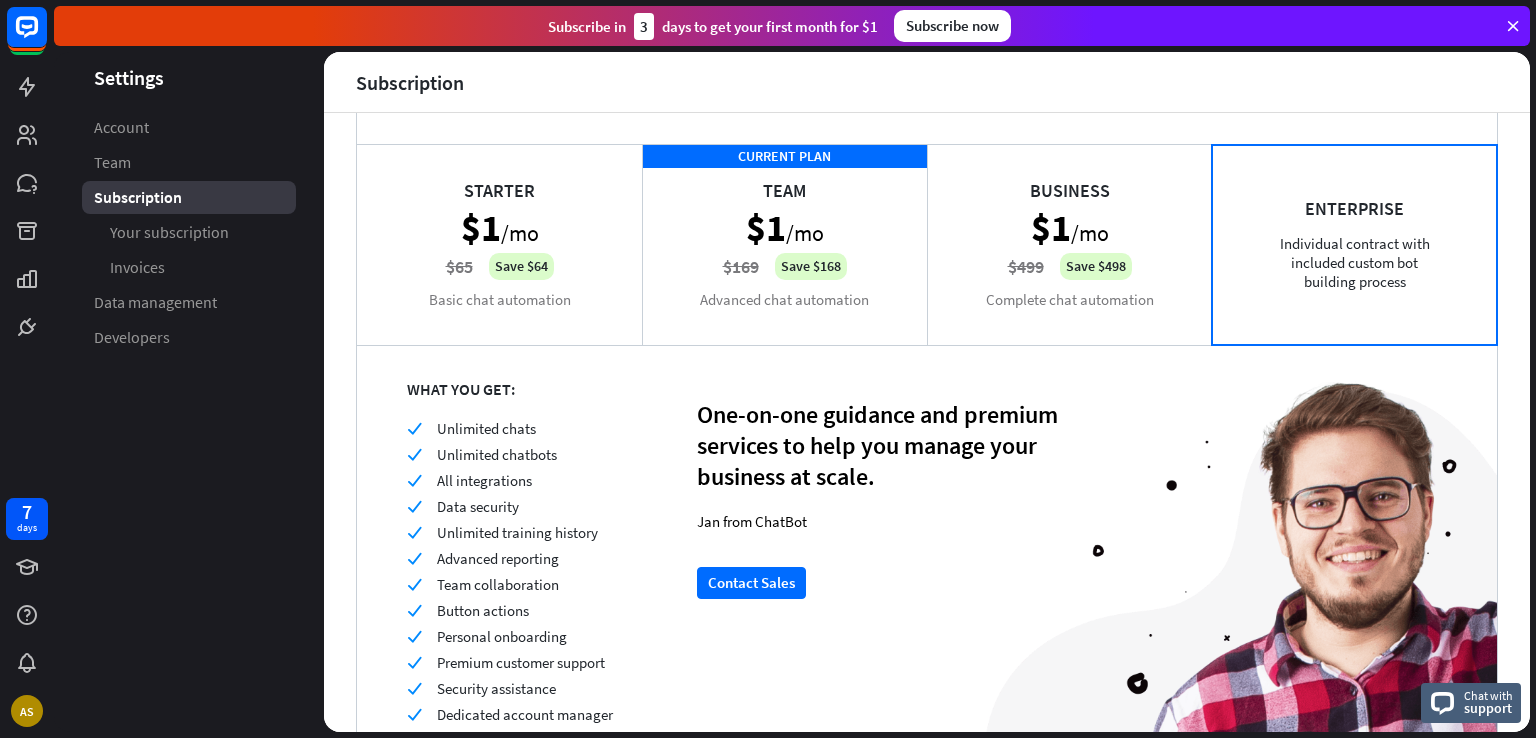 click on "Business
$1   /mo   $499   Save $498
Complete chat automation" at bounding box center (1069, 244) 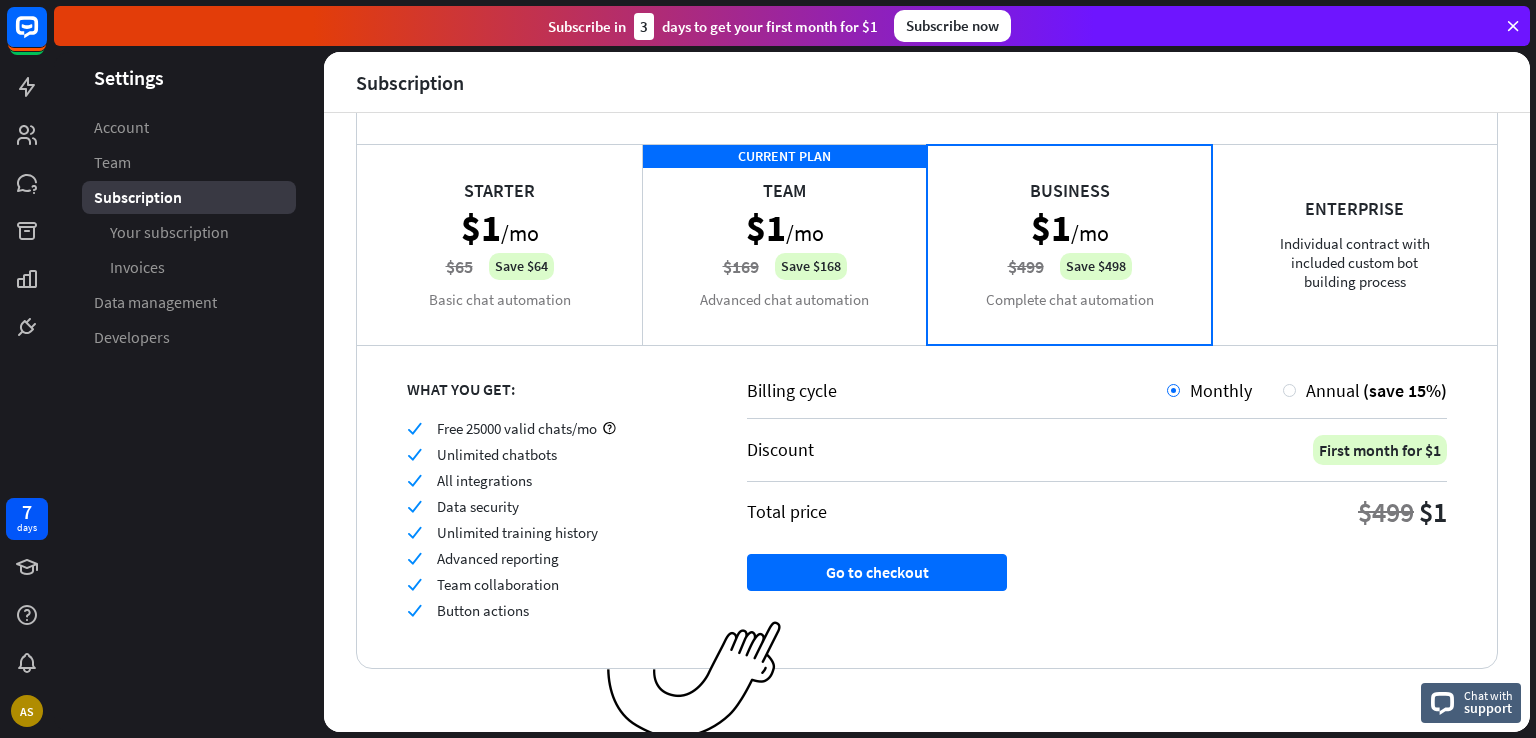 scroll, scrollTop: 106, scrollLeft: 0, axis: vertical 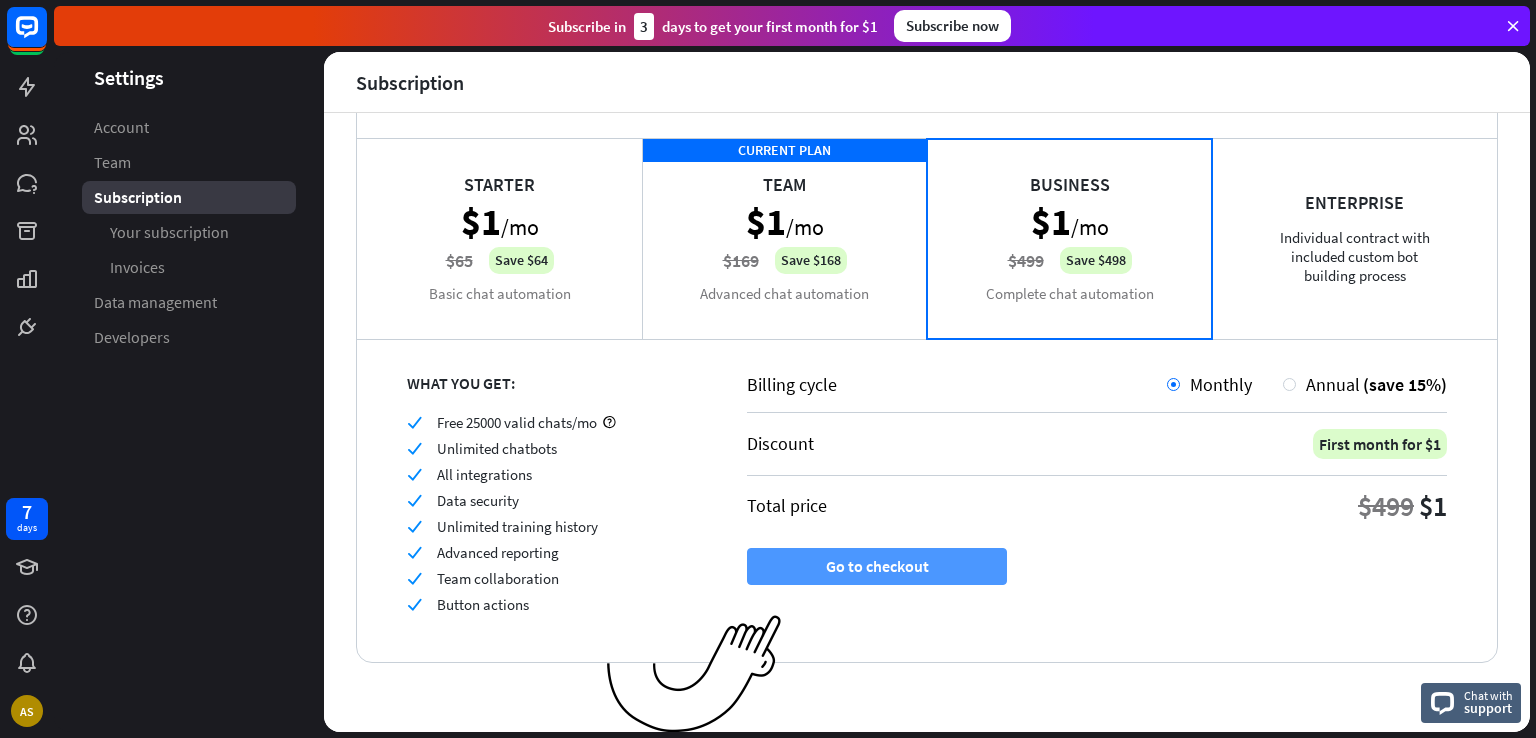click on "Go to checkout" at bounding box center (877, 566) 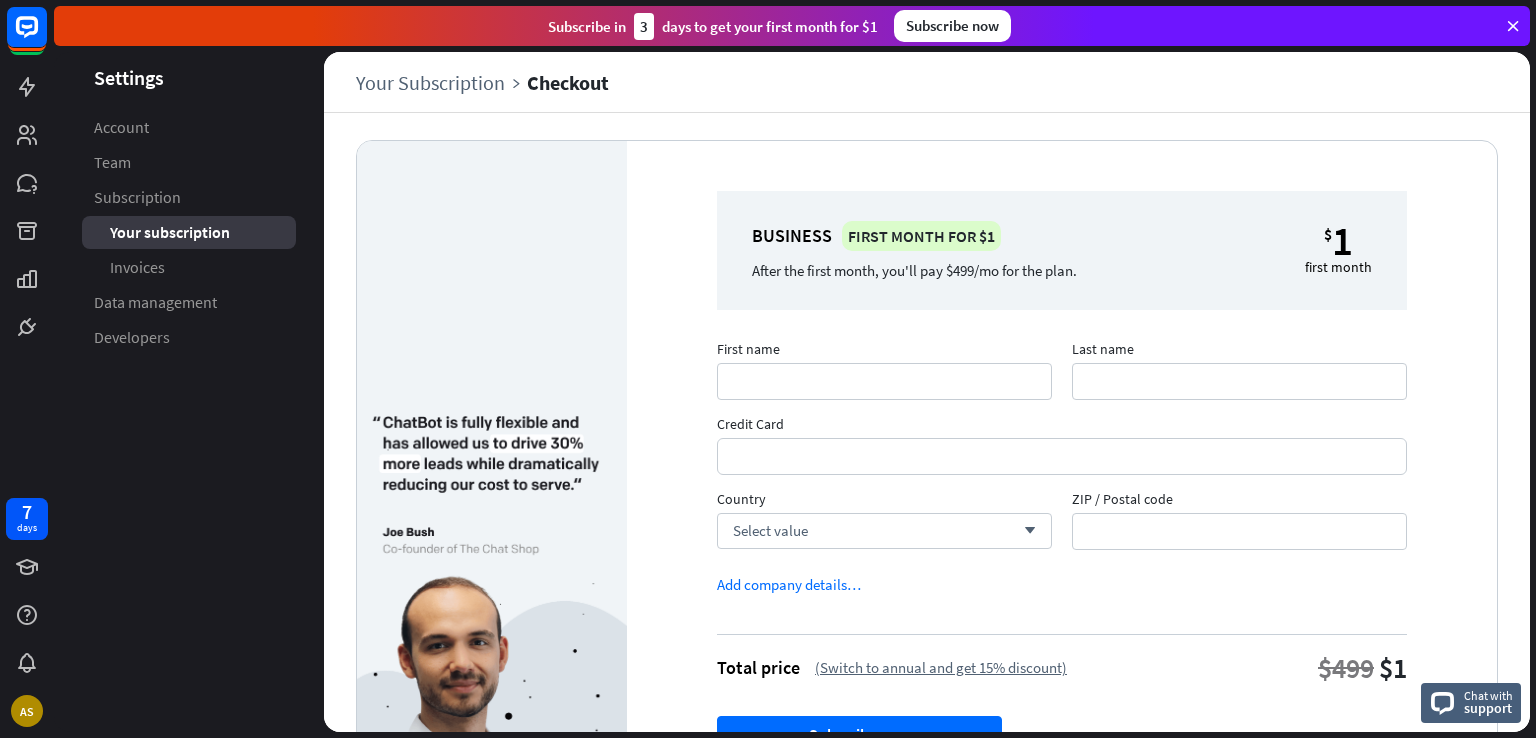 scroll, scrollTop: 0, scrollLeft: 0, axis: both 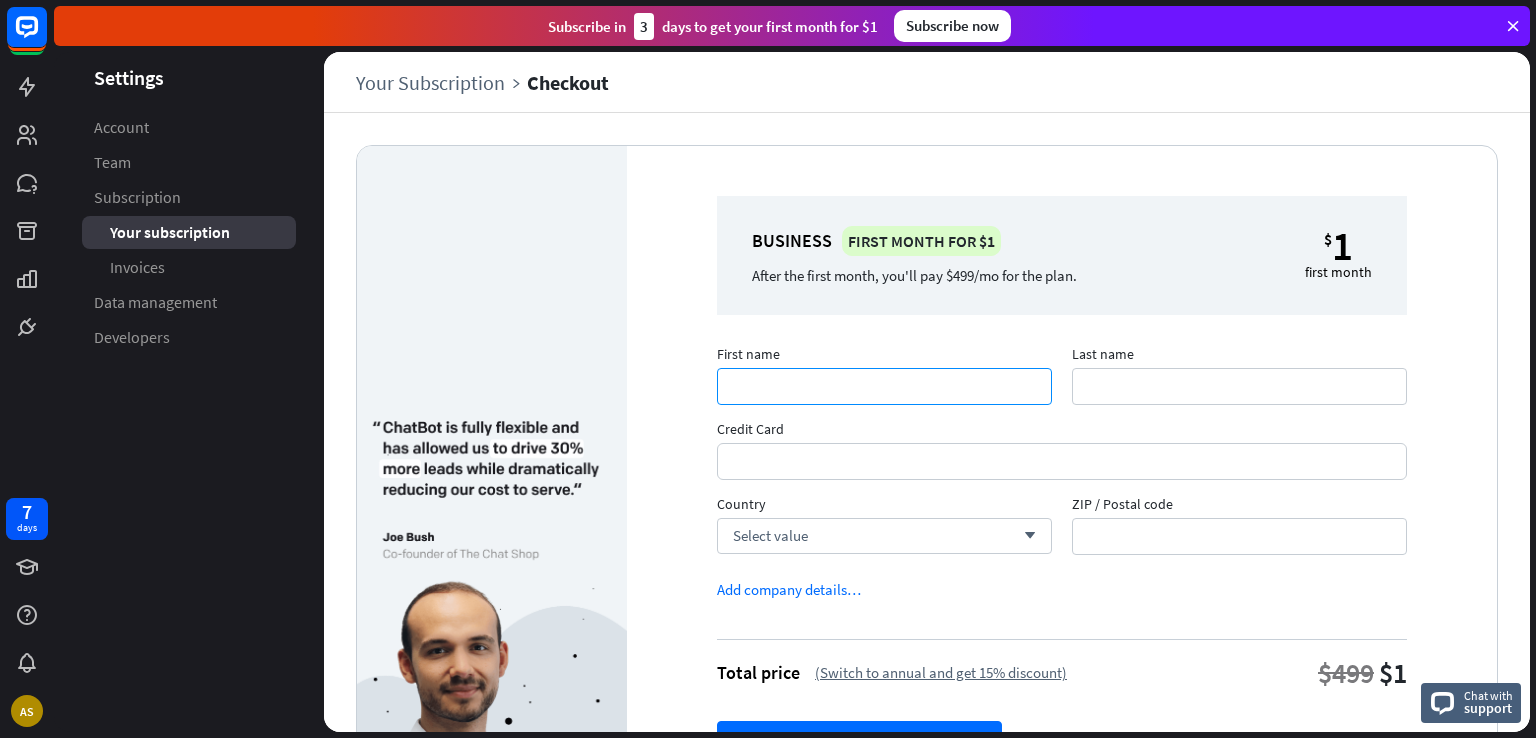 click on "First name" at bounding box center [884, 386] 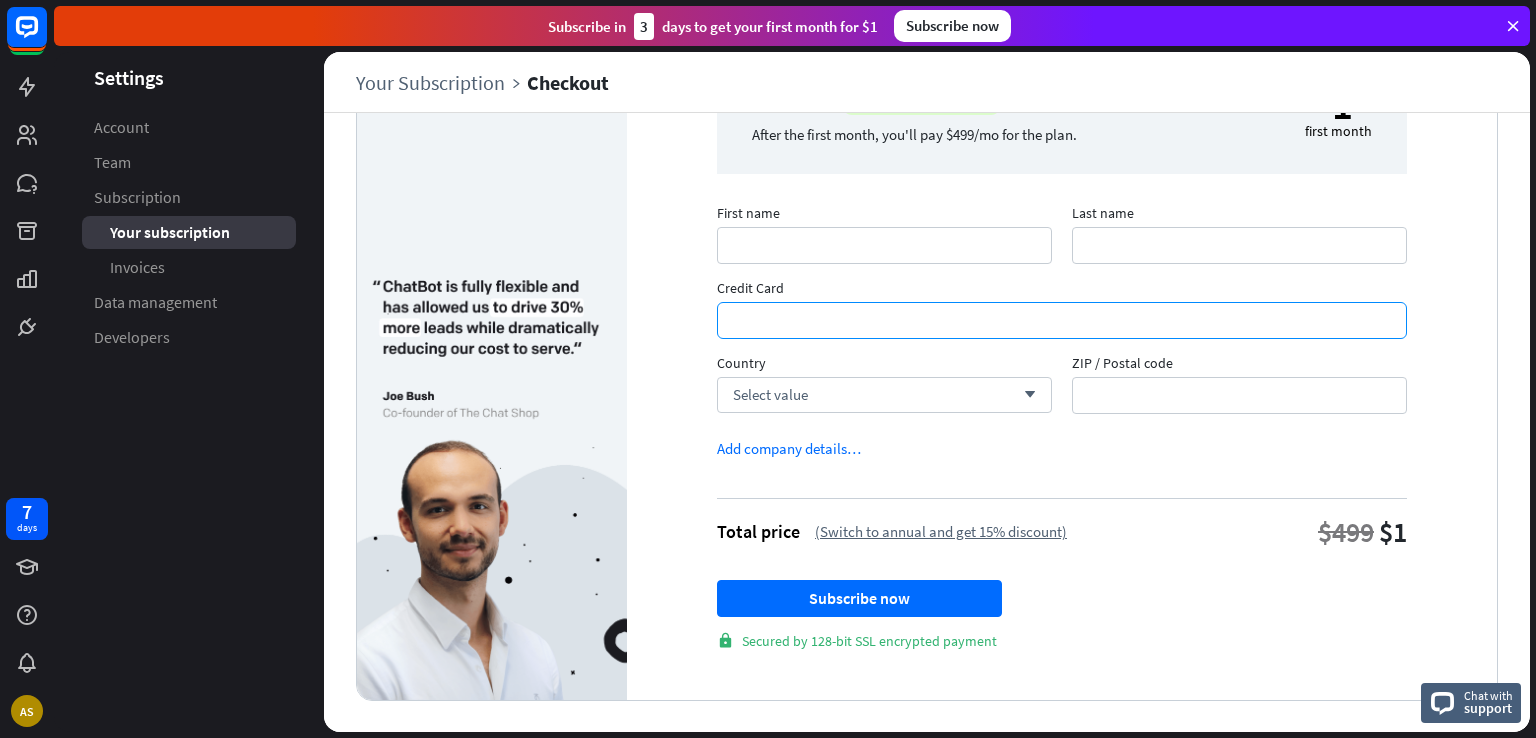 scroll, scrollTop: 0, scrollLeft: 0, axis: both 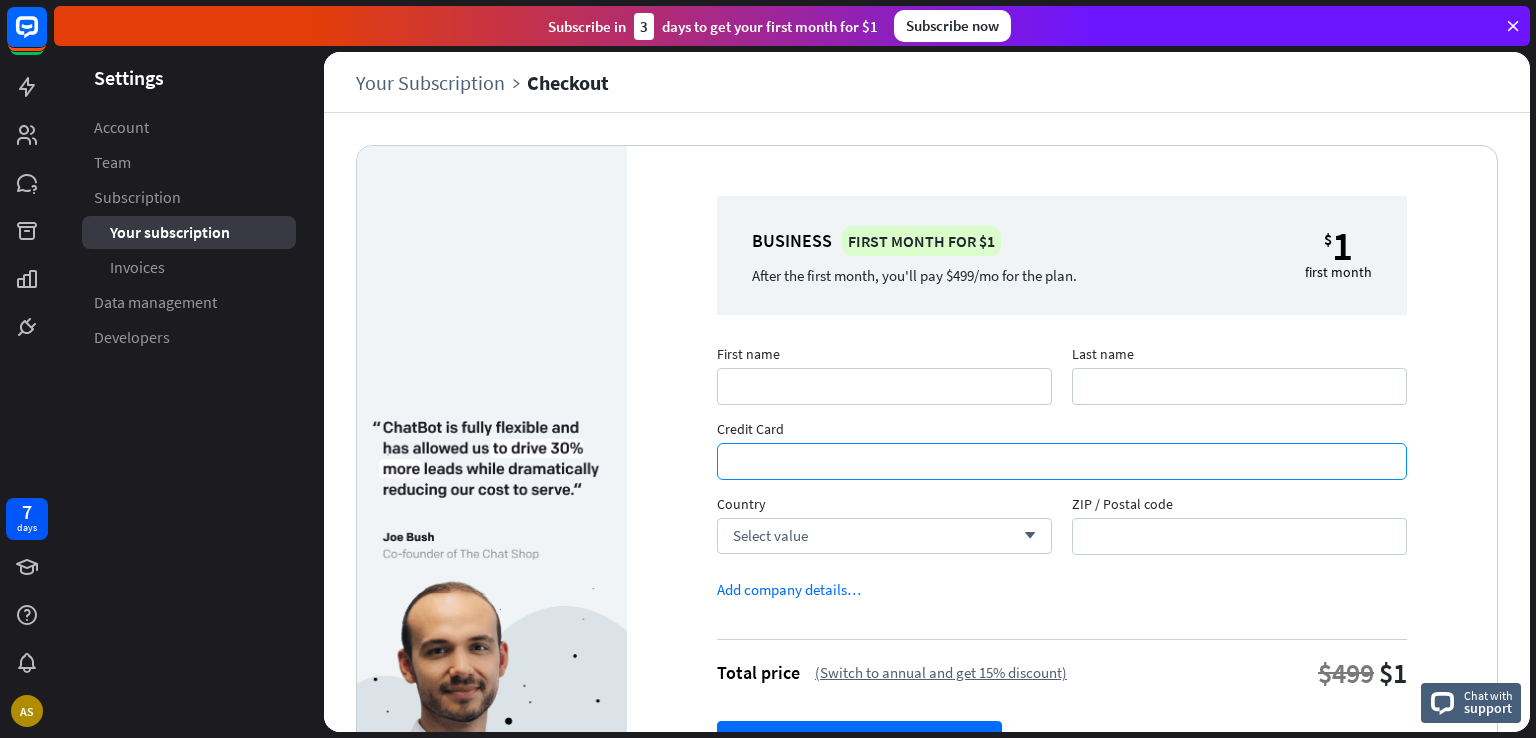 click on "Business
First month for $1
After the first month, you'll pay $499/mo for the plan.
$
1
first month" at bounding box center (1062, 255) 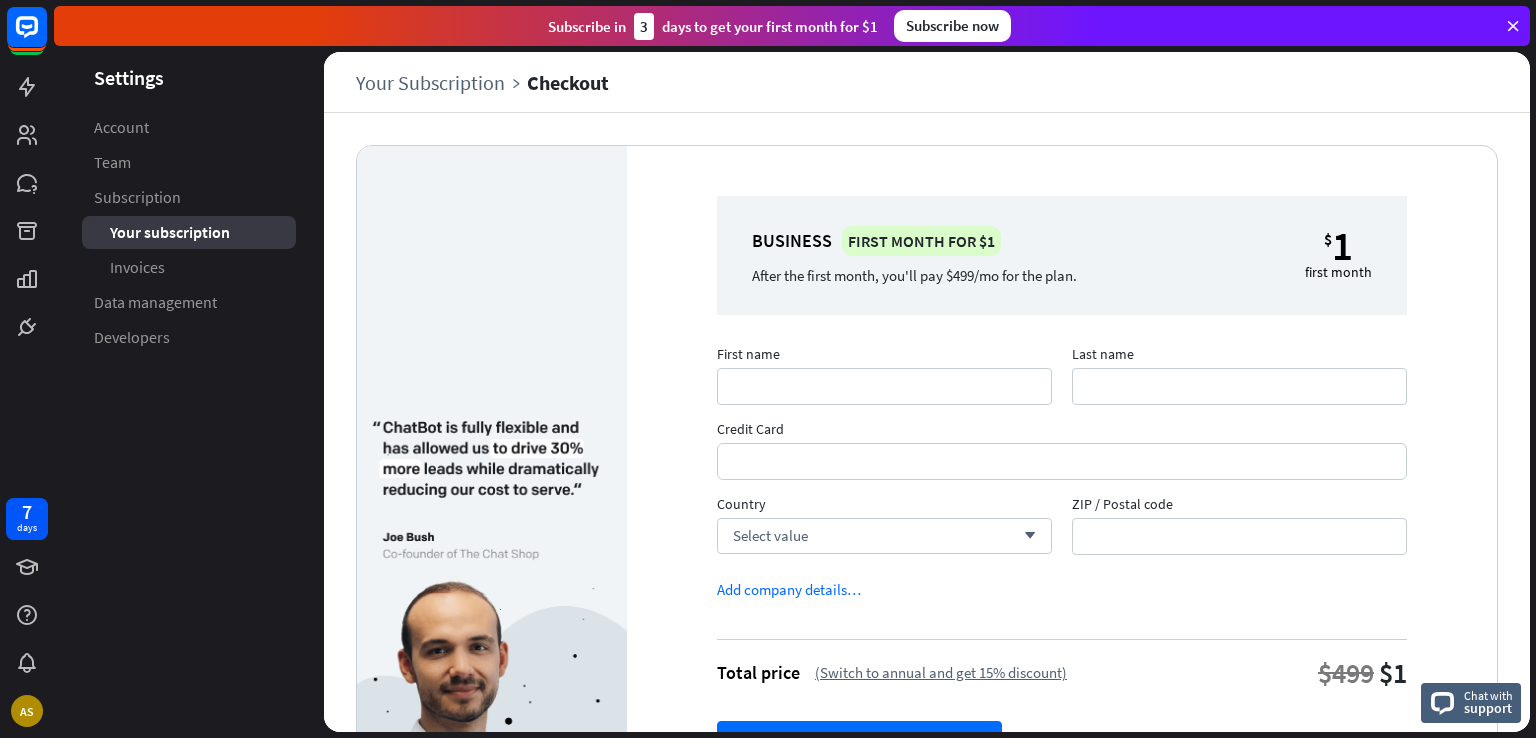 click on "Business
First month for $1
After the first month, you'll pay $499/mo for the plan.
$
1
first month" at bounding box center [1062, 255] 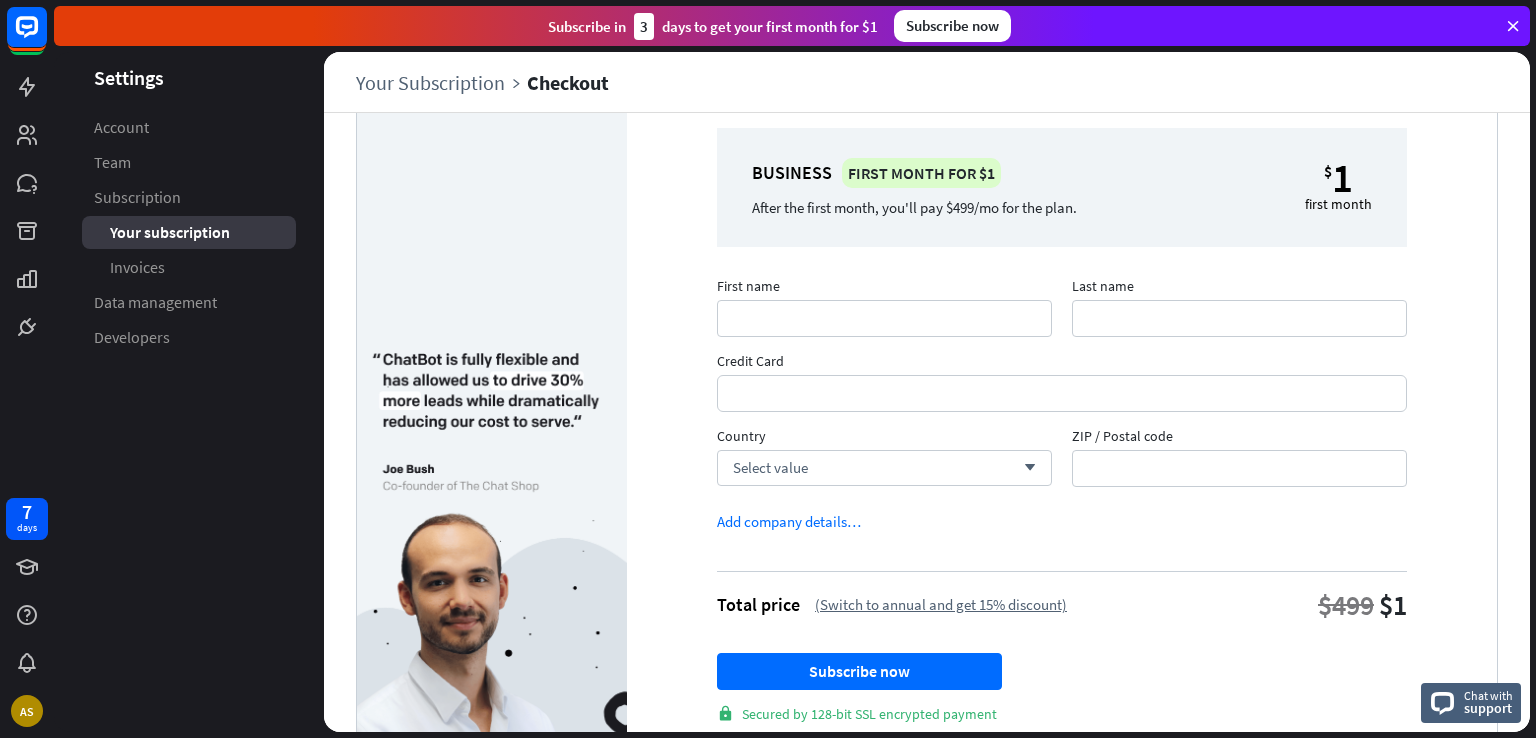 scroll, scrollTop: 141, scrollLeft: 0, axis: vertical 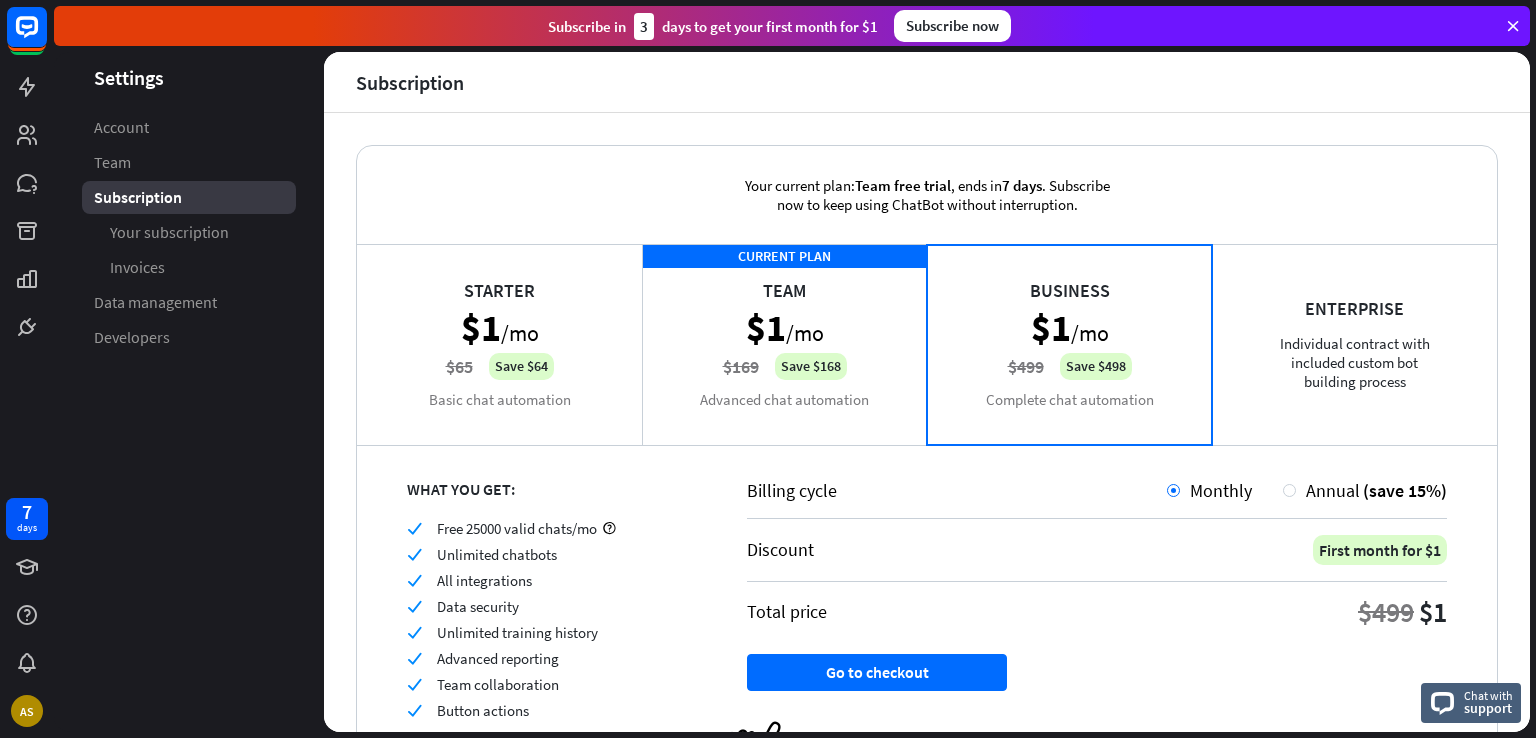 click on "Starter
$1   /mo   $65   Save $64
Basic chat automation" at bounding box center [499, 344] 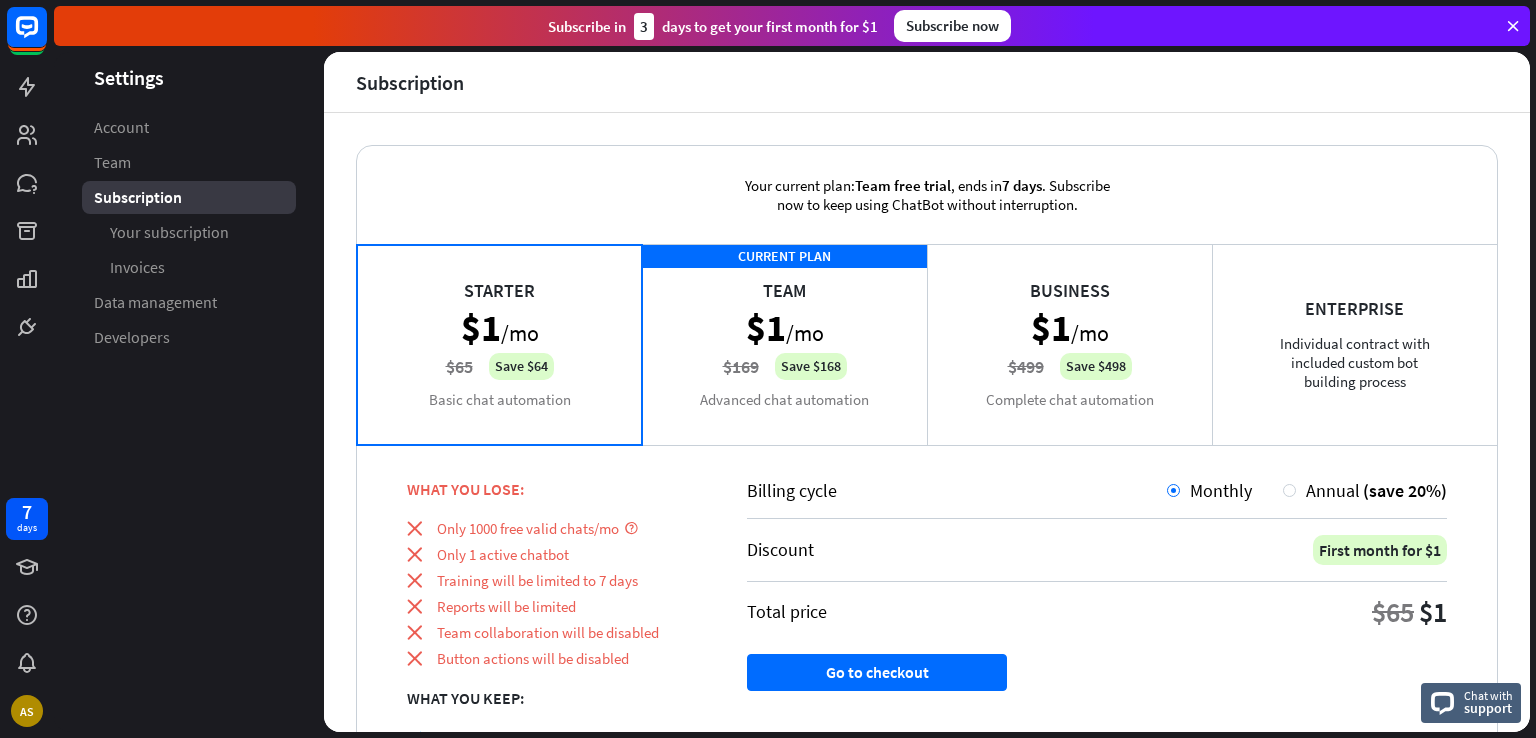 click on "CURRENT PLAN
Team
$1   /mo   $169   Save $168
Advanced chat automation" at bounding box center [784, 344] 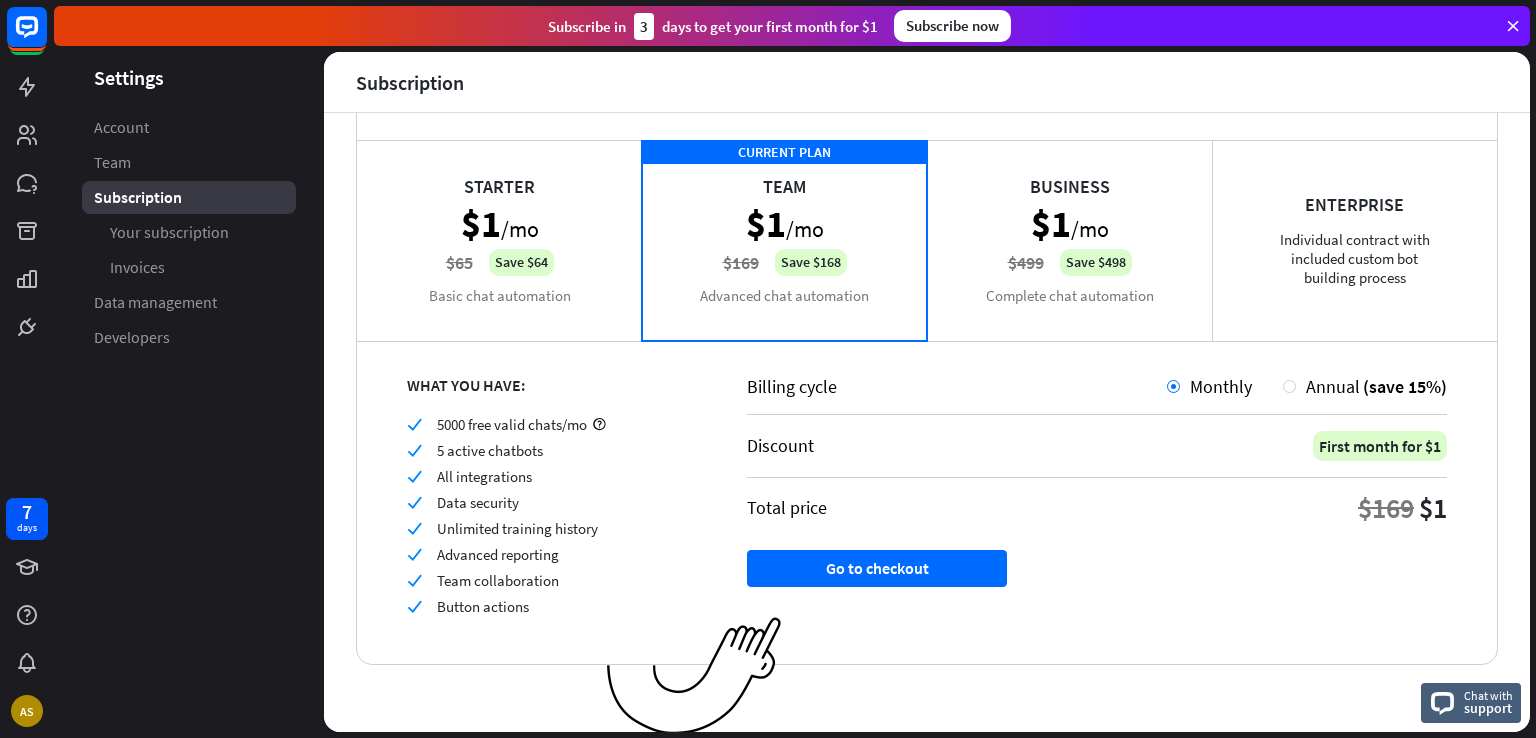 scroll, scrollTop: 106, scrollLeft: 0, axis: vertical 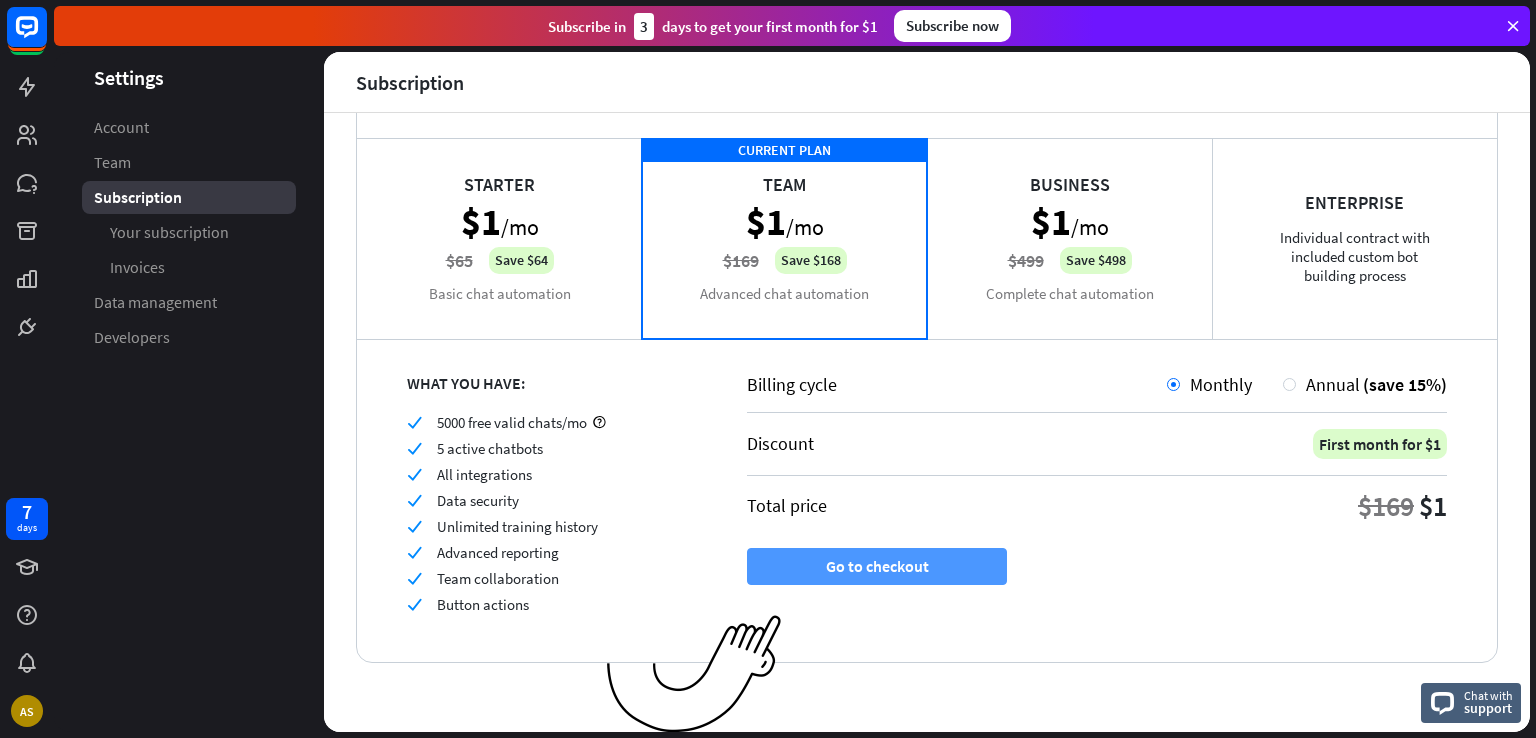 click on "Go to checkout" at bounding box center [877, 566] 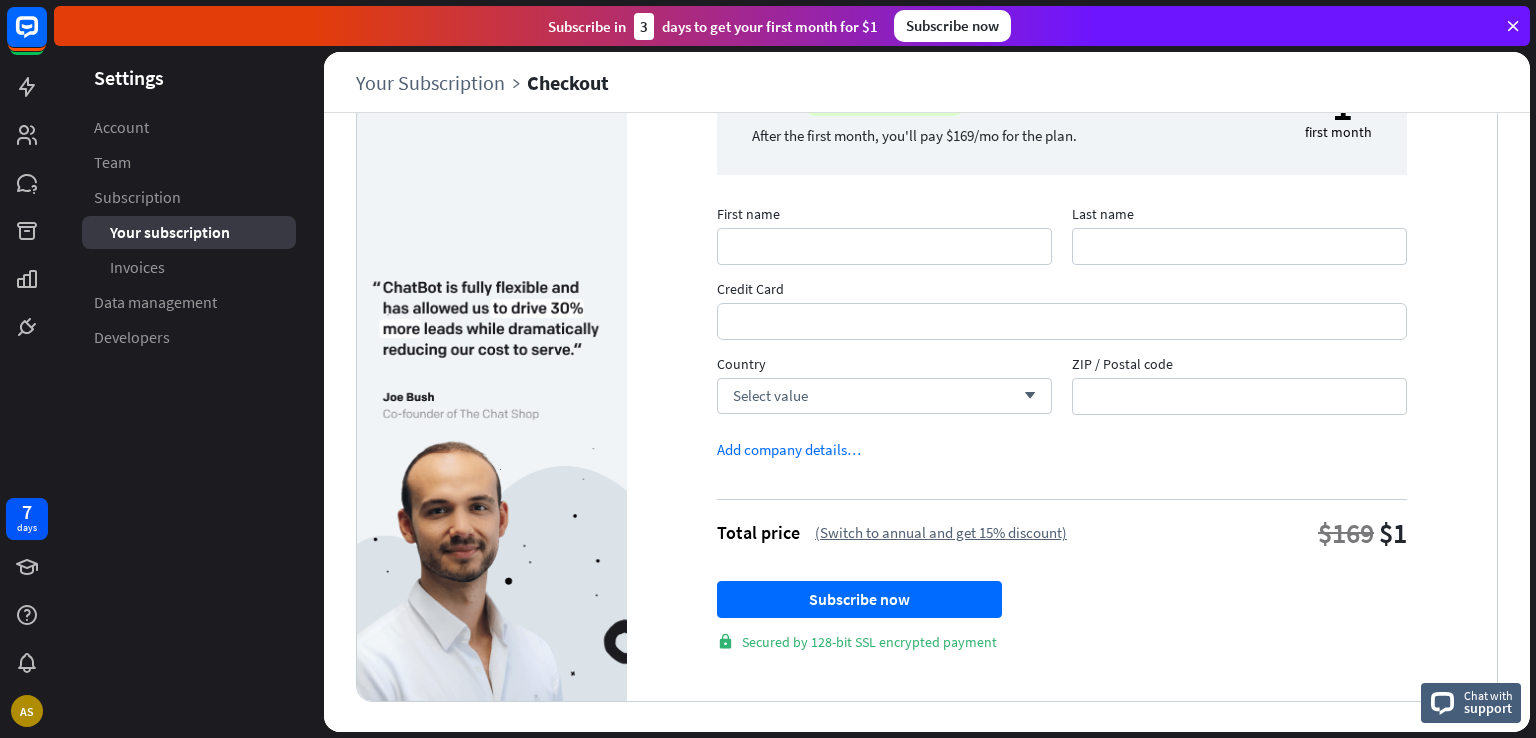 scroll, scrollTop: 141, scrollLeft: 0, axis: vertical 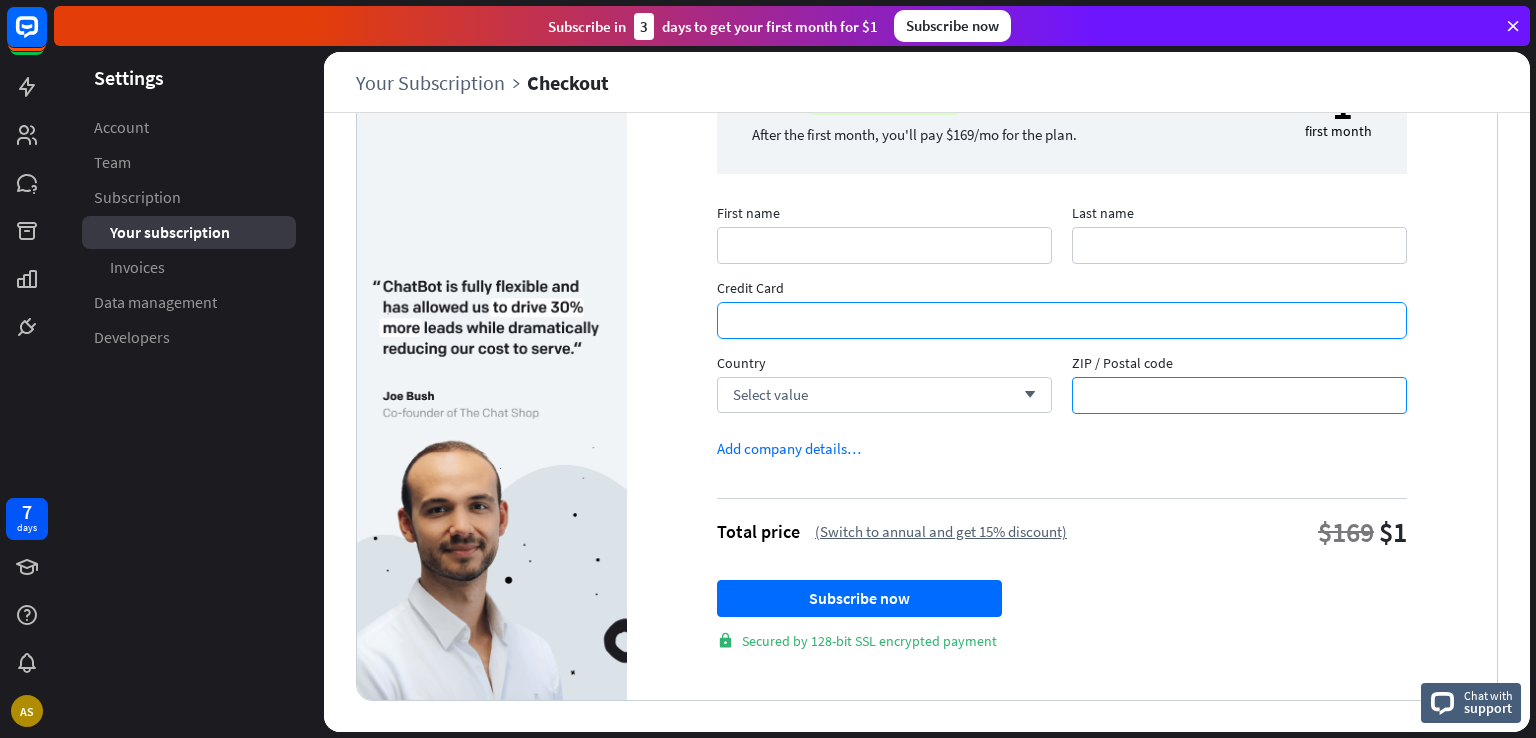 click on "ZIP / Postal code" at bounding box center [1239, 395] 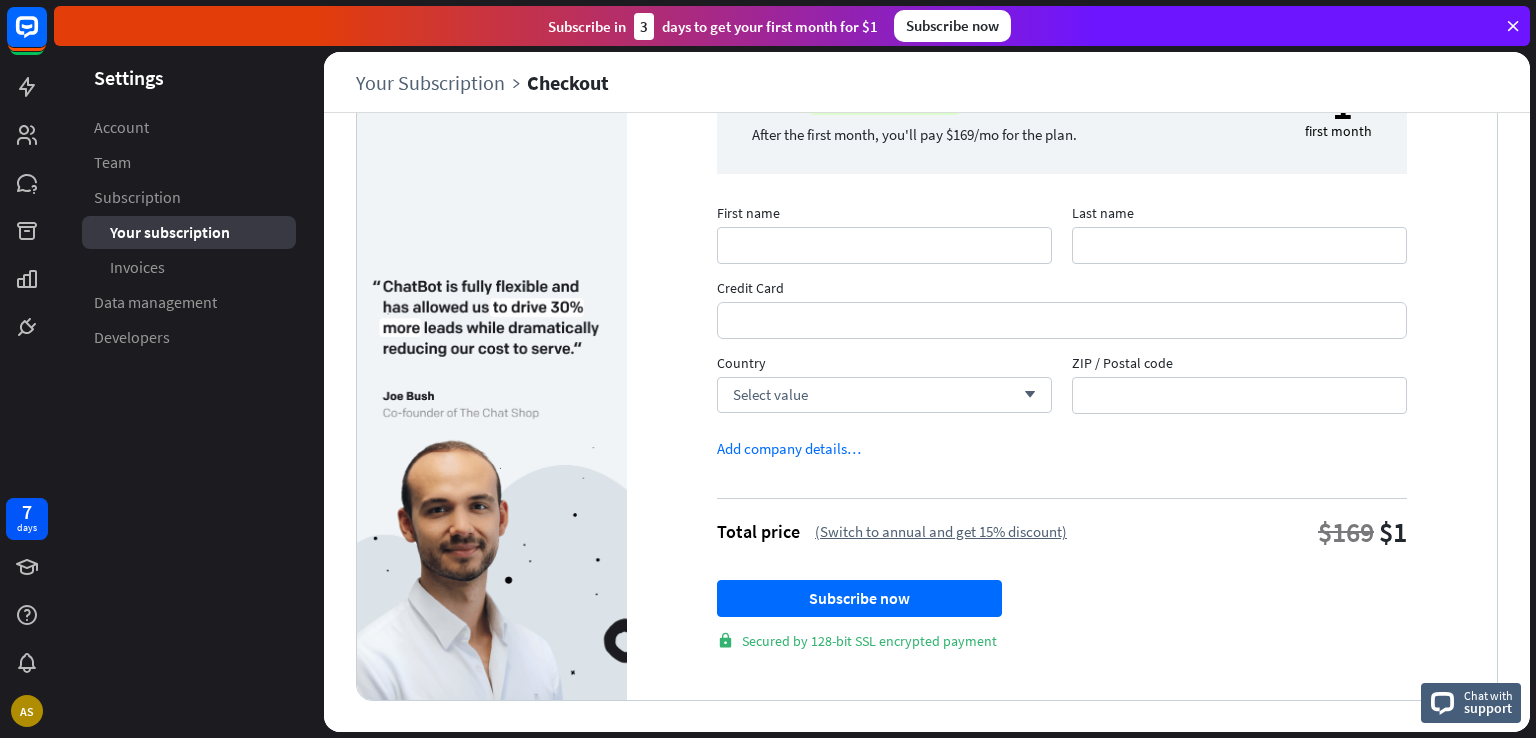 click on "First name
Last name
Credit Card
Country
Select value
arrow_down
ZIP / Postal code" at bounding box center [1062, 316] 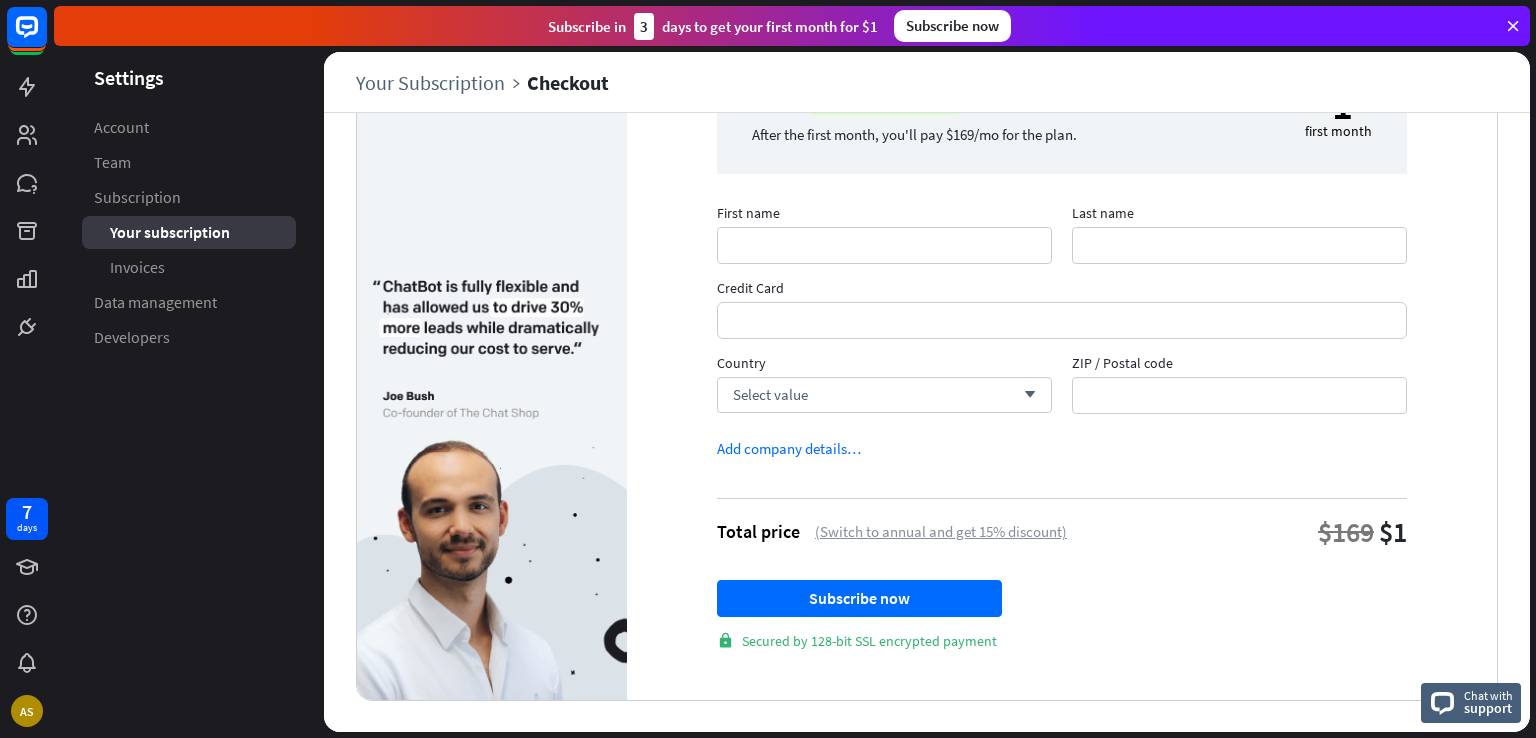 click on "(Switch to annual and get 15% discount)" at bounding box center (941, 531) 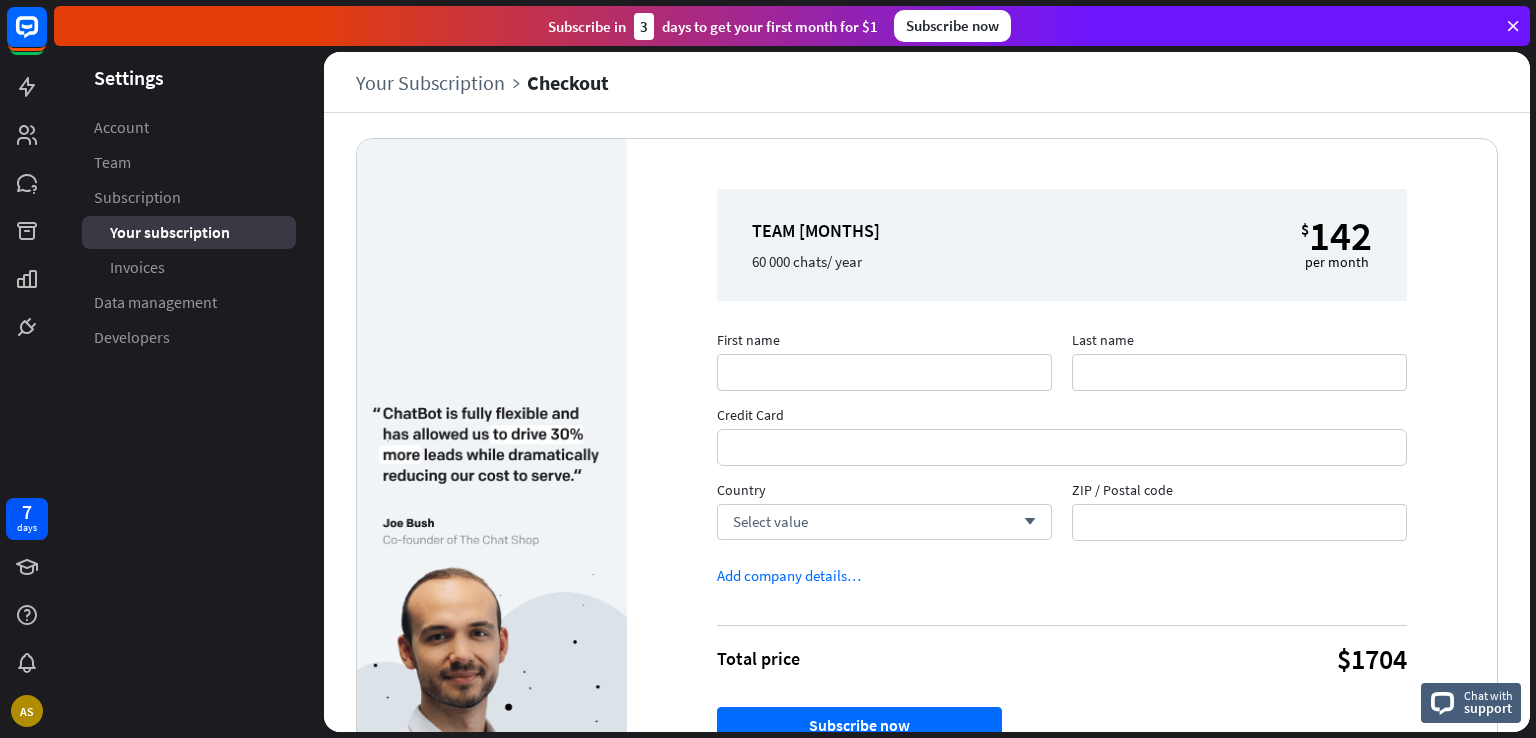 scroll, scrollTop: 0, scrollLeft: 0, axis: both 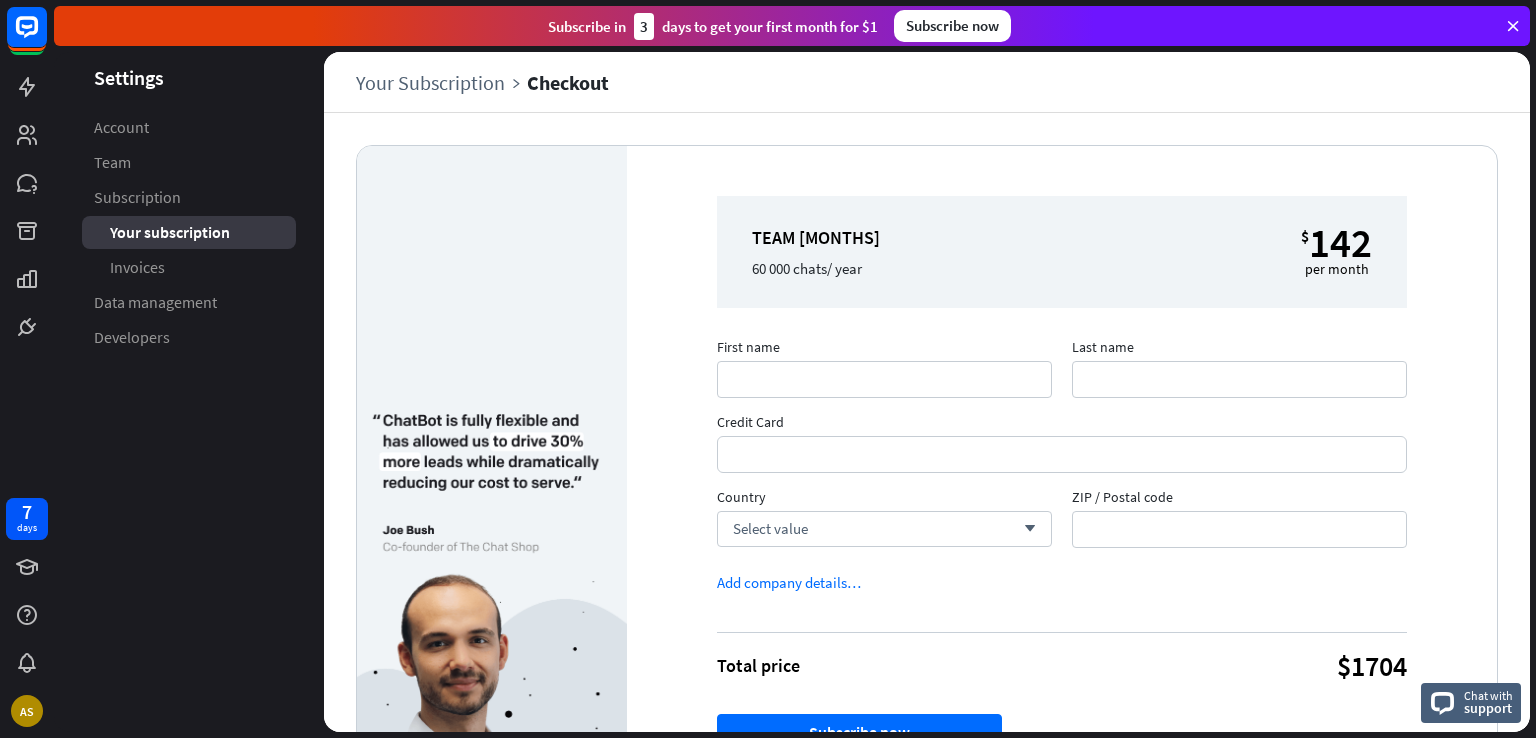 click at bounding box center [1513, 26] 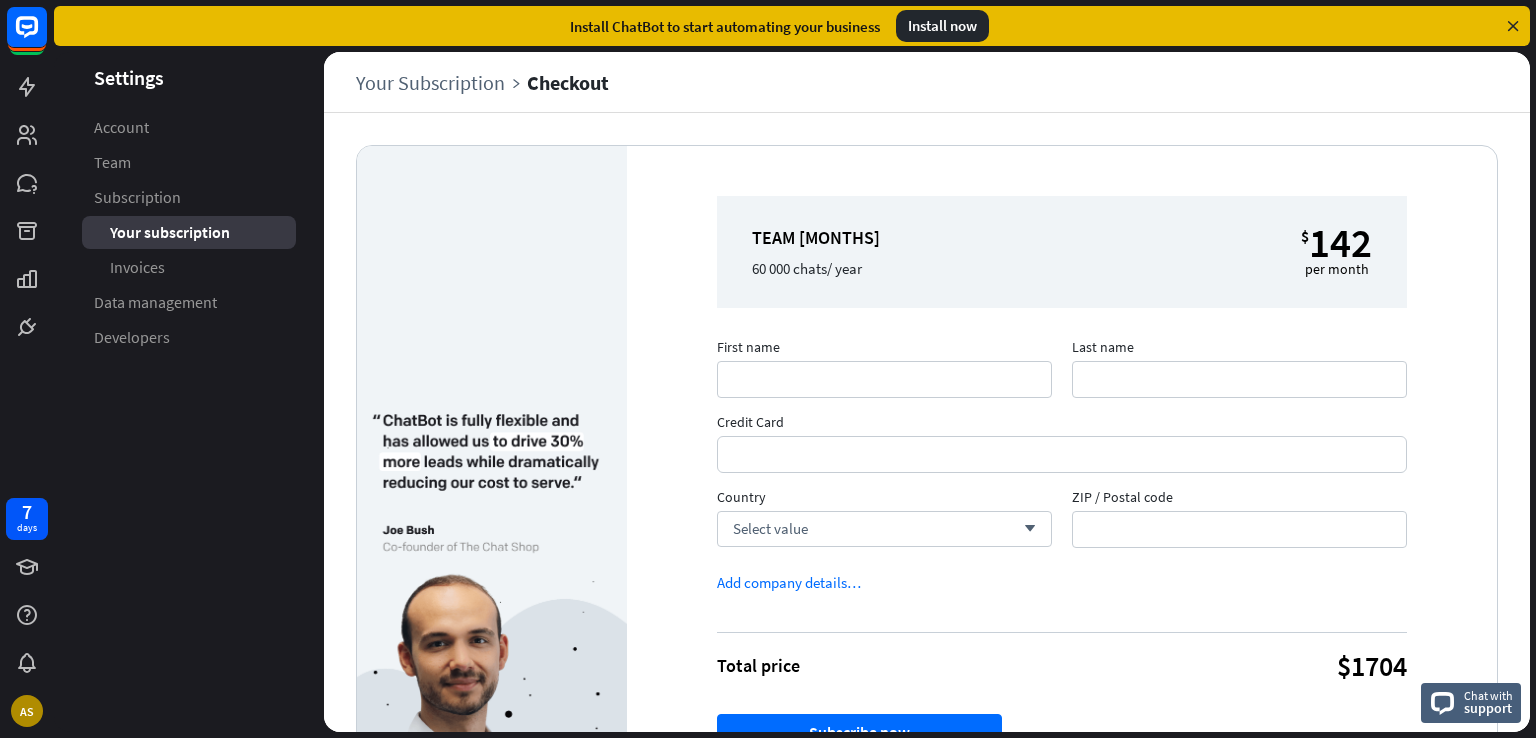 click at bounding box center (1513, 26) 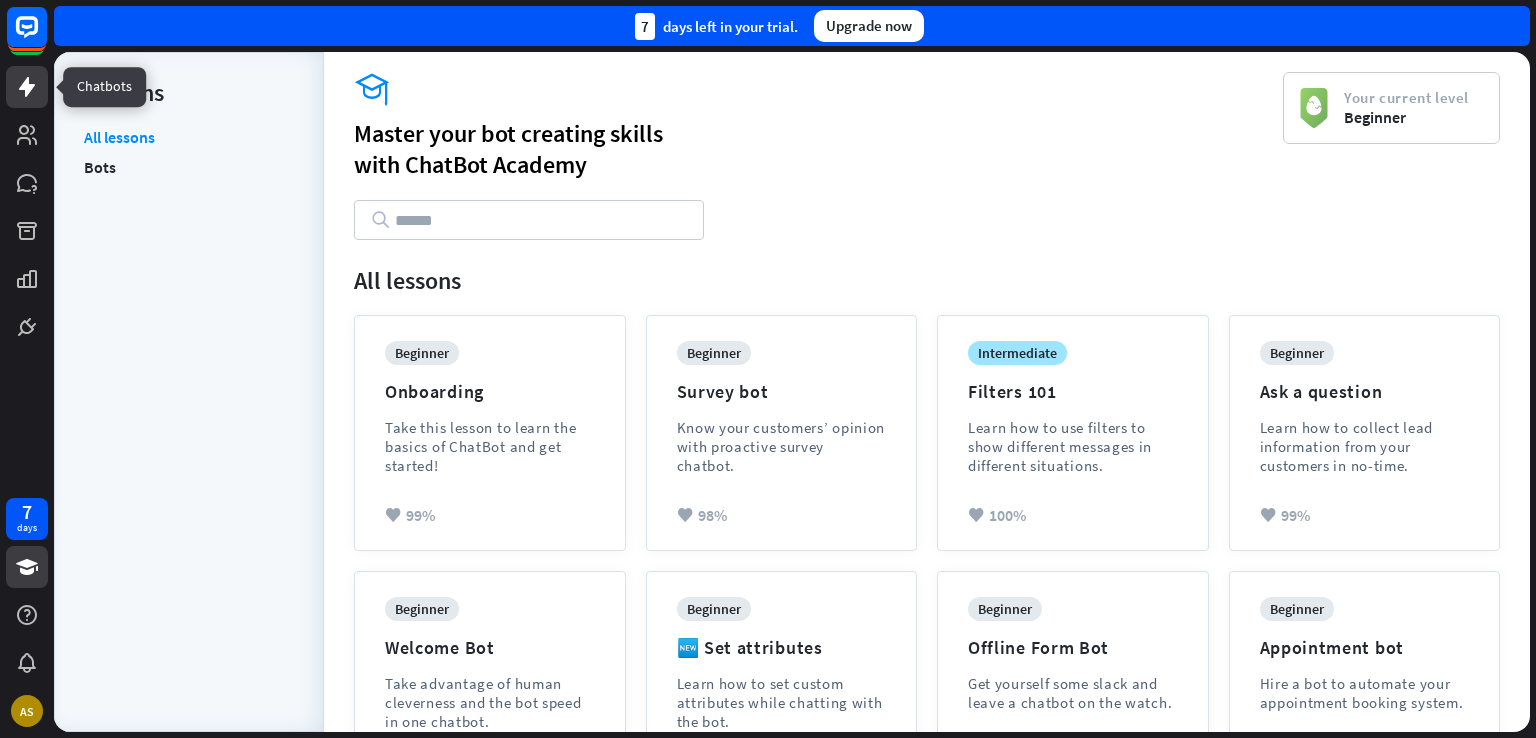 click 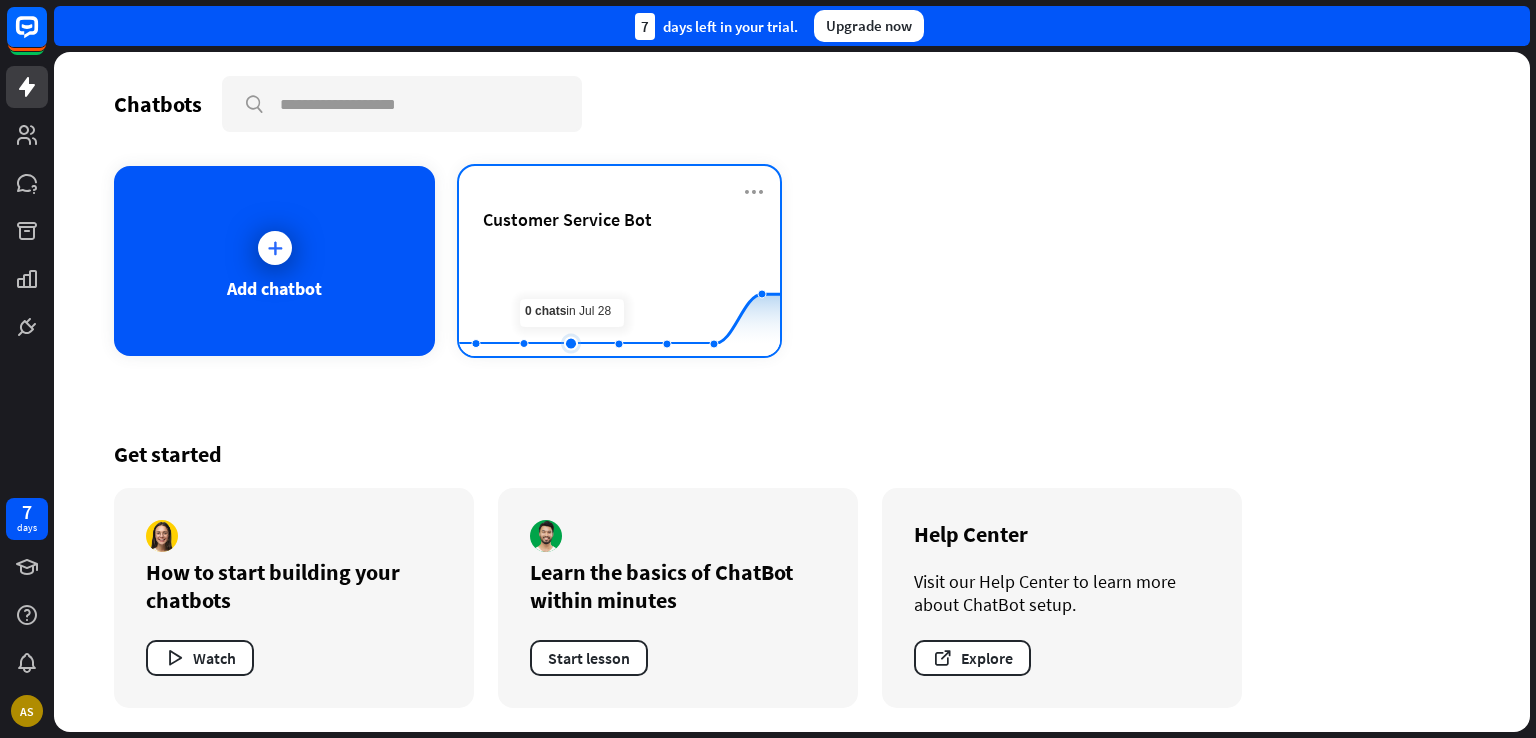 click 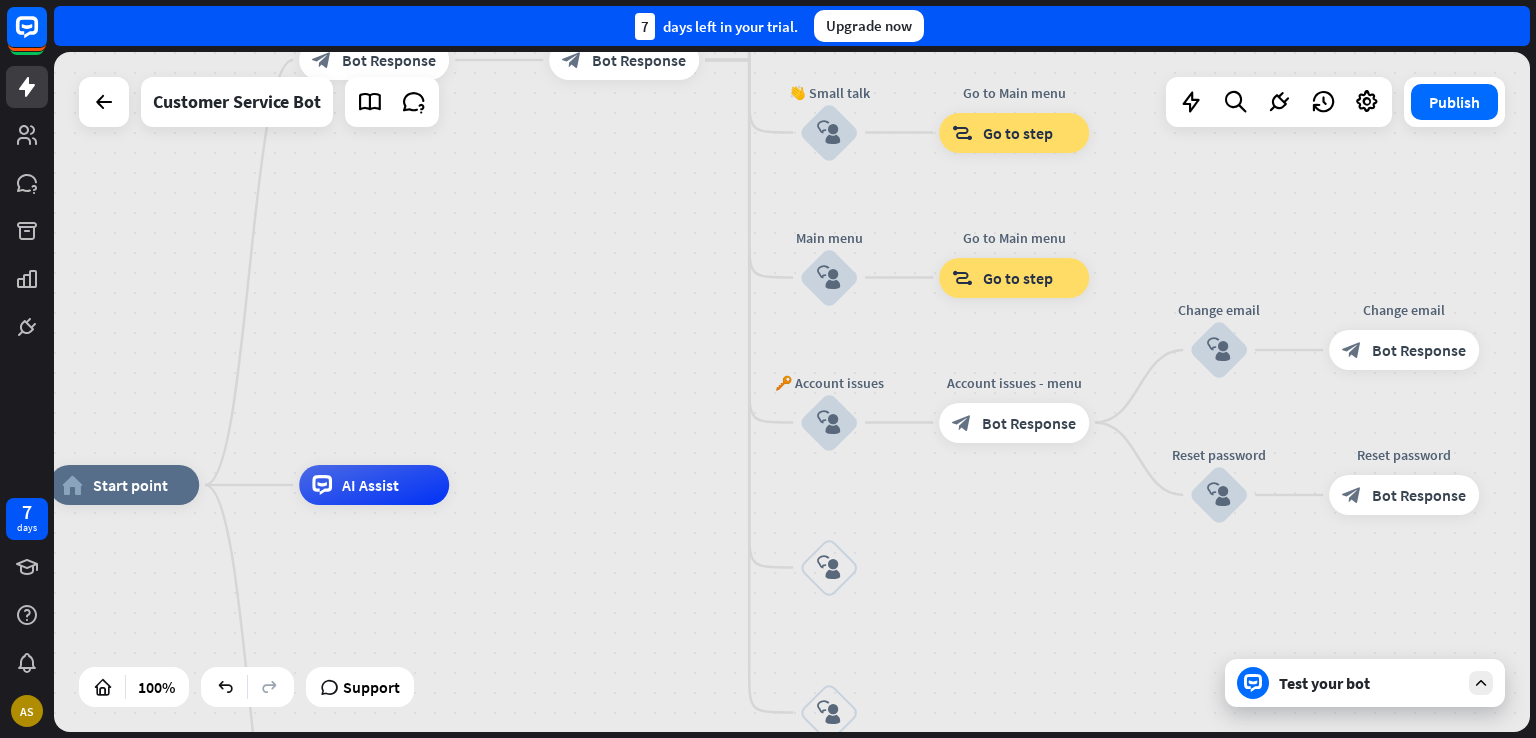 drag, startPoint x: 852, startPoint y: 382, endPoint x: 524, endPoint y: 491, distance: 345.6371 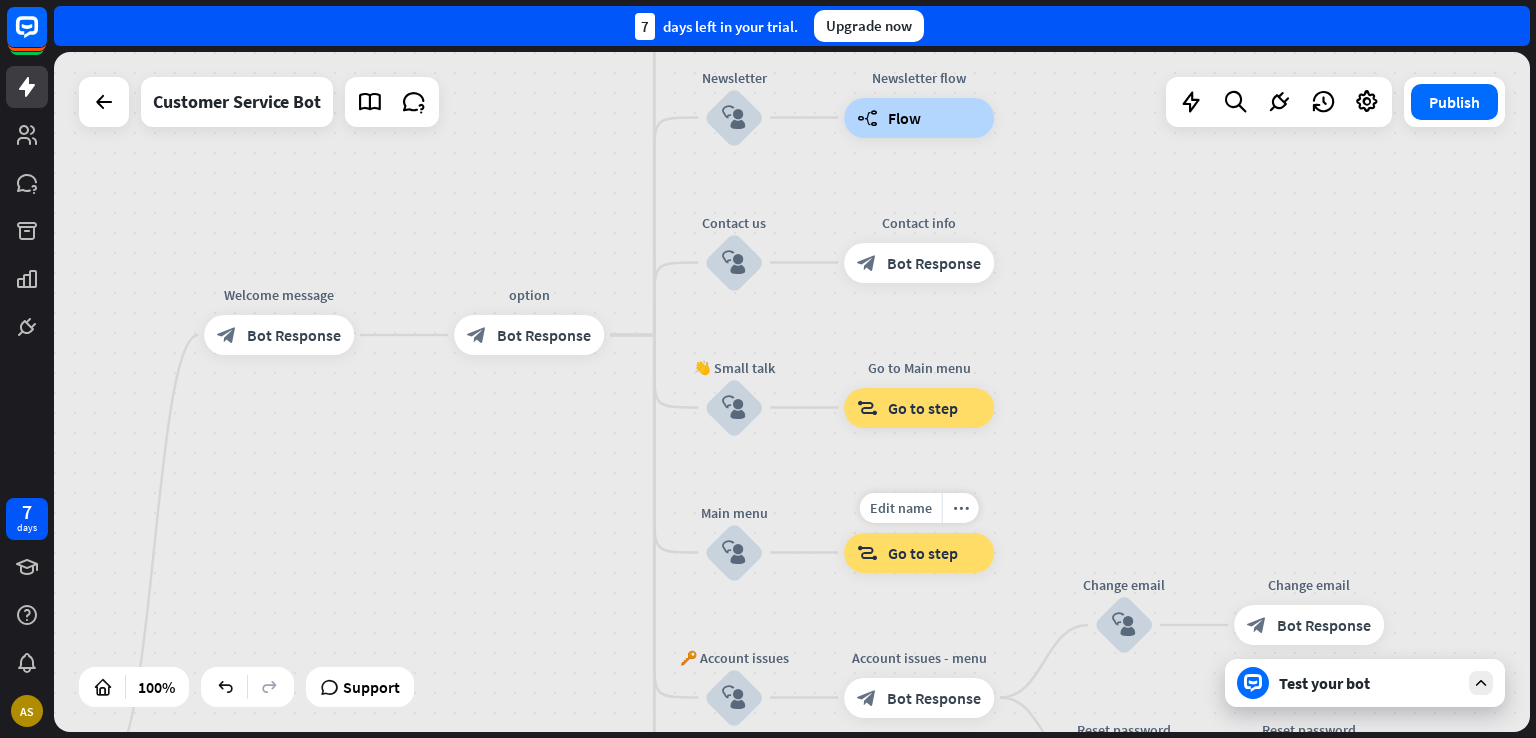 drag, startPoint x: 880, startPoint y: 322, endPoint x: 813, endPoint y: 576, distance: 262.68802 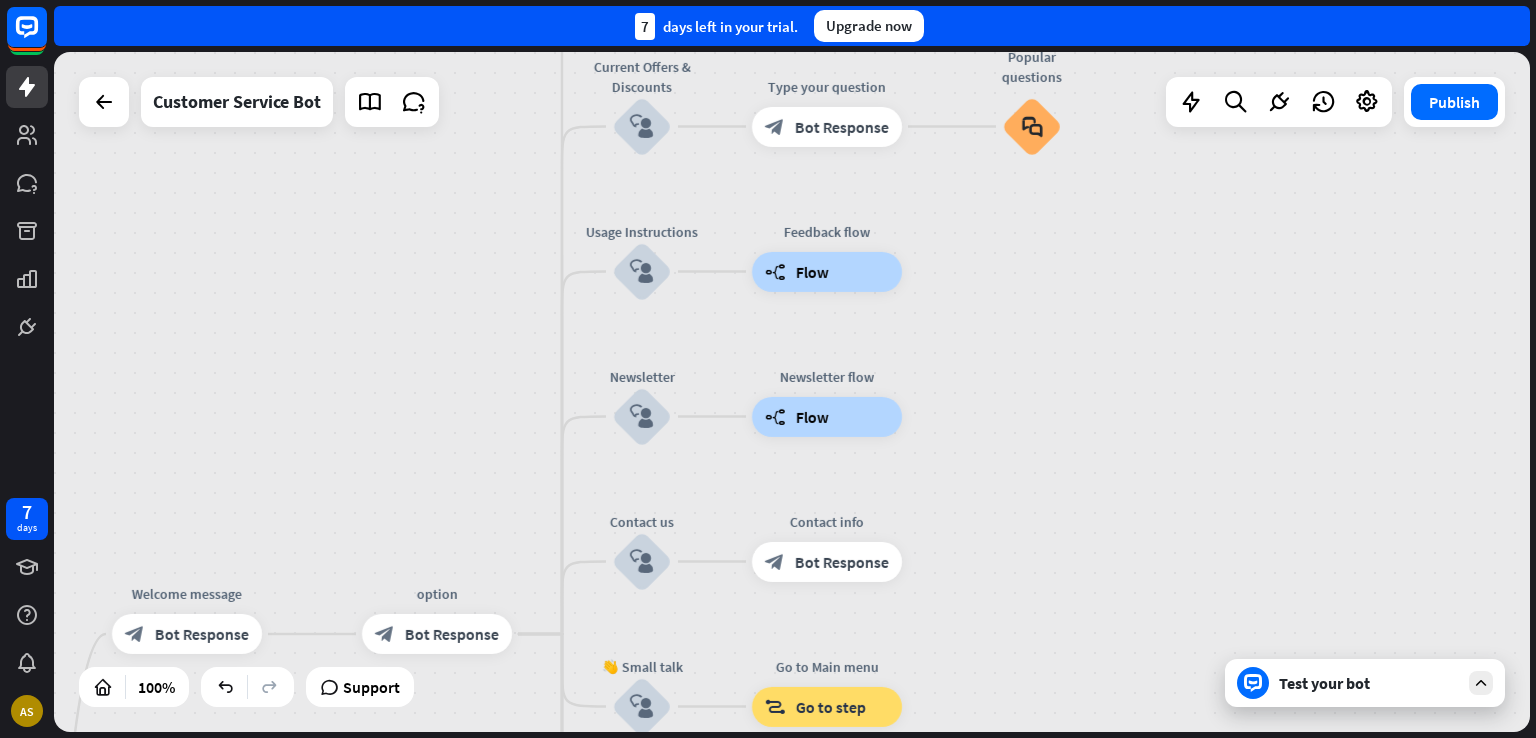 drag, startPoint x: 692, startPoint y: 565, endPoint x: 565, endPoint y: 673, distance: 166.71233 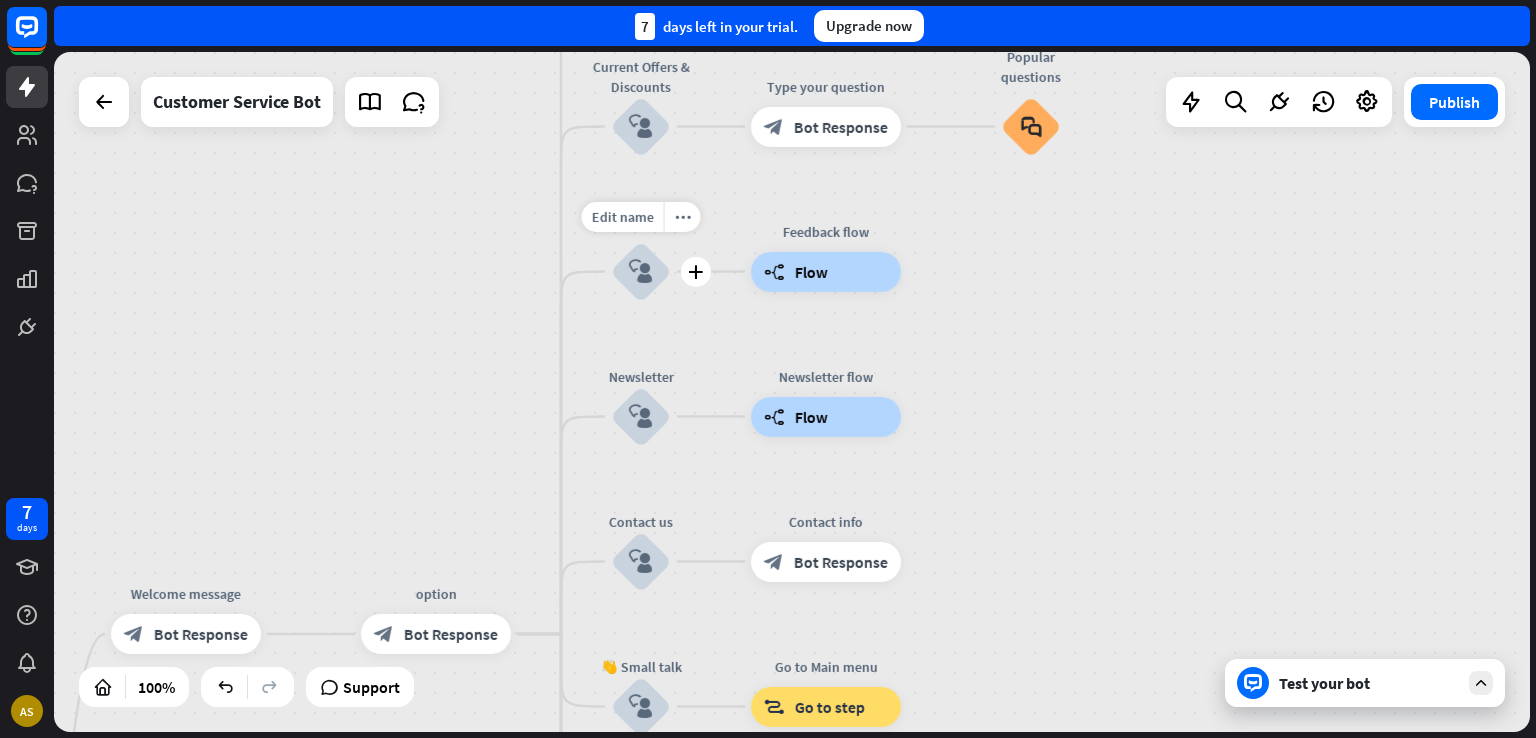 drag, startPoint x: 602, startPoint y: 247, endPoint x: 668, endPoint y: 279, distance: 73.34848 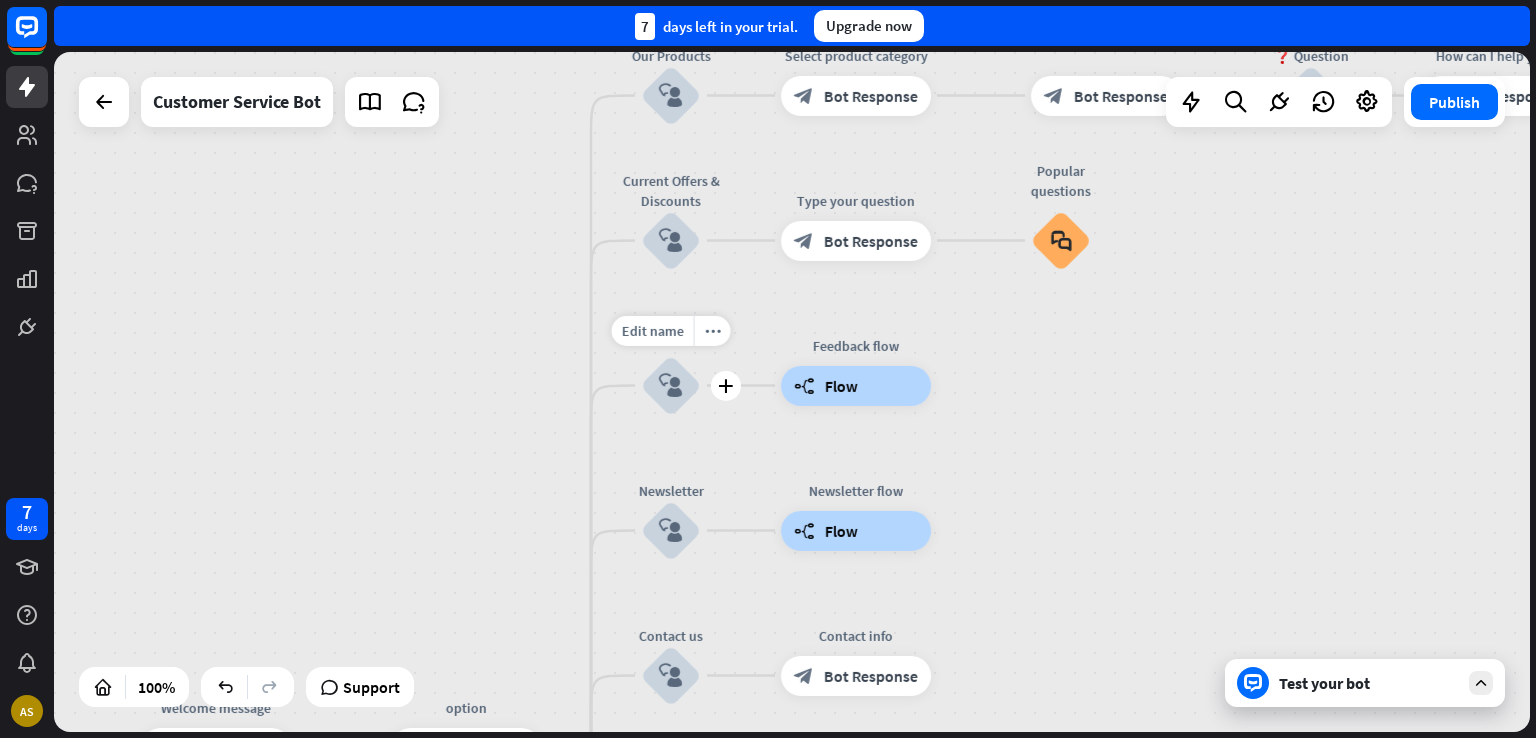 drag, startPoint x: 668, startPoint y: 279, endPoint x: 637, endPoint y: 365, distance: 91.416626 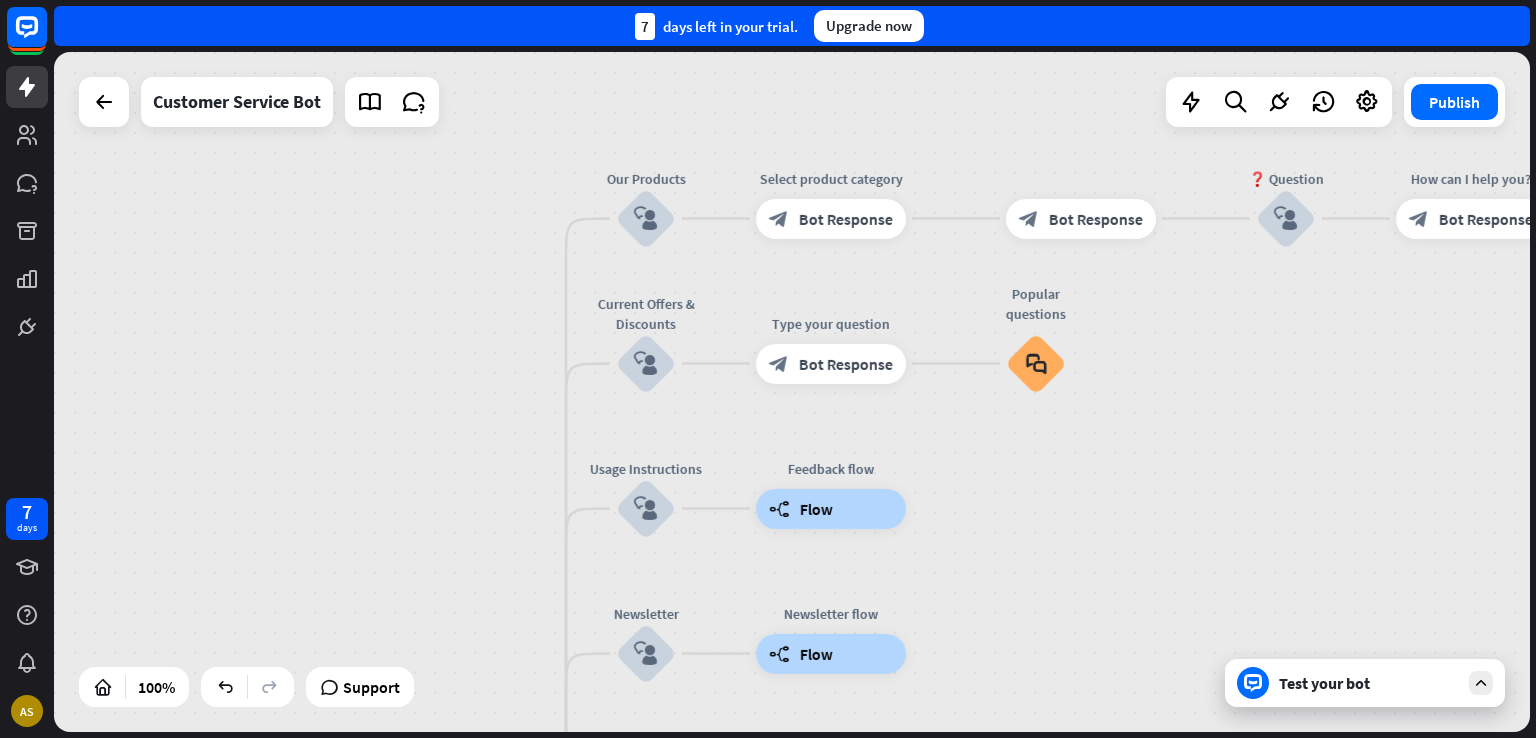 click on "home_2 Start point Welcome message block_bot_response Bot Response option block_bot_response Bot Response Our Products block_user_input Select product category block_bot_response Bot Response block_bot_response Bot Response Question block_user_input How can I help you? block_bot_response Bot Response Current Offers Discounts block_user_input Type your question block_bot_response Bot Response Popular questions block_faq Usage Instructions block_user_input Feedback flow builder_tree Flow Newsletter block_user_input Newsletter flow builder_tree Flow Contact us block_user_input Contact info block_bot_response Bot Response Small talk block_user_input" at bounding box center (792, 392) 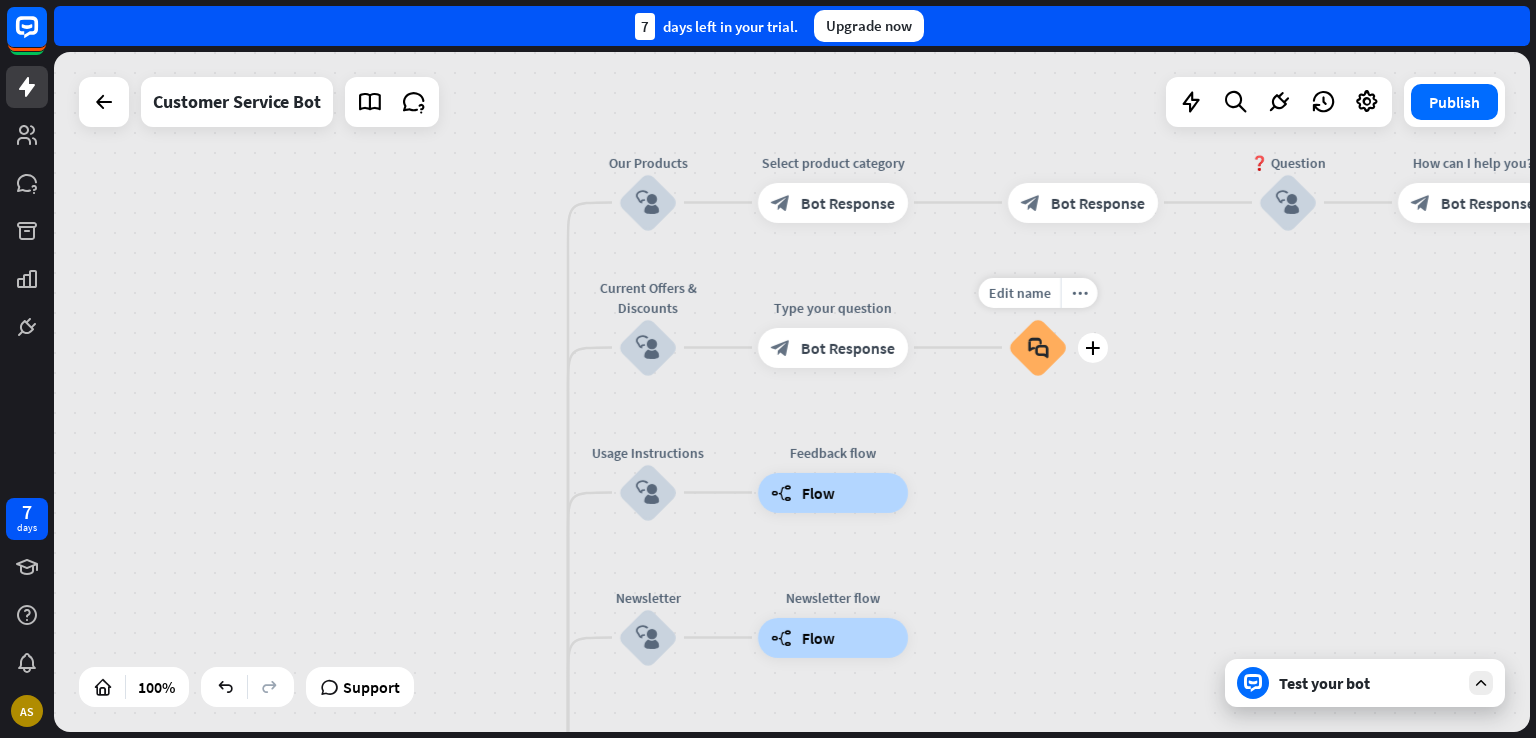 click on "block_faq" at bounding box center [1038, 347] 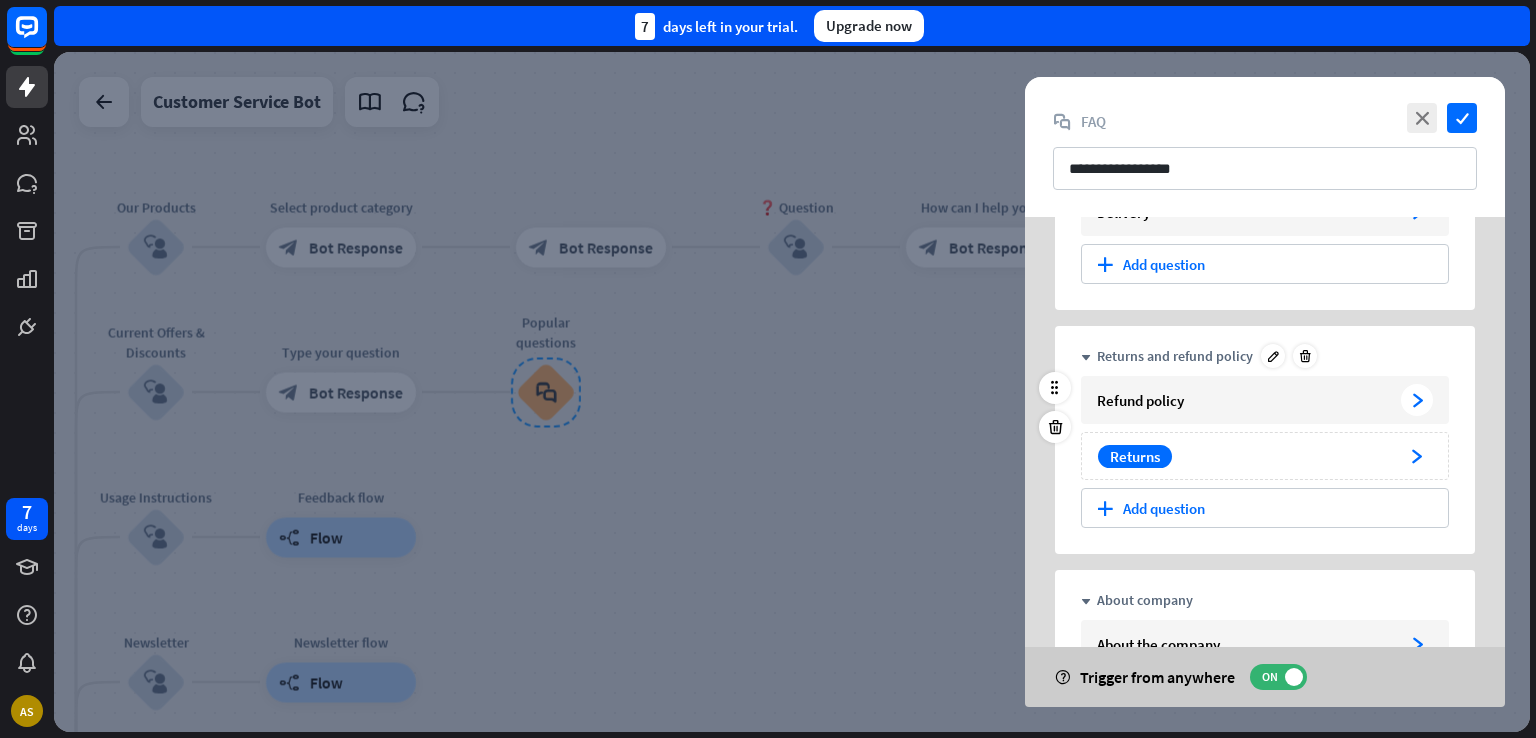 scroll, scrollTop: 200, scrollLeft: 0, axis: vertical 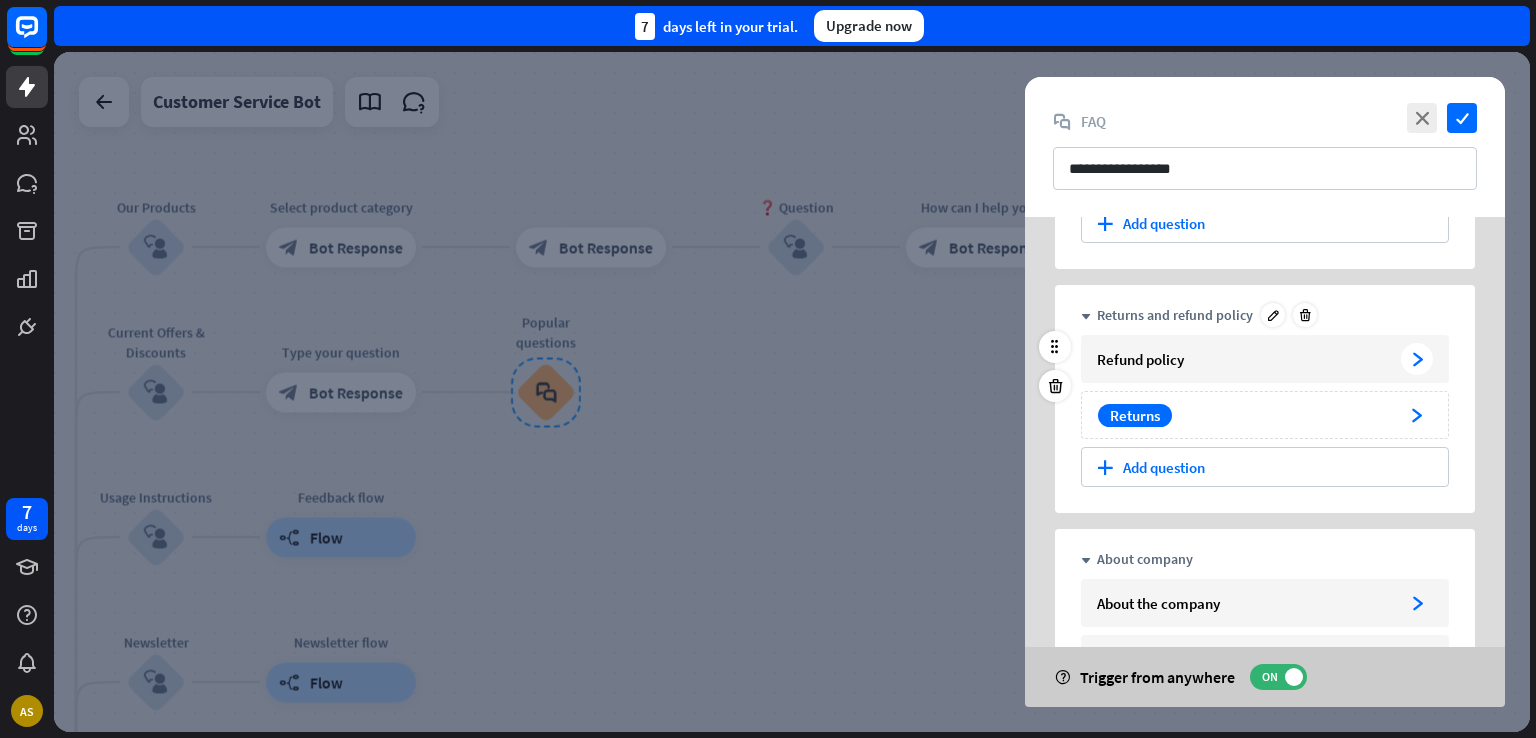 click on "Refund policy" at bounding box center [1245, 359] 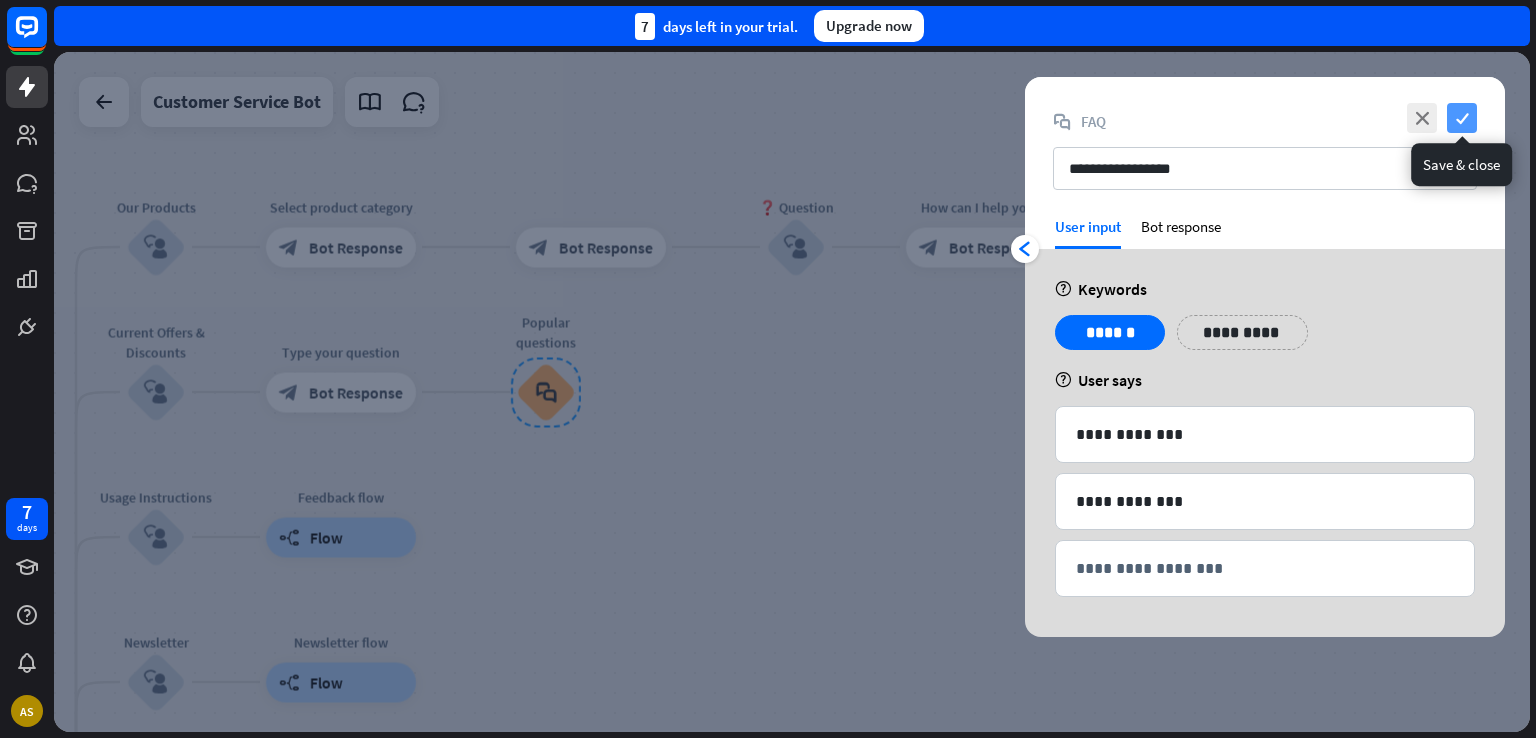click on "check" at bounding box center [1462, 118] 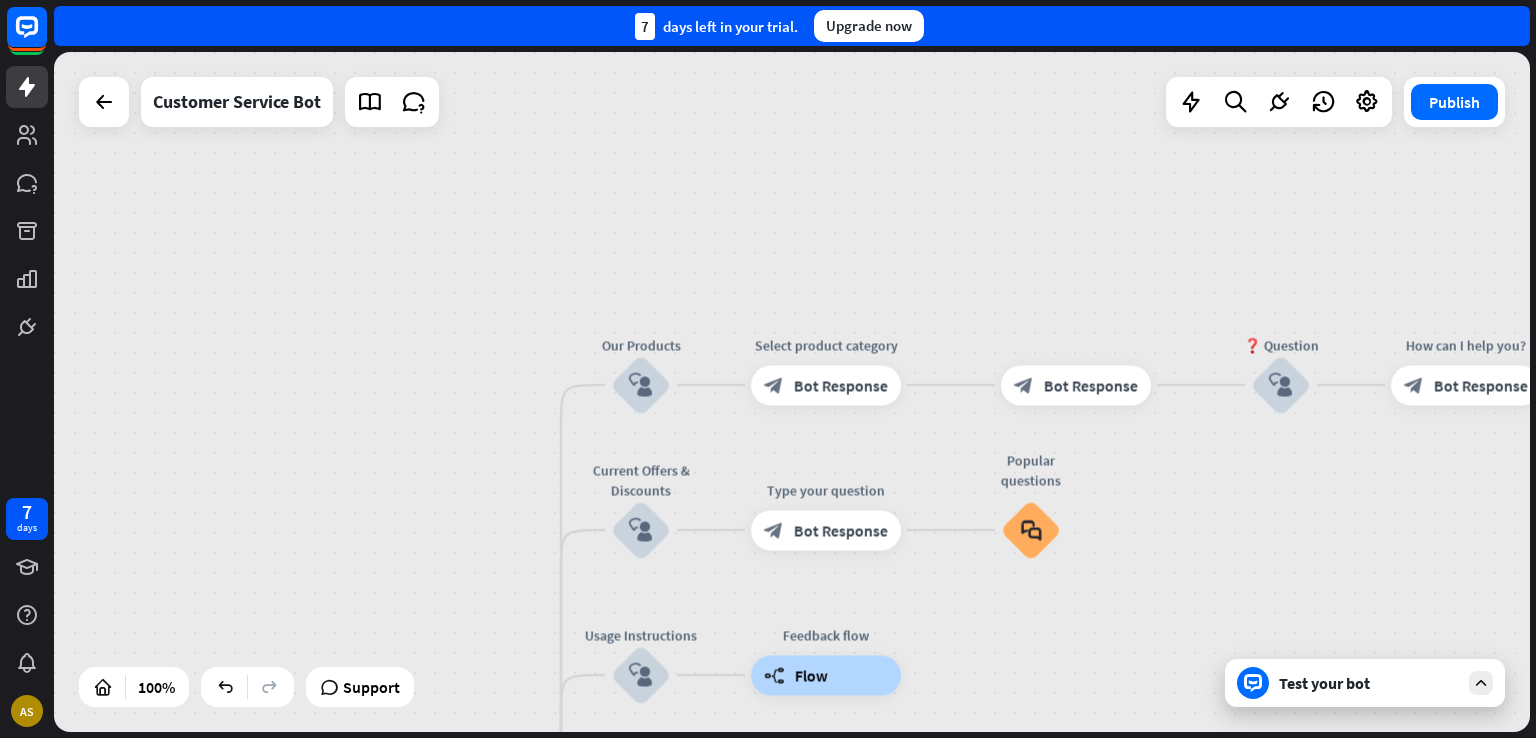 drag, startPoint x: 778, startPoint y: 368, endPoint x: 1246, endPoint y: 448, distance: 474.78836 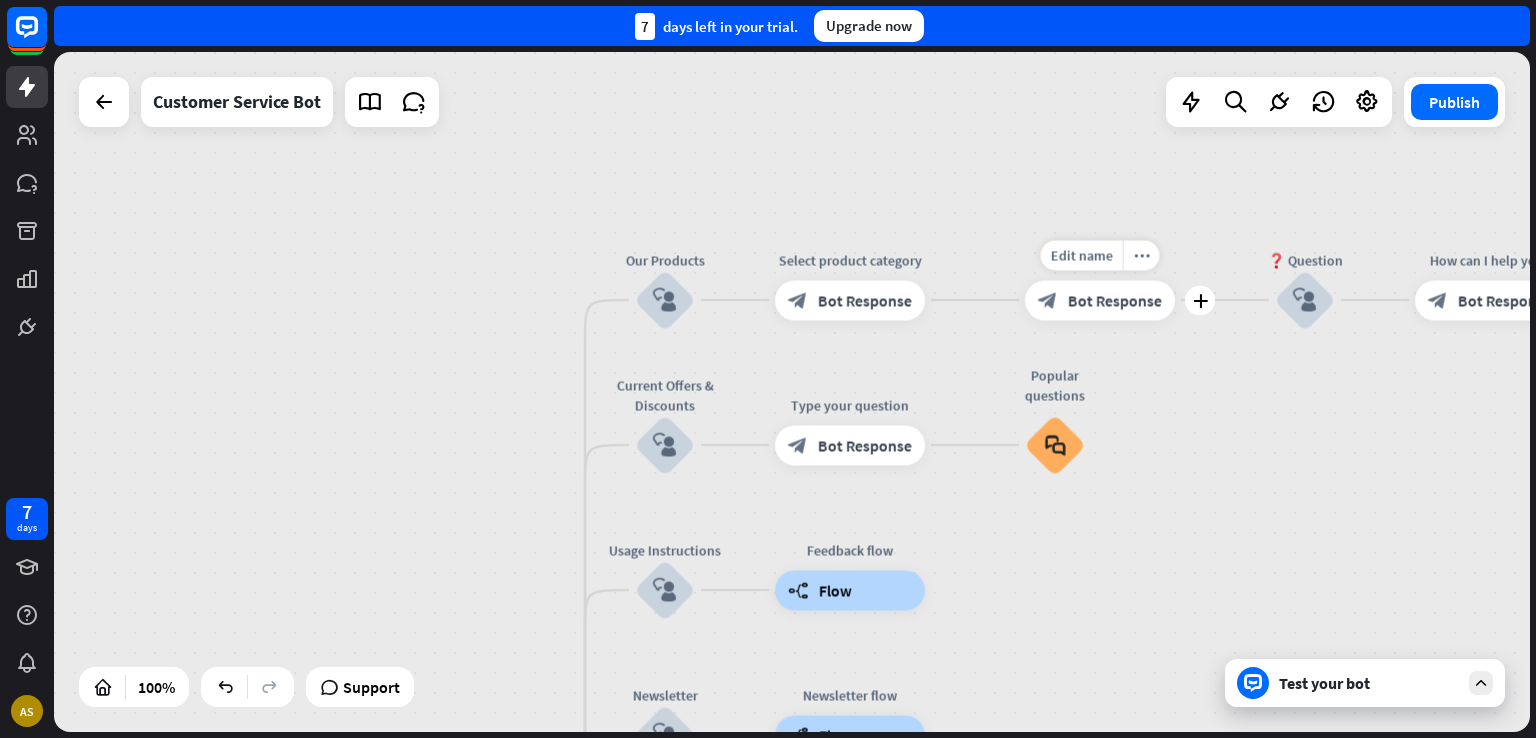 drag, startPoint x: 1072, startPoint y: 417, endPoint x: 1070, endPoint y: 257, distance: 160.0125 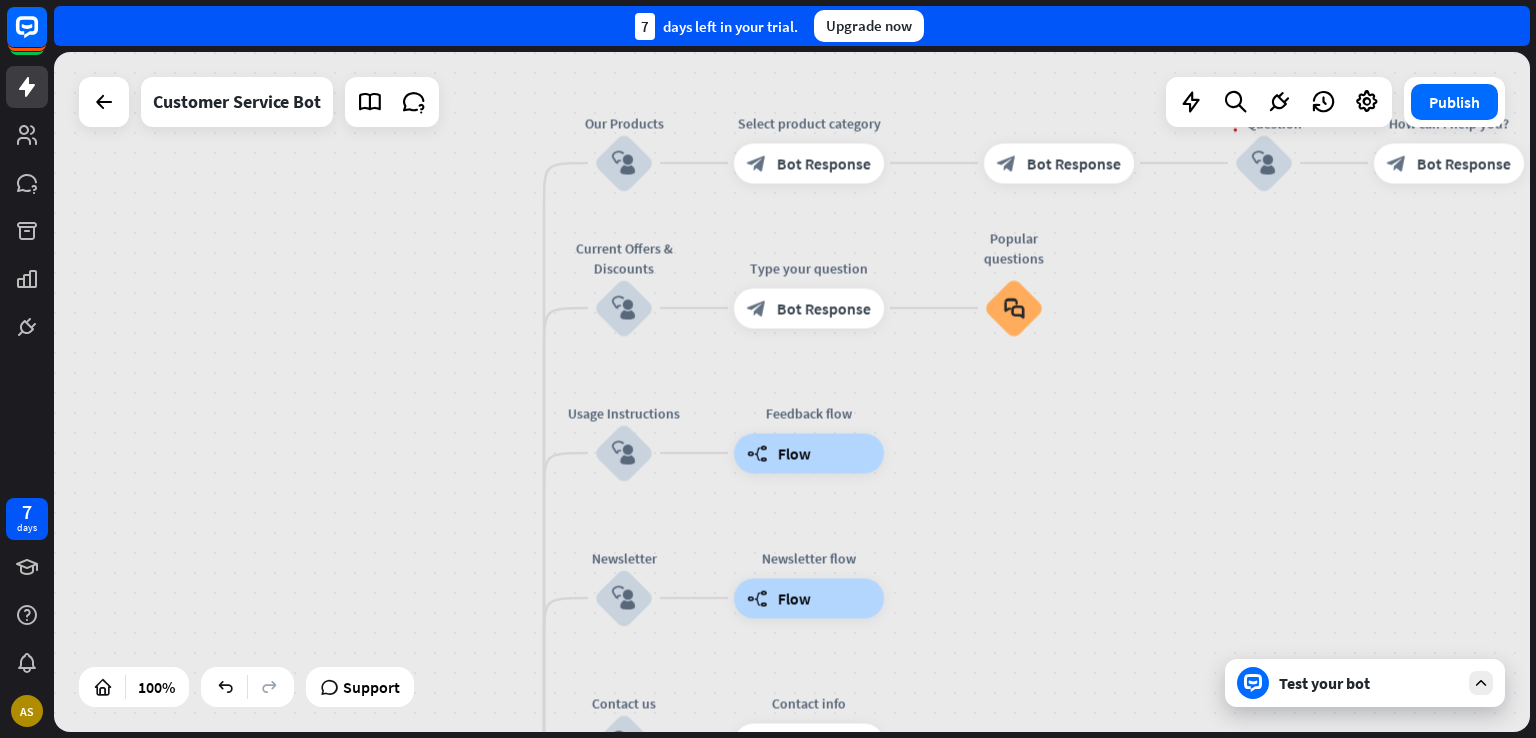 drag, startPoint x: 1084, startPoint y: 399, endPoint x: 1052, endPoint y: 273, distance: 130 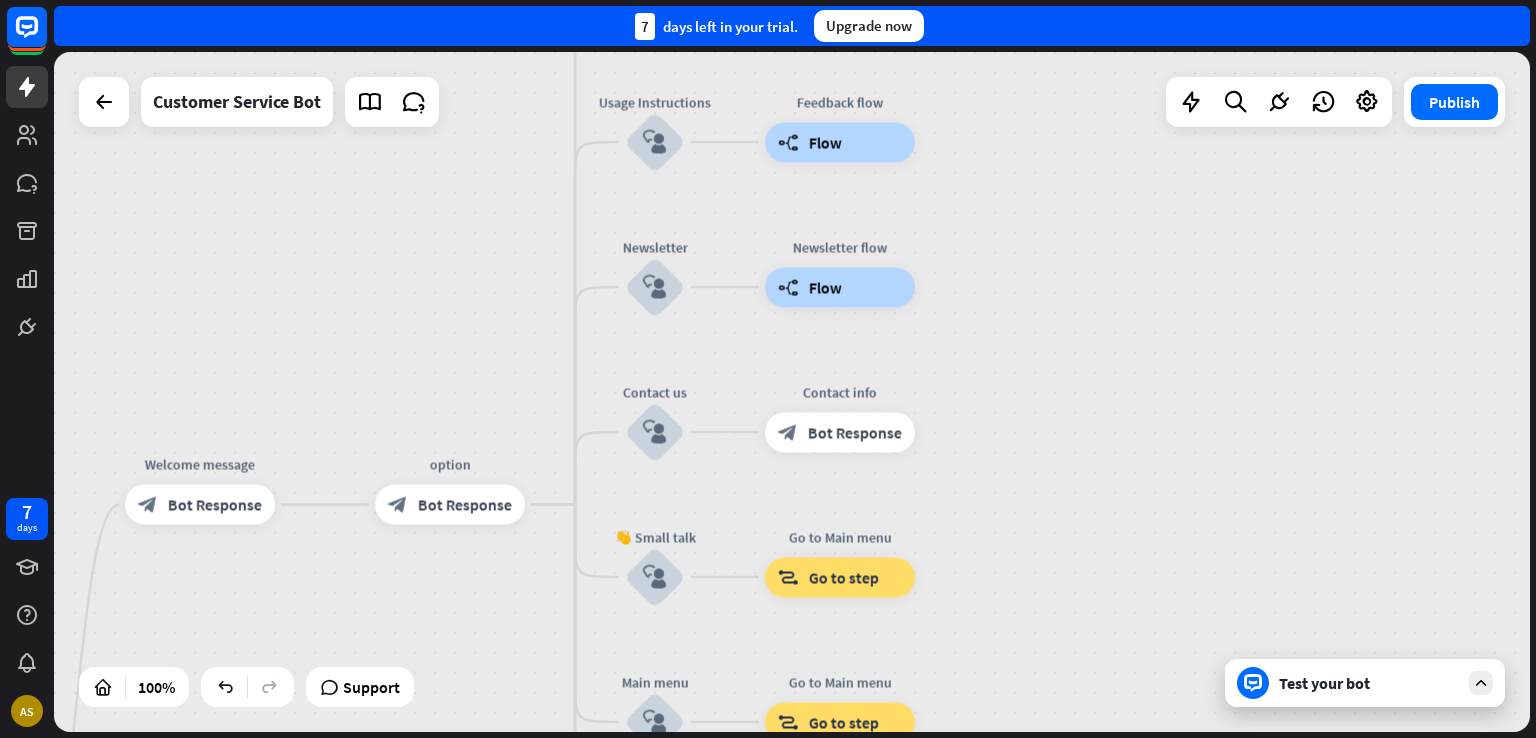 drag, startPoint x: 948, startPoint y: 421, endPoint x: 1027, endPoint y: 189, distance: 245.08162 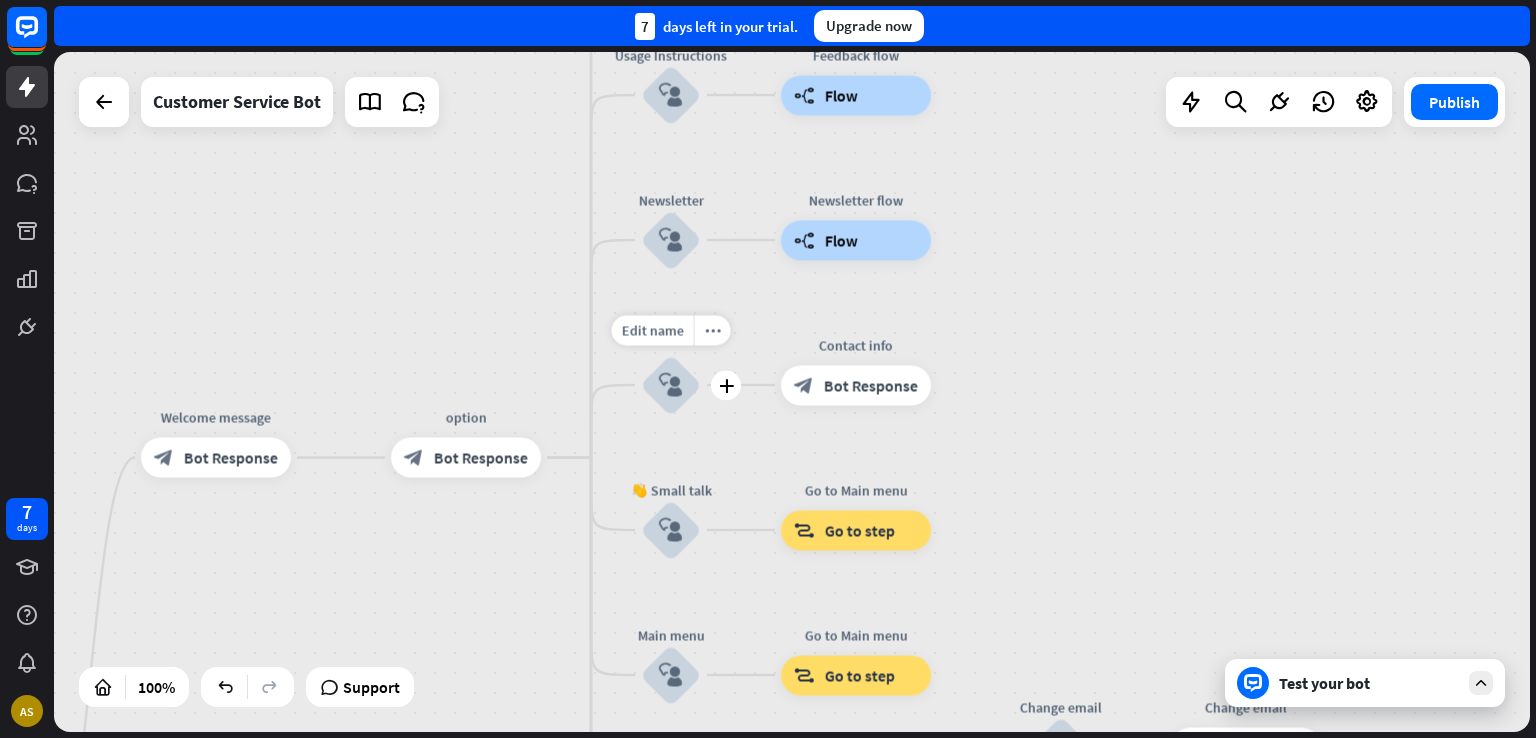 click on "block_user_input" at bounding box center [671, 385] 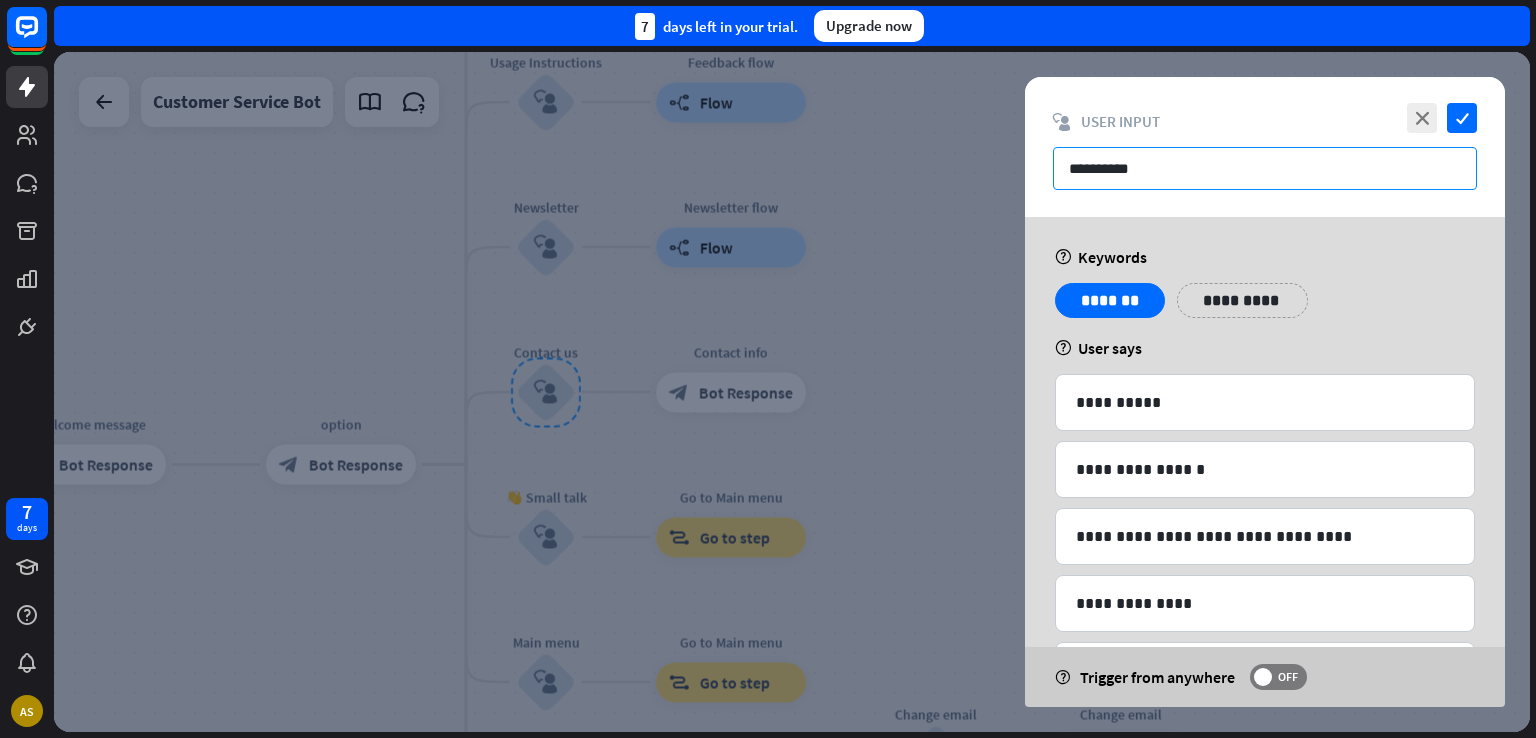drag, startPoint x: 1154, startPoint y: 177, endPoint x: 1041, endPoint y: 166, distance: 113.534134 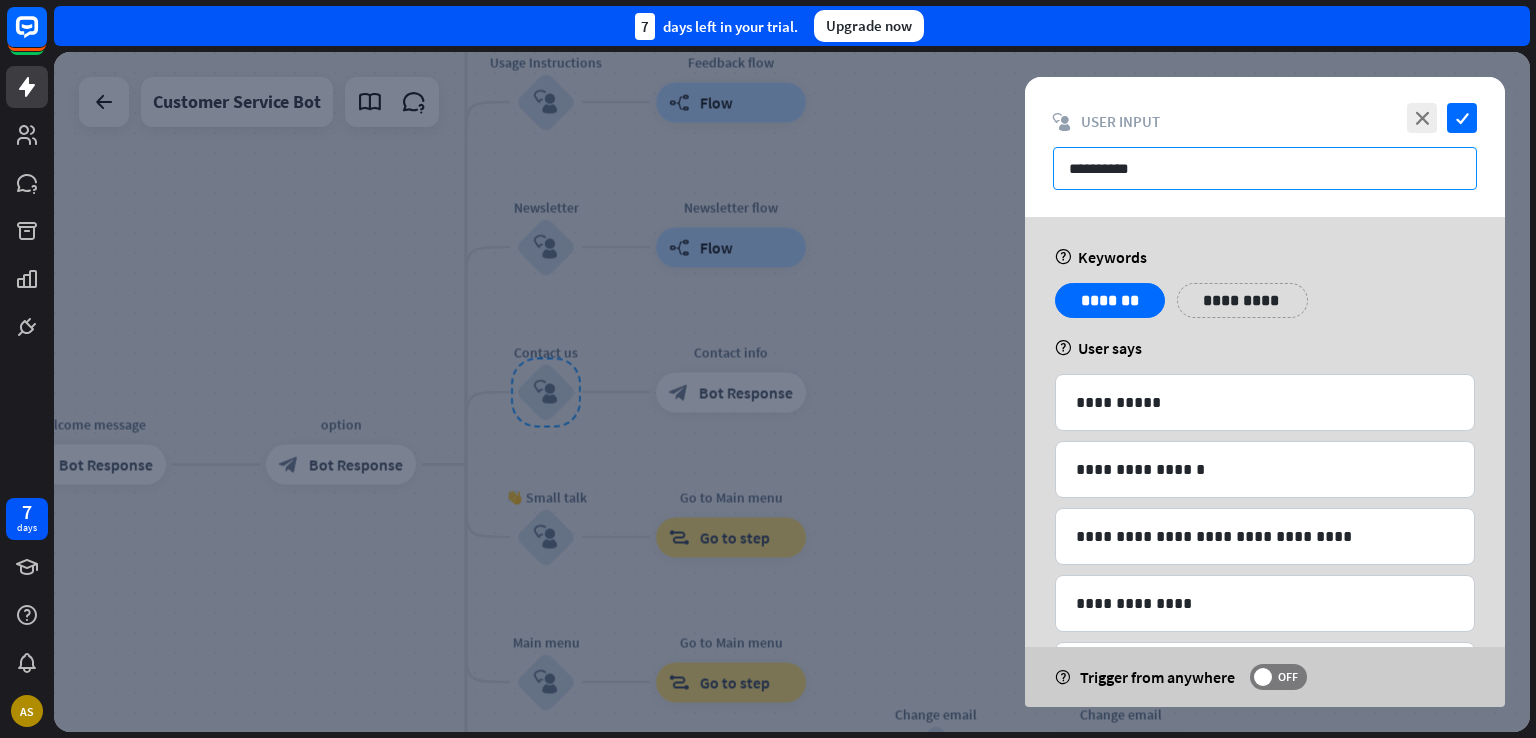 paste on "*******" 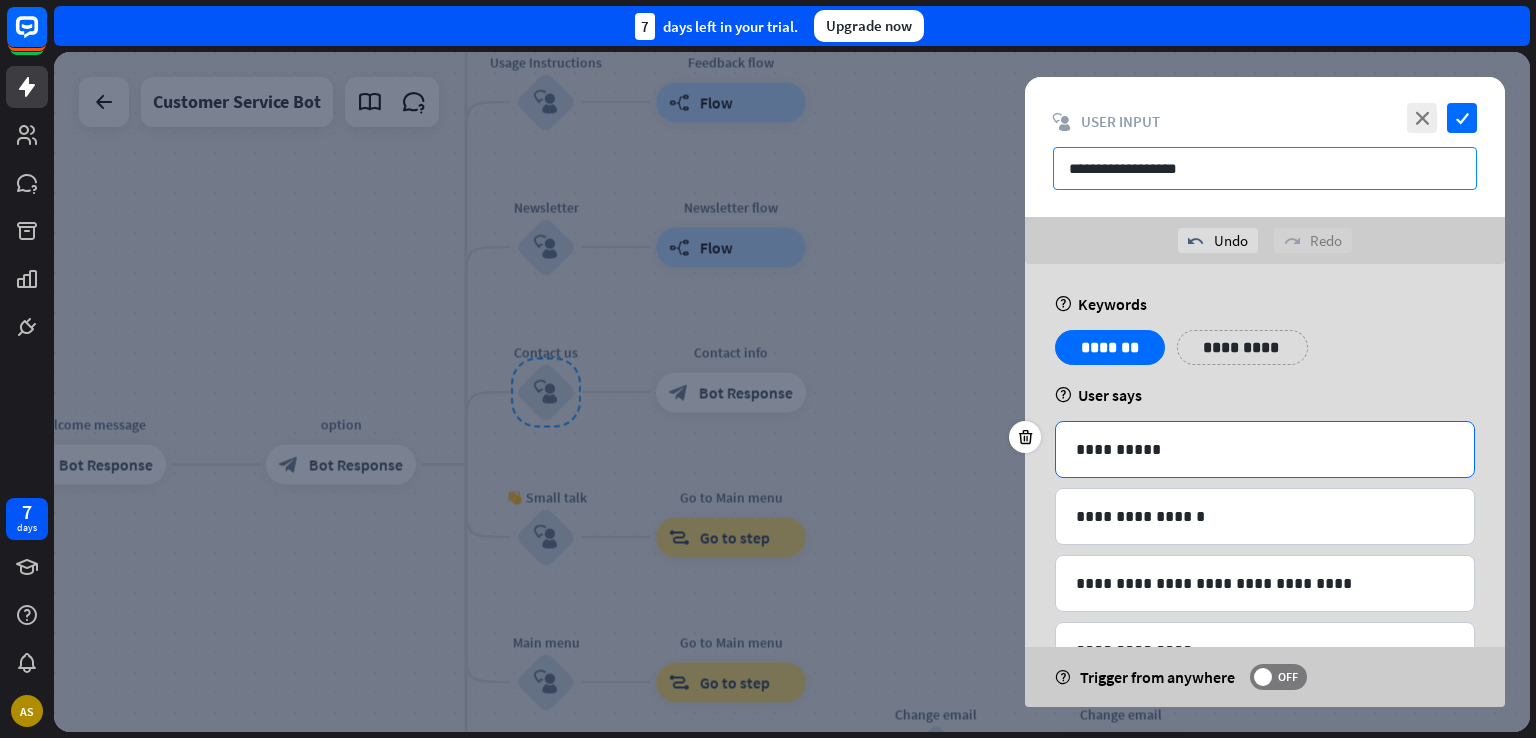 type on "**********" 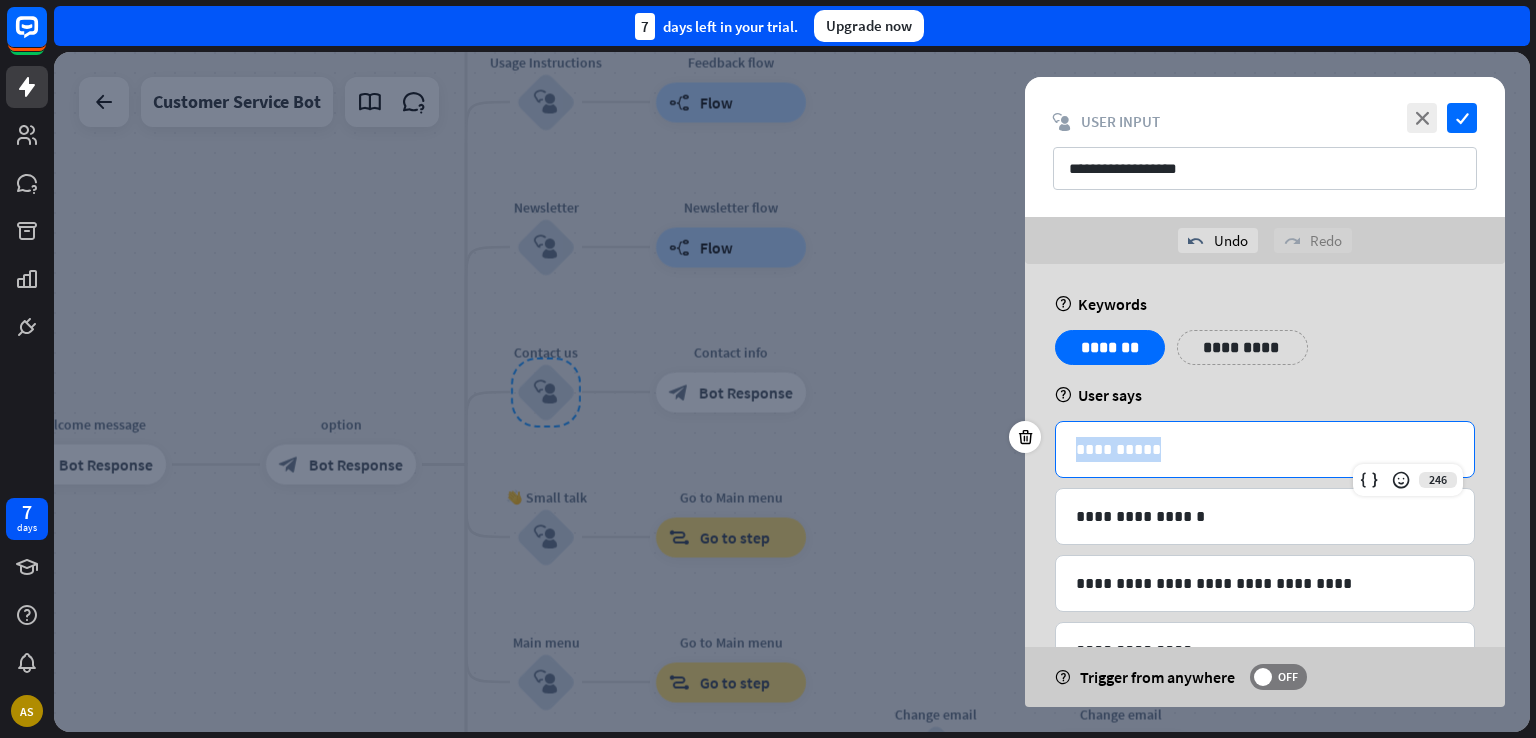 drag, startPoint x: 1188, startPoint y: 447, endPoint x: 968, endPoint y: 432, distance: 220.51077 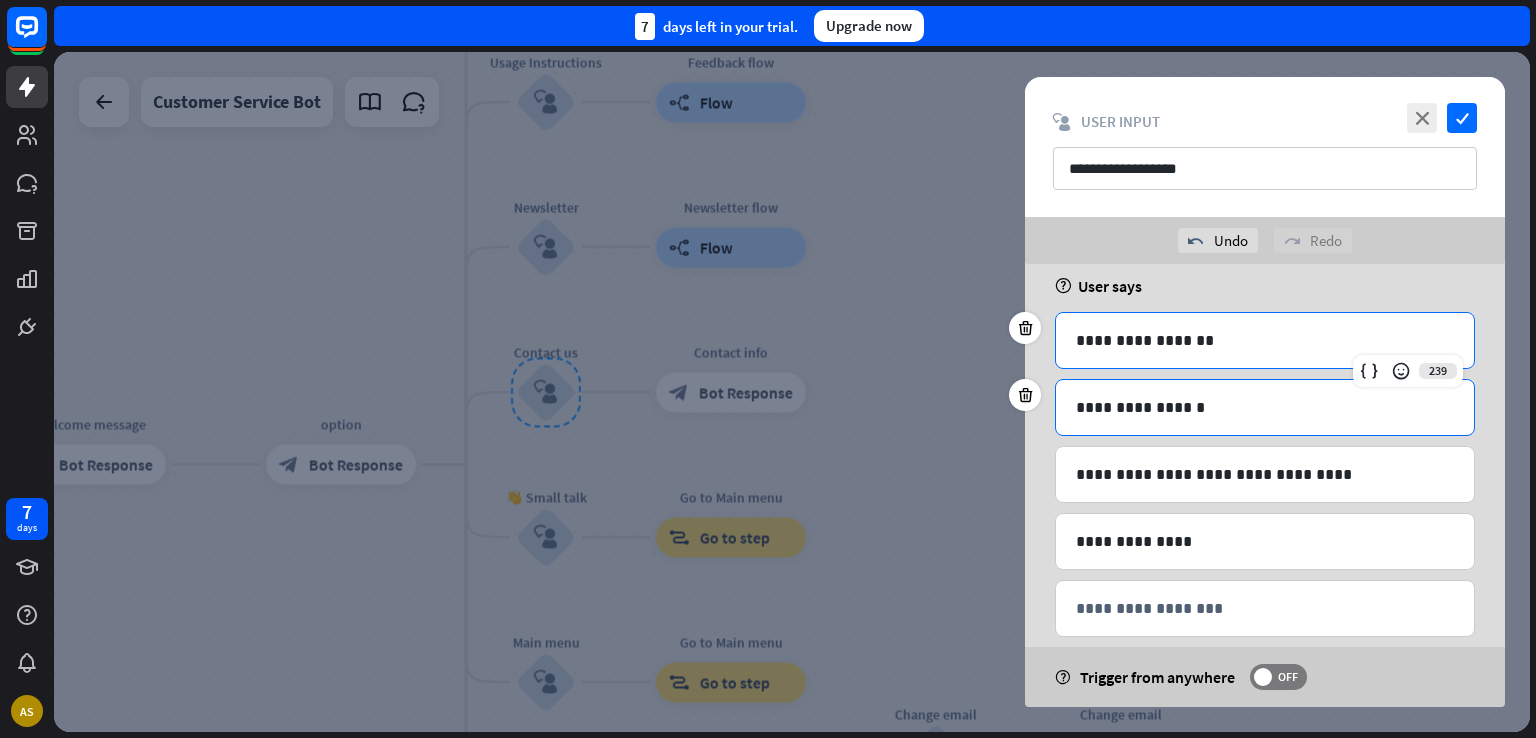 scroll, scrollTop: 137, scrollLeft: 0, axis: vertical 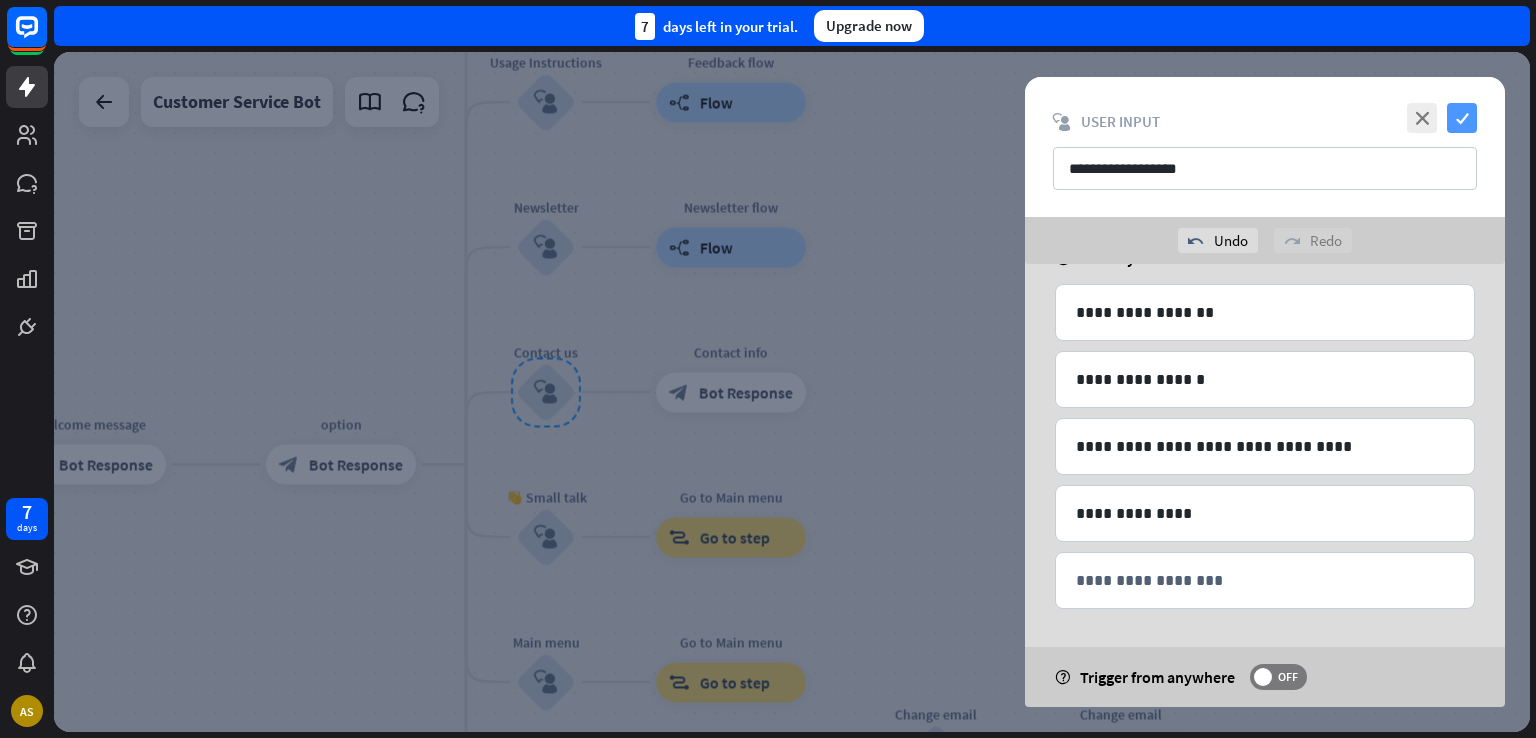 click on "check" at bounding box center [1462, 118] 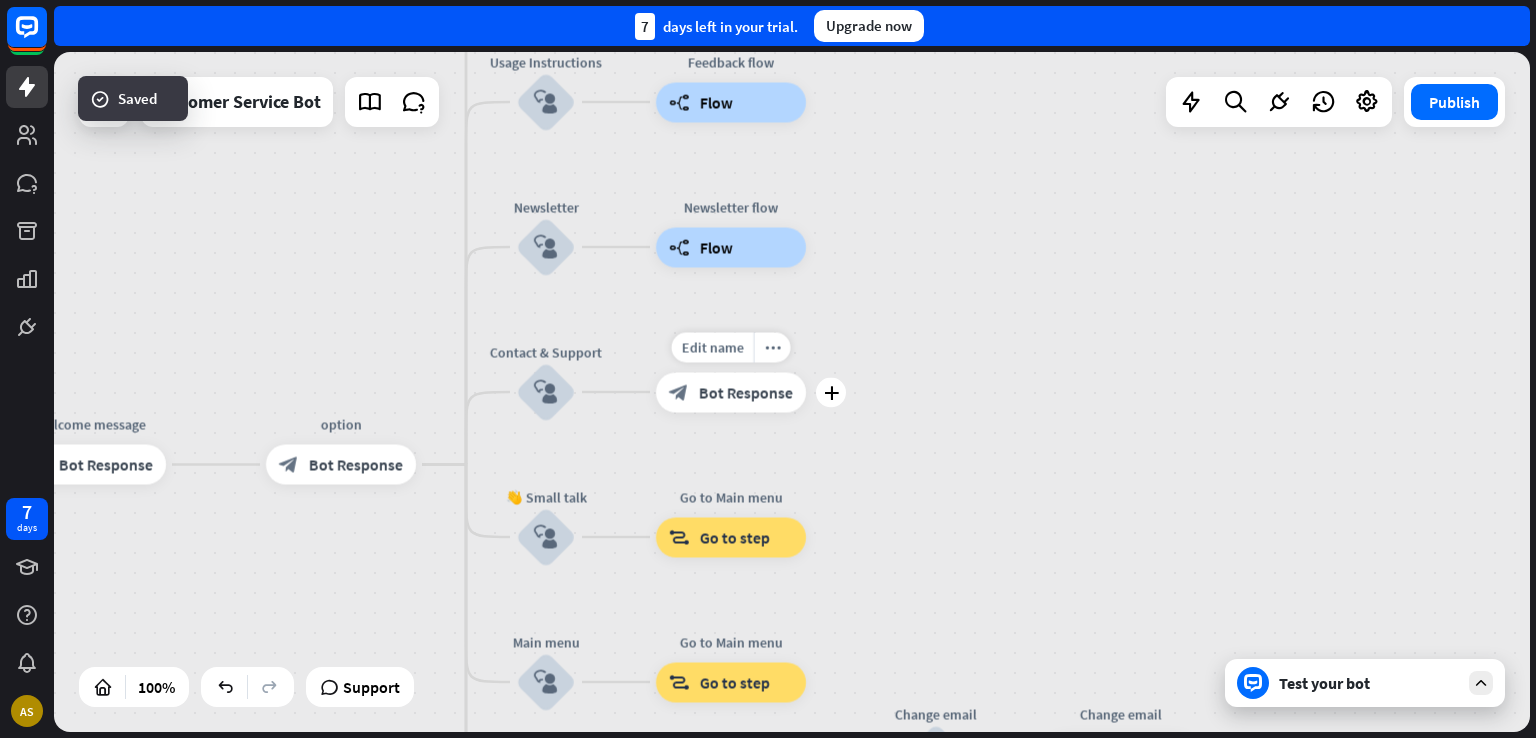 click on "block_bot_response" at bounding box center (679, 392) 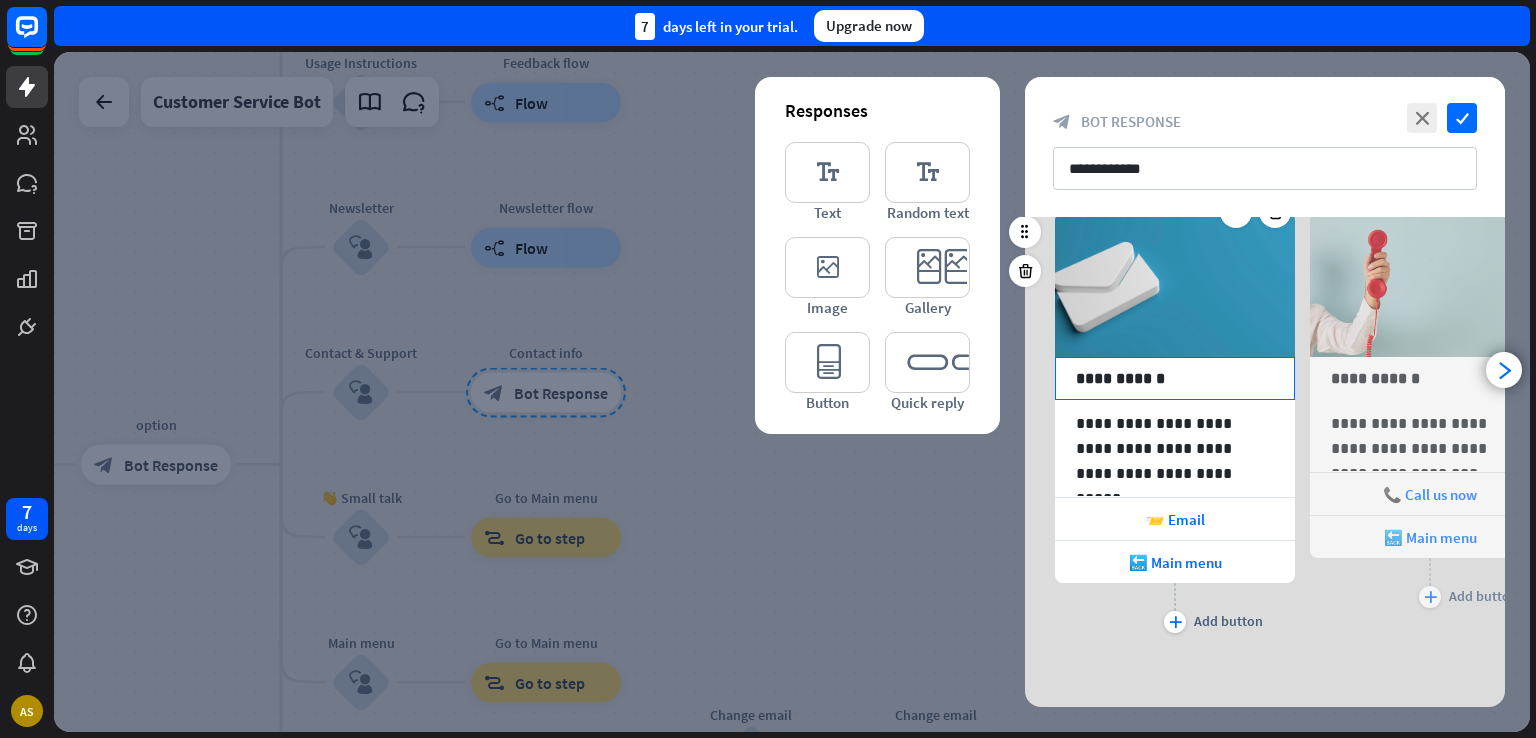 scroll, scrollTop: 0, scrollLeft: 0, axis: both 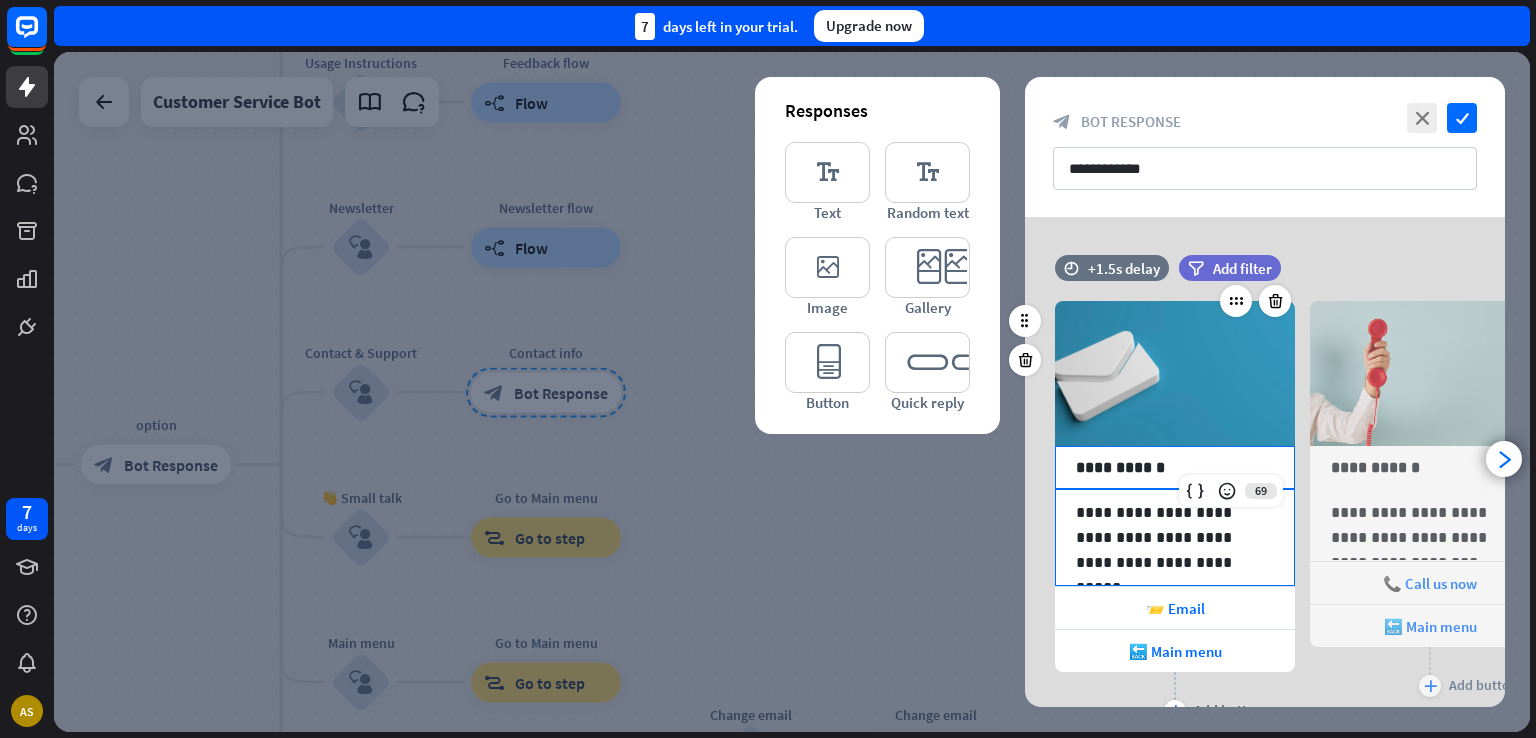 drag, startPoint x: 1324, startPoint y: 389, endPoint x: 1104, endPoint y: 498, distance: 245.5219 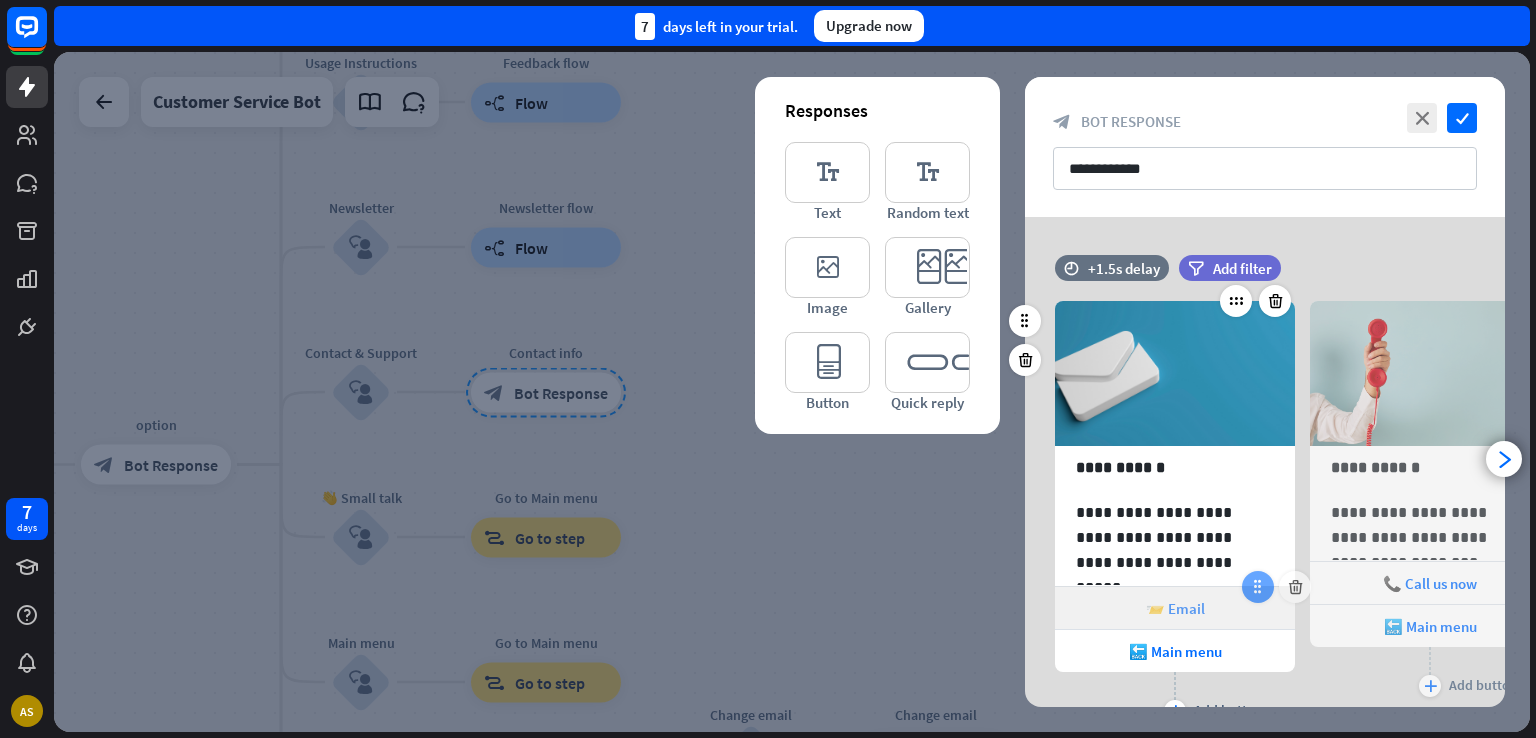 click at bounding box center [1258, 587] 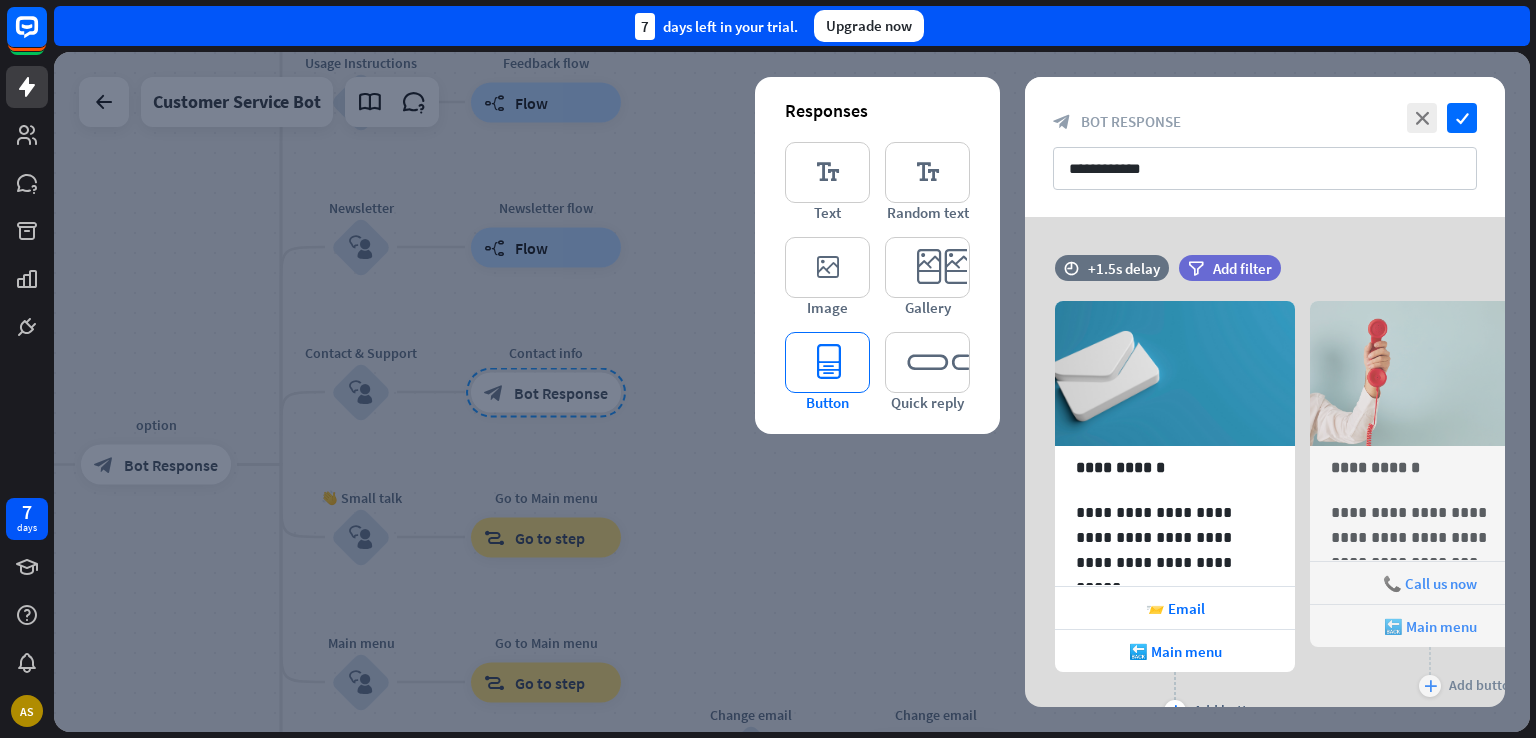 click on "editor_button" at bounding box center (827, 362) 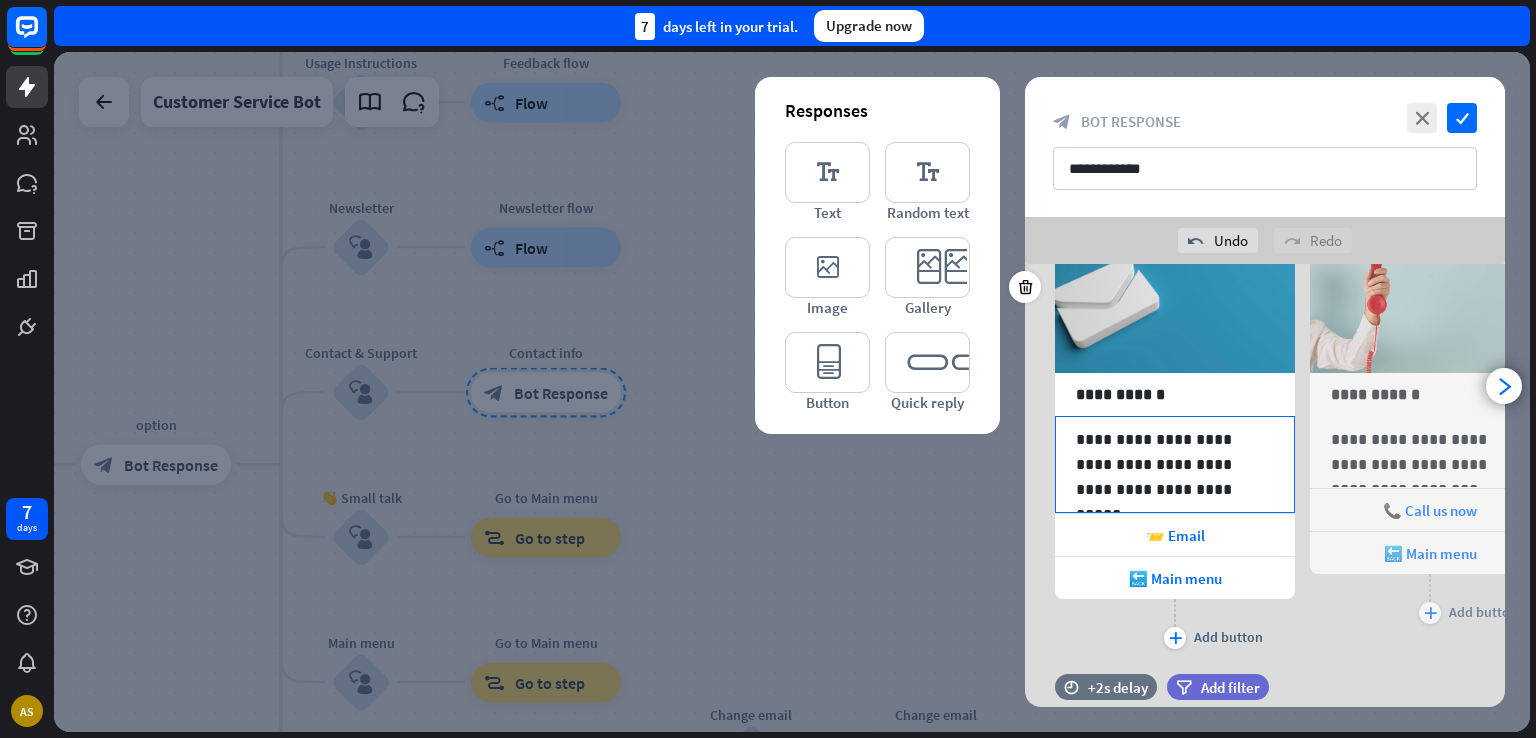 scroll, scrollTop: 16, scrollLeft: 0, axis: vertical 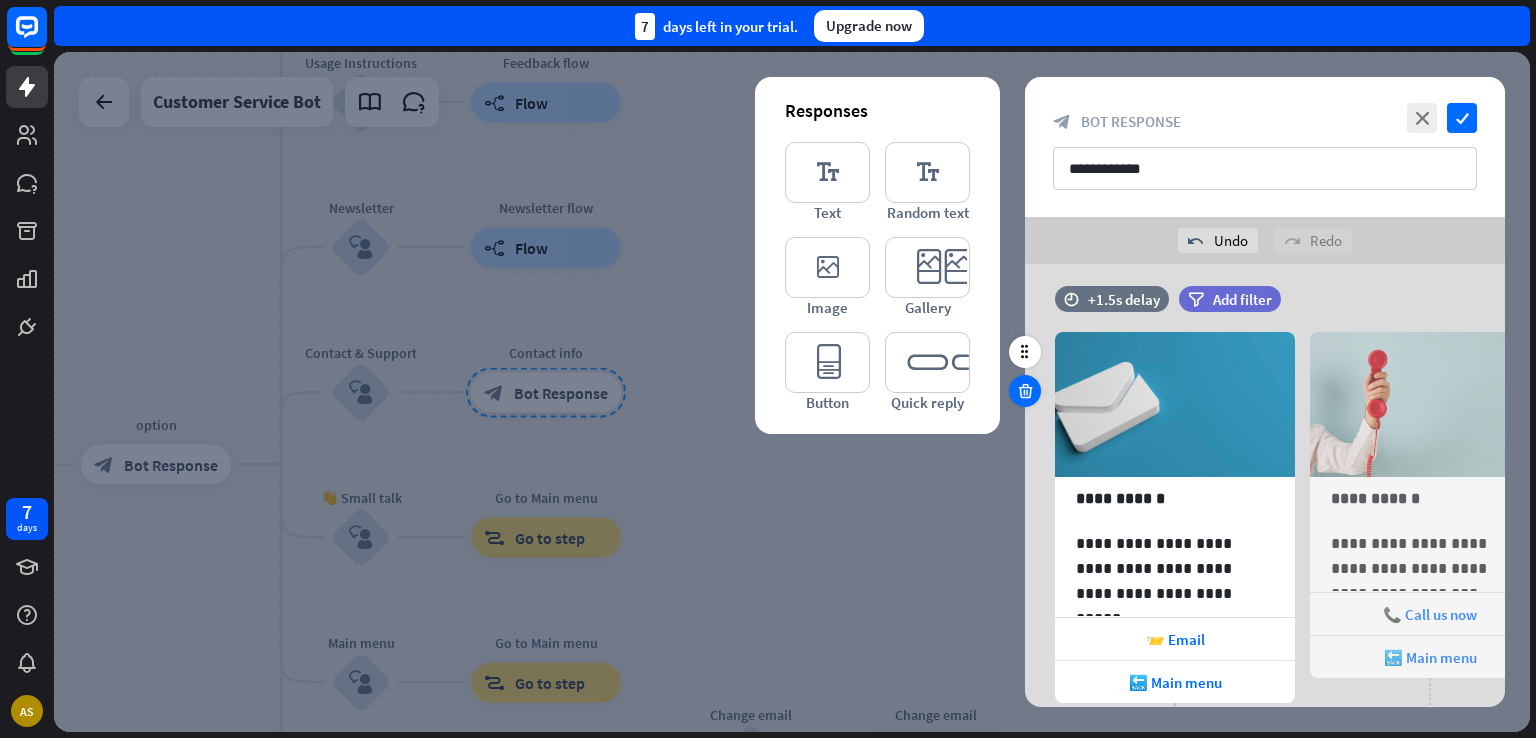 click at bounding box center (1025, 391) 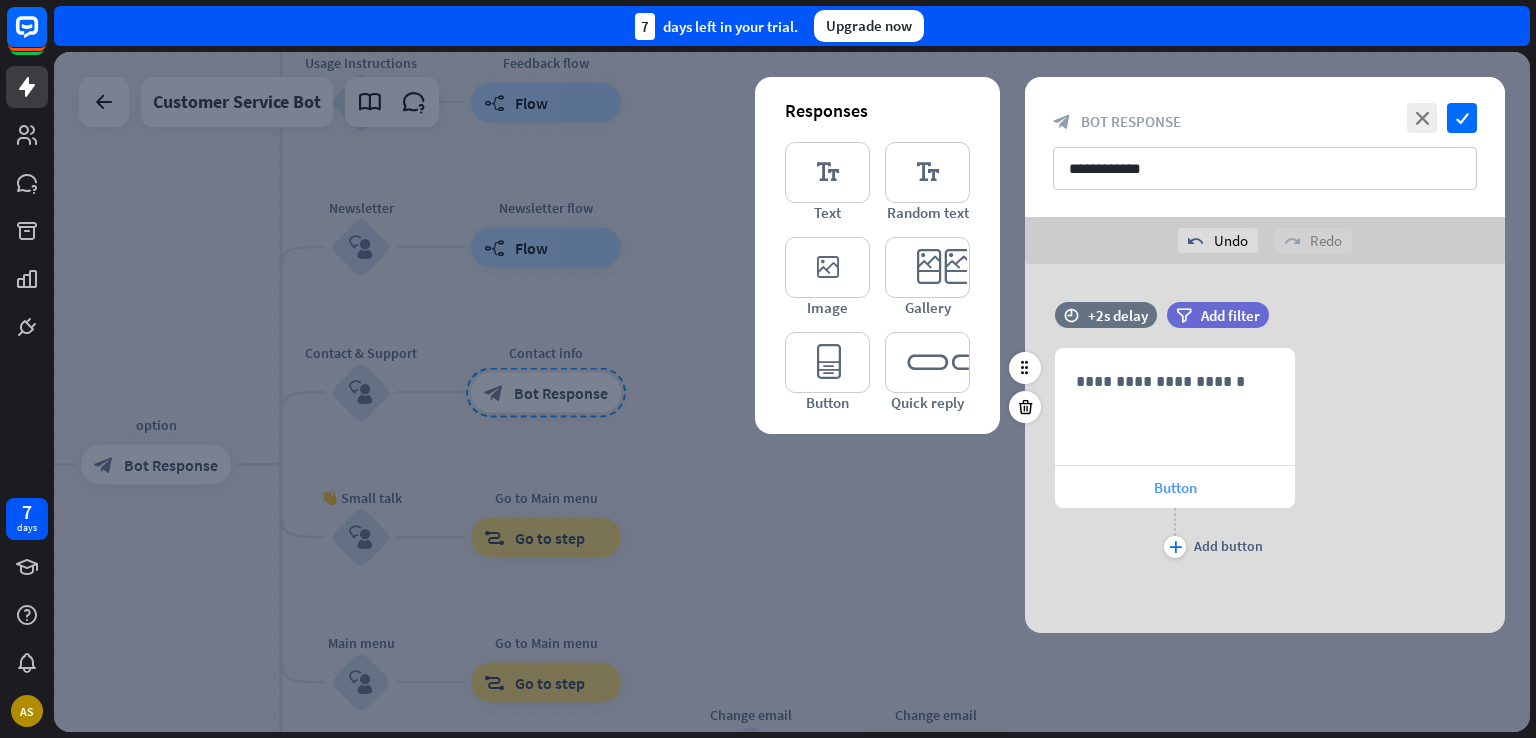 click on "Button" at bounding box center (1175, 487) 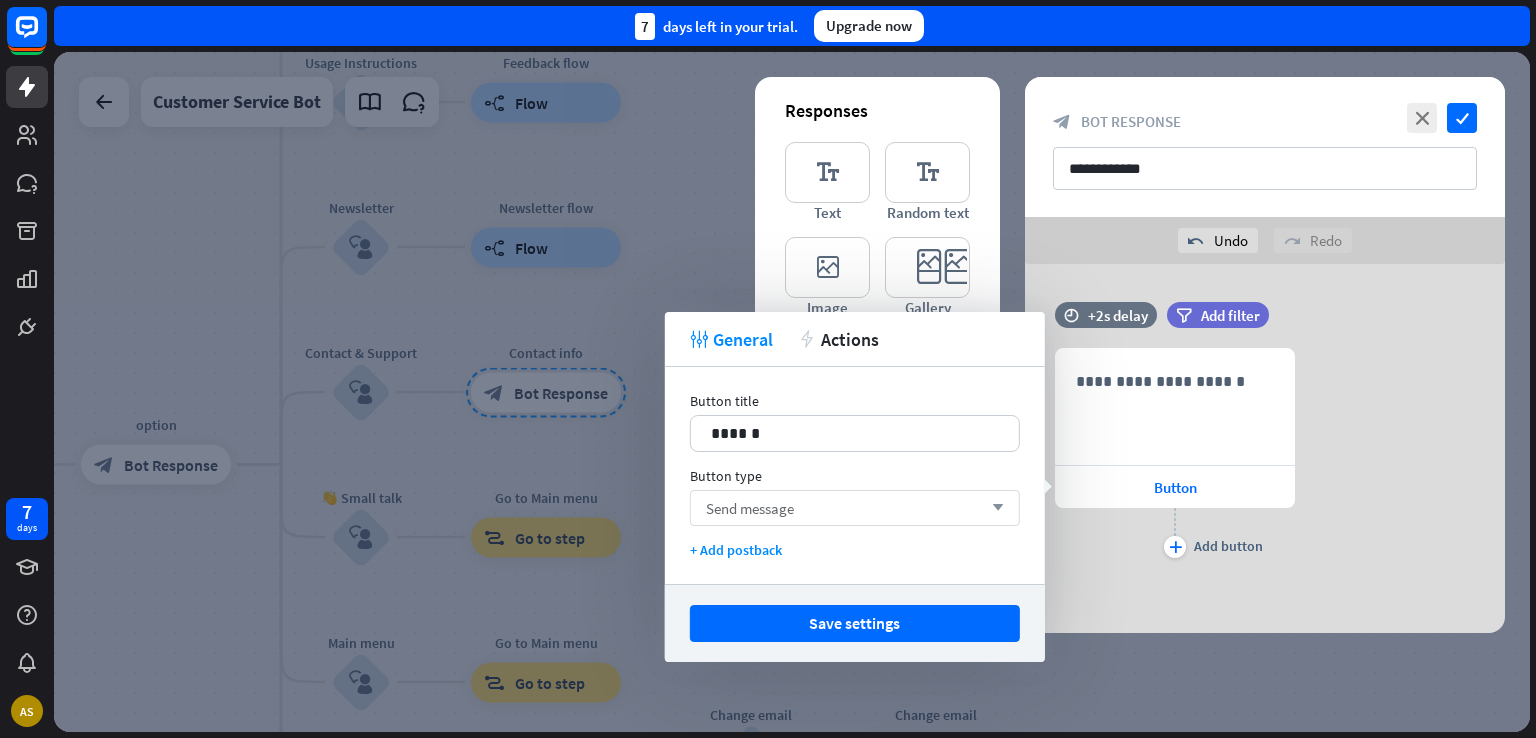 click on "Send message
arrow_down" at bounding box center (855, 508) 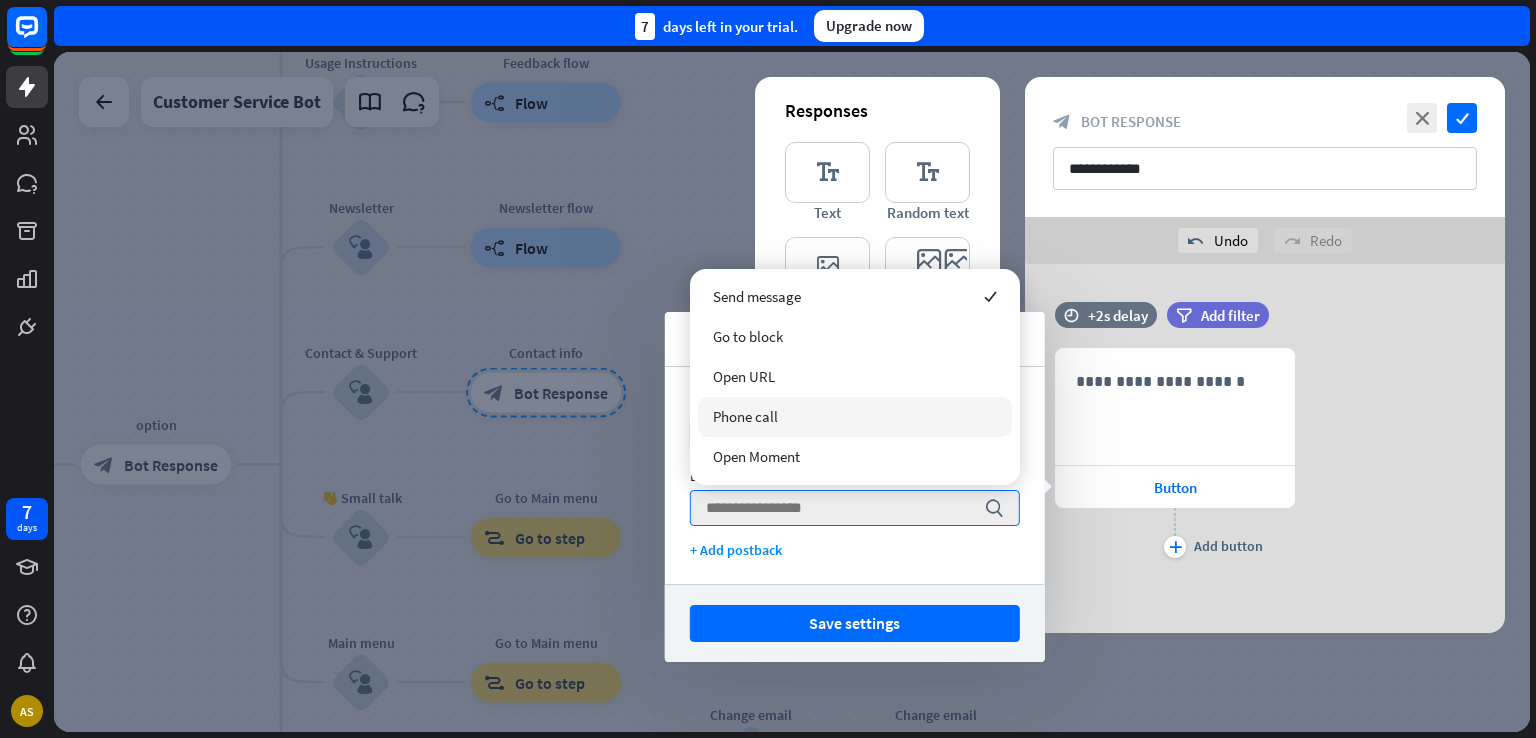 click on "Phone call" at bounding box center (855, 417) 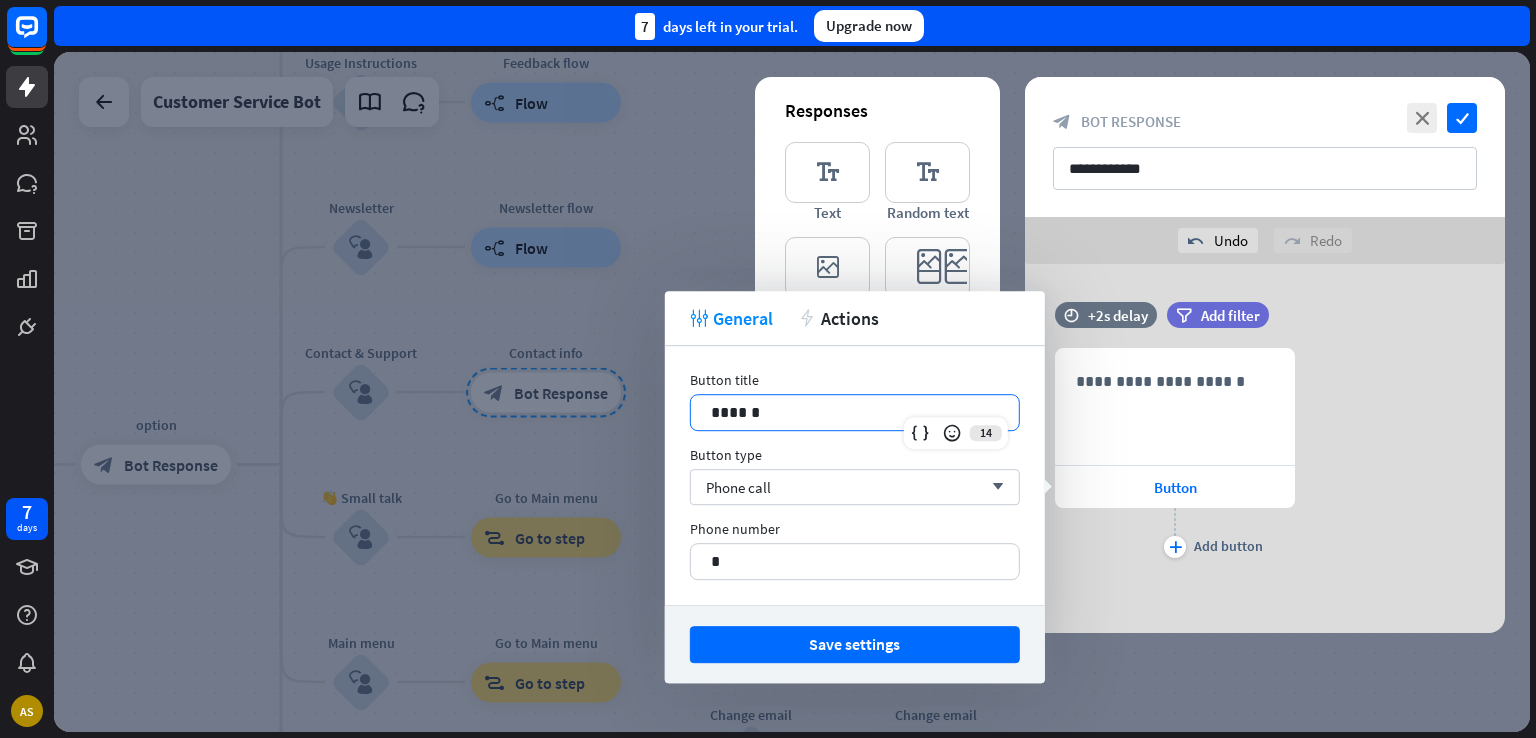 click on "******" at bounding box center [855, 412] 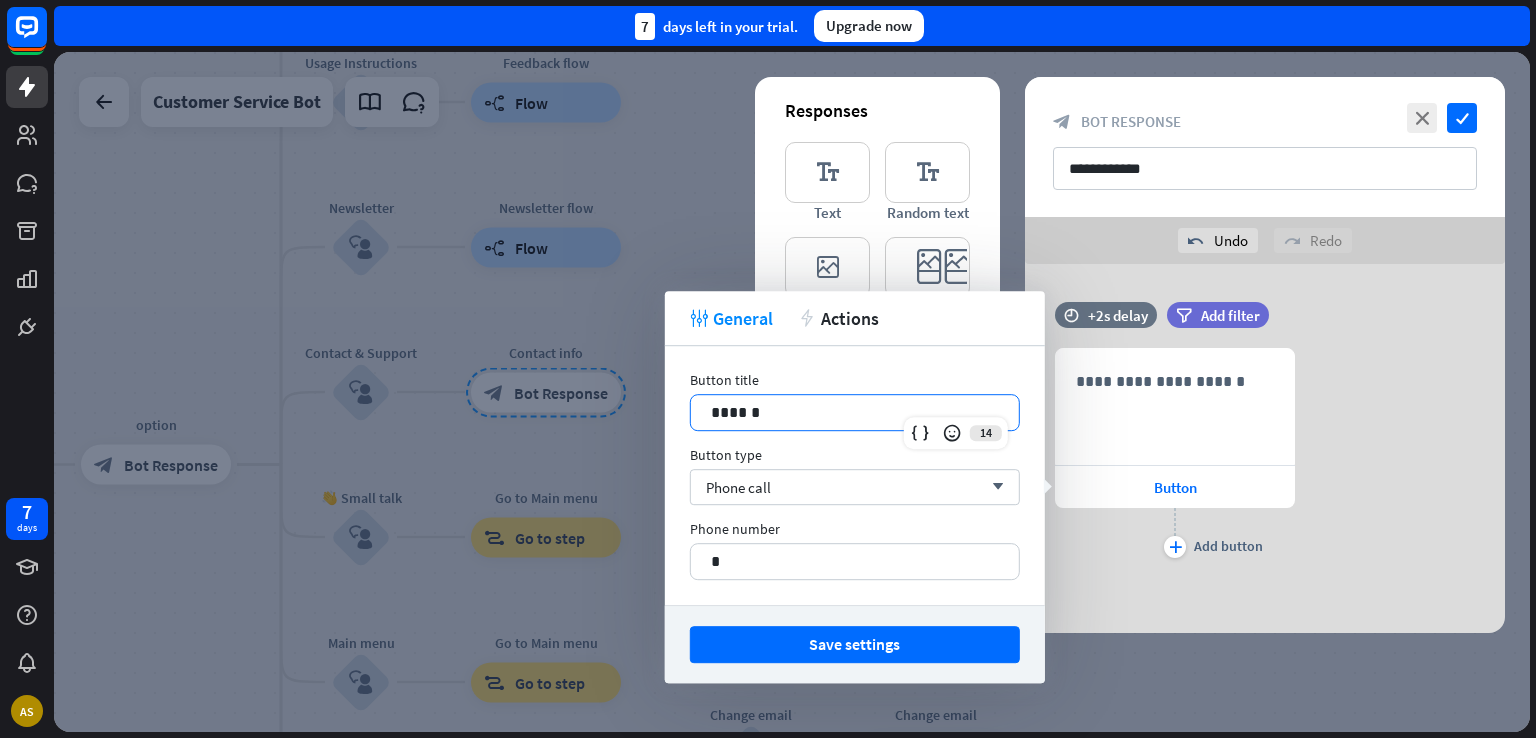 type 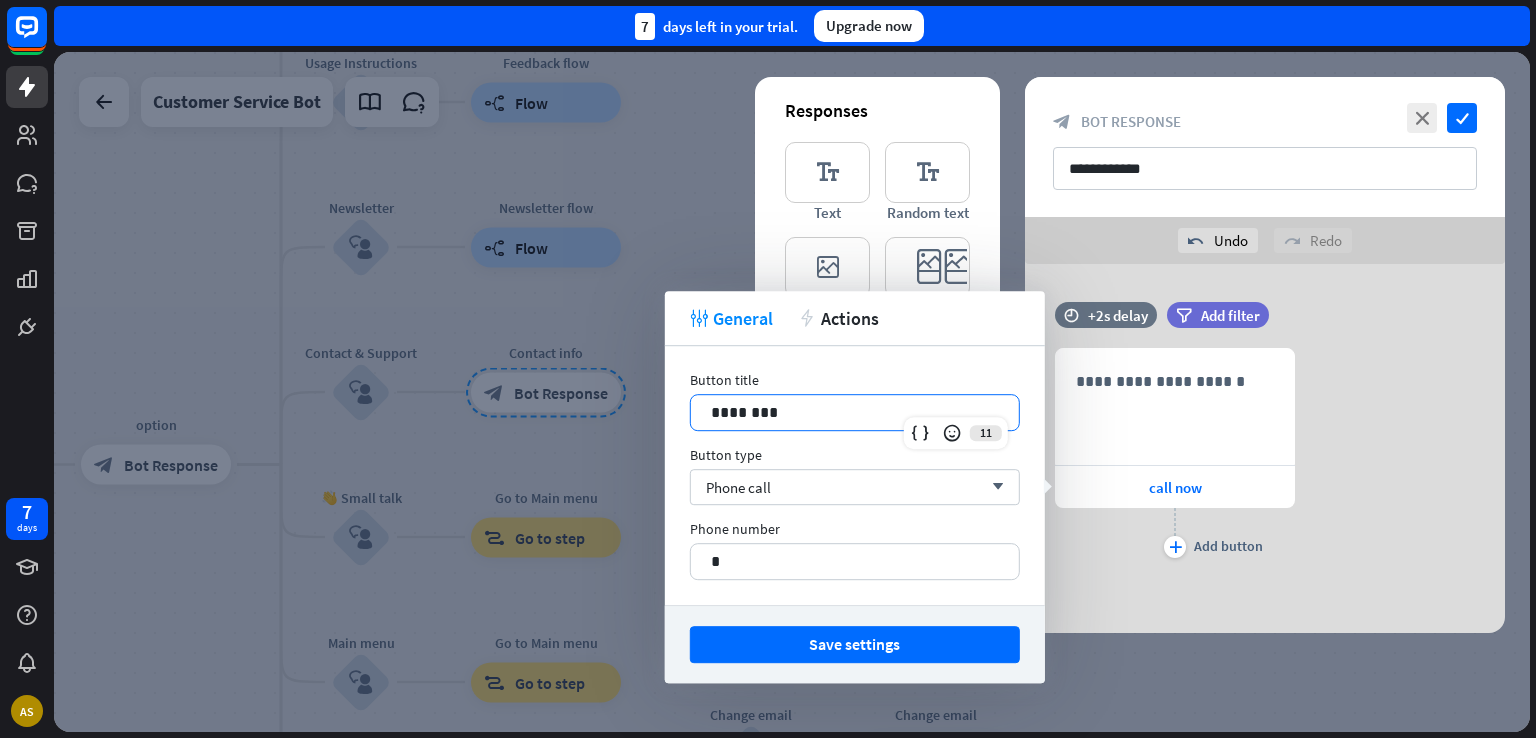 drag, startPoint x: 834, startPoint y: 417, endPoint x: 496, endPoint y: 401, distance: 338.37848 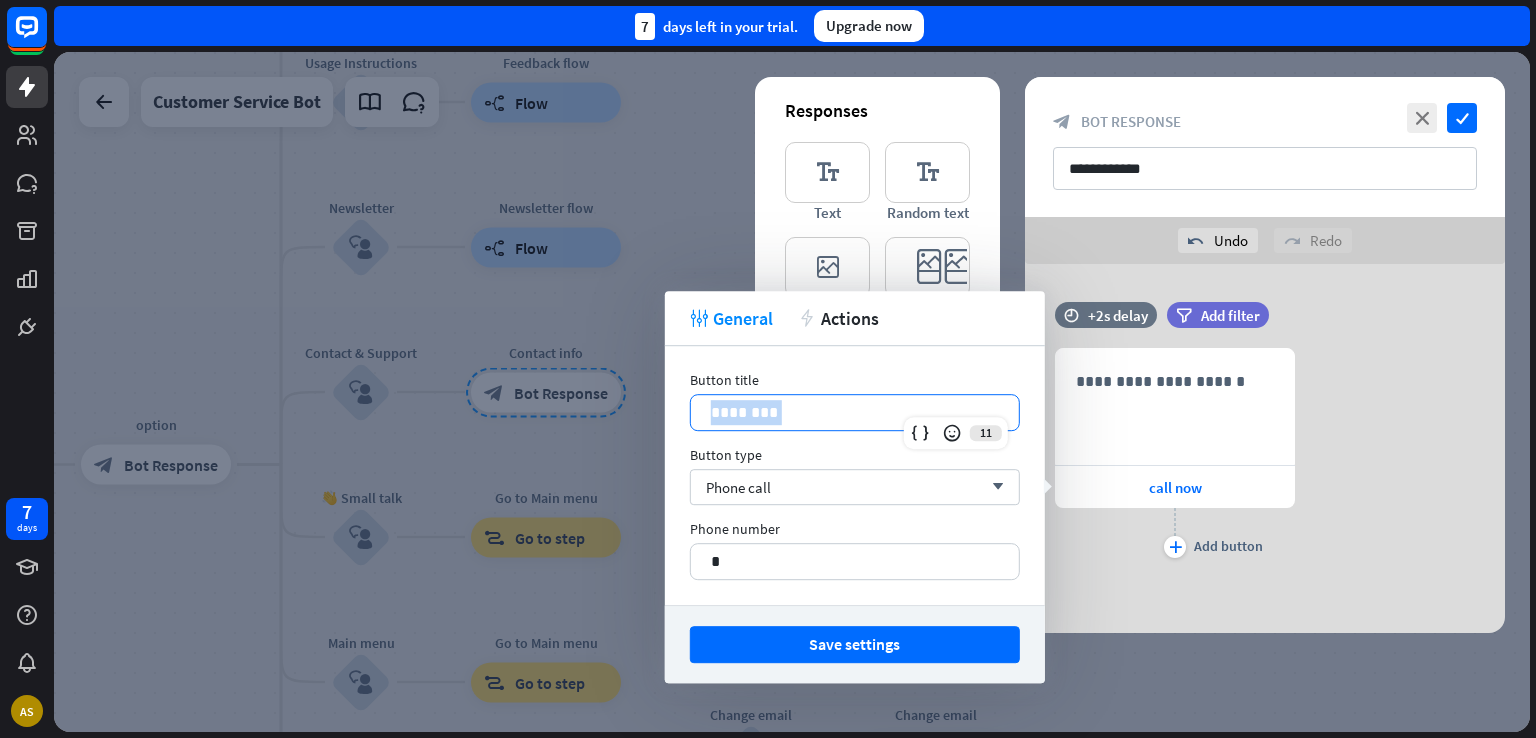 drag, startPoint x: 772, startPoint y: 424, endPoint x: 669, endPoint y: 421, distance: 103.04368 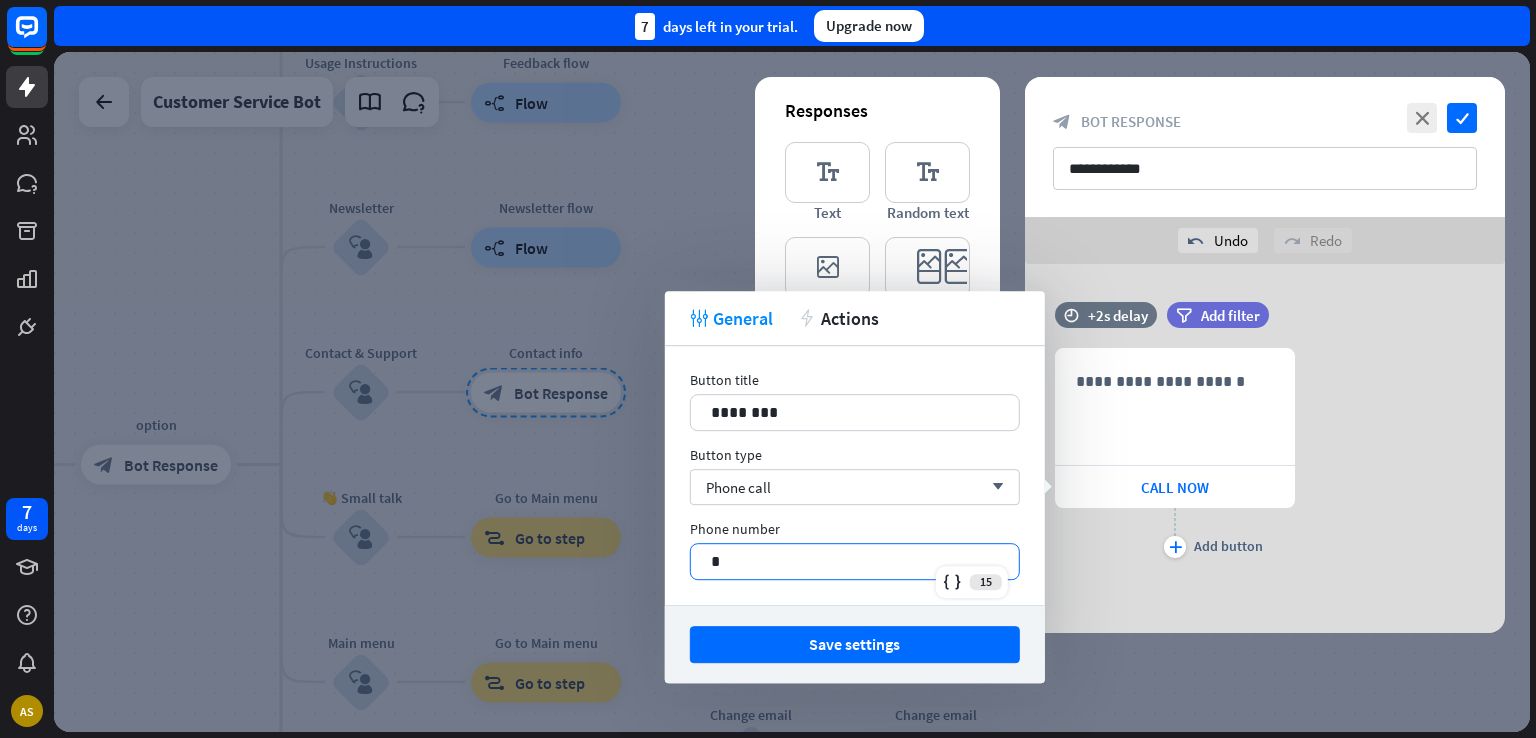 drag, startPoint x: 758, startPoint y: 561, endPoint x: 760, endPoint y: 579, distance: 18.110771 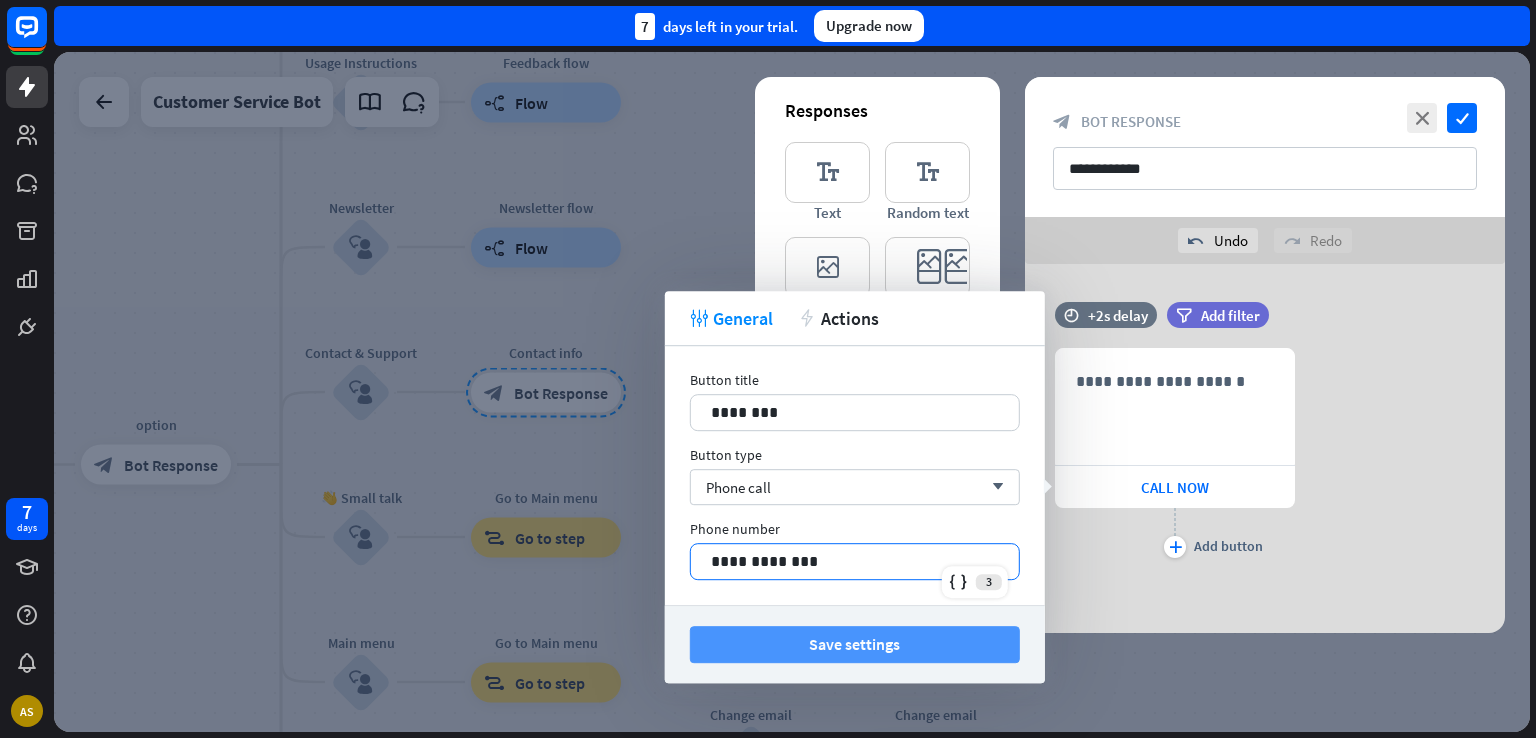 click on "Save settings" at bounding box center (855, 644) 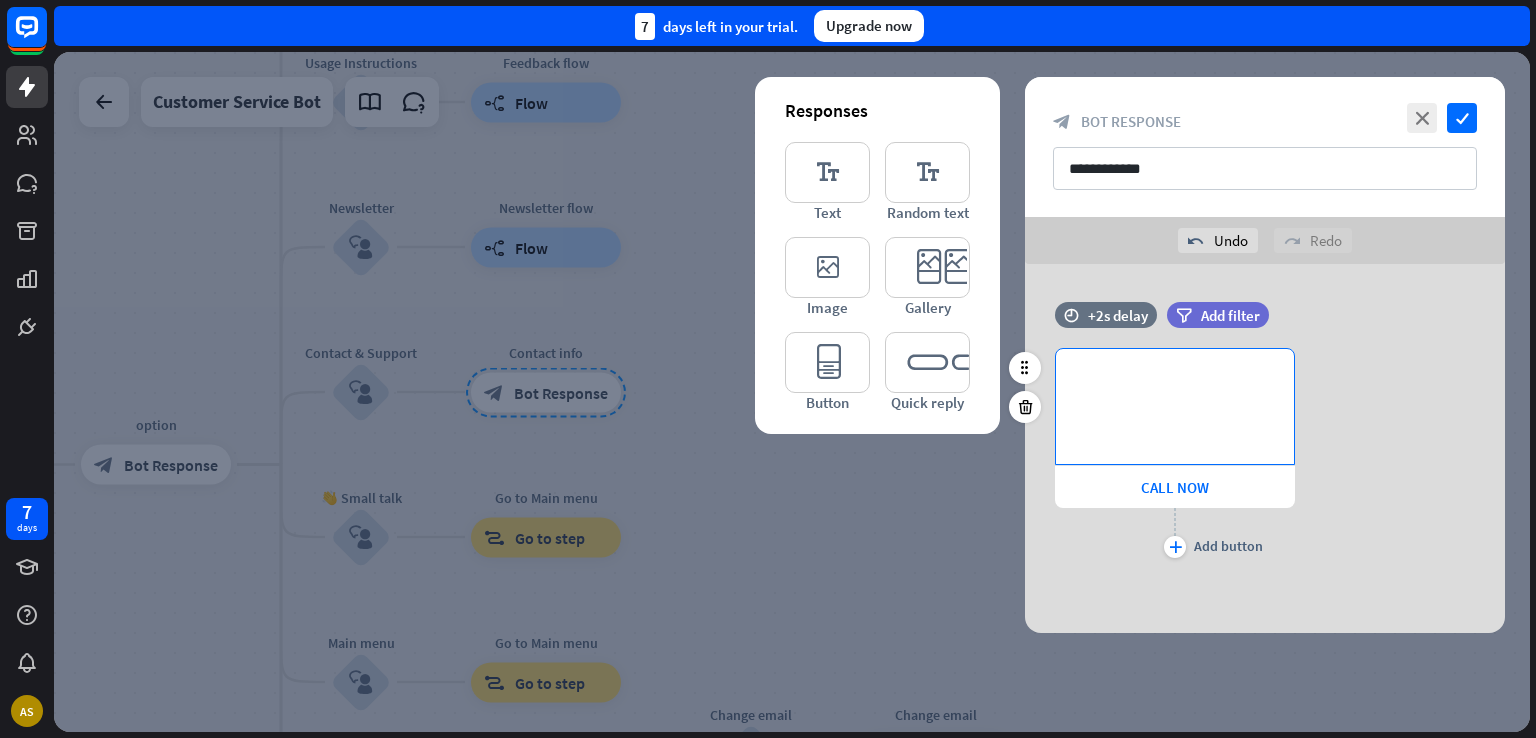 click on "**********" at bounding box center (1175, 381) 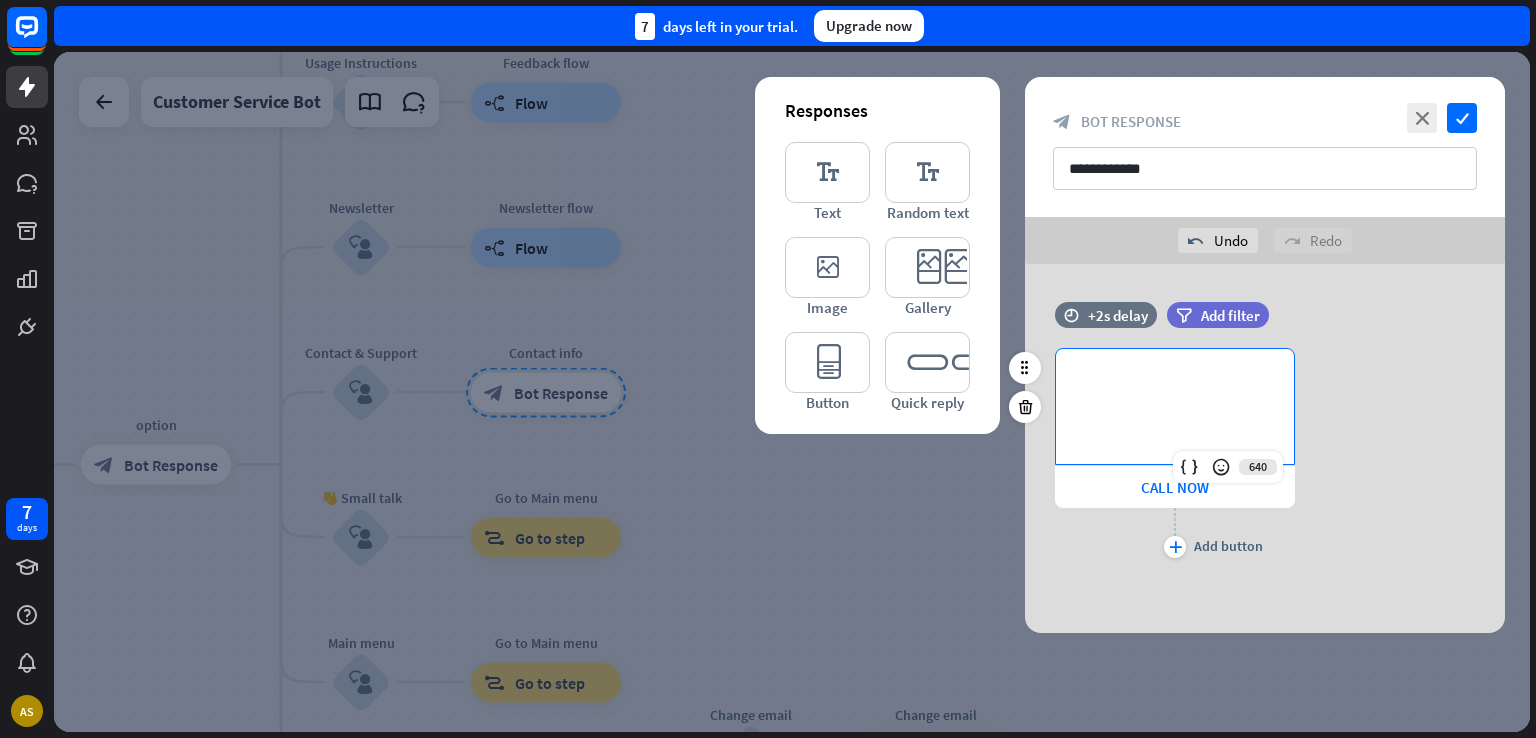 type 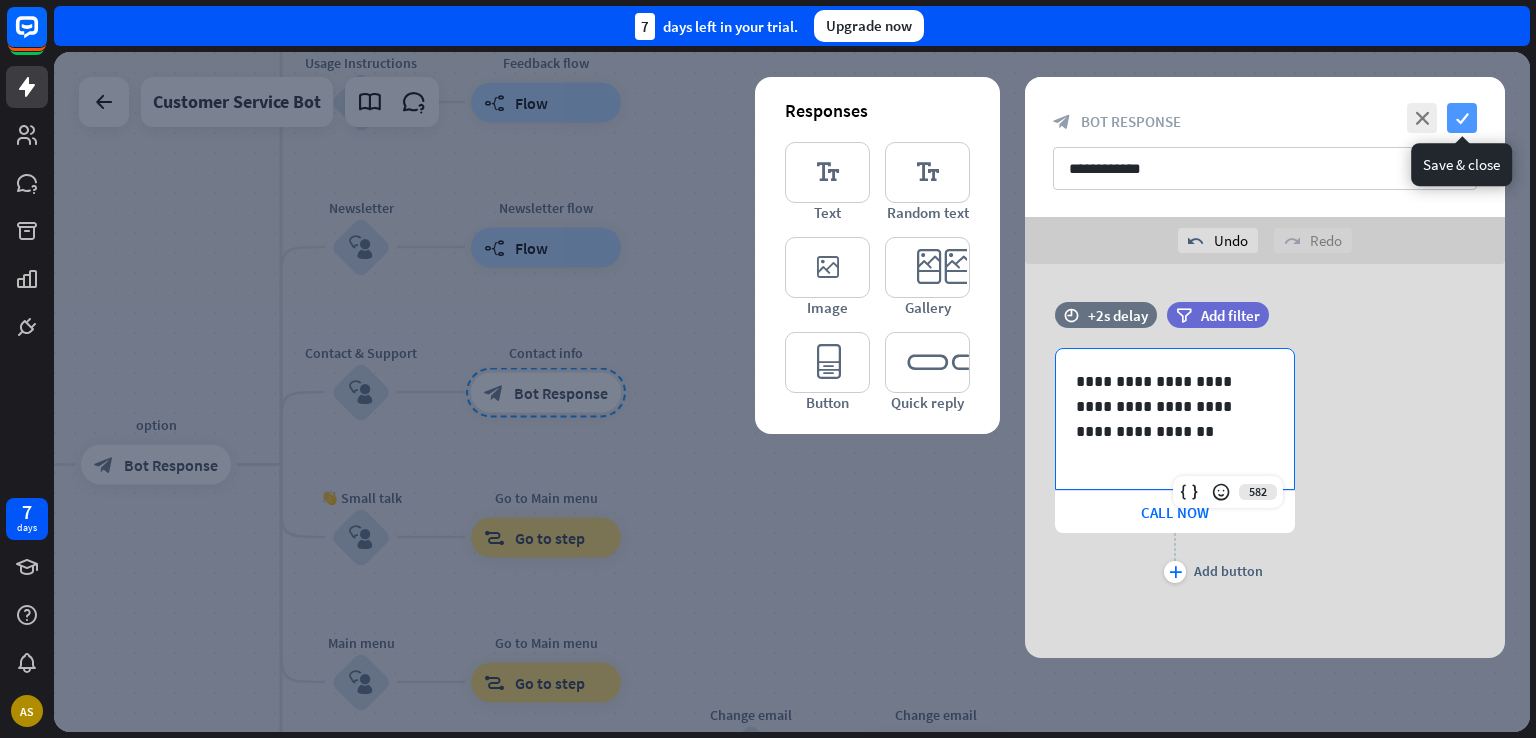 click on "check" at bounding box center [1462, 118] 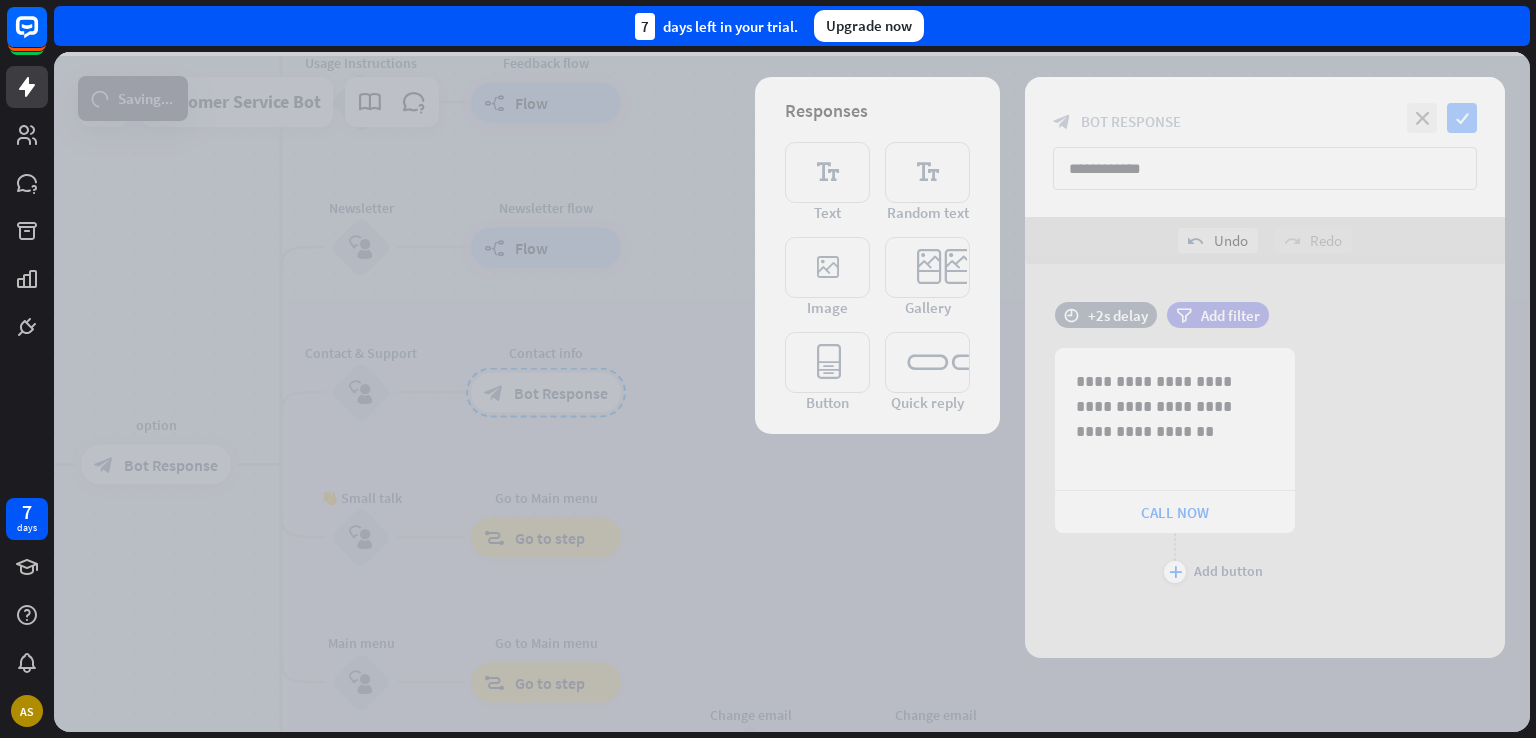 click at bounding box center (792, 392) 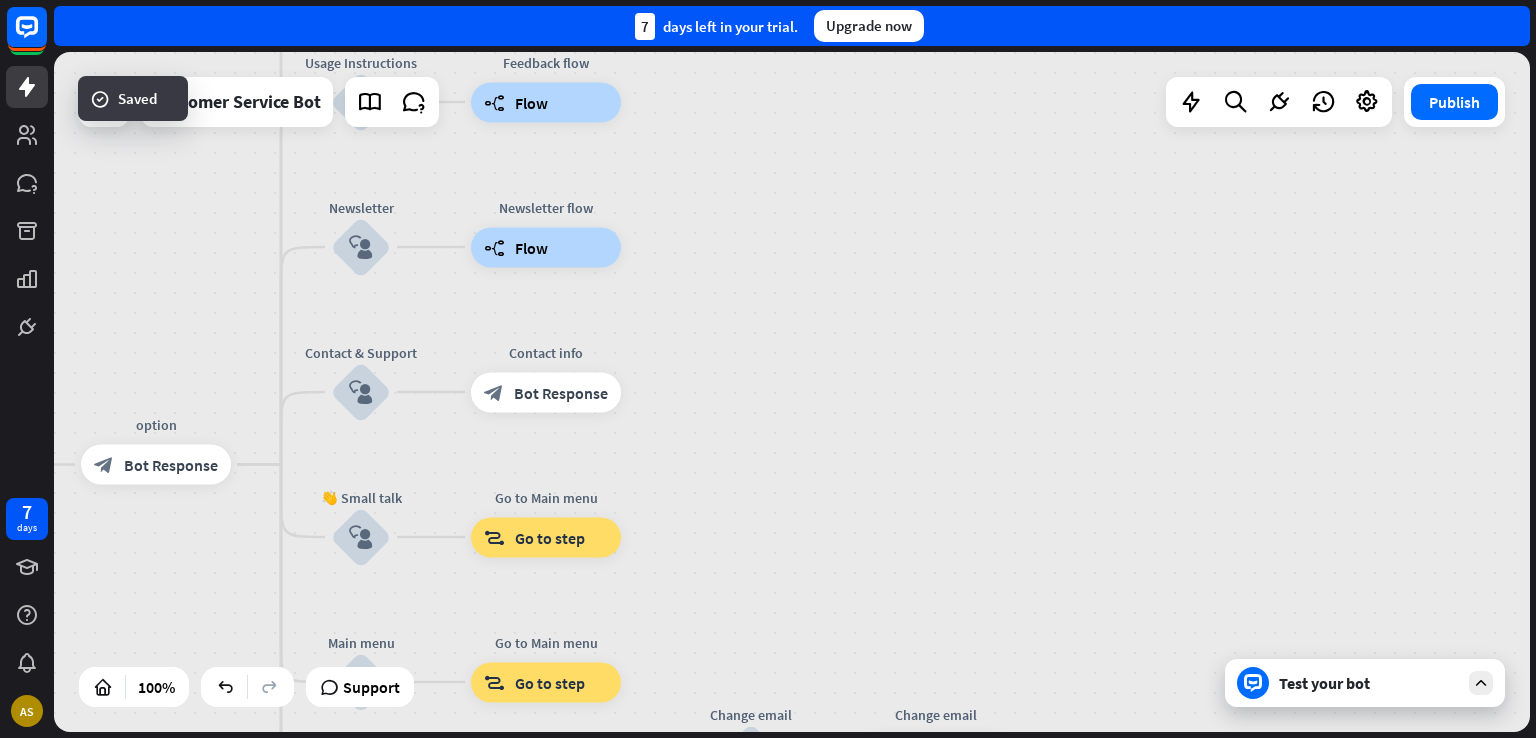 click on "Test your bot" at bounding box center [1369, 683] 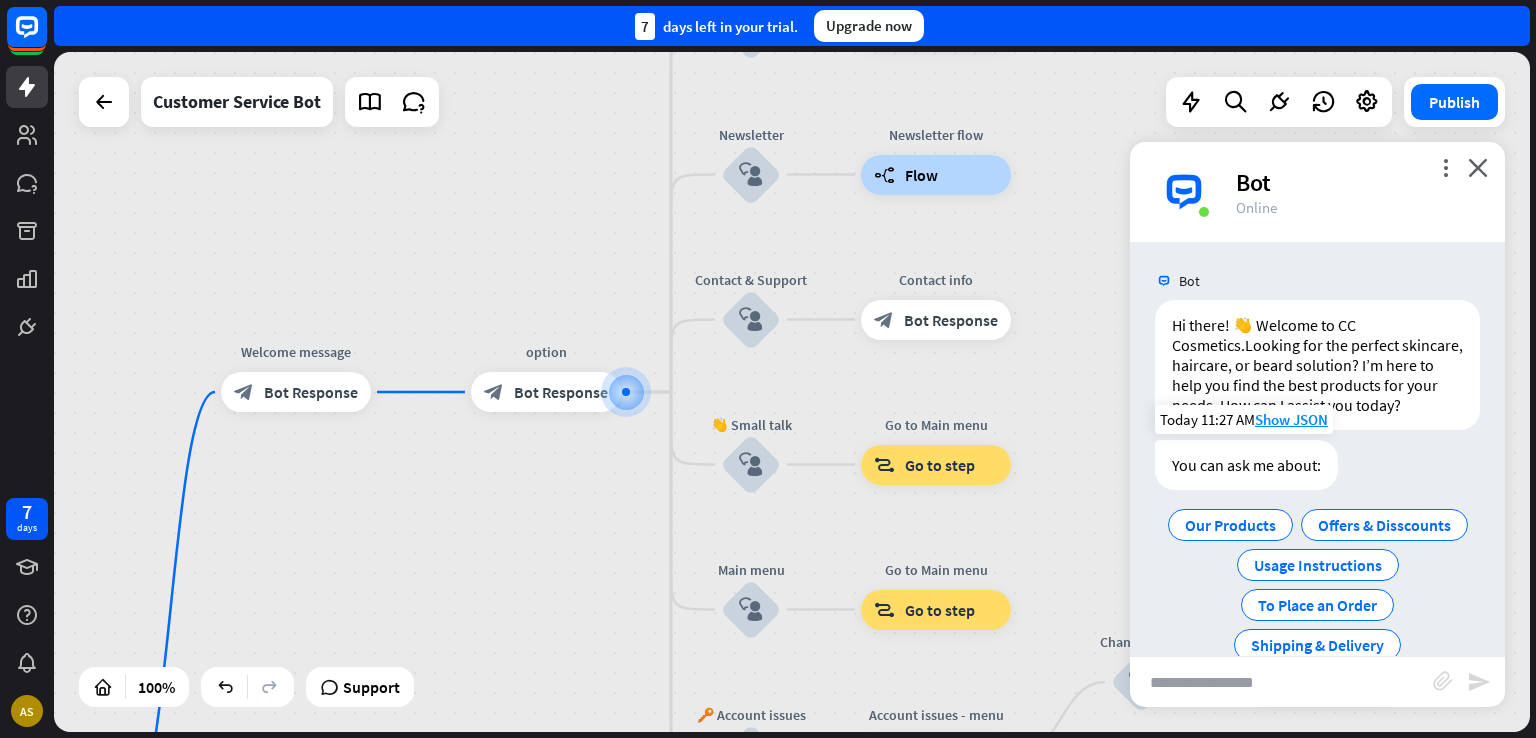 scroll, scrollTop: 139, scrollLeft: 0, axis: vertical 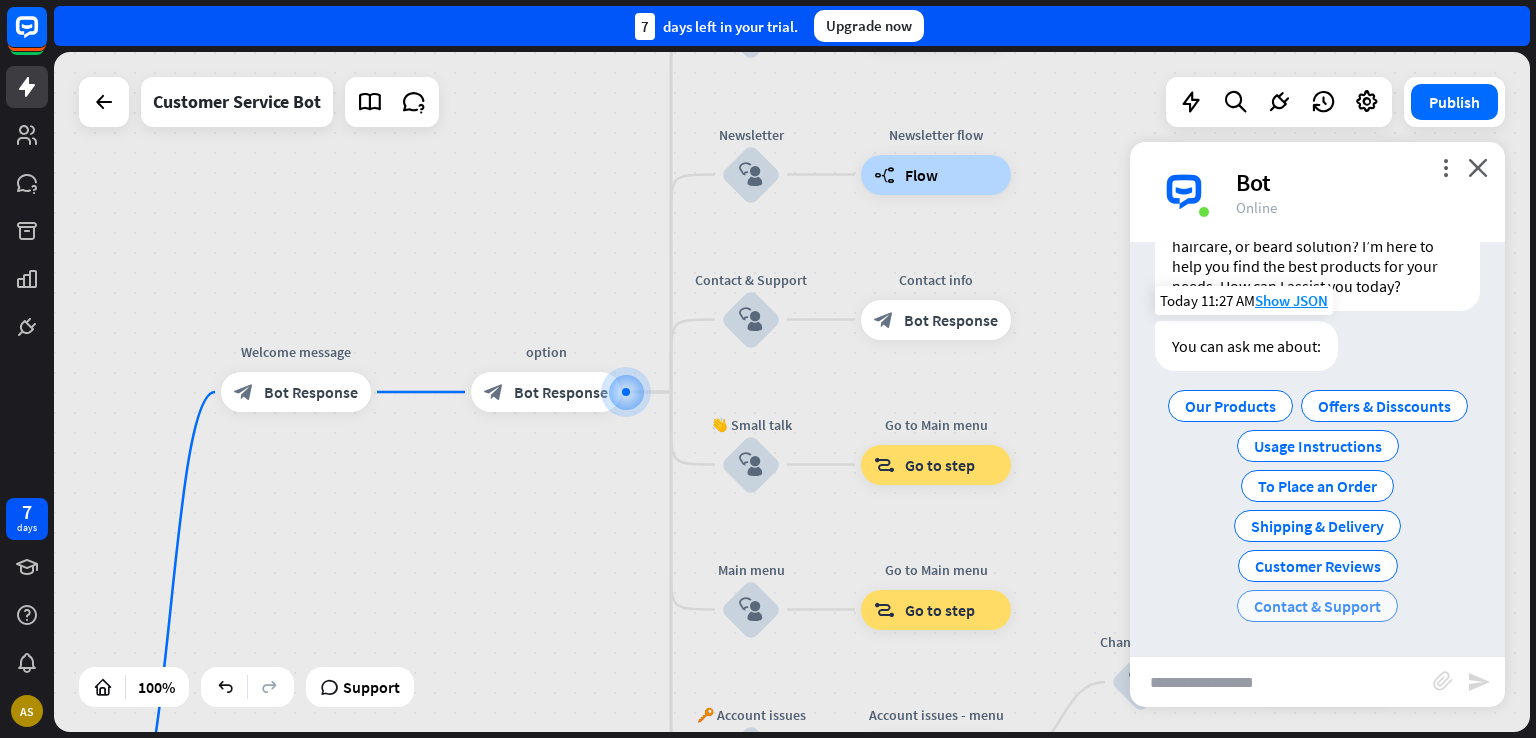 click on "Contact & Support" at bounding box center (1317, 606) 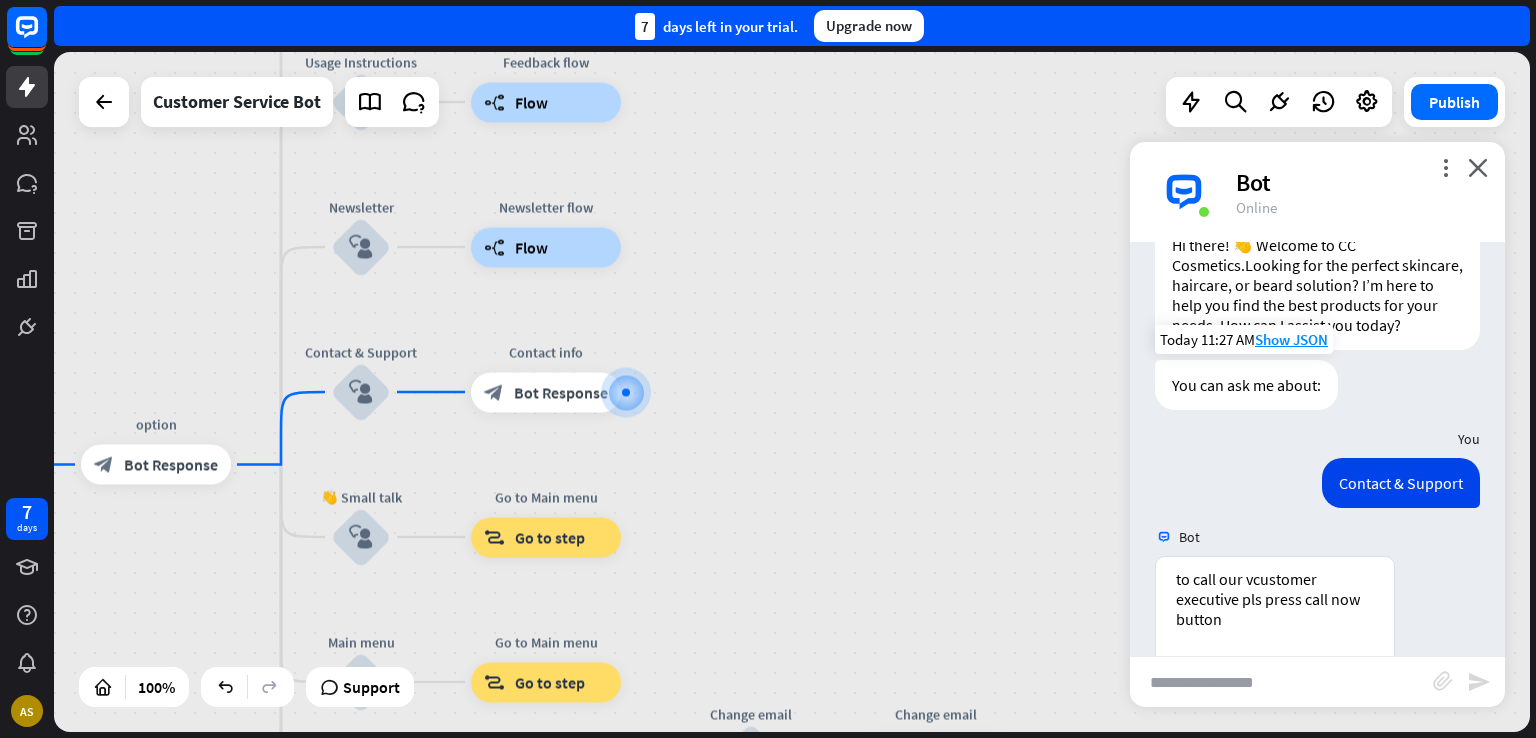 scroll, scrollTop: 179, scrollLeft: 0, axis: vertical 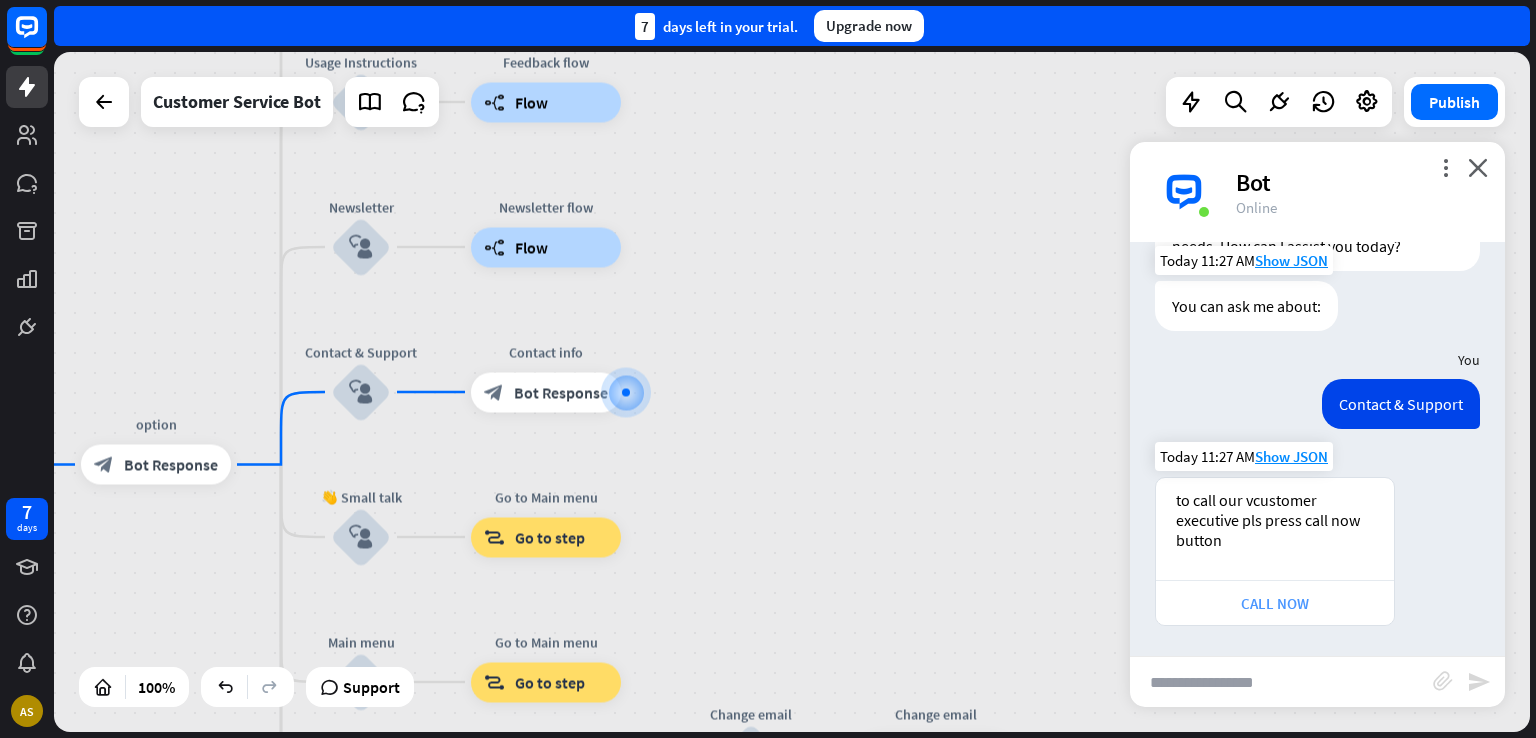 drag, startPoint x: 1236, startPoint y: 589, endPoint x: 1236, endPoint y: 600, distance: 11 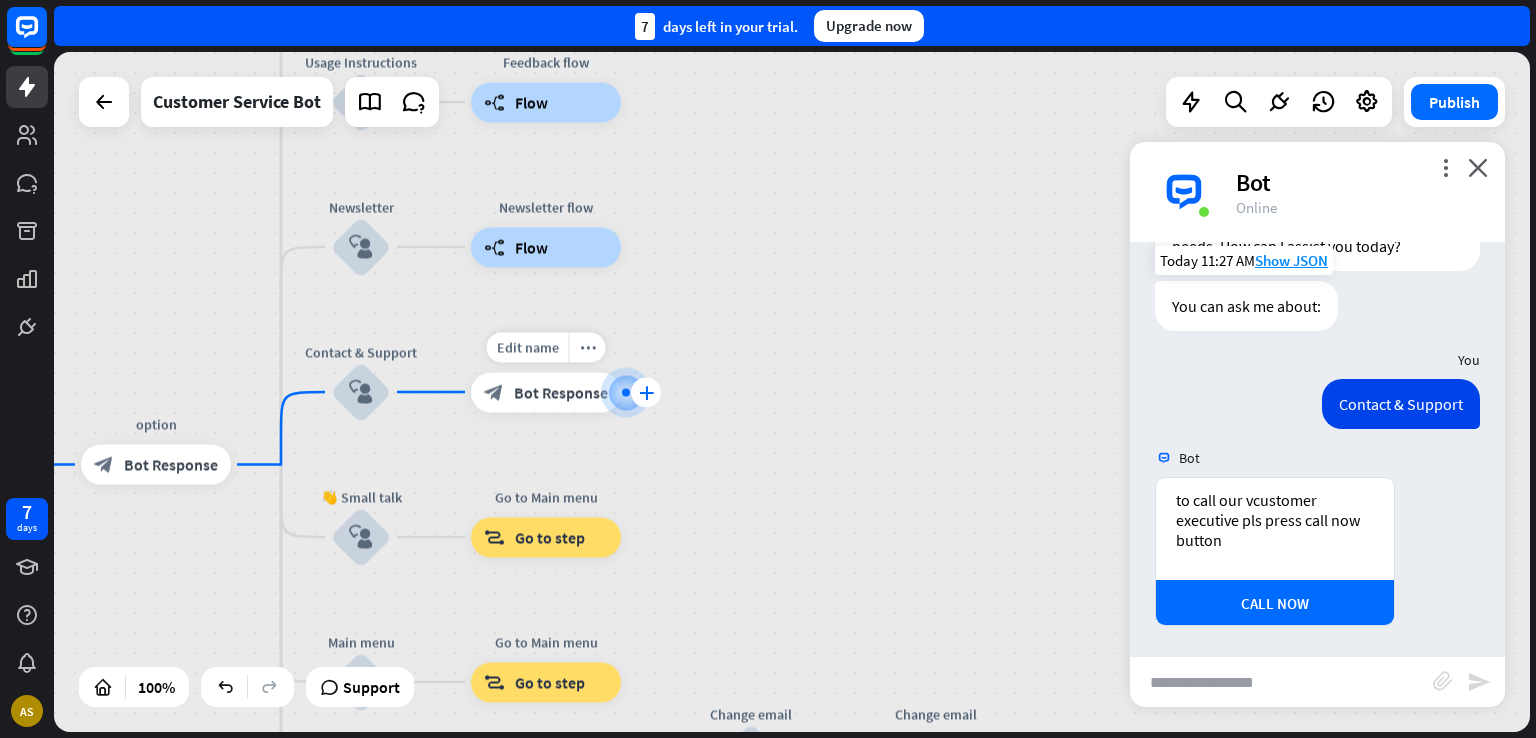 click on "plus" at bounding box center (646, 392) 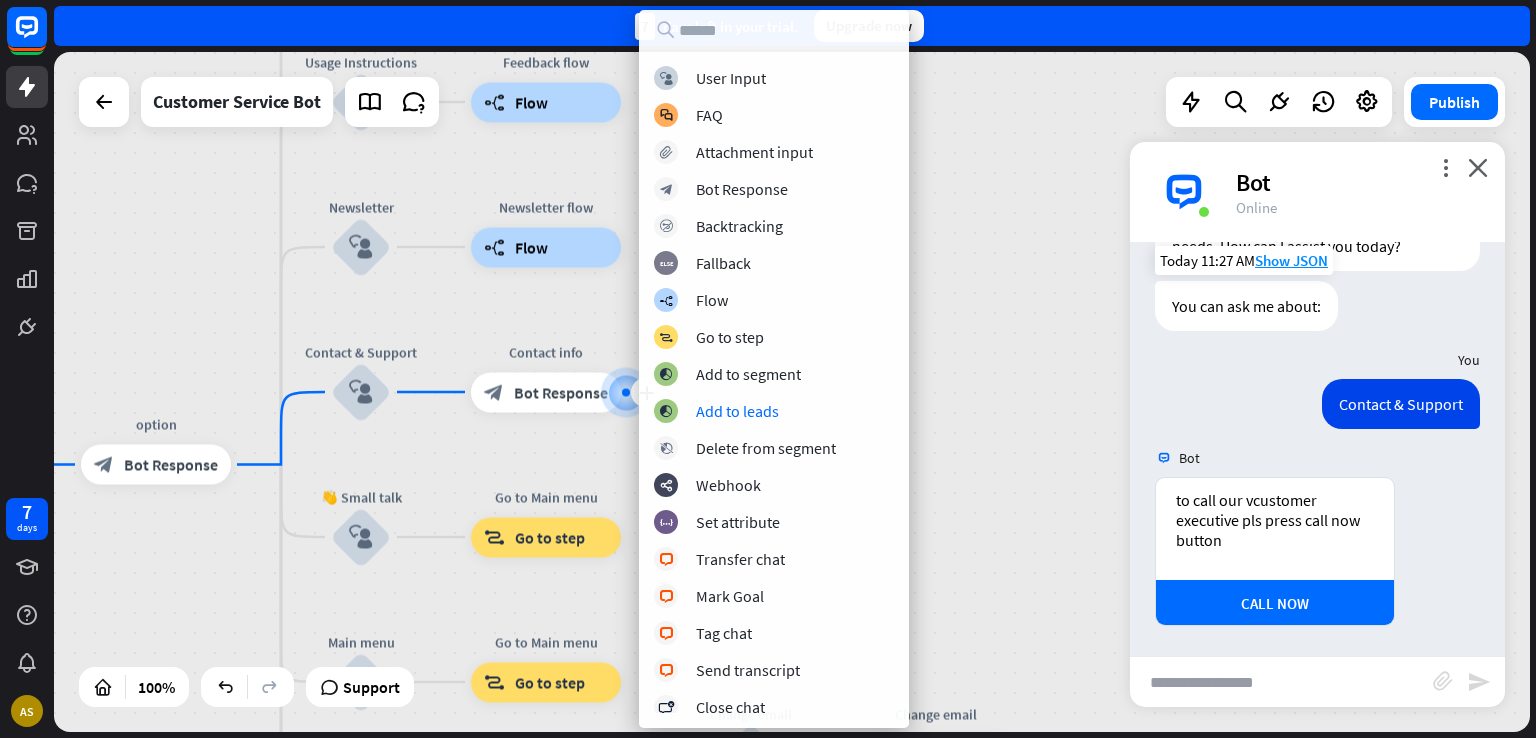 click on "home_2   Start point                 Welcome message   block_bot_response   Bot Response                 option   block_bot_response   Bot Response                 Our Products   block_user_input                 Select product category   block_bot_response   Bot Response                   block_bot_response   Bot Response                 ❓ Question   block_user_input                 How can I help you?   block_bot_response   Bot Response                 Current Offers & Discounts   block_user_input                 Type your question   block_bot_response   Bot Response                 Popular questions   block_faq                 Usage Instructions   block_user_input                 Feedback flow   builder_tree   Flow                 Newsletter   block_user_input                 Newsletter flow   builder_tree   Flow                  Contact & Support   block_user_input               plus   Contact info   block_bot_response   Bot Response                     👋 Small talk" at bounding box center (792, 392) 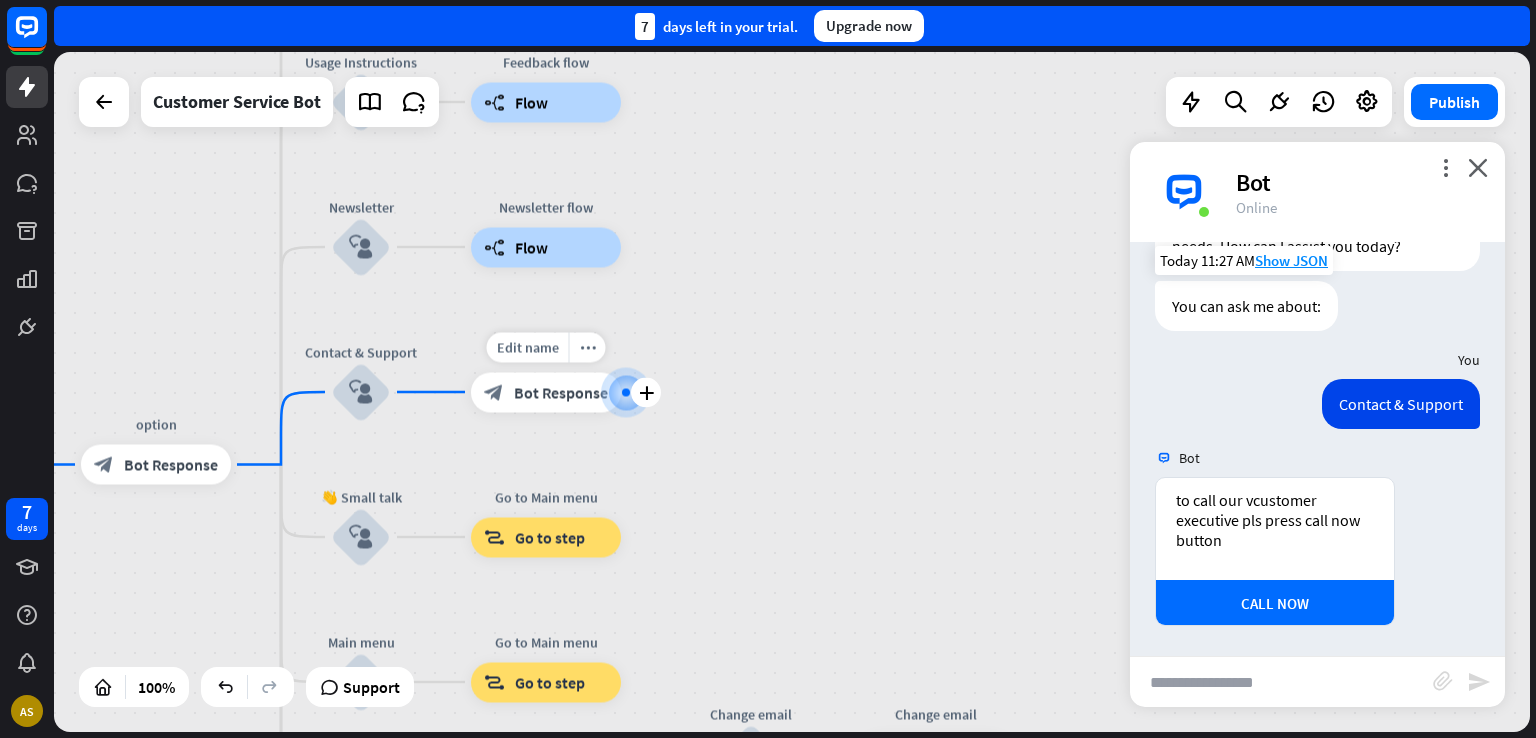 click on "Bot Response" at bounding box center [561, 392] 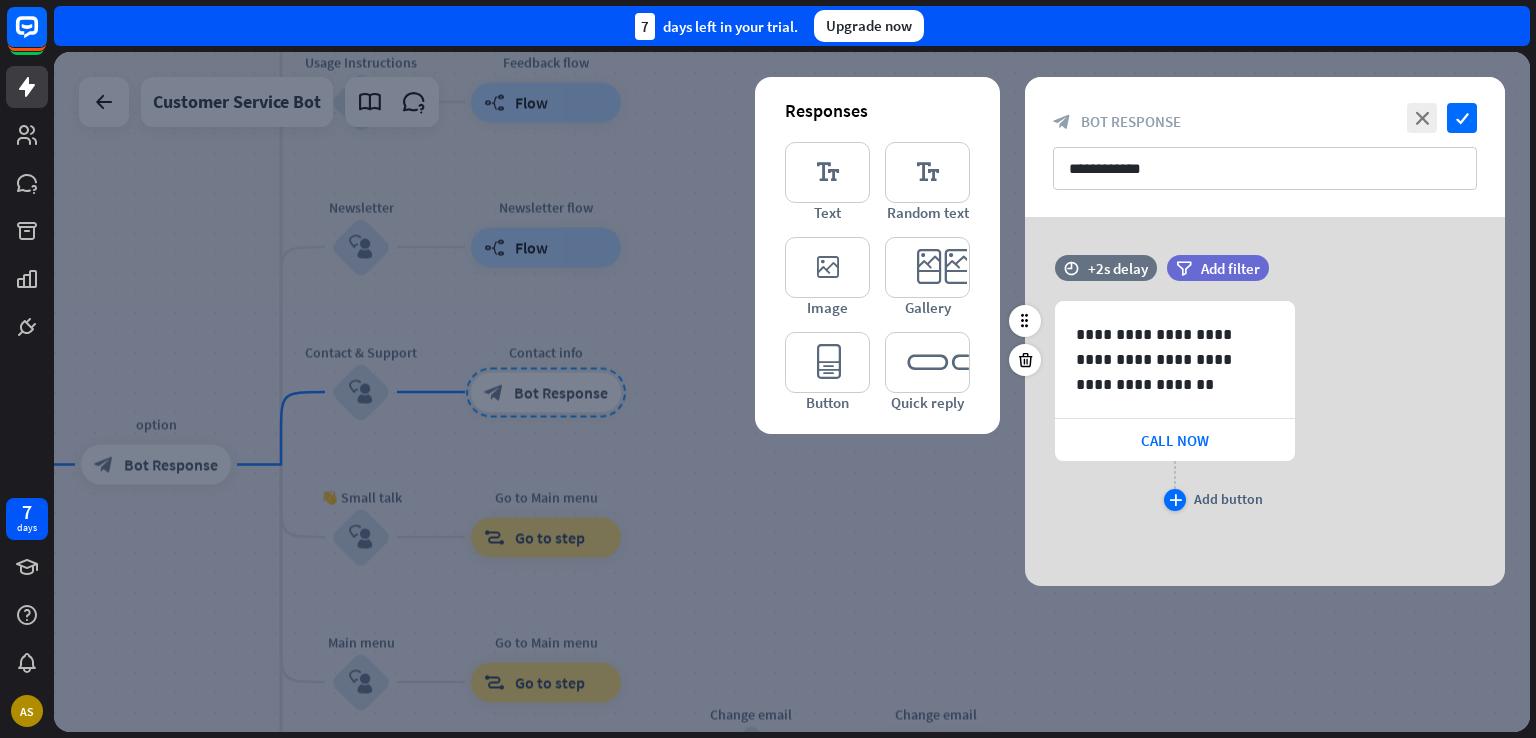 click on "plus" at bounding box center [1175, 500] 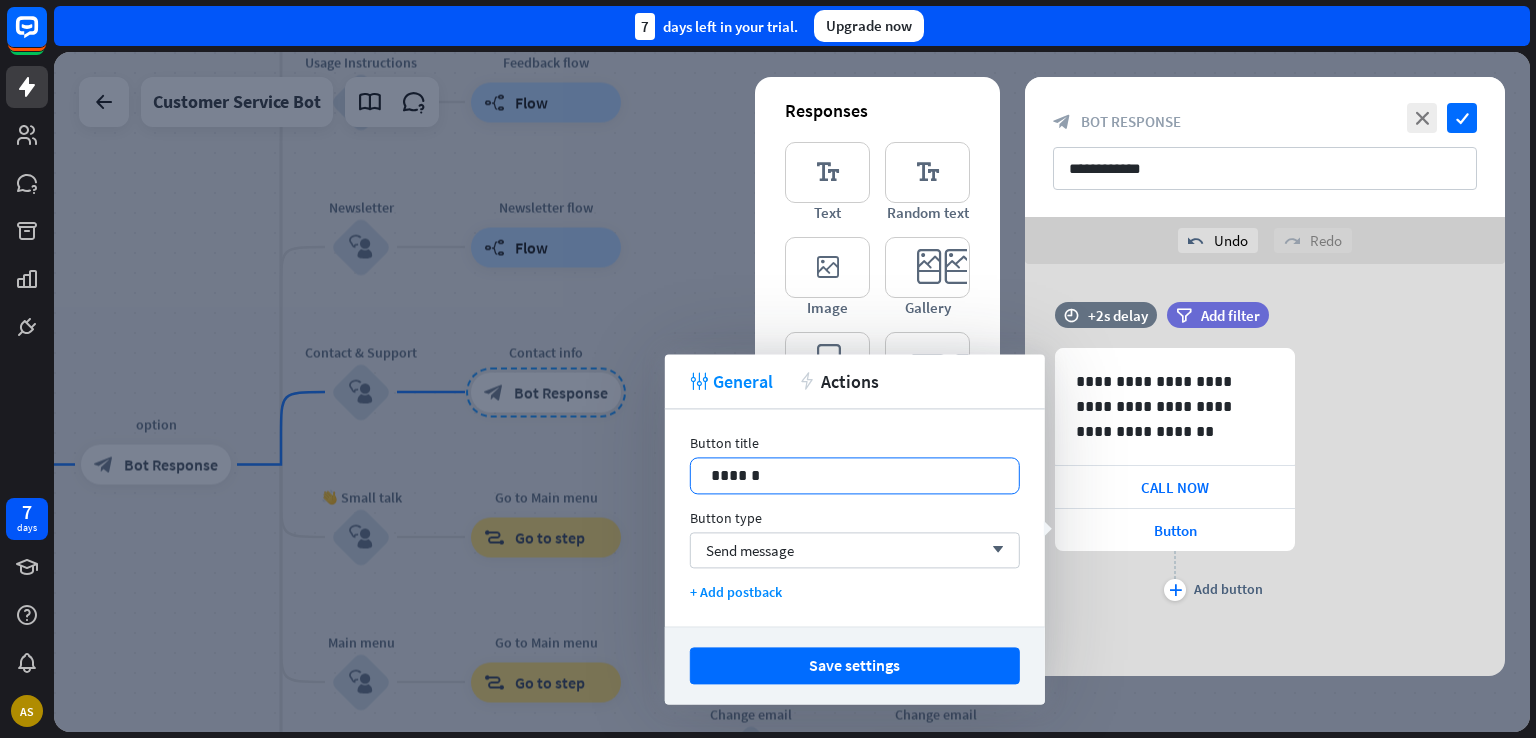 click on "******" at bounding box center (855, 475) 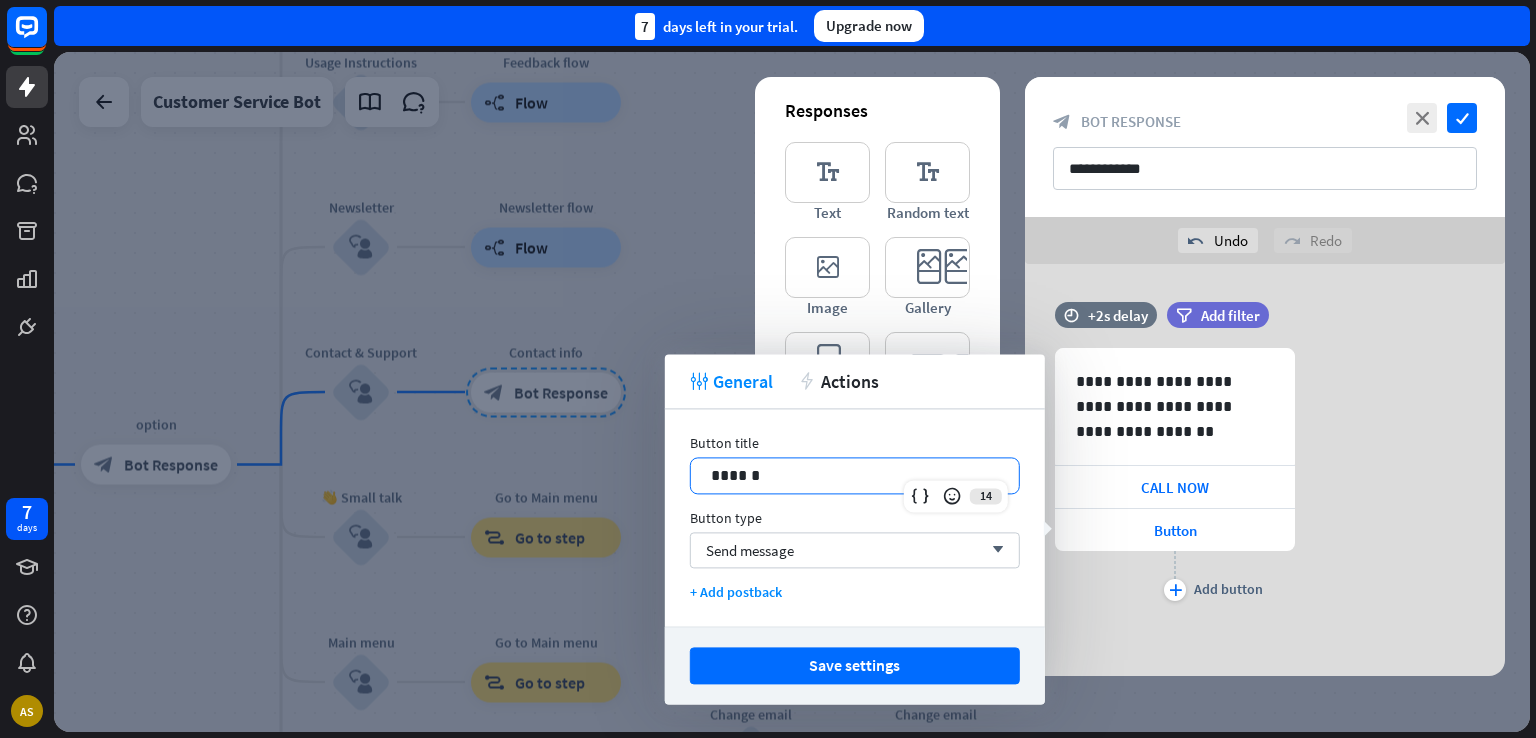 type 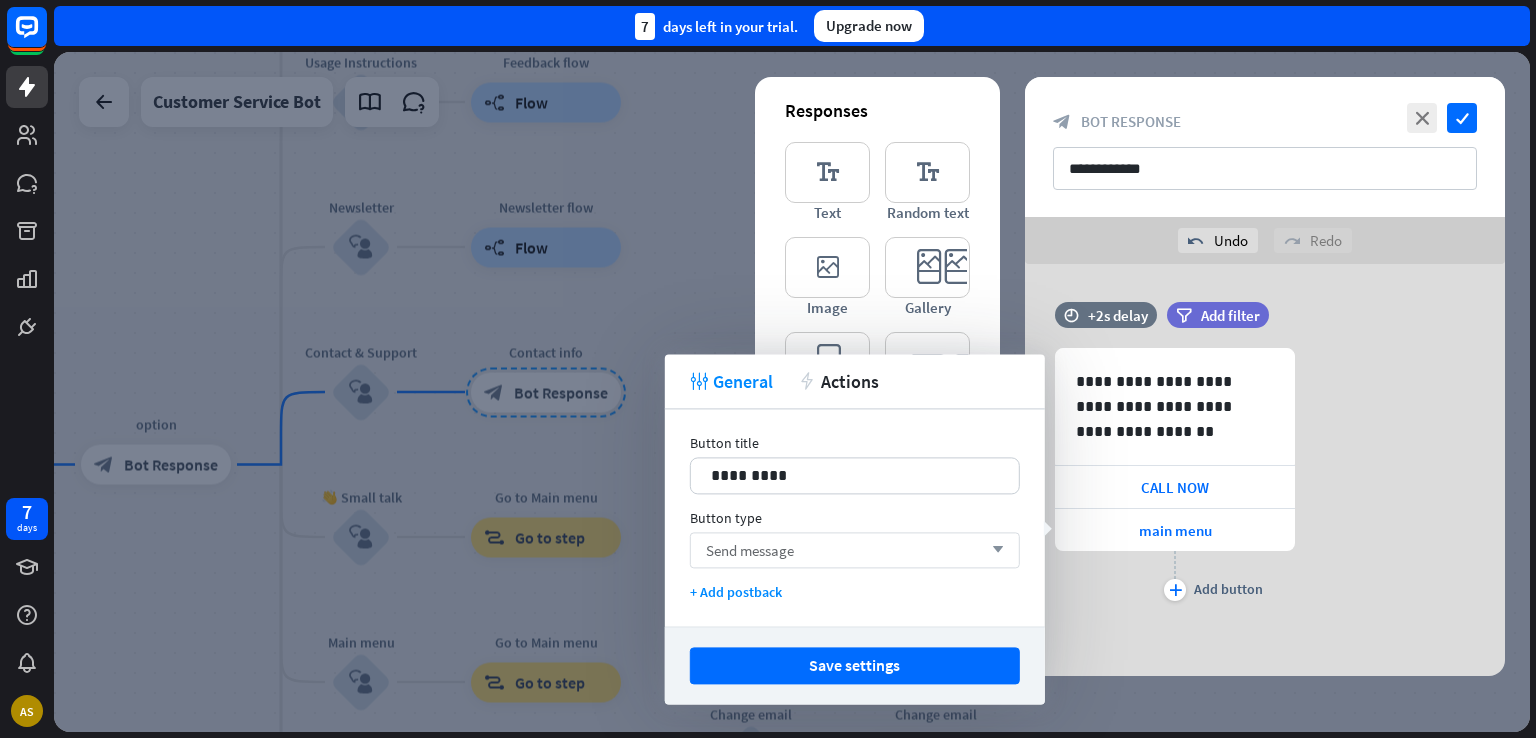 click on "Send message
arrow_down" at bounding box center [855, 550] 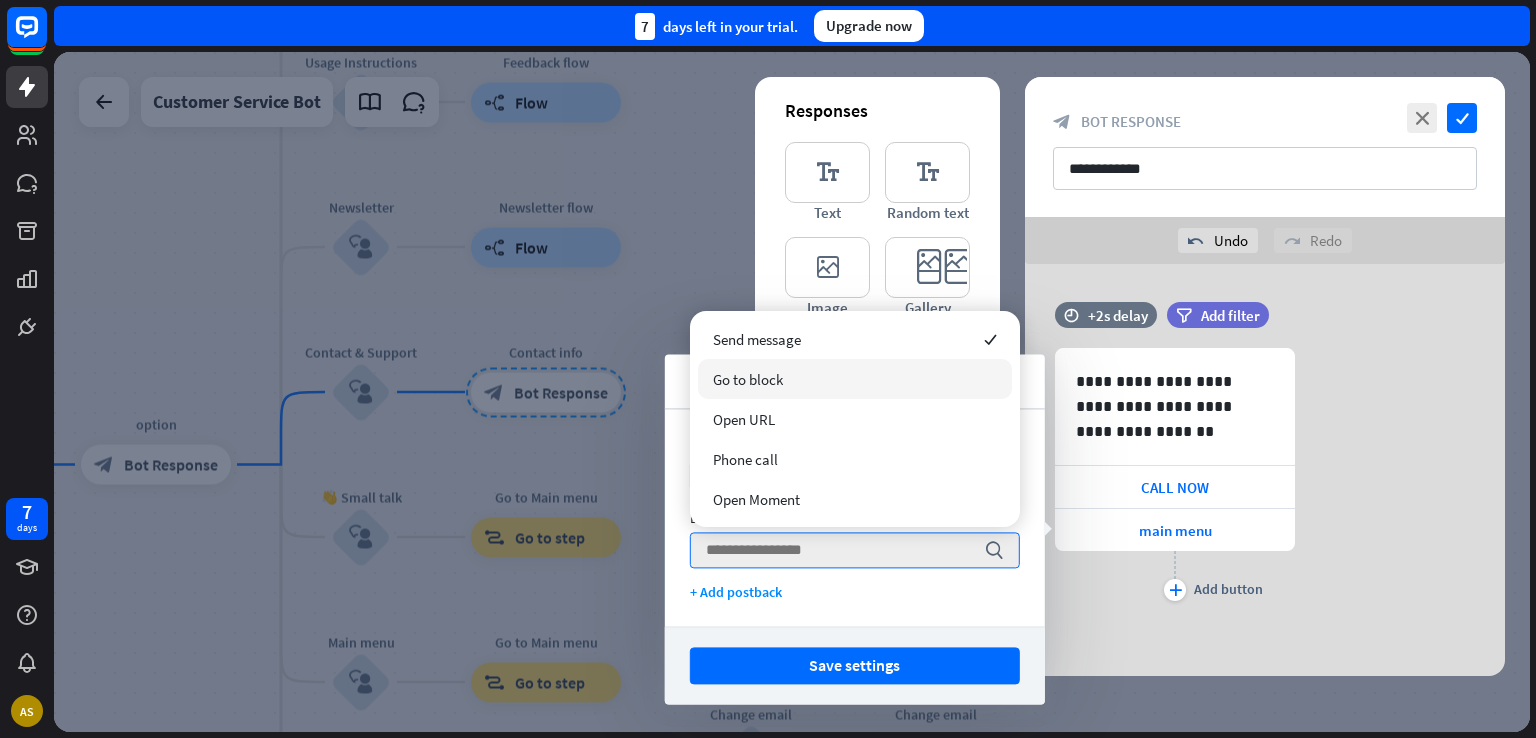 click on "Go to block" at bounding box center [748, 379] 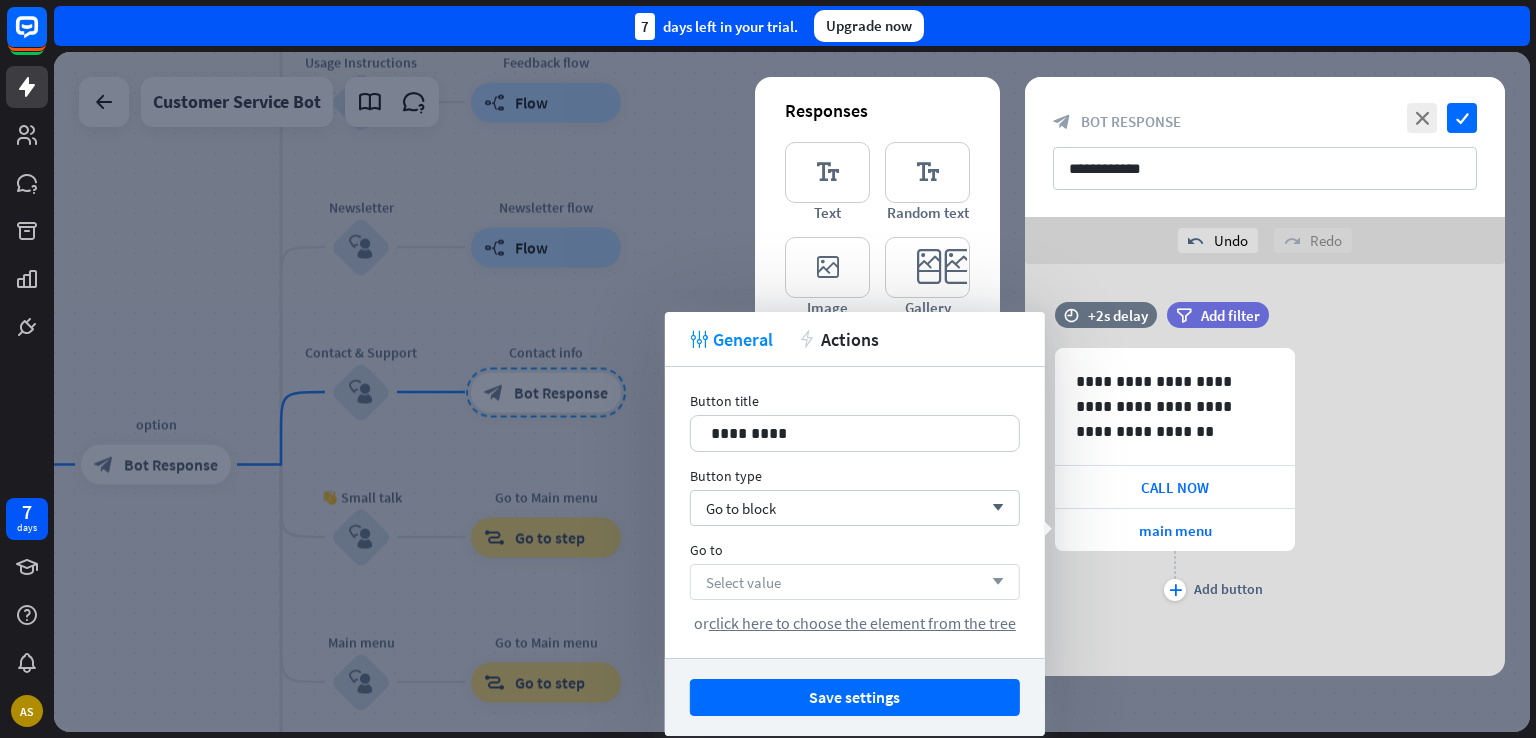 click on "Select value
arrow_down" at bounding box center (855, 582) 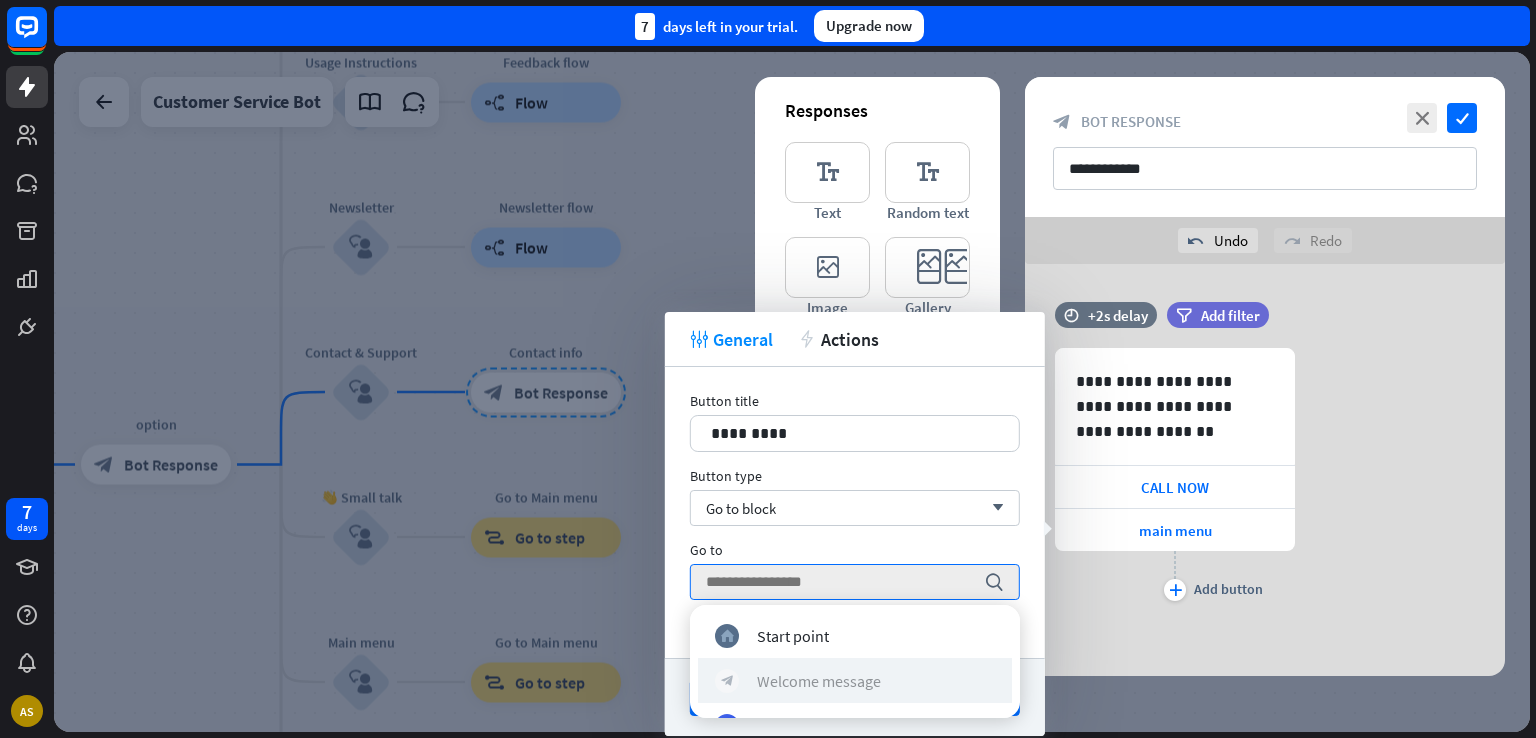 scroll, scrollTop: 100, scrollLeft: 0, axis: vertical 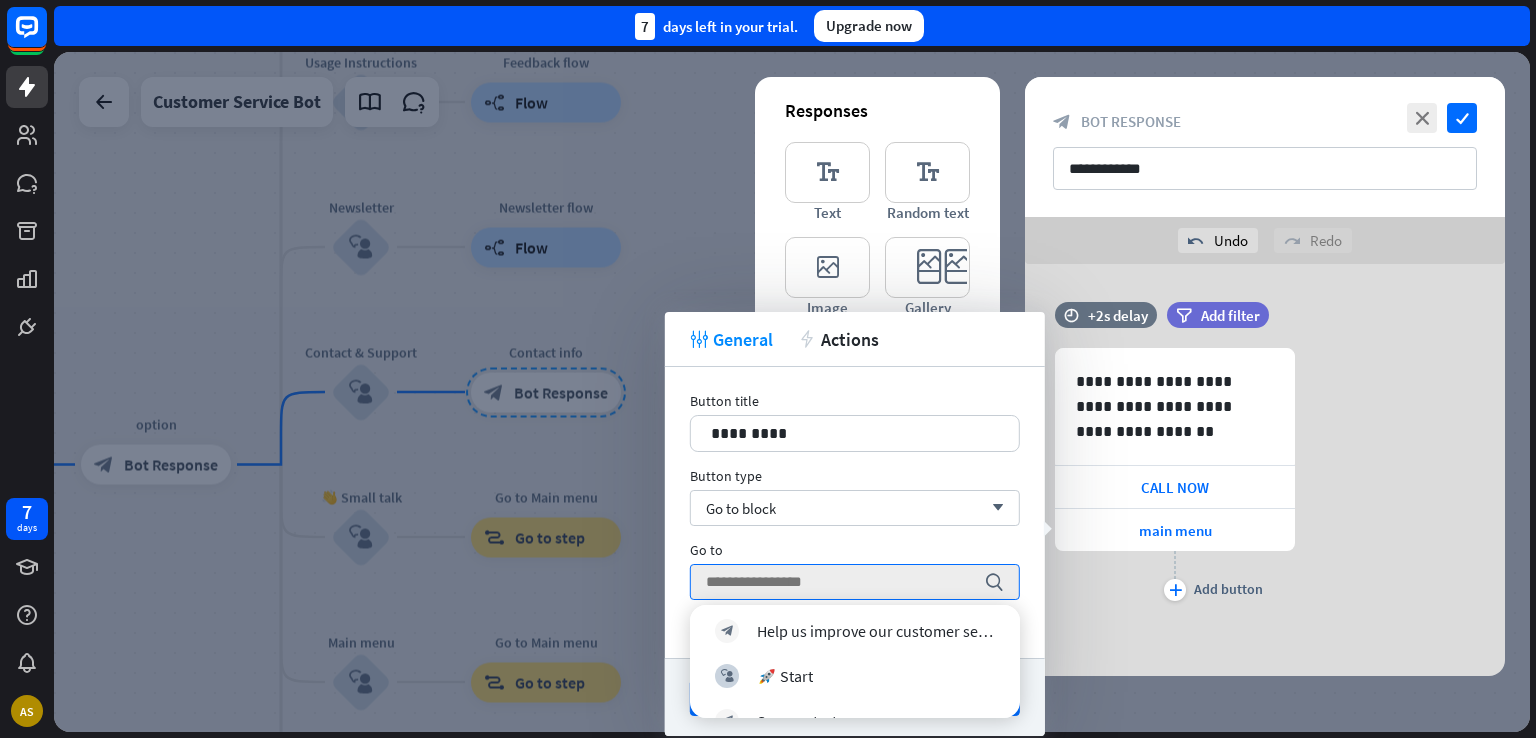 click on "block_bot_response
Use buttons
filter
Bot doesn't understand 1x
filter
Bot doesn't understand 2x or more
block_bot_response
Contact us or start again
block_bot_response
Please rephrase
block_user_input
👋 Small talk
block_bot_response
Confirm email address
block_bot_response
Help us improve our customer service
block_user_input
🚀 Start
block_bot_response
Survey start
block_user_input
Collect feedback
block_bot_response
Survey results
block_bot_response
✅ Discount code
block_user_input
👍 Correct" at bounding box center (855, 661) 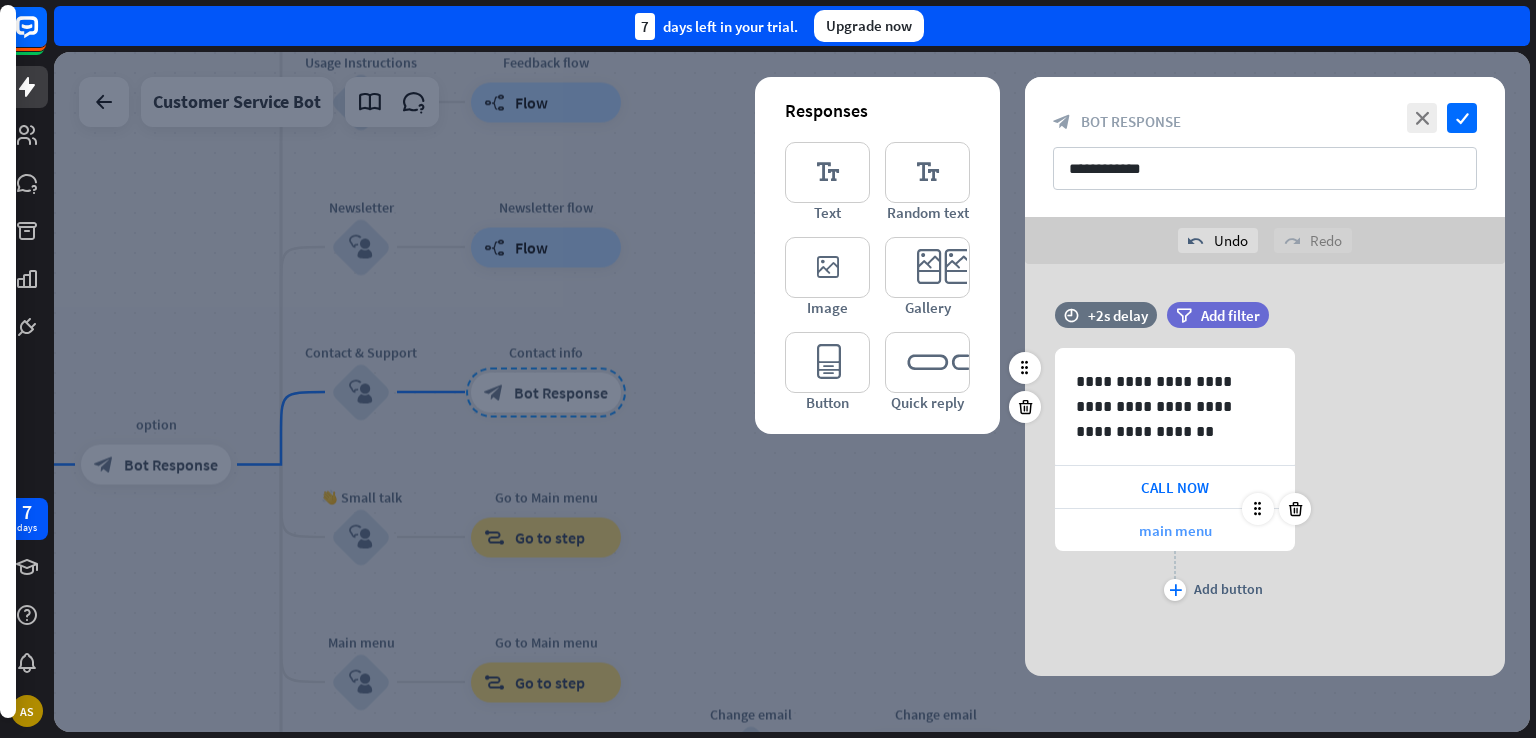 click on "main menu" at bounding box center (1175, 530) 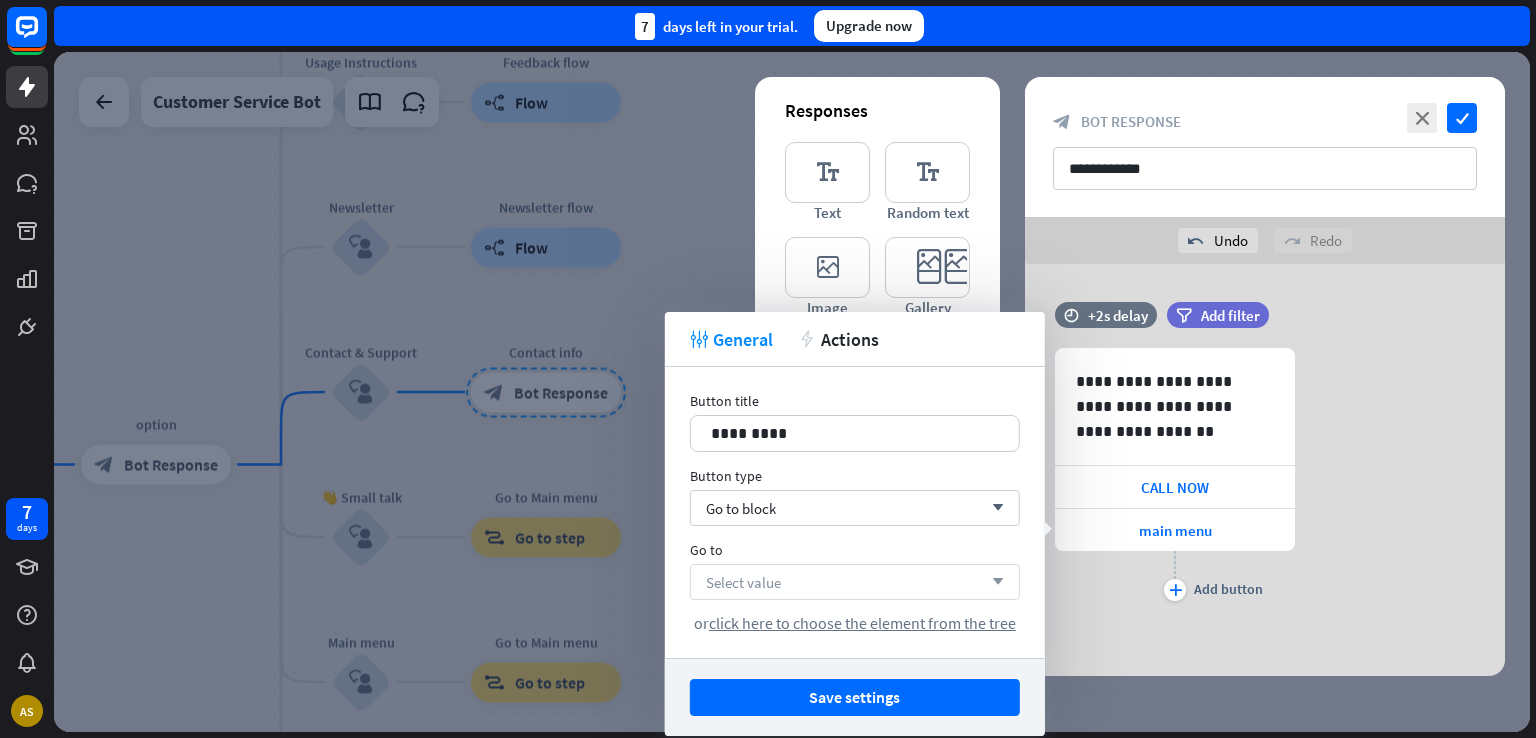 click on "Select value
arrow_down" at bounding box center [855, 582] 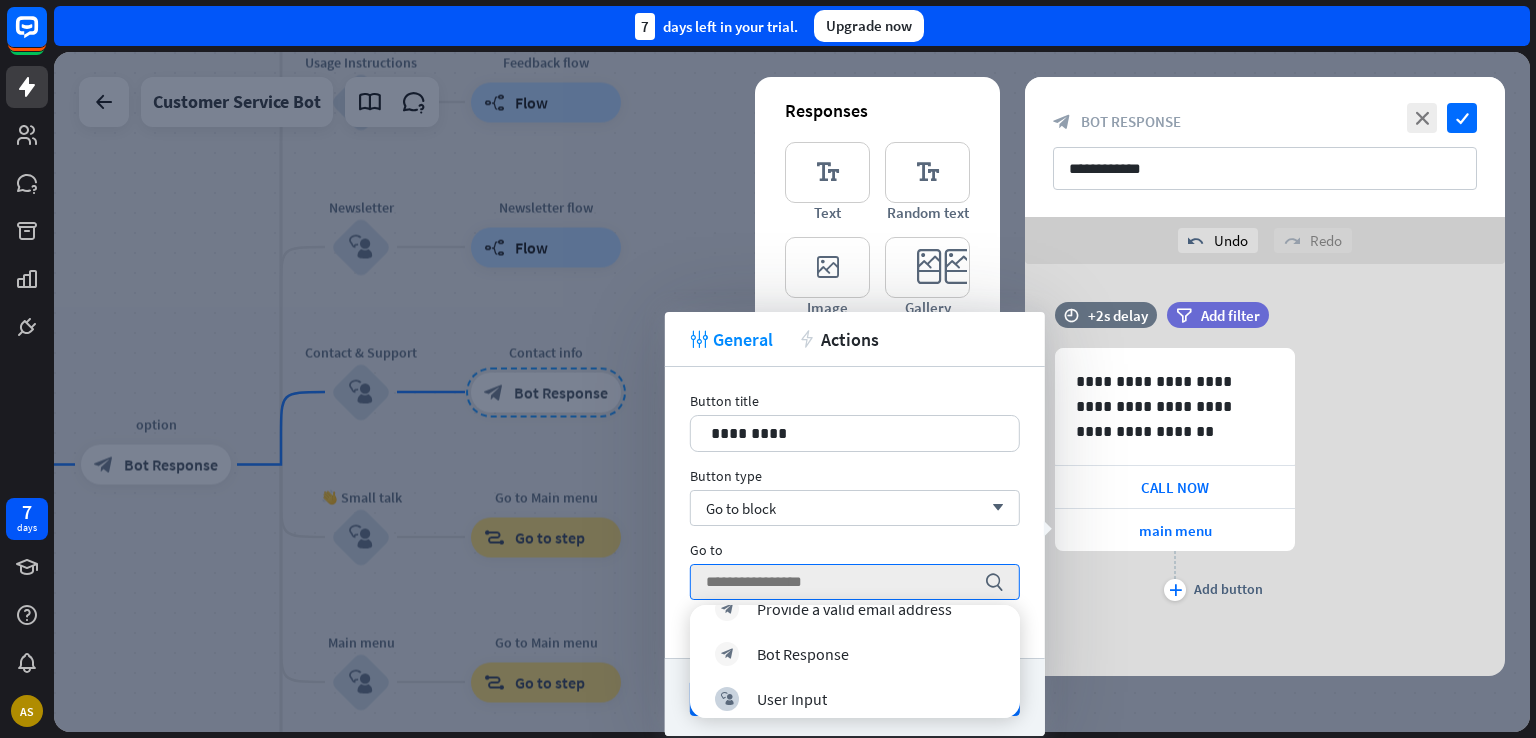 scroll, scrollTop: 2177, scrollLeft: 0, axis: vertical 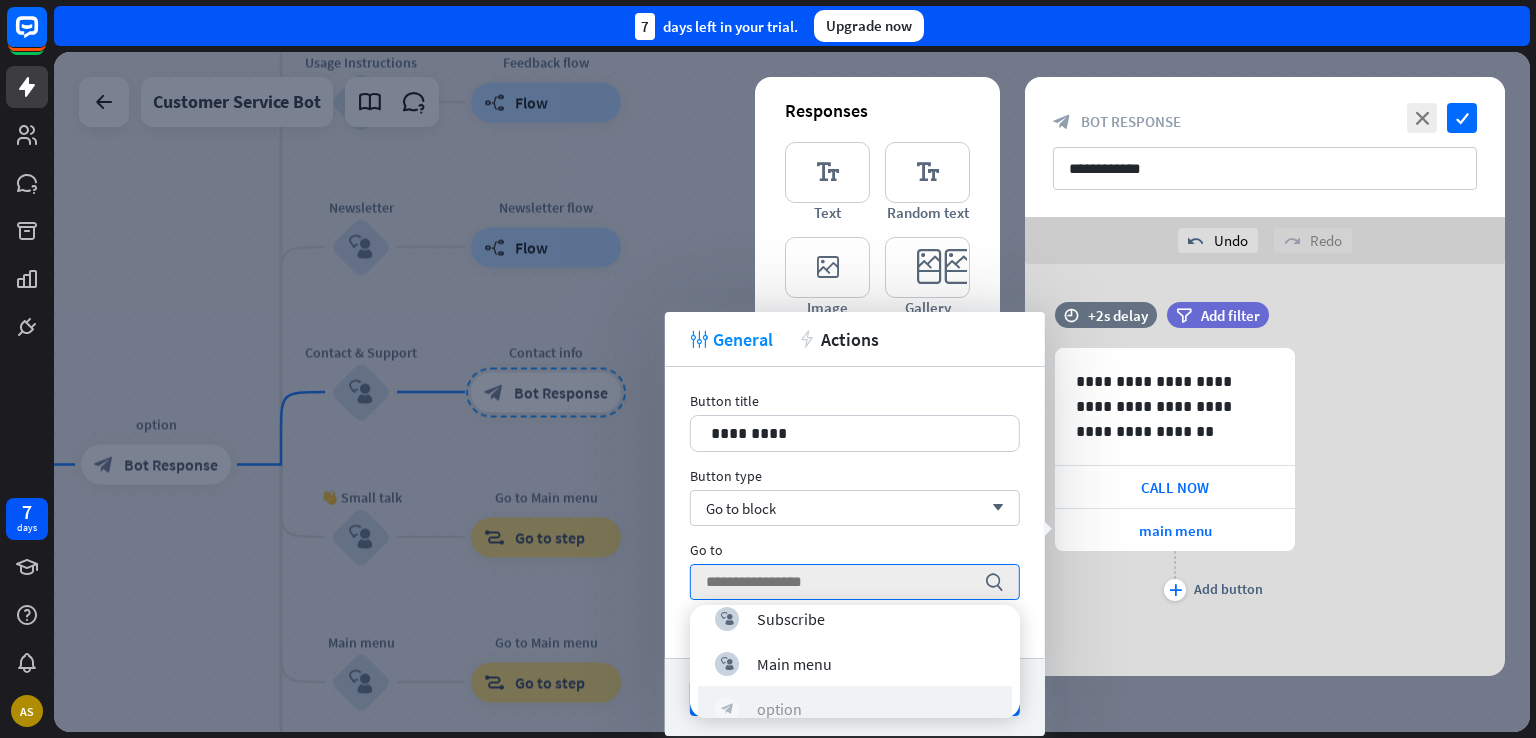 click on "block_bot_response
option" at bounding box center (855, 708) 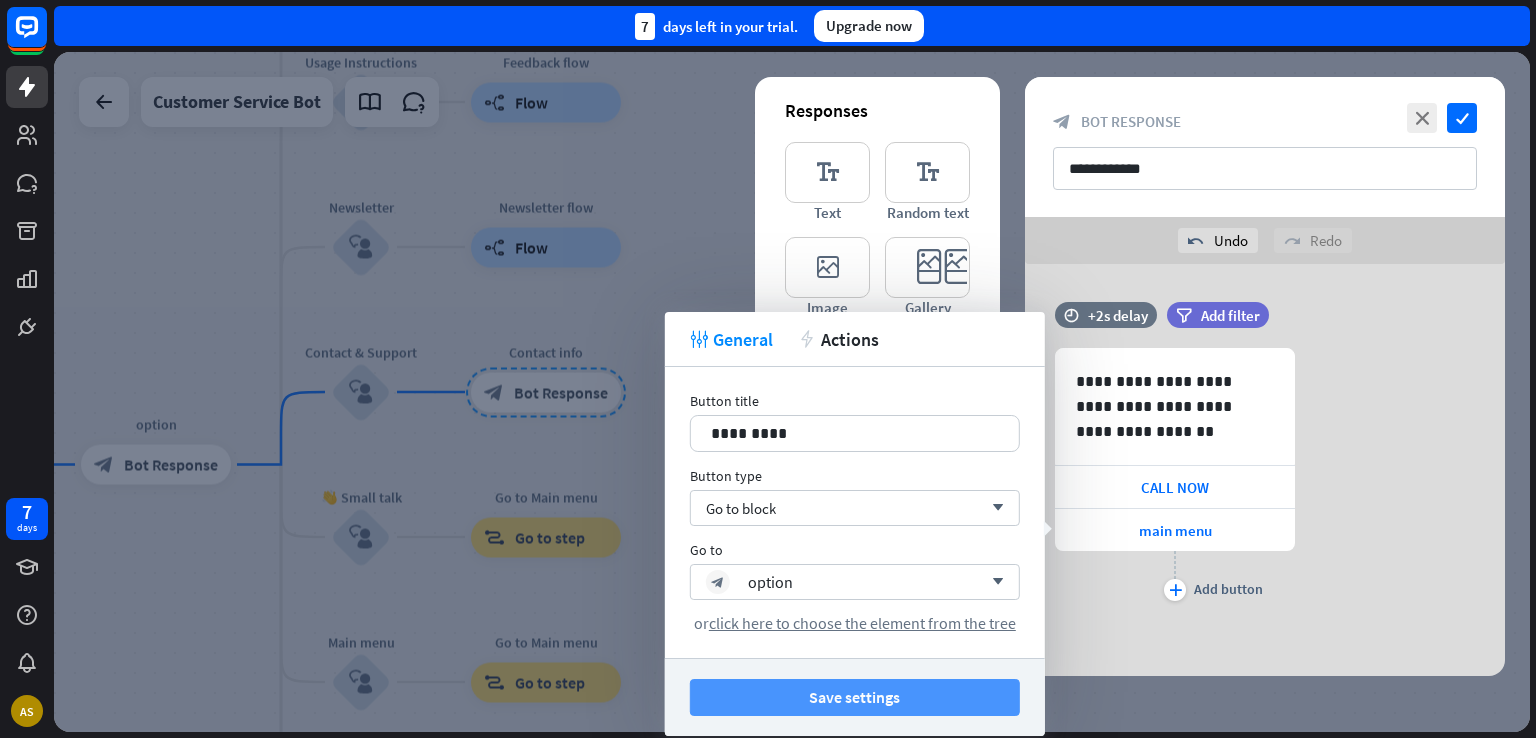 click on "Save settings" at bounding box center [855, 697] 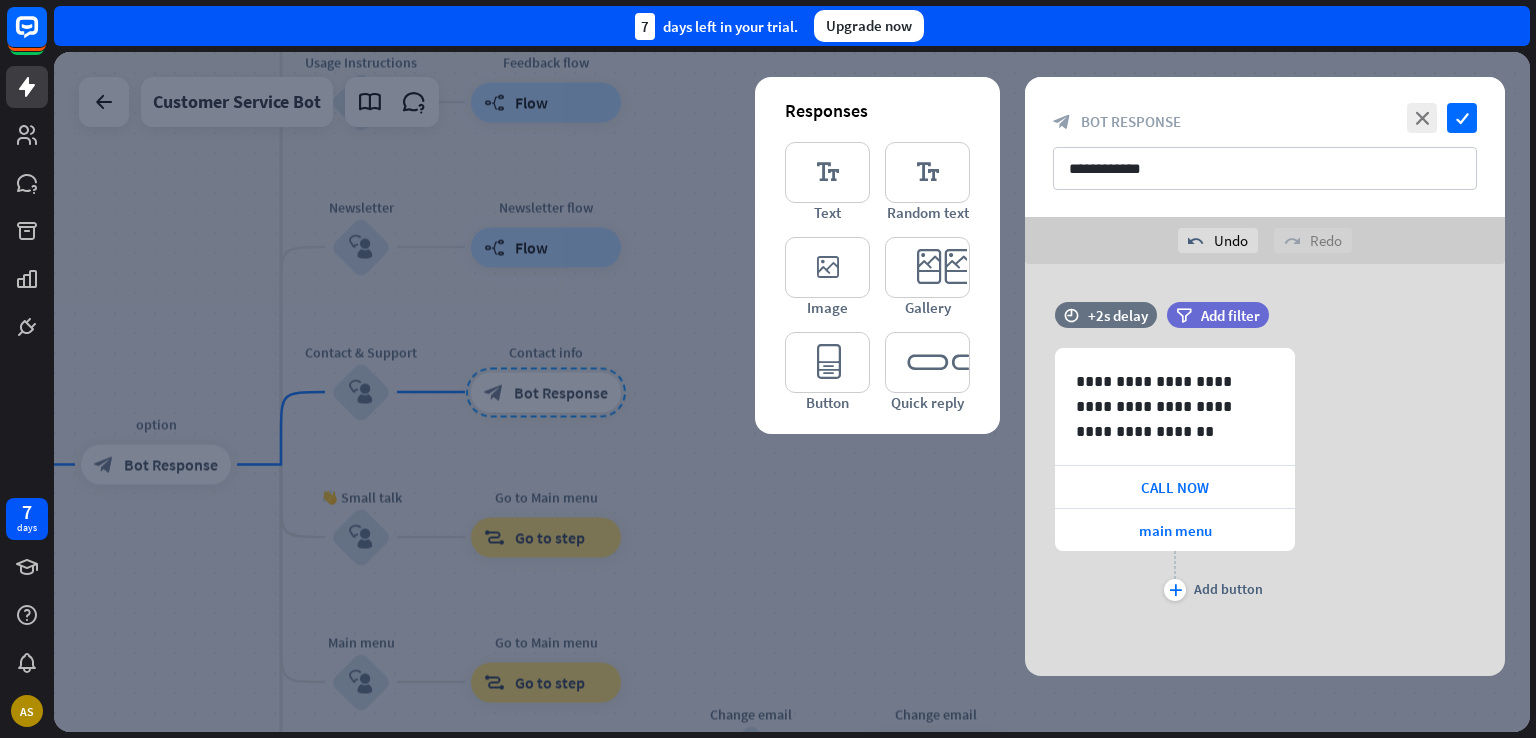 click at bounding box center (792, 392) 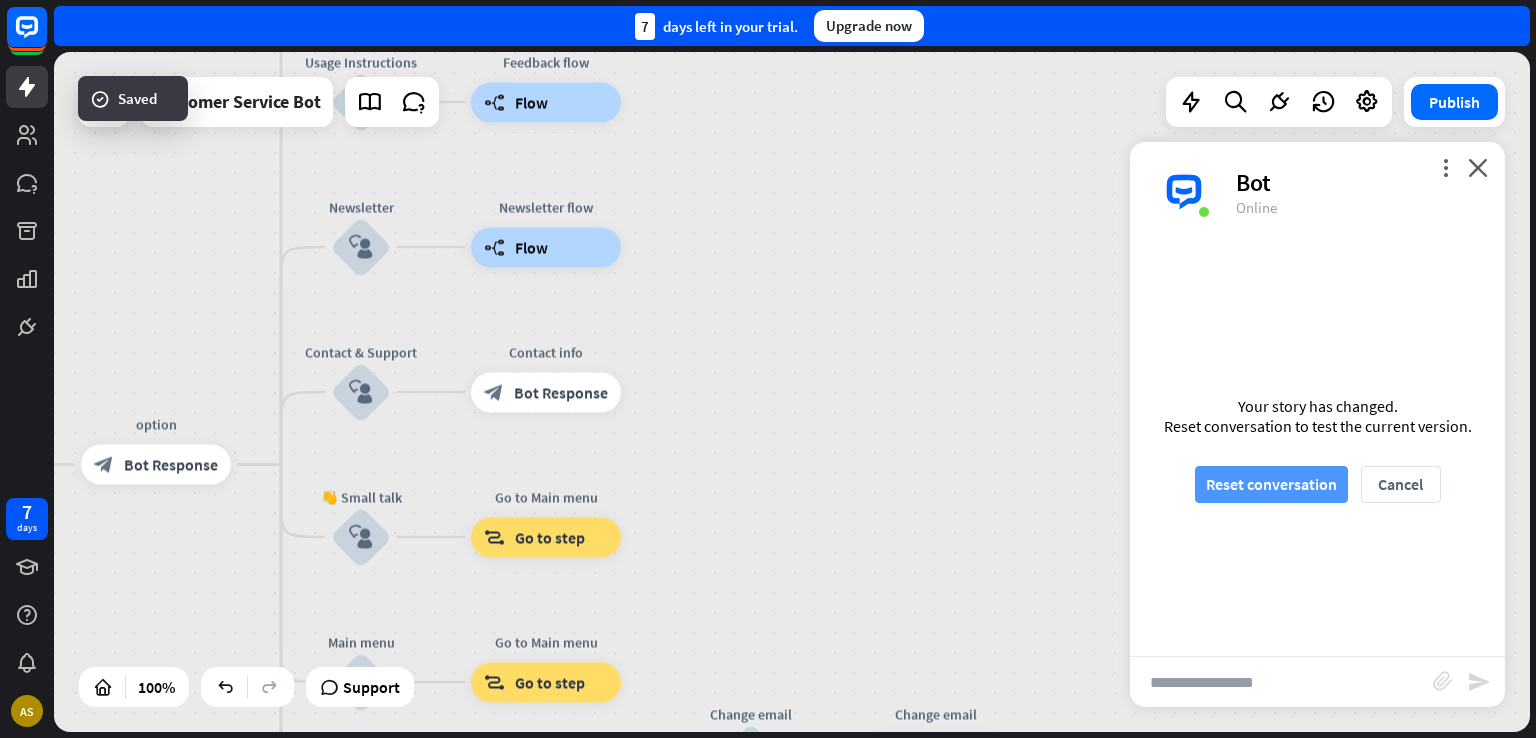 click on "Reset conversation" at bounding box center (1271, 484) 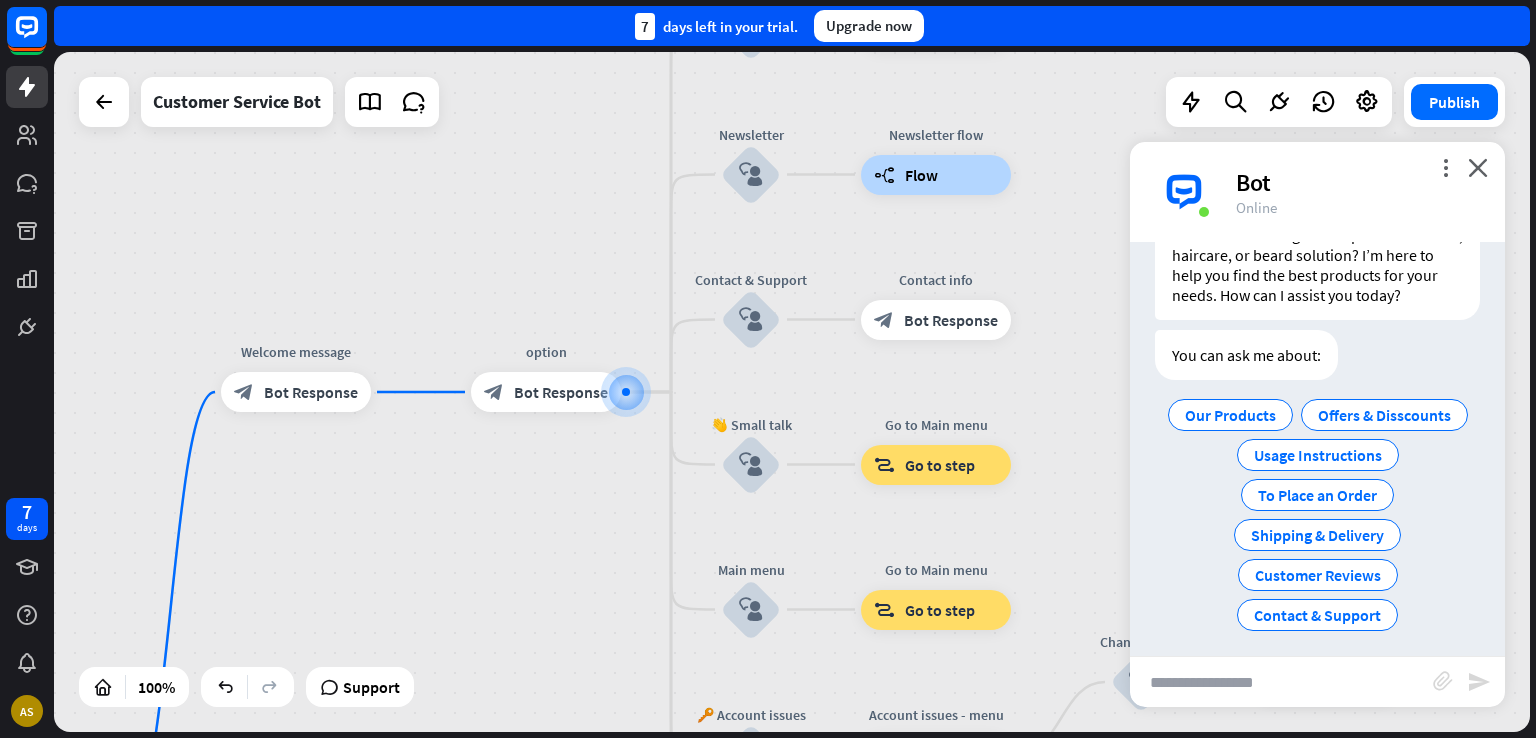 scroll, scrollTop: 139, scrollLeft: 0, axis: vertical 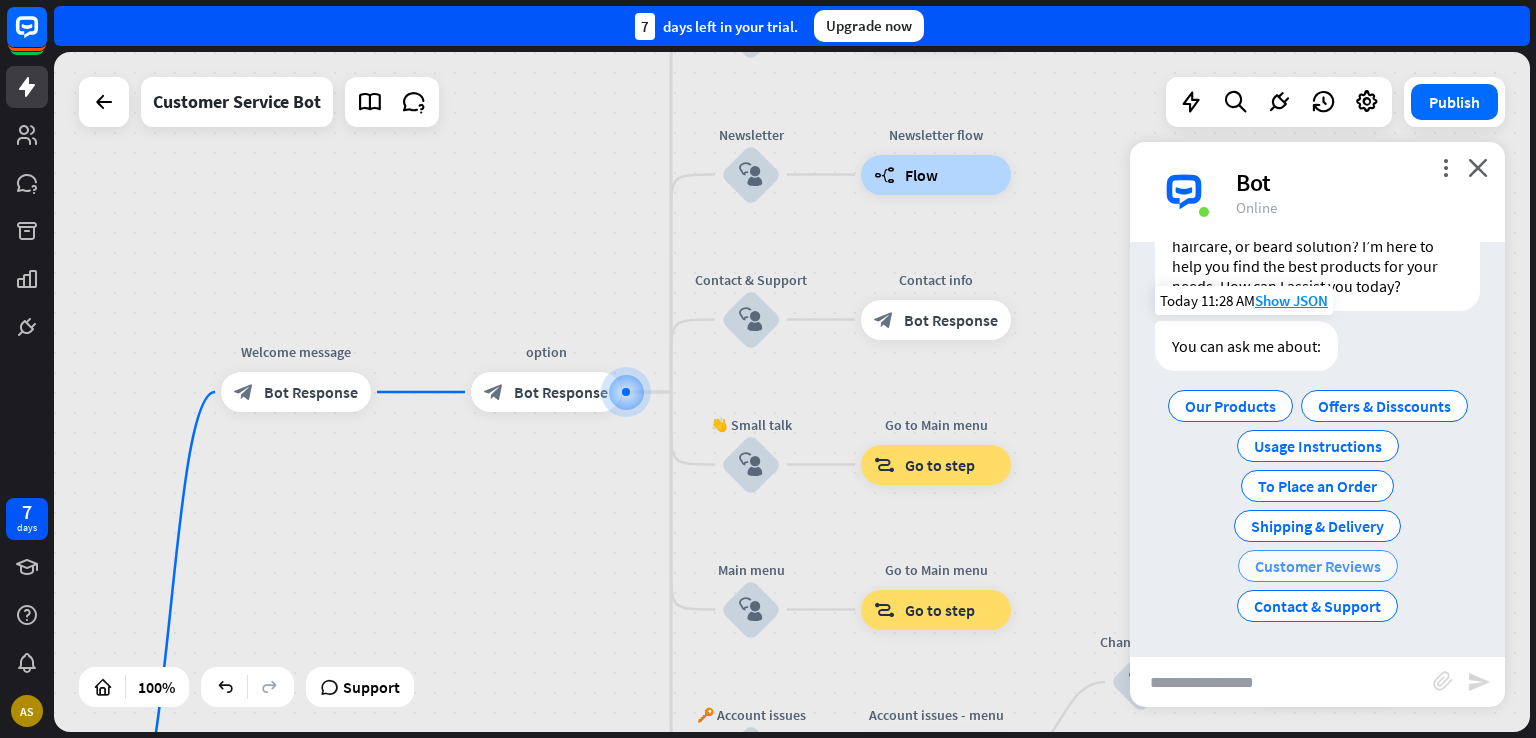 click on "Customer Reviews" at bounding box center (1318, 566) 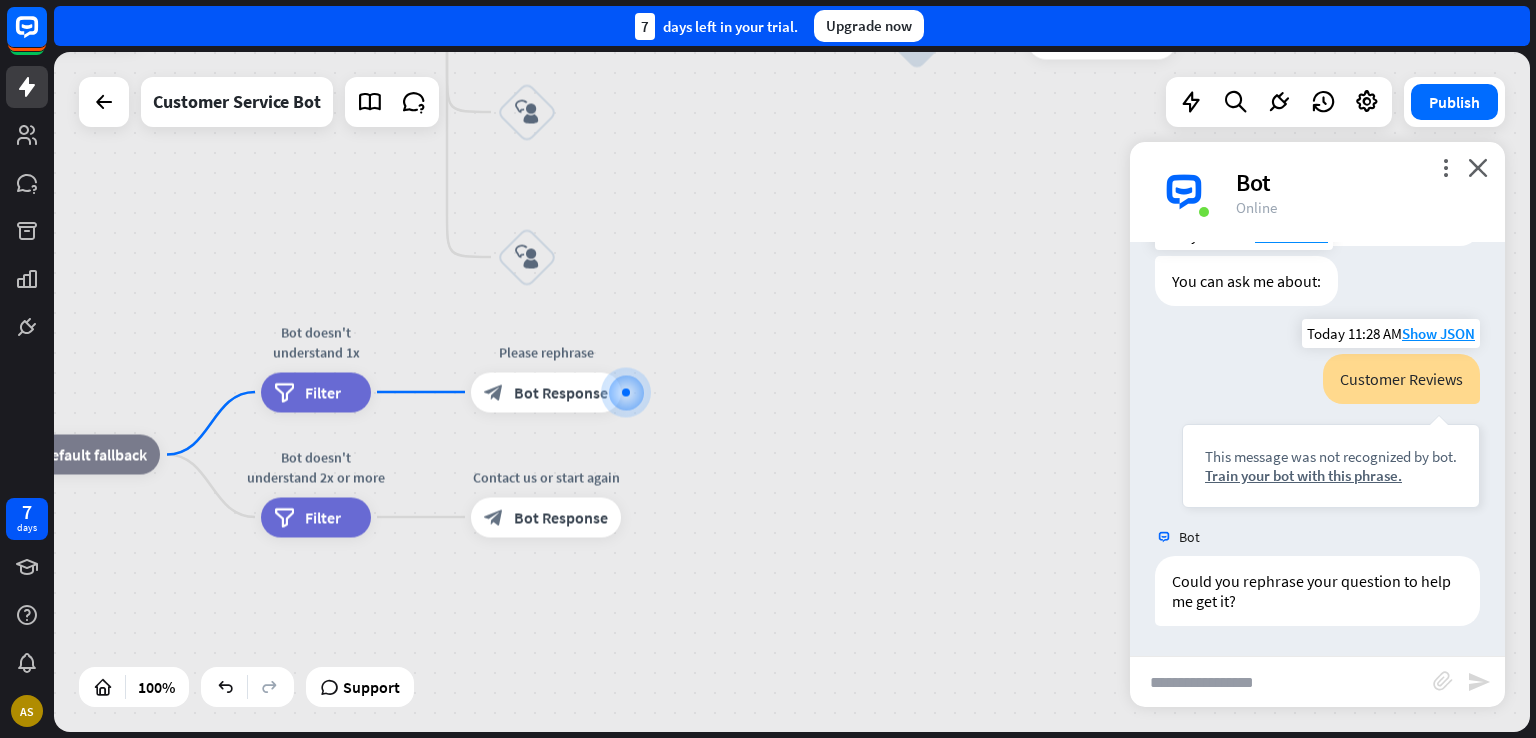 scroll, scrollTop: 204, scrollLeft: 0, axis: vertical 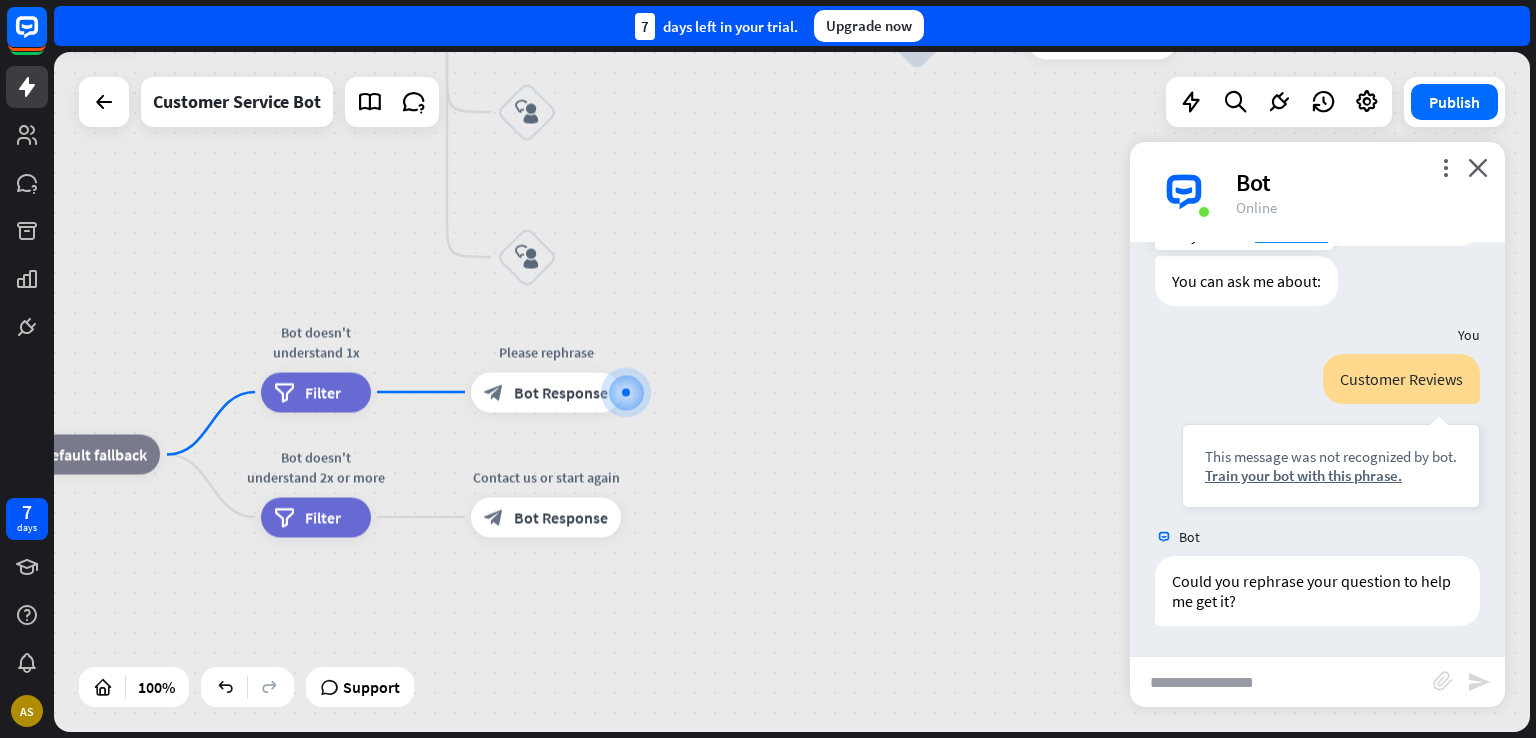 click at bounding box center (1281, 682) 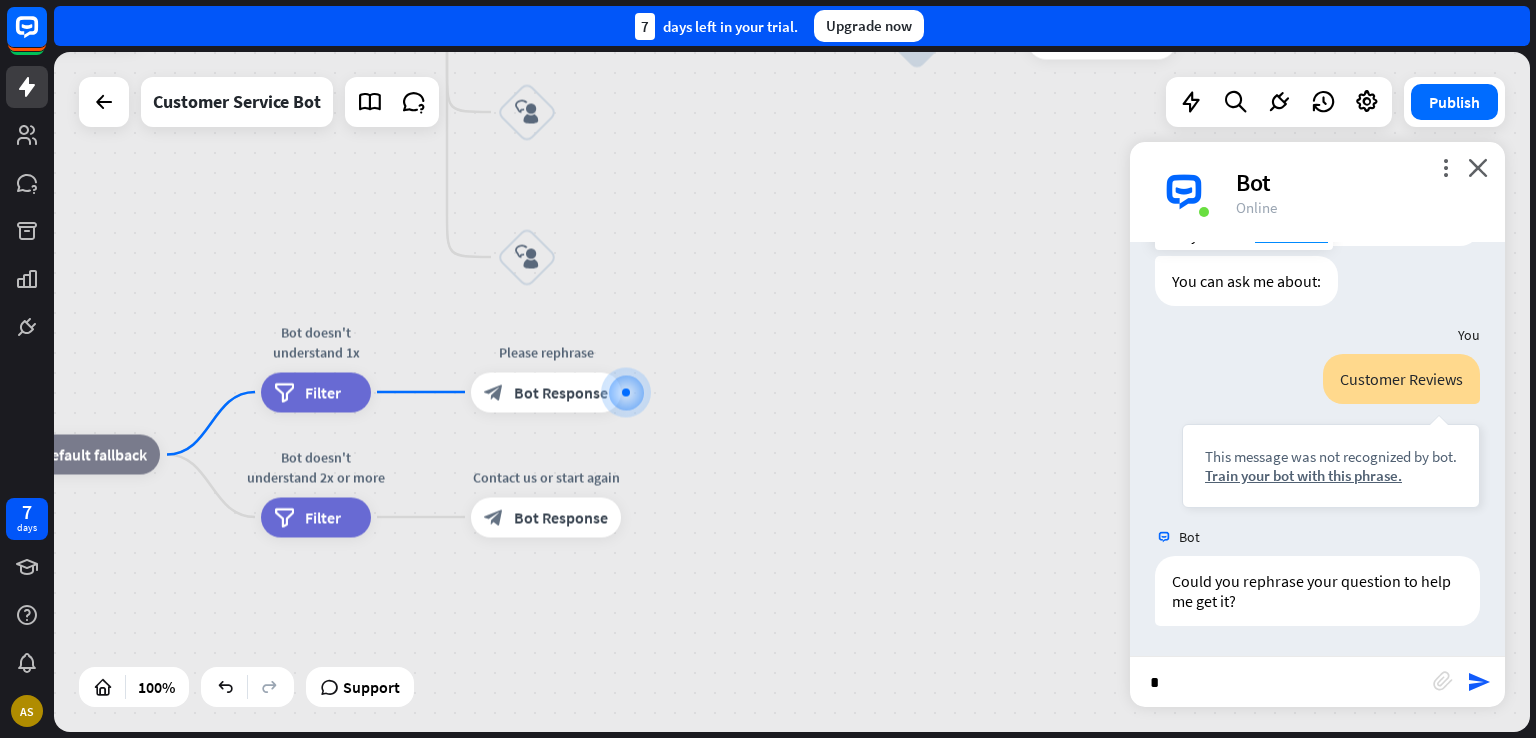 type 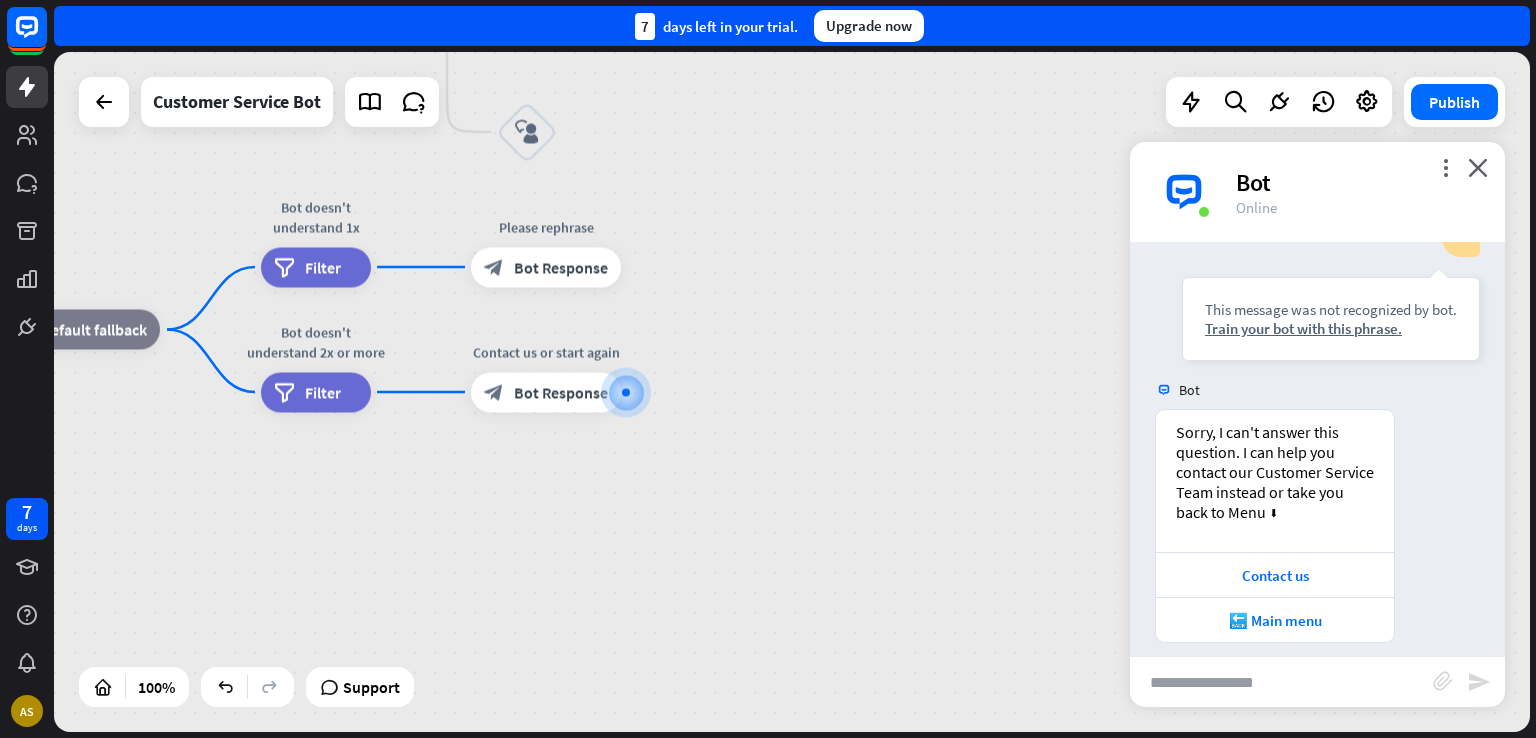 scroll, scrollTop: 687, scrollLeft: 0, axis: vertical 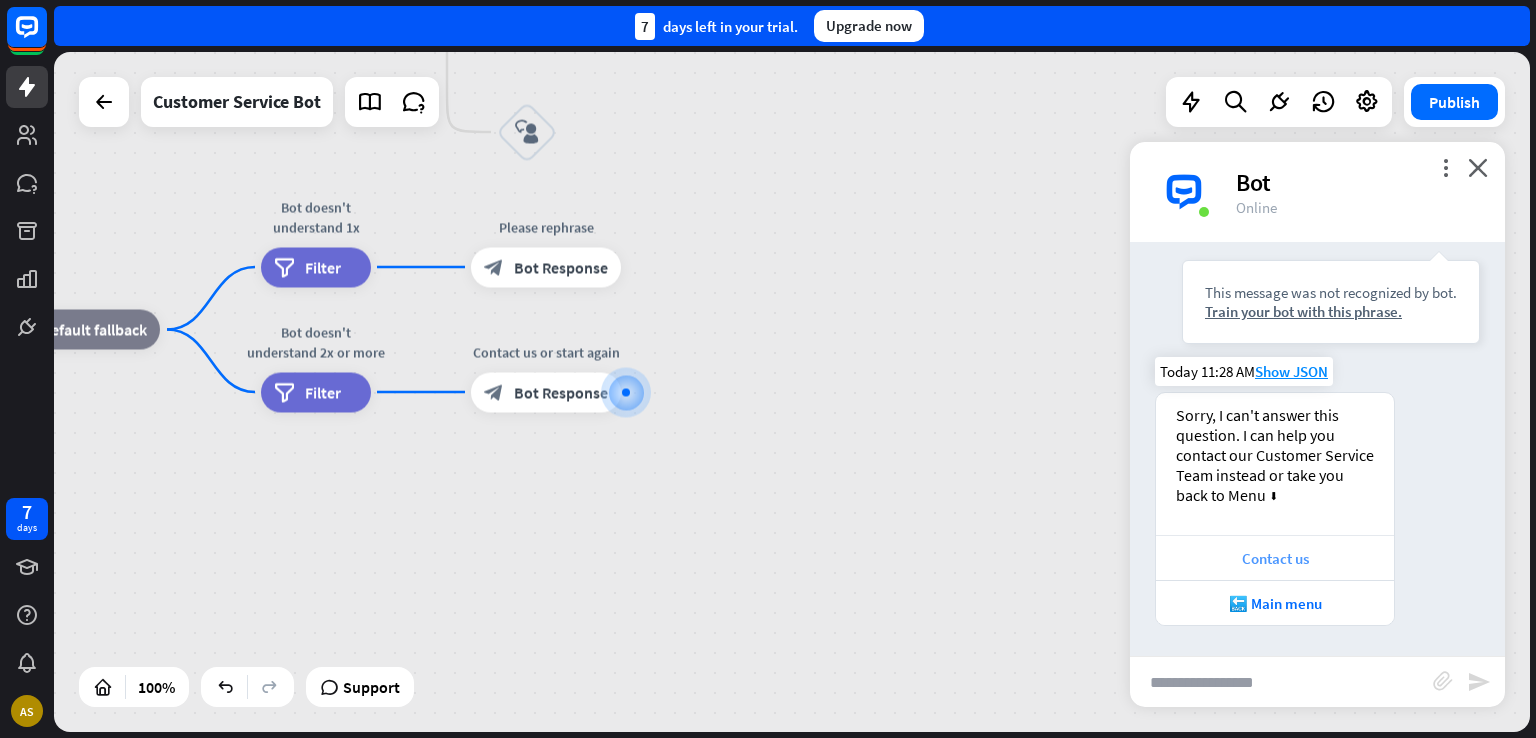 click on "Contact us" at bounding box center [1275, 558] 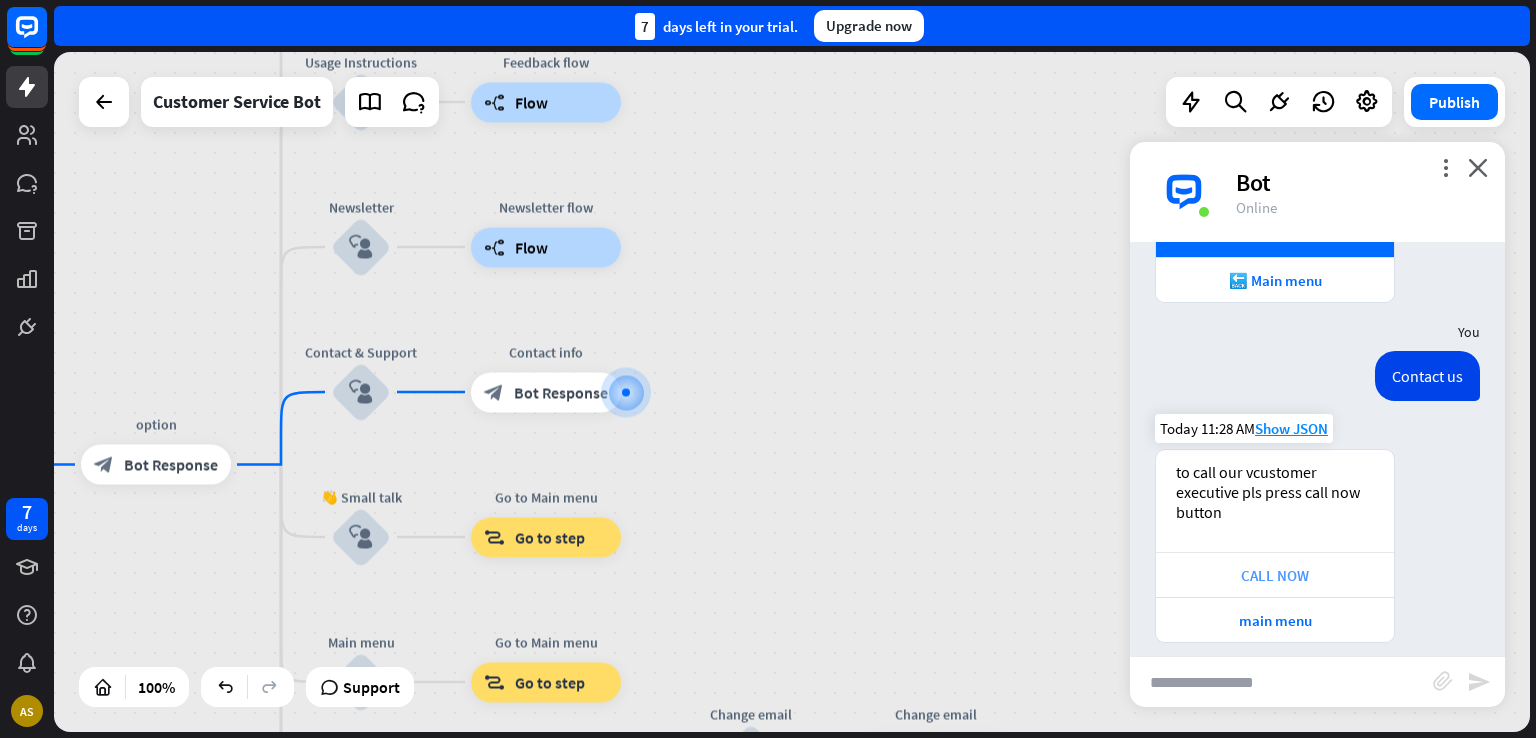 scroll, scrollTop: 1026, scrollLeft: 0, axis: vertical 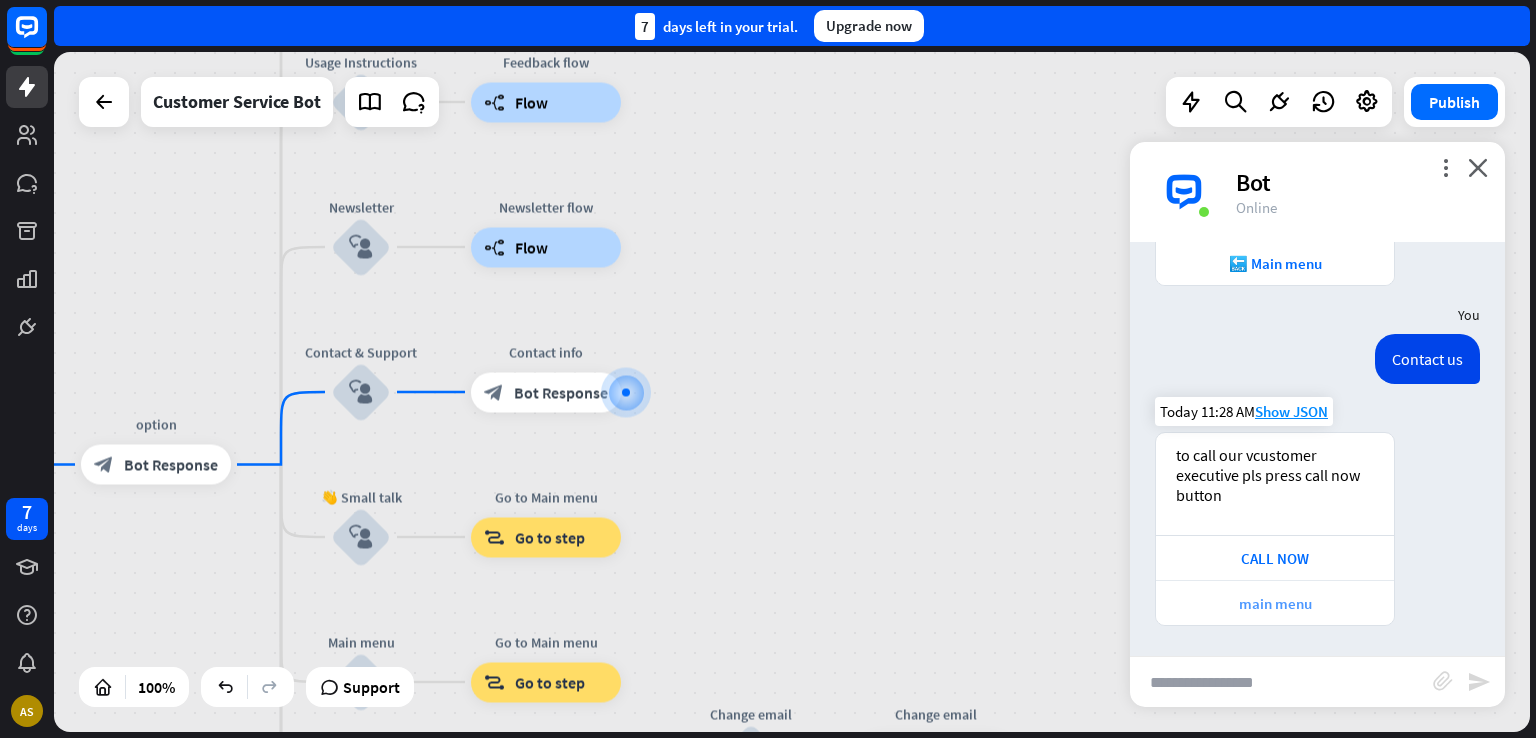 click on "main menu" at bounding box center (1275, 603) 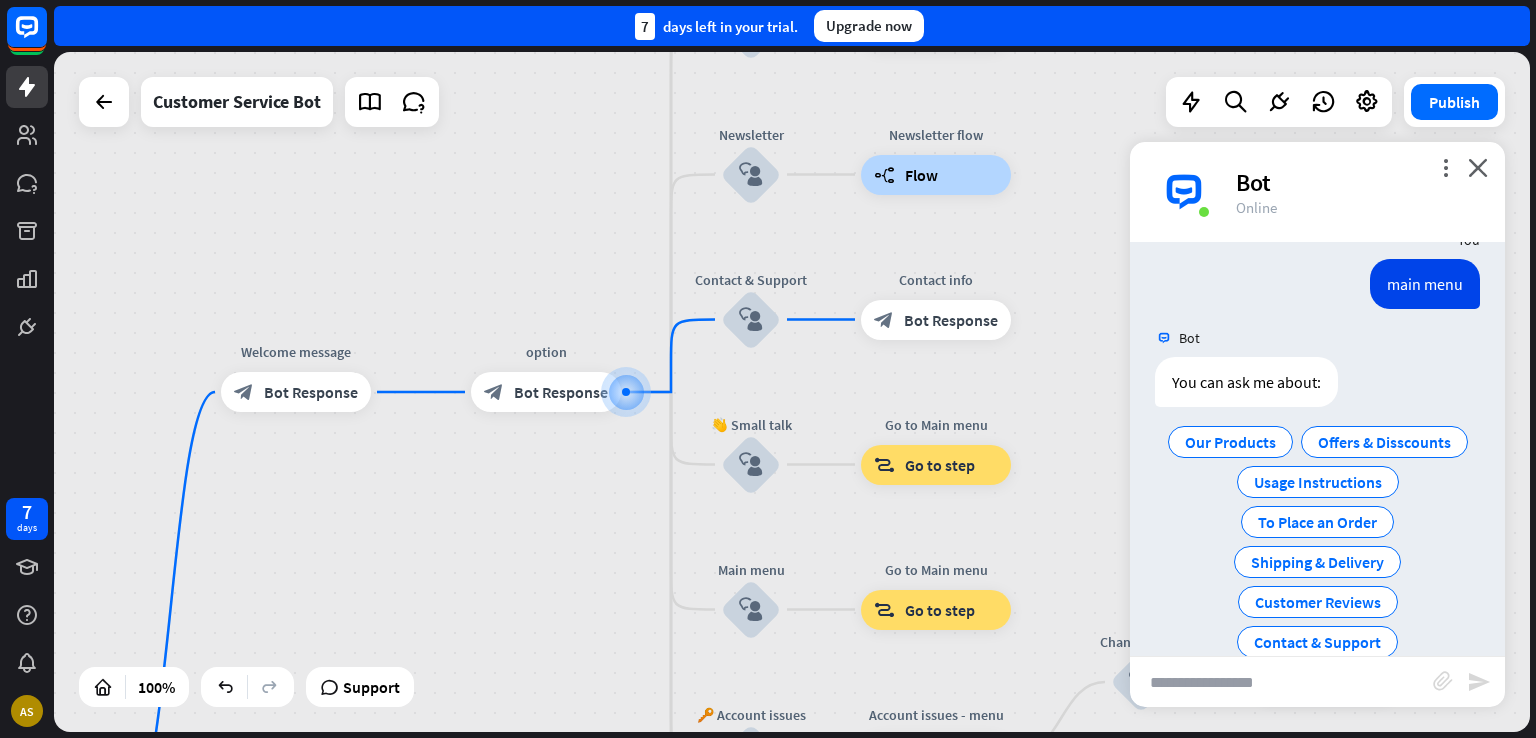 scroll, scrollTop: 1476, scrollLeft: 0, axis: vertical 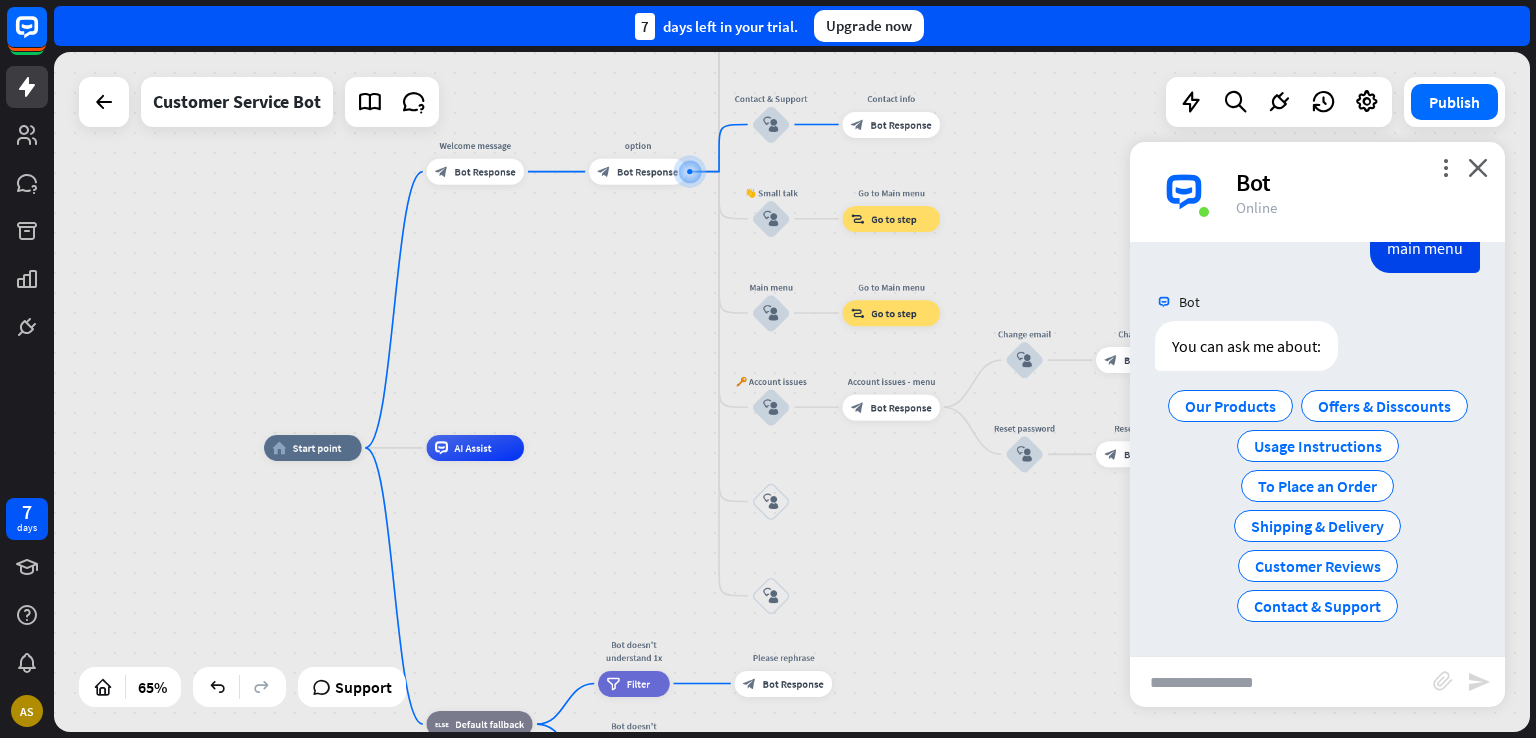 drag, startPoint x: 1009, startPoint y: 546, endPoint x: 958, endPoint y: 256, distance: 294.45035 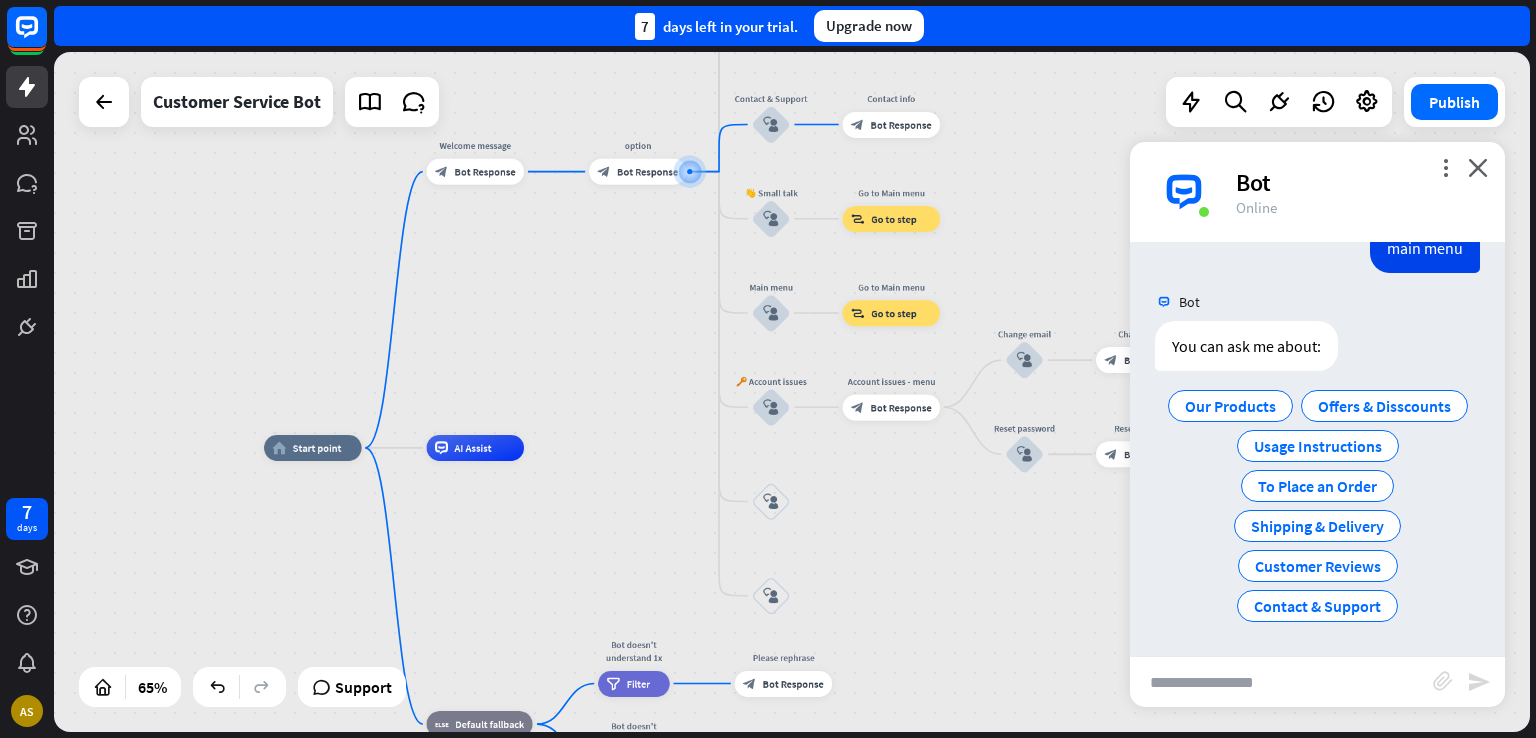click on "home_2   Start point                 Welcome message   block_bot_response   Bot Response                 option   block_bot_response   Bot Response                     Our Products   block_user_input                 Select product category   block_bot_response   Bot Response                   block_bot_response   Bot Response                 ❓ Question   block_user_input                 How can I help you?   block_bot_response   Bot Response                 Current Offers & Discounts   block_user_input                 Type your question   block_bot_response   Bot Response                 Popular questions   block_faq                 Usage Instructions   block_user_input                 Feedback flow   builder_tree   Flow                 Newsletter   block_user_input                 Newsletter flow   builder_tree   Flow                  Contact & Support   block_user_input                 Contact info   block_bot_response   Bot Response                 👋 Small talk   block_user_input" at bounding box center (792, 392) 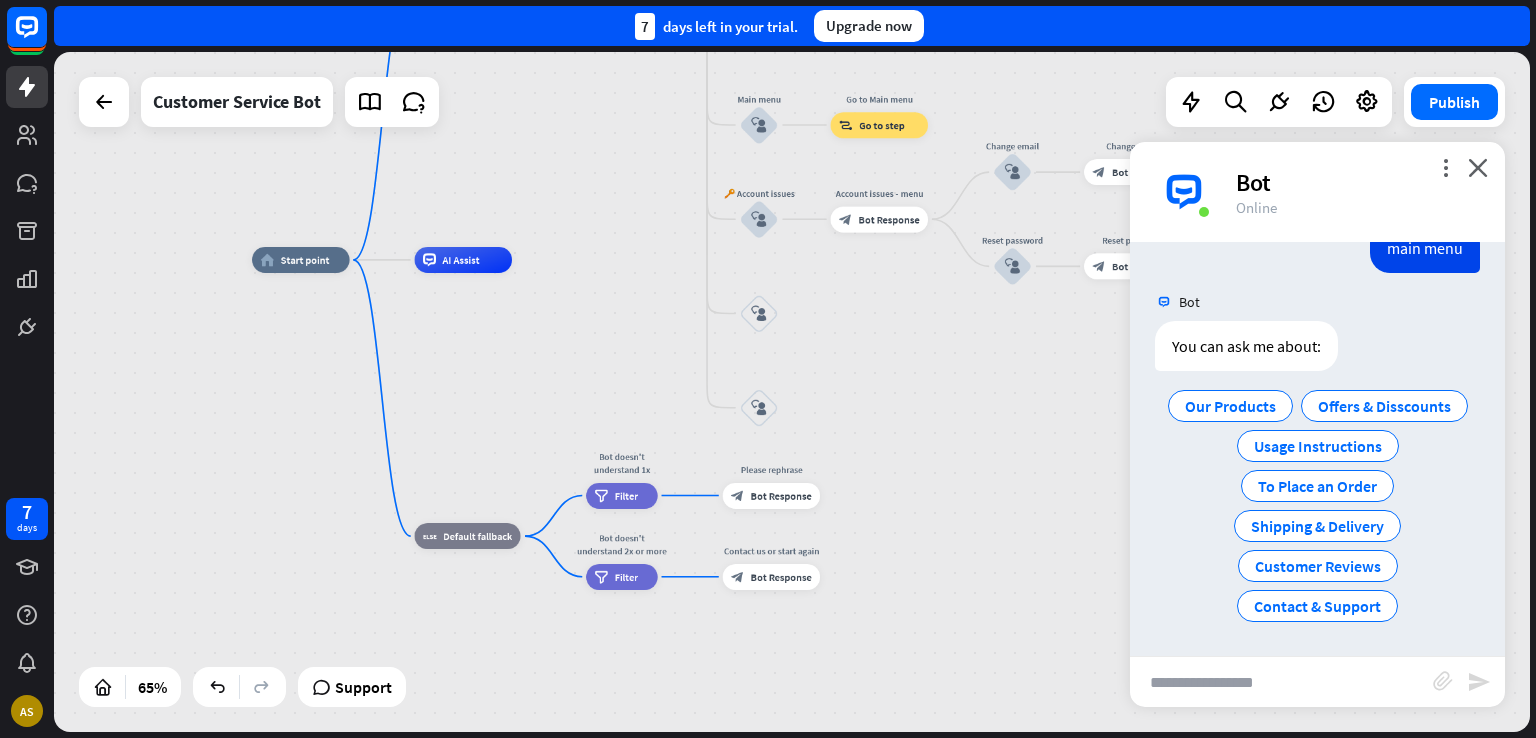 drag, startPoint x: 832, startPoint y: 556, endPoint x: 828, endPoint y: 360, distance: 196.04082 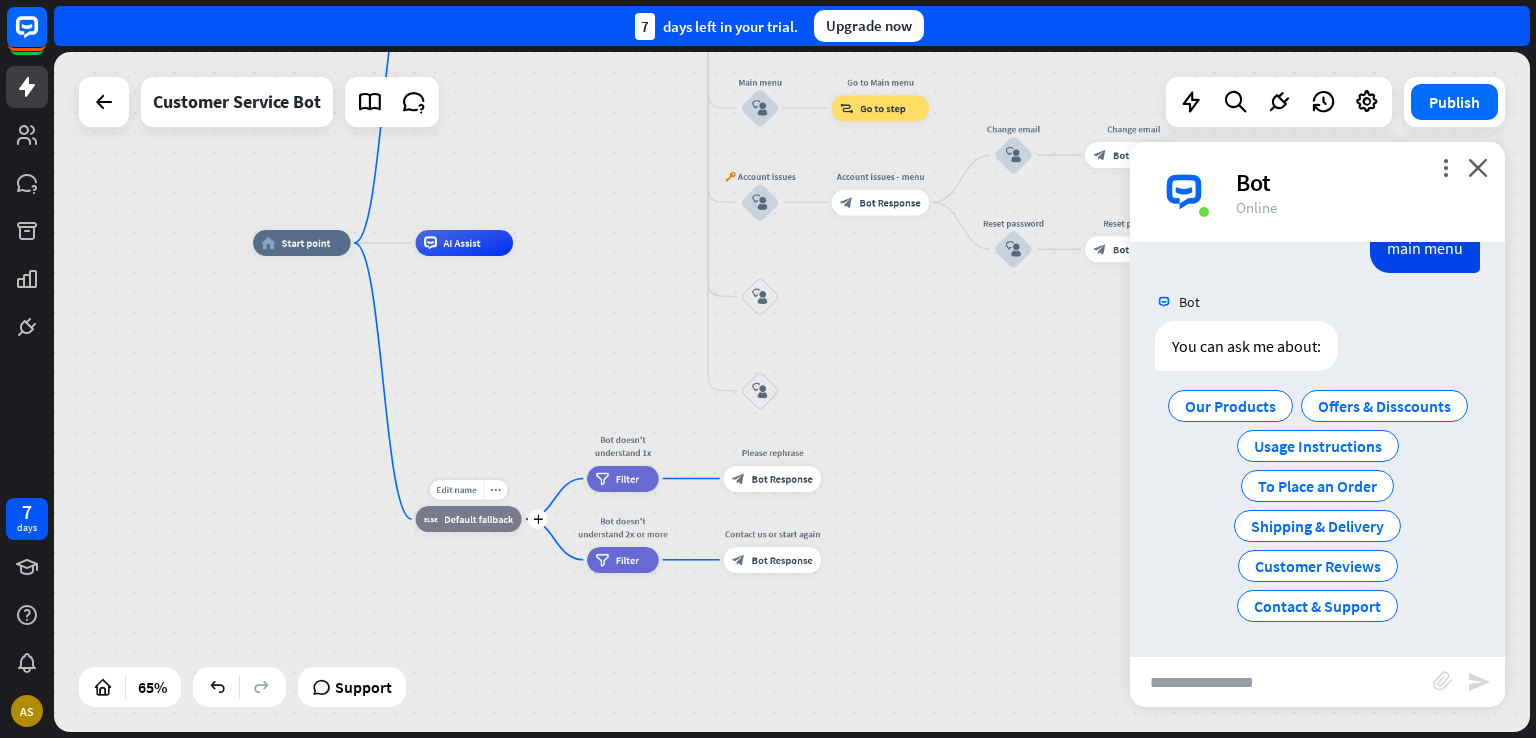 click on "Default fallback" at bounding box center [478, 519] 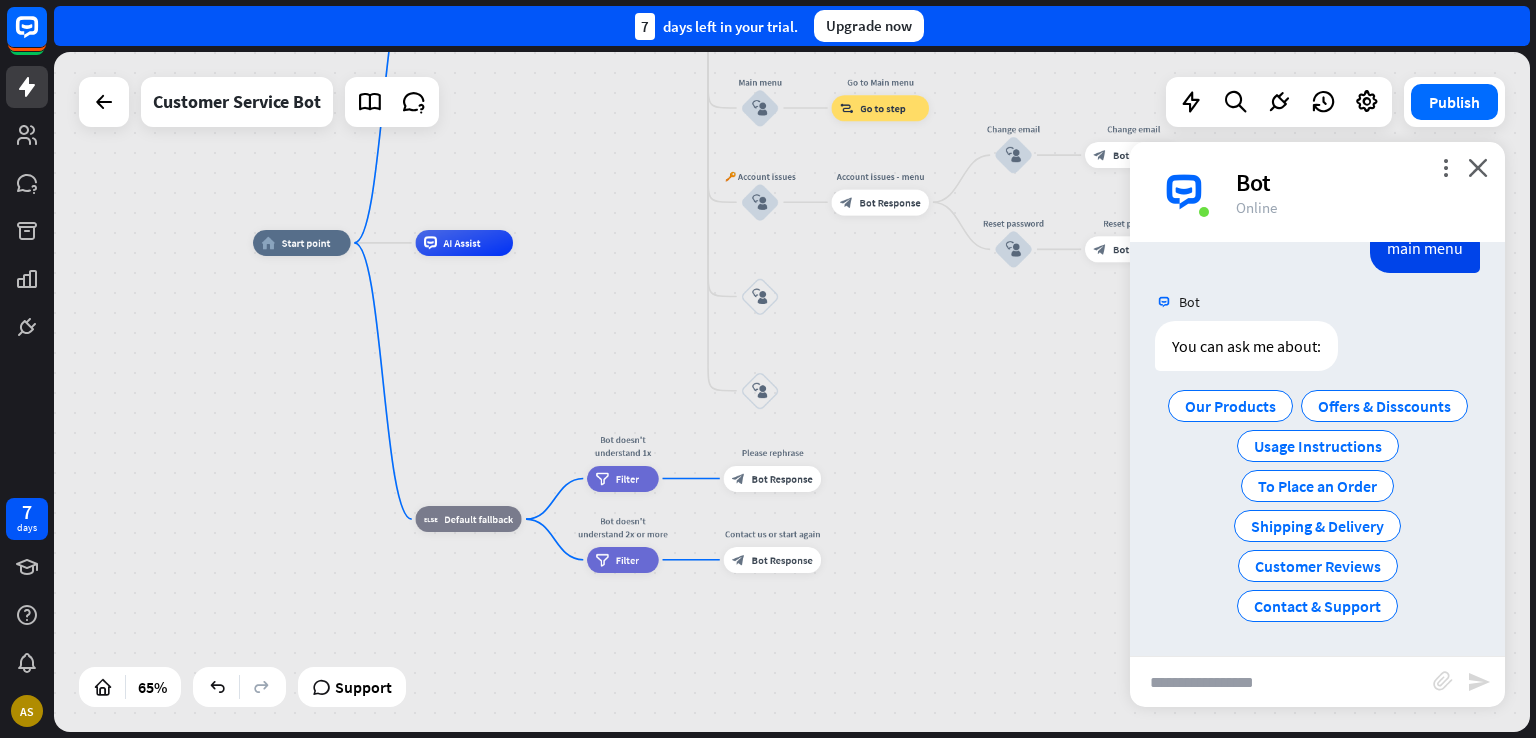 click on "home_2   Start point                 Welcome message   block_bot_response   Bot Response                 option   block_bot_response   Bot Response                     Our Products   block_user_input                 Select product category   block_bot_response   Bot Response                   block_bot_response   Bot Response                 ❓ Question   block_user_input                 How can I help you?   block_bot_response   Bot Response                 Current Offers & Discounts   block_user_input                 Type your question   block_bot_response   Bot Response                 Popular questions   block_faq                 Usage Instructions   block_user_input                 Feedback flow   builder_tree   Flow                 Newsletter   block_user_input                 Newsletter flow   builder_tree   Flow                  Contact & Support   block_user_input                 Contact info   block_bot_response   Bot Response                 👋 Small talk   block_user_input" at bounding box center (732, 464) 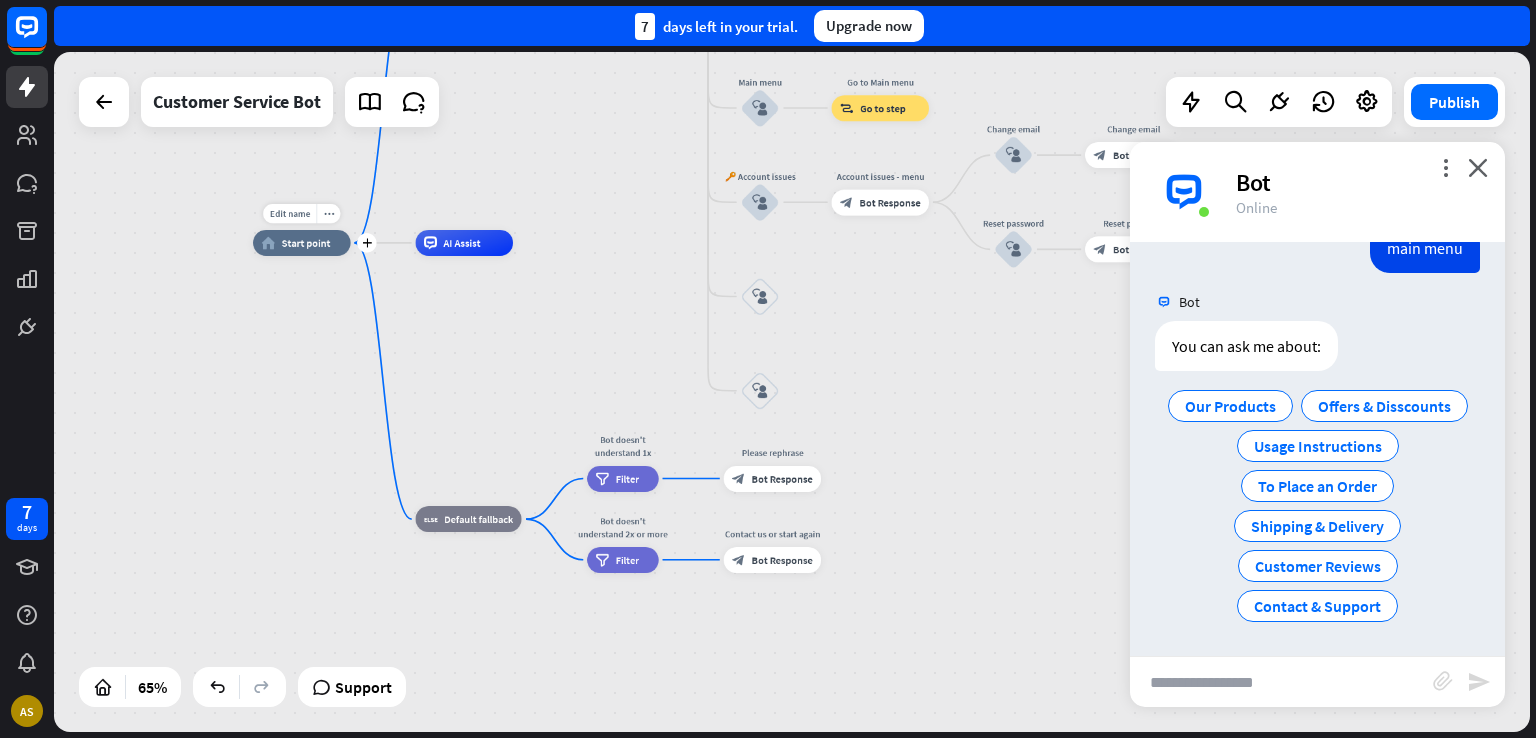 click on "home_2   Start point" at bounding box center [301, 243] 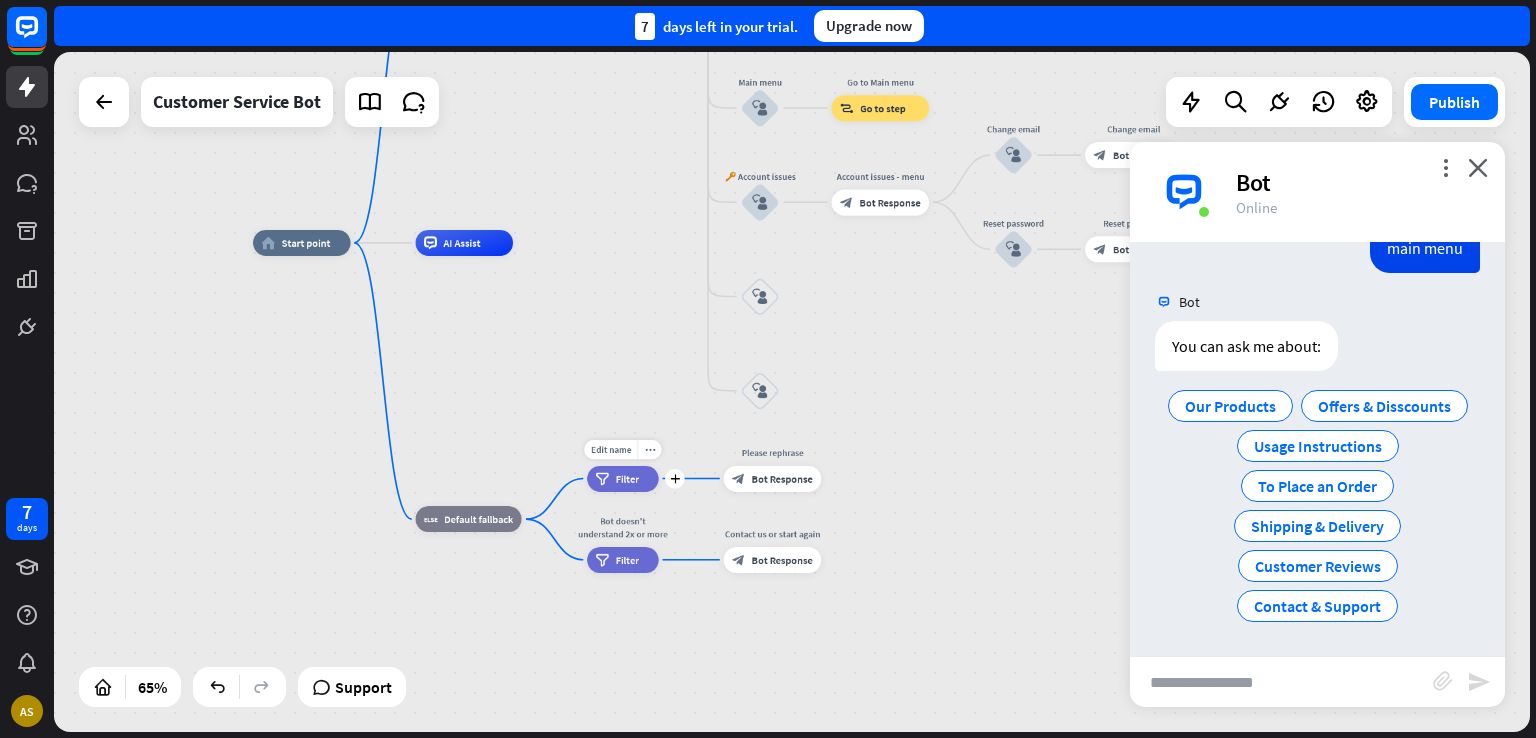click on "Filter" at bounding box center (627, 478) 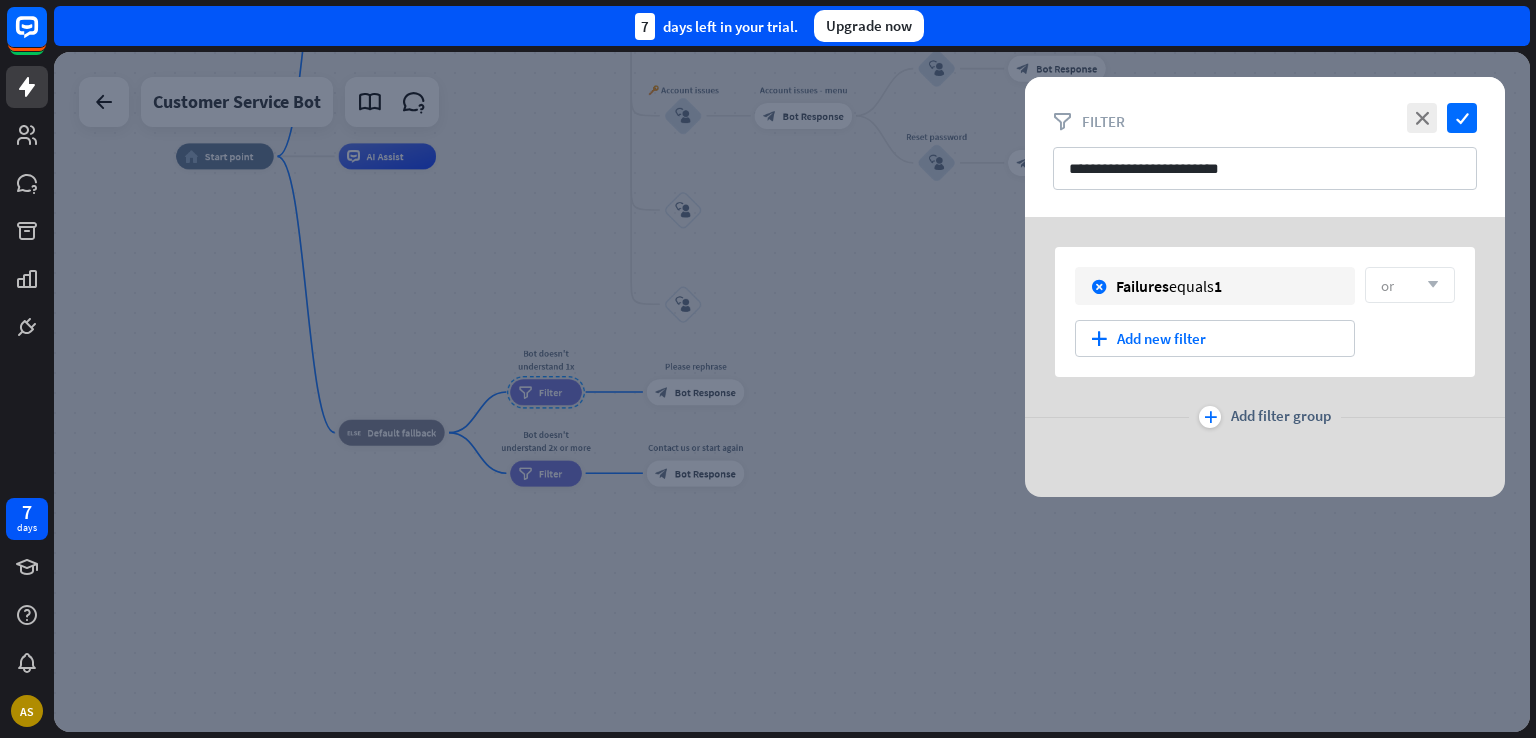 click at bounding box center (792, 392) 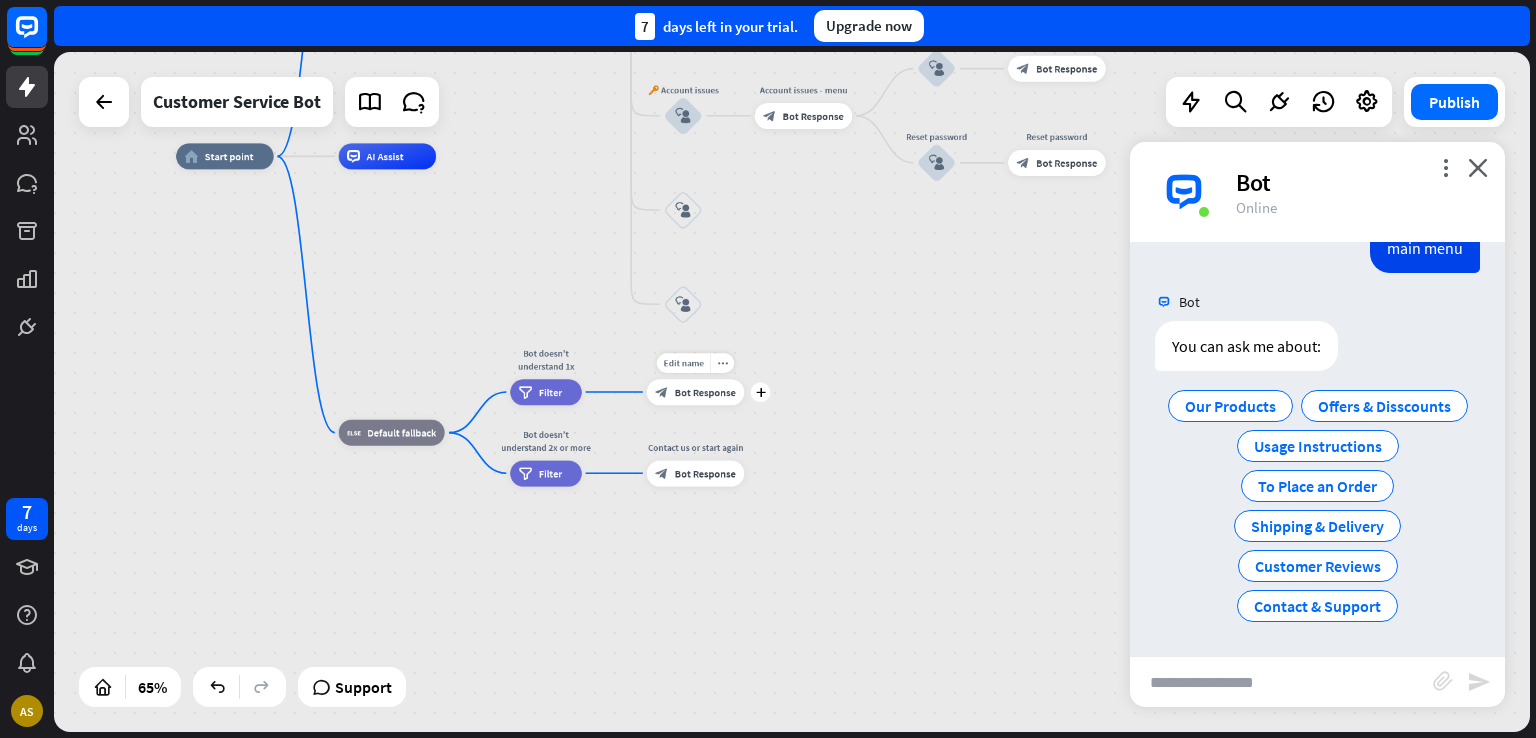 click on "block_bot_response   Bot Response" at bounding box center (696, 392) 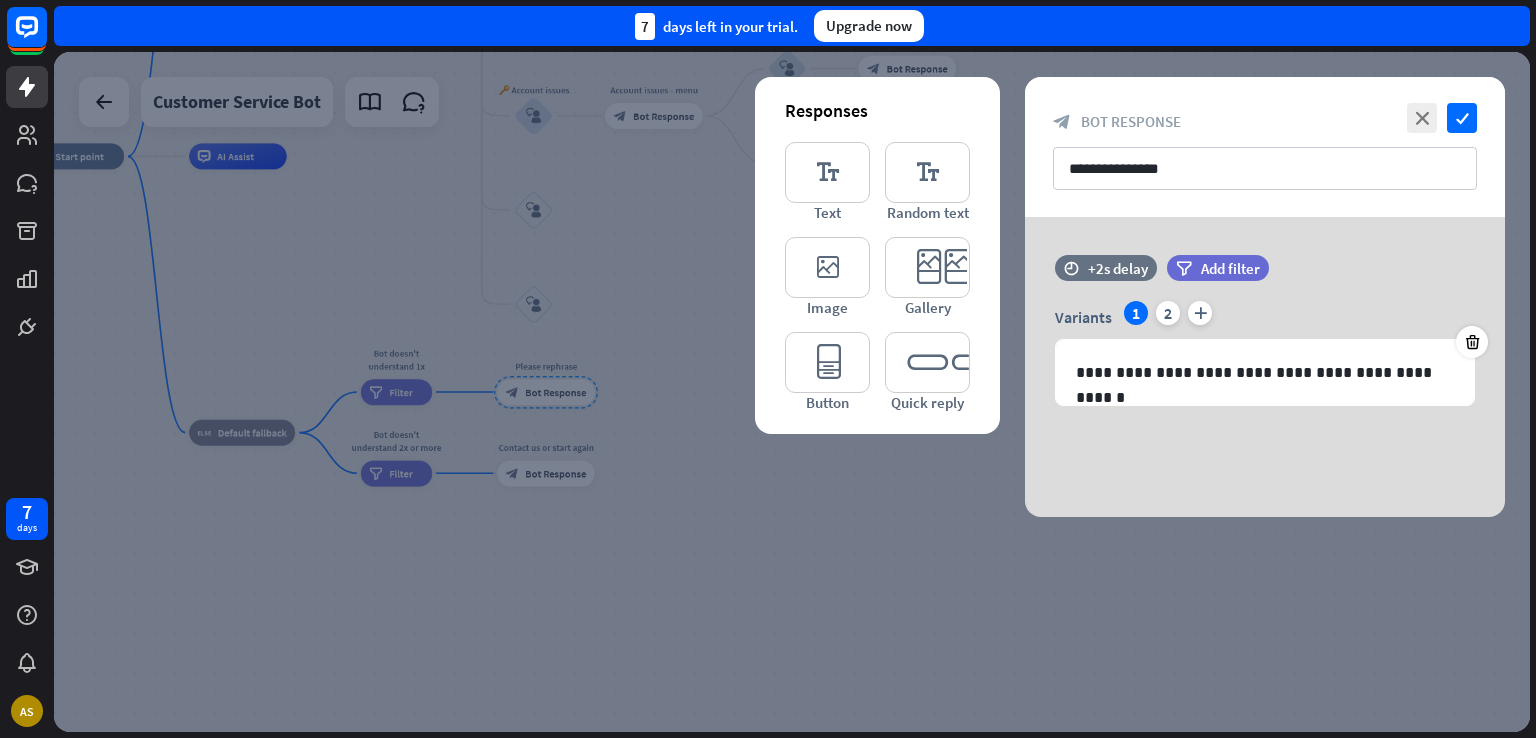 click at bounding box center [792, 392] 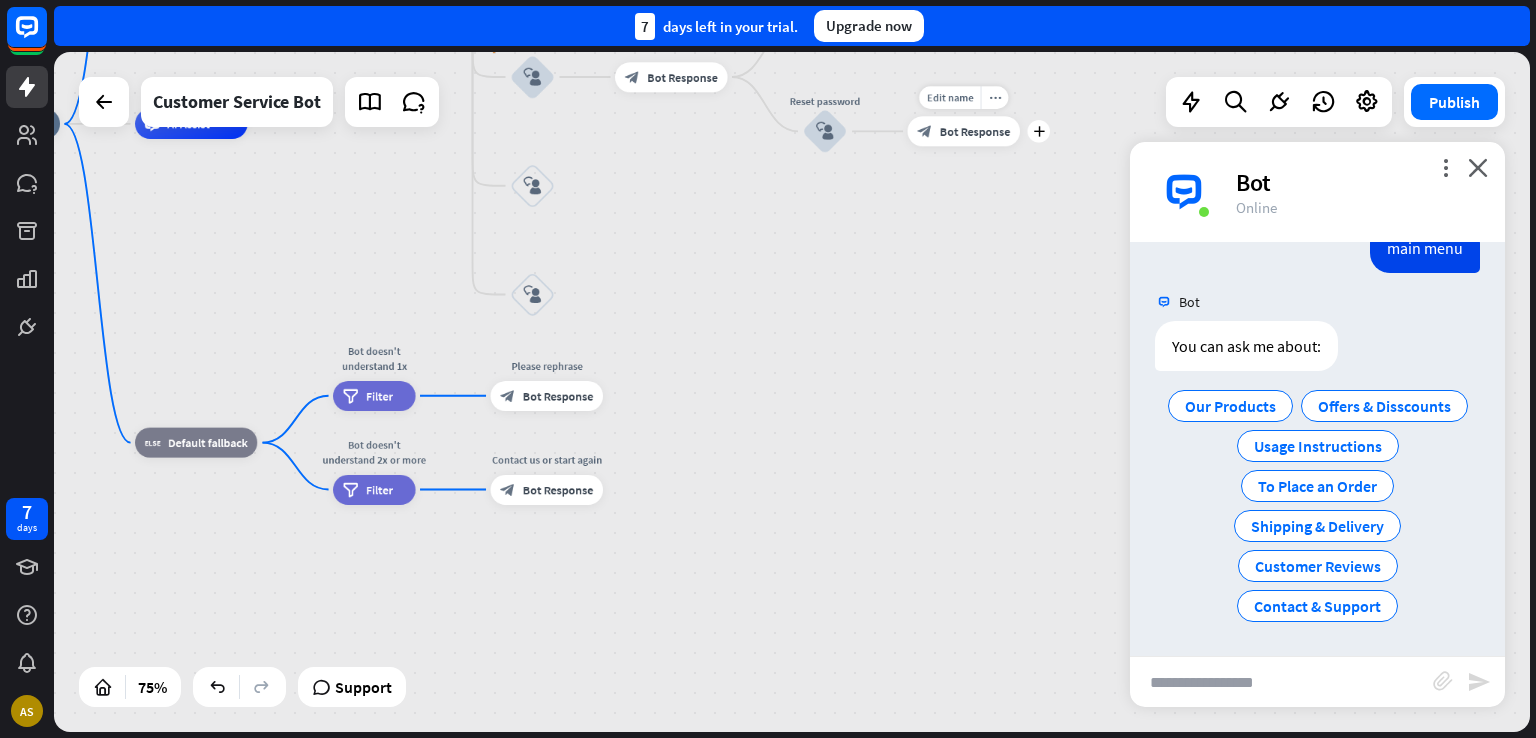 drag, startPoint x: 892, startPoint y: 132, endPoint x: 801, endPoint y: 328, distance: 216.09488 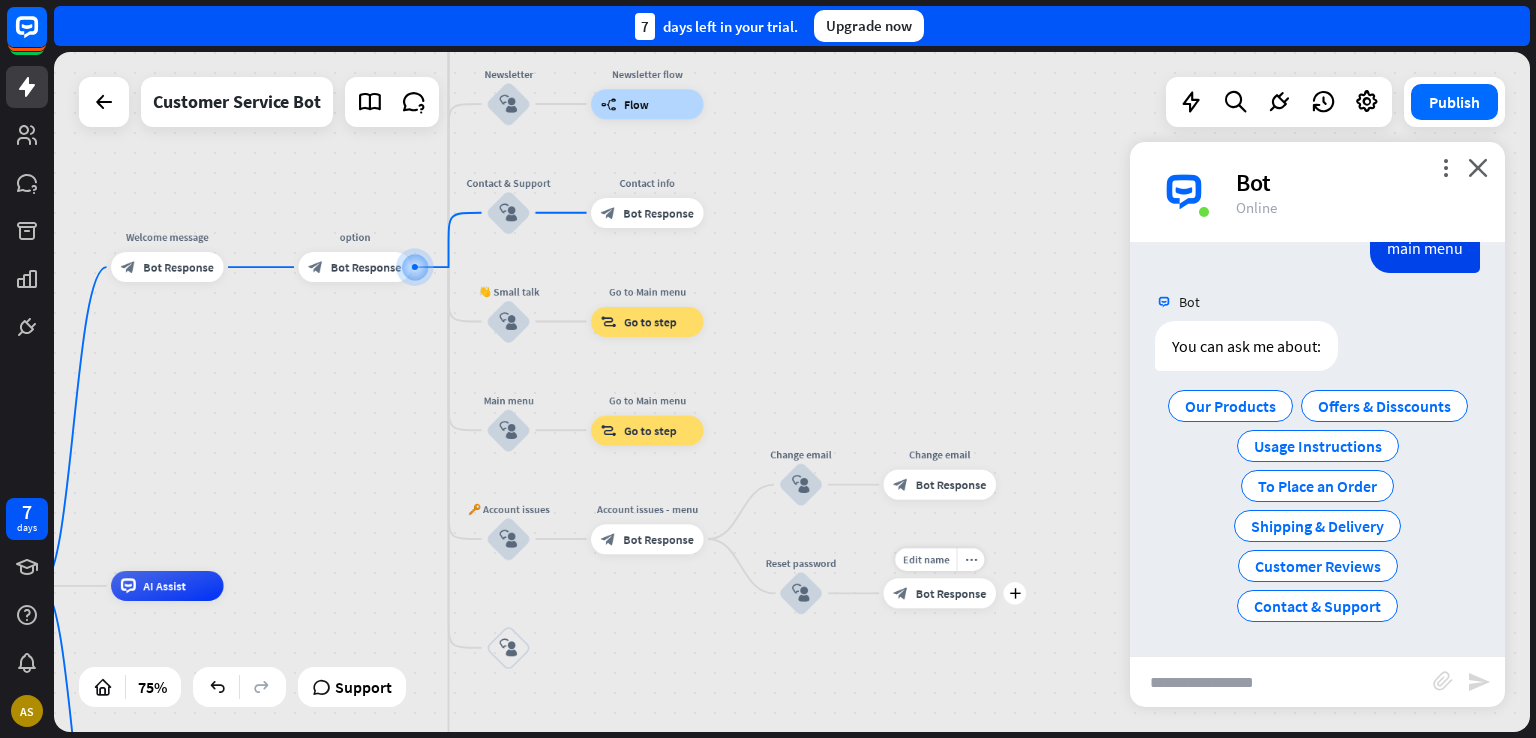 drag, startPoint x: 801, startPoint y: 328, endPoint x: 852, endPoint y: 597, distance: 273.7919 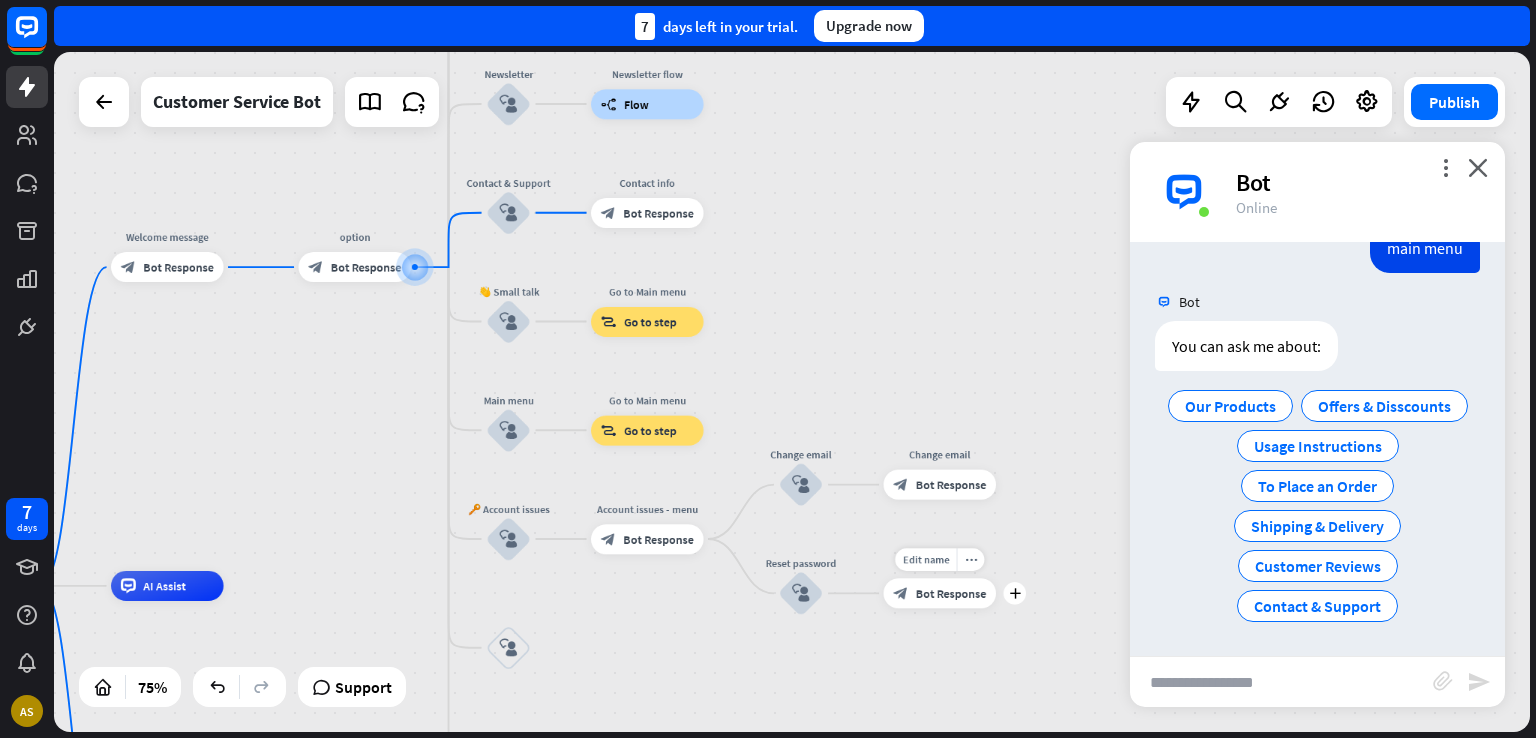 click on "home_2   Start point                 Welcome message   block_bot_response   Bot Response                 option   block_bot_response   Bot Response                     Our Products   block_user_input                 Select product category   block_bot_response   Bot Response                   block_bot_response   Bot Response                 ❓ Question   block_user_input                 How can I help you?   block_bot_response   Bot Response                 Current Offers & Discounts   block_user_input                 Type your question   block_bot_response   Bot Response                 Popular questions   block_faq                 Usage Instructions   block_user_input                 Feedback flow   builder_tree   Flow                 Newsletter   block_user_input                 Newsletter flow   builder_tree   Flow                  Contact & Support   block_user_input                 Contact info   block_bot_response   Bot Response                 👋 Small talk   block_user_input" at bounding box center (477, 841) 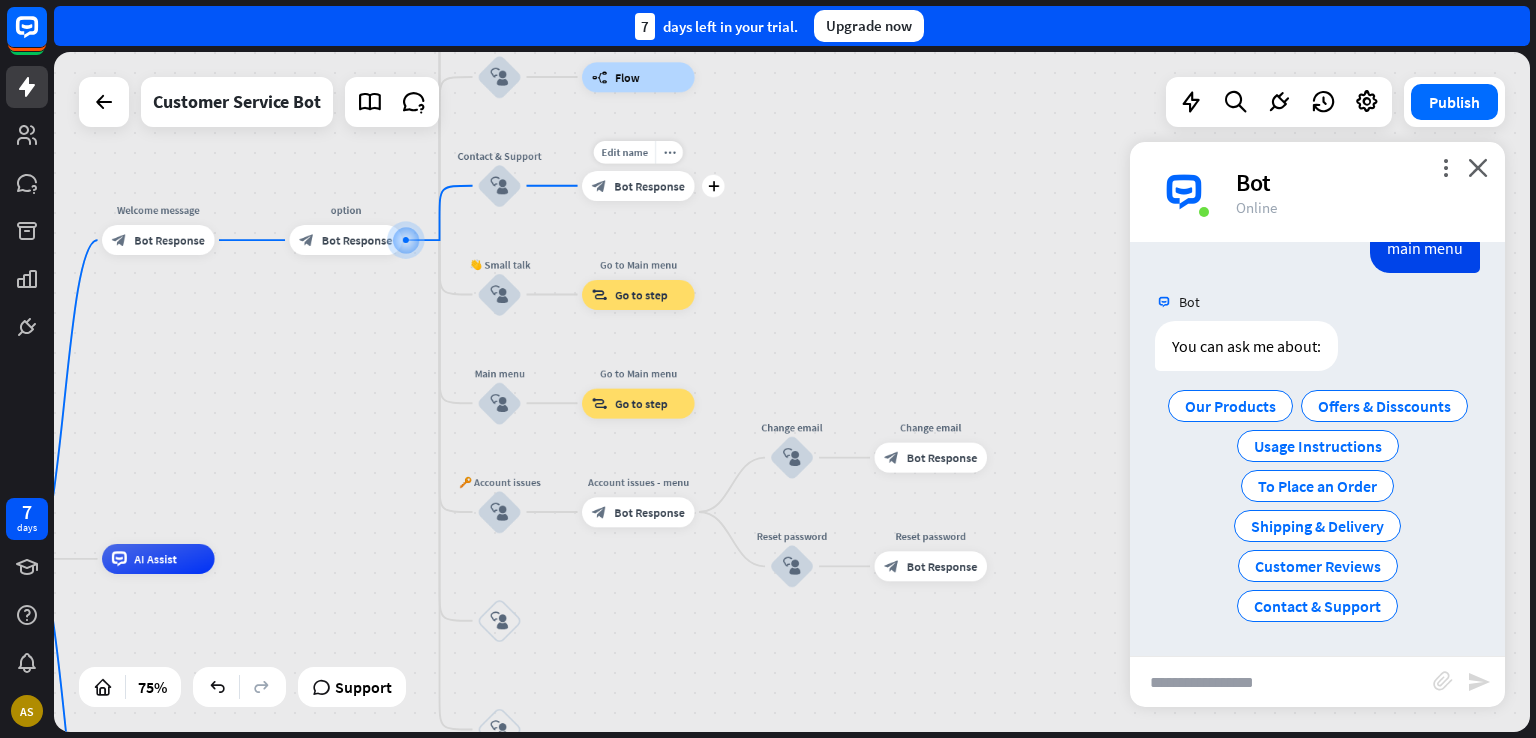 click on "Bot Response" at bounding box center (649, 185) 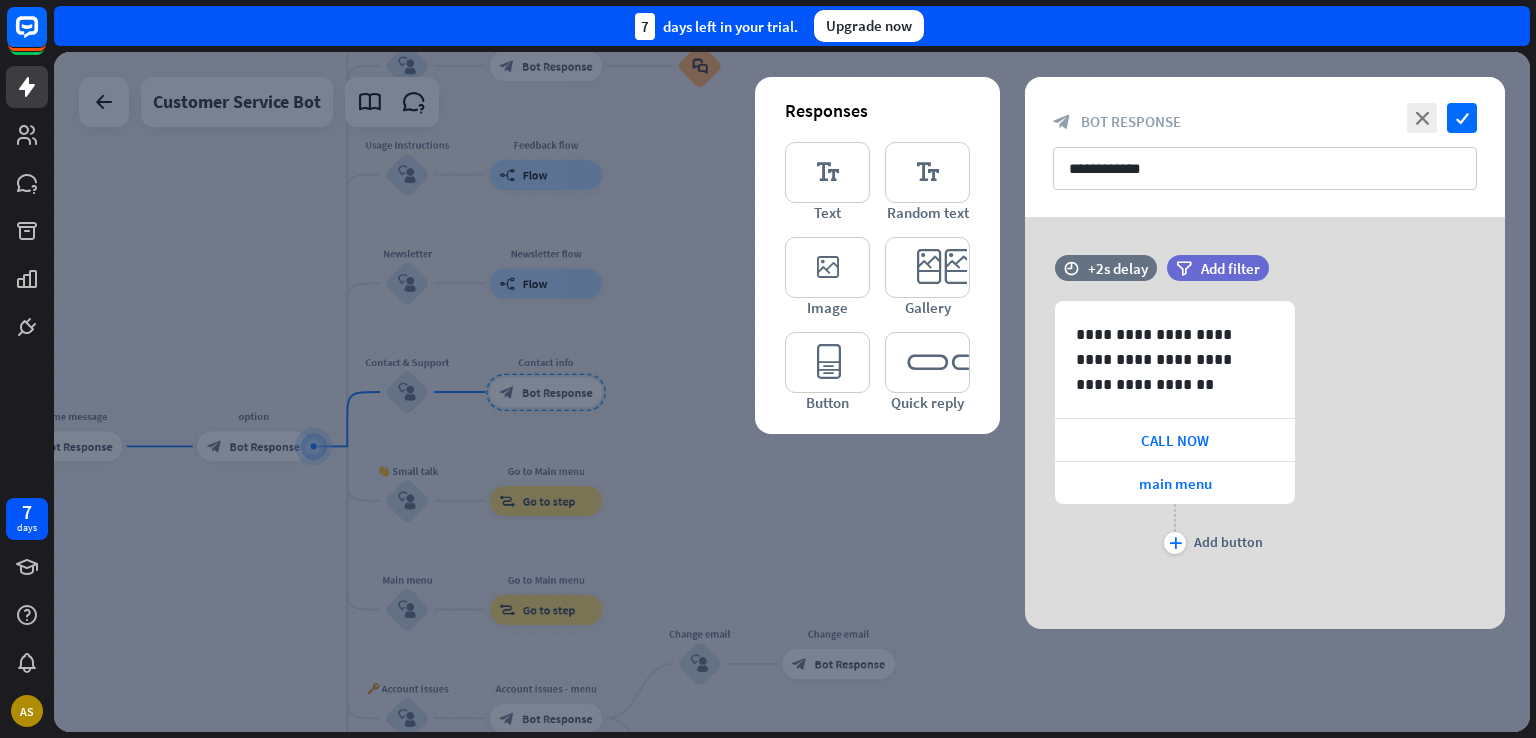click at bounding box center (792, 392) 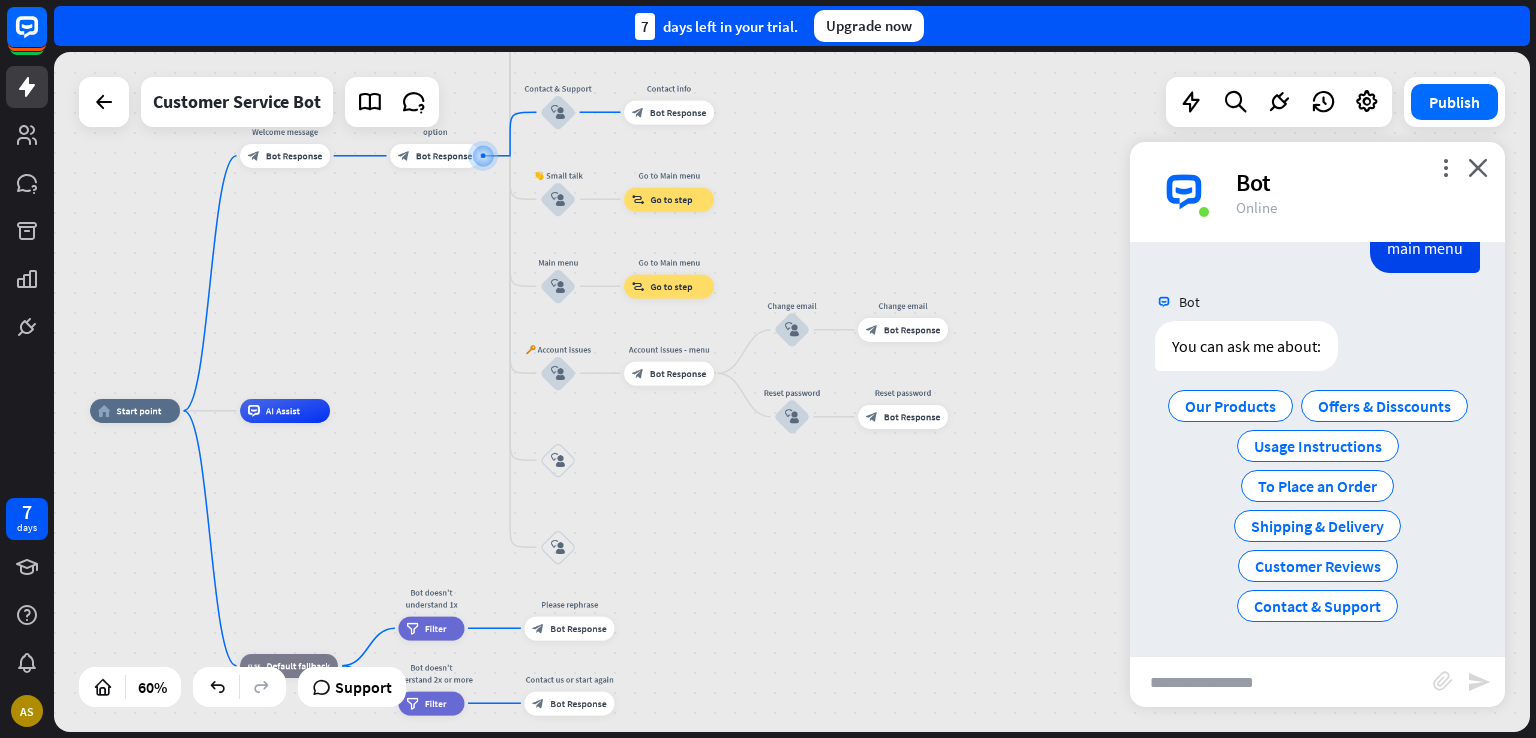 drag, startPoint x: 869, startPoint y: 411, endPoint x: 1007, endPoint y: 121, distance: 321.1604 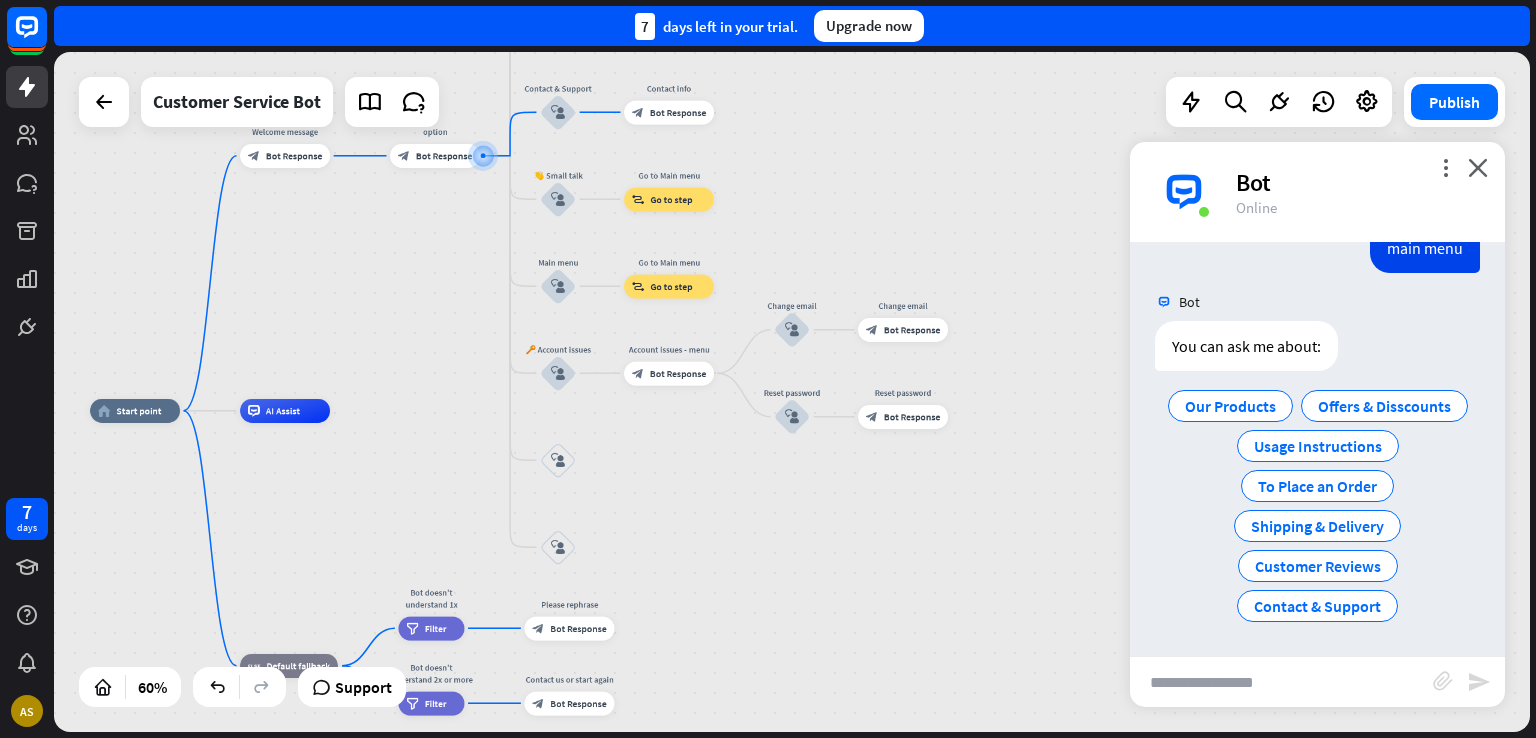 click on "home_2   Start point                 Welcome message   block_bot_response   Bot Response                 option   block_bot_response   Bot Response                     Our Products   block_user_input                 Select product category   block_bot_response   Bot Response                   block_bot_response   Bot Response                 ❓ Question   block_user_input                 How can I help you?   block_bot_response   Bot Response                 Current Offers & Discounts   block_user_input                 Type your question   block_bot_response   Bot Response                 Popular questions   block_faq                 Usage Instructions   block_user_input                 Feedback flow   builder_tree   Flow                 Newsletter   block_user_input                 Newsletter flow   builder_tree   Flow                  Contact & Support   block_user_input                 Contact info   block_bot_response   Bot Response                 👋 Small talk   block_user_input" at bounding box center [792, 392] 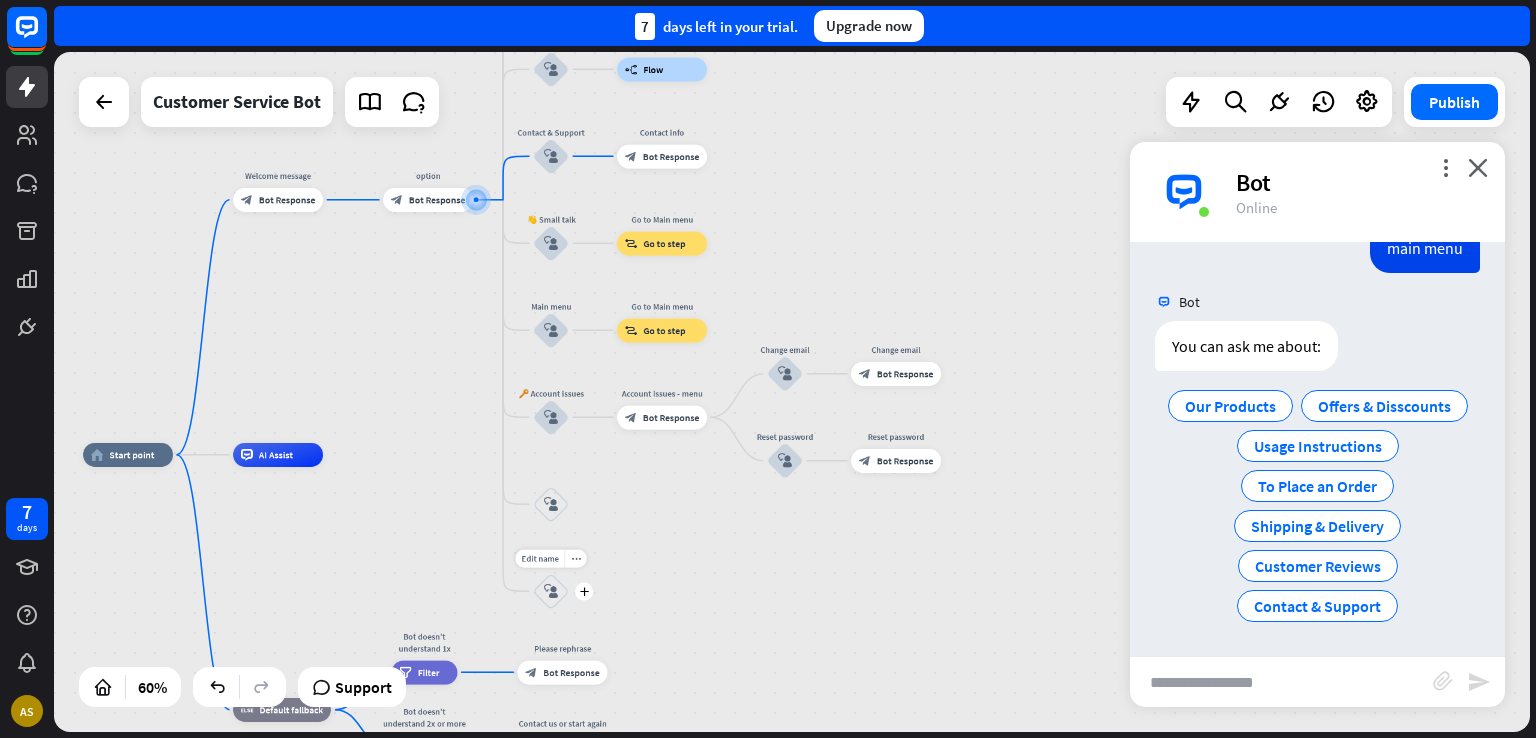 drag, startPoint x: 590, startPoint y: 475, endPoint x: 586, endPoint y: 615, distance: 140.05713 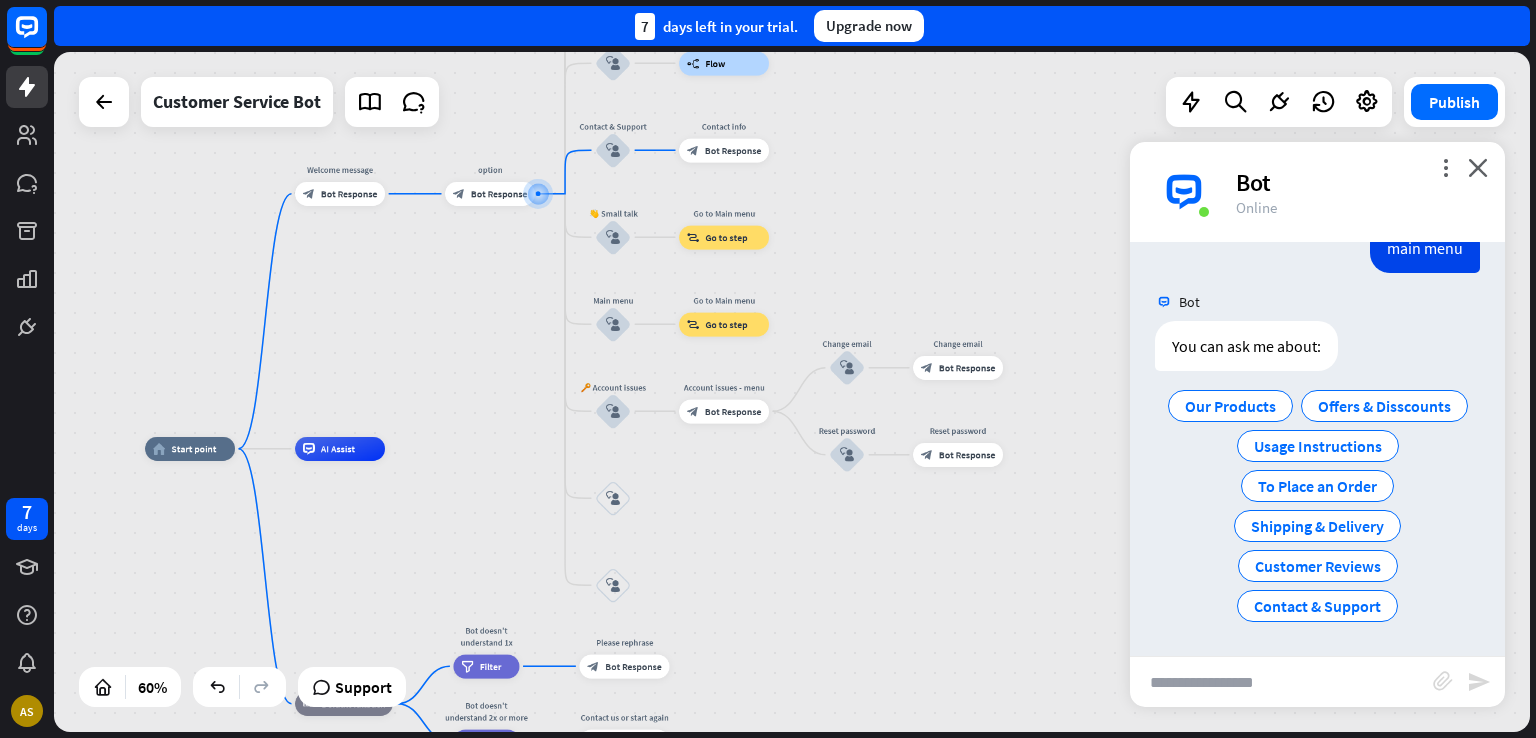 drag, startPoint x: 449, startPoint y: 438, endPoint x: 513, endPoint y: 349, distance: 109.62208 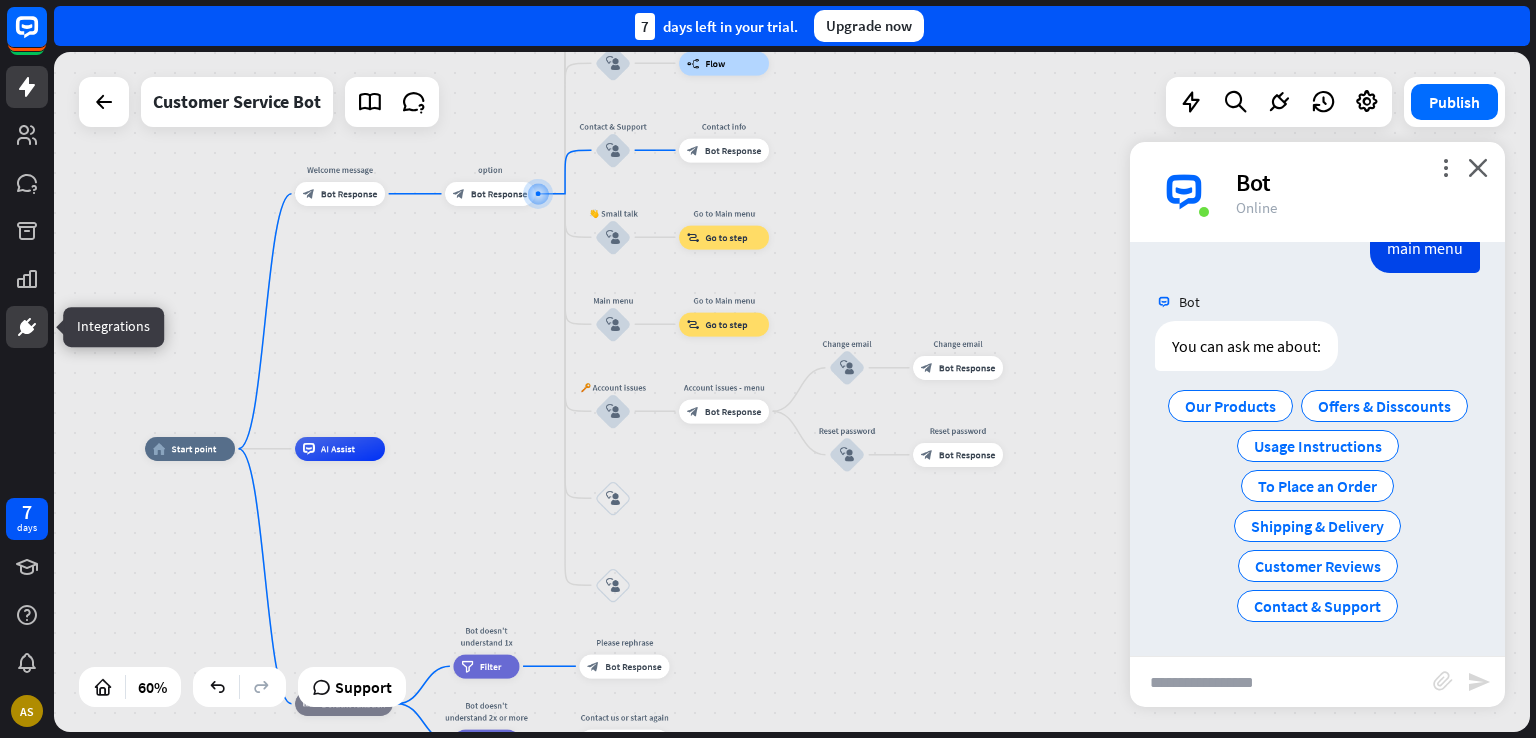 click 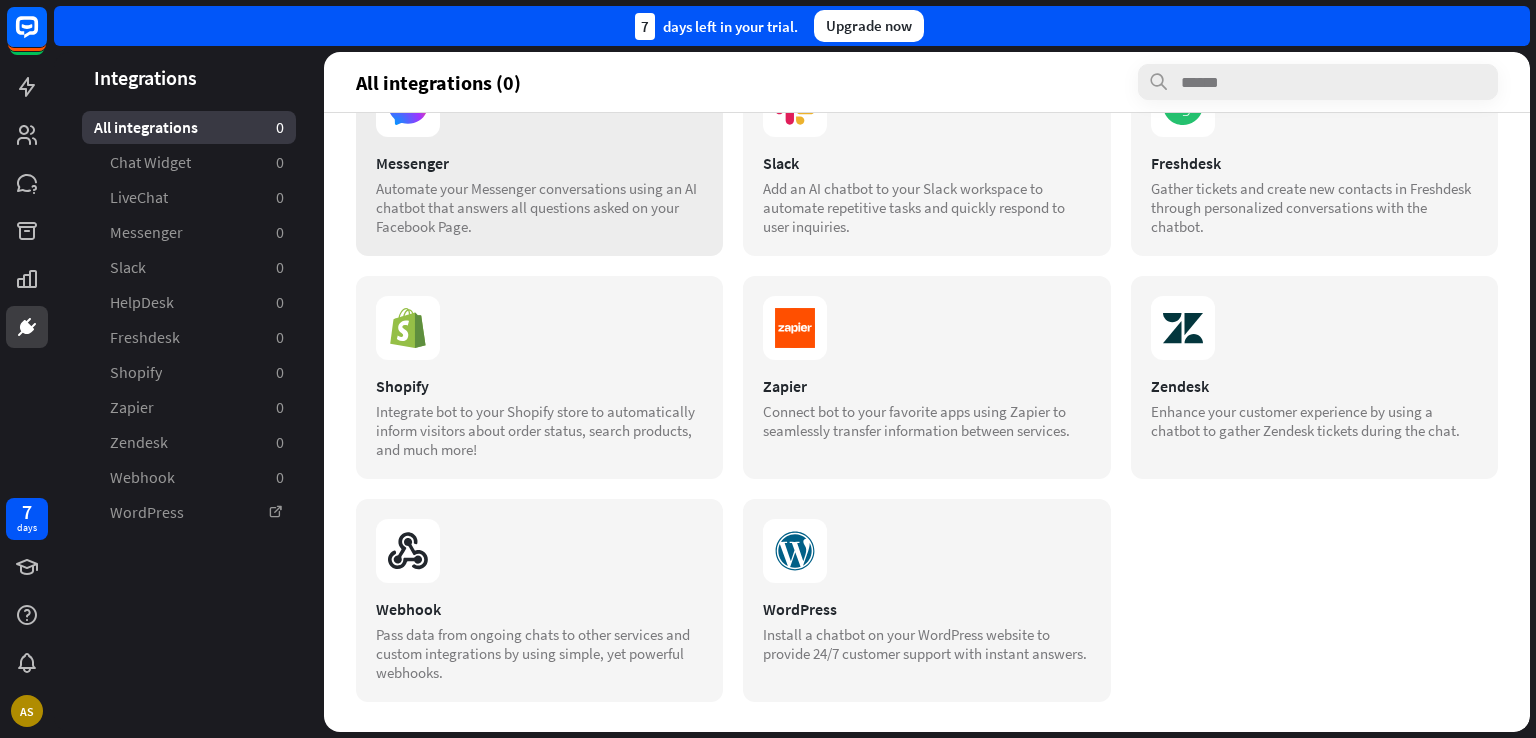 scroll, scrollTop: 316, scrollLeft: 0, axis: vertical 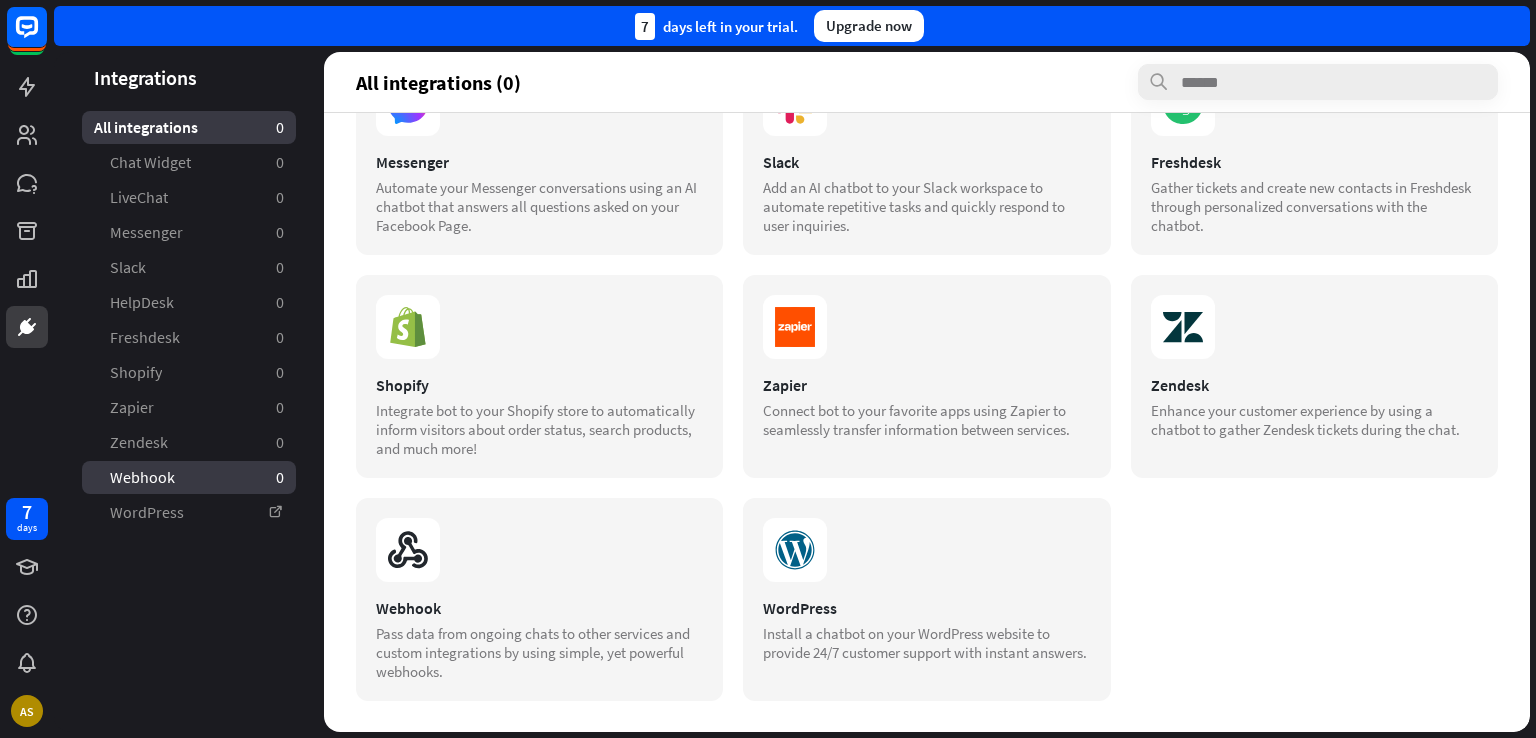 click on "Webhook
0" at bounding box center (189, 477) 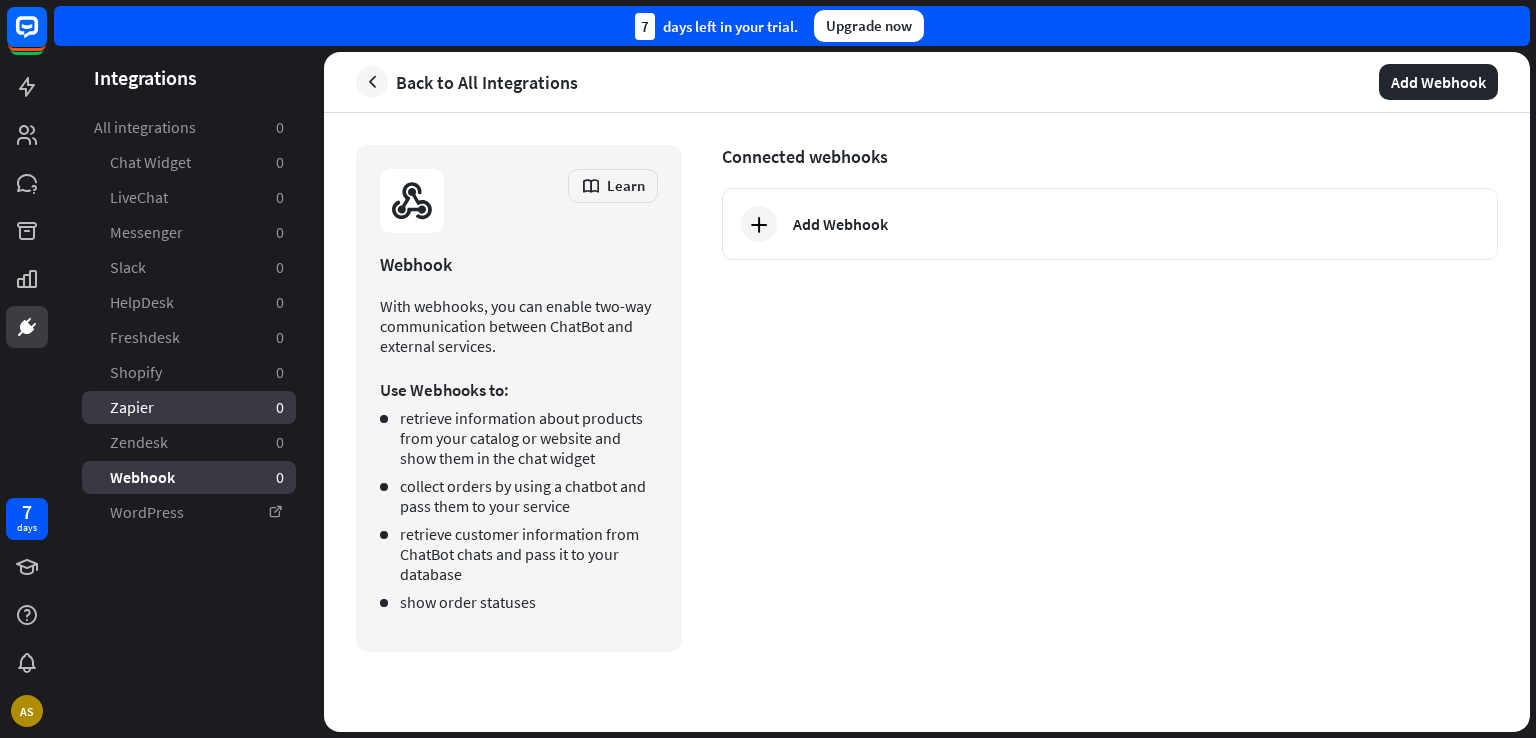 click on "Zapier
0" at bounding box center [189, 407] 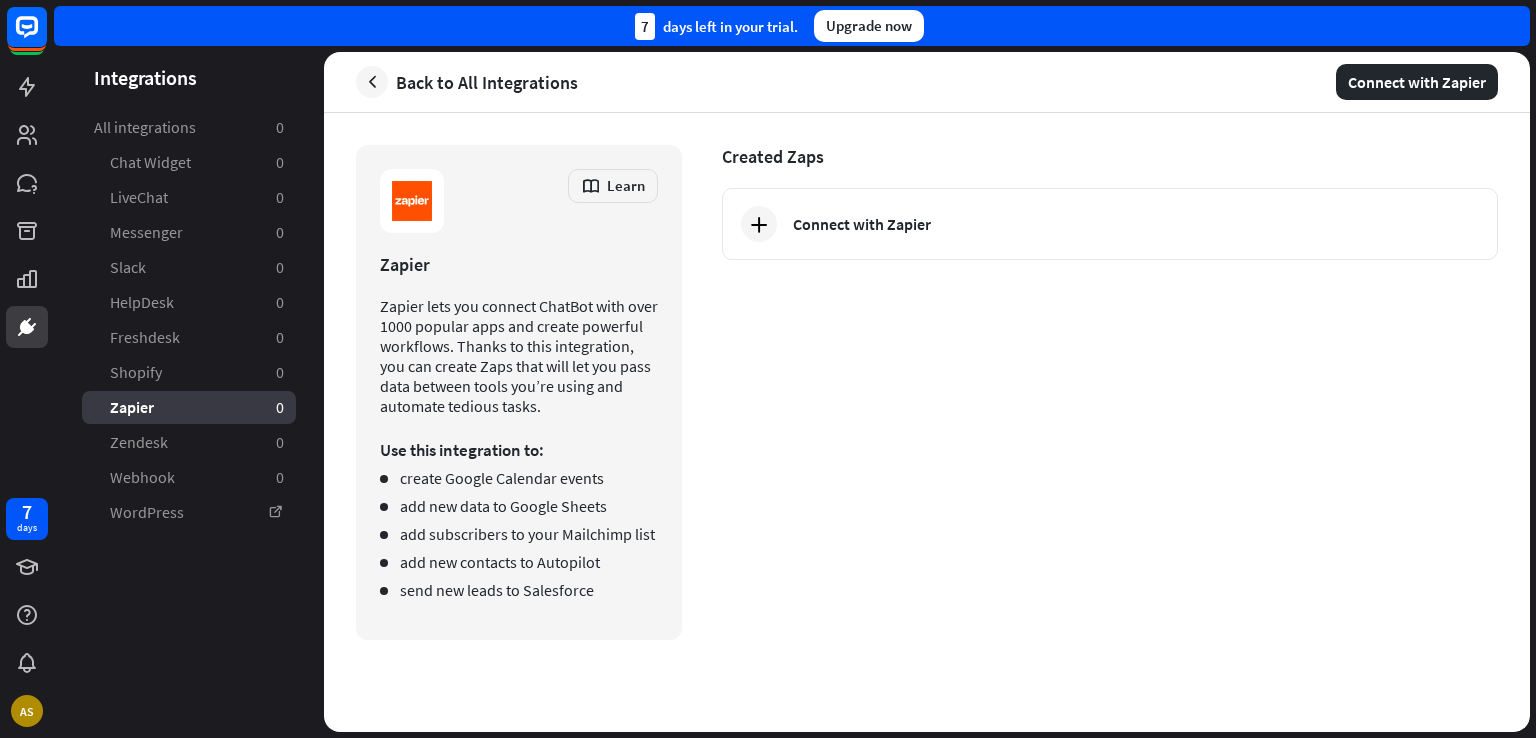 click on "Zendesk
0" at bounding box center [189, 442] 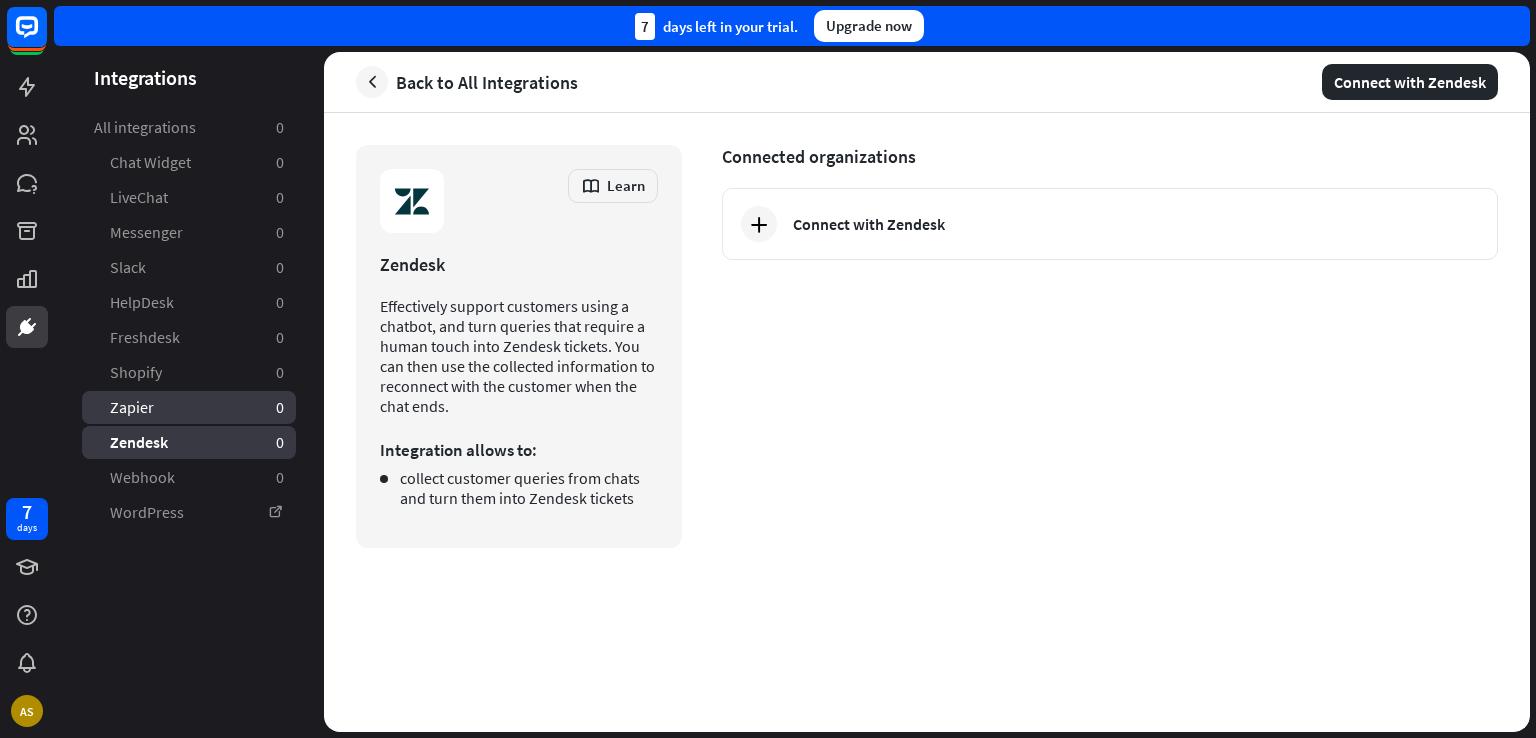click on "Zapier
0" at bounding box center [189, 407] 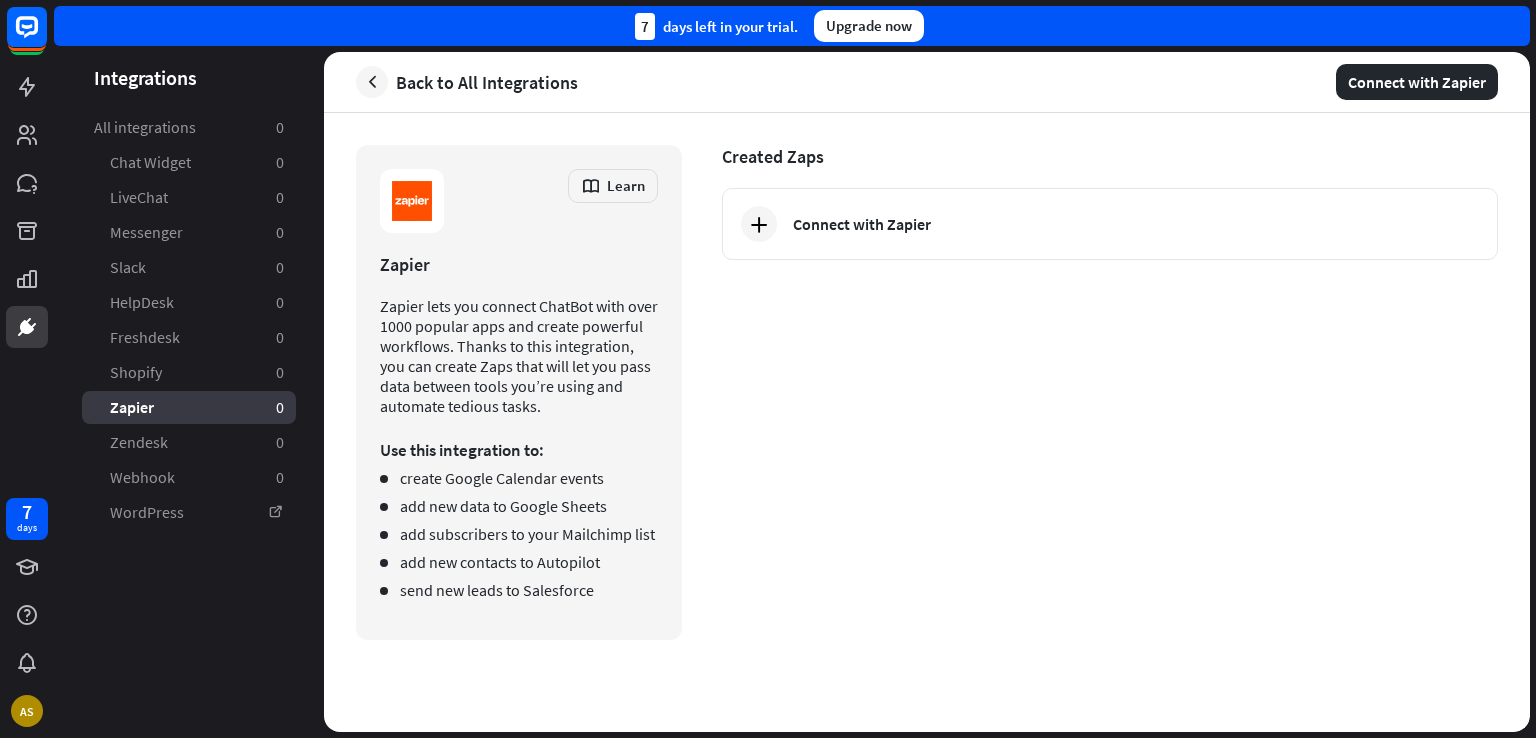 click on "Zapier
0" at bounding box center [189, 407] 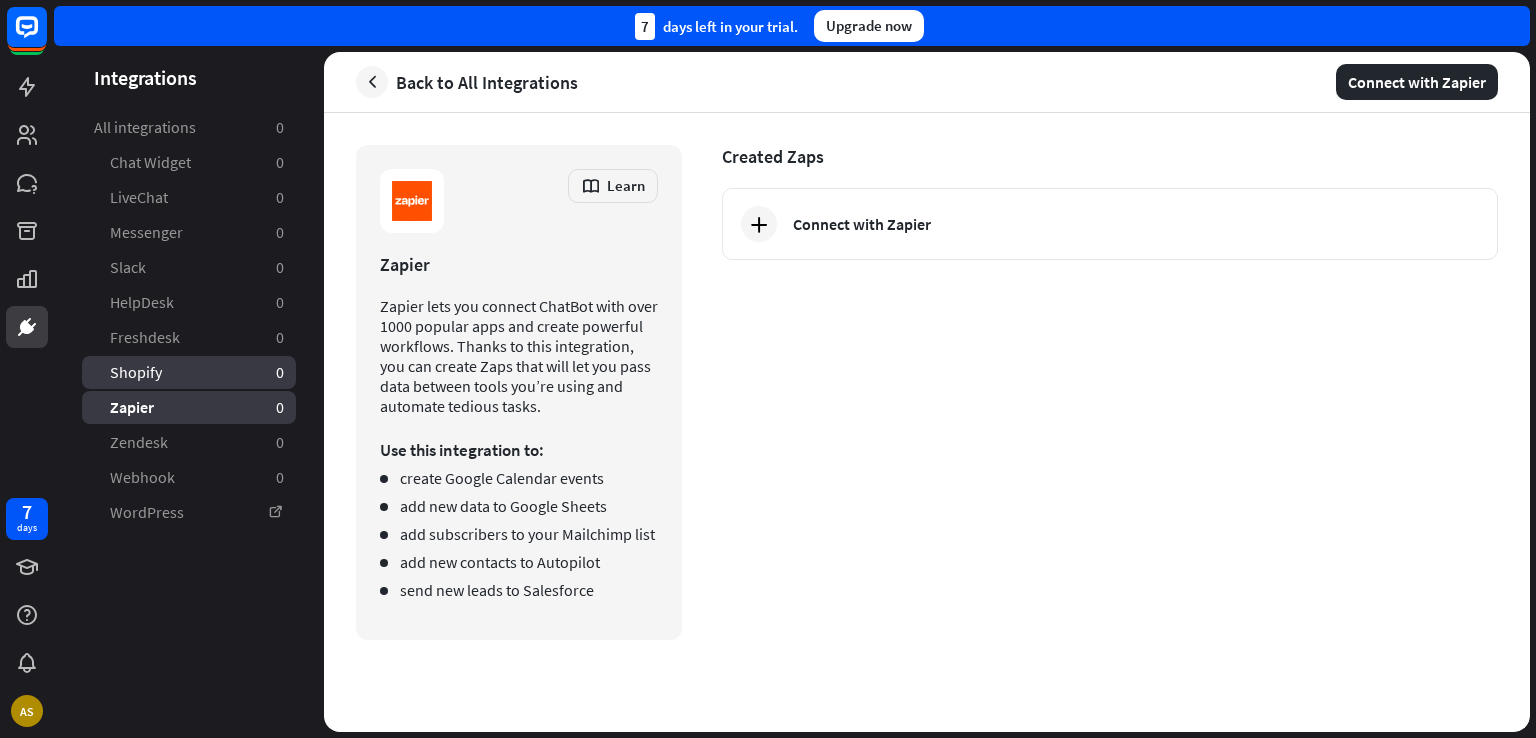 click on "Shopify
0" at bounding box center (189, 372) 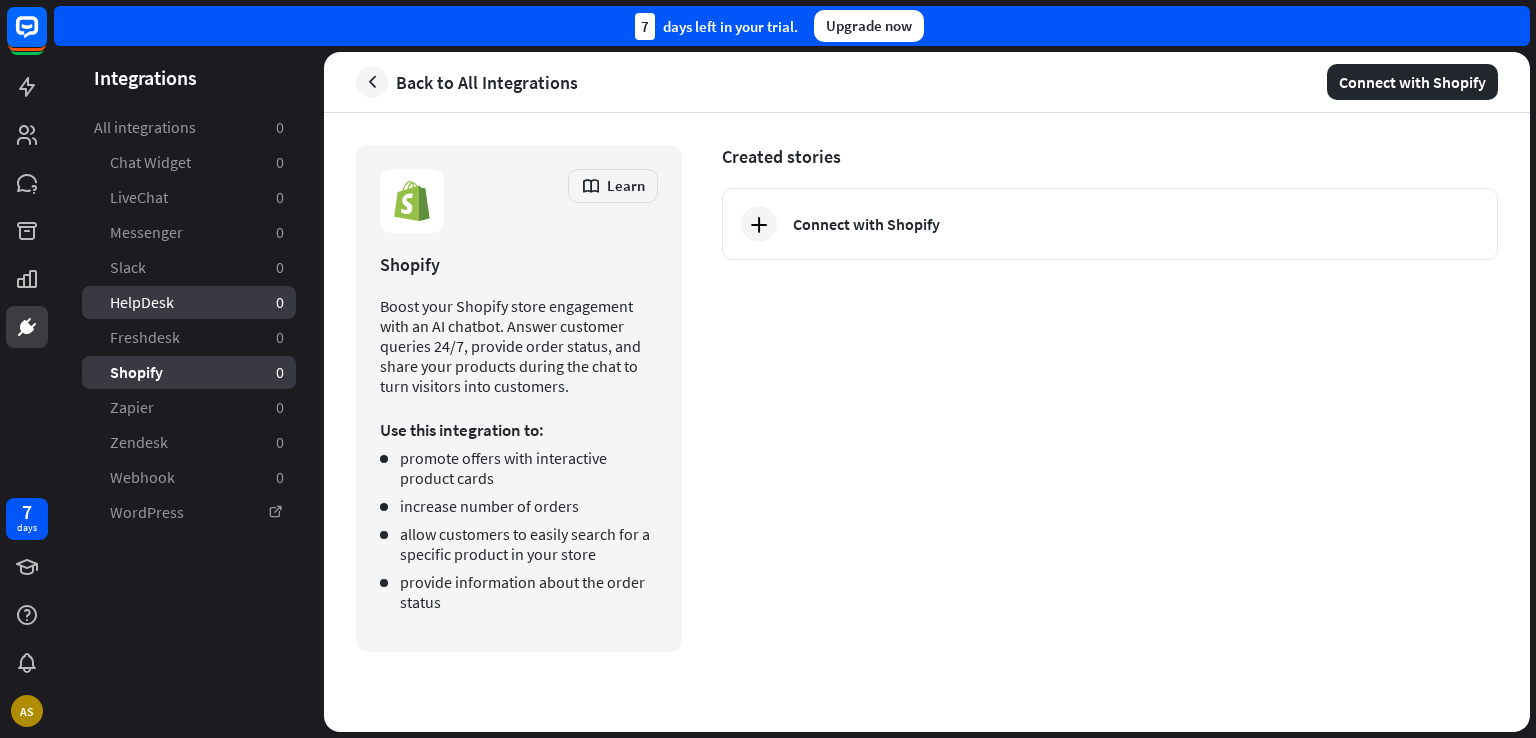 click on "HelpDesk
0" at bounding box center (189, 302) 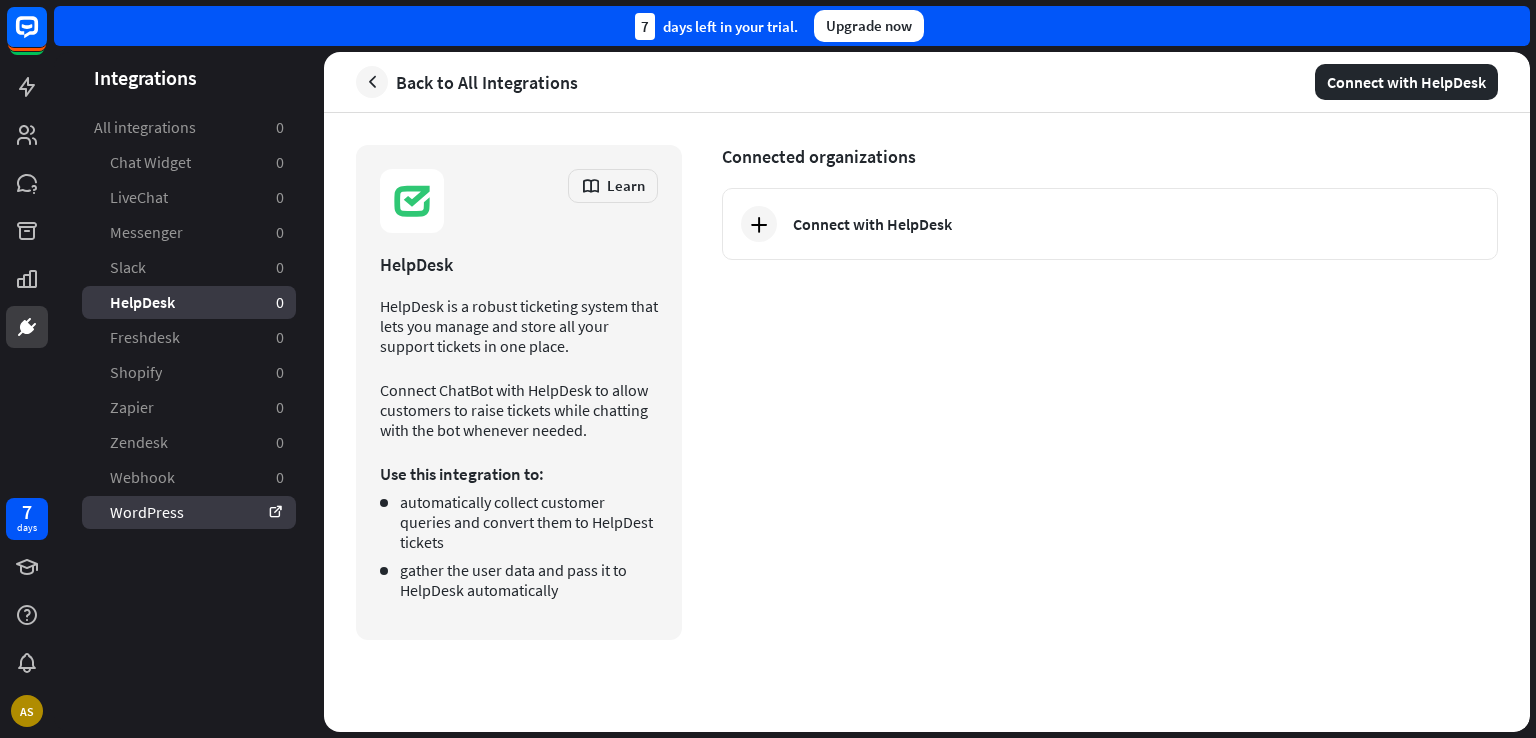 click on "WordPress" at bounding box center (189, 512) 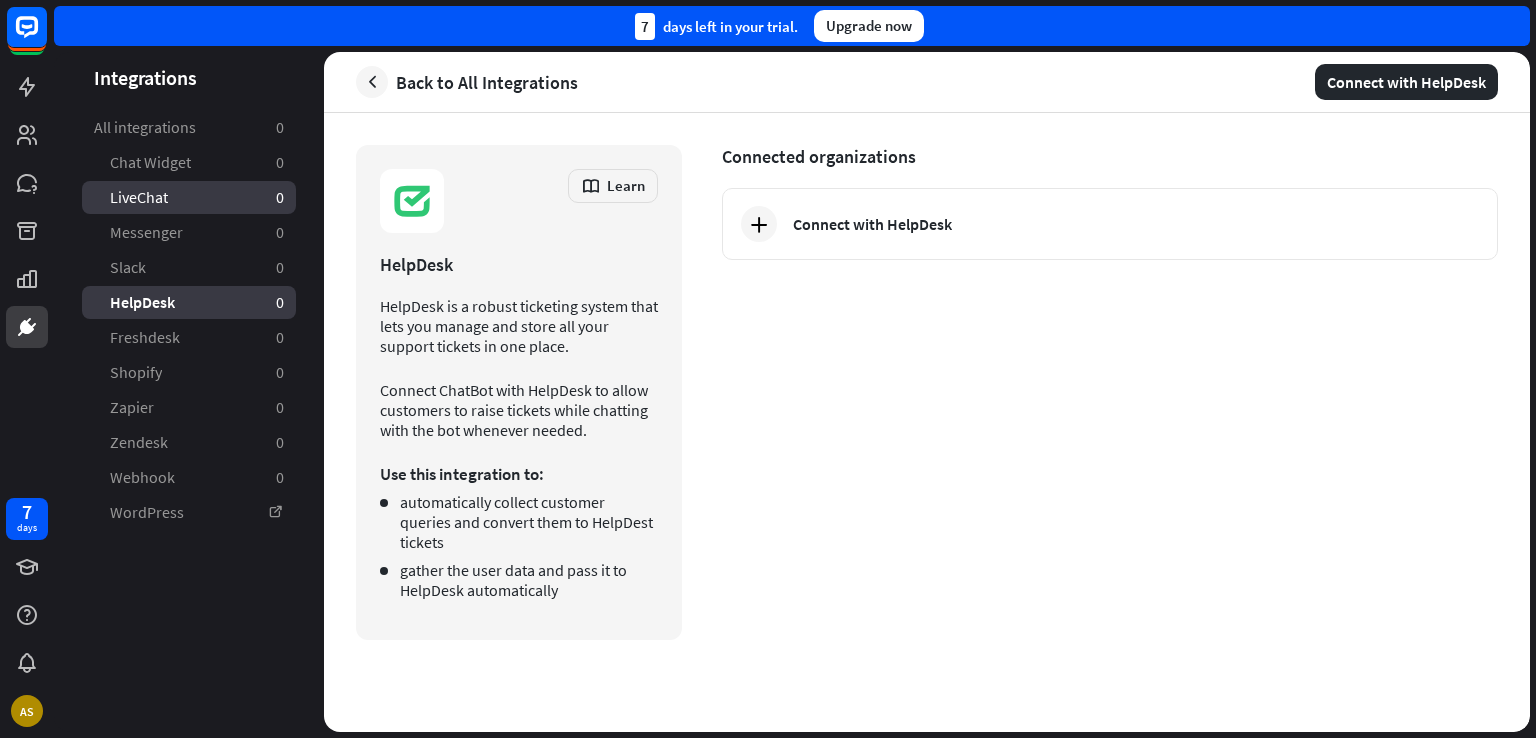 click on "LiveChat
0" at bounding box center (189, 197) 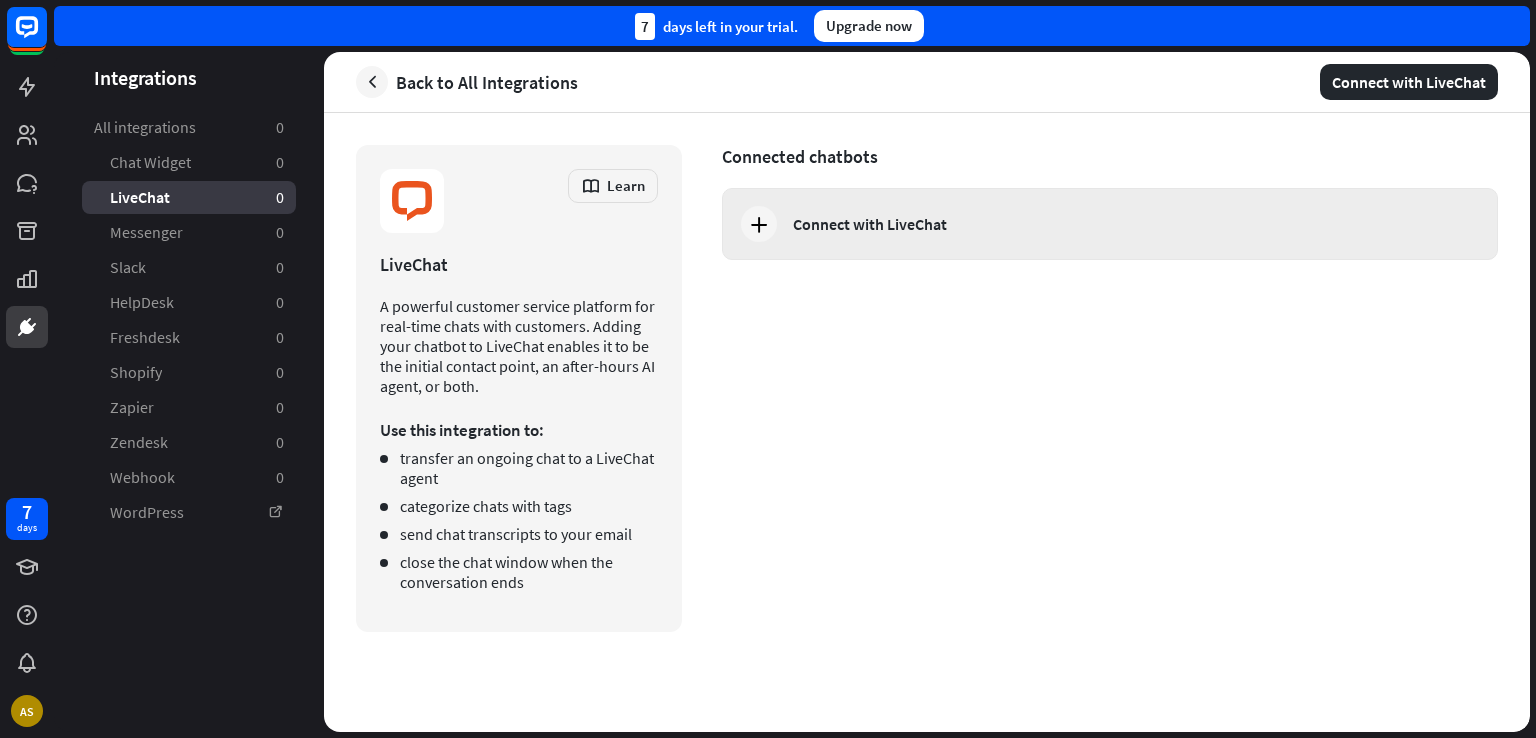 click at bounding box center (759, 224) 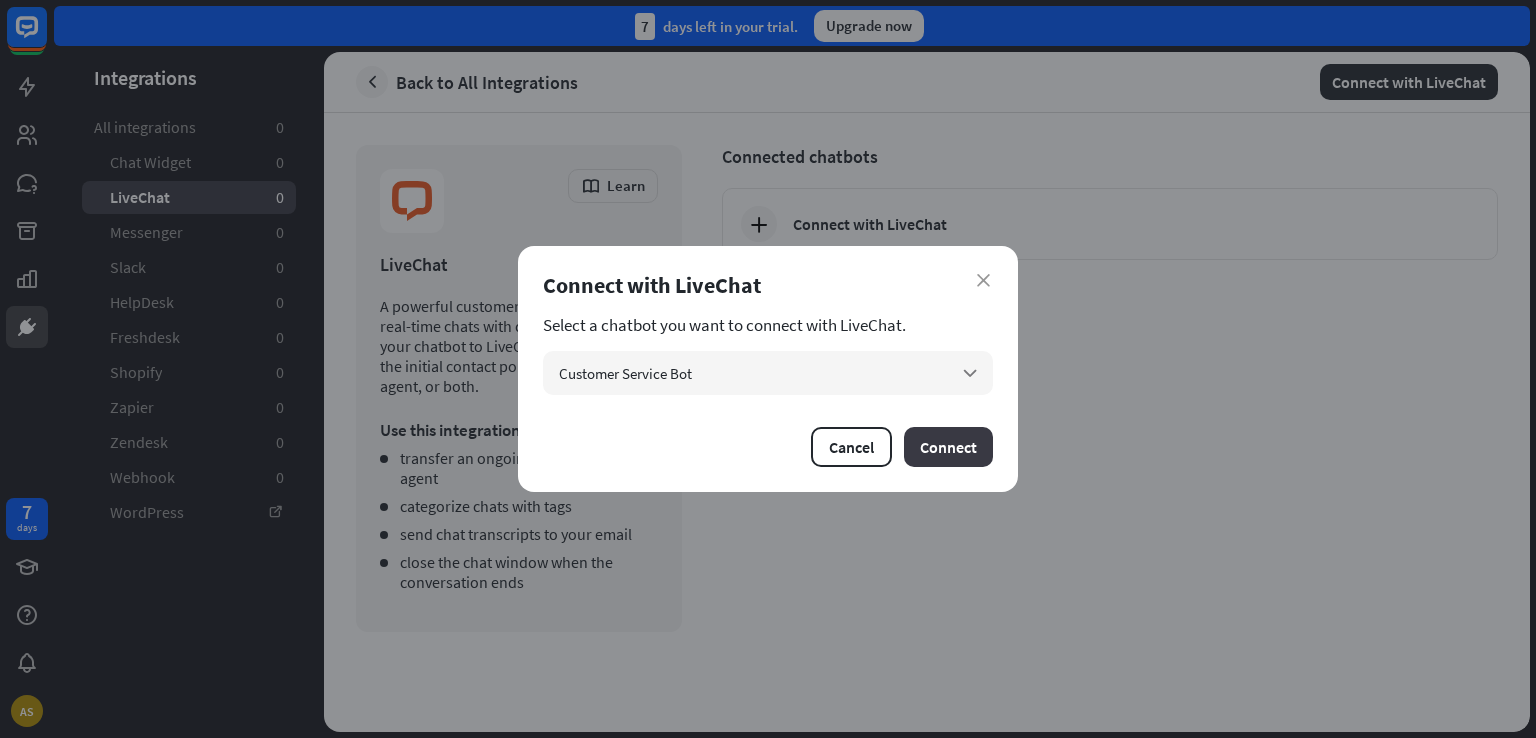 click on "Connect" at bounding box center [948, 447] 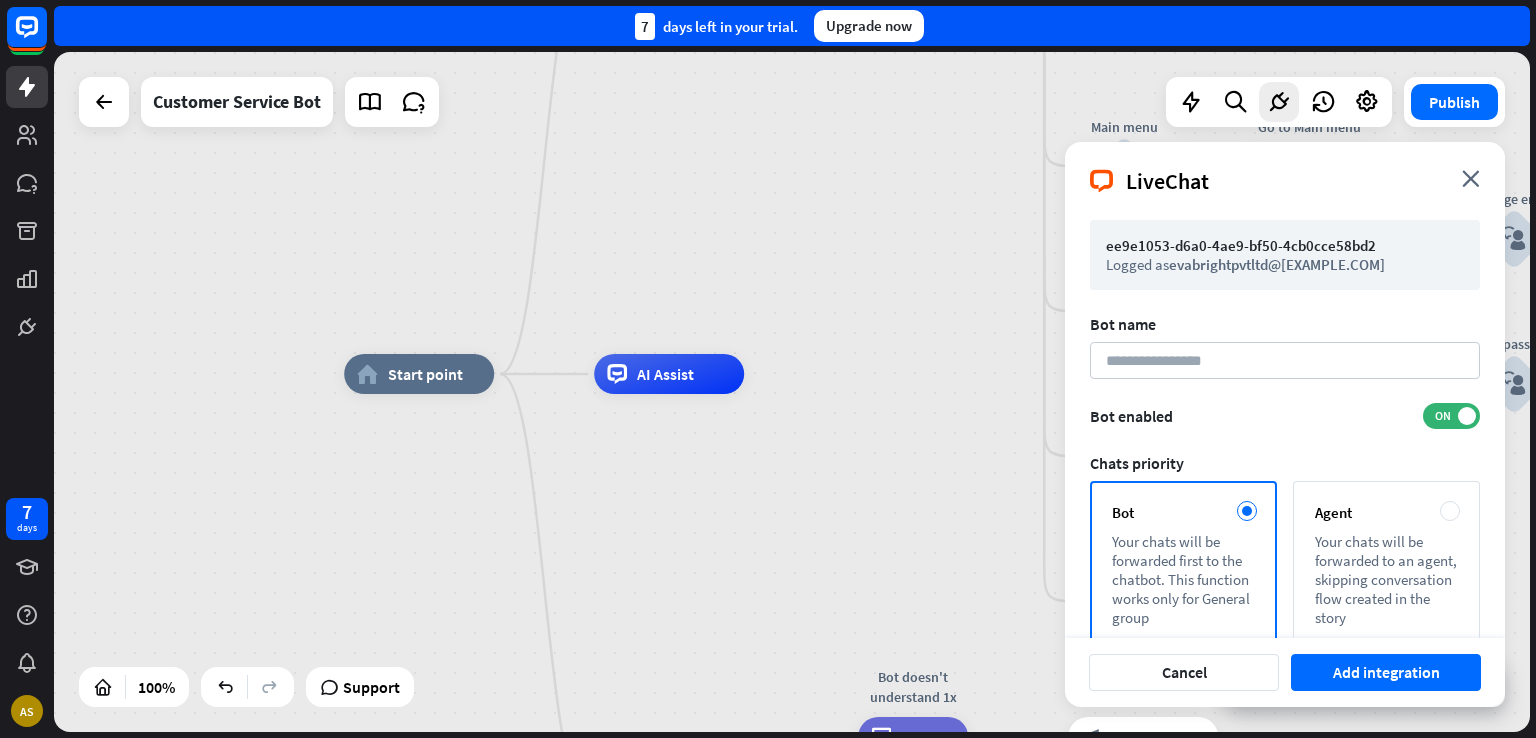 drag, startPoint x: 858, startPoint y: 401, endPoint x: 764, endPoint y: 253, distance: 175.32826 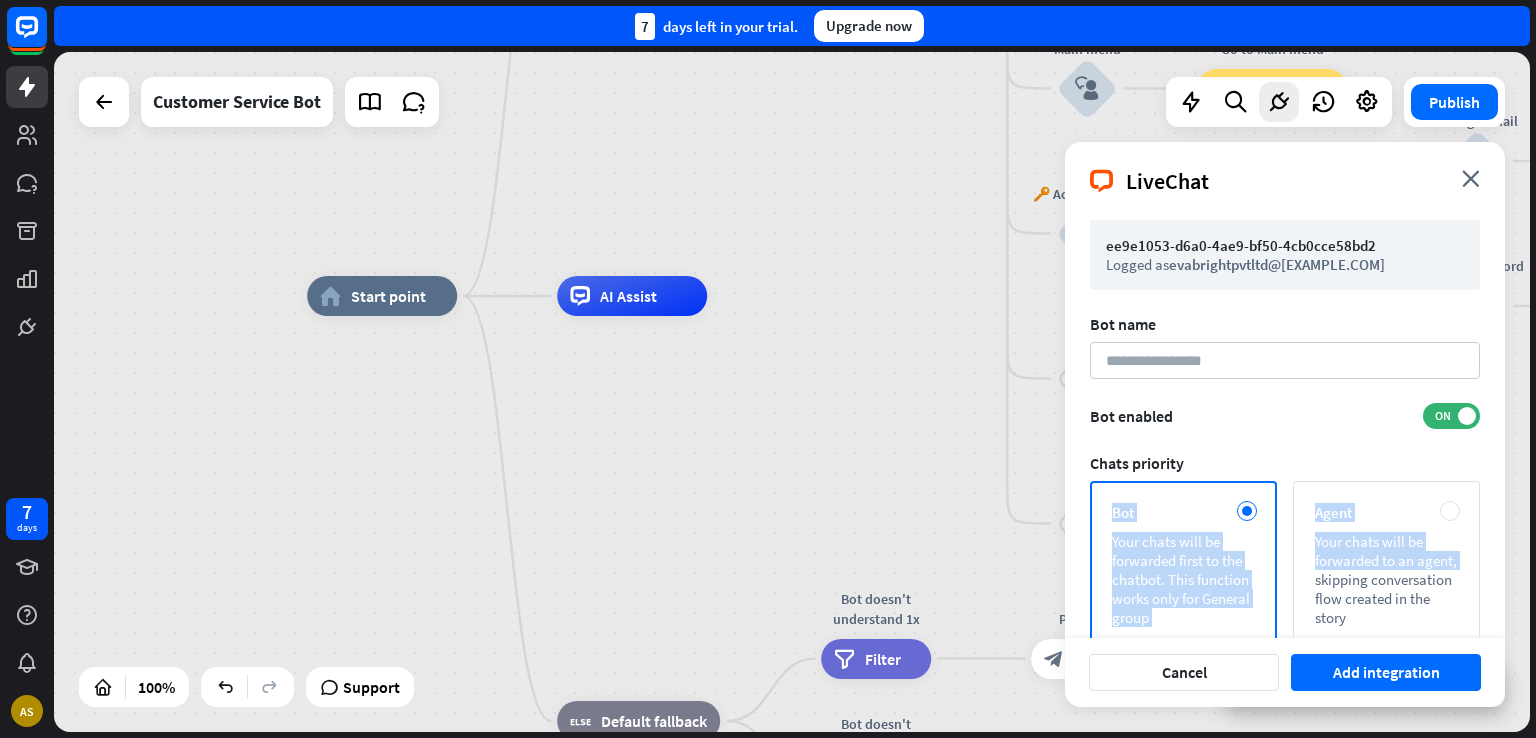 drag, startPoint x: 1378, startPoint y: 541, endPoint x: 1326, endPoint y: 444, distance: 110.059074 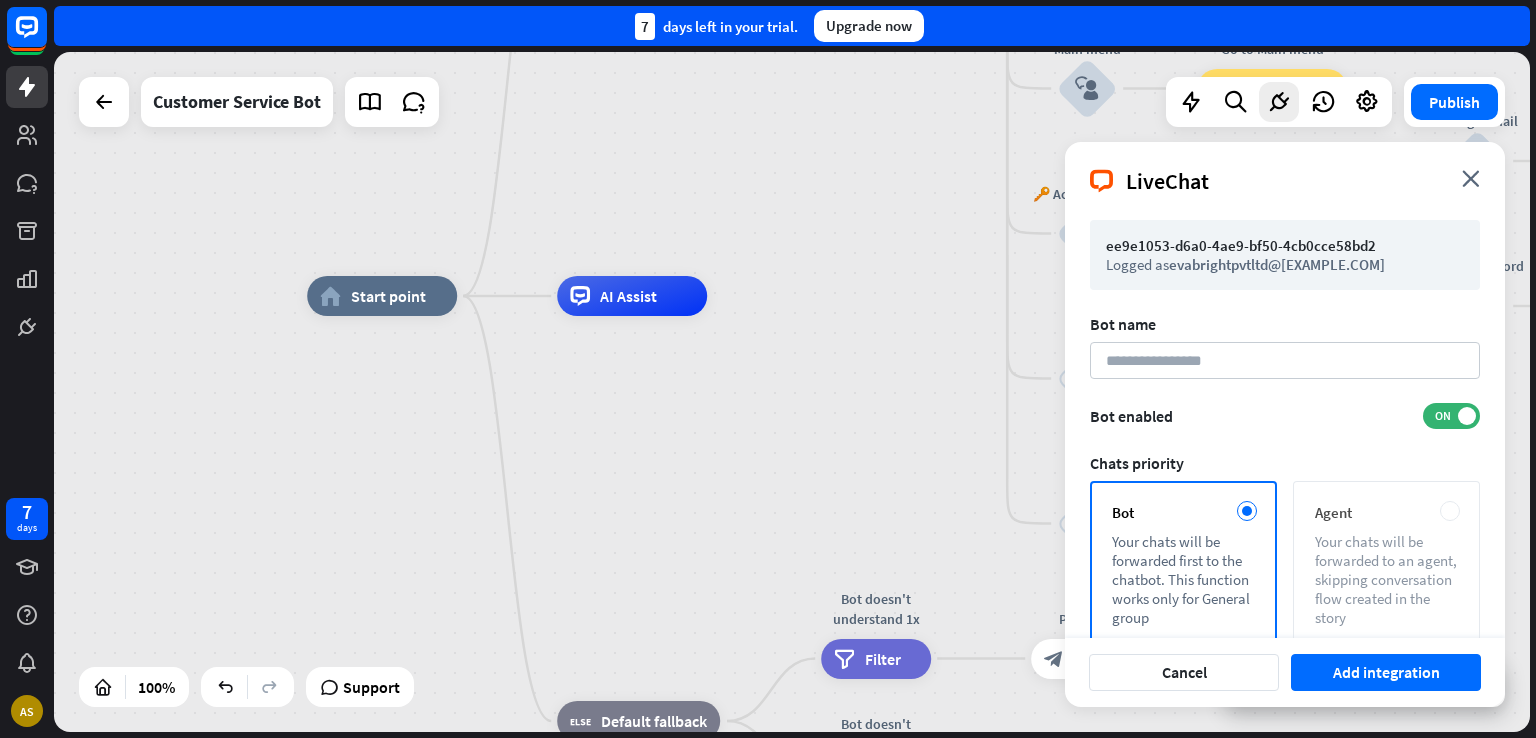 click on "Your chats will be forwarded to an agent,
skipping conversation flow created in the
story" at bounding box center [1386, 579] 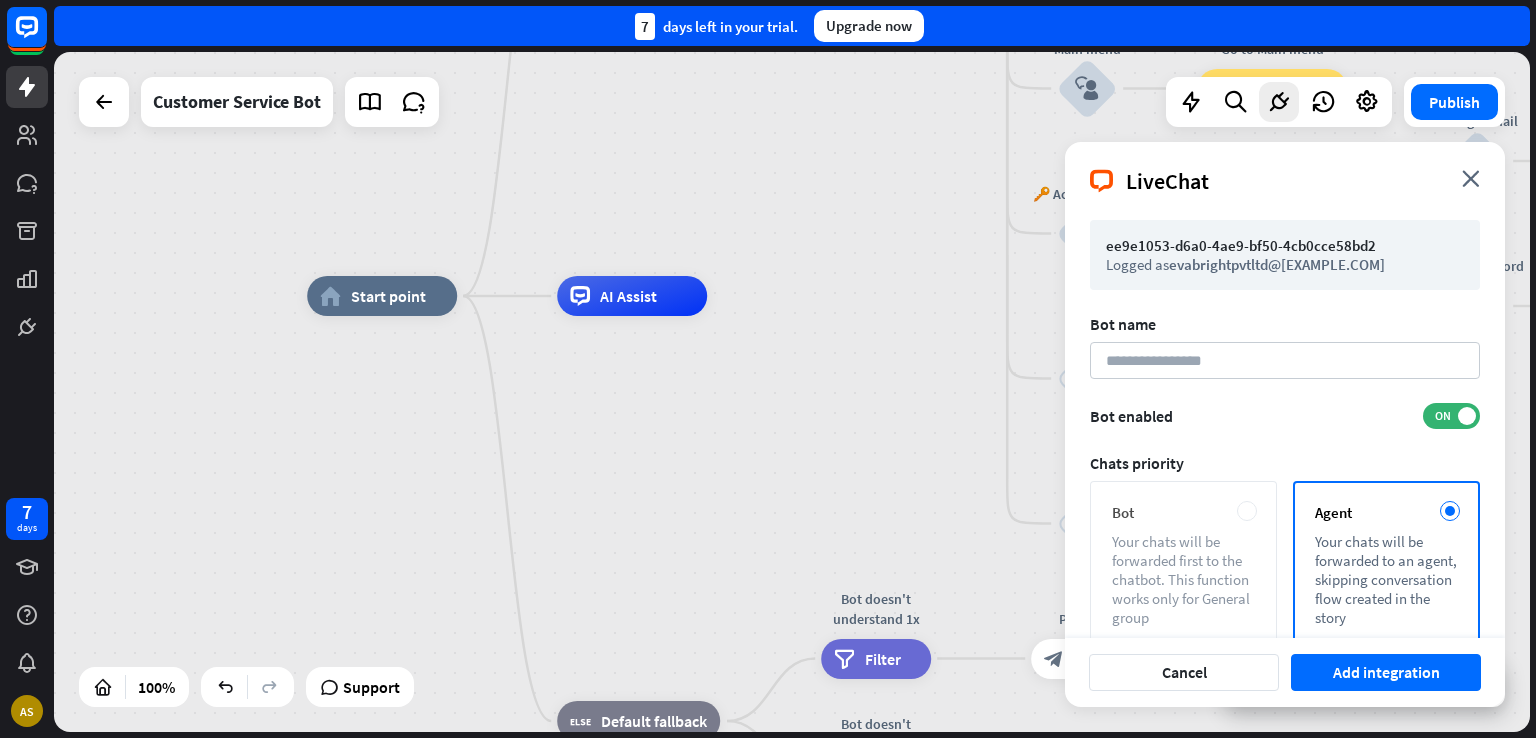 scroll, scrollTop: 96, scrollLeft: 0, axis: vertical 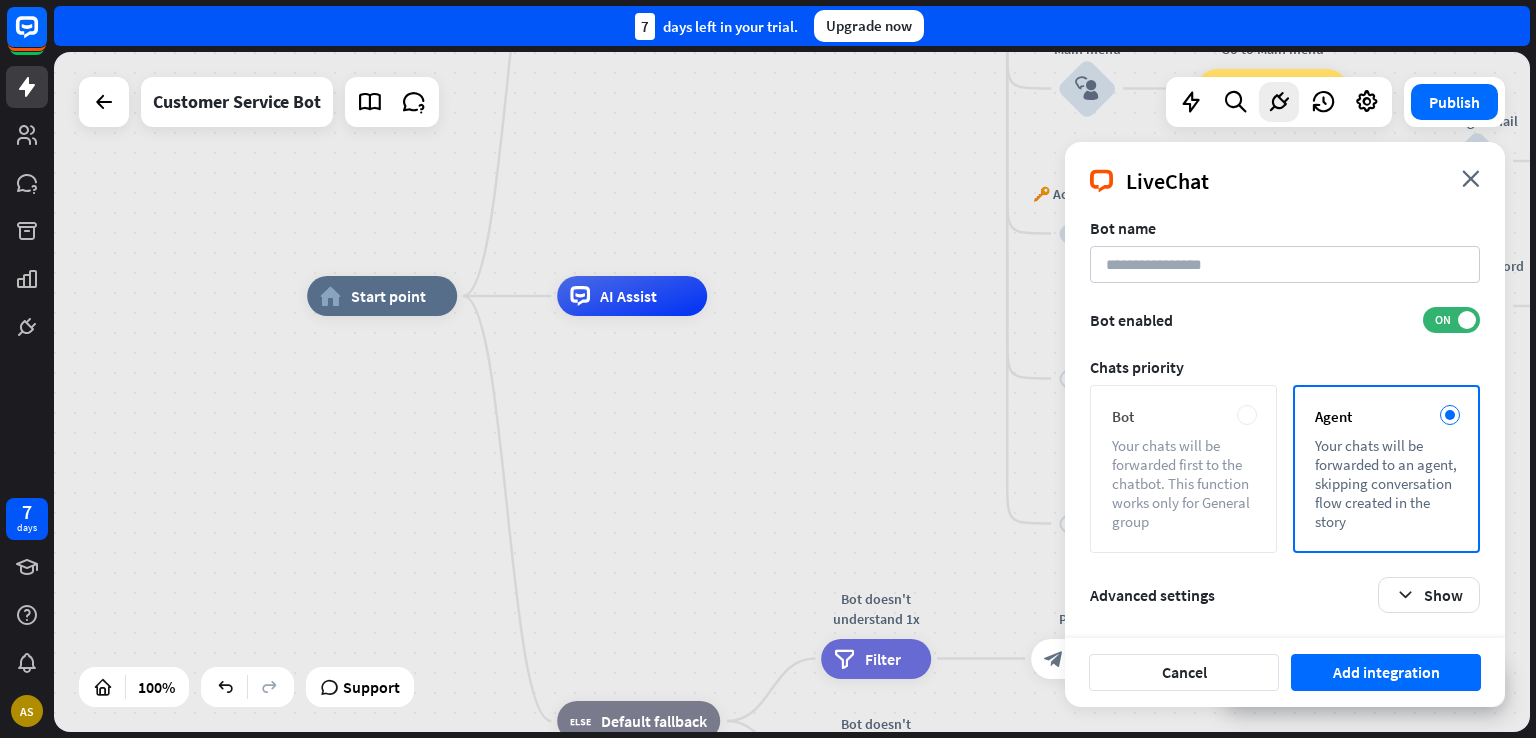 click on "Your chats will be forwarded first to the
chatbot. This function works only for
General group" at bounding box center (1183, 483) 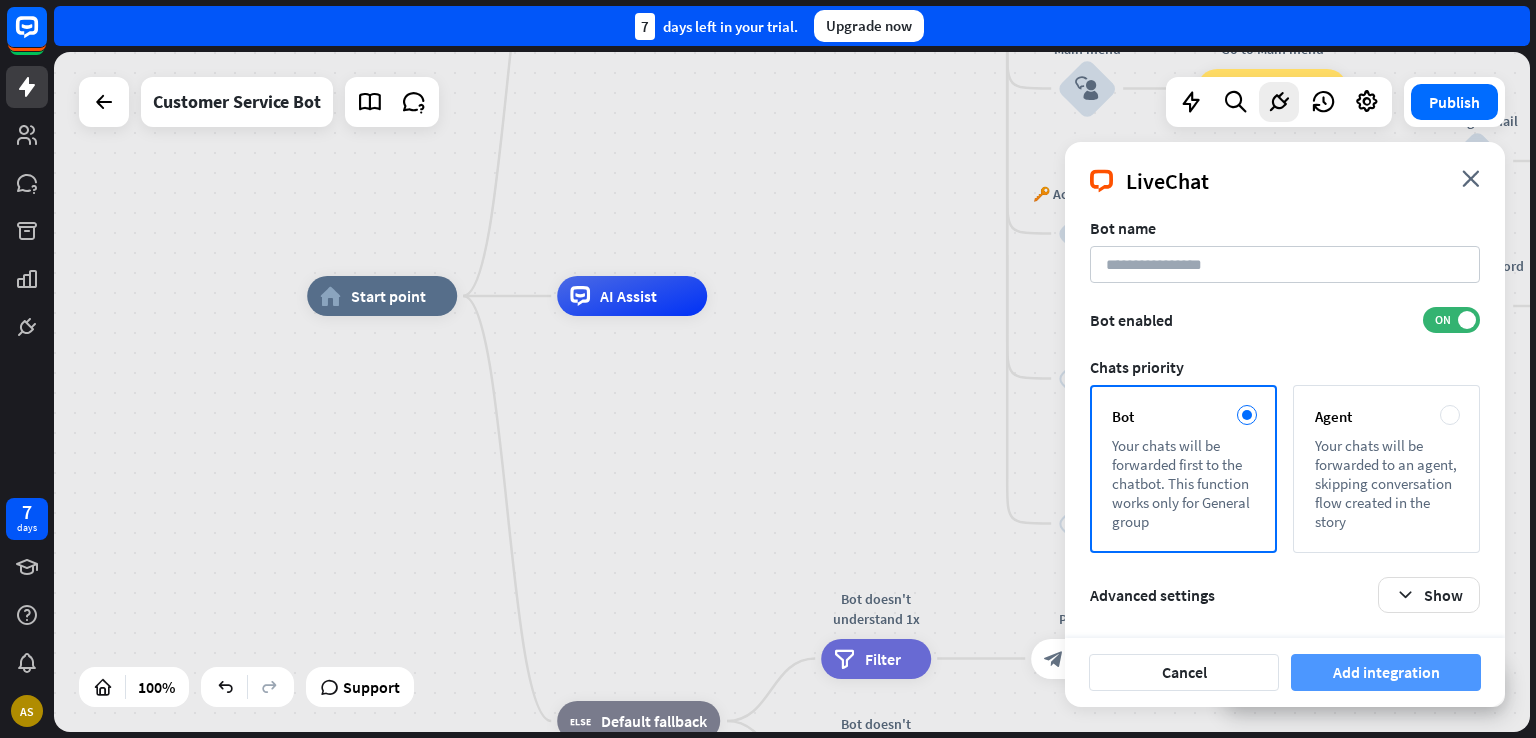 click on "Add integration" at bounding box center (1386, 672) 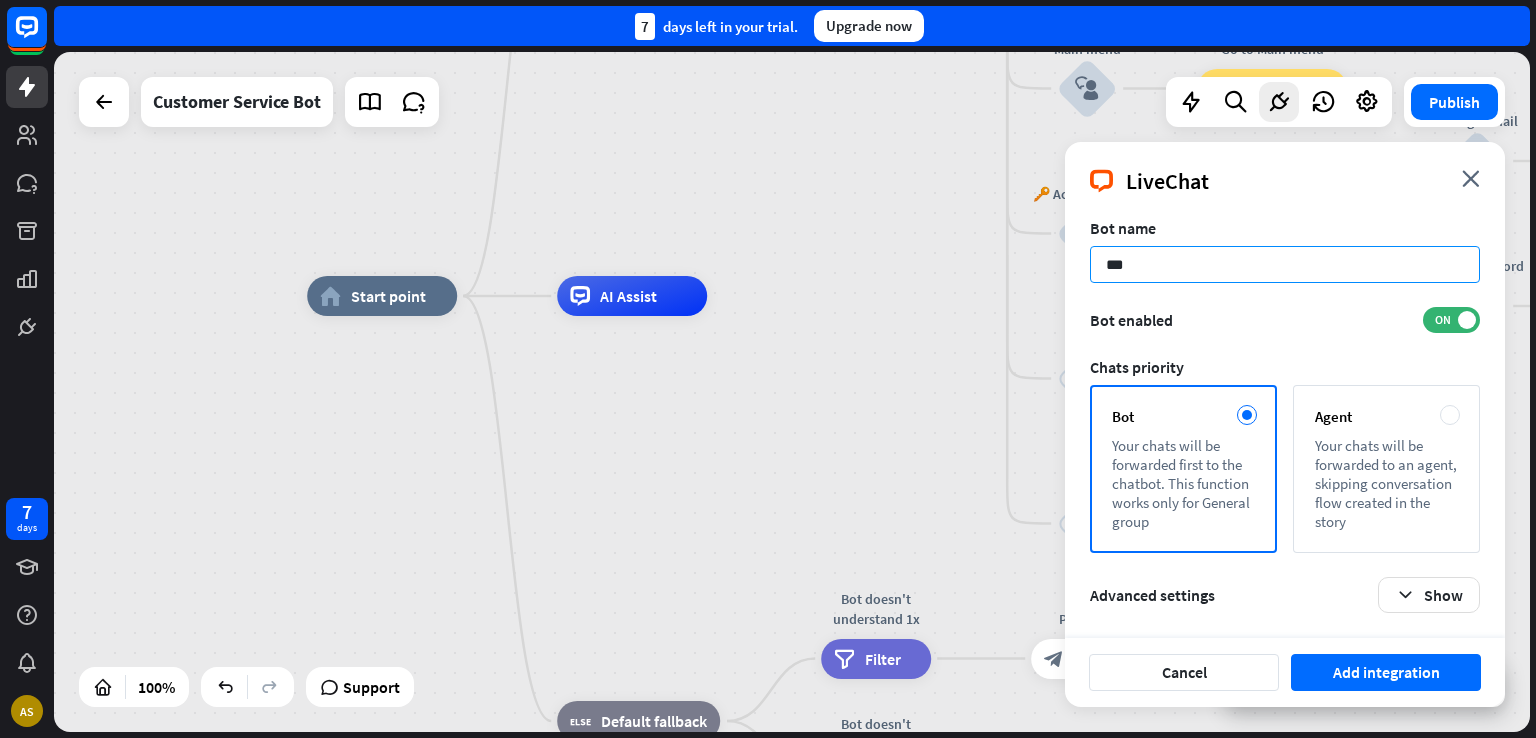 type on "***" 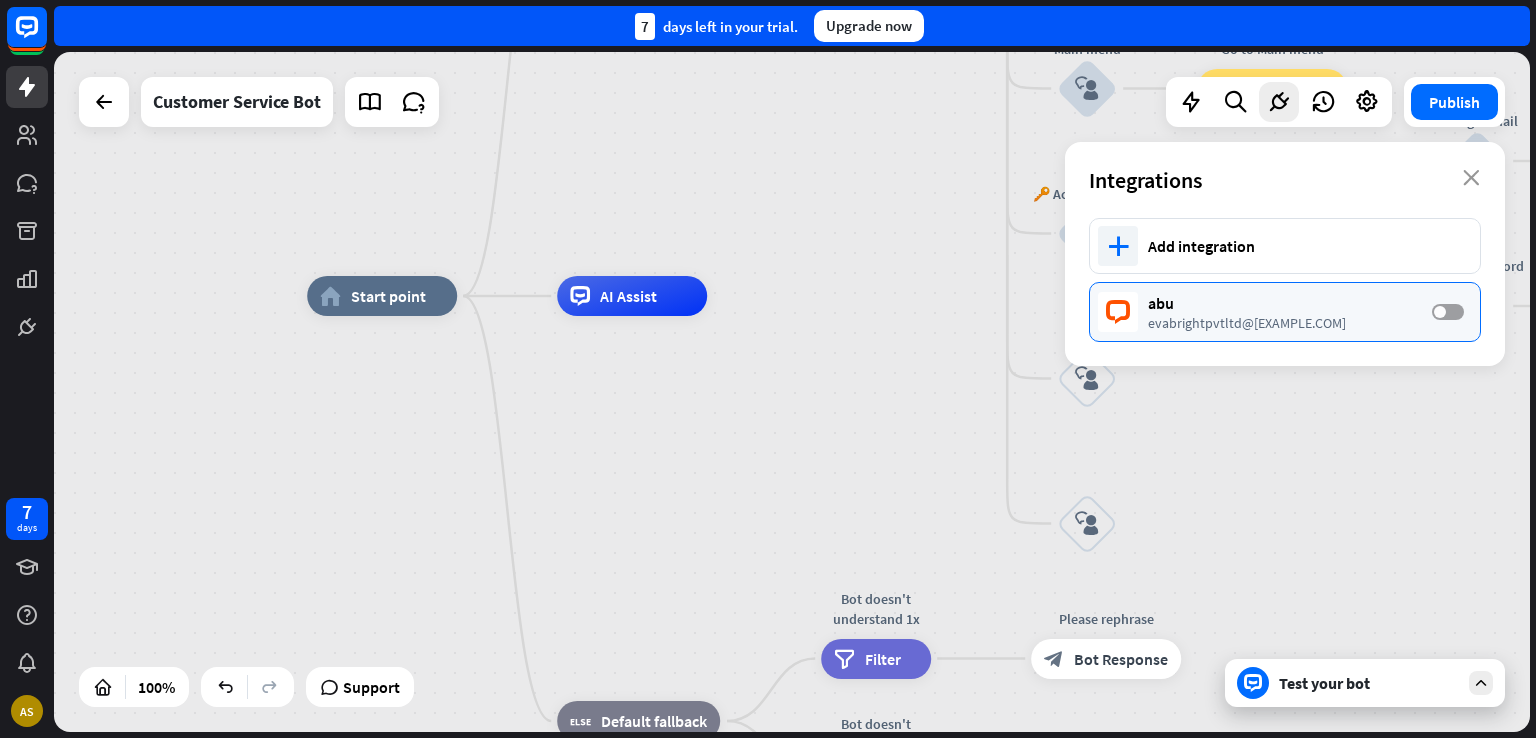 click on "OFF" at bounding box center (1448, 312) 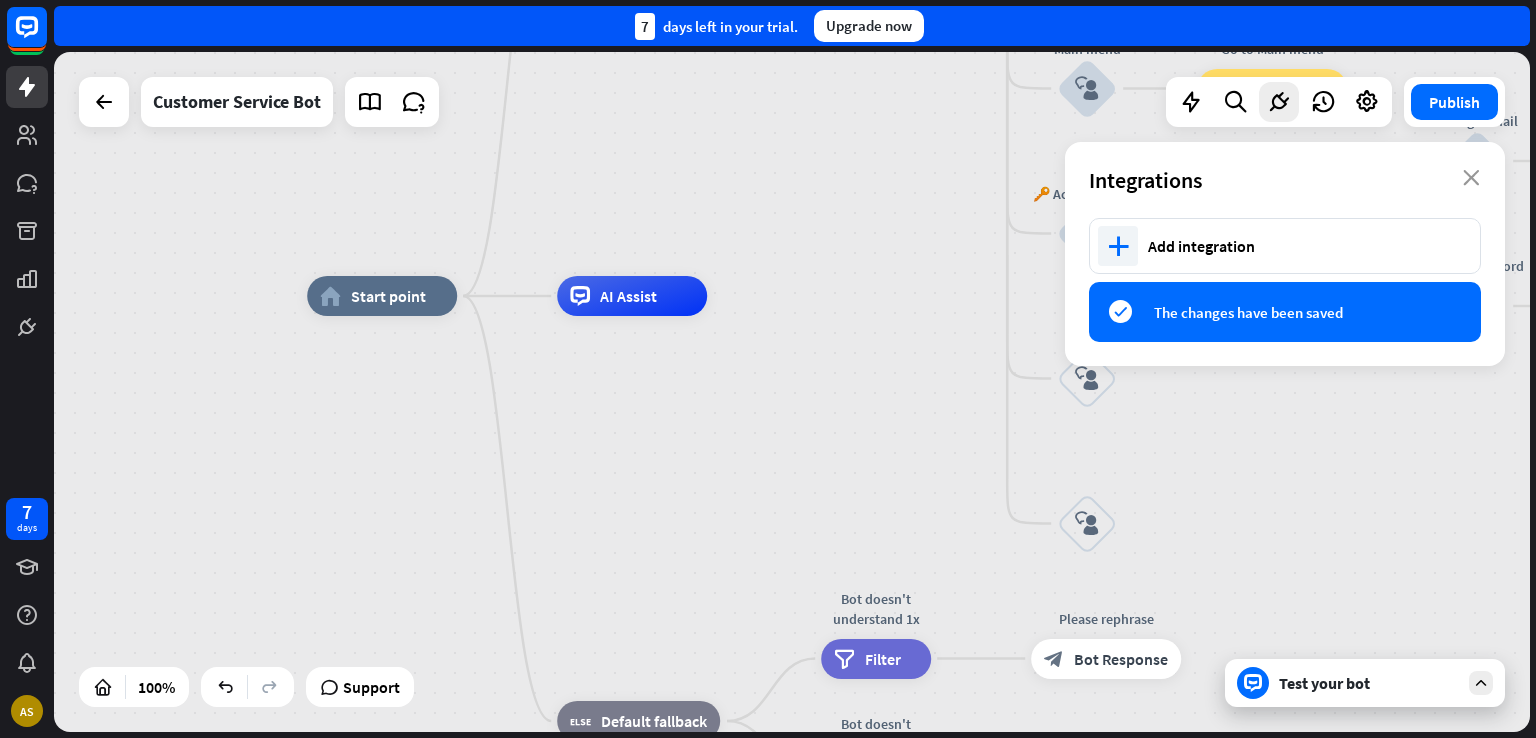 click on "home_2   Start point                 Welcome message   block_bot_response   Bot Response                 option   block_bot_response   Bot Response                 Our Products   block_user_input                 Select product category   block_bot_response   Bot Response                   block_bot_response   Bot Response                 ❓ Question   block_user_input                 How can I help you?   block_bot_response   Bot Response                 Current Offers & Discounts   block_user_input                 Type your question   block_bot_response   Bot Response                 Popular questions   block_faq                 Feedback   block_user_input                 Feedback flow   builder_tree   Flow                 Newsletter   block_user_input                 Newsletter flow   builder_tree   Flow                 Contact us   block_user_input                 Contact info   block_bot_response   Bot Response                 👋 Small talk   block_user_input" at bounding box center [1045, 636] 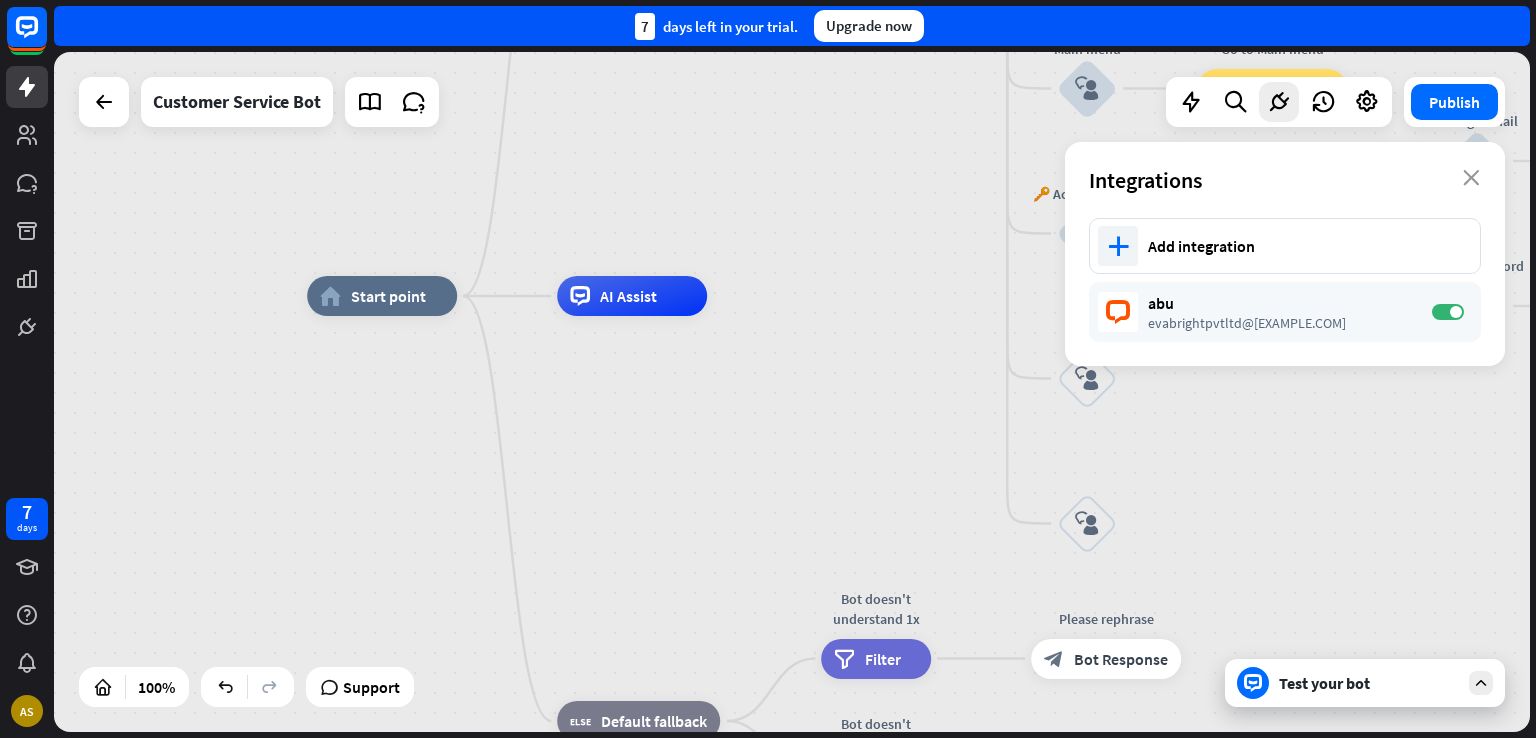 click on "home_2   Start point                 Welcome message   block_bot_response   Bot Response                 option   block_bot_response   Bot Response                 Our Products   block_user_input                 Select product category   block_bot_response   Bot Response                   block_bot_response   Bot Response                 ❓ Question   block_user_input                 How can I help you?   block_bot_response   Bot Response                 Current Offers & Discounts   block_user_input                 Type your question   block_bot_response   Bot Response                 Popular questions   block_faq                 Feedback   block_user_input                 Feedback flow   builder_tree   Flow                 Newsletter   block_user_input                 Newsletter flow   builder_tree   Flow                 Contact us   block_user_input                 Contact info   block_bot_response   Bot Response                 👋 Small talk   block_user_input" at bounding box center [1045, 636] 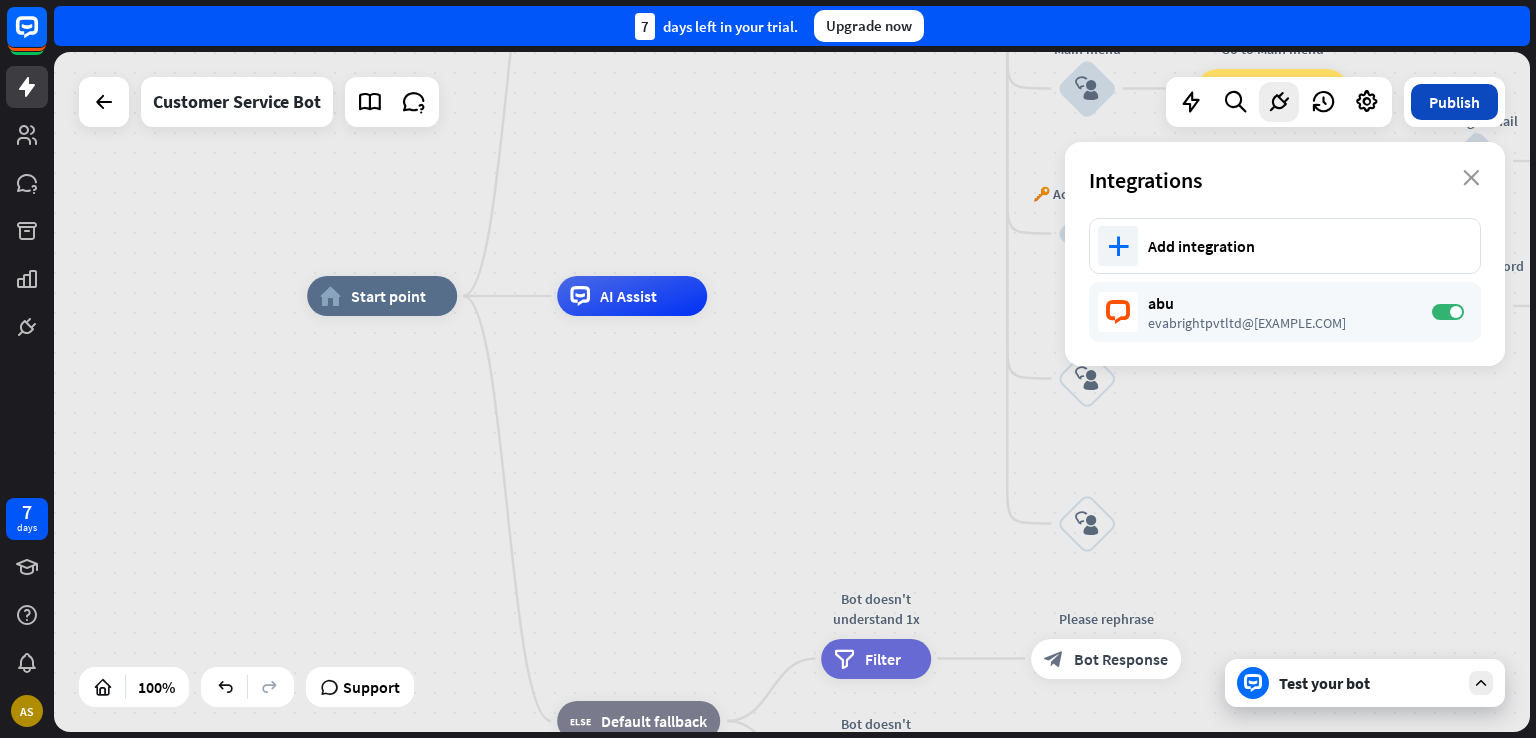 click on "Publish" at bounding box center [1454, 102] 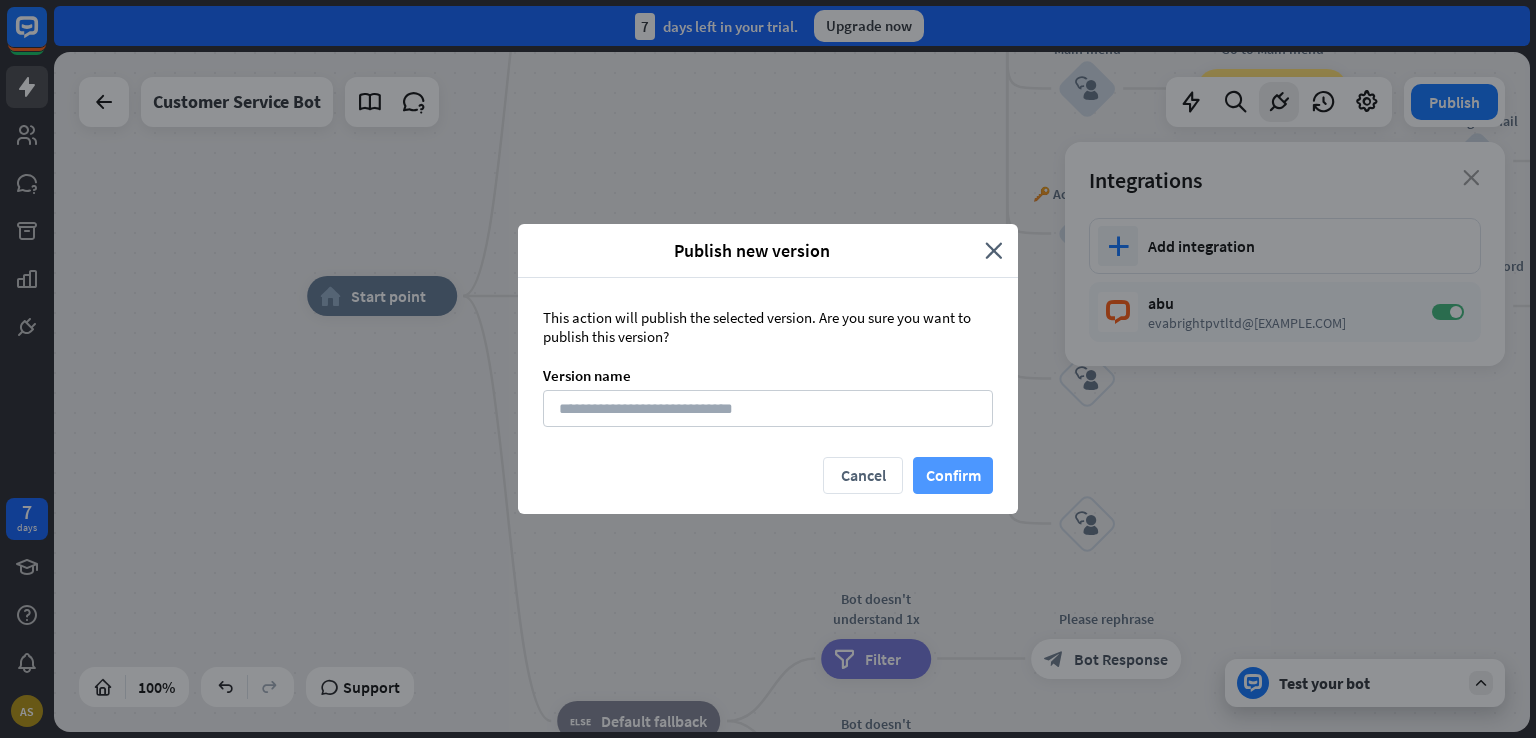 click on "Confirm" at bounding box center [953, 475] 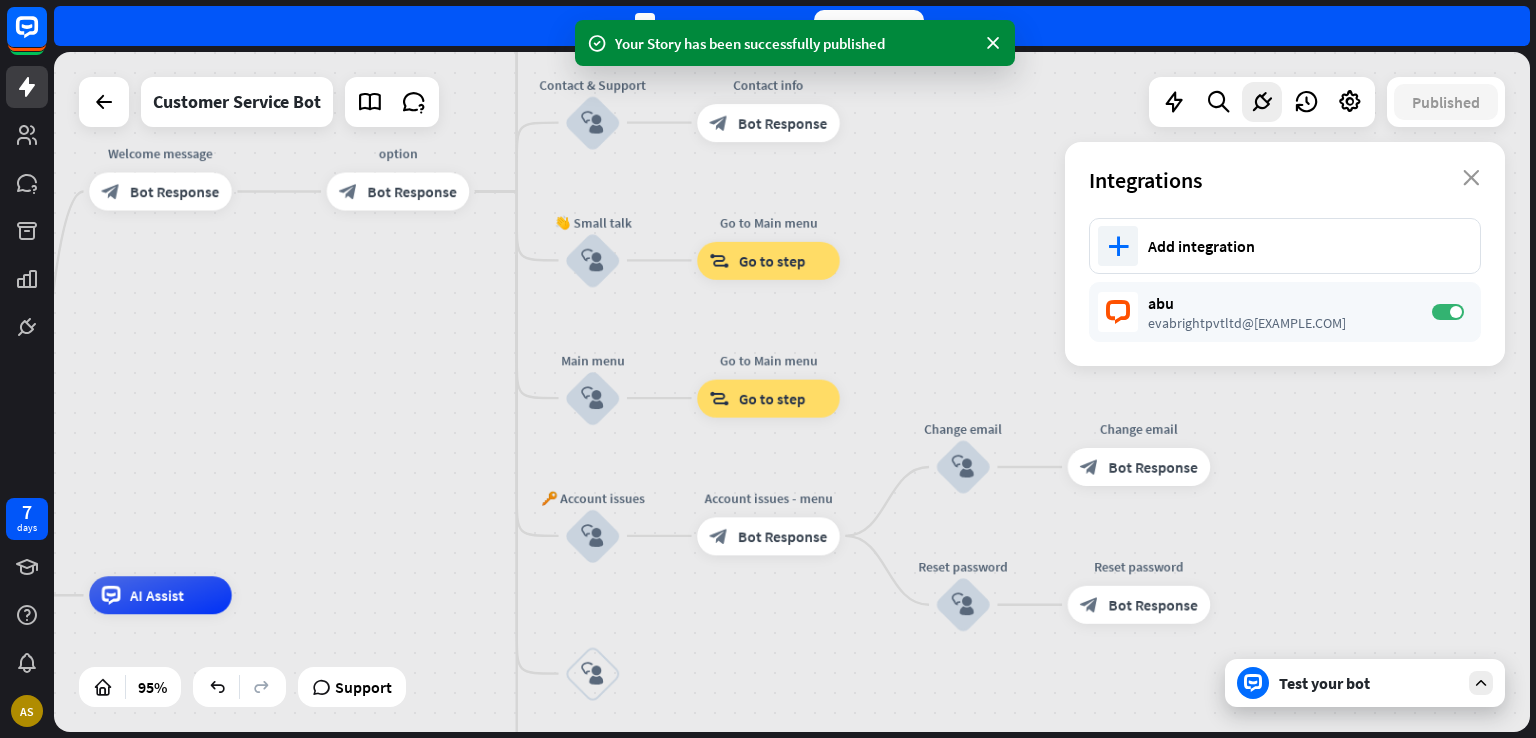 drag, startPoint x: 744, startPoint y: 483, endPoint x: 240, endPoint y: 776, distance: 582.97943 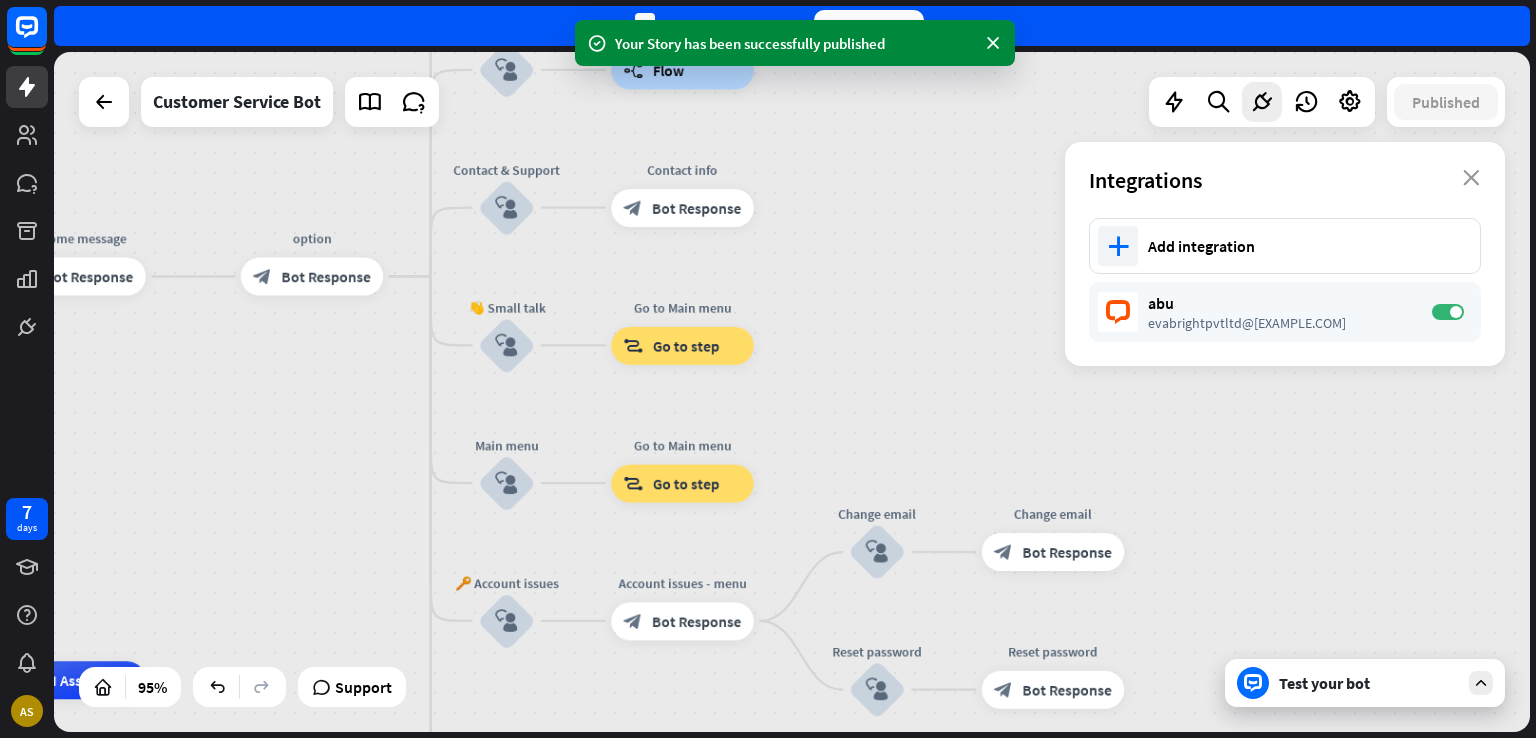 drag, startPoint x: 593, startPoint y: 710, endPoint x: 504, endPoint y: 761, distance: 102.5768 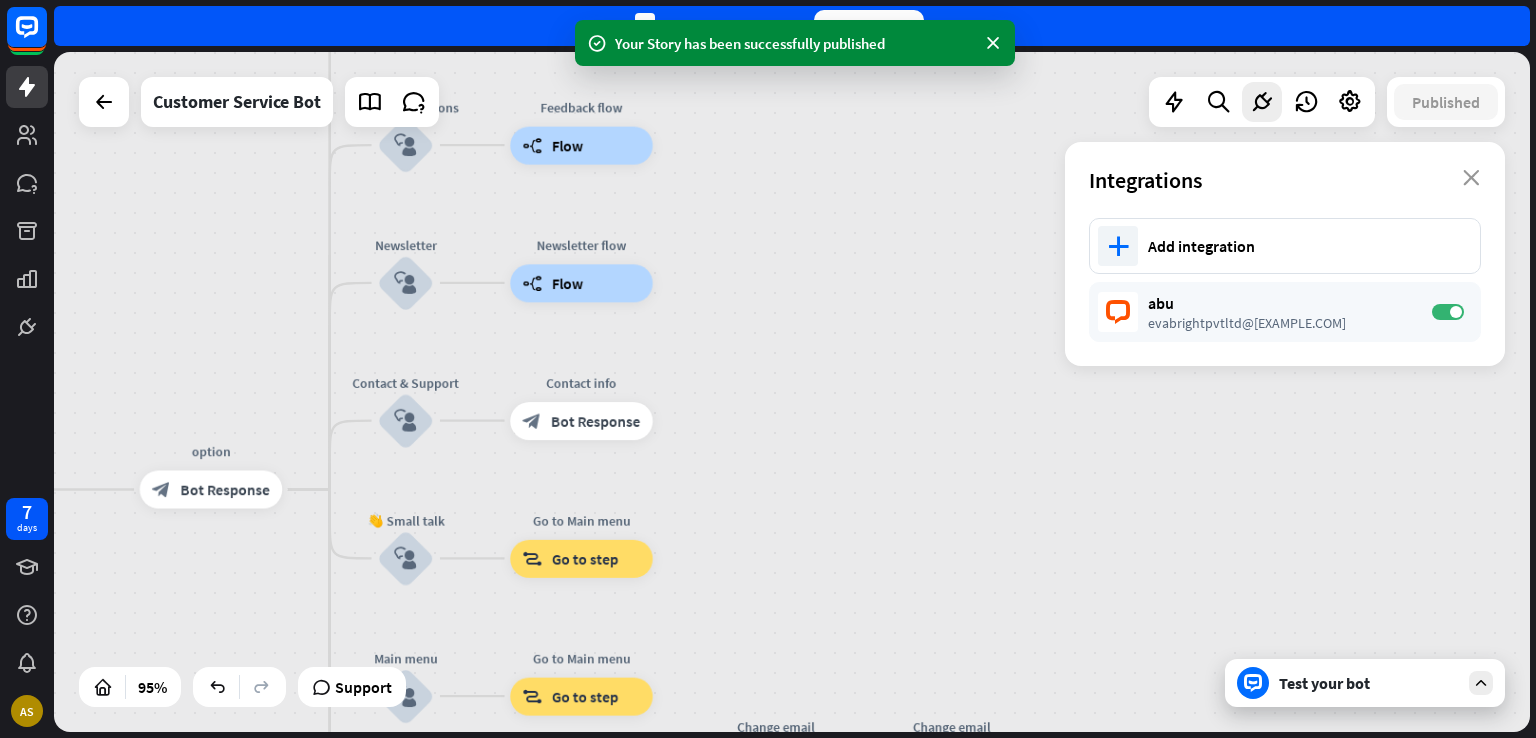 drag, startPoint x: 812, startPoint y: 357, endPoint x: 800, endPoint y: 485, distance: 128.56126 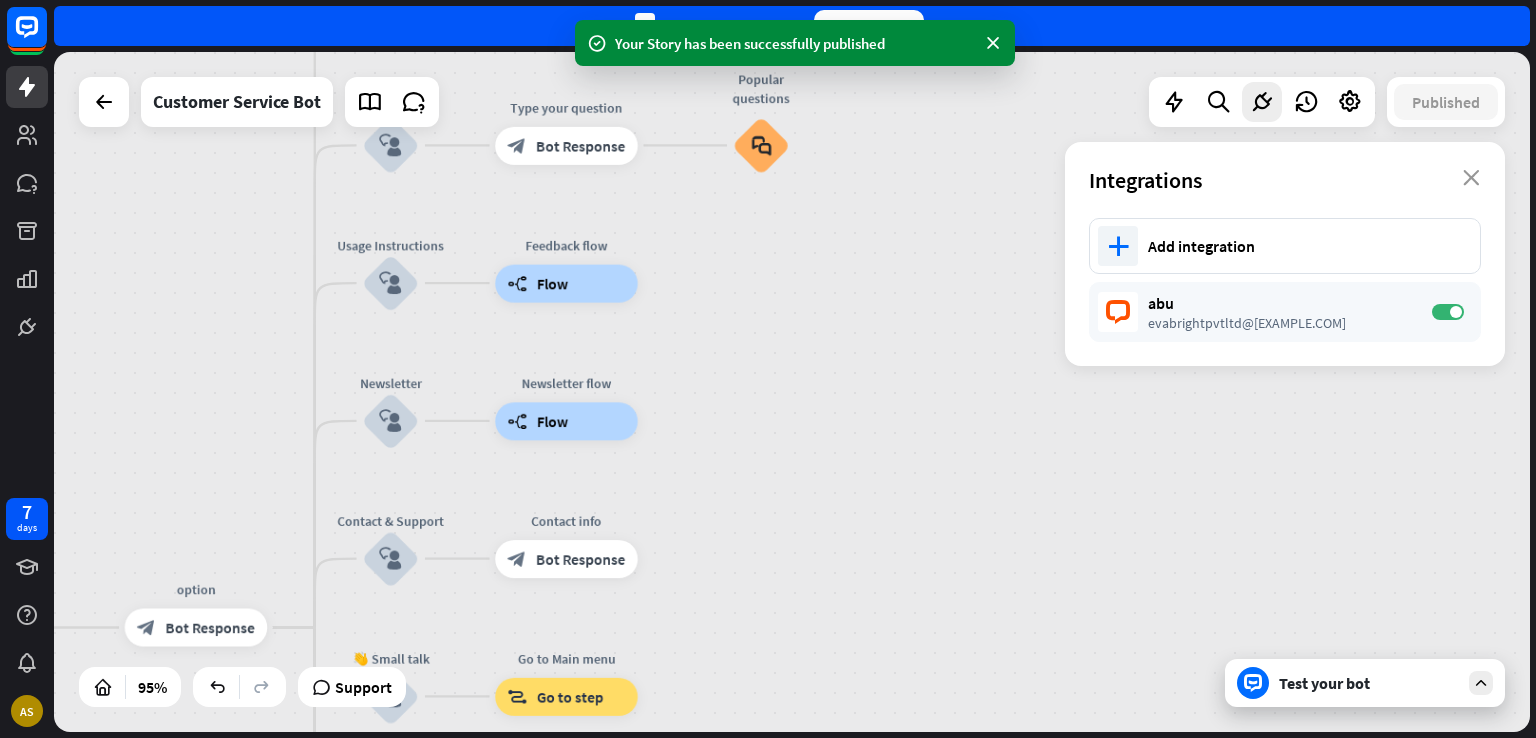 drag, startPoint x: 785, startPoint y: 515, endPoint x: 785, endPoint y: 533, distance: 18 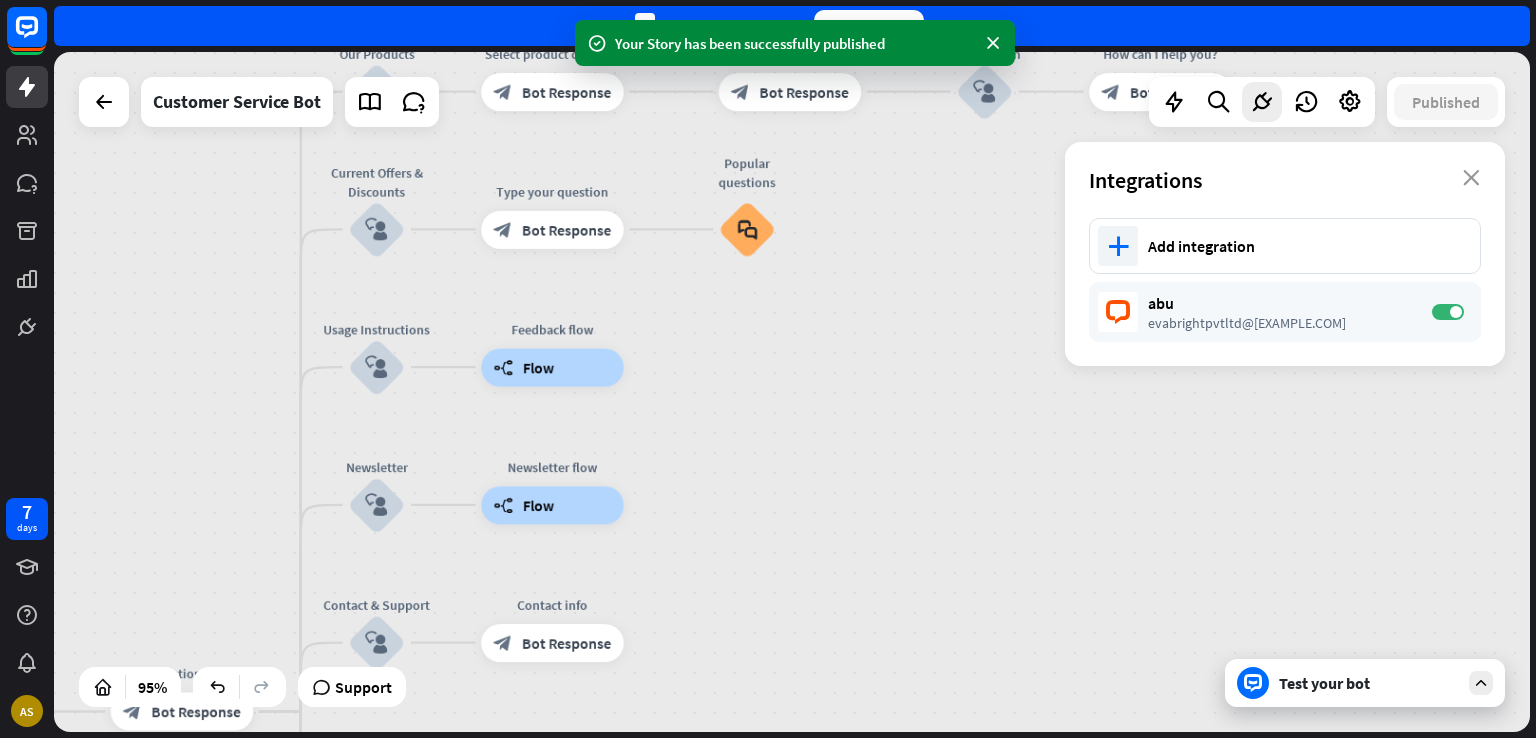 drag, startPoint x: 784, startPoint y: 504, endPoint x: 769, endPoint y: 572, distance: 69.63476 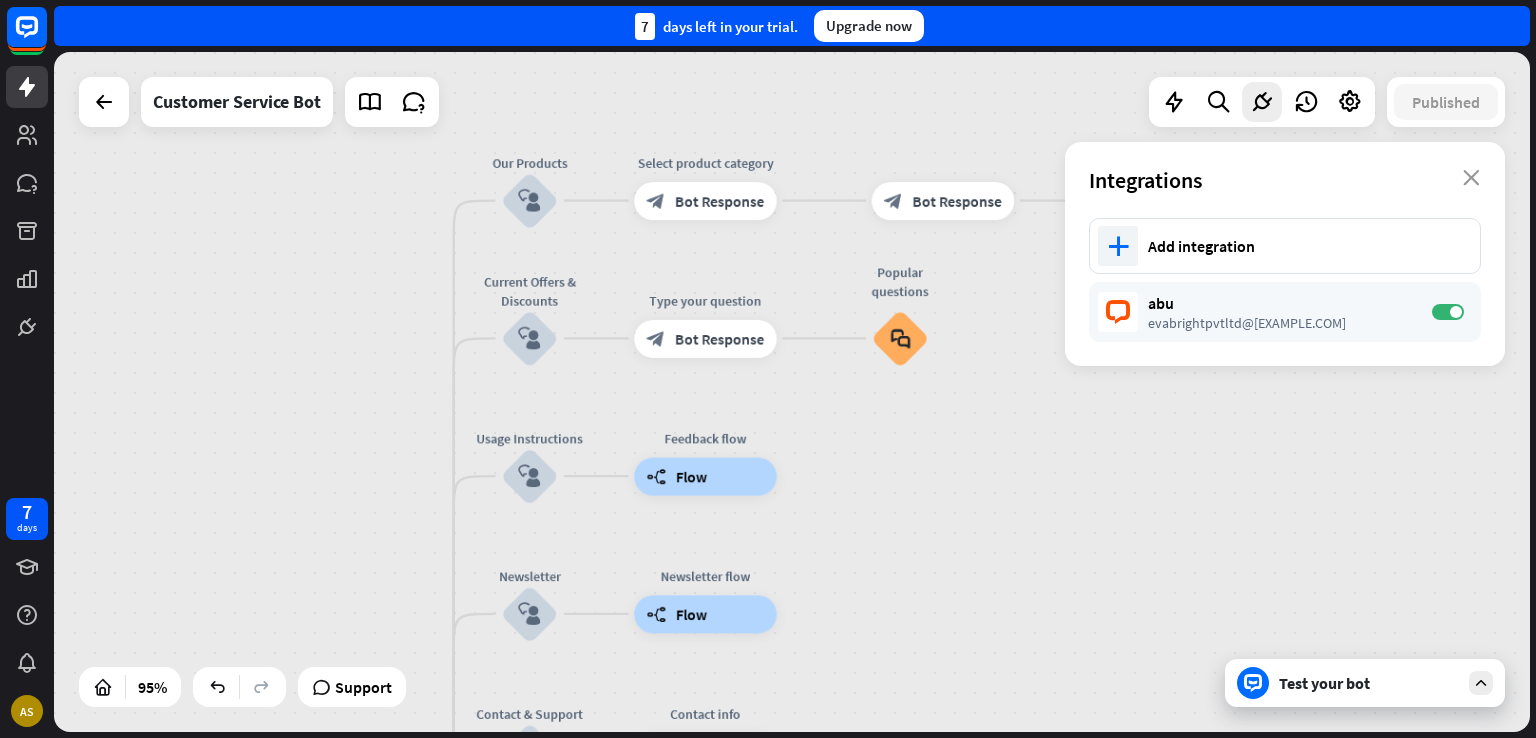 drag, startPoint x: 768, startPoint y: 565, endPoint x: 922, endPoint y: 675, distance: 189.25116 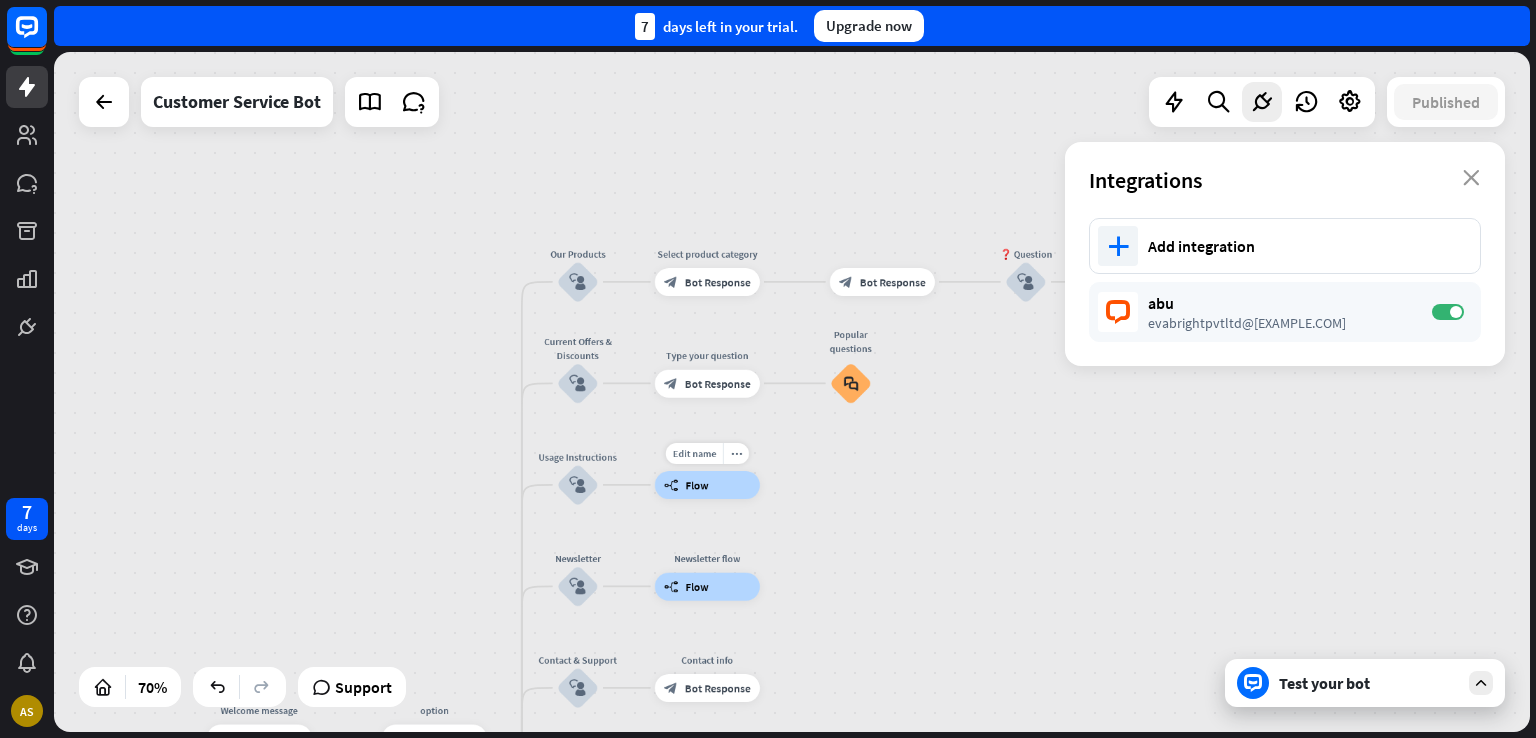 click on "builder_tree" at bounding box center (671, 485) 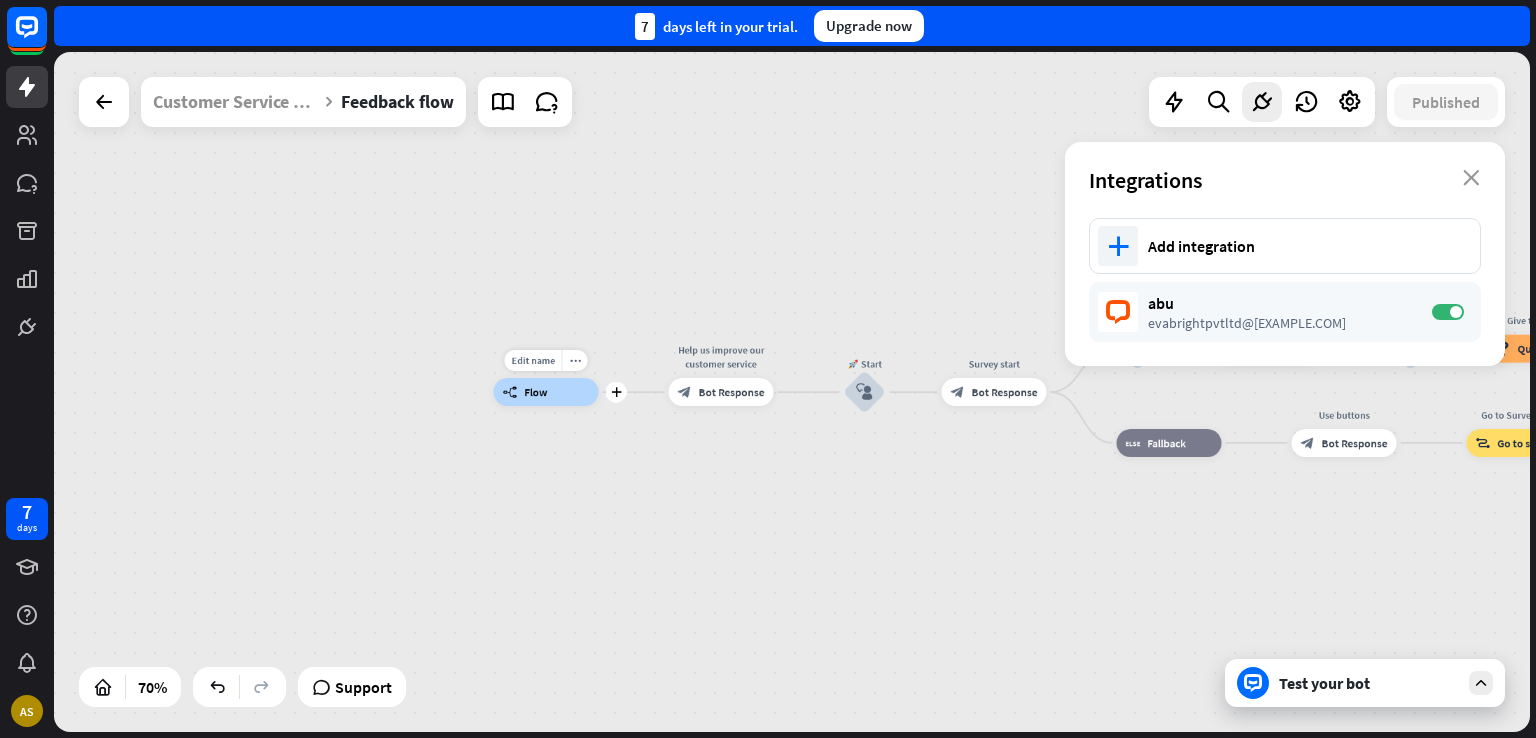 click on "builder_tree   Flow" at bounding box center [546, 392] 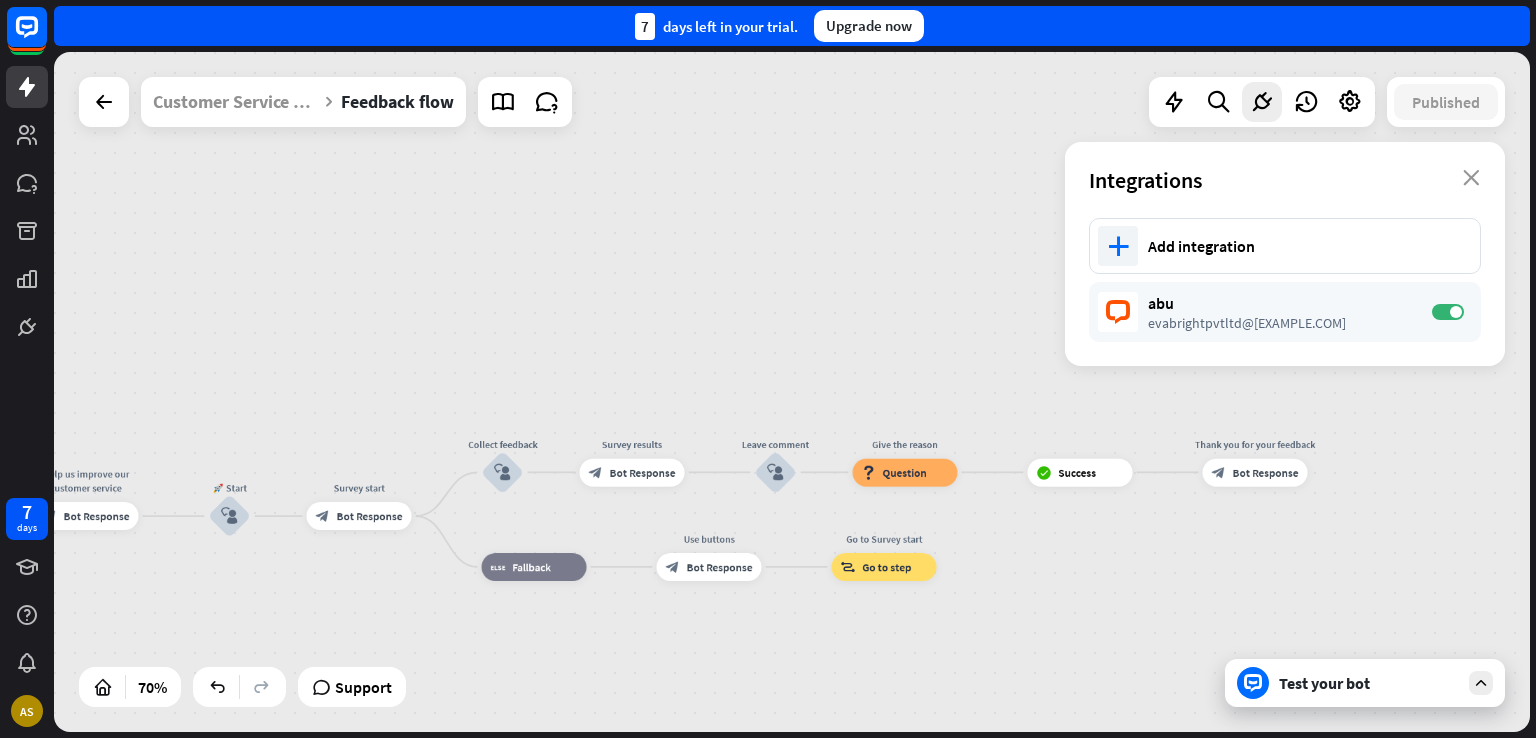 drag, startPoint x: 732, startPoint y: 246, endPoint x: 97, endPoint y: 369, distance: 646.8029 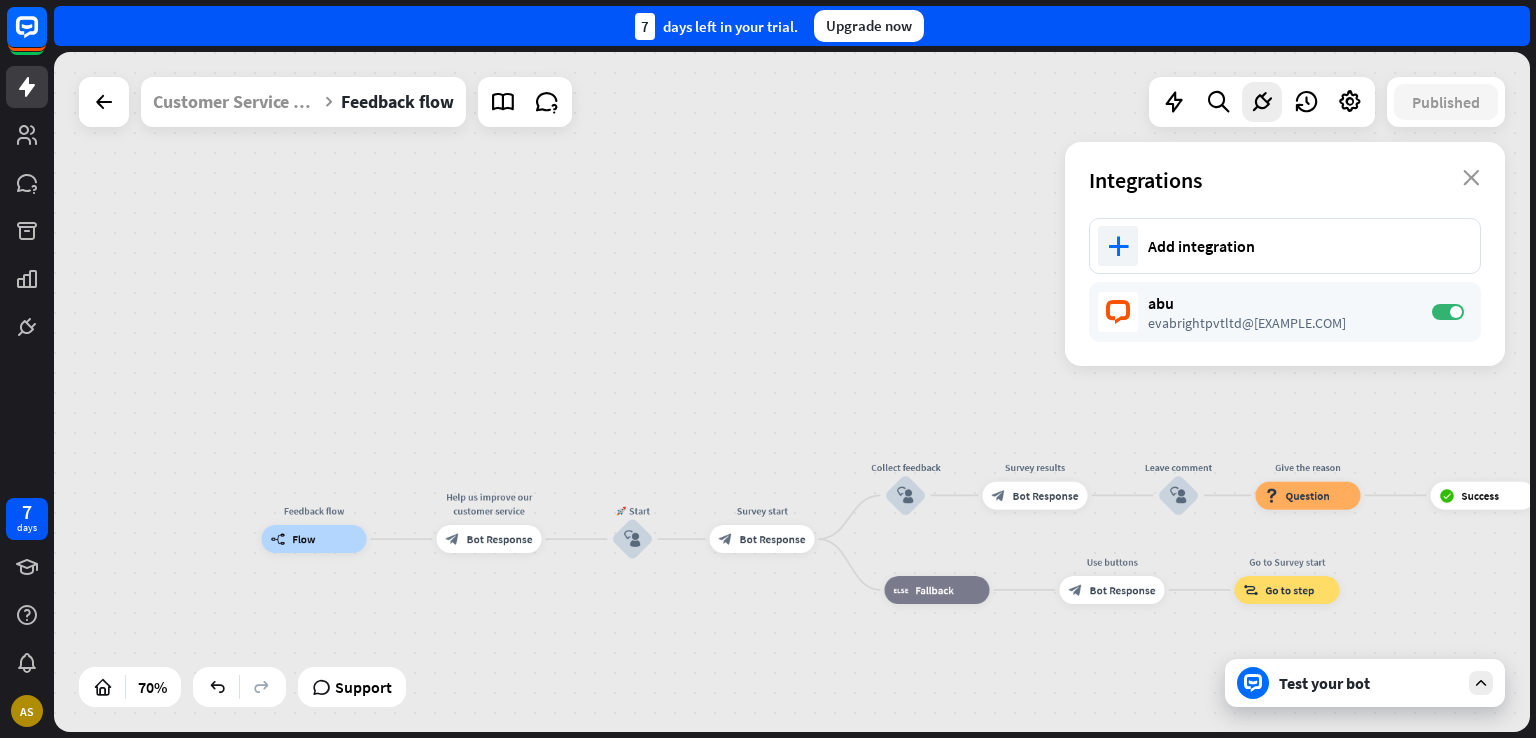 drag, startPoint x: 97, startPoint y: 369, endPoint x: 502, endPoint y: 389, distance: 405.49353 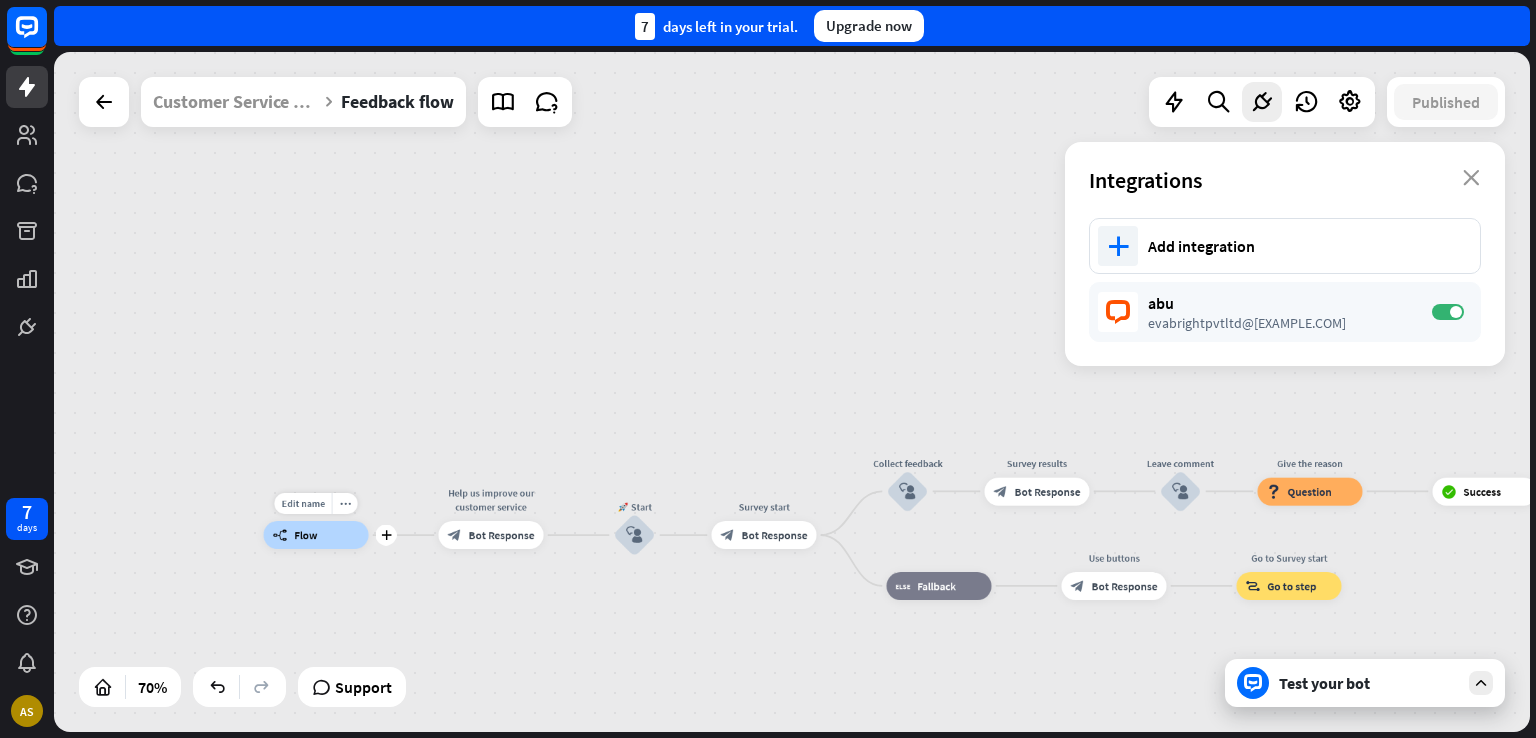 click on "builder_tree   Flow" at bounding box center [316, 535] 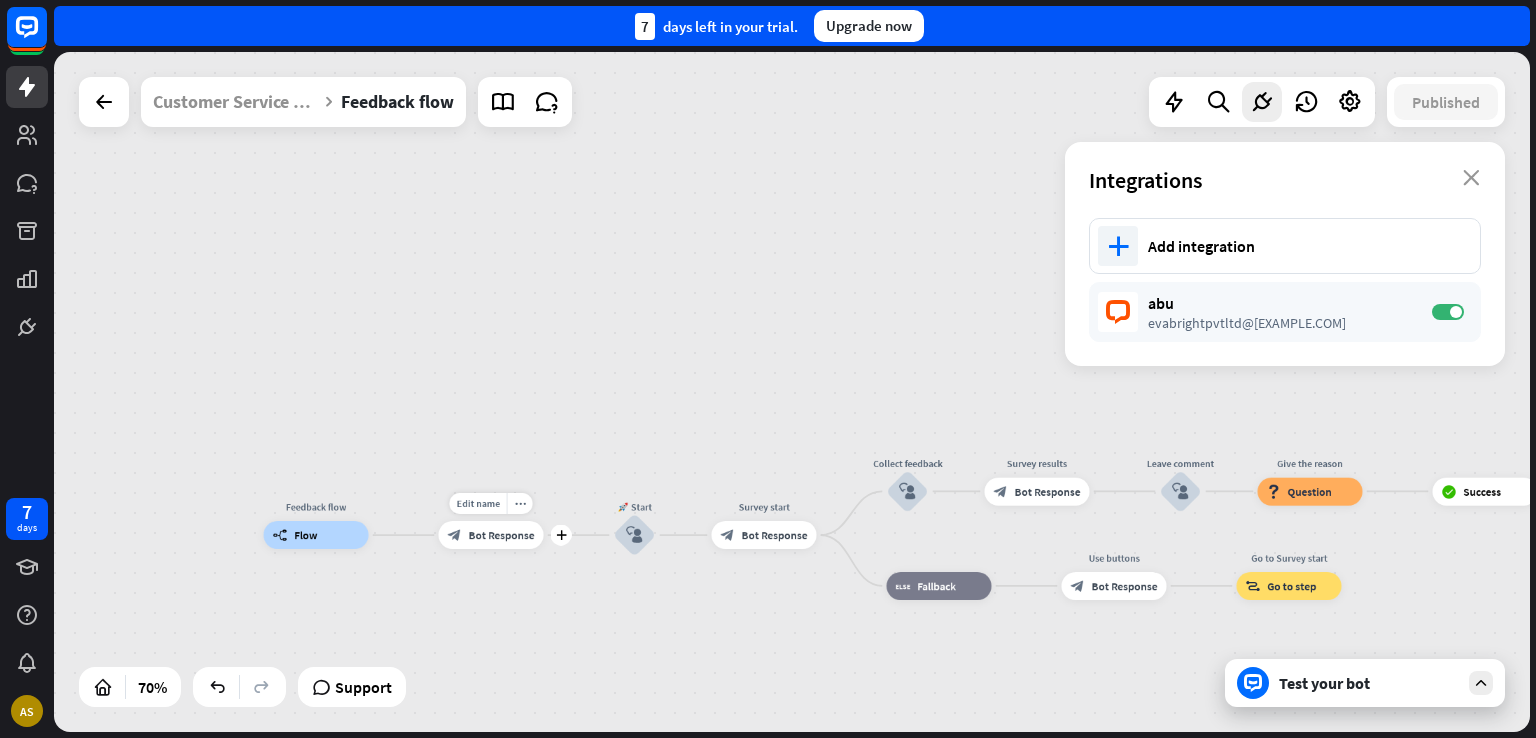 click on "Bot Response" at bounding box center [502, 535] 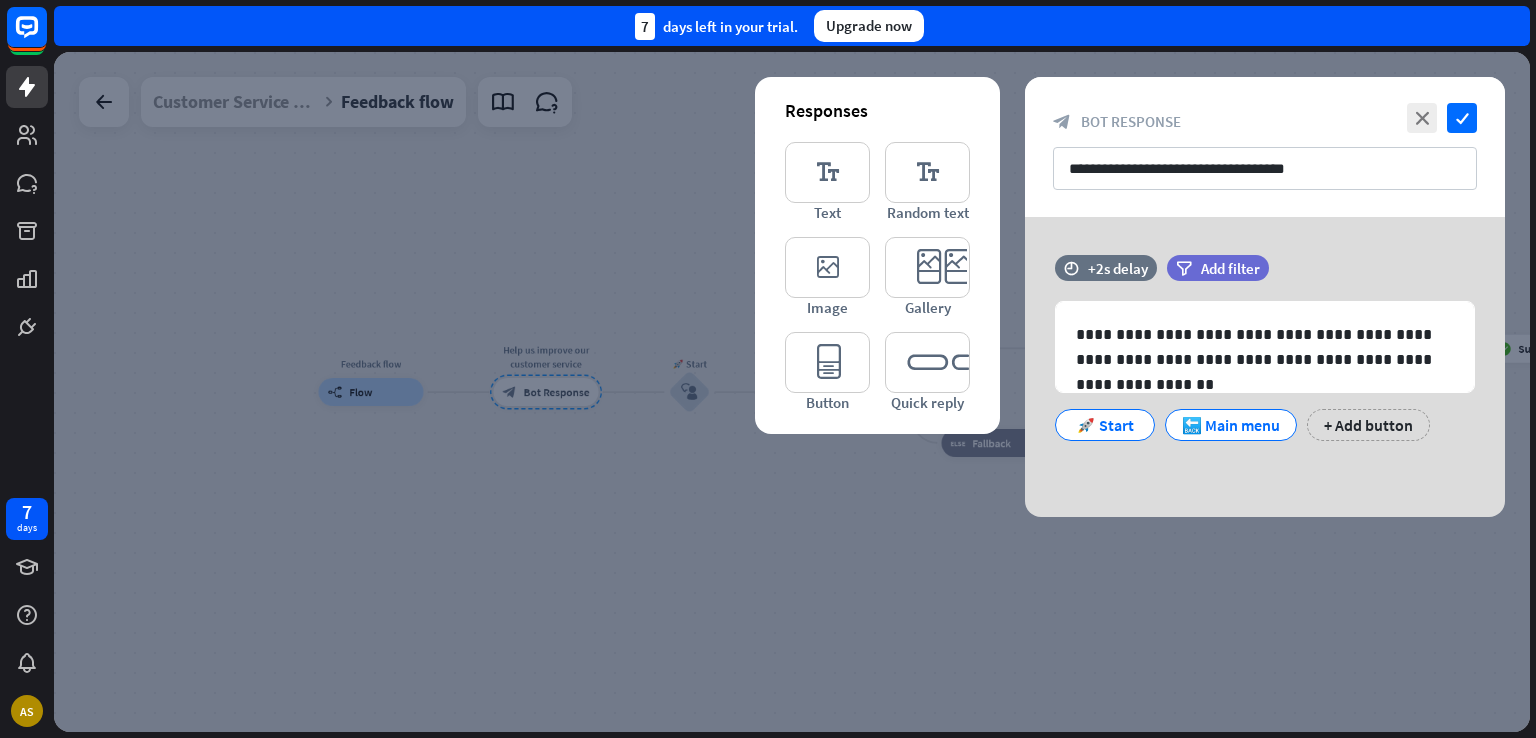 click at bounding box center [792, 392] 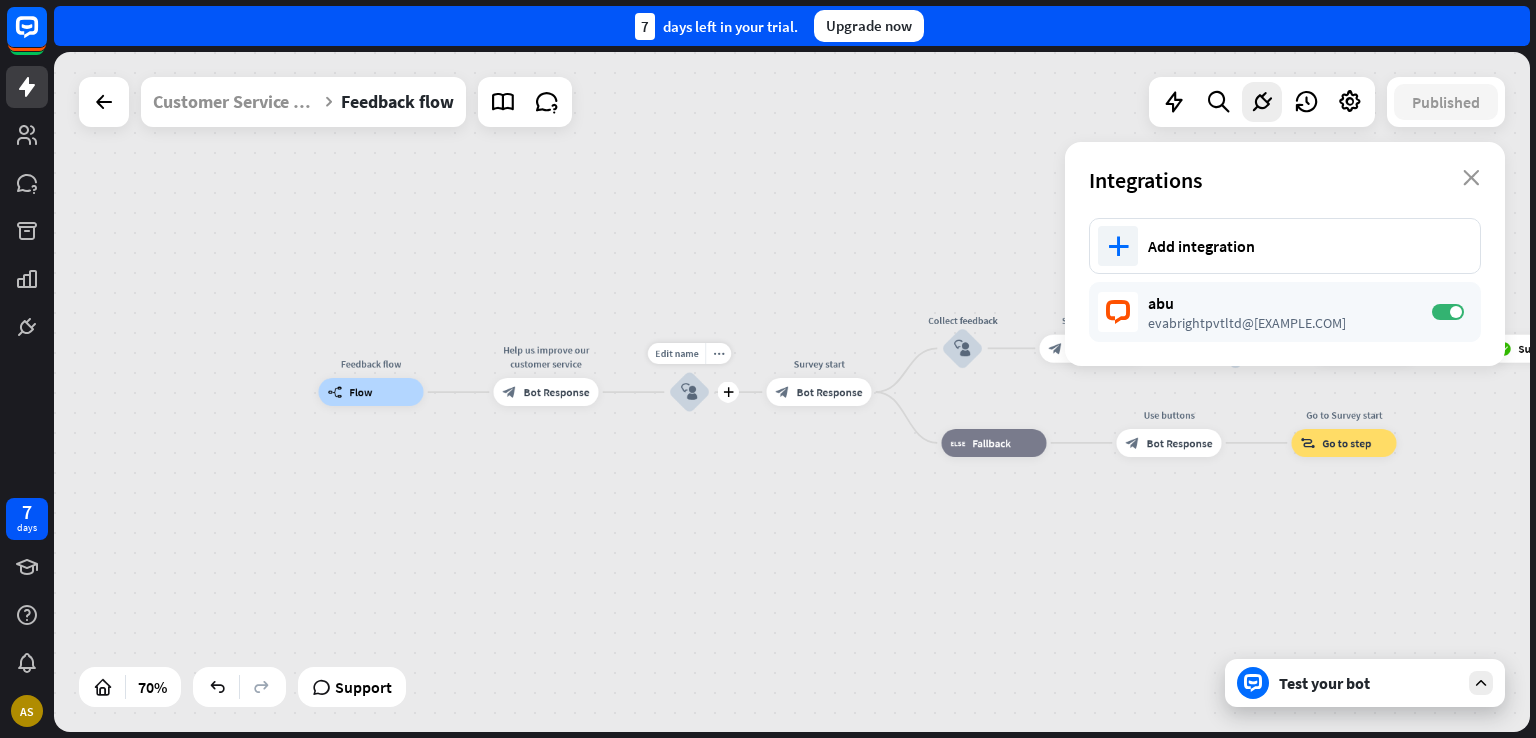 click on "block_user_input" at bounding box center [690, 392] 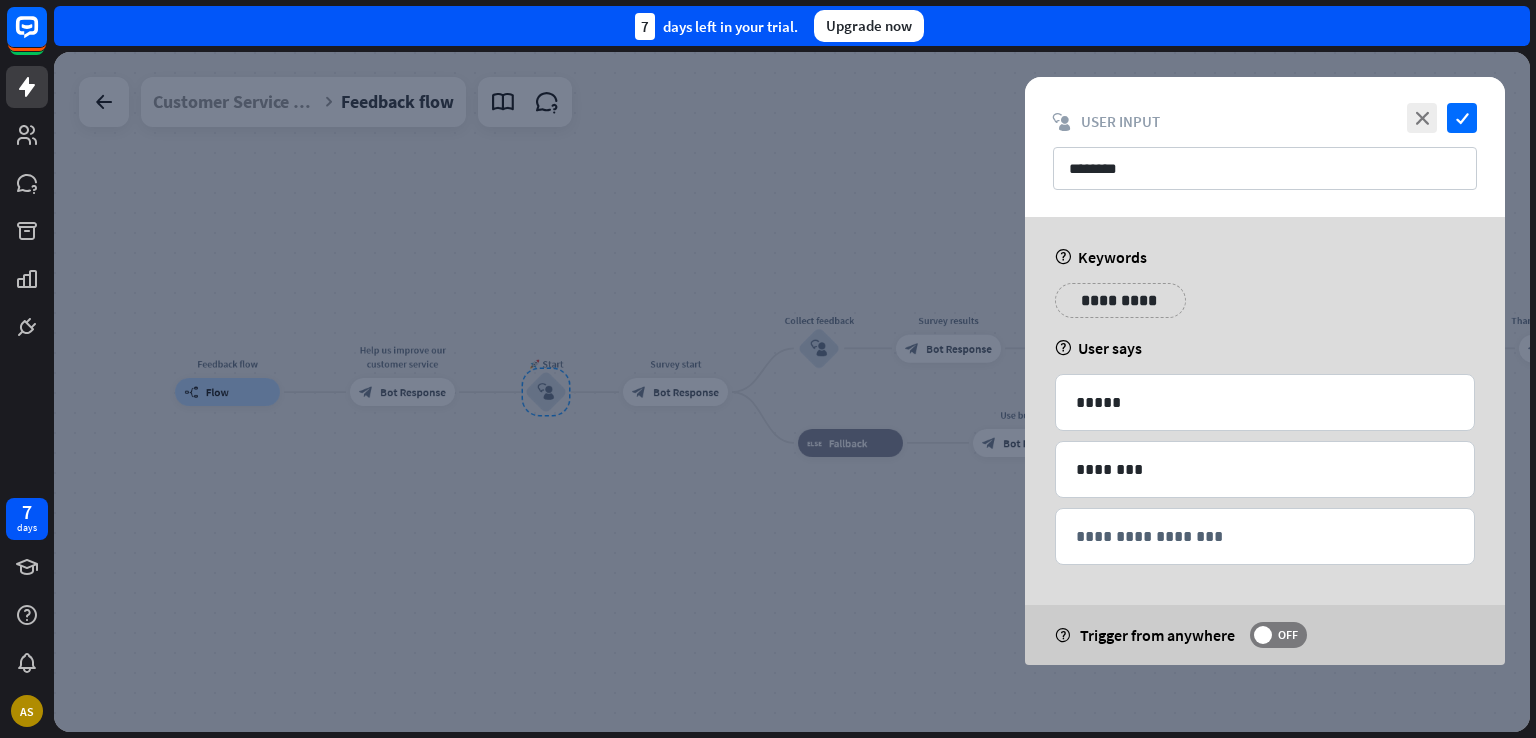click at bounding box center (792, 392) 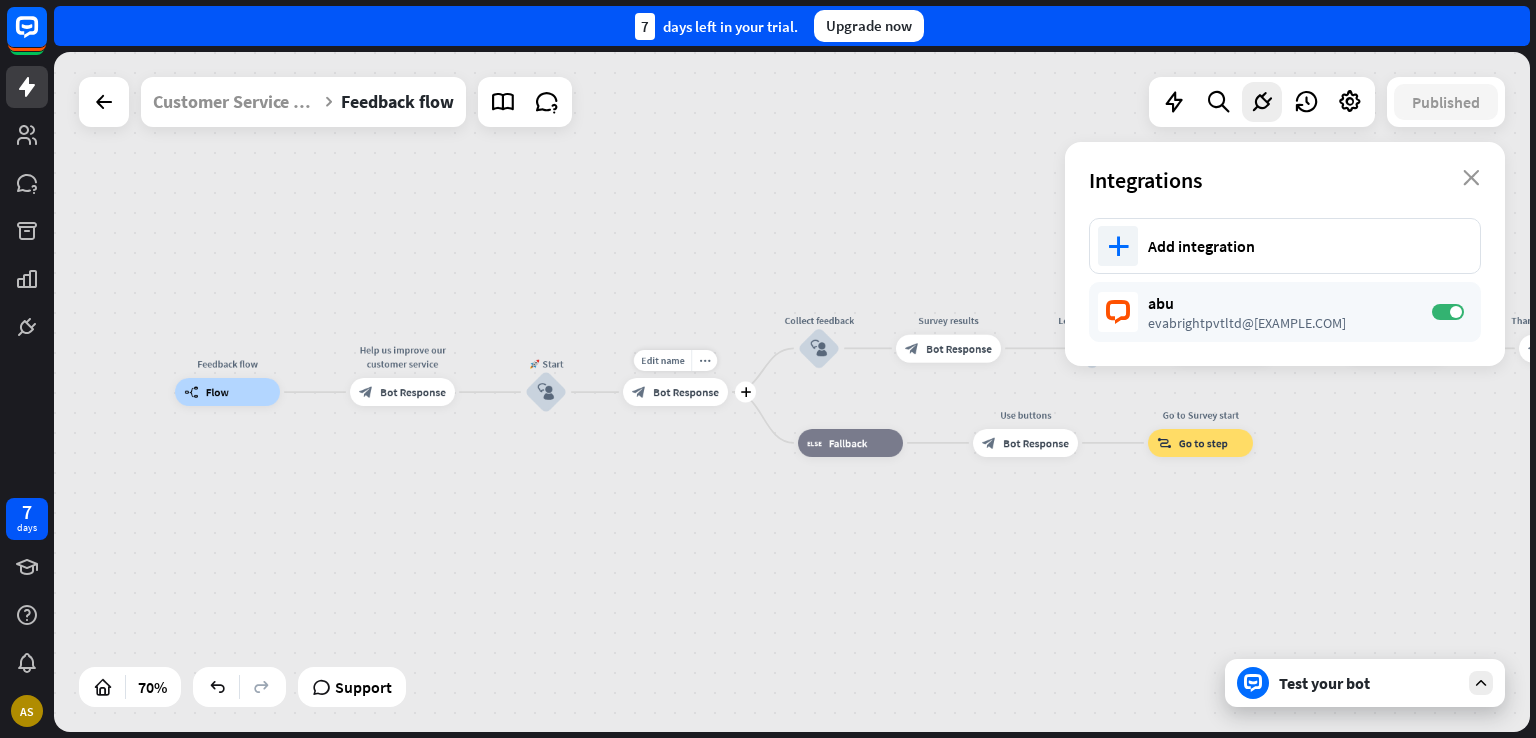 click on "Edit name   more_horiz         plus   Survey start   block_bot_response   Bot Response" at bounding box center [675, 392] 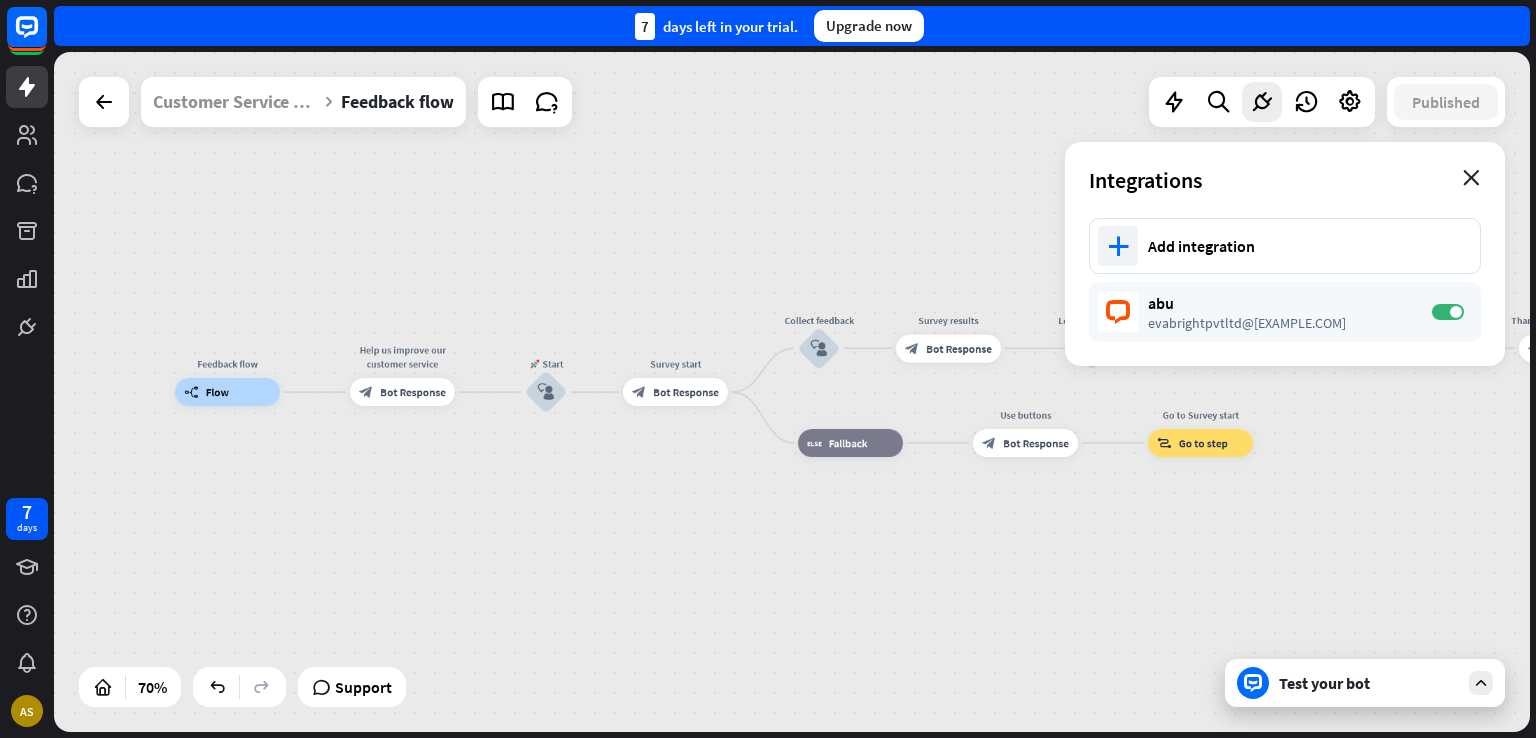click on "close" at bounding box center (1471, 178) 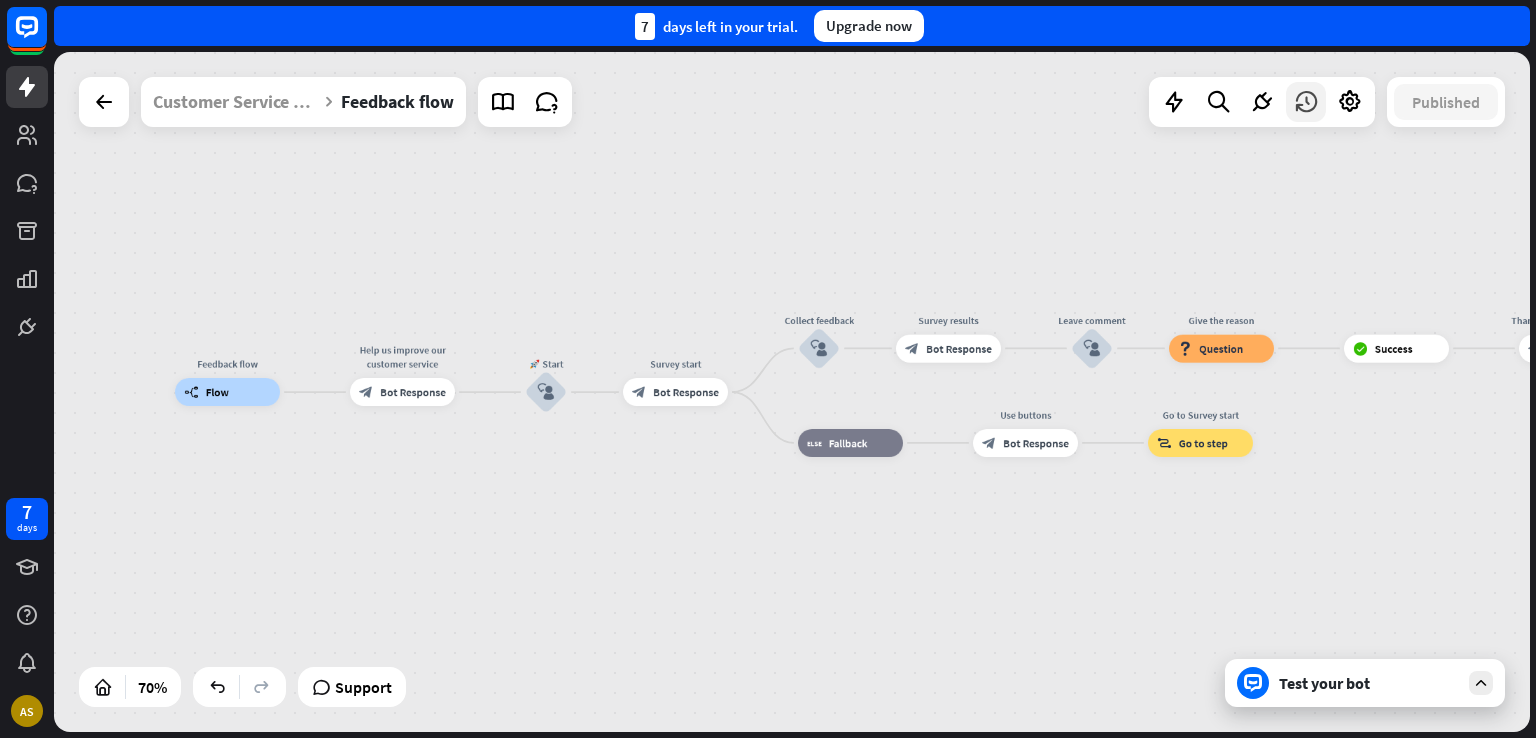 click at bounding box center [1306, 102] 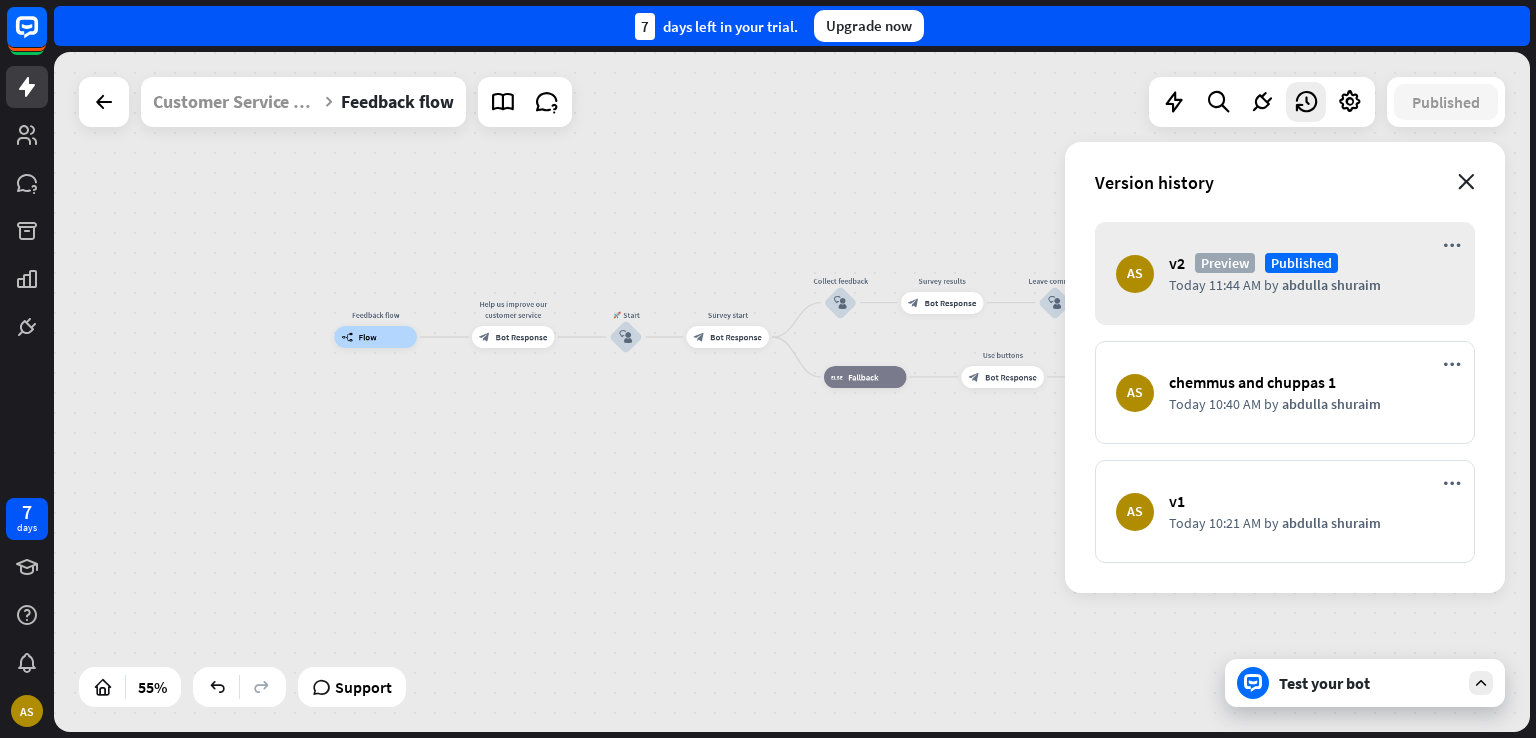click on "close" at bounding box center (1466, 182) 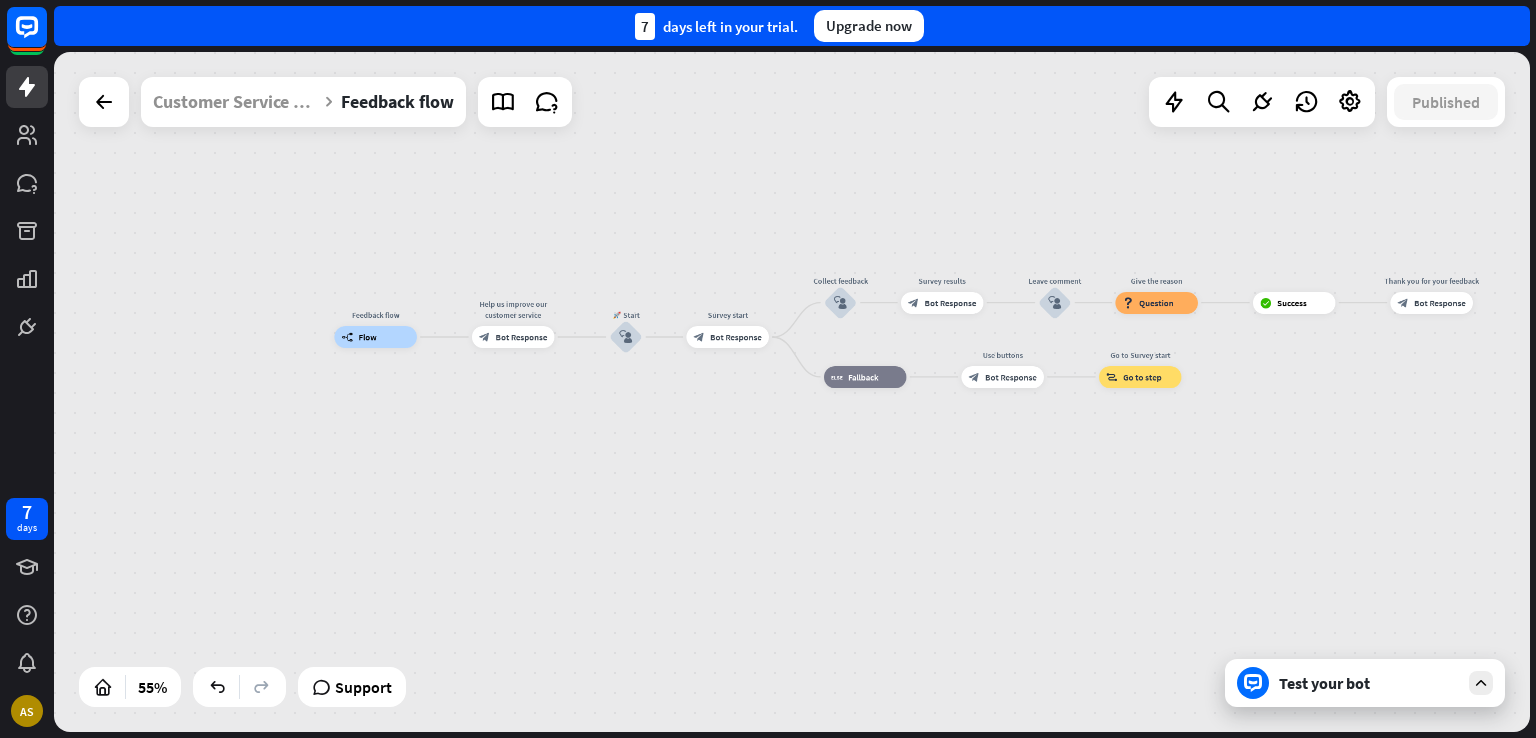 click at bounding box center [104, 102] 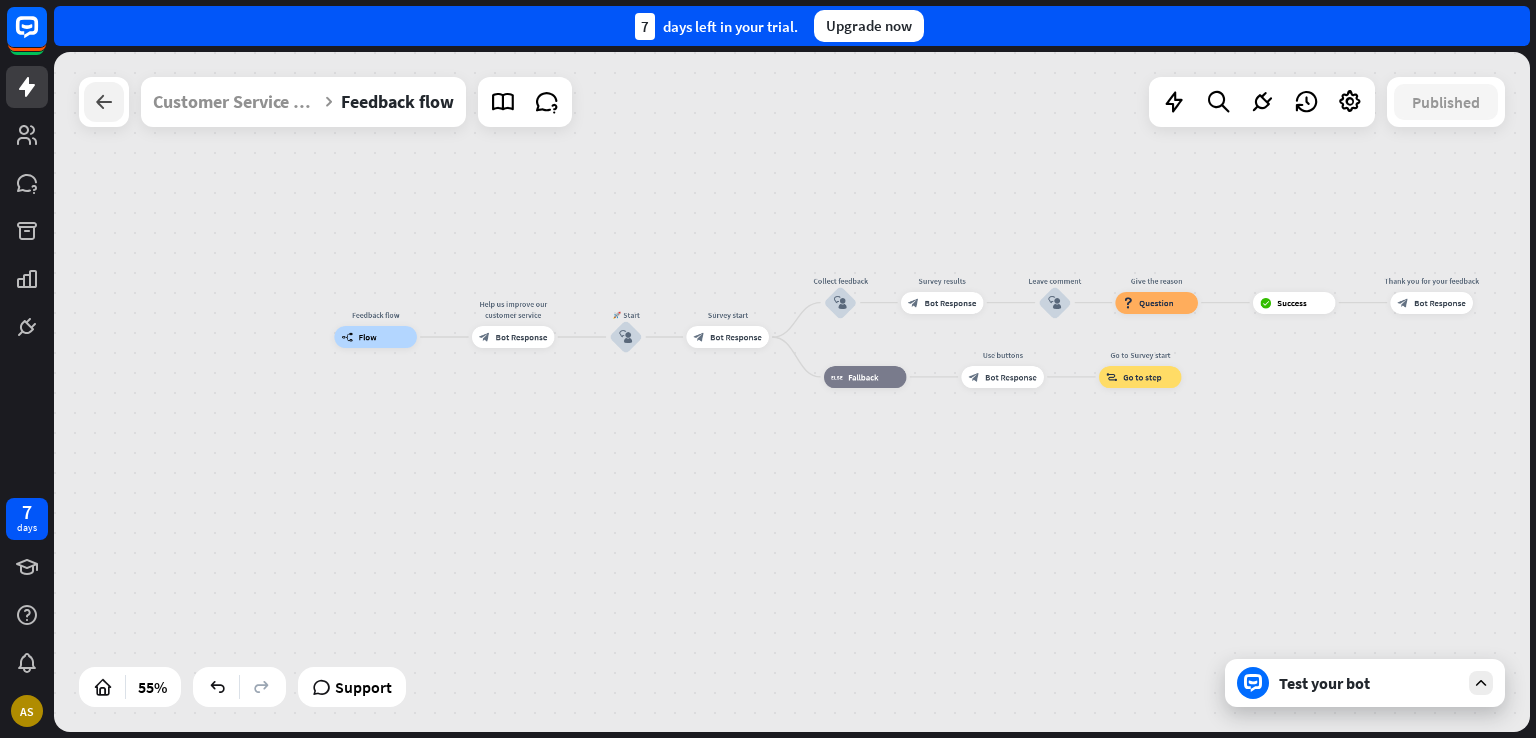 click at bounding box center (104, 102) 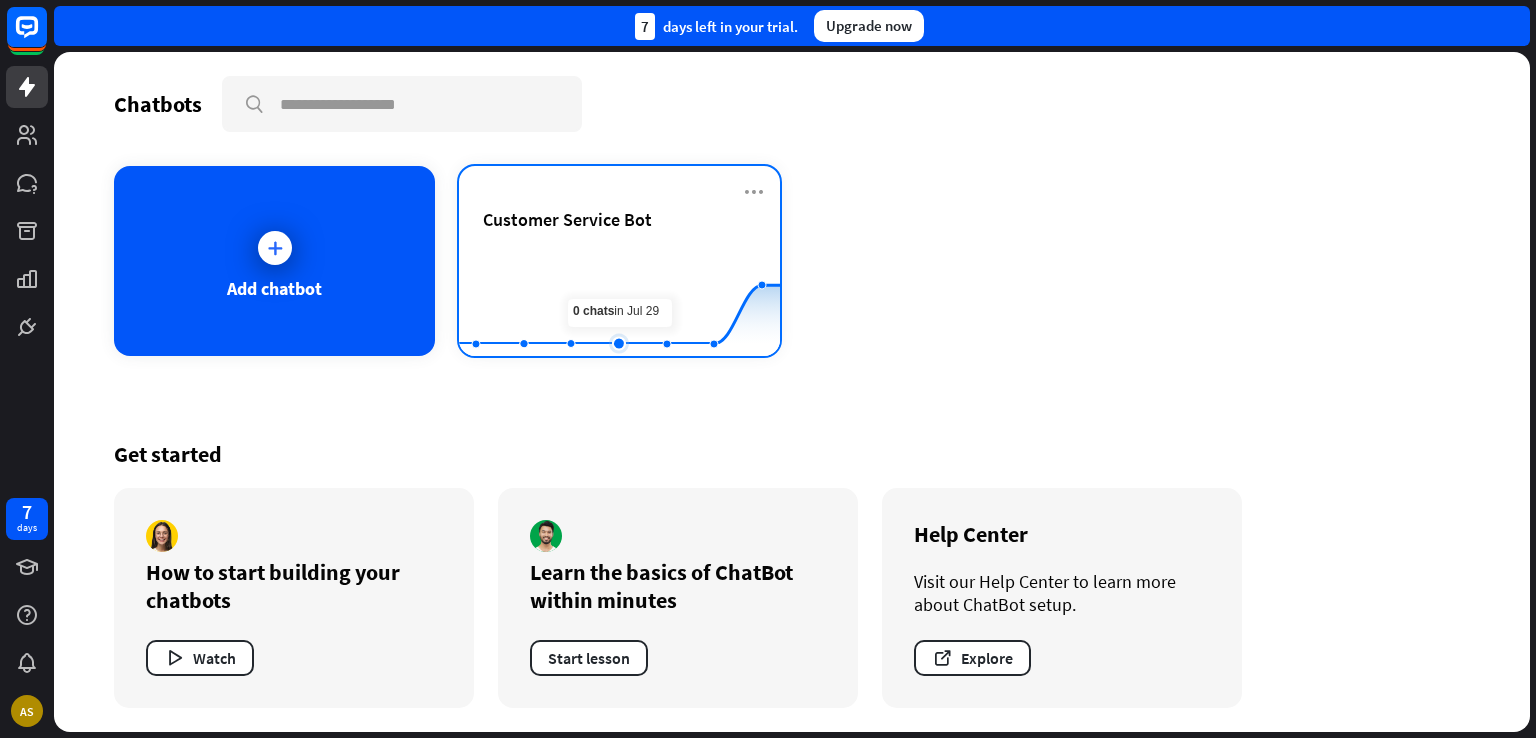 click 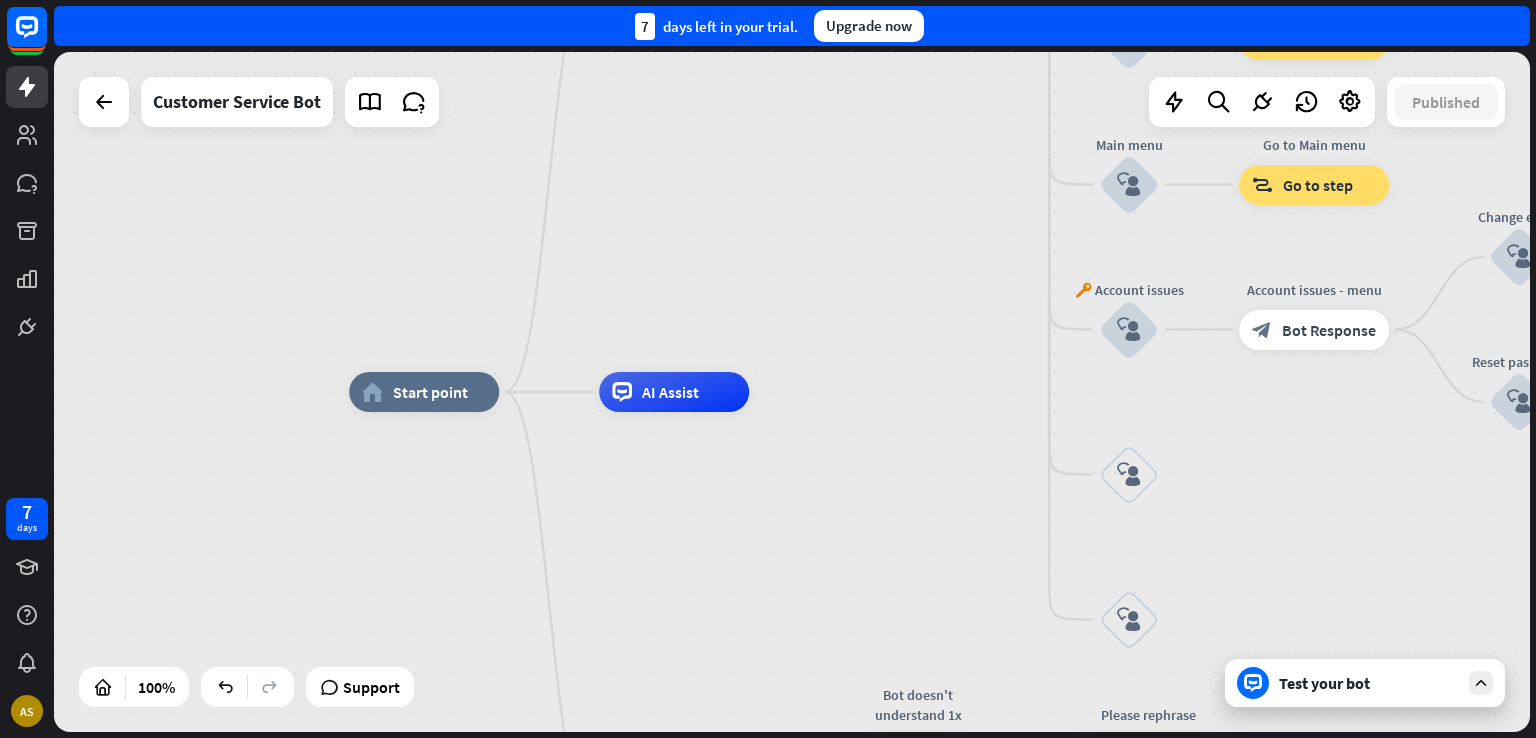 click on "home_2   Start point                 Welcome message   block_bot_response   Bot Response                 option   block_bot_response   Bot Response                 Our Products   block_user_input                 Select product category   block_bot_response   Bot Response                   block_bot_response   Bot Response                 ❓ Question   block_user_input                 How can I help you?   block_bot_response   Bot Response                 Current Offers & Discounts   block_user_input                 Type your question   block_bot_response   Bot Response                 Popular questions   block_faq                 Feedback   block_user_input                 Feedback flow   builder_tree   Flow                 Newsletter   block_user_input                 Newsletter flow   builder_tree   Flow                 Contact us   block_user_input                 Contact info   block_bot_response   Bot Response                 👋 Small talk   block_user_input" at bounding box center (792, 392) 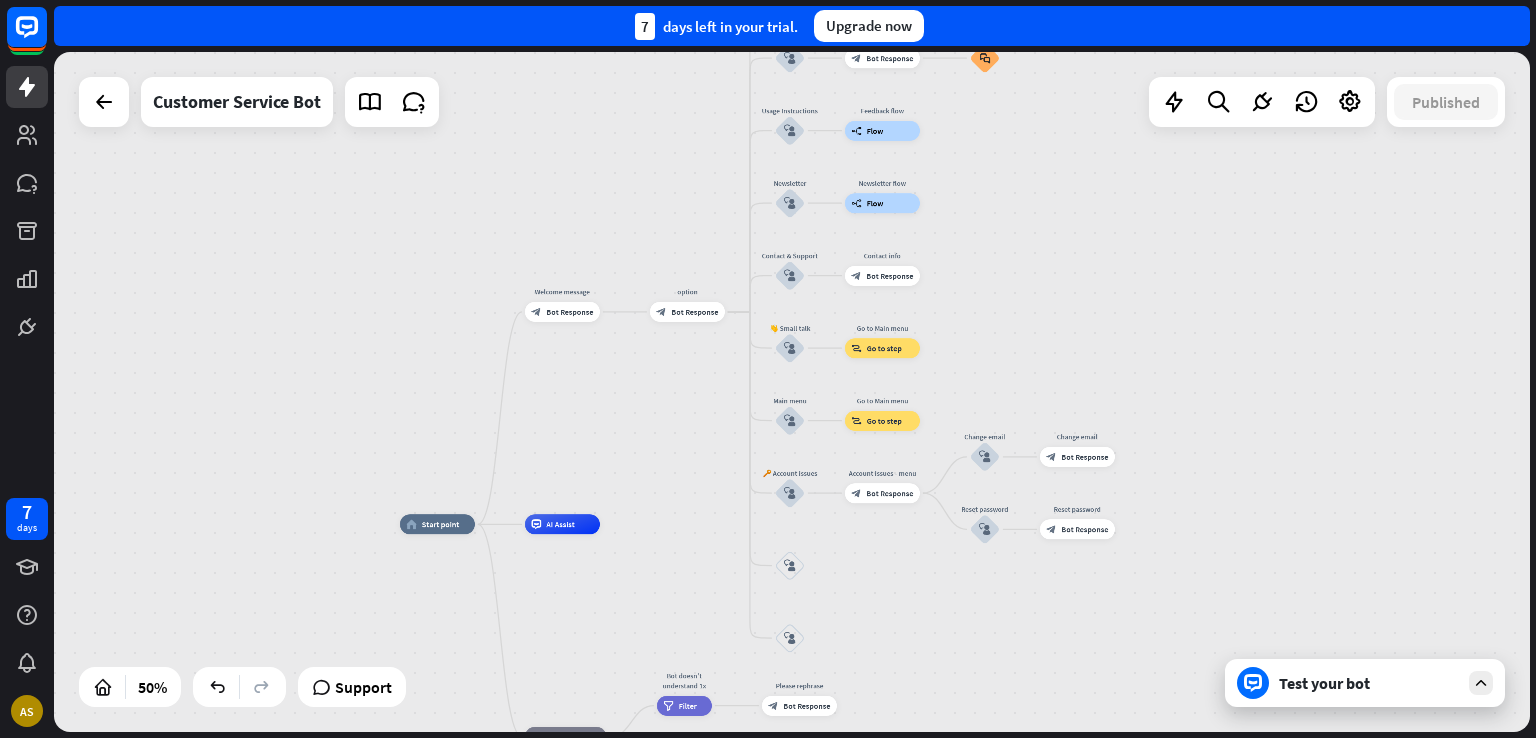 drag, startPoint x: 696, startPoint y: 517, endPoint x: 716, endPoint y: 594, distance: 79.555016 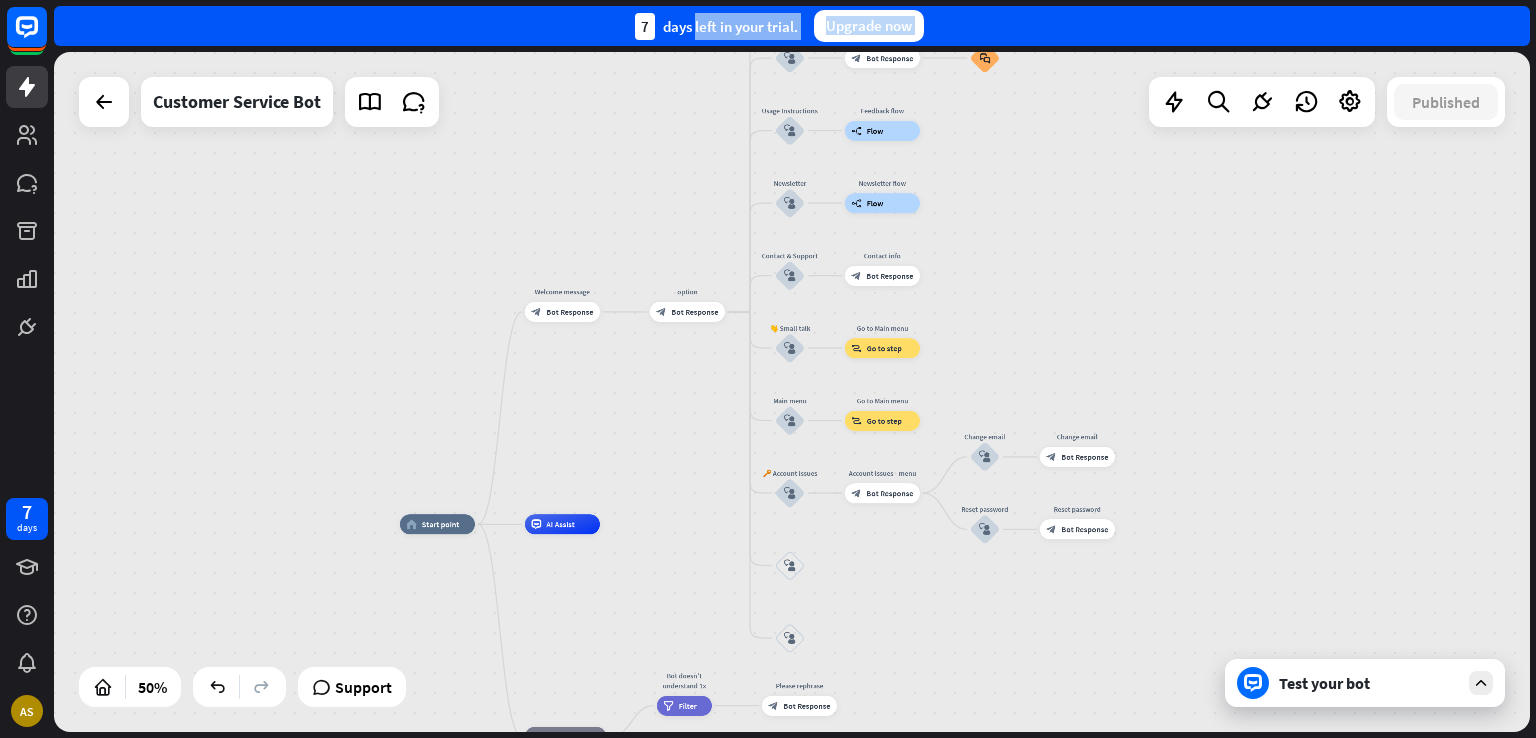 drag, startPoint x: 719, startPoint y: 116, endPoint x: 734, endPoint y: 172, distance: 57.974133 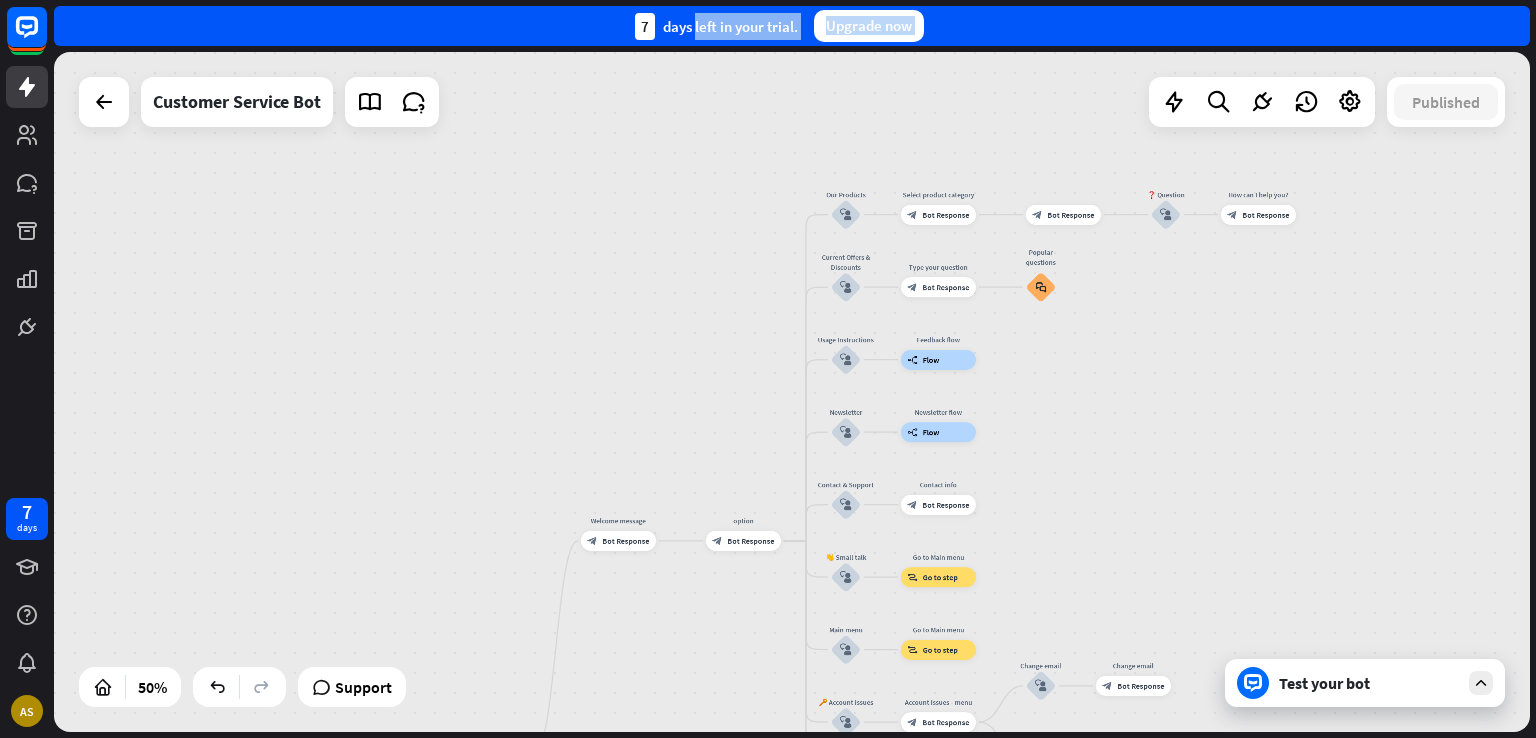 drag, startPoint x: 734, startPoint y: 229, endPoint x: 790, endPoint y: 327, distance: 112.871605 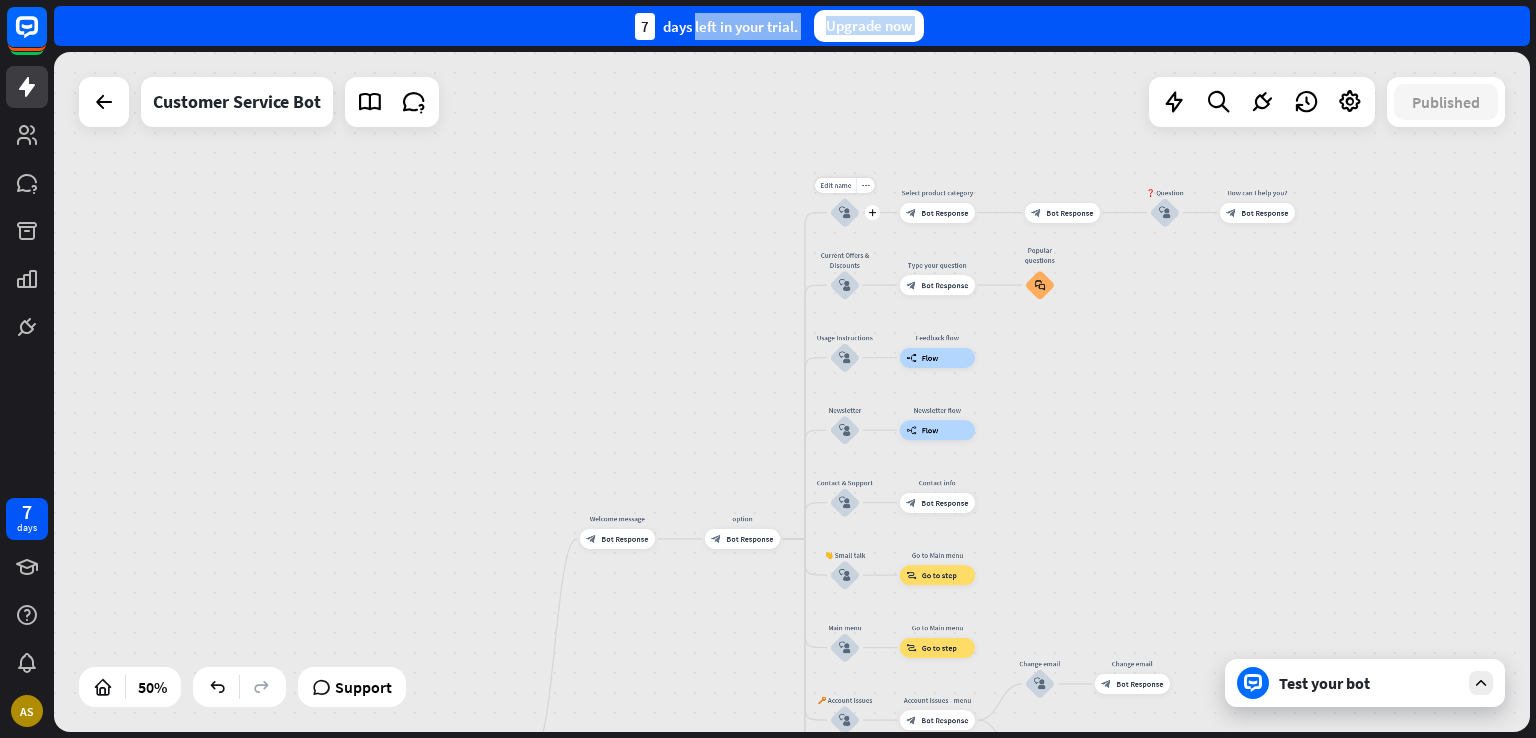 click on "Edit name   more_horiz         plus   Our Products   block_user_input" at bounding box center (845, 213) 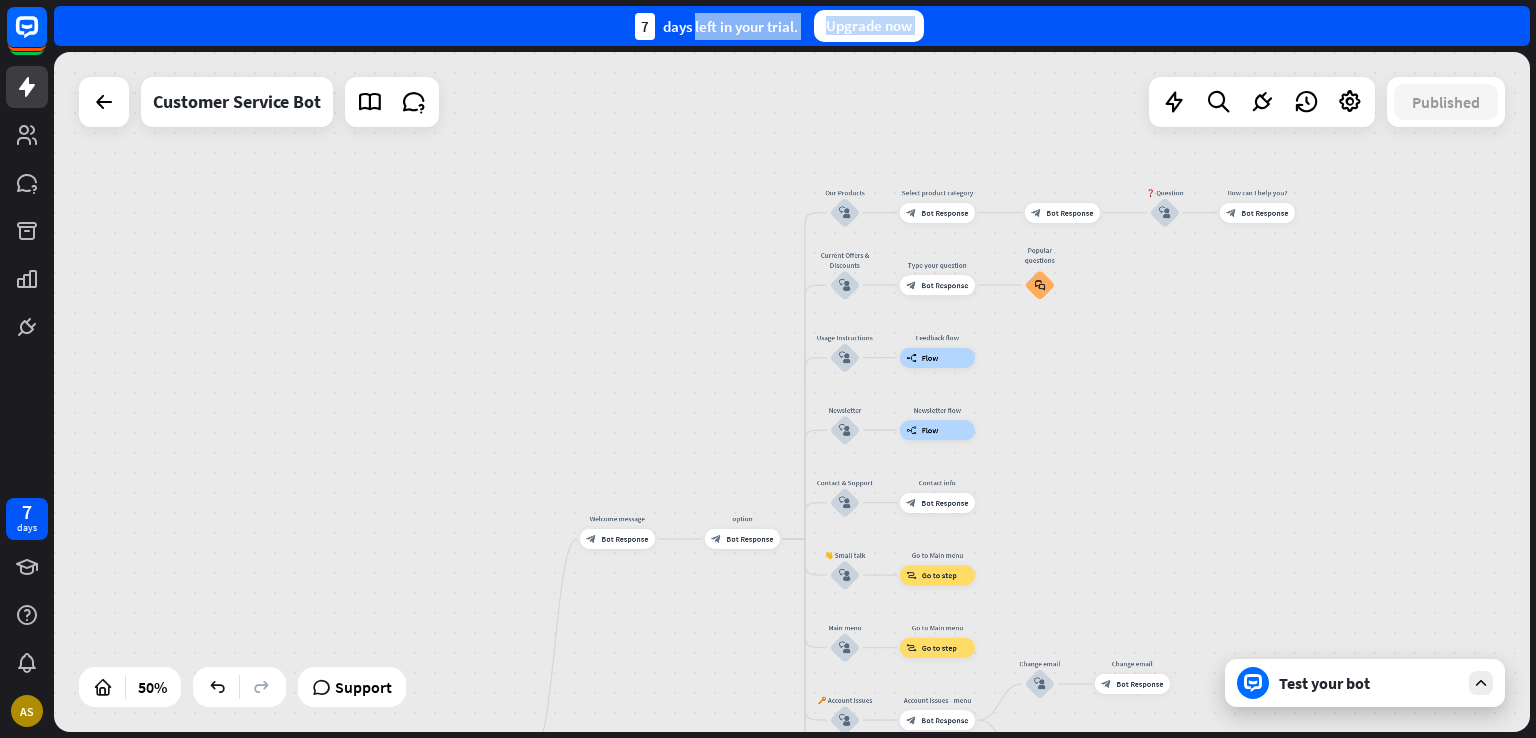 click at bounding box center (104, 102) 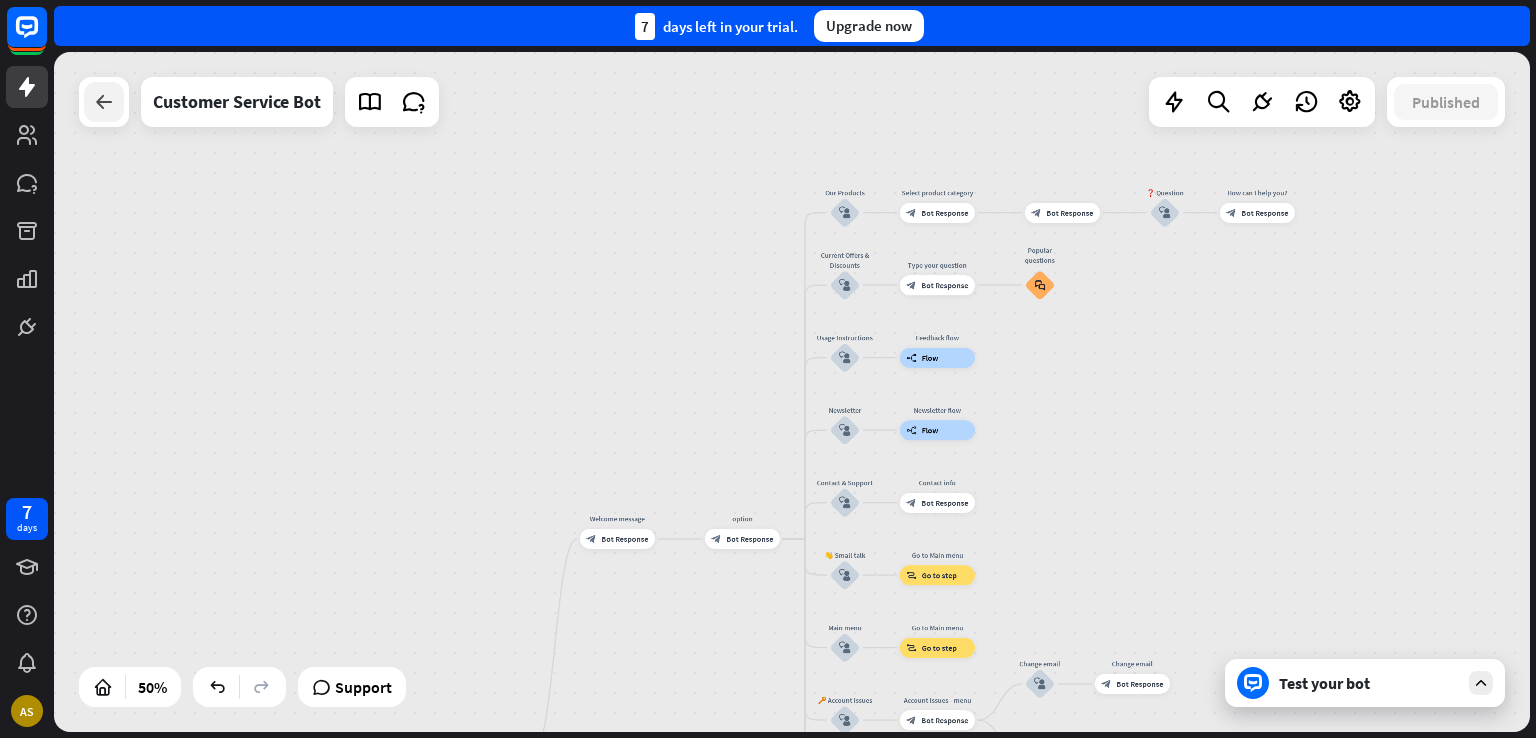 click at bounding box center [104, 102] 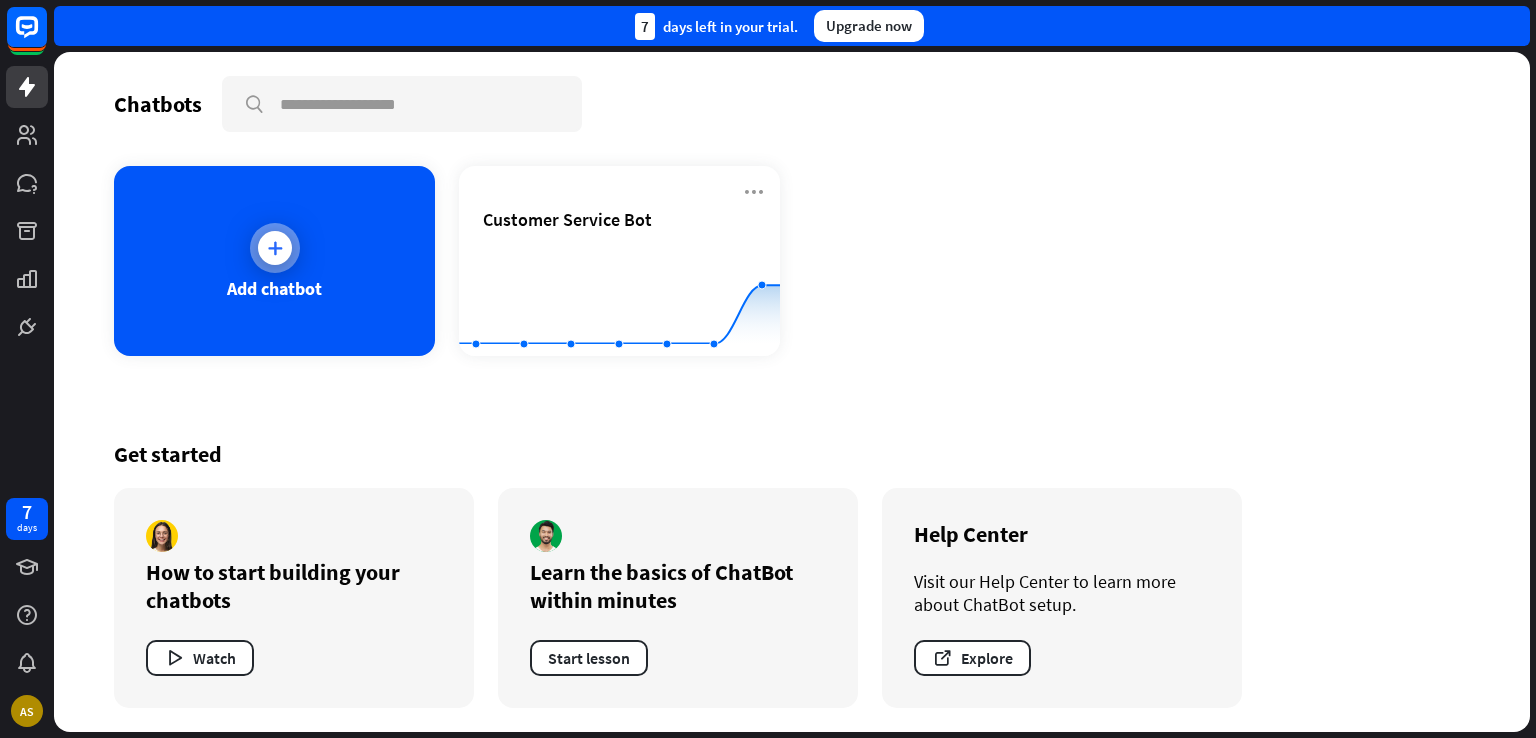click at bounding box center [275, 248] 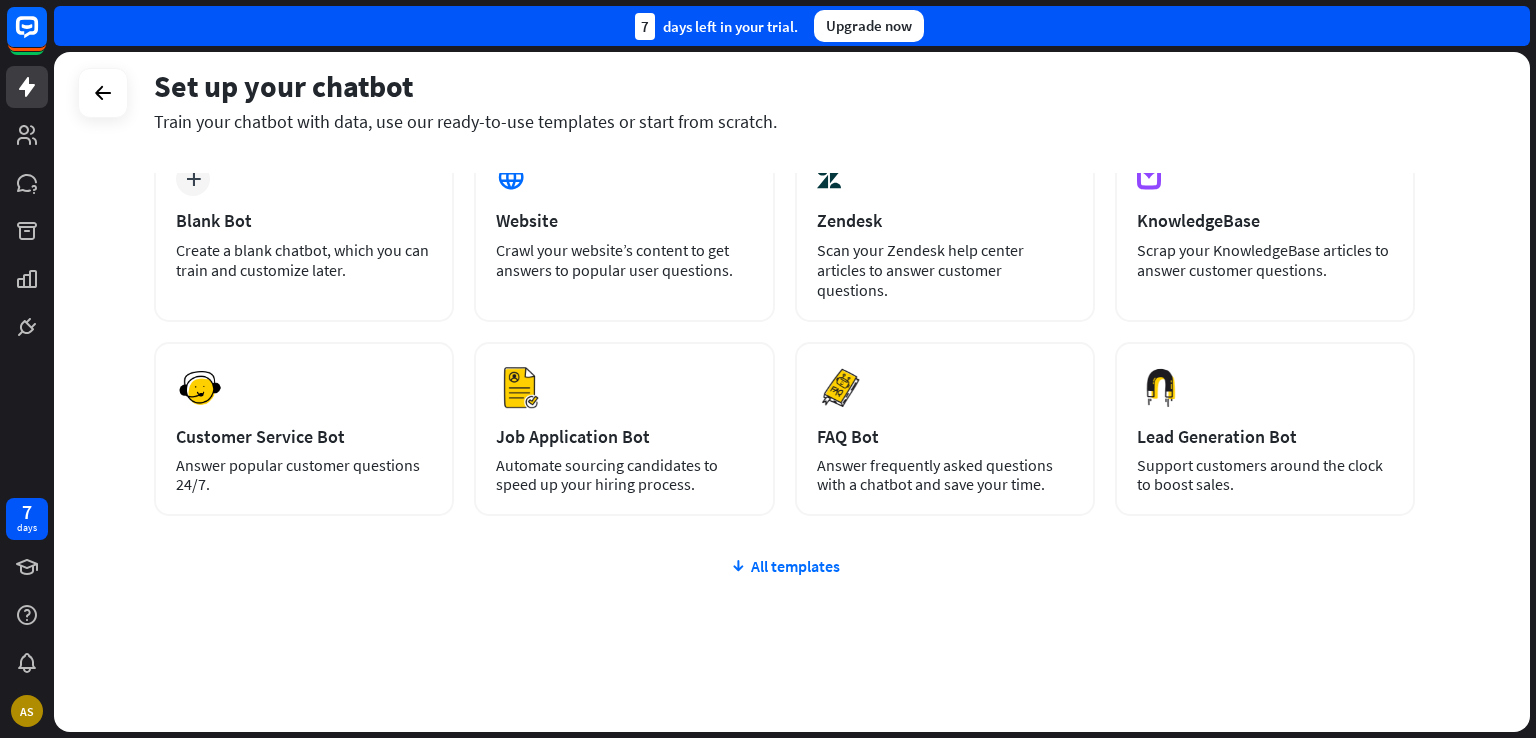 scroll, scrollTop: 125, scrollLeft: 0, axis: vertical 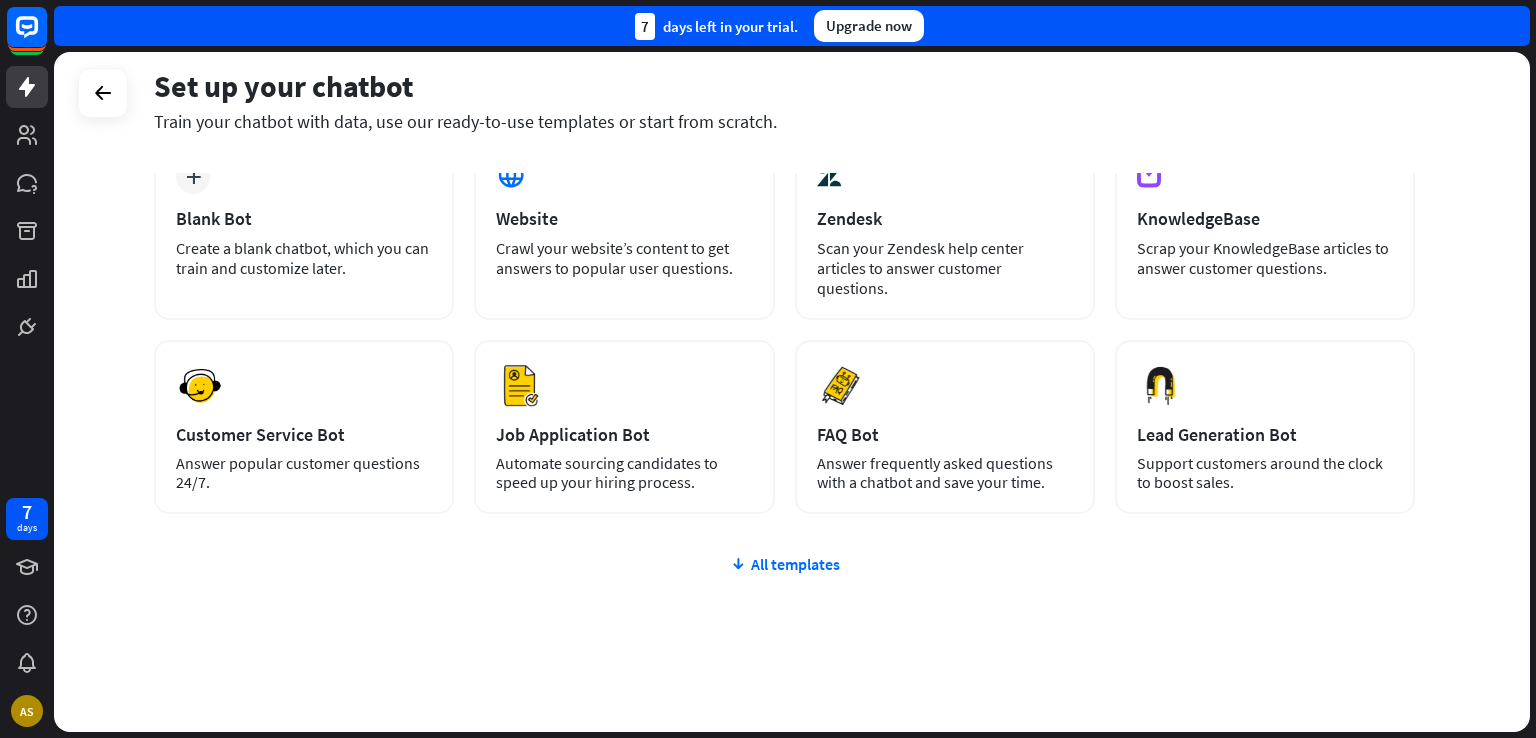 click on "plus   Blank Bot
Create a blank chatbot, which you can train and
customize later.
AI     Website
Crawl your website’s content to get answers to
popular user questions.
AI               Zendesk
Scan your Zendesk help center articles to answer
customer questions.
AI         KnowledgeBase
Scrap your KnowledgeBase articles to answer customer
questions.
Preview
Customer Service Bot
Answer popular customer questions 24/7.
Preview" at bounding box center (784, 446) 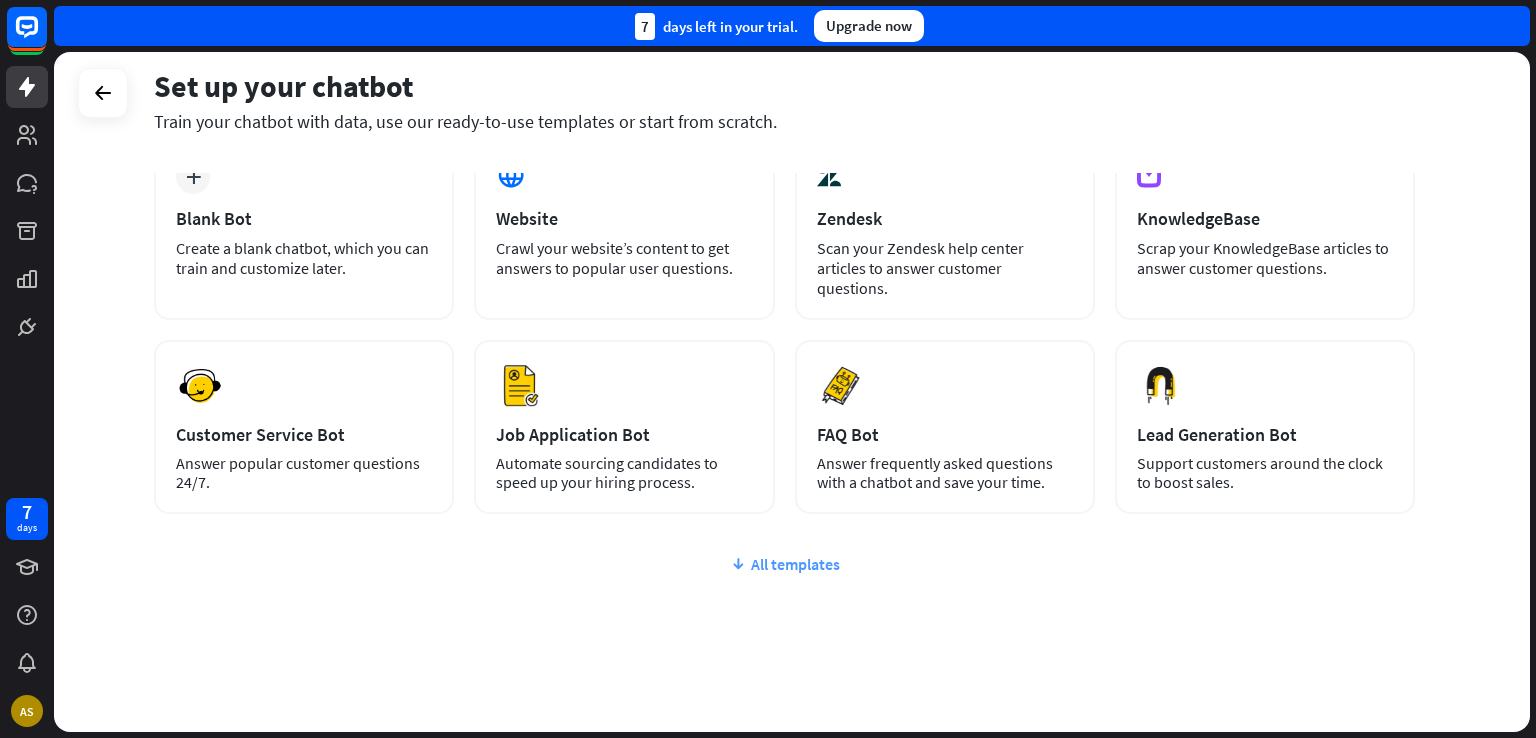 click on "All templates" at bounding box center [784, 564] 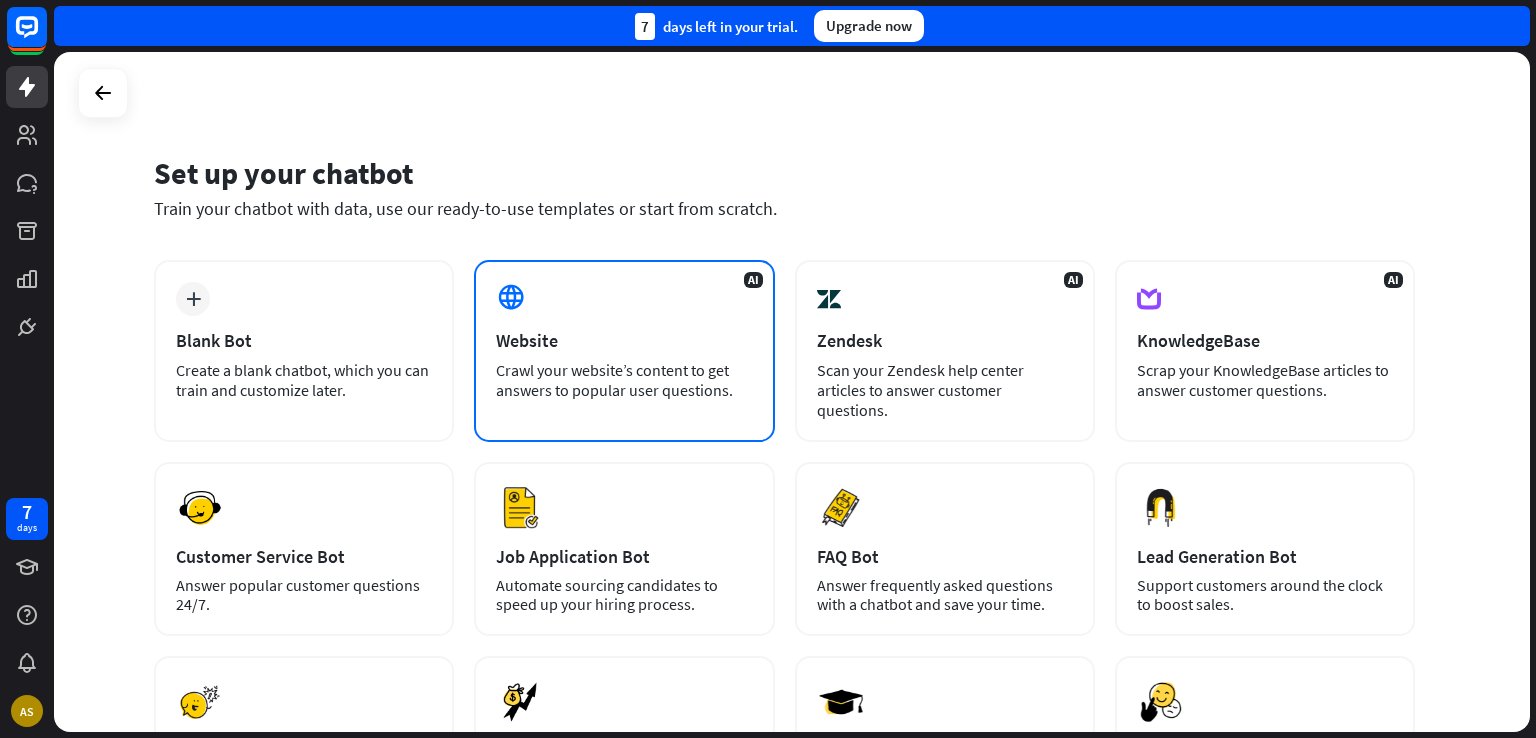 scroll, scrollTop: 0, scrollLeft: 0, axis: both 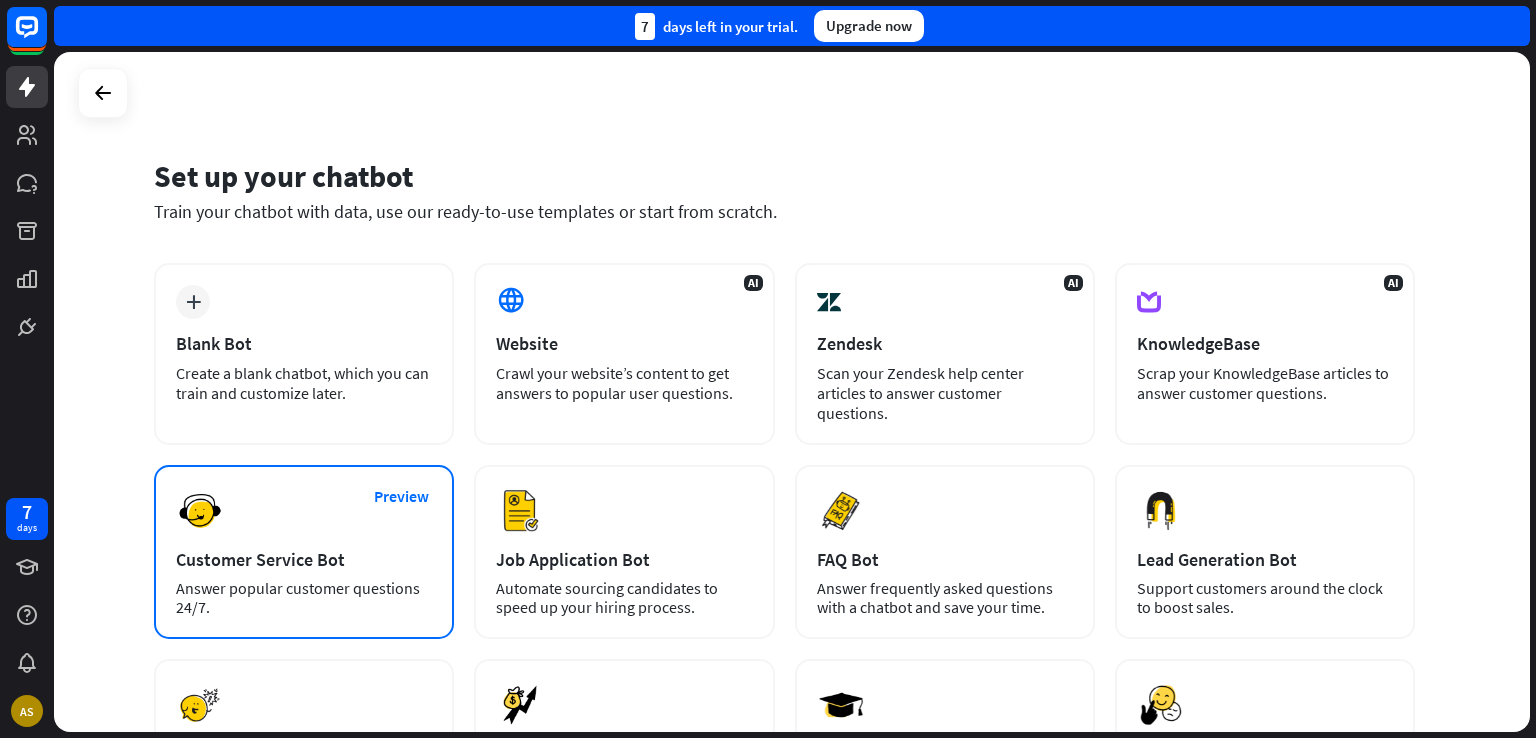 click on "Preview
Customer Service Bot
Answer popular customer questions 24/7." at bounding box center (304, 552) 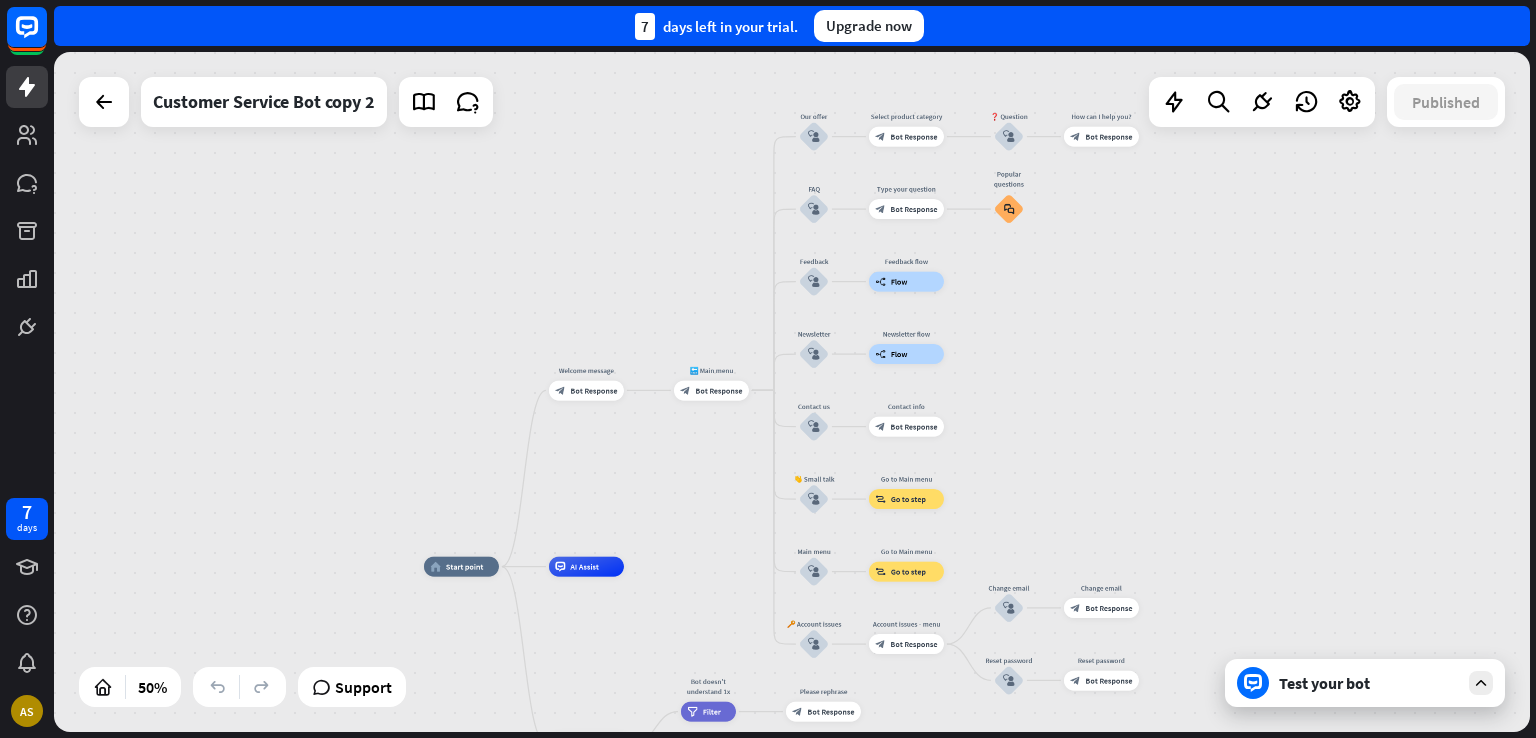 drag, startPoint x: 1236, startPoint y: 295, endPoint x: 992, endPoint y: 378, distance: 257.73047 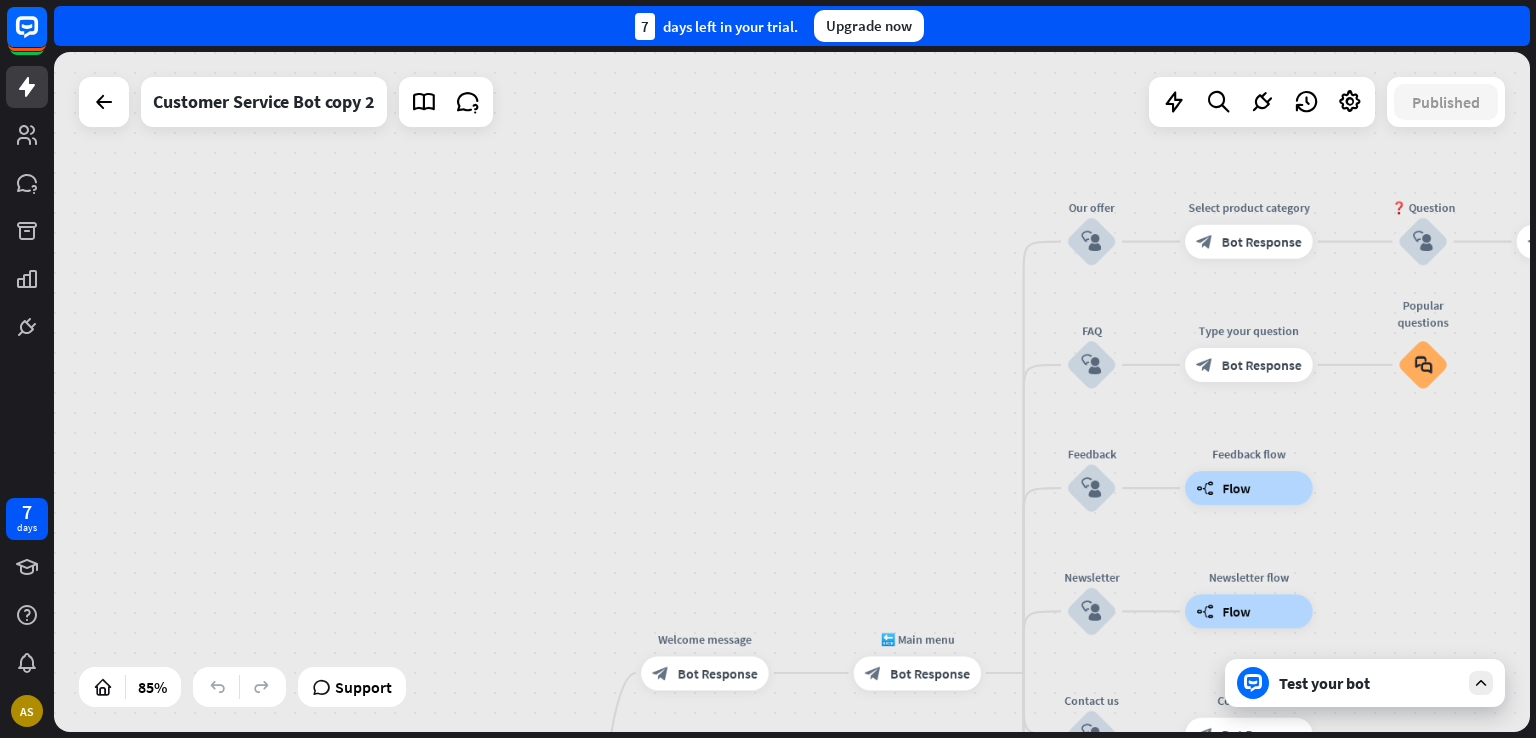 drag, startPoint x: 780, startPoint y: 450, endPoint x: 863, endPoint y: 494, distance: 93.941475 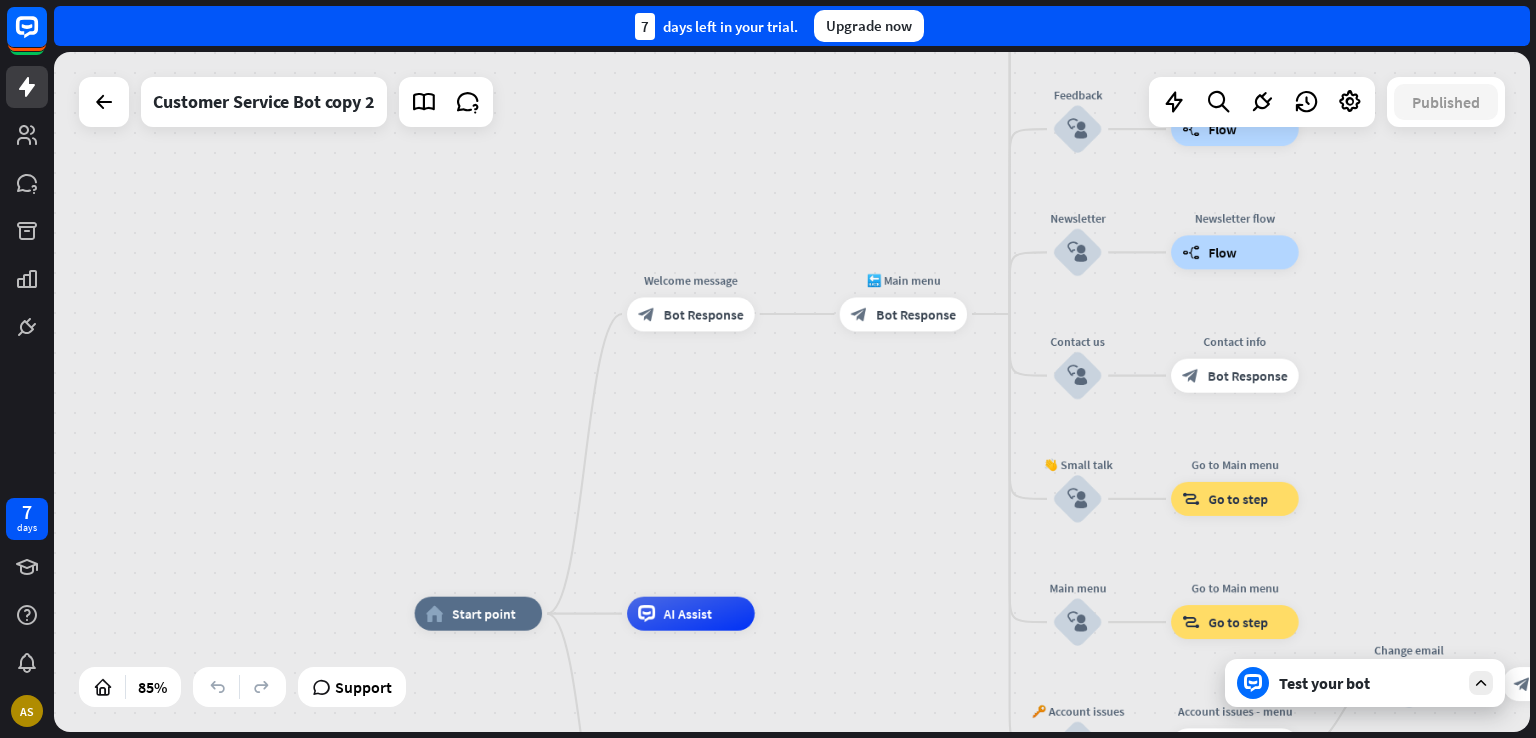 drag, startPoint x: 771, startPoint y: 422, endPoint x: 978, endPoint y: -32, distance: 498.96393 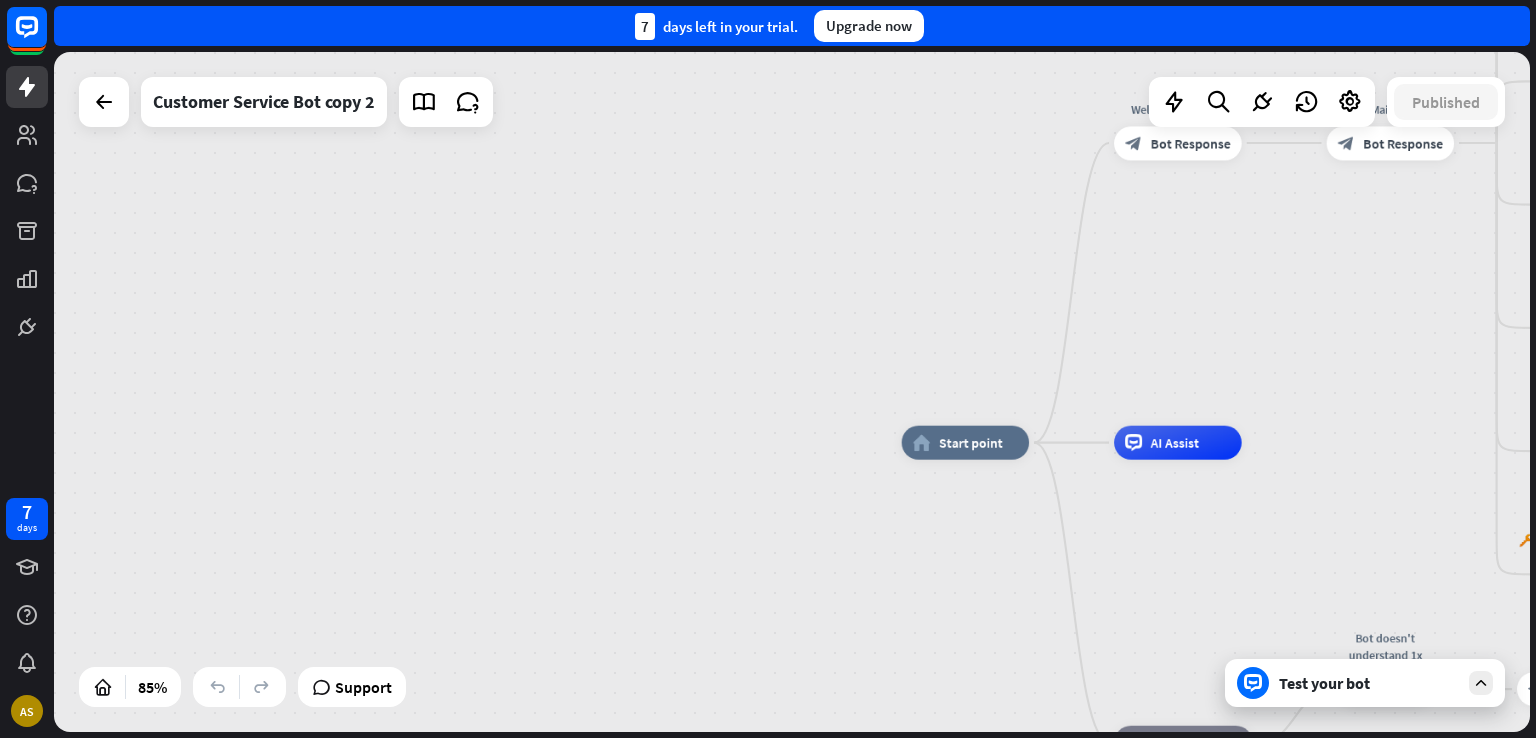 drag, startPoint x: 648, startPoint y: 44, endPoint x: 836, endPoint y: -87, distance: 229.1397 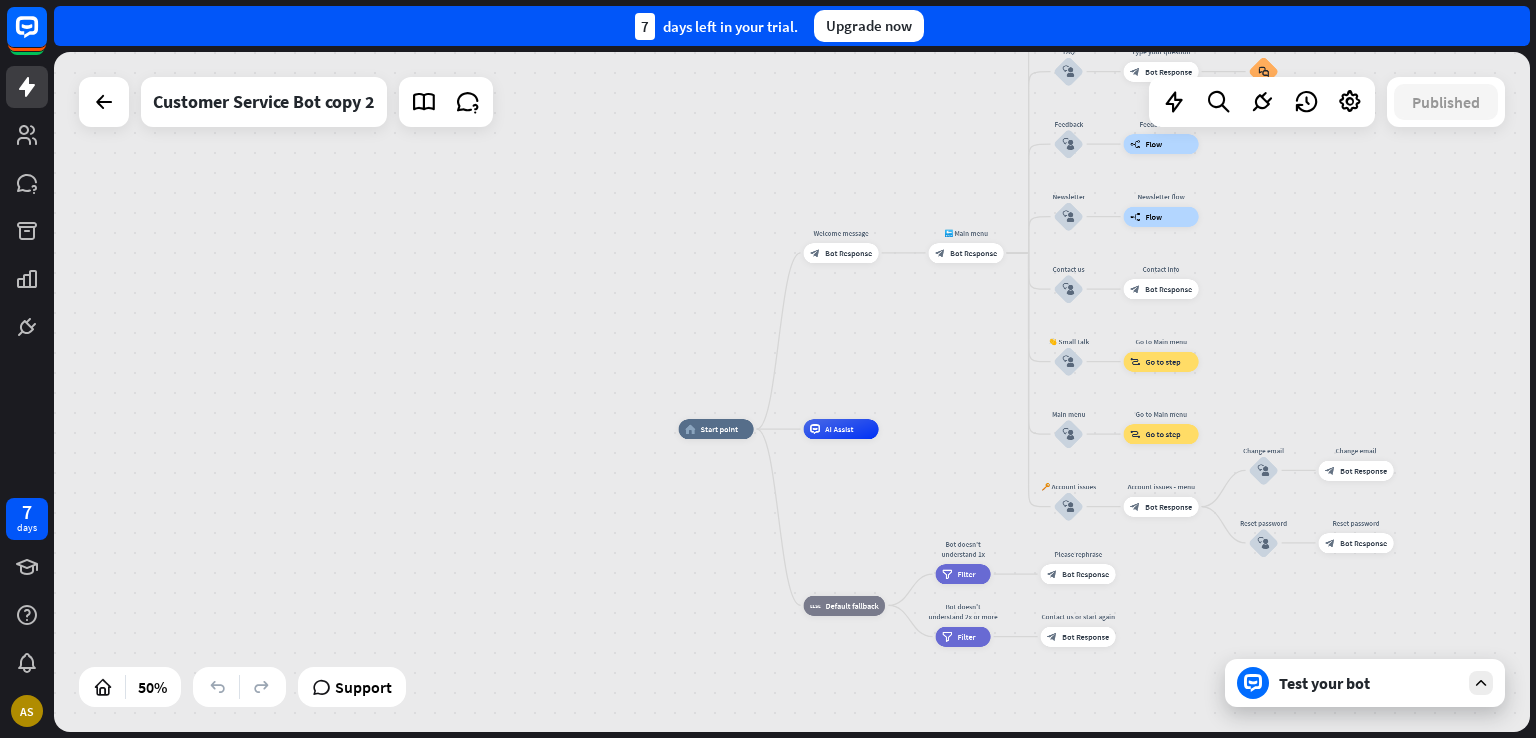 drag, startPoint x: 764, startPoint y: 215, endPoint x: 693, endPoint y: 302, distance: 112.29426 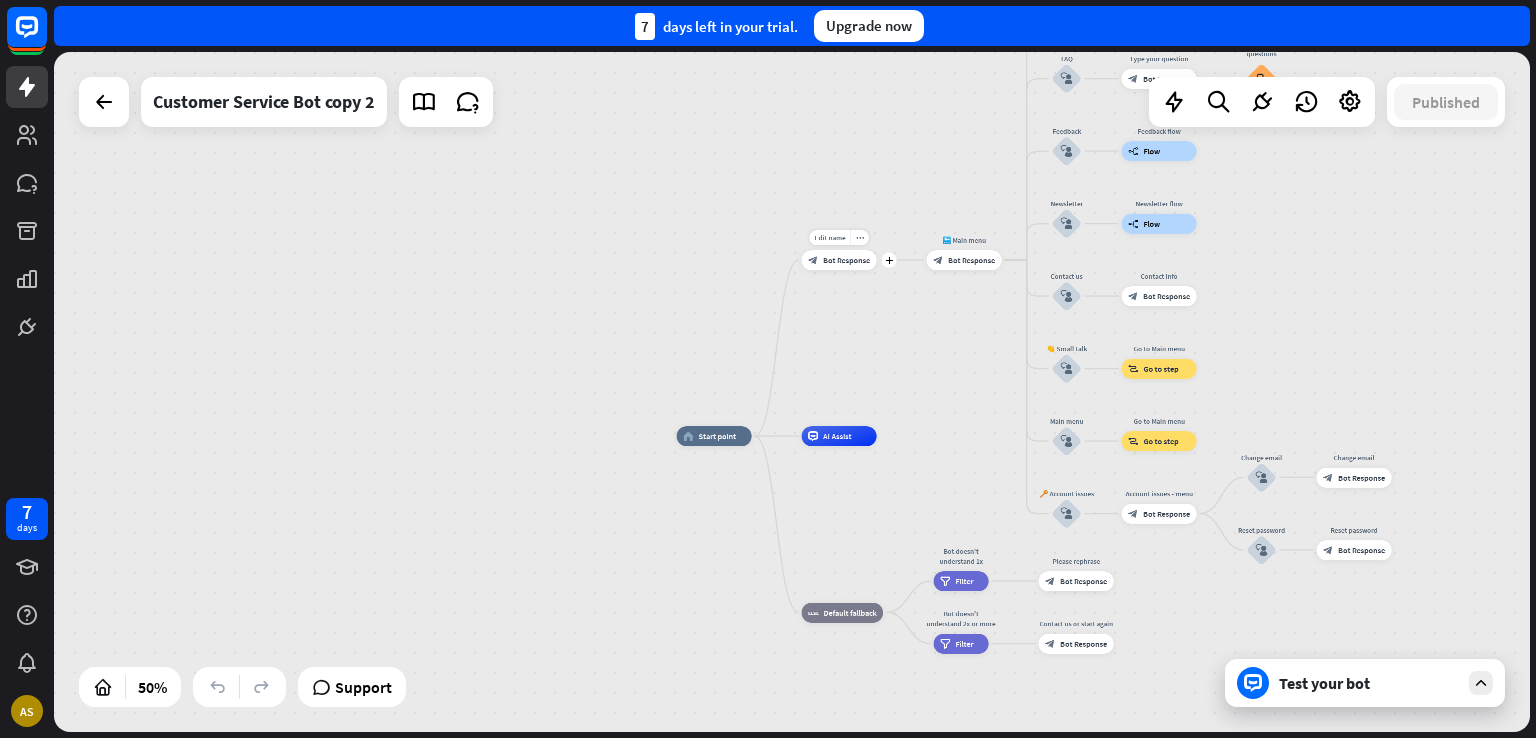 click on "Bot Response" at bounding box center [846, 260] 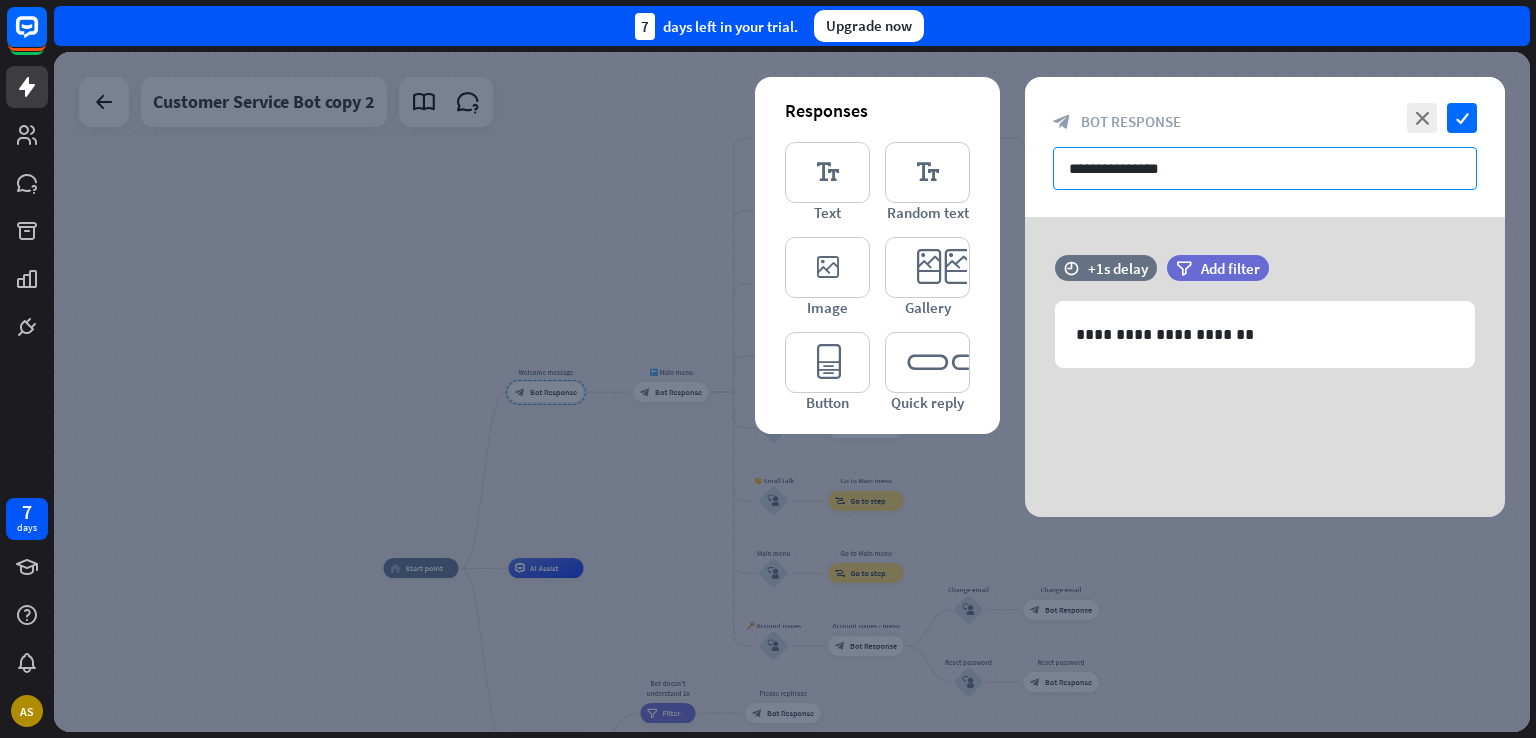 click on "**********" at bounding box center (1265, 168) 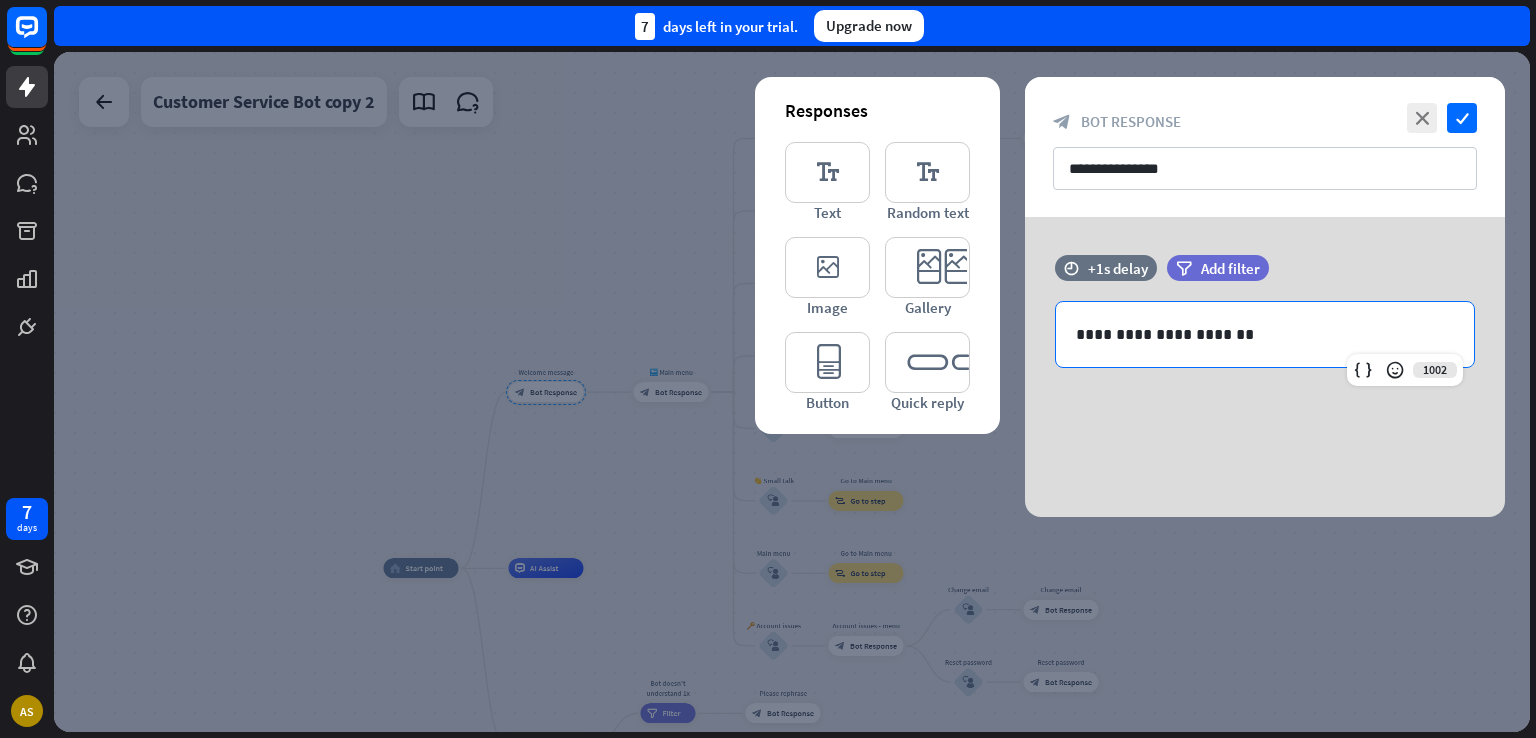 drag, startPoint x: 1273, startPoint y: 328, endPoint x: 994, endPoint y: 369, distance: 281.99646 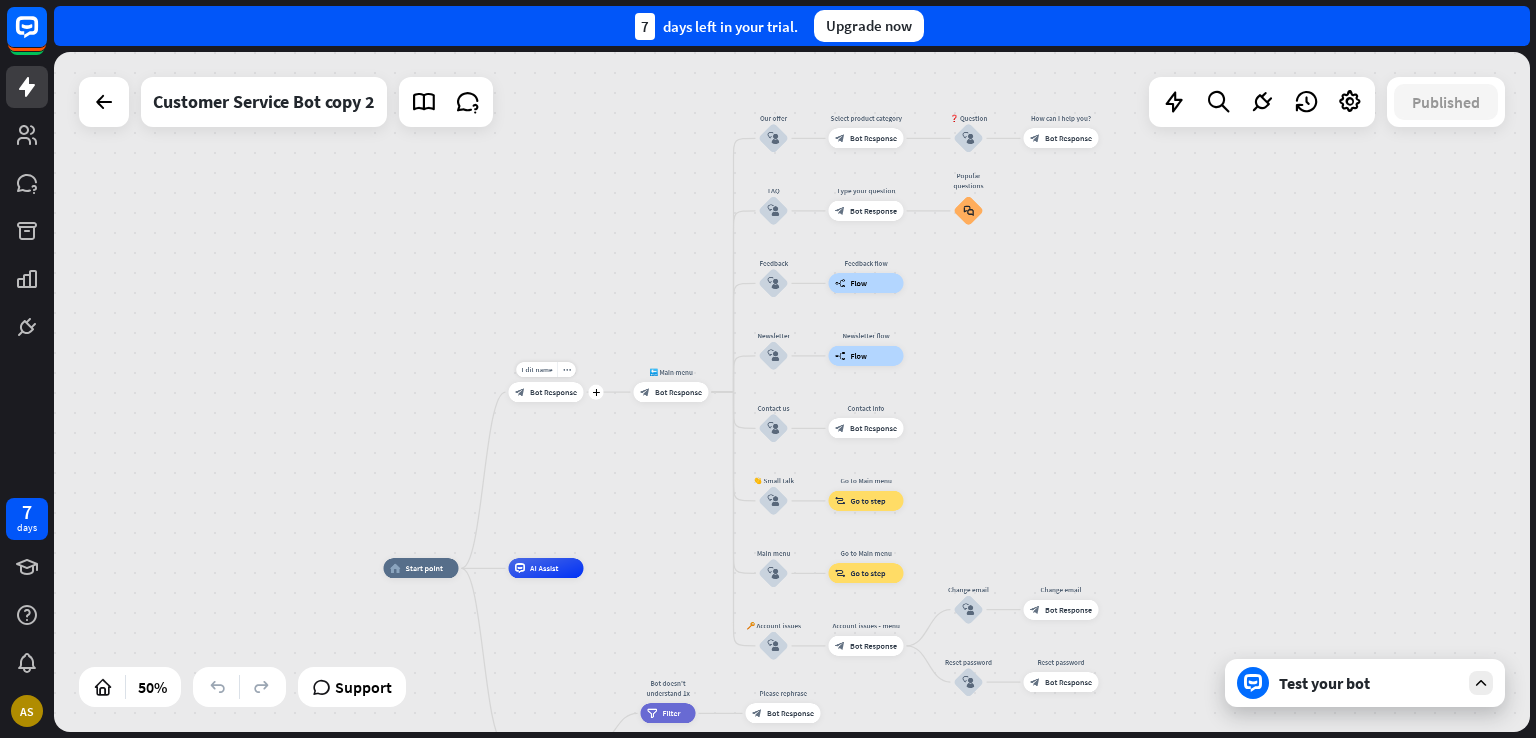 click on "block_bot_response   Bot Response" at bounding box center [546, 392] 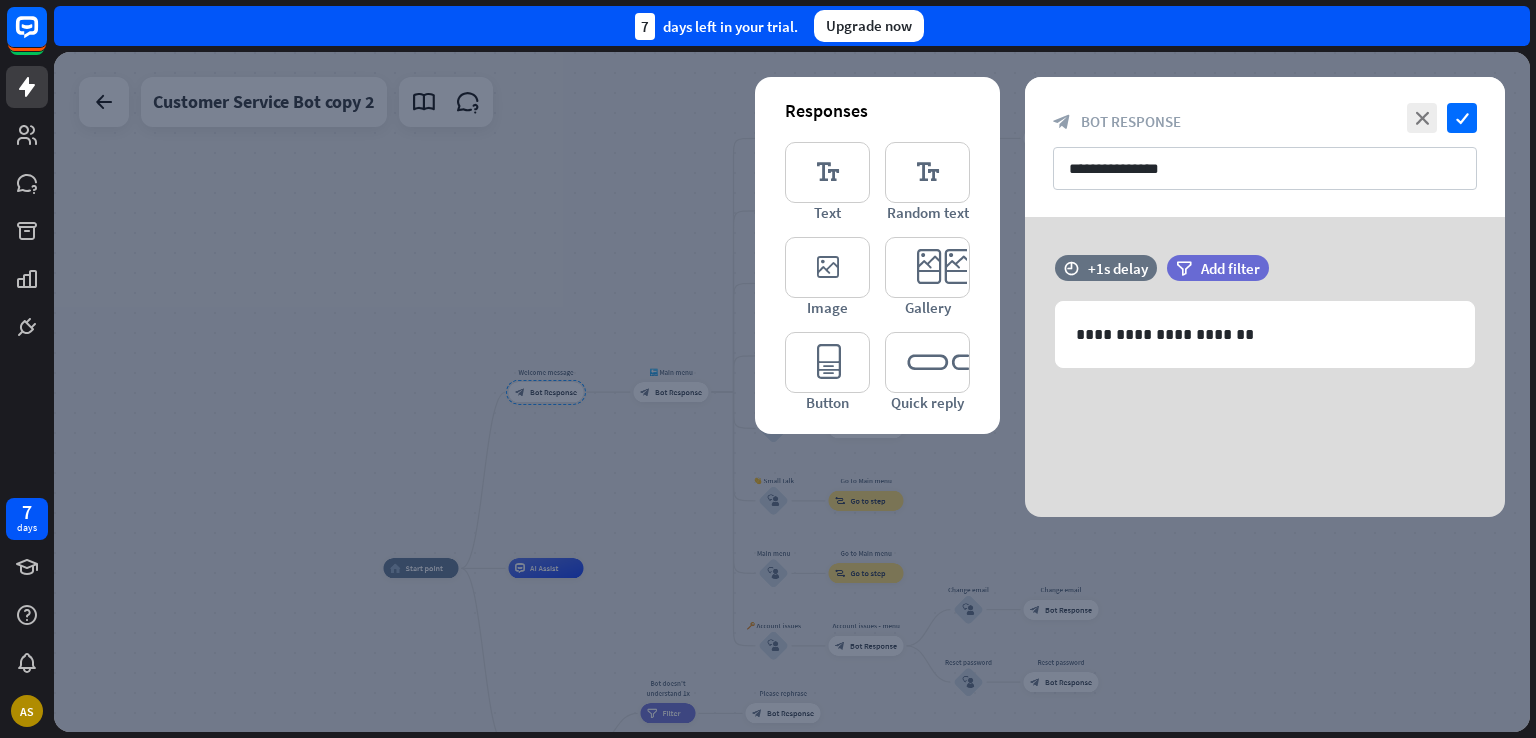 click at bounding box center [792, 392] 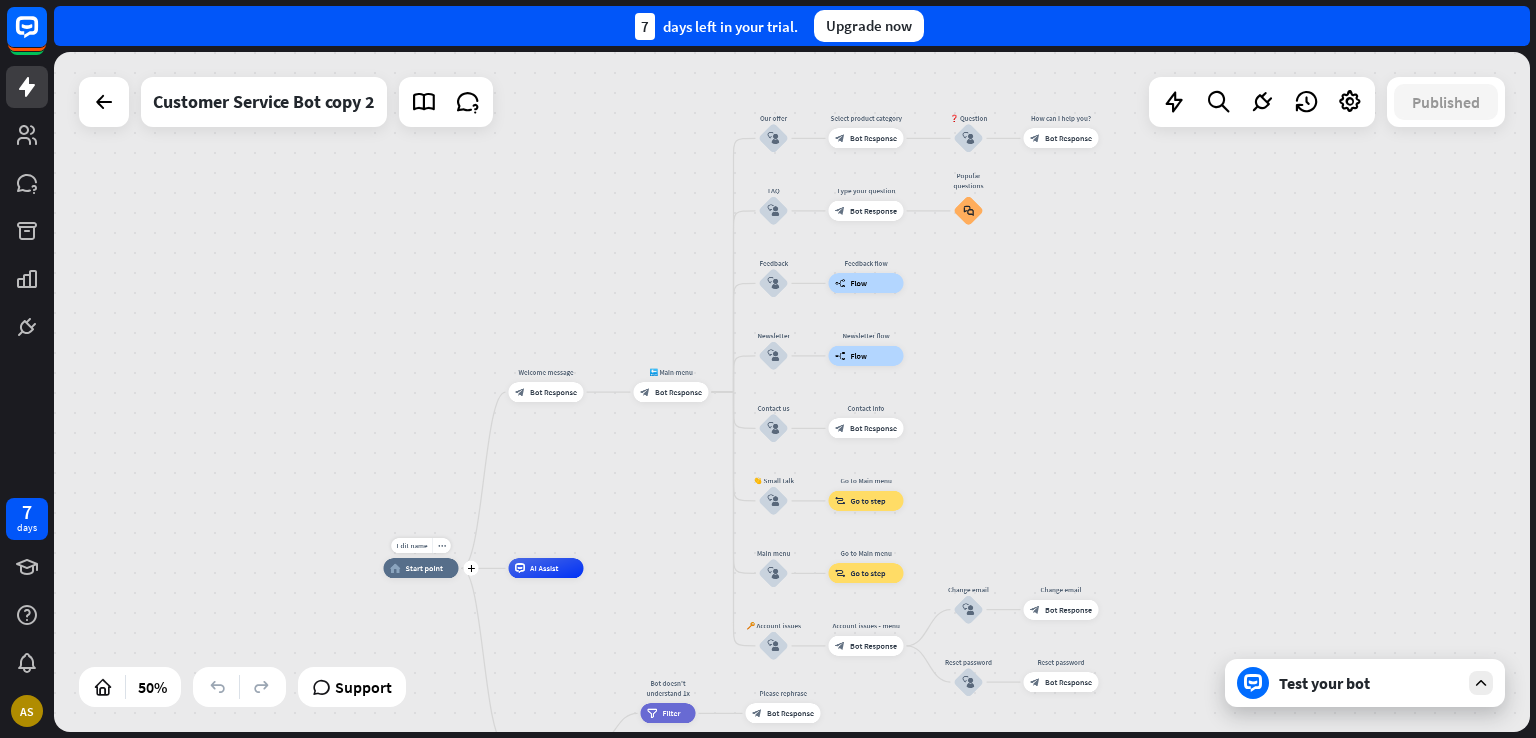 click on "home_2   Start point" at bounding box center (421, 568) 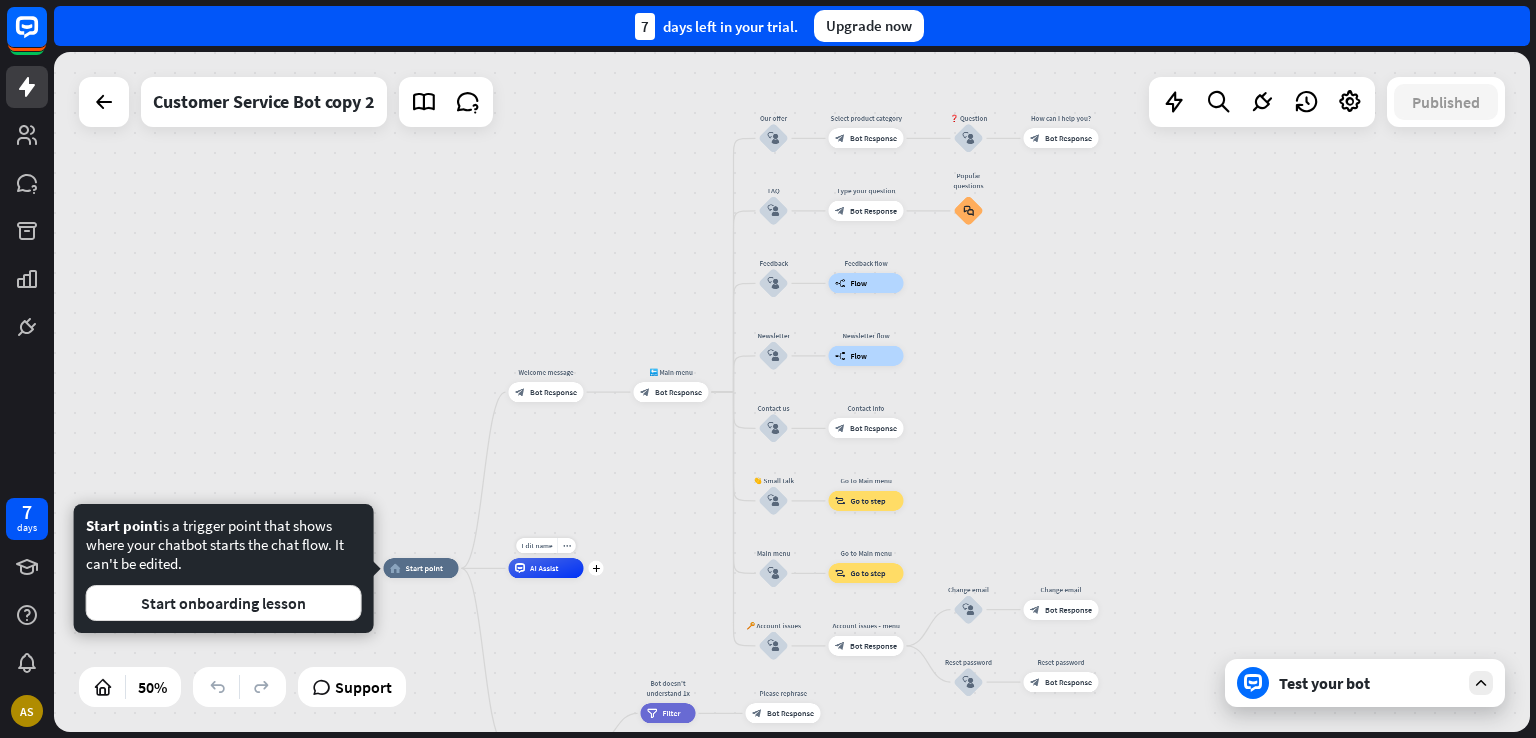 click on "Edit name   more_horiz         plus       AI Assist" at bounding box center (546, 568) 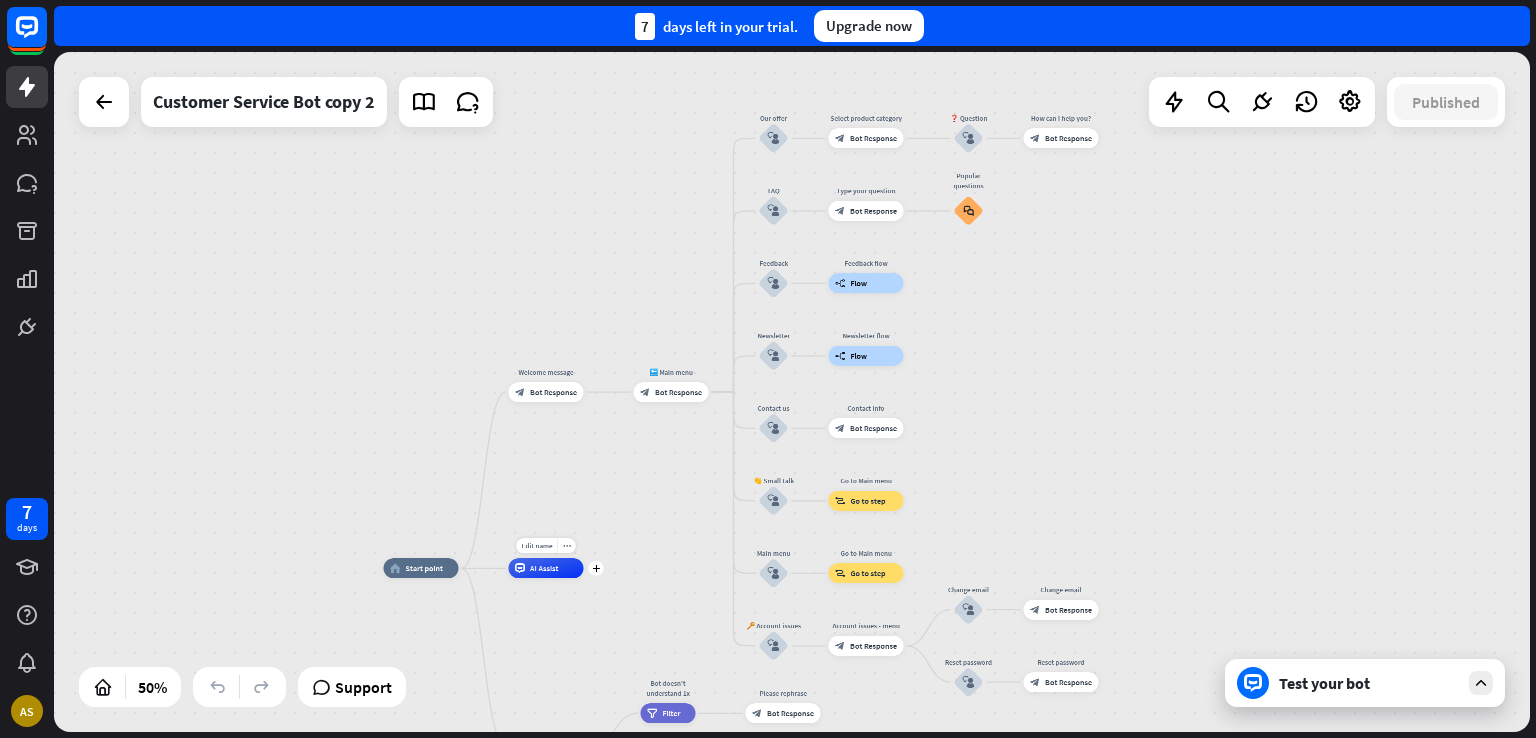 click on "AI Assist" at bounding box center [546, 568] 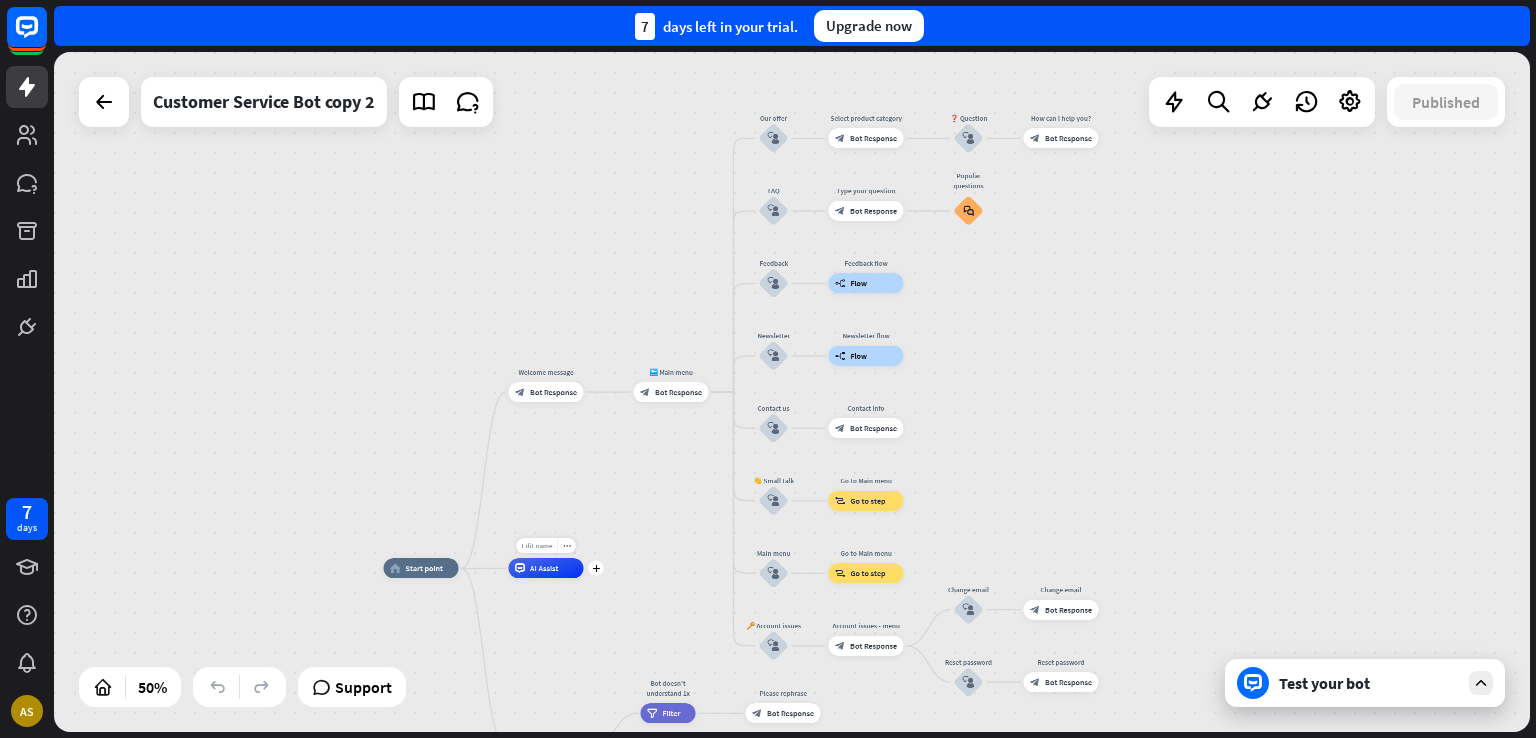 click on "Edit name" at bounding box center (536, 545) 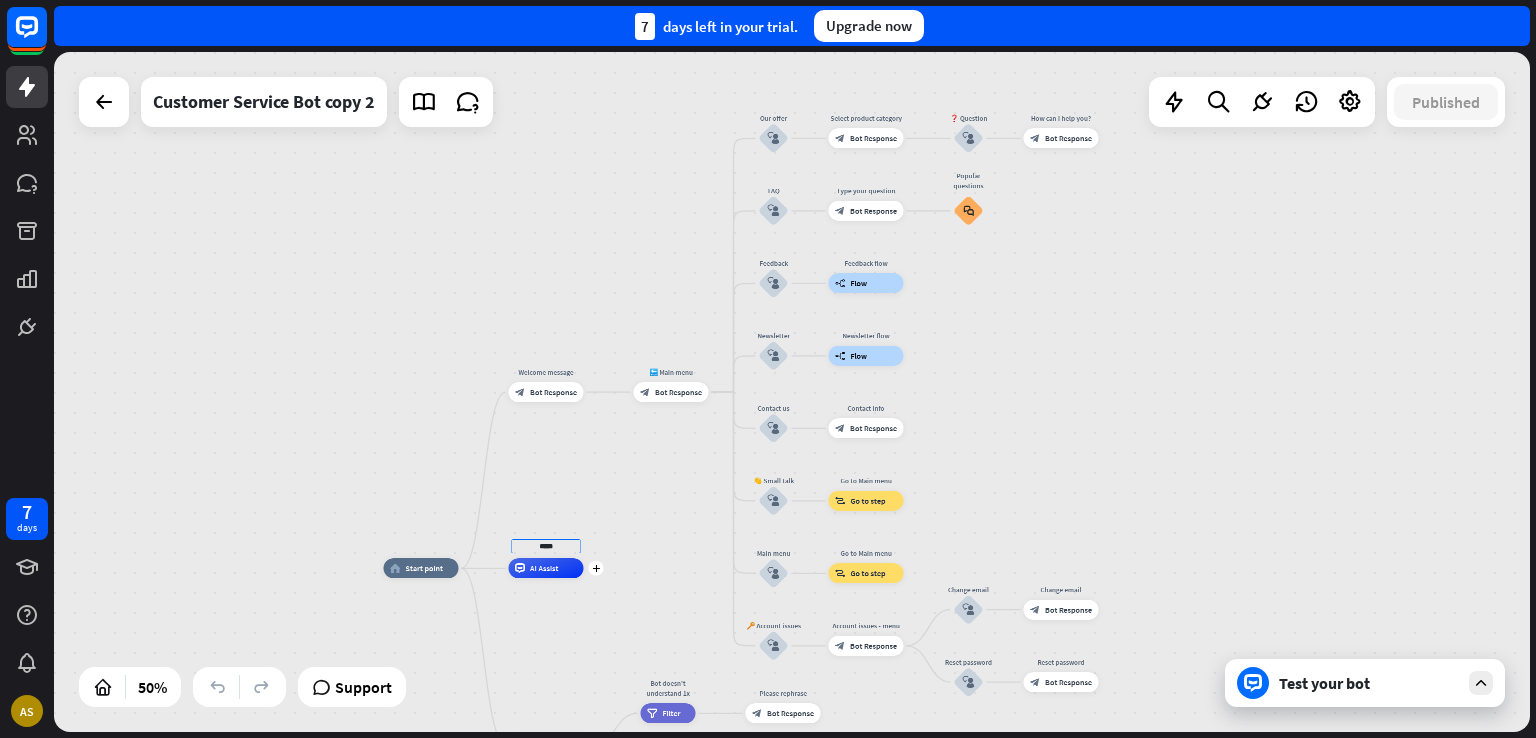 type on "*****" 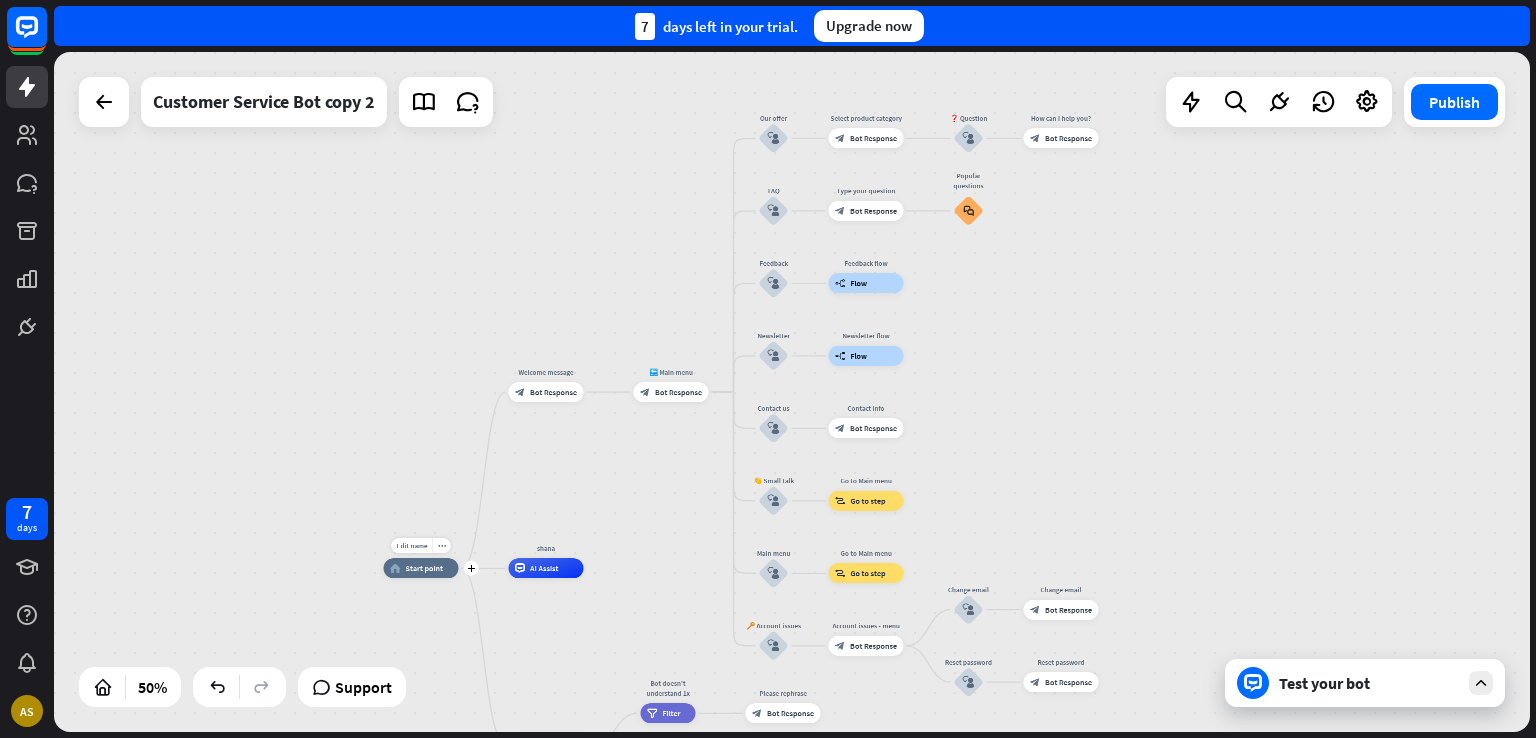 drag, startPoint x: 520, startPoint y: 570, endPoint x: 448, endPoint y: 556, distance: 73.34848 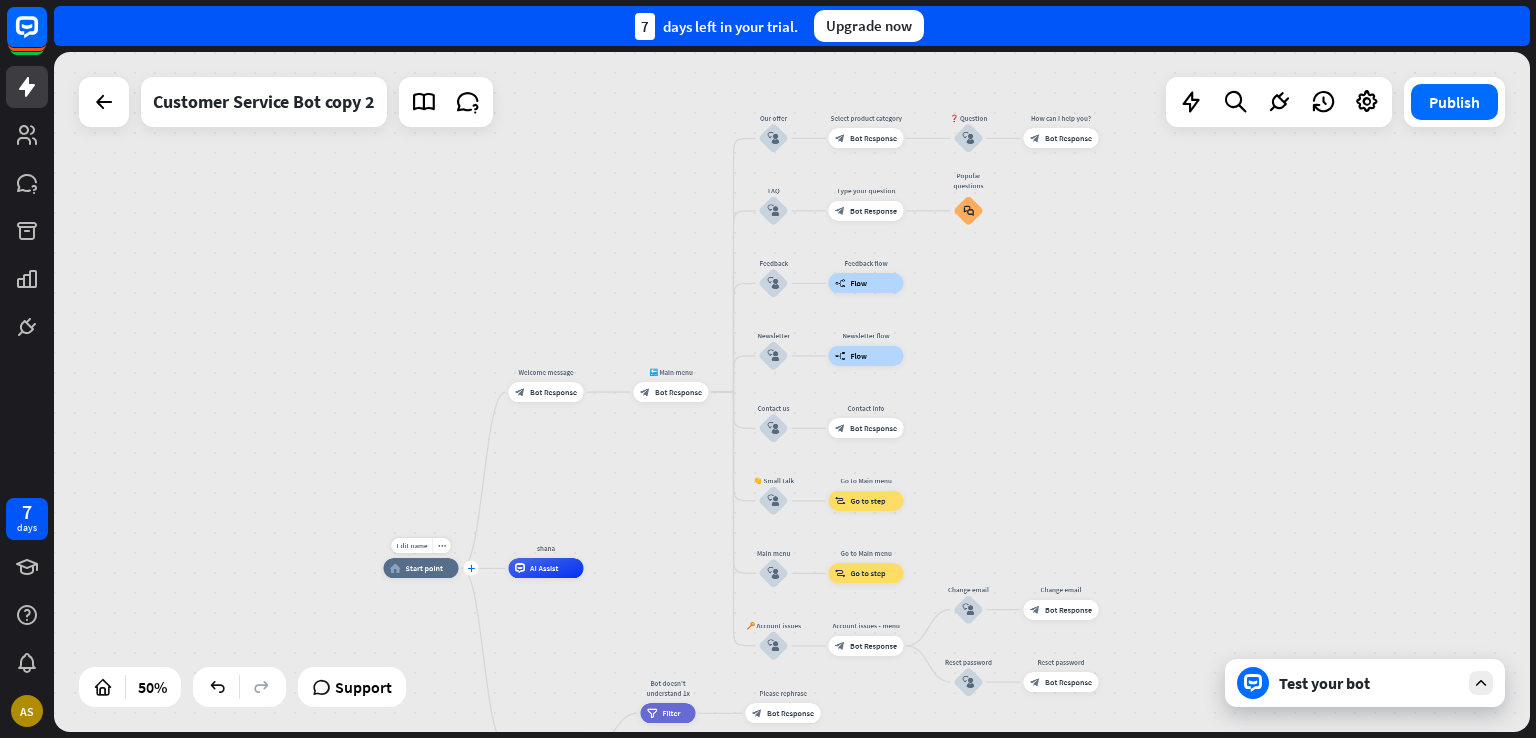 click on "plus" at bounding box center (471, 568) 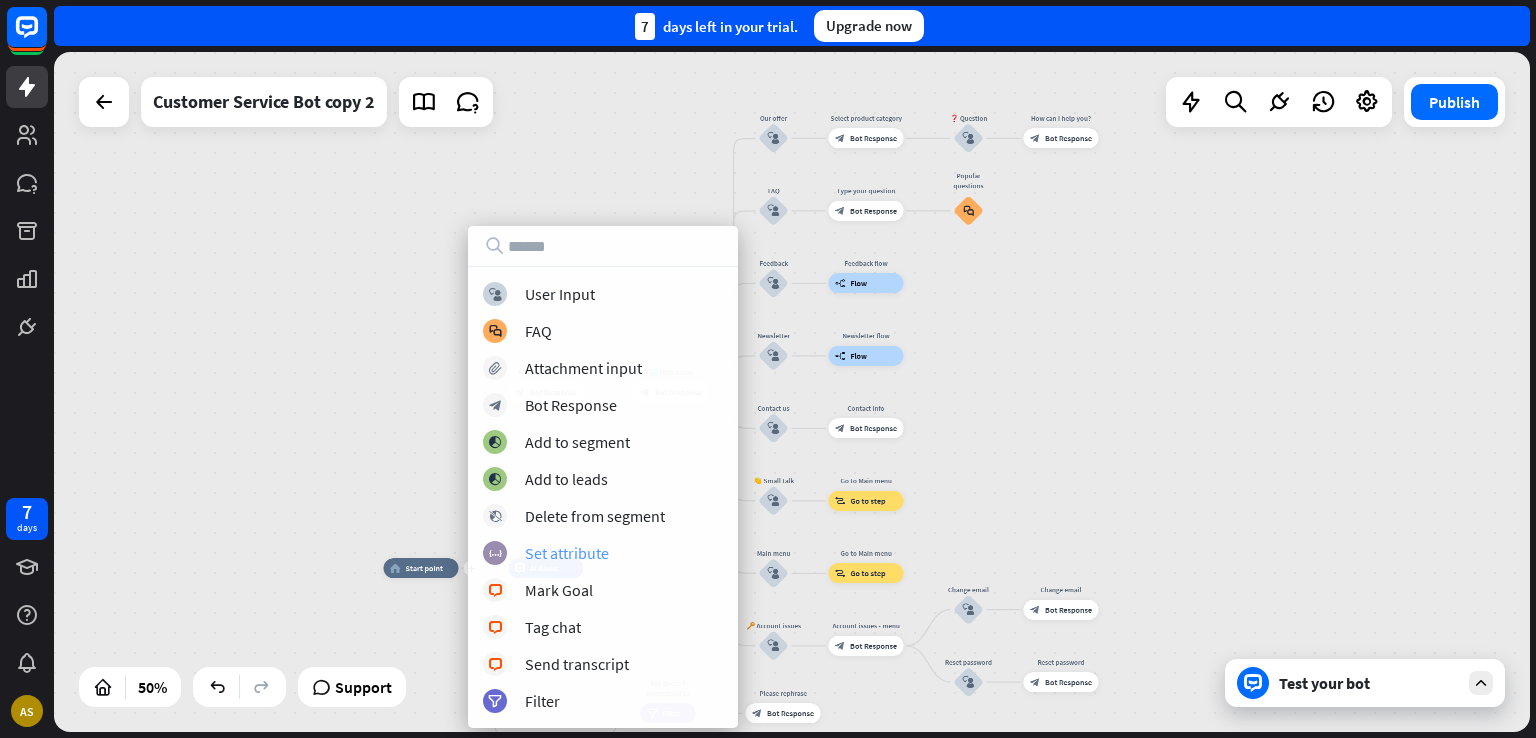 click on "Set attribute" at bounding box center [567, 553] 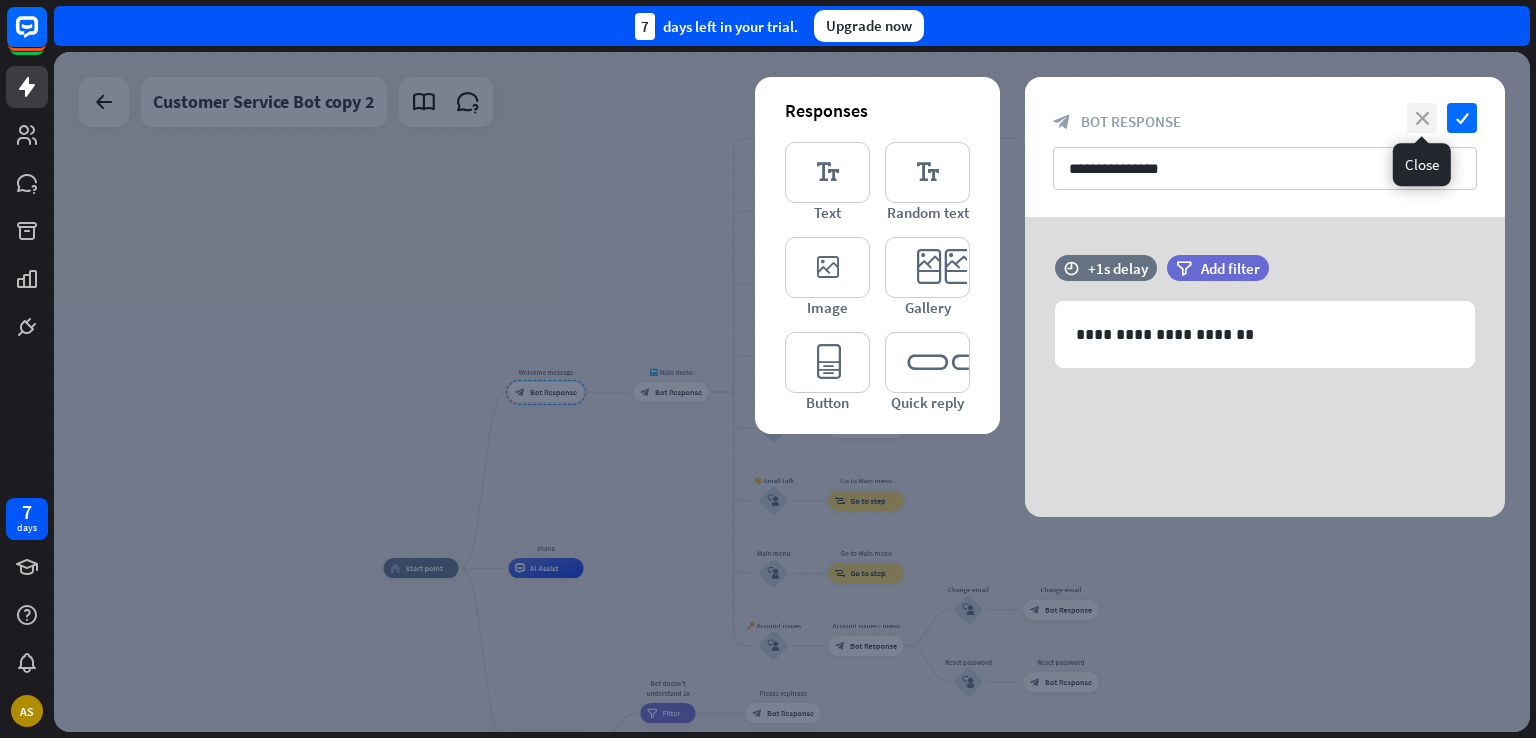 click on "close" at bounding box center (1422, 118) 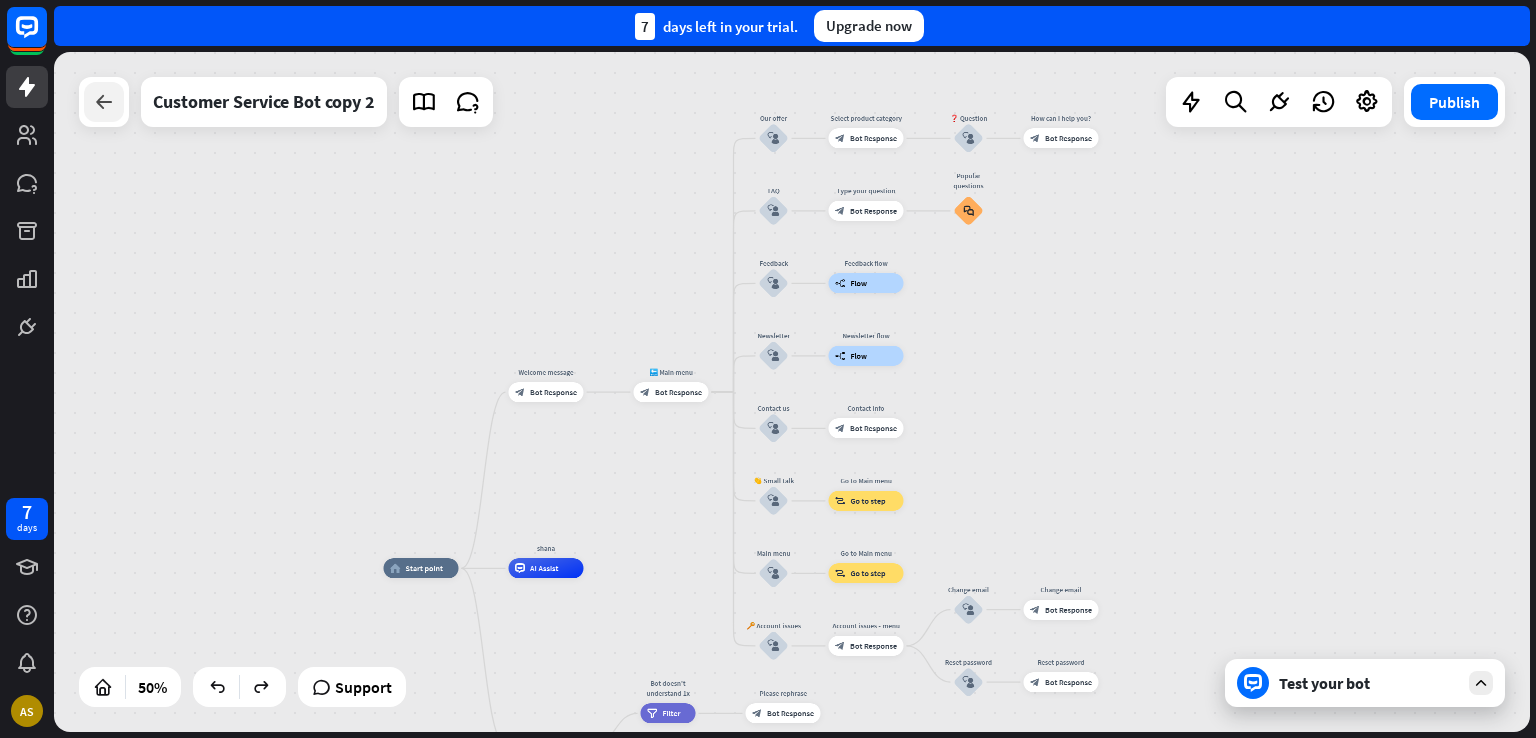 click at bounding box center (104, 102) 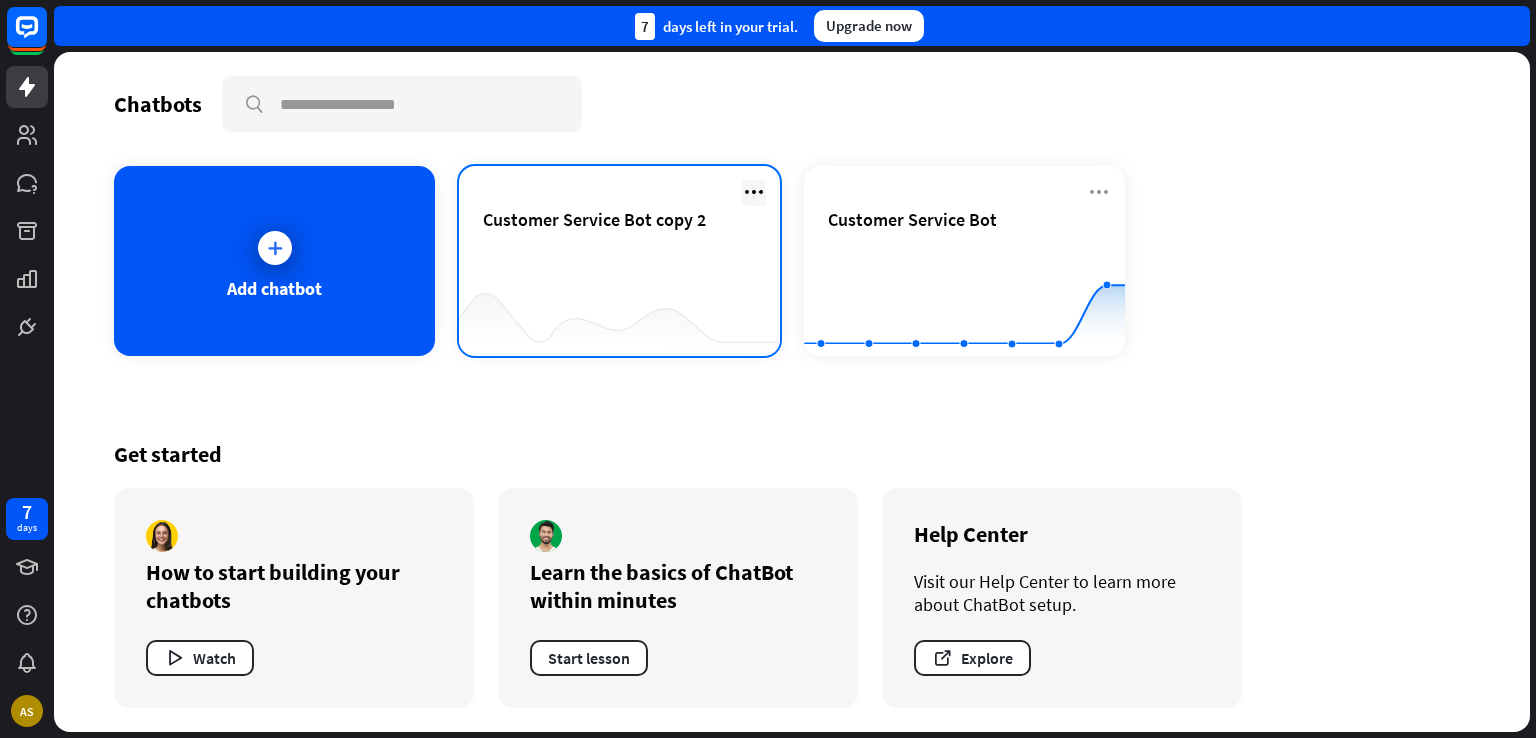 click at bounding box center [754, 192] 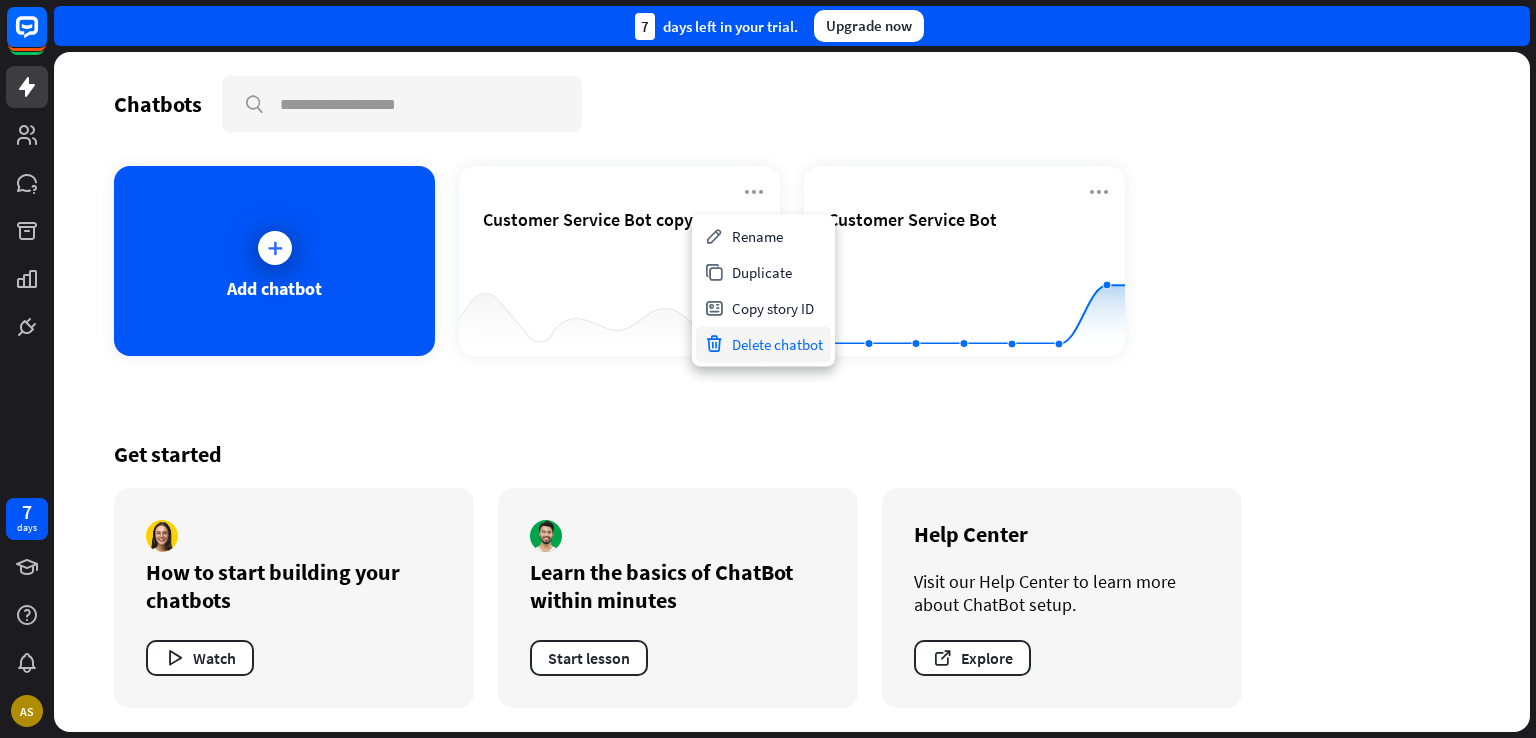 click on "Delete chatbot" at bounding box center [763, 344] 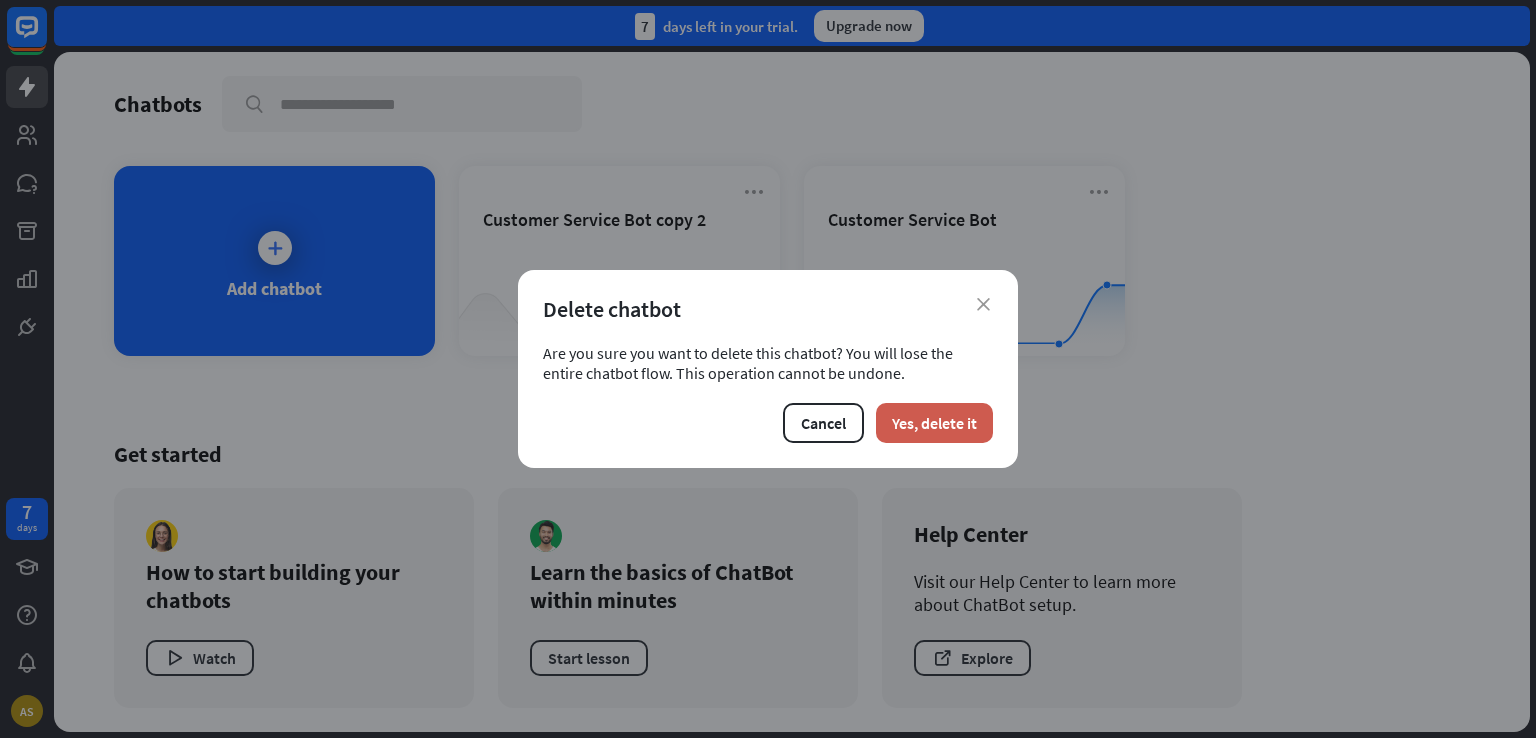 click on "Yes, delete it" at bounding box center [934, 423] 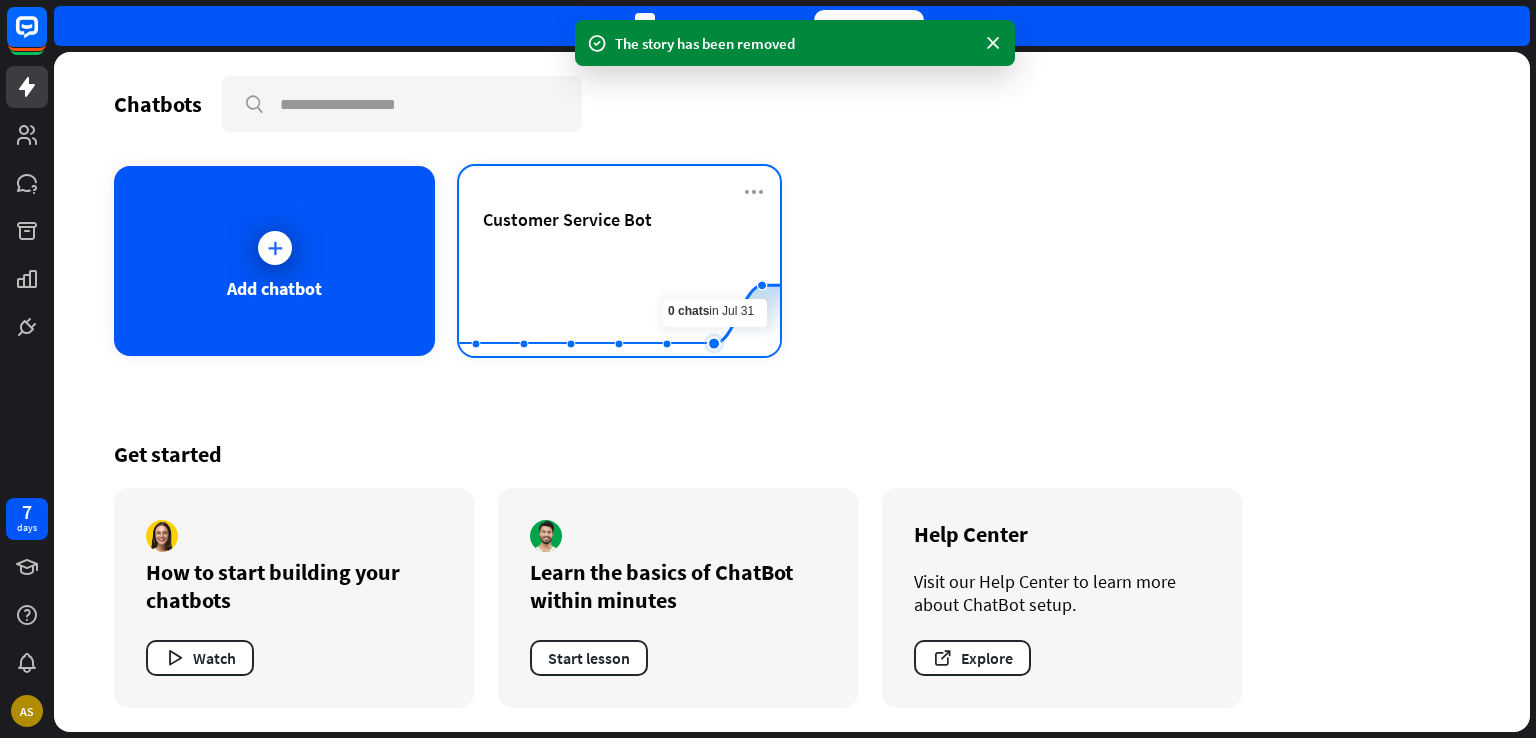 click 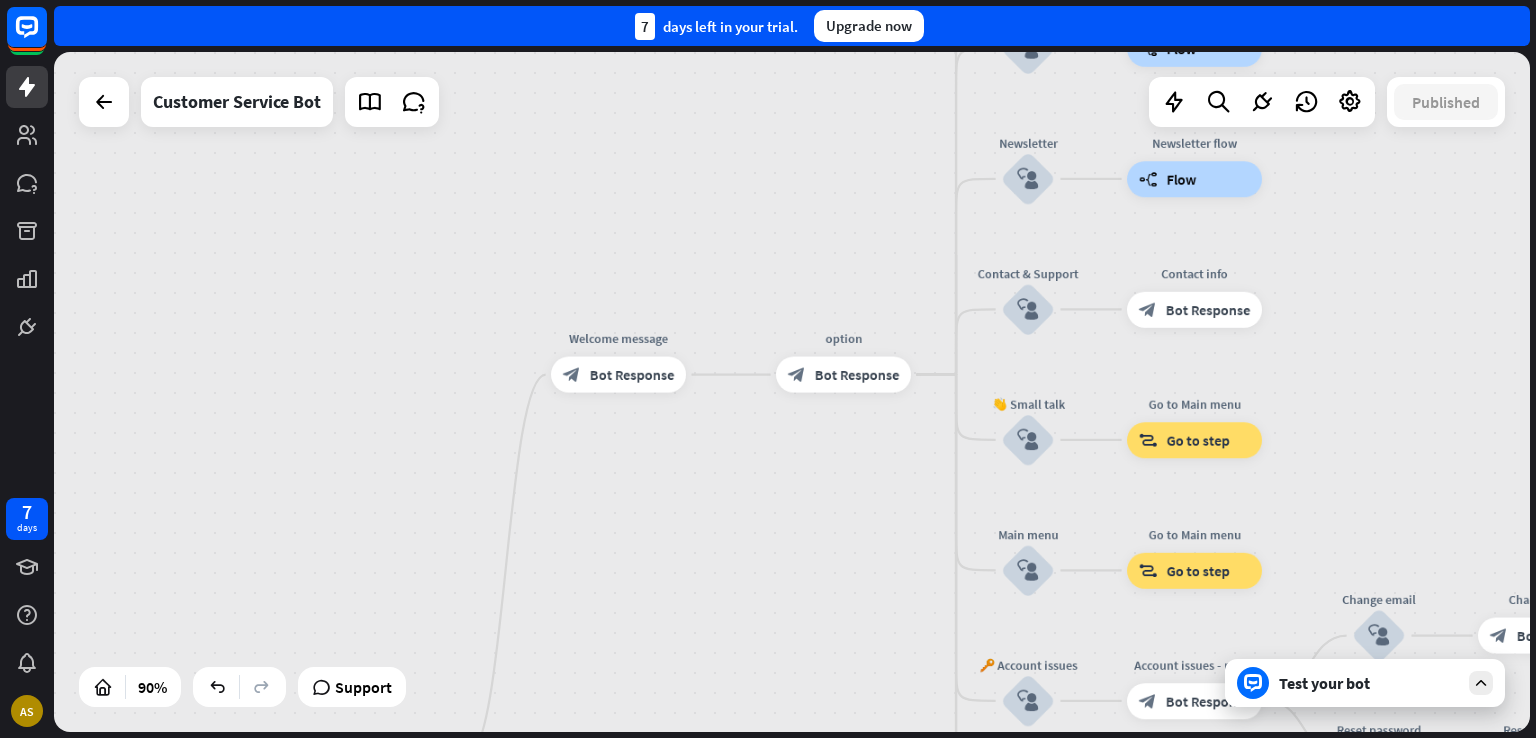 drag, startPoint x: 709, startPoint y: 344, endPoint x: 552, endPoint y: 552, distance: 260.60123 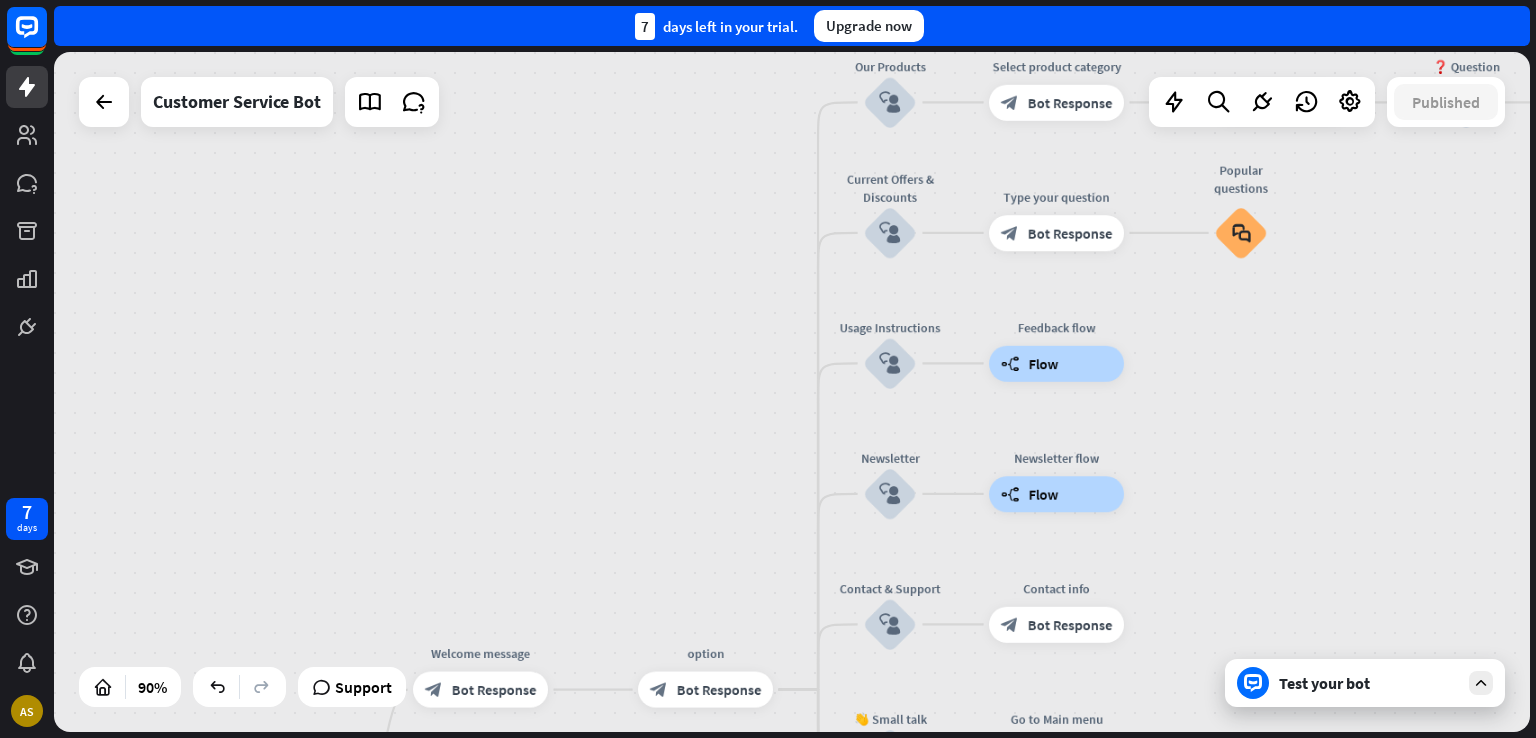 drag, startPoint x: 734, startPoint y: 233, endPoint x: 612, endPoint y: 513, distance: 305.4243 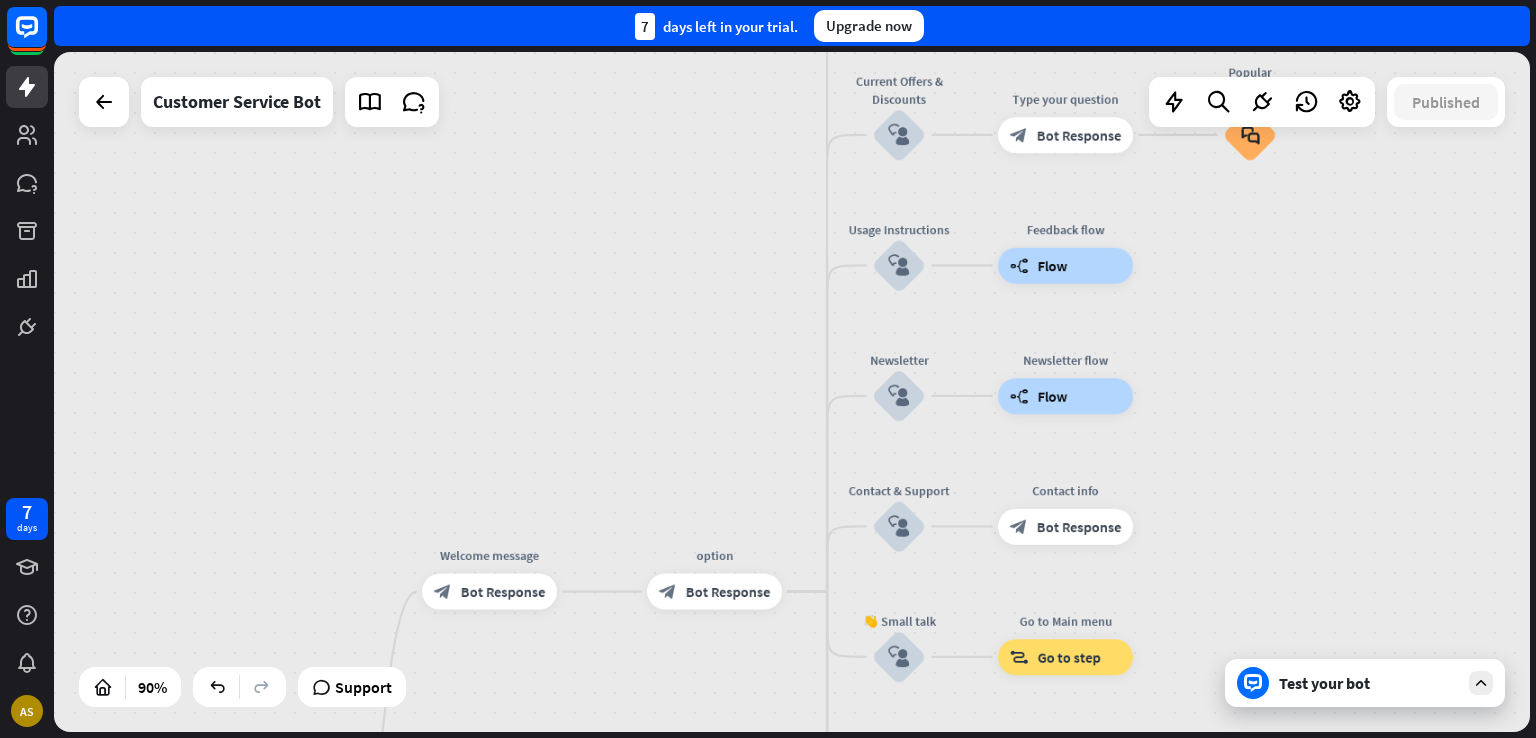 drag, startPoint x: 735, startPoint y: 376, endPoint x: 732, endPoint y: 194, distance: 182.02472 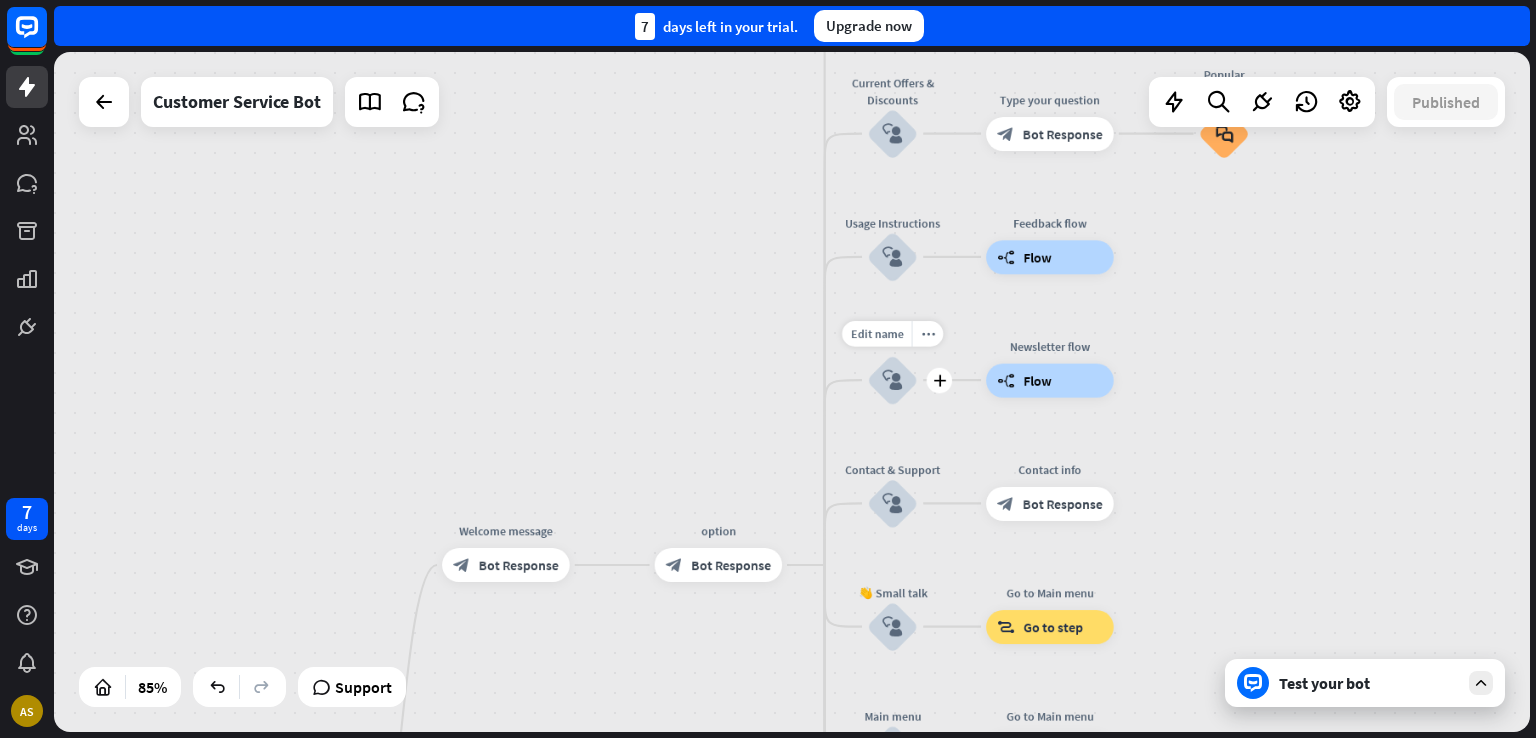click on "block_user_input" at bounding box center (892, 380) 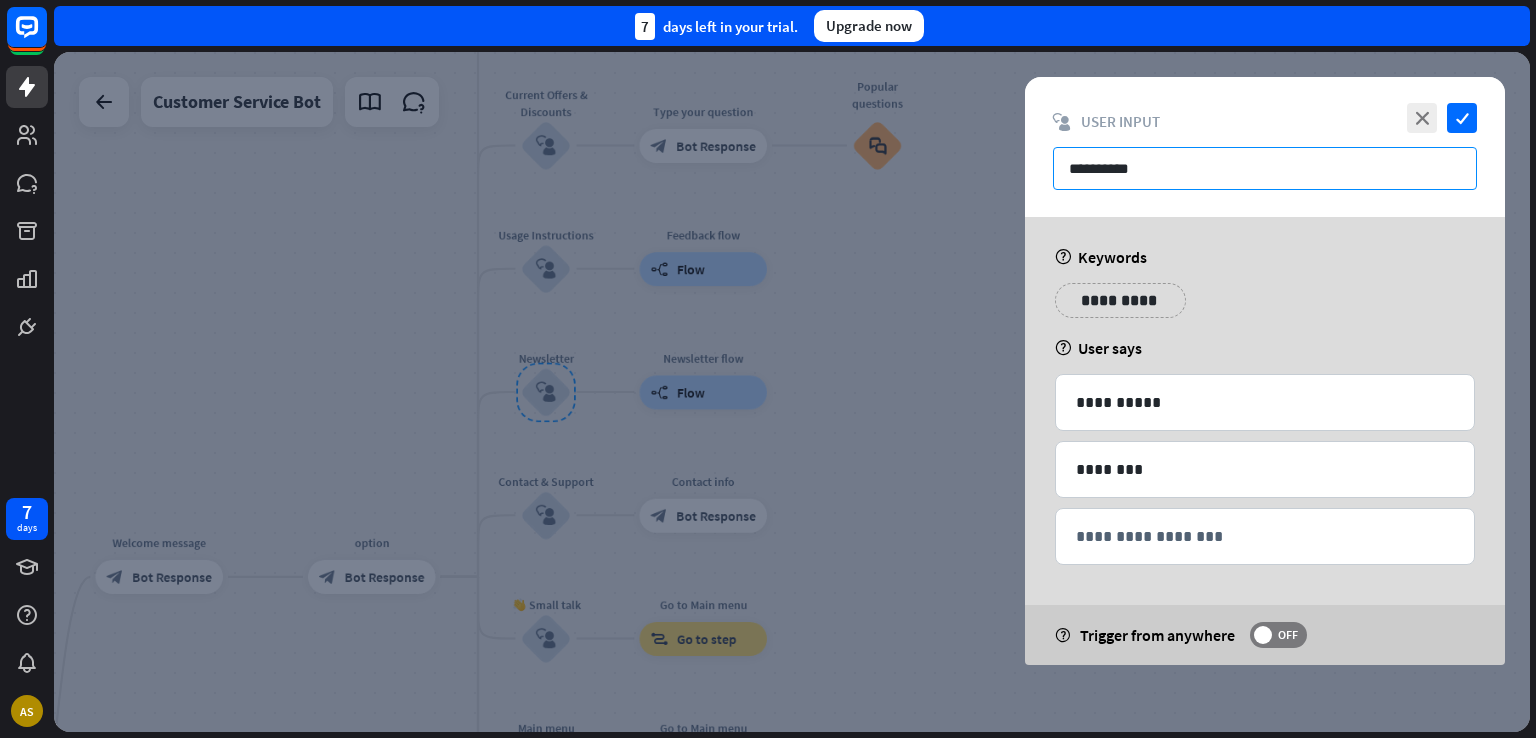 drag, startPoint x: 1172, startPoint y: 168, endPoint x: 921, endPoint y: 177, distance: 251.1613 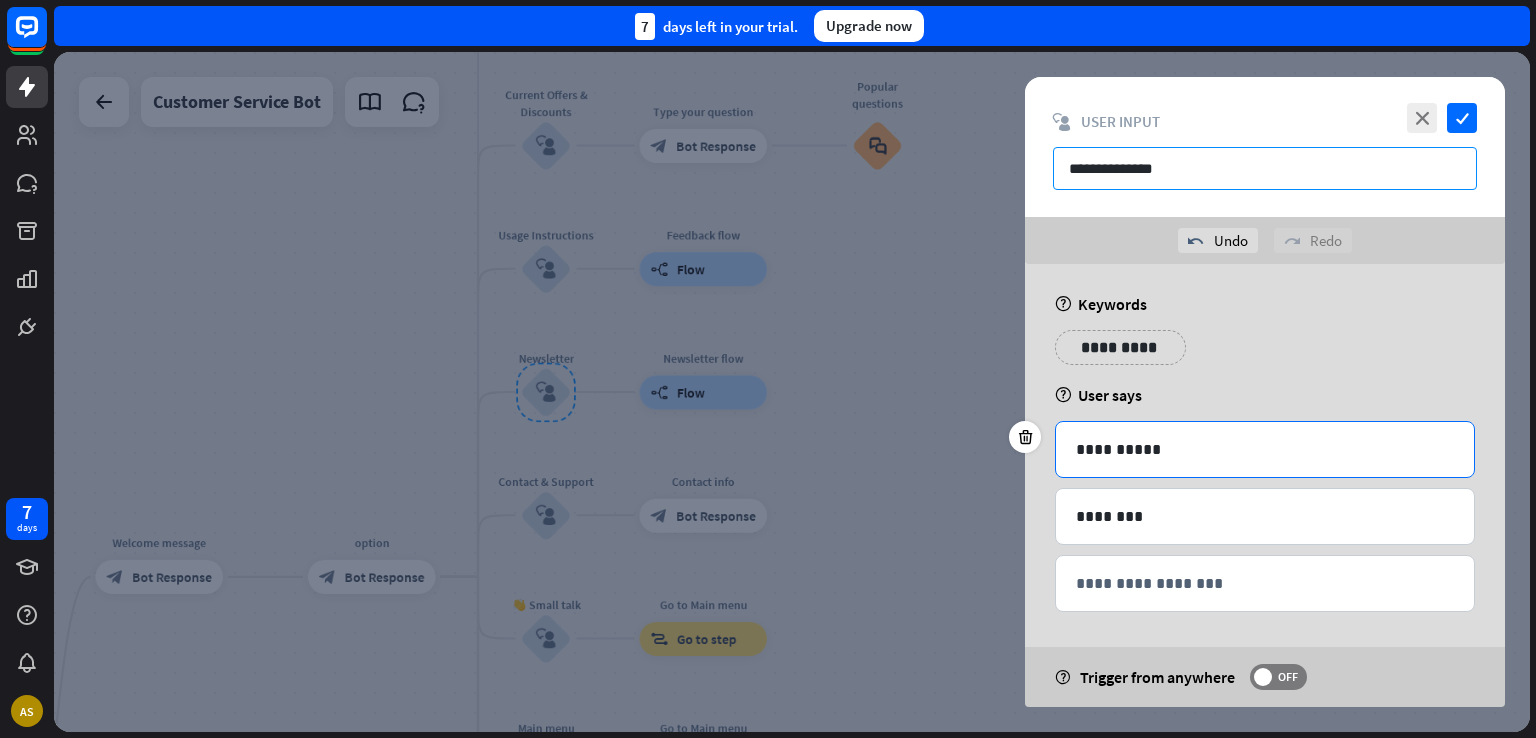 type on "**********" 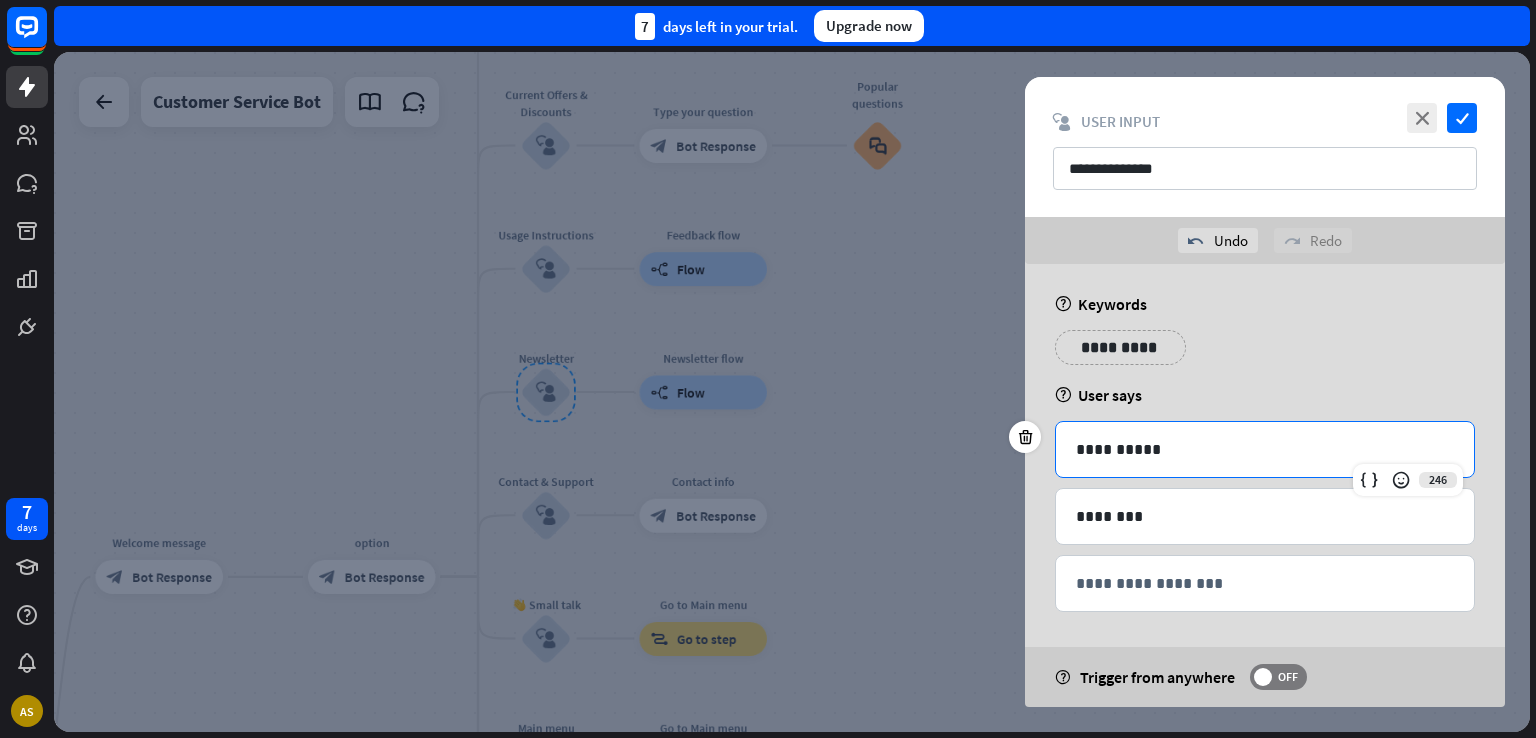 drag, startPoint x: 1212, startPoint y: 457, endPoint x: 1048, endPoint y: 467, distance: 164.3046 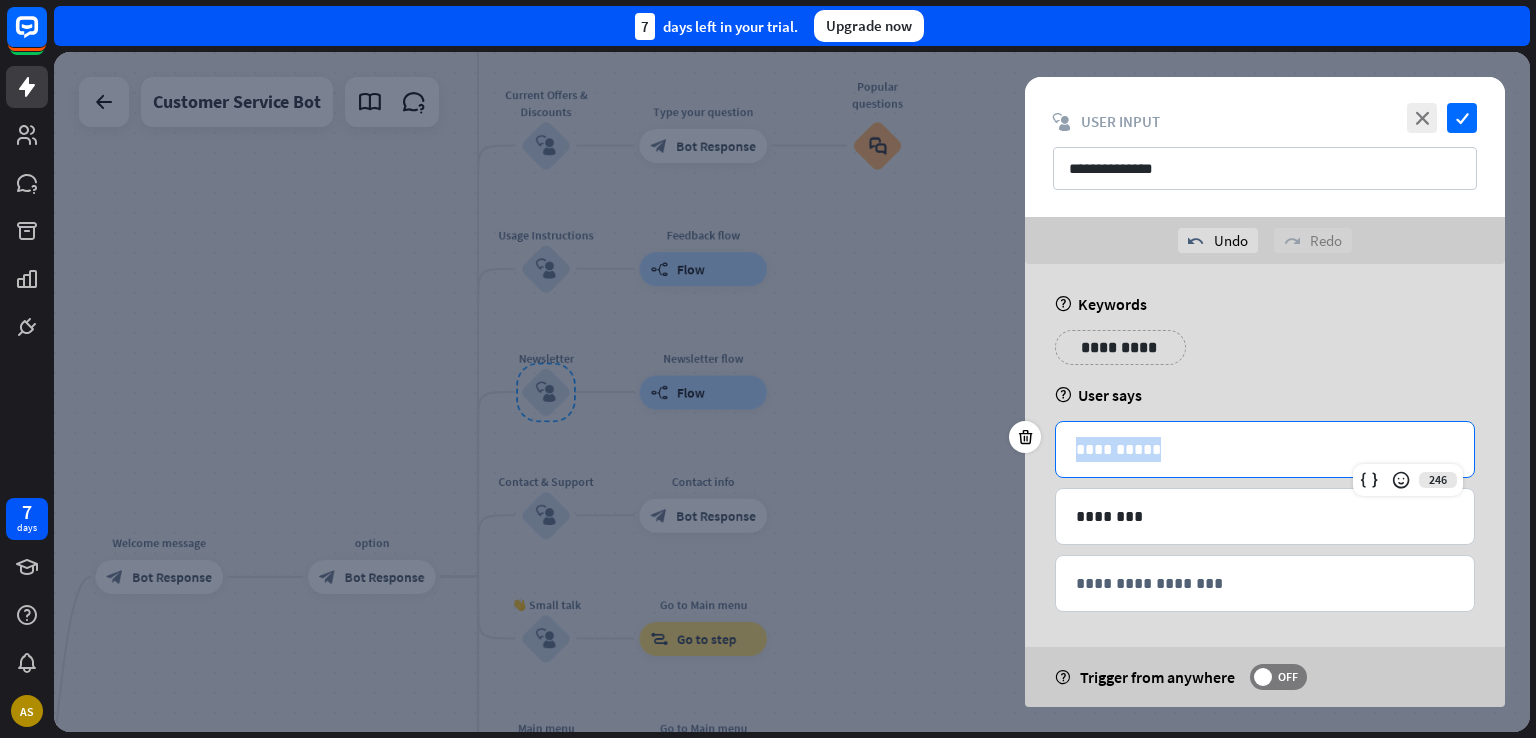 drag, startPoint x: 1113, startPoint y: 468, endPoint x: 1070, endPoint y: 458, distance: 44.14748 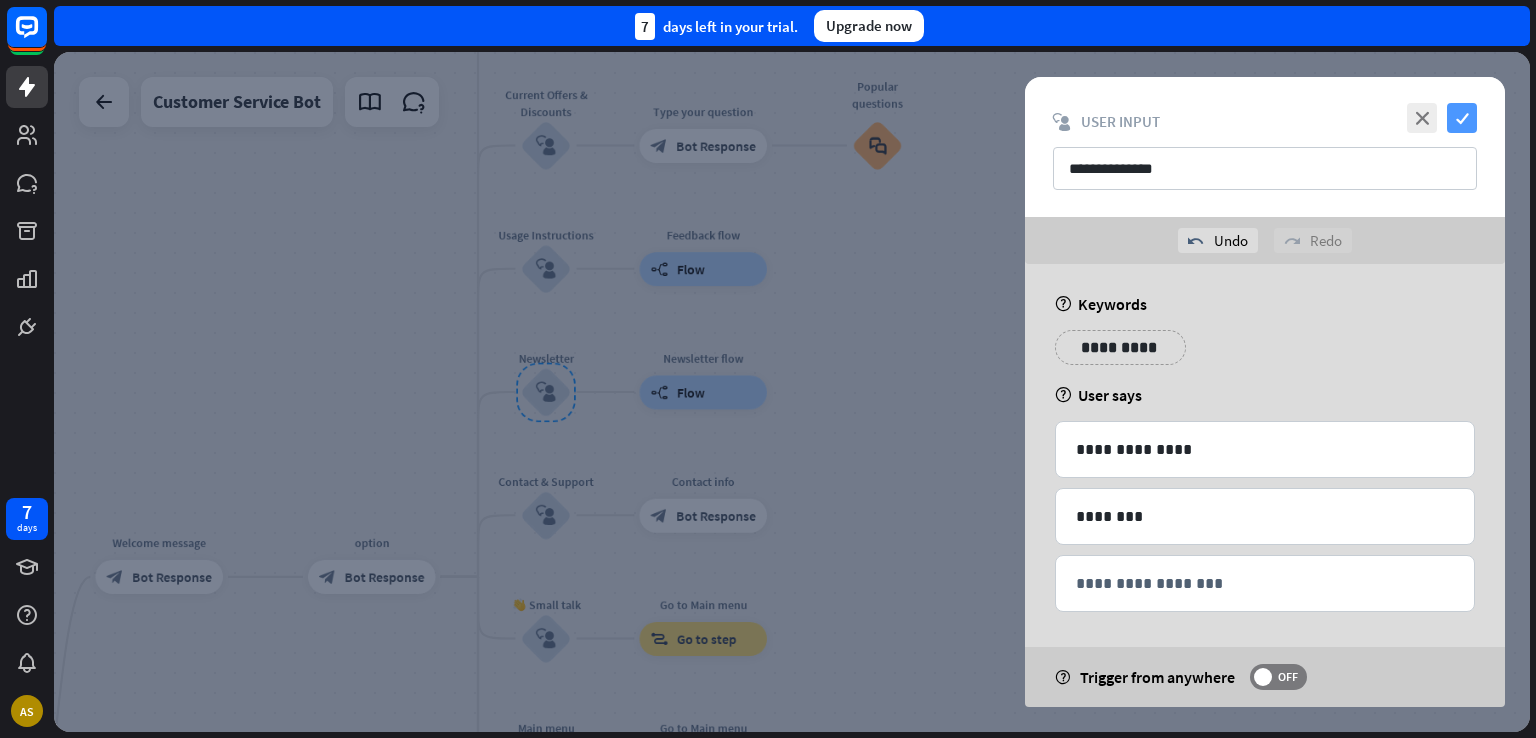click on "check" at bounding box center (1462, 118) 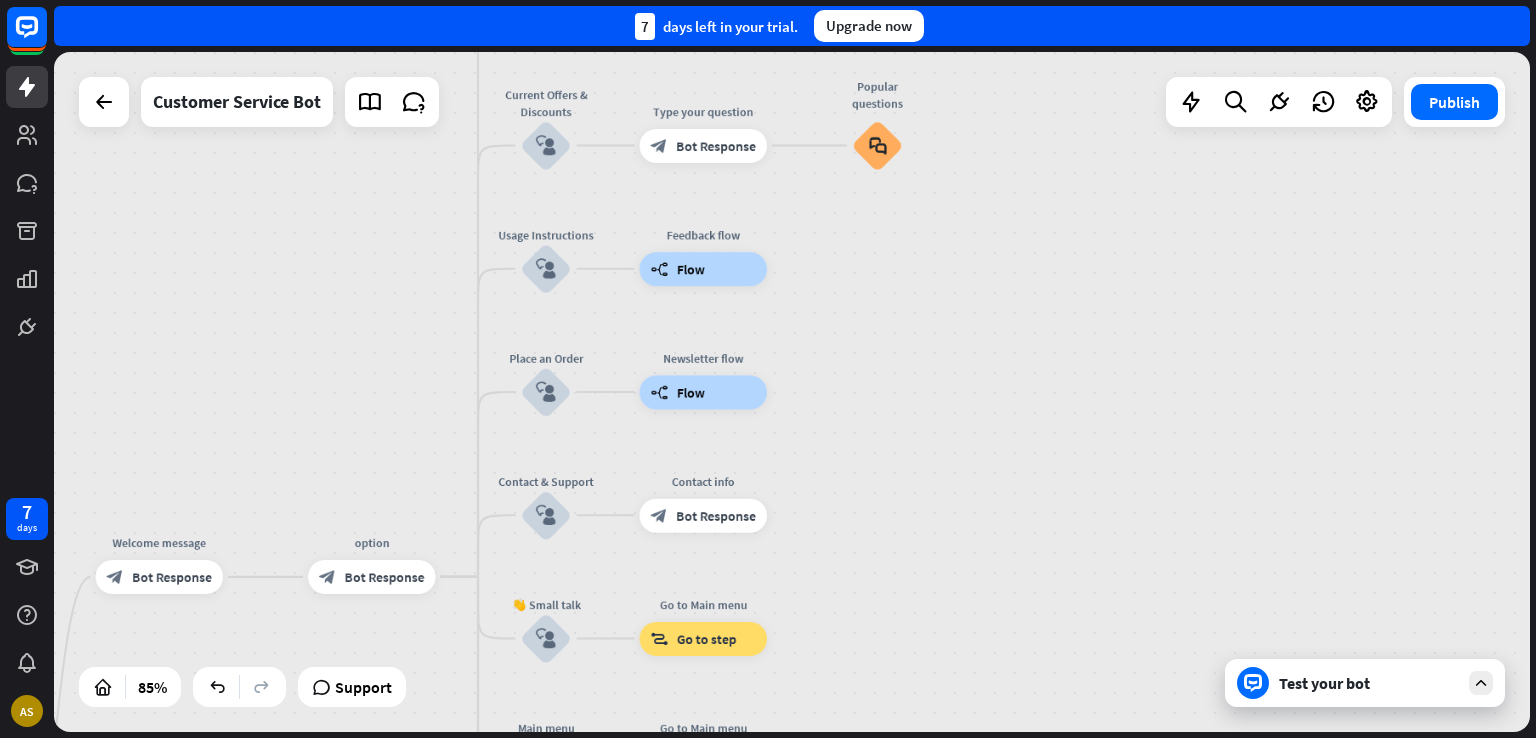 click on "home_2   Start point                 Welcome message   block_bot_response   Bot Response                 option   block_bot_response   Bot Response                 Our Products   block_user_input                 Select product category   block_bot_response   Bot Response                   block_bot_response   Bot Response                 ❓ Question   block_user_input                 How can I help you?   block_bot_response   Bot Response                 Current Offers & Discounts   block_user_input                 Type your question   block_bot_response   Bot Response                 Popular questions   block_faq                 Usage Instructions   block_user_input                 Feedback flow   builder_tree   Flow                 Place an Order   block_user_input                 Newsletter flow   builder_tree   Flow                 Contact & Support   block_user_input                 Contact info   block_bot_response   Bot Response                 👋 Small talk   block_user_input" at bounding box center [792, 392] 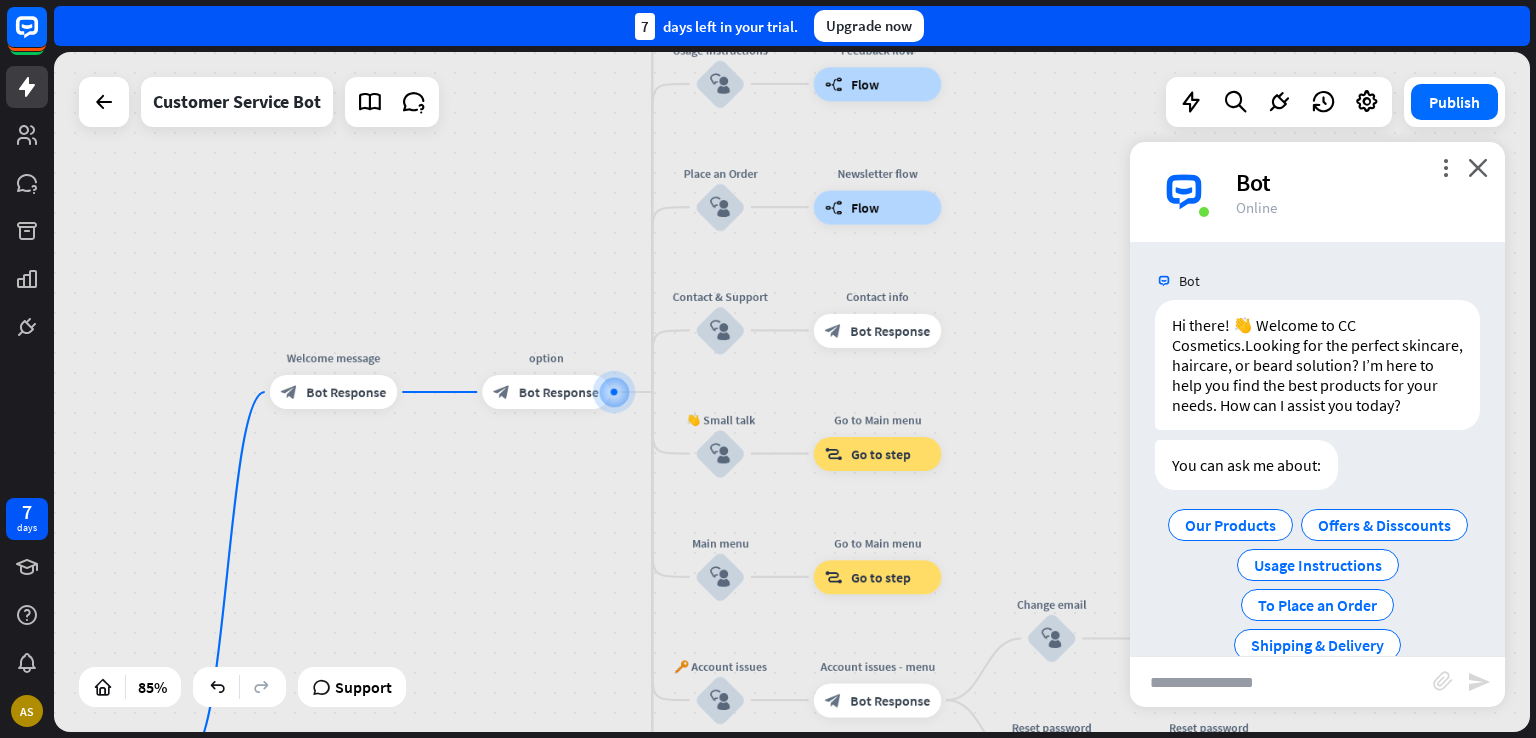 scroll, scrollTop: 139, scrollLeft: 0, axis: vertical 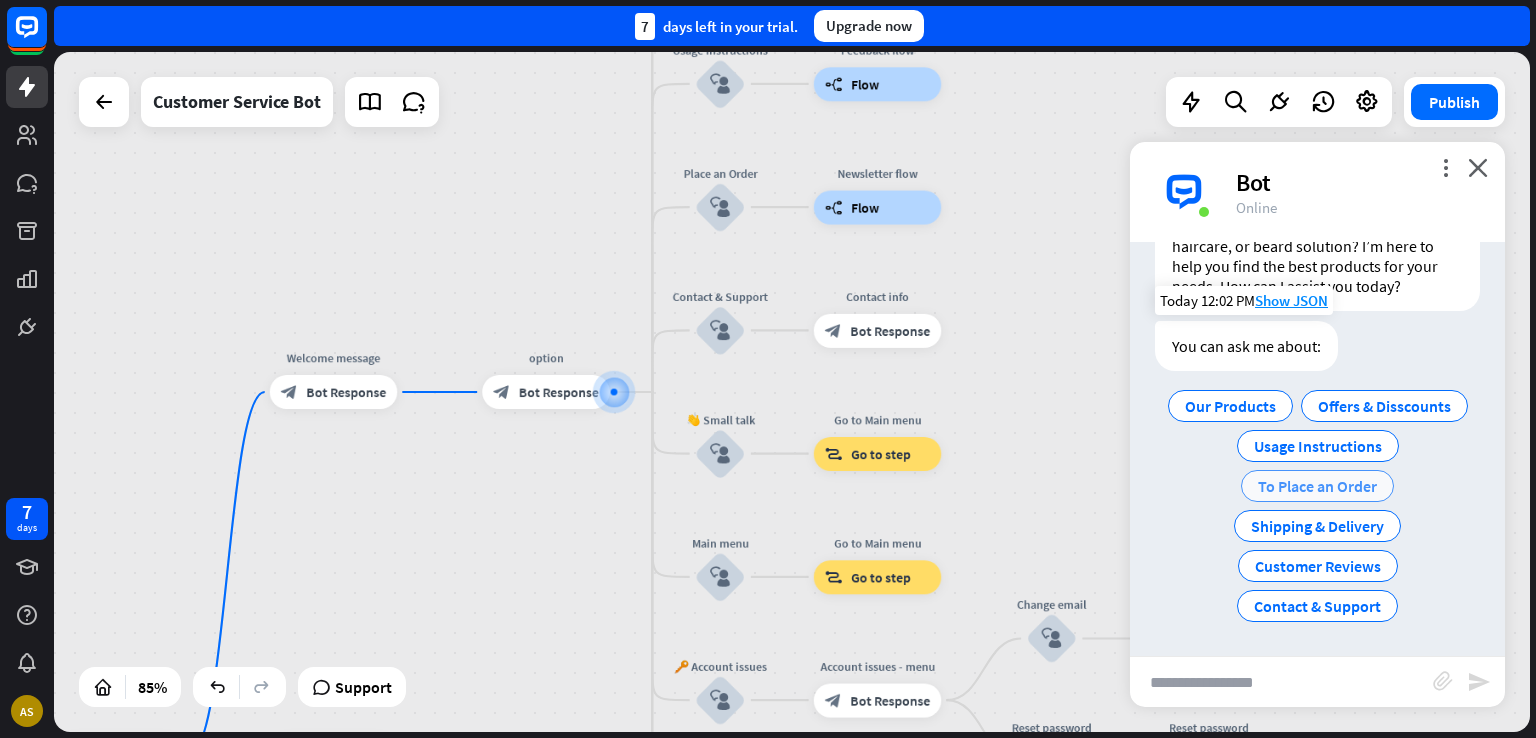 click on "To Place an Order" at bounding box center (1317, 486) 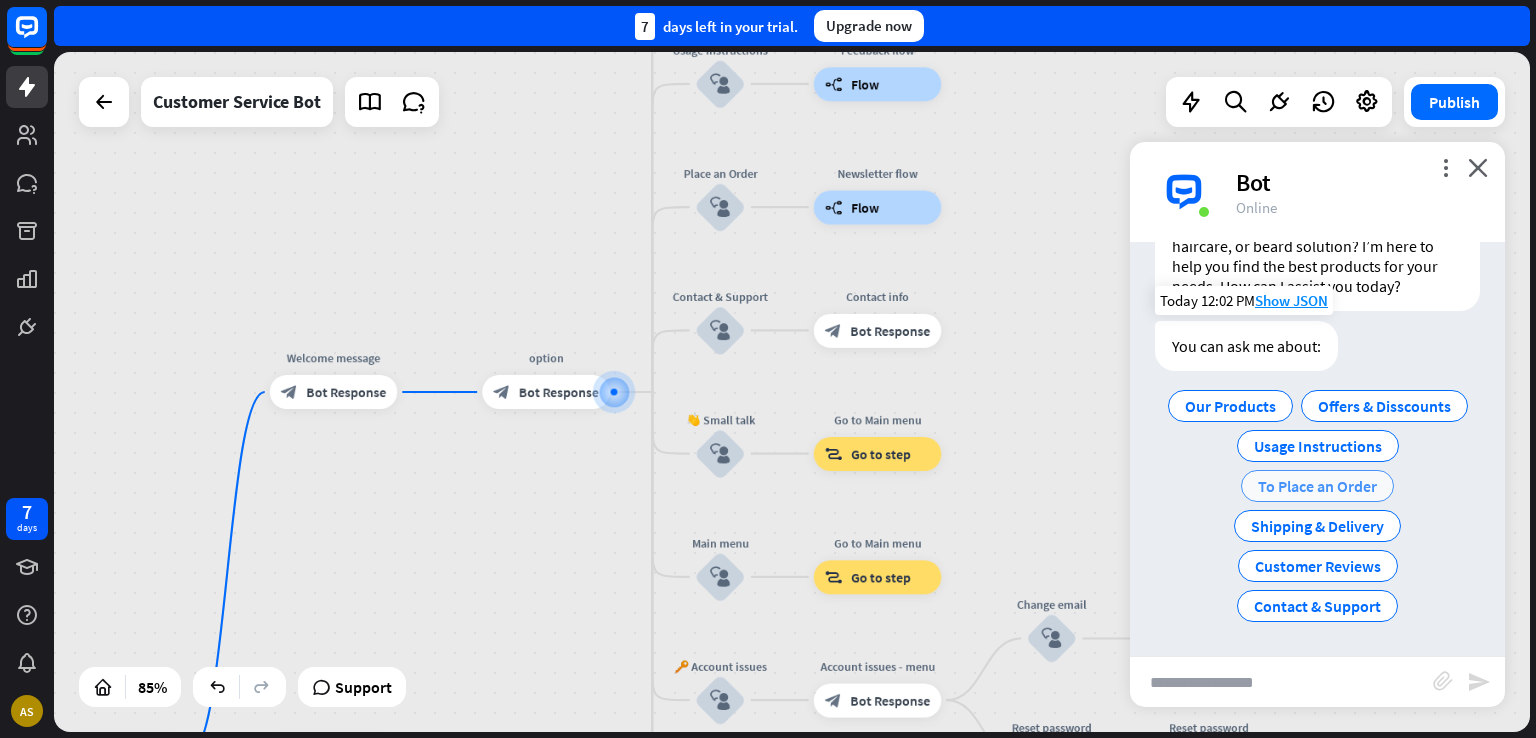 scroll, scrollTop: 101, scrollLeft: 0, axis: vertical 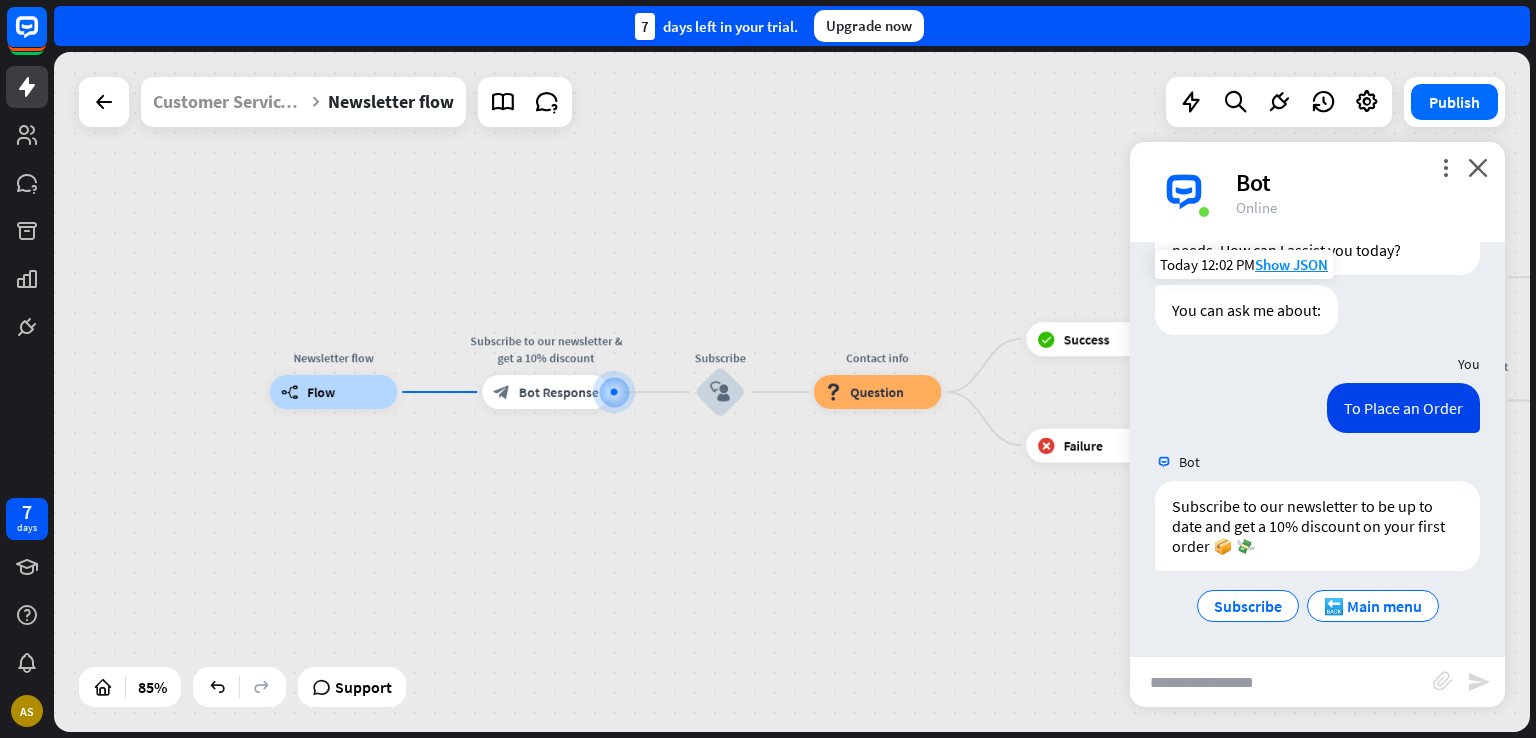 click at bounding box center (104, 102) 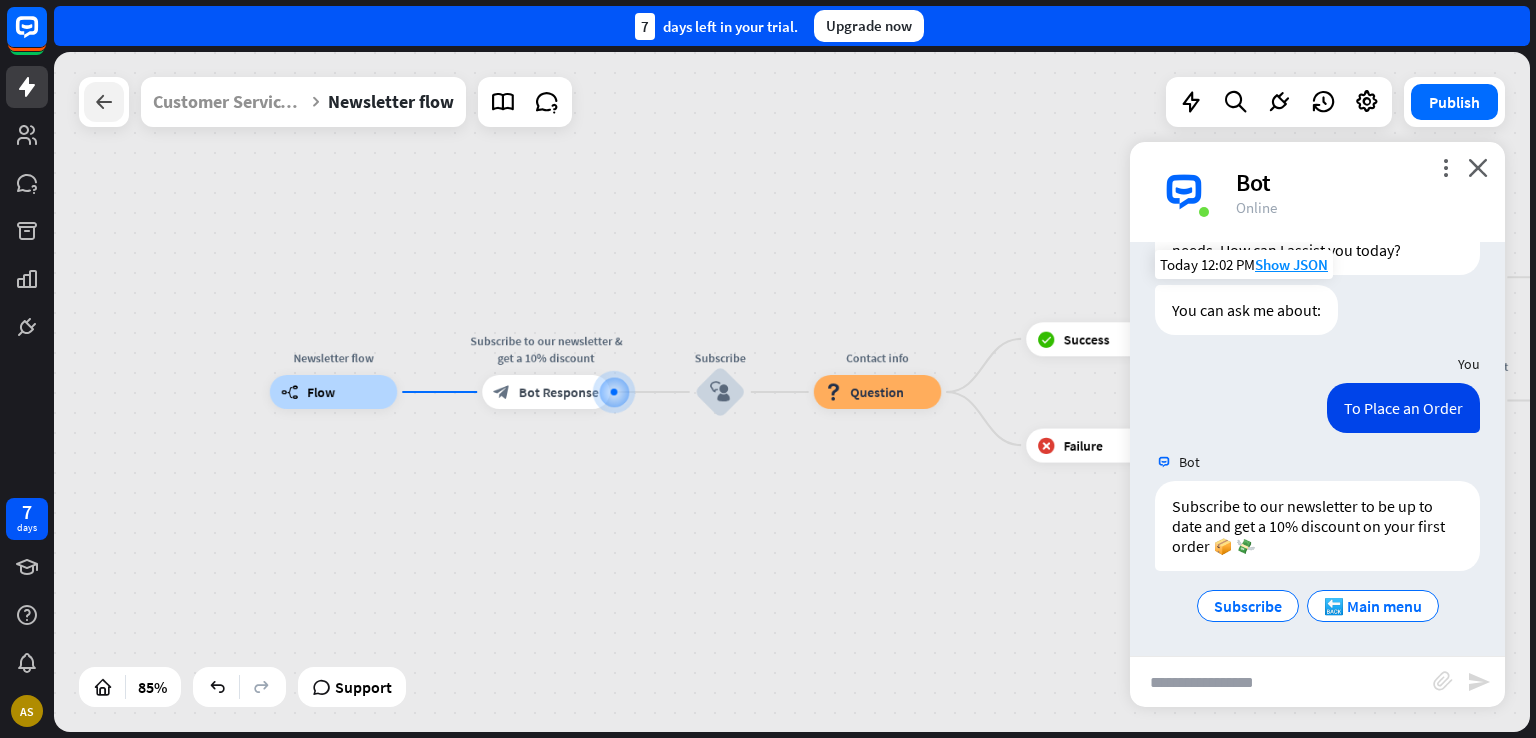 click at bounding box center (104, 102) 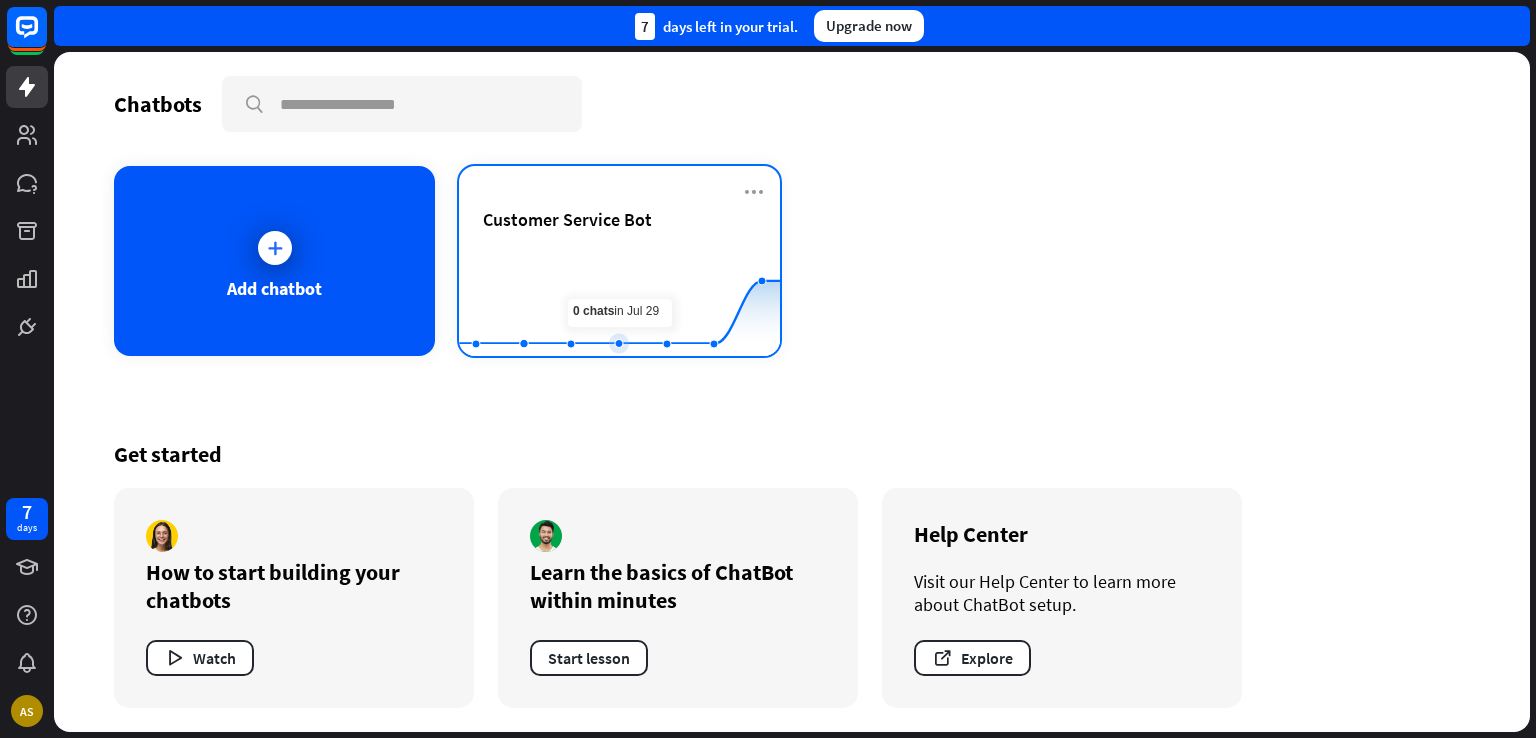 click 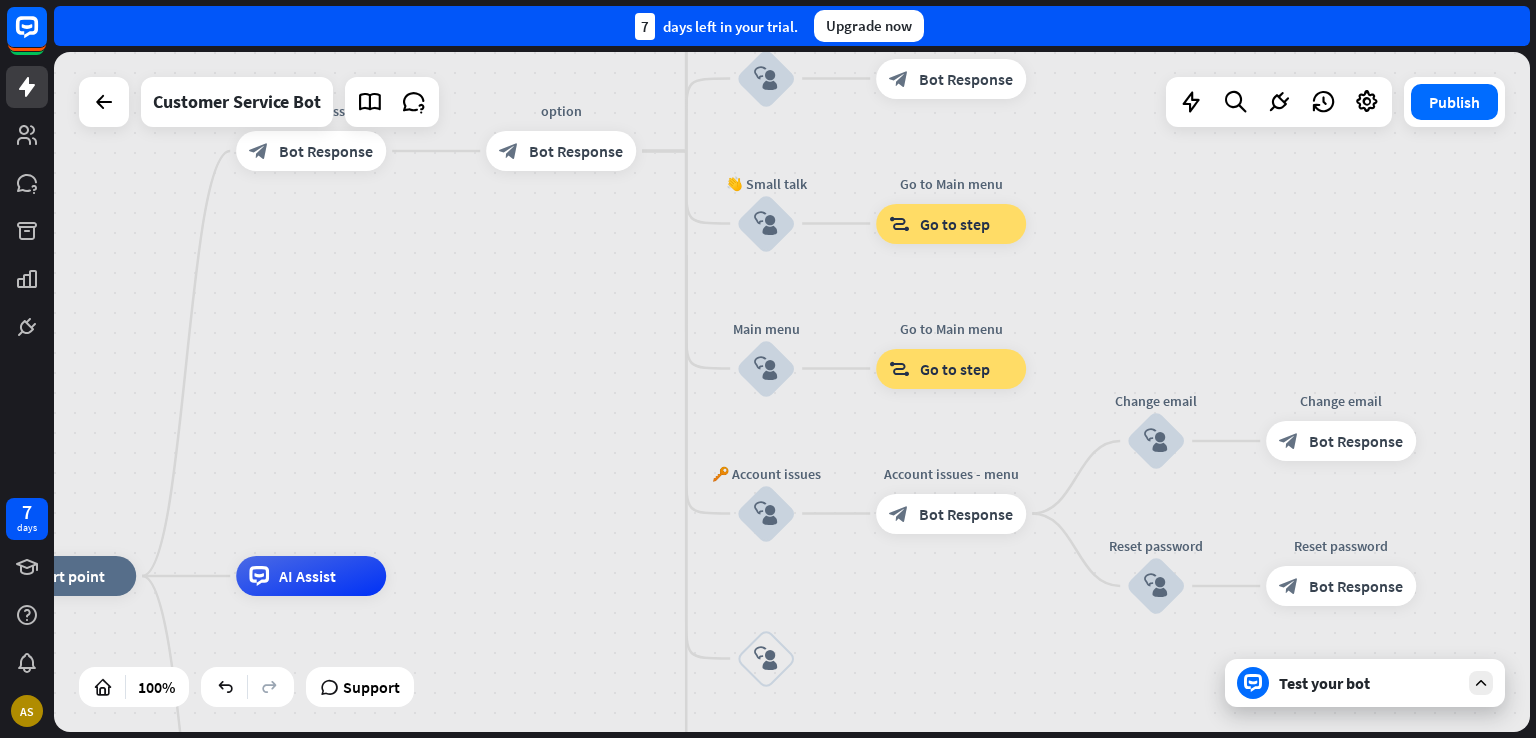 drag, startPoint x: 955, startPoint y: 412, endPoint x: 592, endPoint y: 589, distance: 403.85394 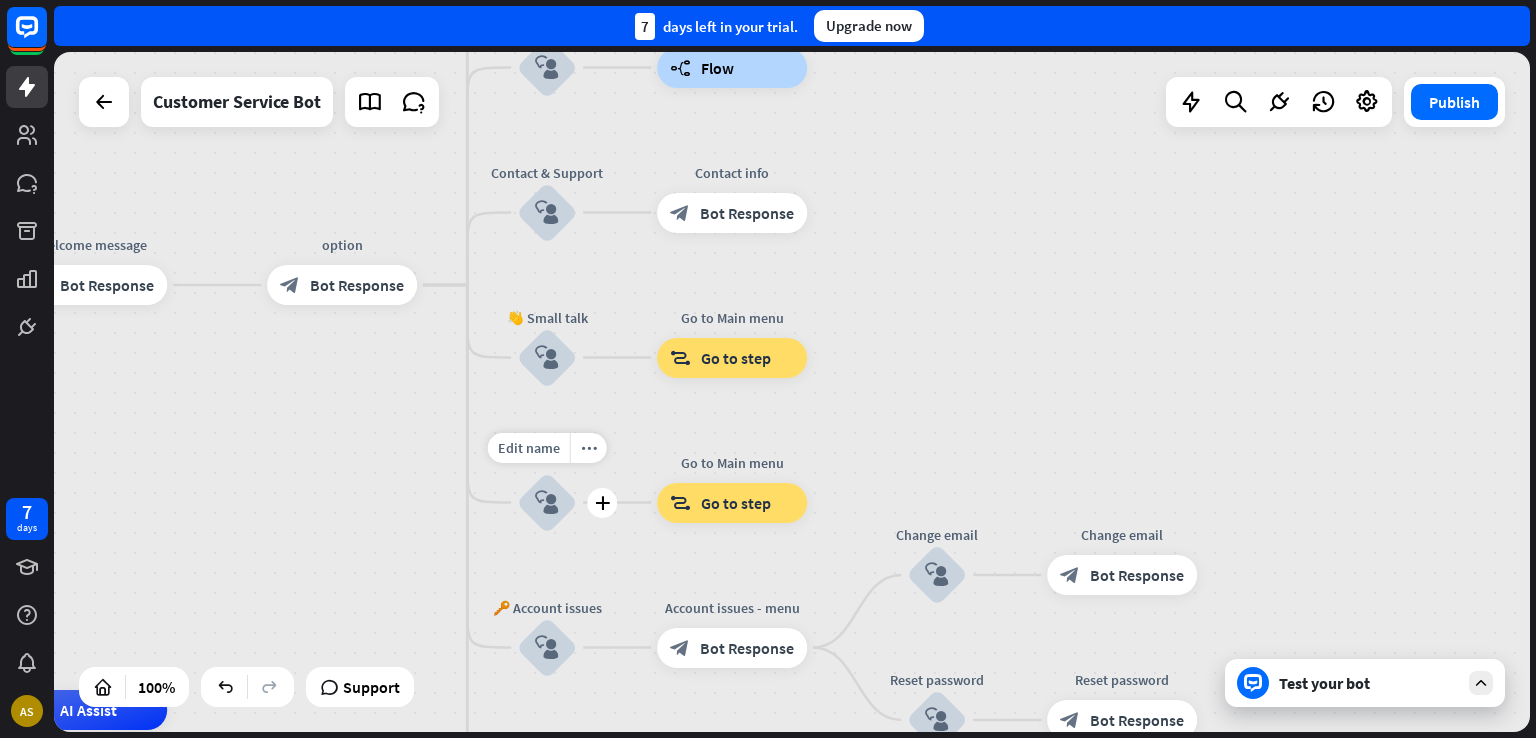 drag, startPoint x: 725, startPoint y: 417, endPoint x: 515, endPoint y: 550, distance: 248.57393 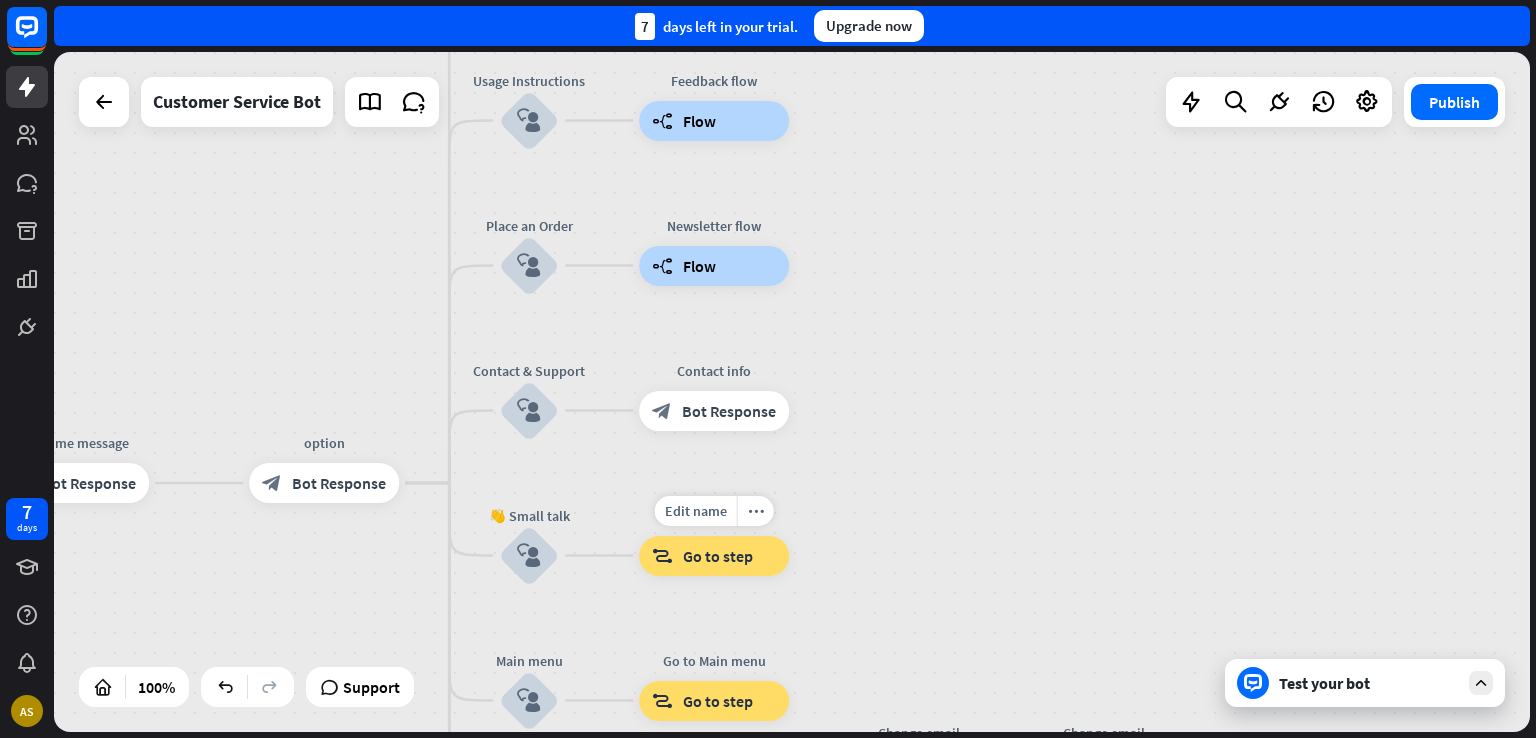 drag, startPoint x: 822, startPoint y: 437, endPoint x: 808, endPoint y: 593, distance: 156.62694 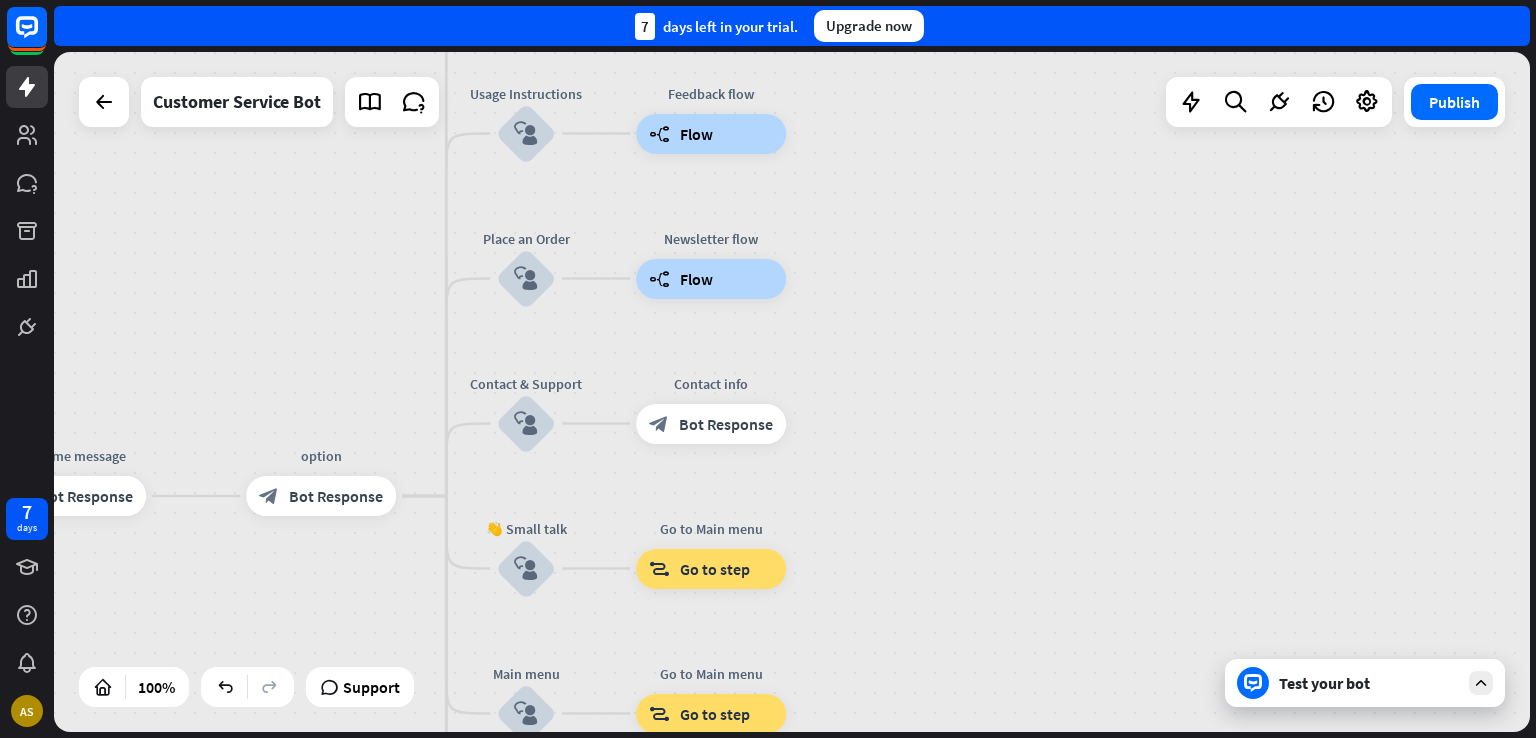 drag, startPoint x: 832, startPoint y: 433, endPoint x: 832, endPoint y: 536, distance: 103 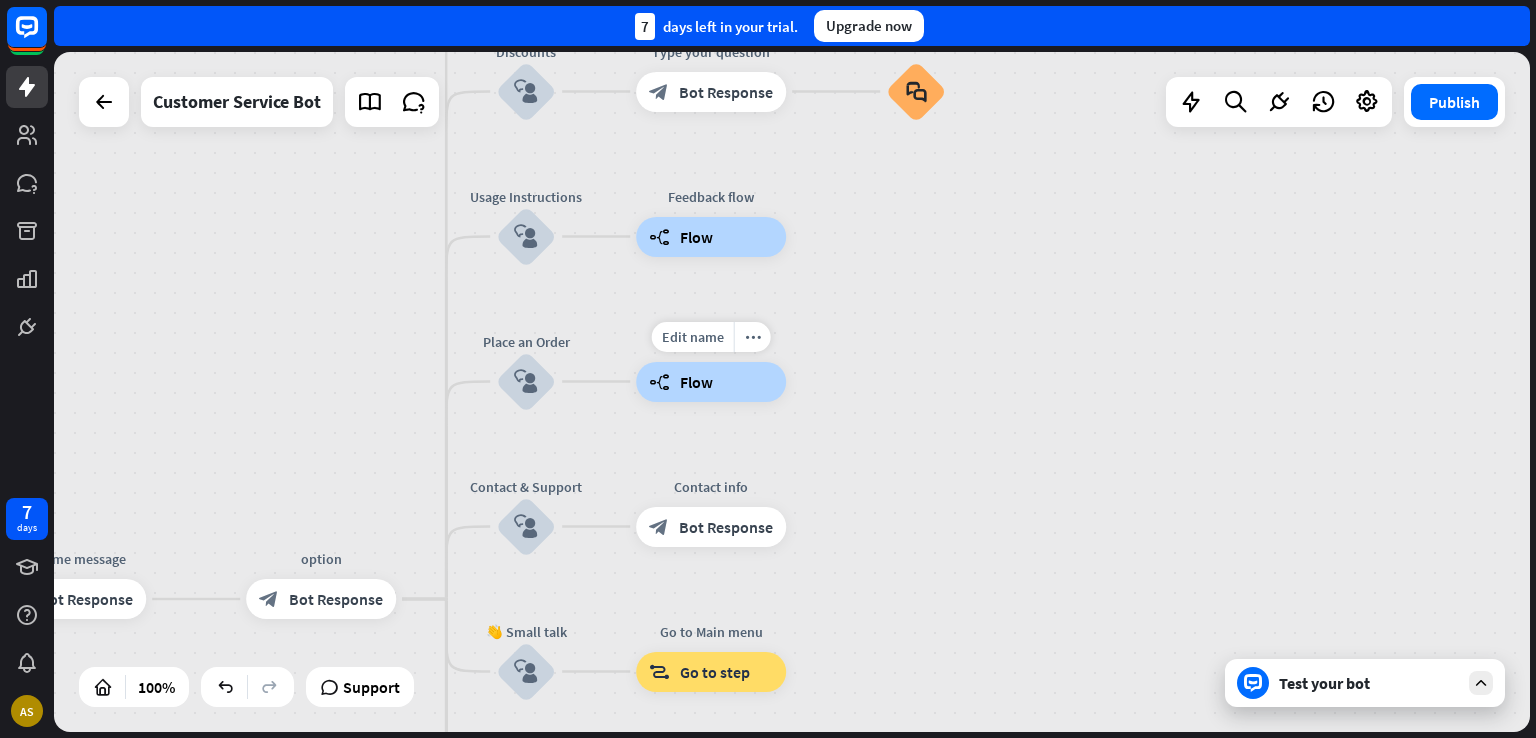 click on "builder_tree   Flow" at bounding box center (711, 382) 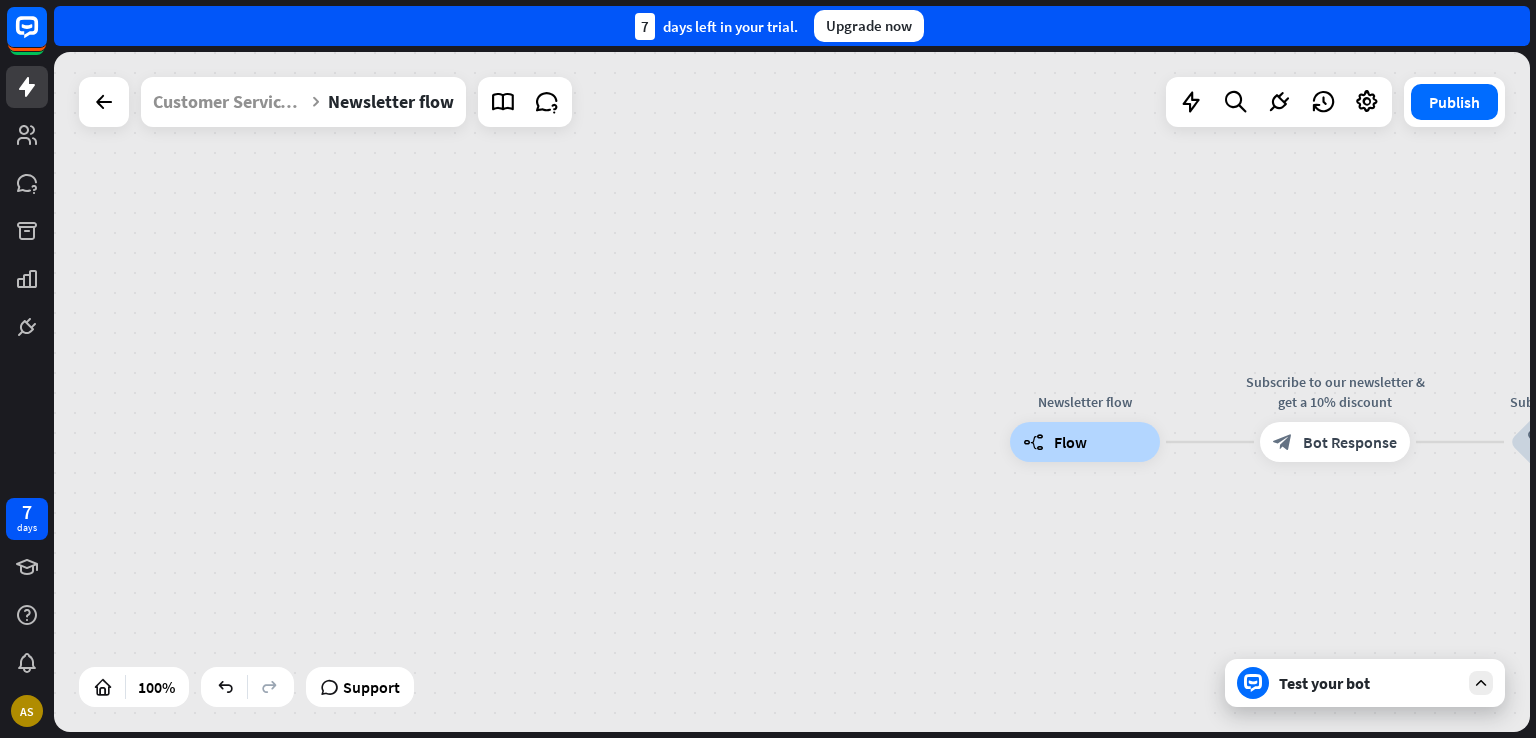 drag, startPoint x: 996, startPoint y: 495, endPoint x: 792, endPoint y: 325, distance: 265.5485 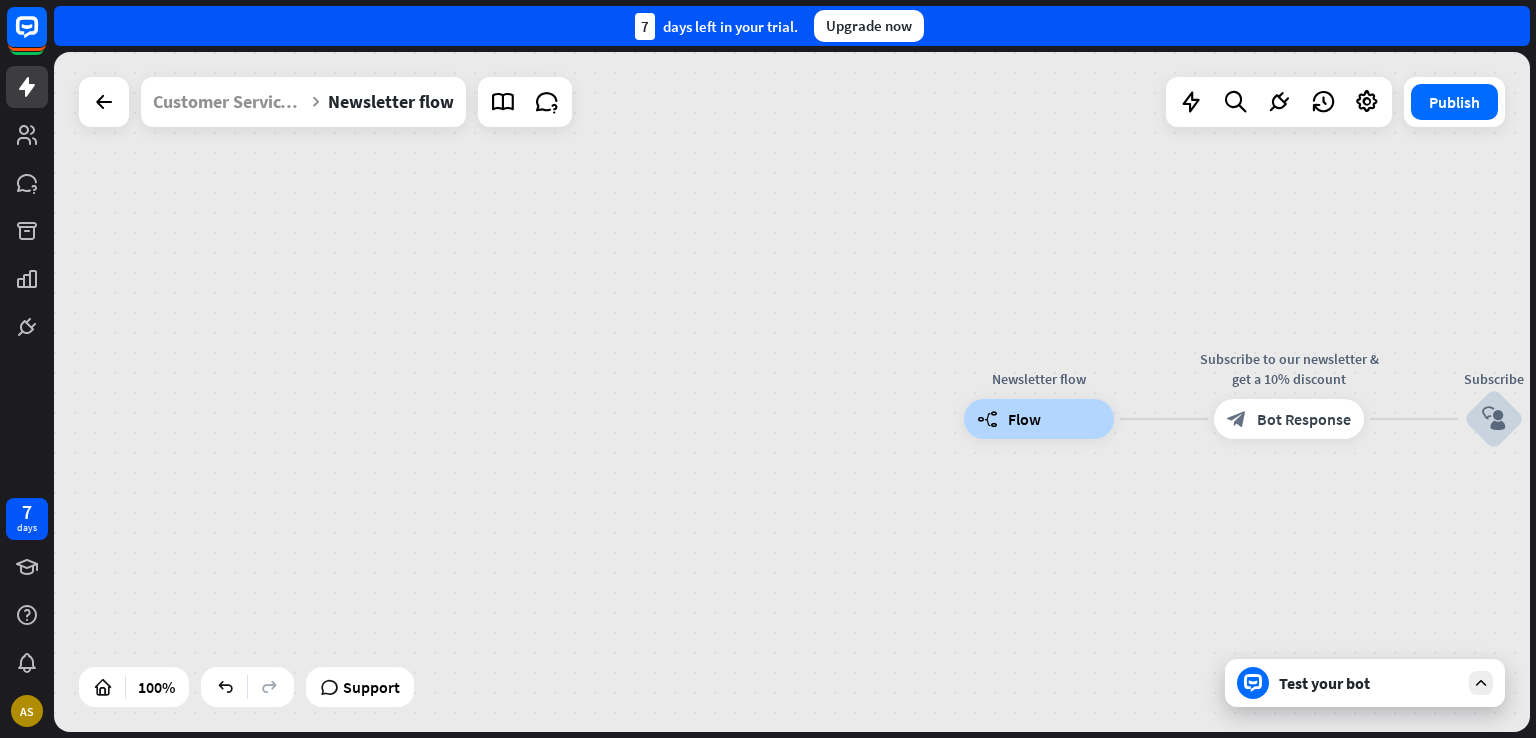 click at bounding box center [104, 102] 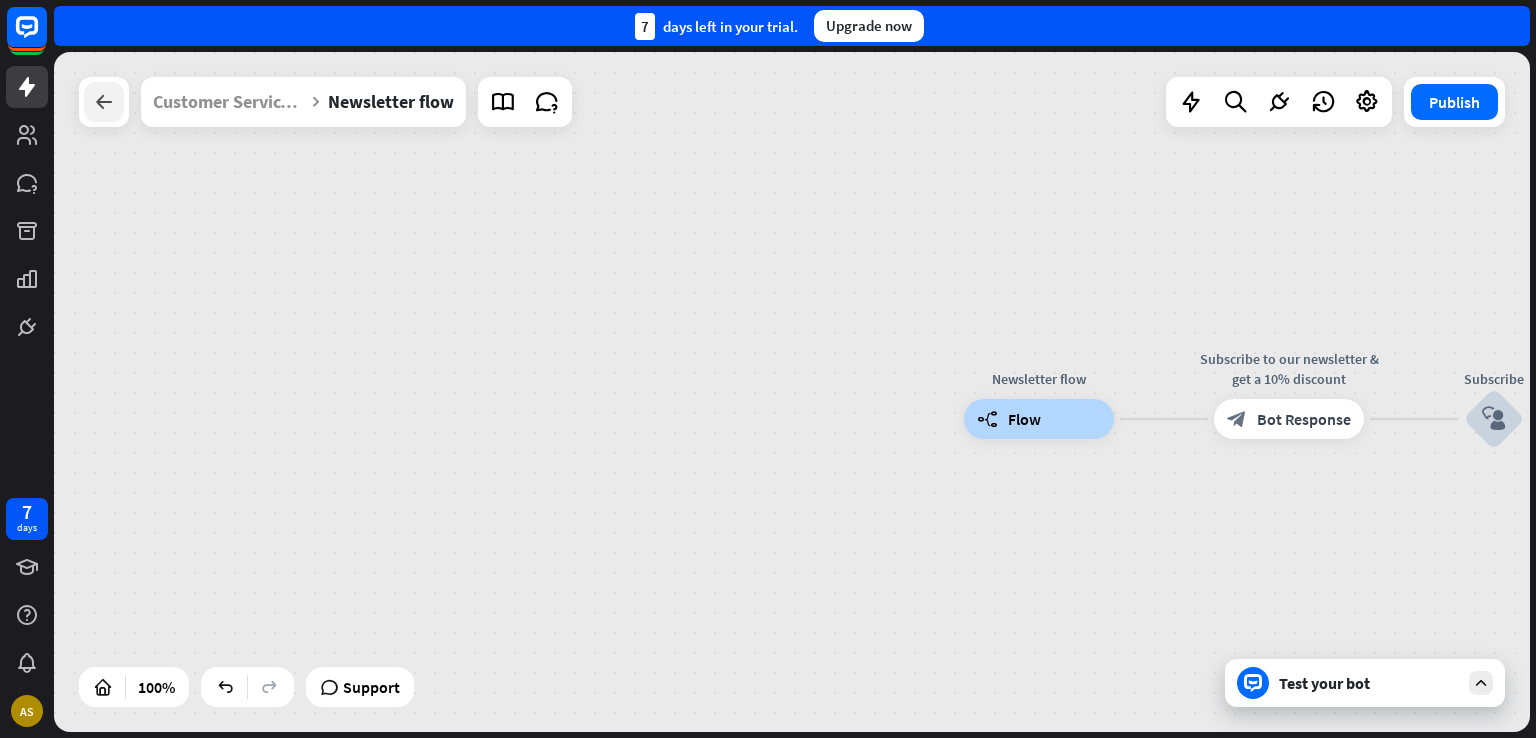 click at bounding box center [104, 102] 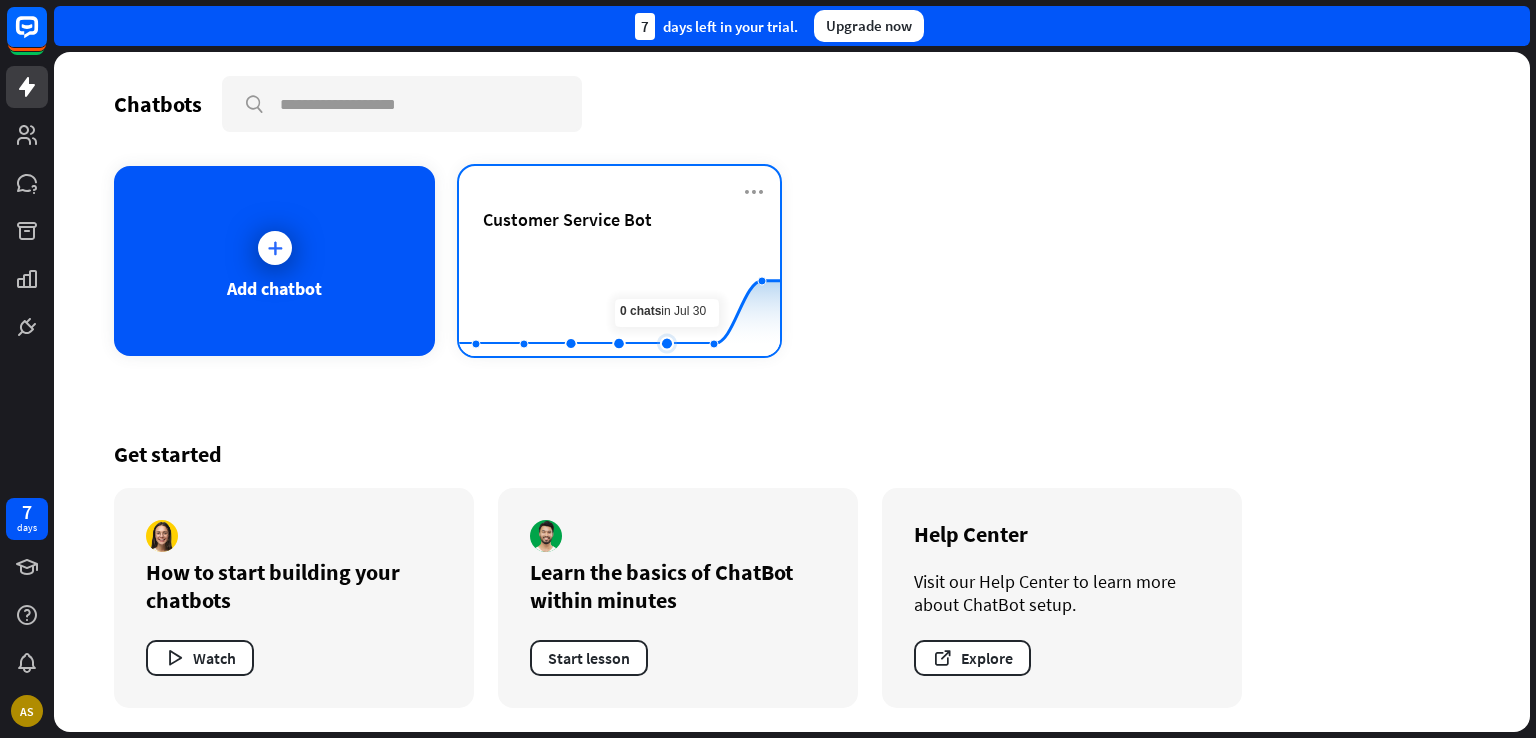 click 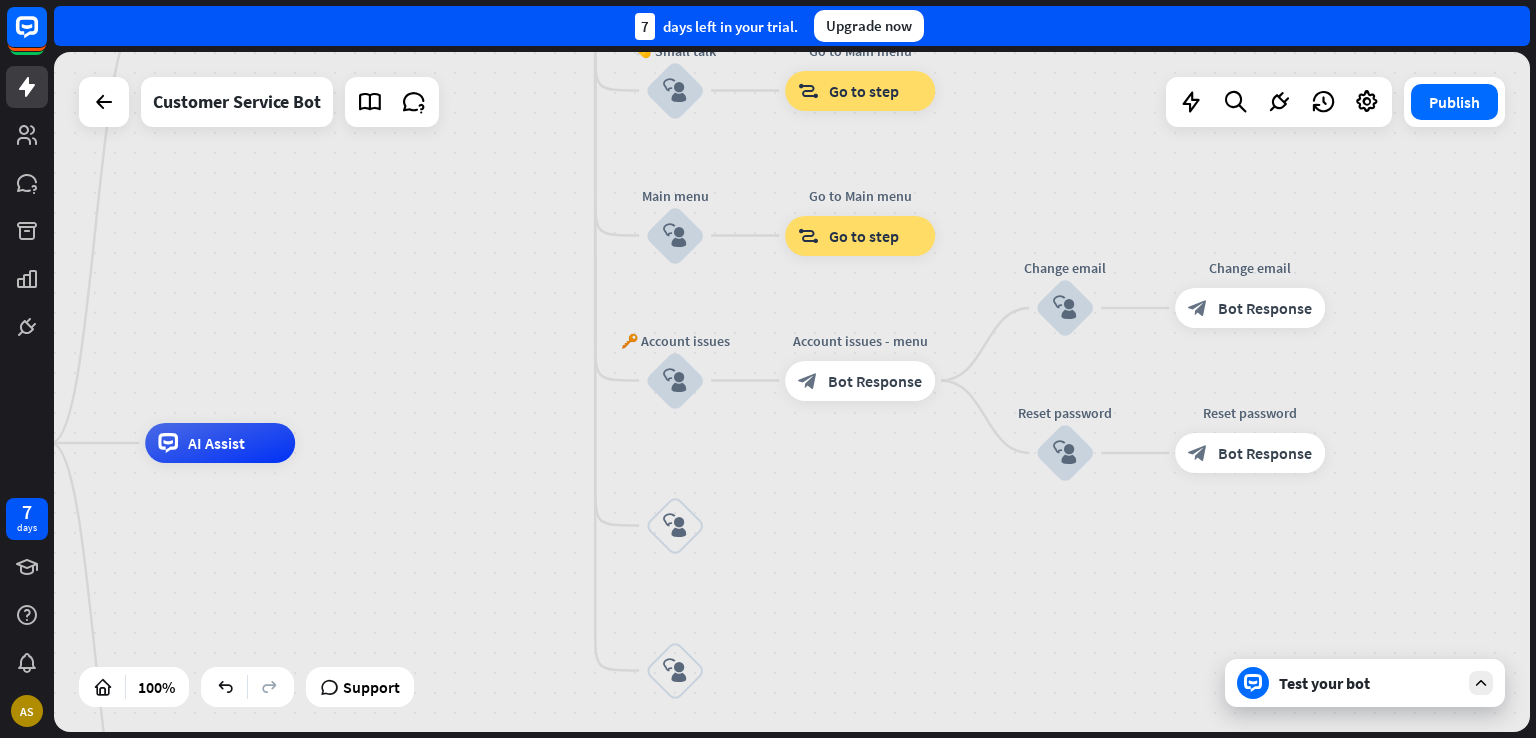 drag, startPoint x: 1076, startPoint y: 553, endPoint x: 424, endPoint y: 595, distance: 653.3514 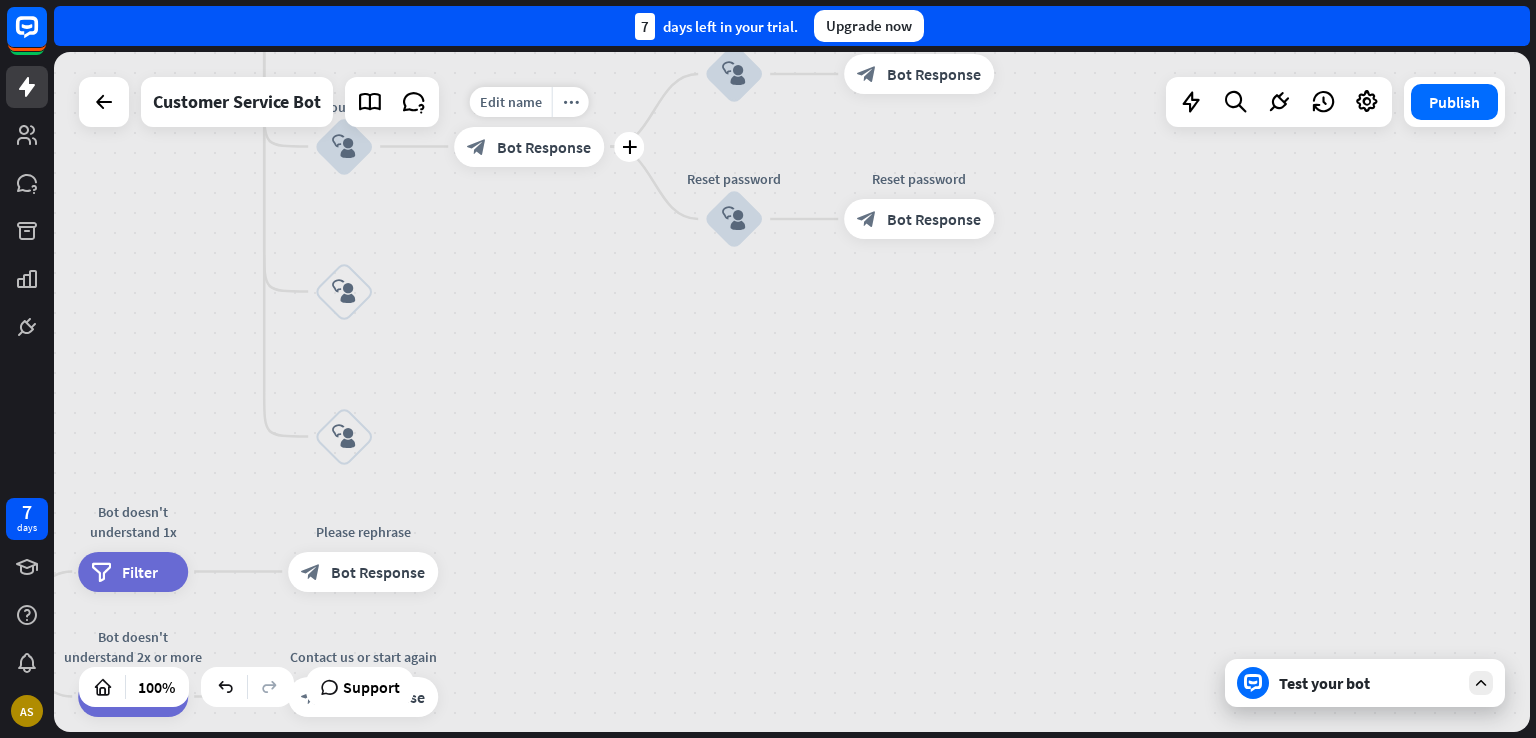 drag, startPoint x: 745, startPoint y: 429, endPoint x: 608, endPoint y: 184, distance: 280.7027 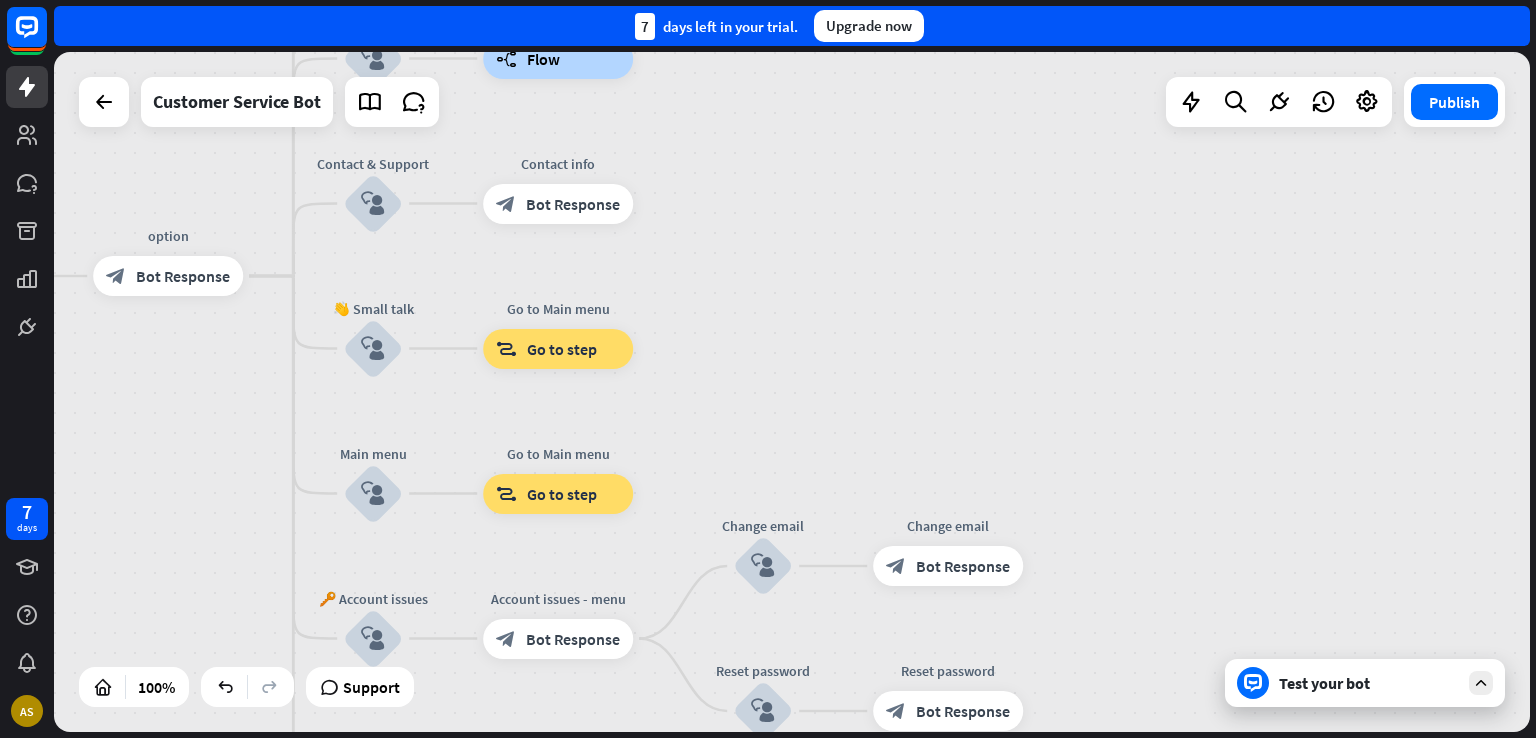 drag, startPoint x: 580, startPoint y: 275, endPoint x: 684, endPoint y: 721, distance: 457.96506 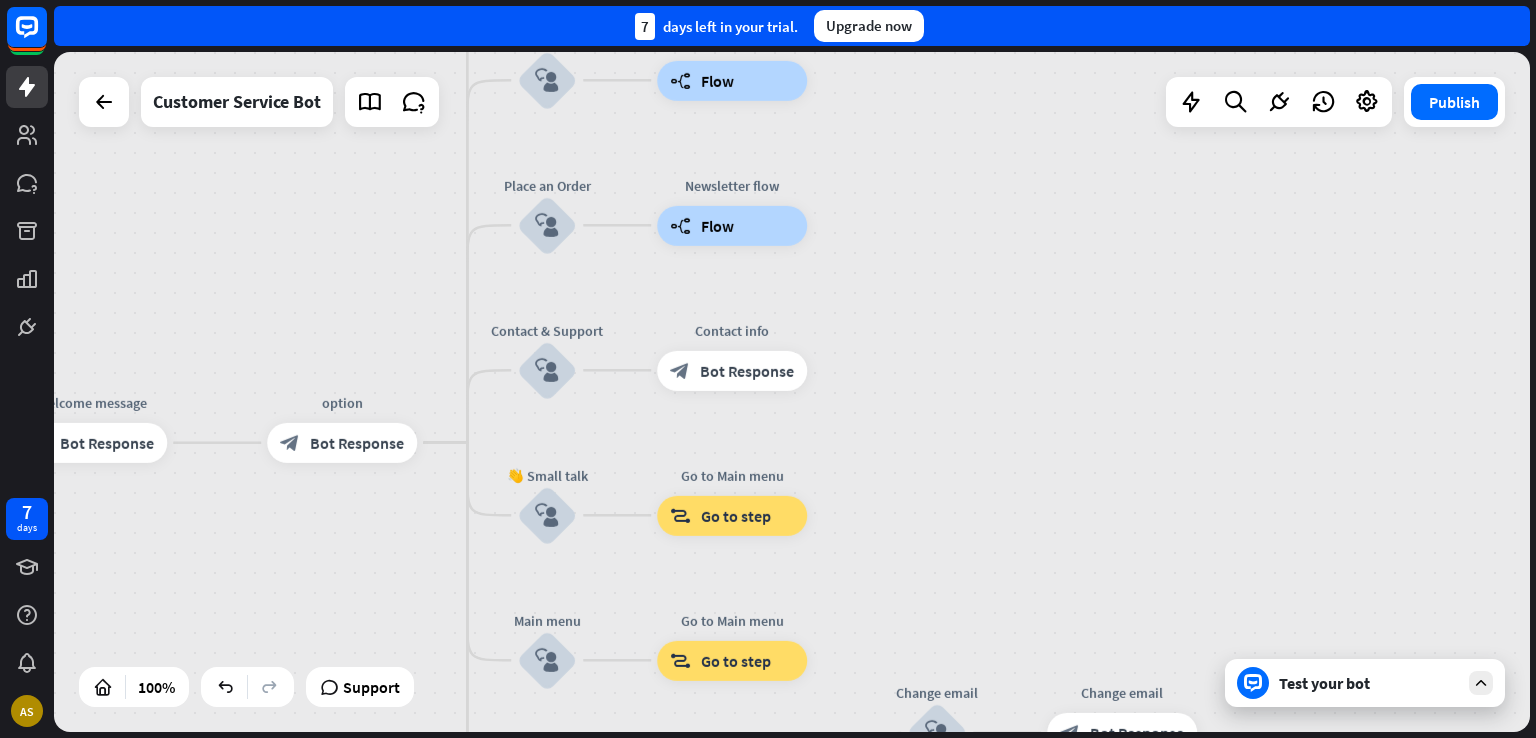 drag, startPoint x: 711, startPoint y: 374, endPoint x: 909, endPoint y: 391, distance: 198.72845 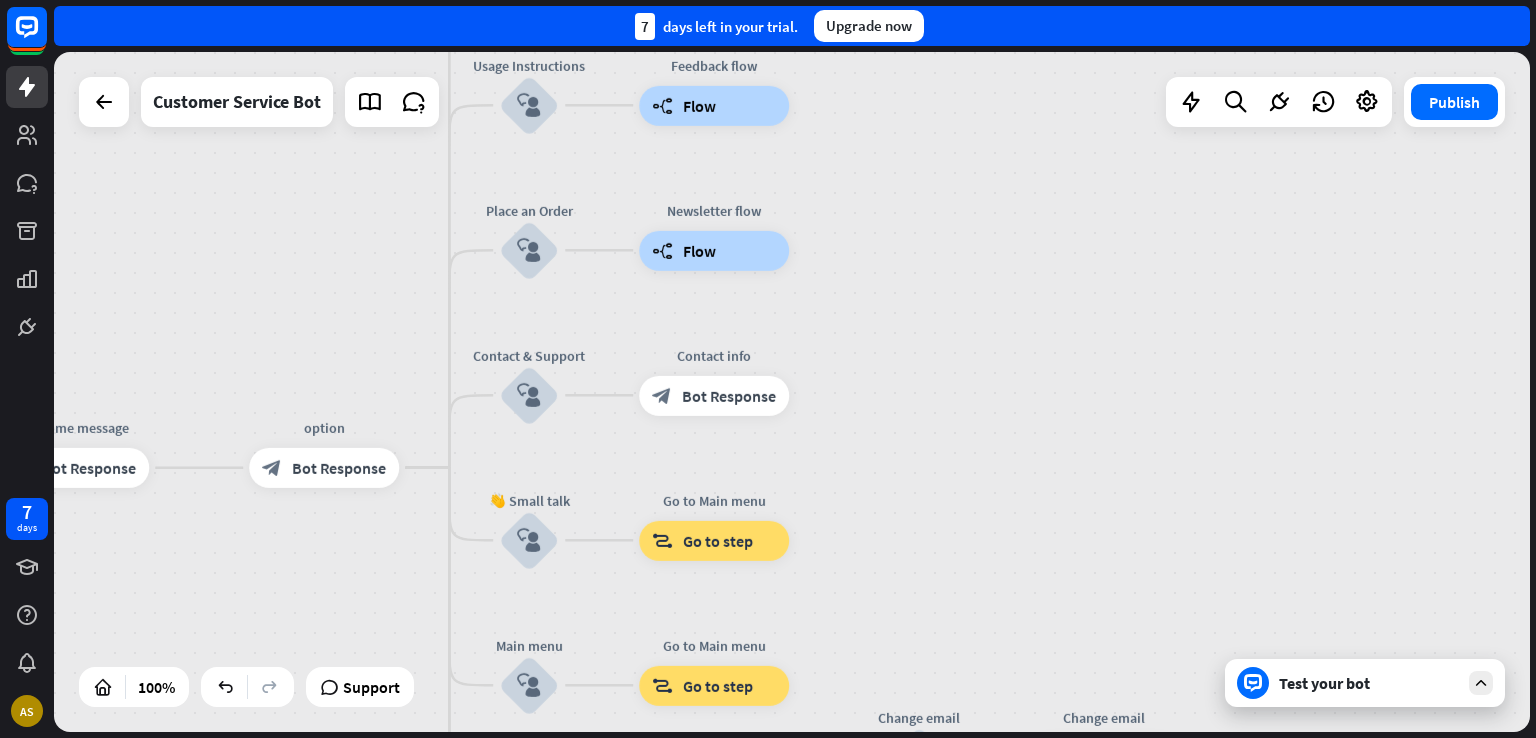drag, startPoint x: 900, startPoint y: 354, endPoint x: 789, endPoint y: 600, distance: 269.8833 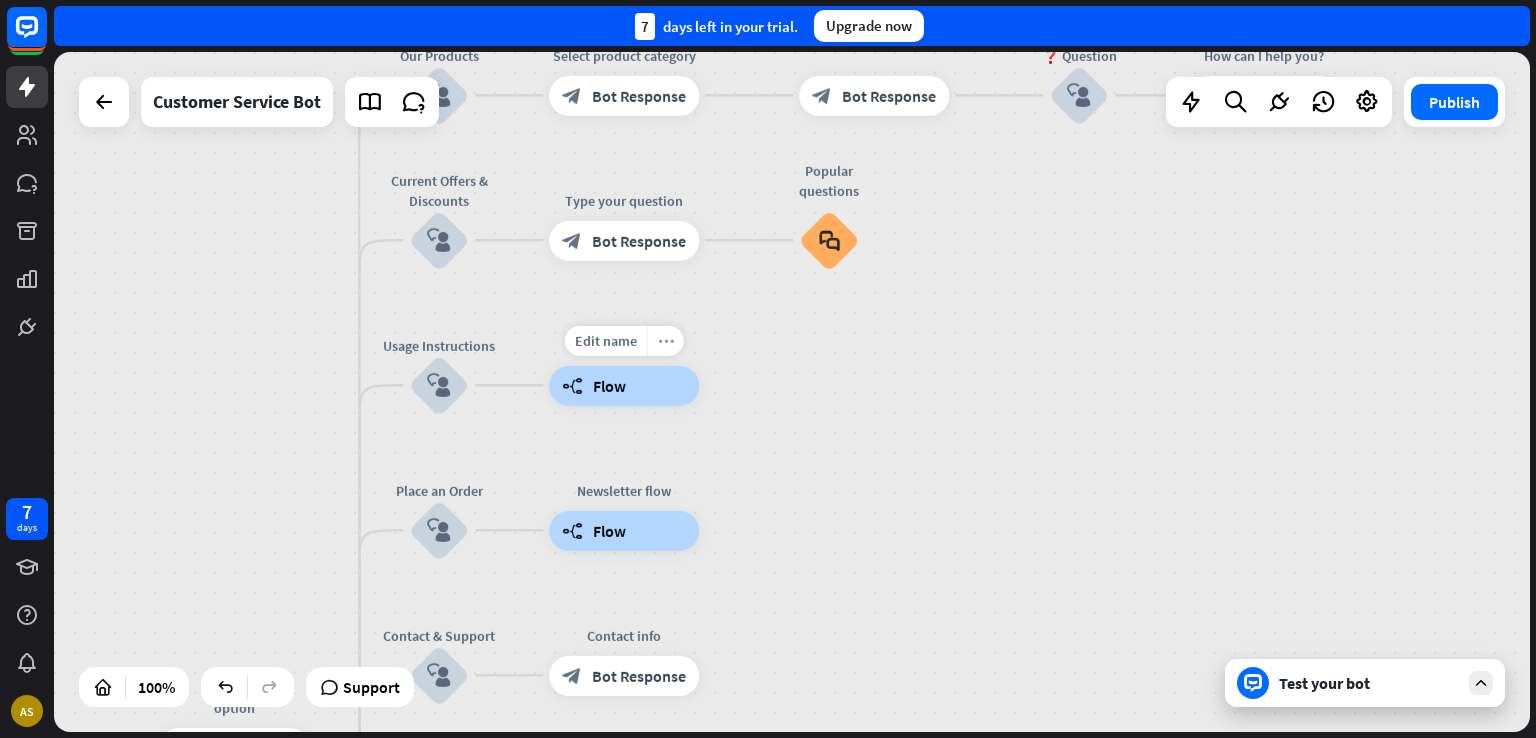 click on "more_horiz" at bounding box center [665, 340] 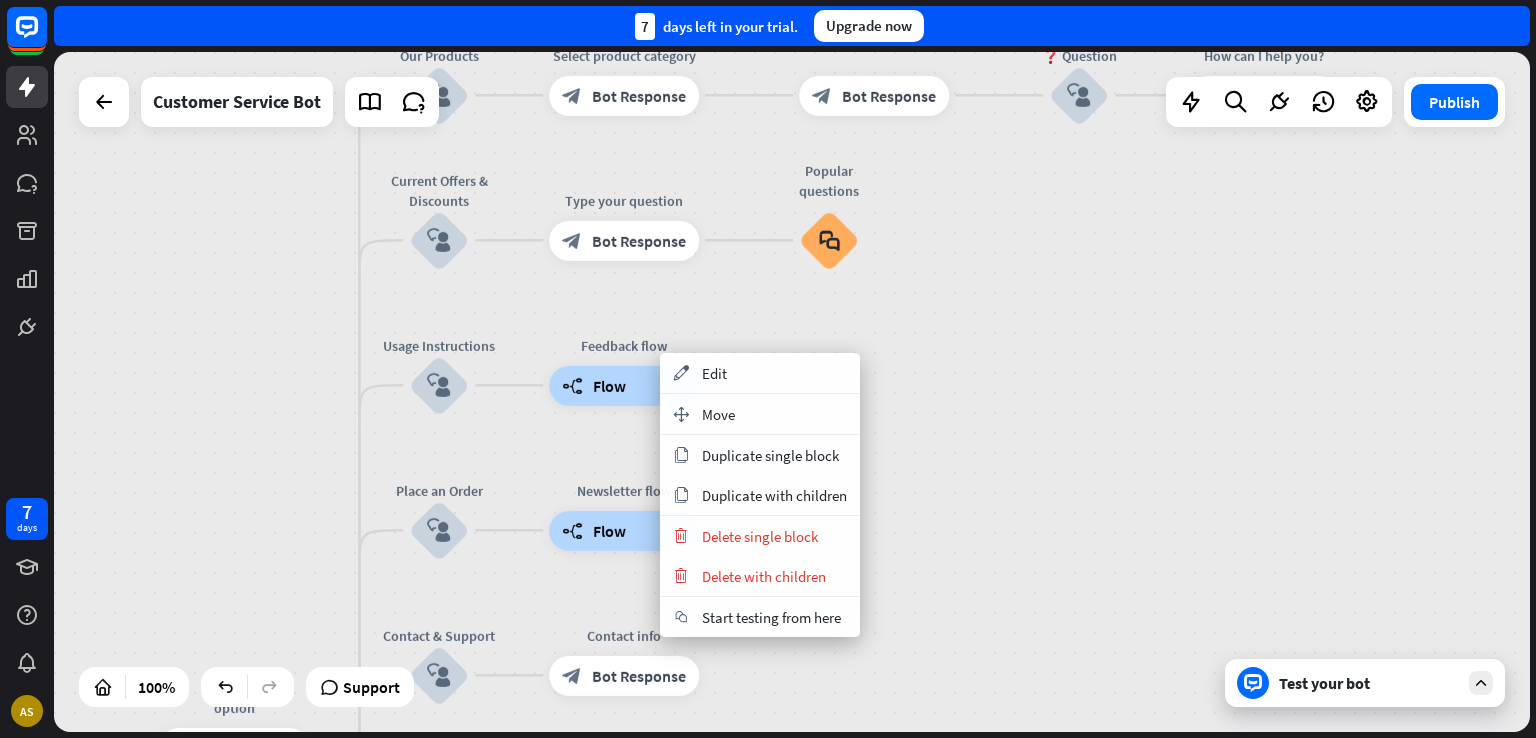 click on "Feedback flow   builder_tree   Flow" at bounding box center (624, 385) 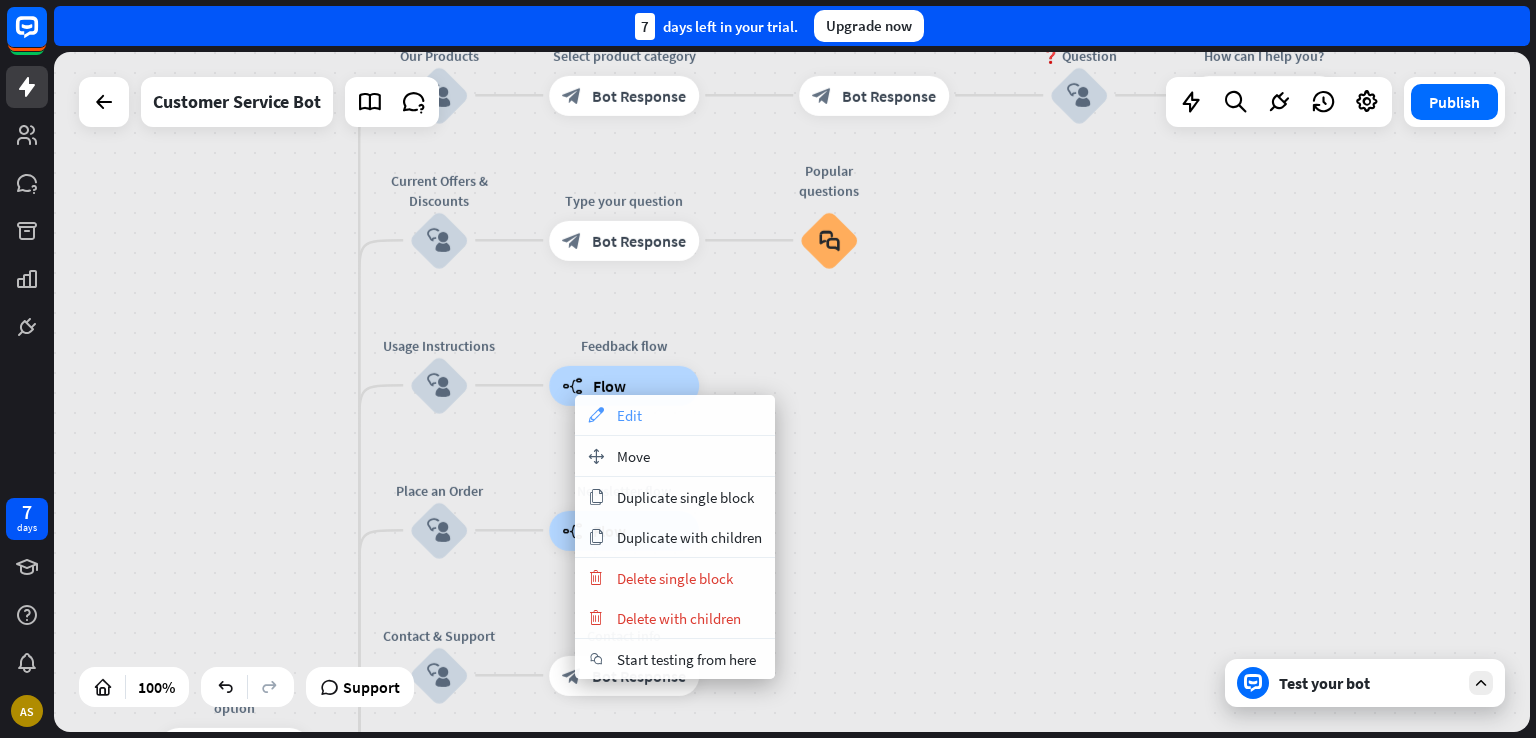 click on "appearance   Edit" at bounding box center [675, 415] 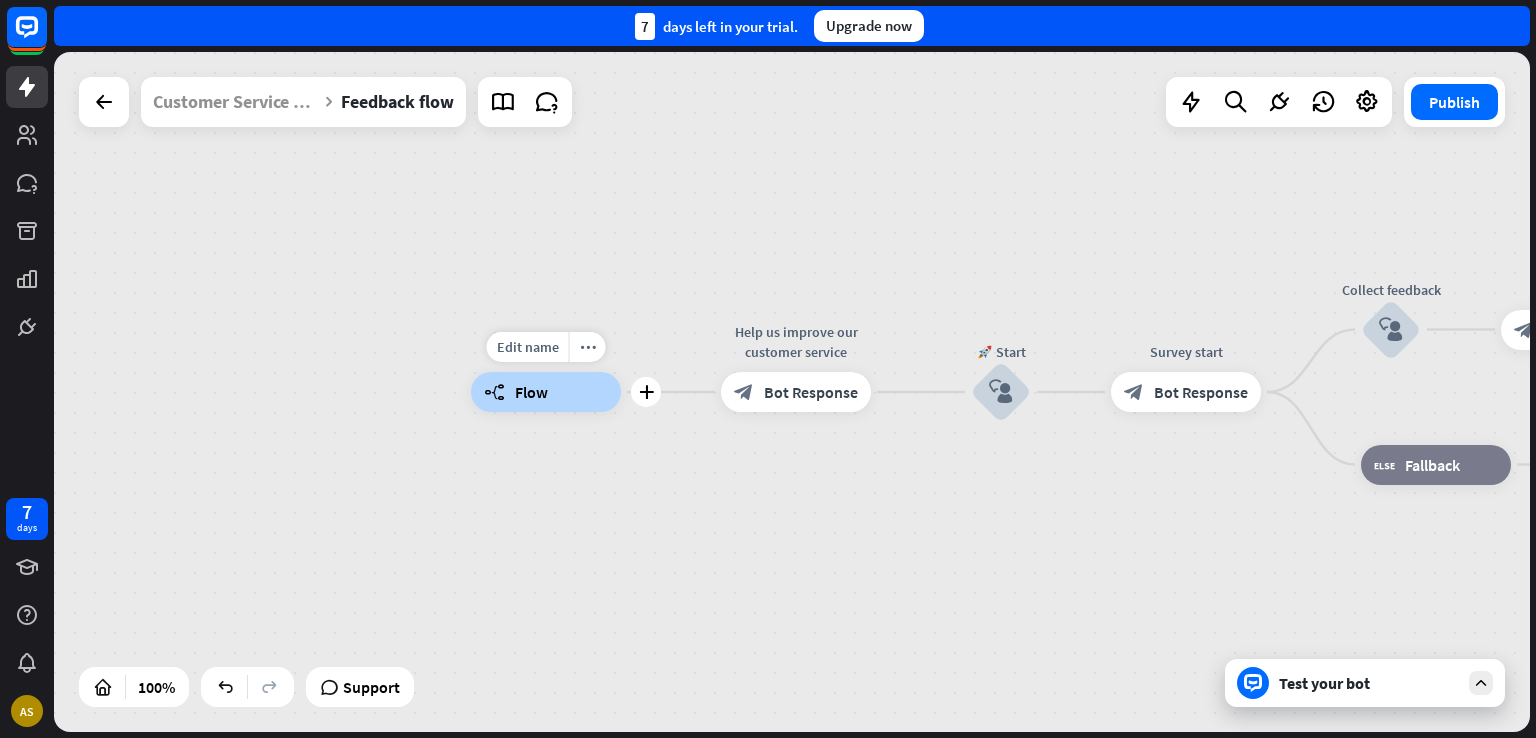 click on "builder_tree   Flow" at bounding box center [546, 392] 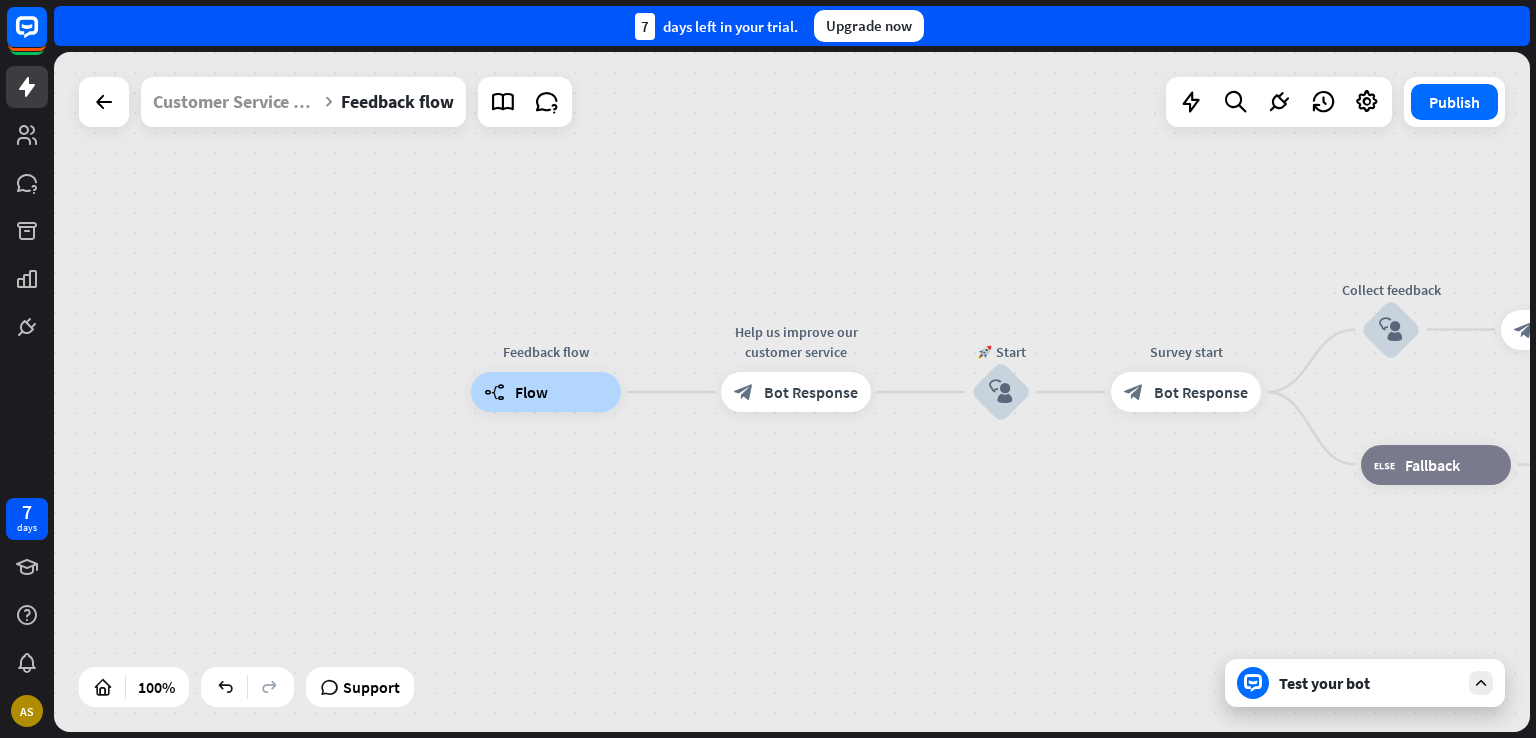 click on "builder_tree   Flow" at bounding box center (546, 392) 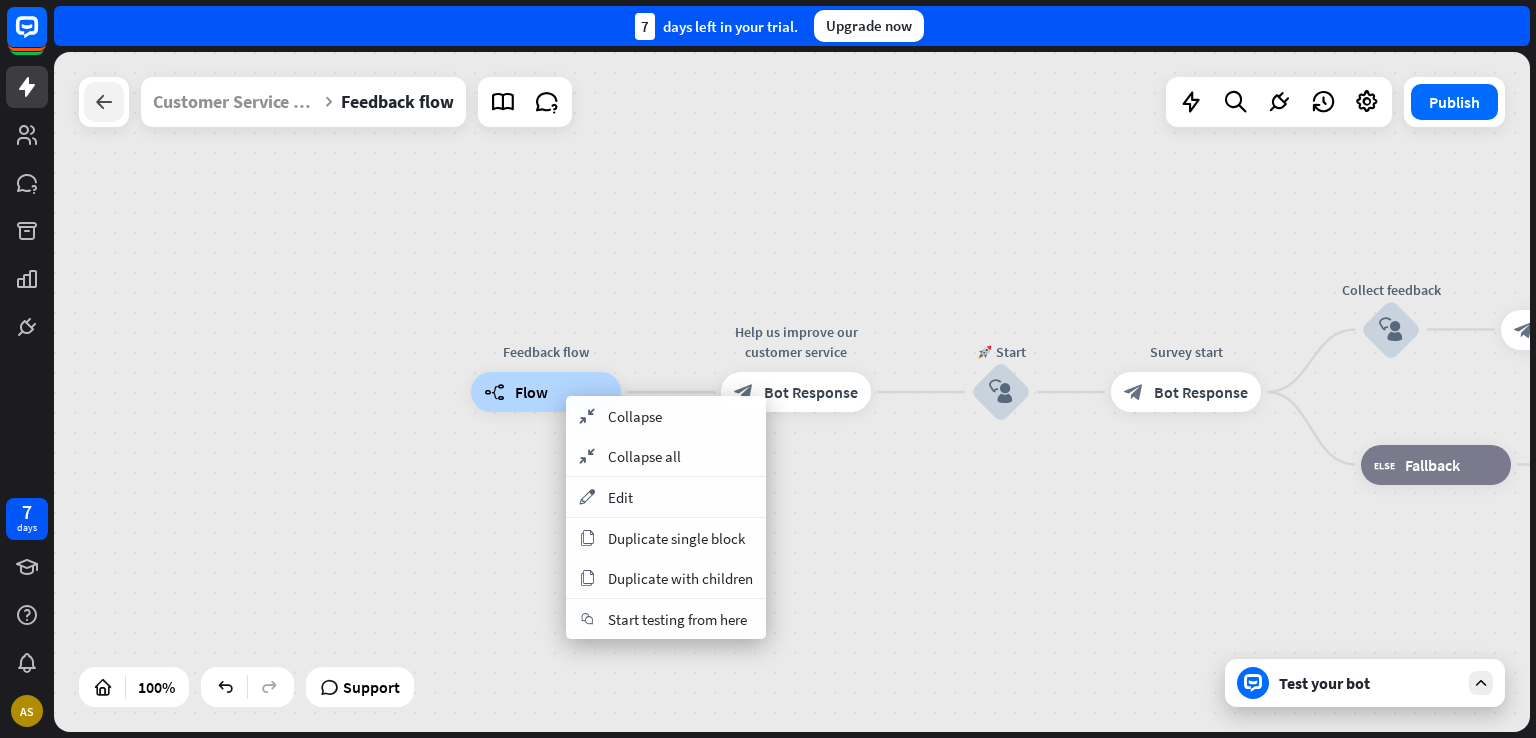click at bounding box center [104, 102] 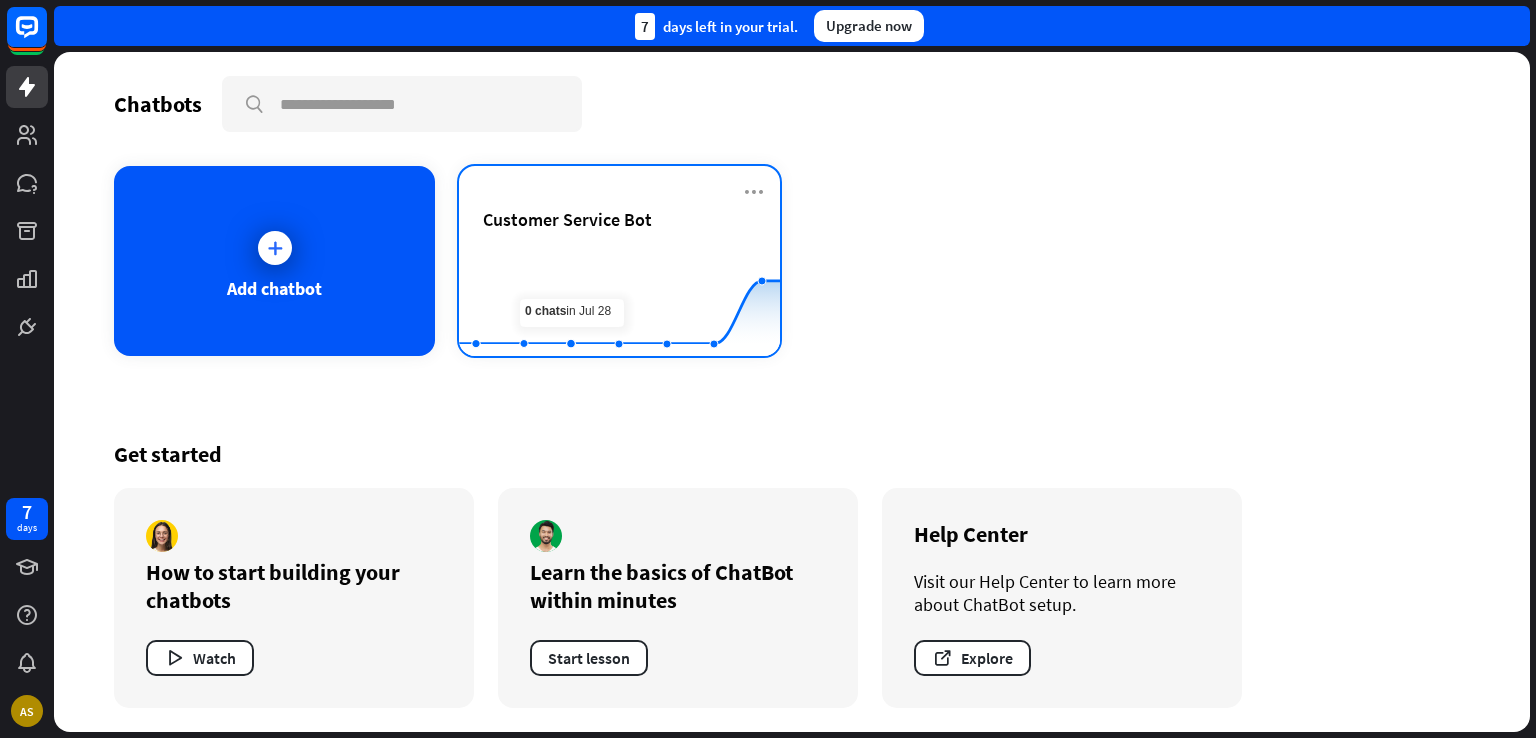 click on "Created with Highcharts 10.1.0 0 10 20" 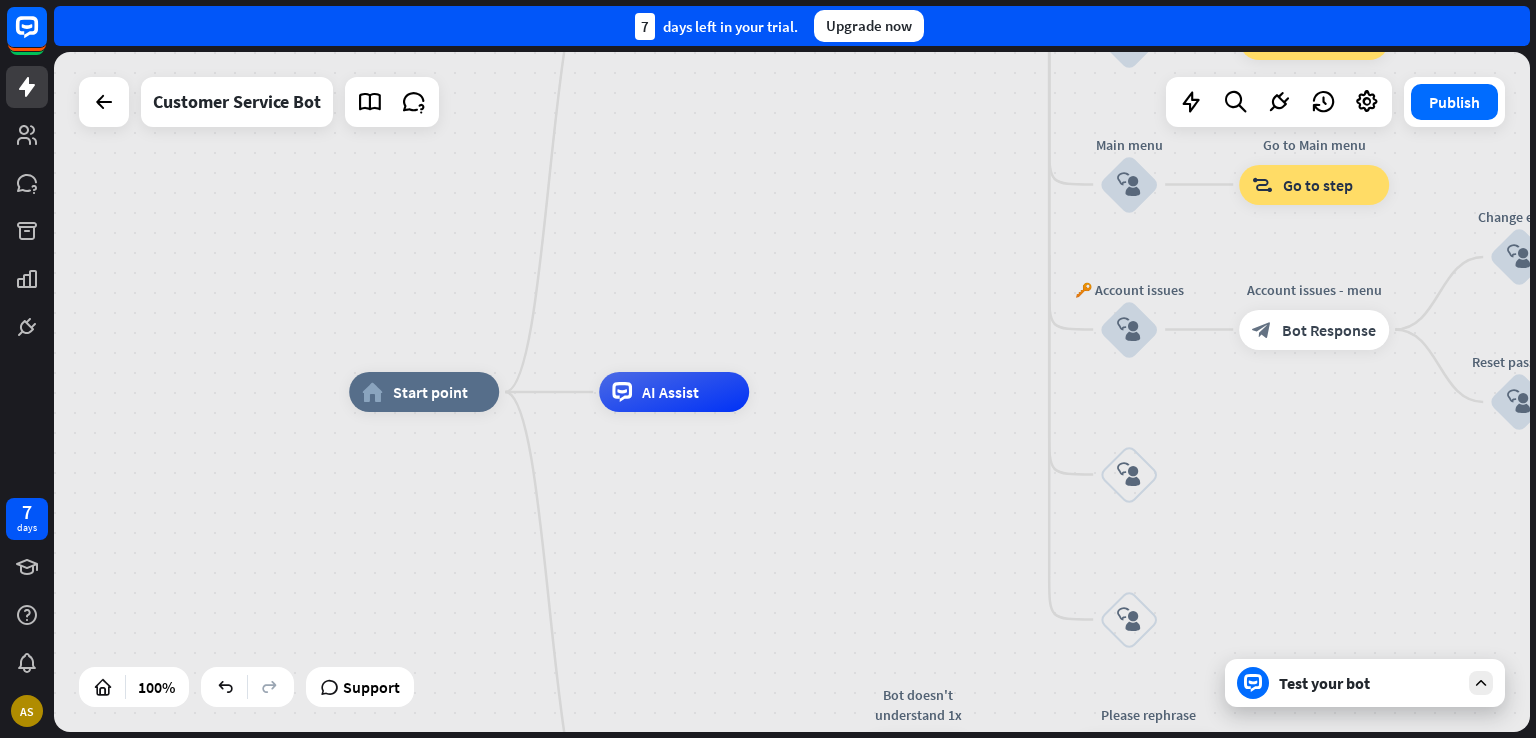 click on "home_2   Start point                 Welcome message   block_bot_response   Bot Response                 option   block_bot_response   Bot Response                 Our Products   block_user_input                 Select product category   block_bot_response   Bot Response                   block_bot_response   Bot Response                 ❓ Question   block_user_input                 How can I help you?   block_bot_response   Bot Response                 Current Offers & Discounts   block_user_input                 Type your question   block_bot_response   Bot Response                 Popular questions   block_faq                 Usage Instructions   block_user_input                 Feedback flow   builder_tree   Flow                 Place an Order   block_user_input                 Newsletter flow   builder_tree   Flow                 Contact & Support   block_user_input                 Contact info   block_bot_response   Bot Response                 👋 Small talk   block_user_input" at bounding box center [792, 392] 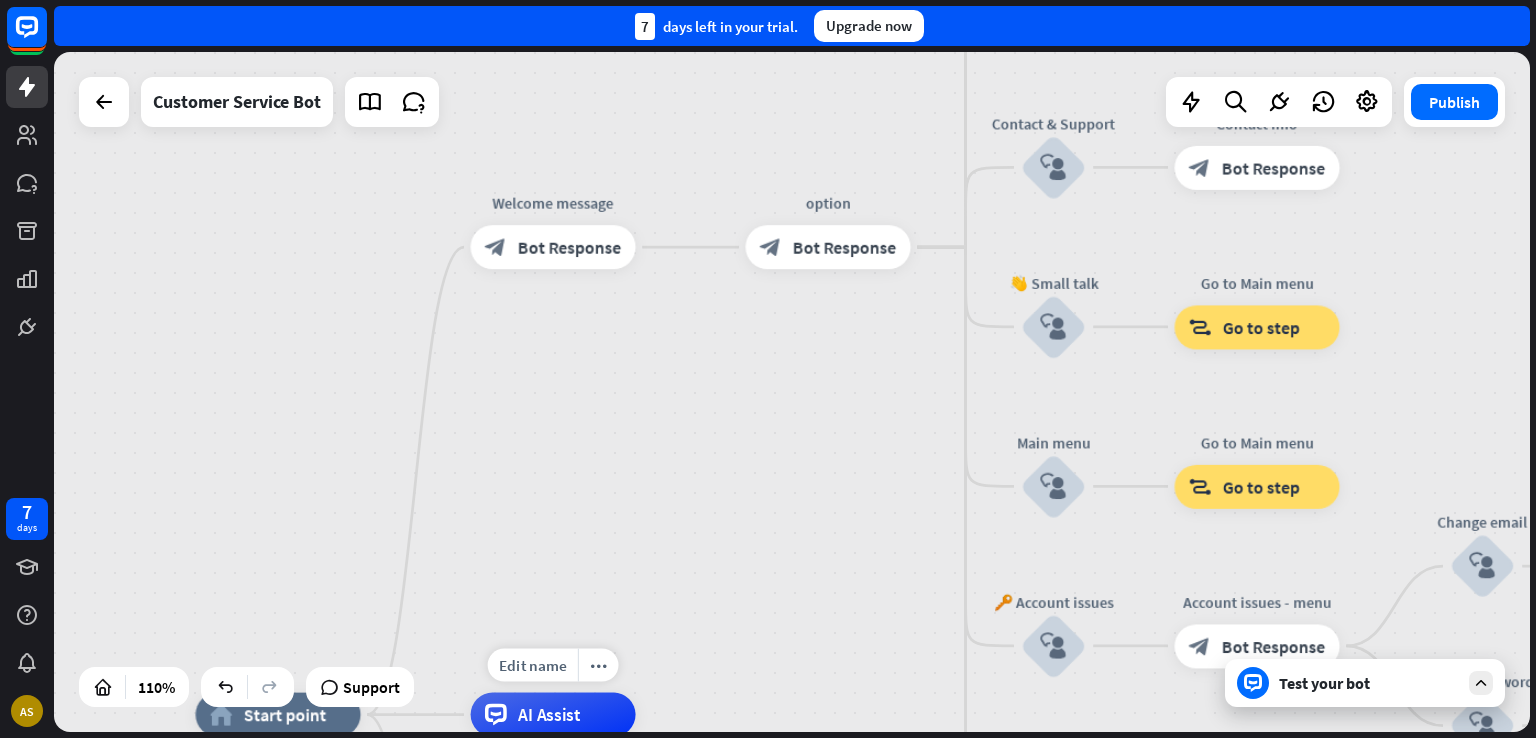 drag, startPoint x: 725, startPoint y: 321, endPoint x: 614, endPoint y: 637, distance: 334.92834 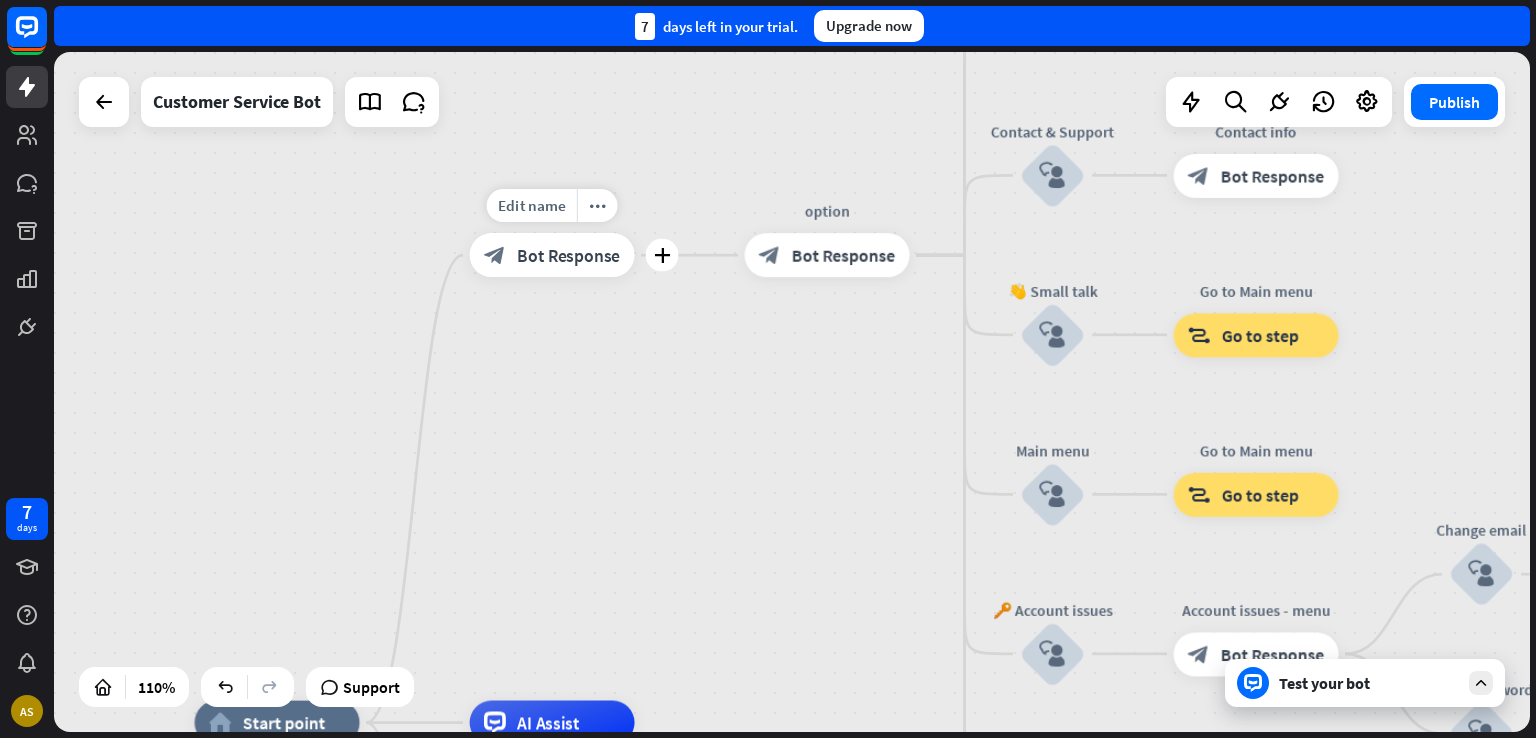 click on "Bot Response" at bounding box center [568, 255] 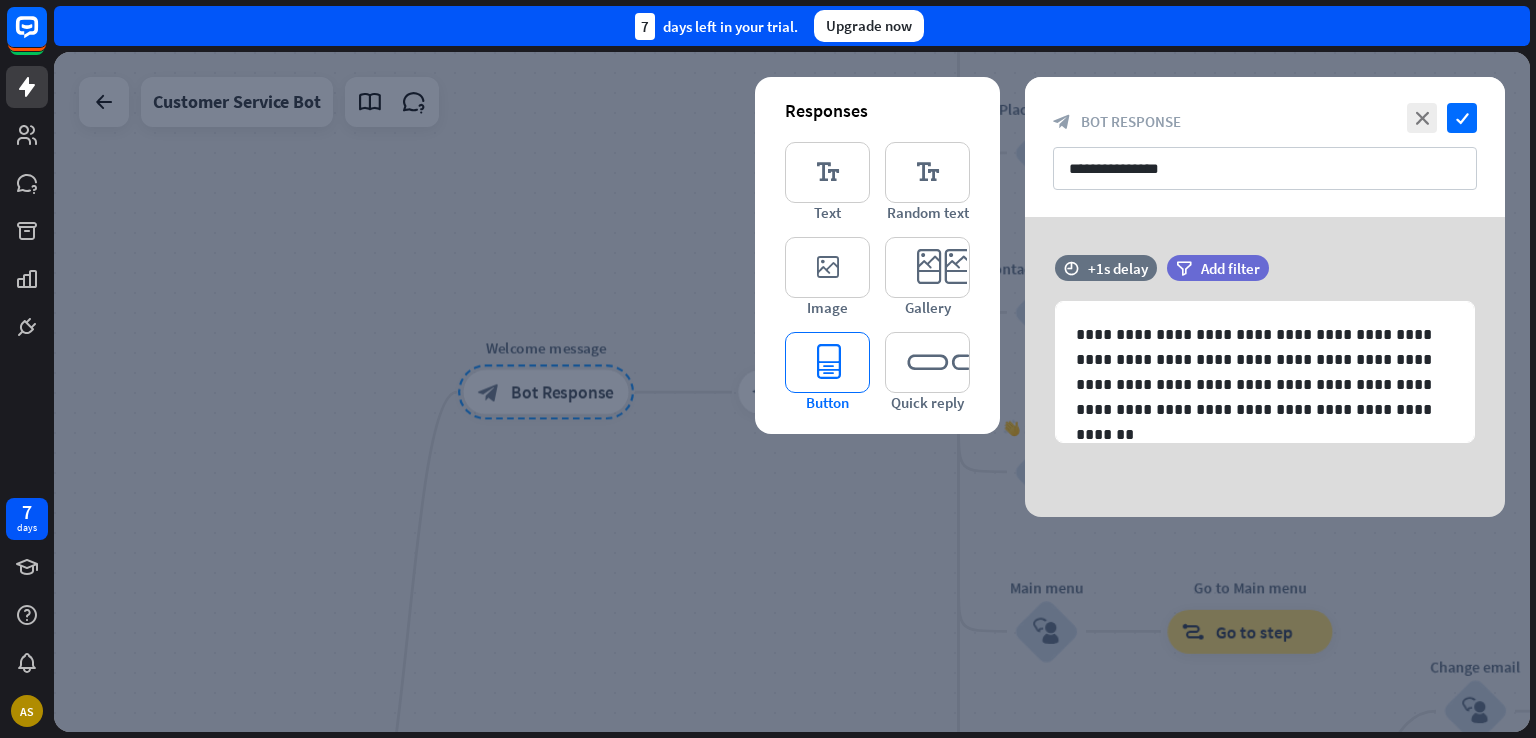 click on "editor_button" at bounding box center [827, 362] 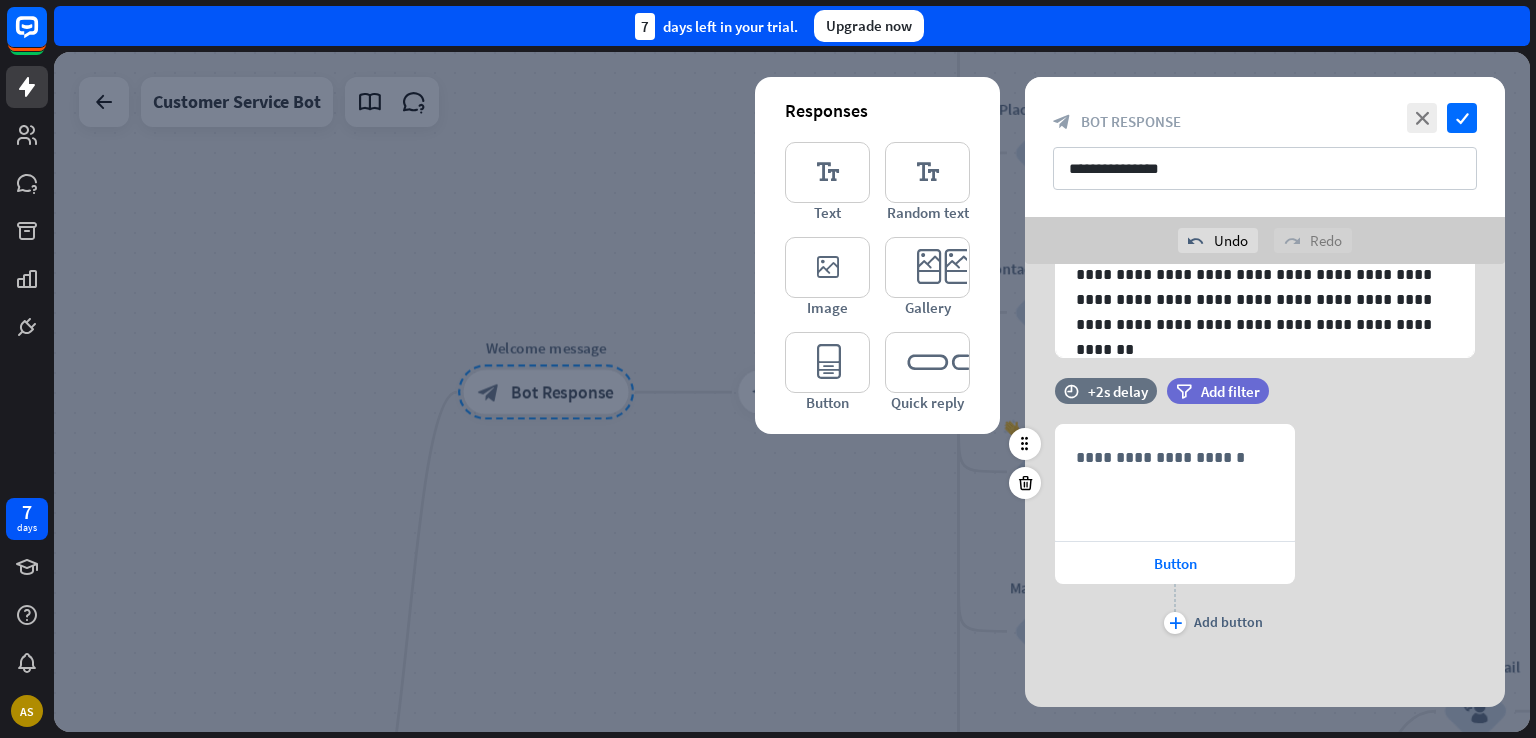 scroll, scrollTop: 132, scrollLeft: 0, axis: vertical 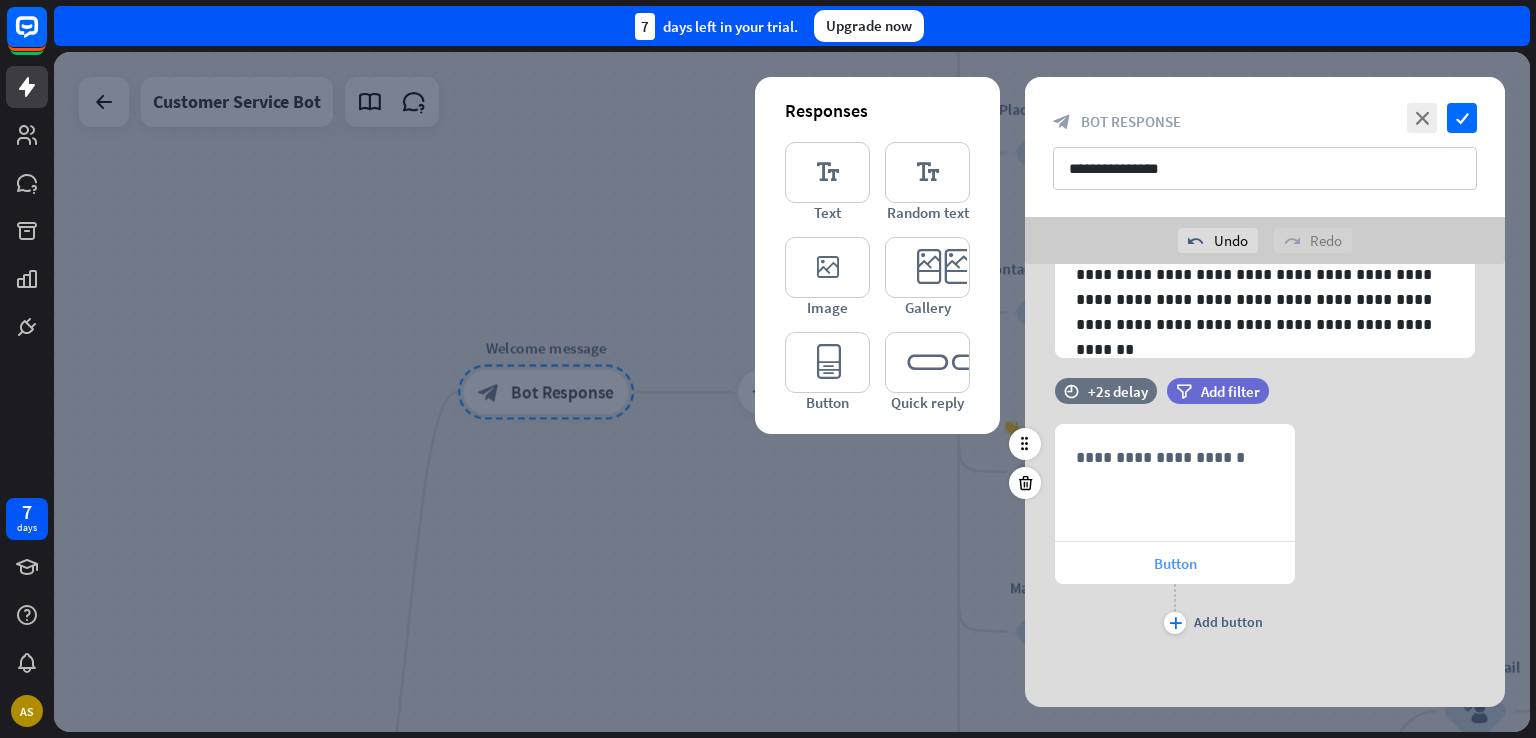 click on "Button" at bounding box center [1175, 563] 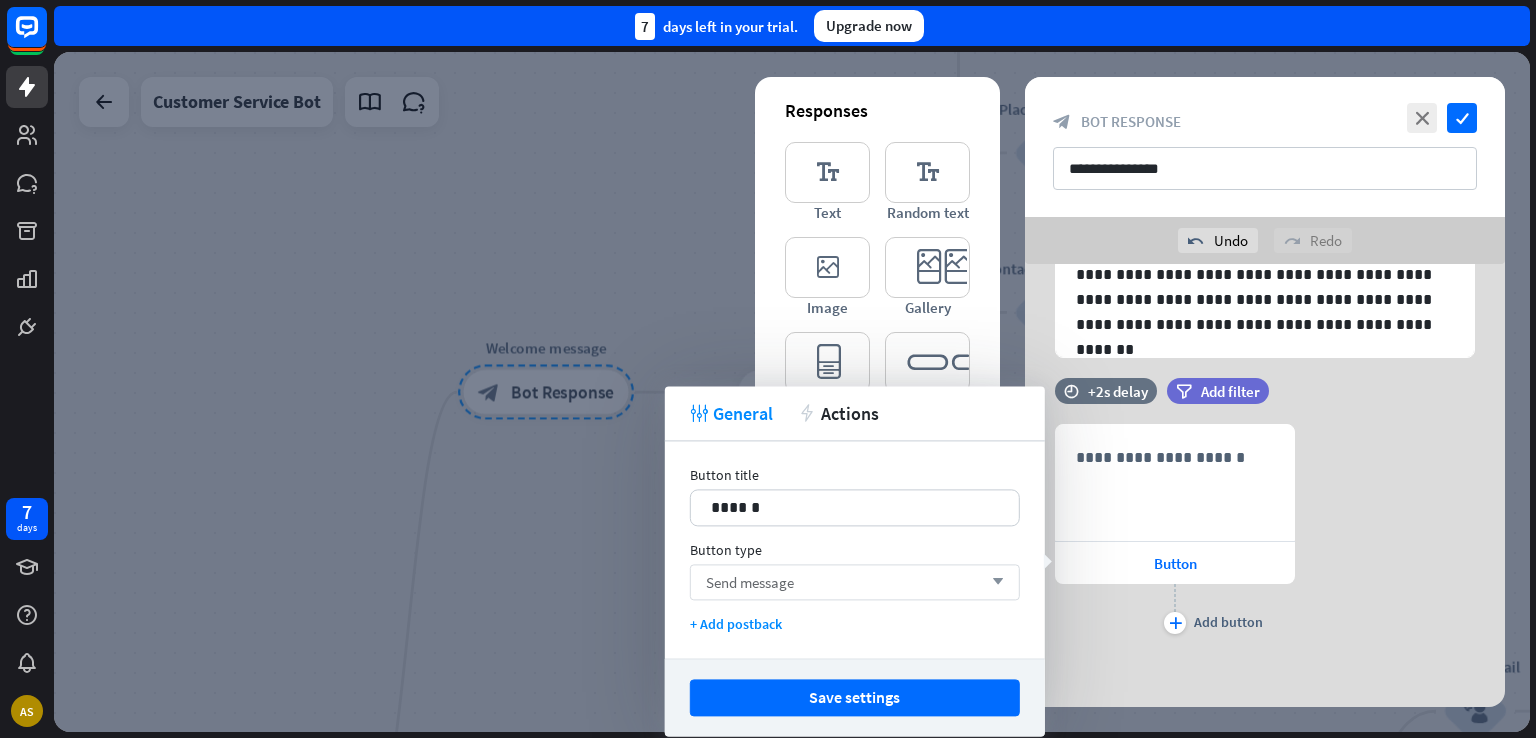 click on "Send message
arrow_down" at bounding box center (855, 582) 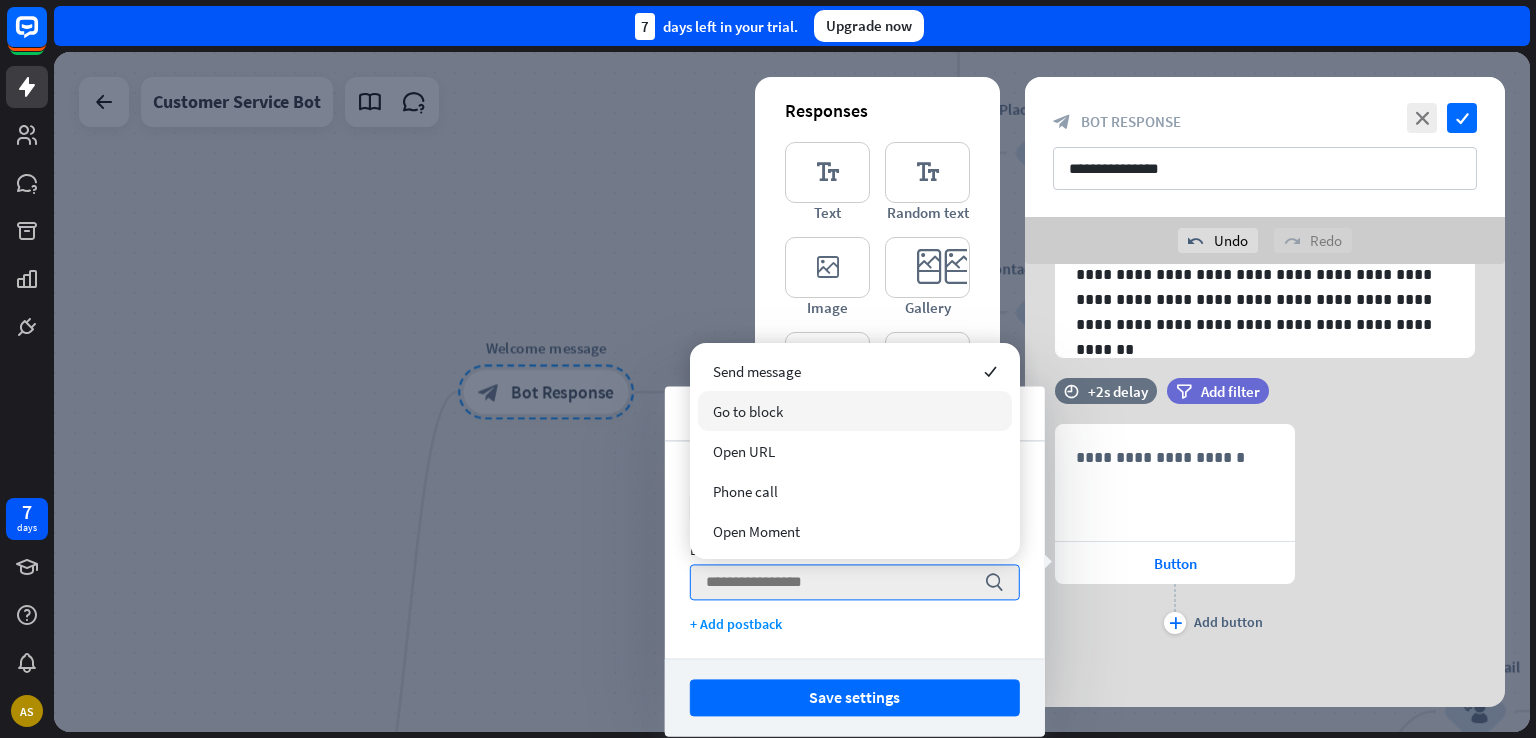 click on "Go to block" at bounding box center (855, 411) 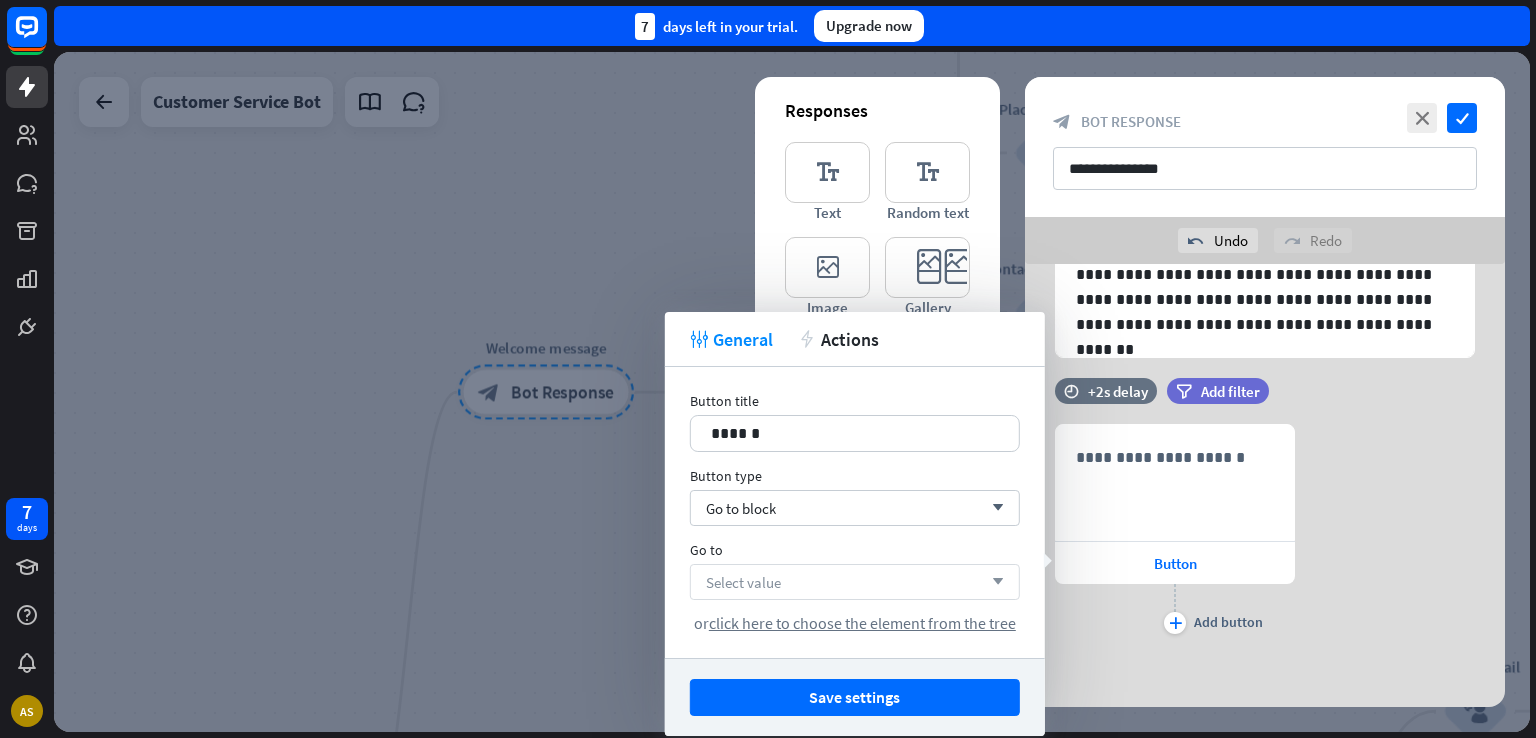 click on "Select value
arrow_down" at bounding box center (855, 582) 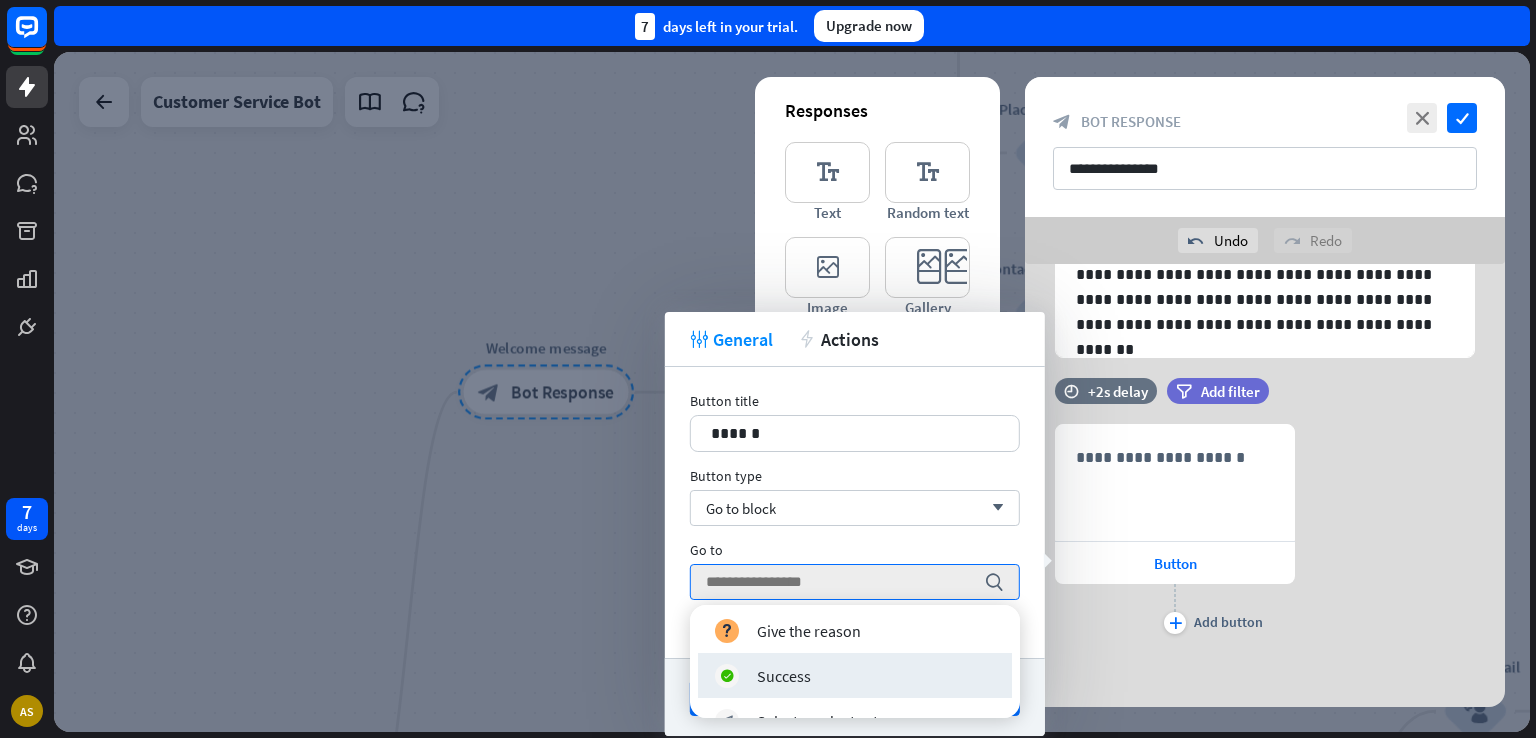 scroll, scrollTop: 600, scrollLeft: 0, axis: vertical 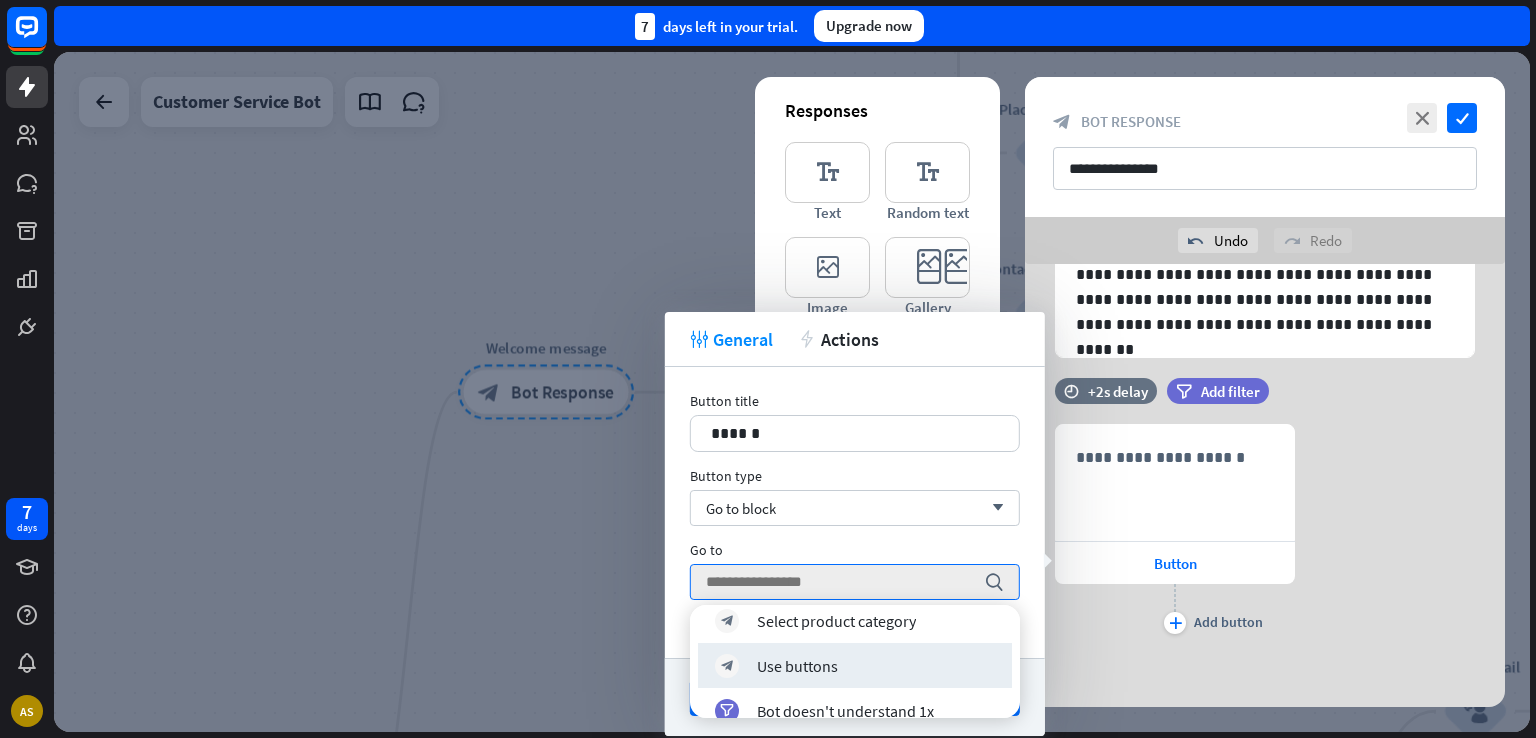 click at bounding box center (792, 392) 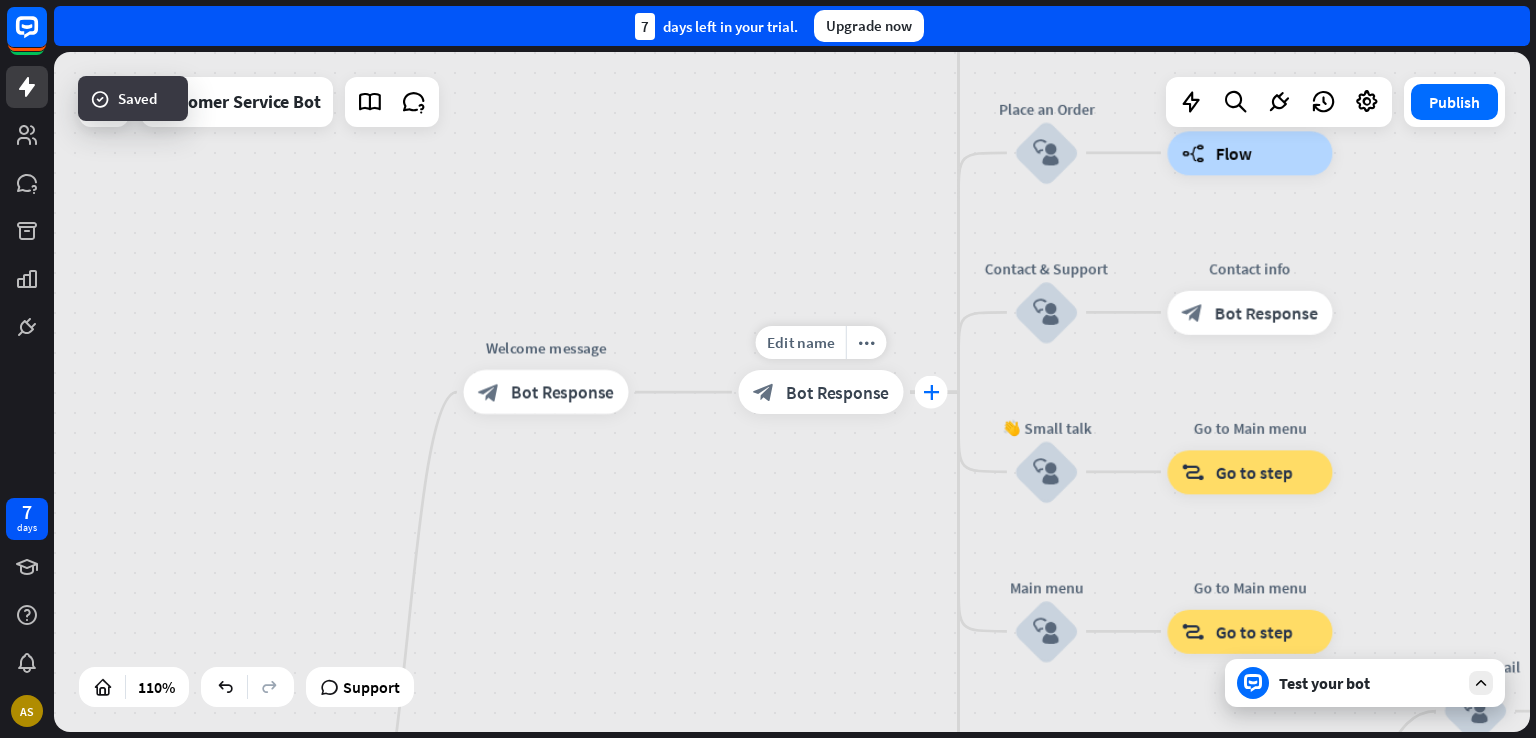 click on "plus" at bounding box center (931, 391) 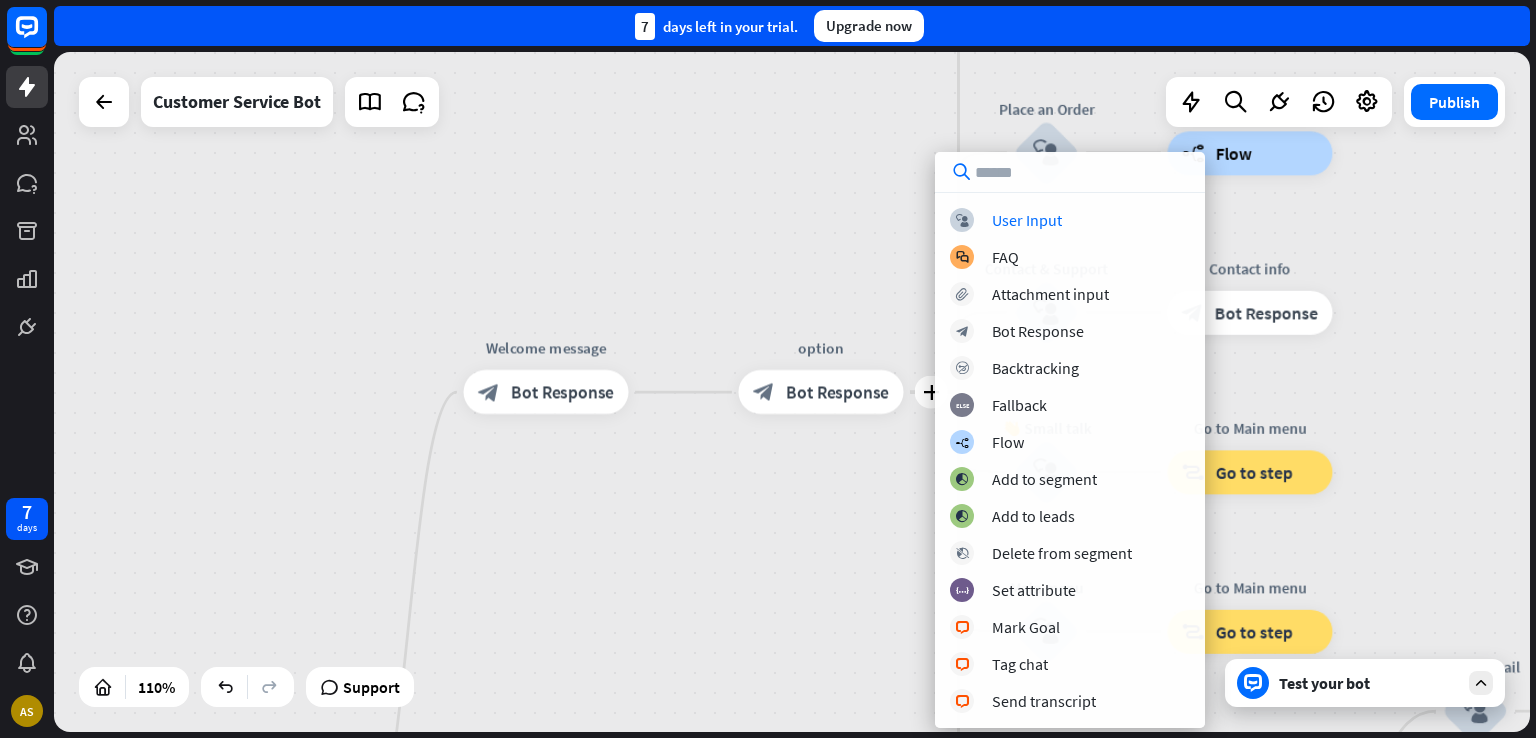drag, startPoint x: 636, startPoint y: 154, endPoint x: 739, endPoint y: 190, distance: 109.11004 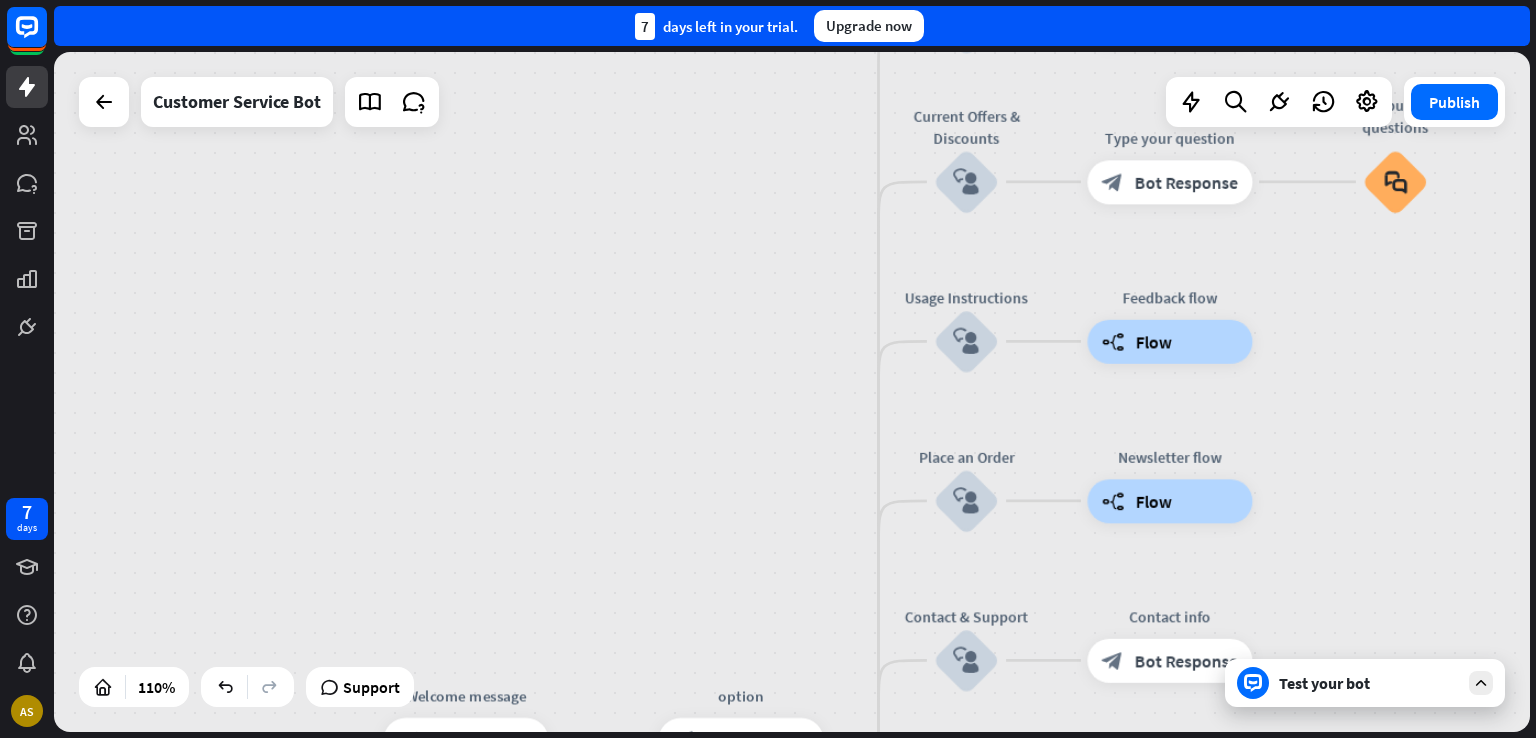 drag, startPoint x: 879, startPoint y: 209, endPoint x: 796, endPoint y: 531, distance: 332.52518 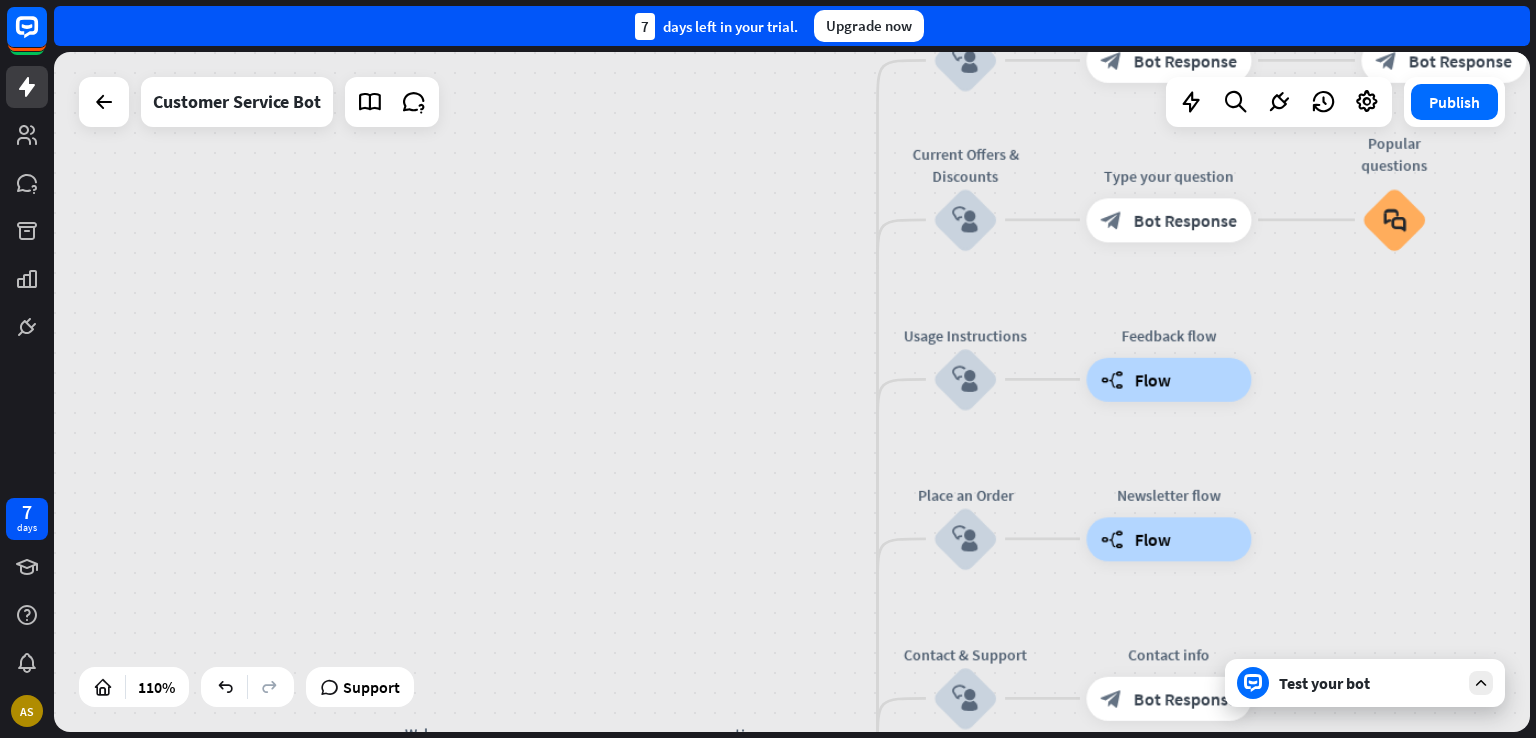 click on "home_2   Start point                 Welcome message   block_bot_response   Bot Response                 option   block_bot_response   Bot Response                 Our Products   block_user_input                 Select product category   block_bot_response   Bot Response                   block_bot_response   Bot Response                 ❓ Question   block_user_input                 How can I help you?   block_bot_response   Bot Response                 Current Offers & Discounts   block_user_input                 Type your question   block_bot_response   Bot Response                 Popular questions   block_faq                 Usage Instructions   block_user_input                 Feedback flow   builder_tree   Flow                 Place an Order   block_user_input                 Newsletter flow   builder_tree   Flow                 Contact & Support   block_user_input                 Contact info   block_bot_response   Bot Response                 👋 Small talk   block_user_input" at bounding box center (792, 392) 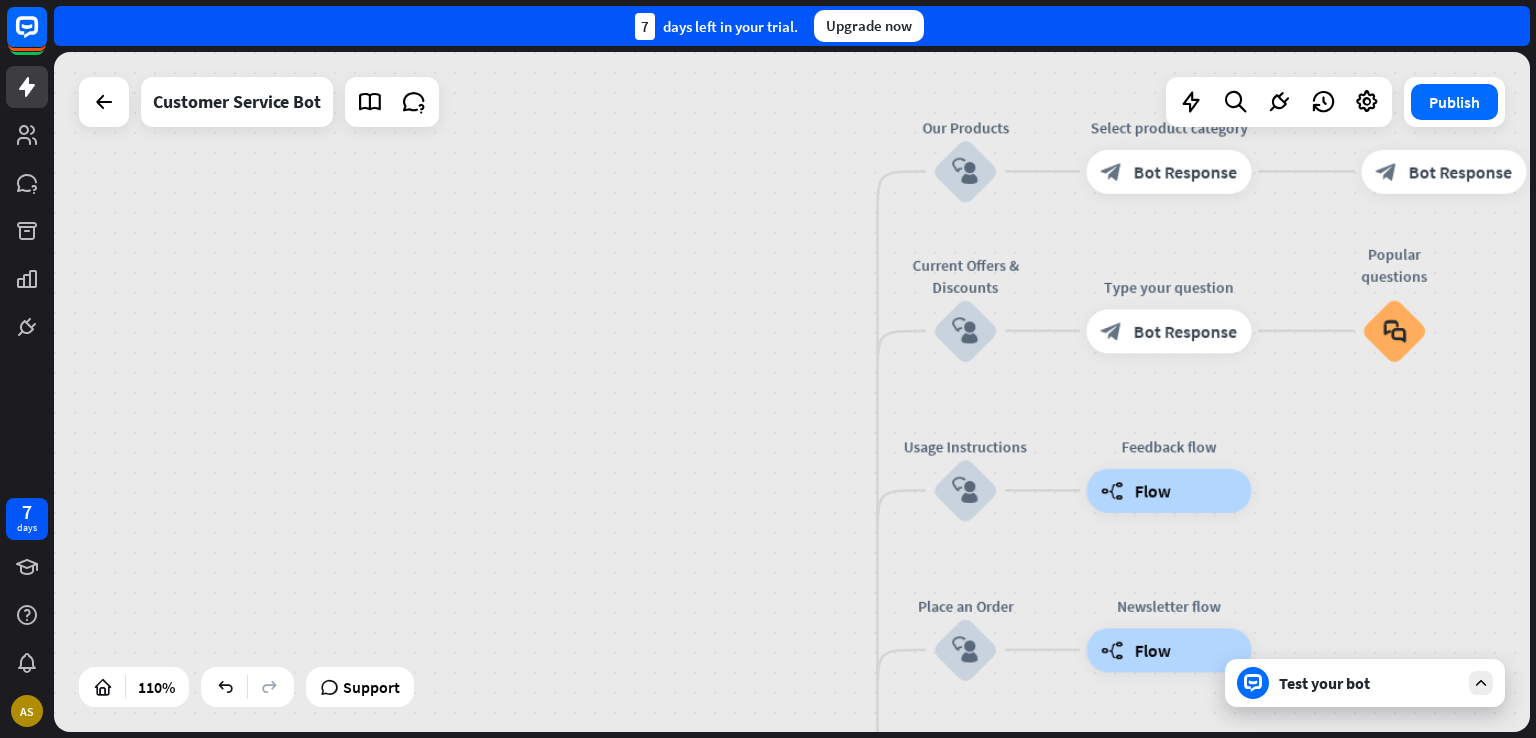 drag, startPoint x: 764, startPoint y: 407, endPoint x: 765, endPoint y: 565, distance: 158.00316 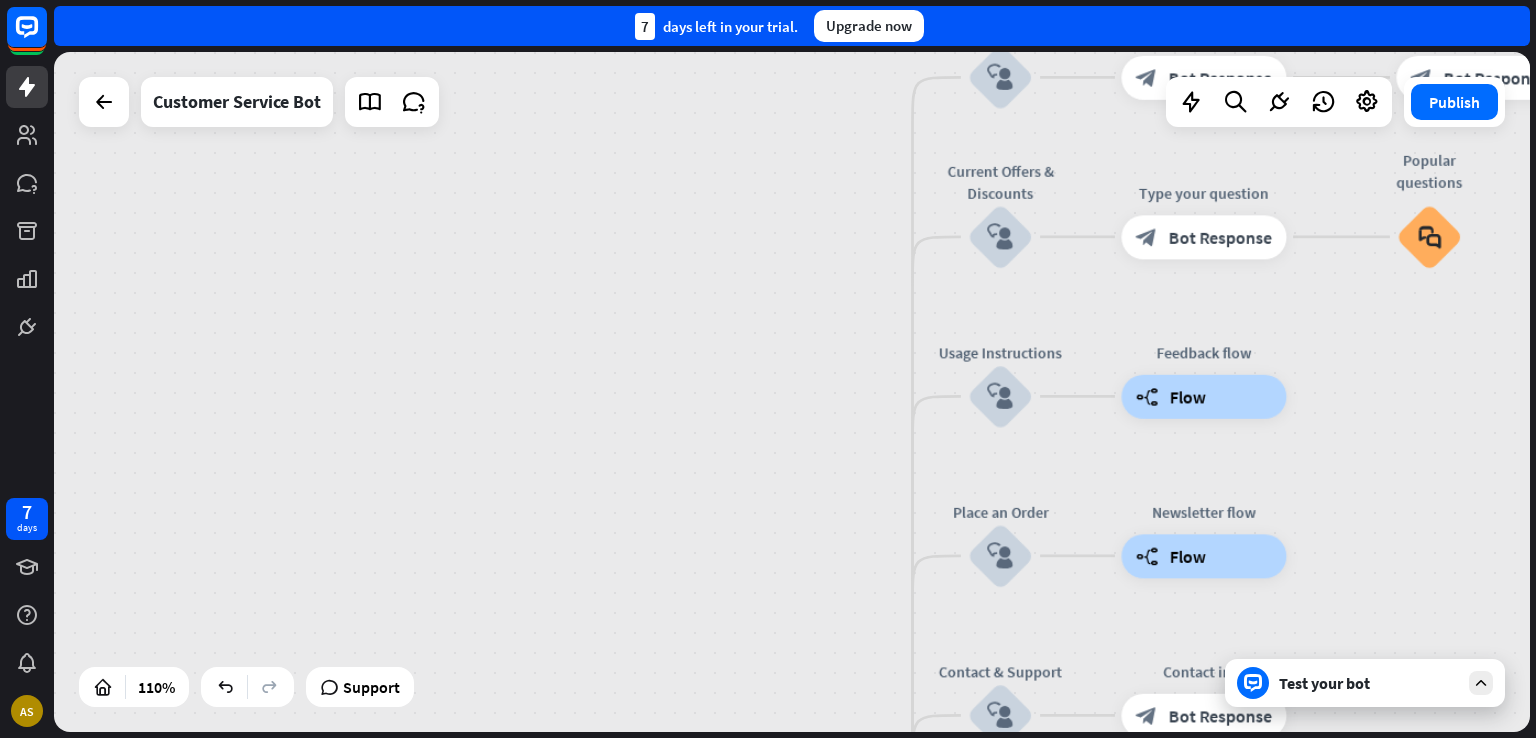 drag, startPoint x: 797, startPoint y: 357, endPoint x: 826, endPoint y: 195, distance: 164.57521 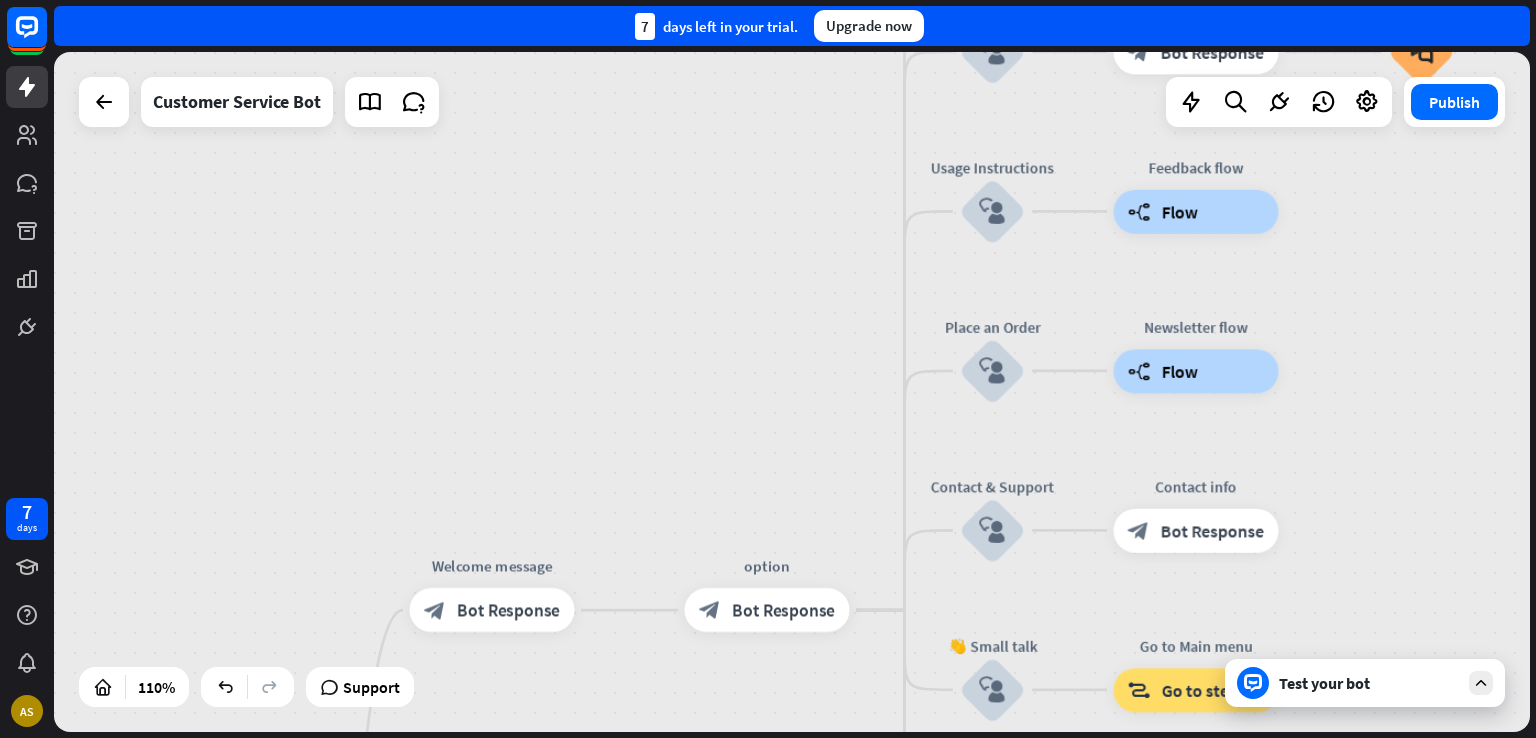 drag, startPoint x: 680, startPoint y: 446, endPoint x: 675, endPoint y: 302, distance: 144.08678 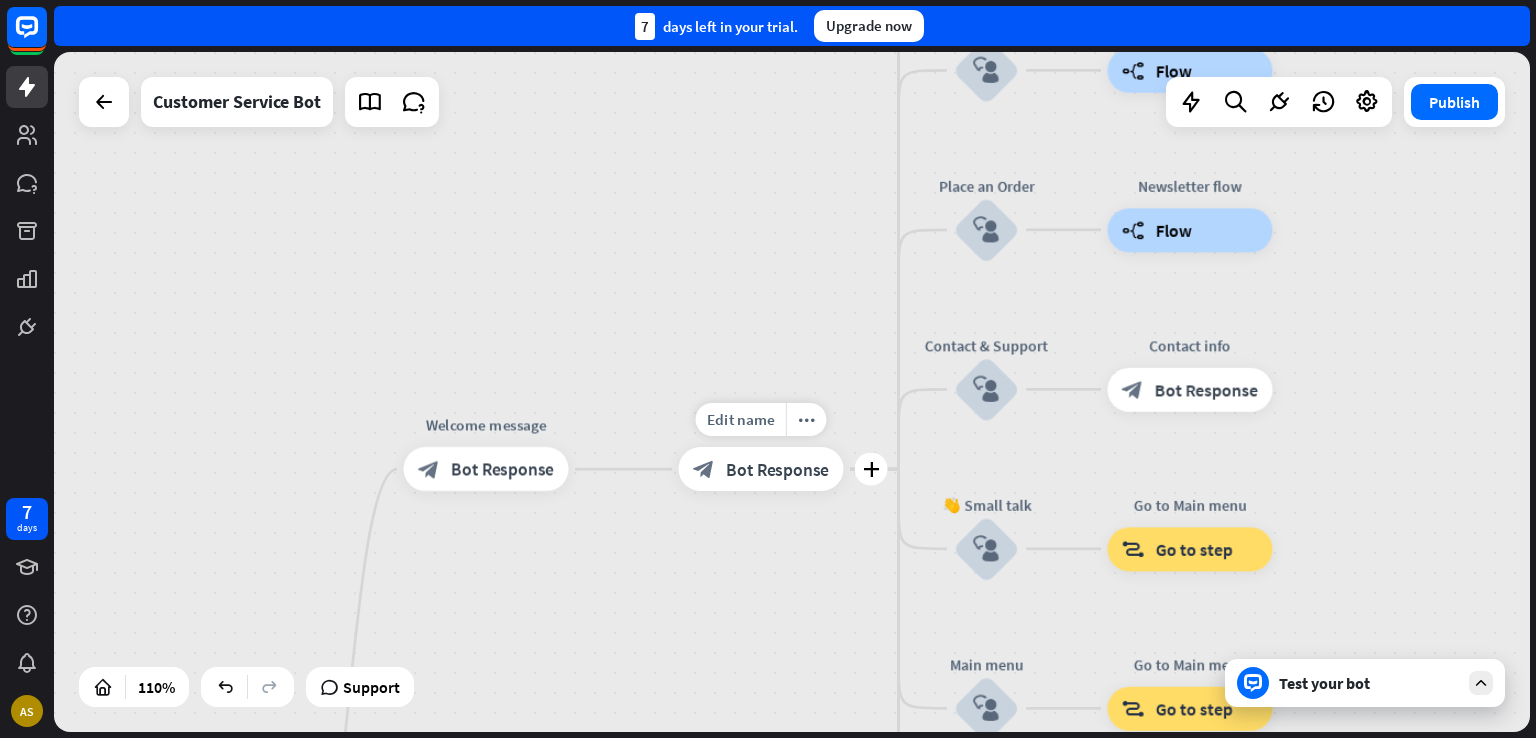 click on "Edit name   more_horiz         plus     block_bot_response   Bot Response" at bounding box center (761, 469) 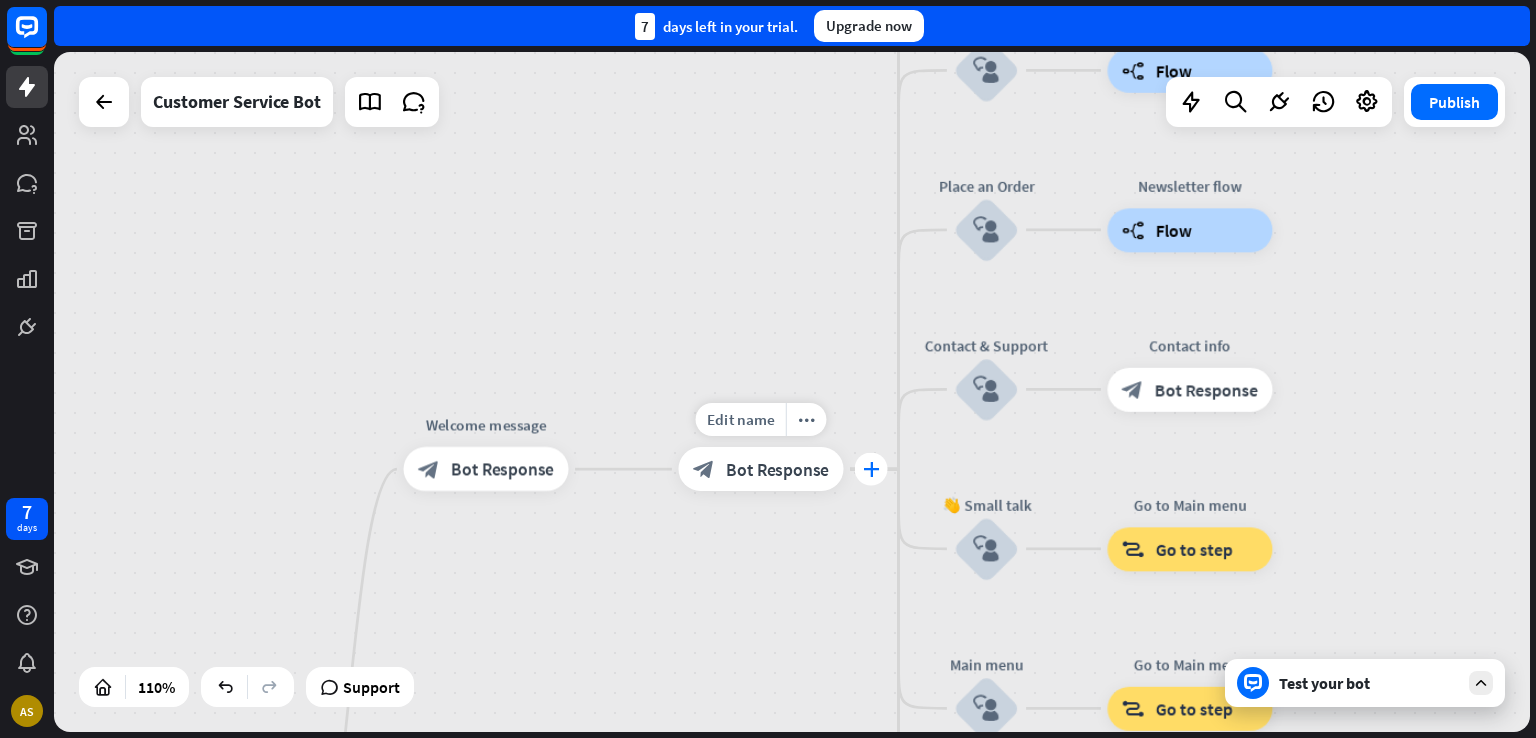 click on "plus" at bounding box center [871, 468] 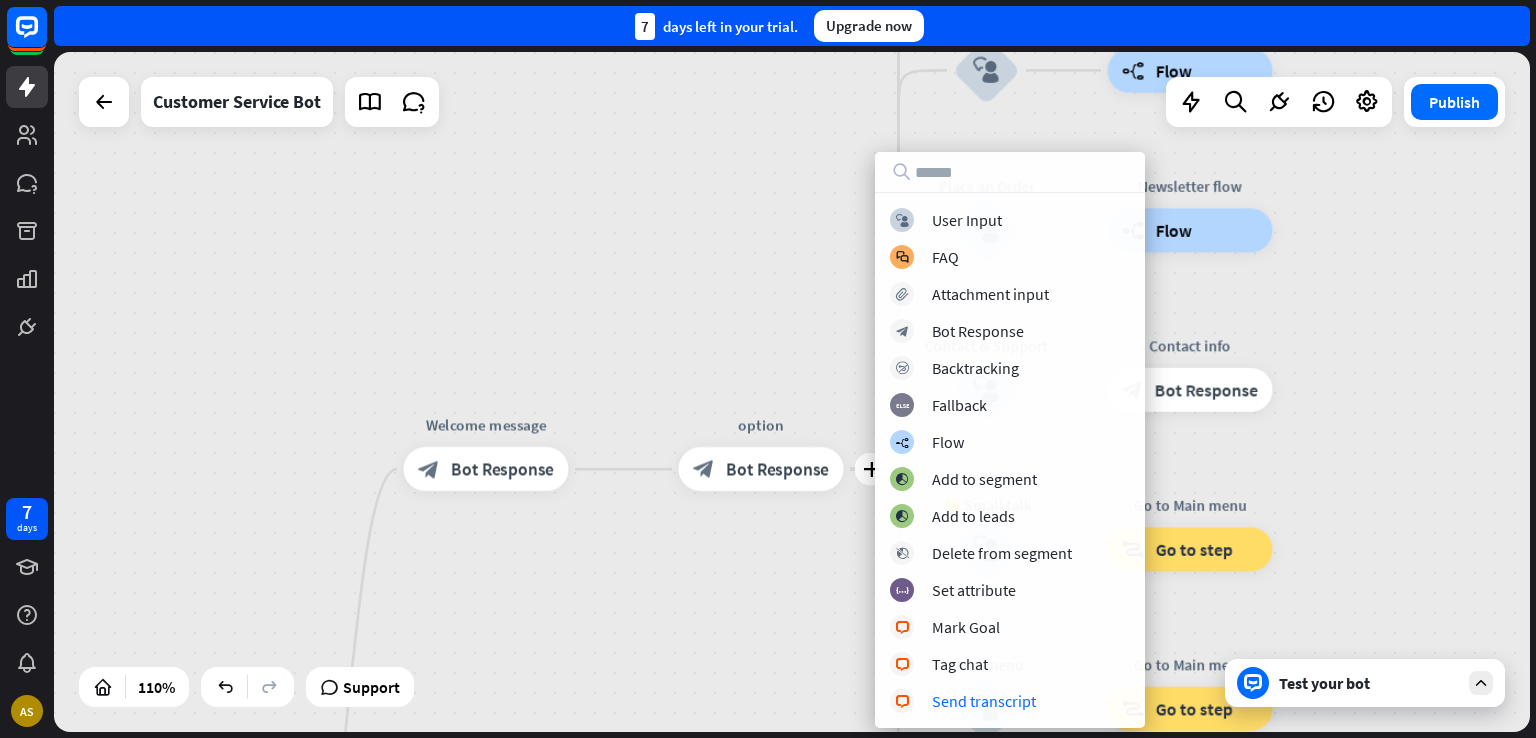 drag, startPoint x: 704, startPoint y: 593, endPoint x: 711, endPoint y: 577, distance: 17.464249 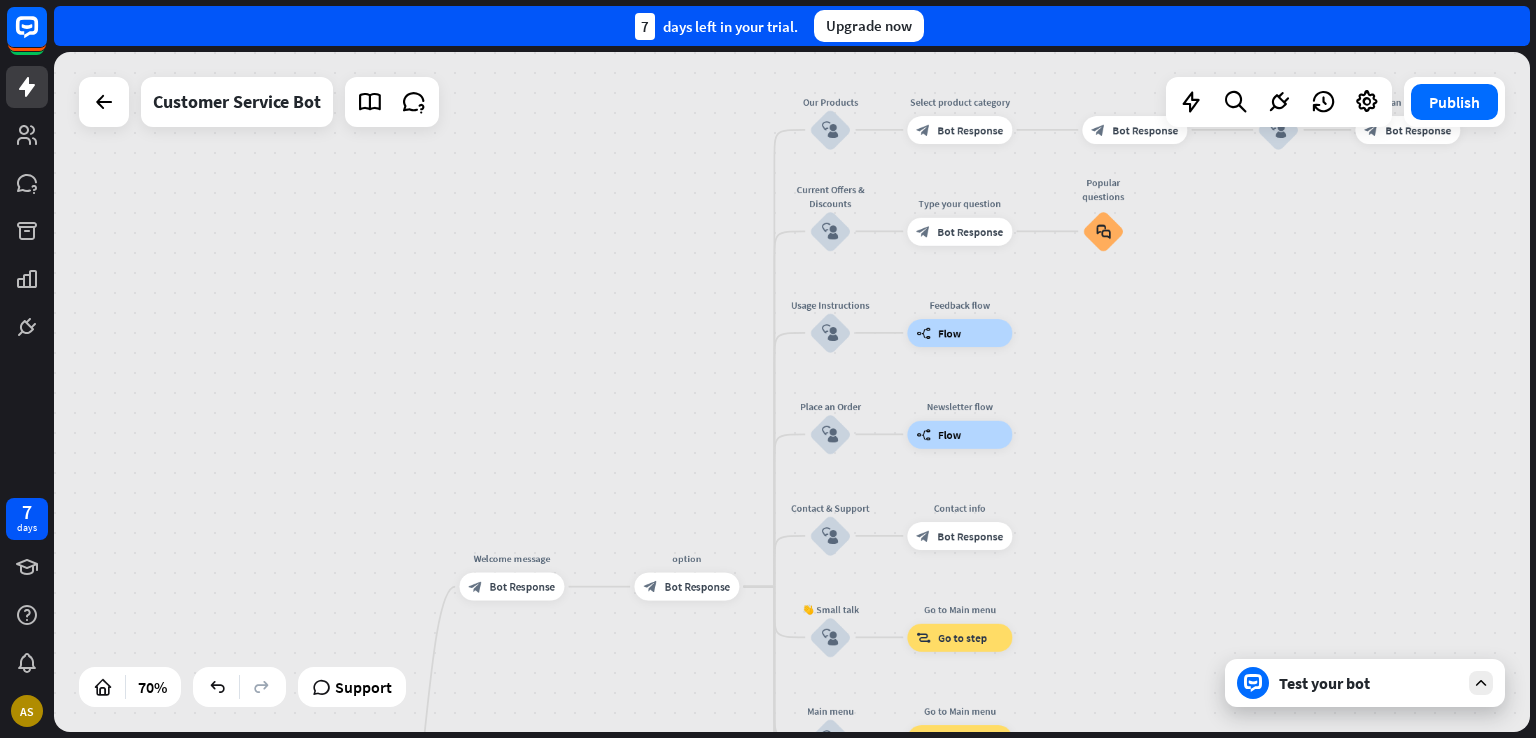 drag, startPoint x: 552, startPoint y: 132, endPoint x: 312, endPoint y: 202, distance: 250 